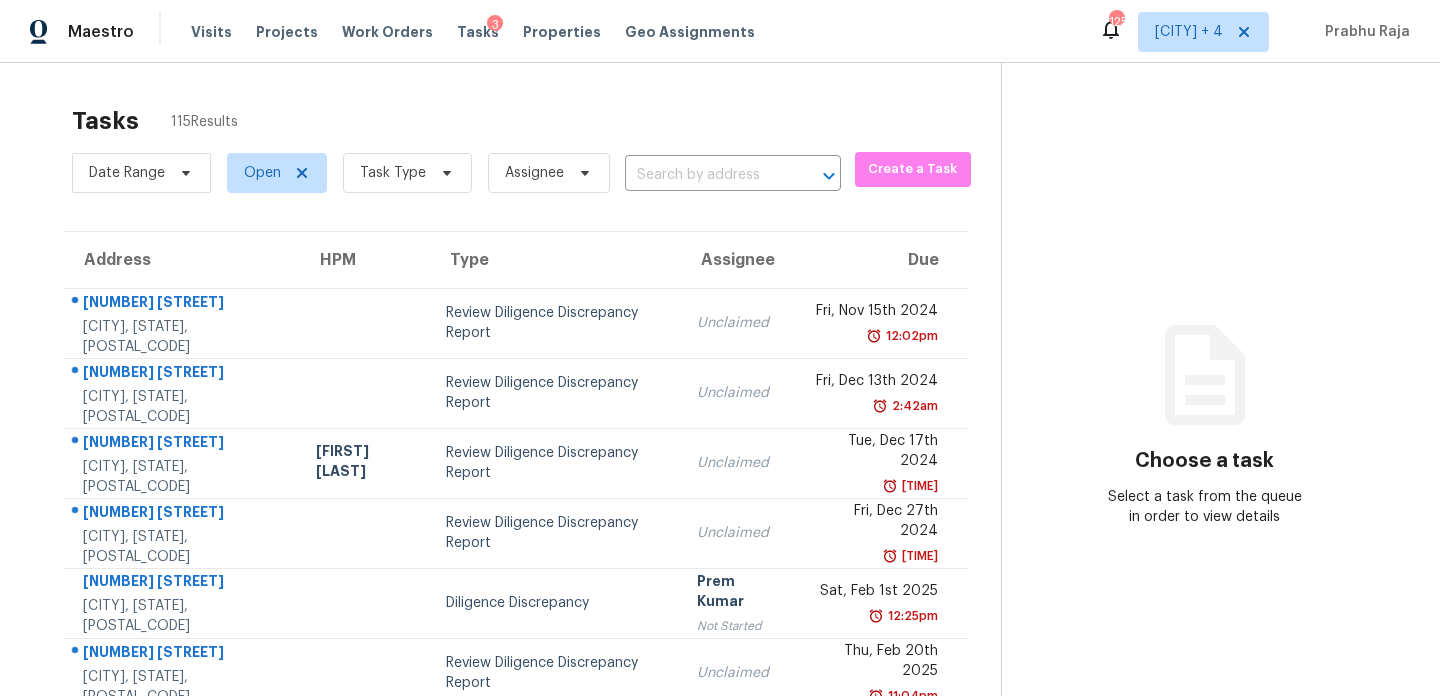 scroll, scrollTop: 0, scrollLeft: 0, axis: both 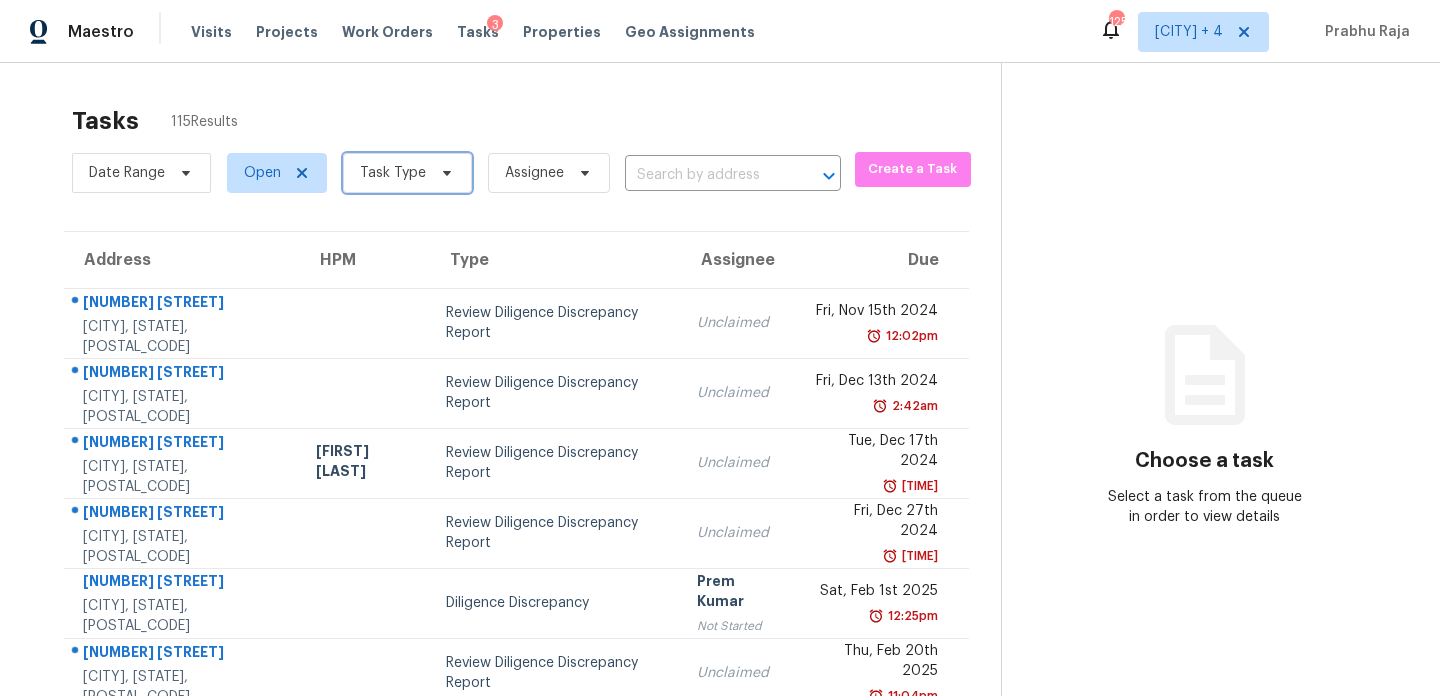 click on "Task Type" at bounding box center (407, 173) 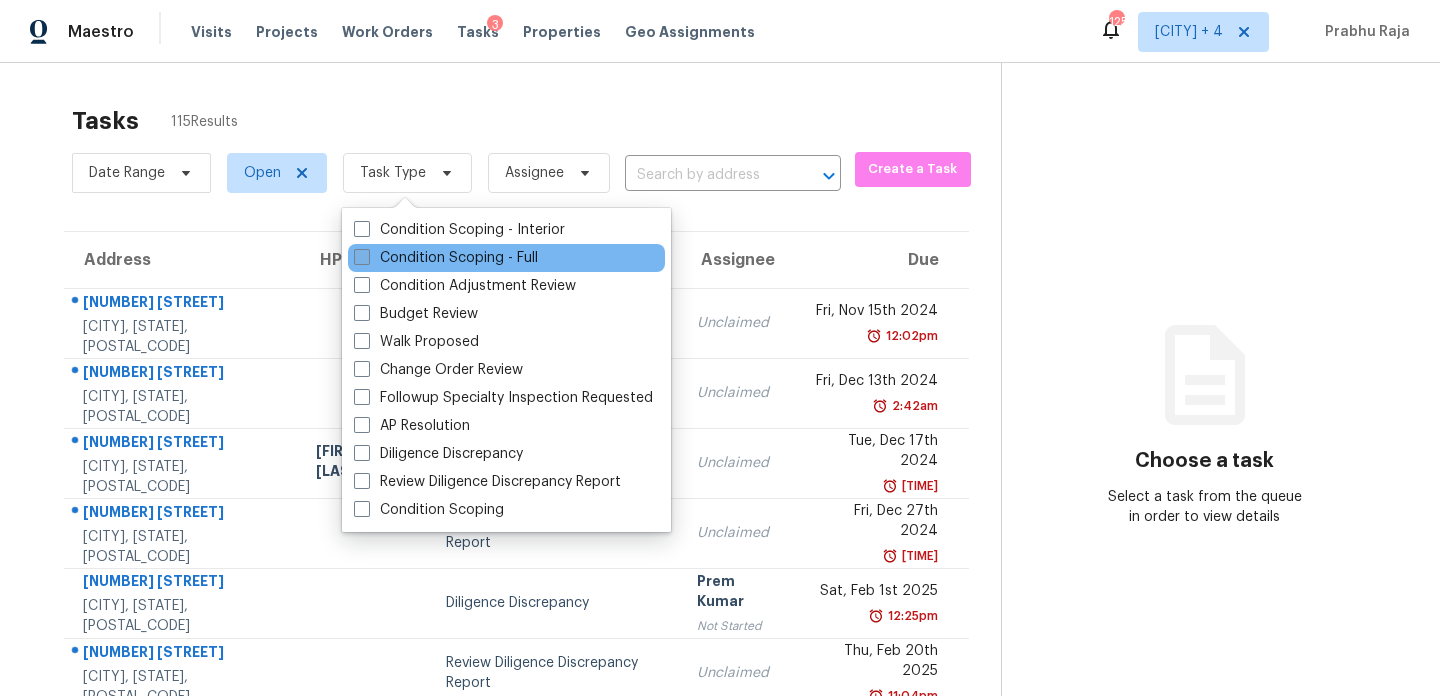 click on "Condition Scoping - Full" at bounding box center (446, 258) 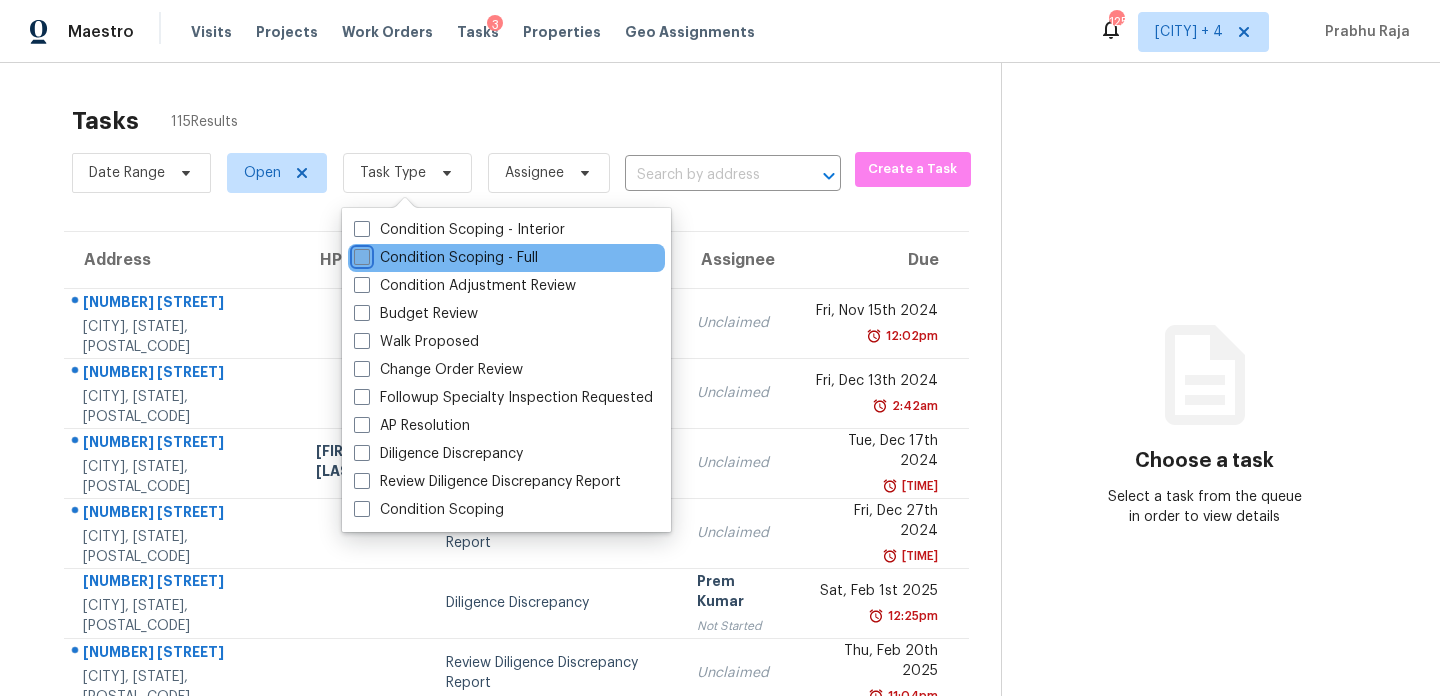click on "Condition Scoping - Full" at bounding box center [360, 254] 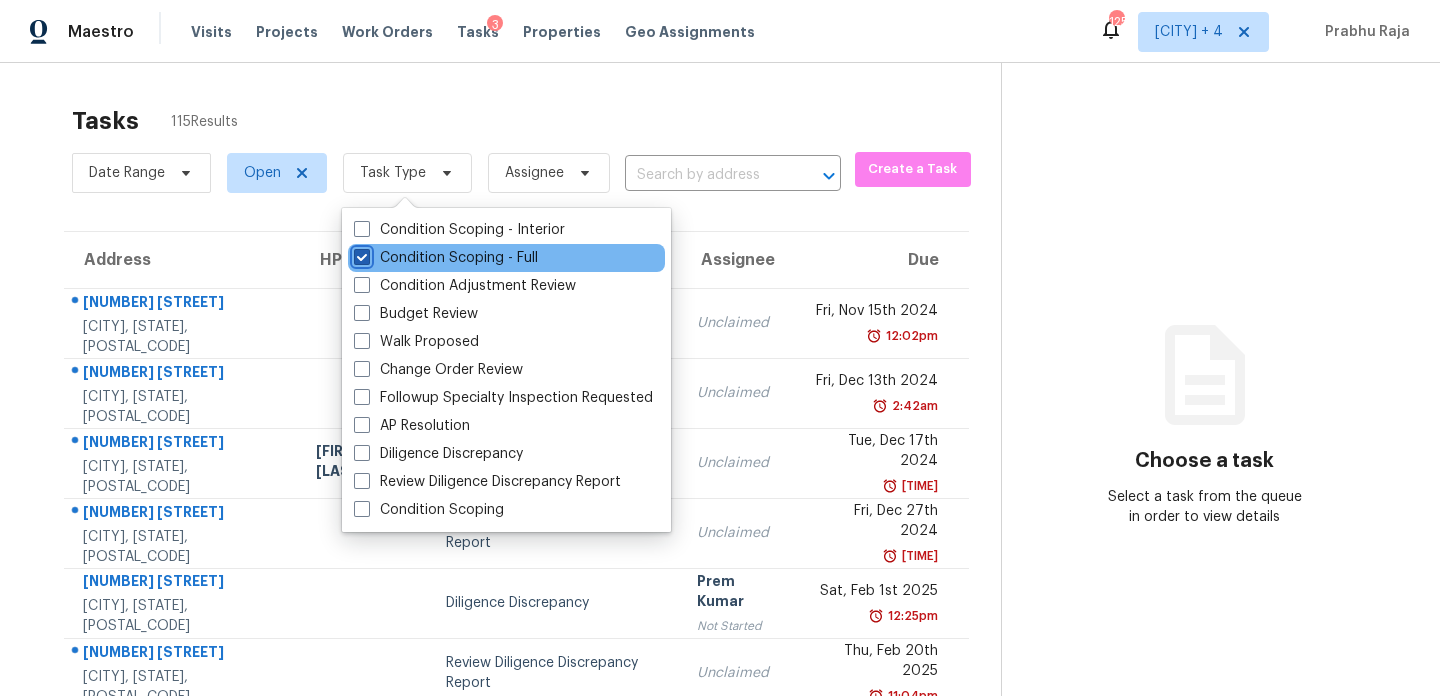 checkbox on "true" 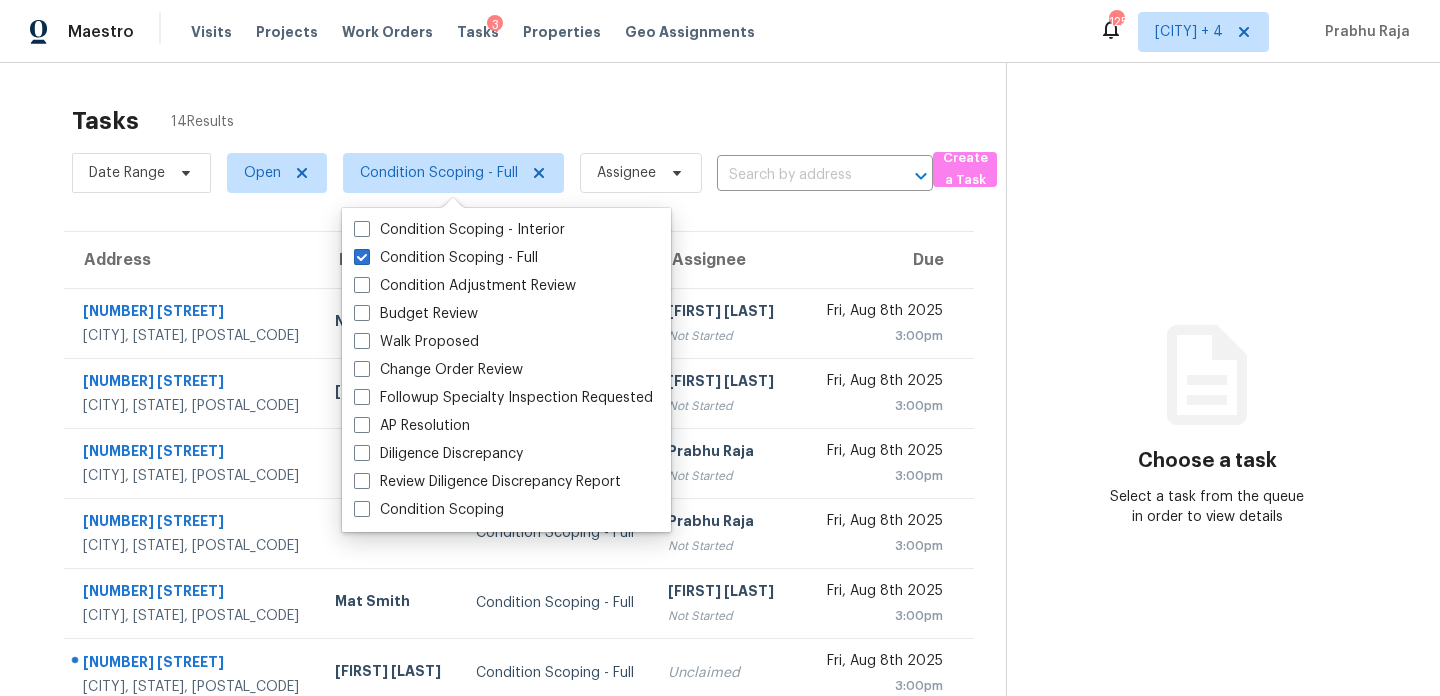 click on "Tasks 14  Results" at bounding box center (539, 121) 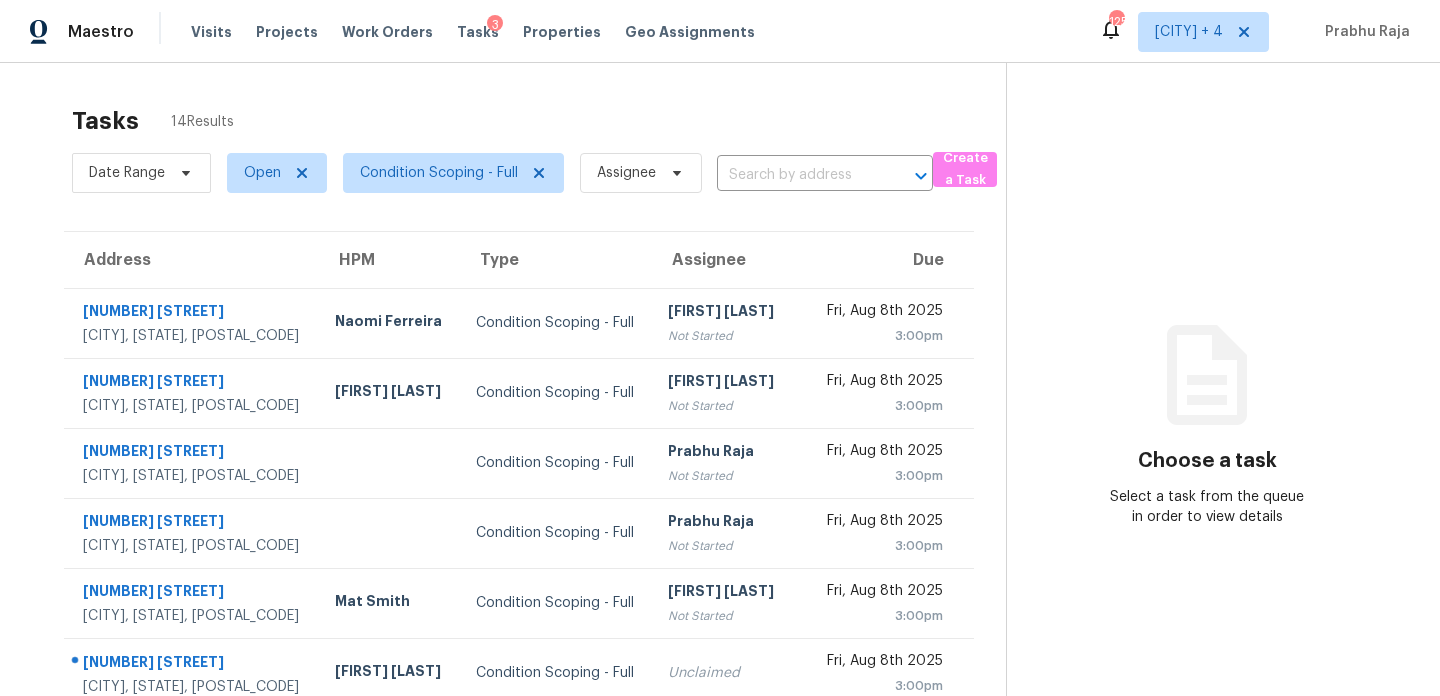 click on "Tasks 14  Results" at bounding box center (539, 121) 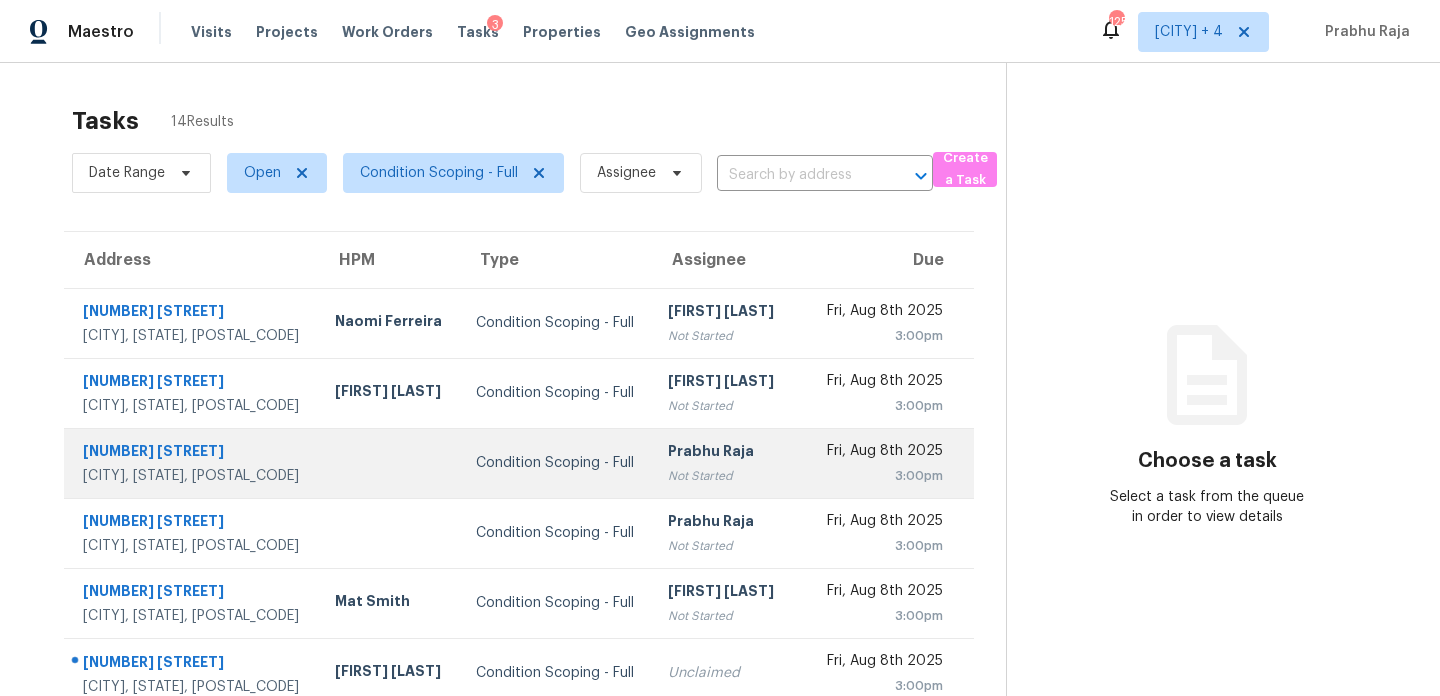 scroll, scrollTop: 345, scrollLeft: 0, axis: vertical 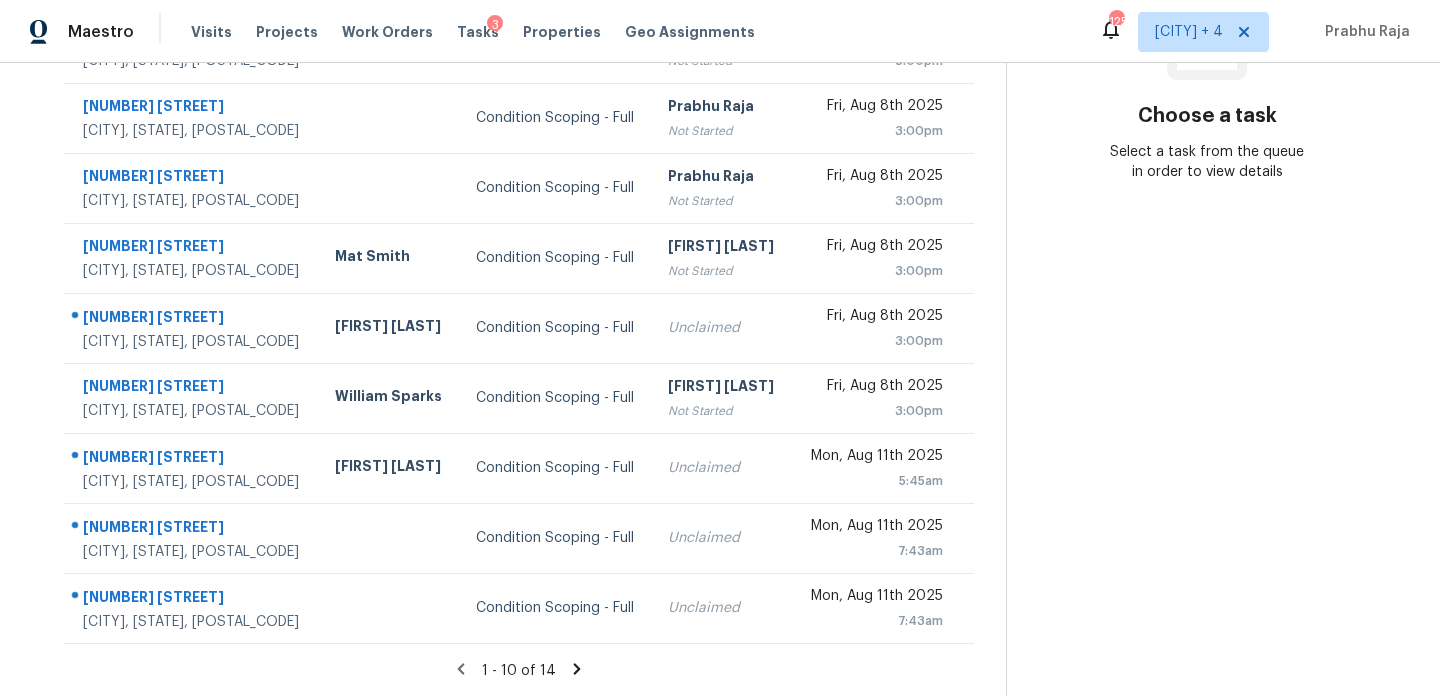 click 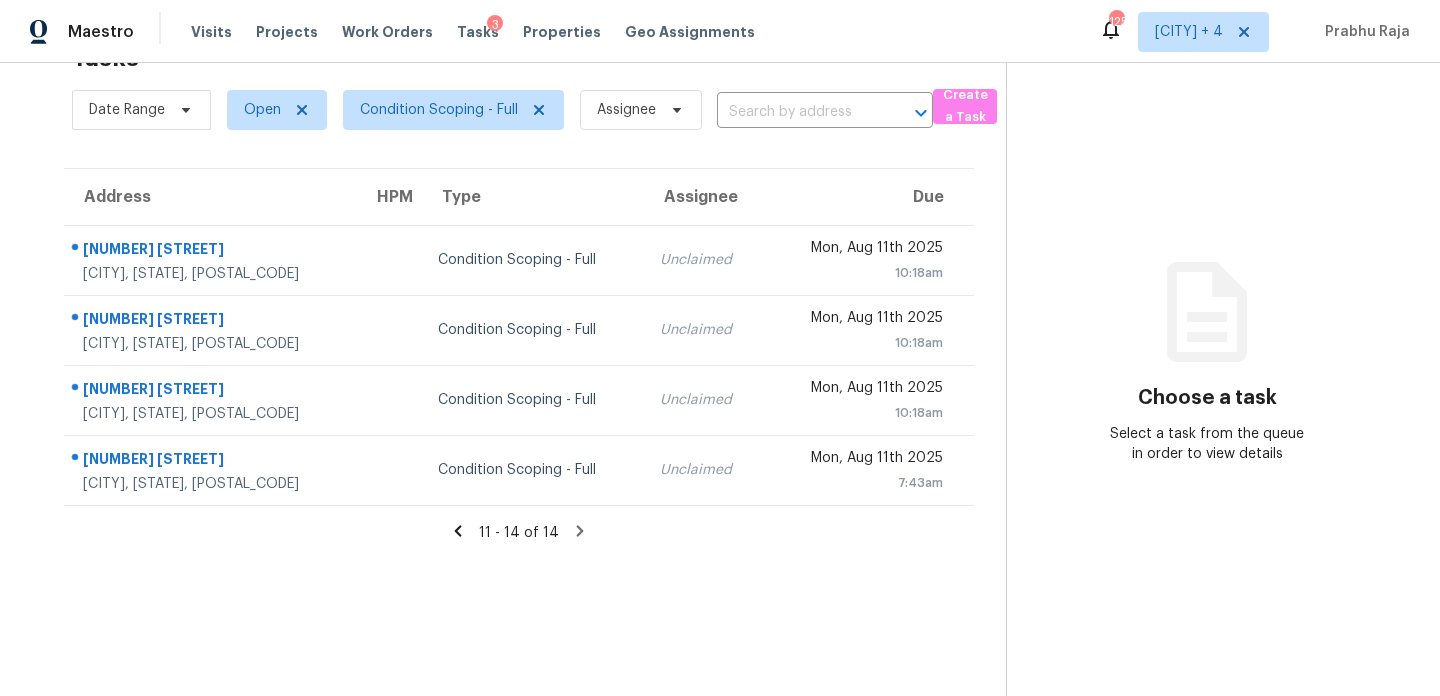 click on "11 - 14 of 14" at bounding box center [519, 532] 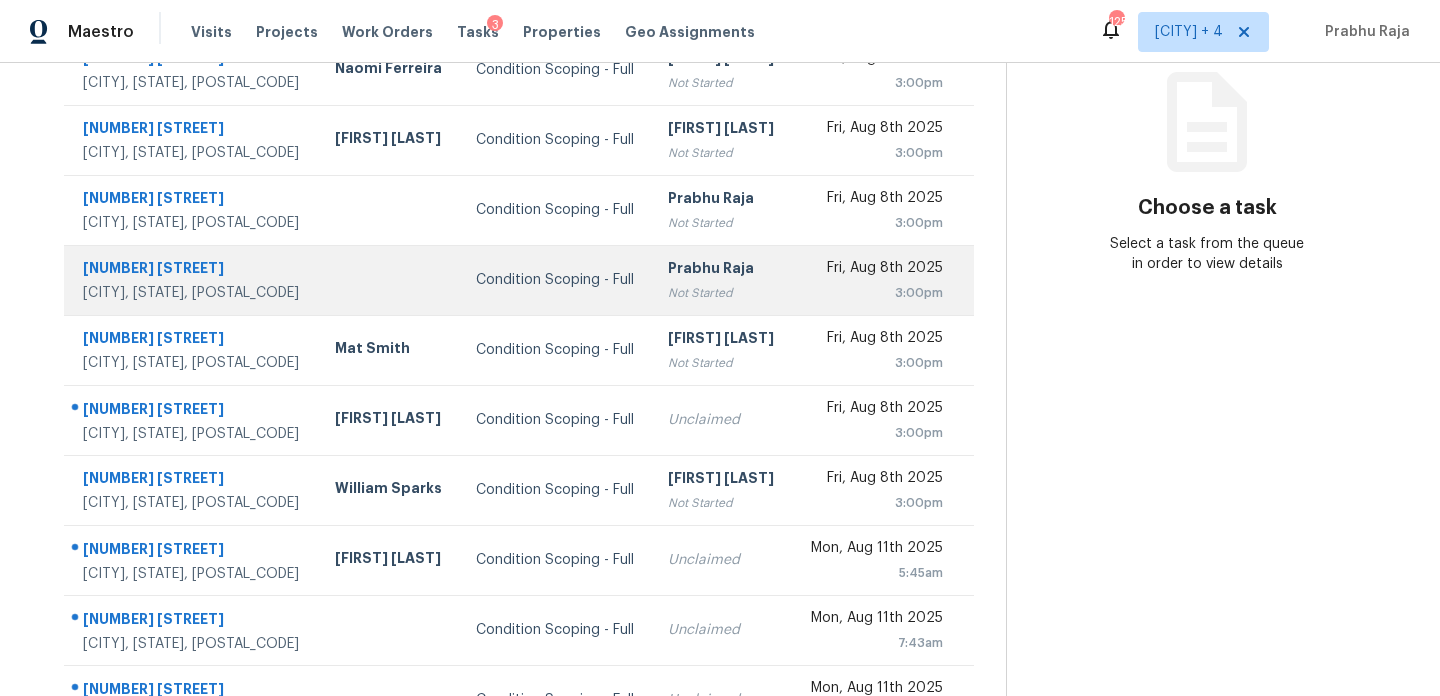 scroll, scrollTop: 320, scrollLeft: 0, axis: vertical 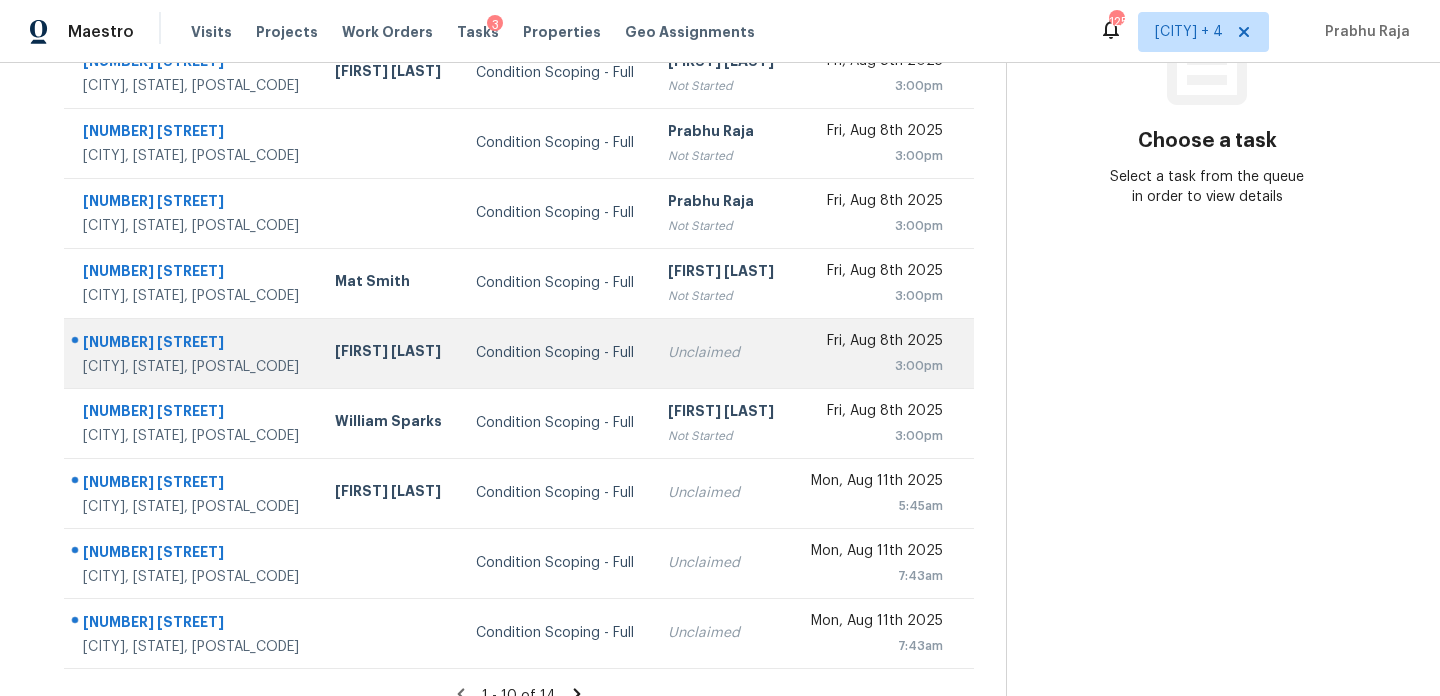 click on "Unclaimed" at bounding box center (722, 353) 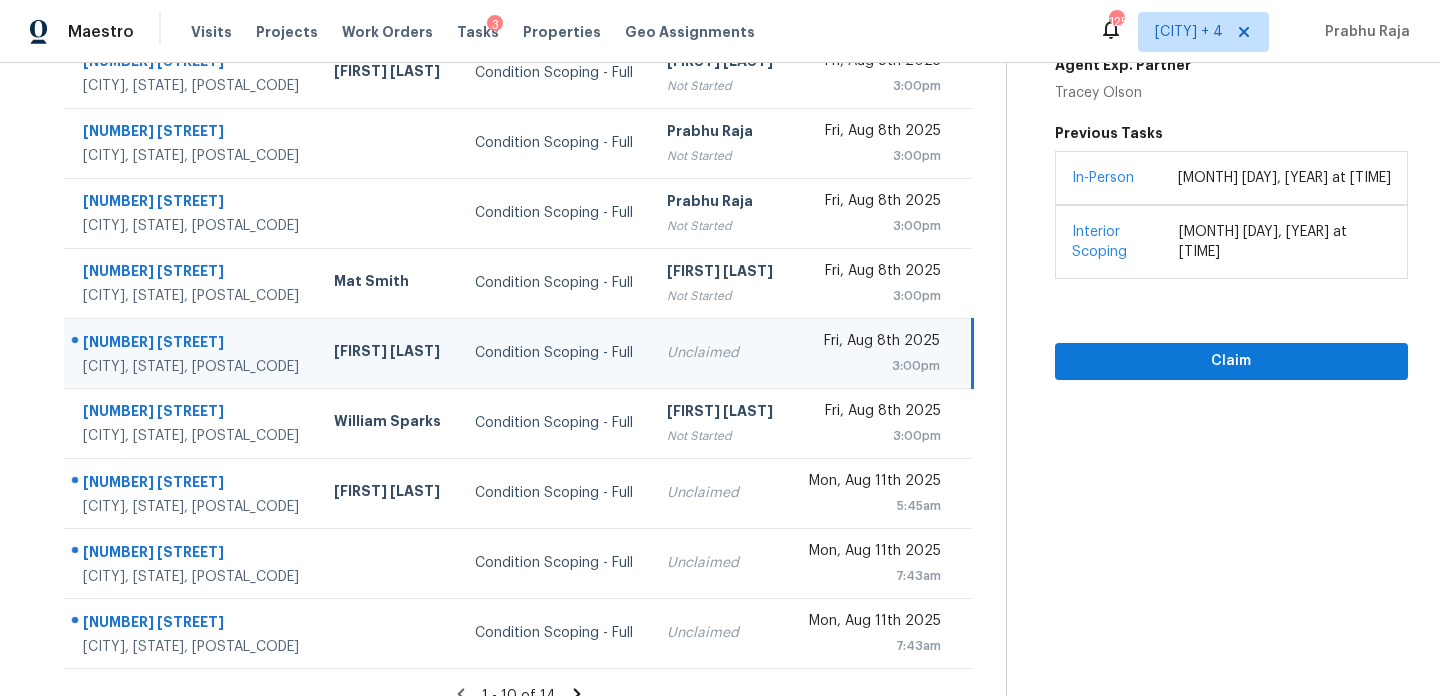 click on "Unclaimed" at bounding box center (721, 353) 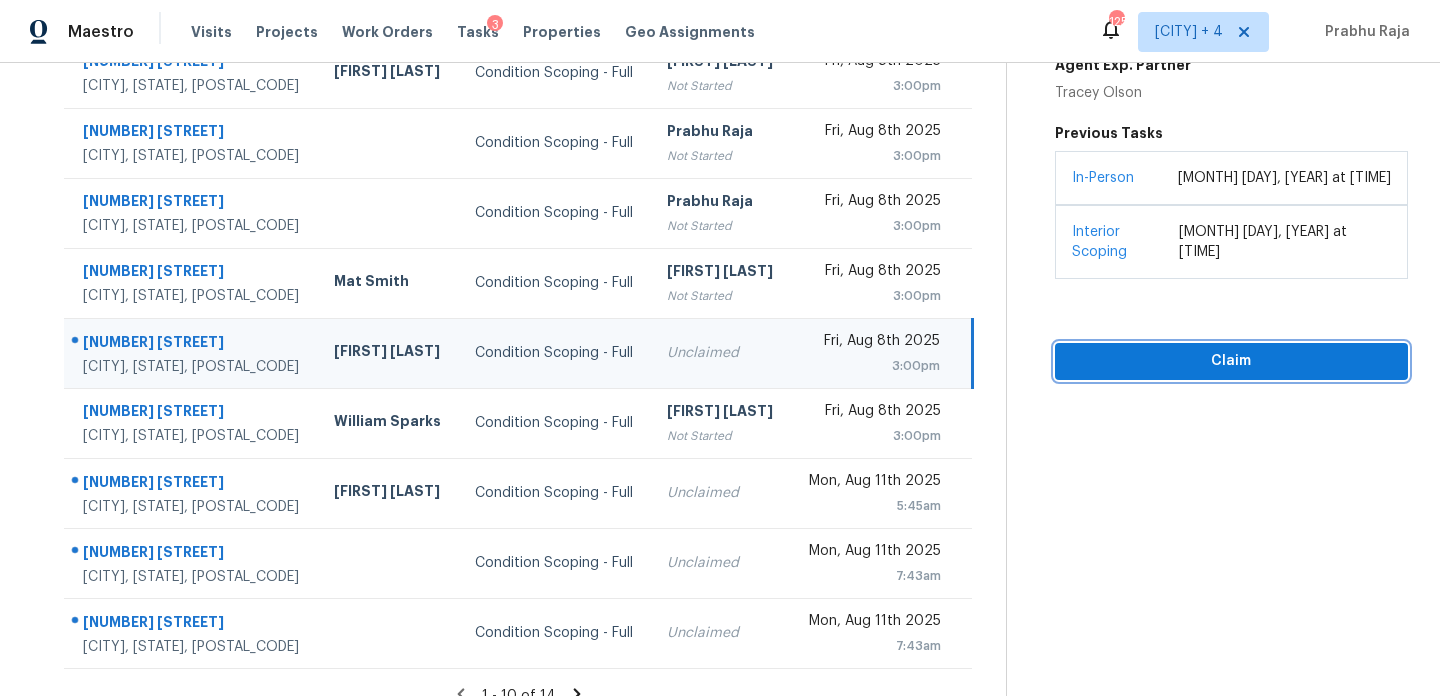 click on "Claim" at bounding box center [1231, 361] 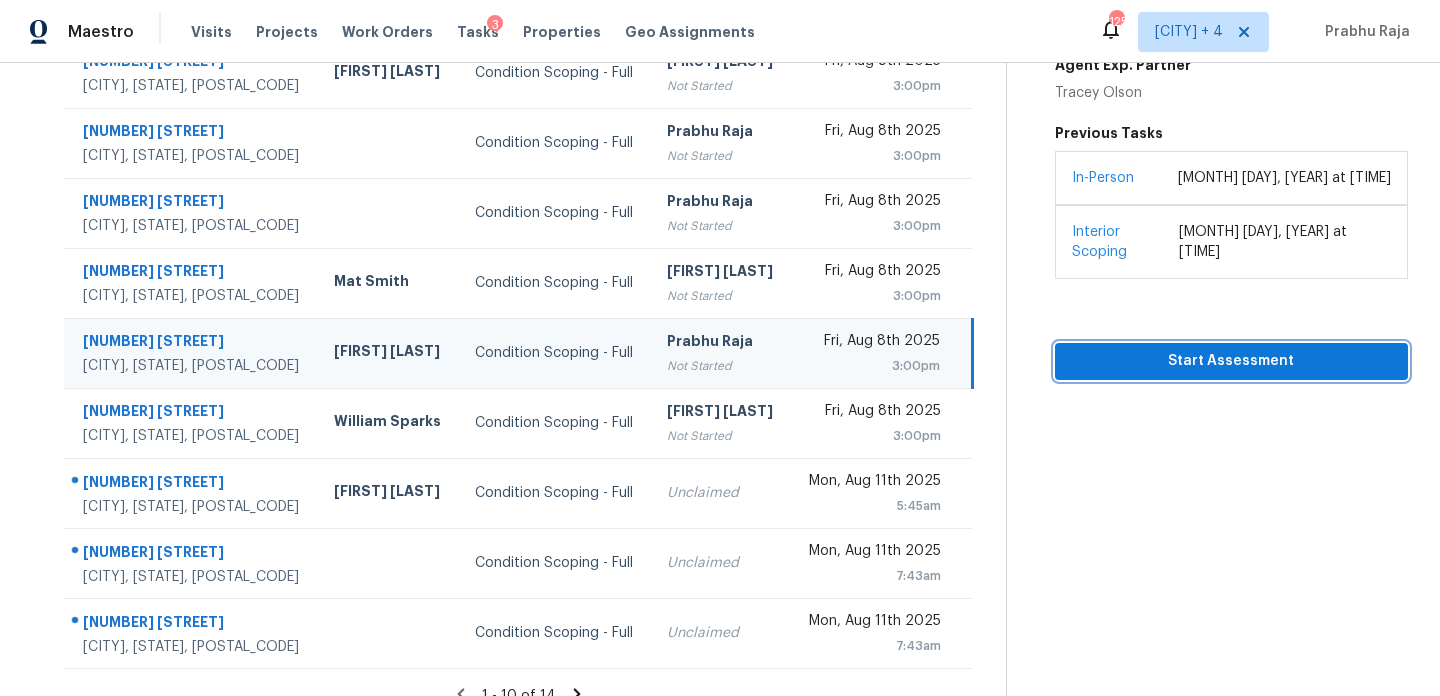 click on "Start Assessment" at bounding box center [1231, 361] 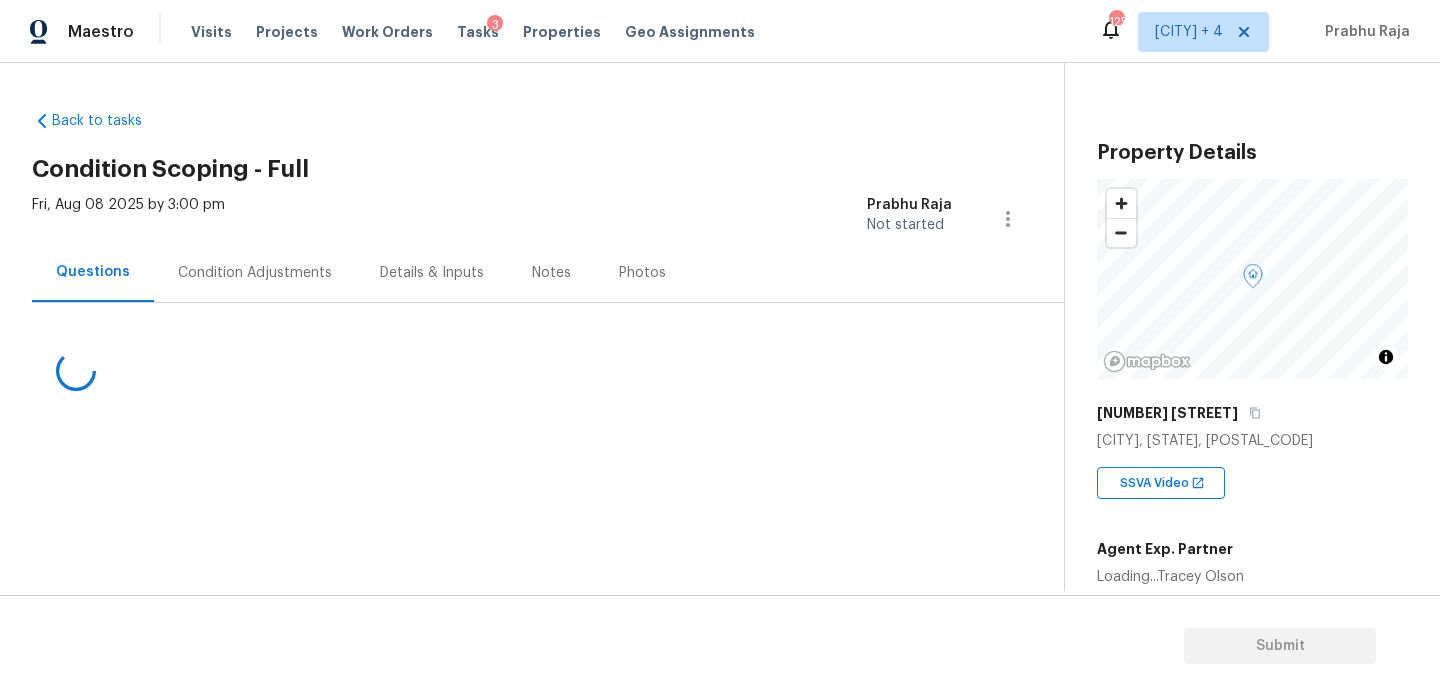 click on "Condition Adjustments" at bounding box center (255, 272) 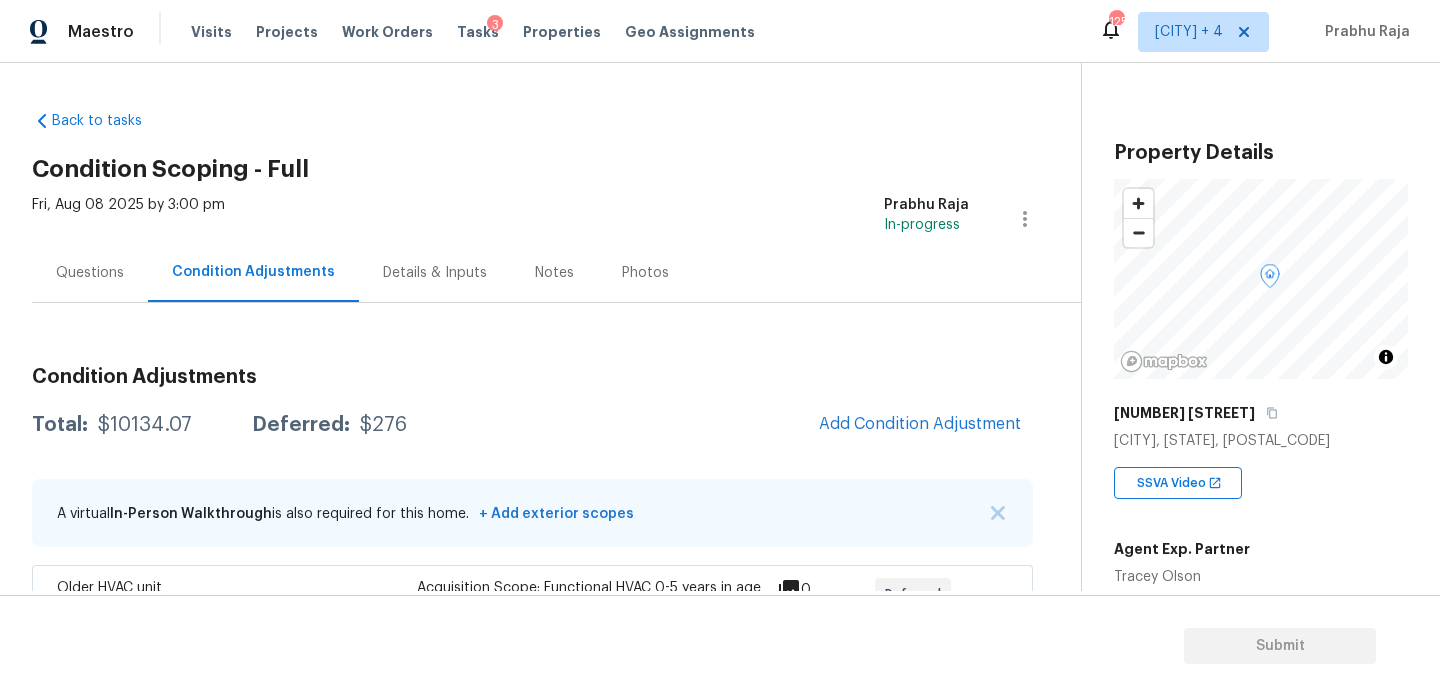 click on "Questions" at bounding box center [90, 273] 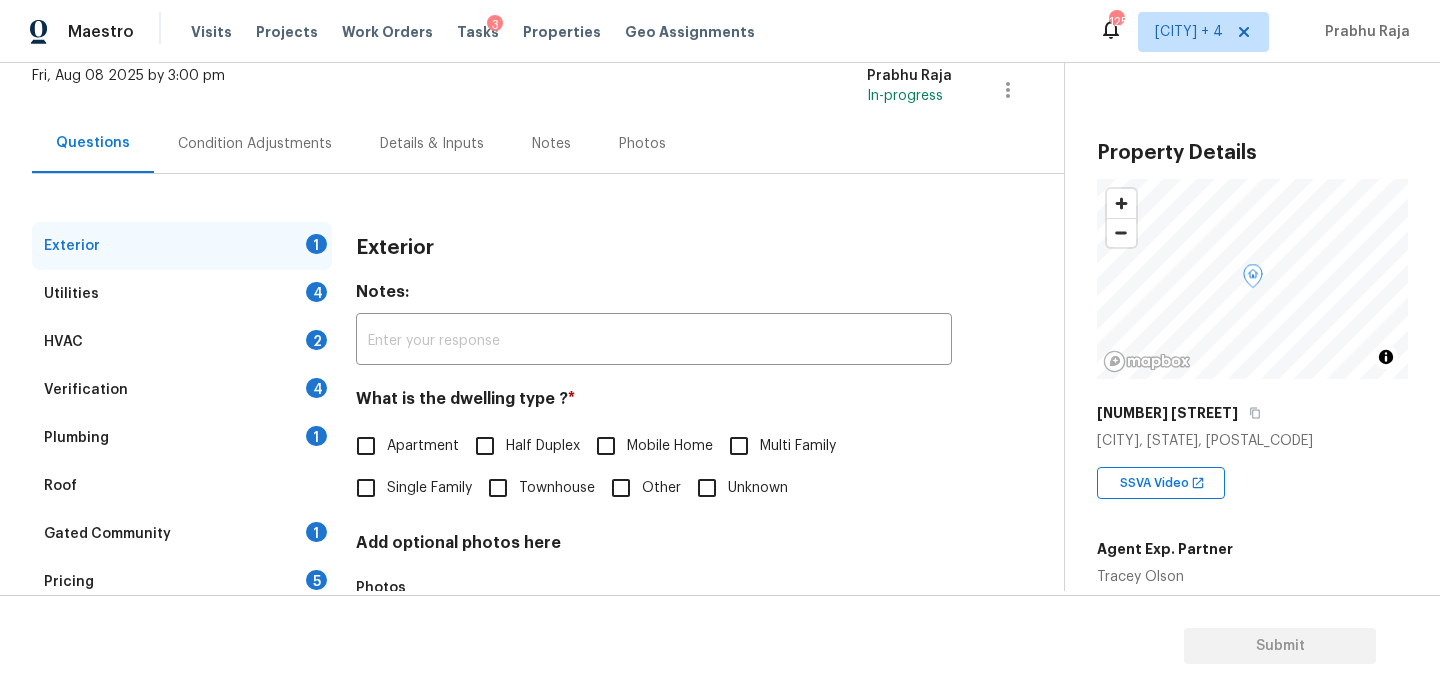 scroll, scrollTop: 139, scrollLeft: 0, axis: vertical 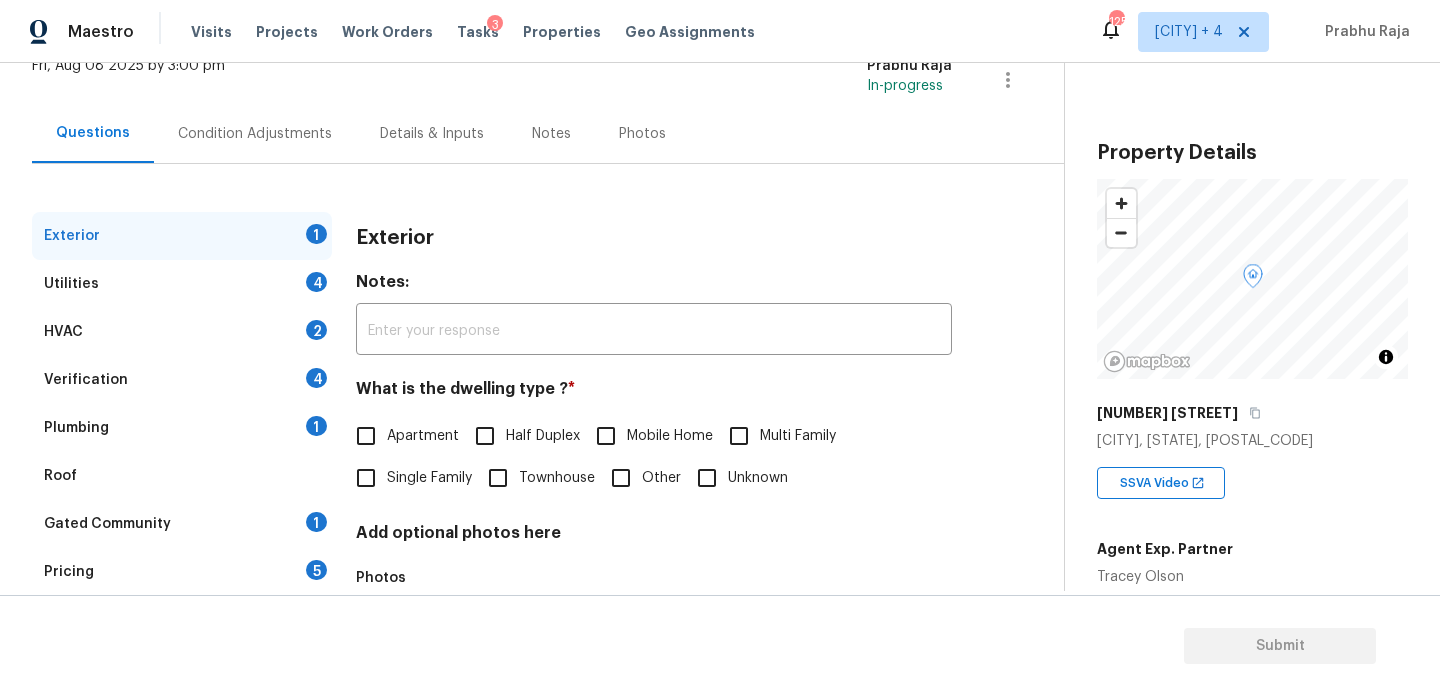 click on "Verification 4" at bounding box center (182, 380) 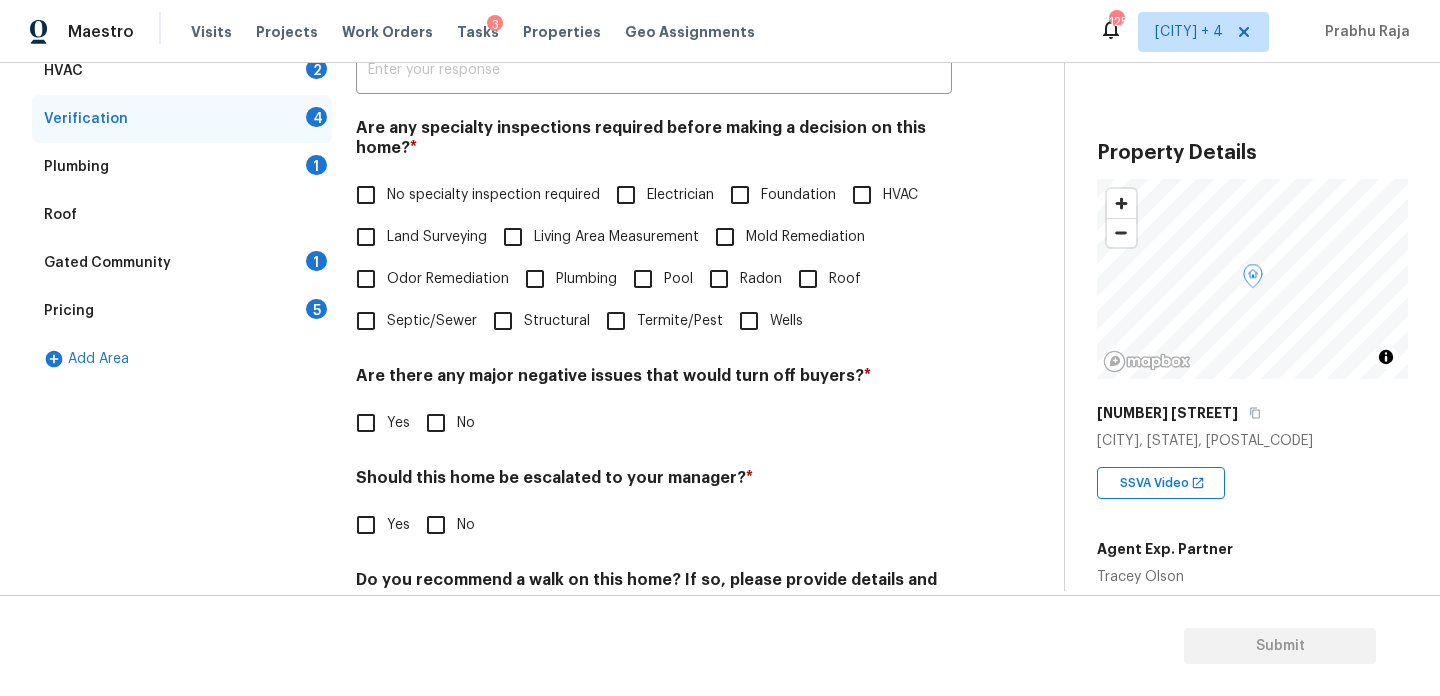 scroll, scrollTop: 447, scrollLeft: 0, axis: vertical 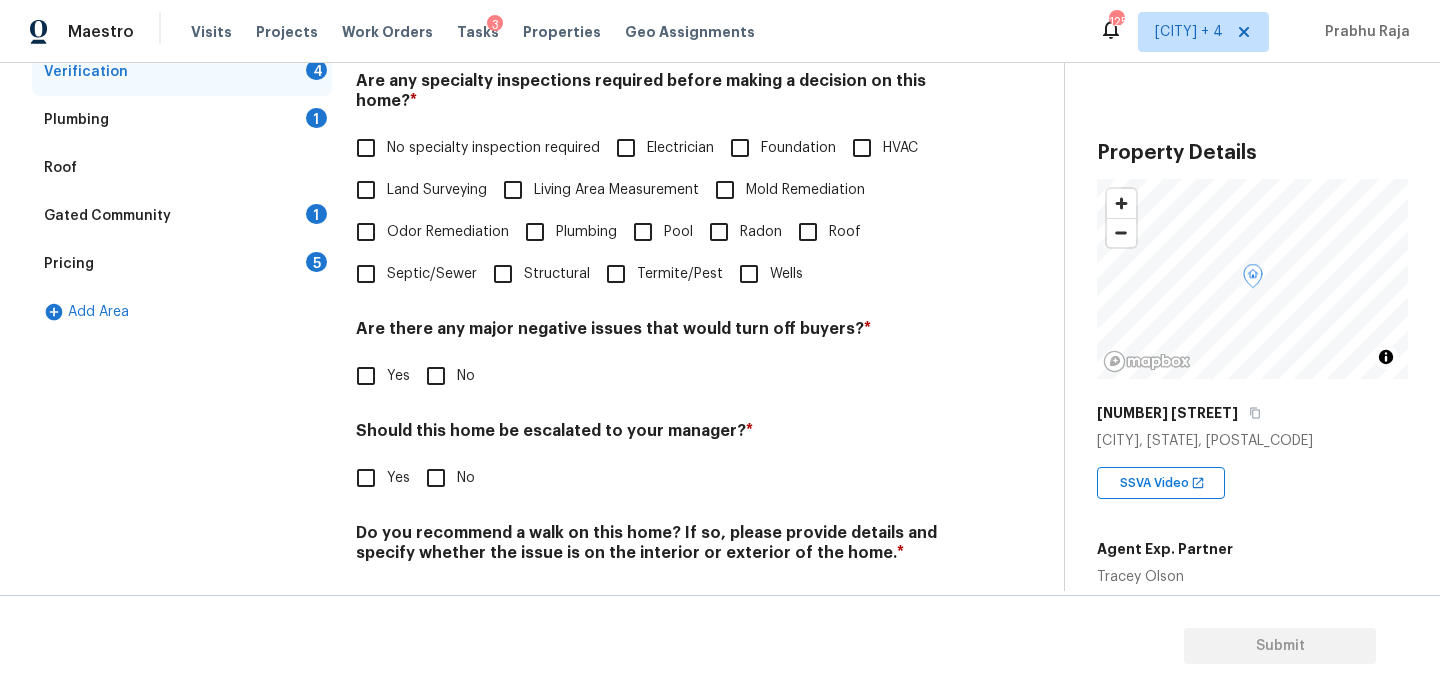 click on "No specialty inspection required" at bounding box center (366, 148) 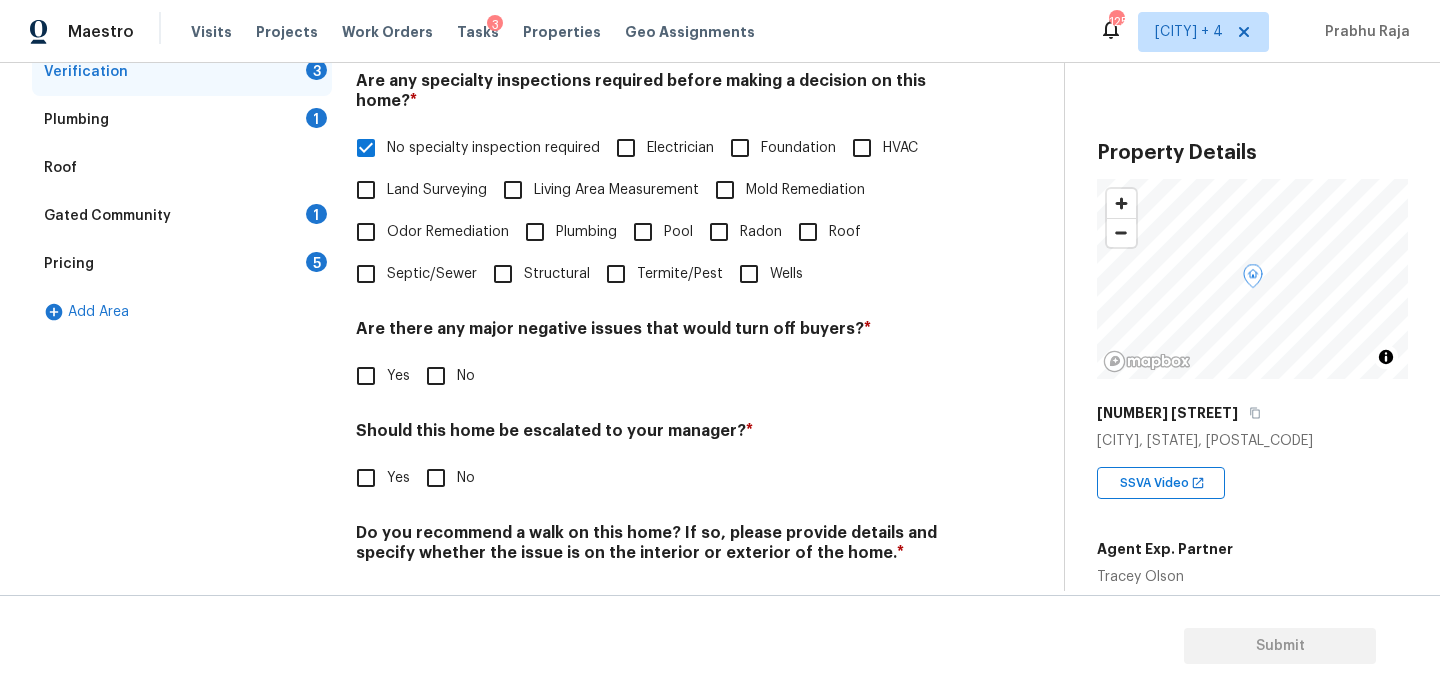 click on "No" at bounding box center (436, 376) 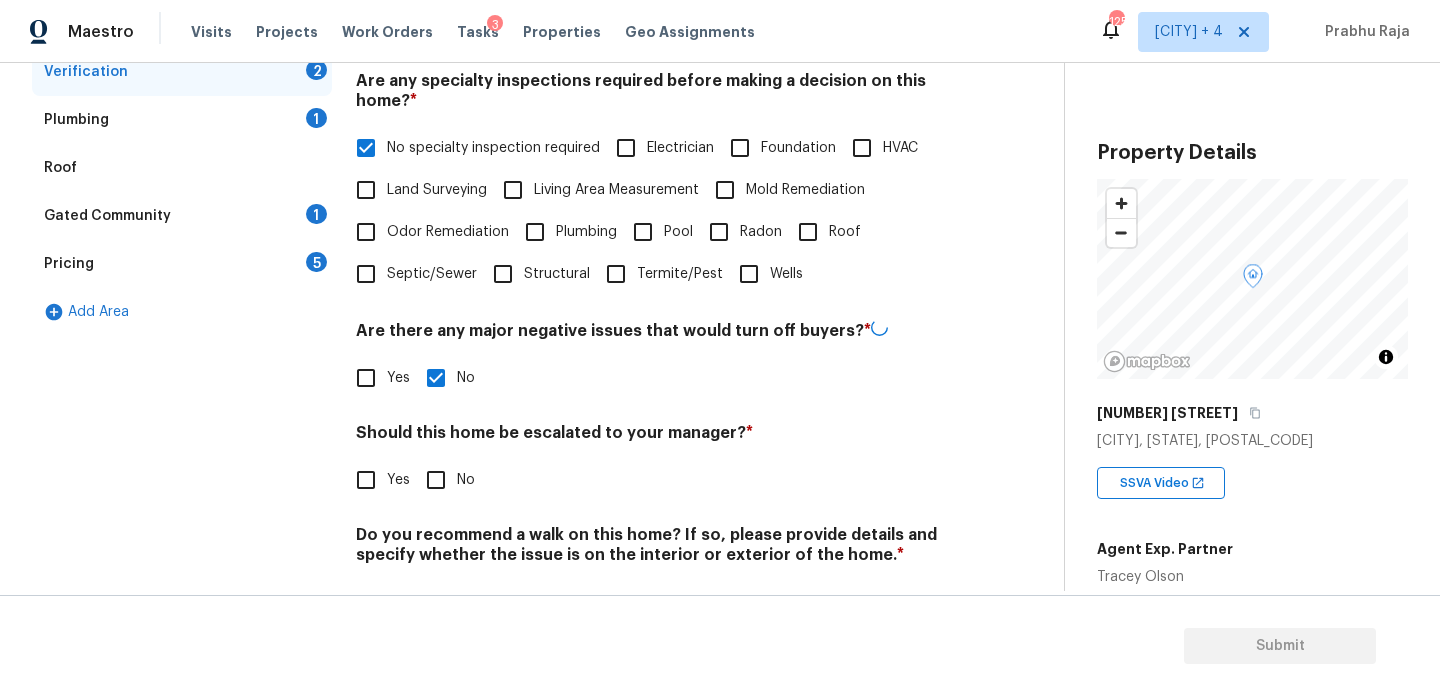 scroll, scrollTop: 507, scrollLeft: 0, axis: vertical 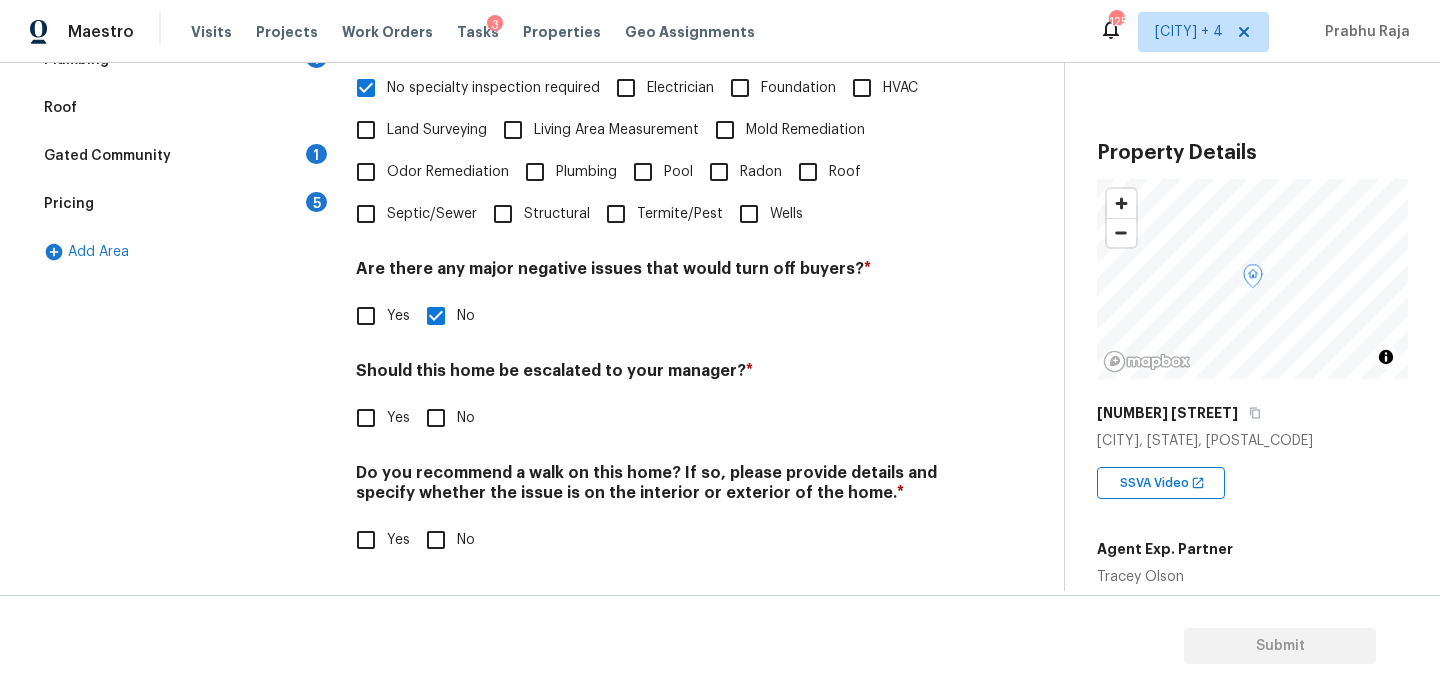 click on "Yes" at bounding box center (366, 418) 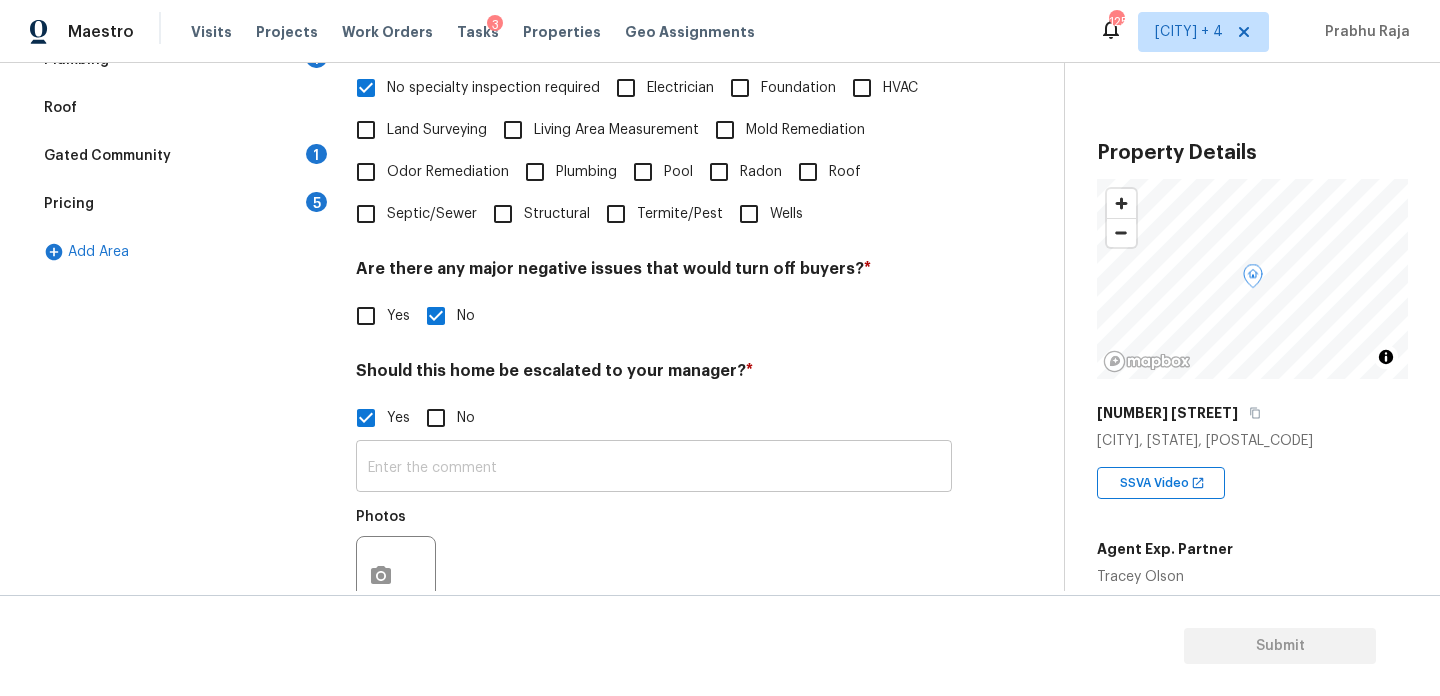 click at bounding box center [654, 468] 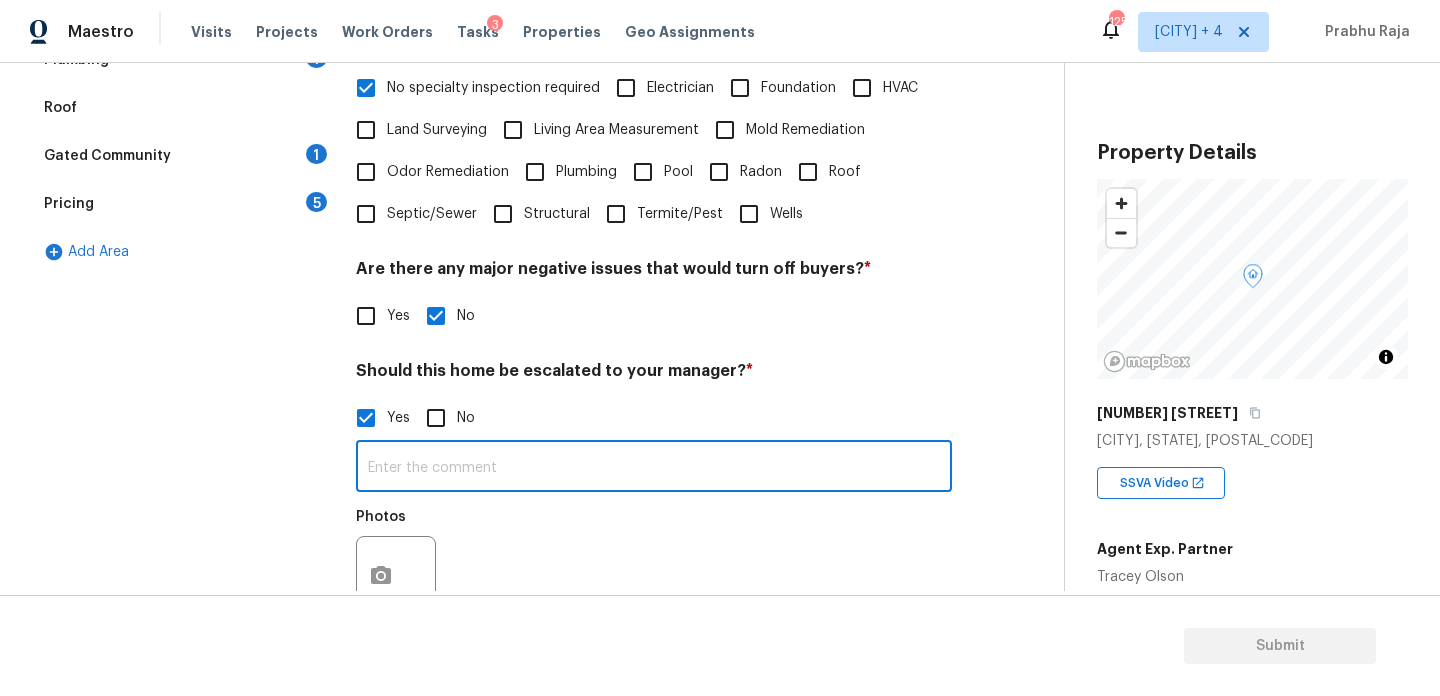 paste on "ALA Pilot.. Escalating for Volusia County review.. No issues noted.," 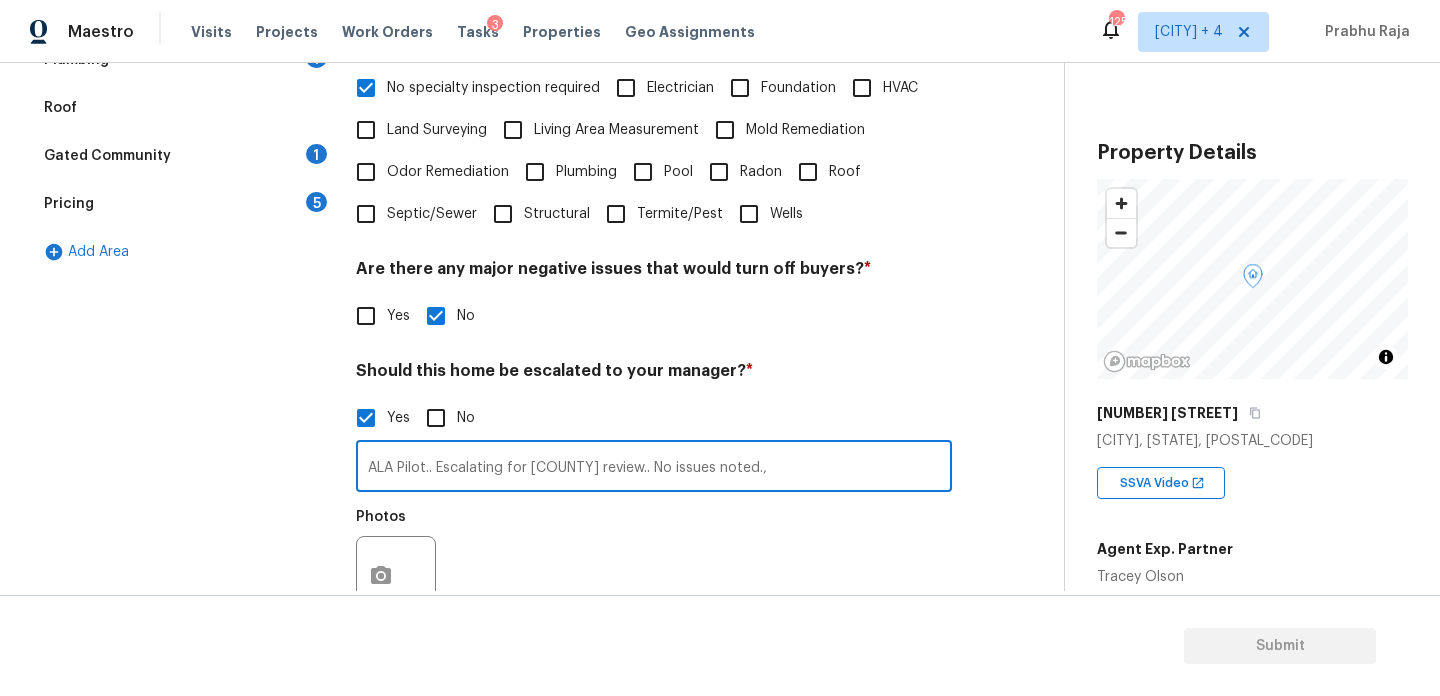 scroll, scrollTop: 697, scrollLeft: 0, axis: vertical 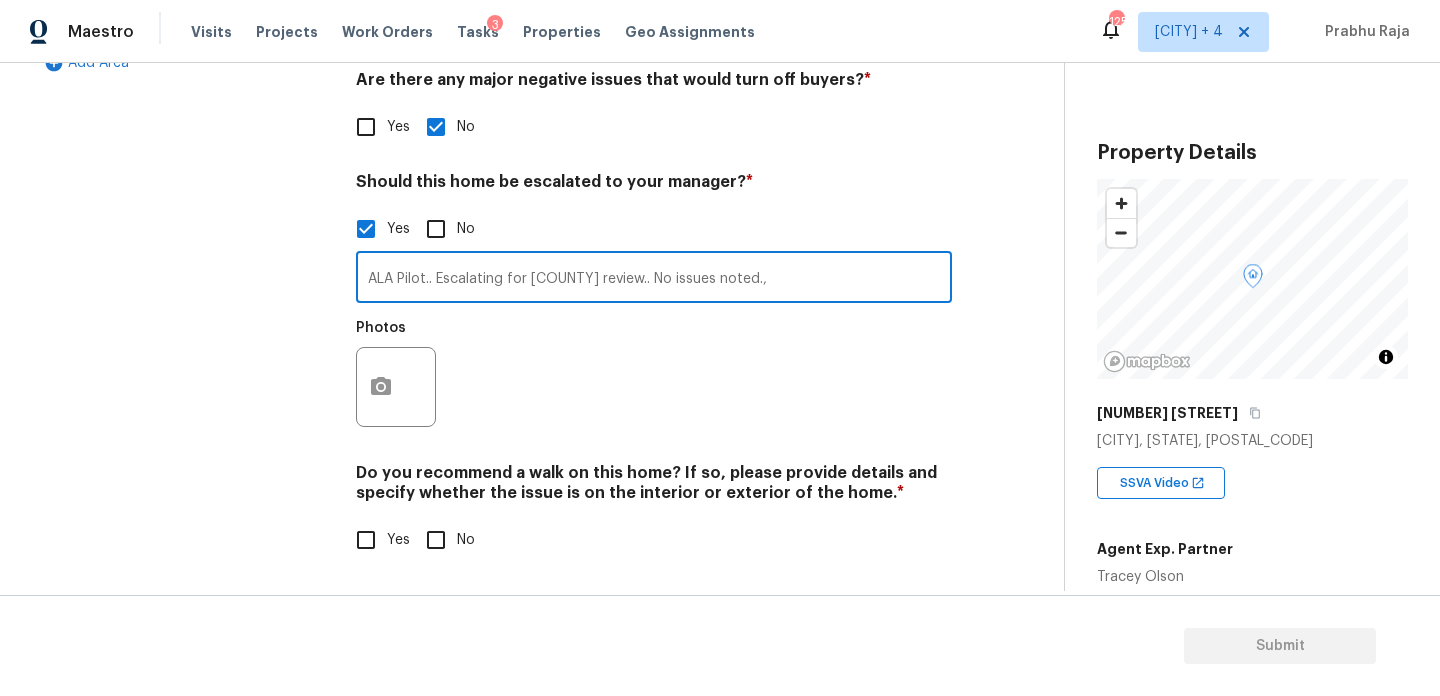 type on "ALA Pilot.. Escalating for Volusia County review.. No issues noted.," 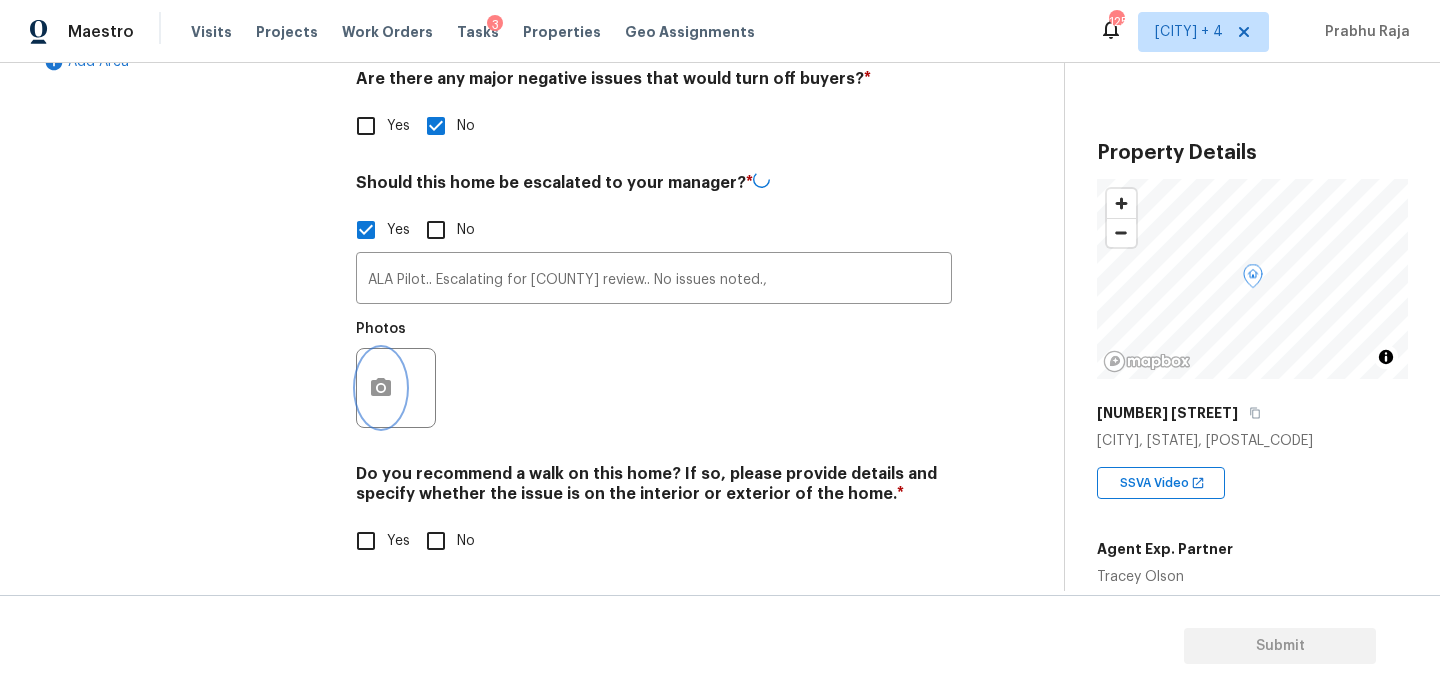 click at bounding box center [381, 388] 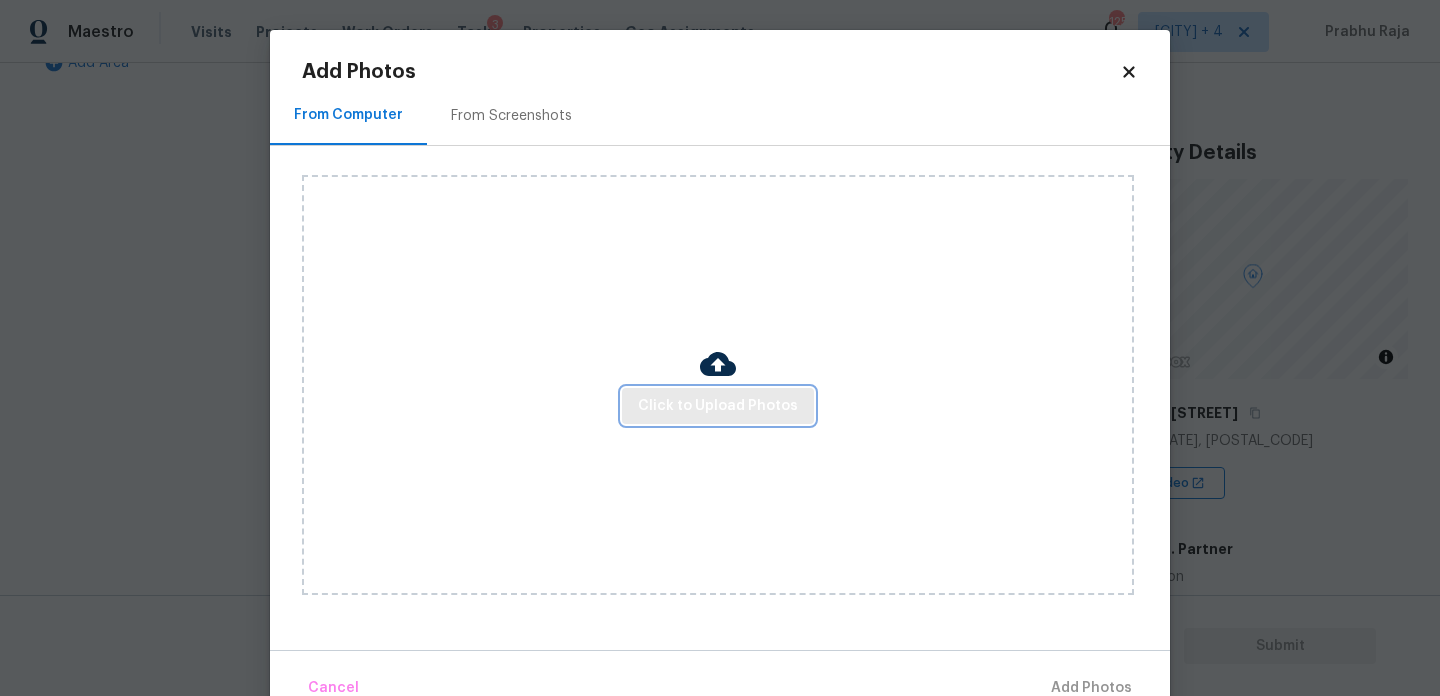 click on "Click to Upload Photos" at bounding box center (718, 406) 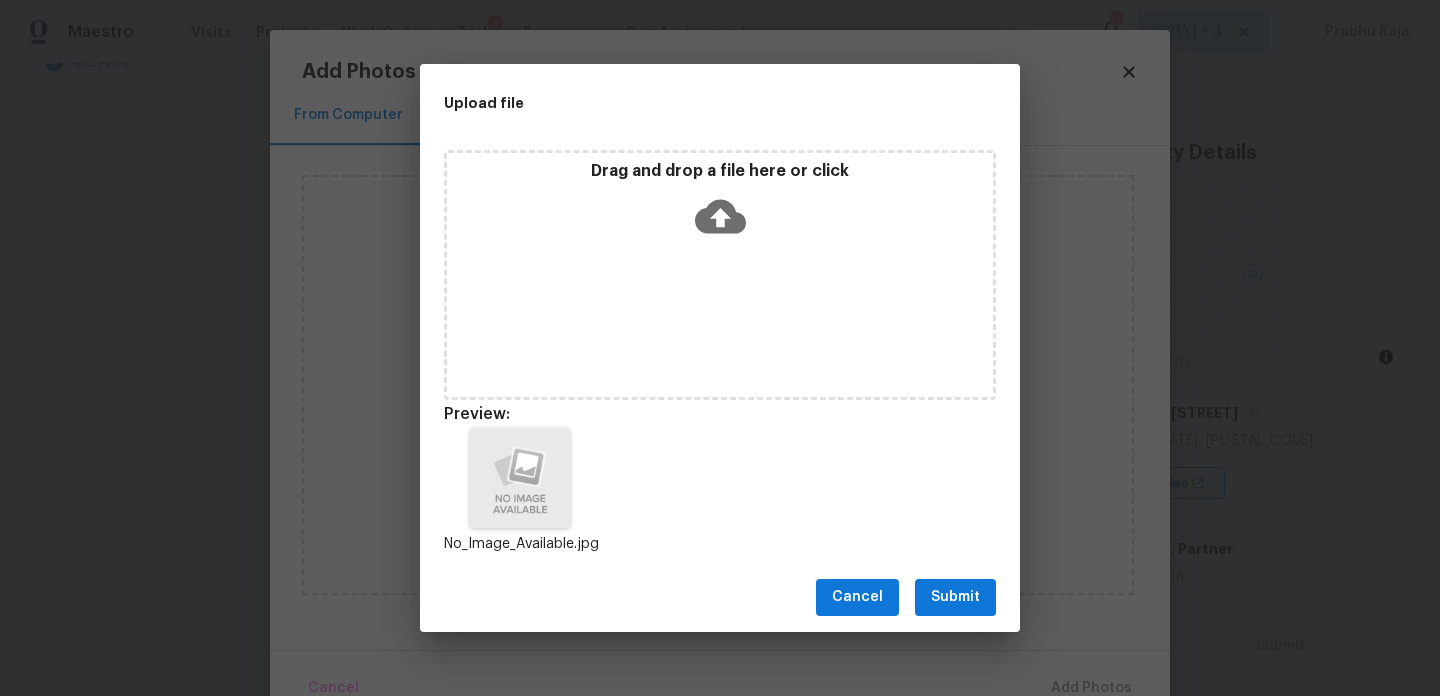 click on "Submit" at bounding box center [955, 597] 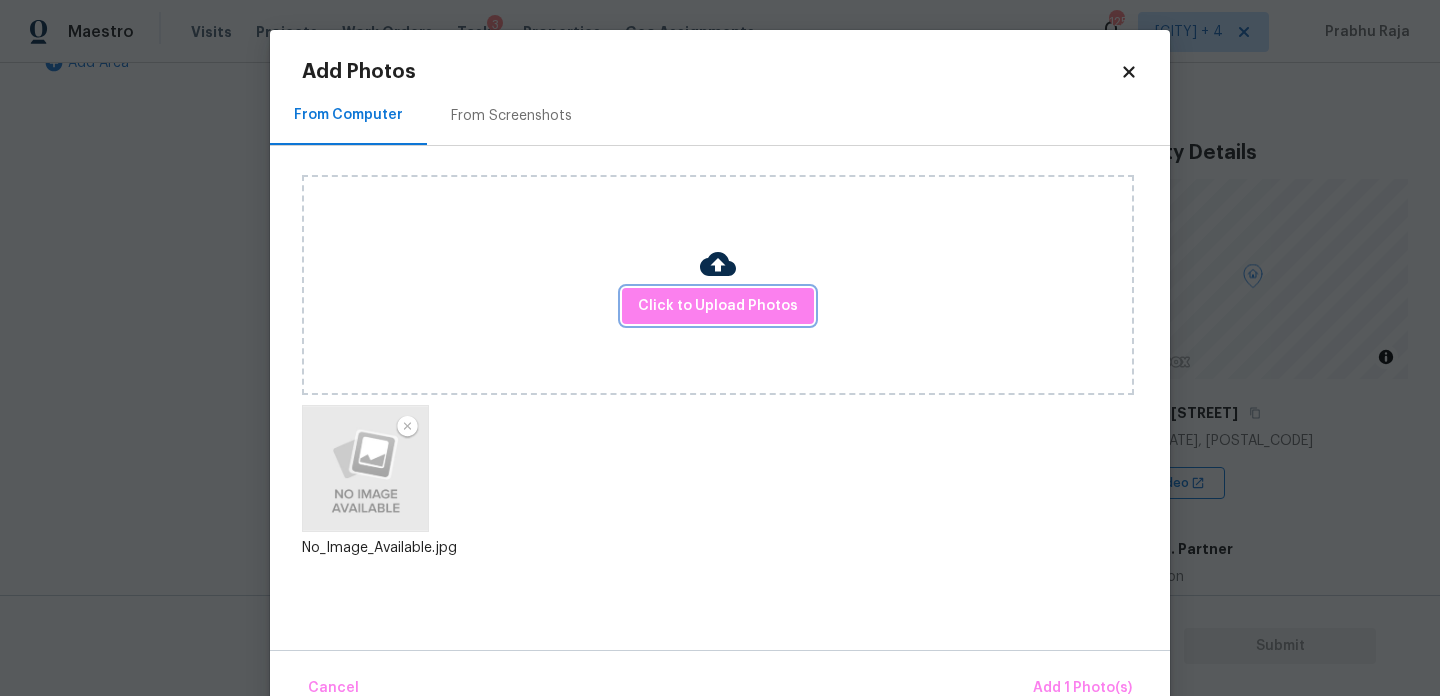 scroll, scrollTop: 44, scrollLeft: 0, axis: vertical 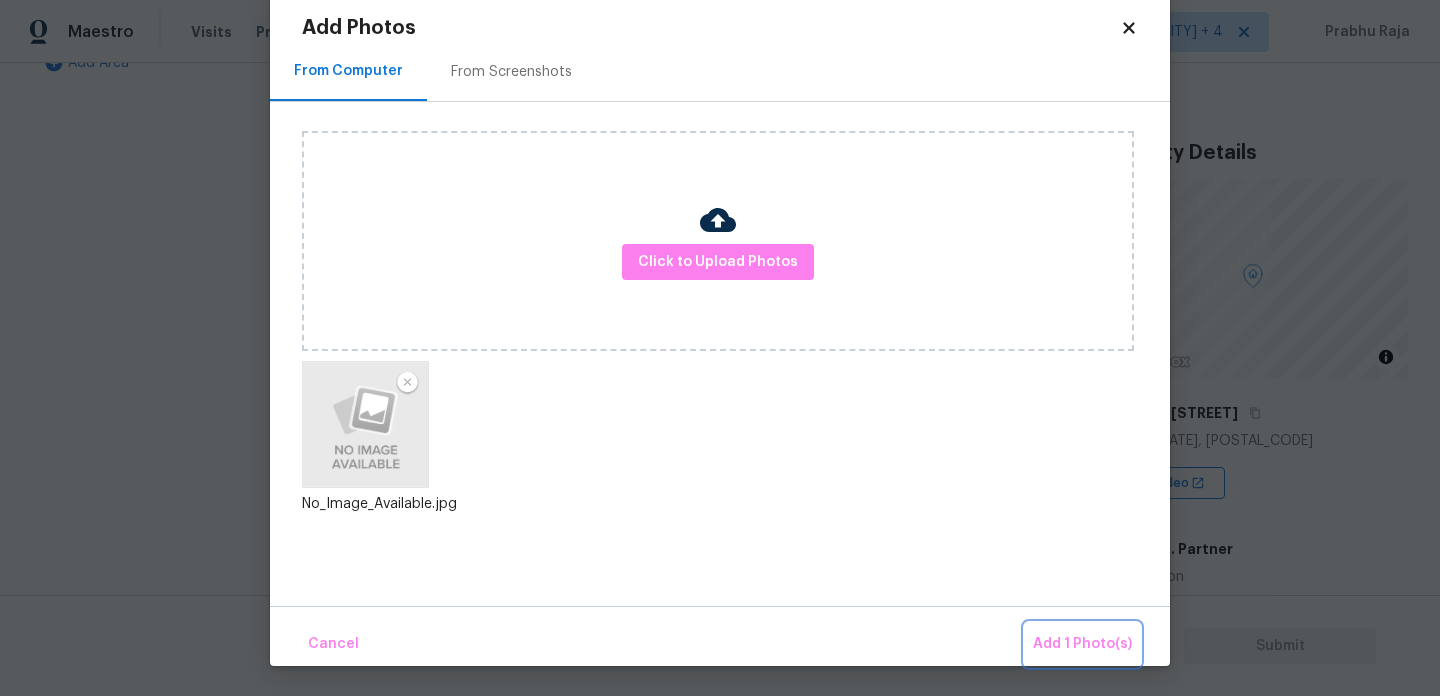 click on "Add 1 Photo(s)" at bounding box center (1082, 644) 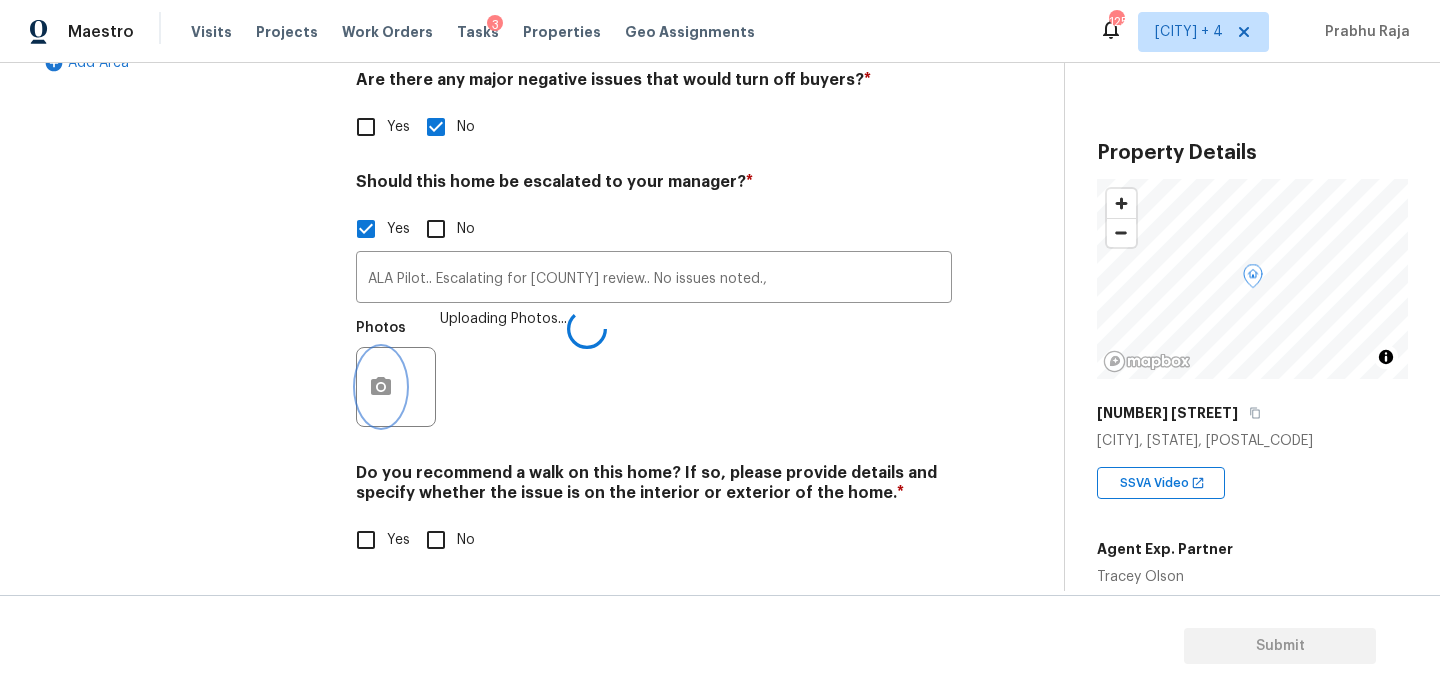scroll, scrollTop: 0, scrollLeft: 0, axis: both 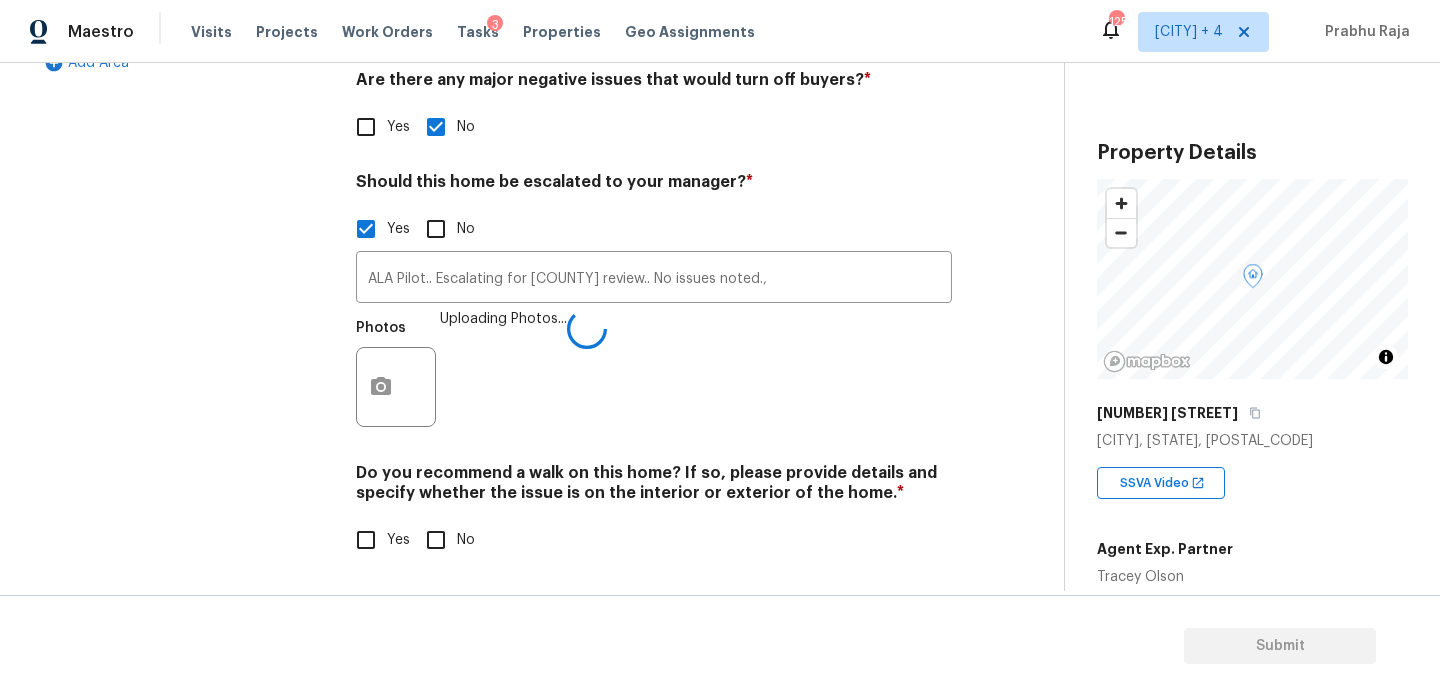 click on "No" at bounding box center [436, 540] 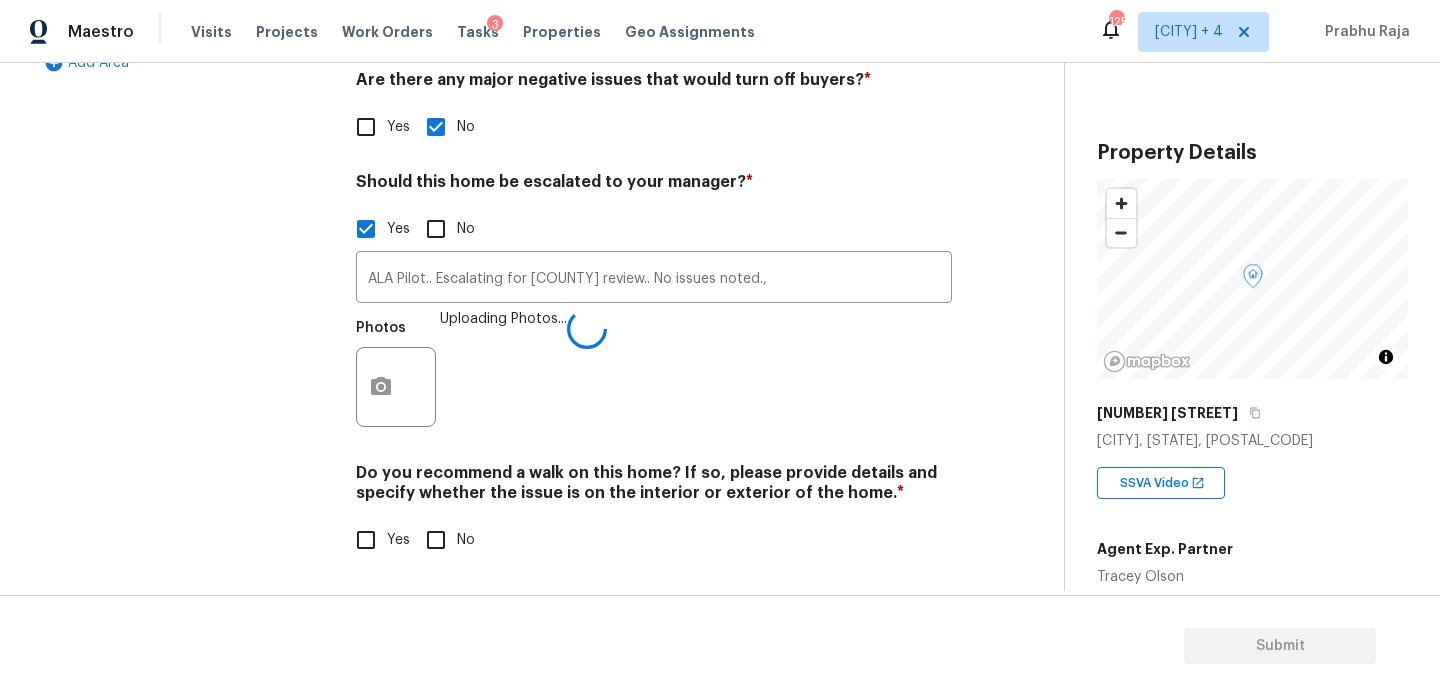 checkbox on "true" 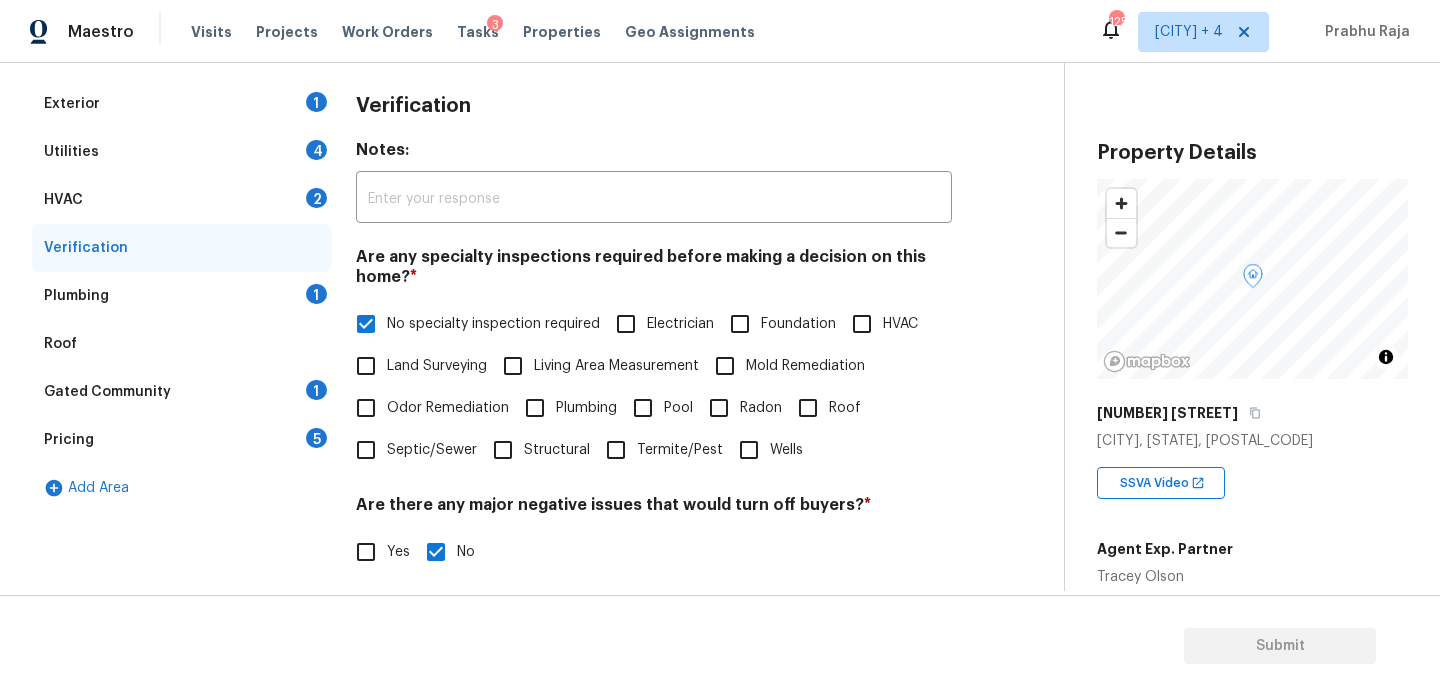 scroll, scrollTop: 217, scrollLeft: 0, axis: vertical 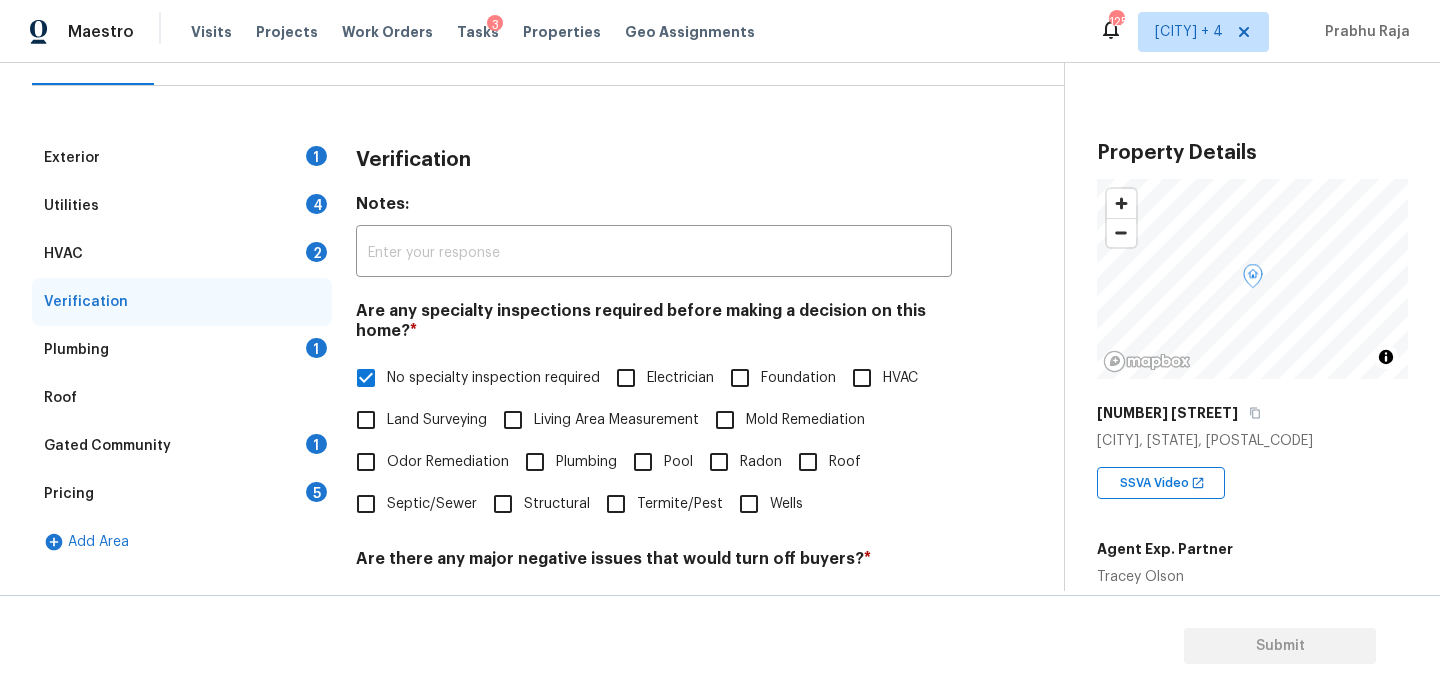 click on "Exterior 1" at bounding box center (182, 158) 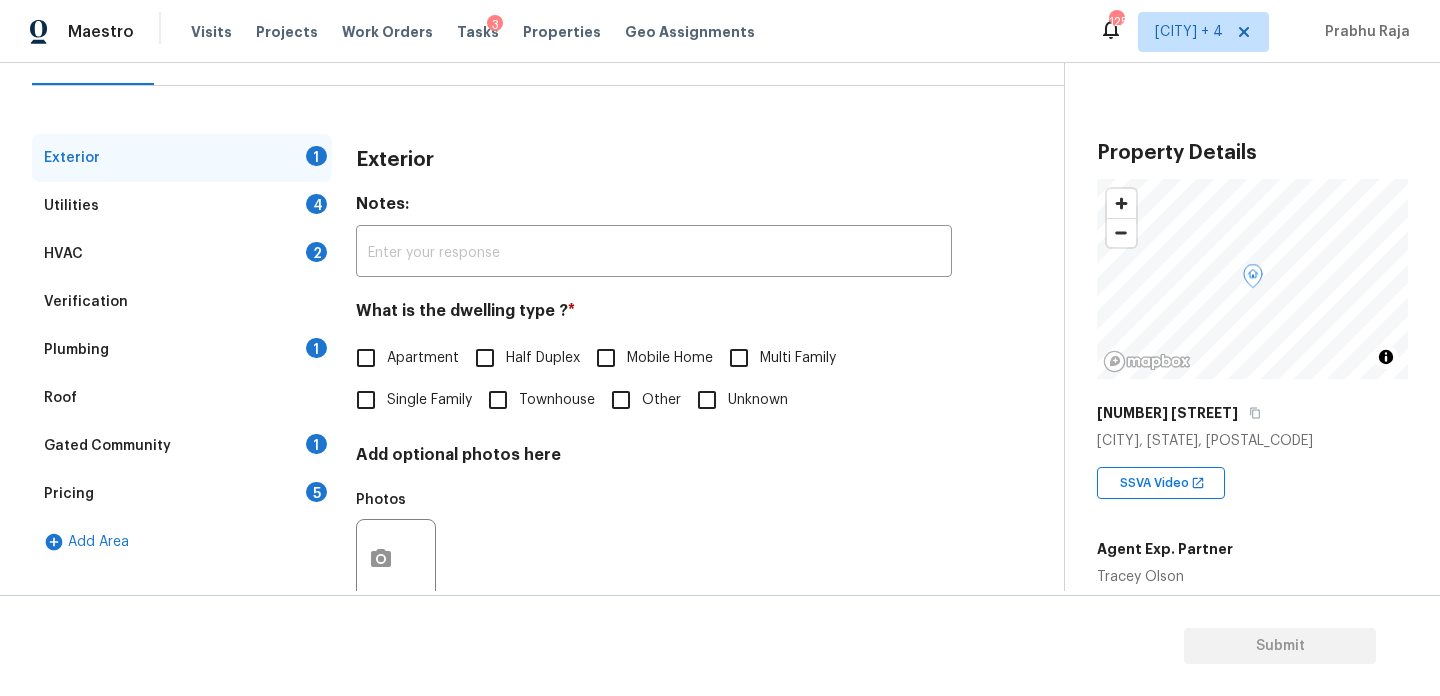 click on "Single Family" at bounding box center [366, 400] 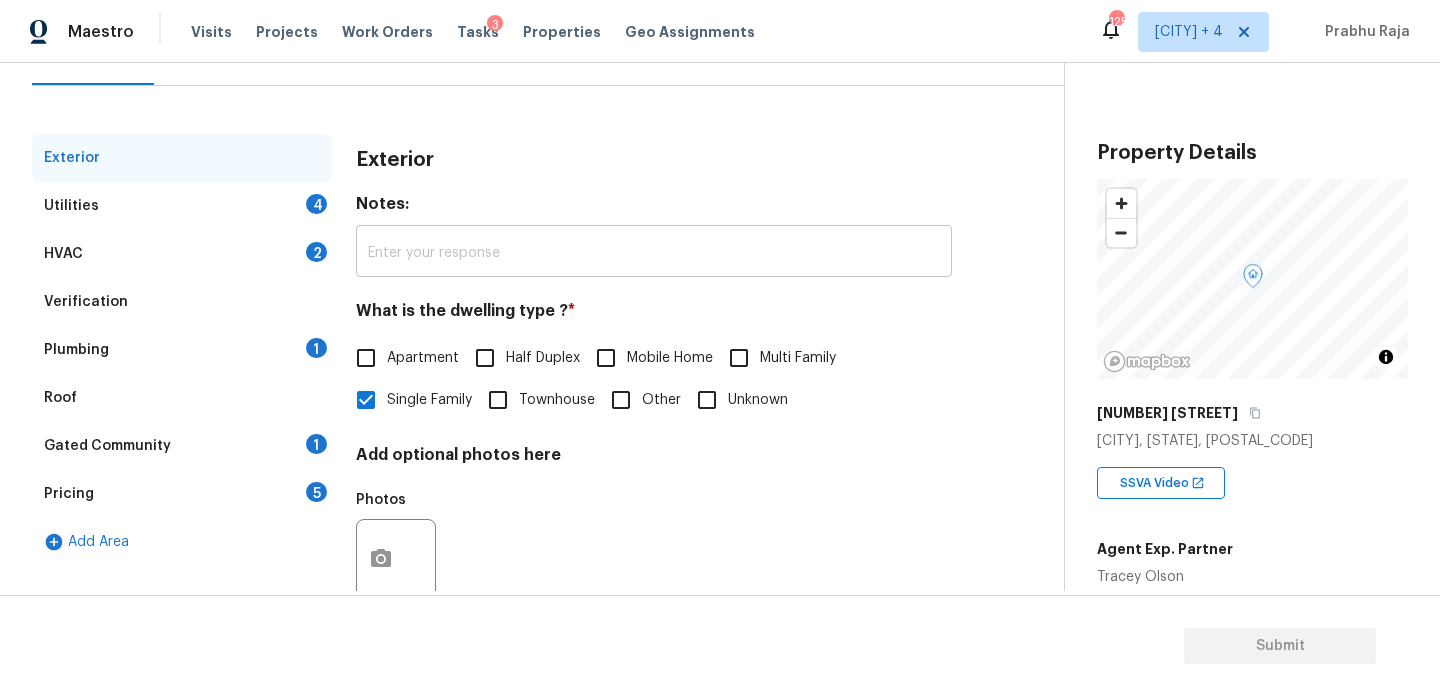 scroll, scrollTop: 53, scrollLeft: 0, axis: vertical 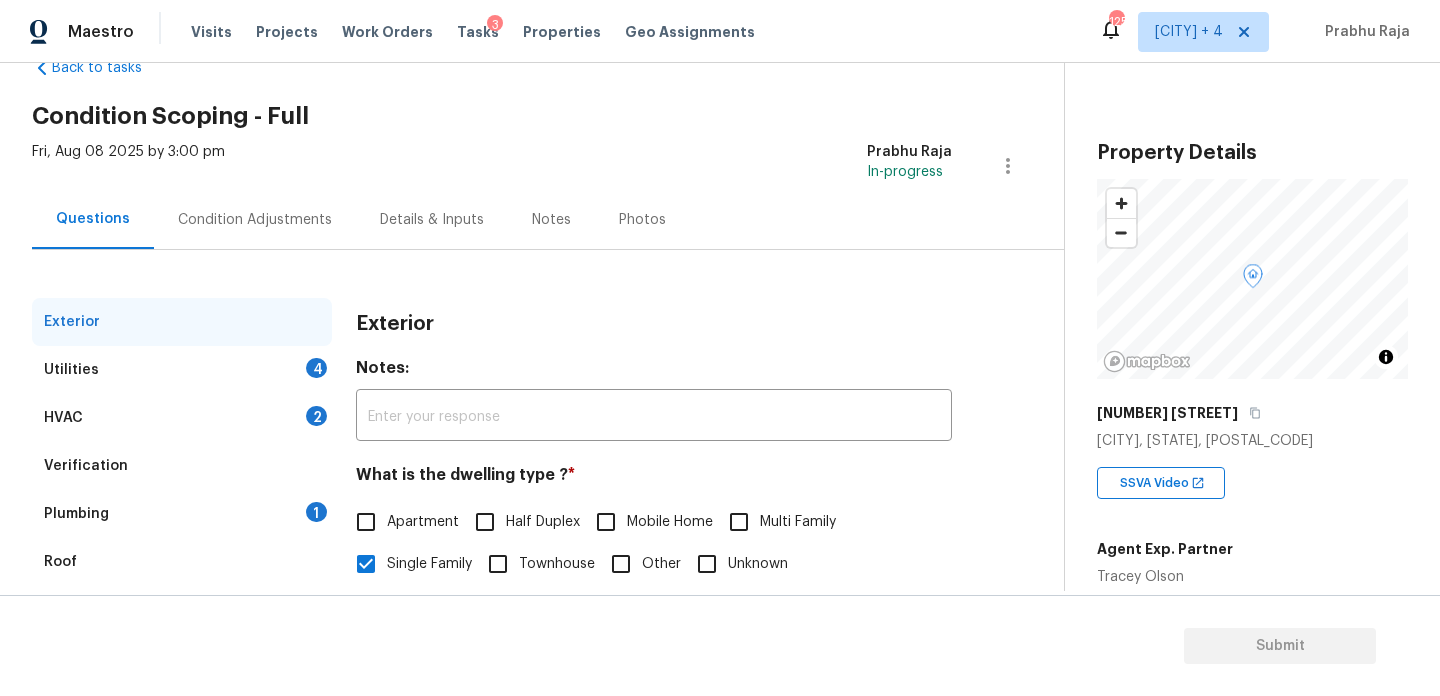 click on "Condition Adjustments" at bounding box center (255, 220) 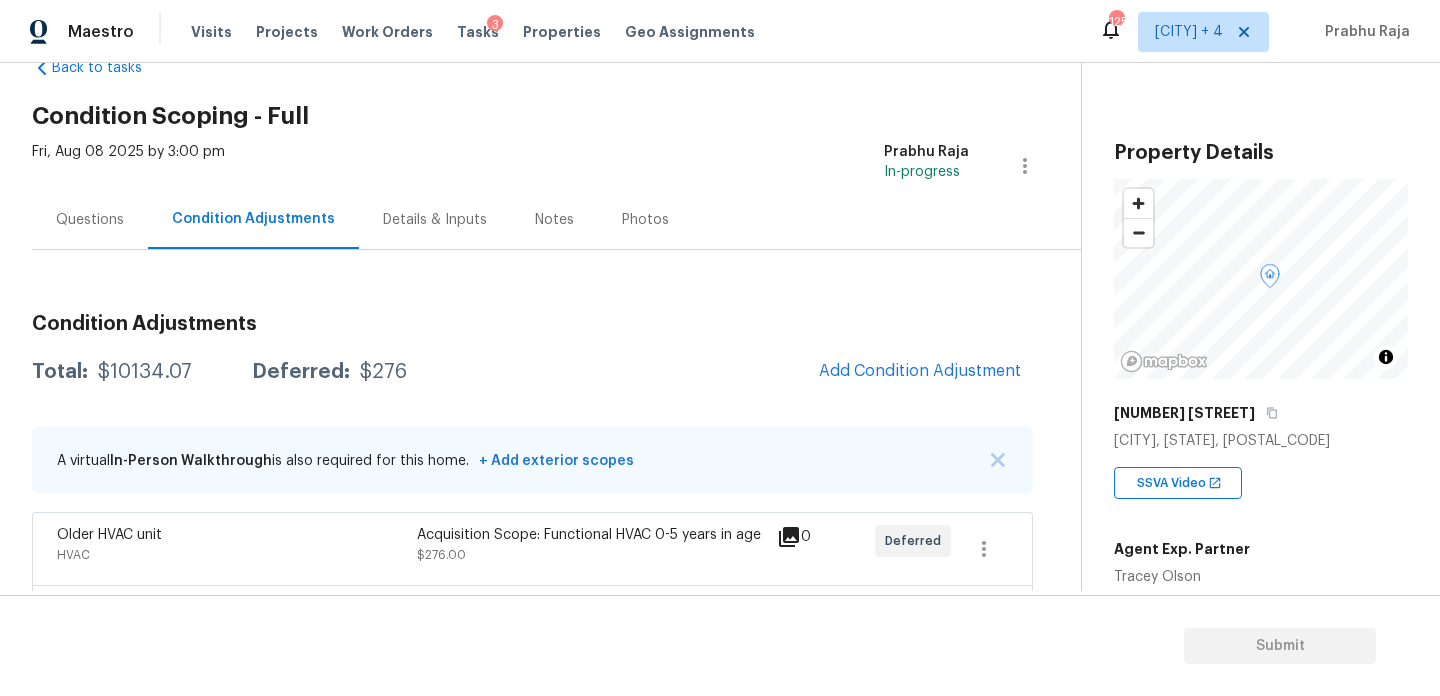 click on "Condition Adjustments Total:  $10134.07 Deferred:  $276 Add Condition Adjustment A virtual  In-Person Walkthrough  is also required for this home.   + Add exterior scopes Older HVAC unit HVAC Acquisition Scope: Functional HVAC 0-5 years in age $276.00   0 Deferred Exterior Overall - Landscaping Mowing of grass up to 6" in height. Mow, edge along driveways & sidewalks, trim along standing structures, trim bushes and shrubs (<6' in height). Remove weeds from previously maintained flowerbeds and remove standing yard debris (small twigs, non seasonal falling leaves).  Use leaf blower to remove clippings from hard surfaces." $175.00   2 Exterior Overall - Exterior Paint Complete exterior primer and repaint to include stem wall, eaves, soffits, fascia (foundation to roofline). Caulk/patch where needed; windows, doors, siding, eaves, gaps and penetrations. $3,732.50   4 Exterior Overall - Exterior Paint Pressure wash garage floors, walkways, porches, and patios $125.00   0 Poor interior paint quality $20.00   0   0" at bounding box center [532, 815] 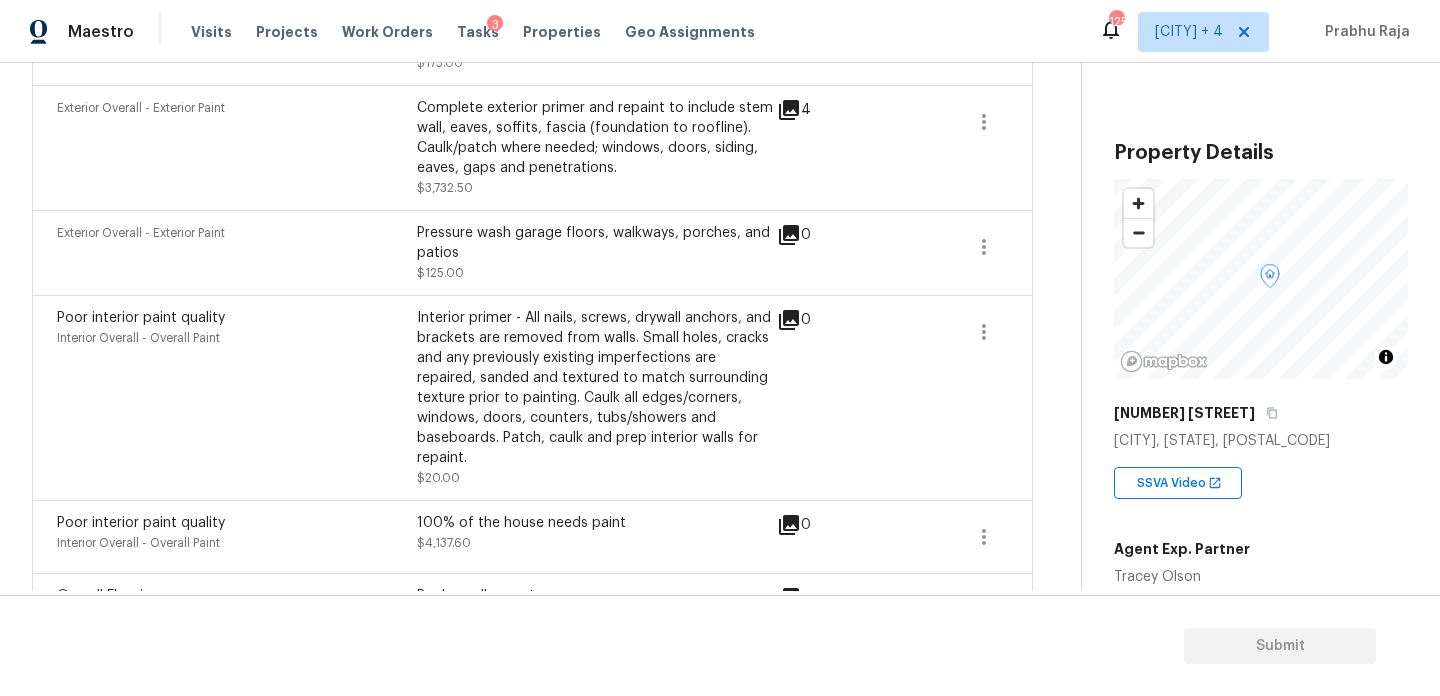 scroll, scrollTop: 756, scrollLeft: 0, axis: vertical 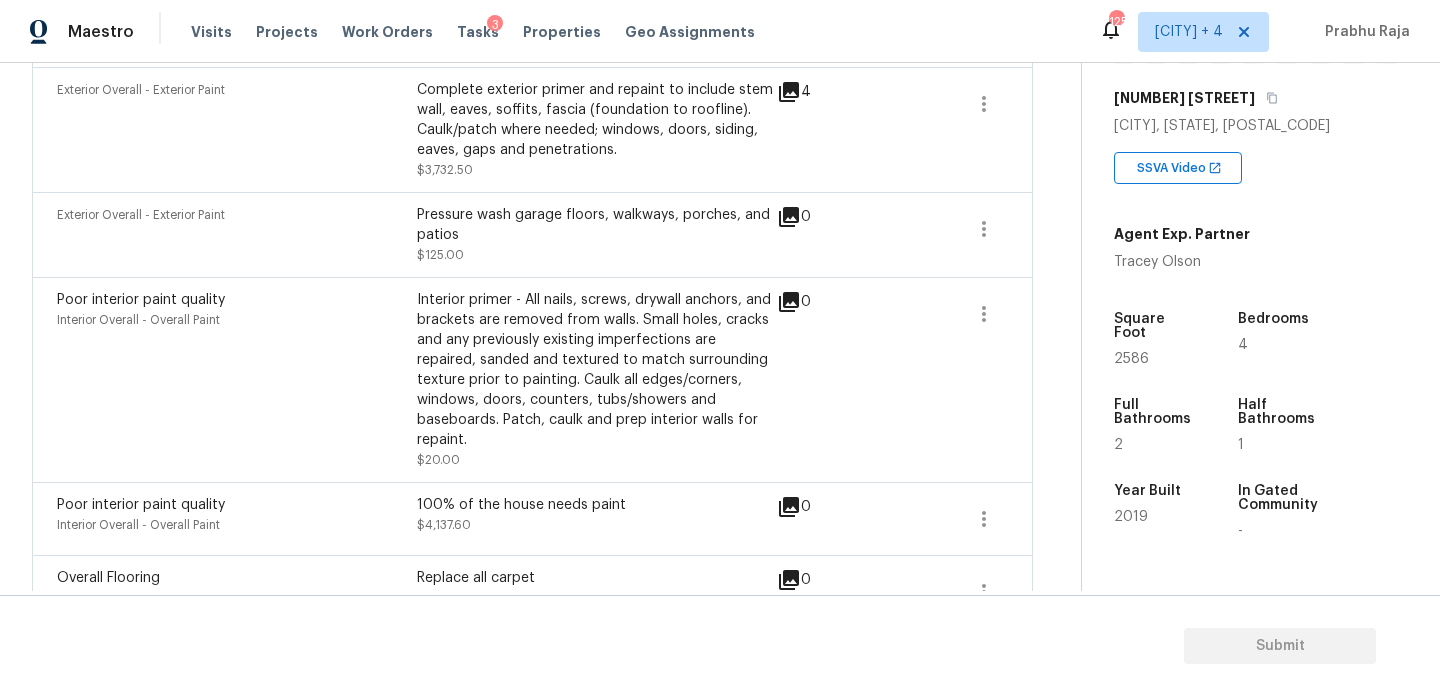 click on "2586" at bounding box center [1131, 359] 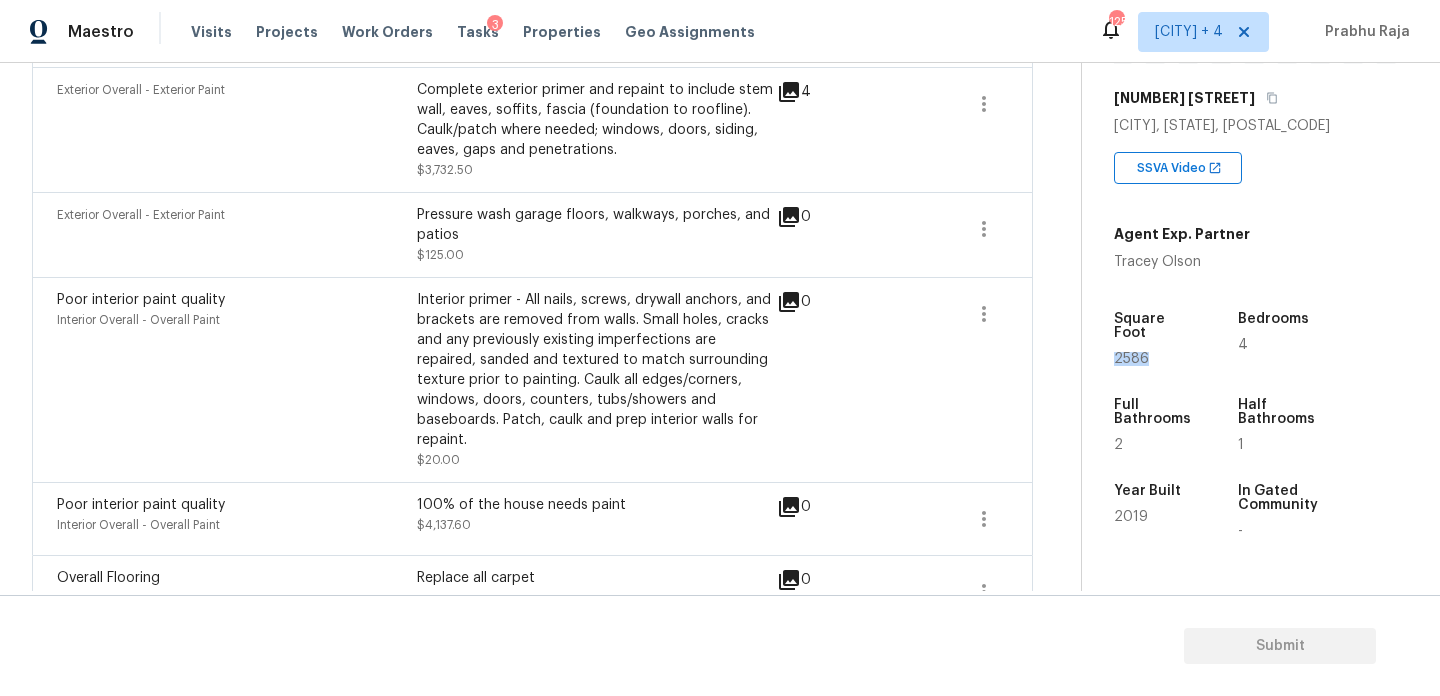 click on "2586" at bounding box center (1131, 359) 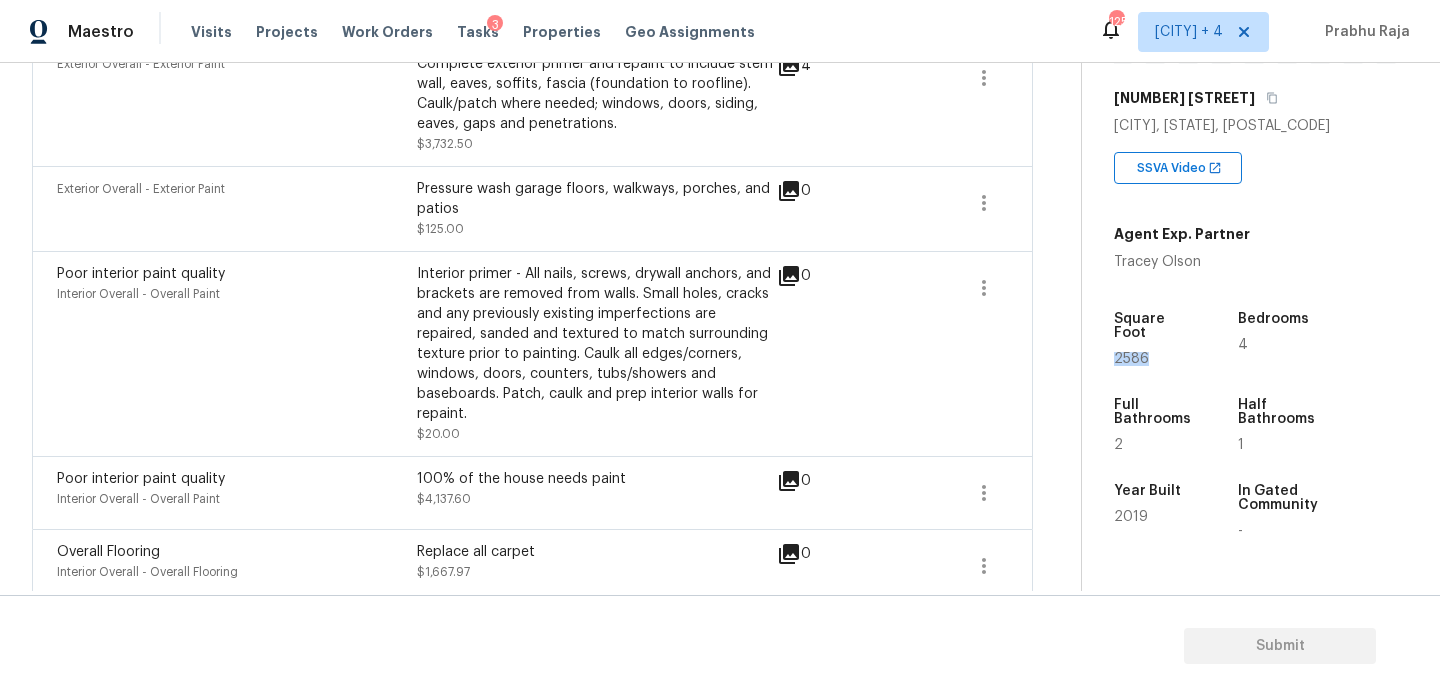 scroll, scrollTop: 0, scrollLeft: 0, axis: both 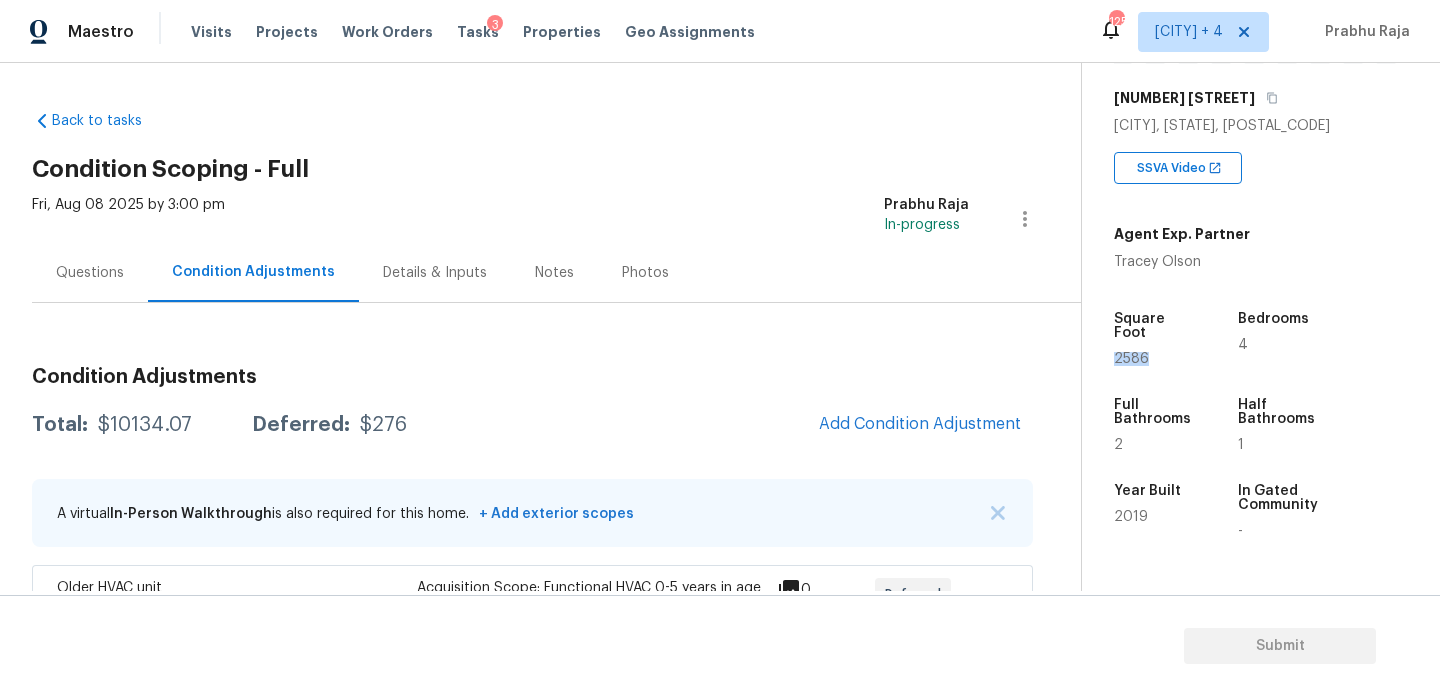 click on "Condition Adjustments Total:  $10134.07 Deferred:  $276 Add Condition Adjustment A virtual  In-Person Walkthrough  is also required for this home.   + Add exterior scopes Older HVAC unit HVAC Acquisition Scope: Functional HVAC 0-5 years in age $276.00   0 Deferred Exterior Overall - Landscaping Mowing of grass up to 6" in height. Mow, edge along driveways & sidewalks, trim along standing structures, trim bushes and shrubs (<6' in height). Remove weeds from previously maintained flowerbeds and remove standing yard debris (small twigs, non seasonal falling leaves).  Use leaf blower to remove clippings from hard surfaces." $175.00   2 Exterior Overall - Exterior Paint Complete exterior primer and repaint to include stem wall, eaves, soffits, fascia (foundation to roofline). Caulk/patch where needed; windows, doors, siding, eaves, gaps and penetrations. $3,732.50   4 Exterior Overall - Exterior Paint Pressure wash garage floors, walkways, porches, and patios $125.00   0 Poor interior paint quality $20.00   0   0" at bounding box center [532, 868] 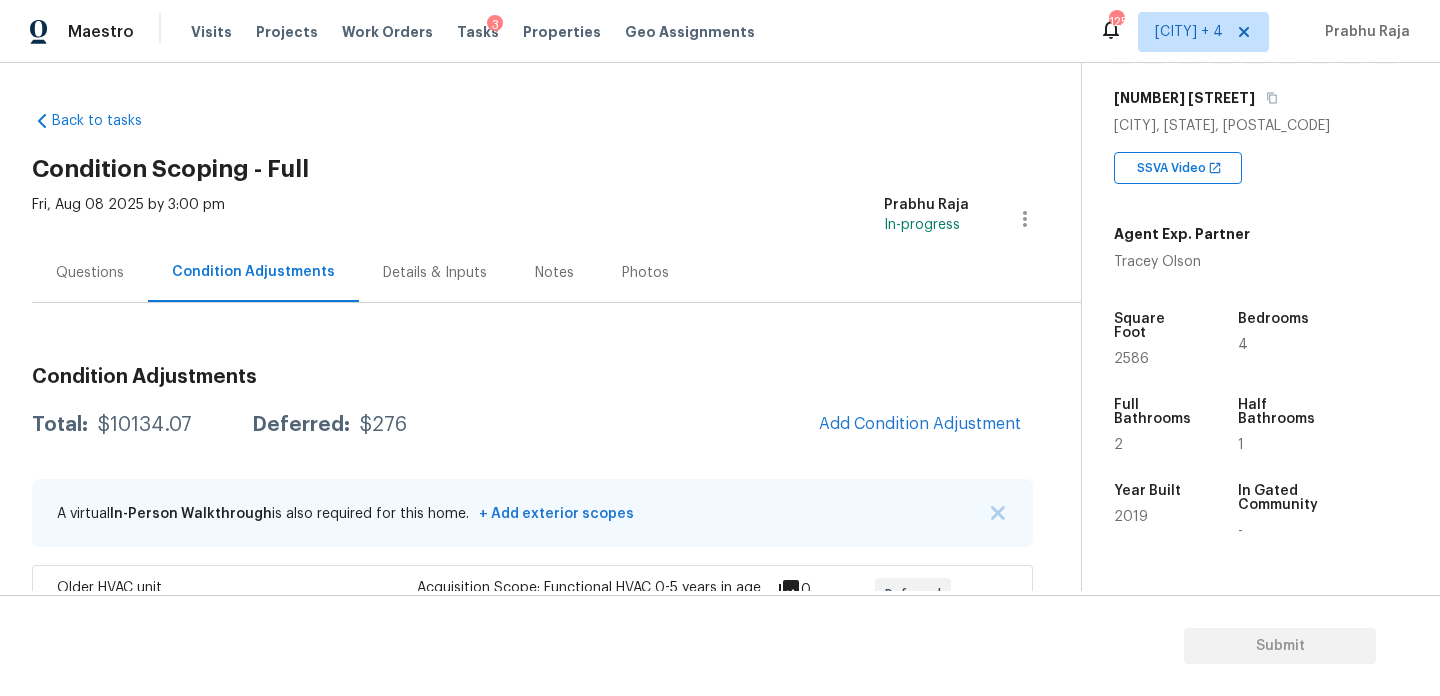 click on "Condition Adjustments Total:  $10134.07 Deferred:  $276 Add Condition Adjustment A virtual  In-Person Walkthrough  is also required for this home.   + Add exterior scopes Older HVAC unit HVAC Acquisition Scope: Functional HVAC 0-5 years in age $276.00   0 Deferred Exterior Overall - Landscaping Mowing of grass up to 6" in height. Mow, edge along driveways & sidewalks, trim along standing structures, trim bushes and shrubs (<6' in height). Remove weeds from previously maintained flowerbeds and remove standing yard debris (small twigs, non seasonal falling leaves).  Use leaf blower to remove clippings from hard surfaces." $175.00   2 Exterior Overall - Exterior Paint Complete exterior primer and repaint to include stem wall, eaves, soffits, fascia (foundation to roofline). Caulk/patch where needed; windows, doors, siding, eaves, gaps and penetrations. $3,732.50   4 Exterior Overall - Exterior Paint Pressure wash garage floors, walkways, porches, and patios $125.00   0 Poor interior paint quality $20.00   0   0" at bounding box center [532, 868] 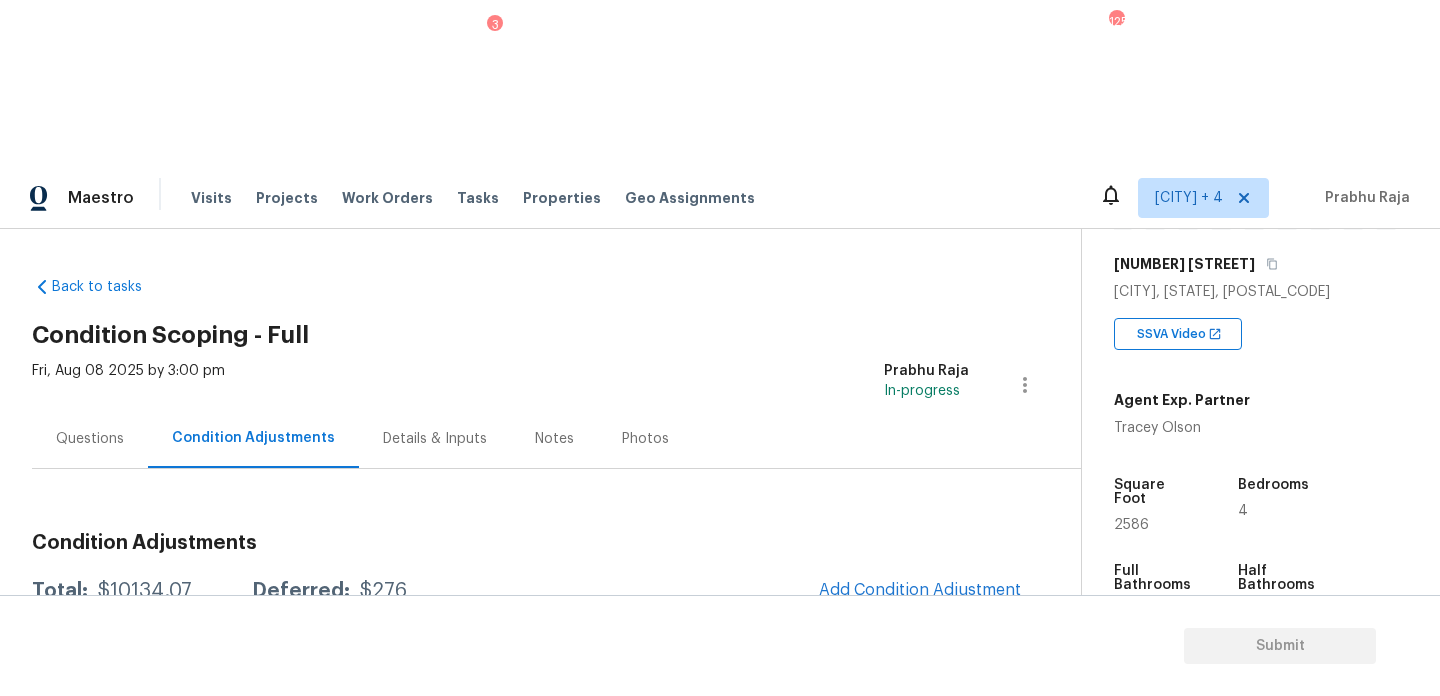 click on "Condition Adjustments Total:  $10134.07 Deferred:  $276 Add Condition Adjustment A virtual  In-Person Walkthrough  is also required for this home.   + Add exterior scopes Older HVAC unit HVAC Acquisition Scope: Functional HVAC 0-5 years in age $276.00   0 Deferred Exterior Overall - Landscaping Mowing of grass up to 6" in height. Mow, edge along driveways & sidewalks, trim along standing structures, trim bushes and shrubs (<6' in height). Remove weeds from previously maintained flowerbeds and remove standing yard debris (small twigs, non seasonal falling leaves).  Use leaf blower to remove clippings from hard surfaces." $175.00   2 Exterior Overall - Exterior Paint Complete exterior primer and repaint to include stem wall, eaves, soffits, fascia (foundation to roofline). Caulk/patch where needed; windows, doors, siding, eaves, gaps and penetrations. $3,732.50   4 Exterior Overall - Exterior Paint Pressure wash garage floors, walkways, porches, and patios $125.00   0 Poor interior paint quality $20.00   0   0" at bounding box center [532, 1034] 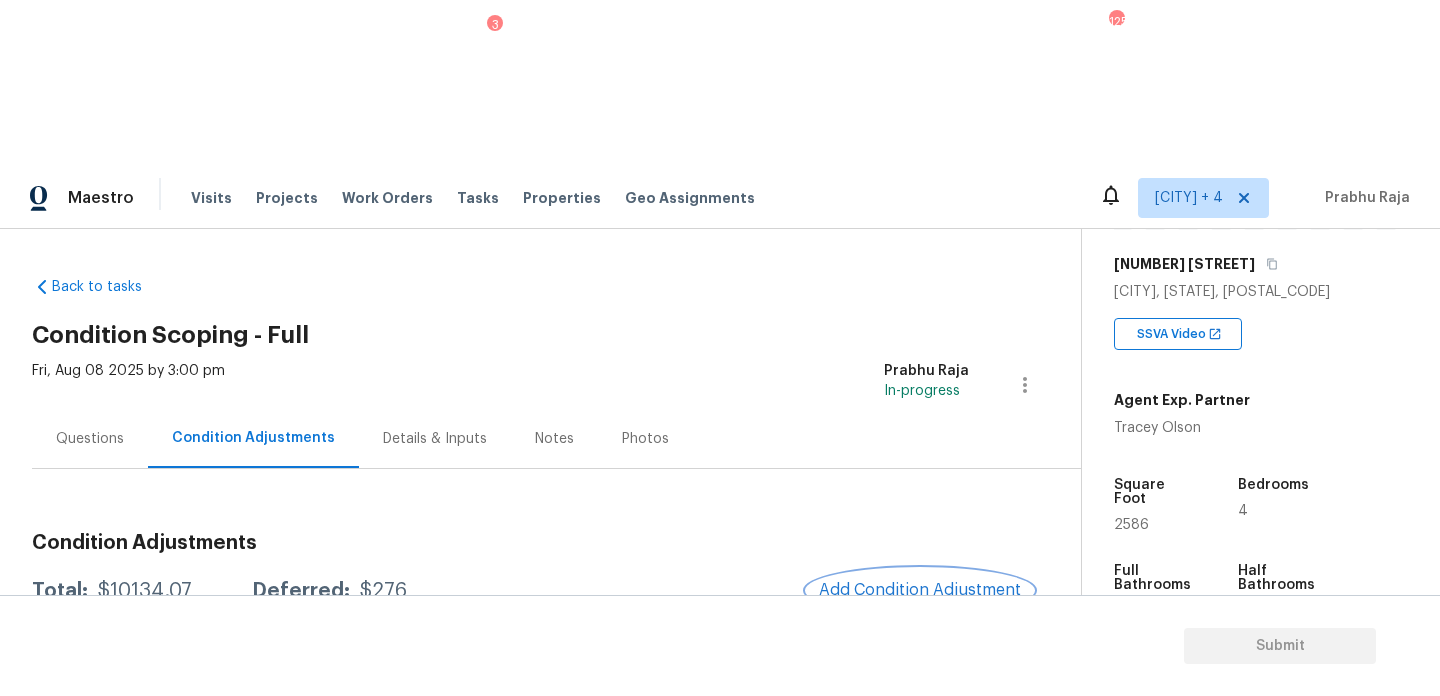 click on "Add Condition Adjustment" at bounding box center [920, 590] 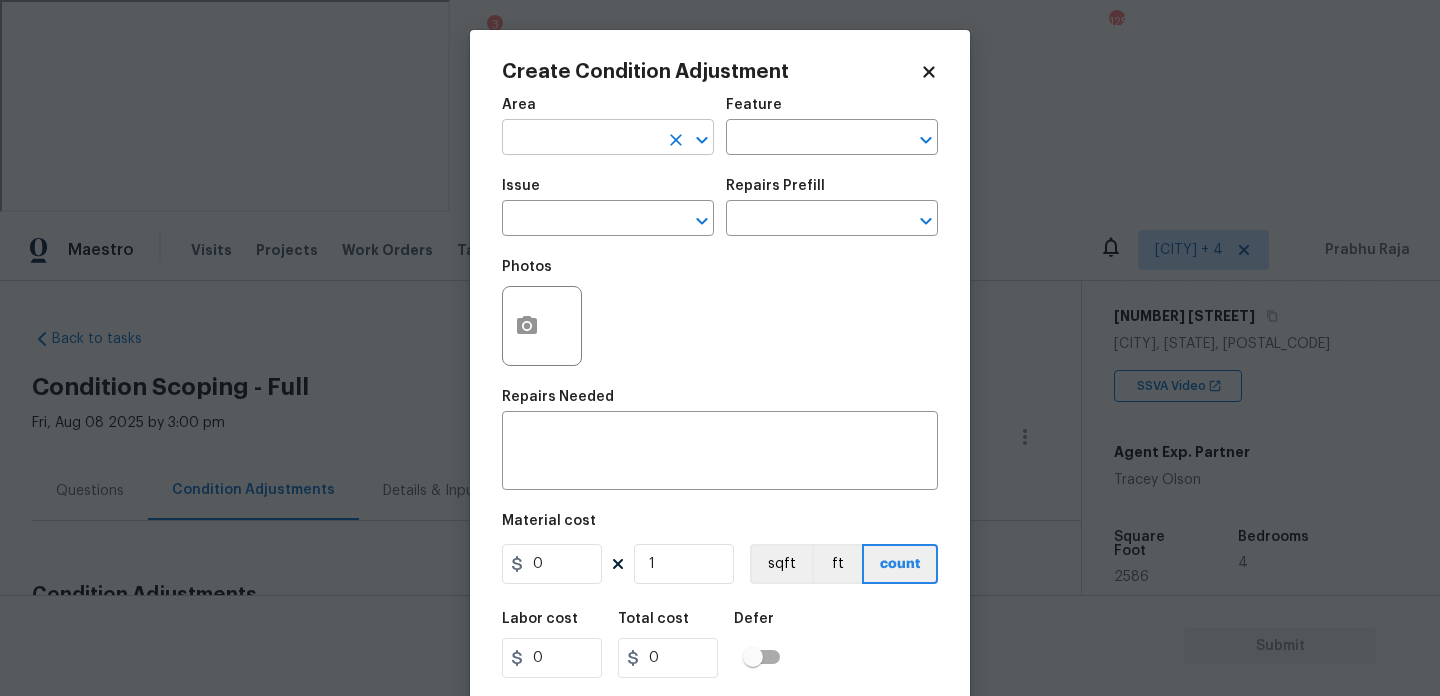 click at bounding box center (580, 139) 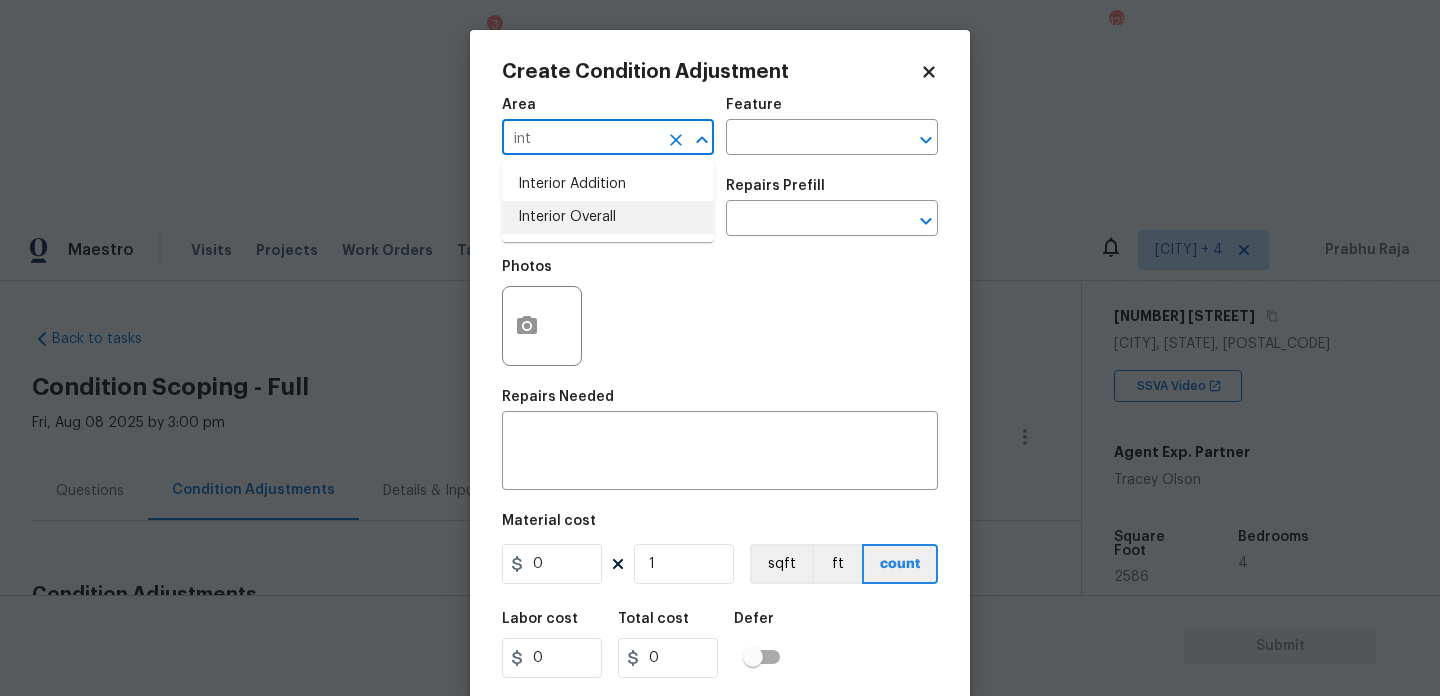 click on "Interior Overall" at bounding box center (608, 217) 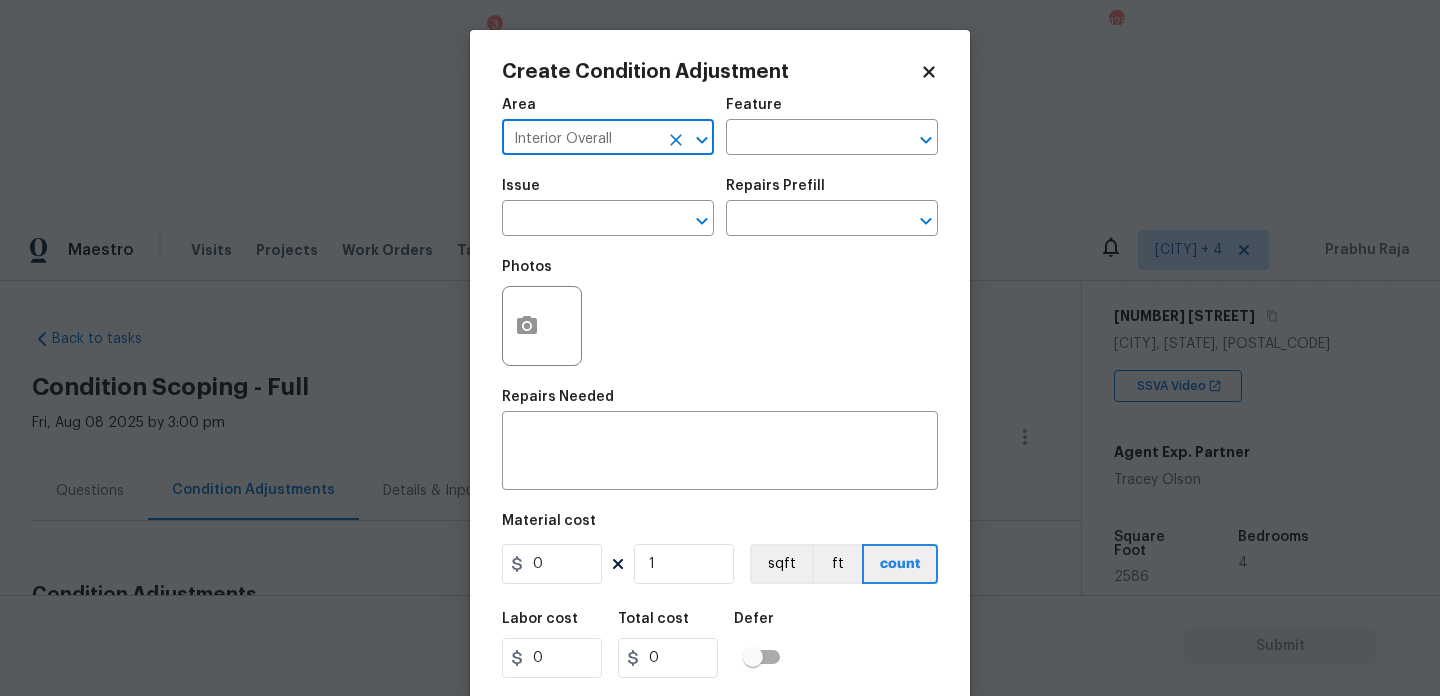type on "Interior Overall" 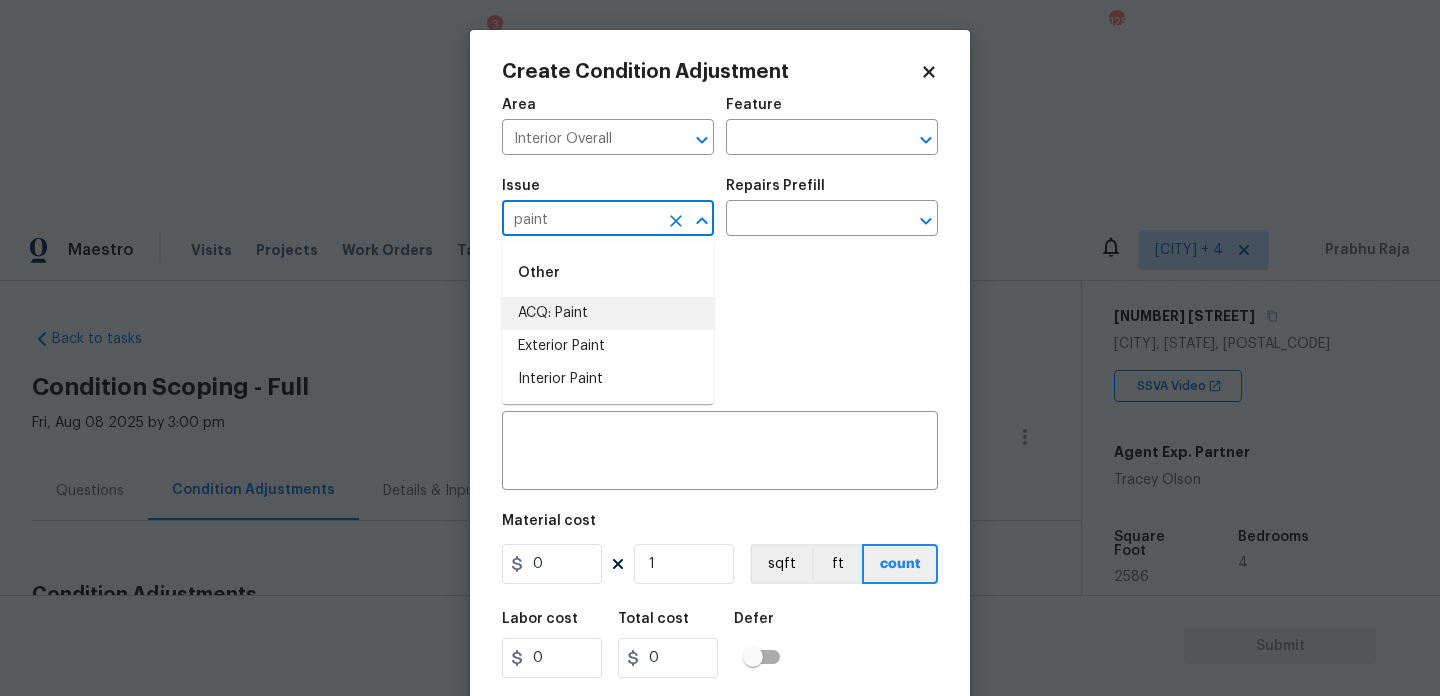 click on "ACQ: Paint" at bounding box center [608, 313] 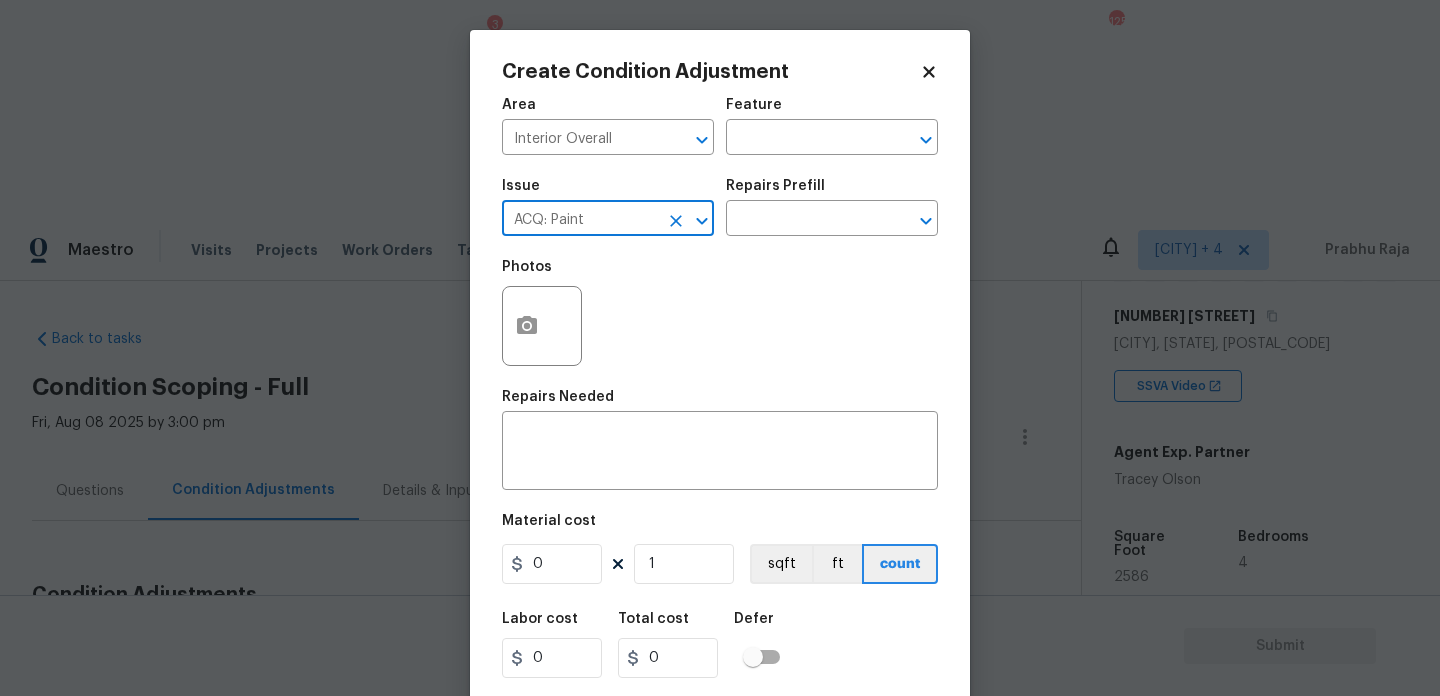 type on "ACQ: Paint" 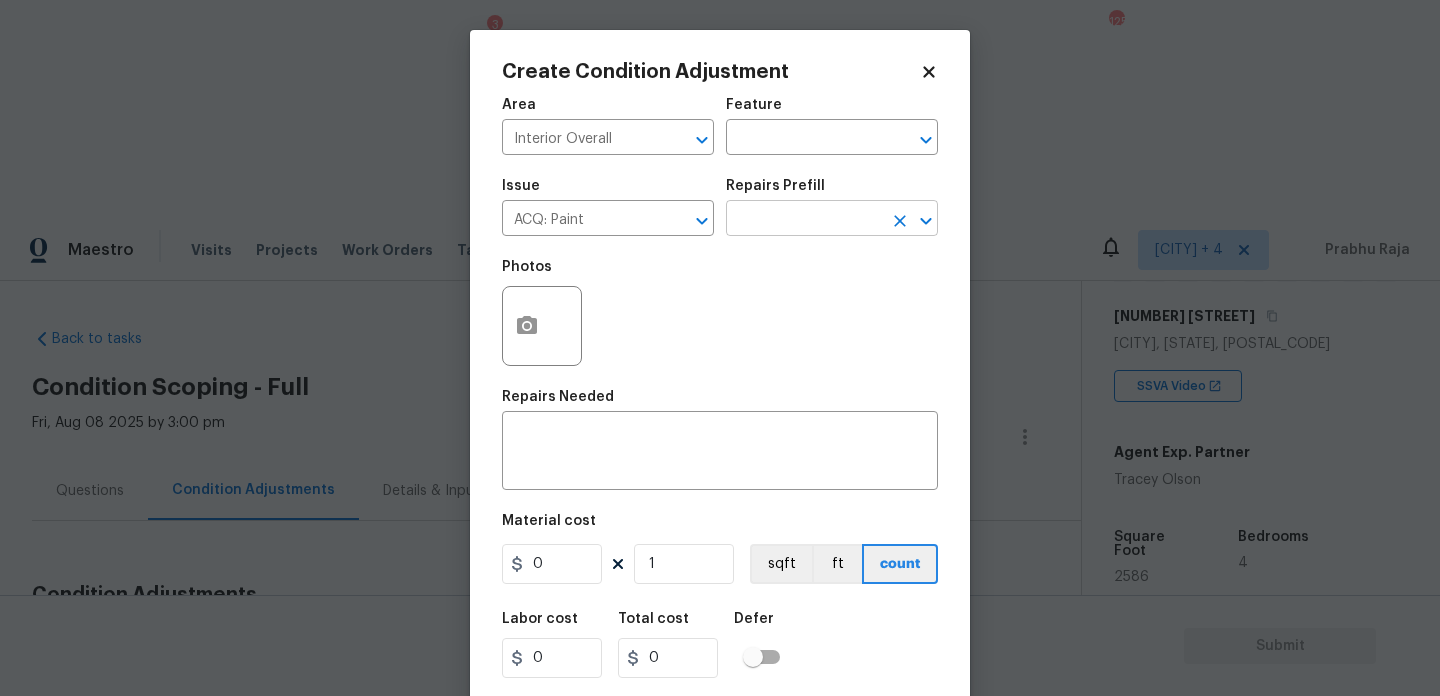 click at bounding box center (804, 220) 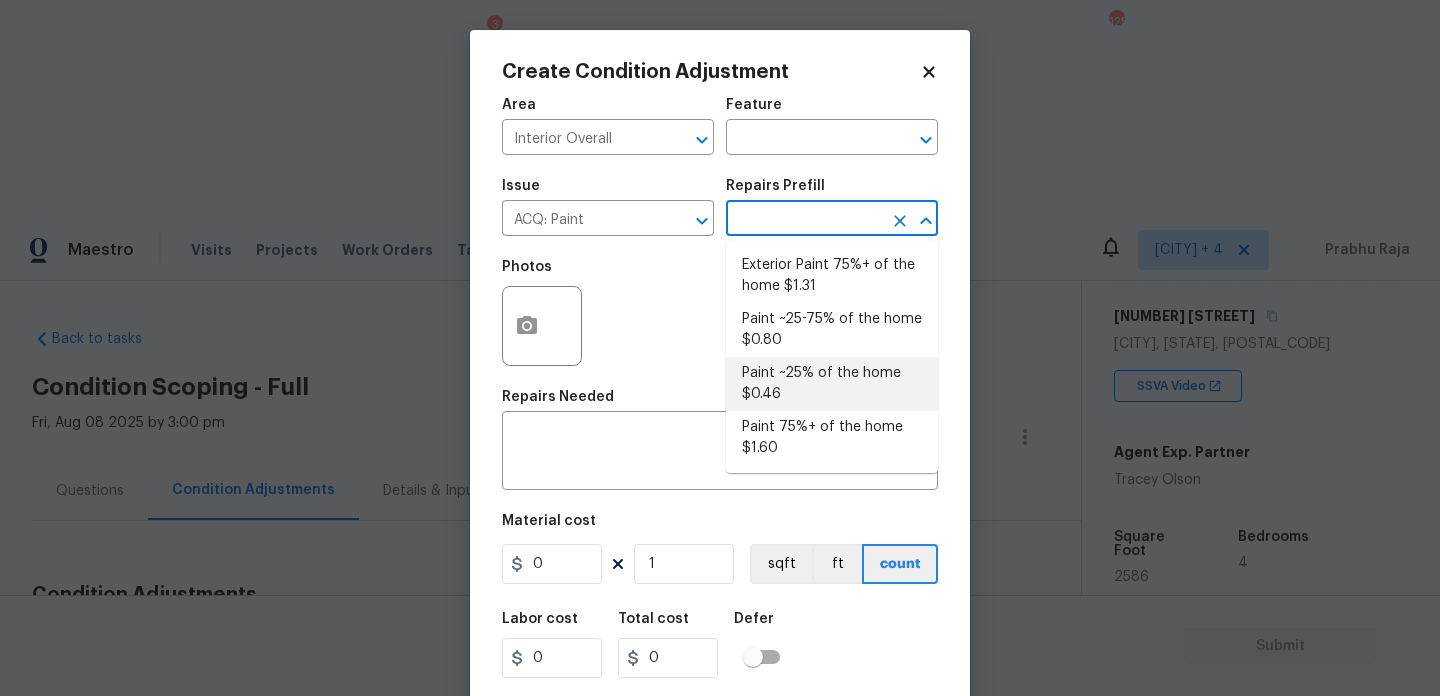 click on "Paint ~25% of the home $0.46" at bounding box center (832, 384) 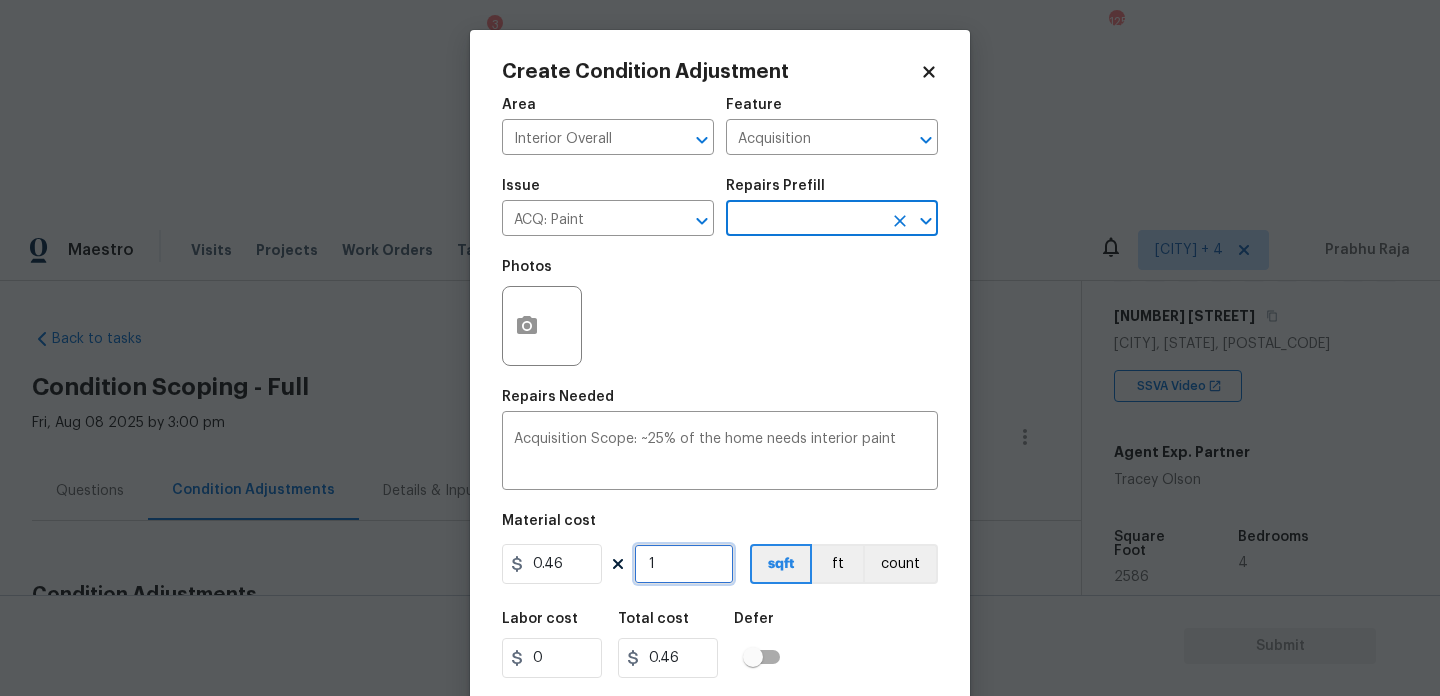 click on "1" at bounding box center (684, 564) 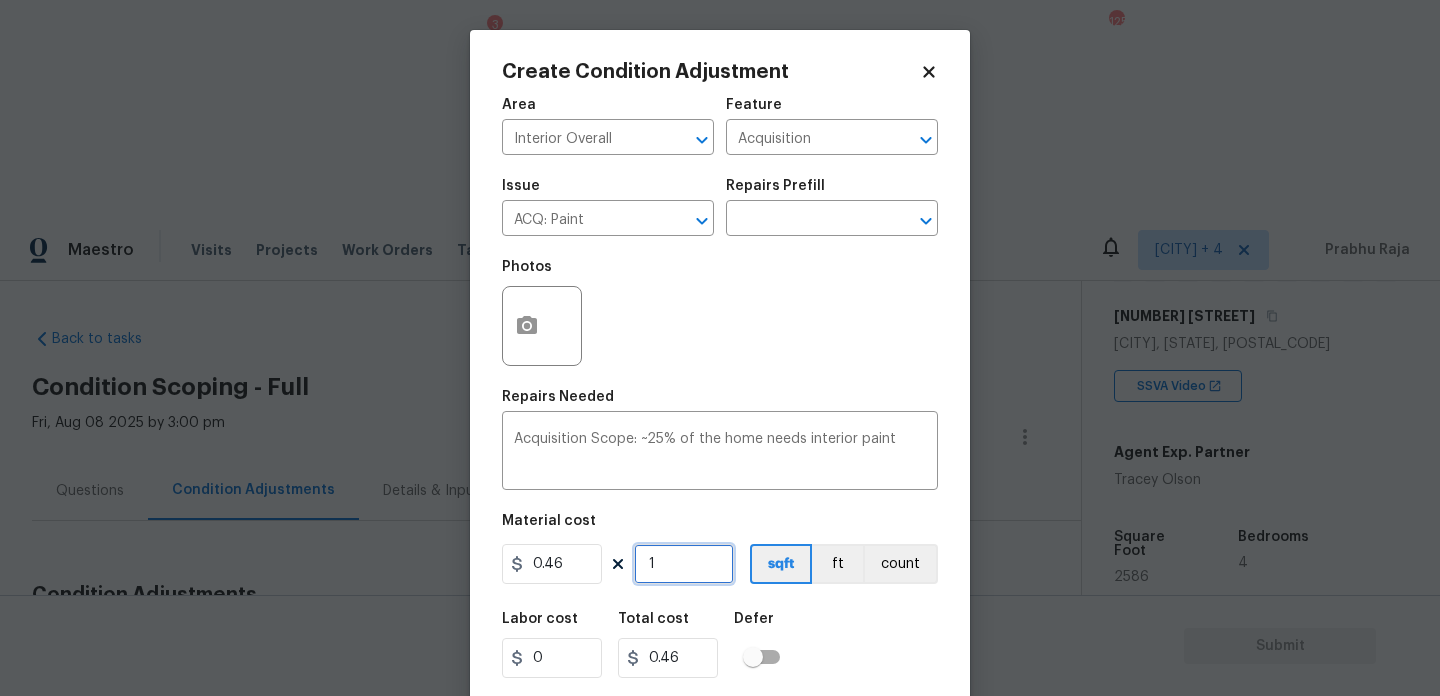 type on "0" 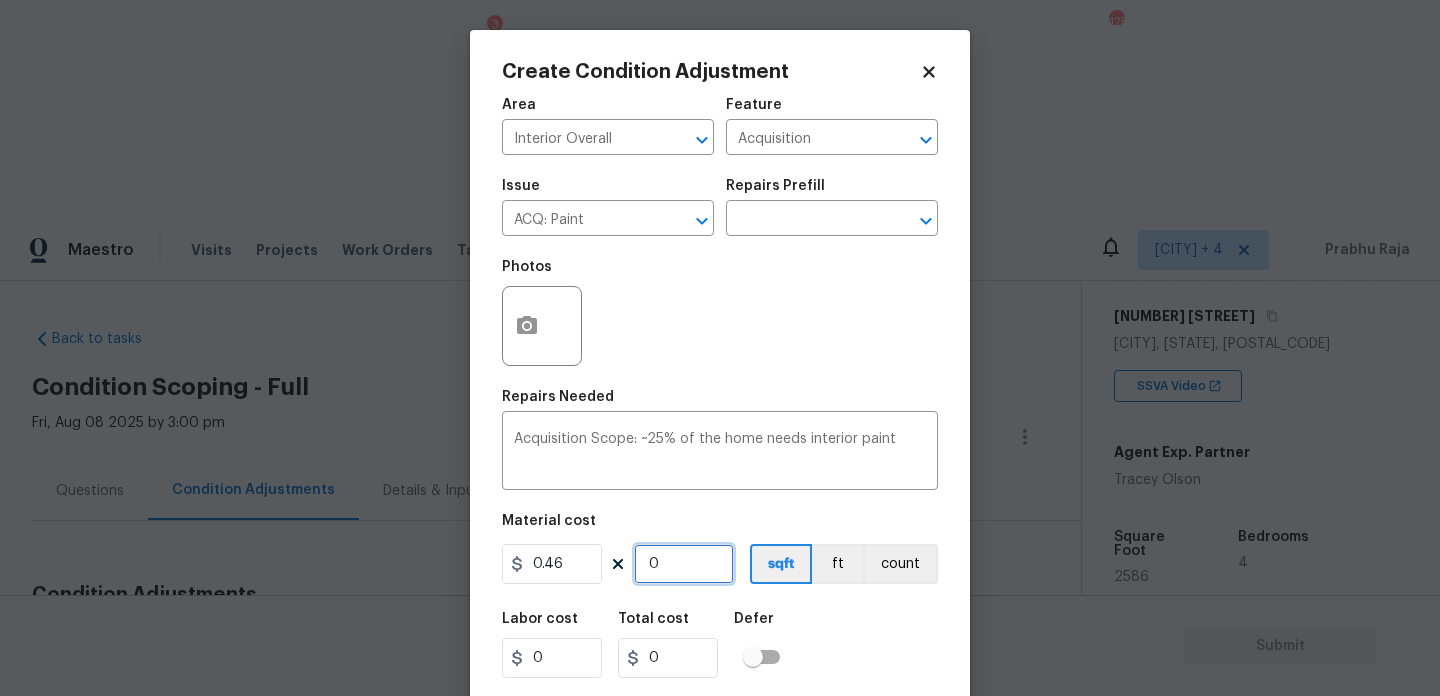 paste on "2586" 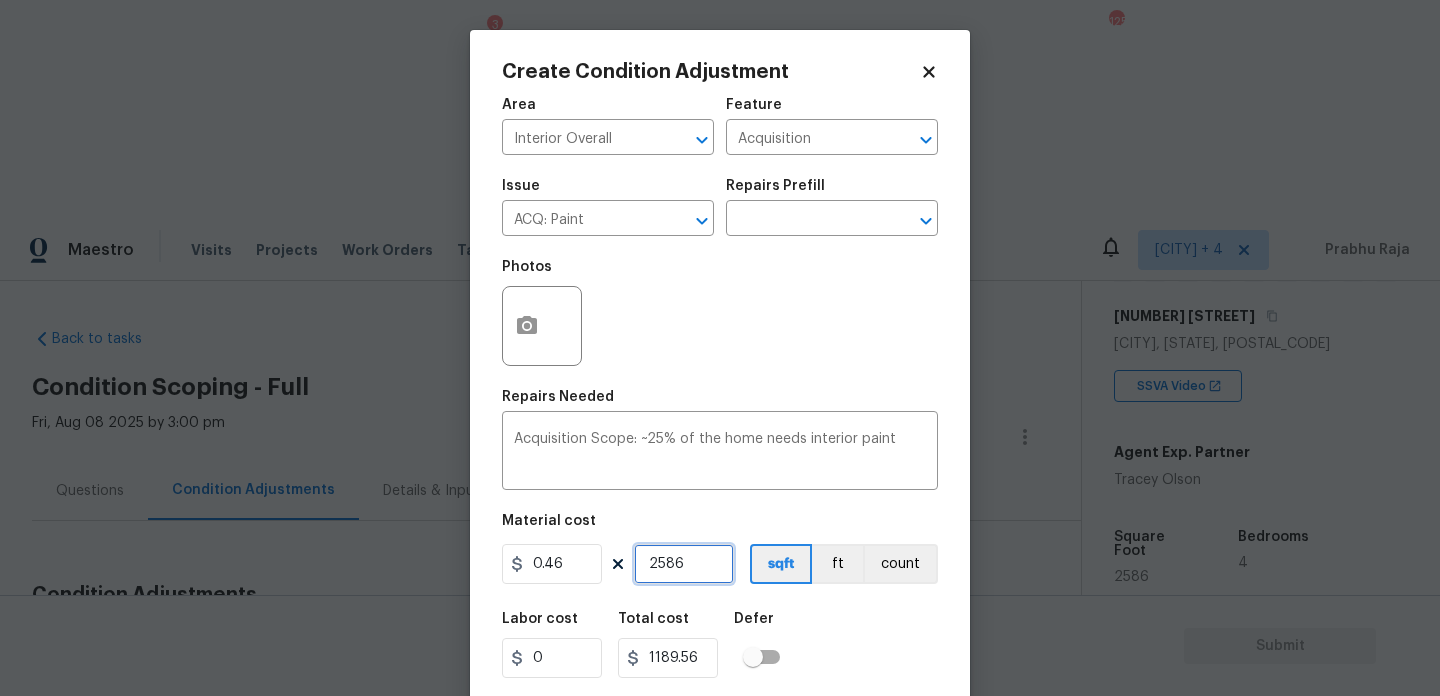 scroll, scrollTop: 51, scrollLeft: 0, axis: vertical 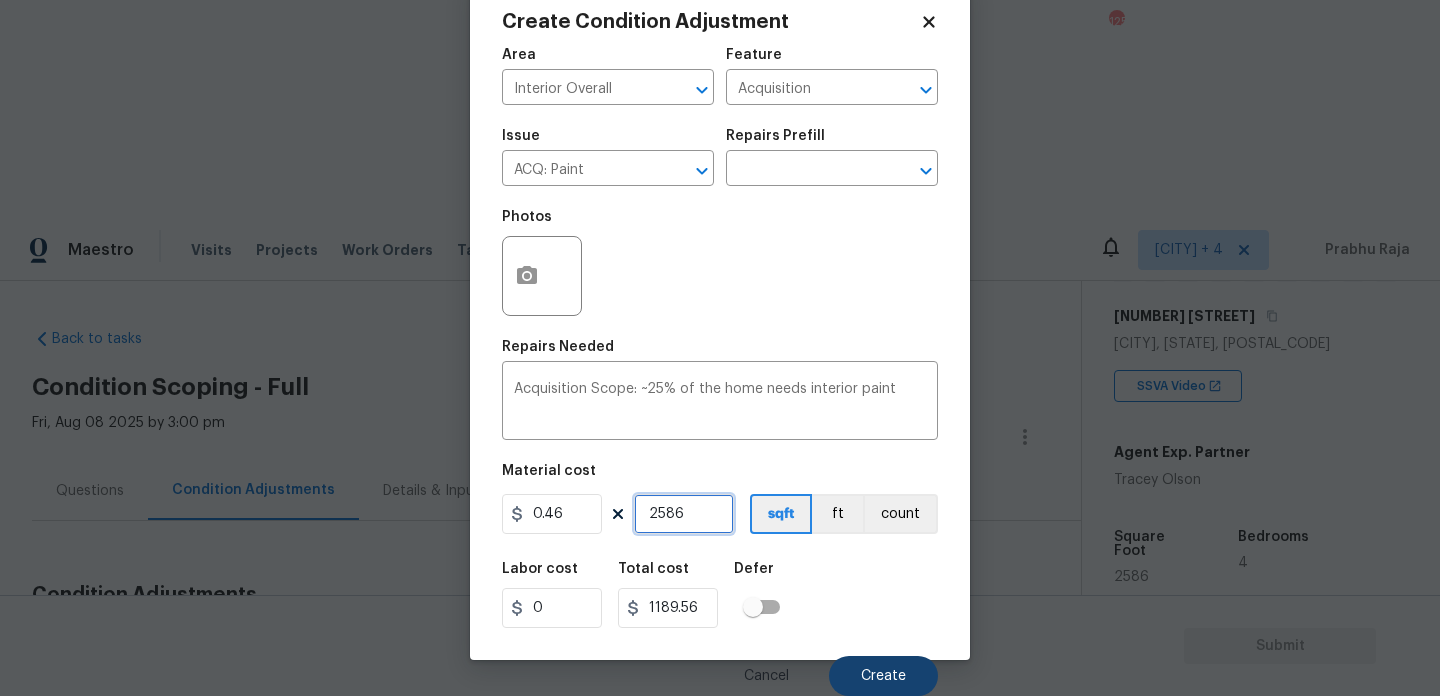 type on "2586" 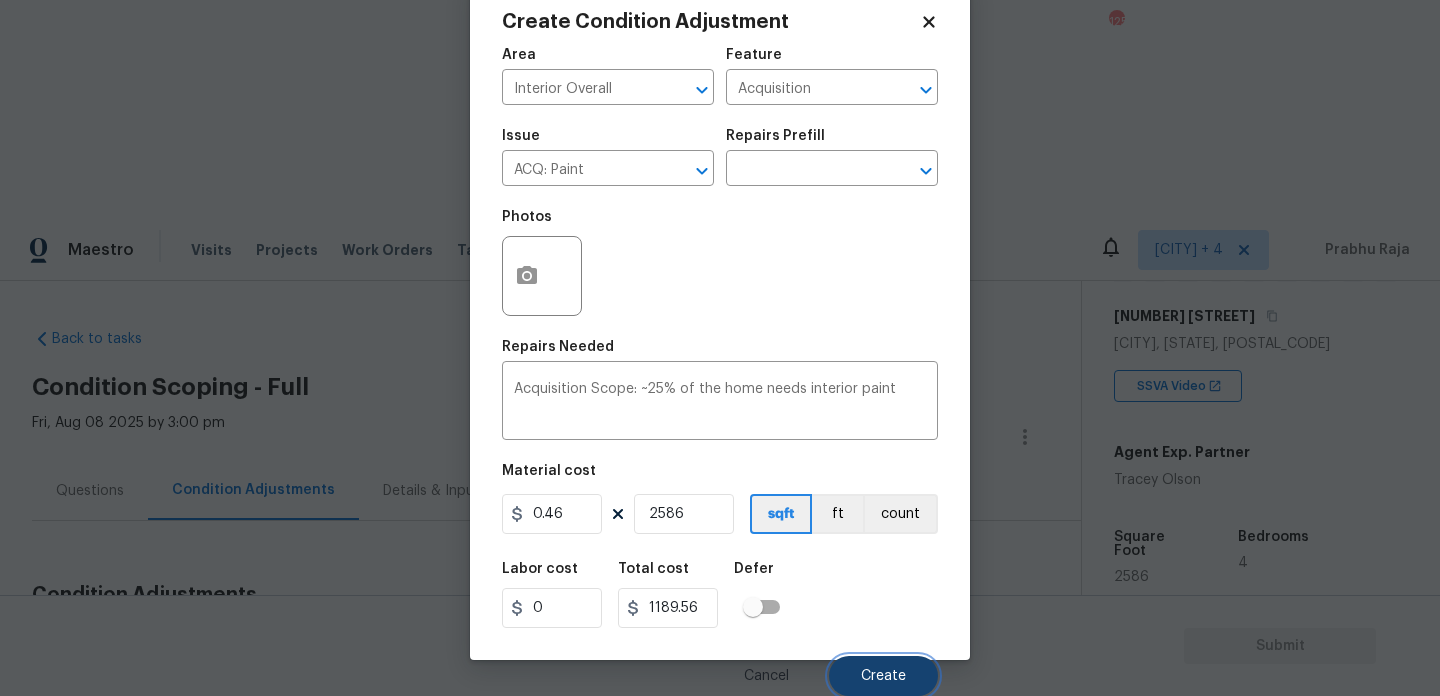 click on "Create" at bounding box center (883, 676) 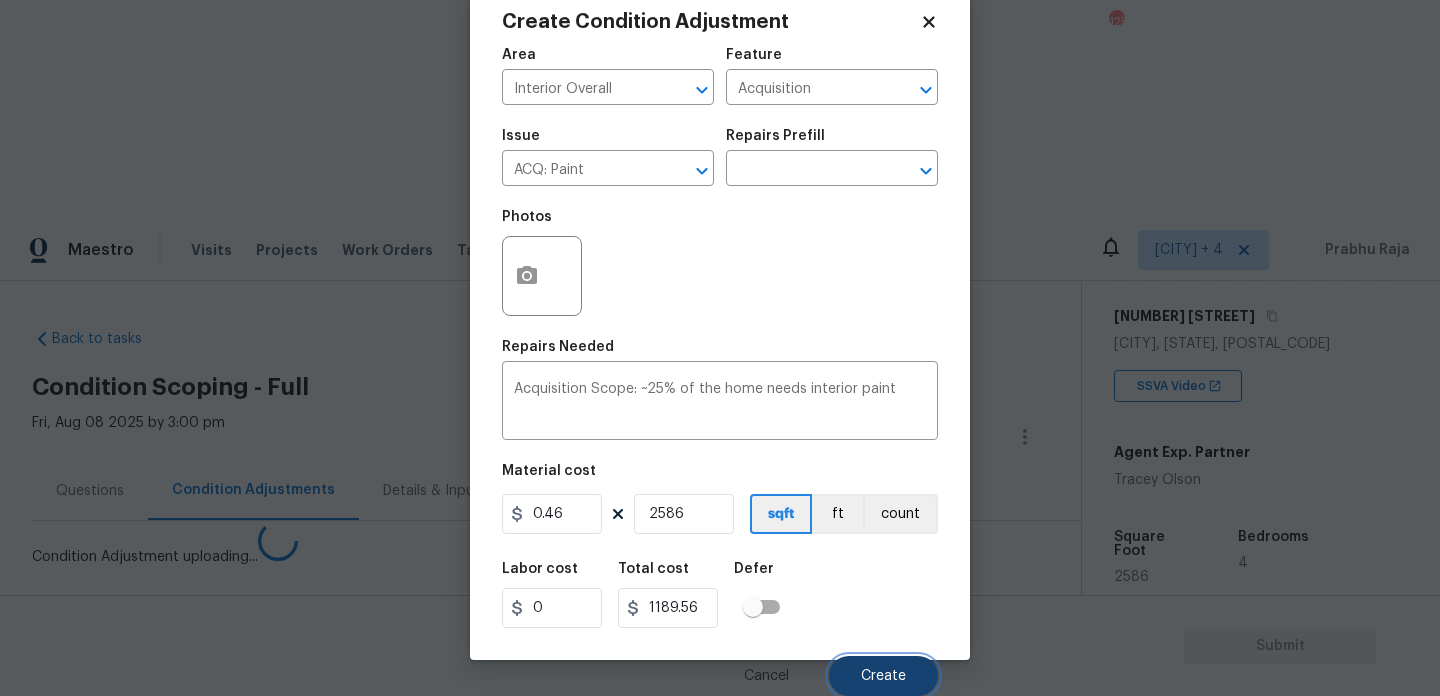 scroll, scrollTop: 44, scrollLeft: 0, axis: vertical 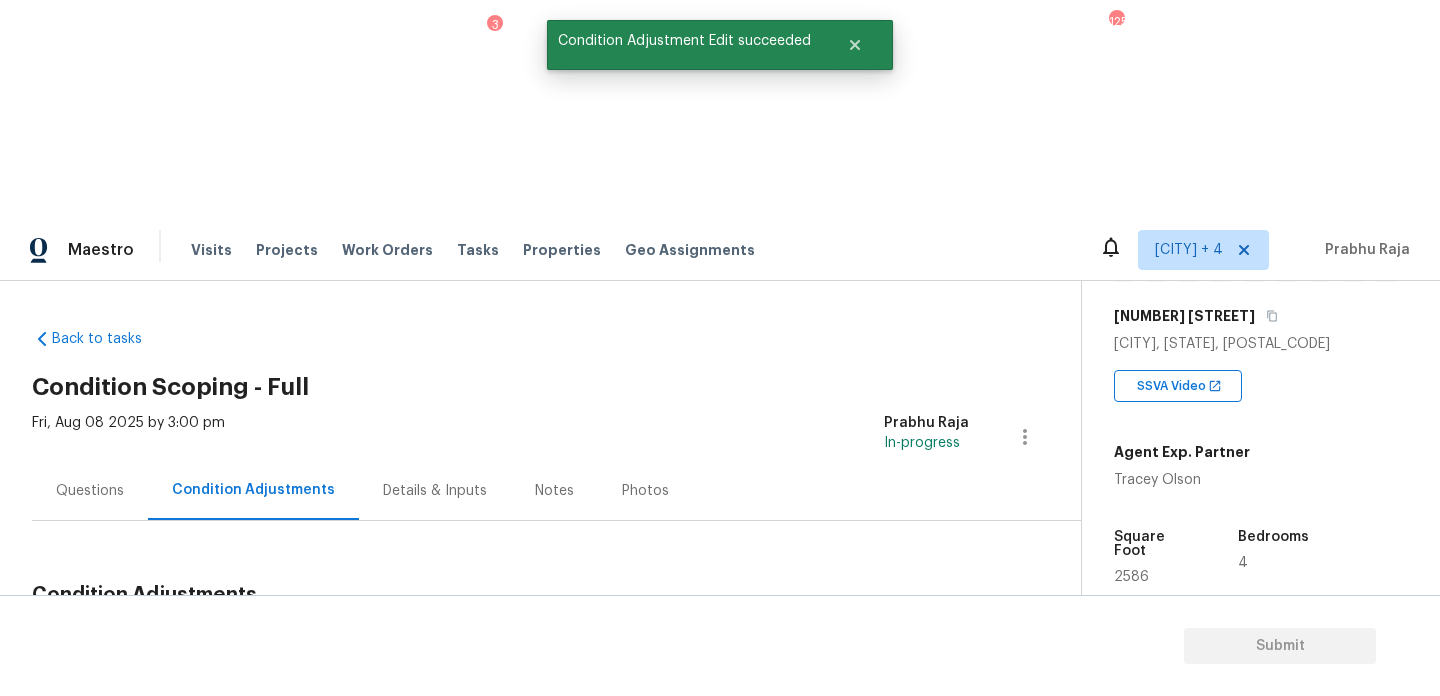click on "Add Condition Adjustment" at bounding box center [920, 642] 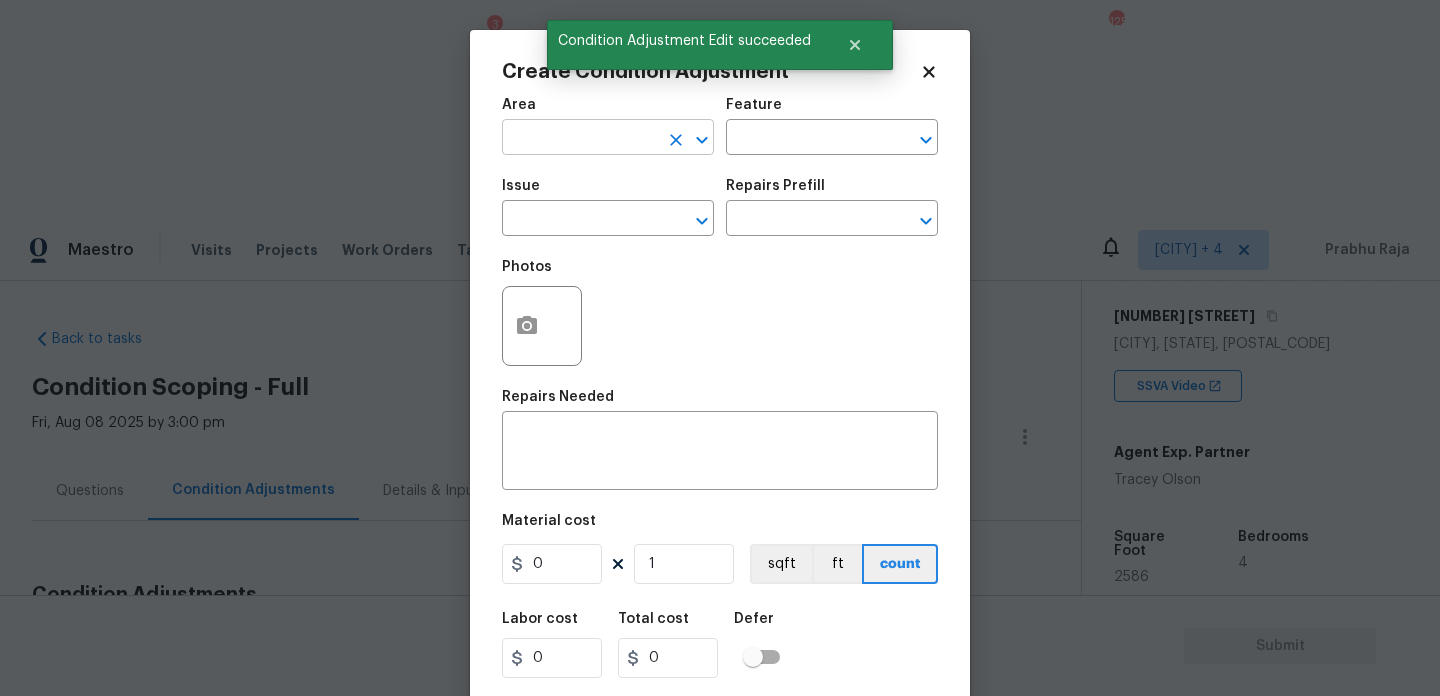 click at bounding box center [580, 139] 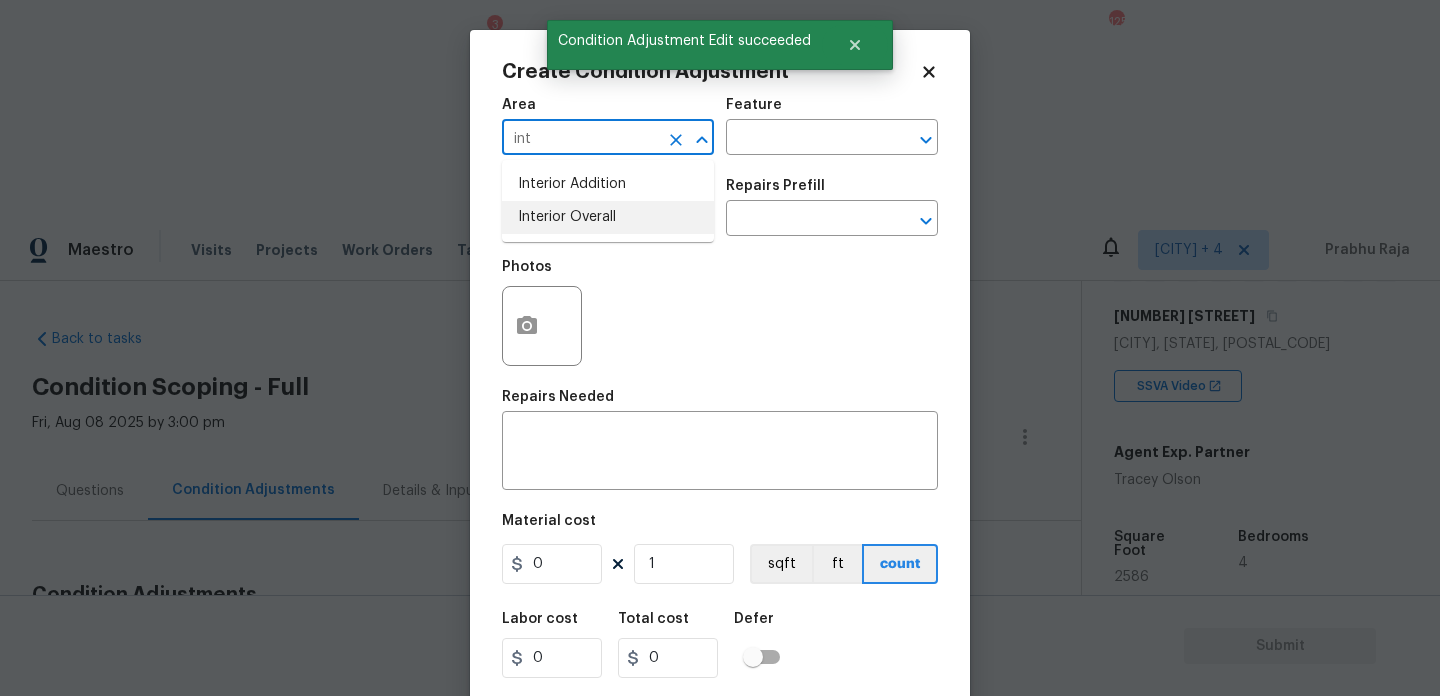 click on "Interior Overall" at bounding box center [608, 217] 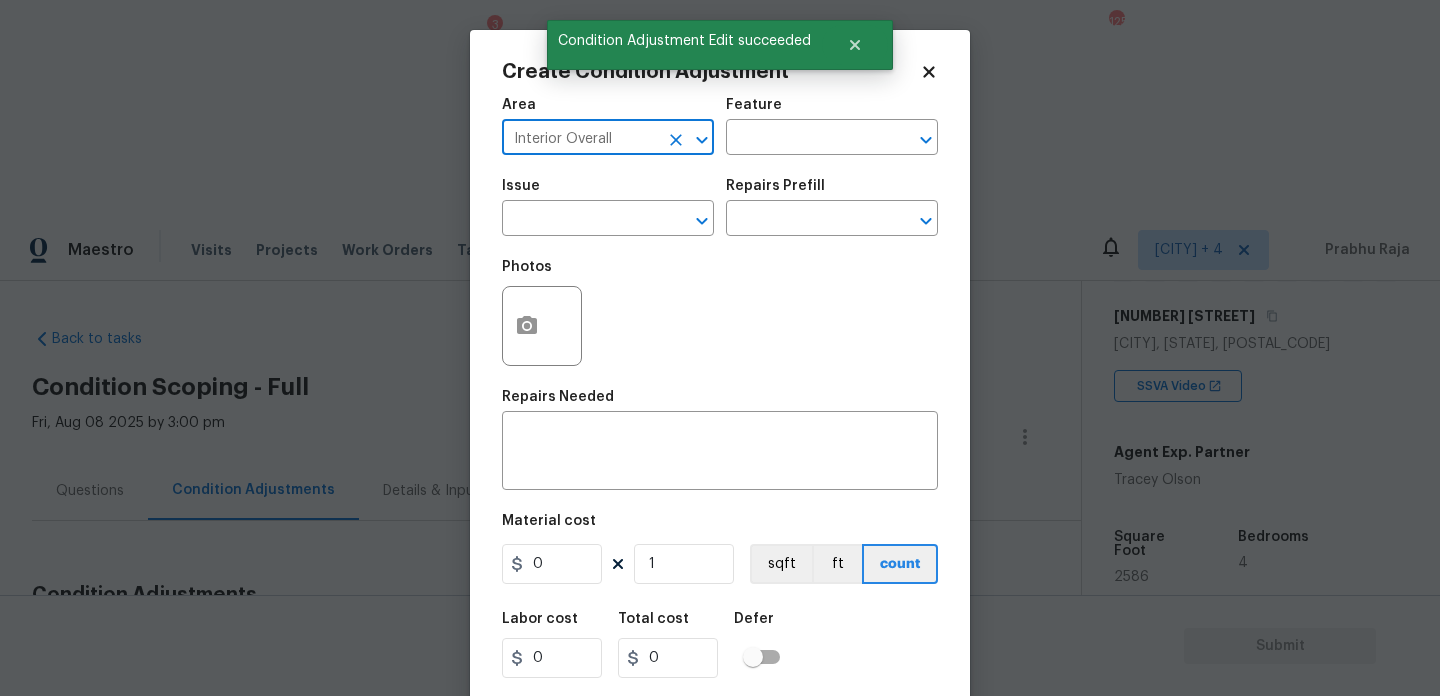 type on "Interior Overall" 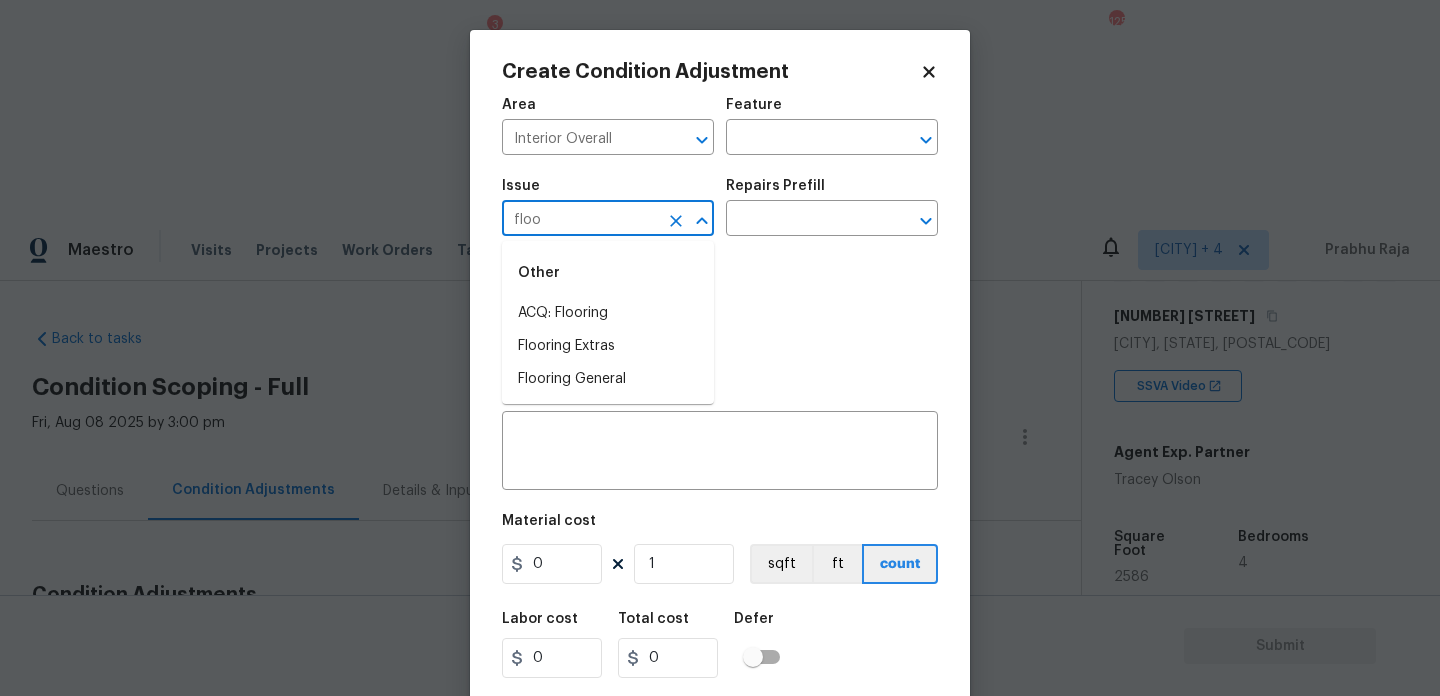 type on "floo" 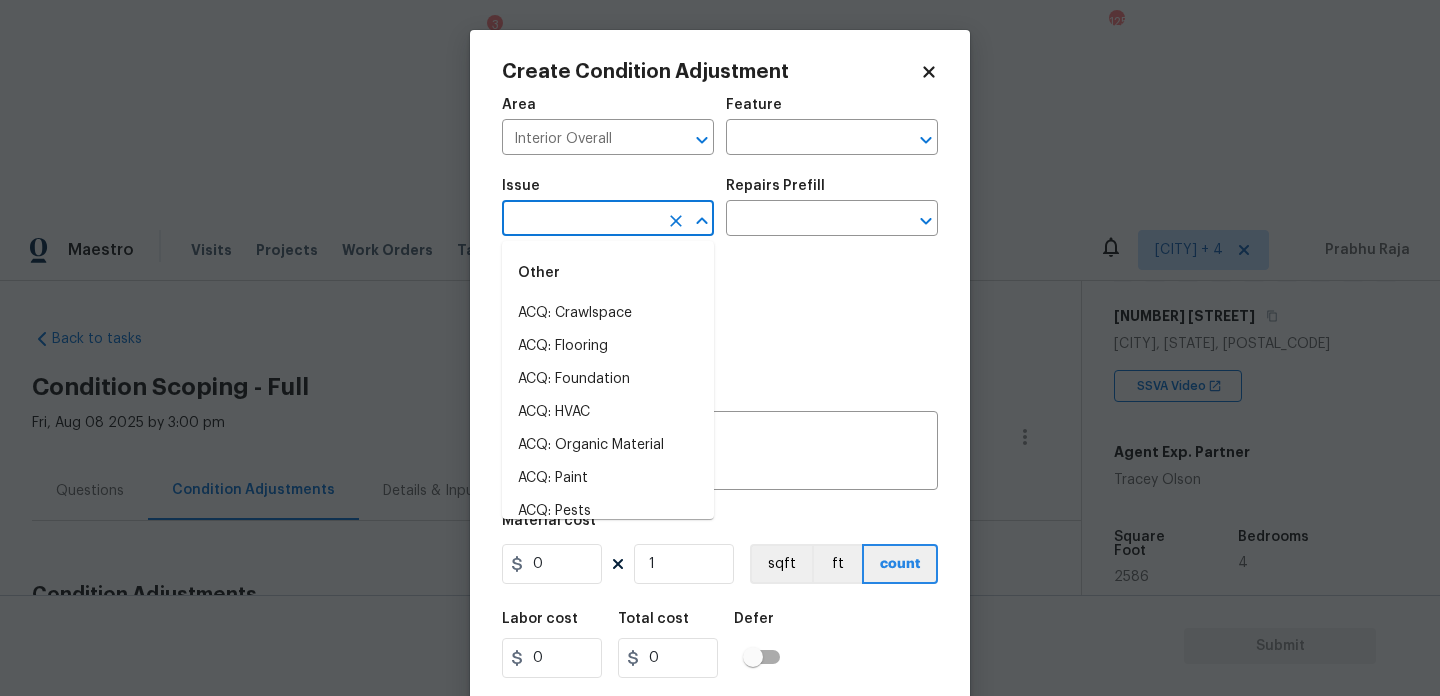 click at bounding box center (580, 220) 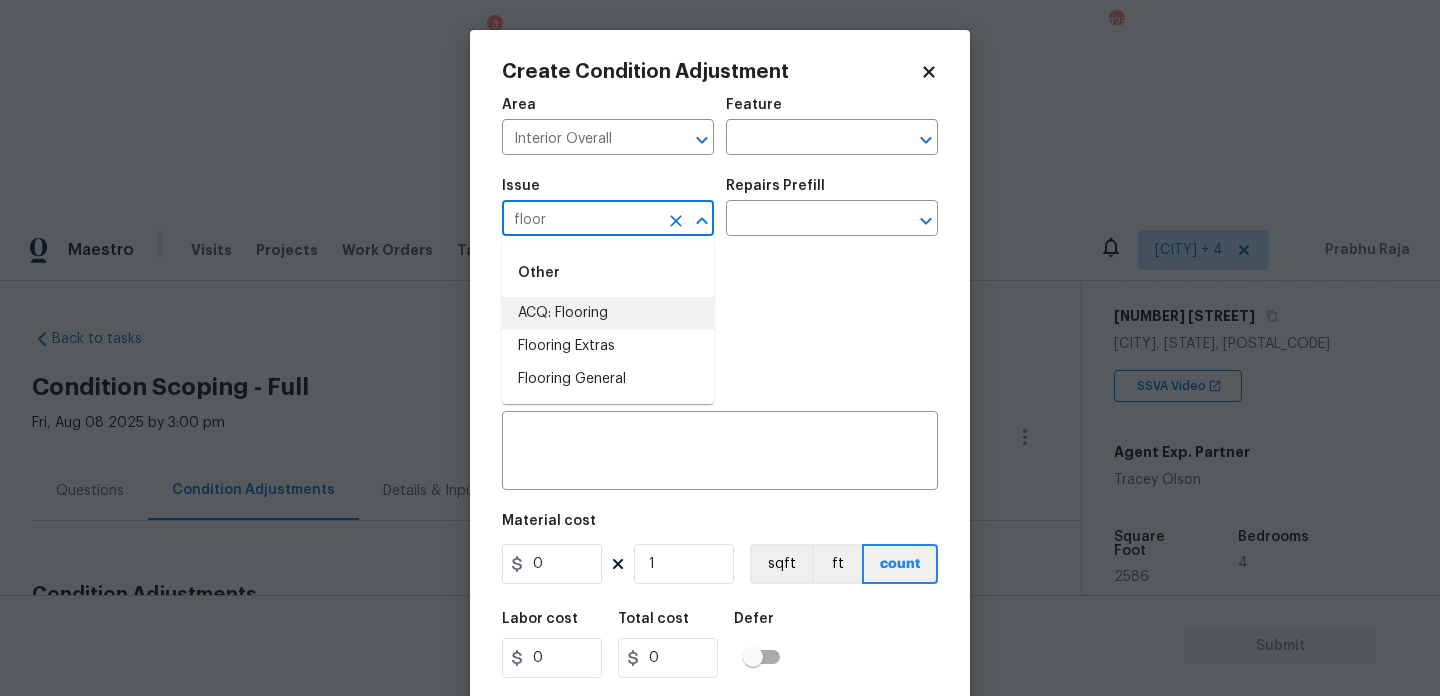 click on "ACQ: Flooring" at bounding box center [608, 313] 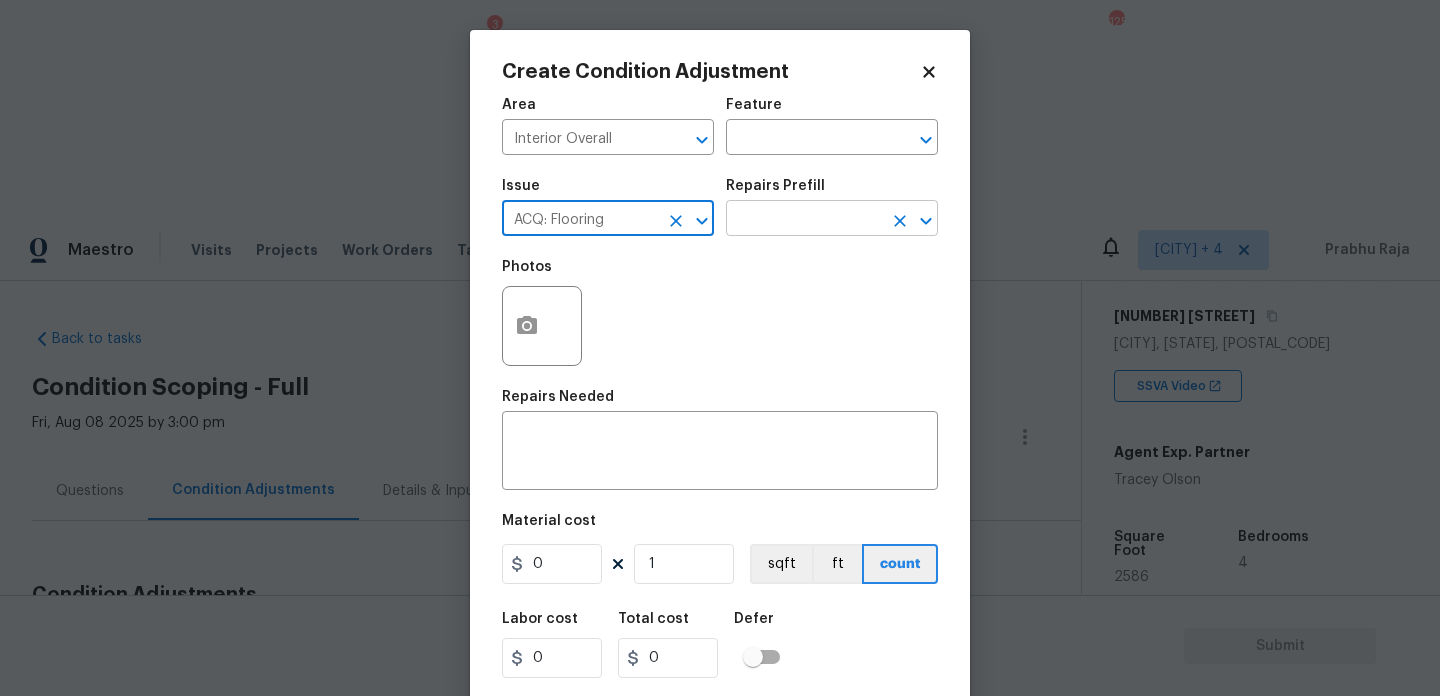 type on "ACQ: Flooring" 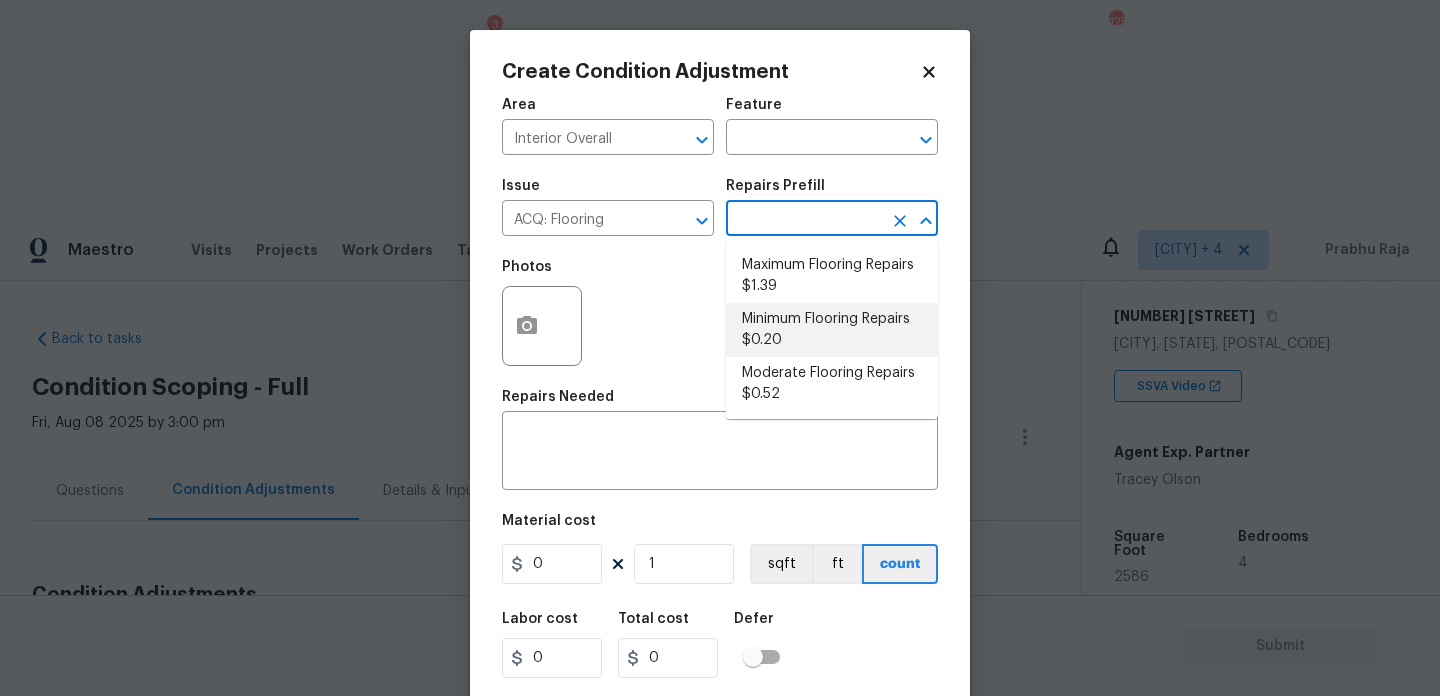click on "Minimum Flooring Repairs $0.20" at bounding box center [832, 330] 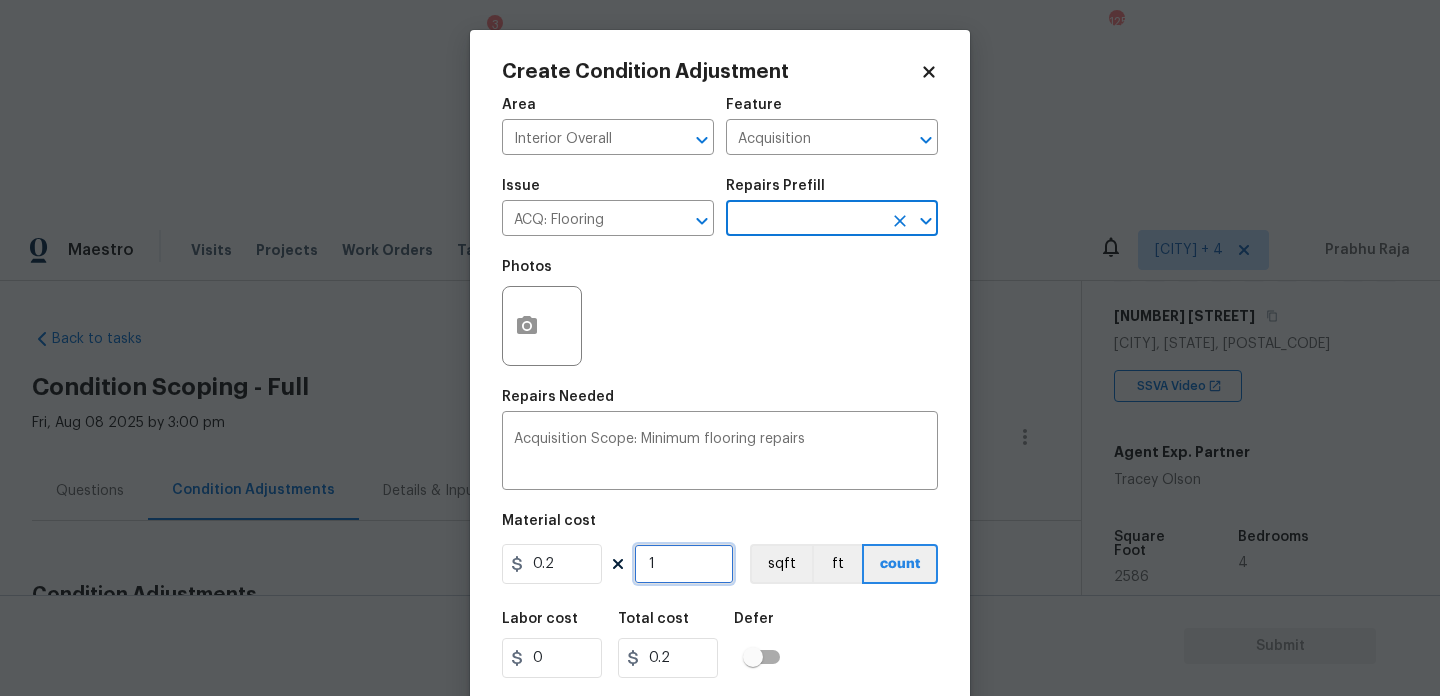 click on "1" at bounding box center [684, 564] 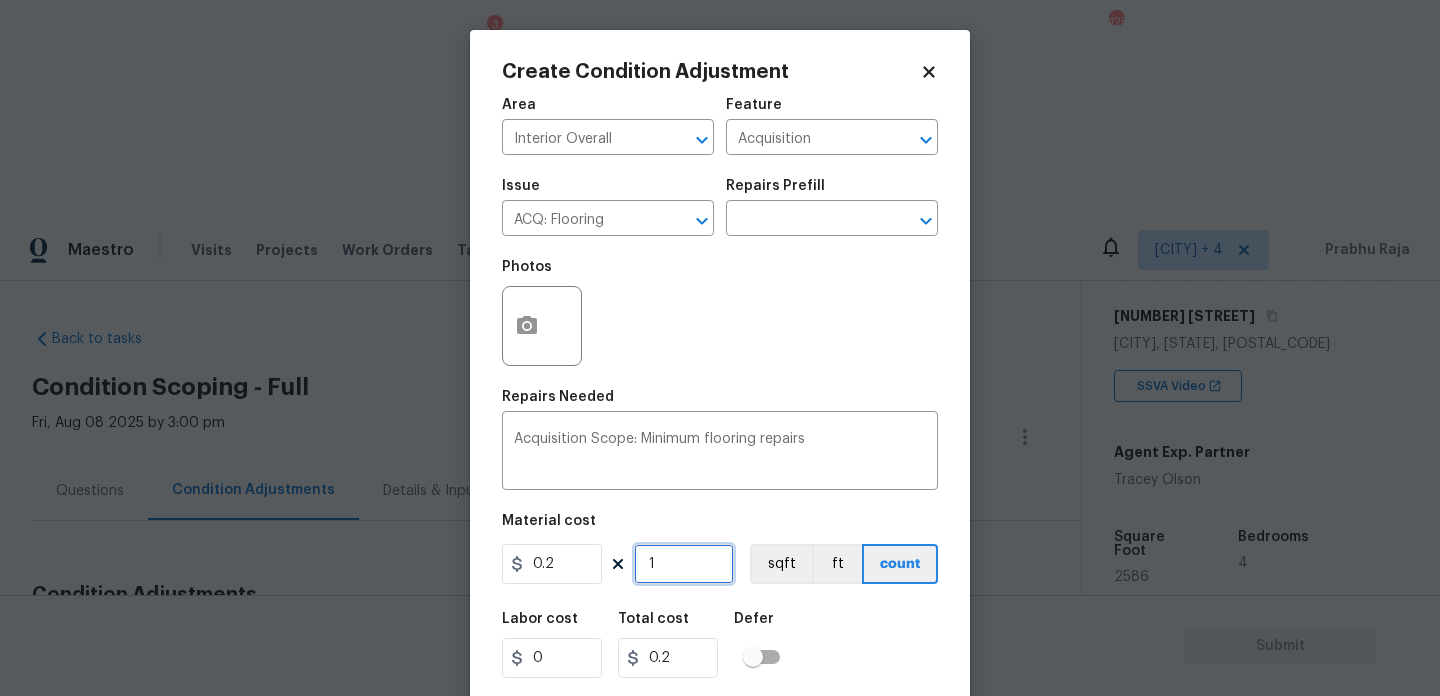 type on "0" 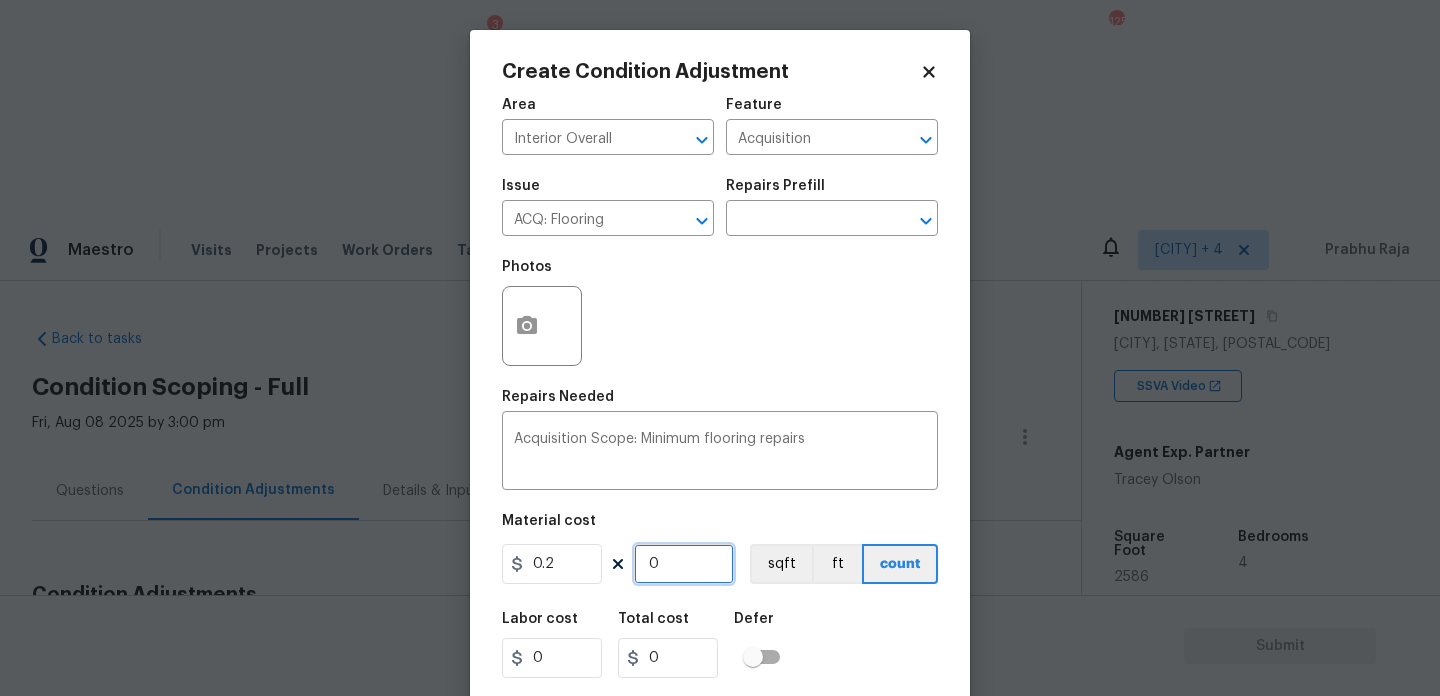 paste on "2586" 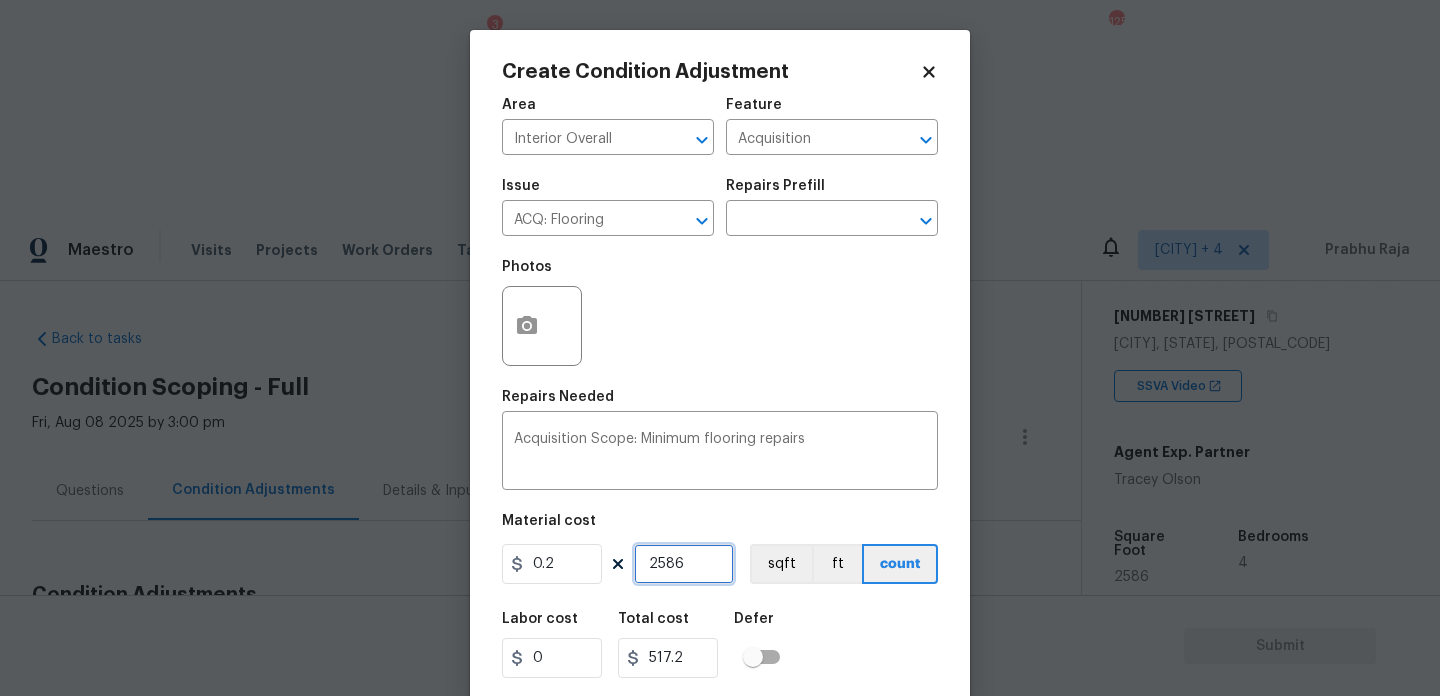 scroll, scrollTop: 51, scrollLeft: 0, axis: vertical 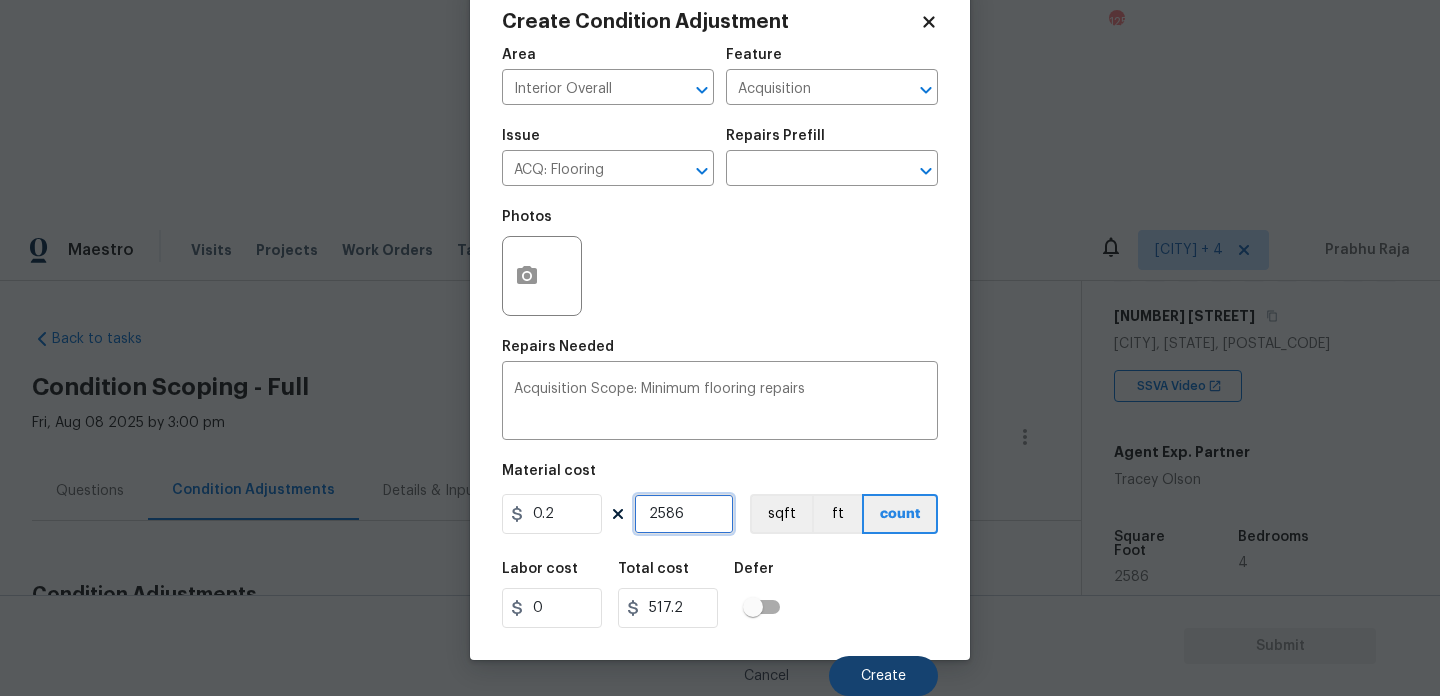 type on "2586" 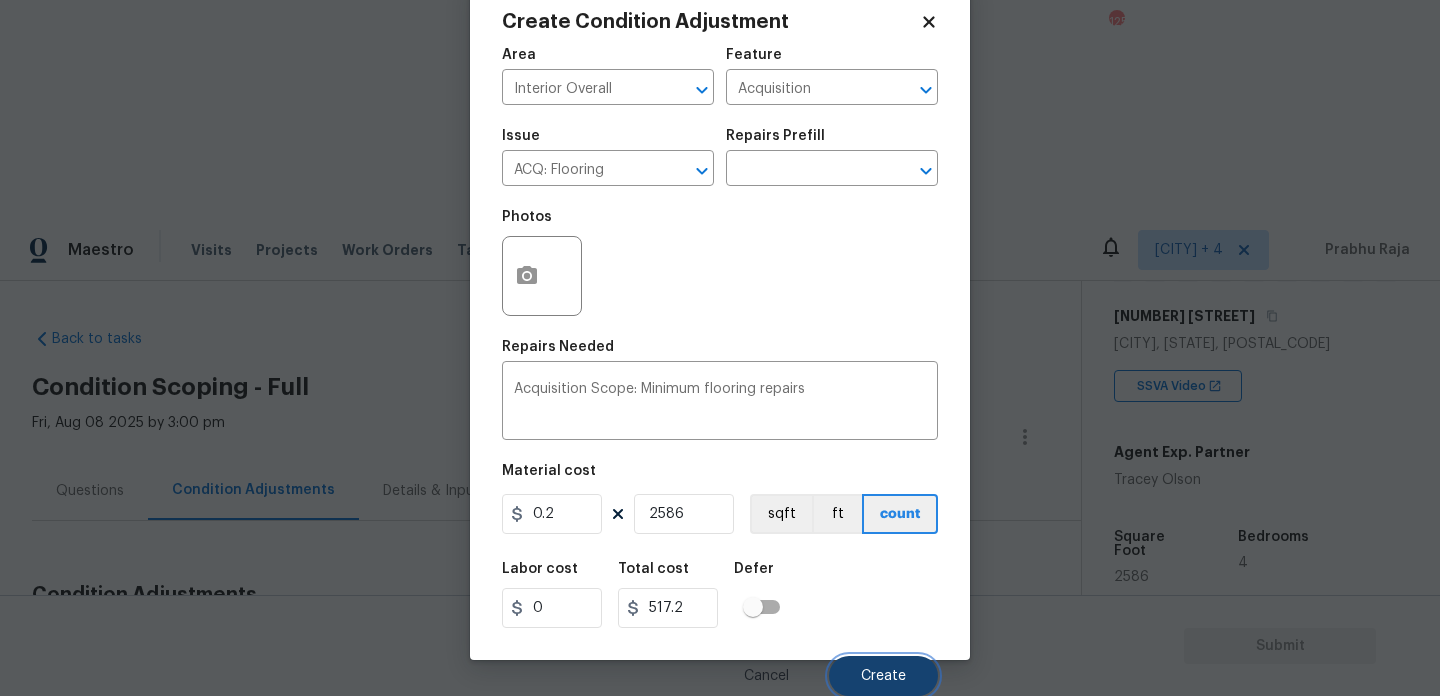click on "Create" at bounding box center [883, 676] 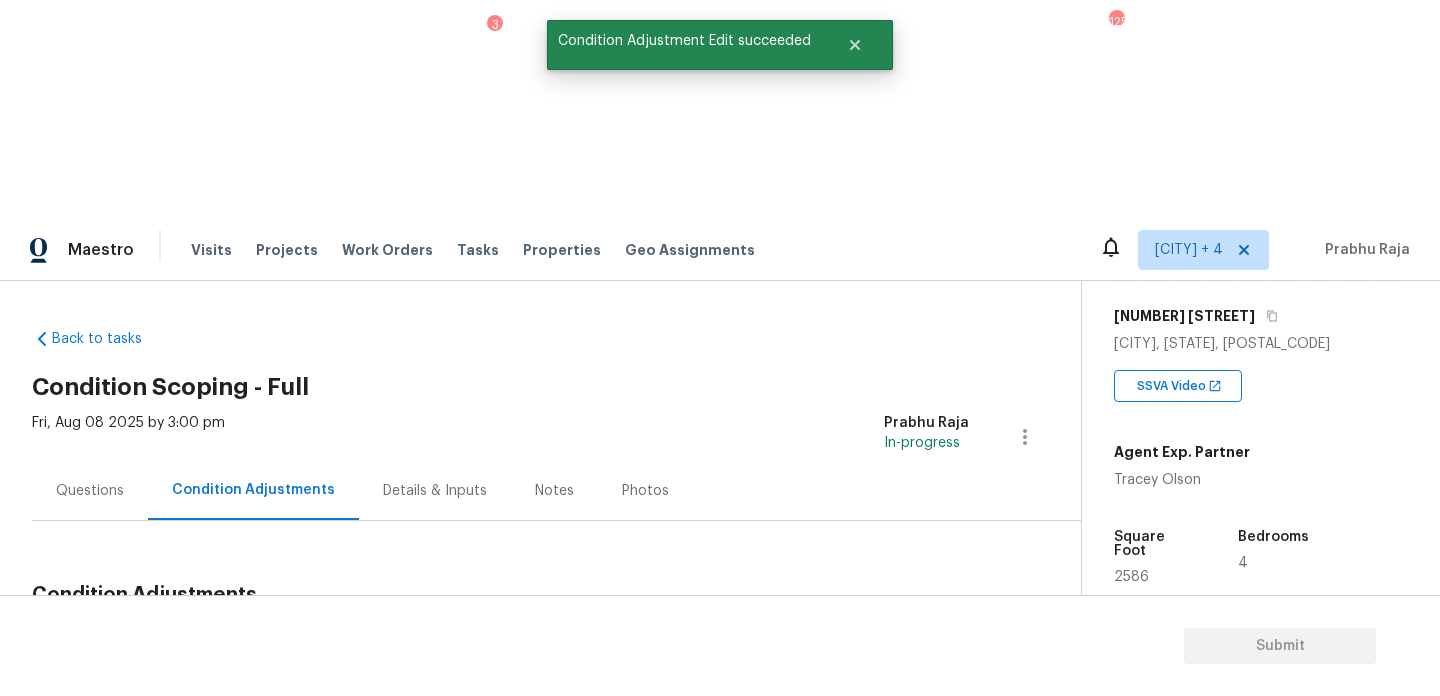 scroll, scrollTop: 44, scrollLeft: 0, axis: vertical 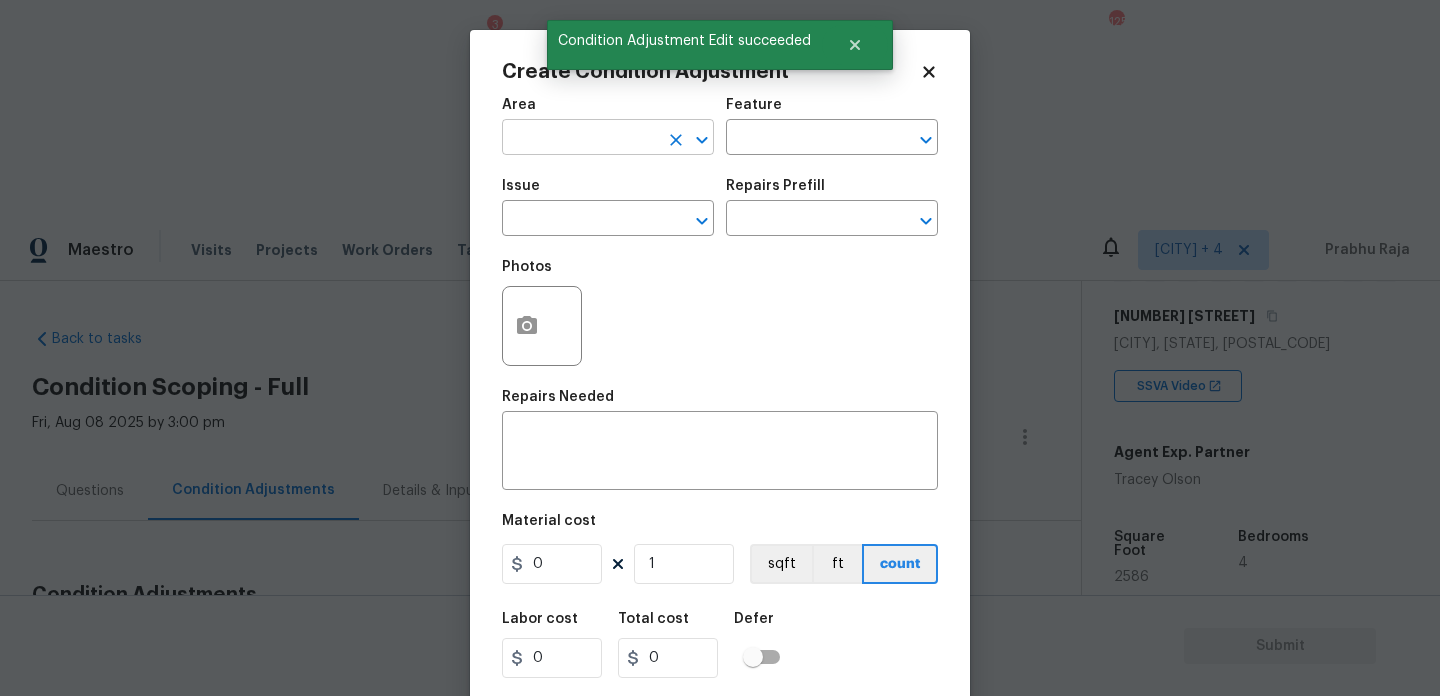 click at bounding box center [580, 139] 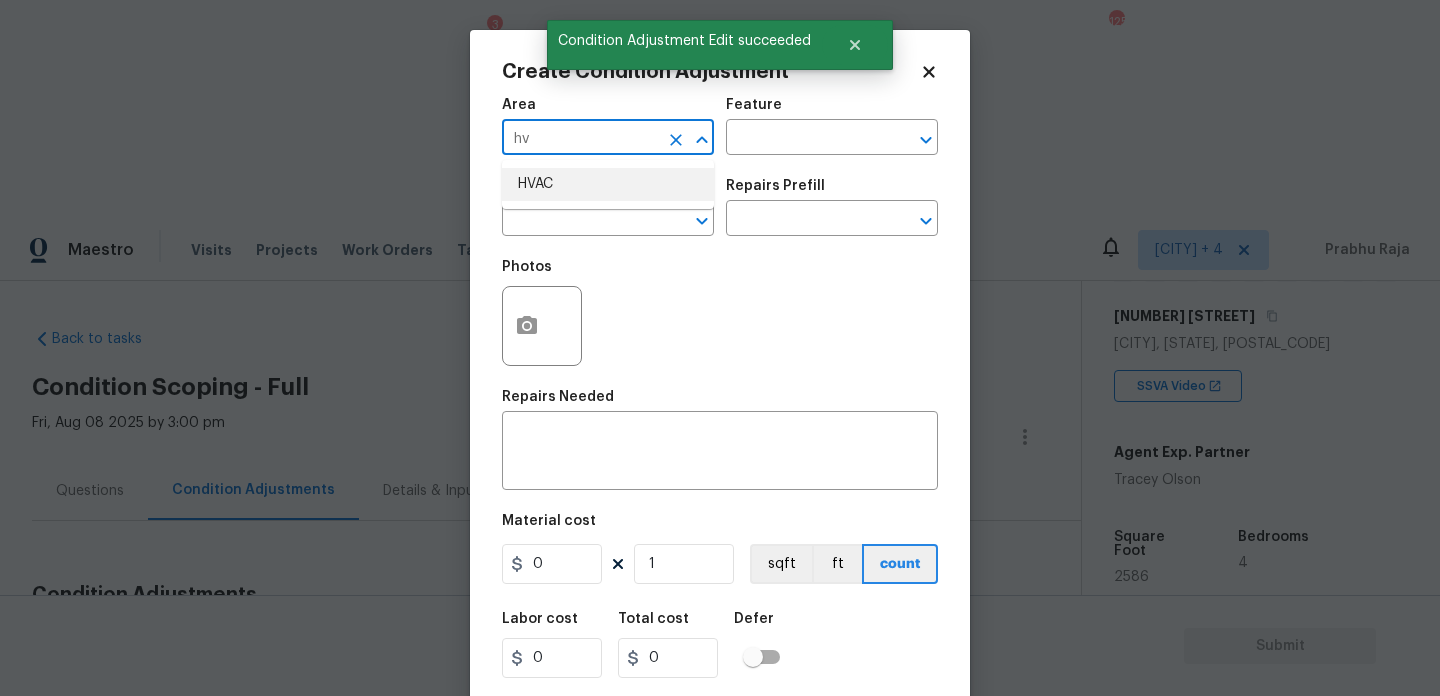 click on "HVAC" at bounding box center (608, 184) 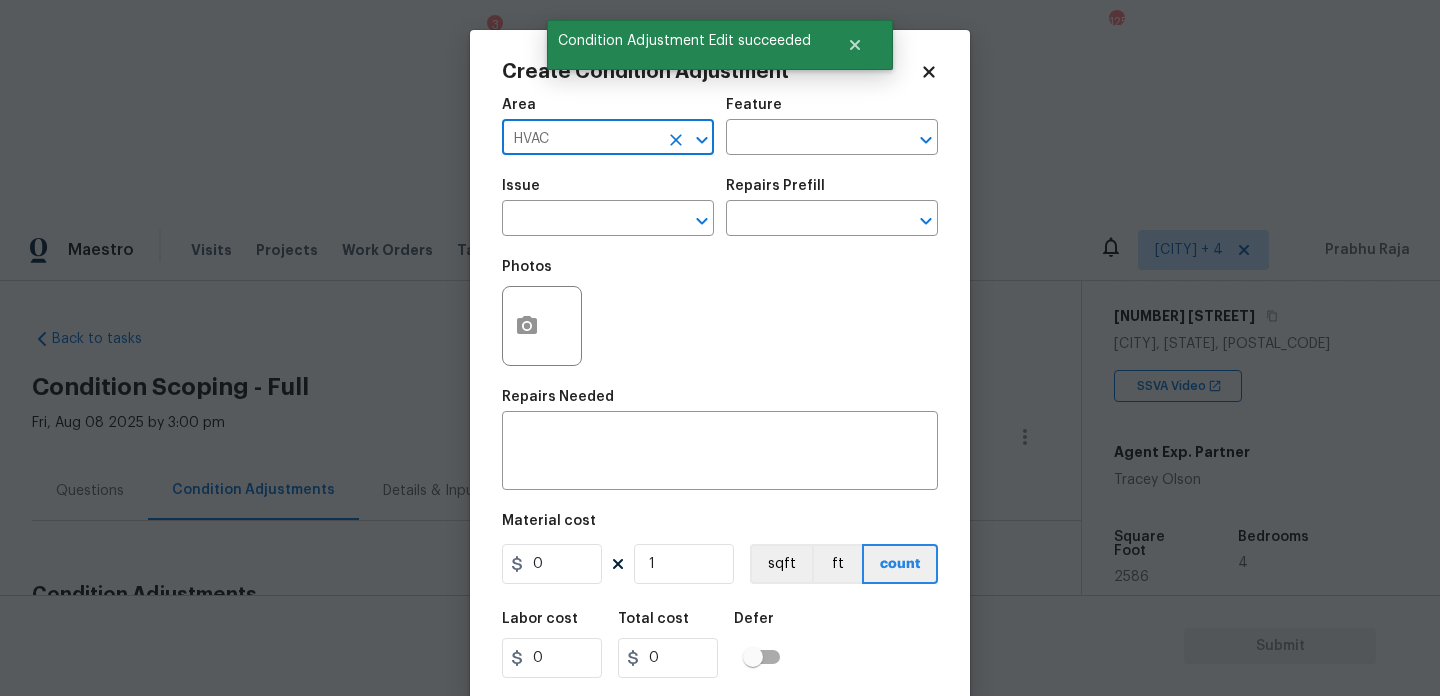 type on "HVAC" 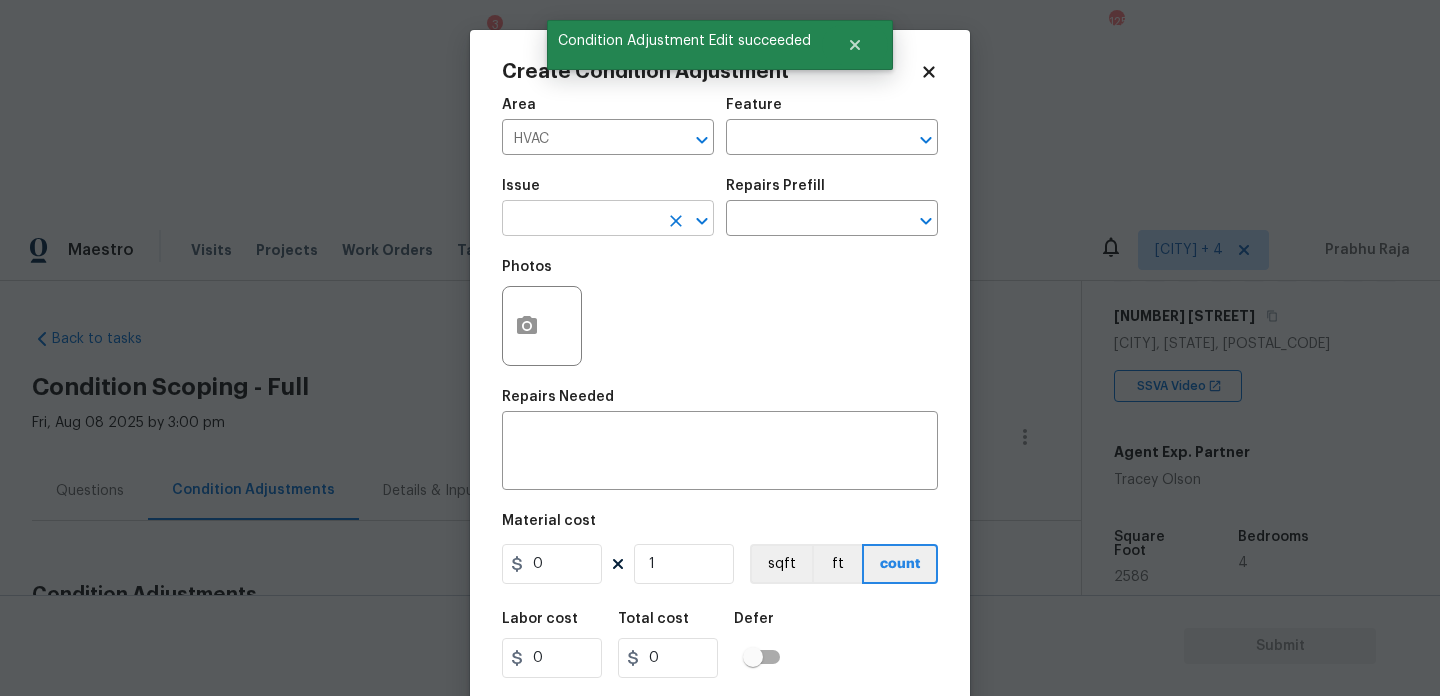click at bounding box center [580, 220] 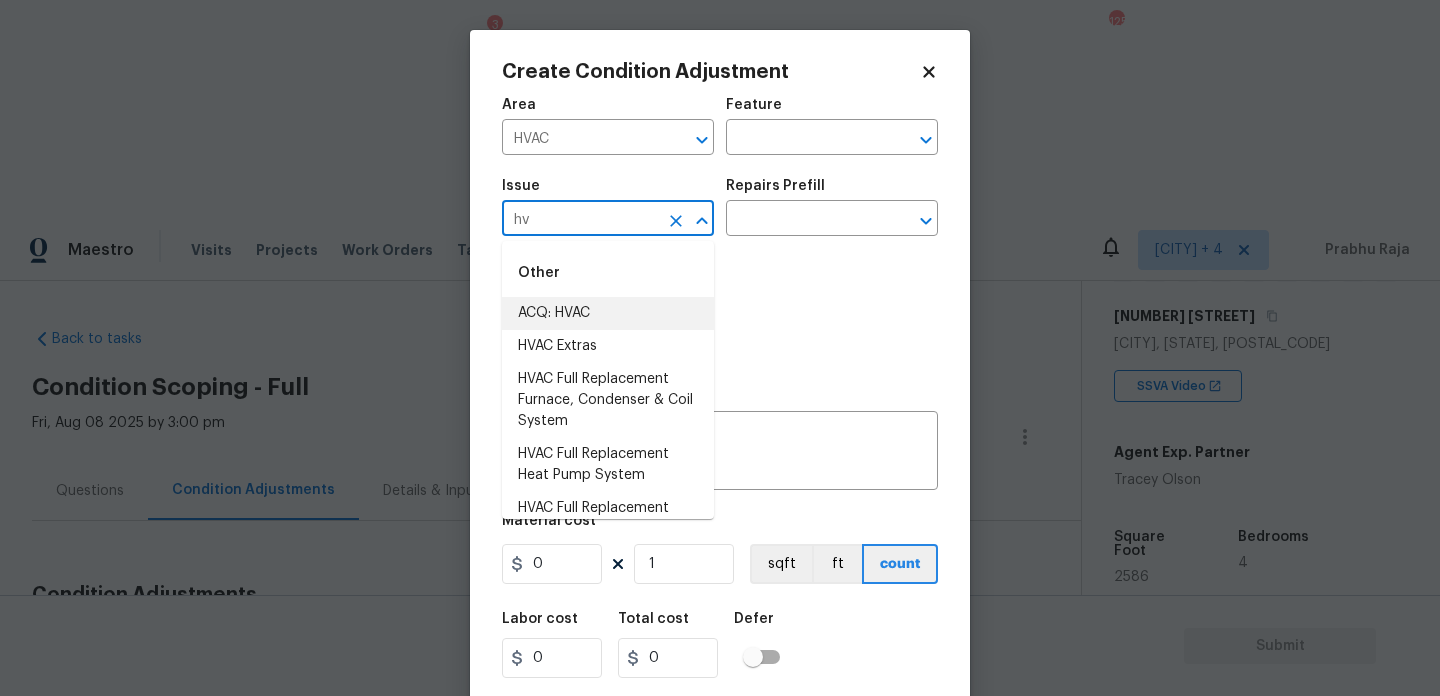 click on "ACQ: HVAC" at bounding box center [608, 313] 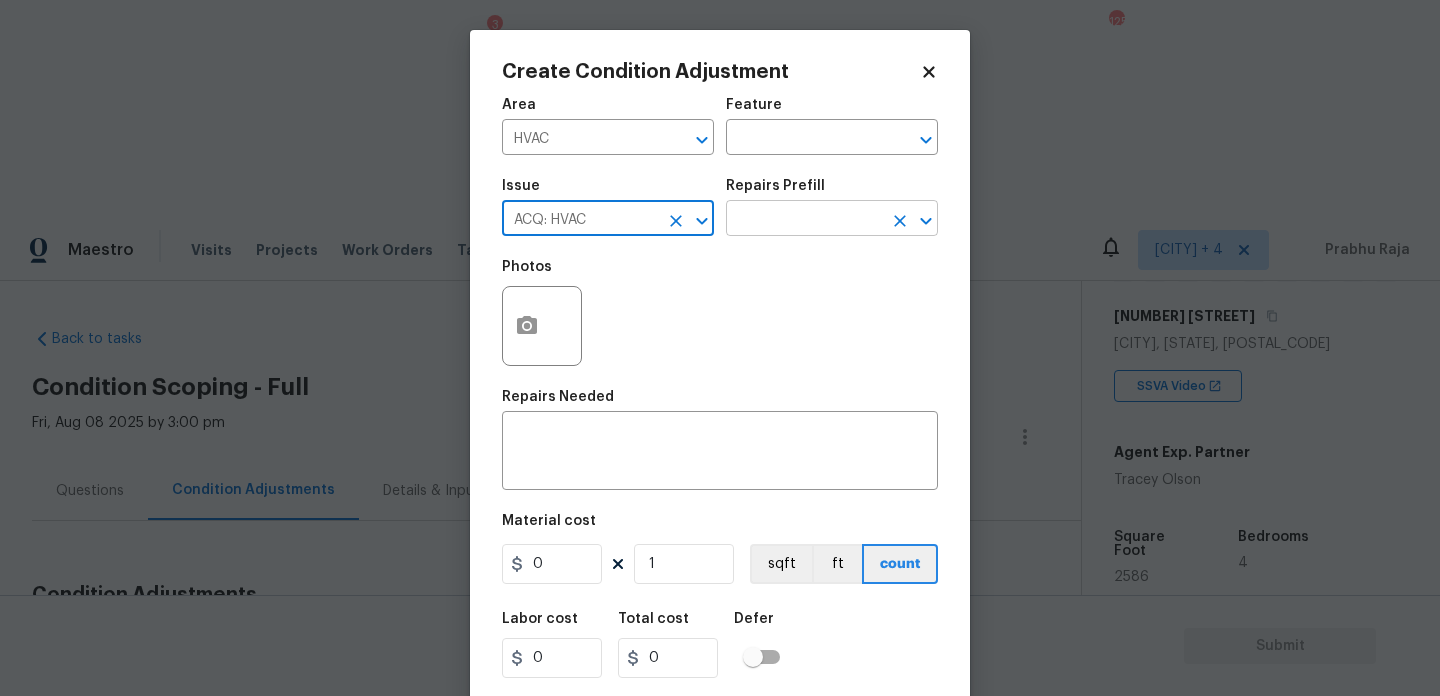 type on "ACQ: HVAC" 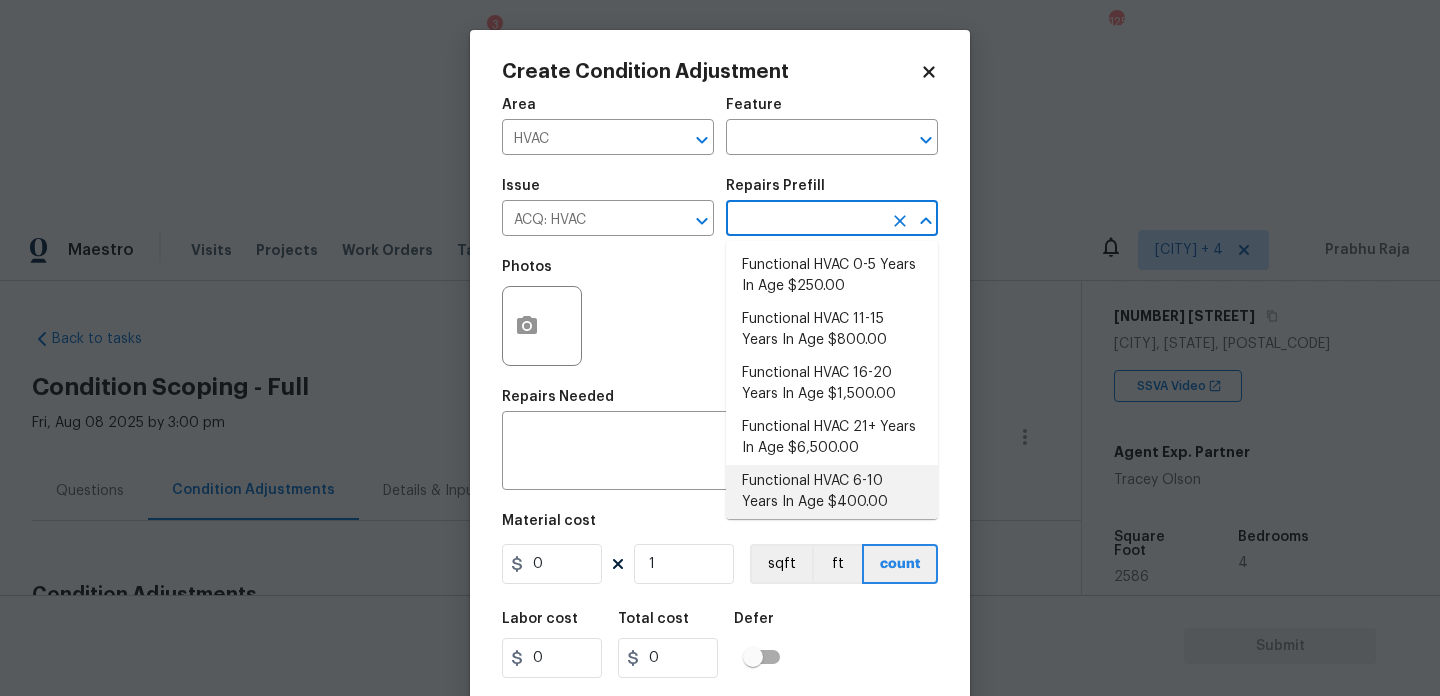 click on "Functional HVAC 6-10 Years In Age $400.00" at bounding box center (832, 492) 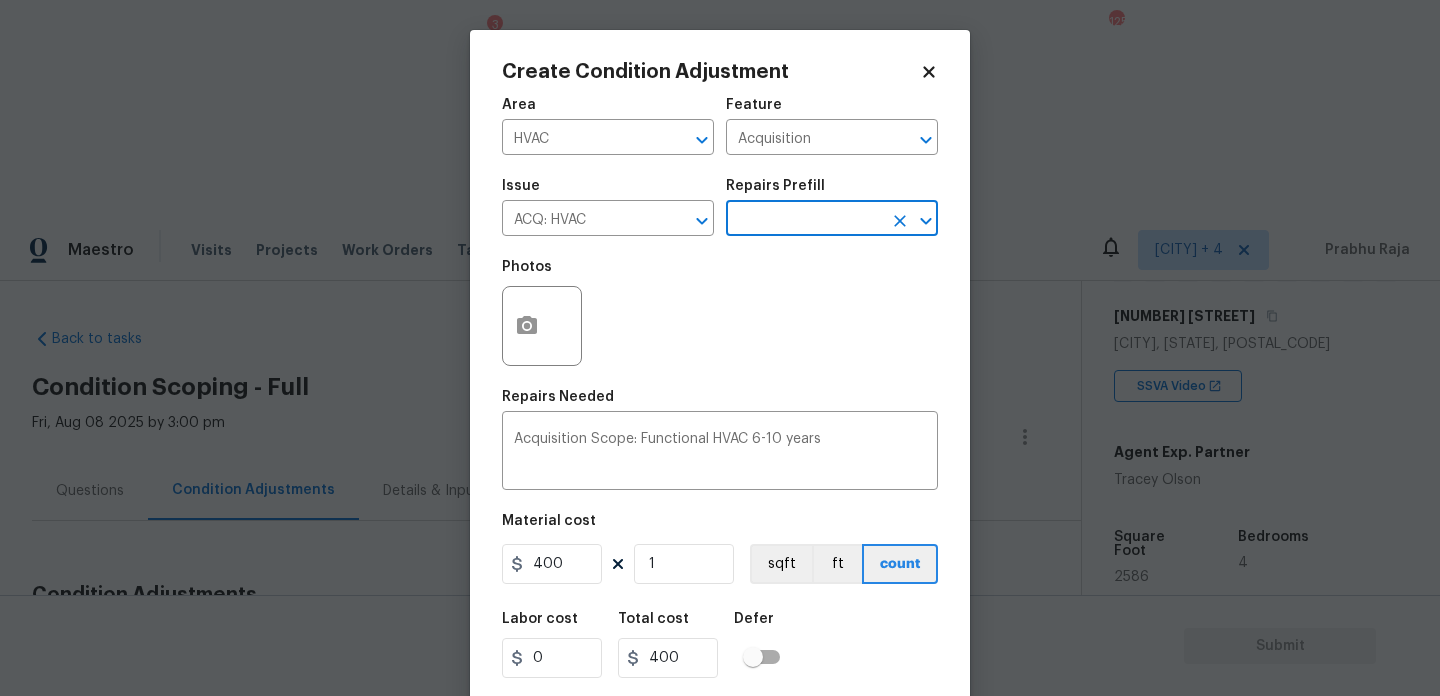 scroll, scrollTop: 51, scrollLeft: 0, axis: vertical 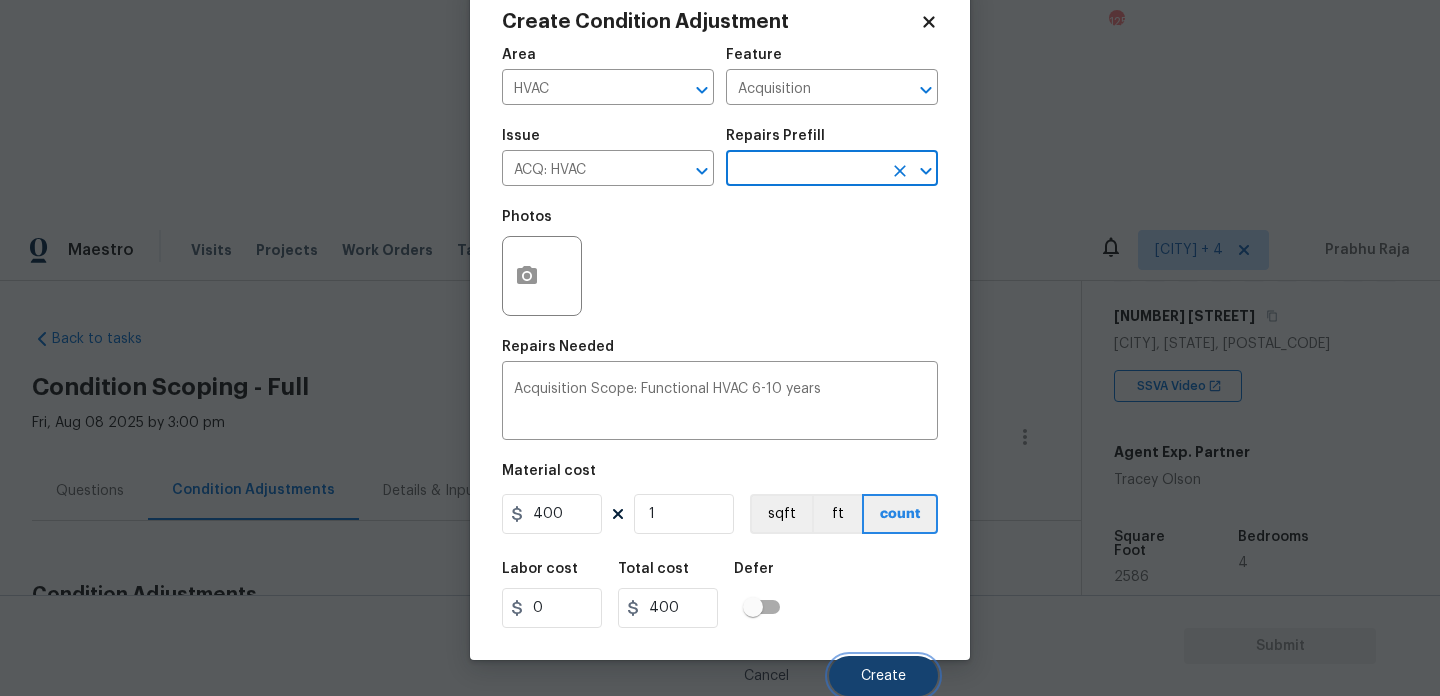 click on "Create" at bounding box center [883, 676] 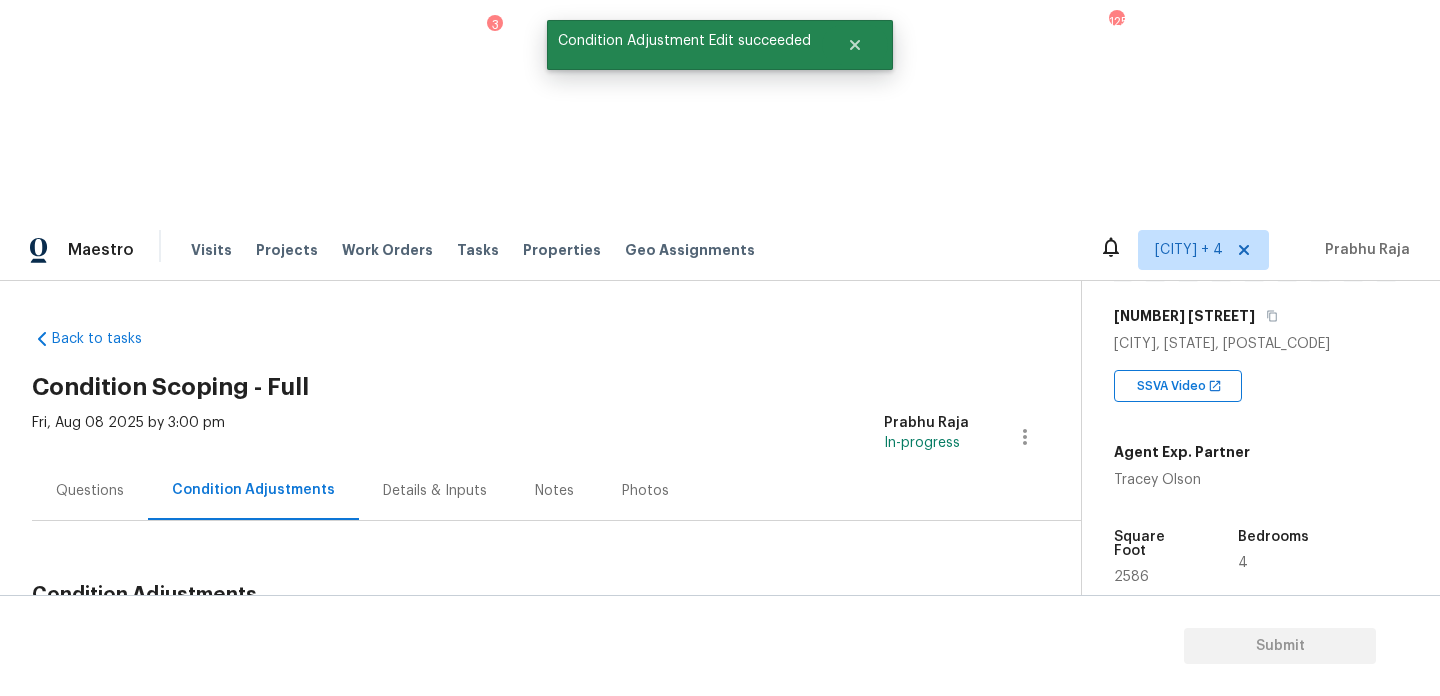 scroll, scrollTop: 44, scrollLeft: 0, axis: vertical 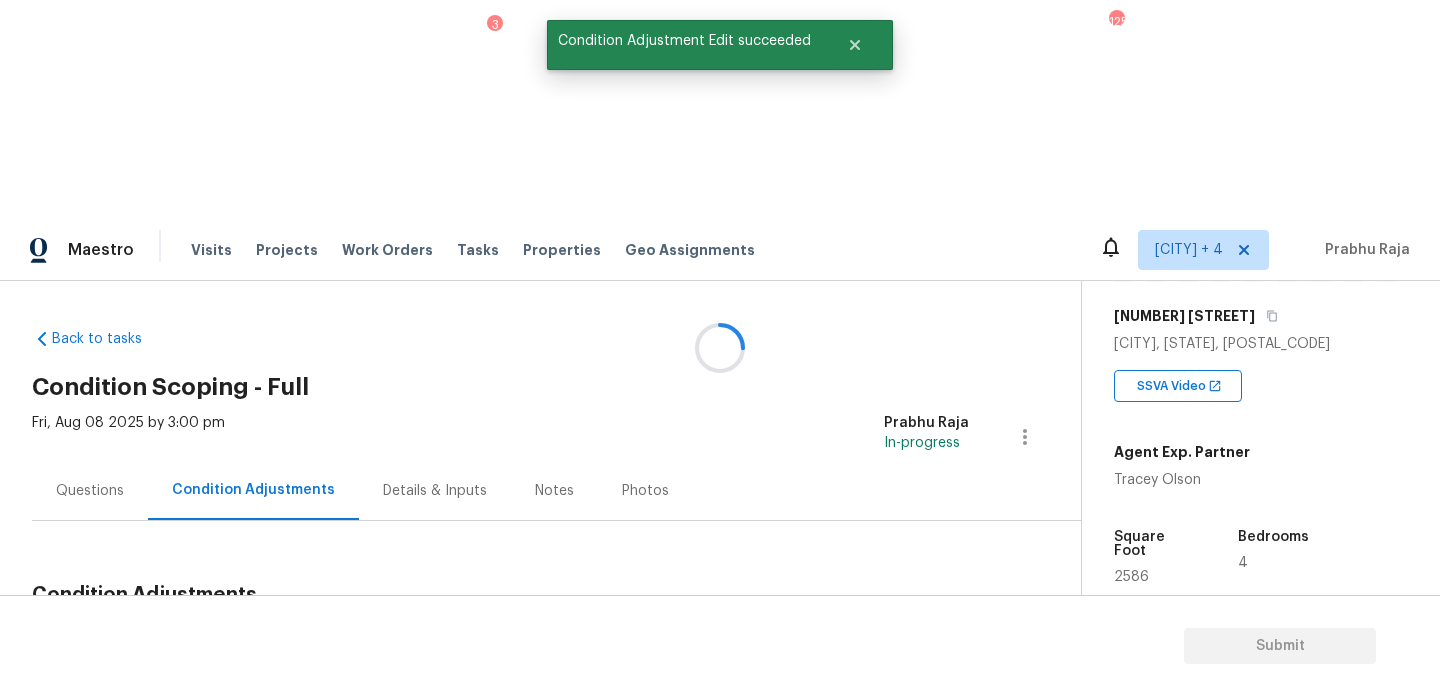 click at bounding box center (720, 348) 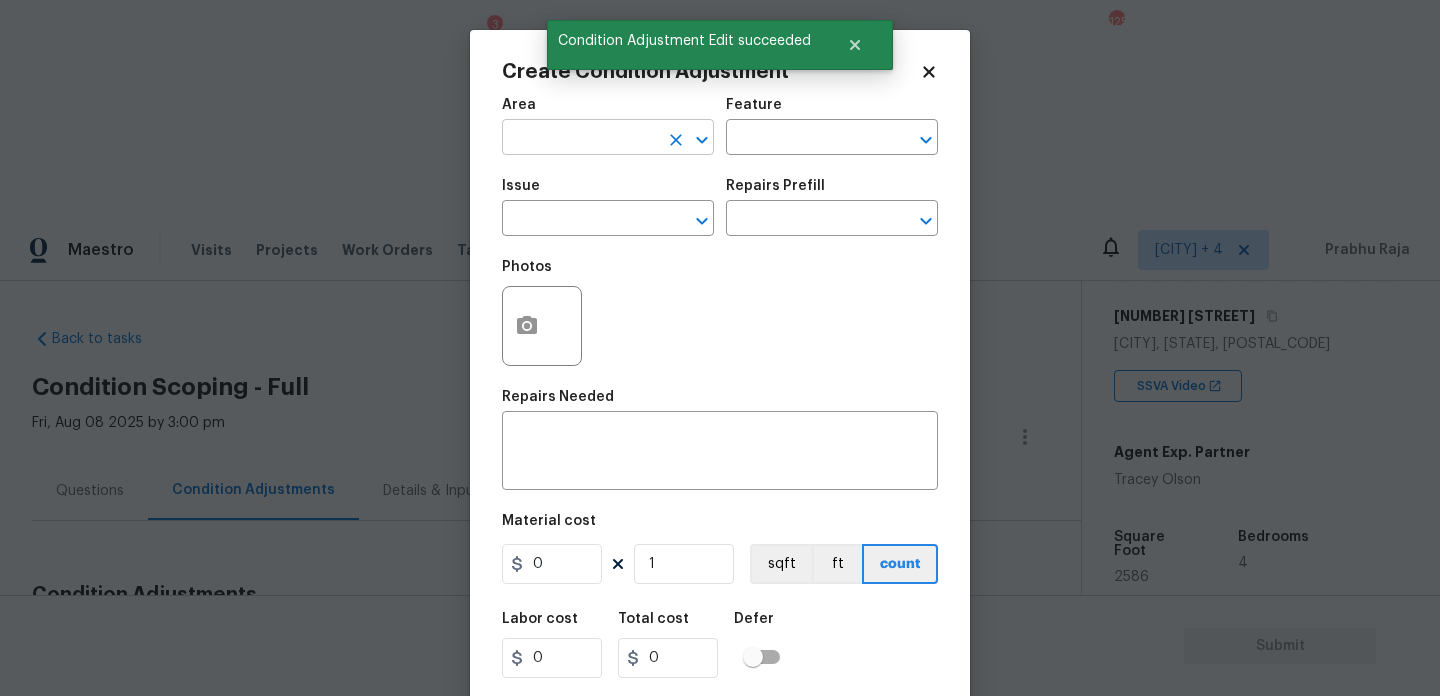 click at bounding box center [580, 139] 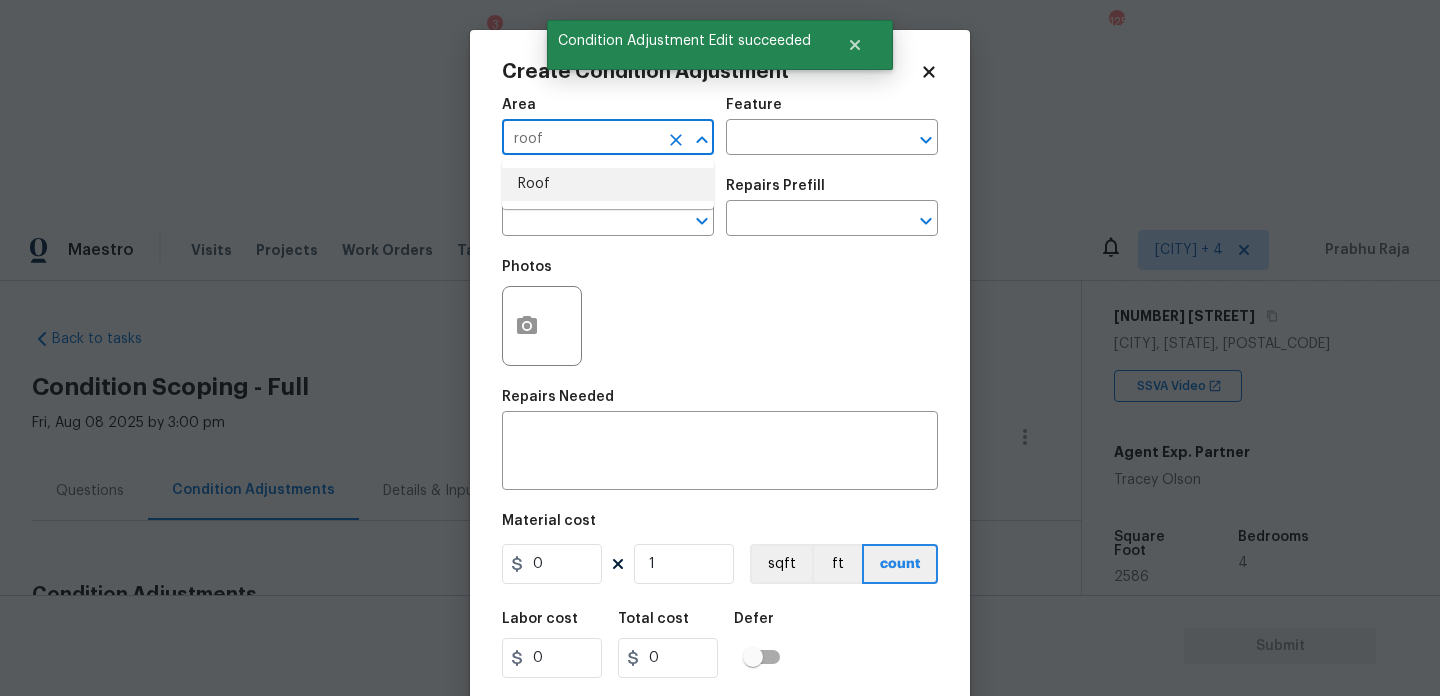 click on "Roof" at bounding box center [608, 184] 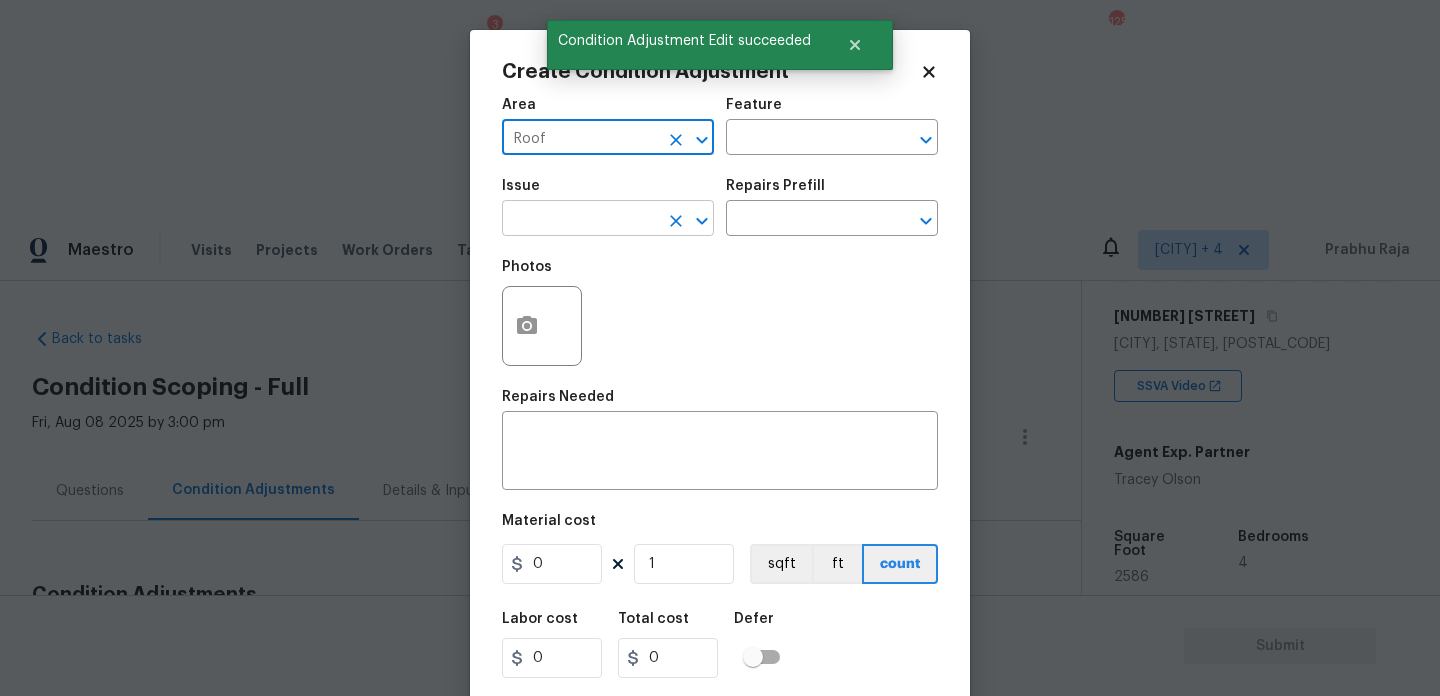 type on "Roof" 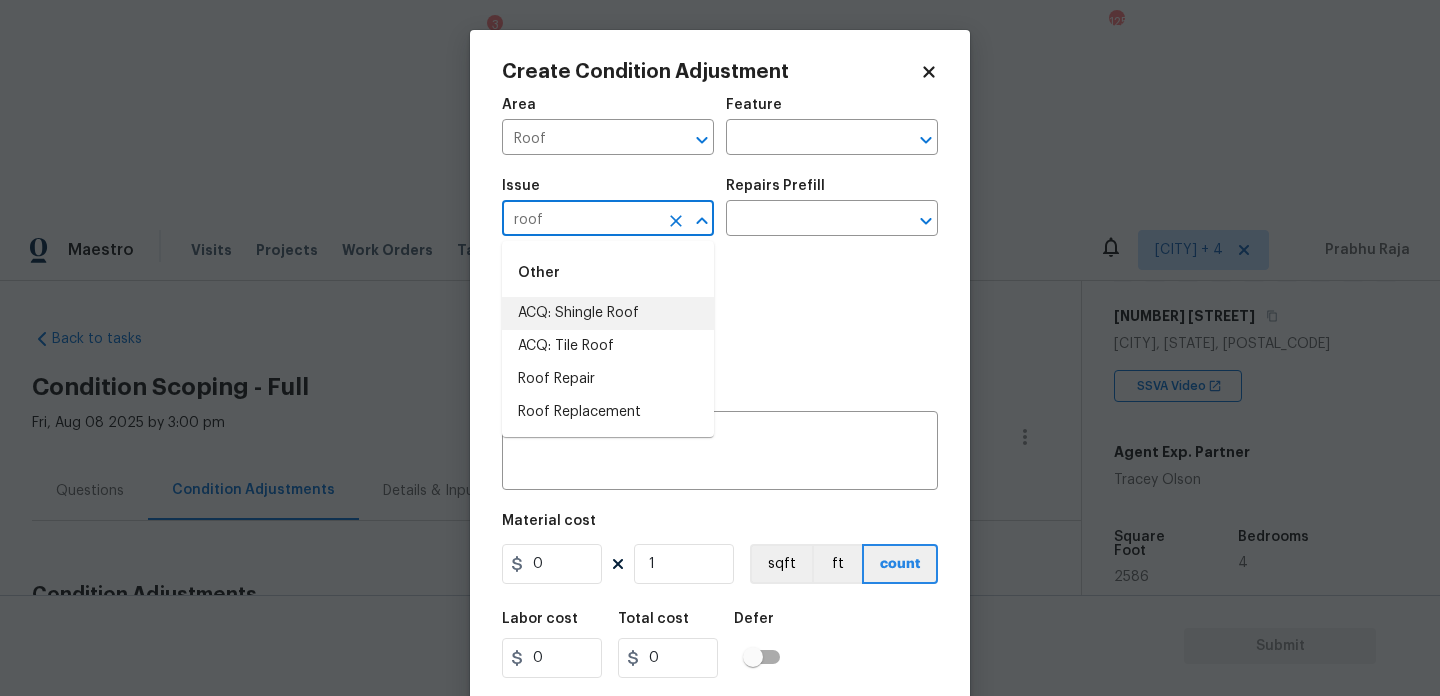 click on "ACQ: Shingle Roof" at bounding box center (608, 313) 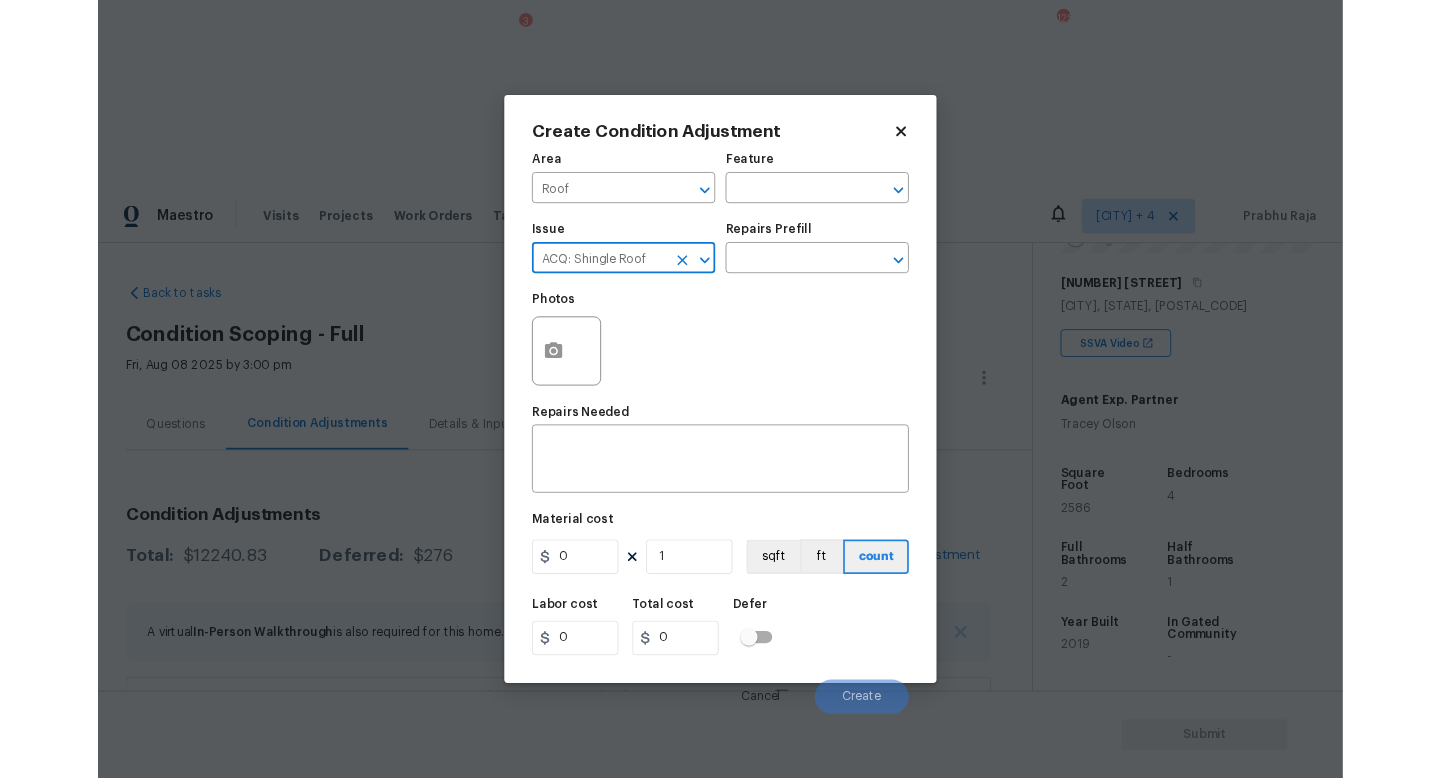scroll, scrollTop: 315, scrollLeft: 0, axis: vertical 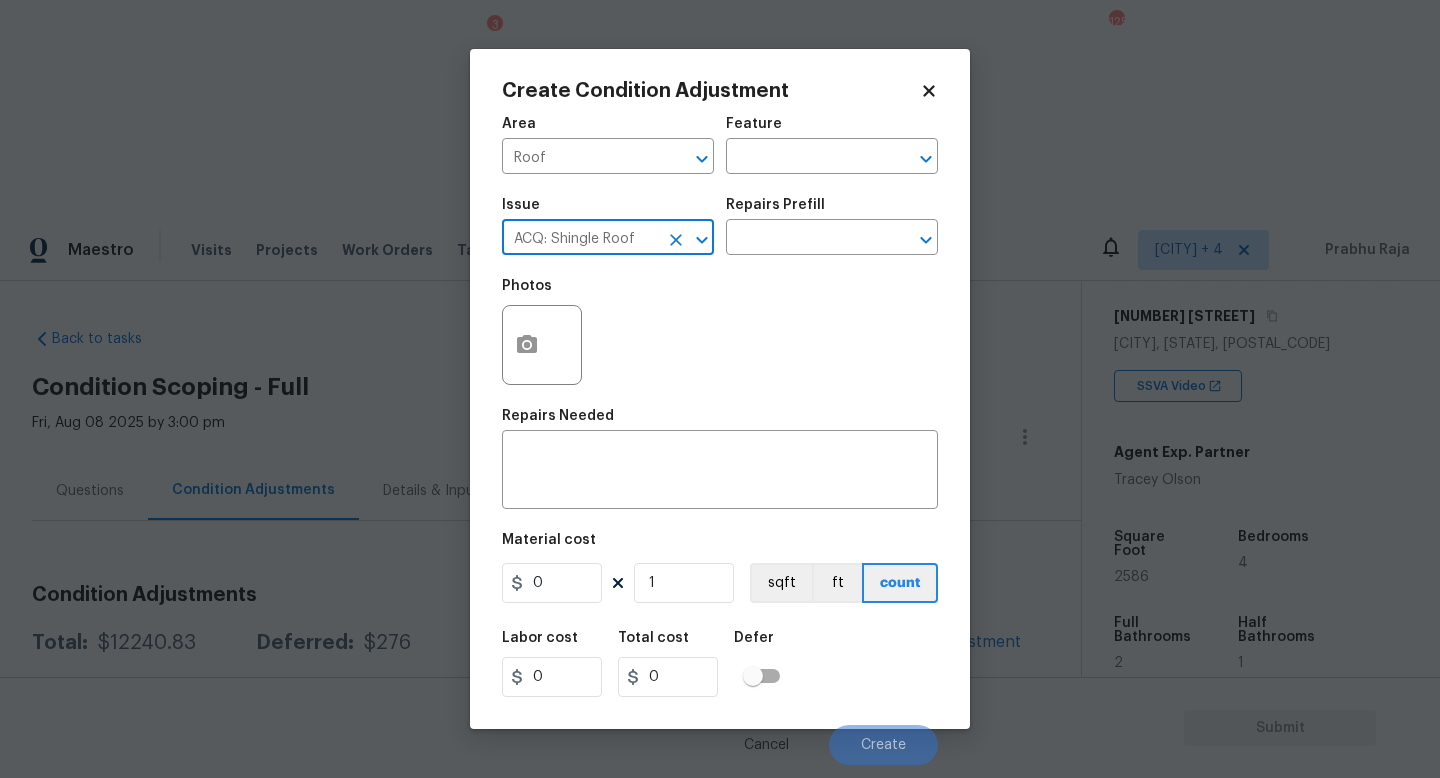 type on "ACQ: Shingle Roof" 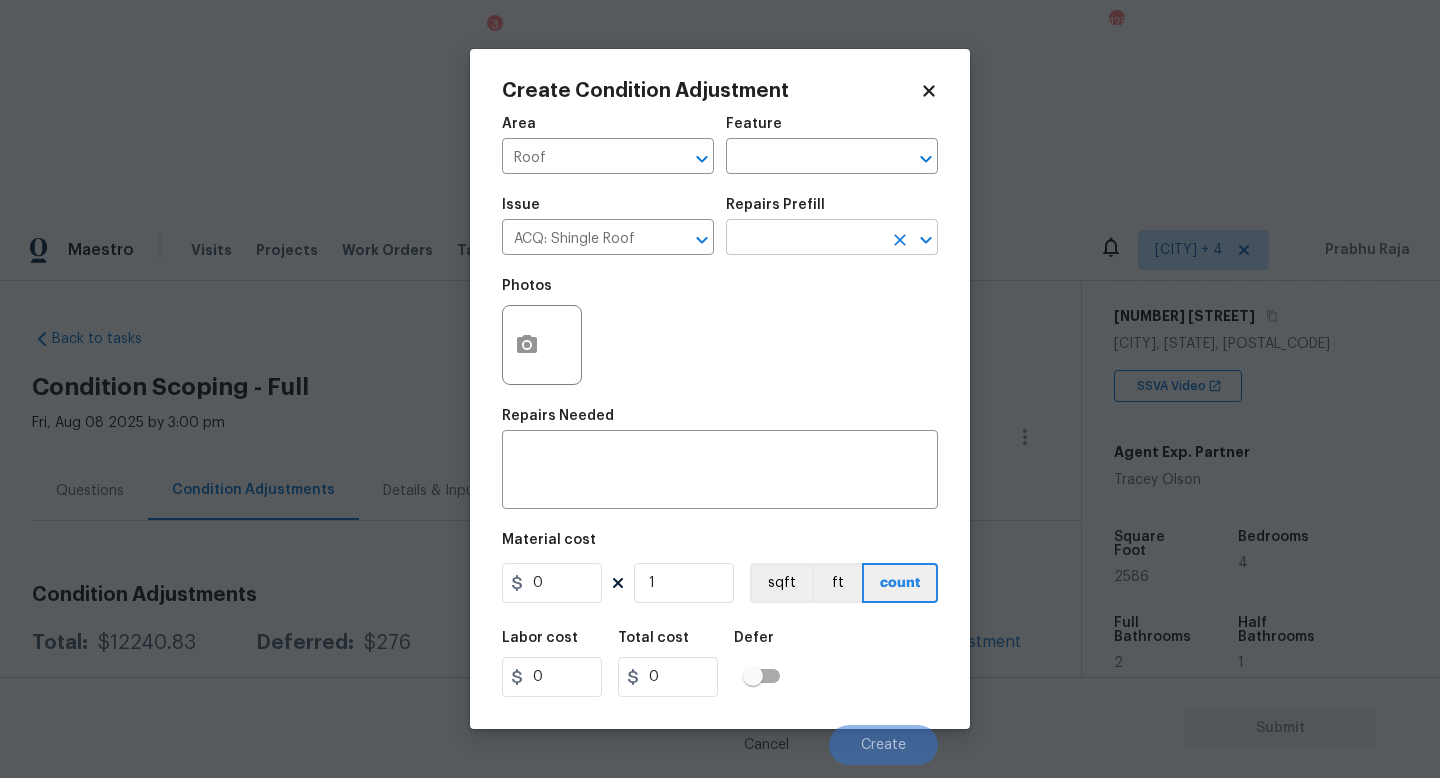 click at bounding box center (804, 239) 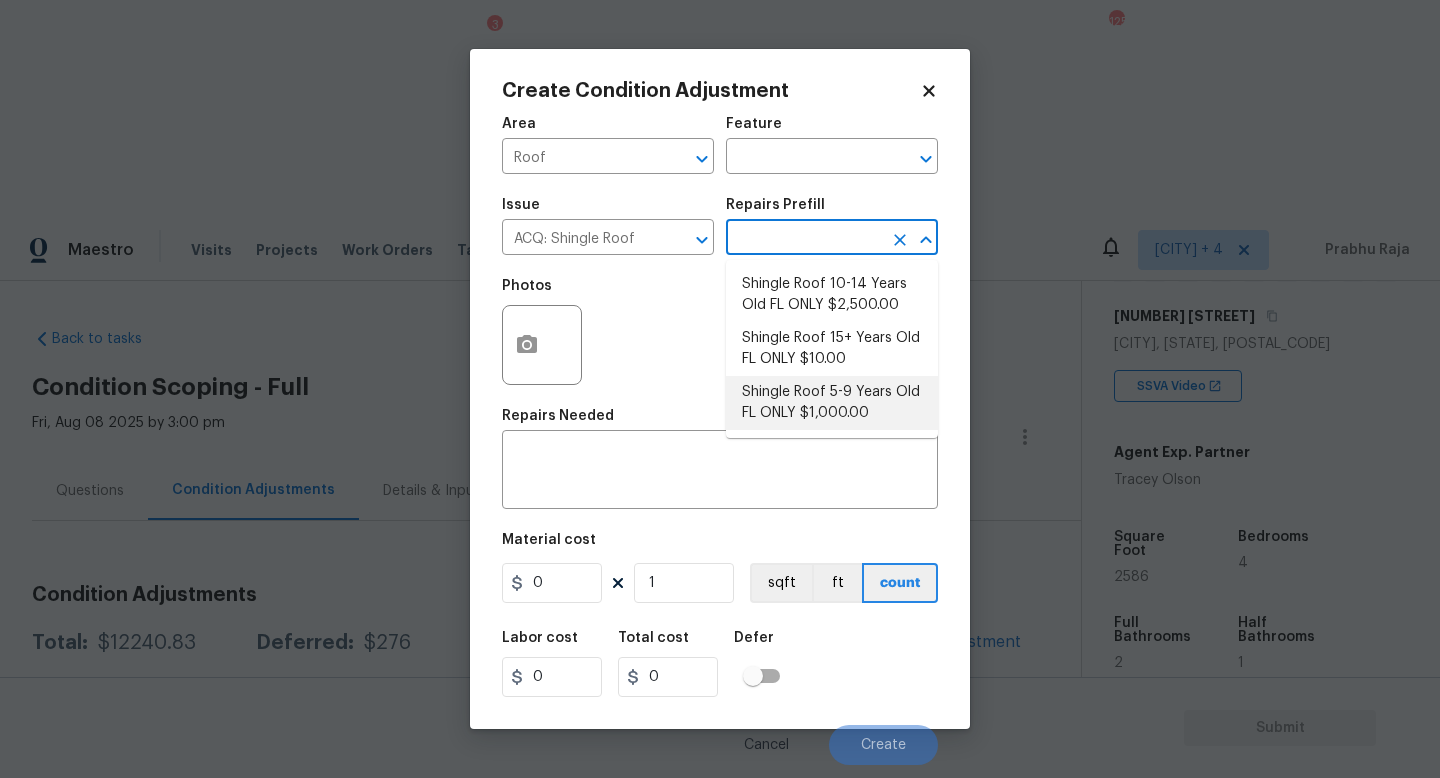 click on "Shingle Roof 5-9 Years Old FL ONLY $1,000.00" at bounding box center (832, 403) 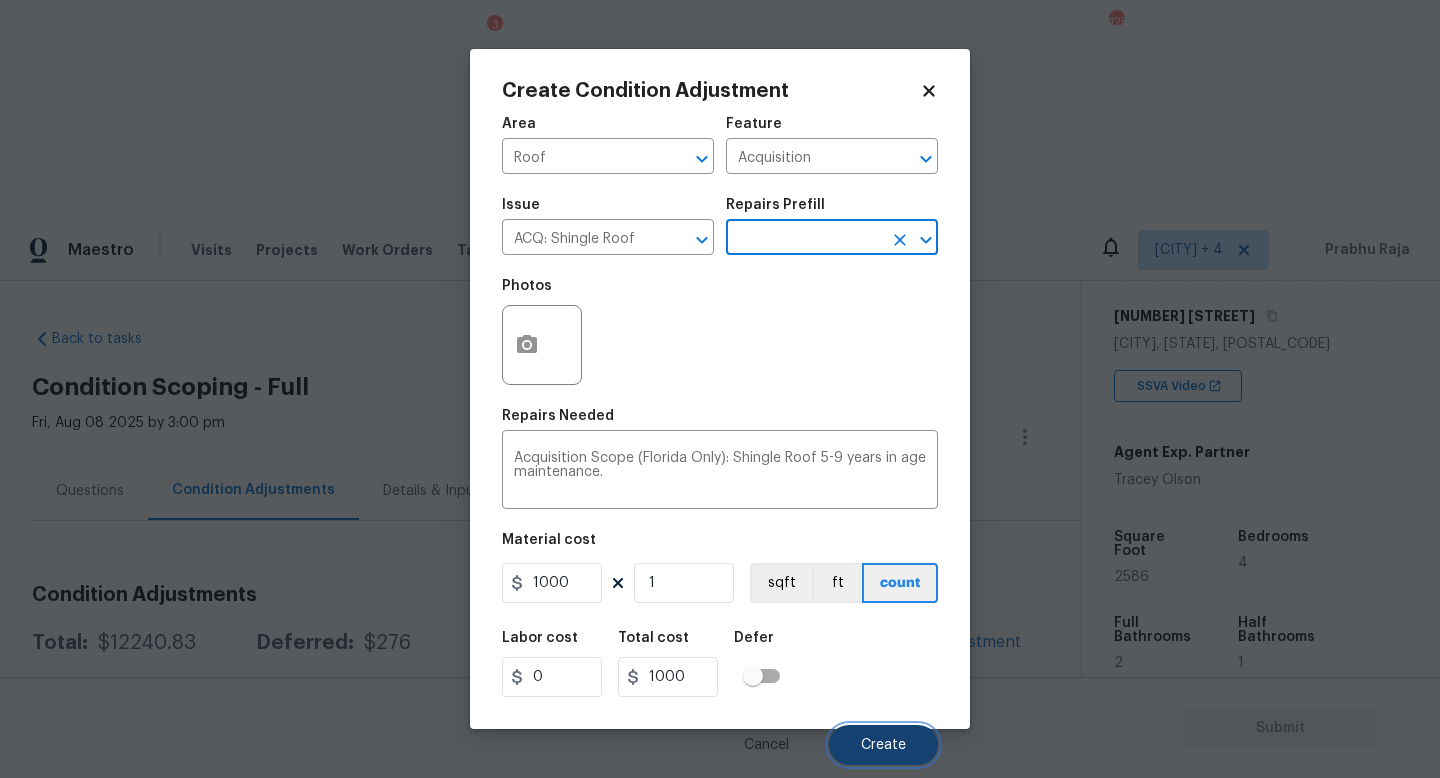click on "Create" at bounding box center (883, 745) 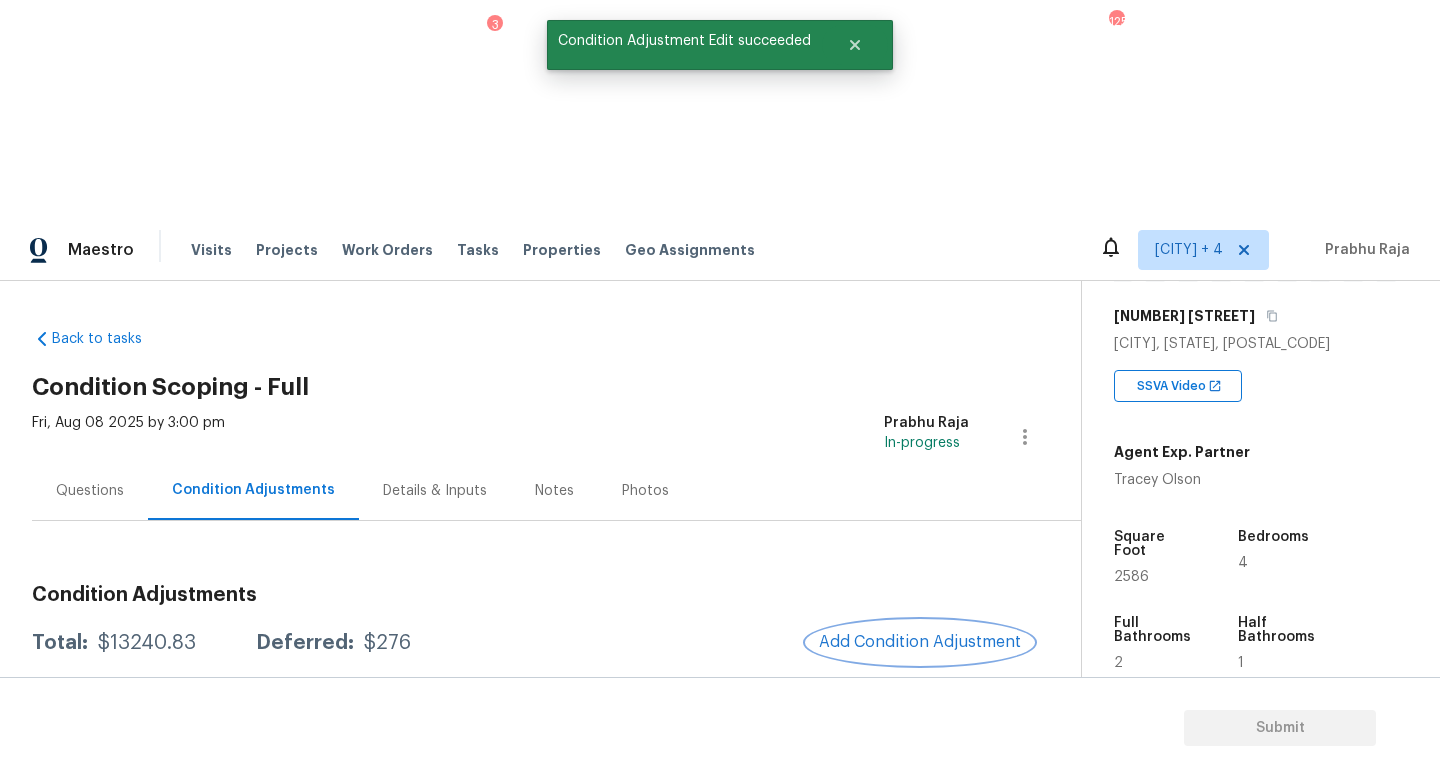 click on "Add Condition Adjustment" at bounding box center (920, 642) 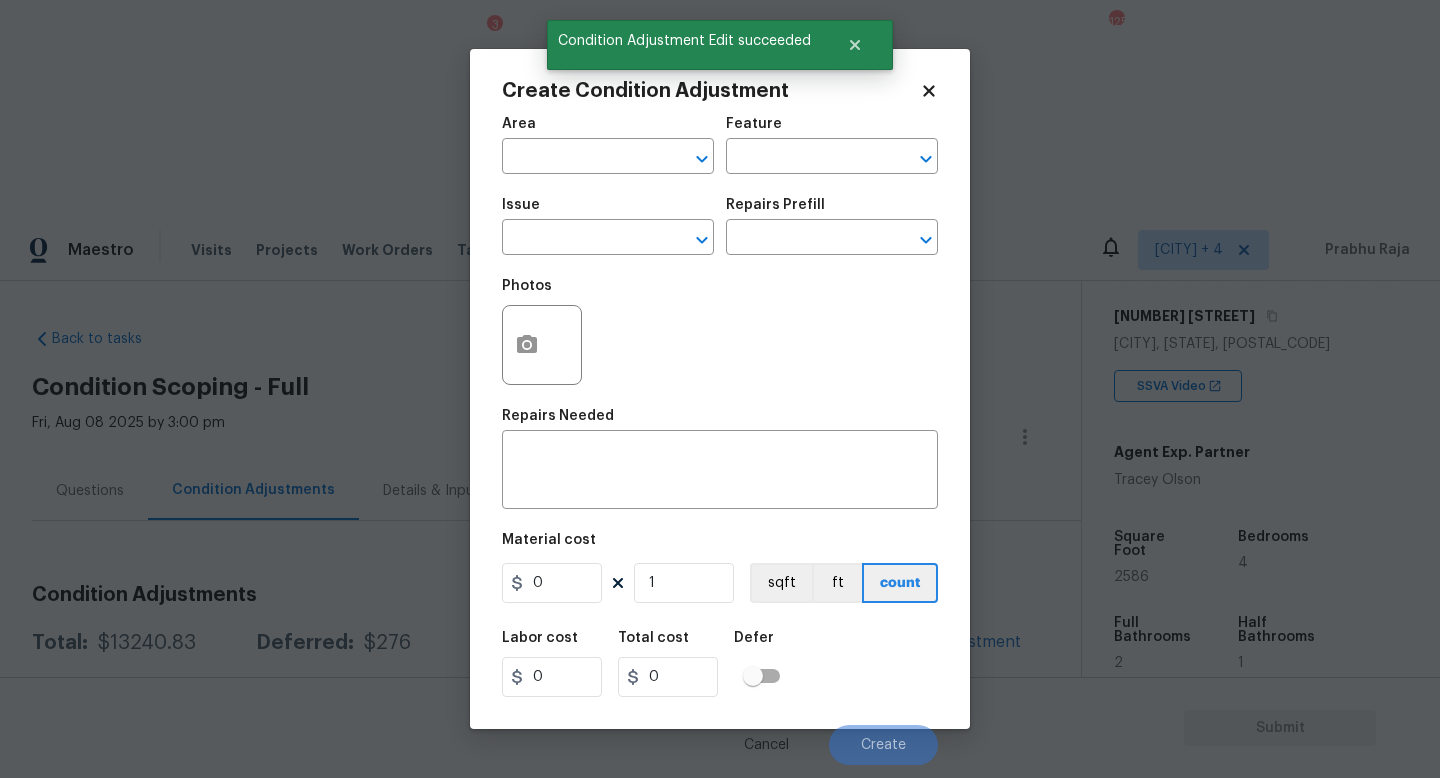 click on "Repairs Needed" at bounding box center [720, 422] 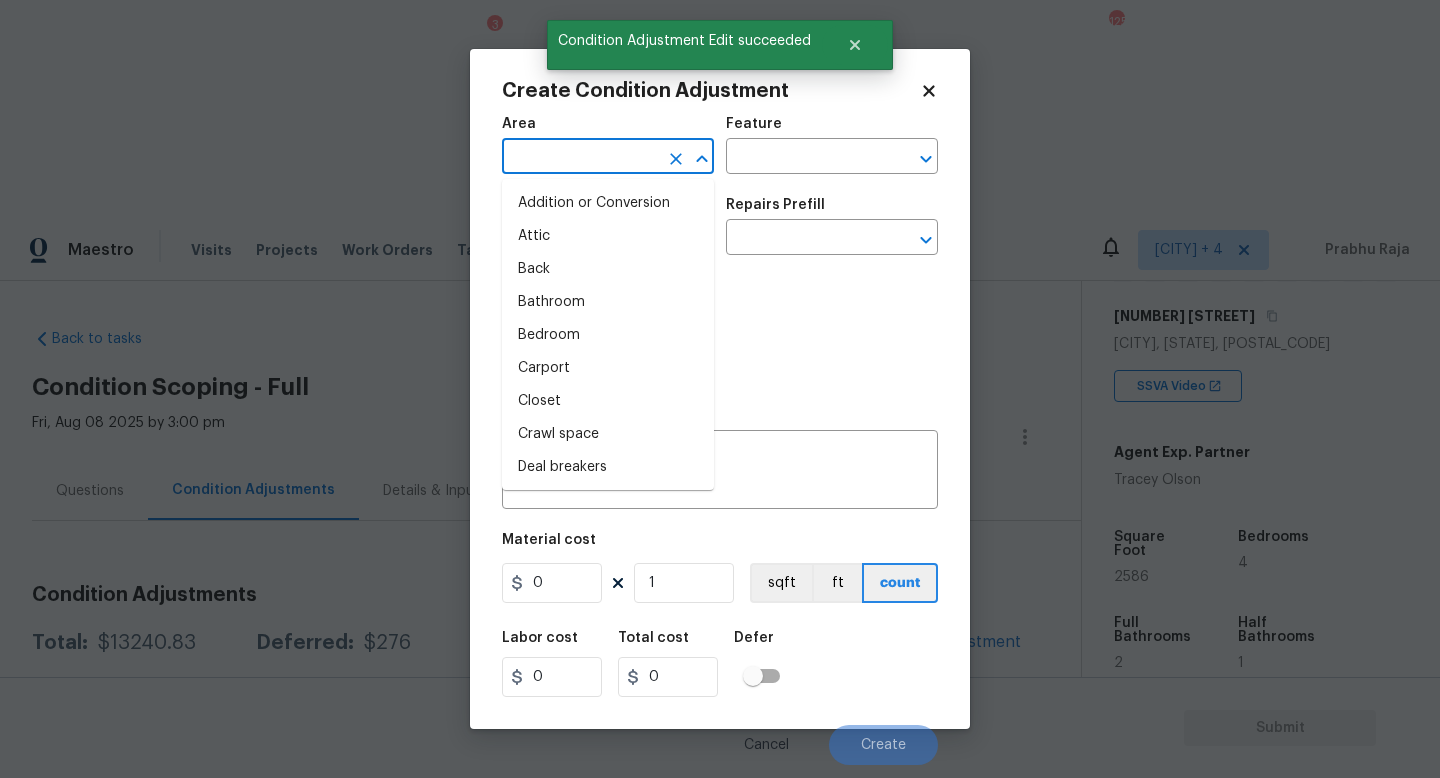 click at bounding box center (580, 158) 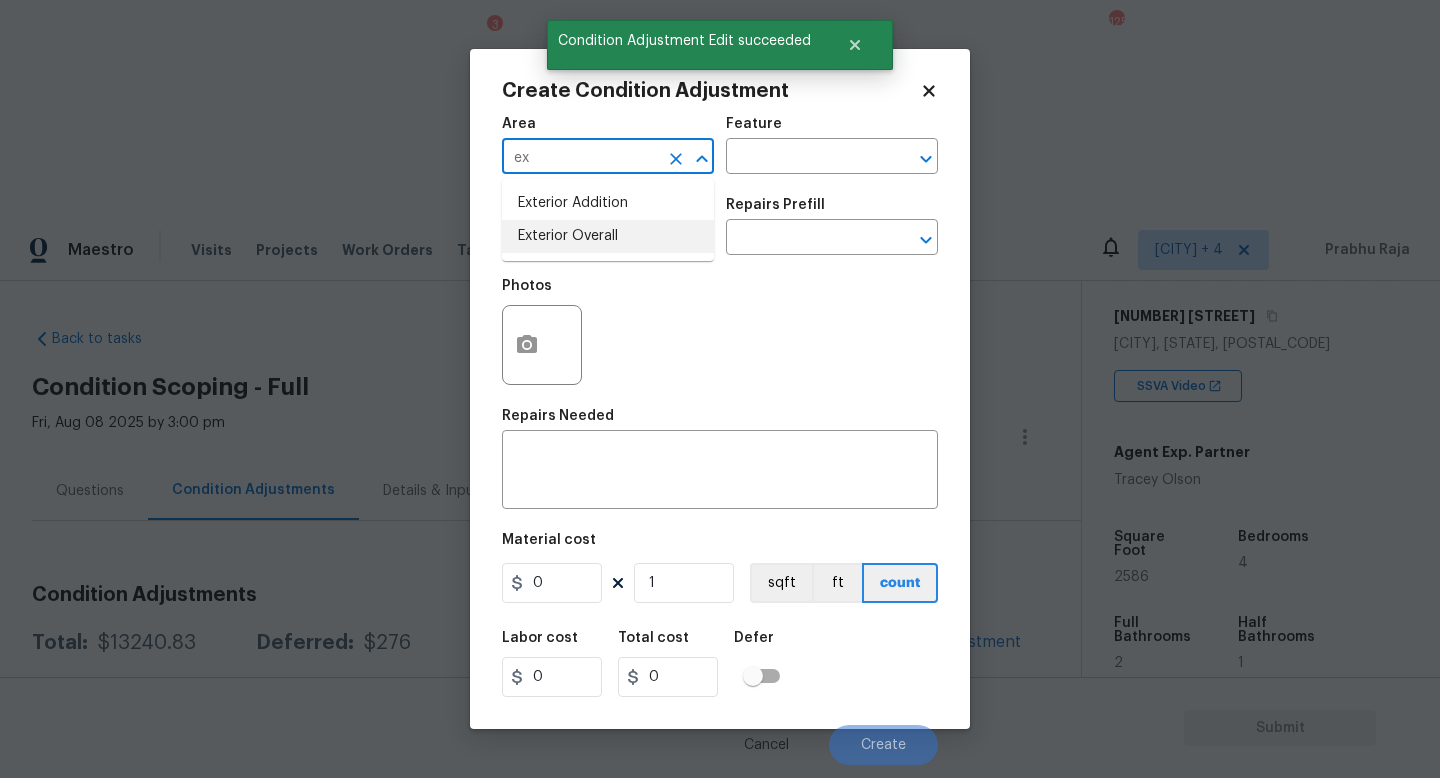 click on "Exterior Overall" at bounding box center [608, 236] 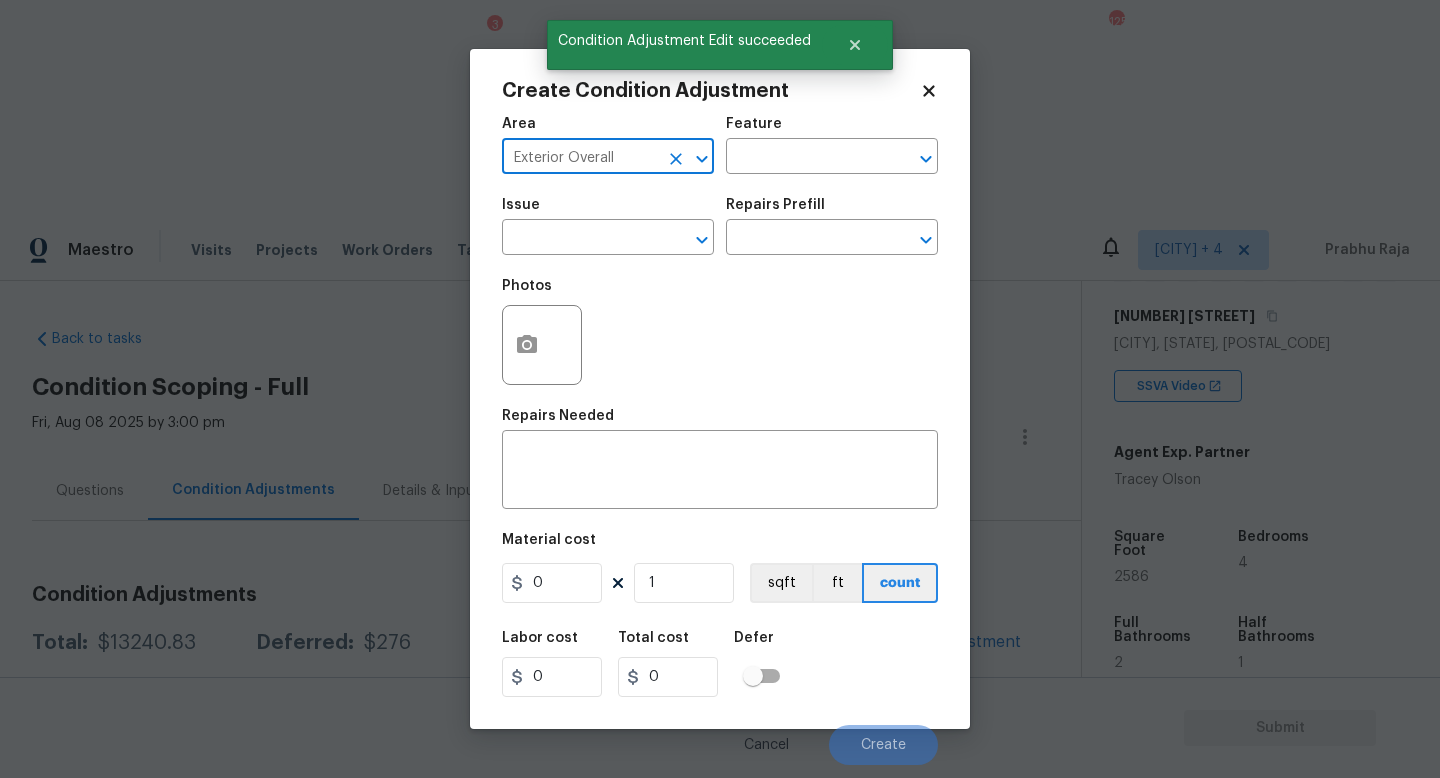 type on "Exterior Overall" 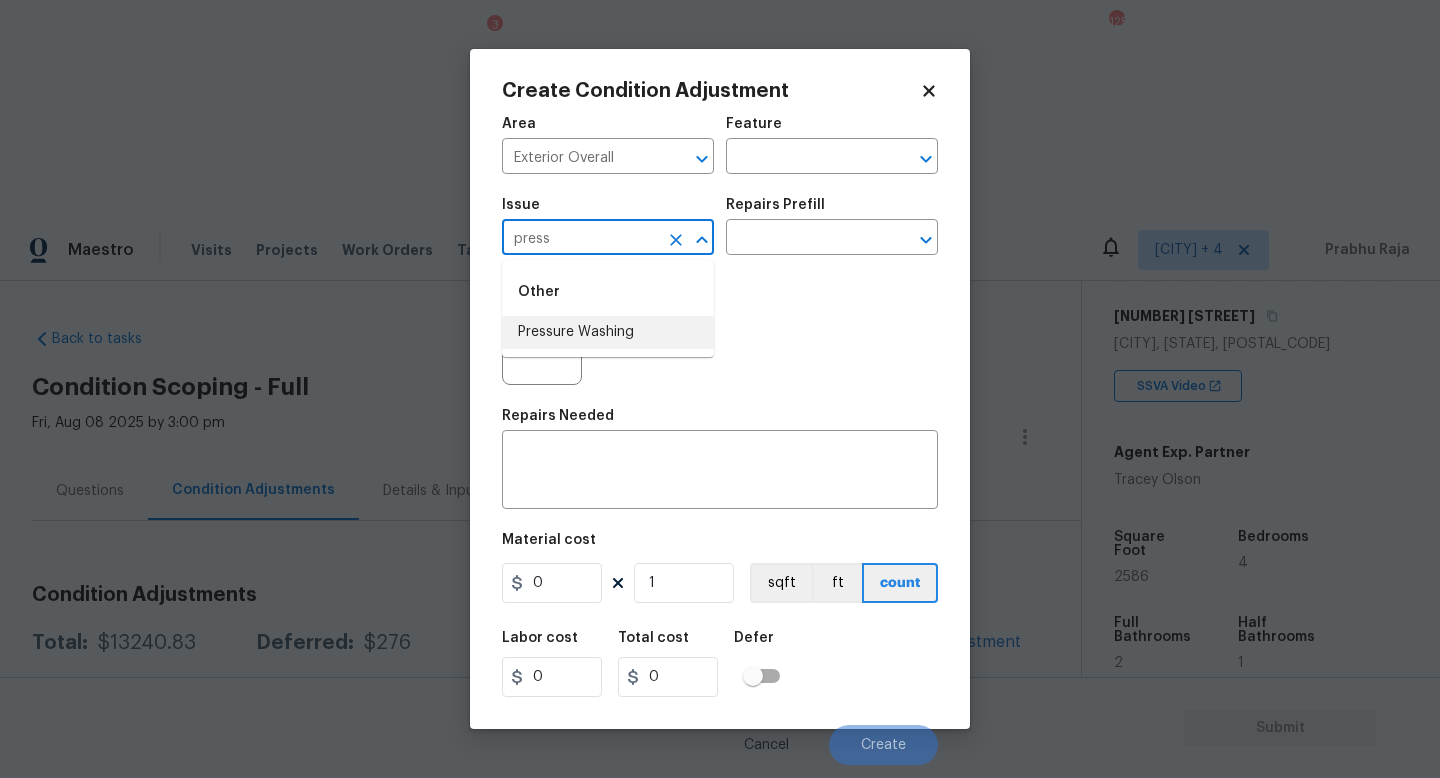 click on "Pressure Washing" at bounding box center [608, 332] 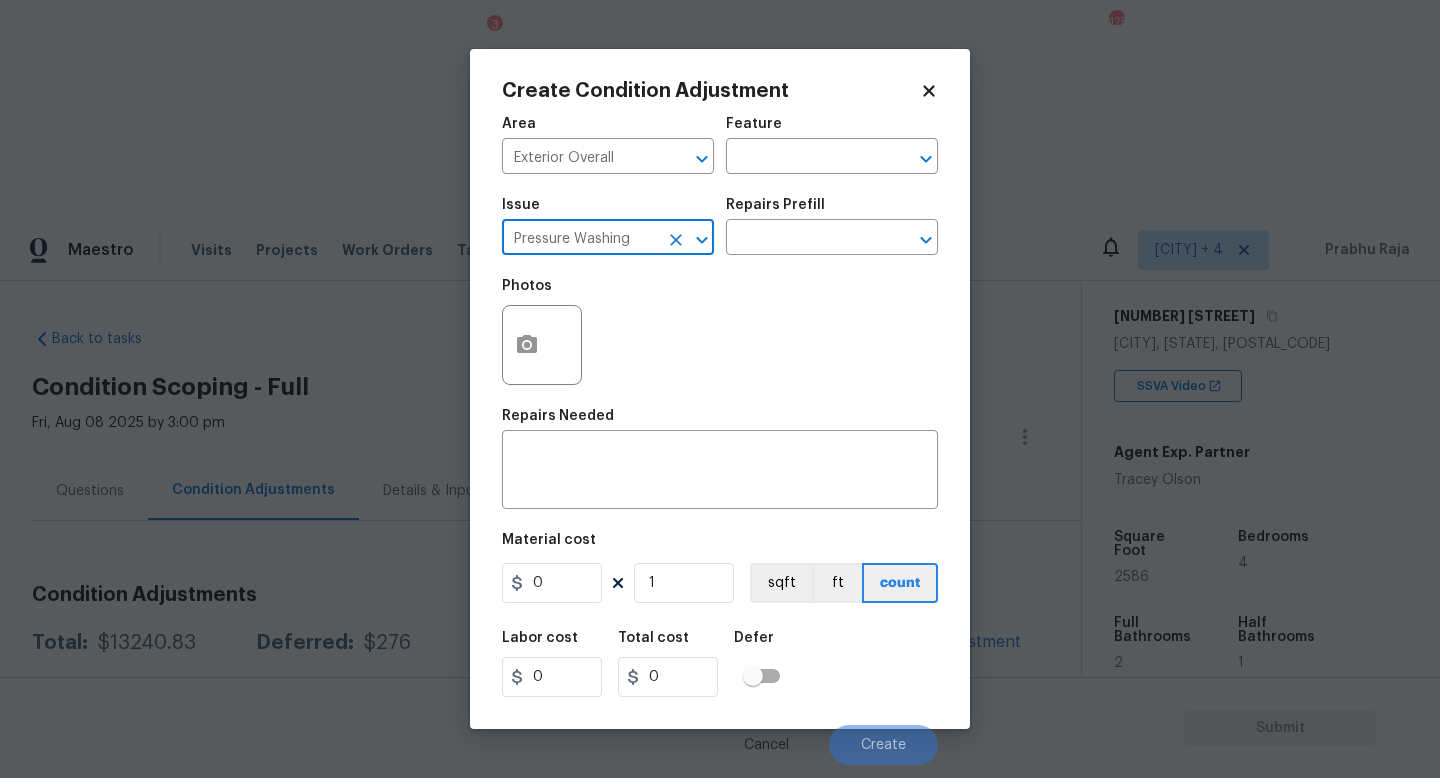 type on "Pressure Washing" 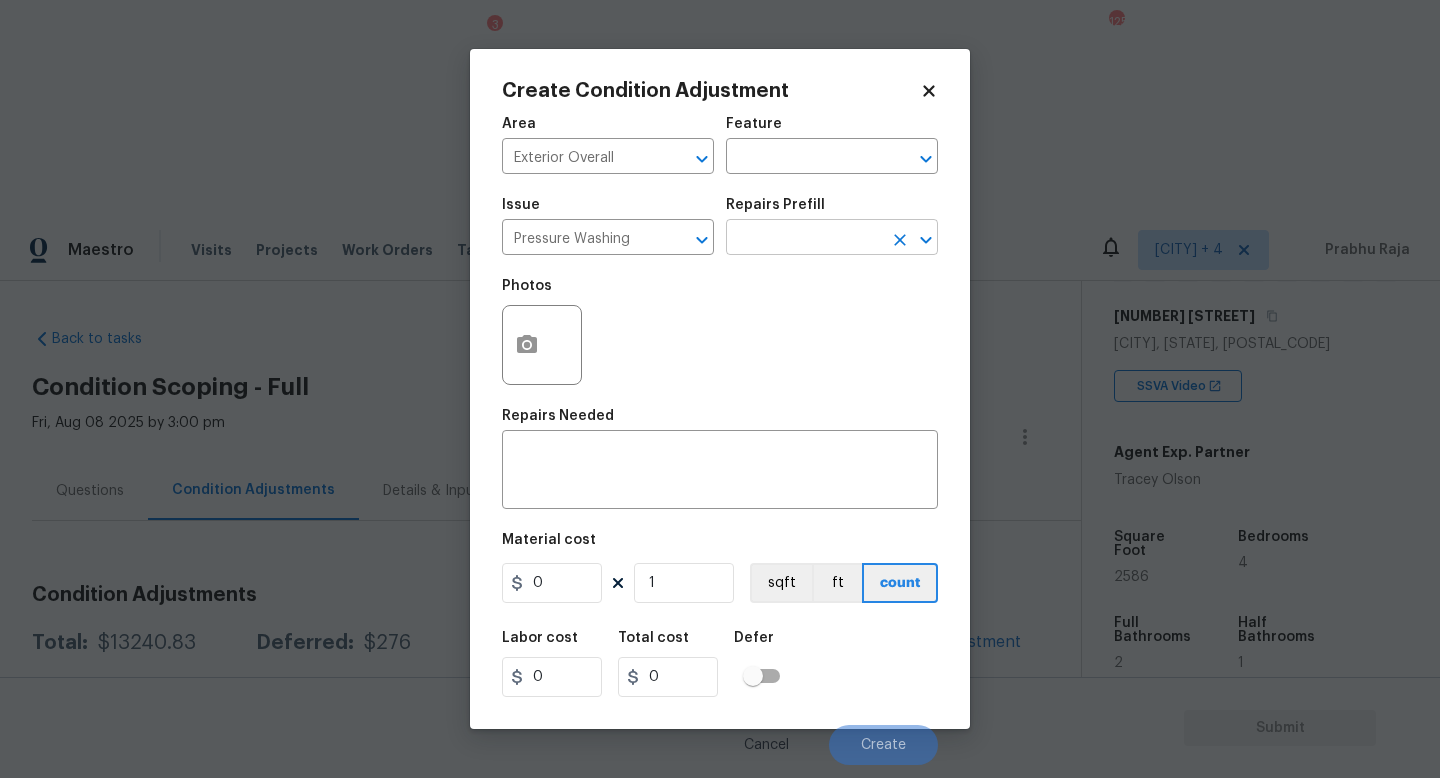 click at bounding box center (804, 239) 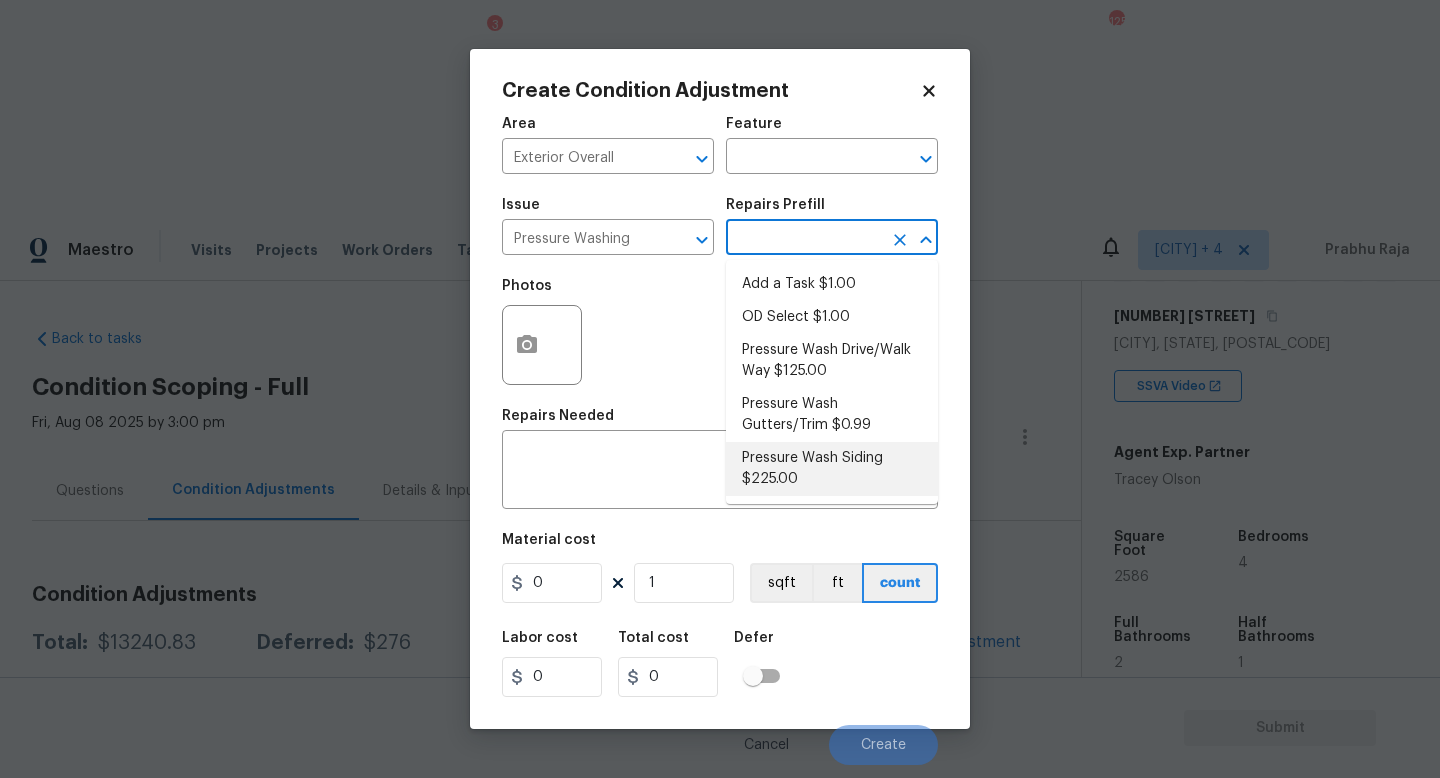 click on "Pressure Wash Siding $225.00" at bounding box center (832, 469) 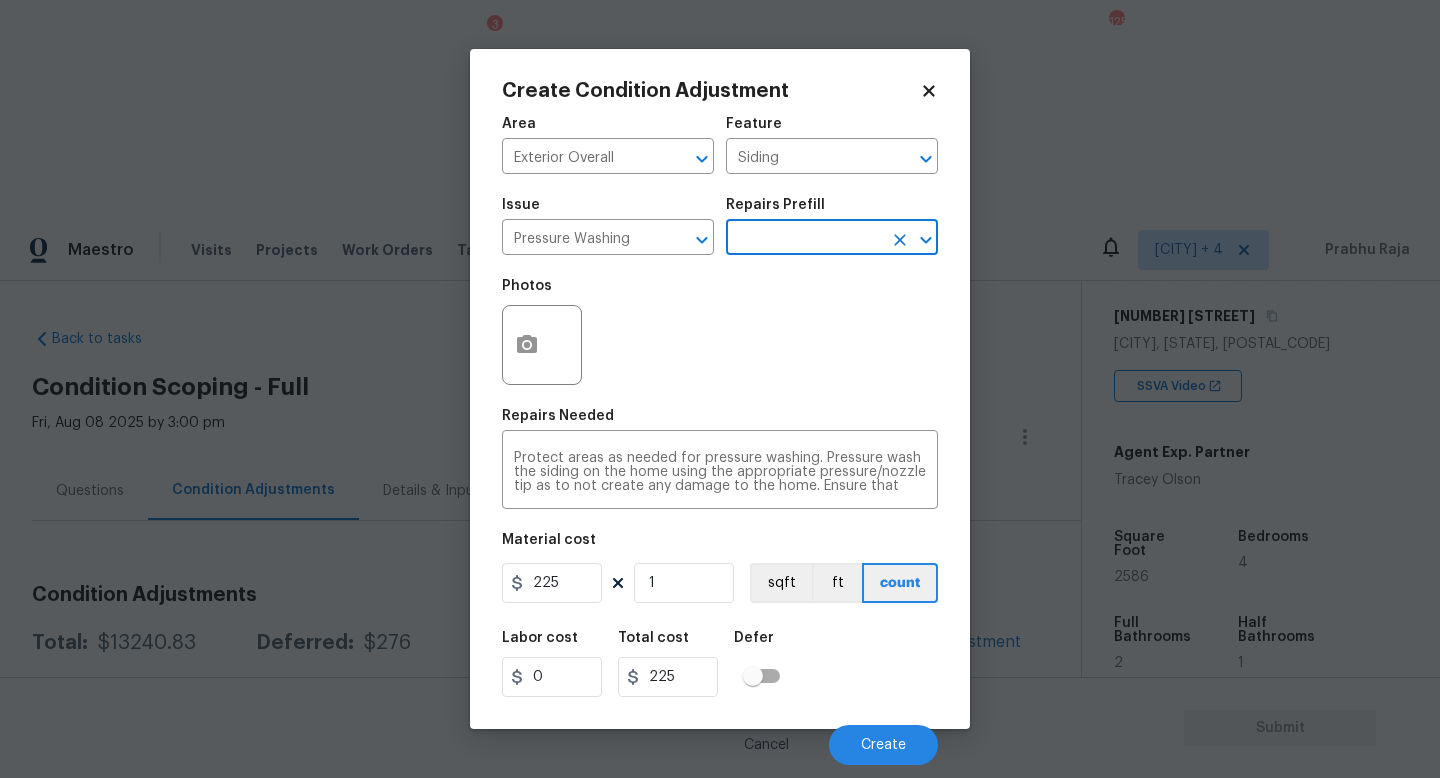 scroll, scrollTop: 28, scrollLeft: 0, axis: vertical 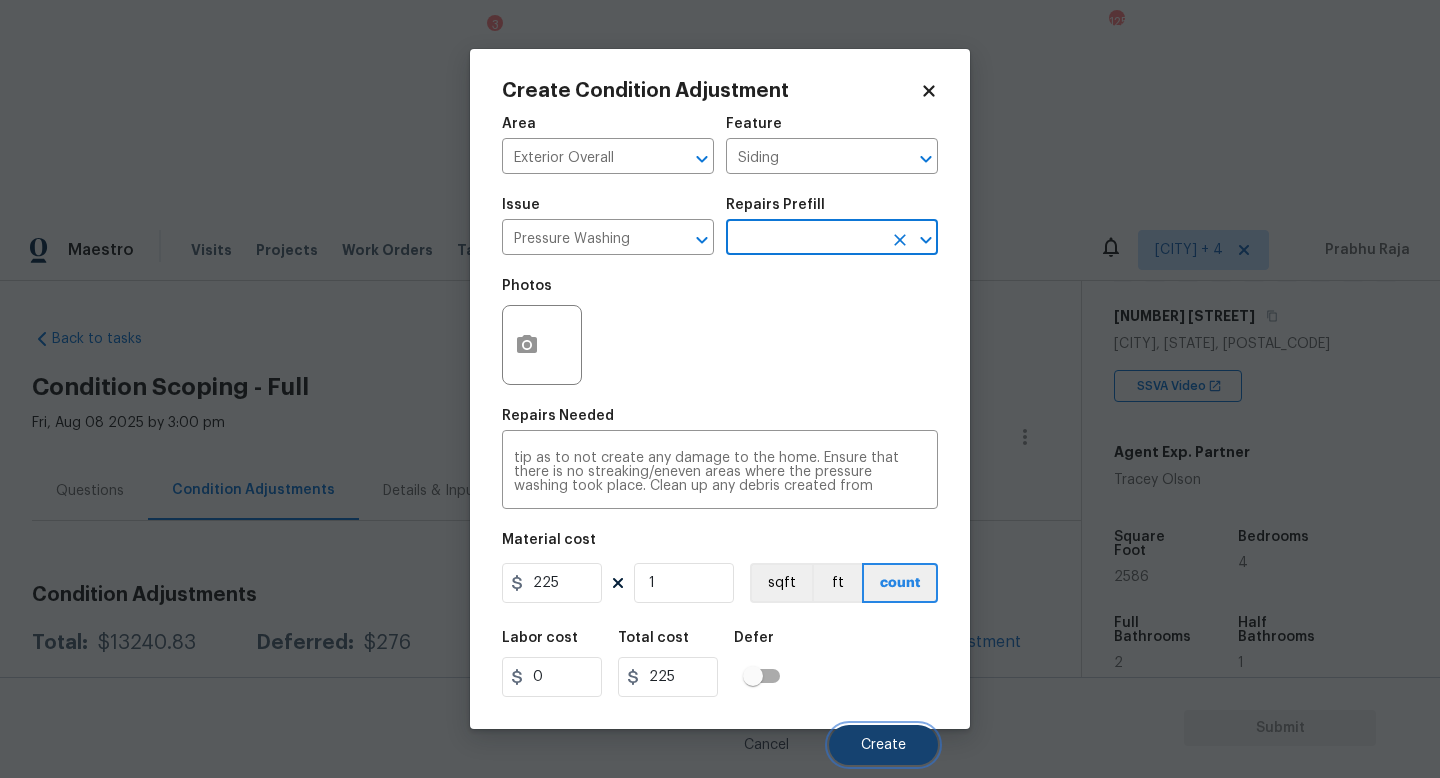 click on "Create" at bounding box center [883, 745] 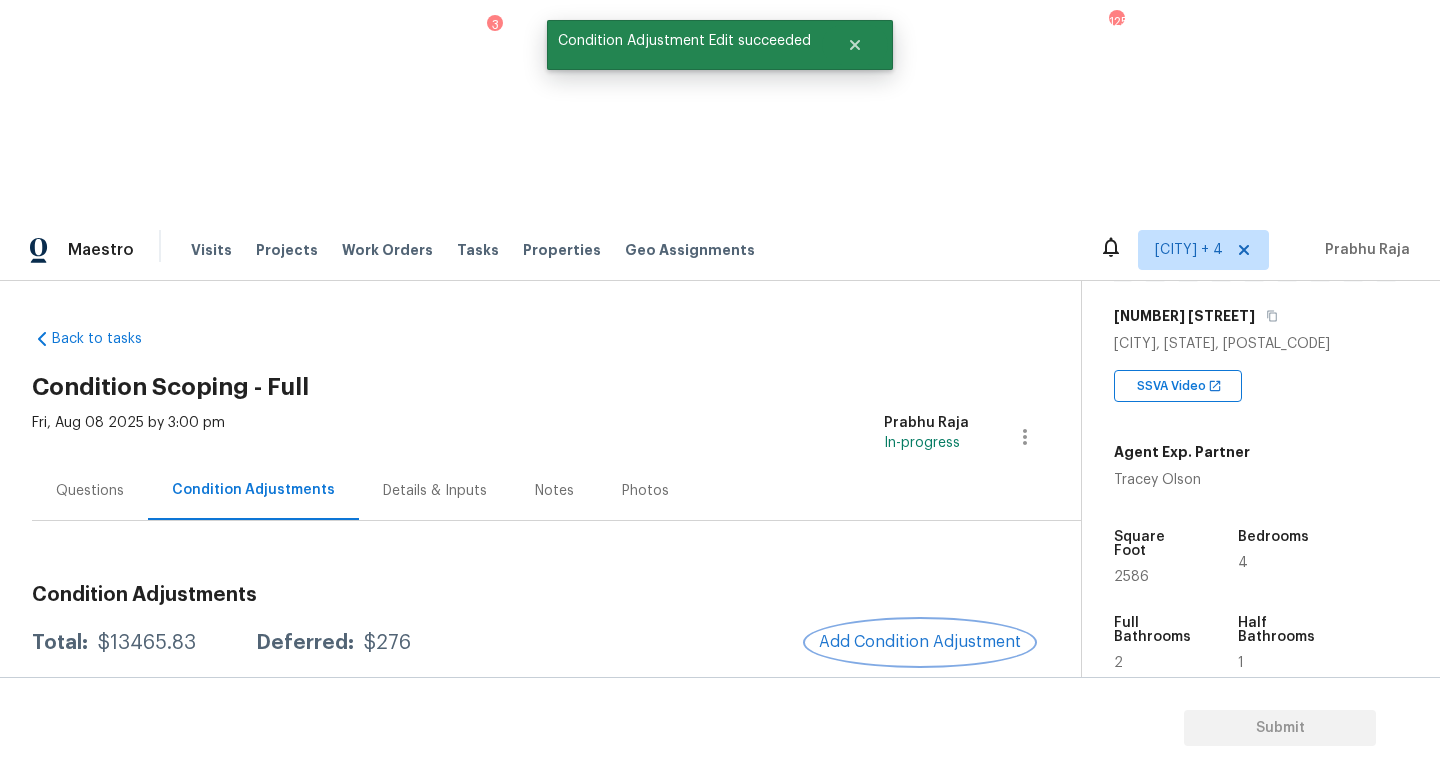 click on "Add Condition Adjustment" at bounding box center (920, 642) 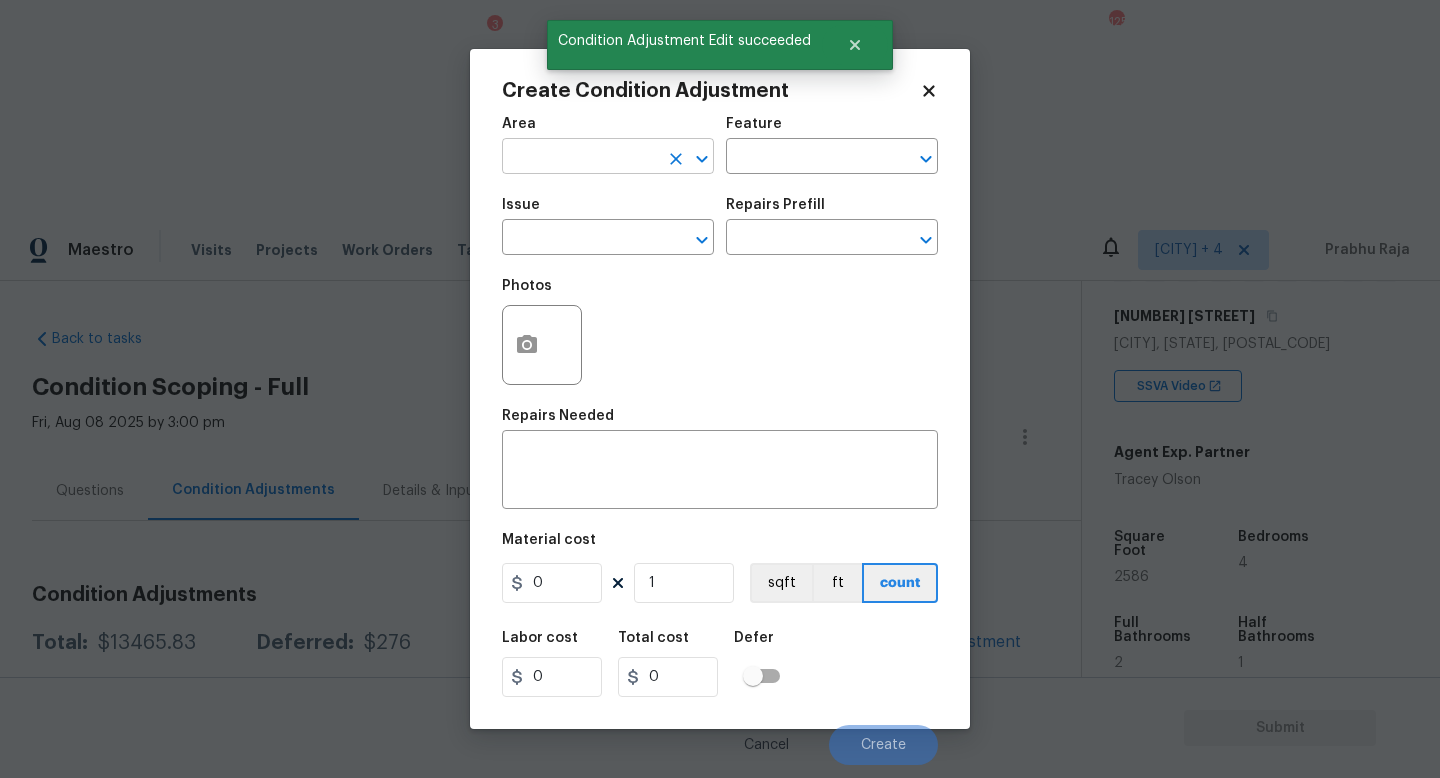 click at bounding box center [580, 158] 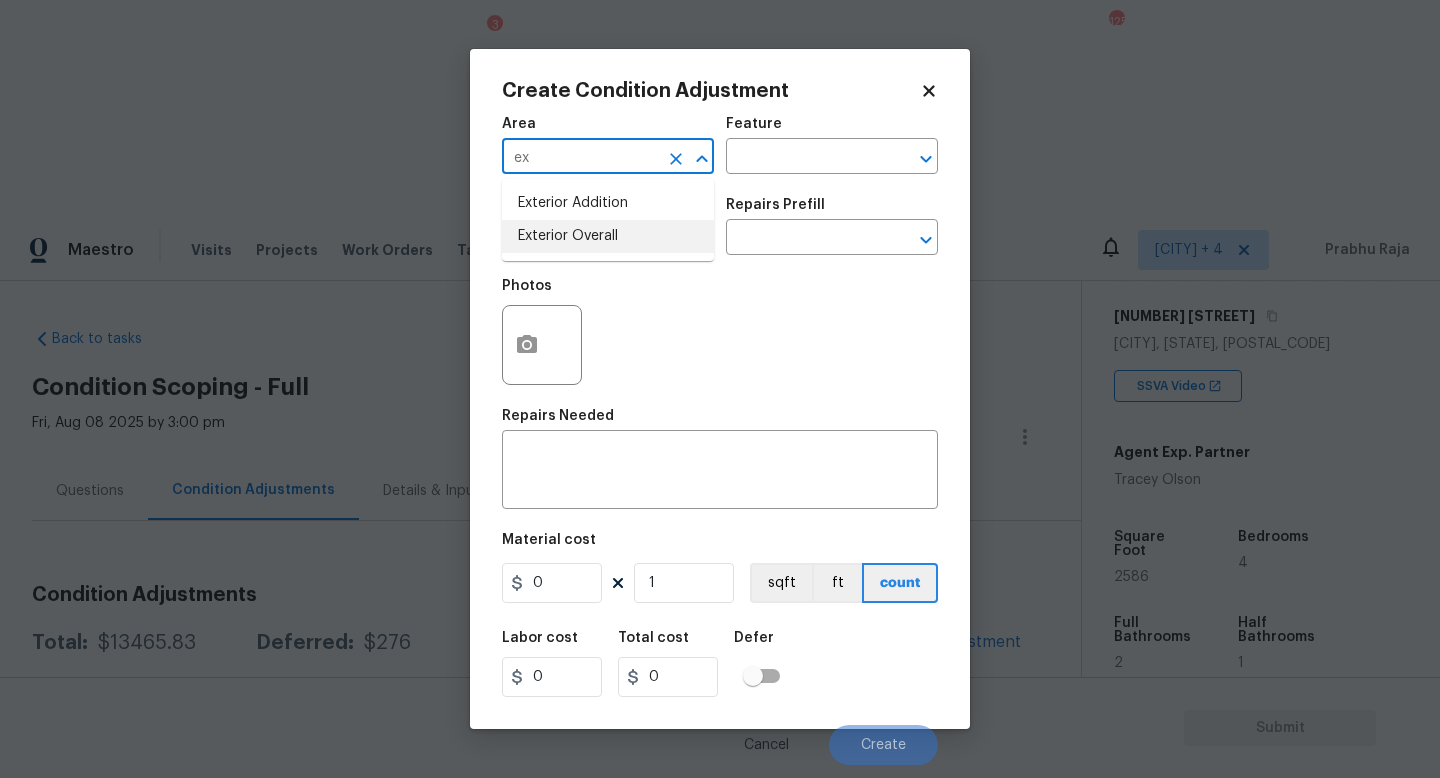 click on "Exterior Overall" at bounding box center (608, 236) 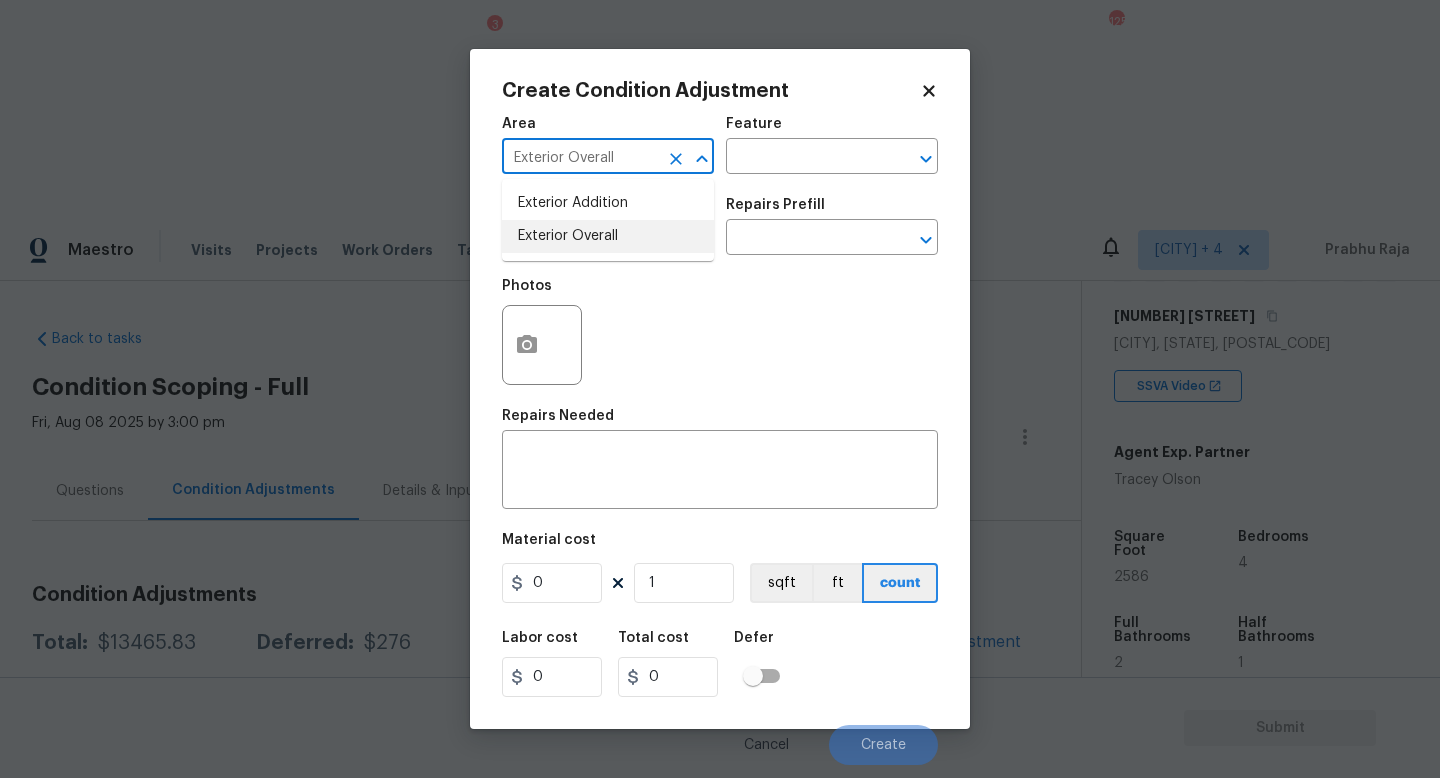 type on "Exterior Overall" 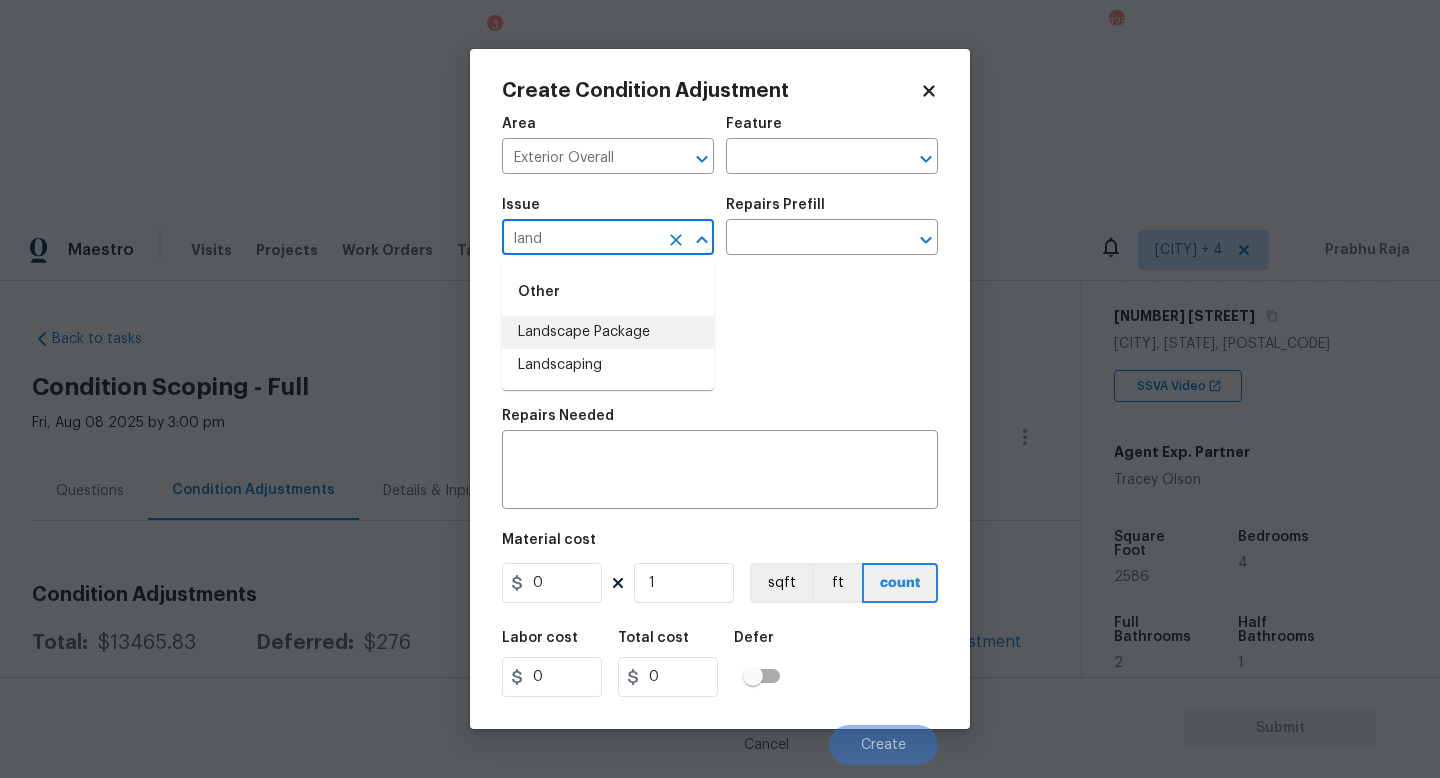 click on "Landscape Package" at bounding box center (608, 332) 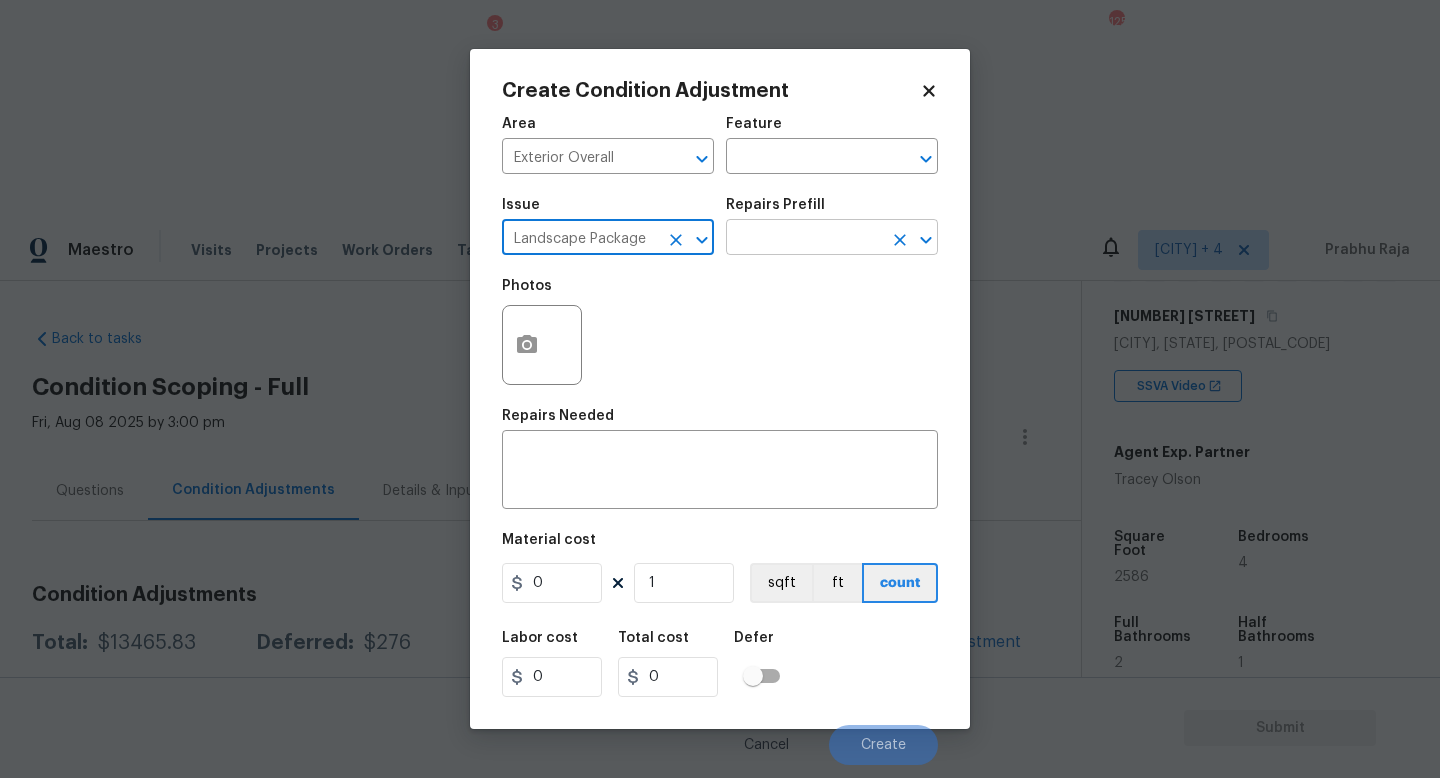 type on "Landscape Package" 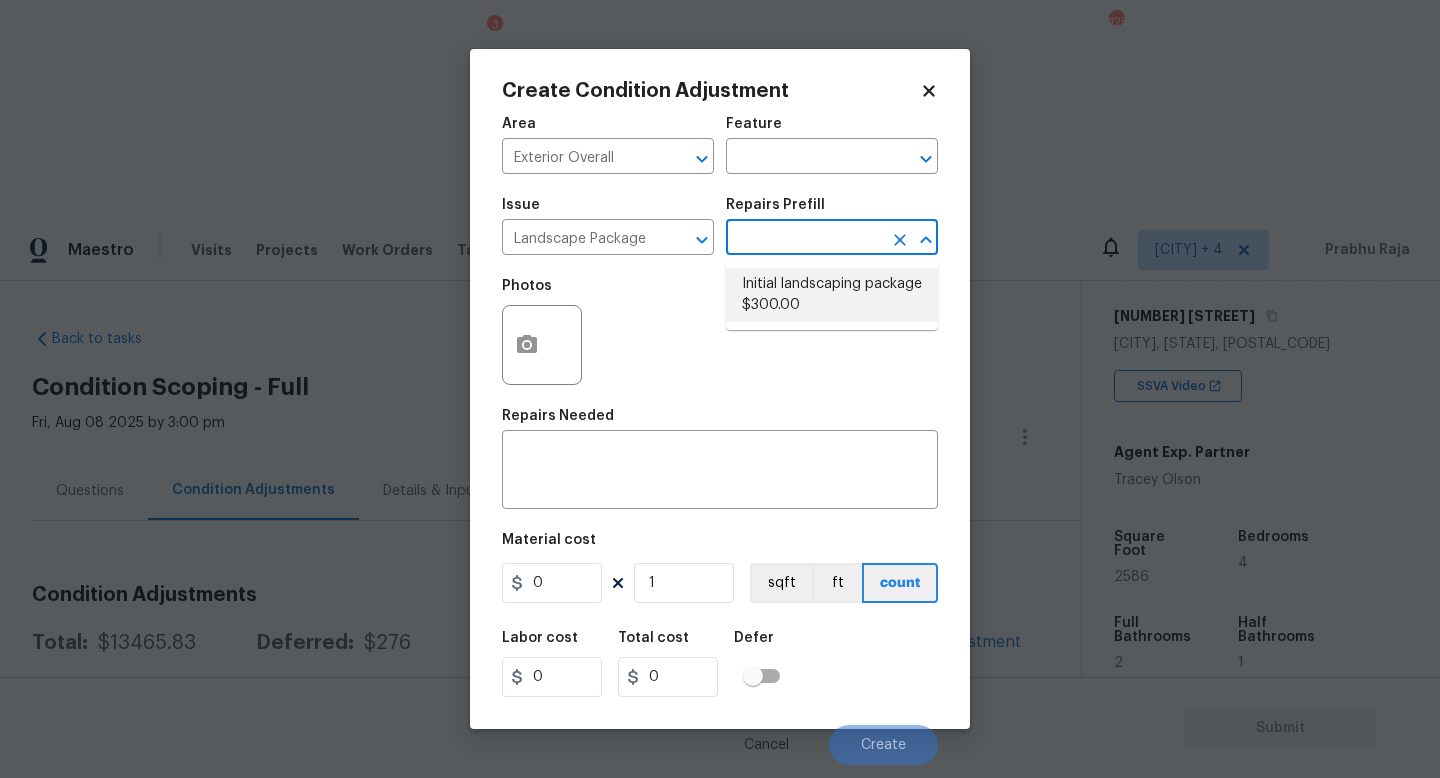 click on "Initial landscaping package $300.00" at bounding box center (832, 295) 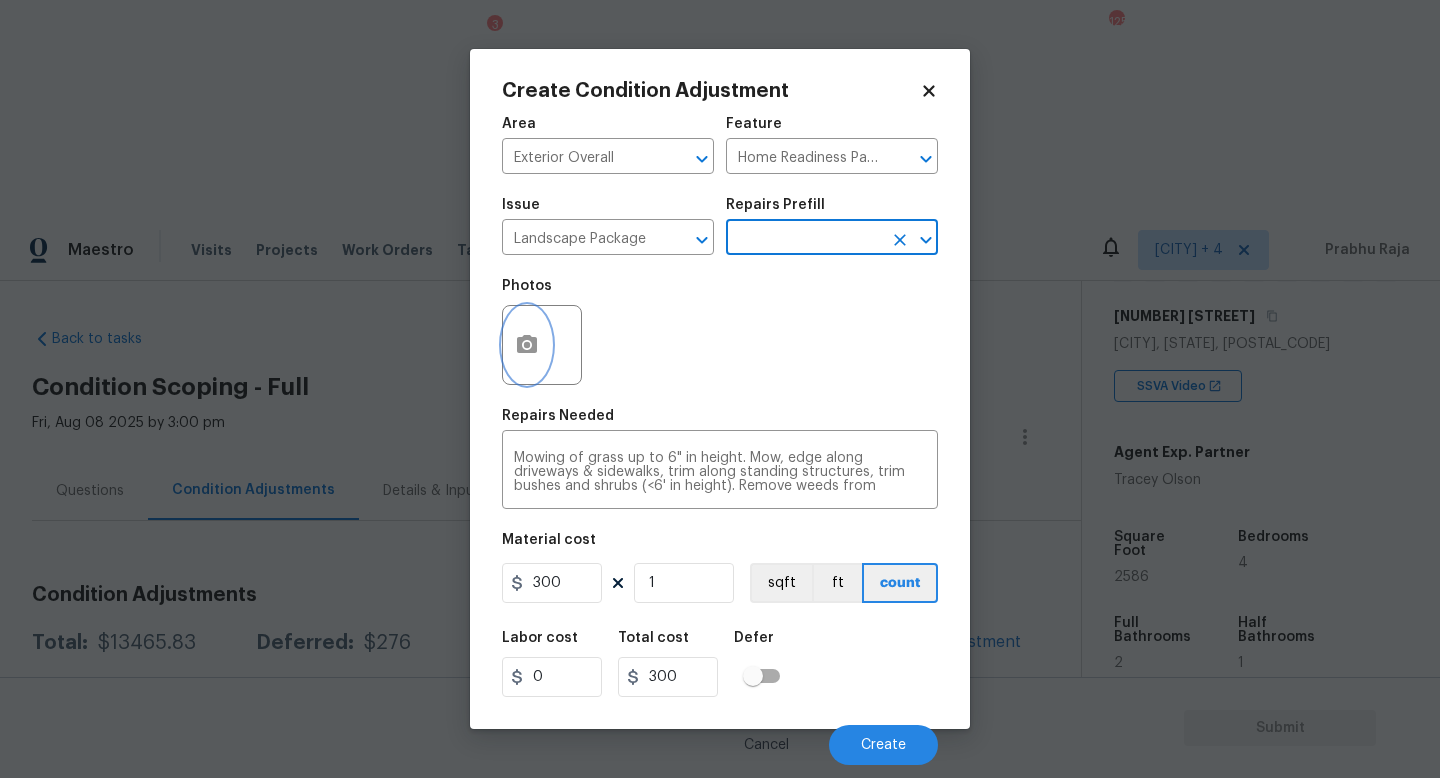 click at bounding box center [527, 345] 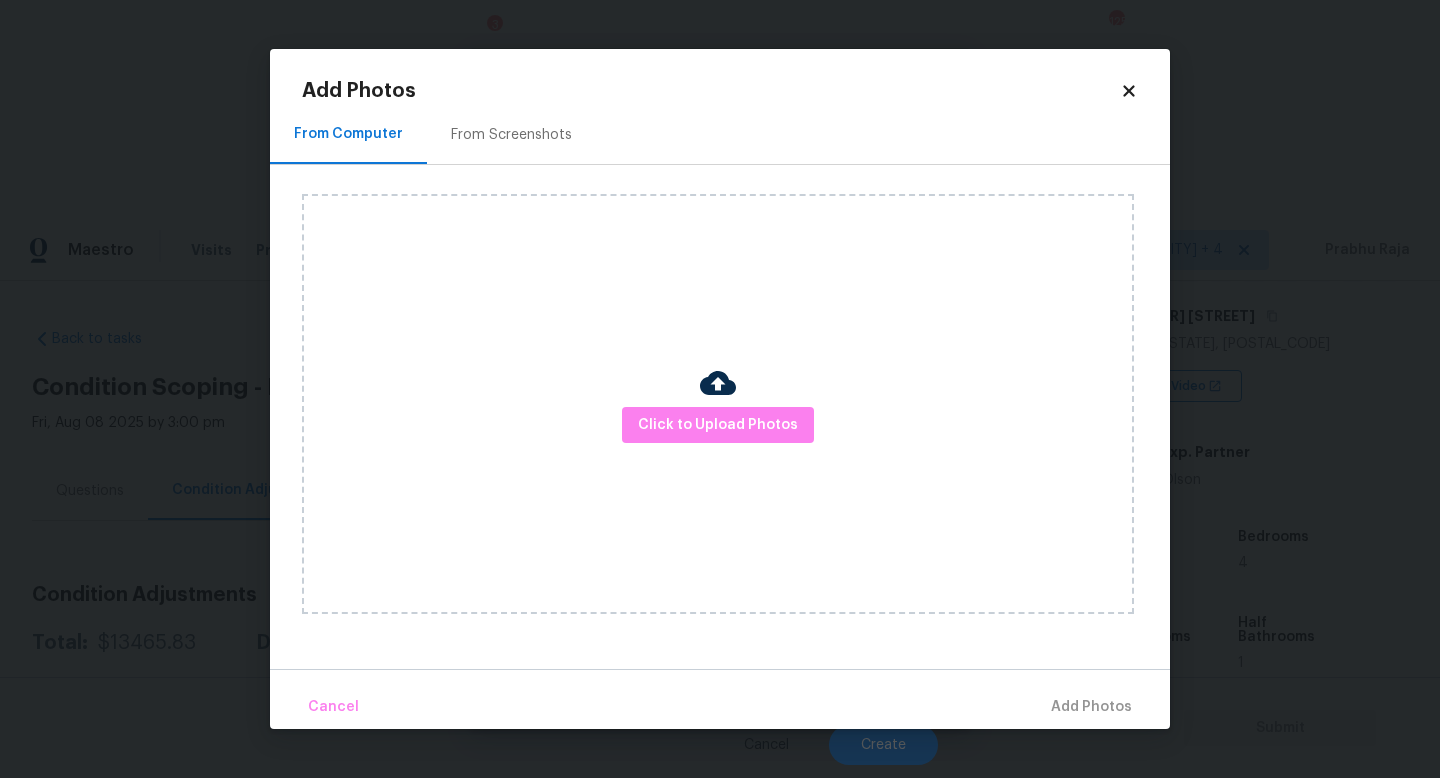 click on "From Screenshots" at bounding box center (511, 134) 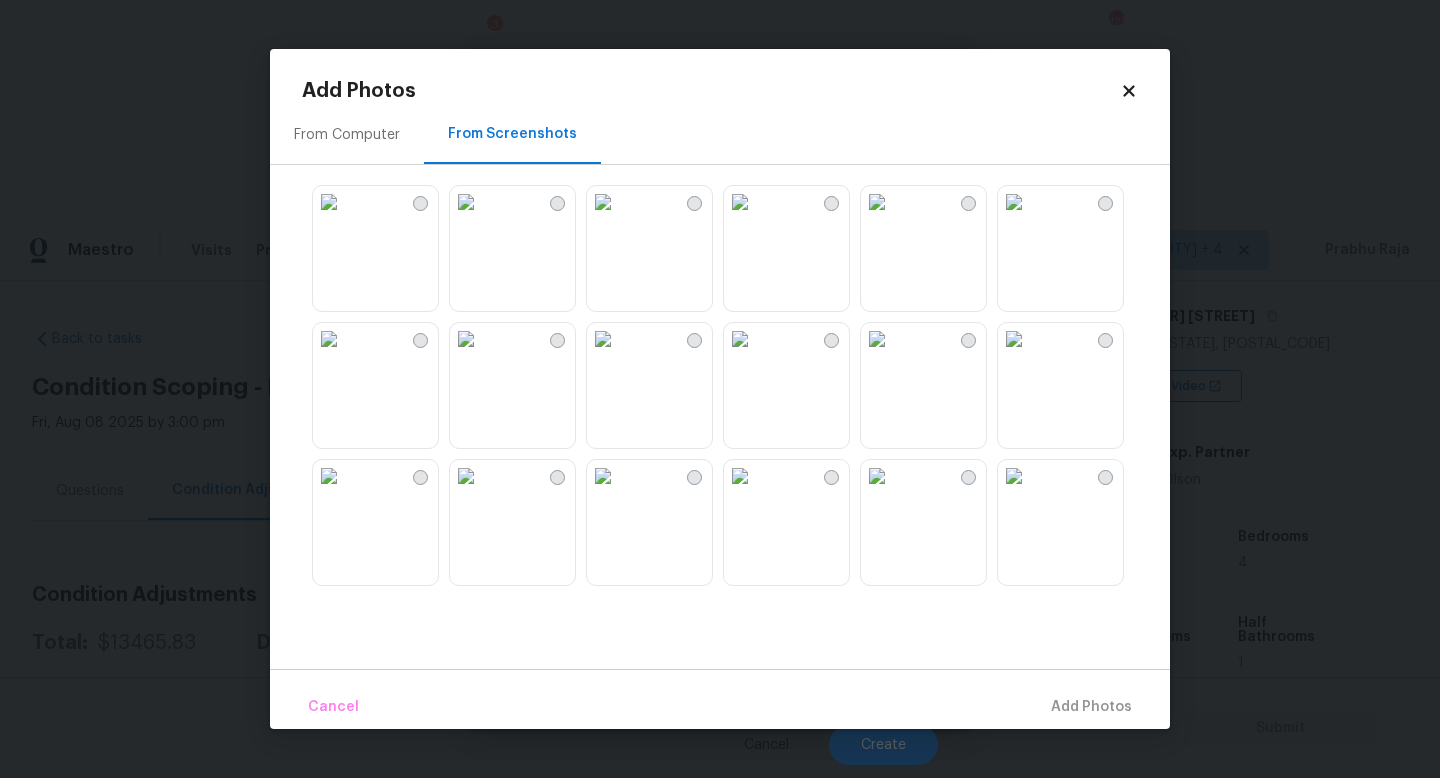 click at bounding box center (877, 202) 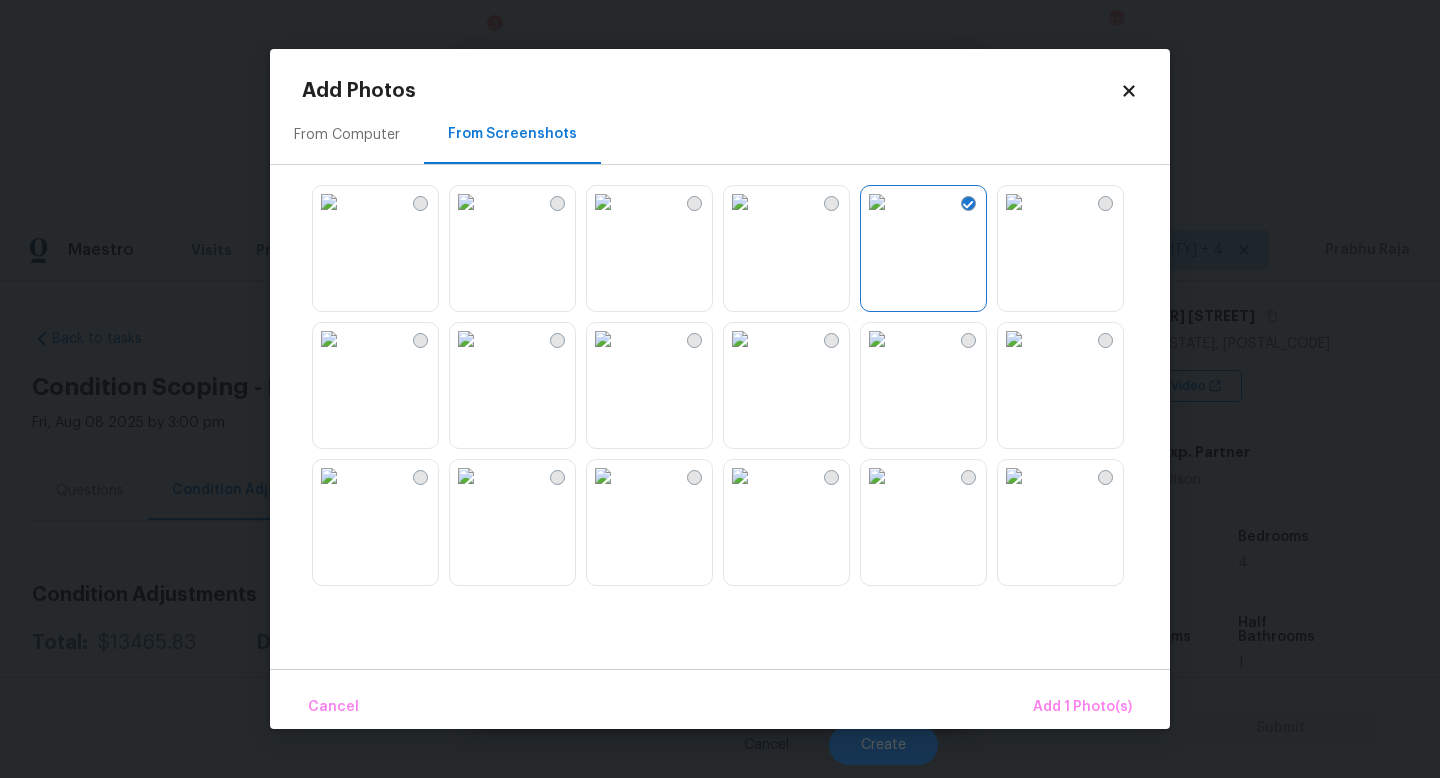 click at bounding box center (877, 339) 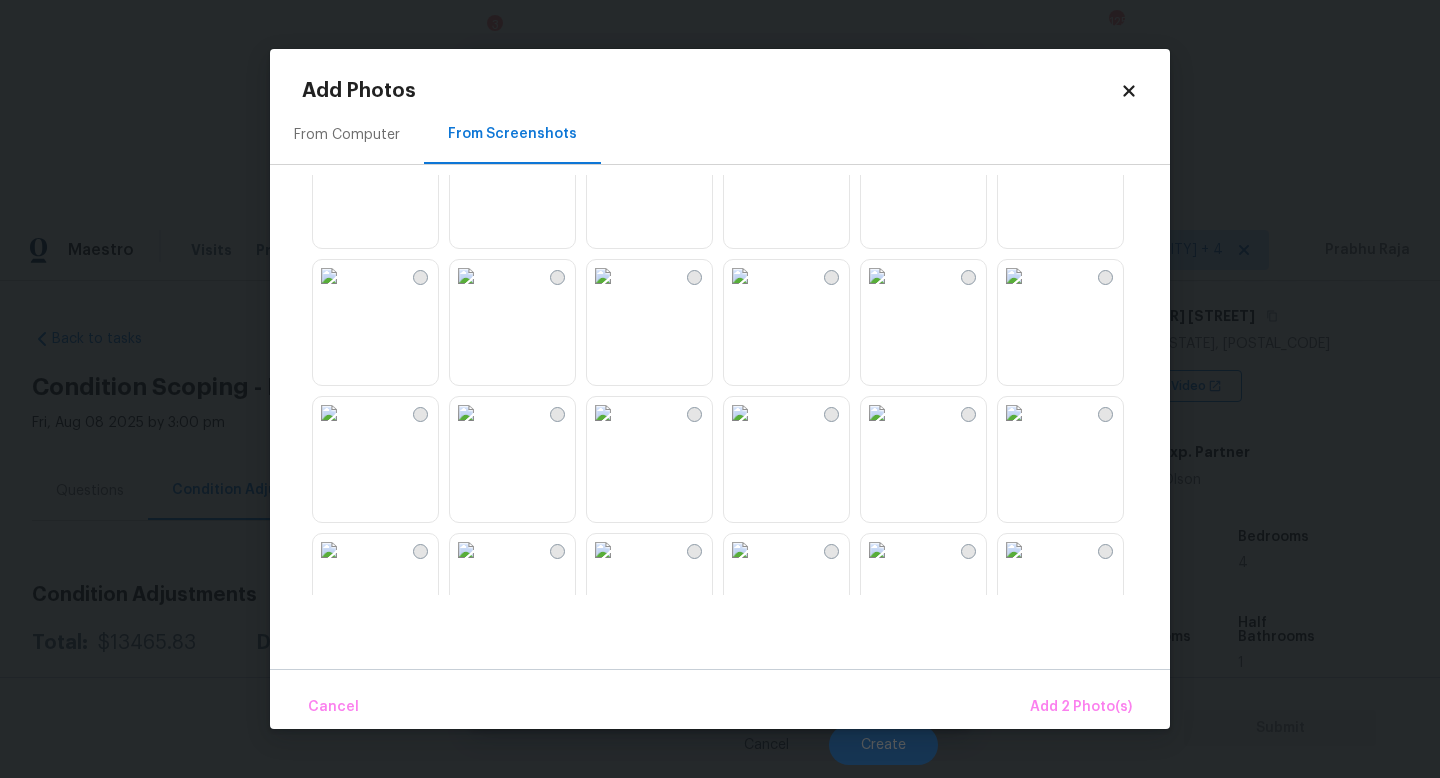 scroll, scrollTop: 894, scrollLeft: 0, axis: vertical 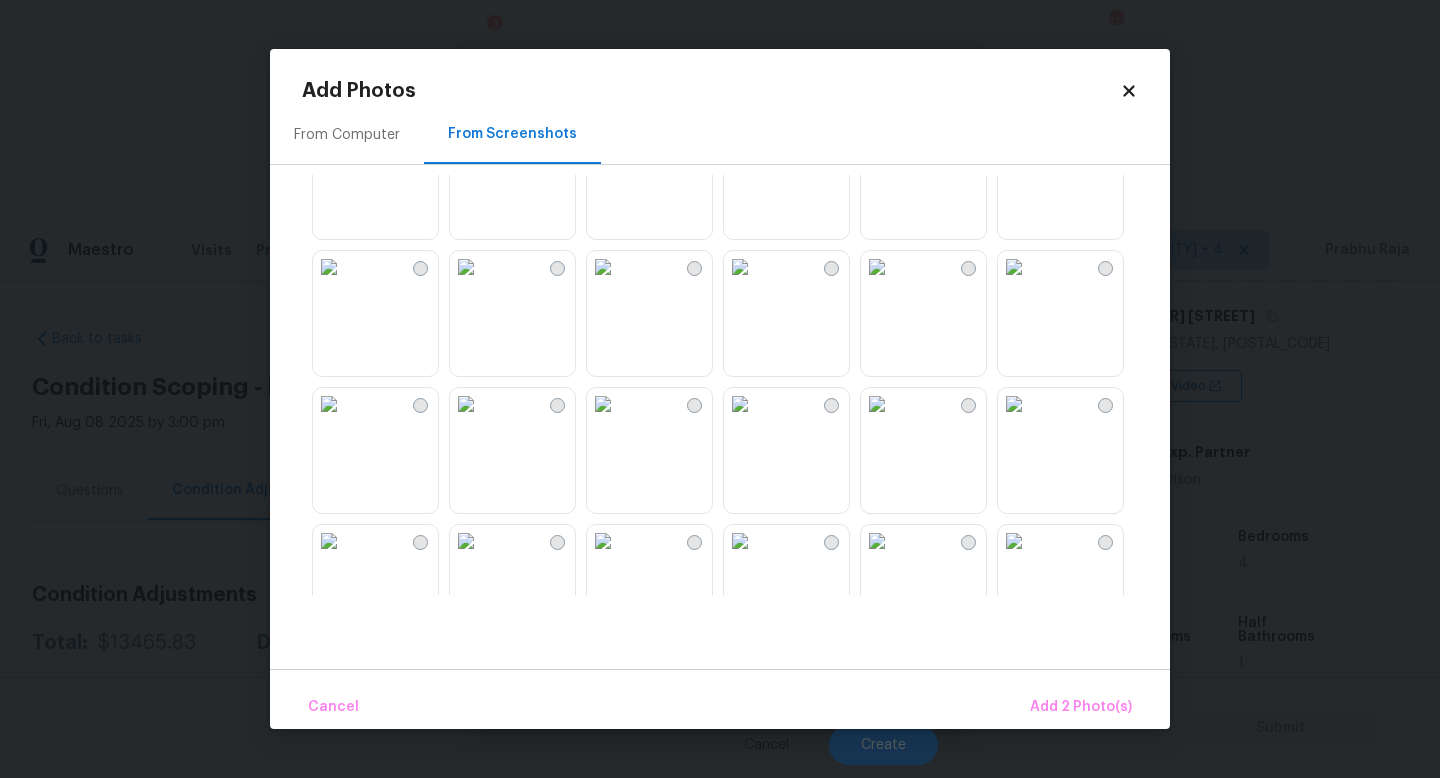 click at bounding box center (740, 404) 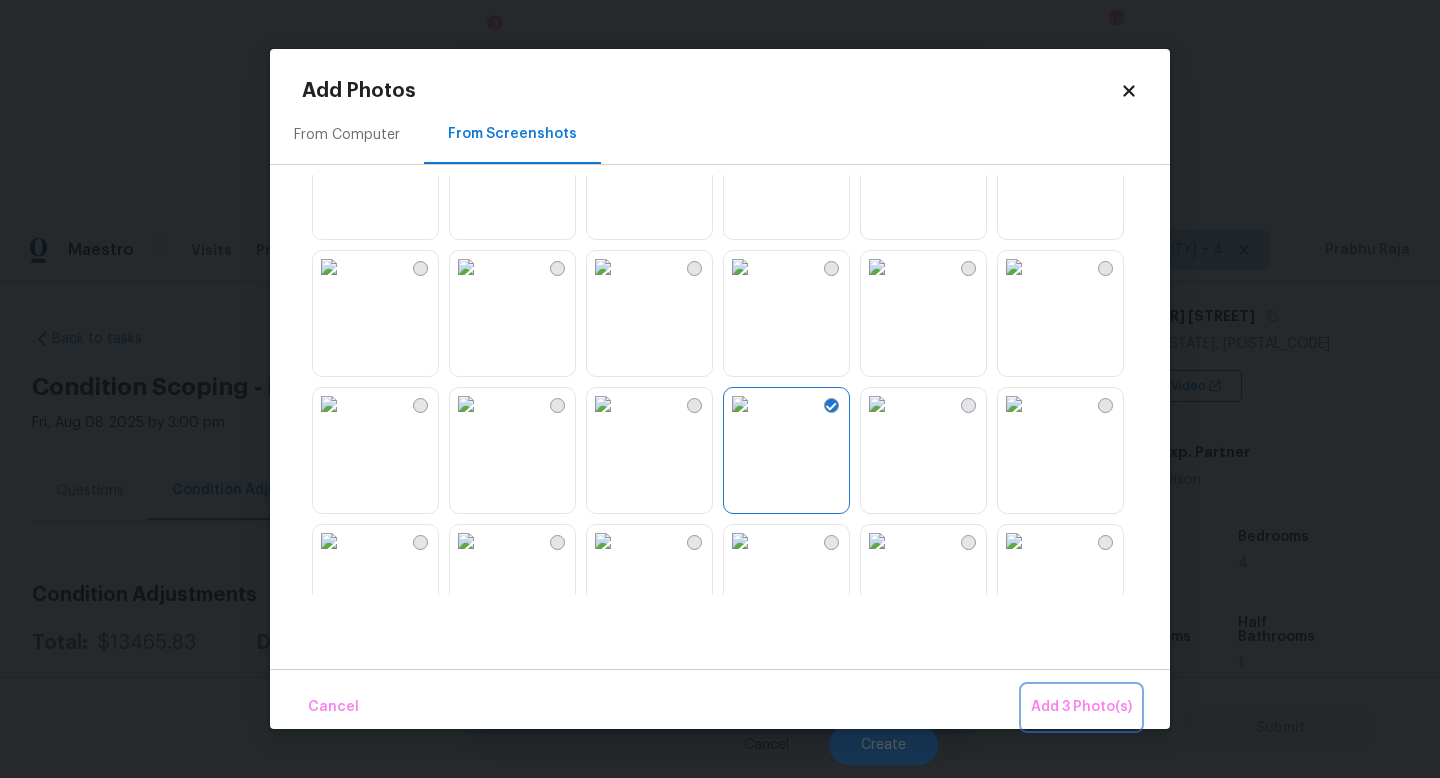 click on "Add 3 Photo(s)" at bounding box center (1081, 707) 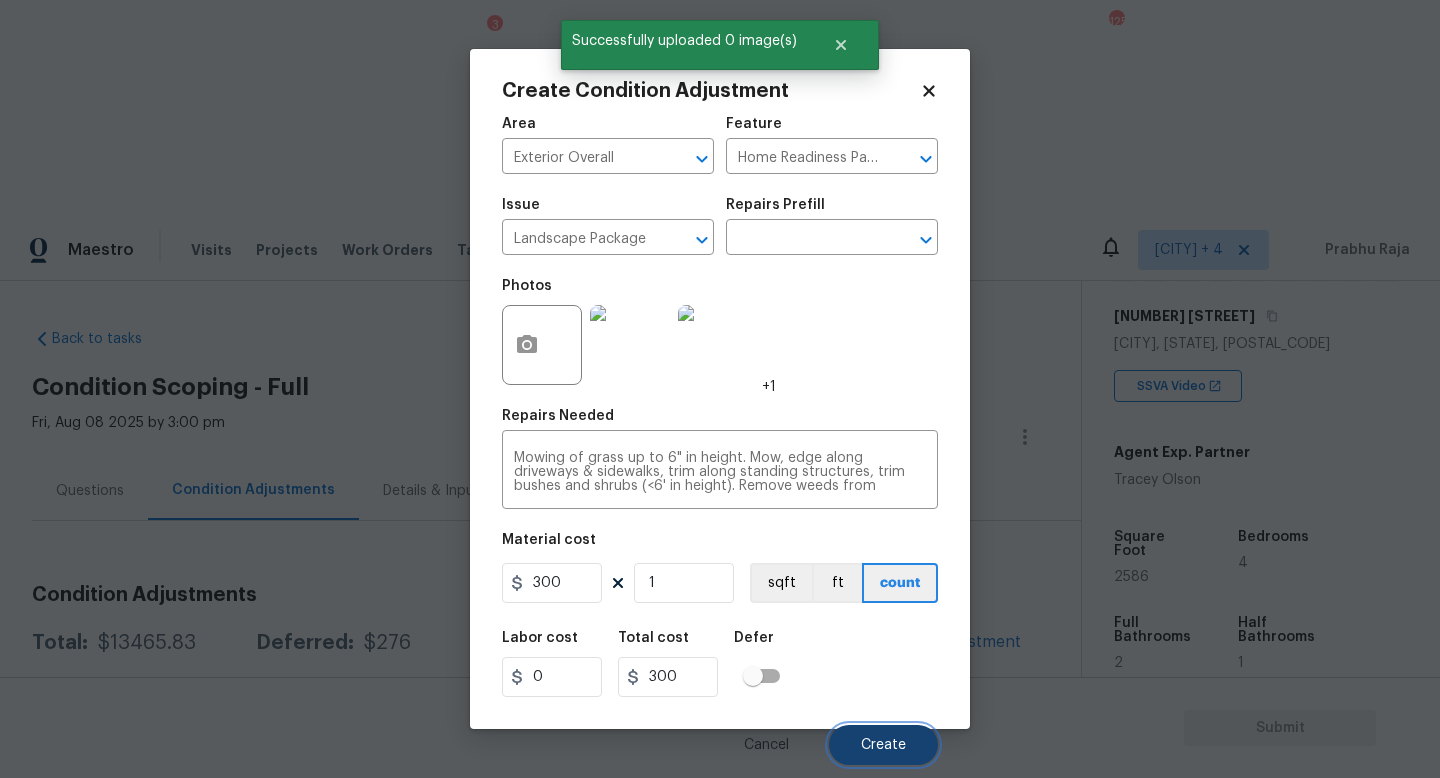 click on "Create" at bounding box center [883, 745] 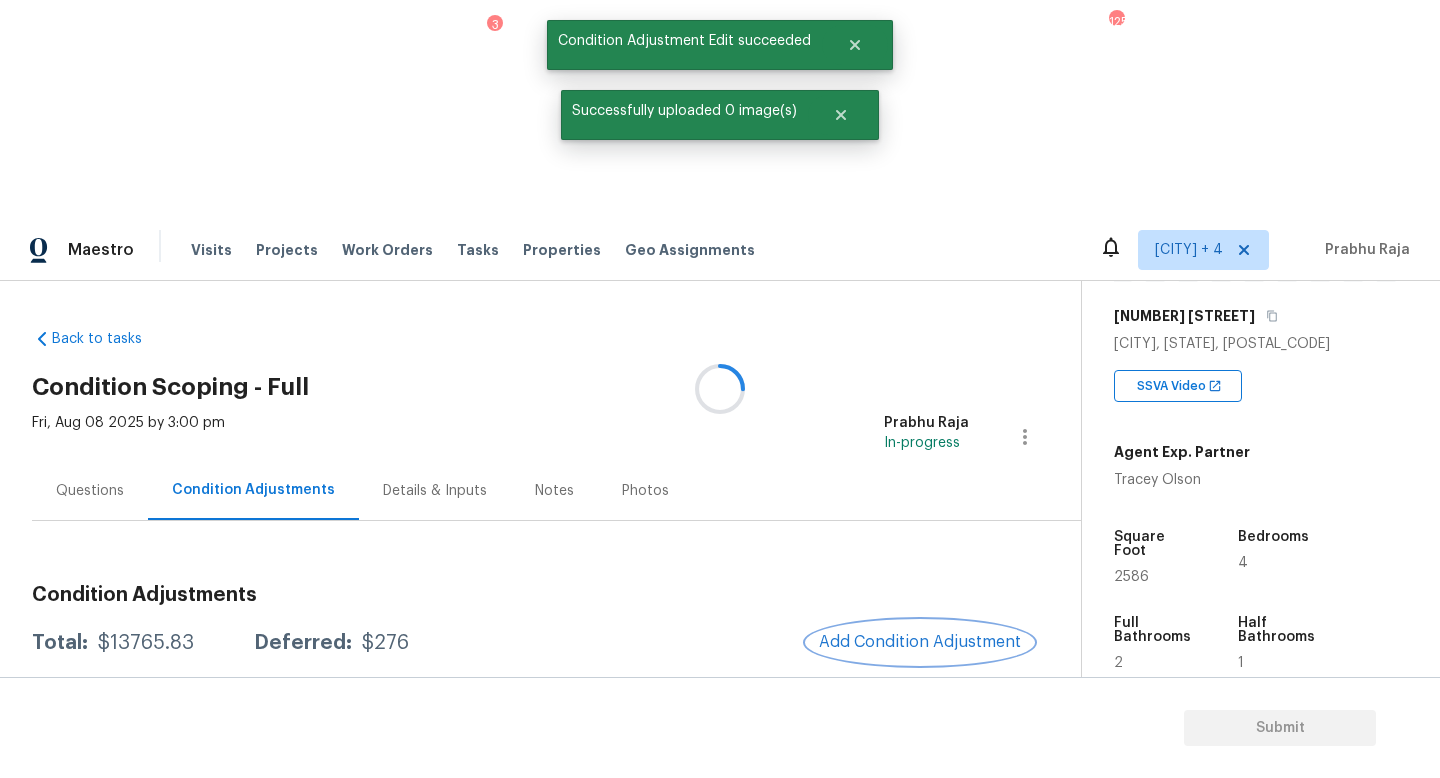 click on "Add Condition Adjustment" at bounding box center (920, 642) 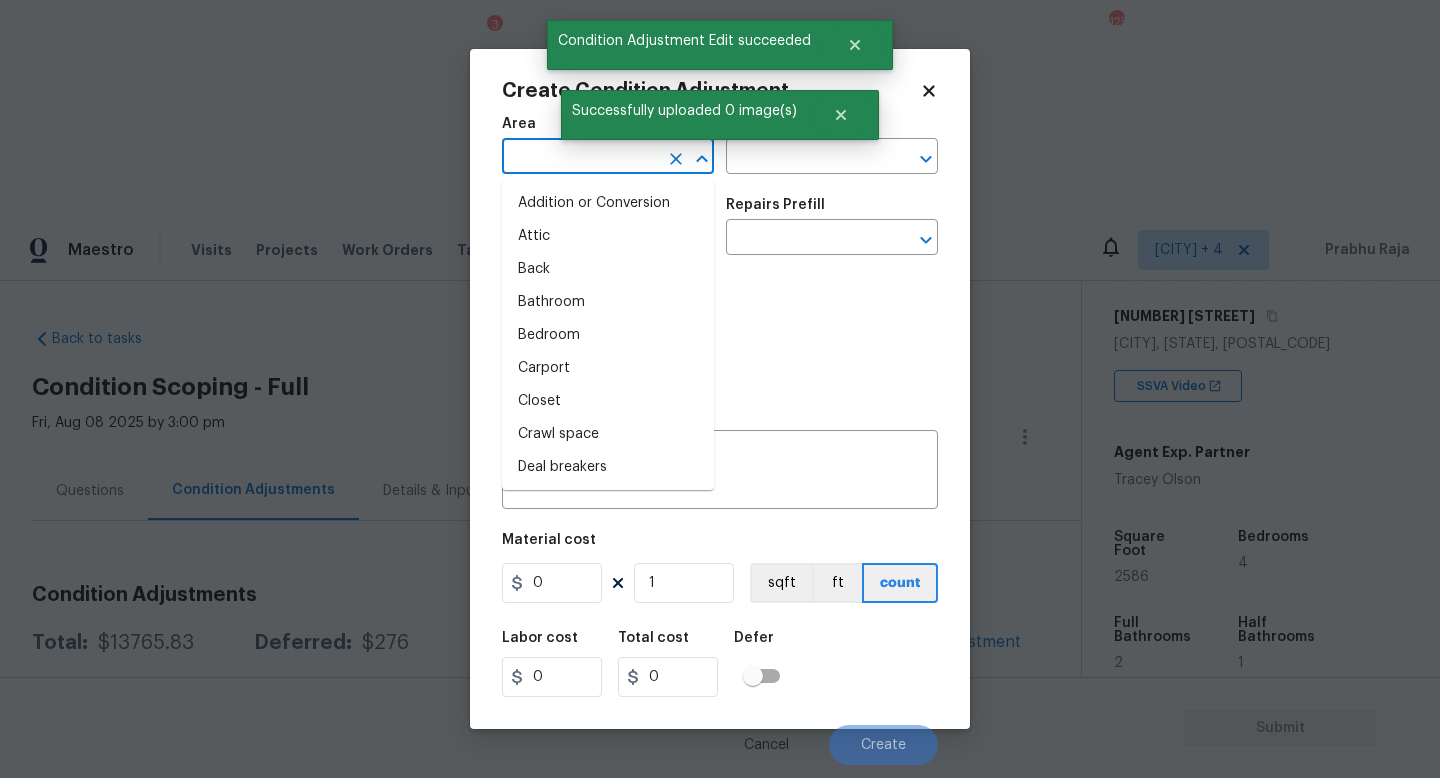 click at bounding box center [580, 158] 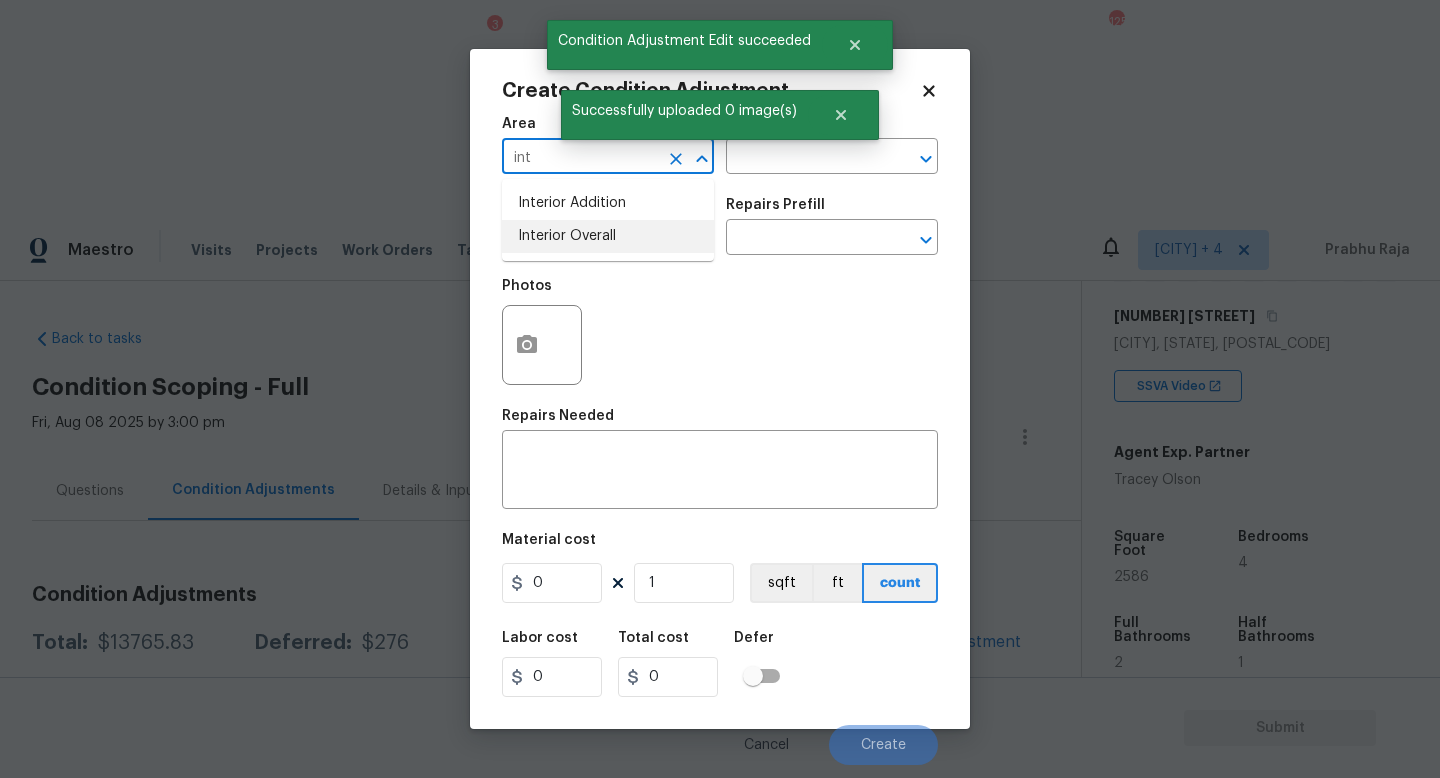 click on "Interior Overall" at bounding box center (608, 236) 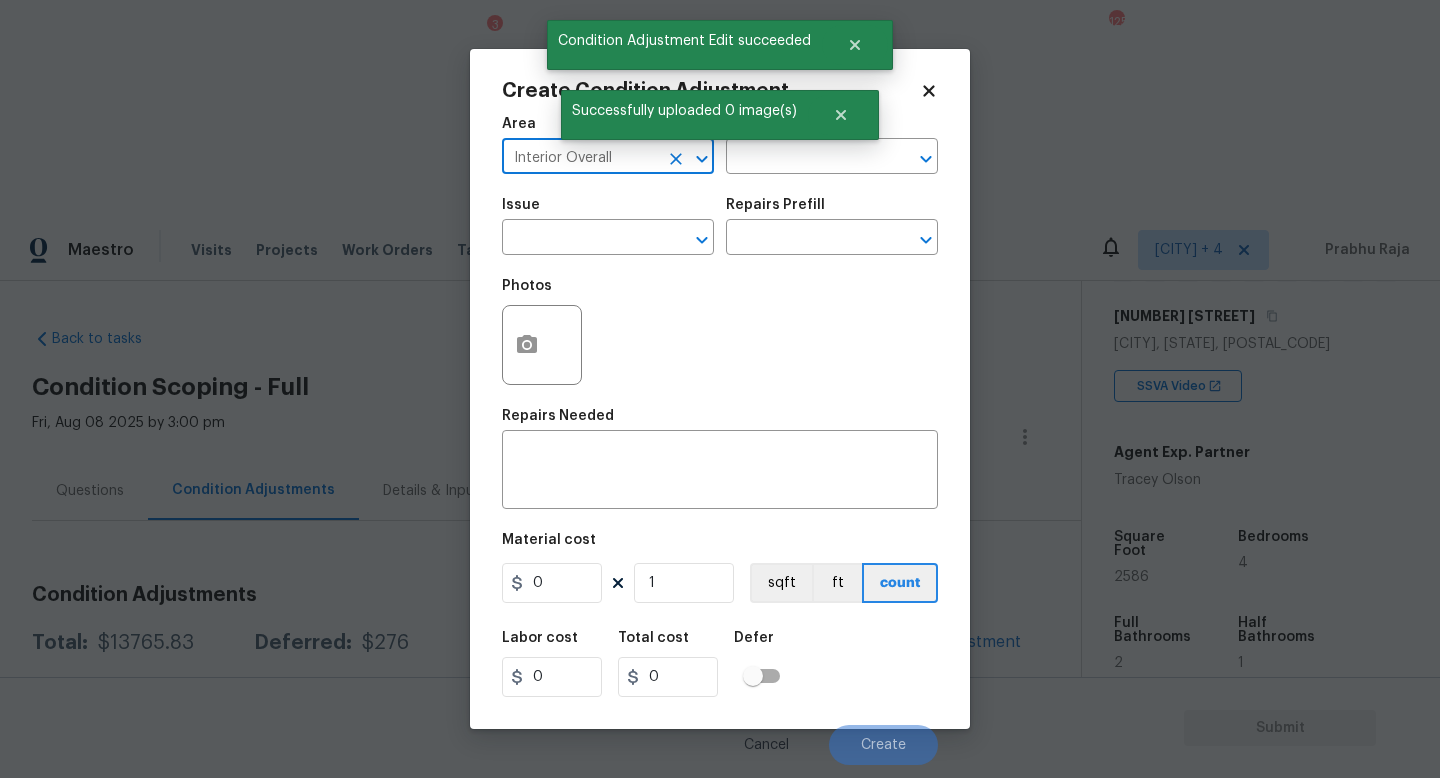 type on "Interior Overall" 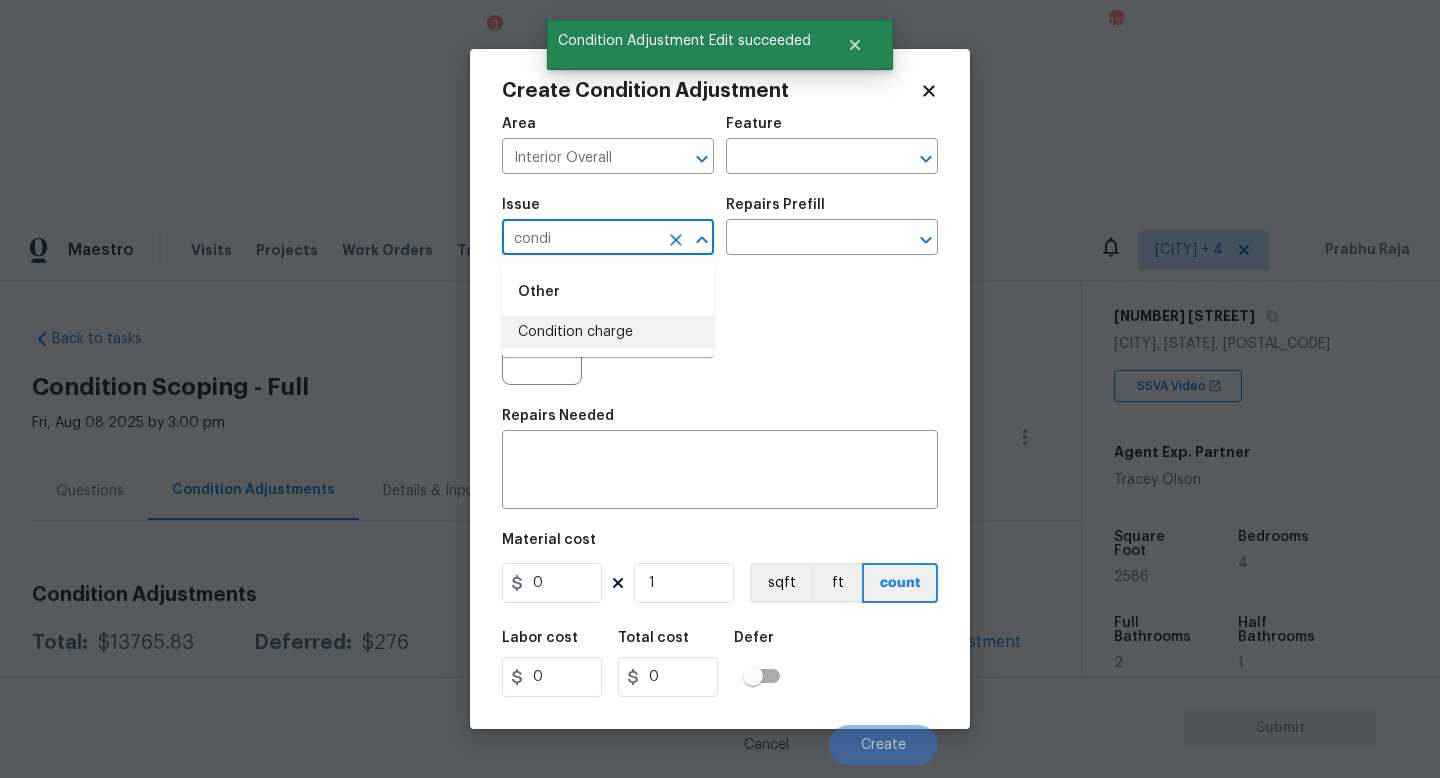 click on "Condition charge" at bounding box center (608, 332) 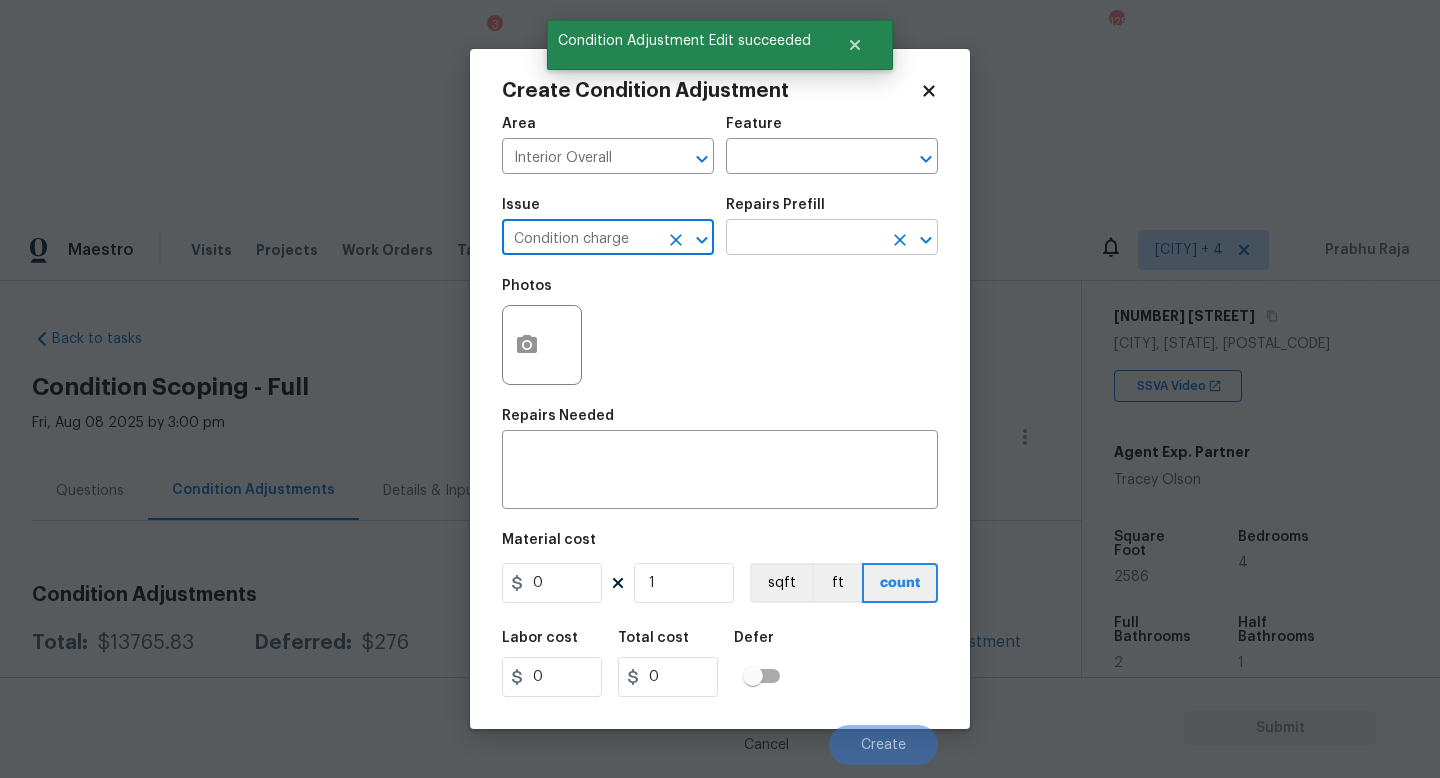 type on "Condition charge" 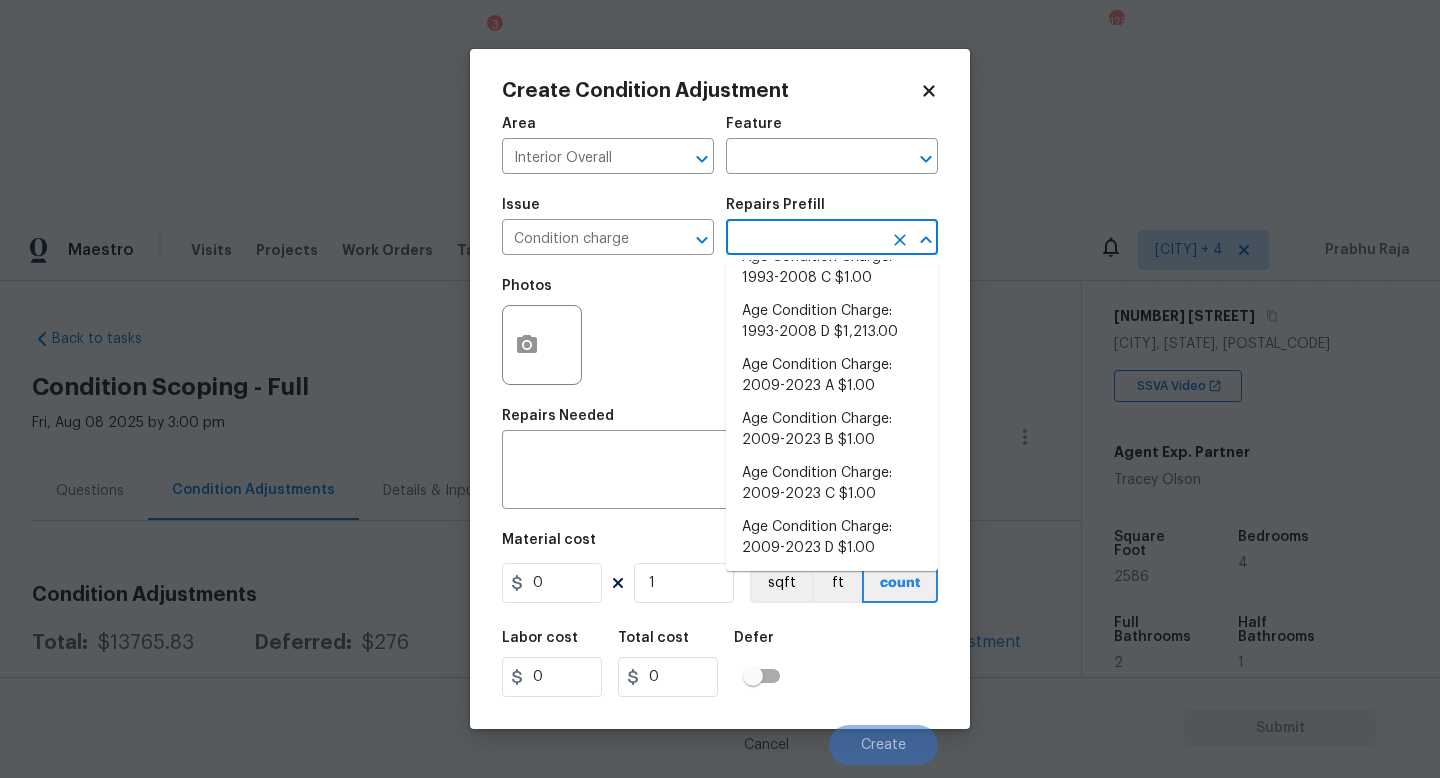 scroll, scrollTop: 656, scrollLeft: 0, axis: vertical 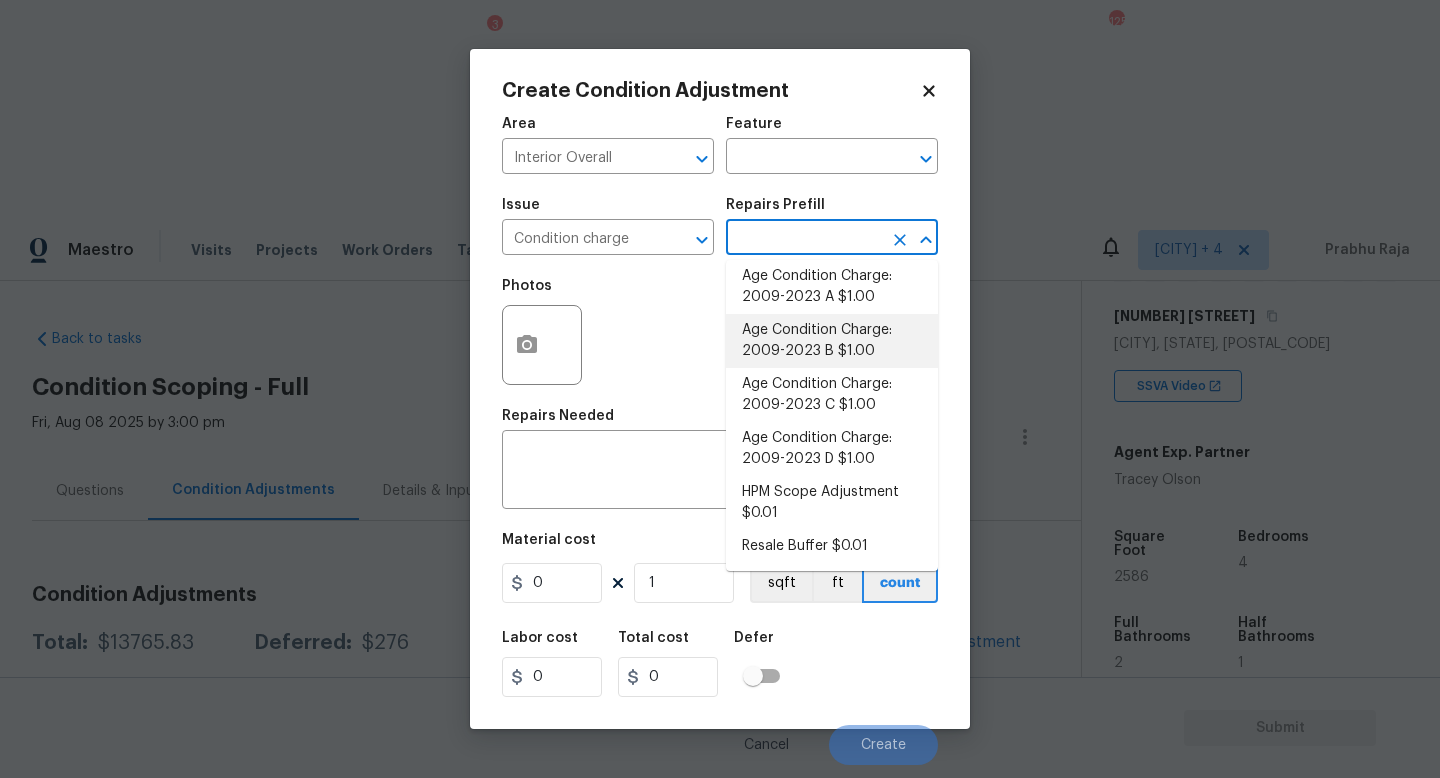 click on "Age Condition Charge: 2009-2023 B	 $1.00" at bounding box center [832, 341] 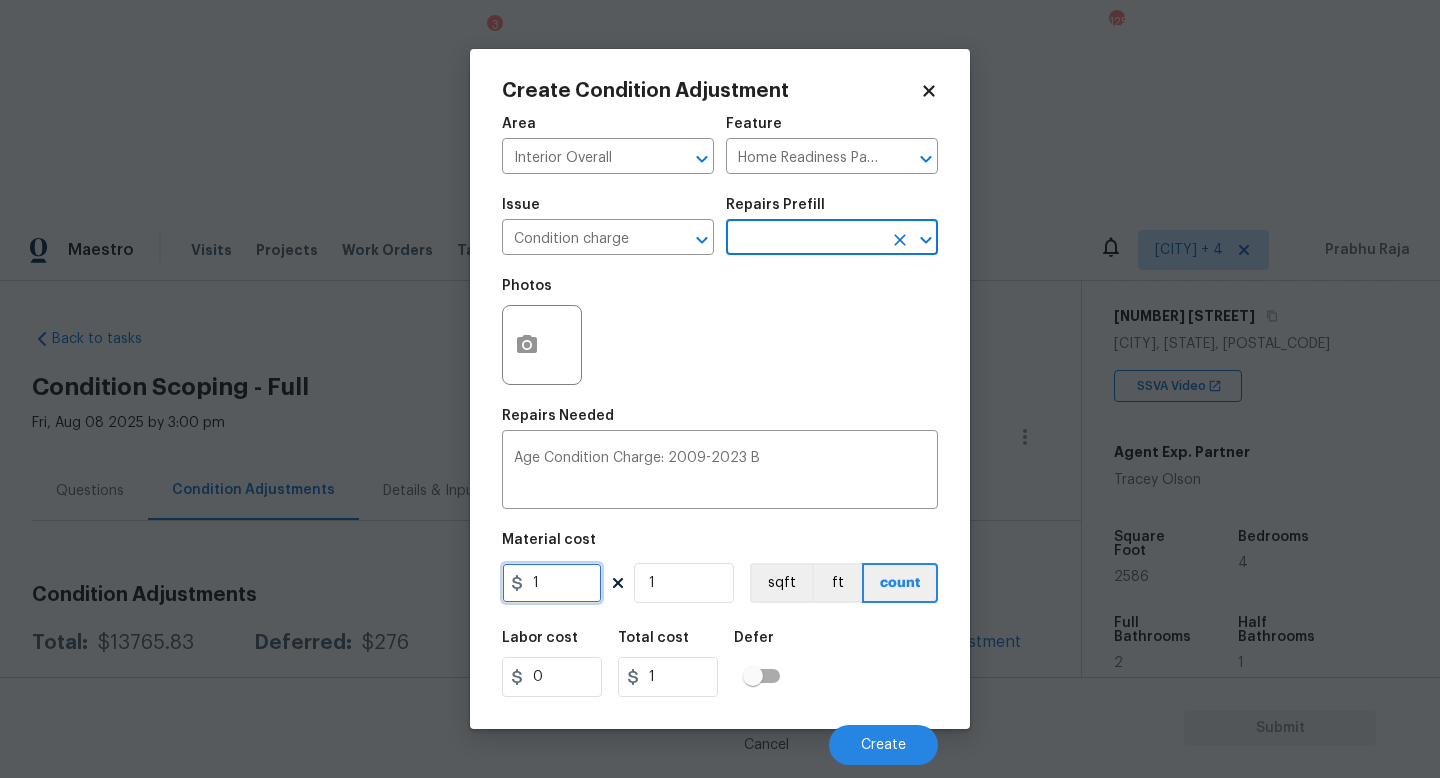 click on "1" at bounding box center (552, 583) 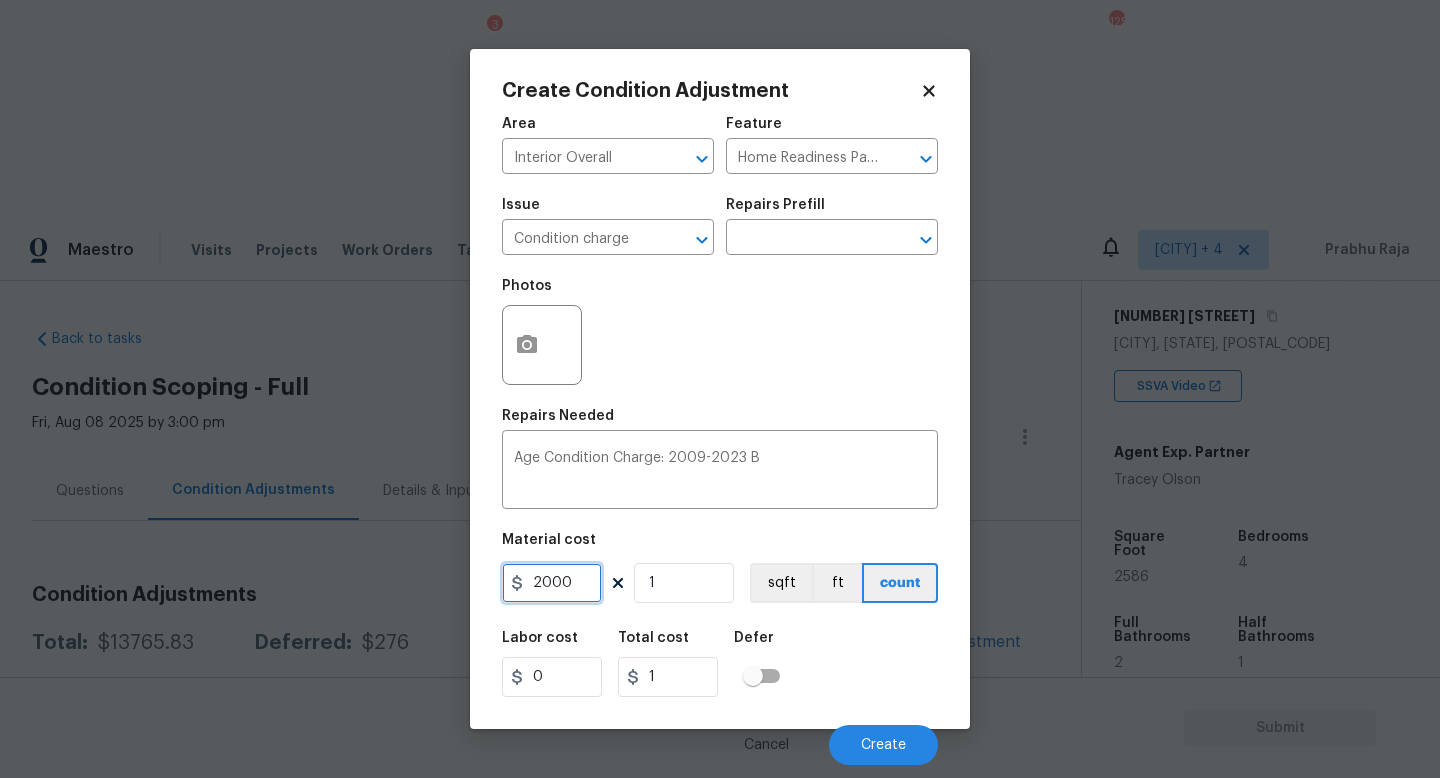 type on "2000" 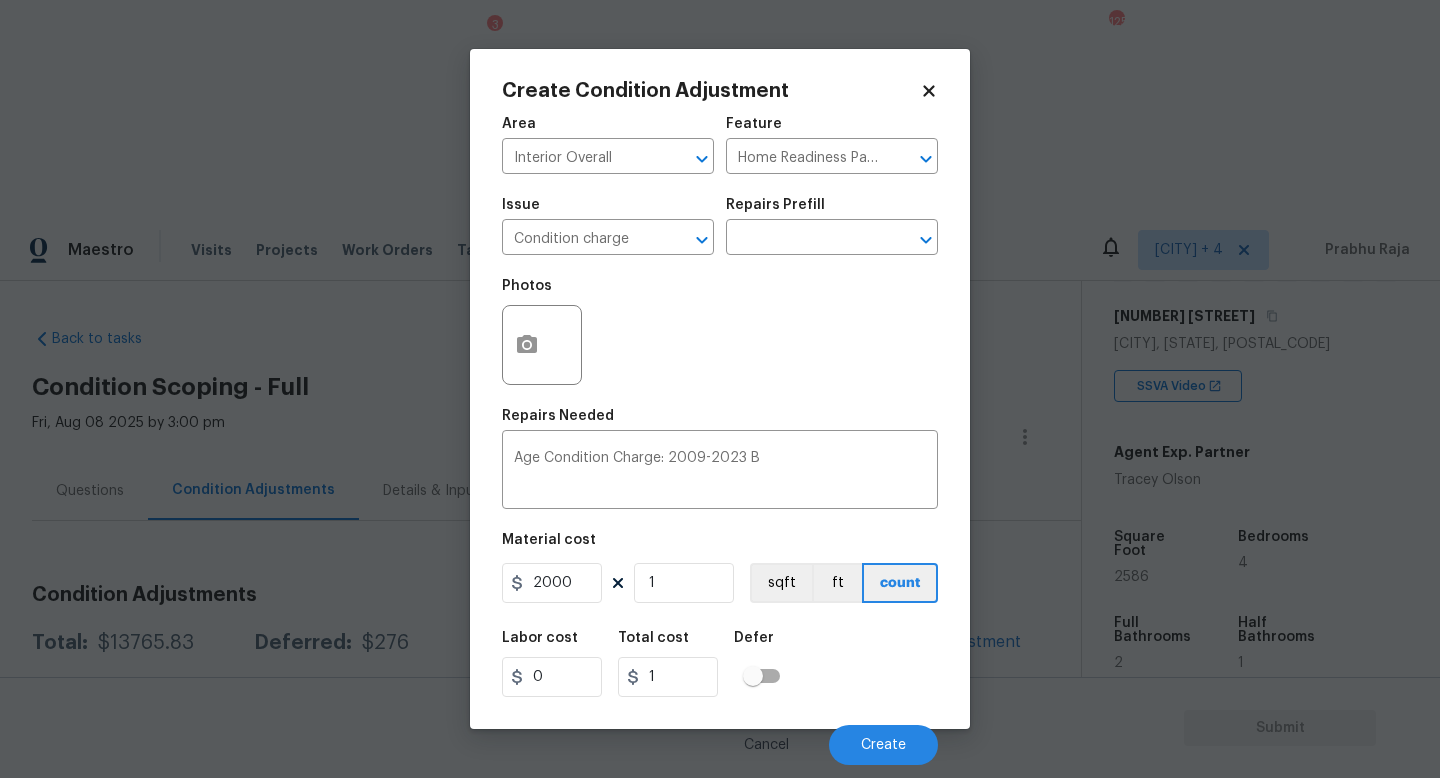click on "Photos" at bounding box center (720, 332) 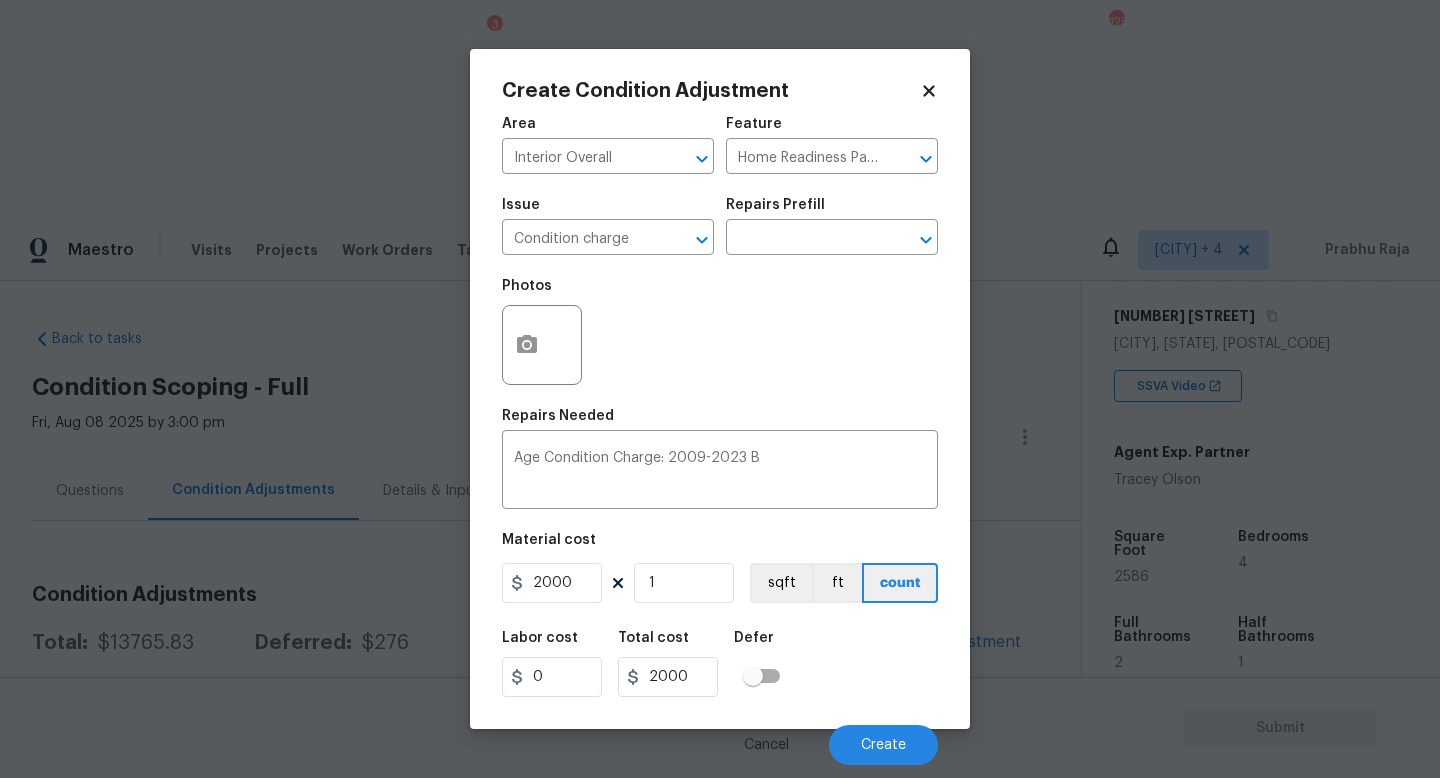 click on "Photos" at bounding box center (720, 332) 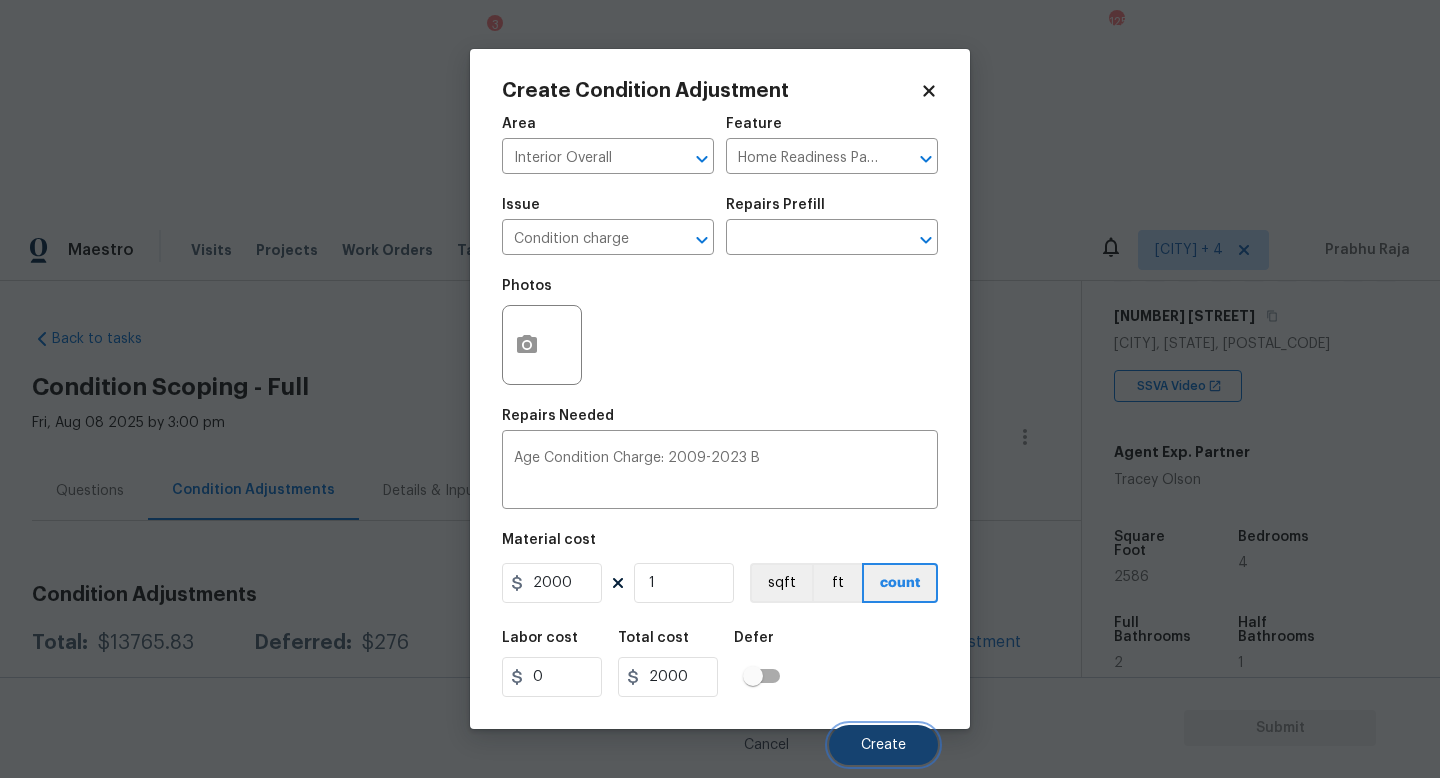 click on "Create" at bounding box center (883, 745) 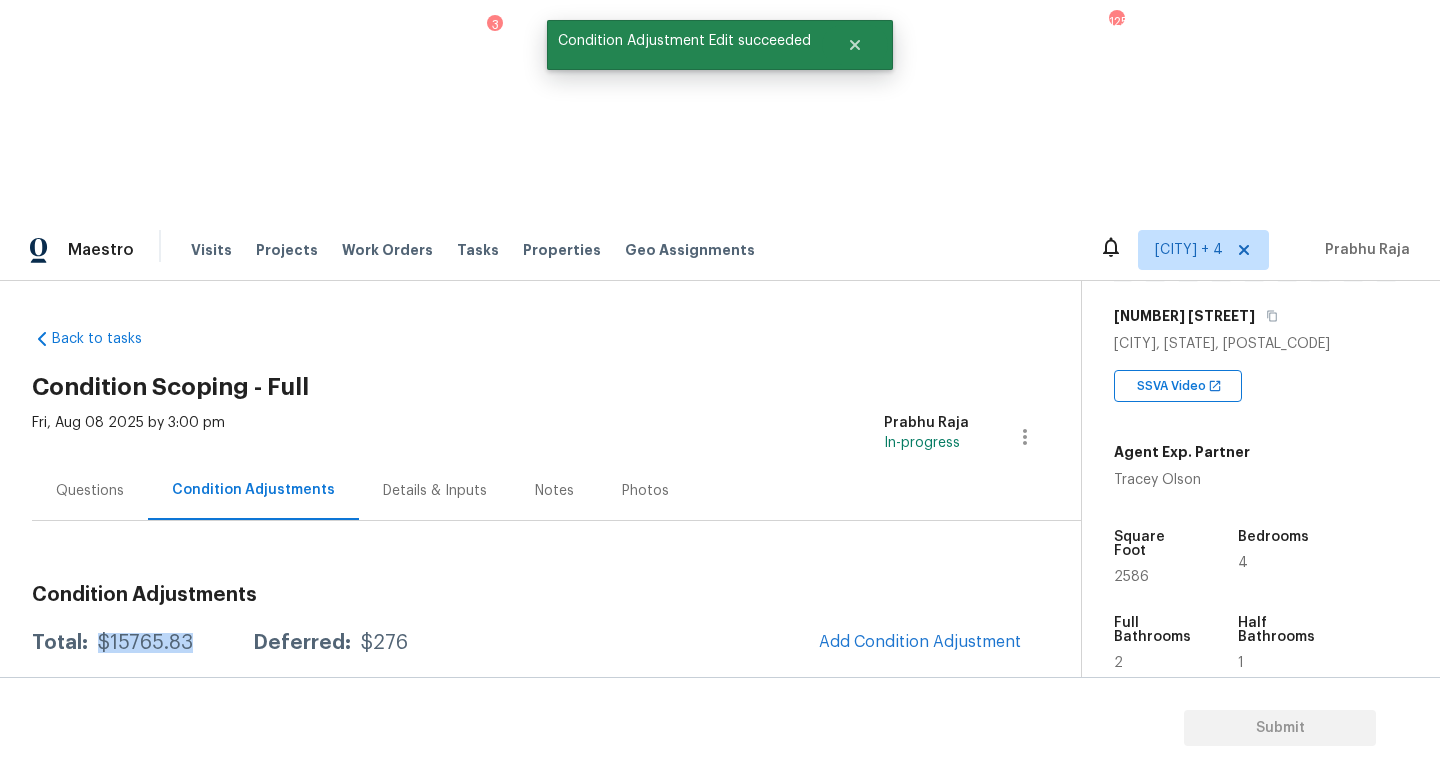drag, startPoint x: 99, startPoint y: 423, endPoint x: 195, endPoint y: 423, distance: 96 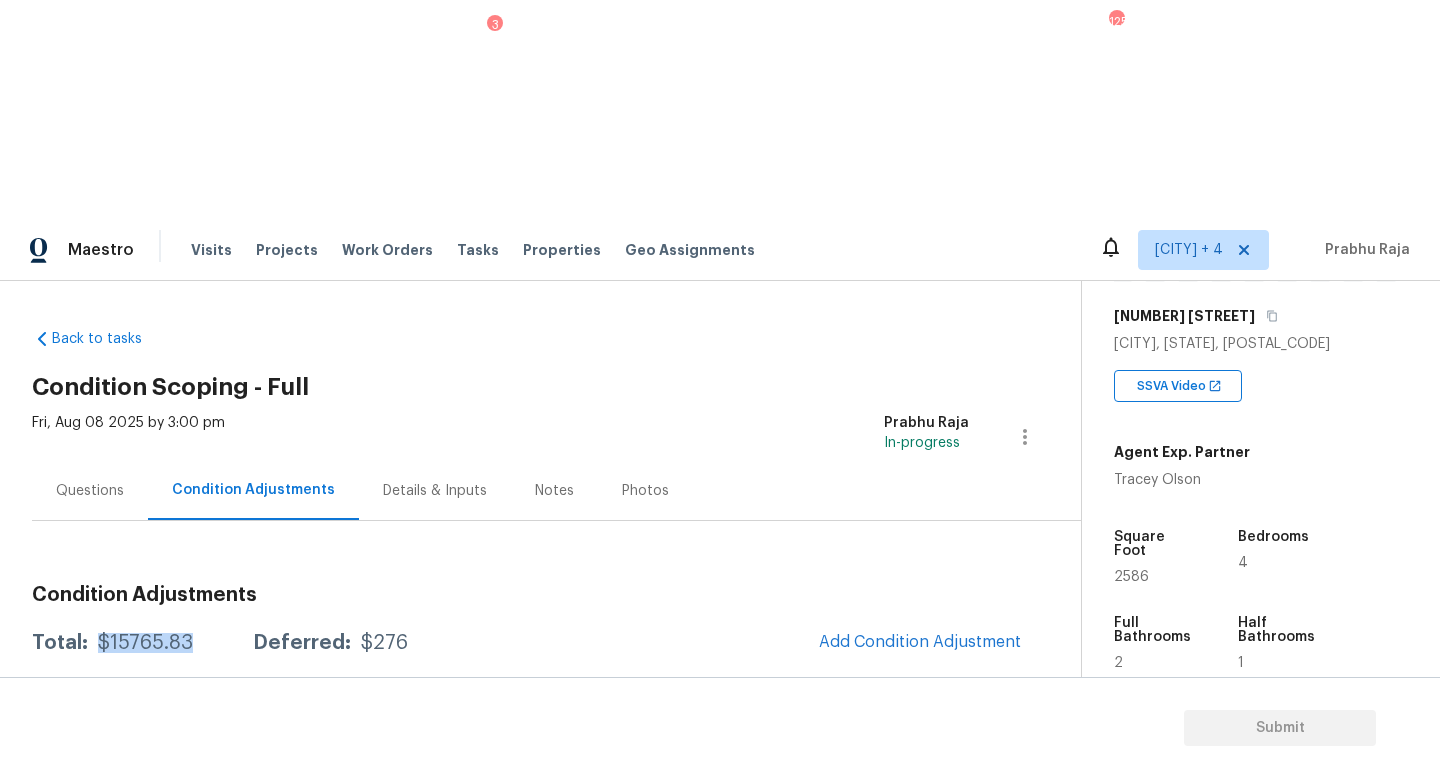 click on "Questions" at bounding box center (90, 491) 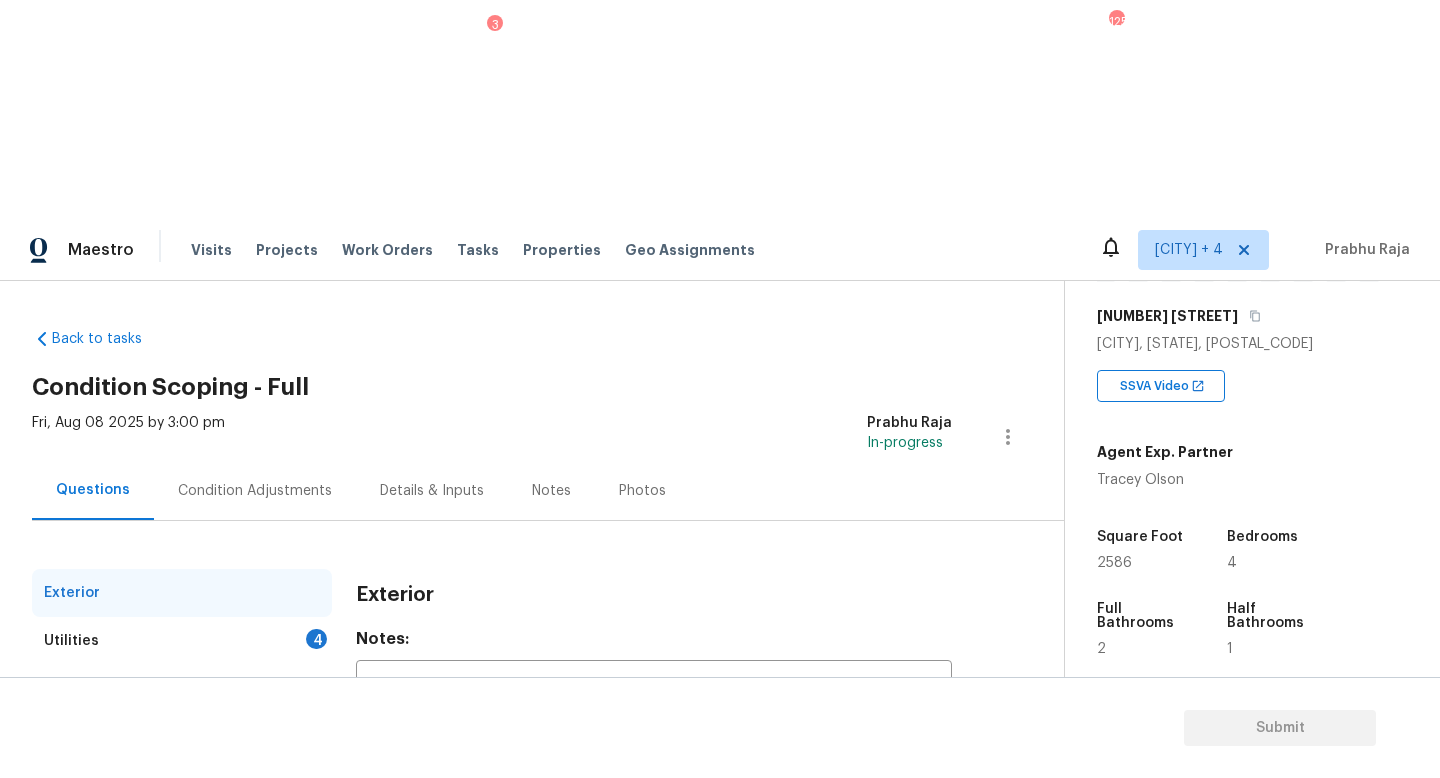 scroll, scrollTop: 185, scrollLeft: 0, axis: vertical 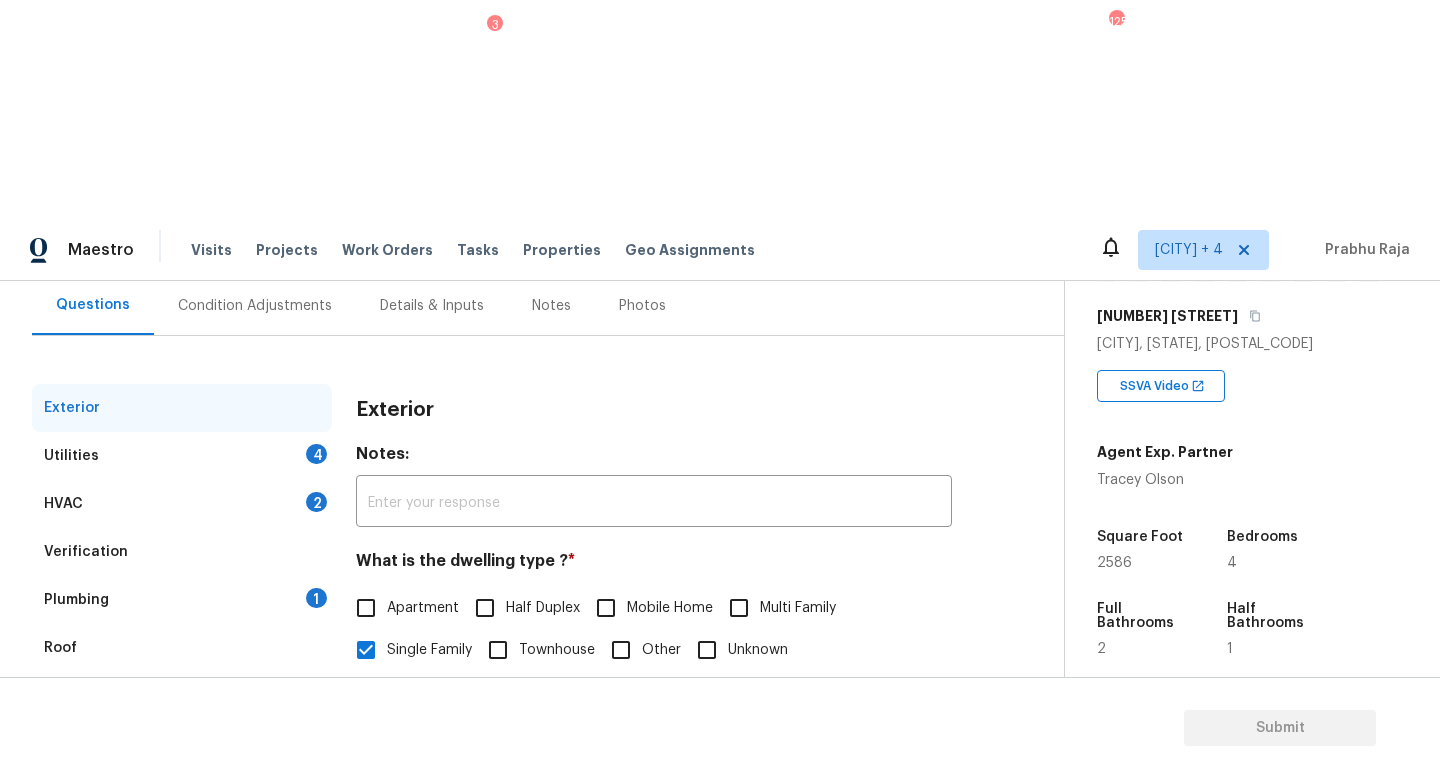 click on "Utilities 4" at bounding box center (182, 456) 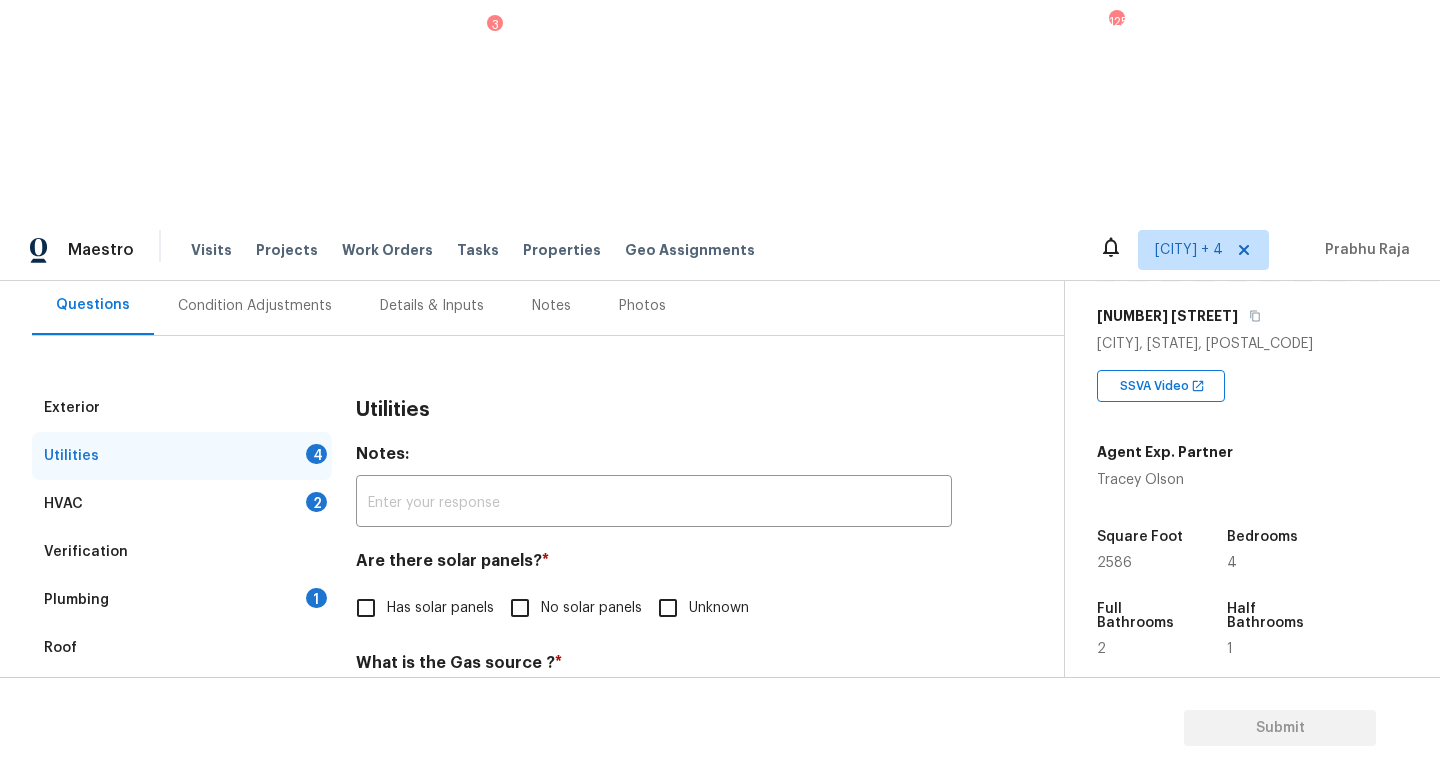 click on "No solar panels" at bounding box center (520, 608) 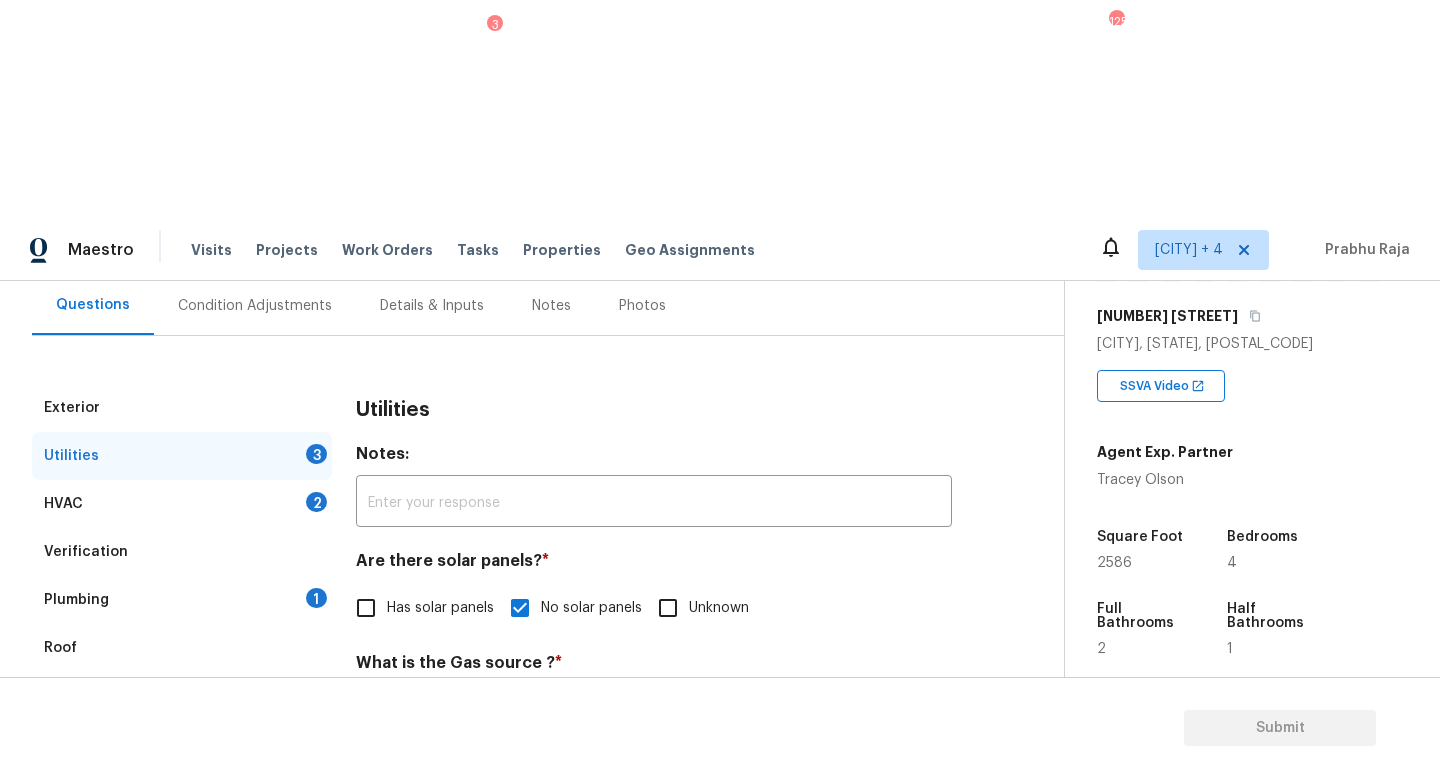 click on "None" at bounding box center [715, 710] 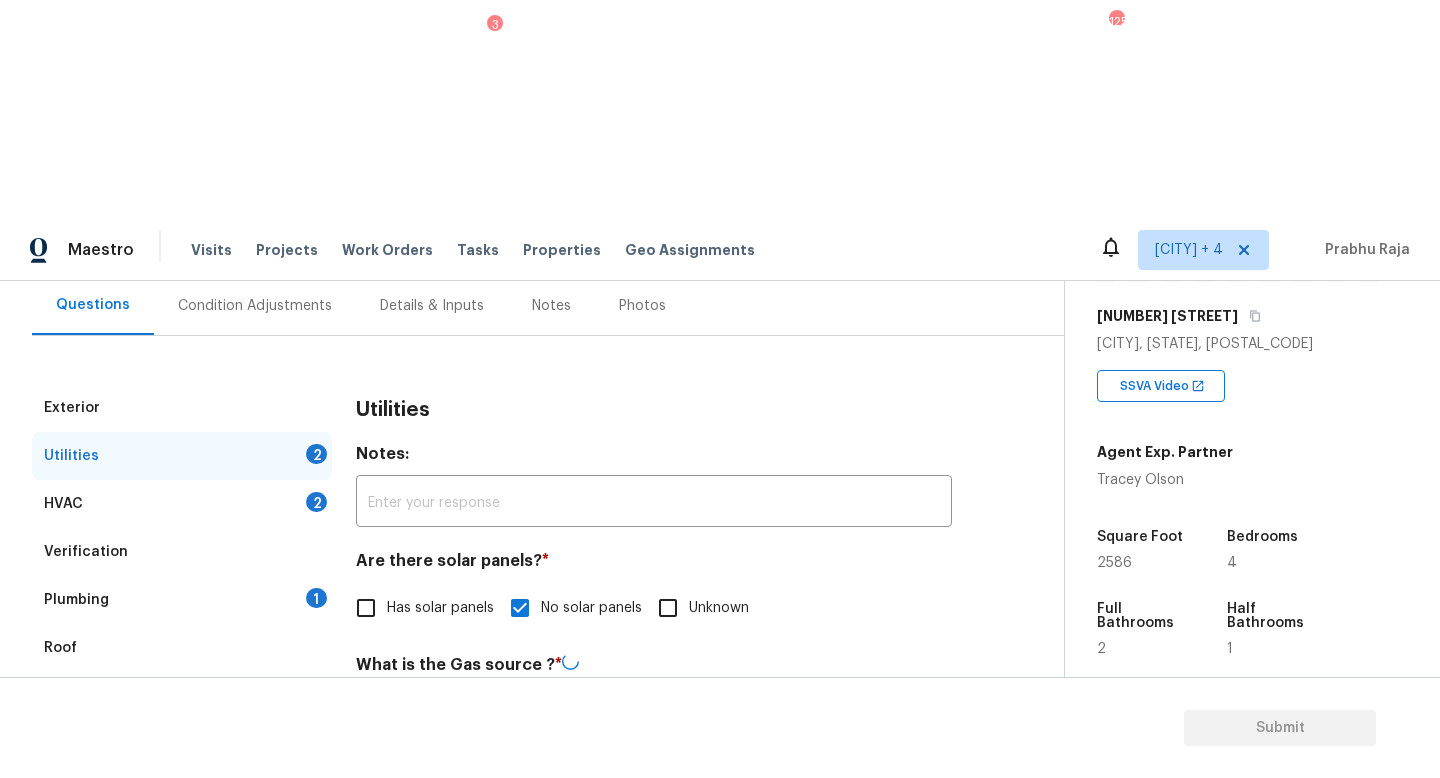 scroll, scrollTop: 727, scrollLeft: 0, axis: vertical 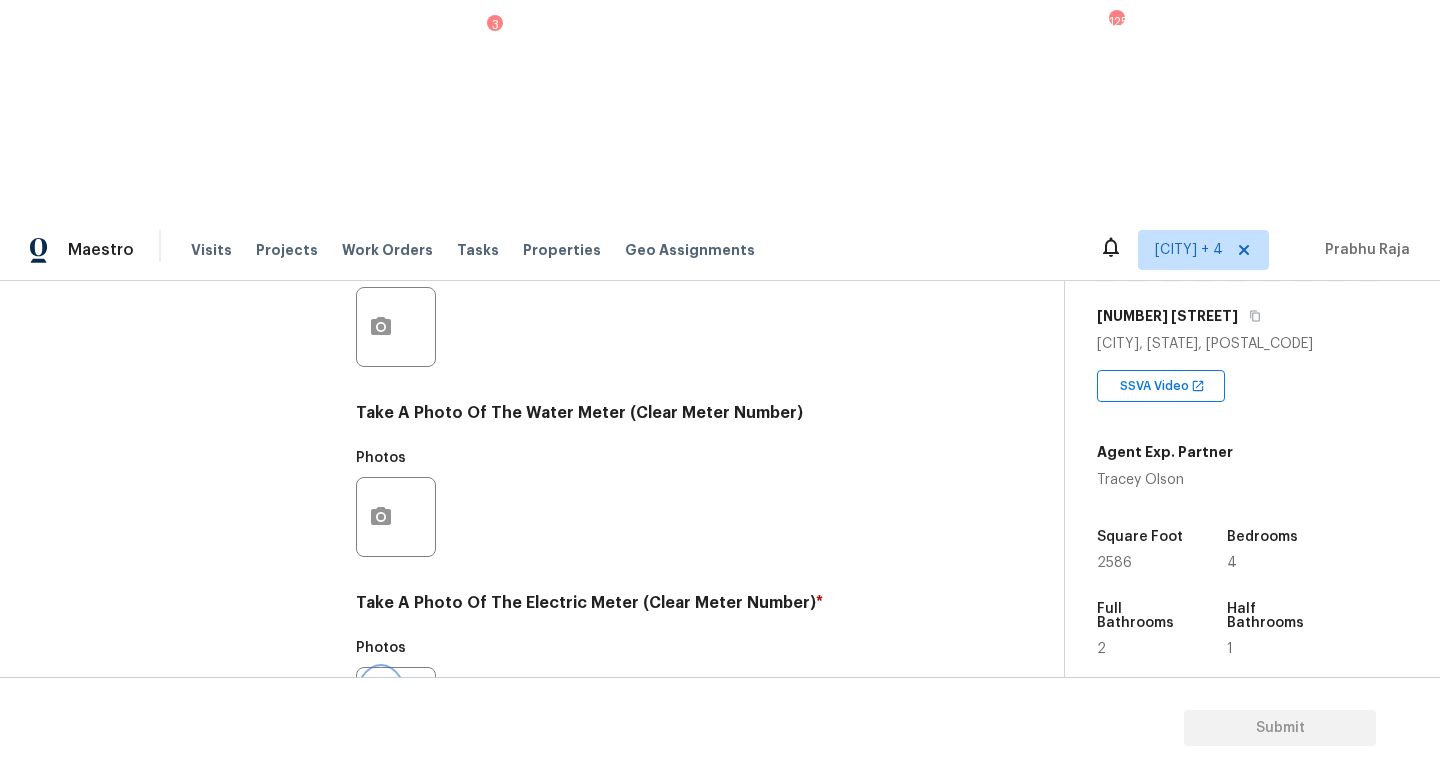 click 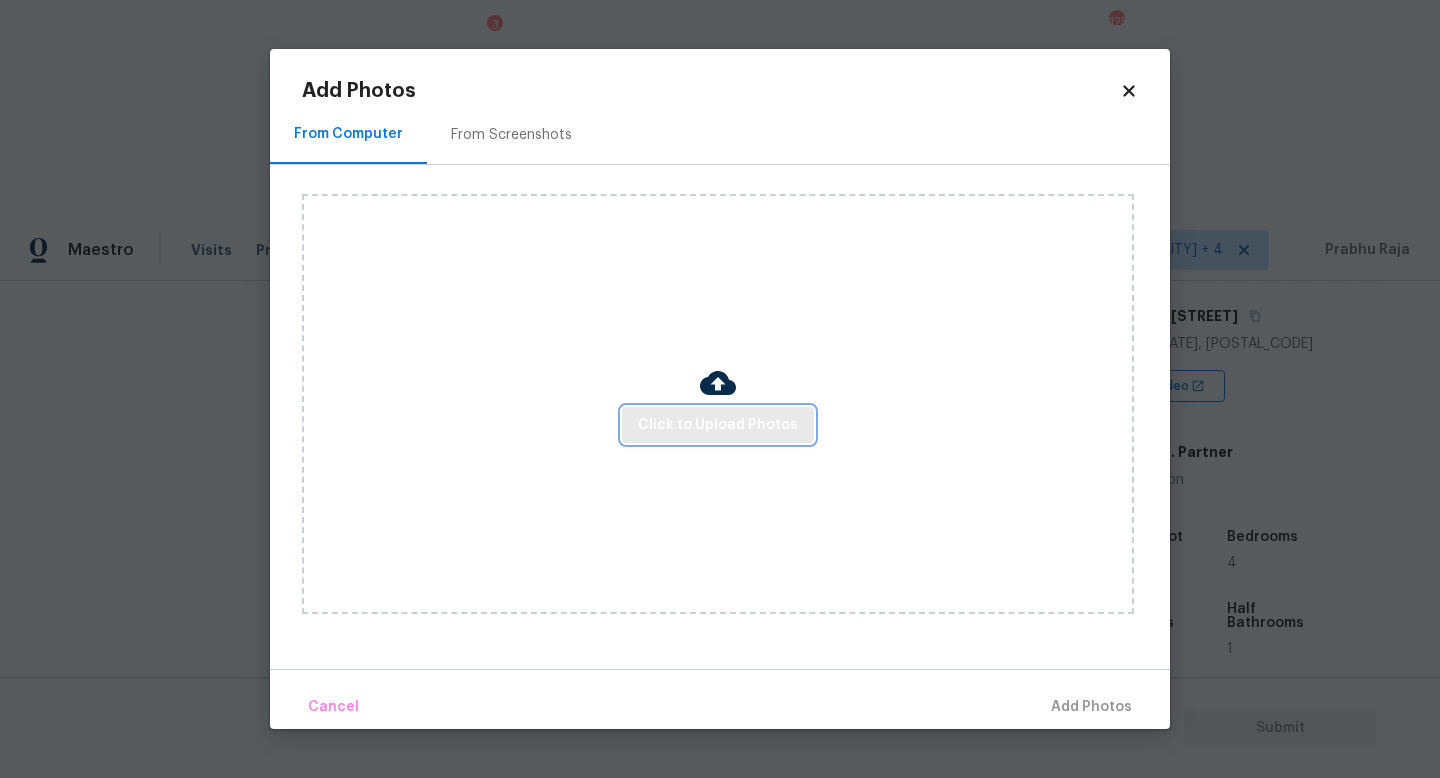 click on "Click to Upload Photos" at bounding box center (718, 425) 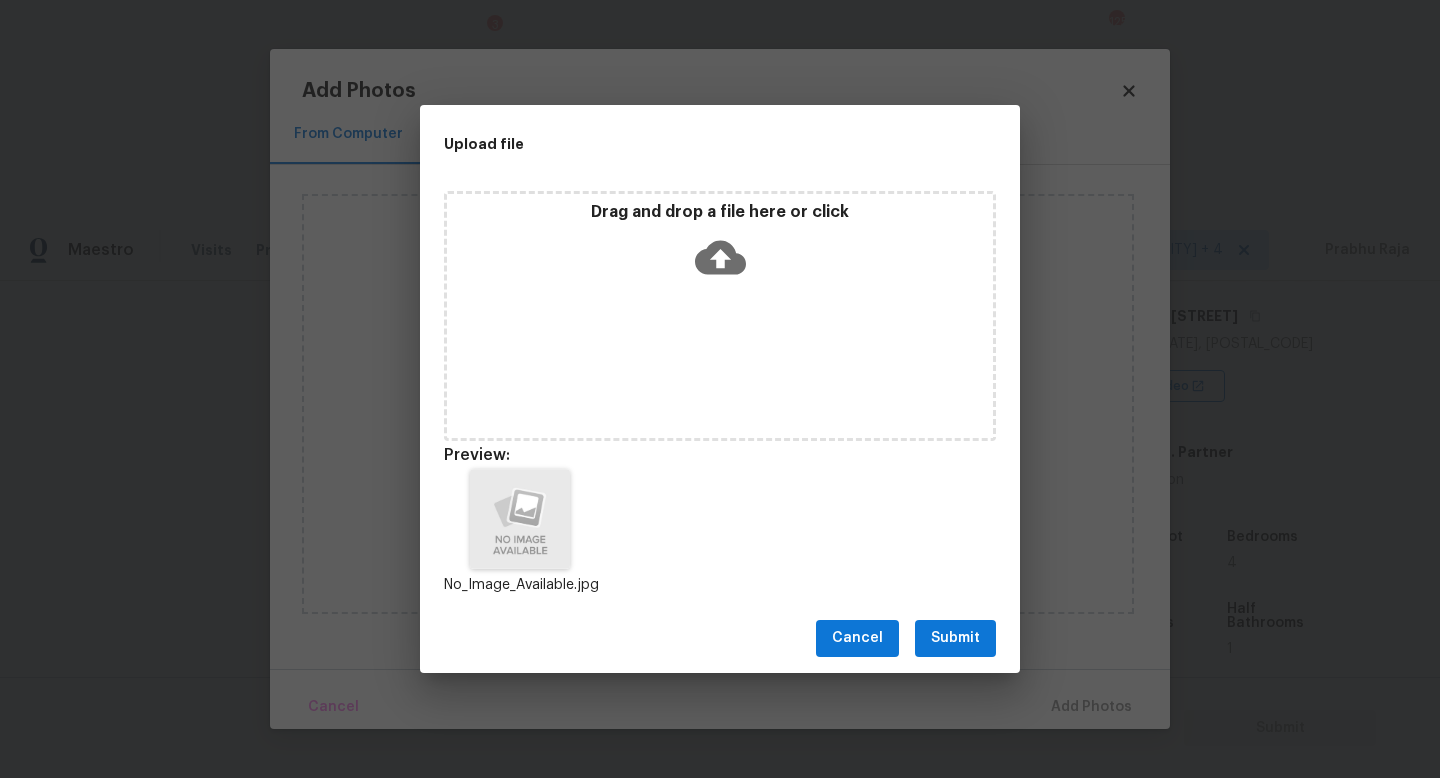 click on "Submit" at bounding box center (955, 638) 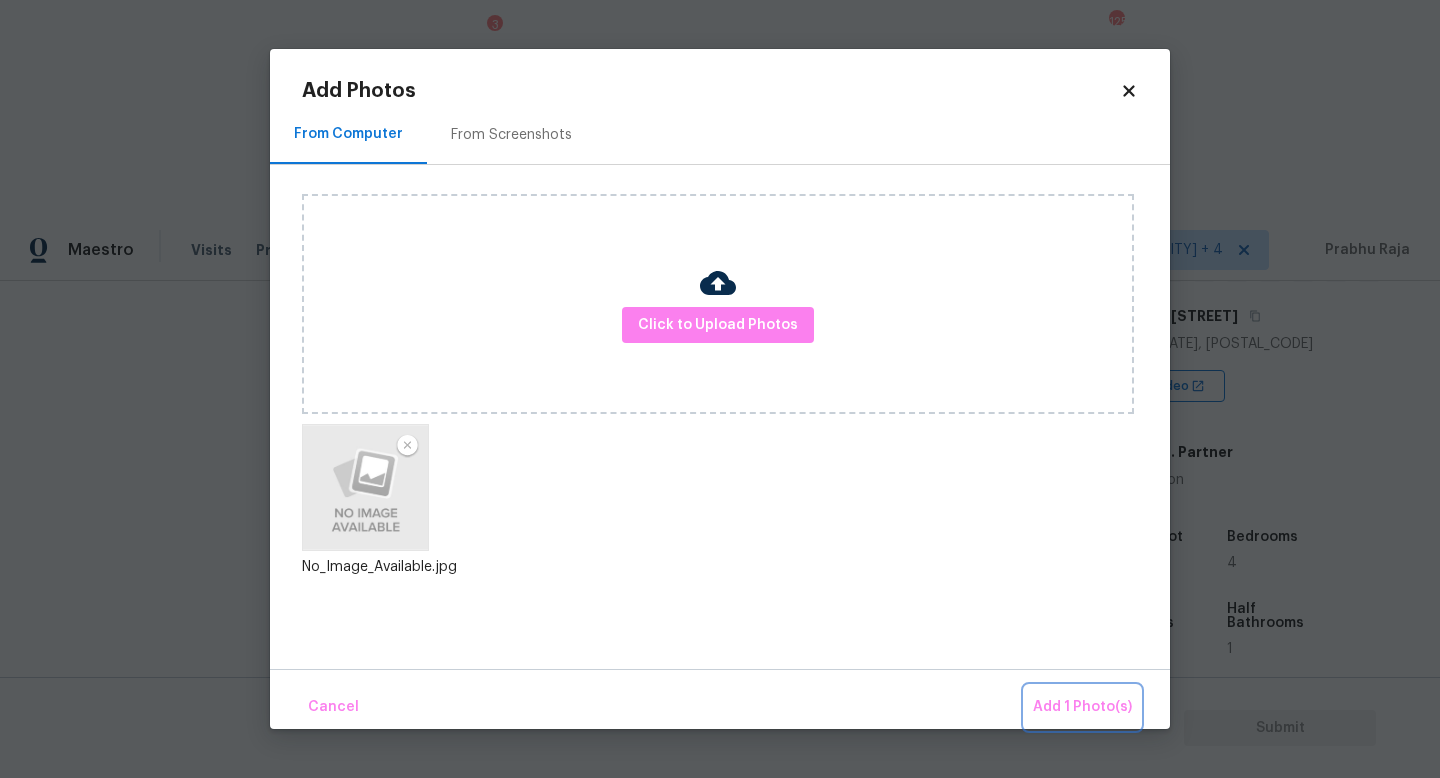 click on "Add 1 Photo(s)" at bounding box center (1082, 707) 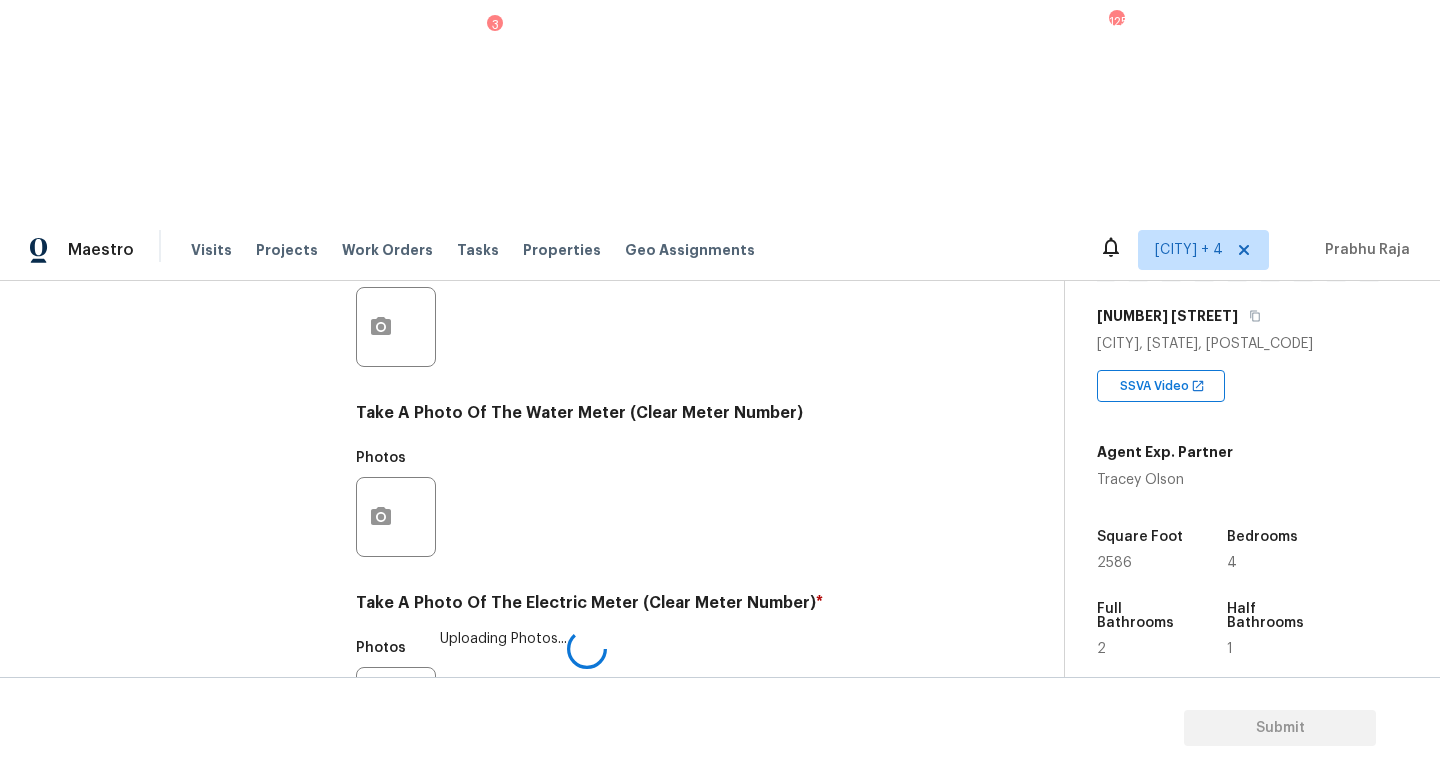 click on "Exterior Utilities 2 HVAC 2 Verification Plumbing 1 Roof Gated Community 1 Pricing 5 Add Area Utilities Notes: ​ Are there solar panels?  * Has solar panels No solar panels Unknown What is the Gas source ?  * Natural Gas Lines Propane Other None Take A Photo Of The Gas Meter (Clear Meter Number) Photos Take A Photo Of The Water Meter (Clear Meter Number) Photos Take A Photo Of The Electric Meter (Clear Meter Number)  * Photos Uploading Photos... Does the home have a septic tank or sewer service?  * Sewer Septic Unknown" at bounding box center [524, 363] 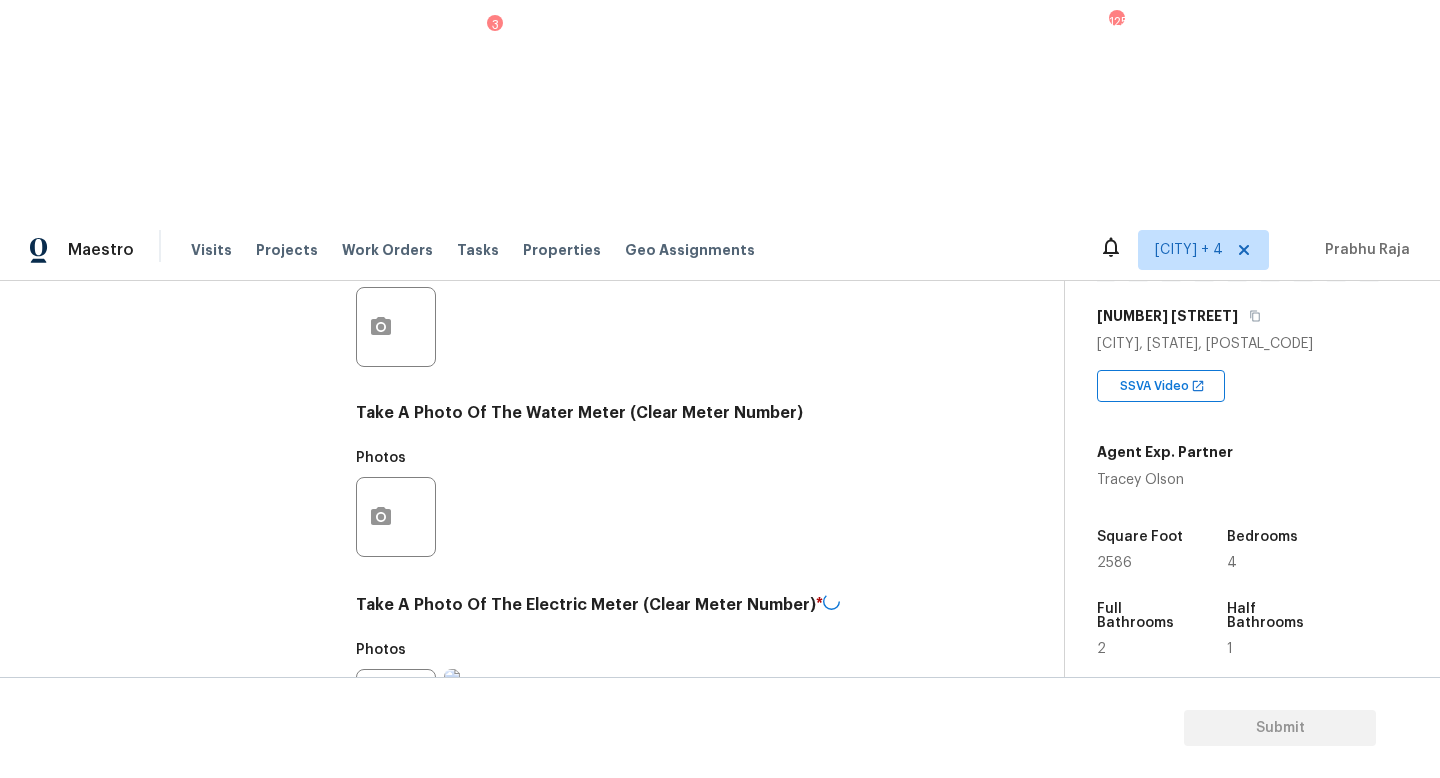 click on "Sewer" at bounding box center (366, 842) 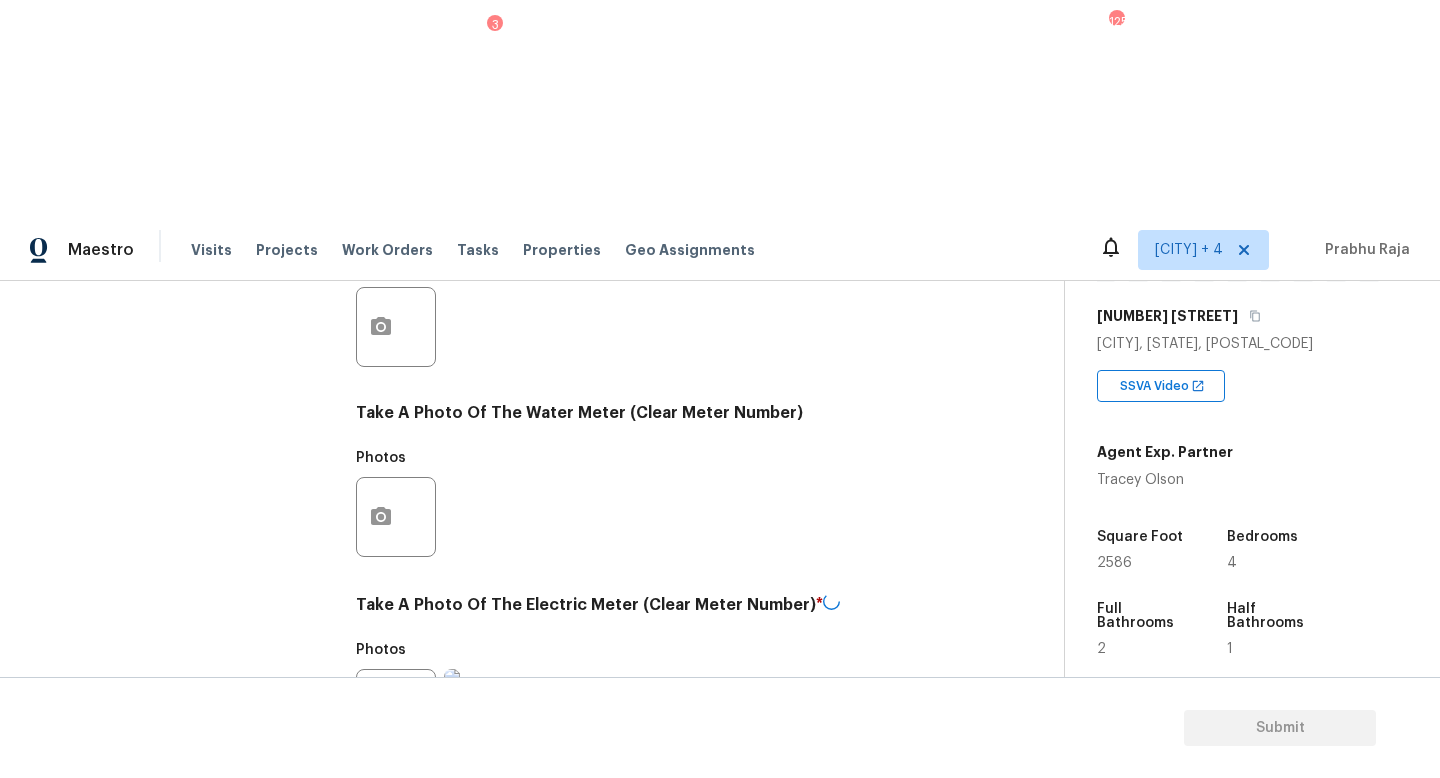 checkbox on "true" 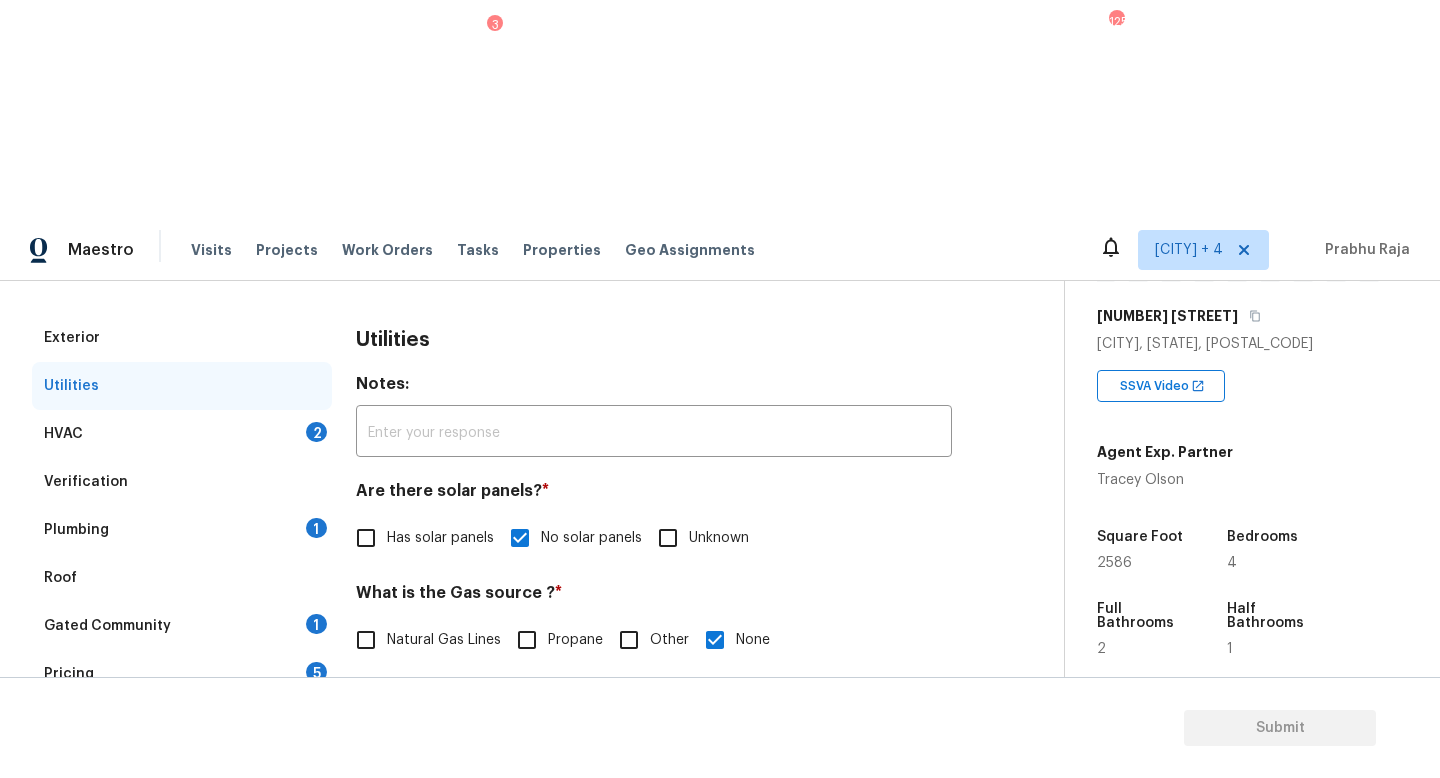 scroll, scrollTop: 250, scrollLeft: 0, axis: vertical 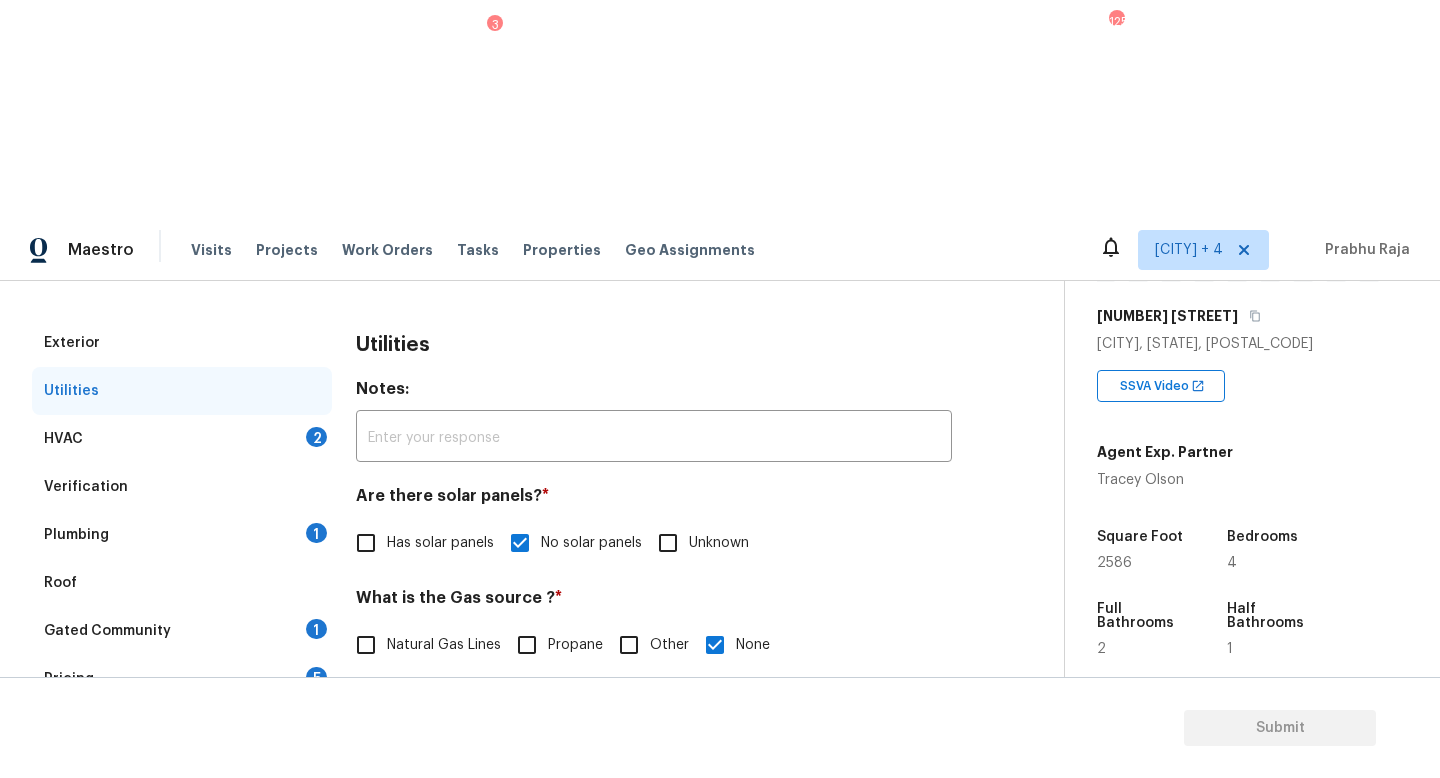 click on "HVAC 2" at bounding box center (182, 439) 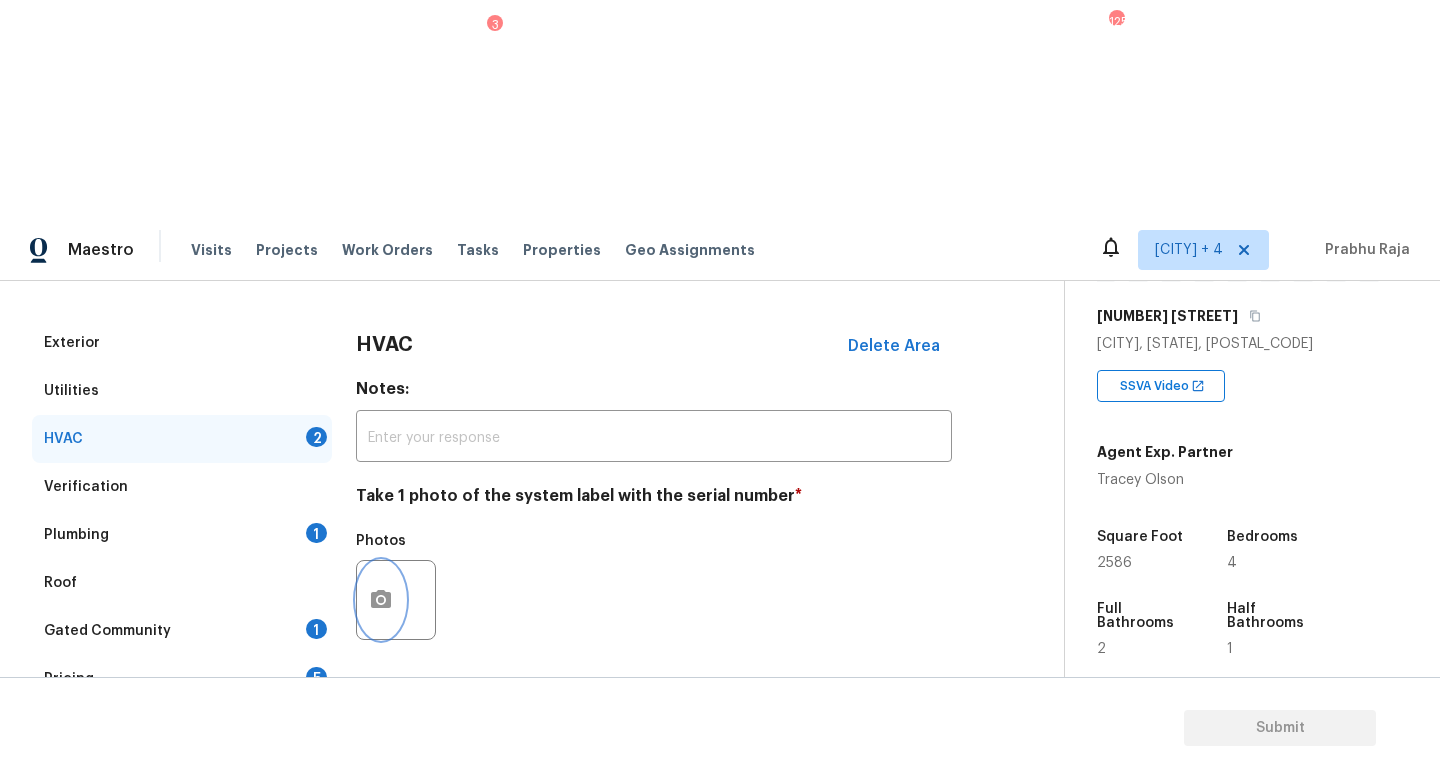 click 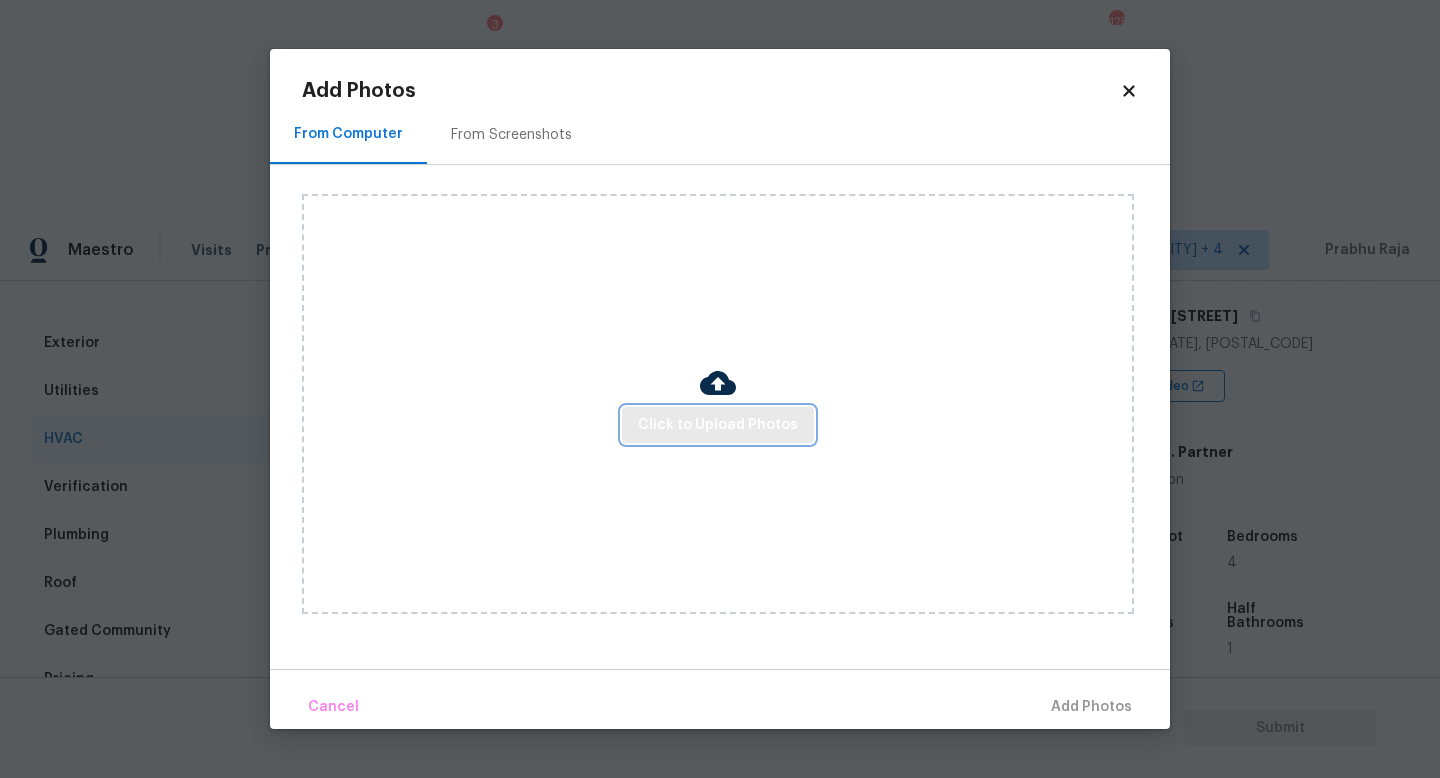 click on "Click to Upload Photos" at bounding box center [718, 425] 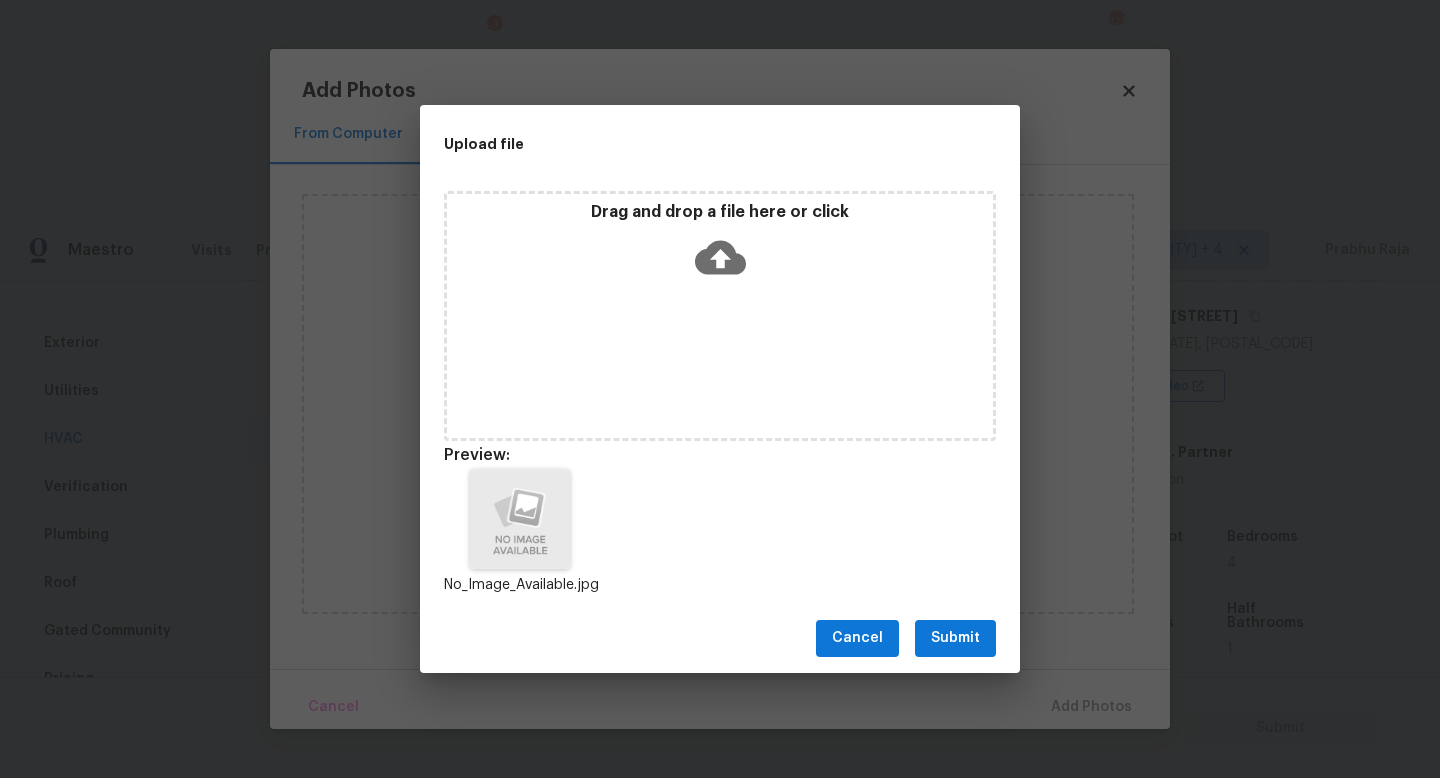 scroll, scrollTop: 16, scrollLeft: 0, axis: vertical 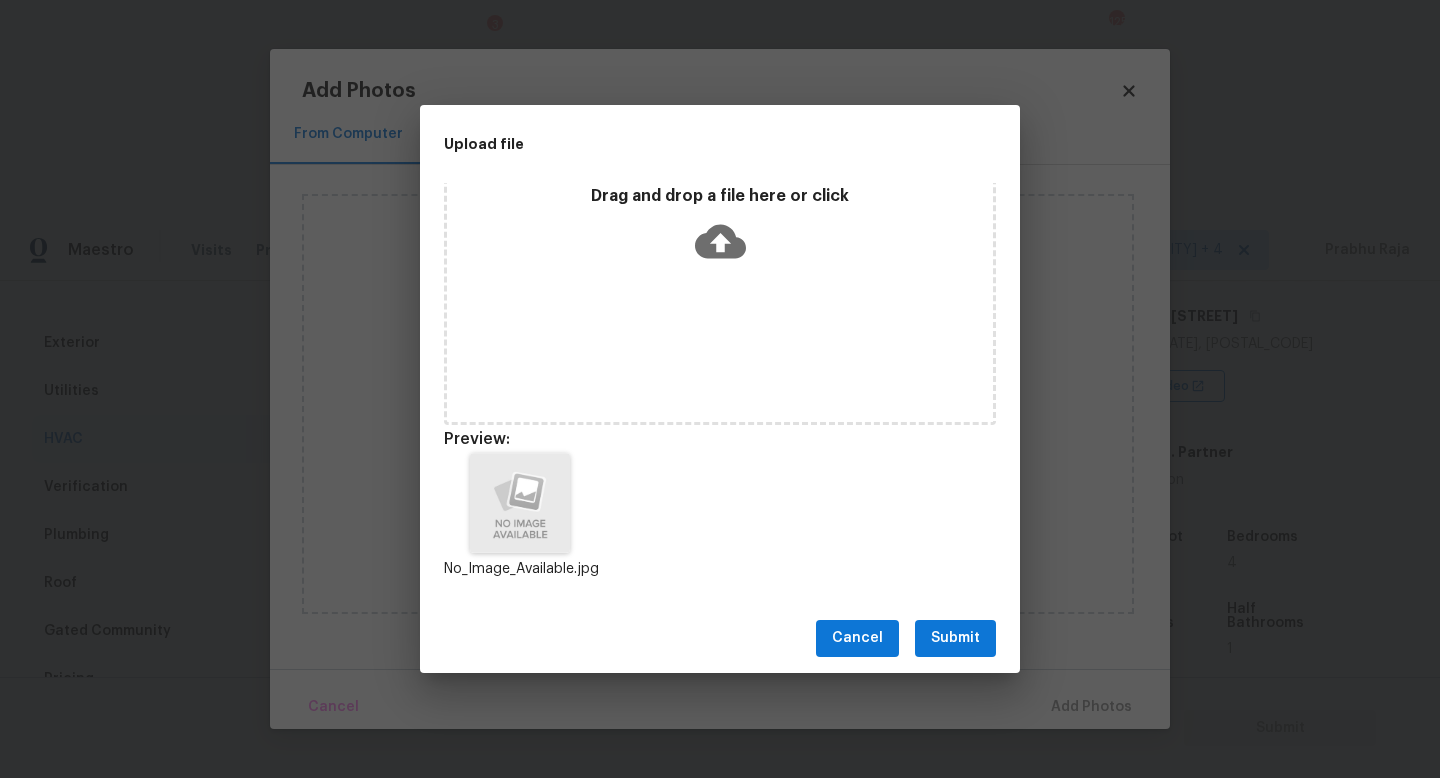 click on "Submit" at bounding box center [955, 638] 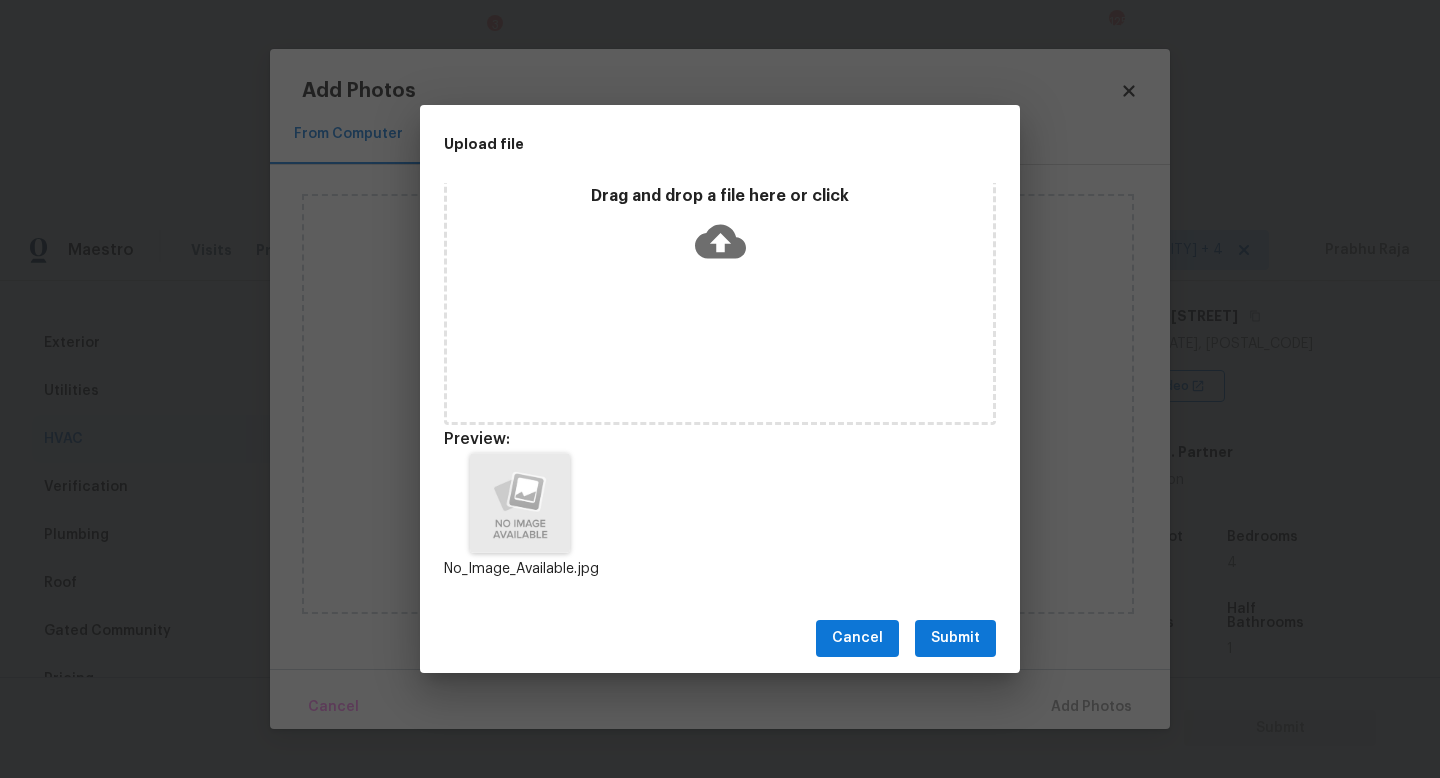 scroll, scrollTop: 0, scrollLeft: 0, axis: both 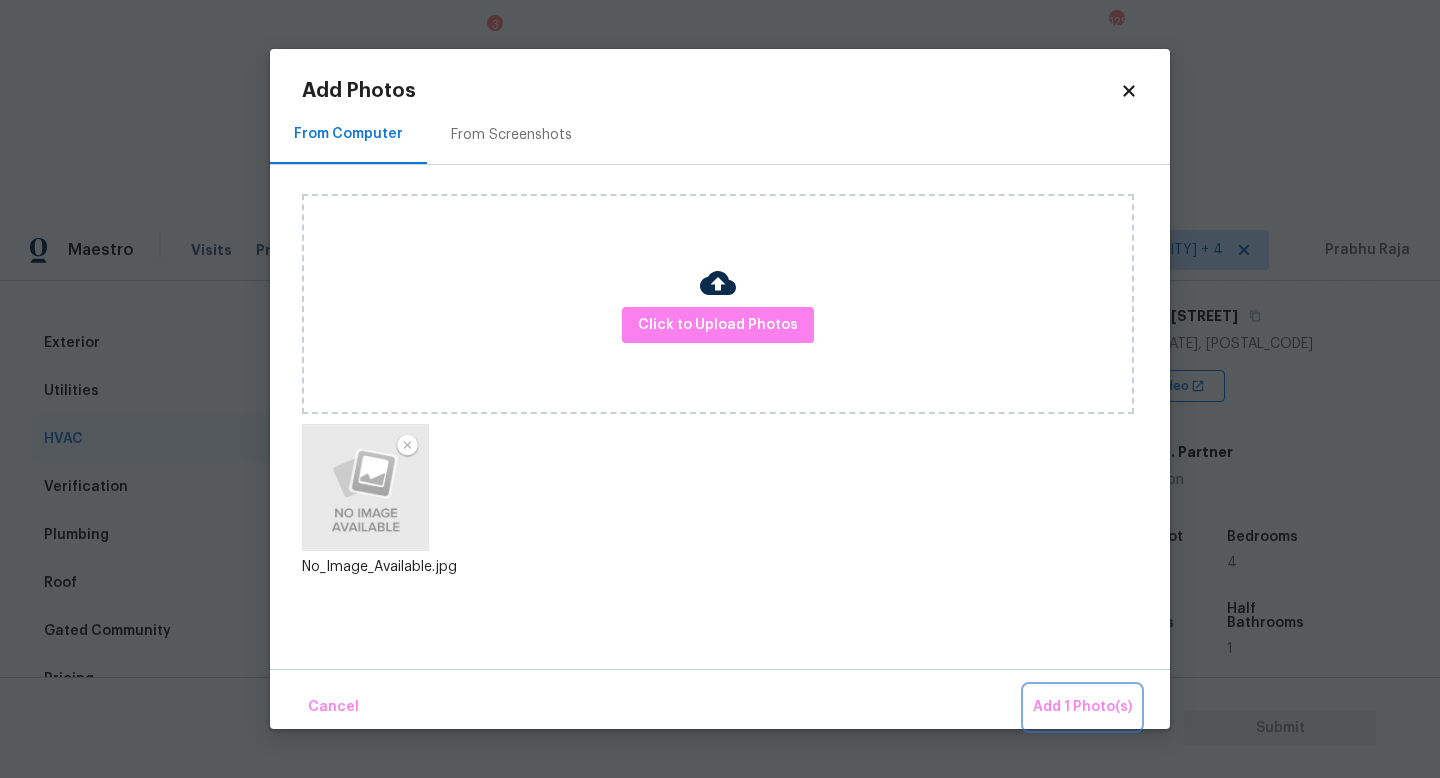 click on "Add 1 Photo(s)" at bounding box center (1082, 707) 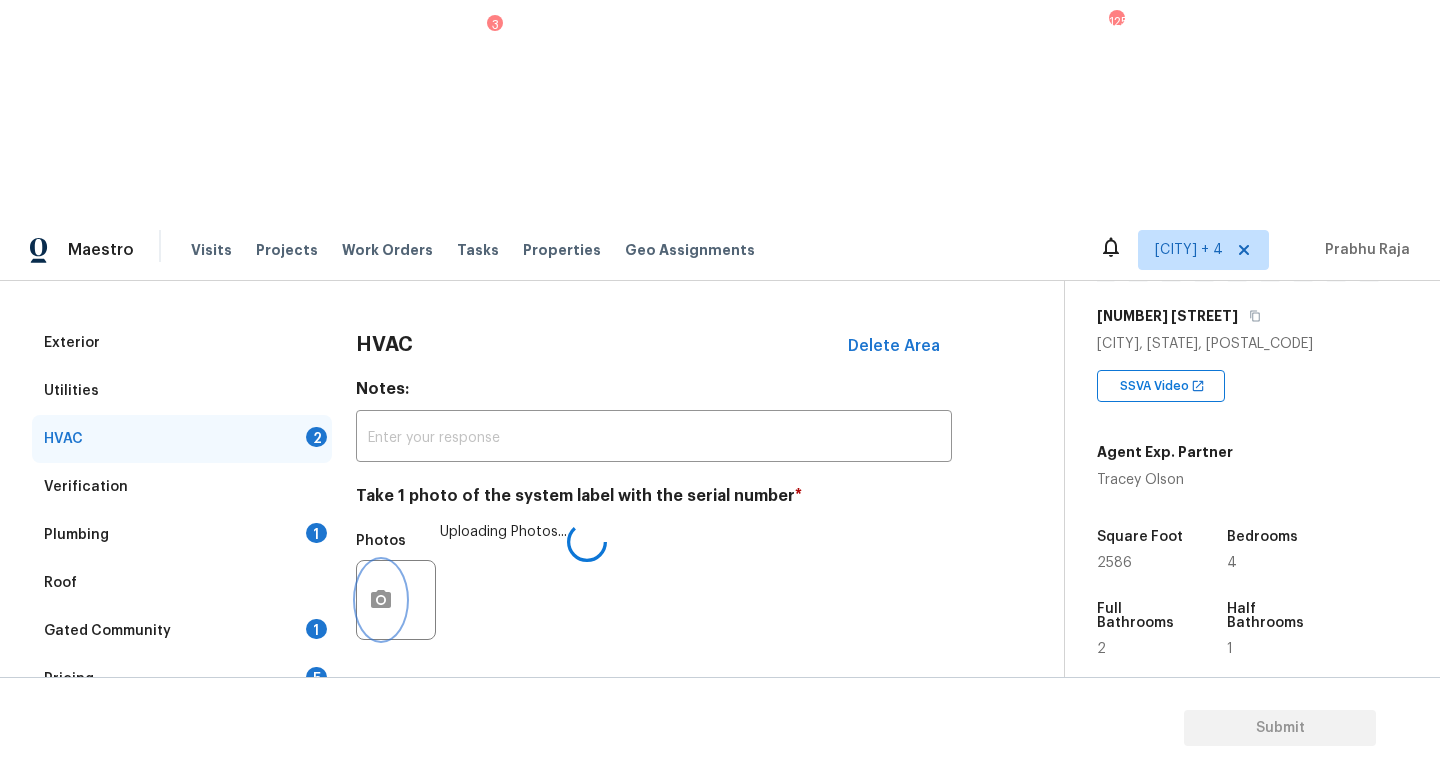 scroll, scrollTop: 251, scrollLeft: 0, axis: vertical 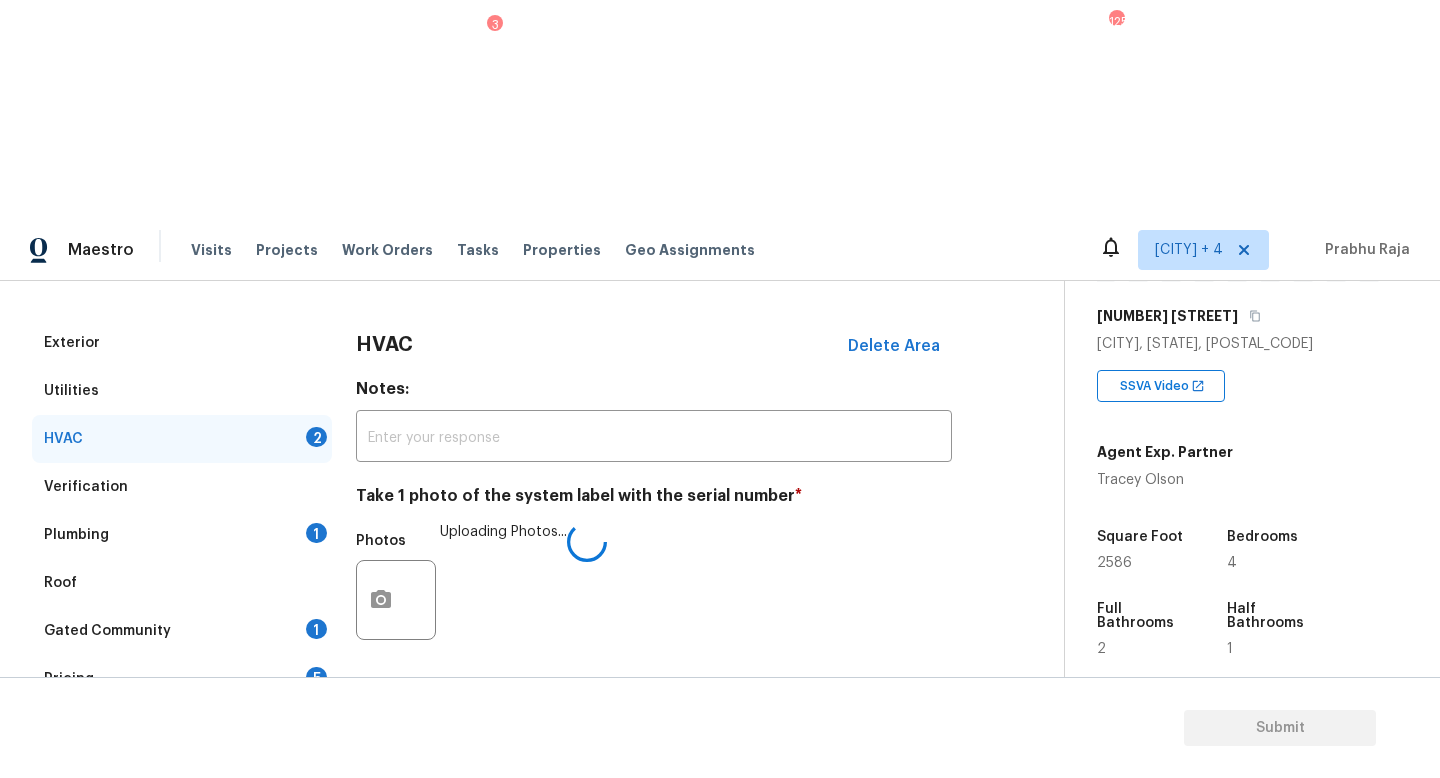 click on "No" at bounding box center (436, 840) 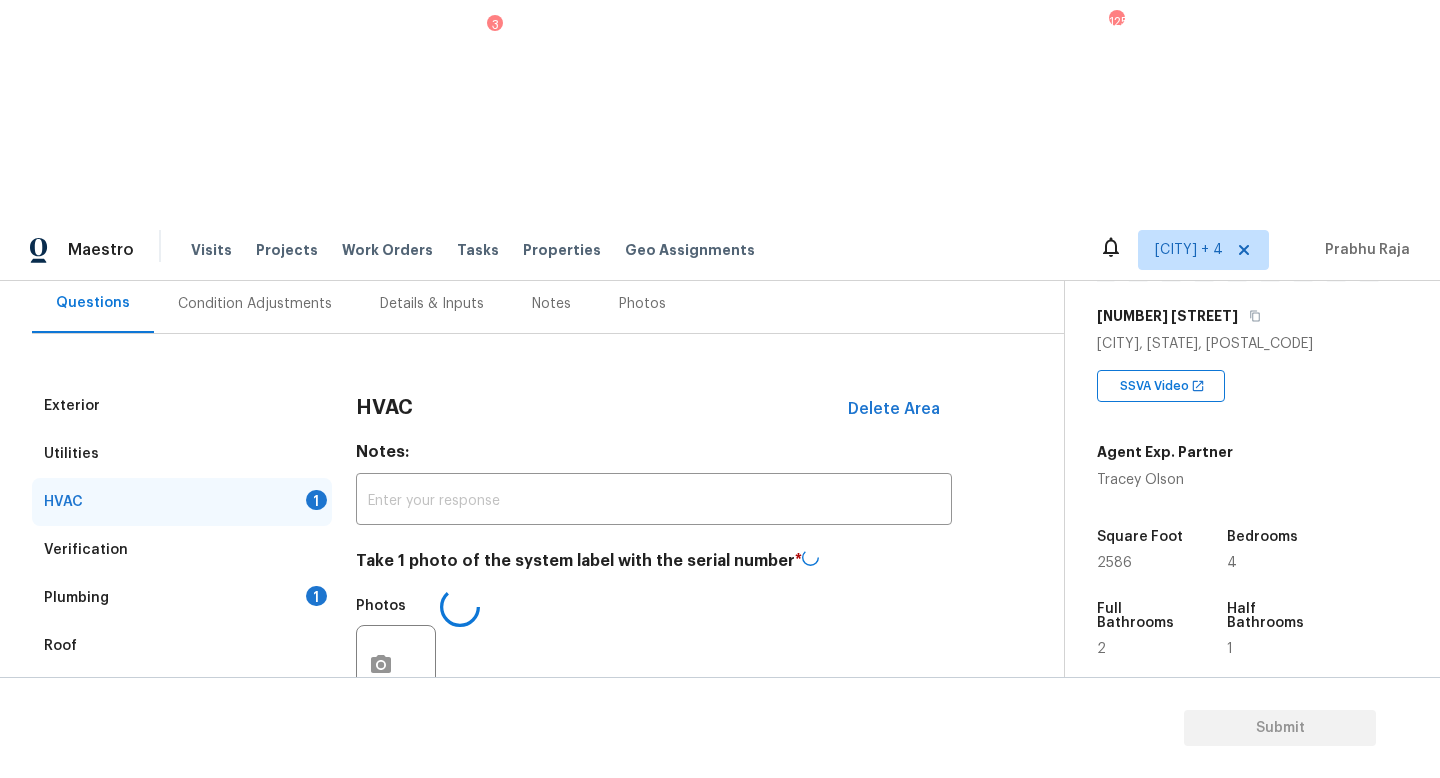 scroll, scrollTop: 184, scrollLeft: 0, axis: vertical 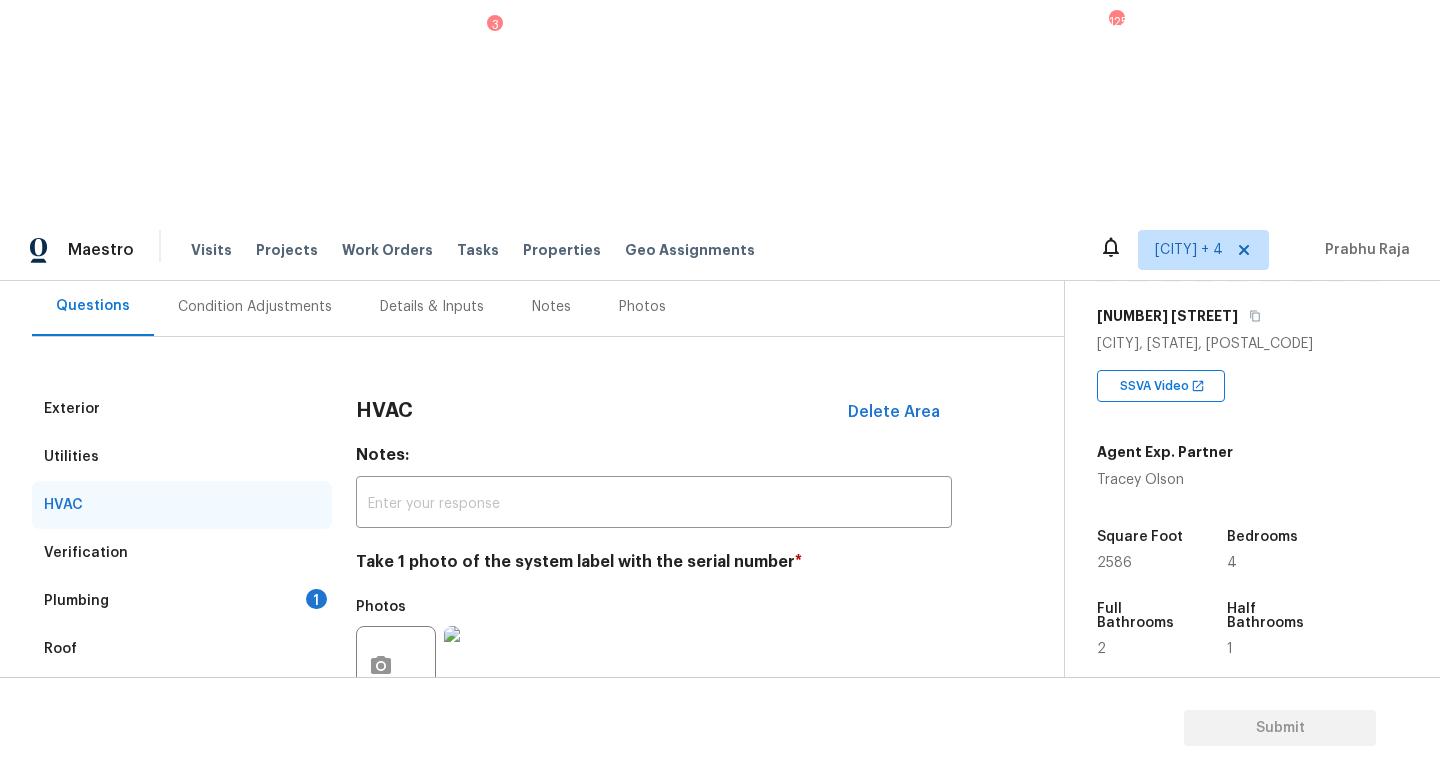 click on "1" at bounding box center [316, 599] 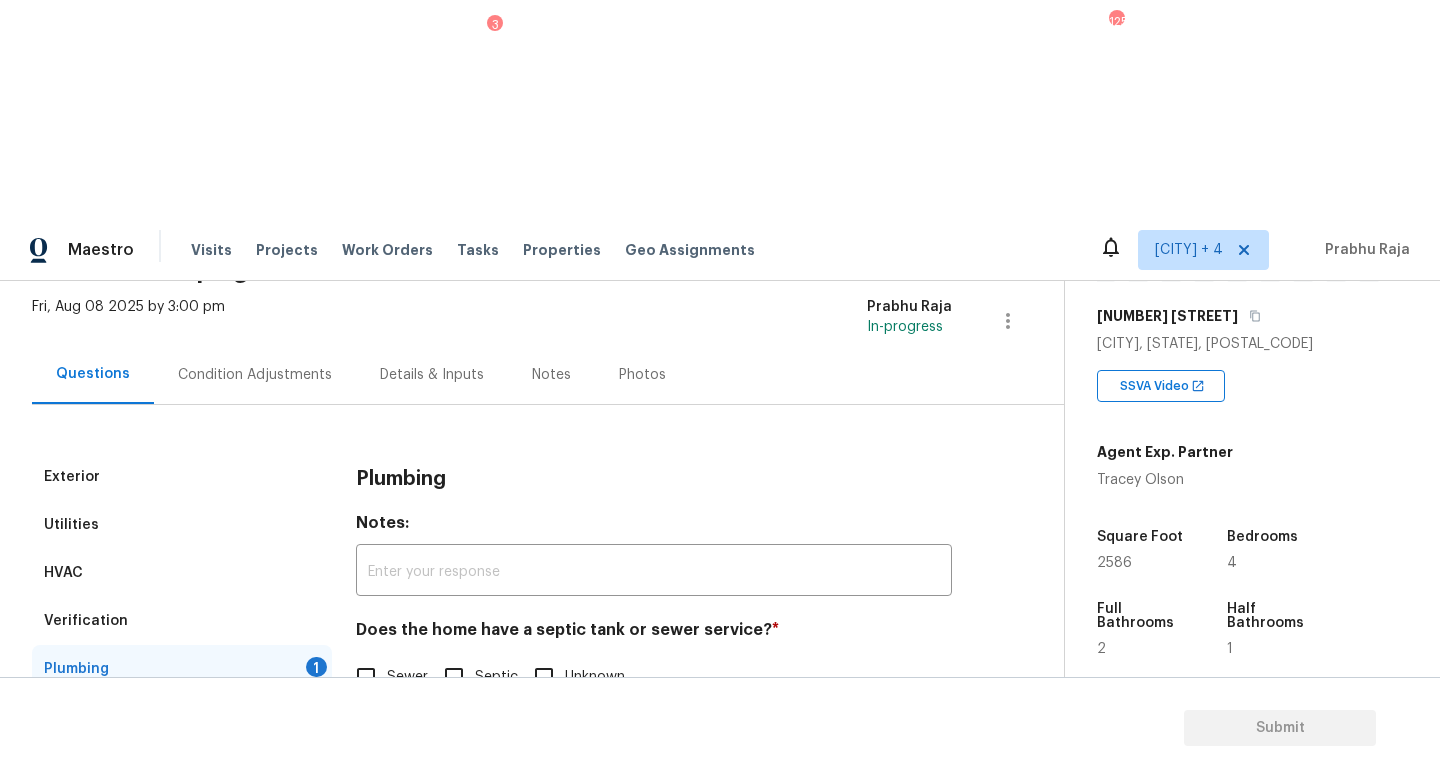 click on "Does the home have a septic tank or sewer service?  *" at bounding box center [654, 634] 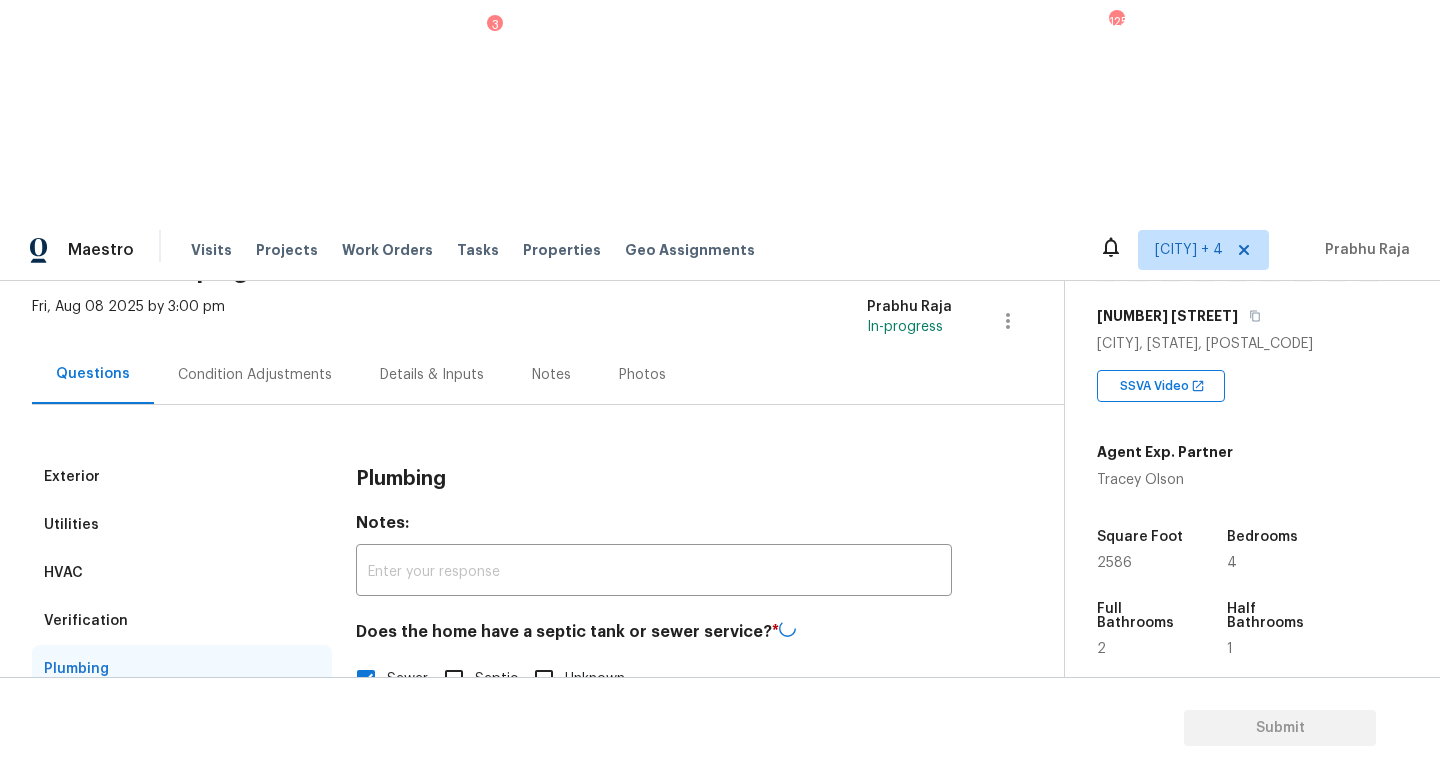 click on "Gated Community 1" at bounding box center (182, 765) 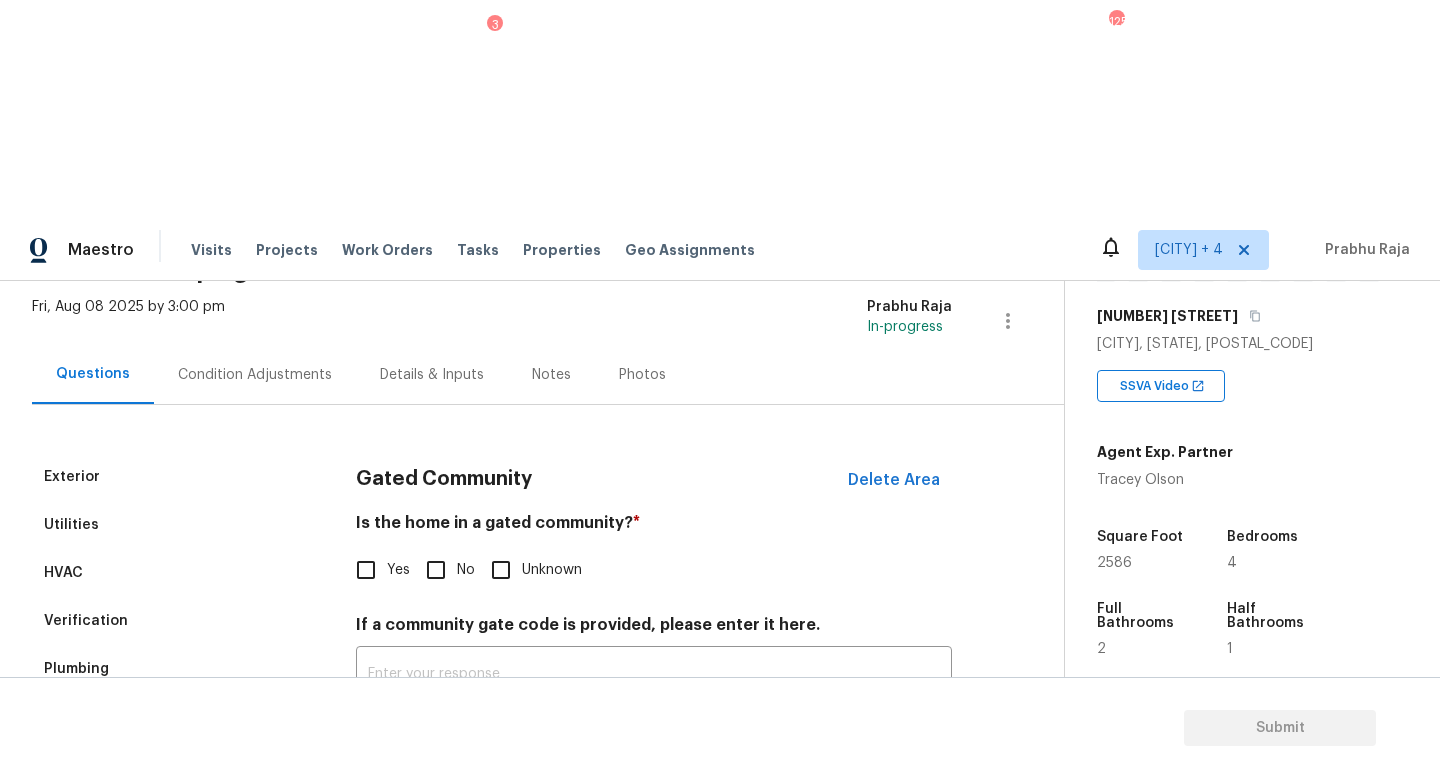 click on "Is the home in a gated community?  *" at bounding box center (654, 527) 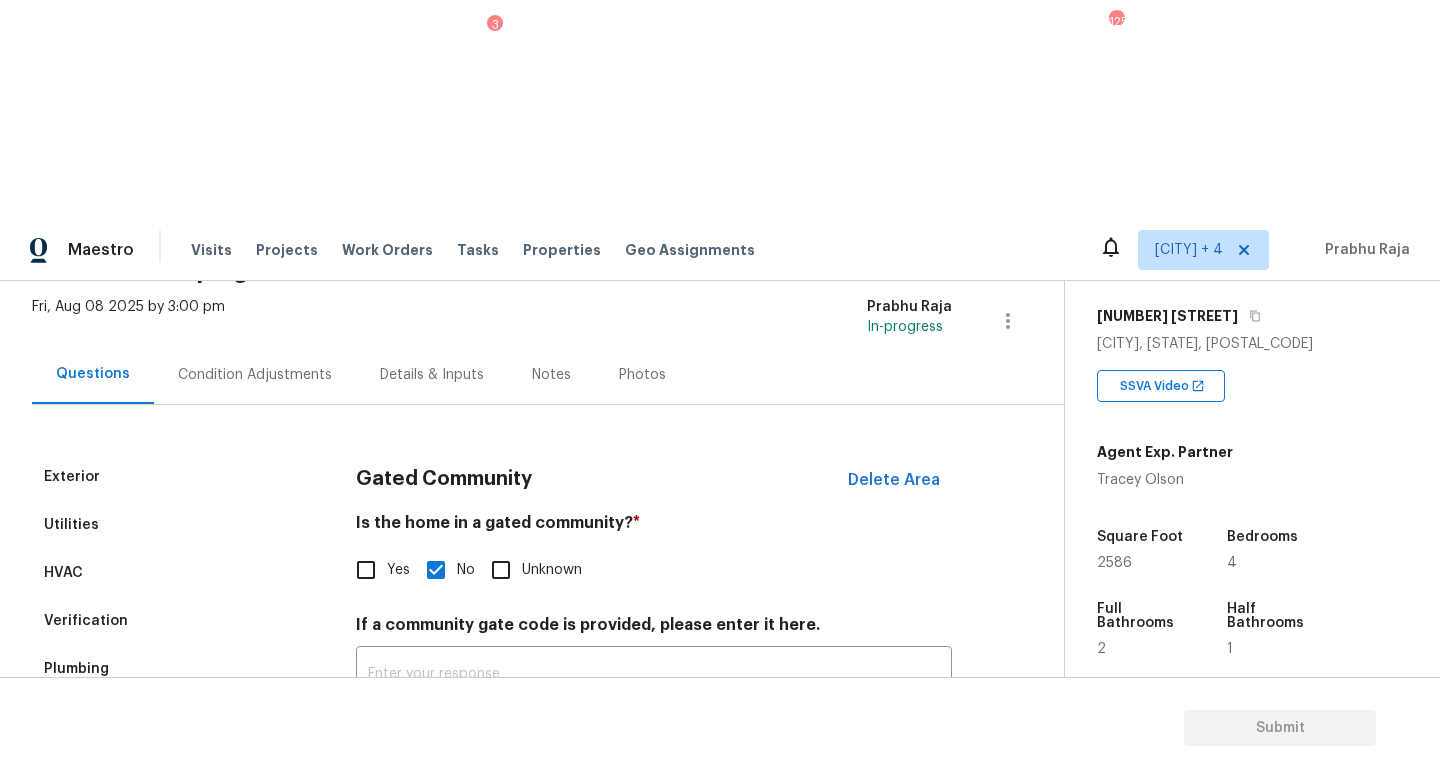 click on "5" at bounding box center (316, 811) 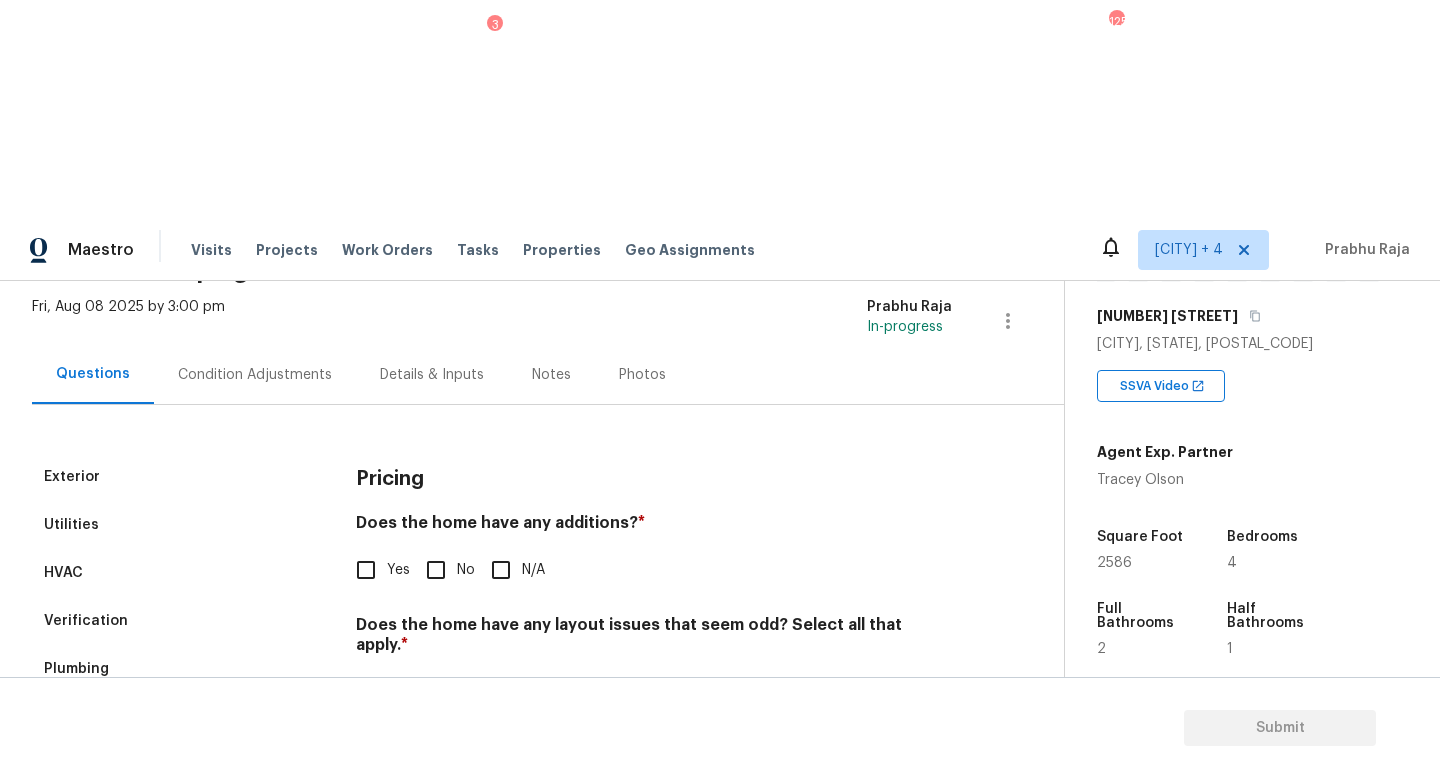 click on "Pricing Does the home have any additions?  * Yes No N/A Does the home have any layout issues that seem odd? Select all that apply.  * Awkward Flow Low Ceilings Cramped Kitchen Cramped Main Bath Sunken Areas Slope in Front Yard Slope in Back Yard Excessive Stairs Narrow Halls/Stairs Cramped Bedrooms Unusual Laundry Location No Main Bath Other N/A Do you have to walk through the garage to get to any rooms in the home?  * Yes No Does the kitchen seem cramped?  * Yes No Does the home appear to be very outdated?  * Yes No" at bounding box center [654, 832] 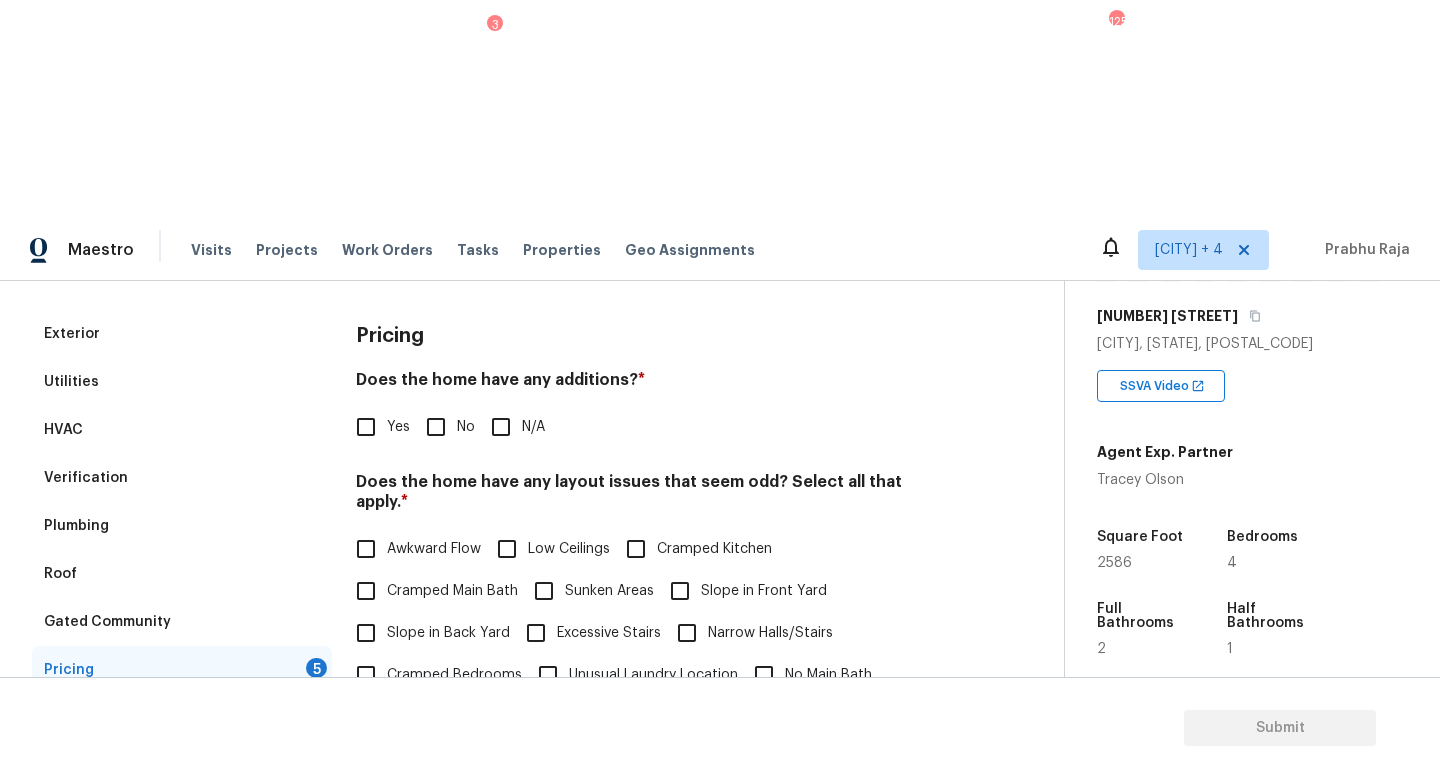 scroll, scrollTop: 228, scrollLeft: 0, axis: vertical 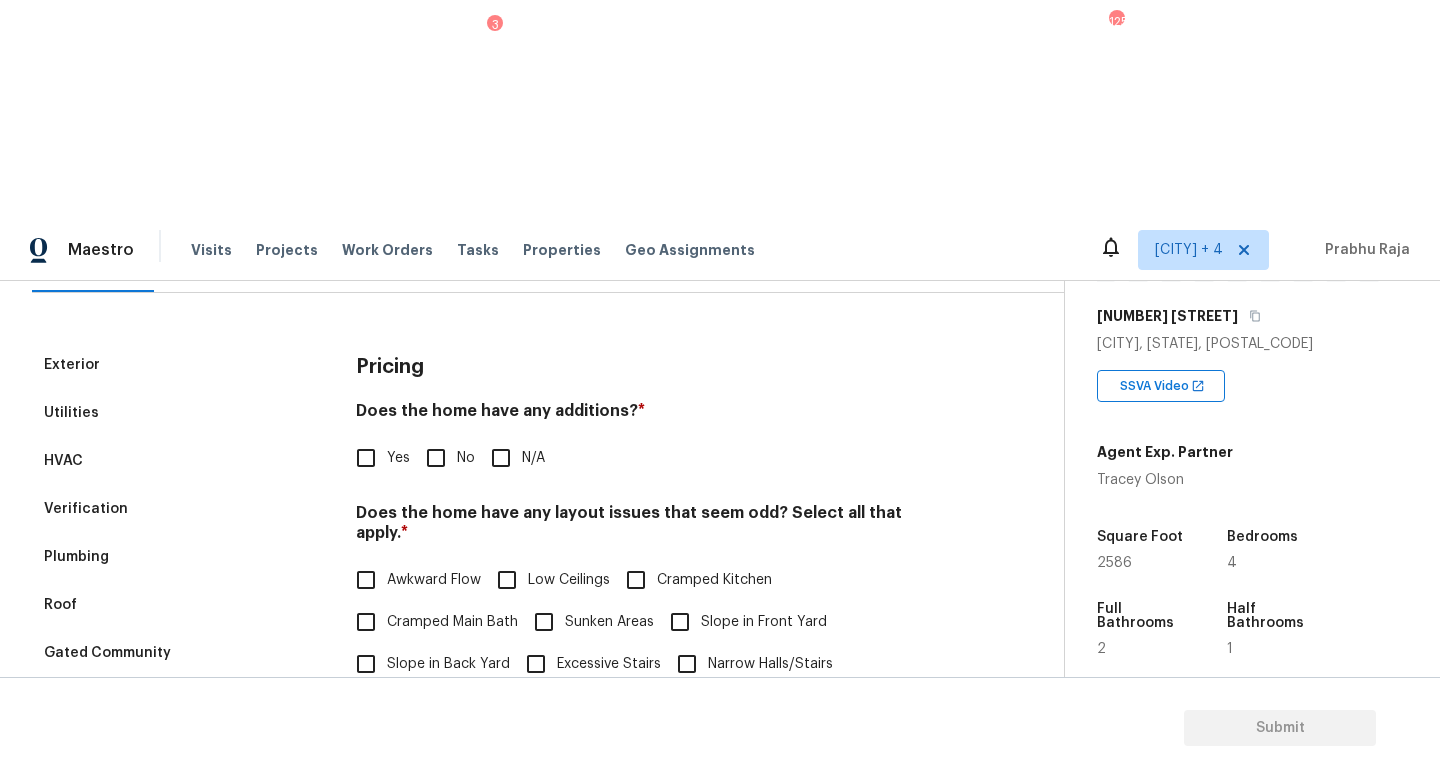 click on "No" at bounding box center [436, 458] 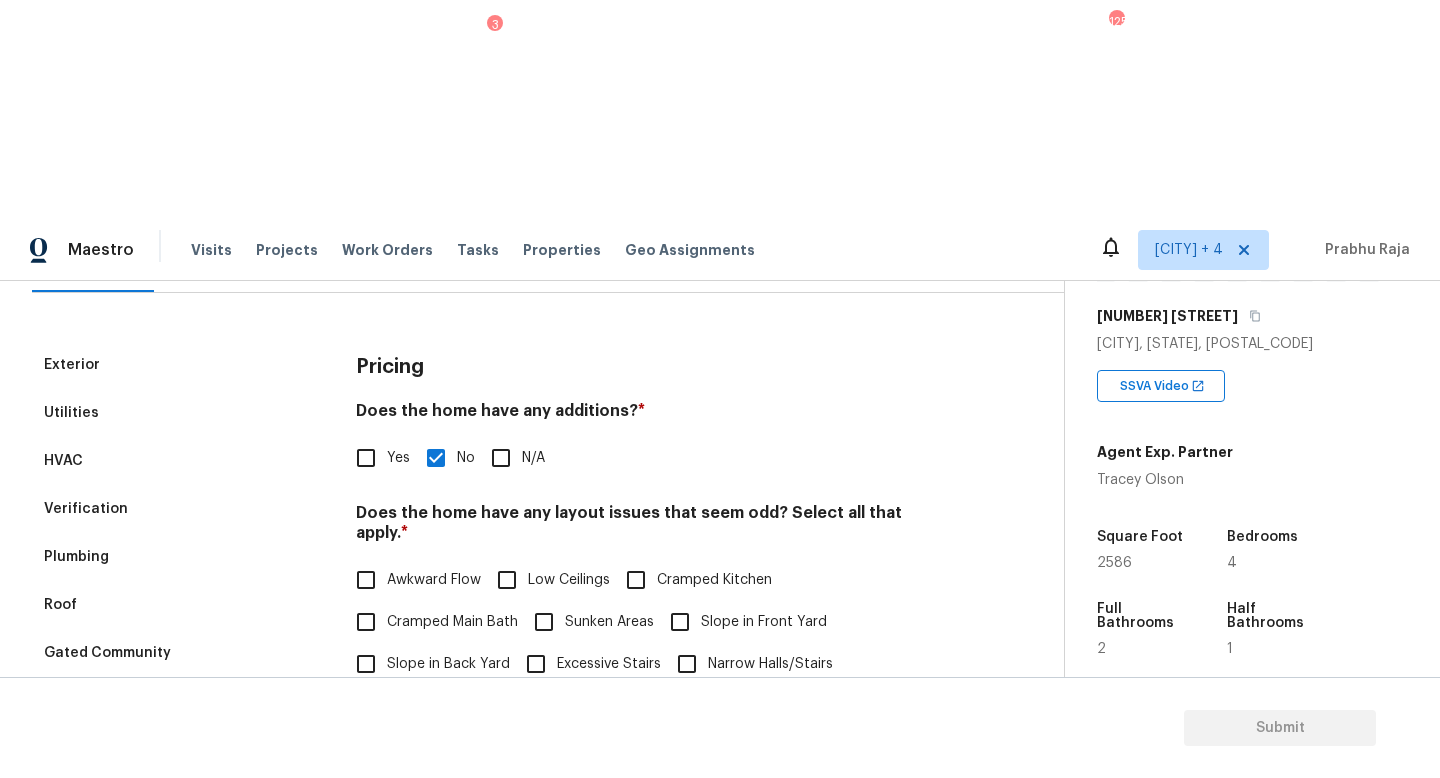click on "N/A" at bounding box center [452, 748] 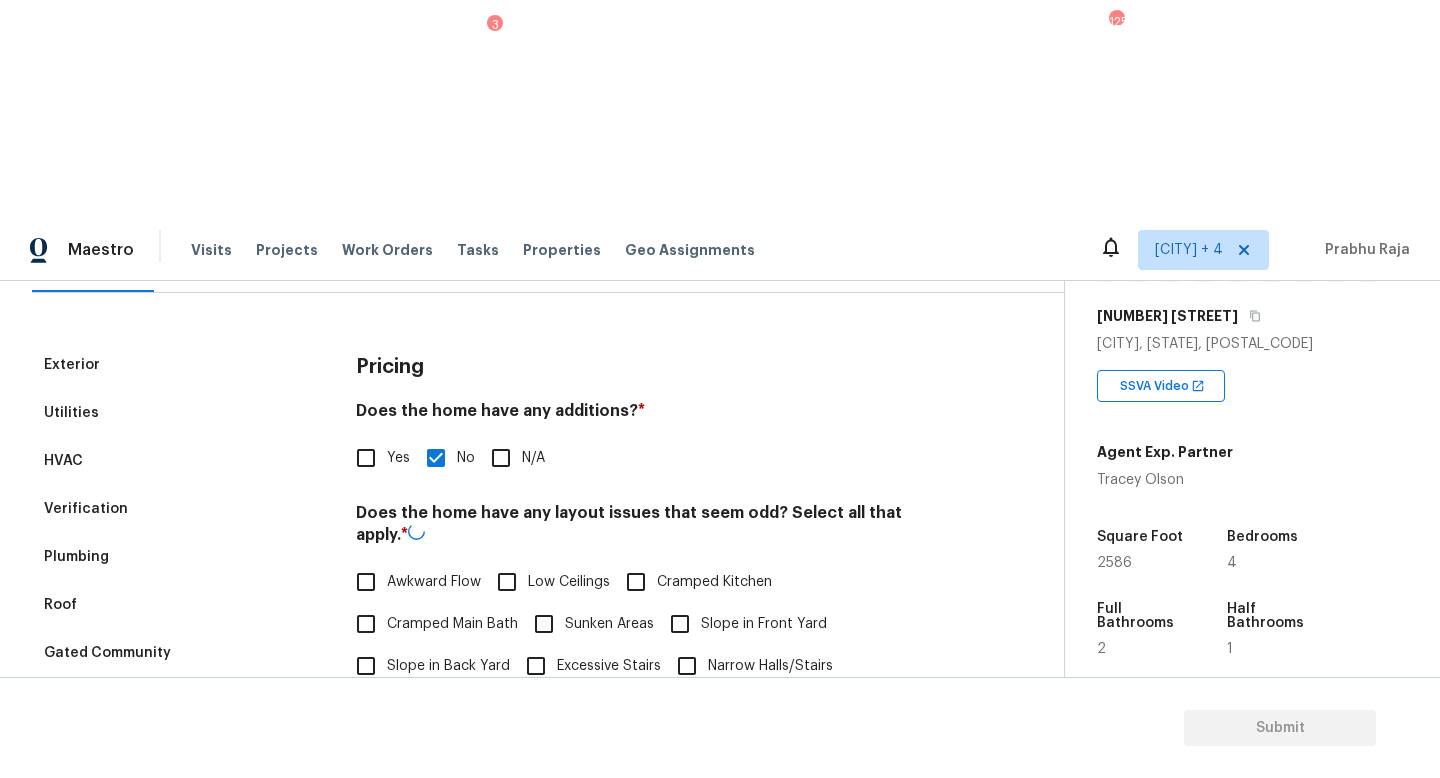 scroll, scrollTop: 422, scrollLeft: 0, axis: vertical 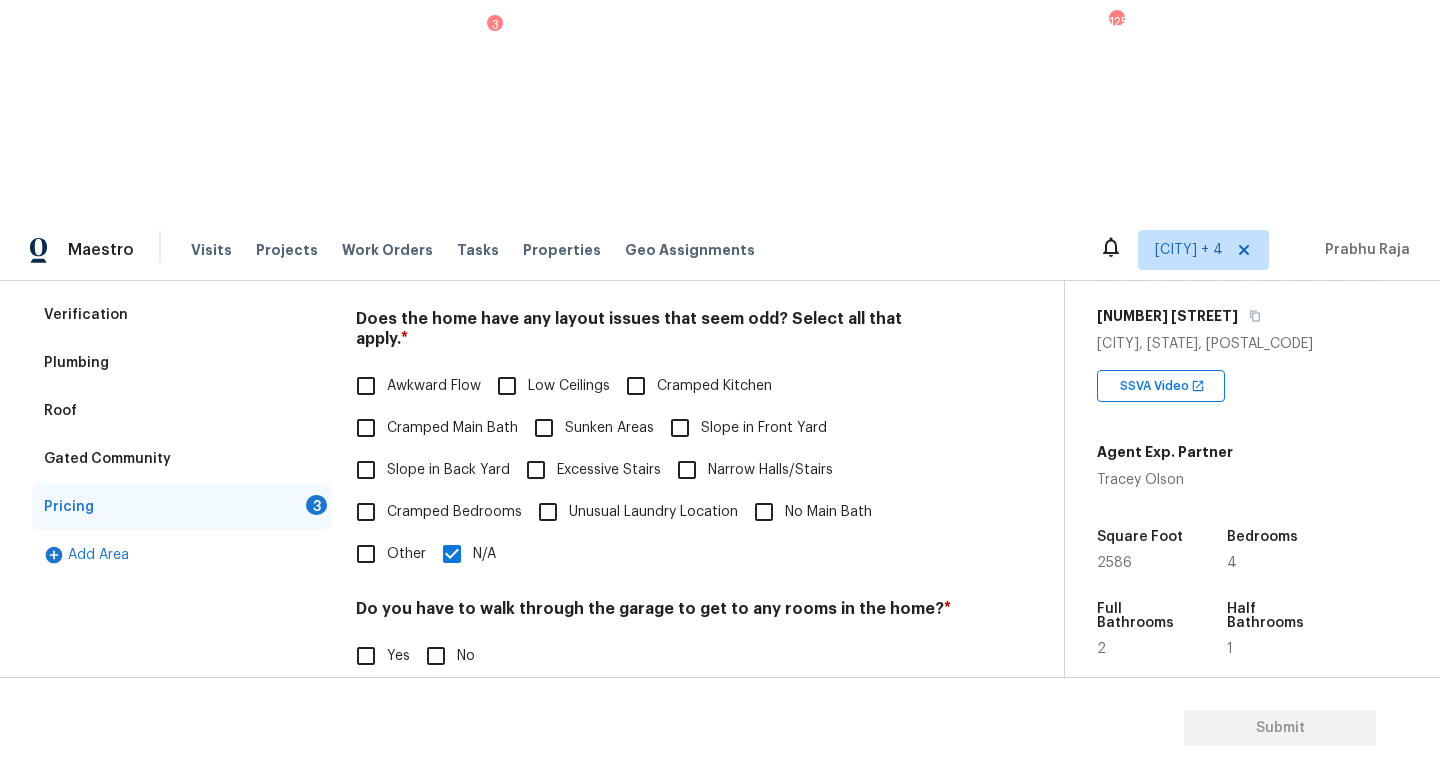 click on "No" at bounding box center (436, 656) 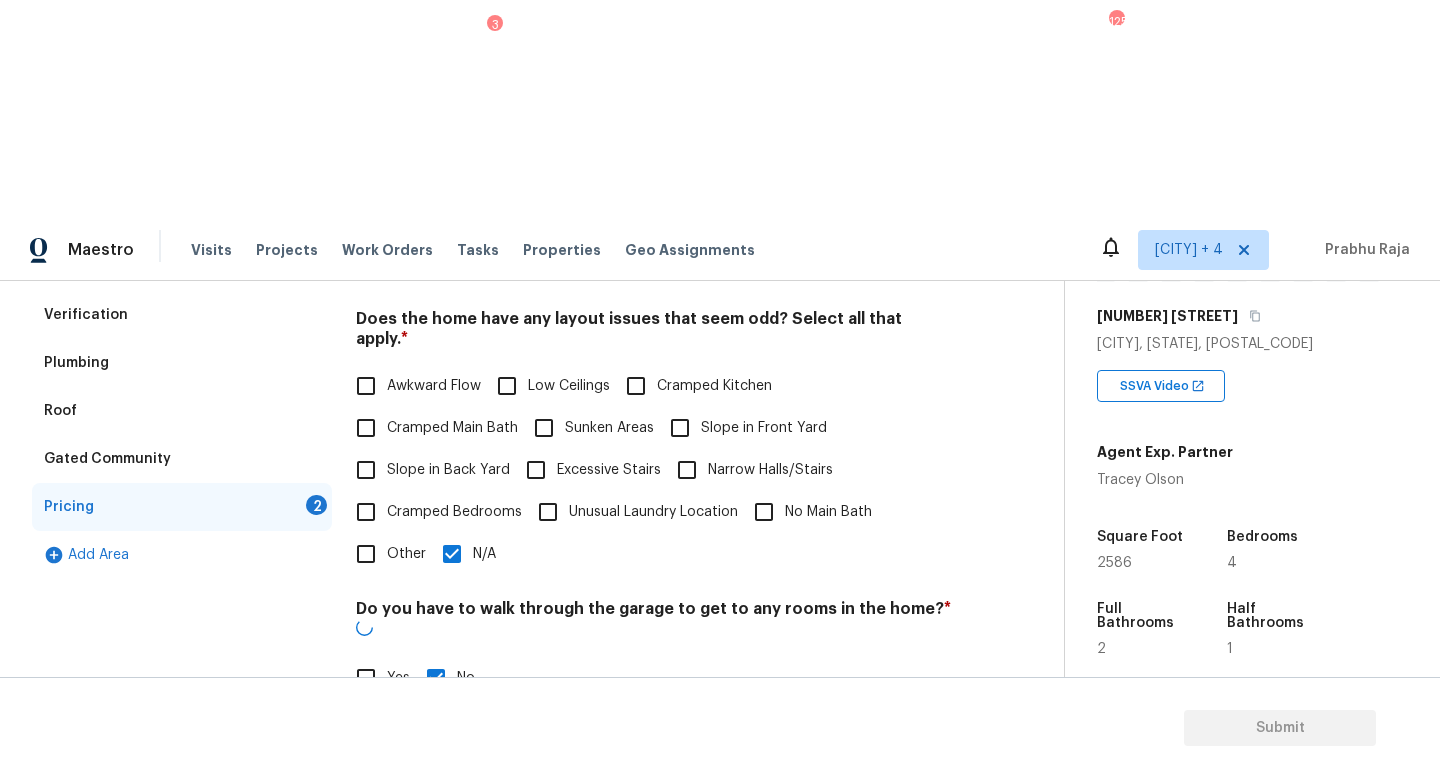 click on "No" at bounding box center (436, 780) 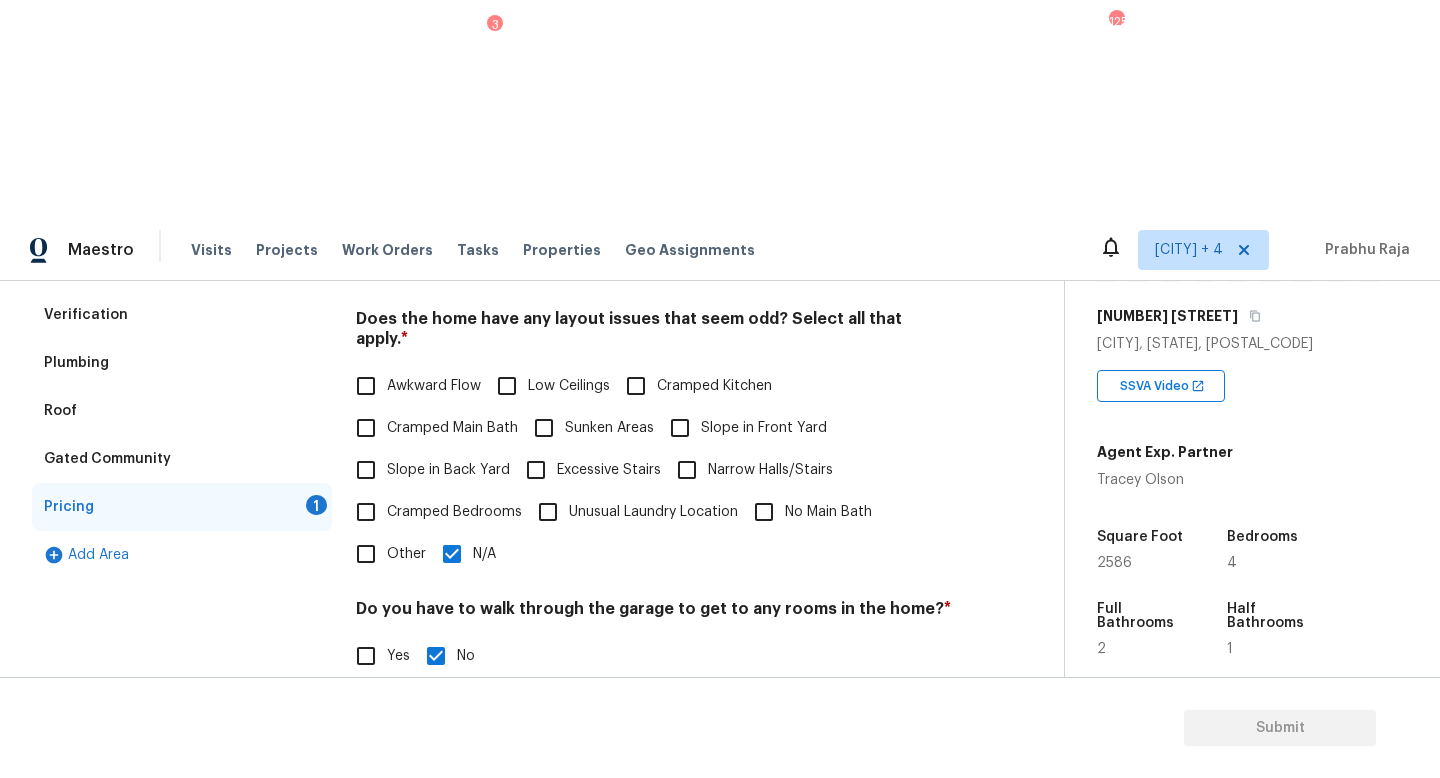 click on "Pricing Does the home have any additions?  * Yes No N/A Does the home have any layout issues that seem odd? Select all that apply.  * Awkward Flow Low Ceilings Cramped Kitchen Cramped Main Bath Sunken Areas Slope in Front Yard Slope in Back Yard Excessive Stairs Narrow Halls/Stairs Cramped Bedrooms Unusual Laundry Location No Main Bath Other N/A Do you have to walk through the garage to get to any rooms in the home?  * Yes No Does the kitchen seem cramped?  * Yes No Does the home appear to be very outdated?  * Yes No" at bounding box center [654, 527] 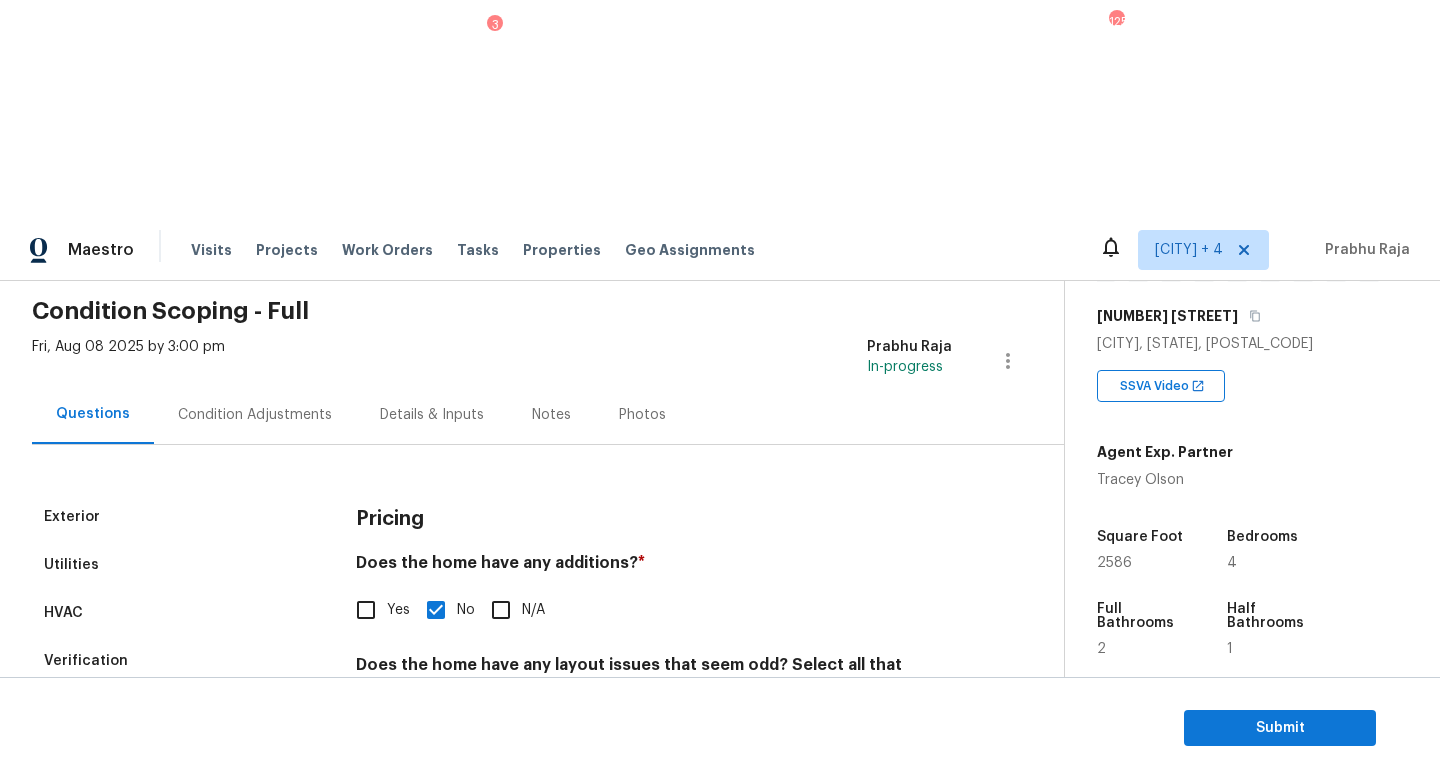scroll, scrollTop: 0, scrollLeft: 0, axis: both 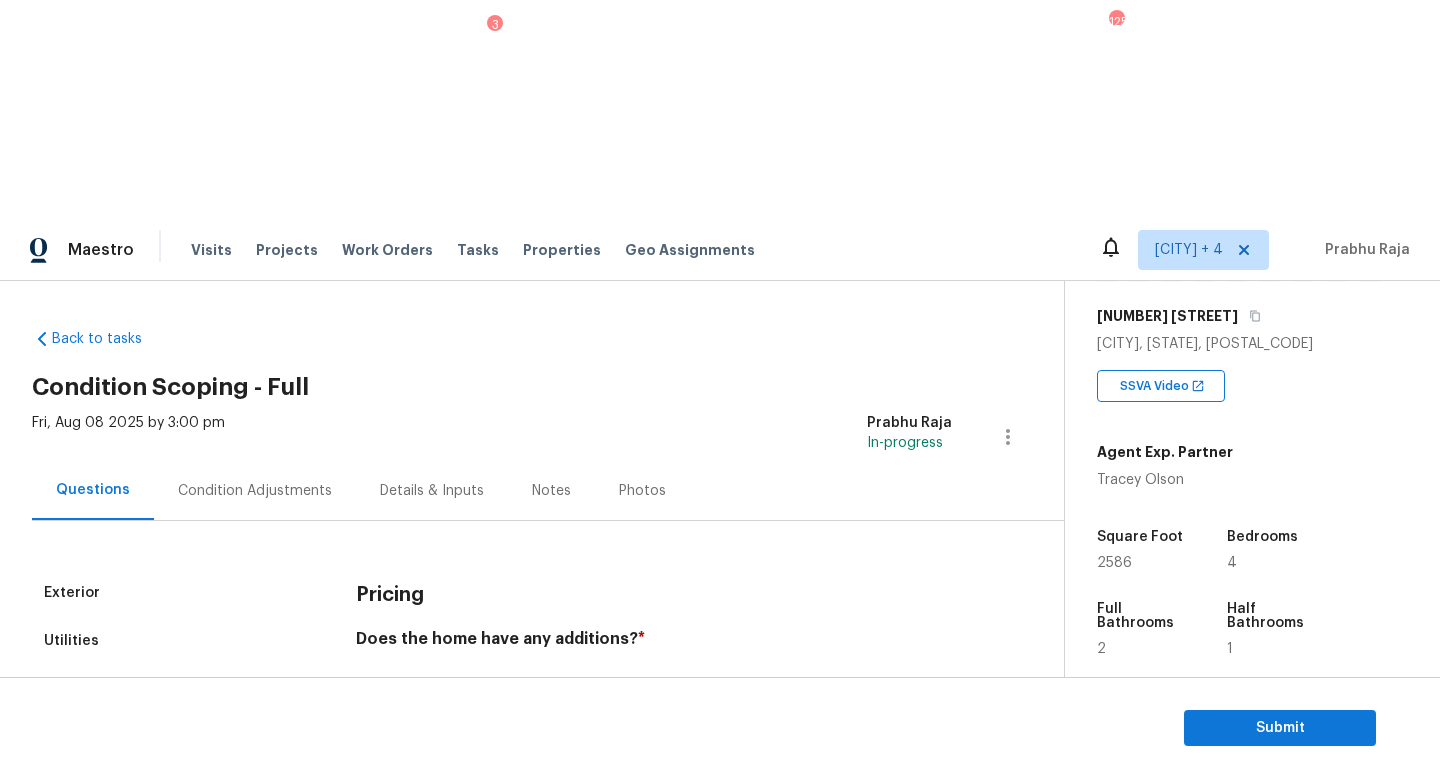 click on "Fri, Aug 08 2025 by 3:00 pm   Prabhu Raja In-progress" at bounding box center (548, 437) 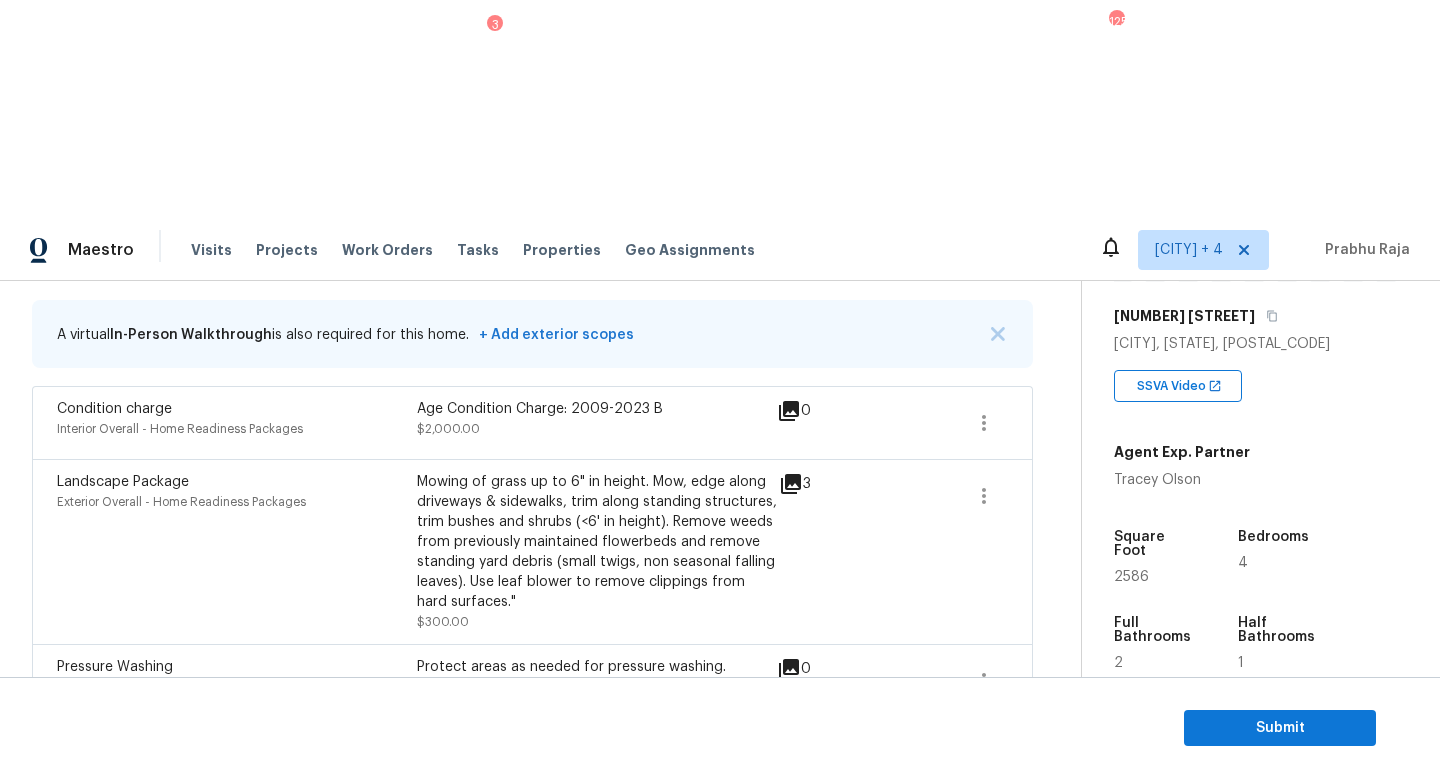 scroll, scrollTop: 318, scrollLeft: 0, axis: vertical 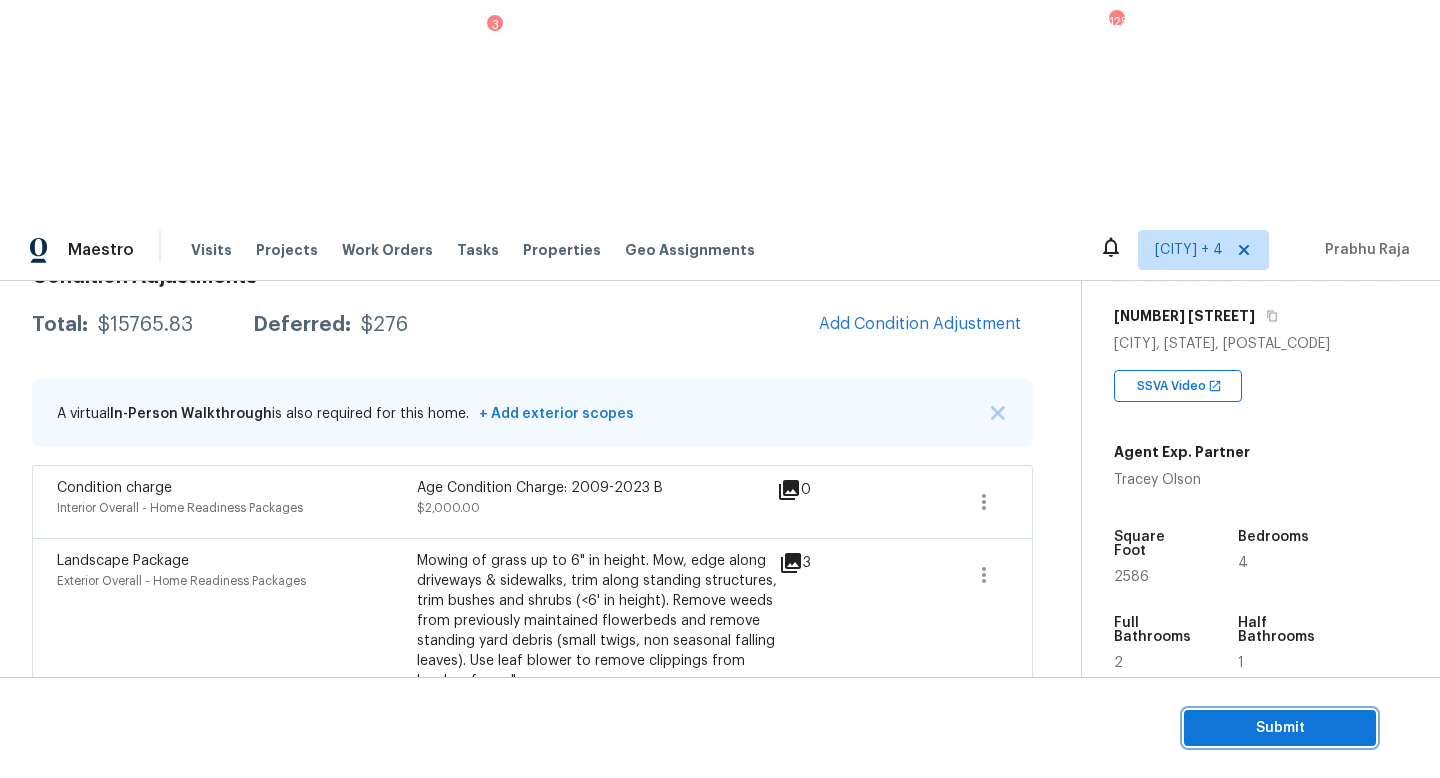 click on "Submit" at bounding box center (1280, 728) 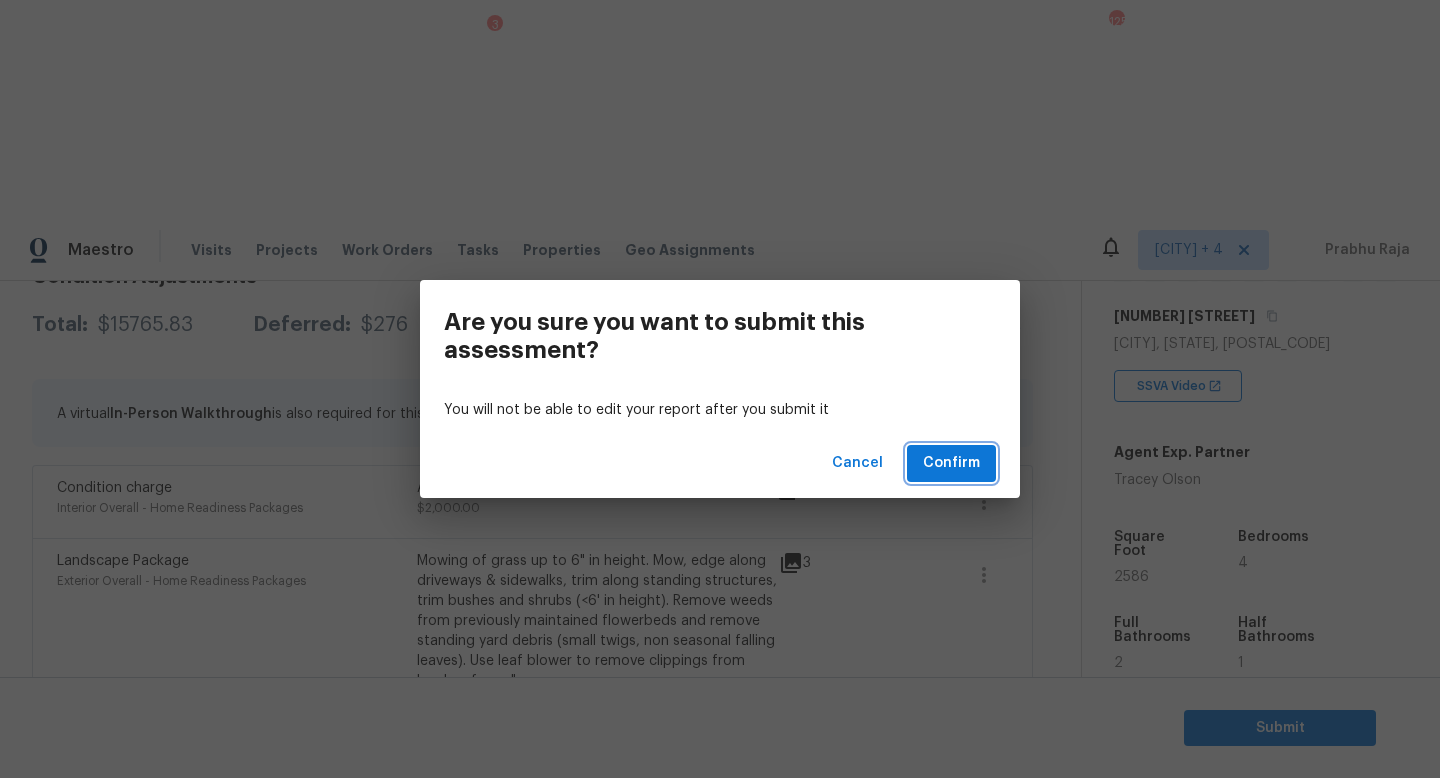 click on "Confirm" at bounding box center [951, 463] 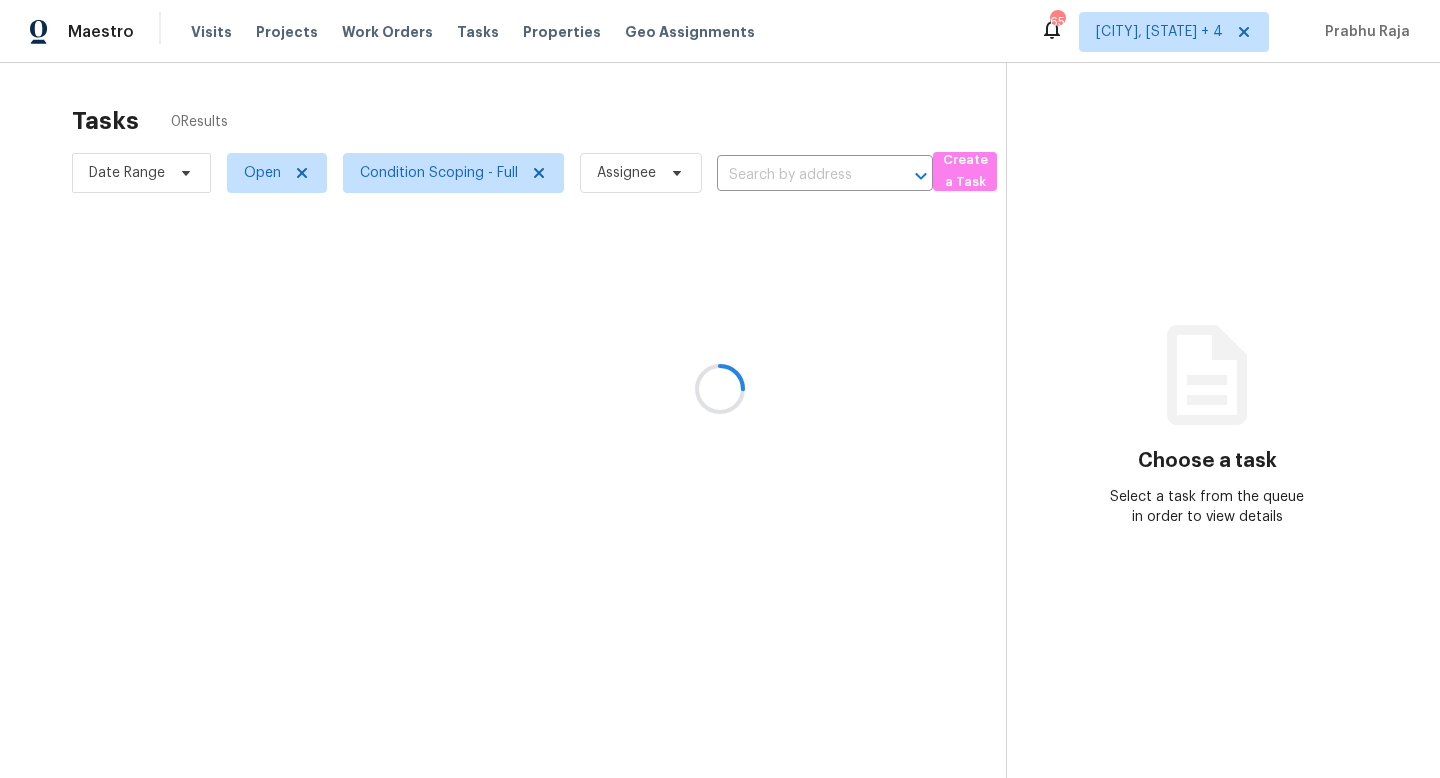 scroll, scrollTop: 0, scrollLeft: 0, axis: both 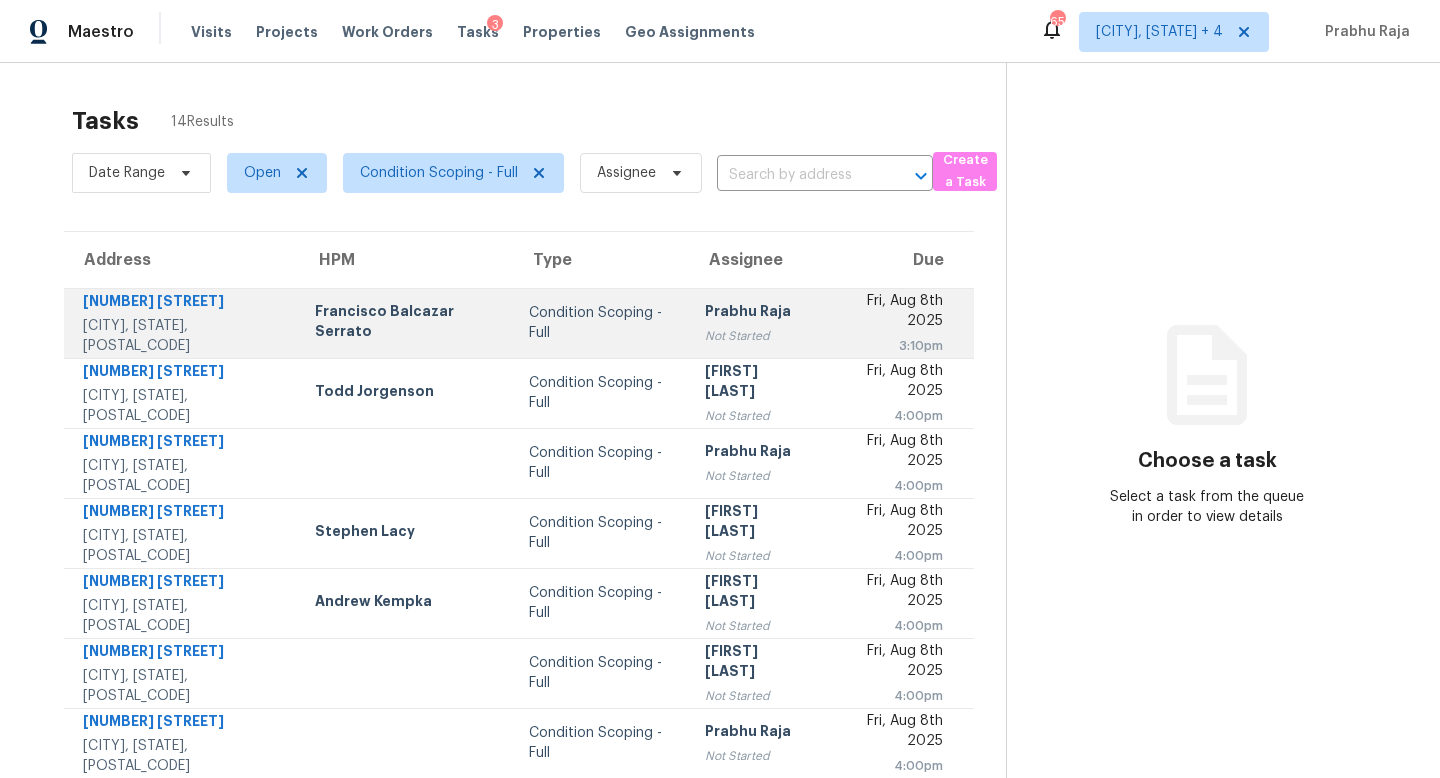 click on "Prabhu Raja" at bounding box center (755, 313) 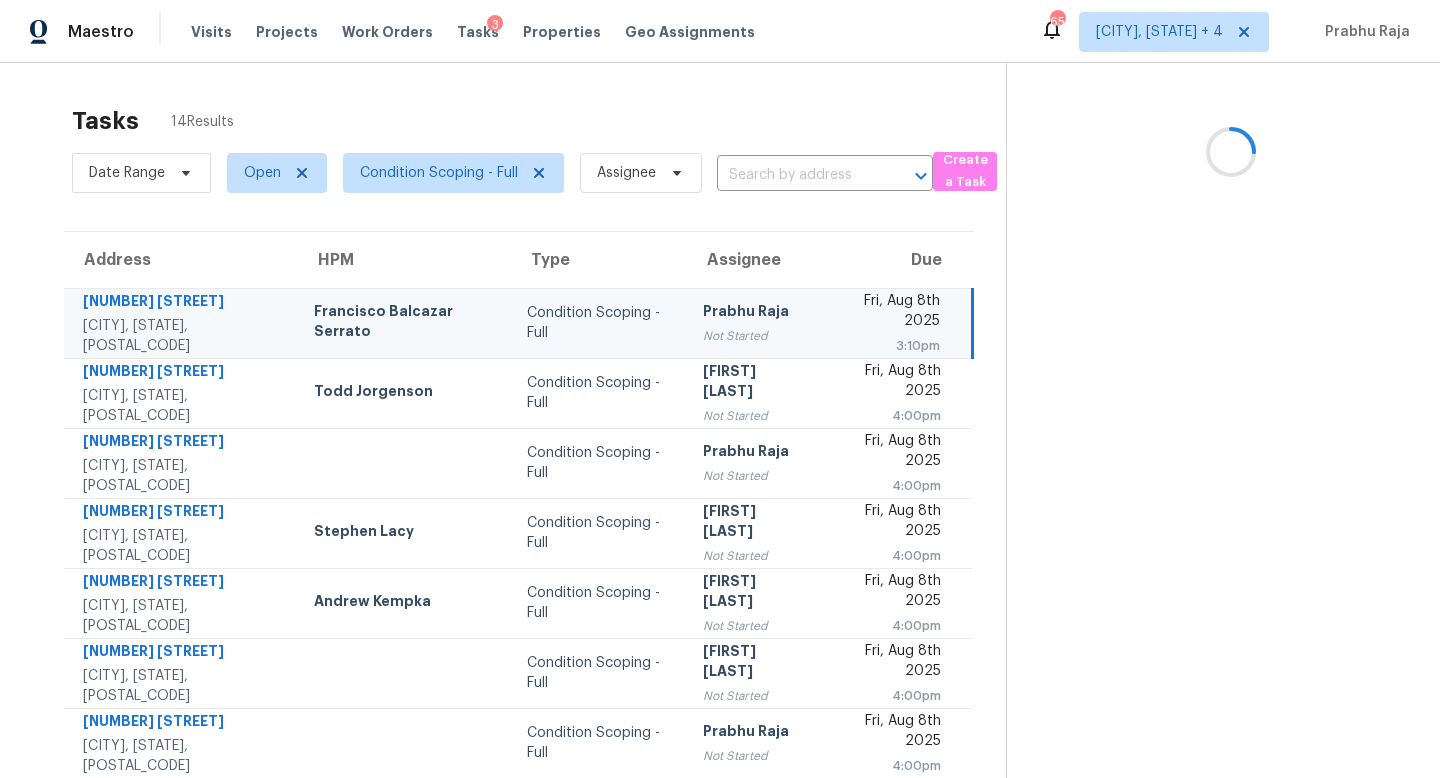 click on "Prabhu Raja" at bounding box center (752, 313) 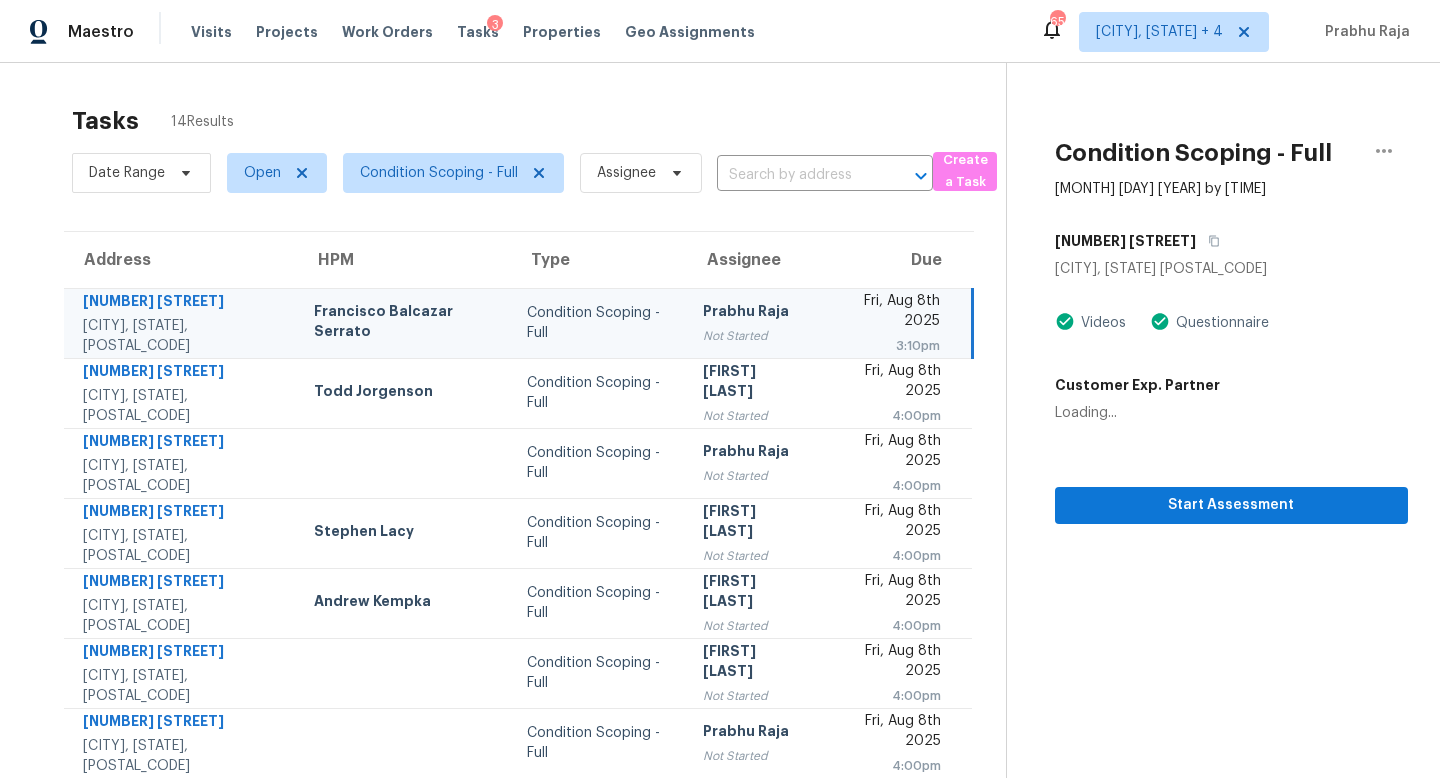 click on "Prabhu Raja" at bounding box center (752, 313) 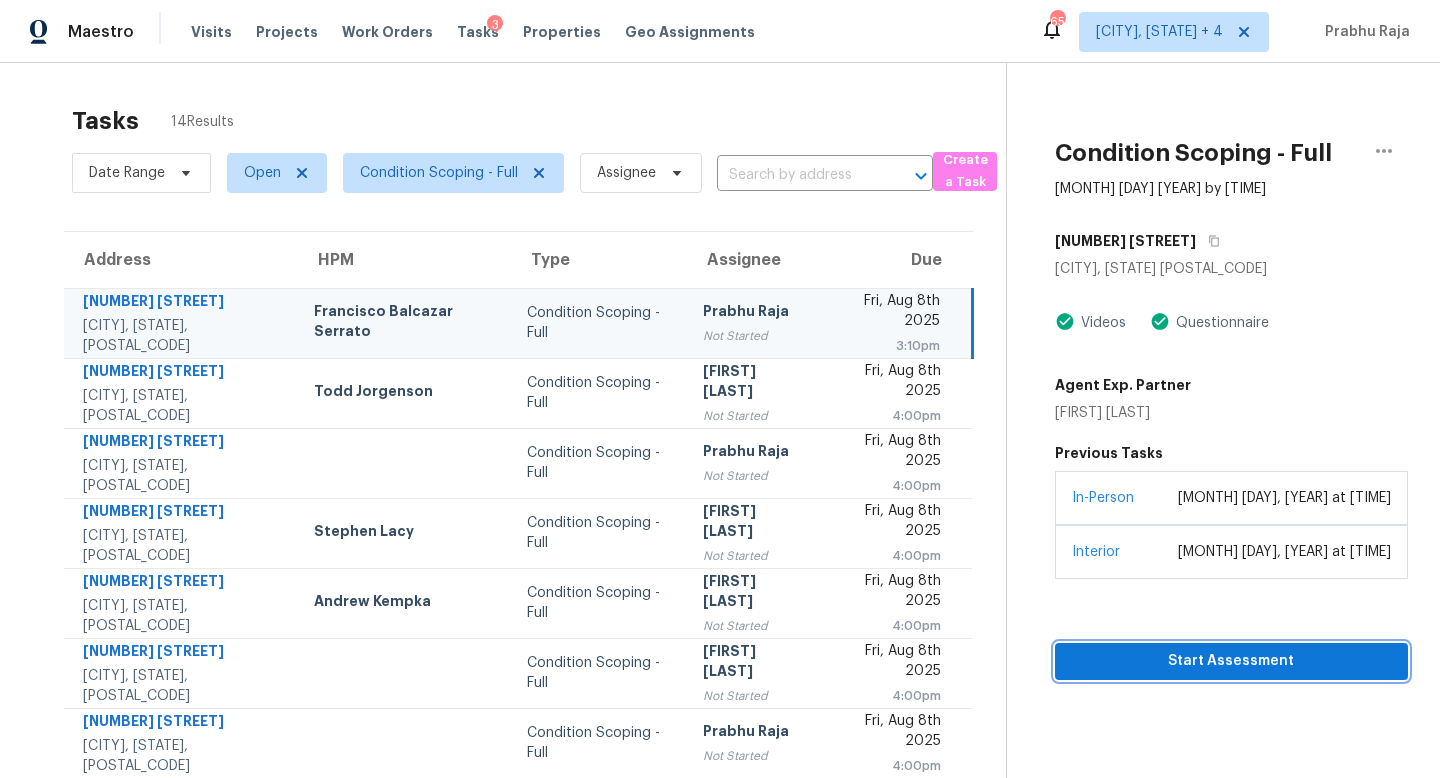 click on "Start Assessment" at bounding box center (1231, 661) 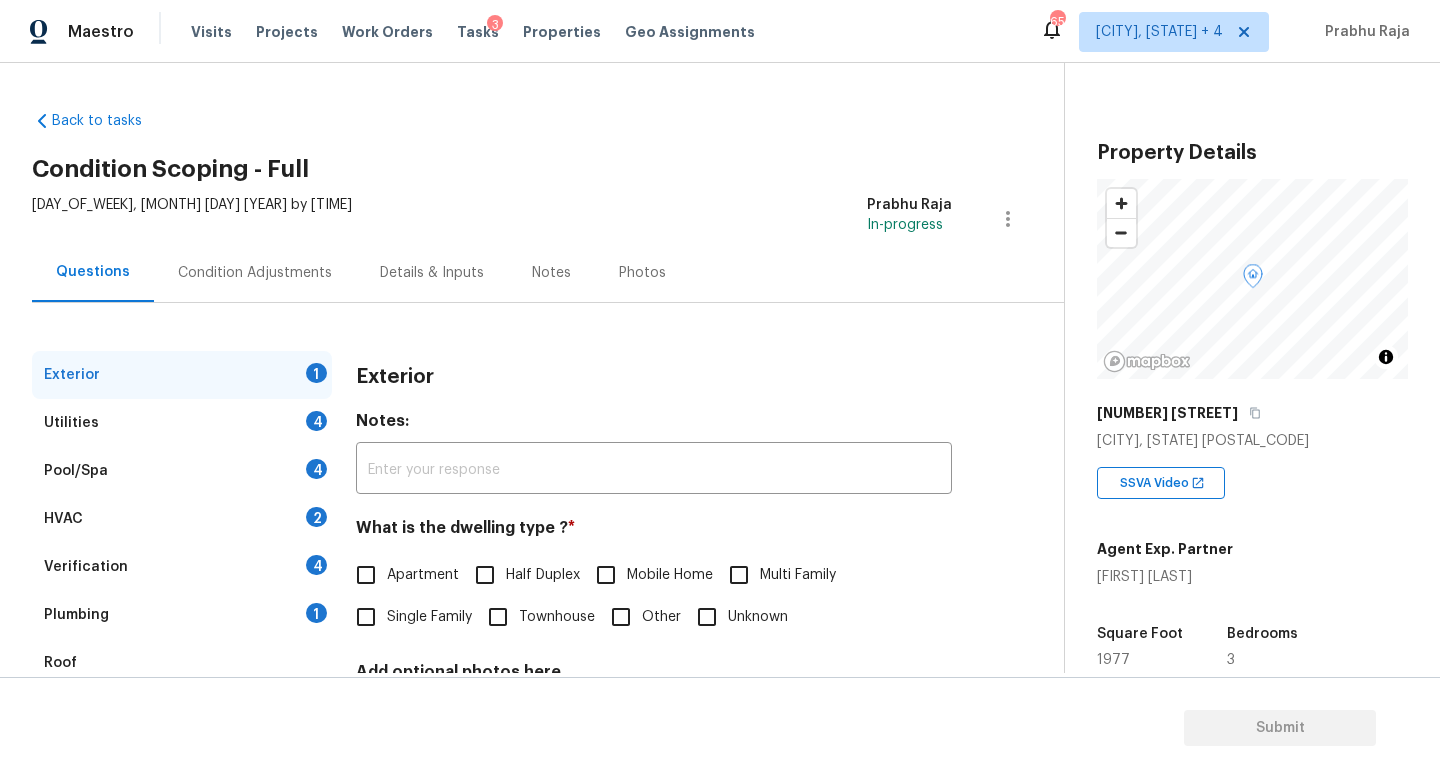 click on "Condition Adjustments" at bounding box center [255, 272] 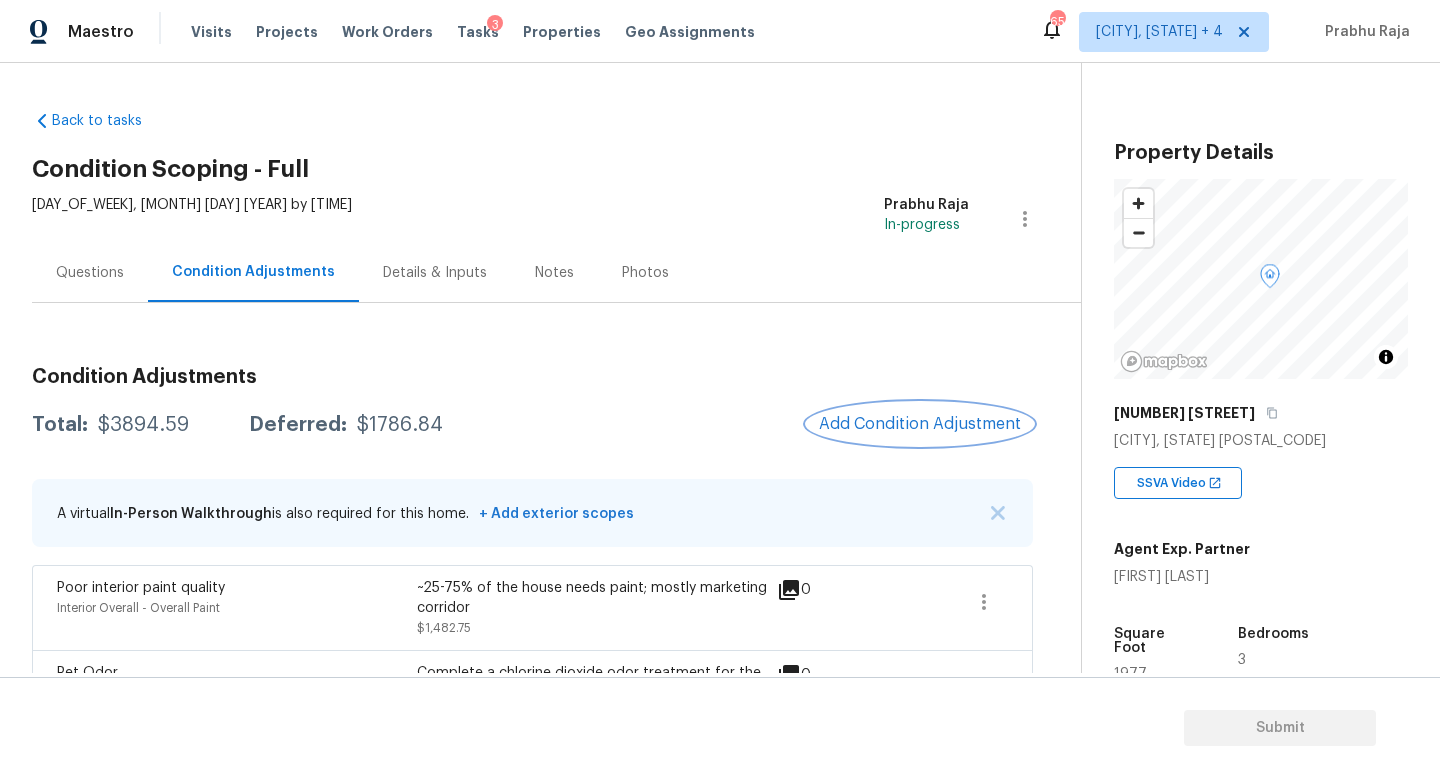 click on "Add Condition Adjustment" at bounding box center [920, 424] 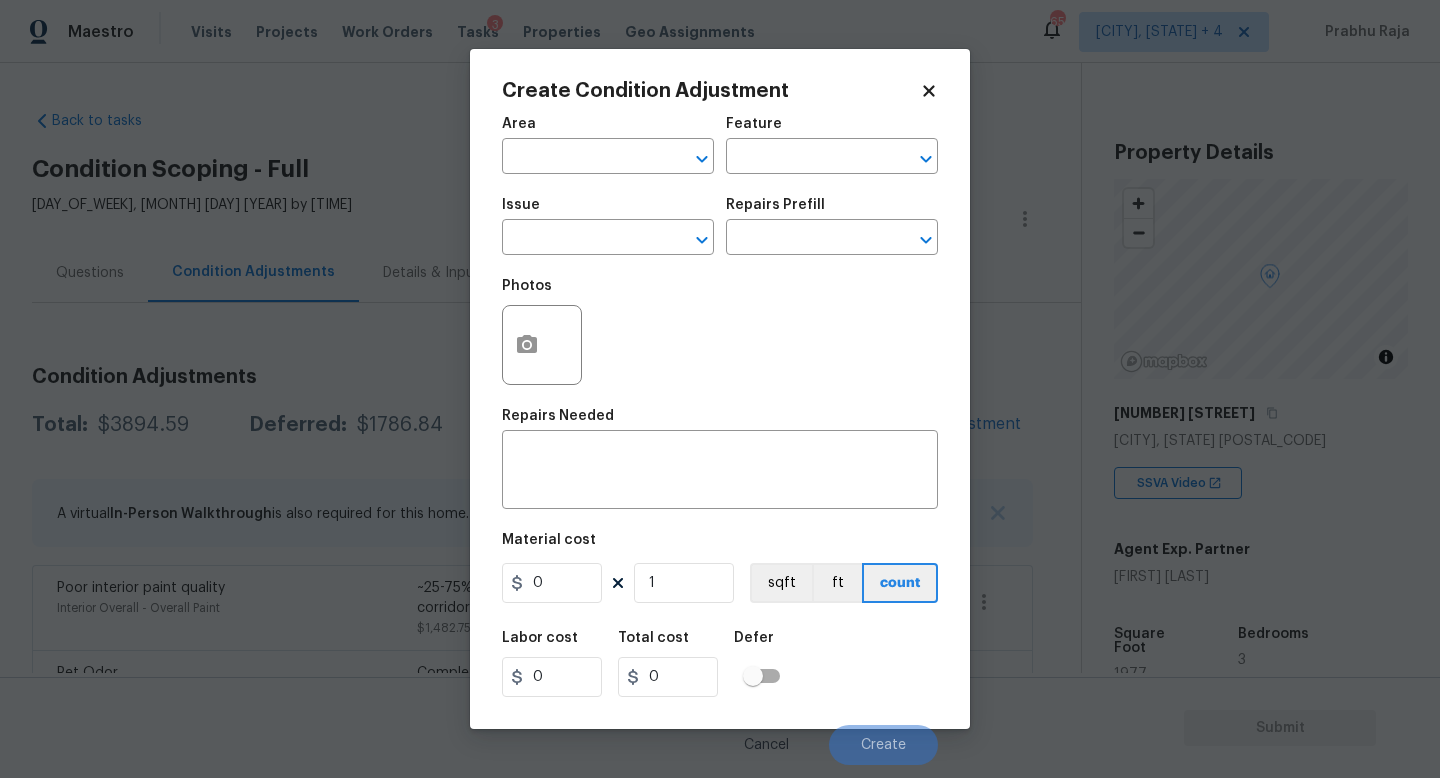 click on "Area" at bounding box center (608, 130) 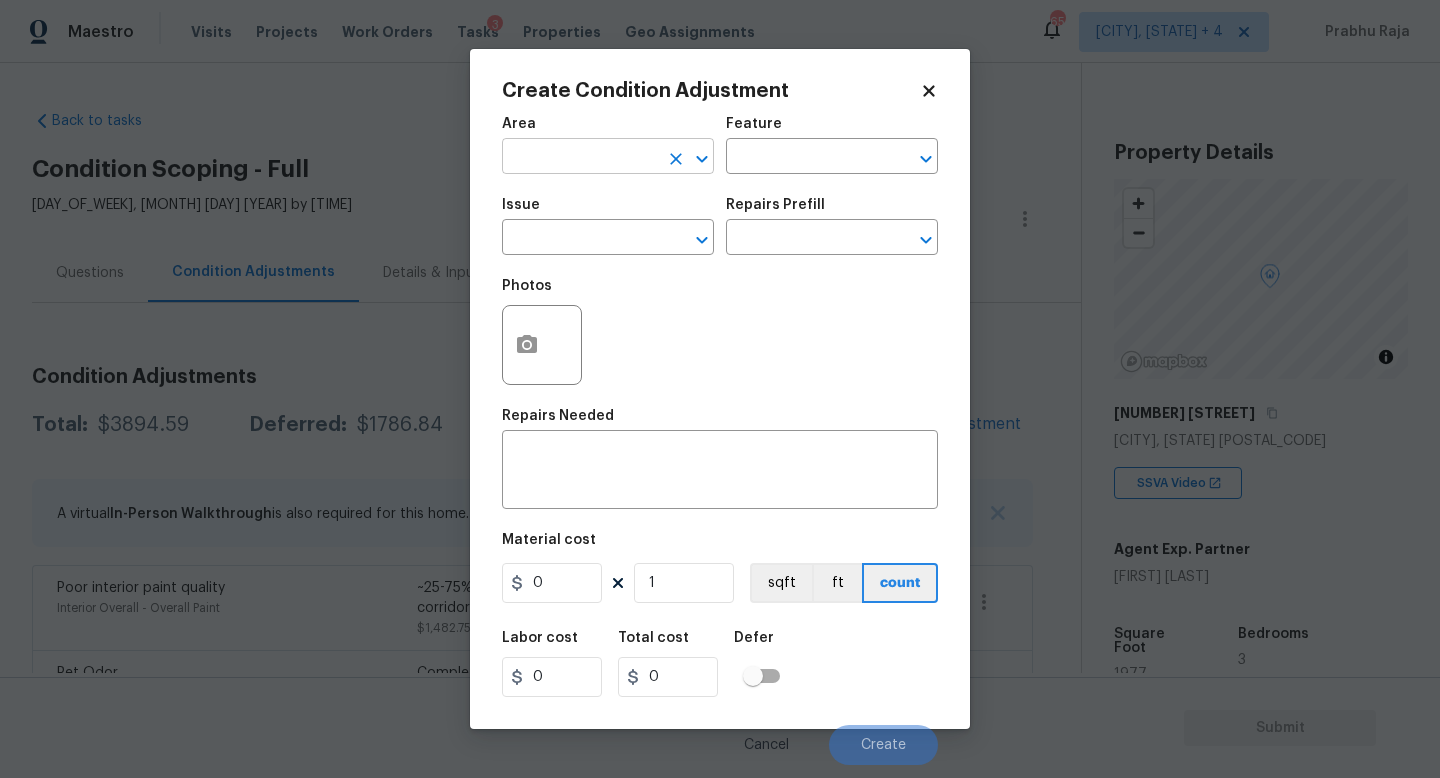 click at bounding box center (580, 158) 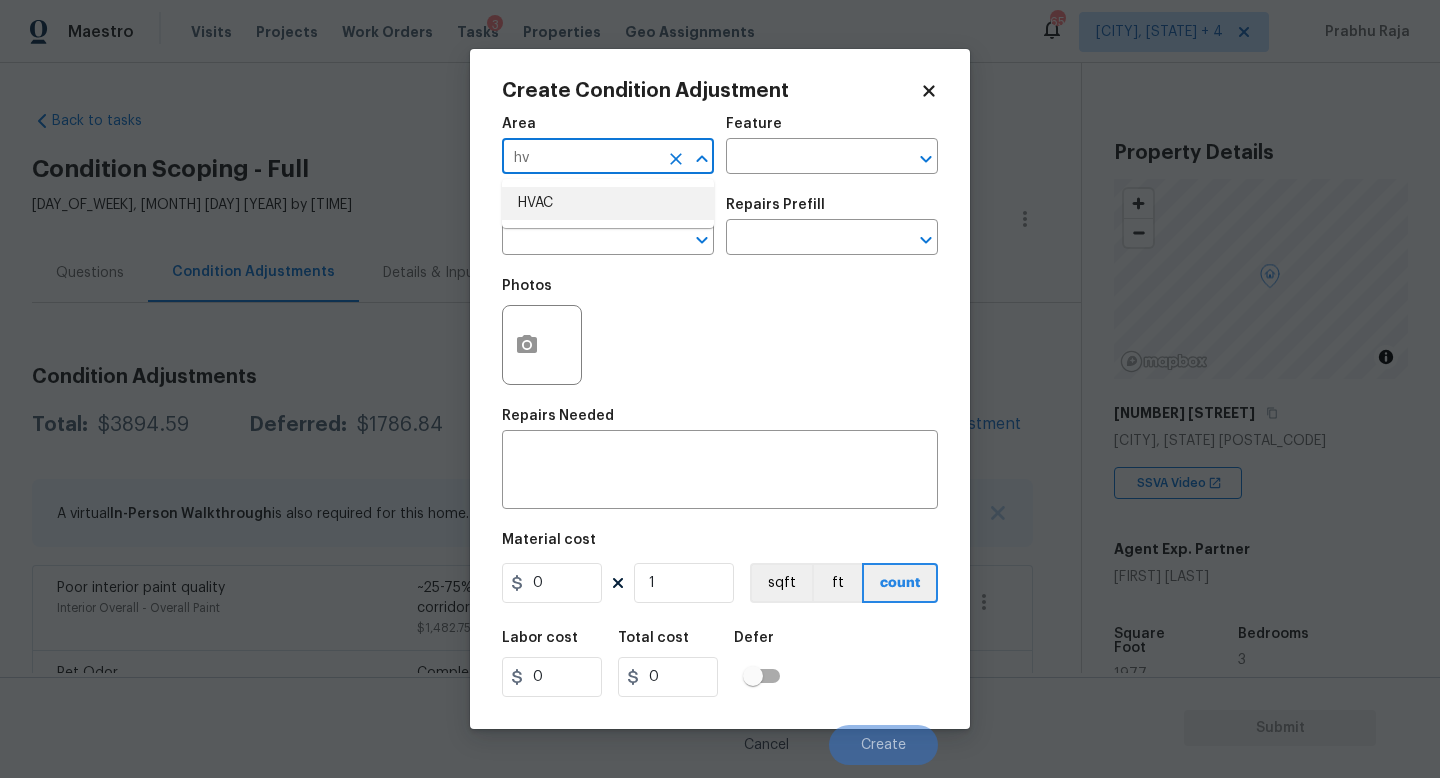 click on "HVAC" at bounding box center [608, 203] 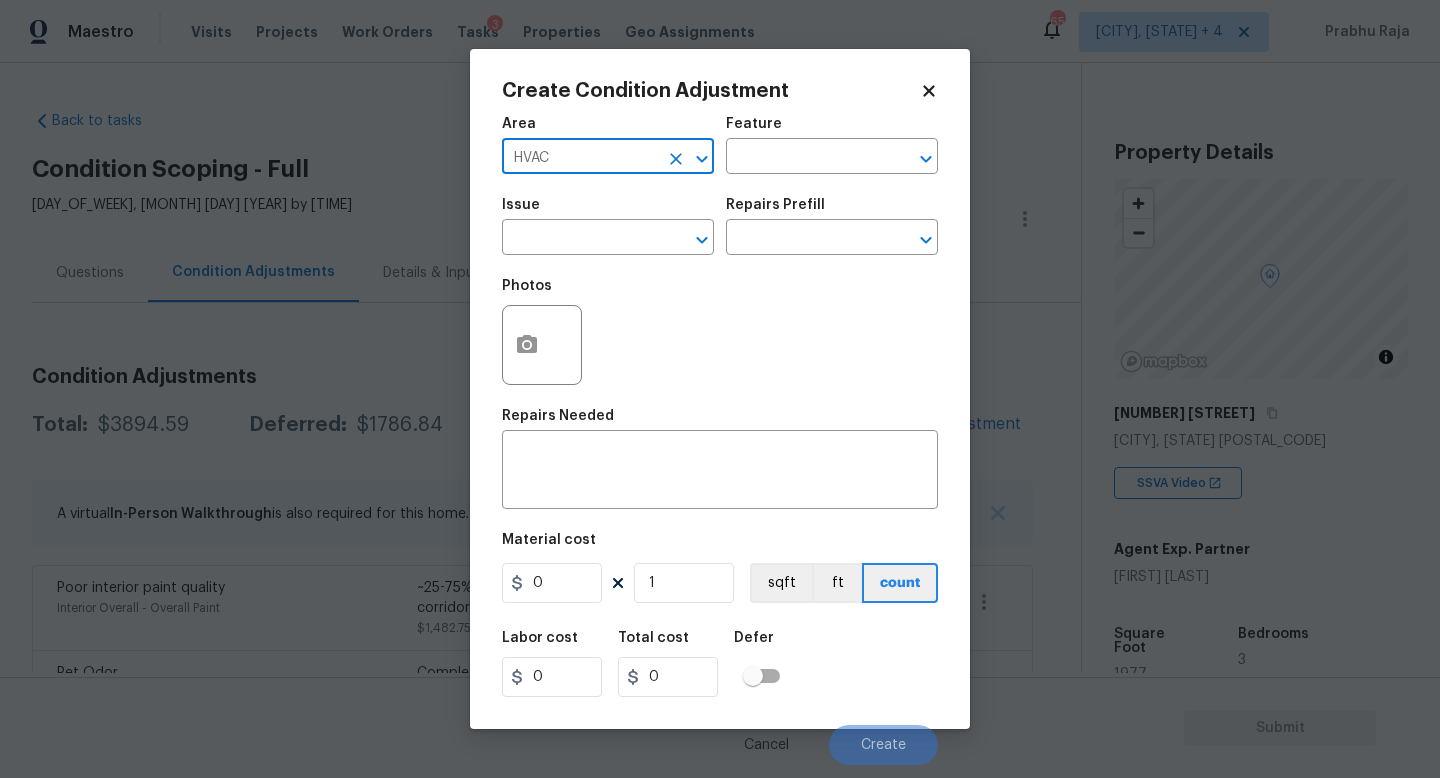 type on "HVAC" 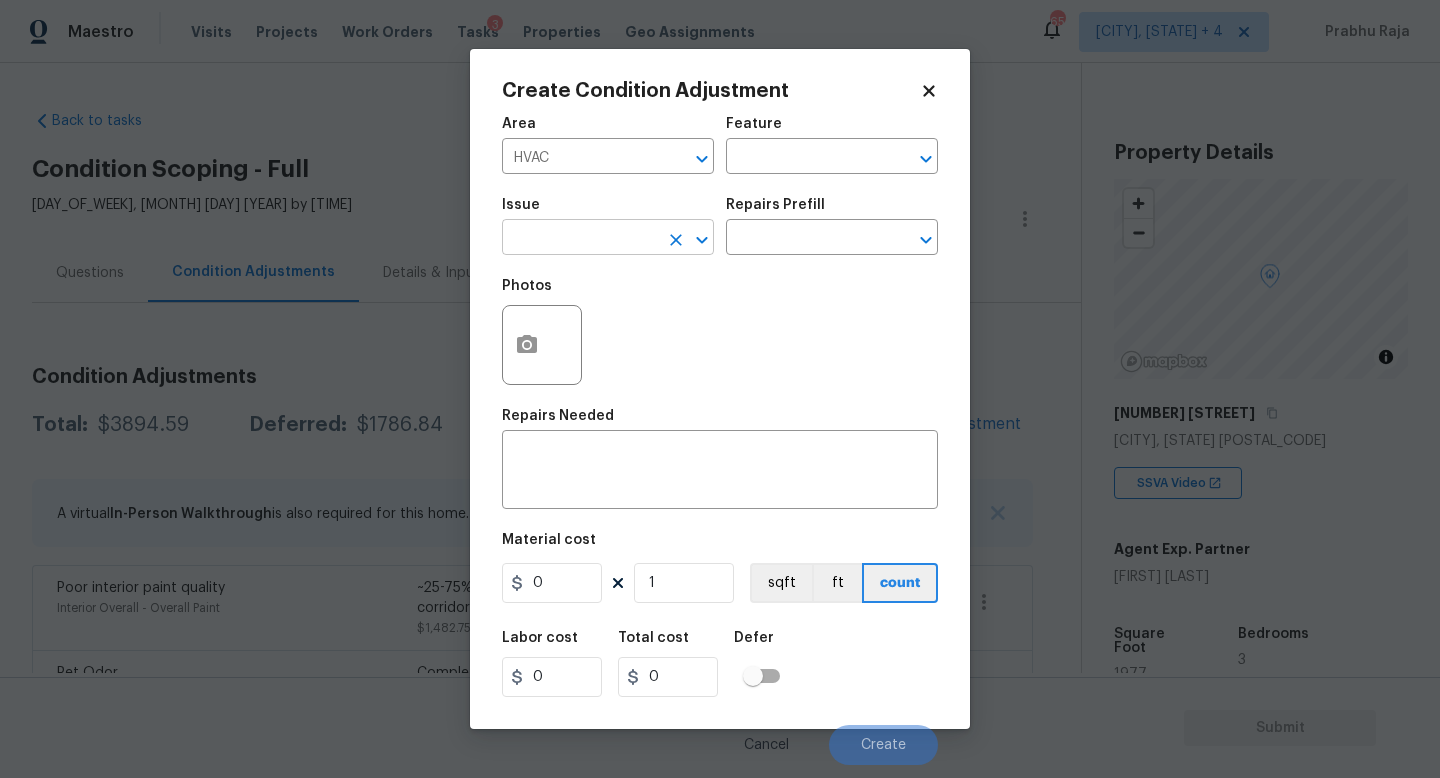 click at bounding box center [580, 239] 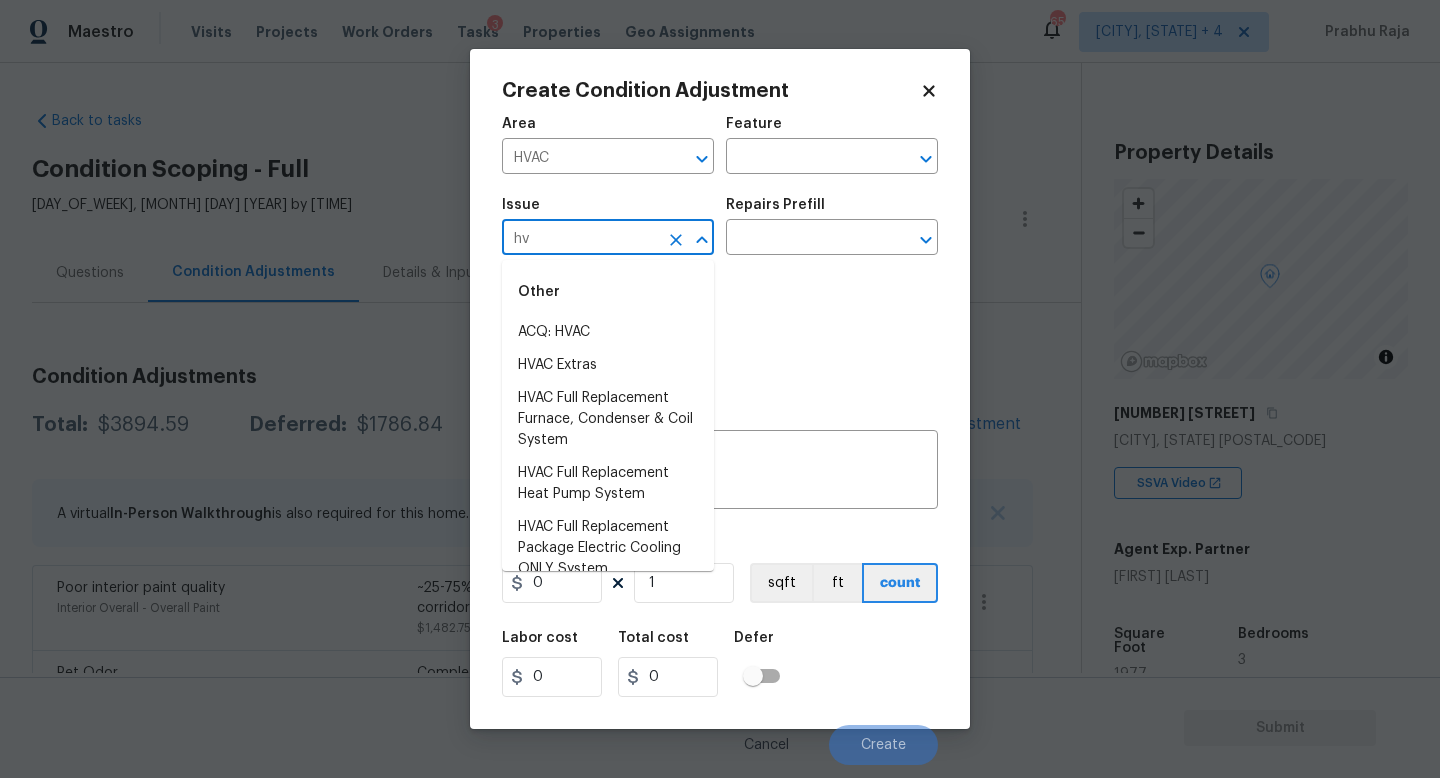 click on "Other ACQ: HVAC HVAC Extras HVAC Full Replacement Furnace, Condenser & Coil System HVAC Full Replacement Heat Pump System HVAC Full Replacement Package Electric Cooling ONLY System HVAC Full Replacement Package Electric Heat Pump System HVAC Full Replacement Package Gas System HVAC Full Replacement Straight Cool System HVAC Partial Replacement Air Handler  HVAC Partial Replacement Condenser & Evaporator Coil HVAC Partial Replacement Condenser Unit  HVAC Partial Replacement Evaporator Coil  HVAC Partial Replacement Furnace HVAC Partial Replacement Furnace & Evaporator Coil HVAC Partial Replacement Heat Pump Unit Only" at bounding box center (608, 718) 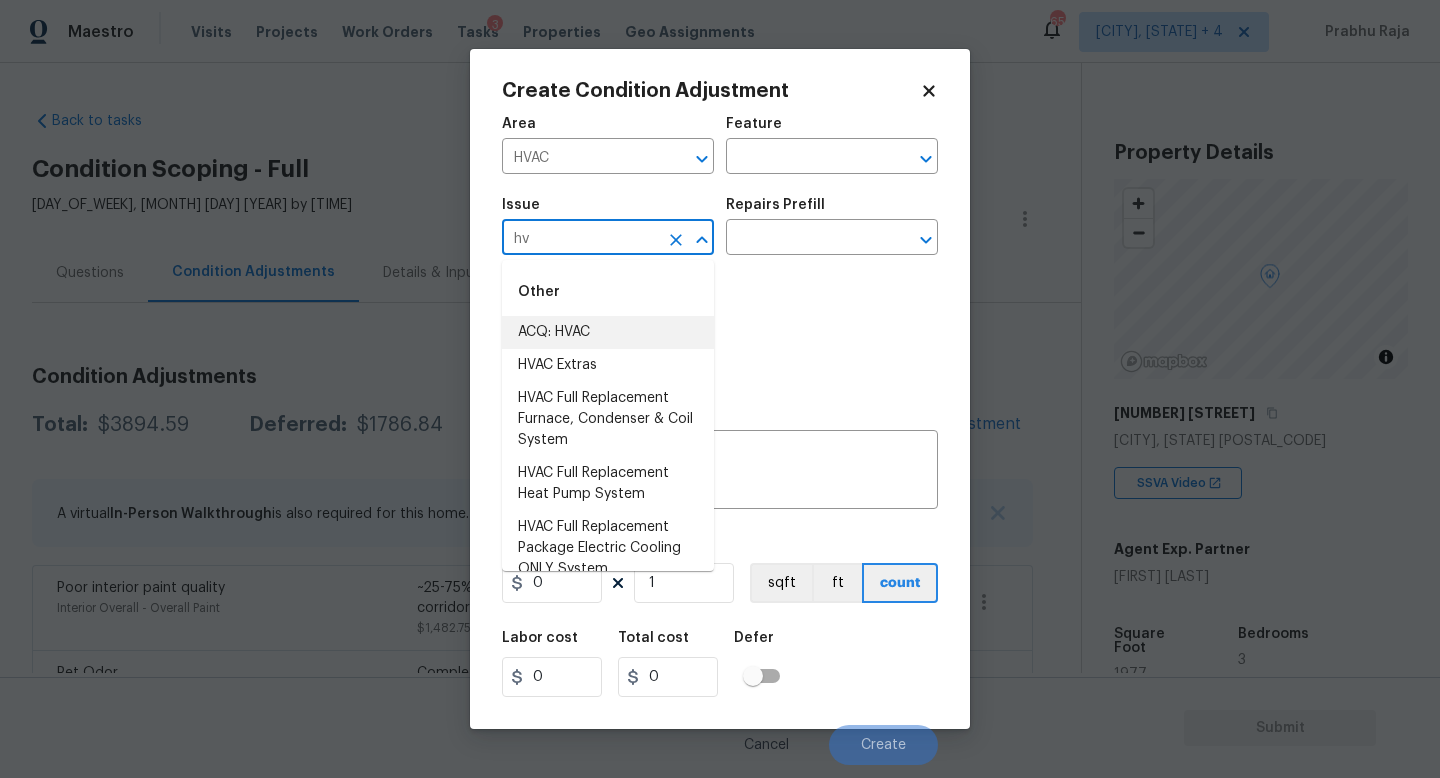 click on "ACQ: HVAC" at bounding box center [608, 332] 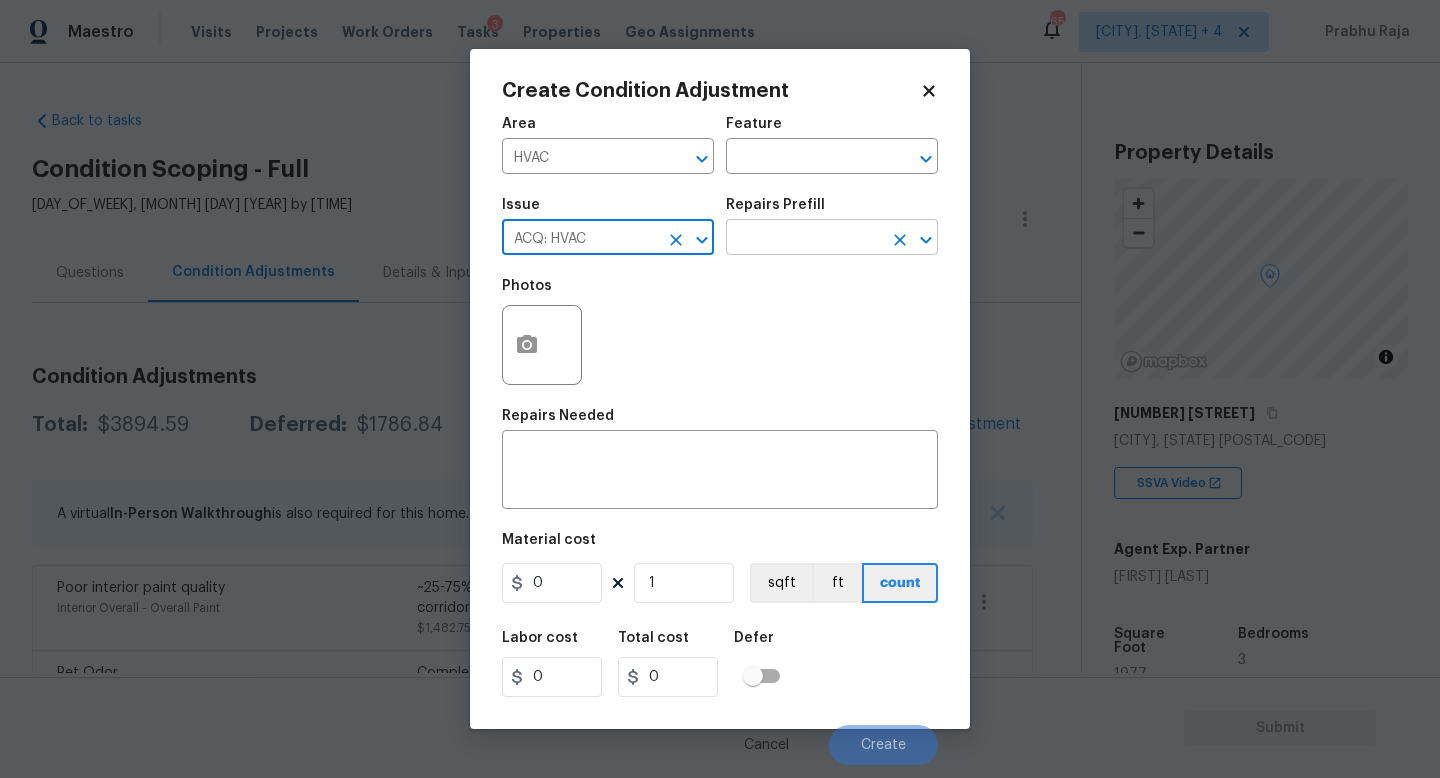 type on "ACQ: HVAC" 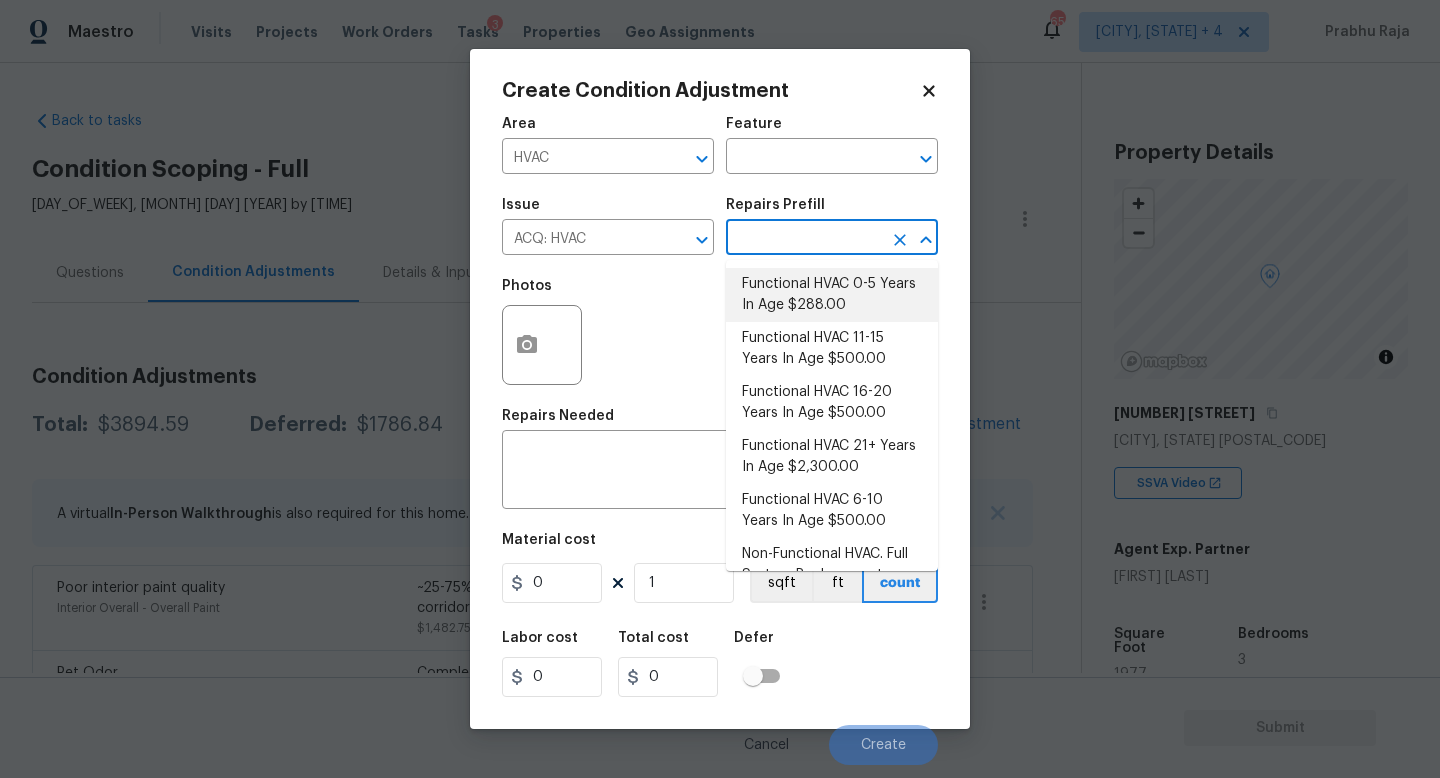 click on "Functional HVAC 0-5 Years In Age $288.00" at bounding box center [832, 295] 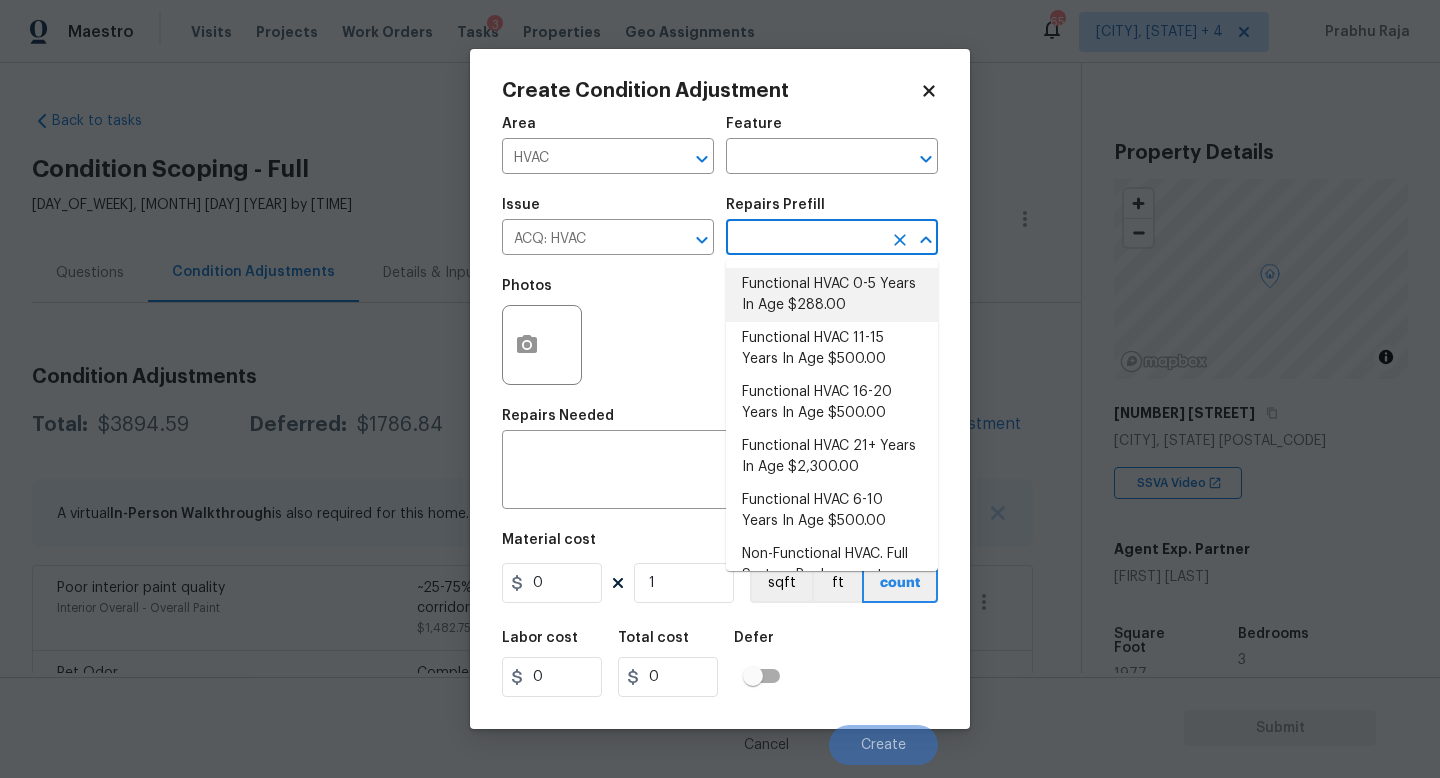 type 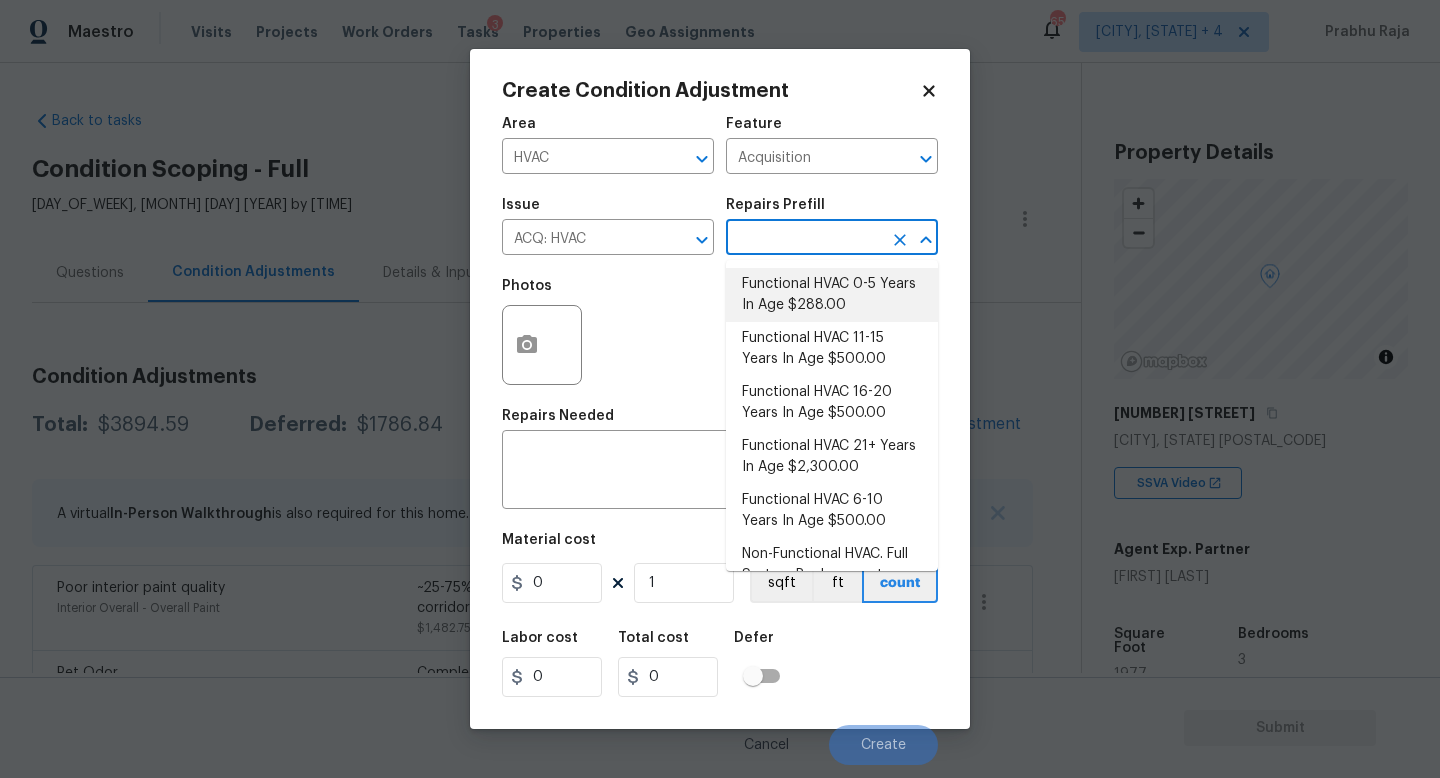 type on "Acquisition Scope: Functional HVAC 0-5 years" 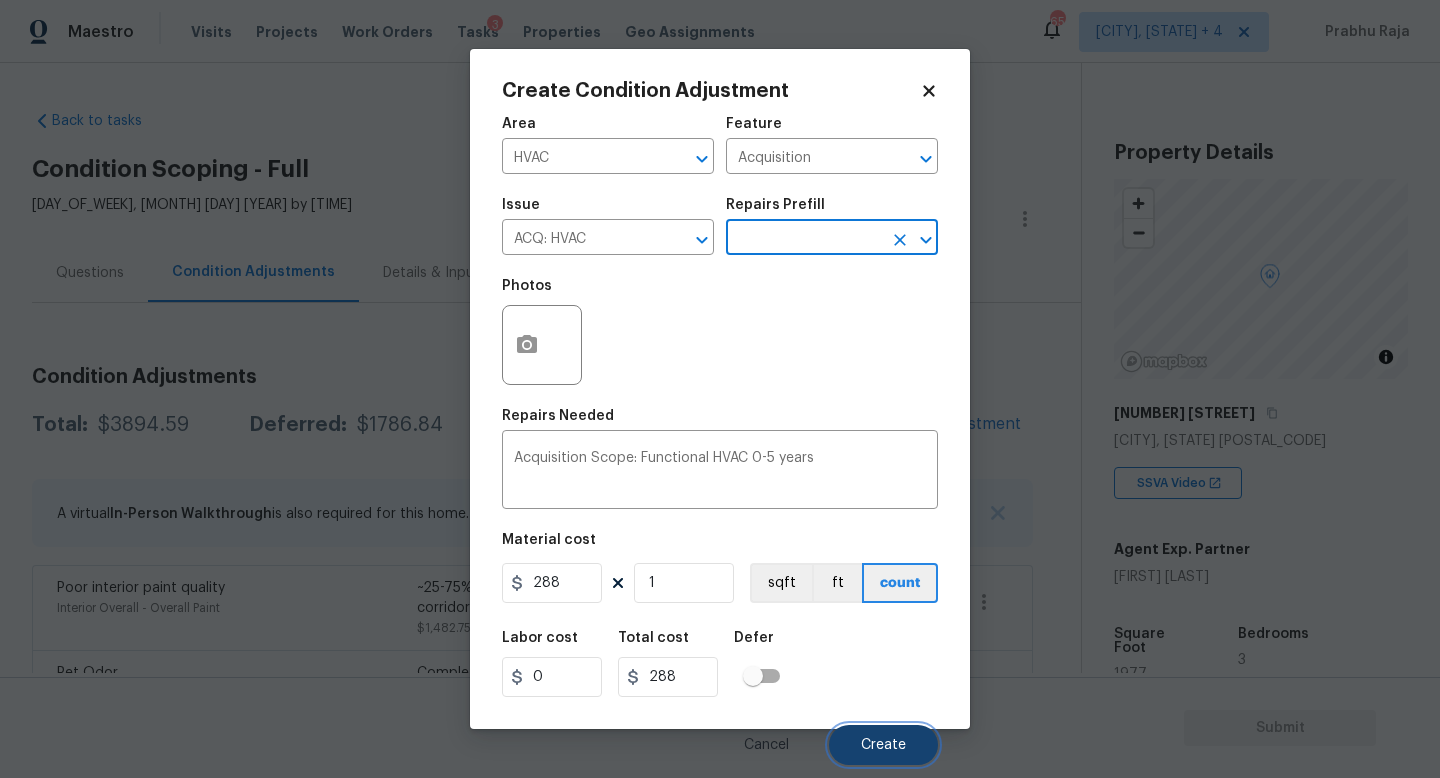 click on "Create" at bounding box center (883, 745) 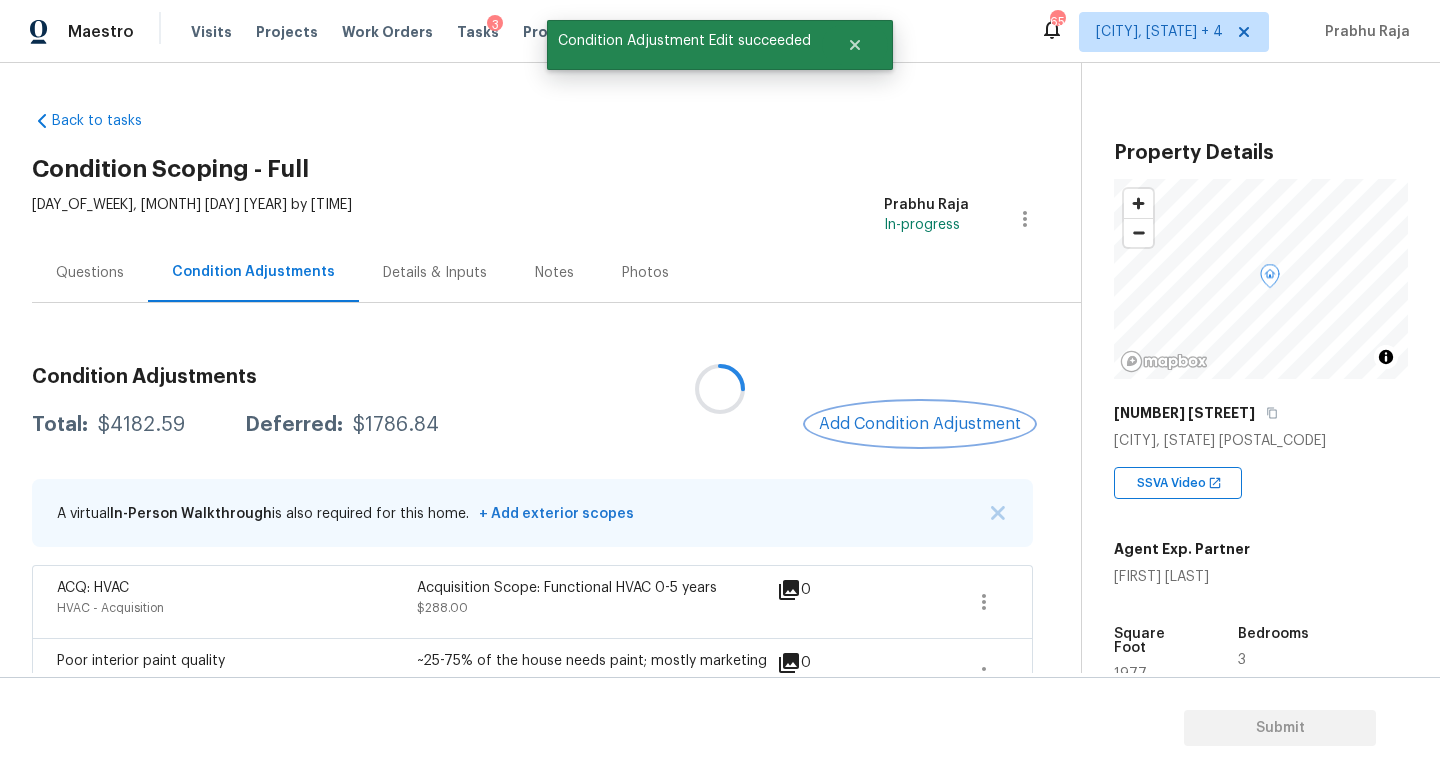 scroll, scrollTop: 130, scrollLeft: 0, axis: vertical 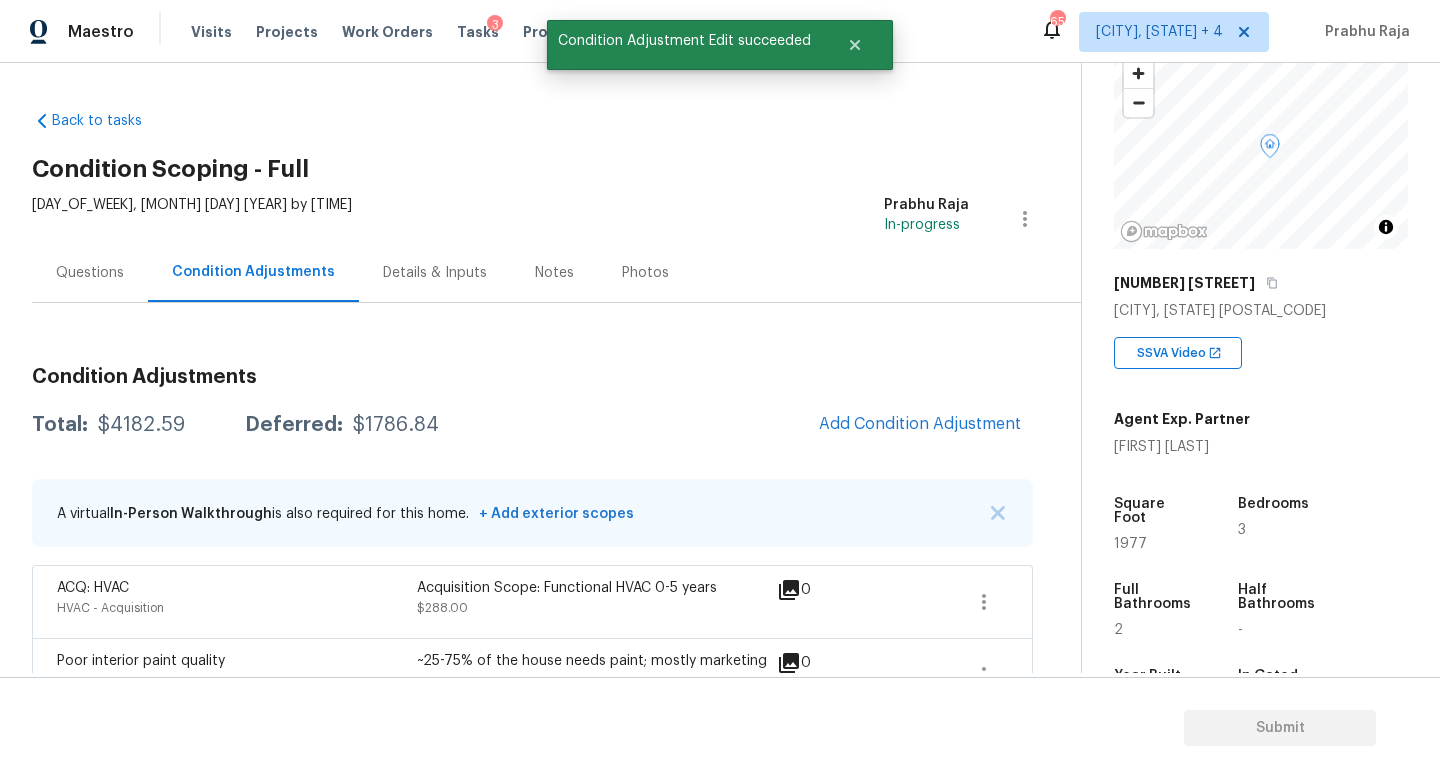 click on "1977" at bounding box center (1130, 544) 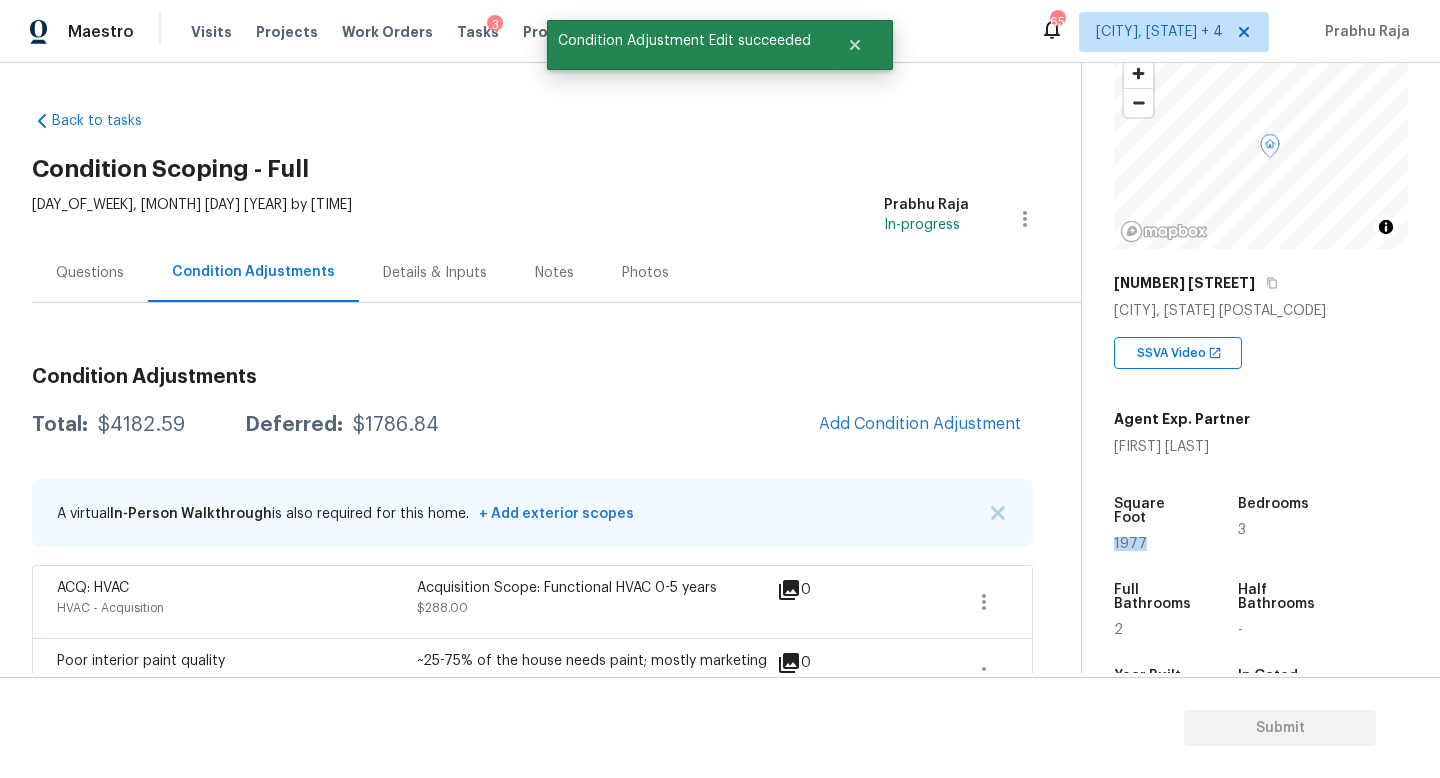 click on "1977" at bounding box center (1130, 544) 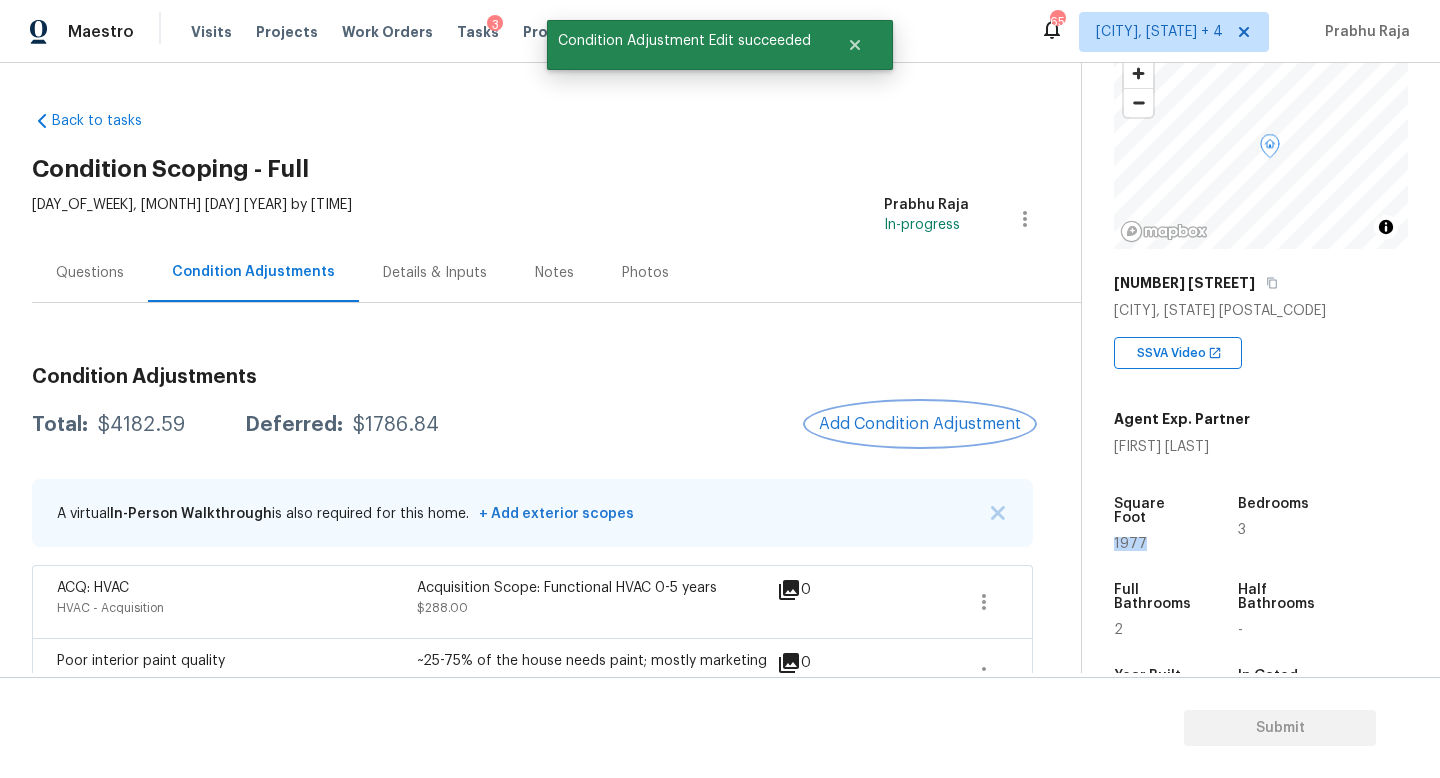click on "Add Condition Adjustment" at bounding box center (920, 424) 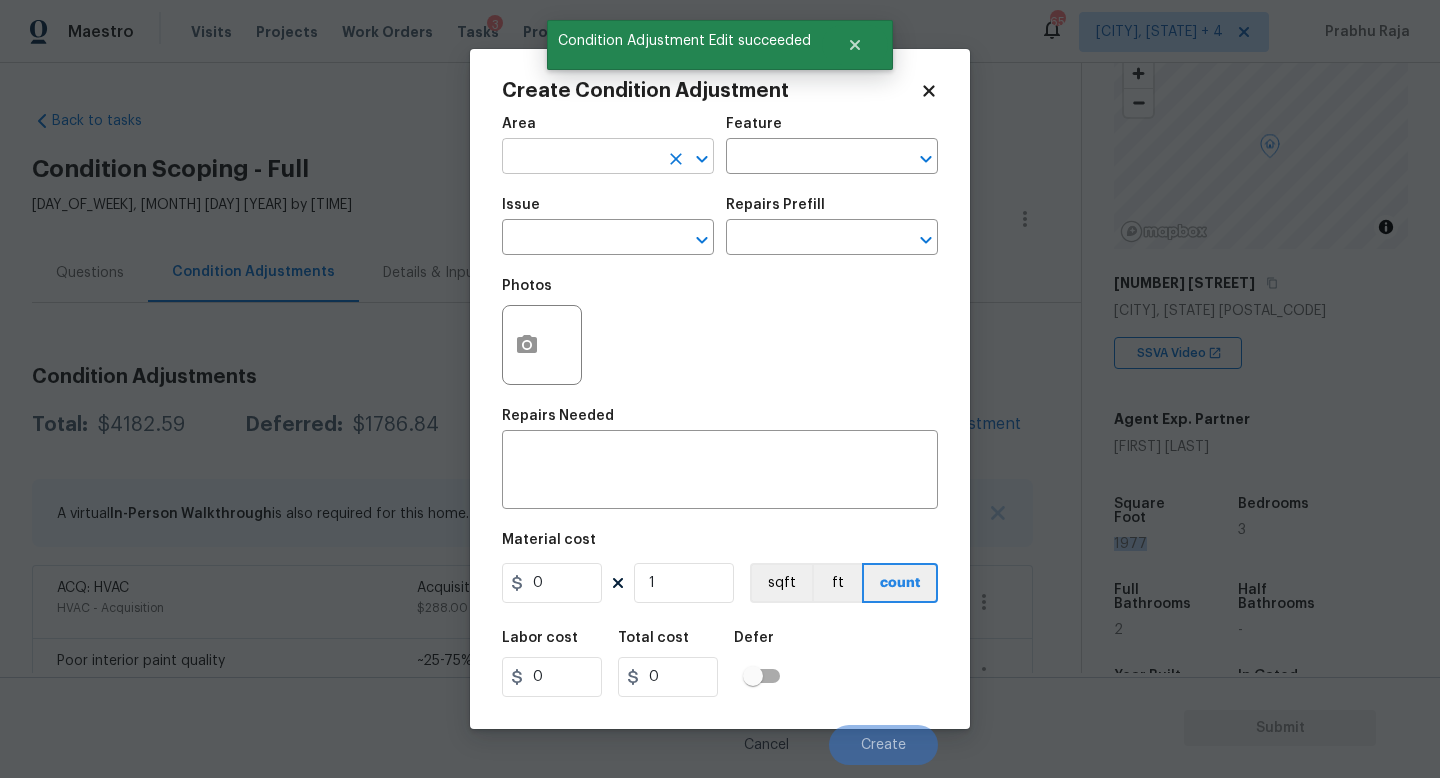 click at bounding box center (580, 158) 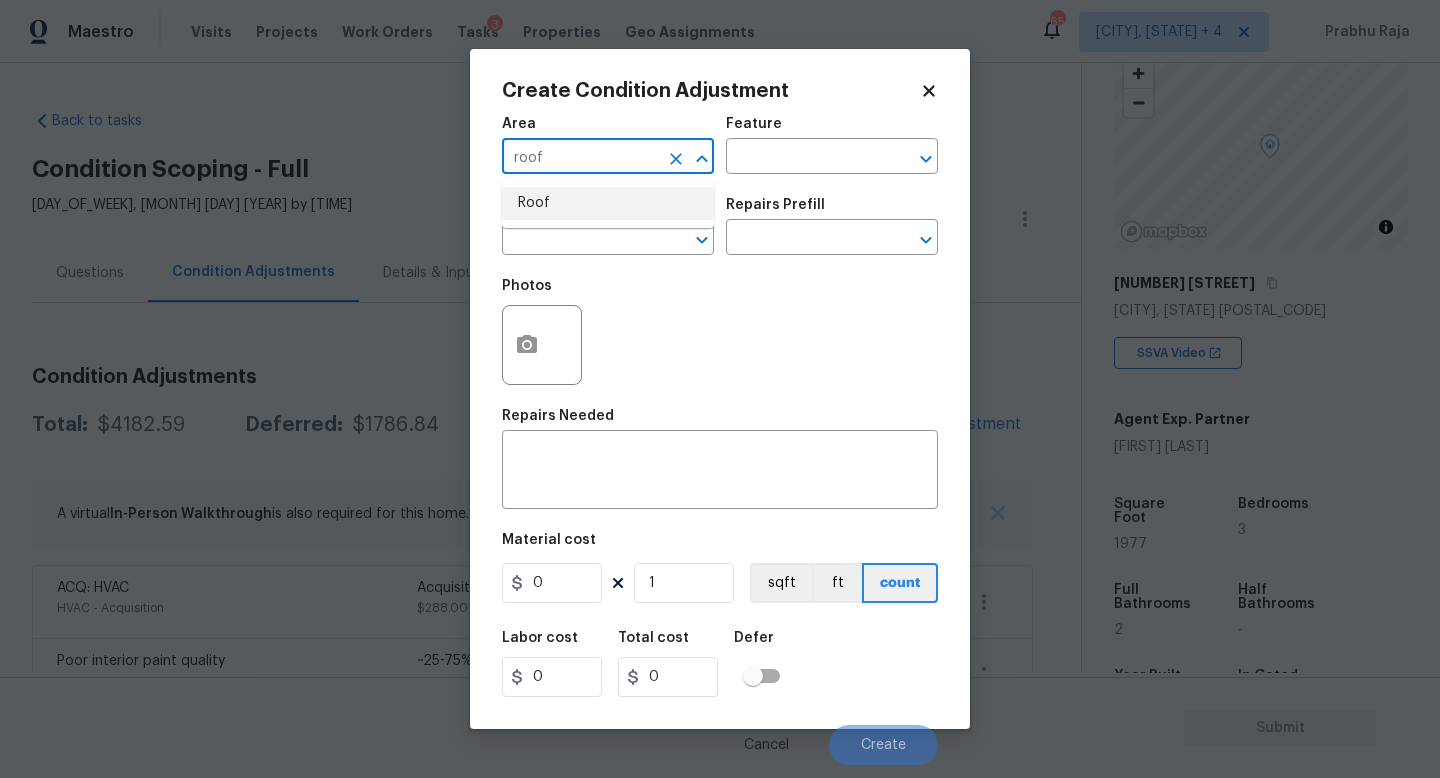 click on "Roof" at bounding box center (608, 203) 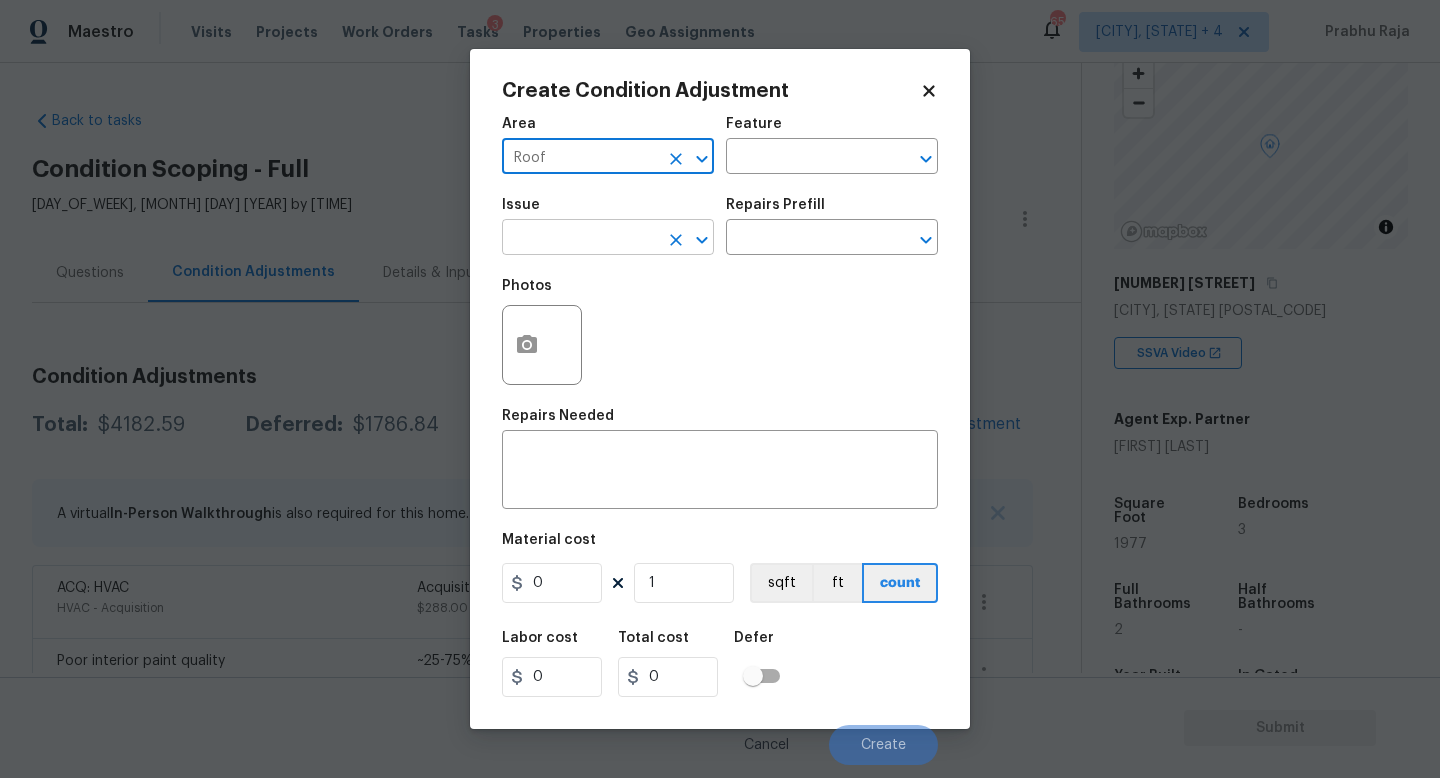 type on "Roof" 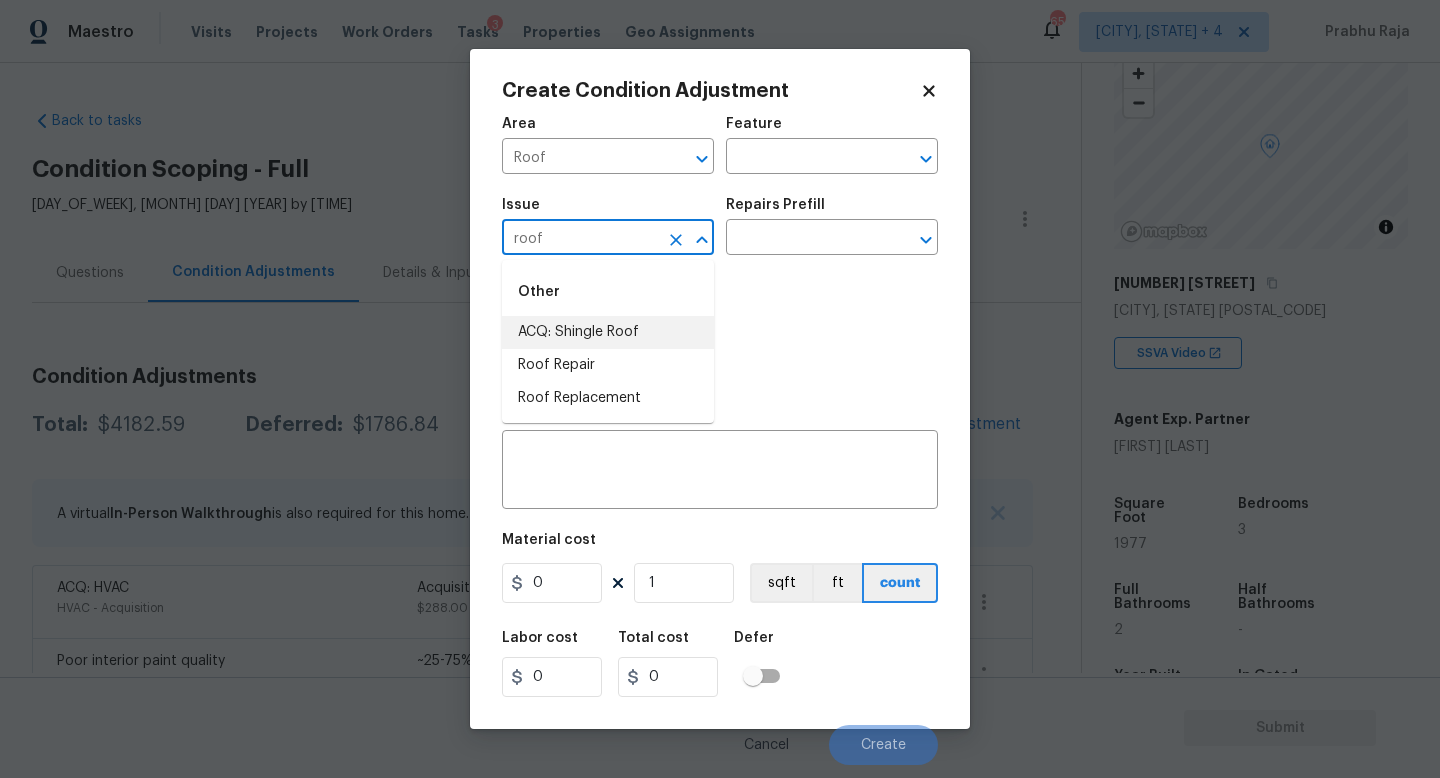 click on "ACQ: Shingle Roof" at bounding box center [608, 332] 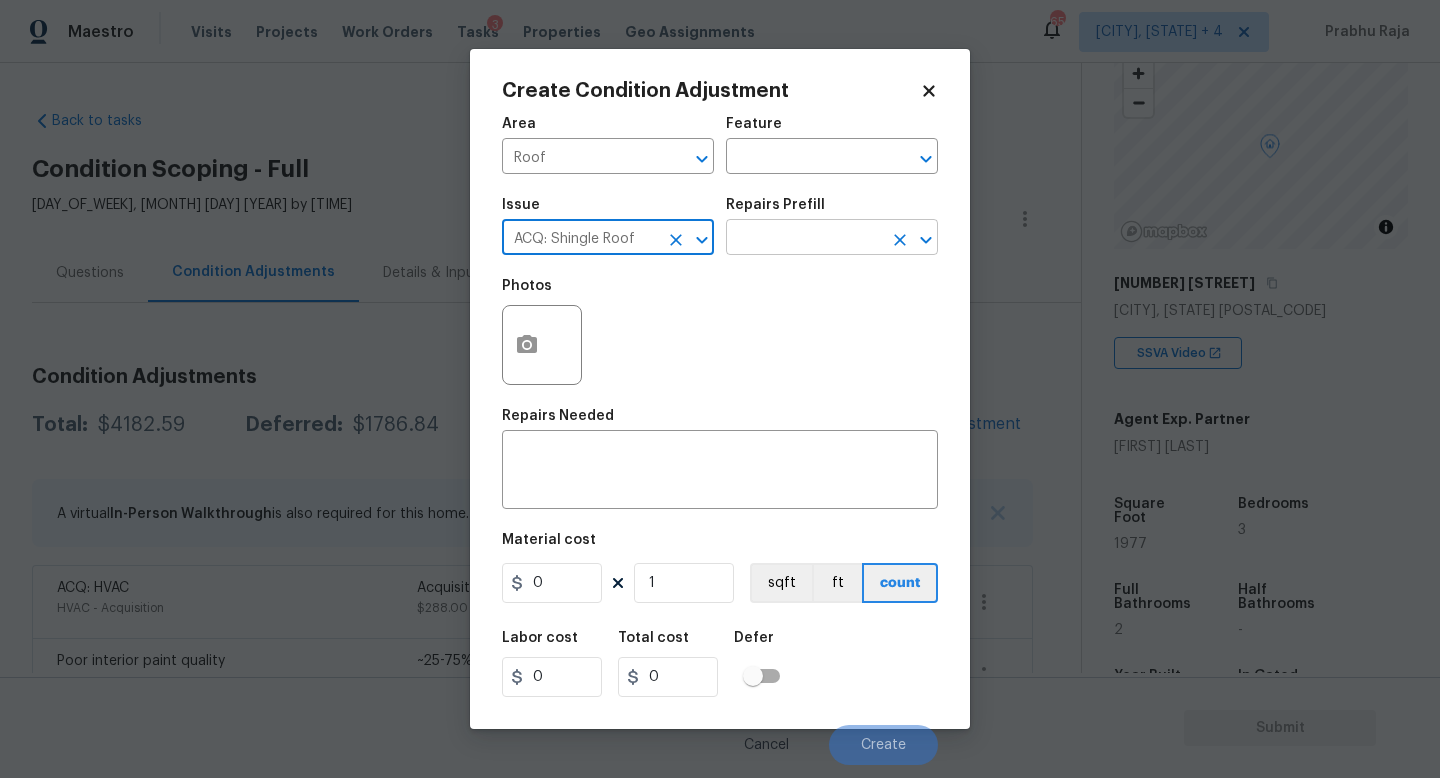 type on "ACQ: Shingle Roof" 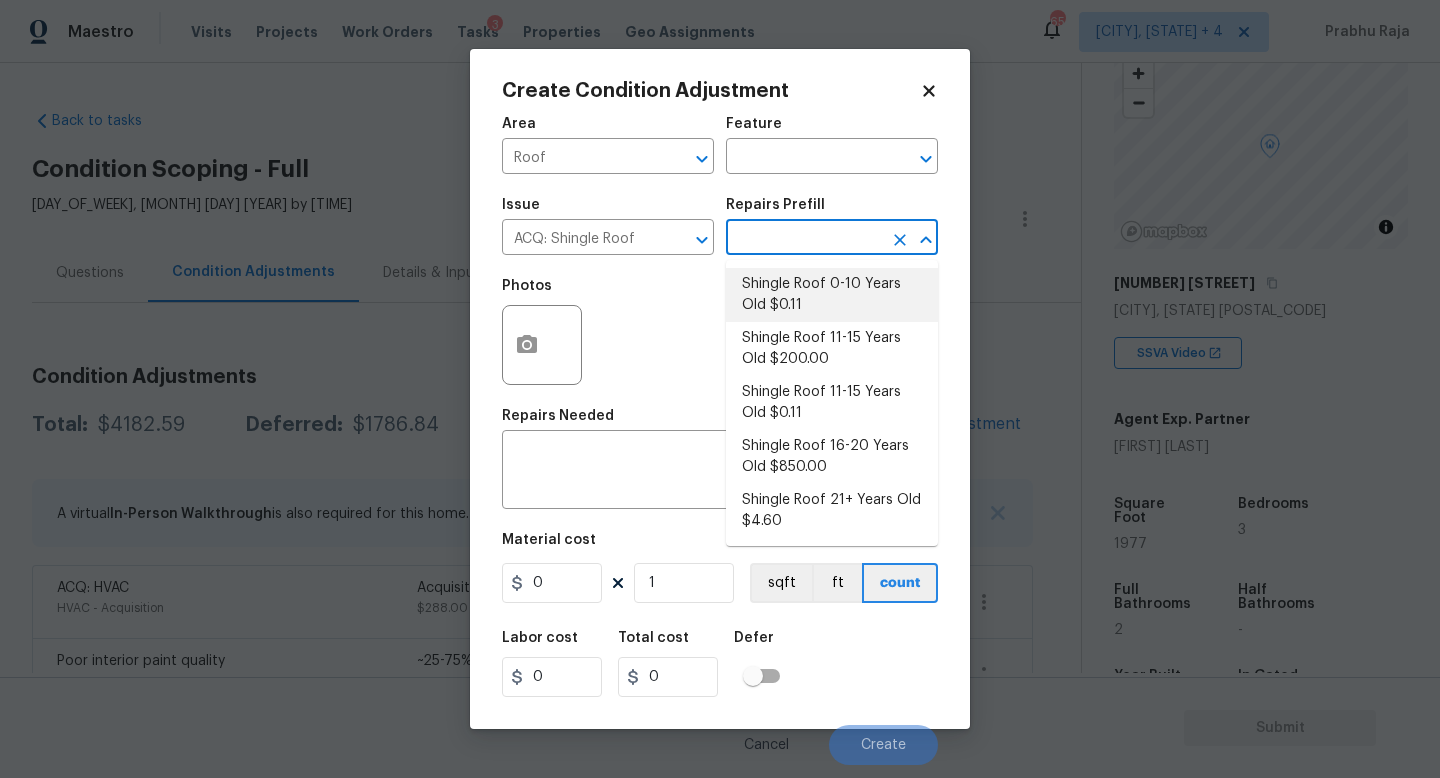 click on "Shingle Roof 0-10 Years Old $0.11" at bounding box center [832, 295] 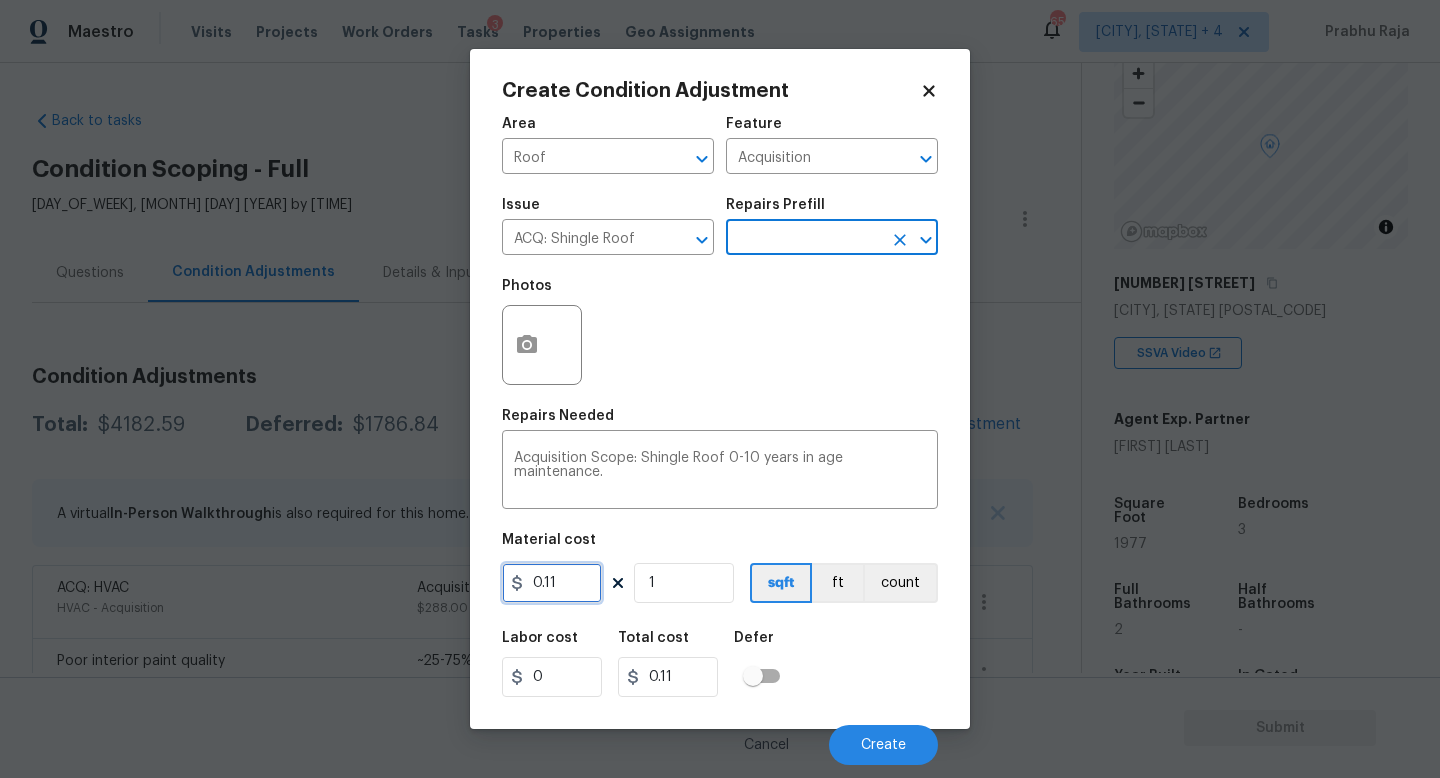 click on "0.11" at bounding box center (552, 583) 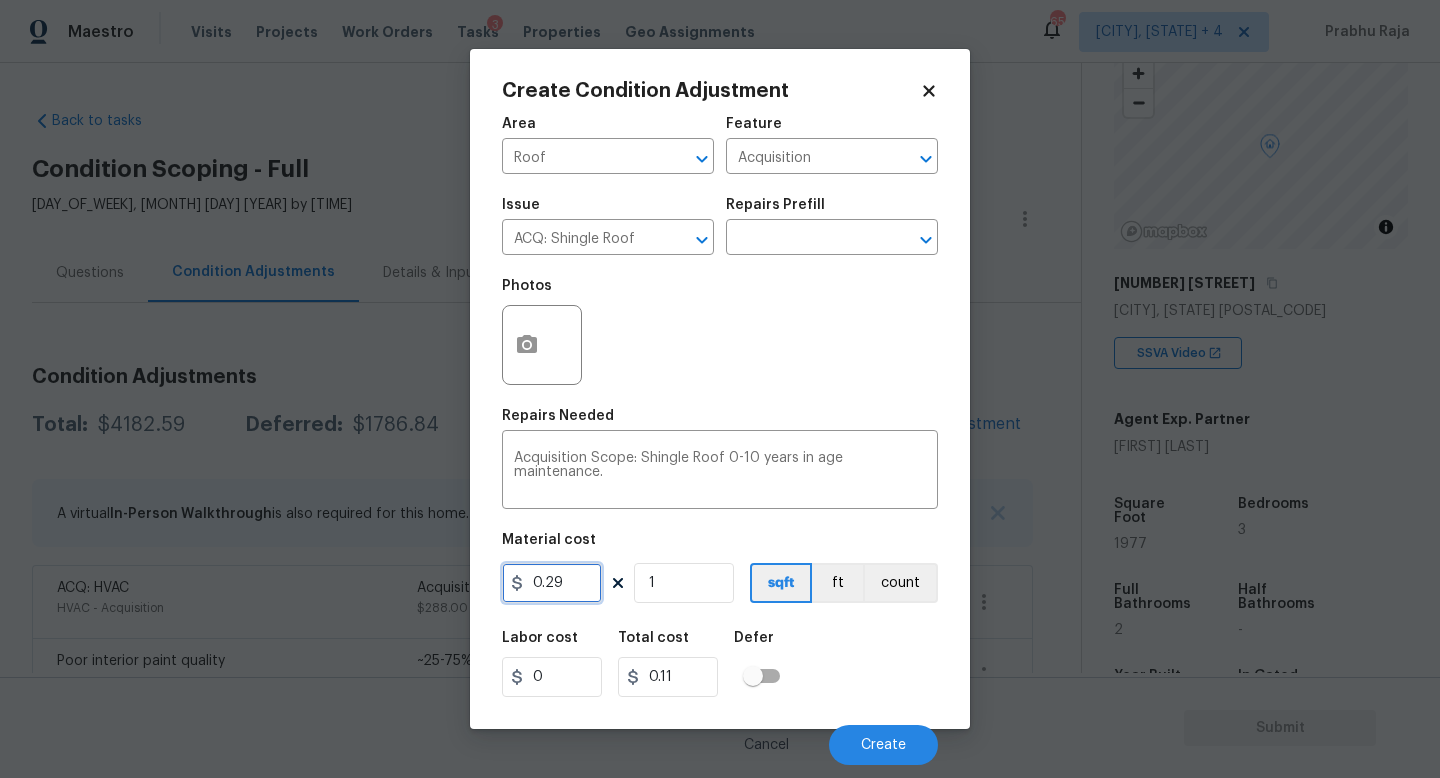 type on "0.29" 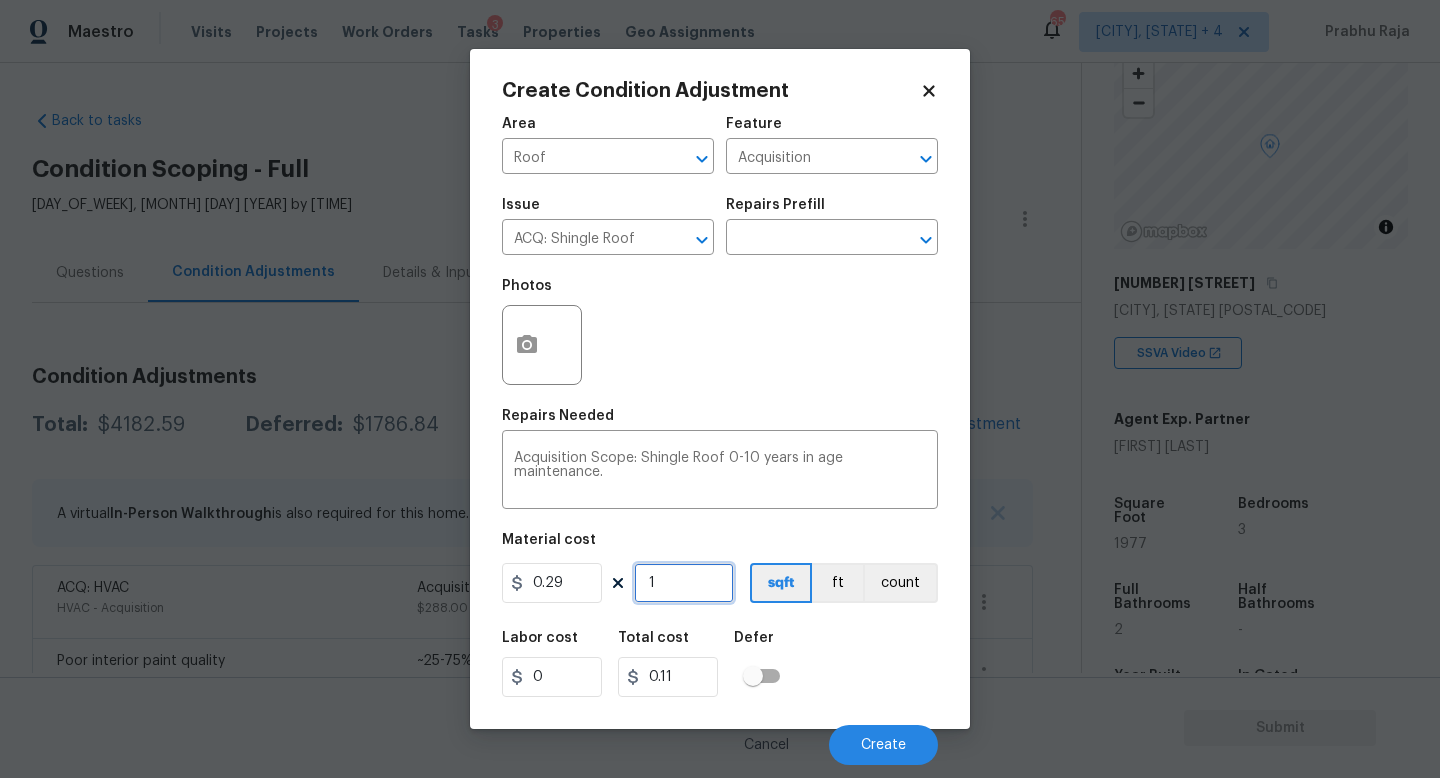 type on "0.29" 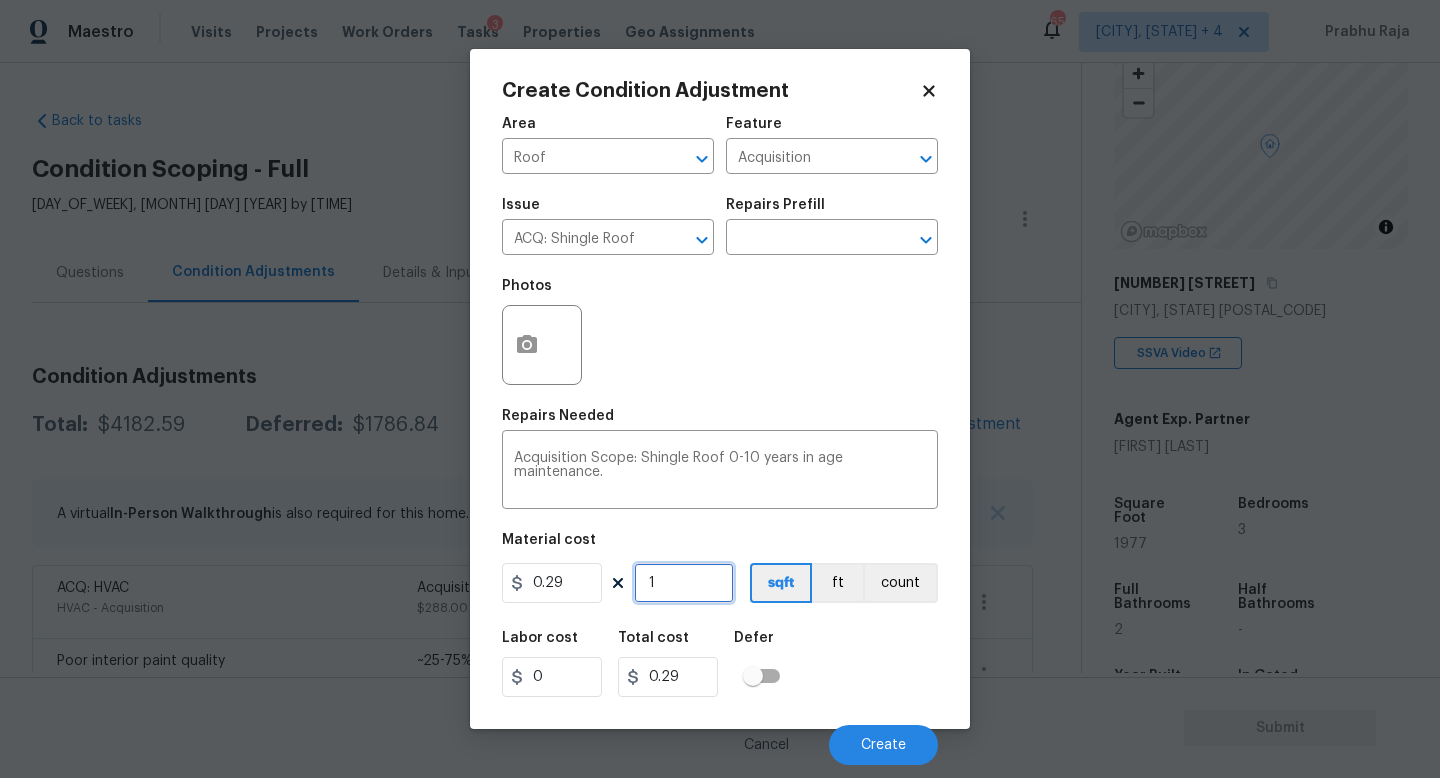 click on "1" at bounding box center (684, 583) 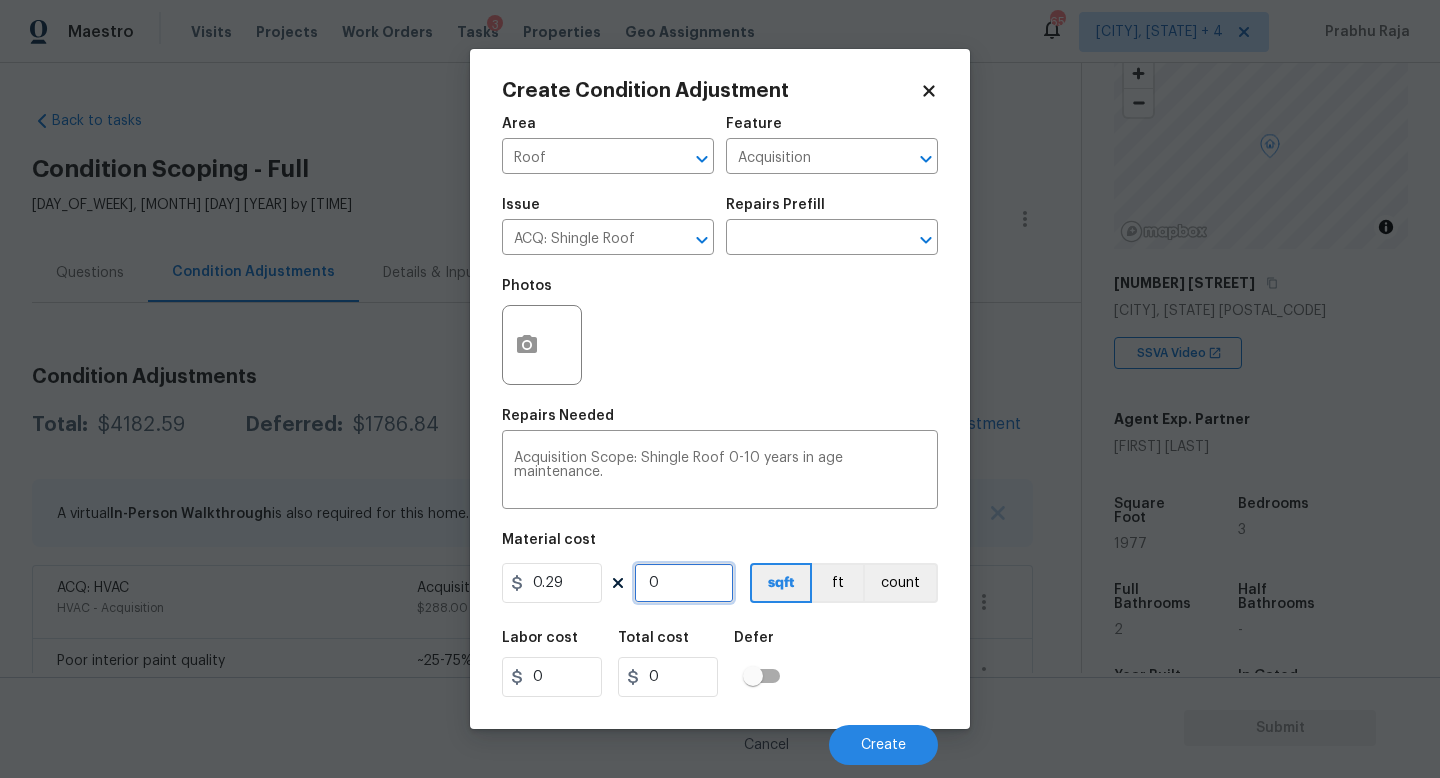 paste on "1977" 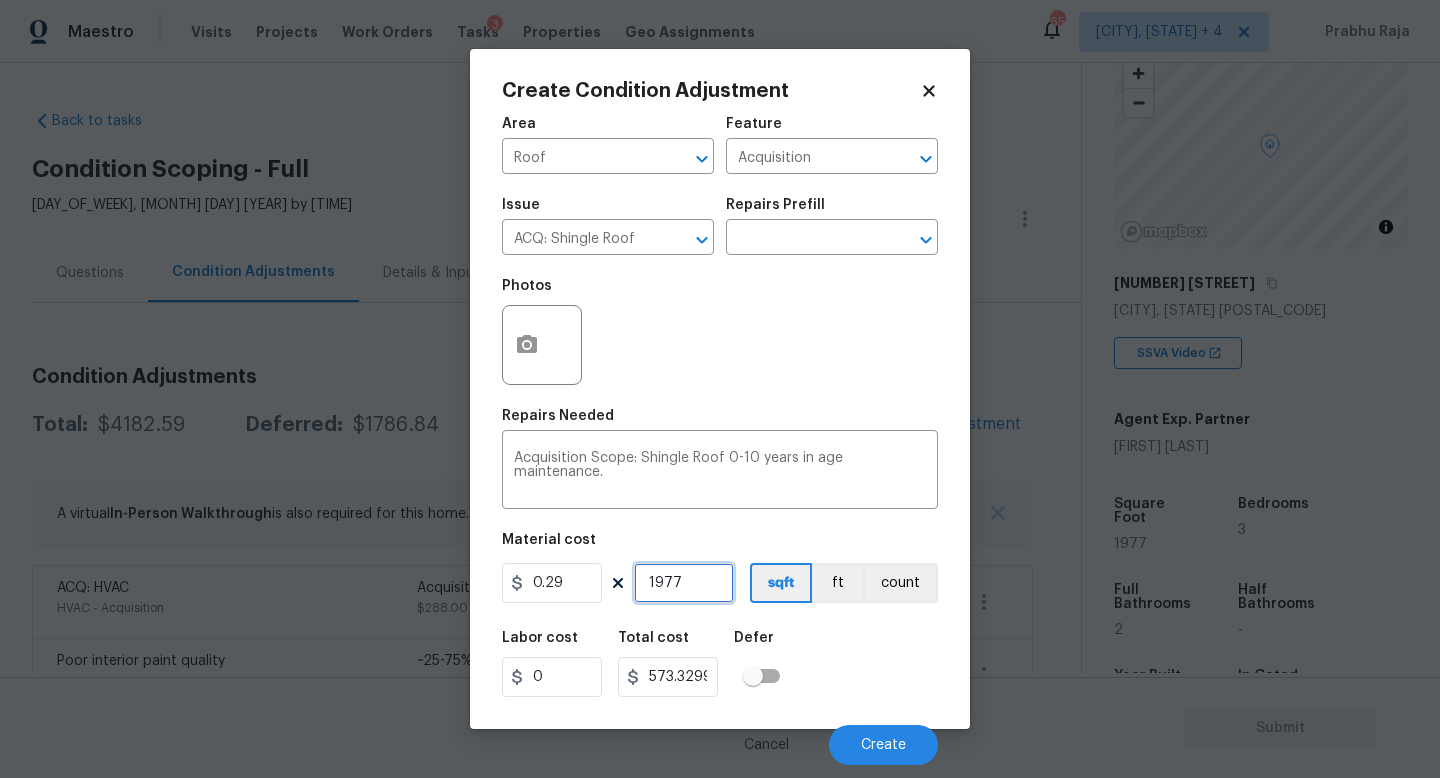 type on "1977" 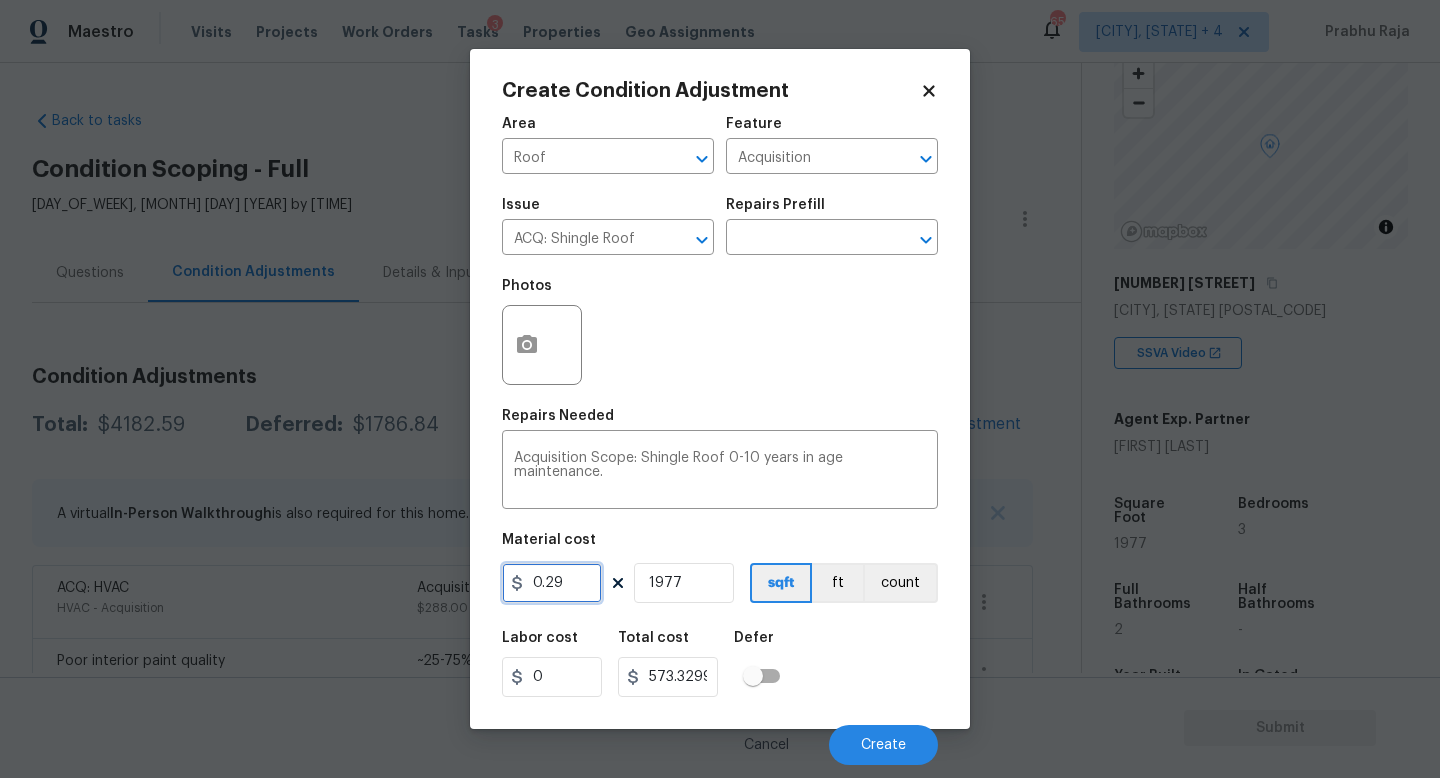 drag, startPoint x: 568, startPoint y: 586, endPoint x: 301, endPoint y: 572, distance: 267.3668 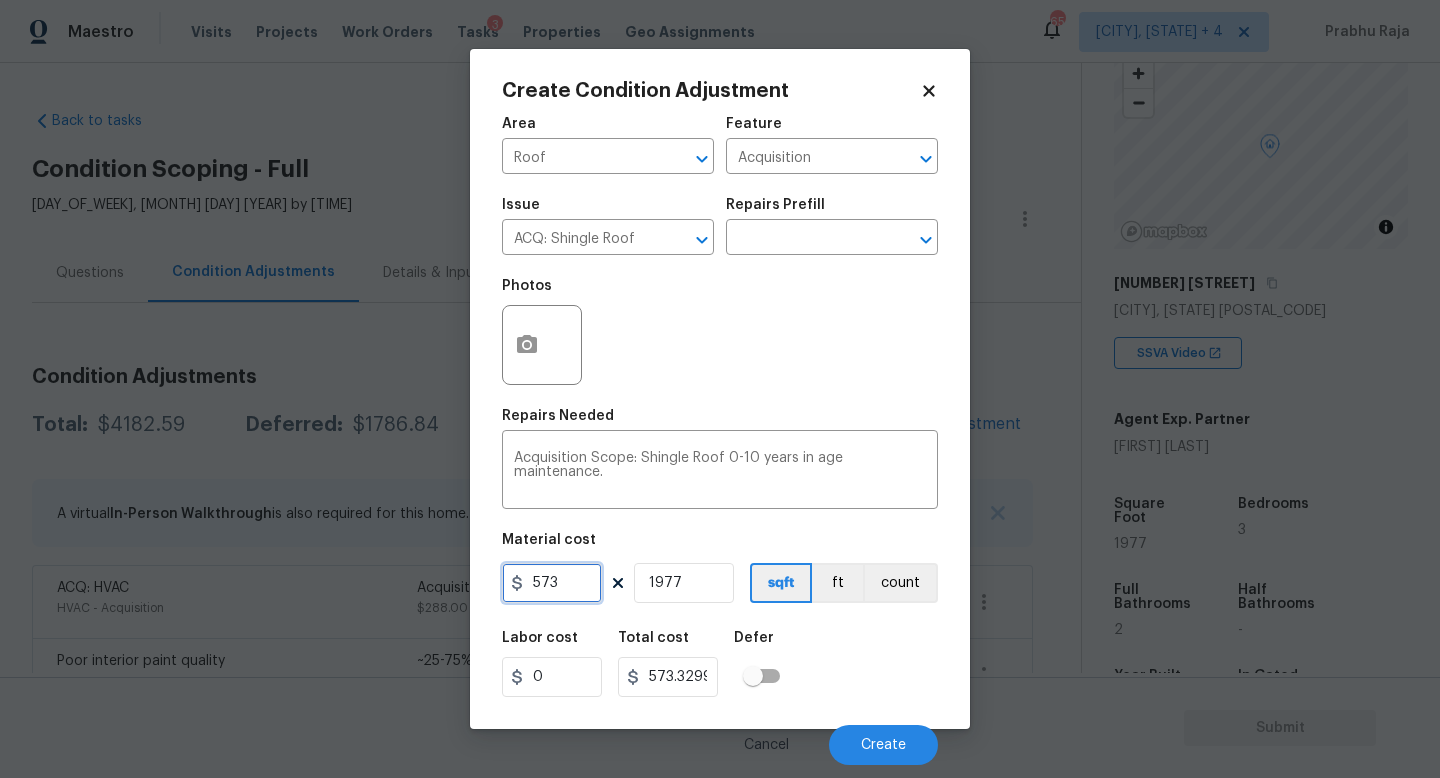 type on "573" 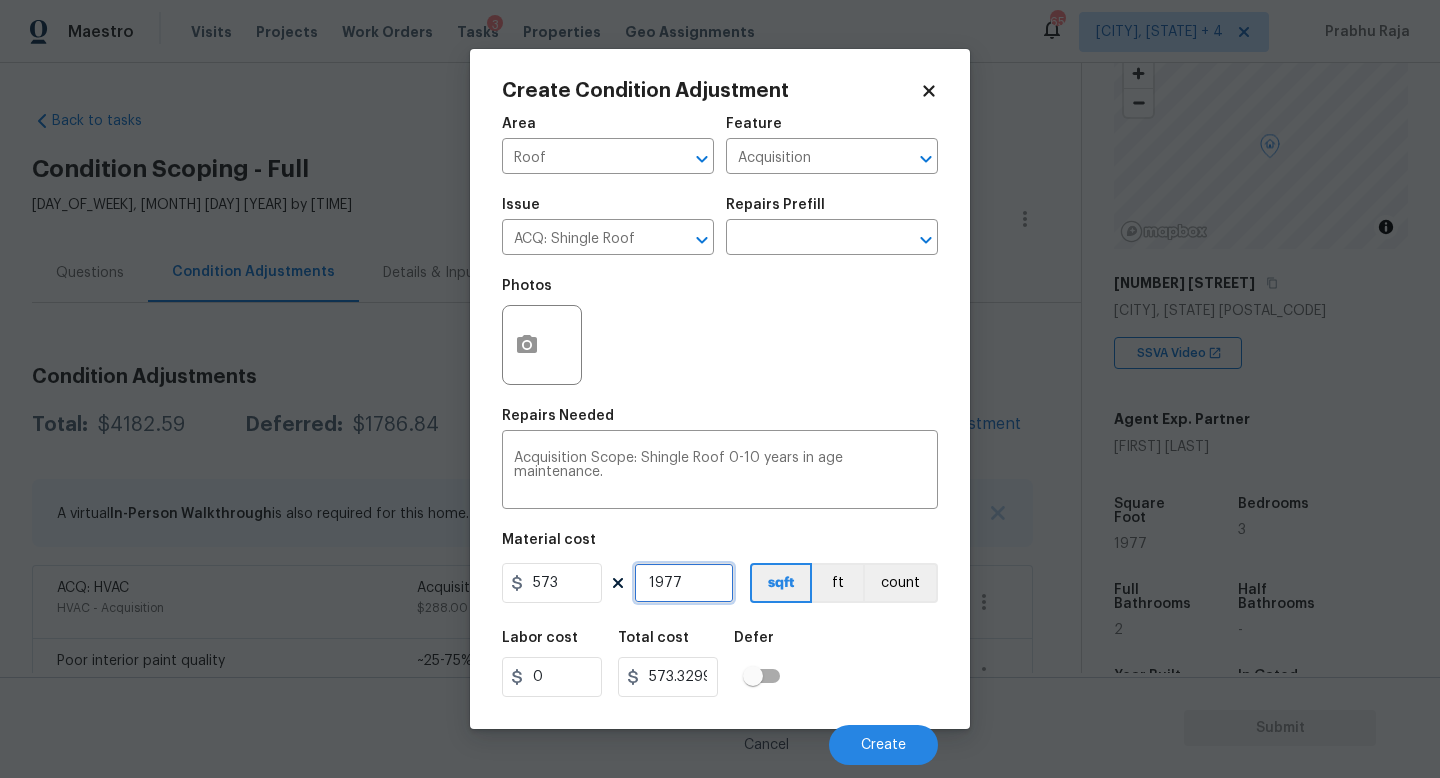 click on "1977" at bounding box center (684, 583) 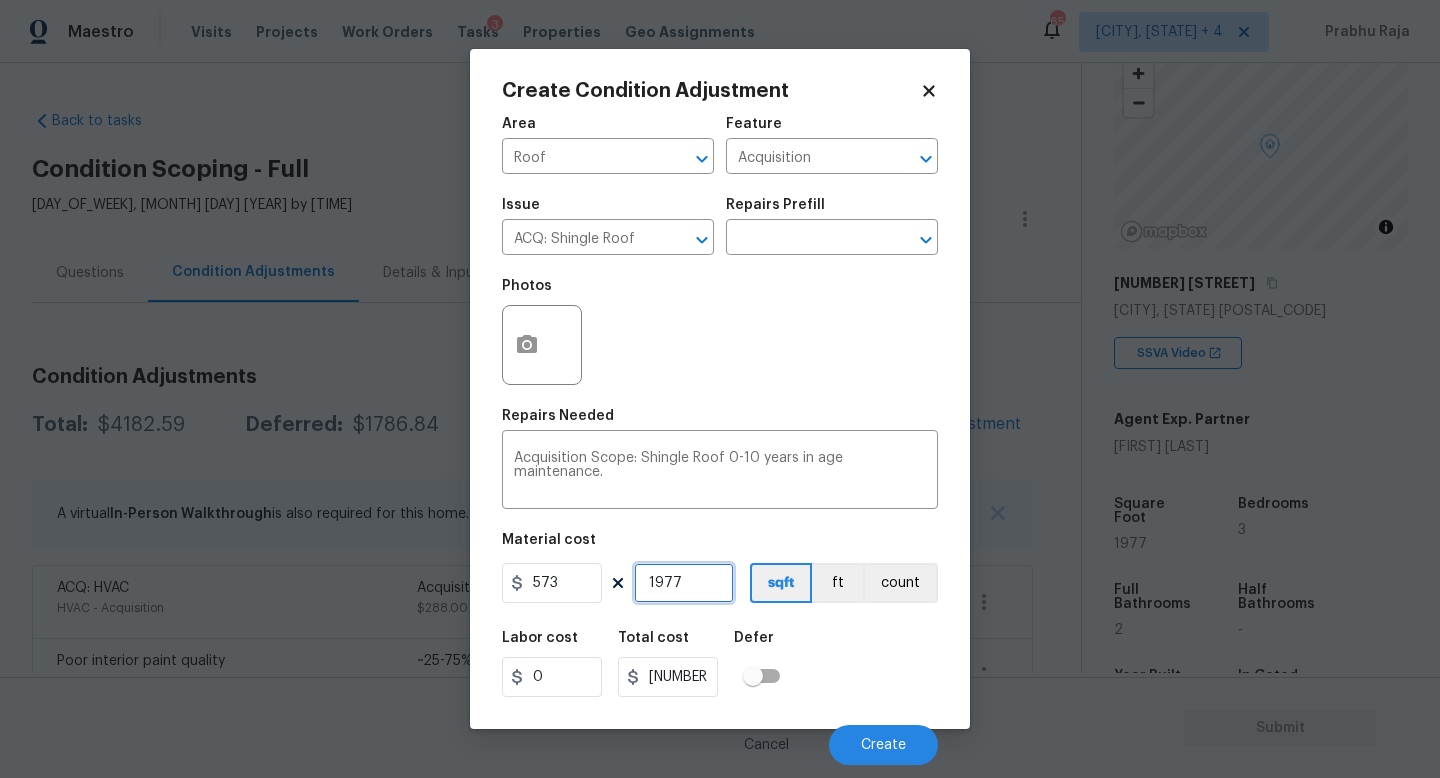 click on "1977" at bounding box center [684, 583] 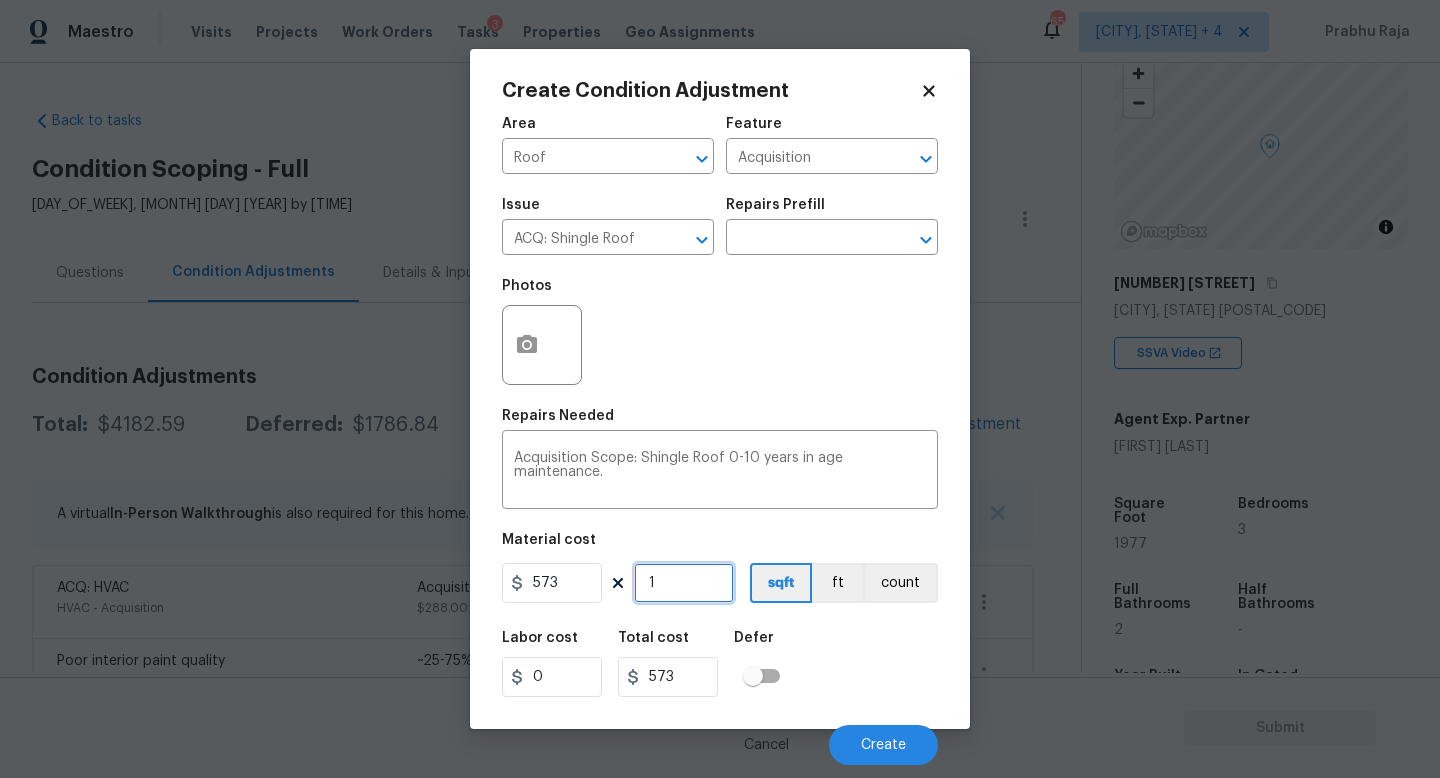 type on "1" 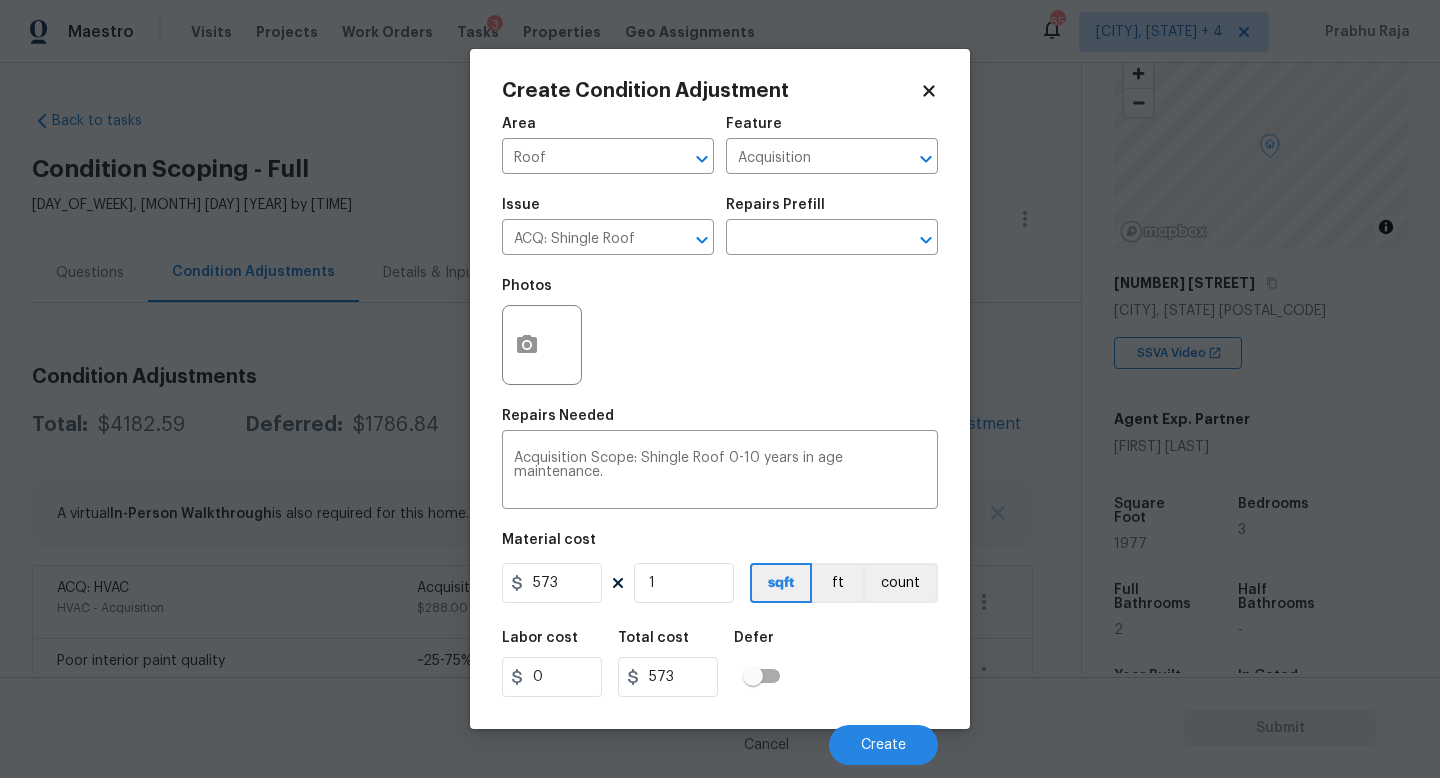 click on "Repairs Needed" at bounding box center (720, 422) 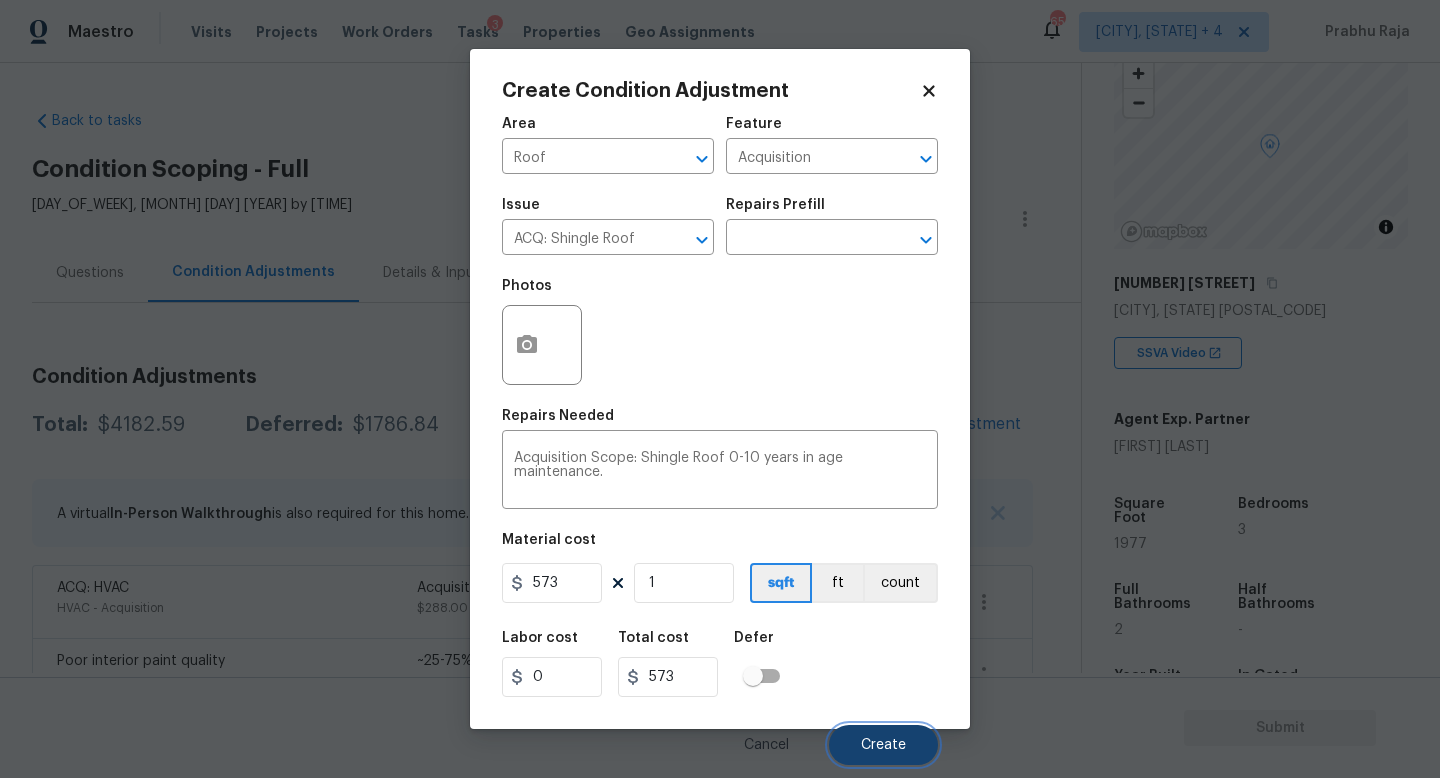 click on "Create" at bounding box center (883, 745) 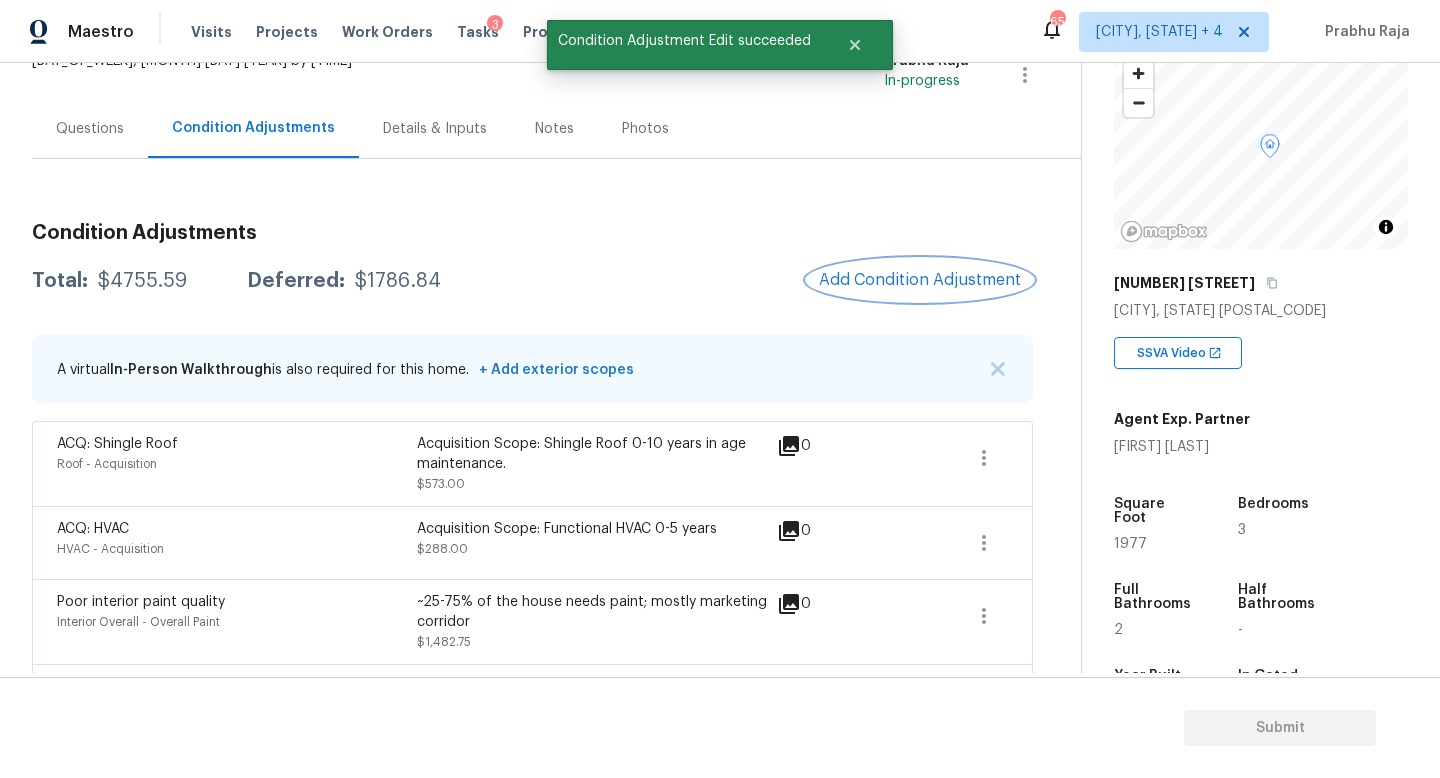 scroll, scrollTop: 153, scrollLeft: 0, axis: vertical 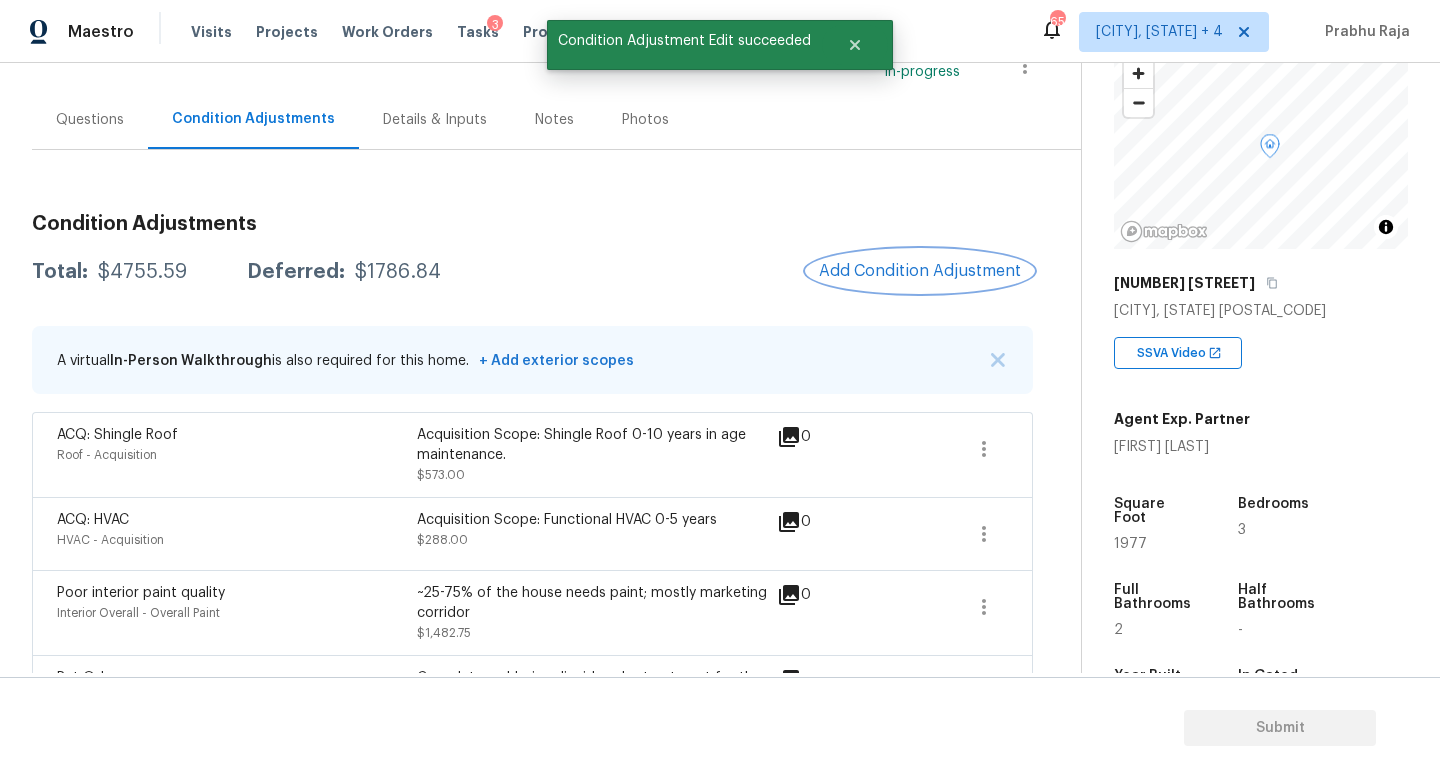 click on "Add Condition Adjustment" at bounding box center [920, 271] 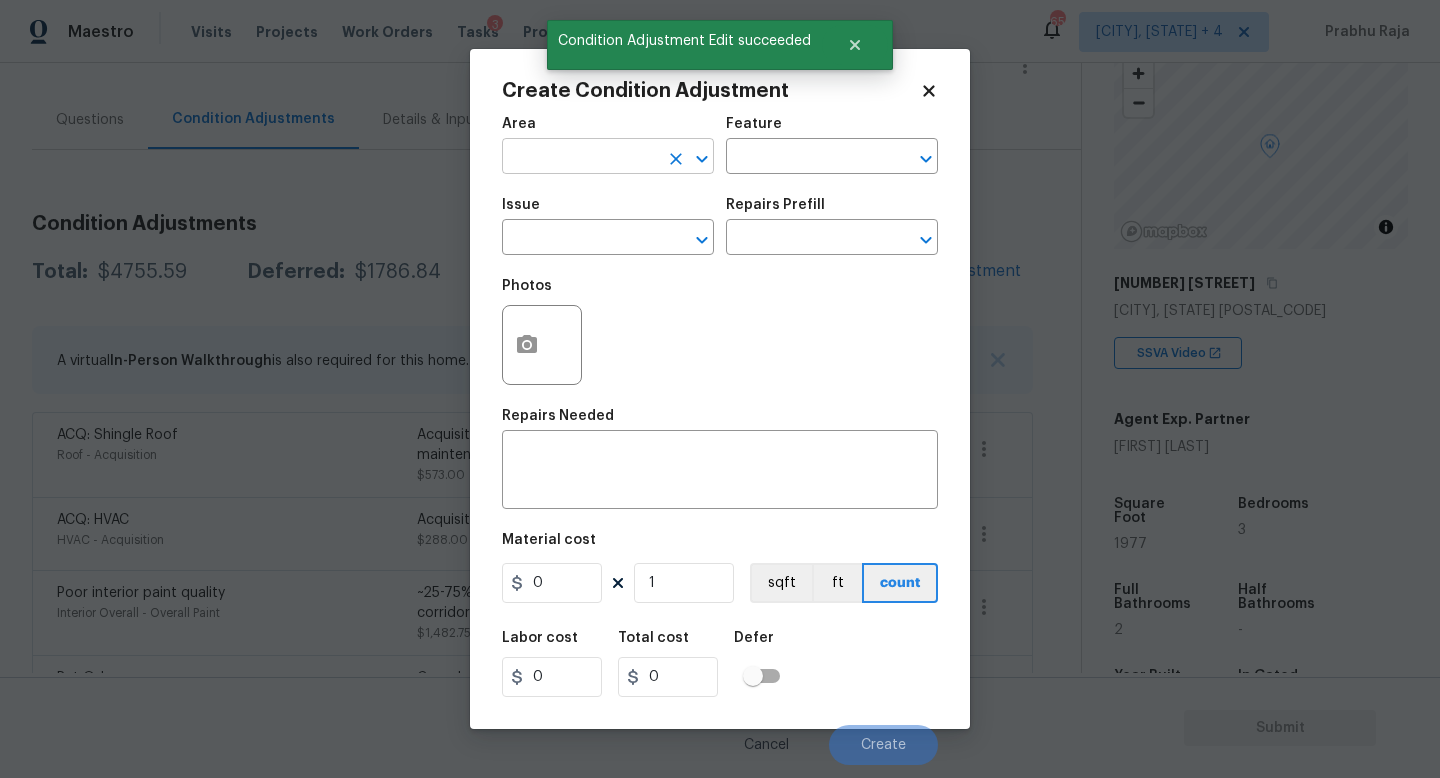 click at bounding box center (580, 158) 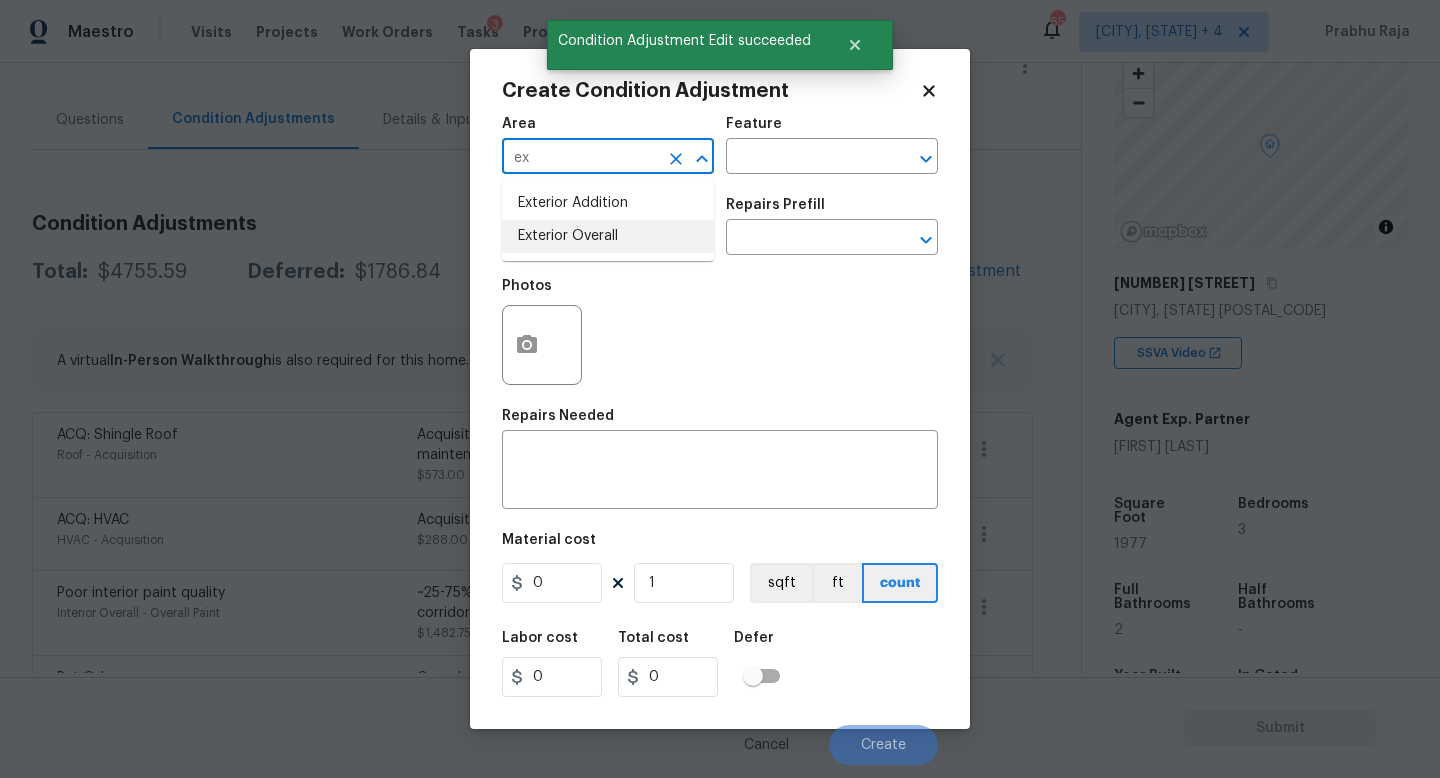 click on "Exterior Overall" at bounding box center (608, 236) 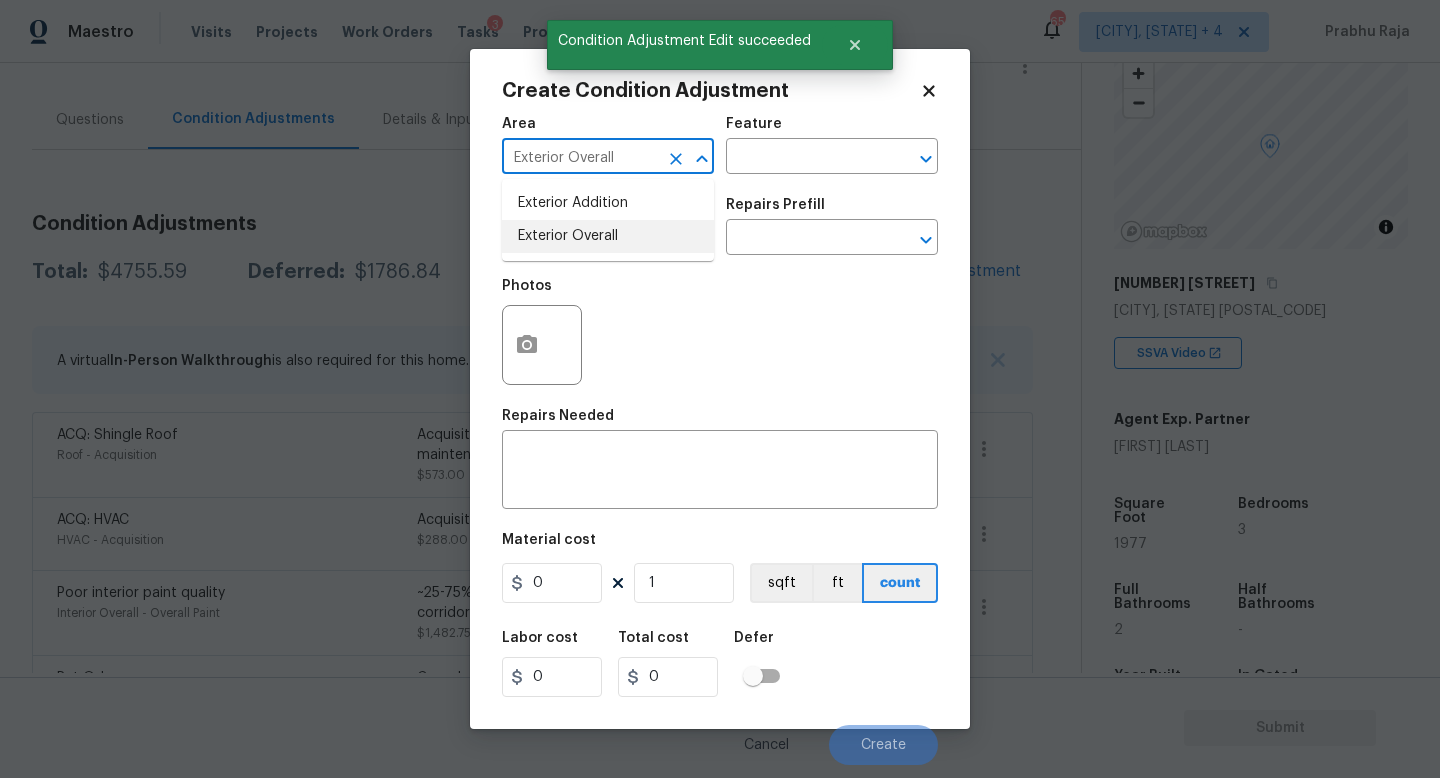type on "Exterior Overall" 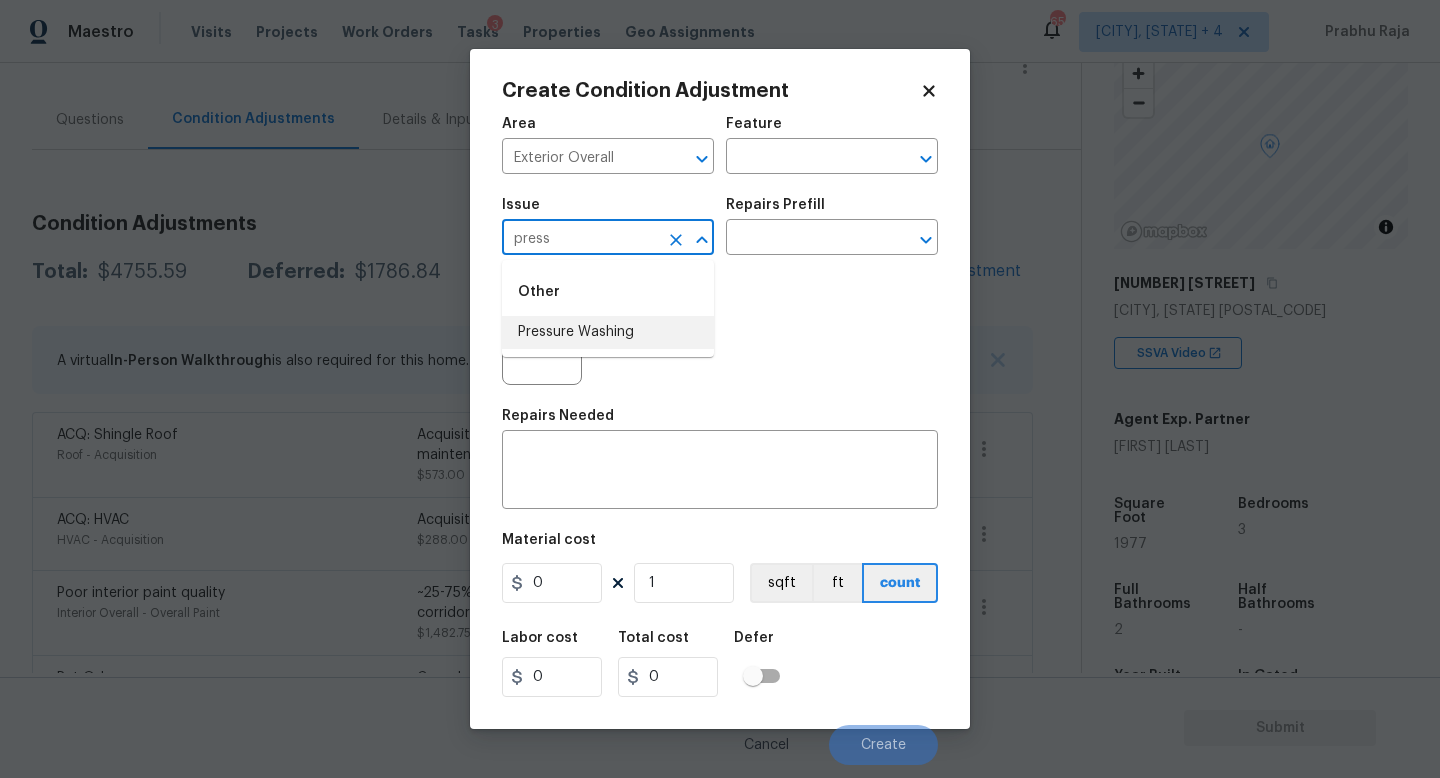 click on "Other Pressure Washing" at bounding box center [608, 308] 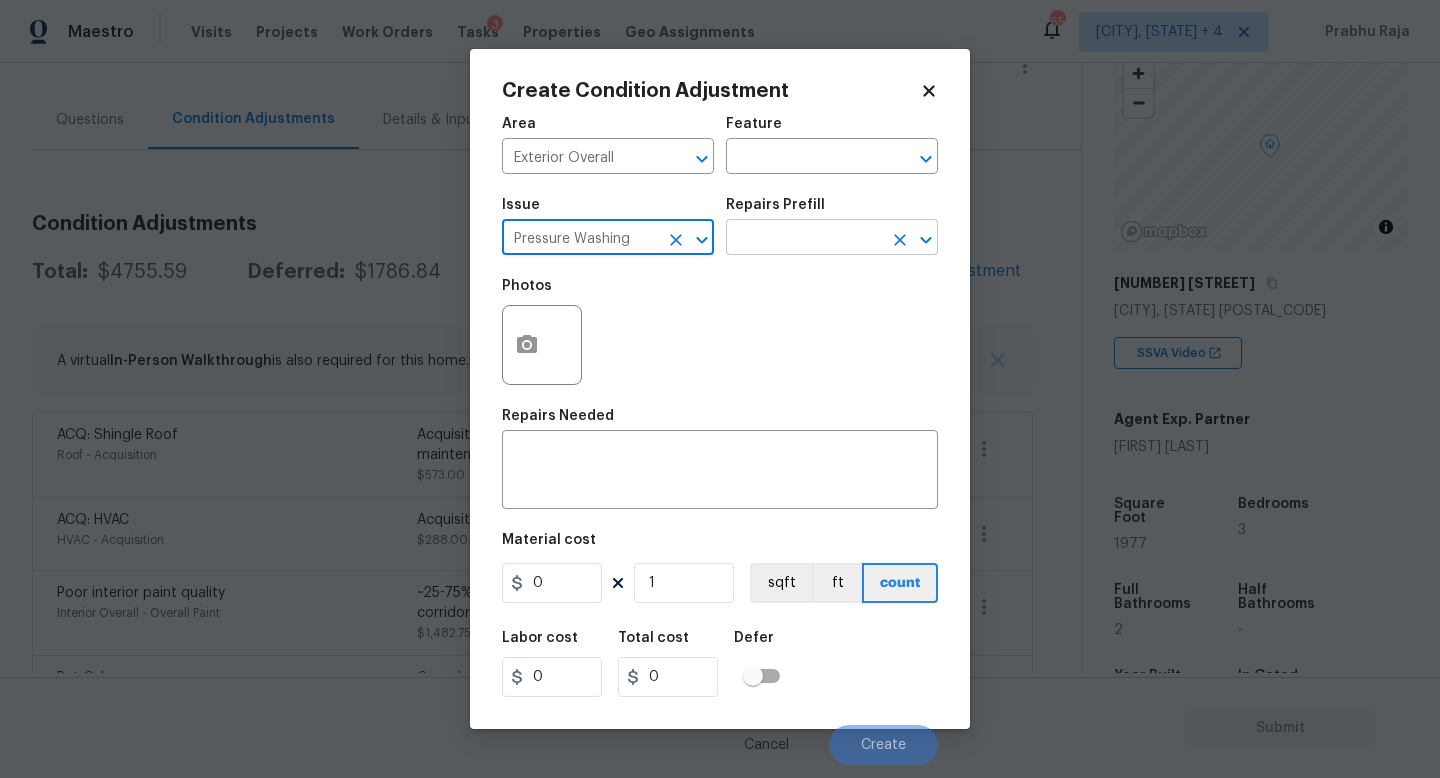 type on "Pressure Washing" 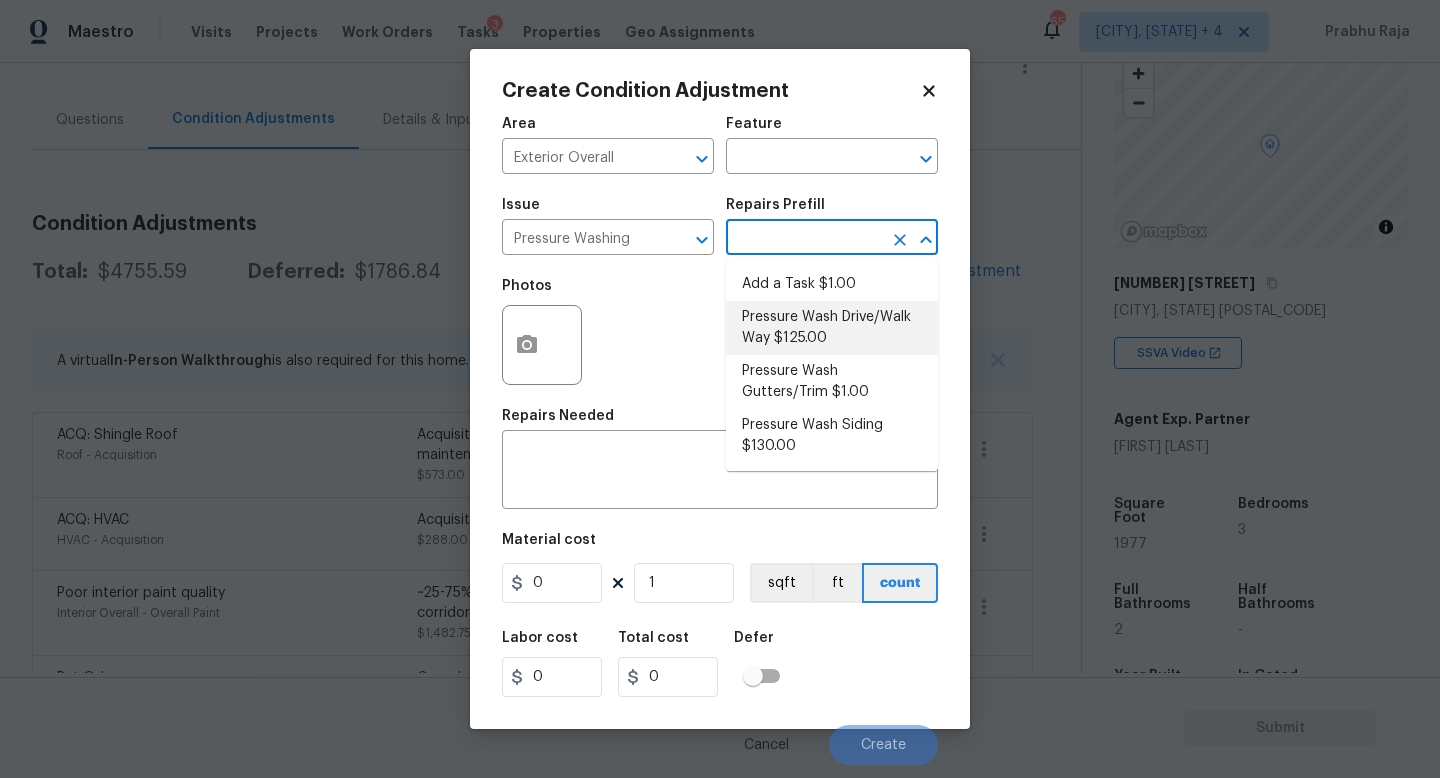 click on "Pressure Wash Drive/Walk Way $125.00" at bounding box center [832, 328] 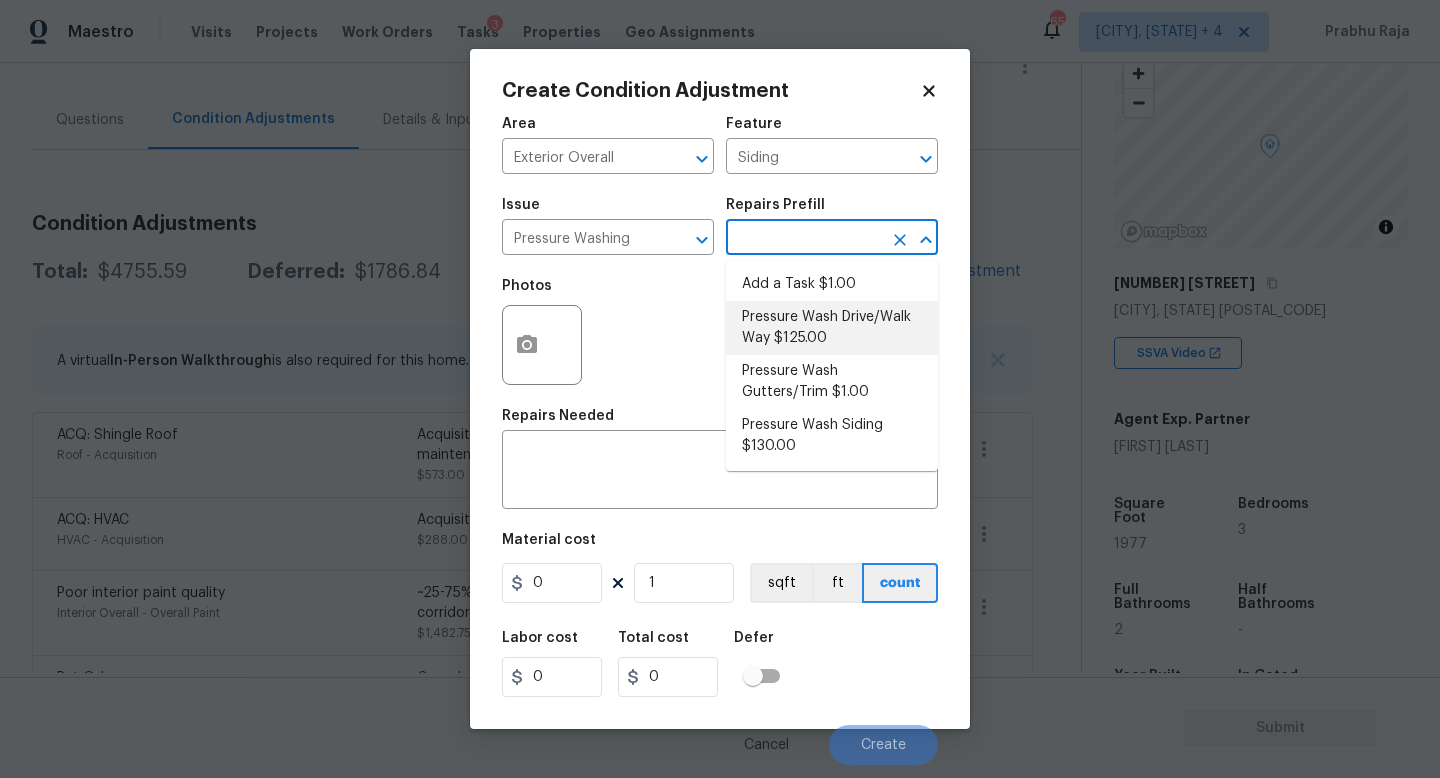 type 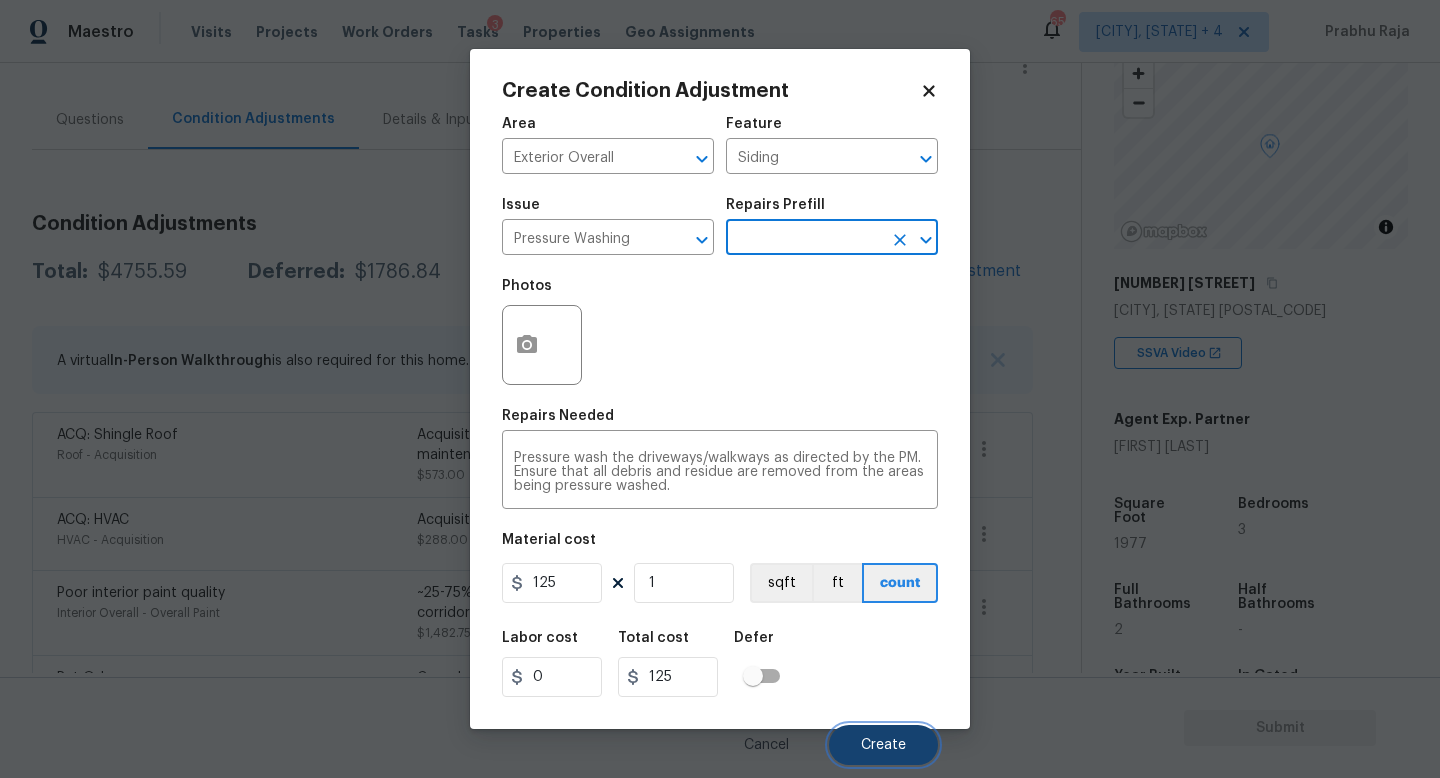 click on "Create" at bounding box center [883, 745] 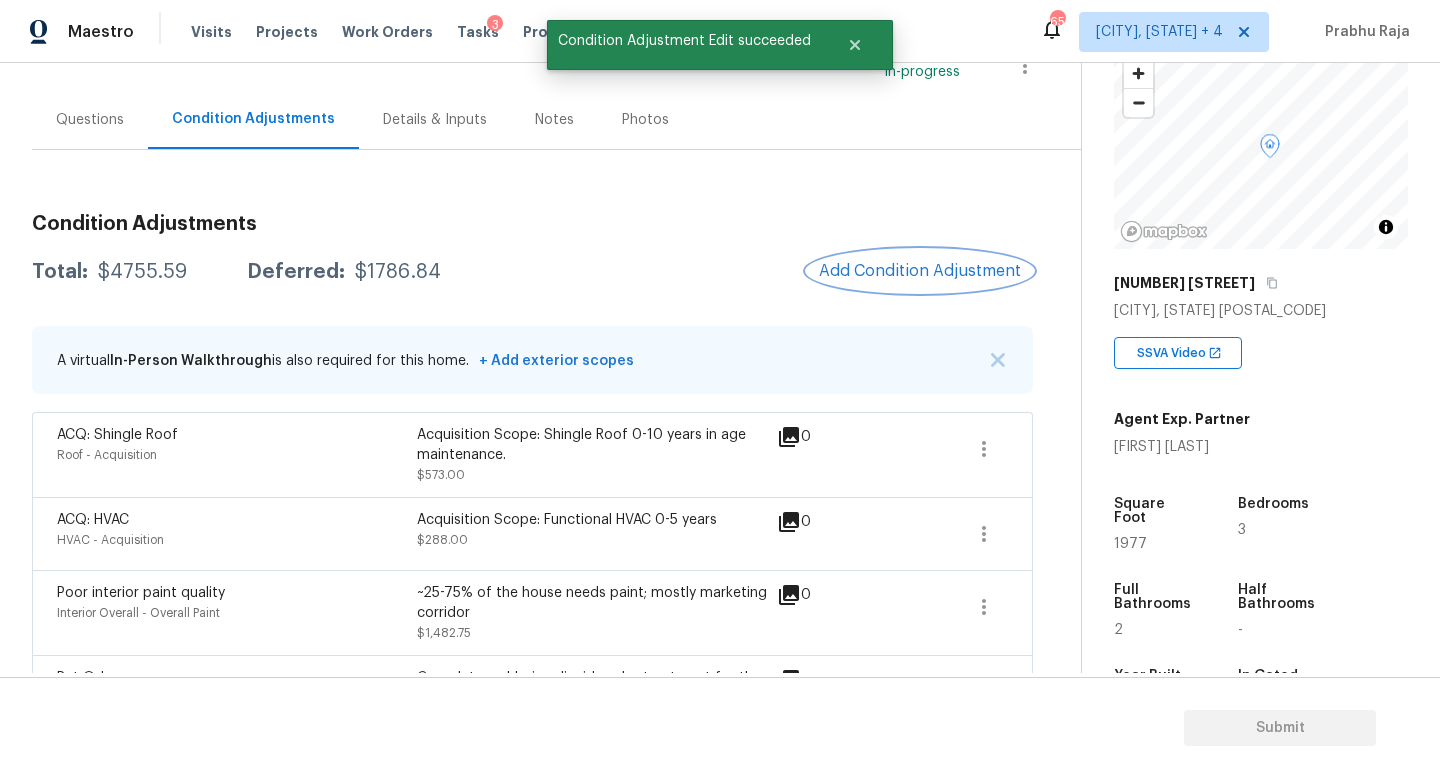 click on "Add Condition Adjustment" at bounding box center (920, 271) 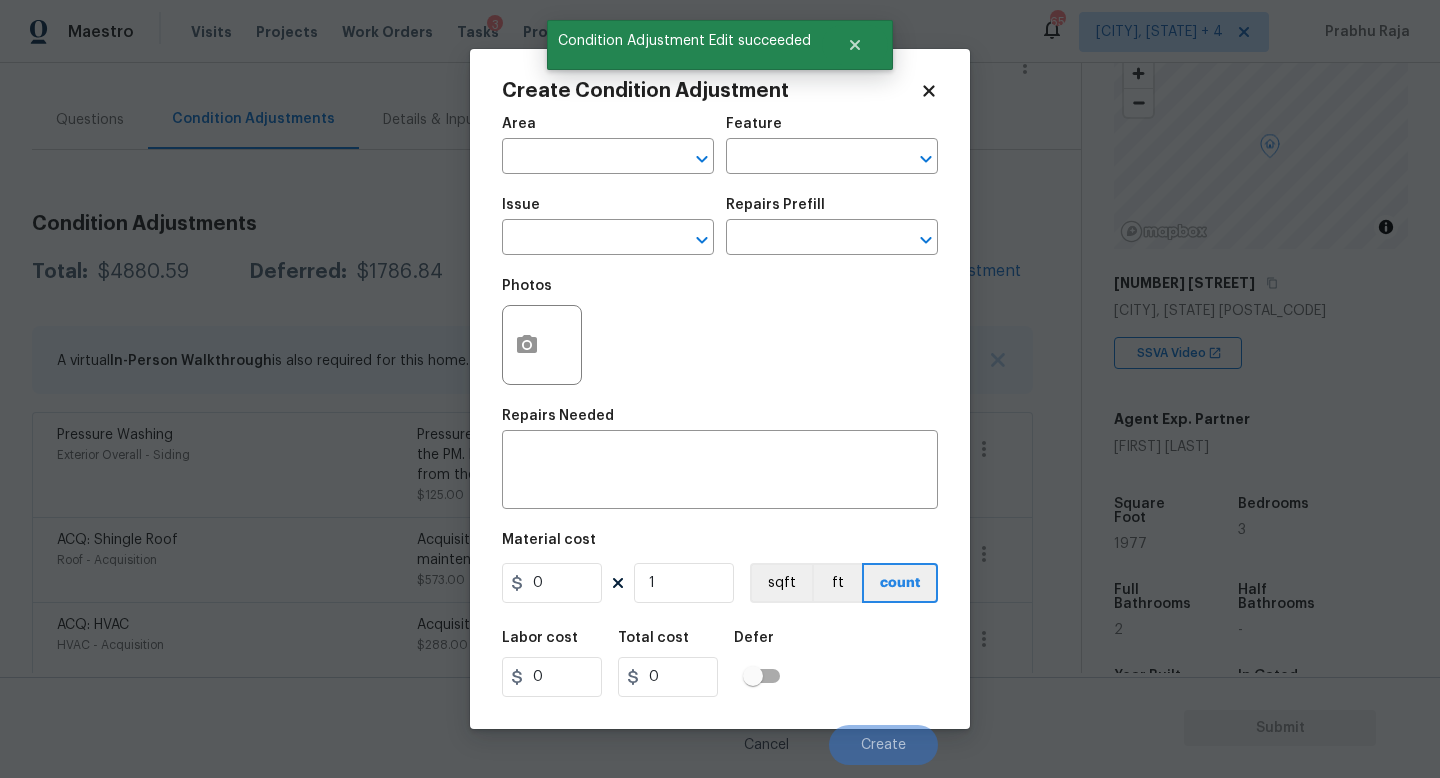click on "Issue ​ Repairs Prefill ​" at bounding box center (720, 226) 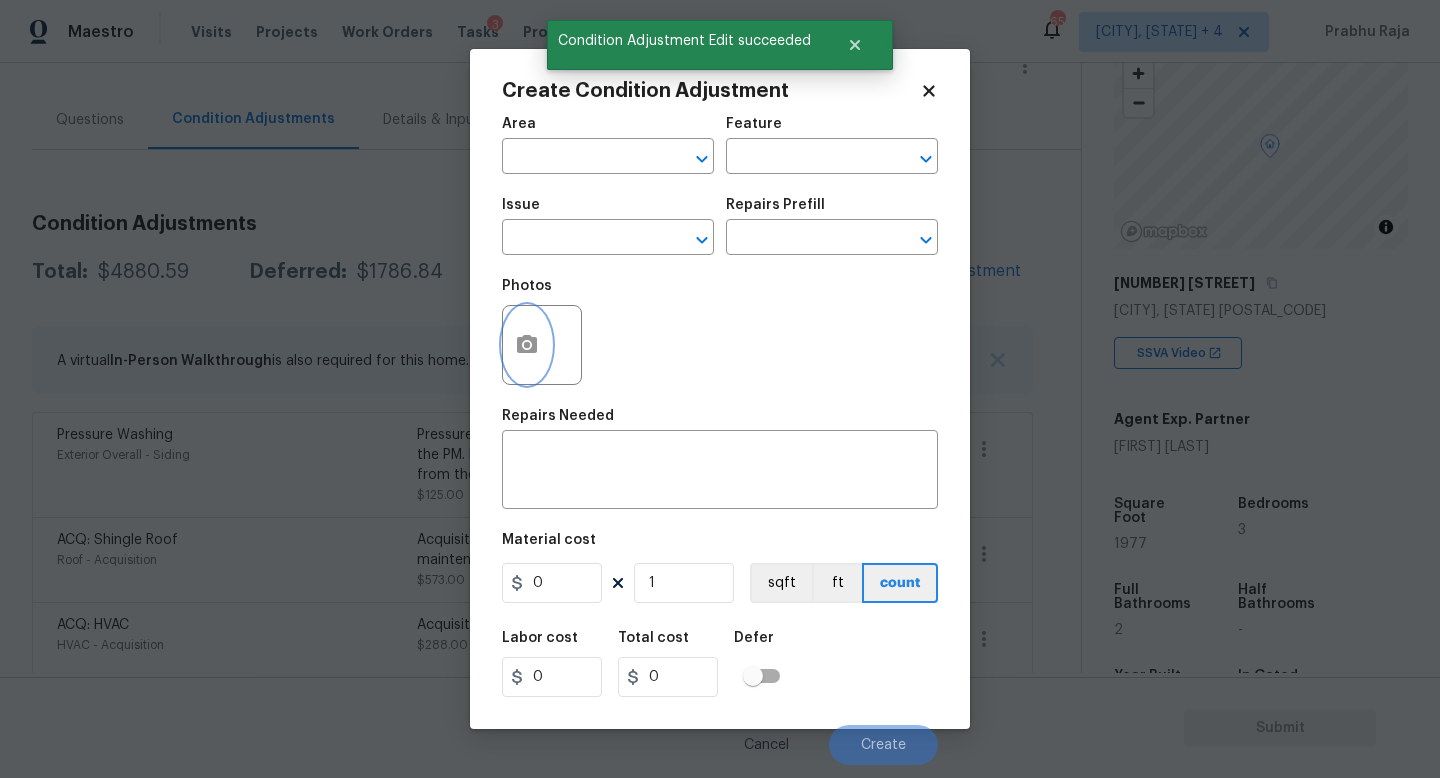 click at bounding box center [527, 345] 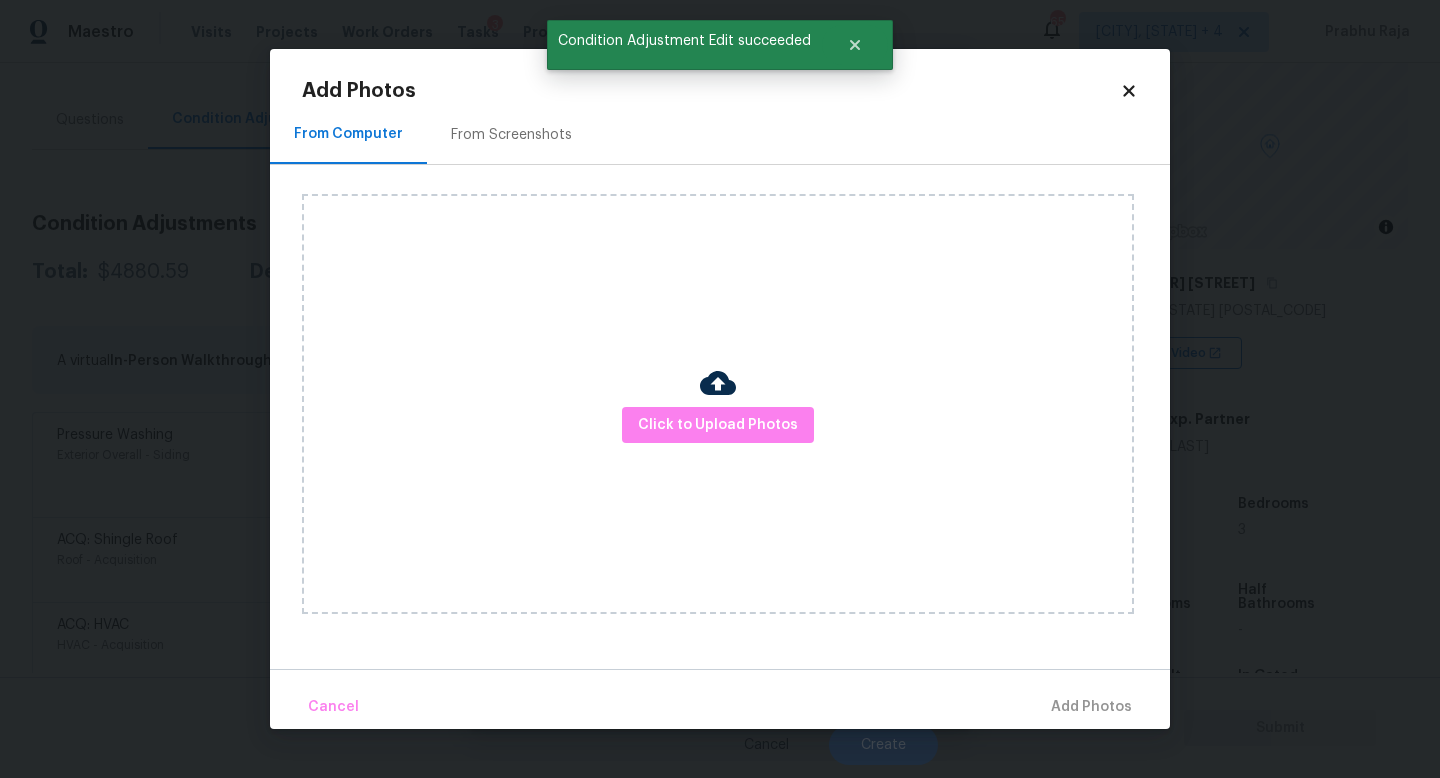 click on "From Screenshots" at bounding box center [511, 135] 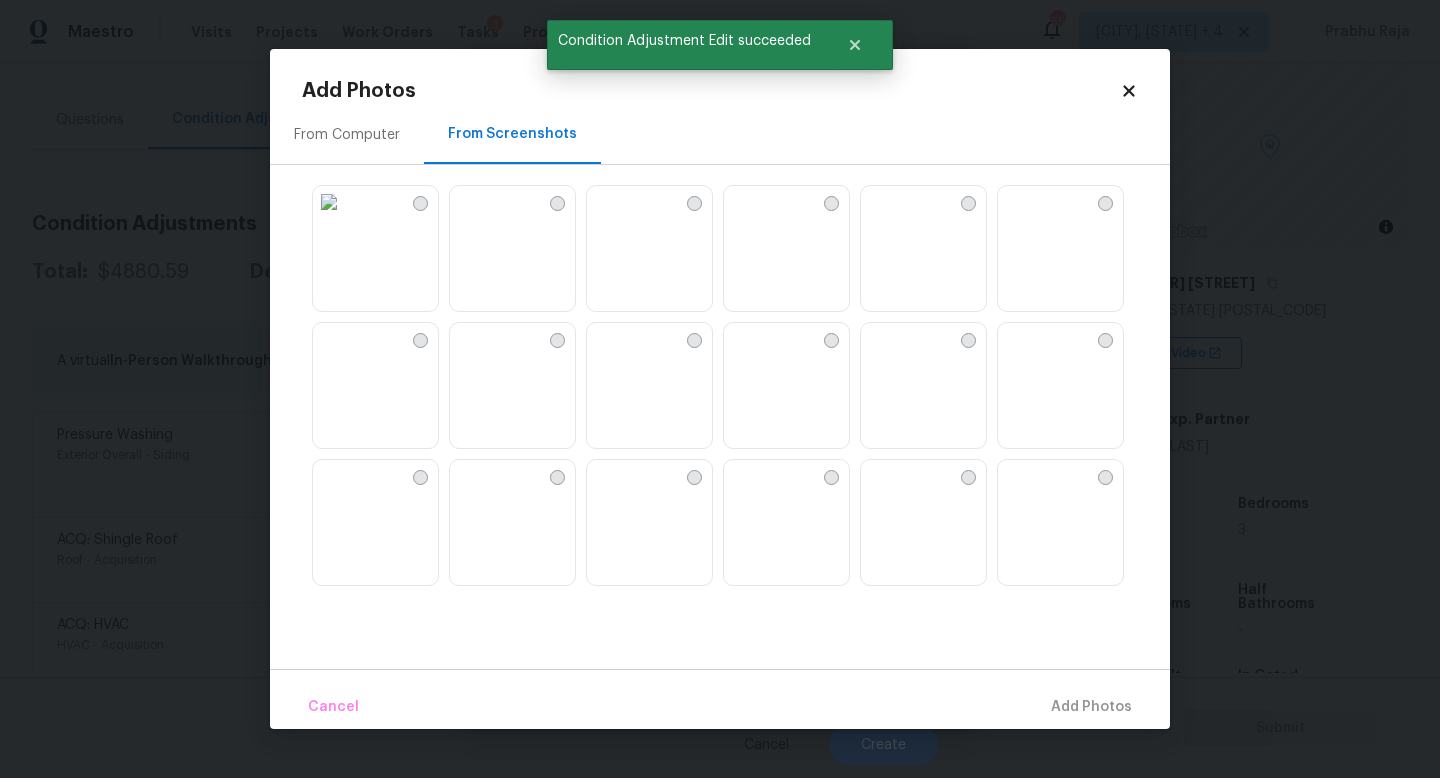 click at bounding box center [740, 202] 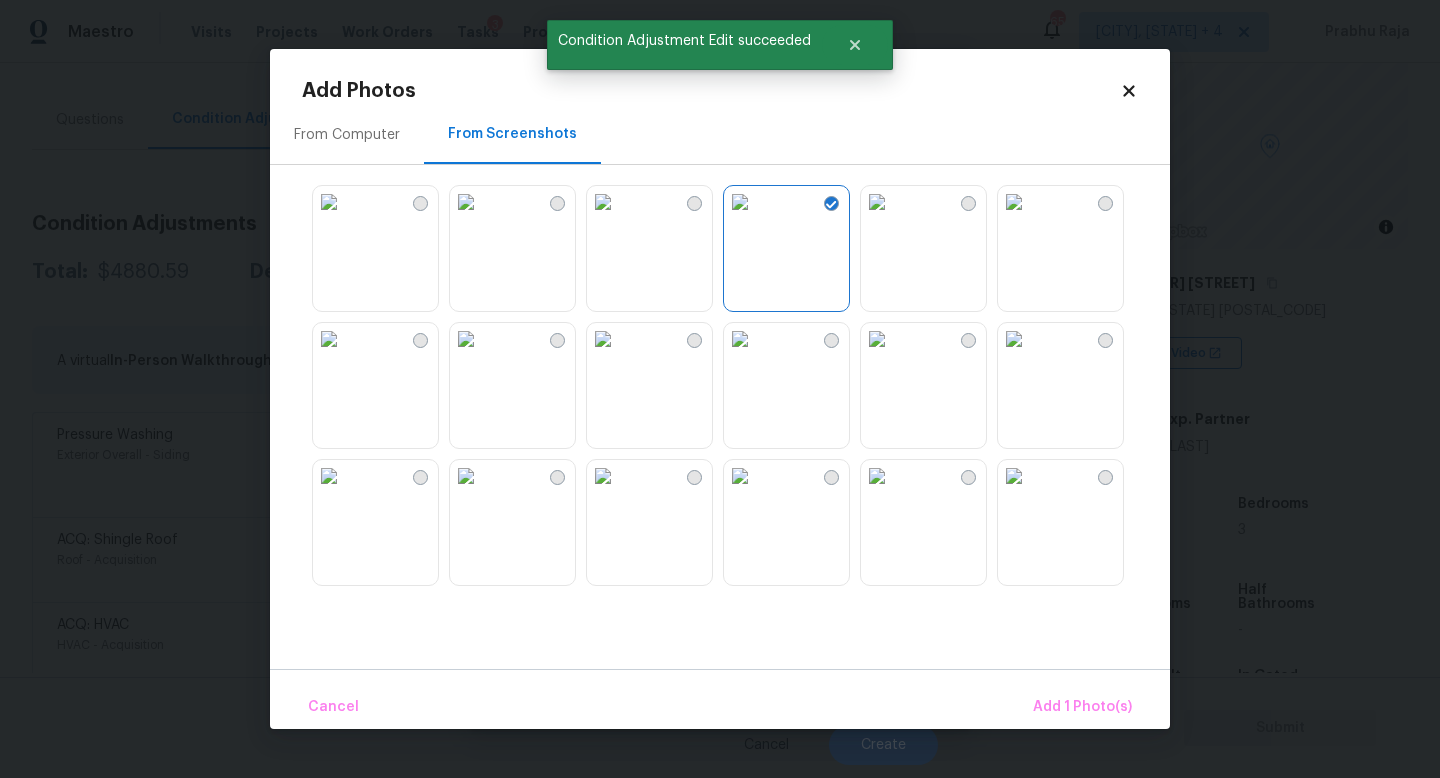 click at bounding box center (466, 202) 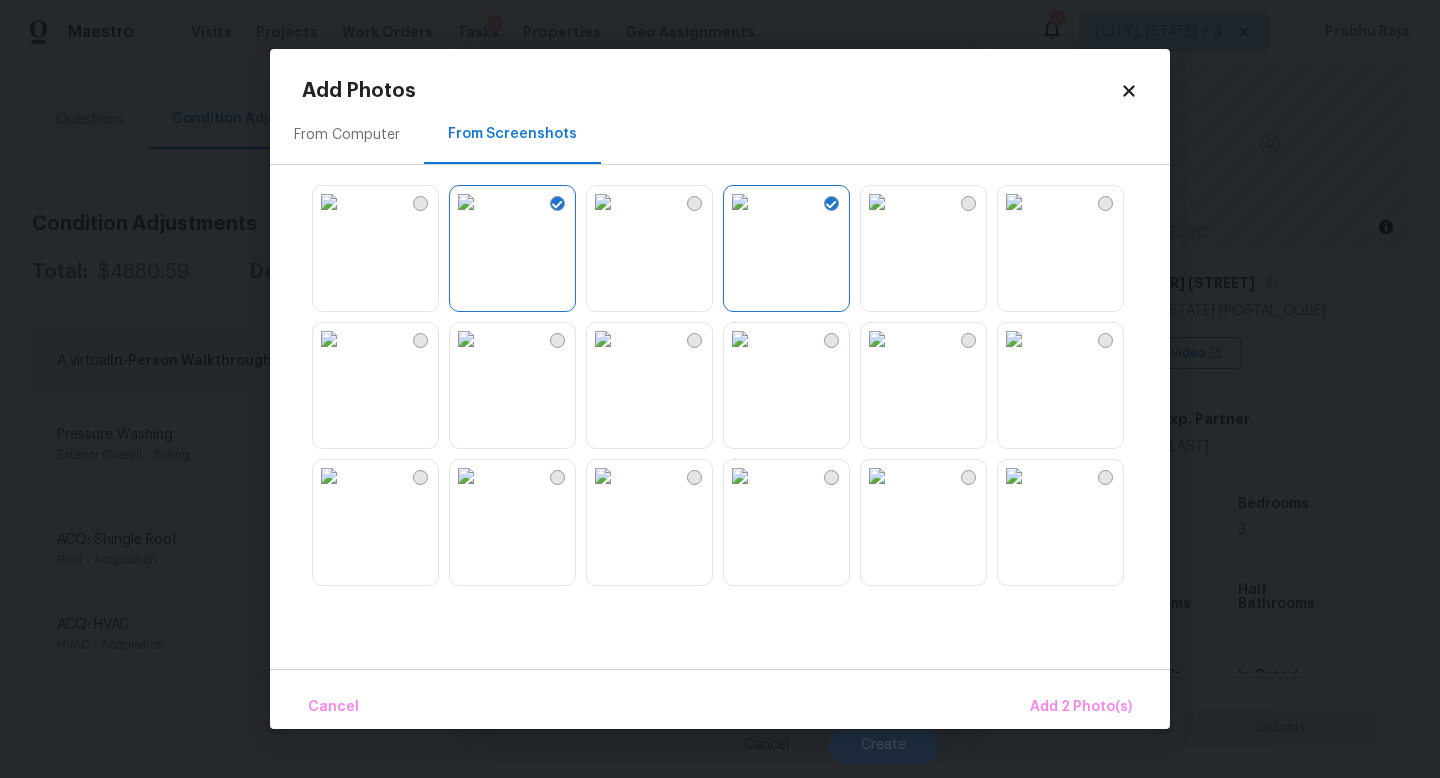 click at bounding box center [329, 202] 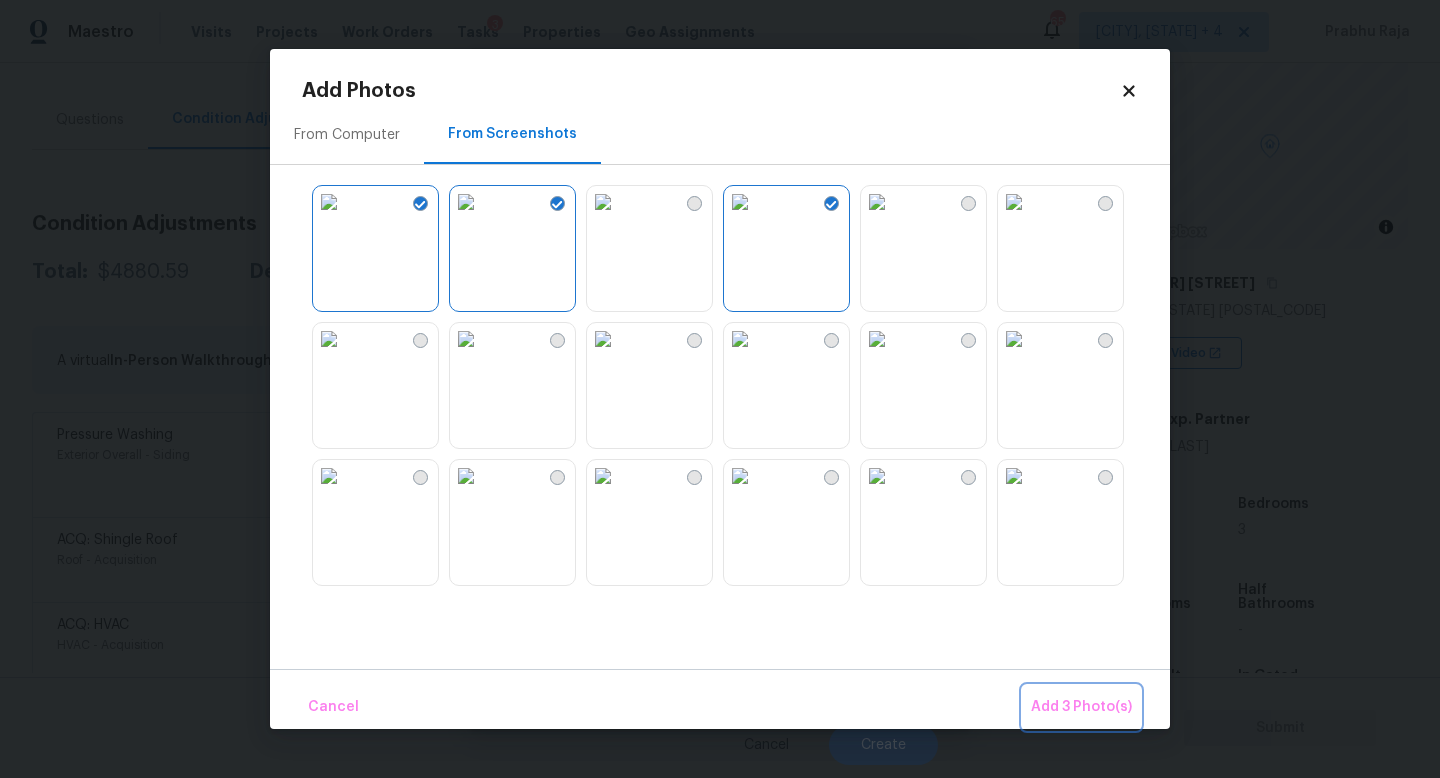 click on "Add 3 Photo(s)" at bounding box center (1081, 707) 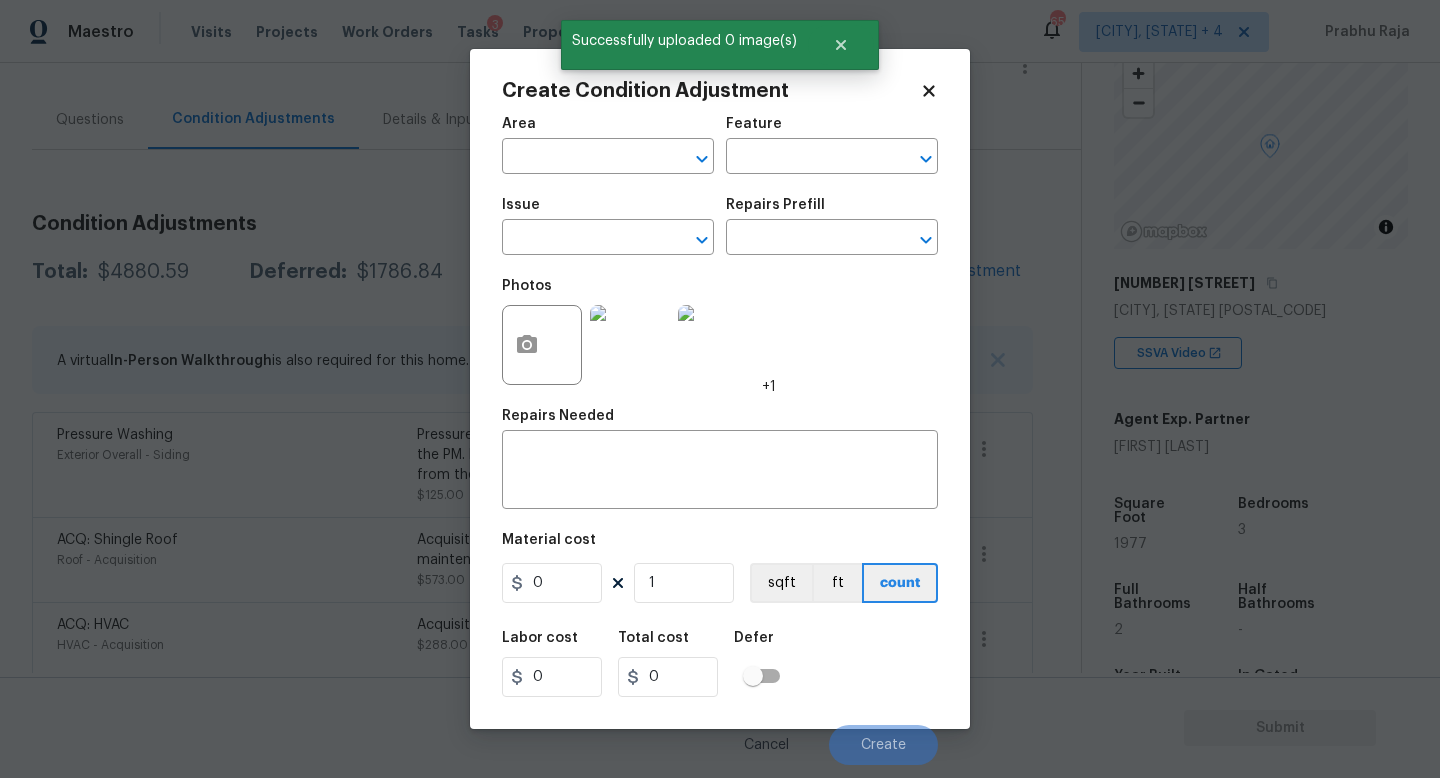 click on "Area" at bounding box center (608, 130) 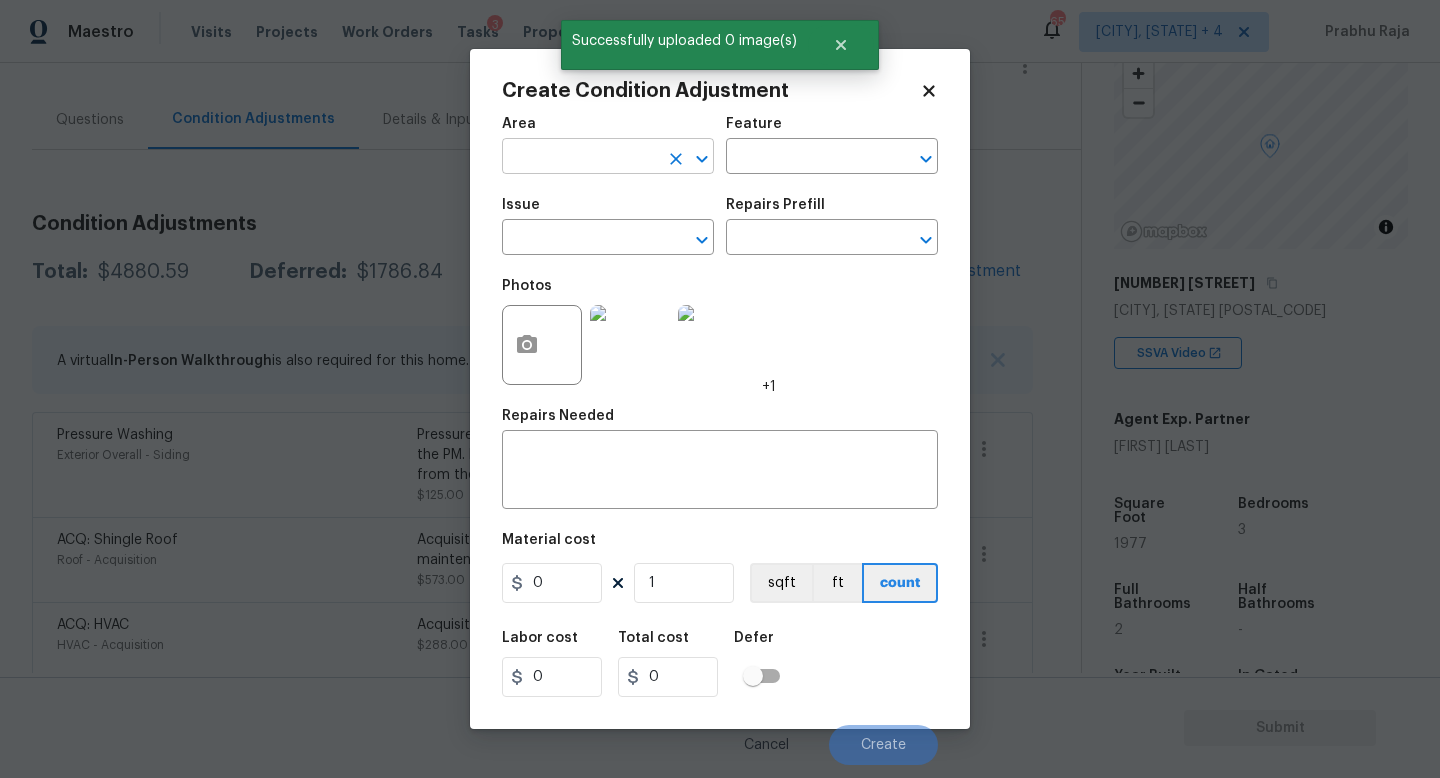 click at bounding box center [580, 158] 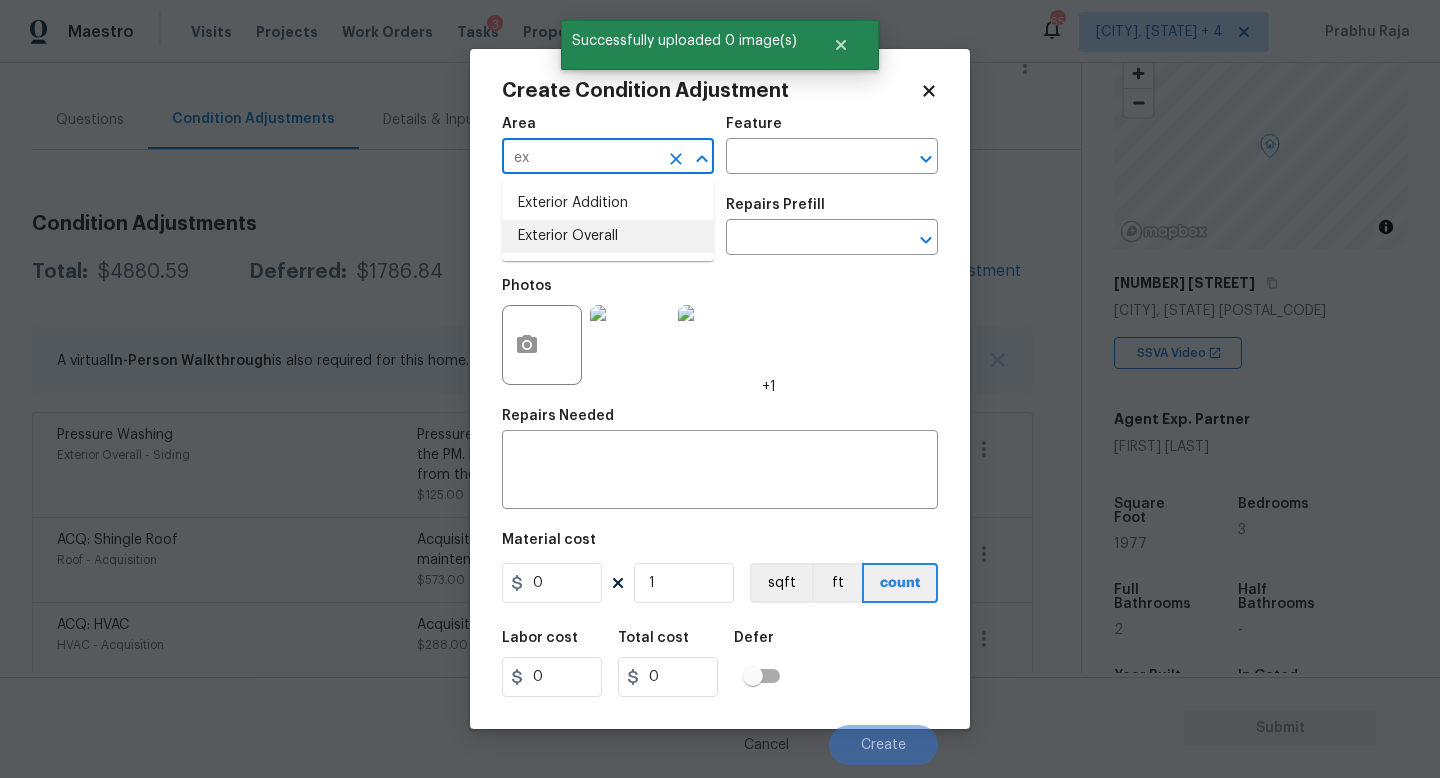 click on "Exterior Overall" at bounding box center [608, 236] 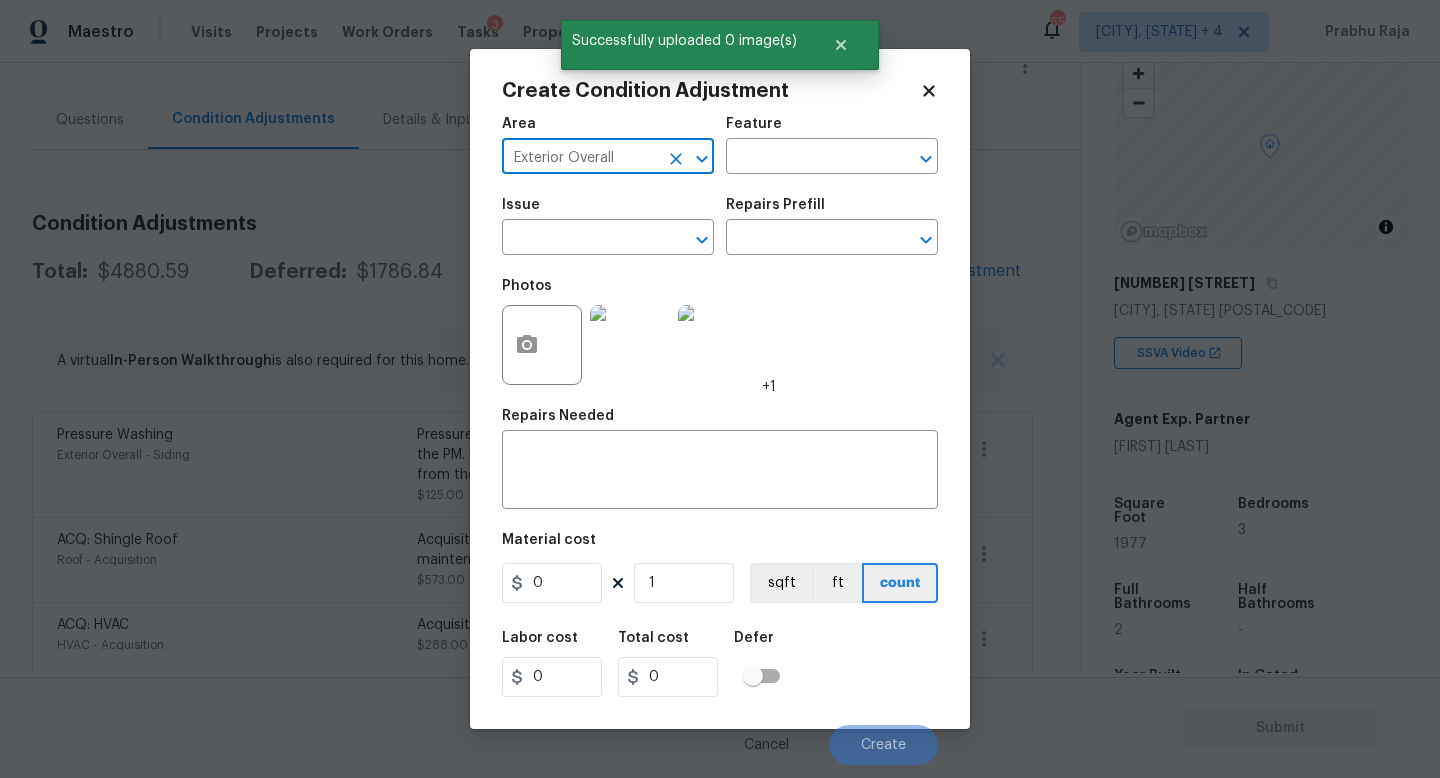 type on "Exterior Overall" 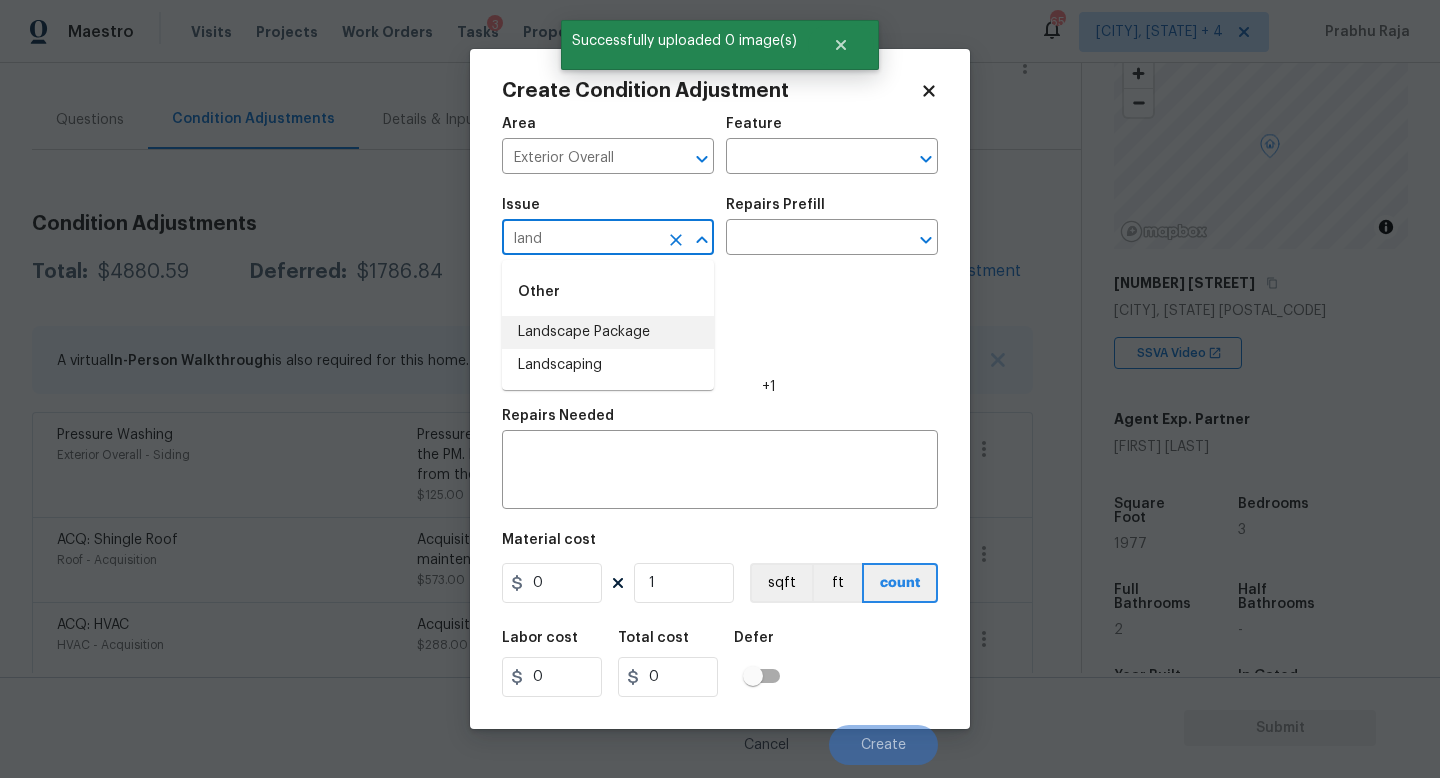 click on "Landscape Package" at bounding box center [608, 332] 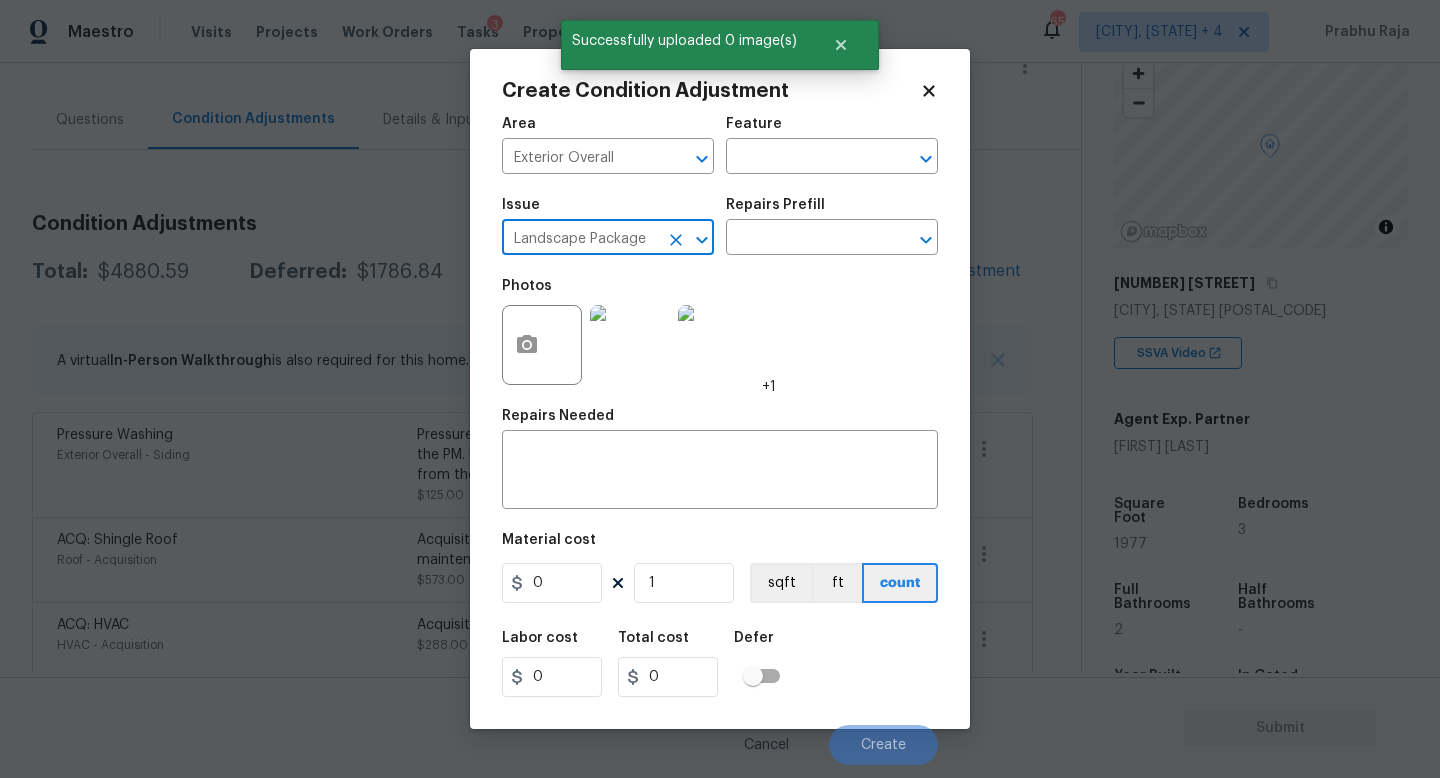 type on "Landscape Package" 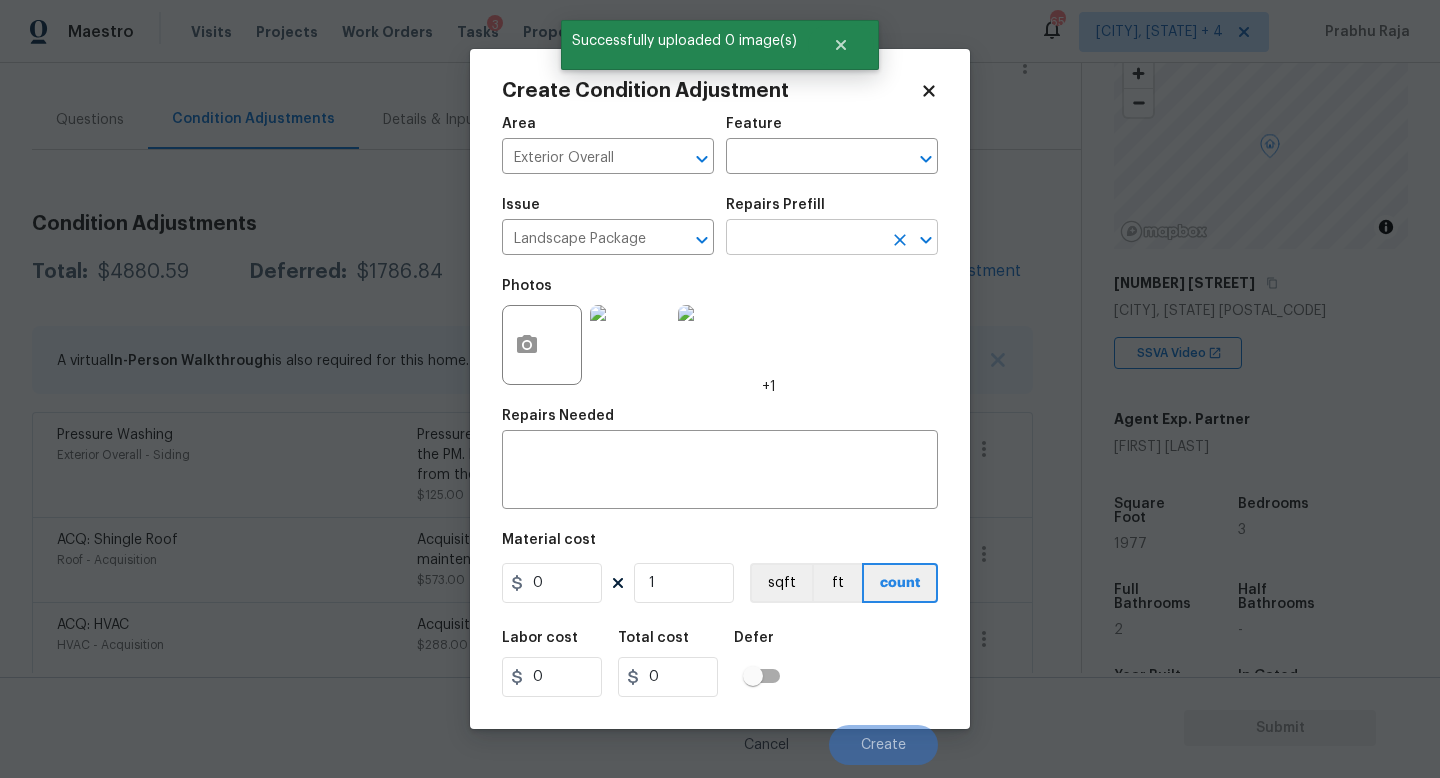 click at bounding box center (804, 239) 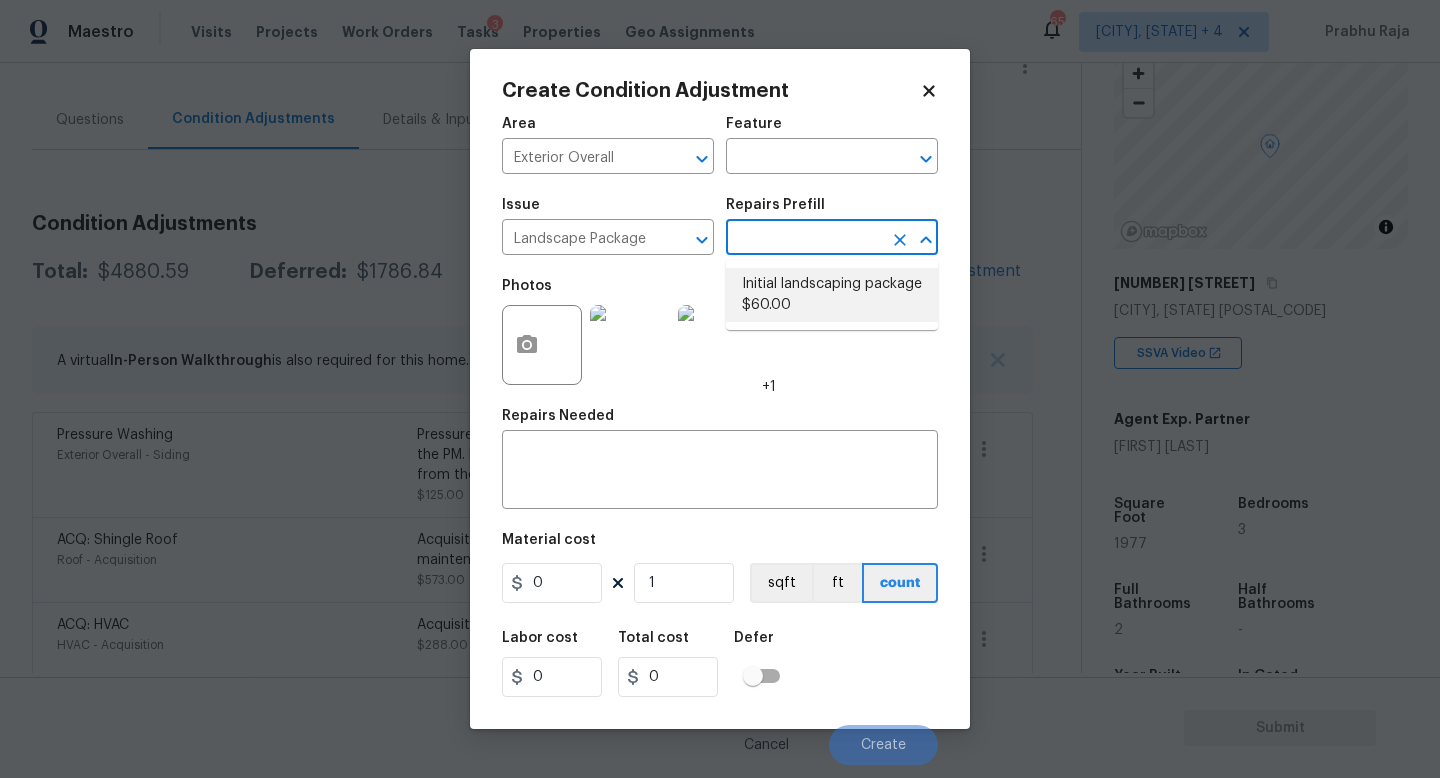 click on "Initial landscaping package $60.00" at bounding box center [832, 295] 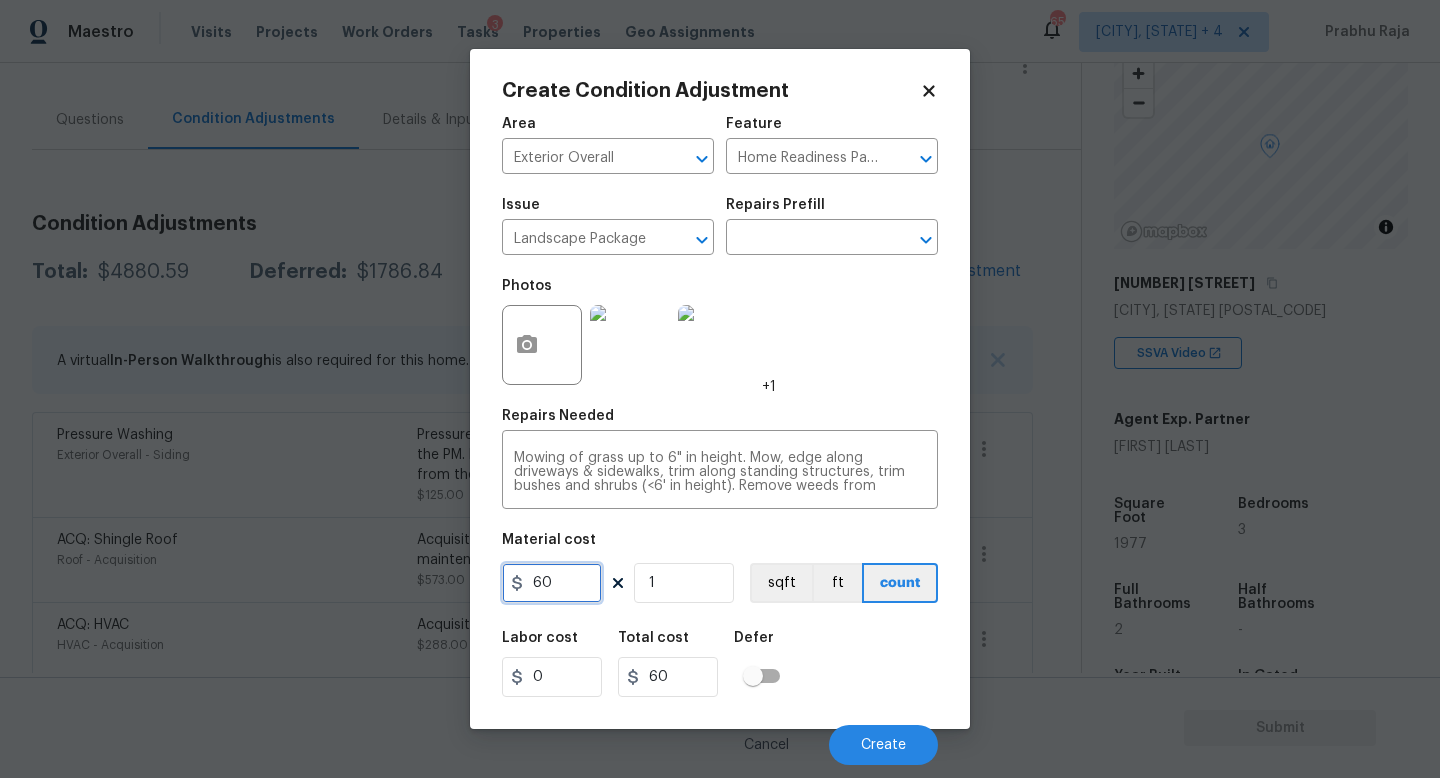 drag, startPoint x: 570, startPoint y: 585, endPoint x: 368, endPoint y: 601, distance: 202.63268 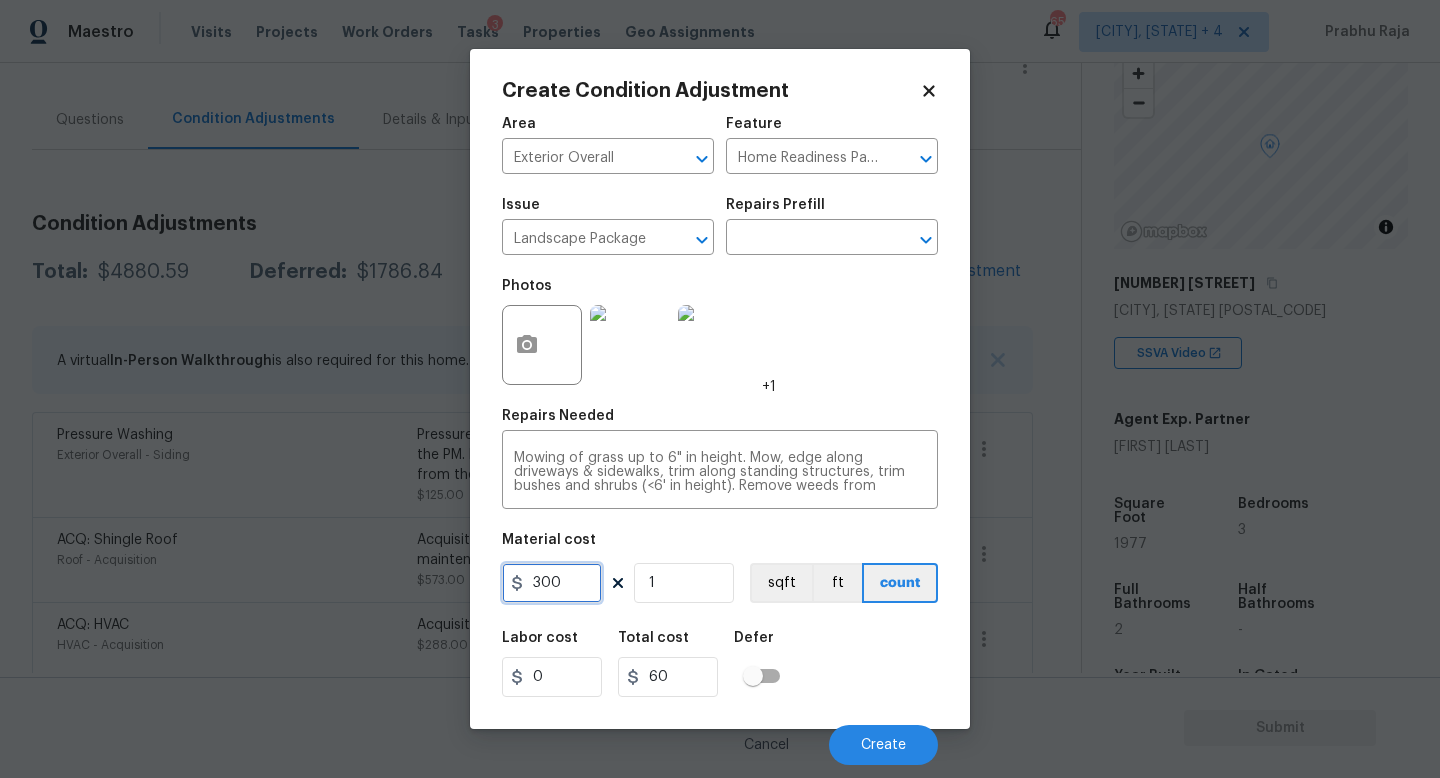 type on "300" 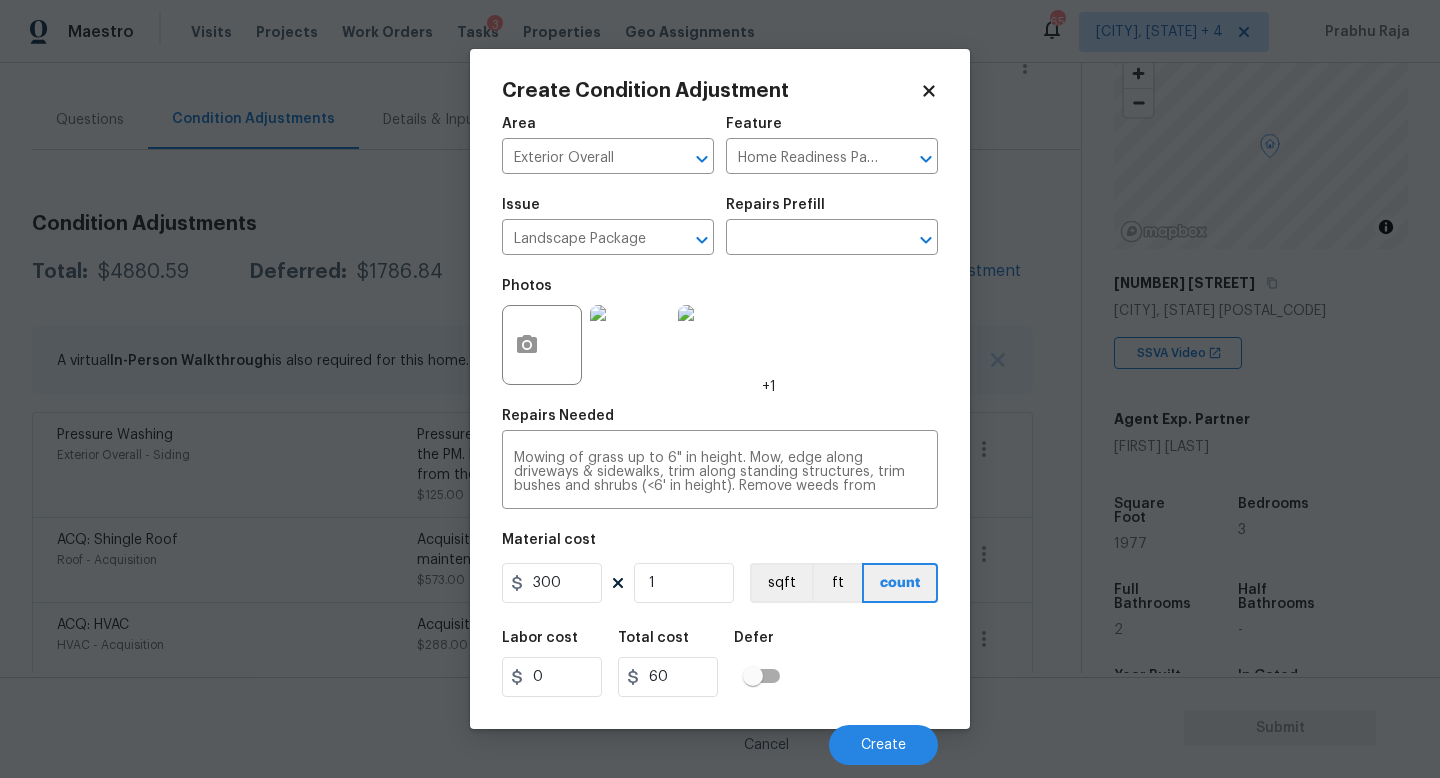 type on "300" 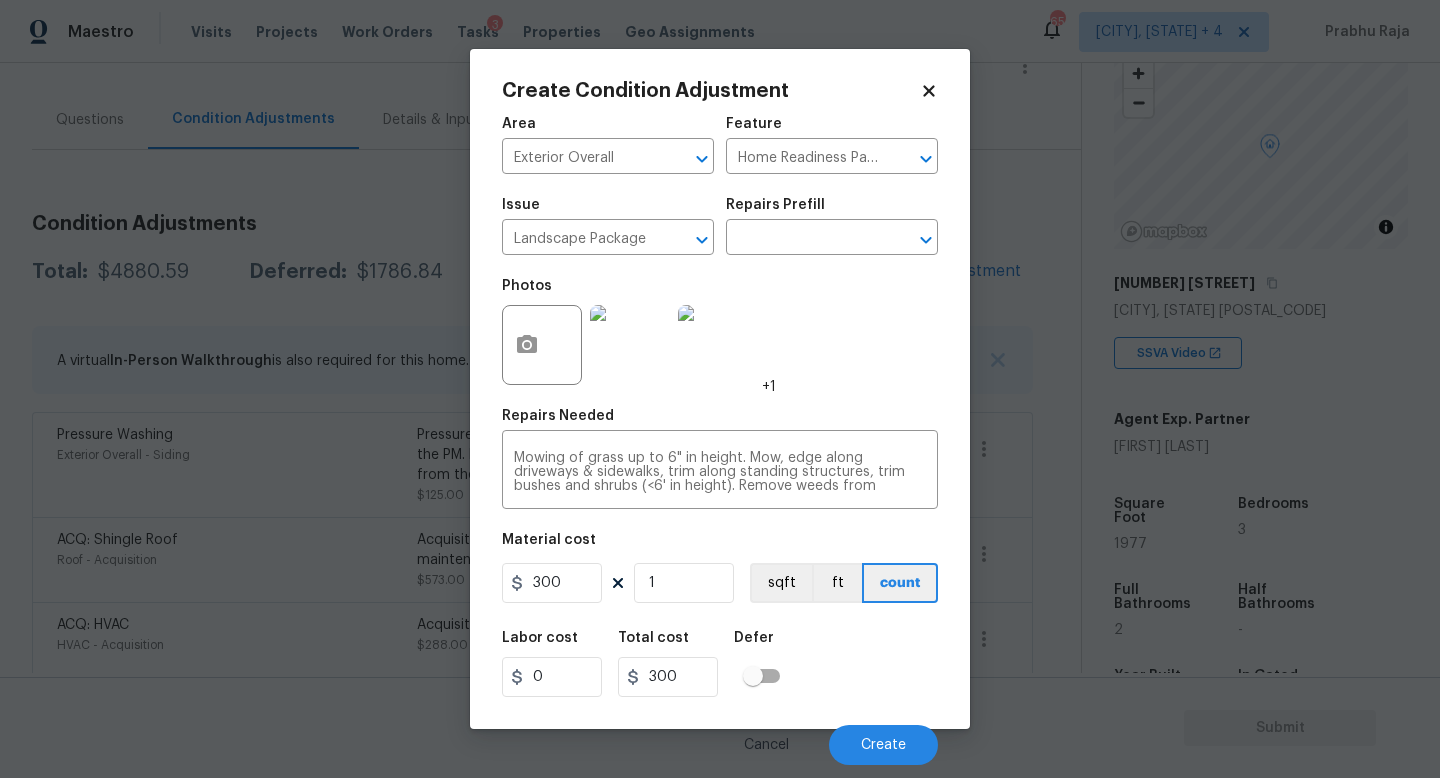 click on "Photos  +1" at bounding box center [720, 332] 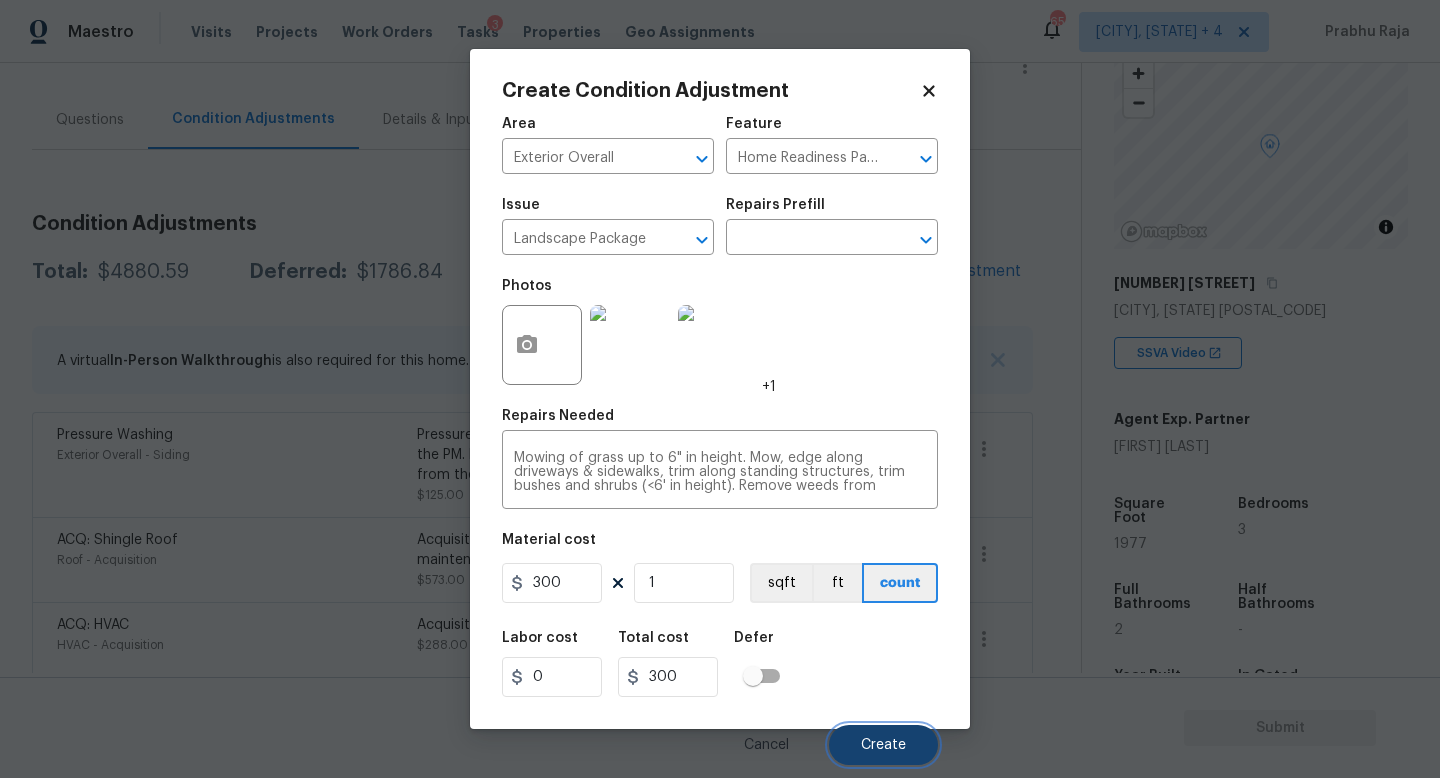 click on "Create" at bounding box center (883, 745) 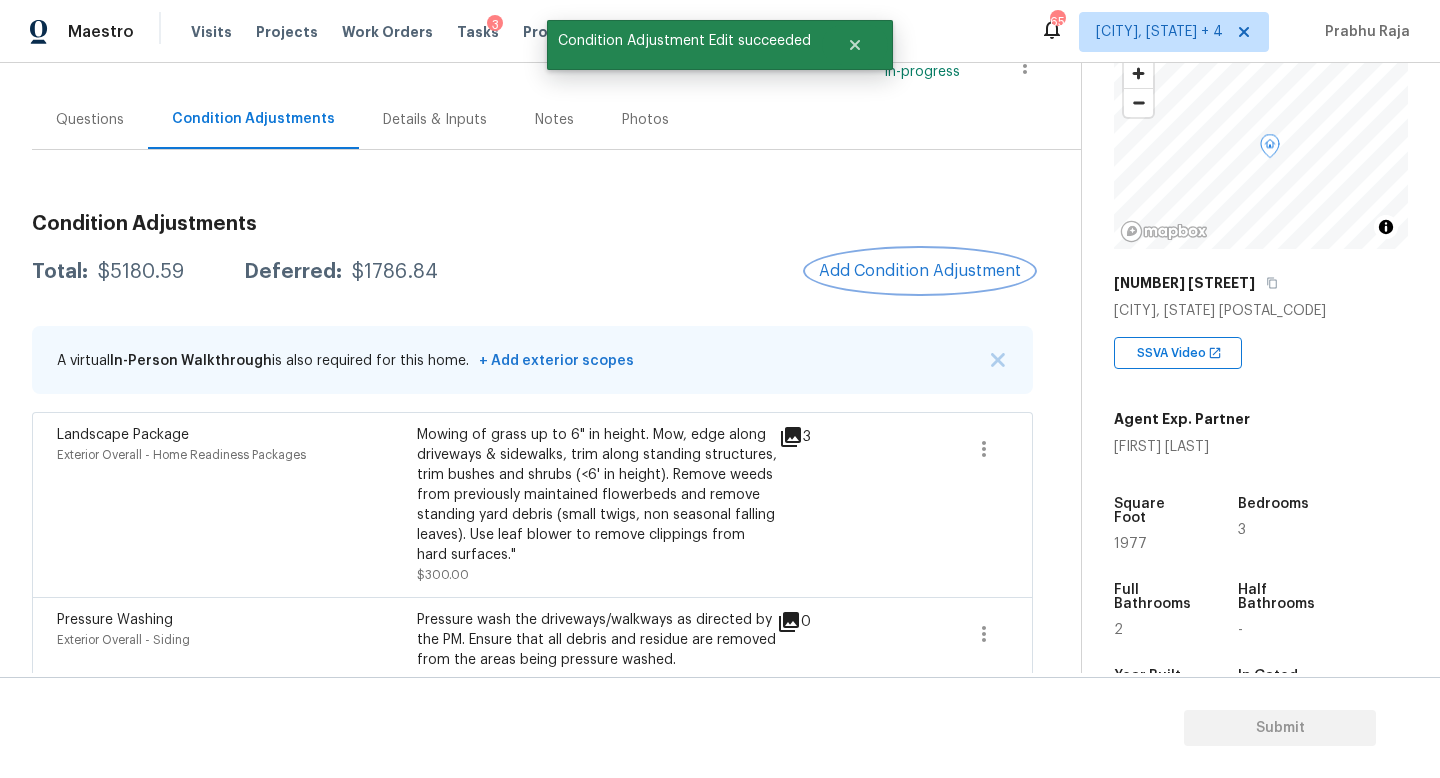 click on "Add Condition Adjustment" at bounding box center (920, 271) 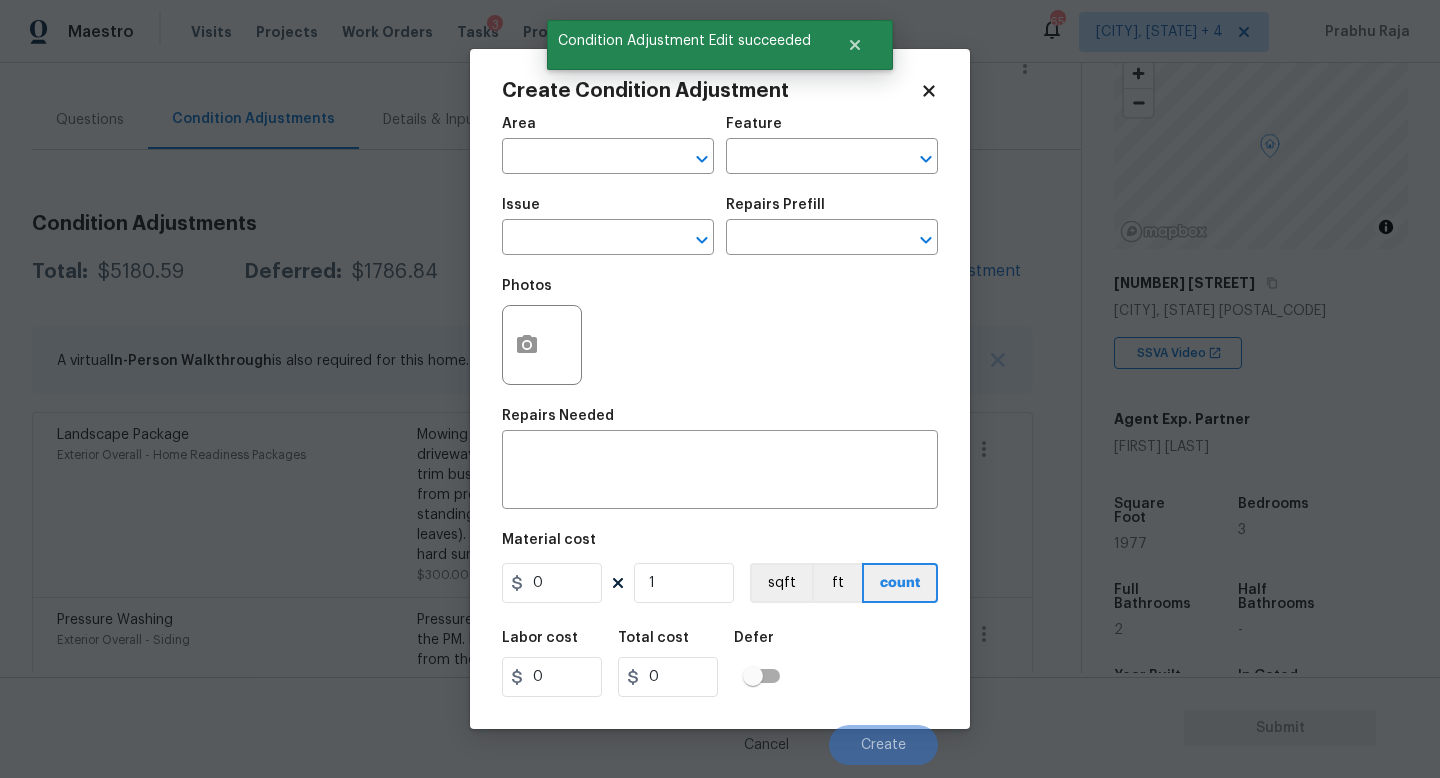 click on "Create Condition Adjustment Area ​ Feature ​ Issue ​ Repairs Prefill ​ Photos Repairs Needed x ​ Material cost 0 1 sqft ft count Labor cost 0 Total cost 0 Defer Cancel Create" at bounding box center [720, 389] 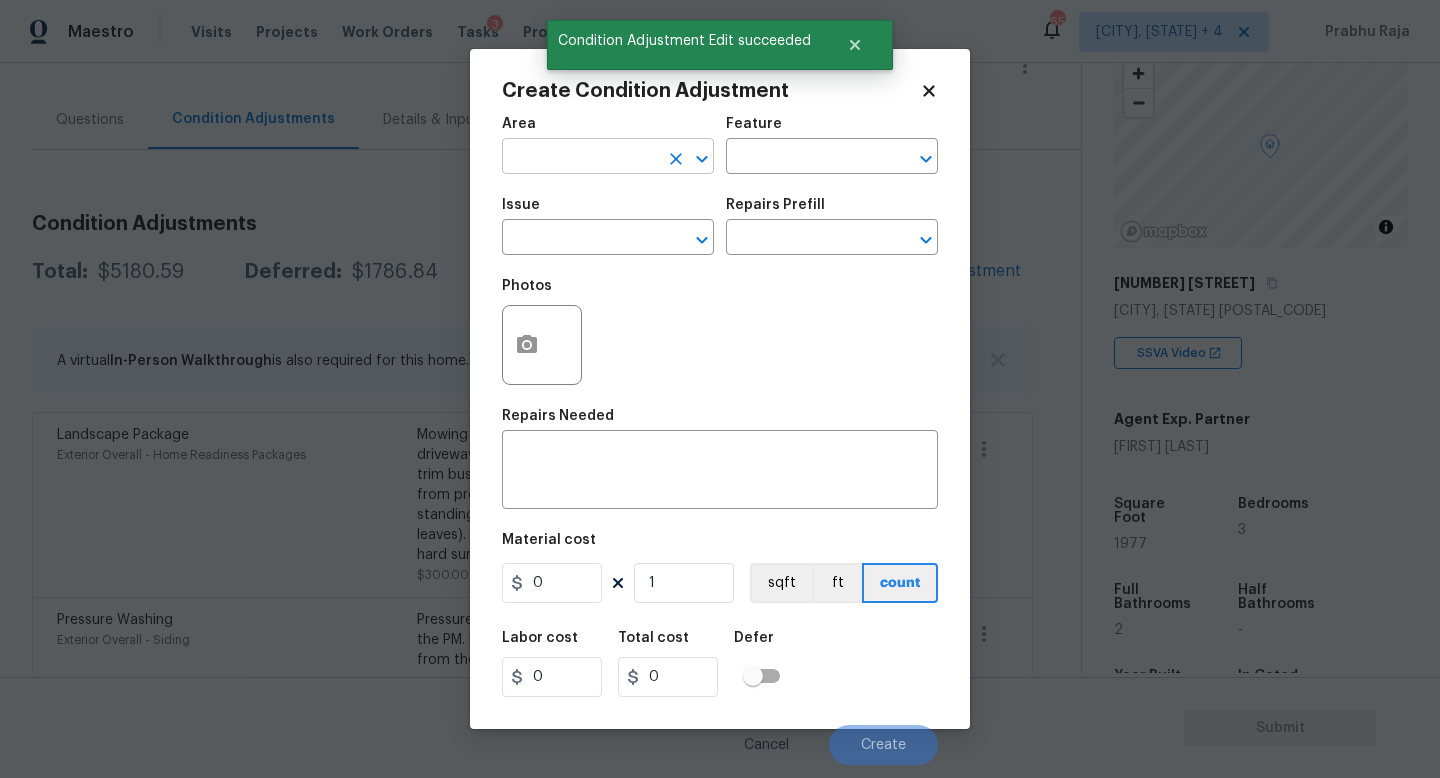 click at bounding box center [580, 158] 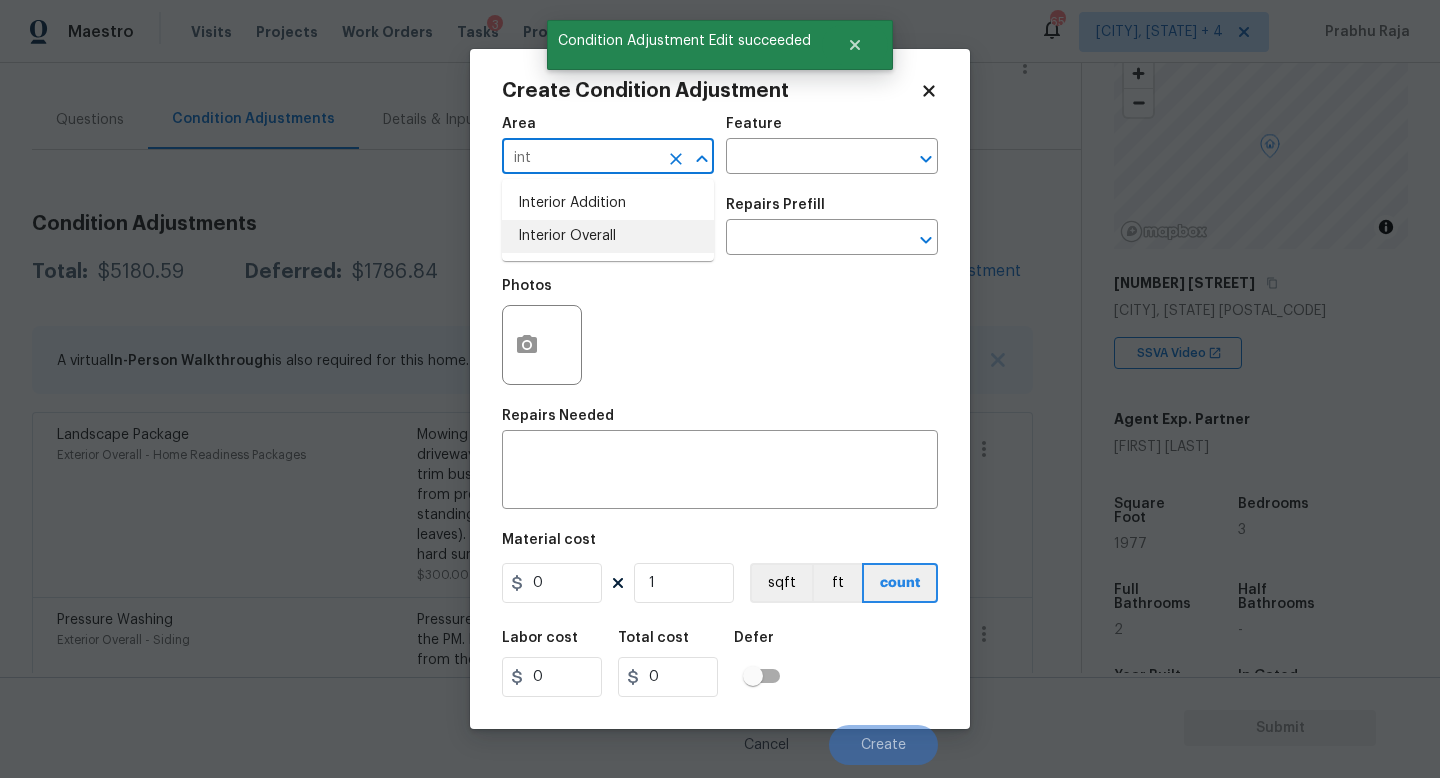 click on "Interior Overall" at bounding box center (608, 236) 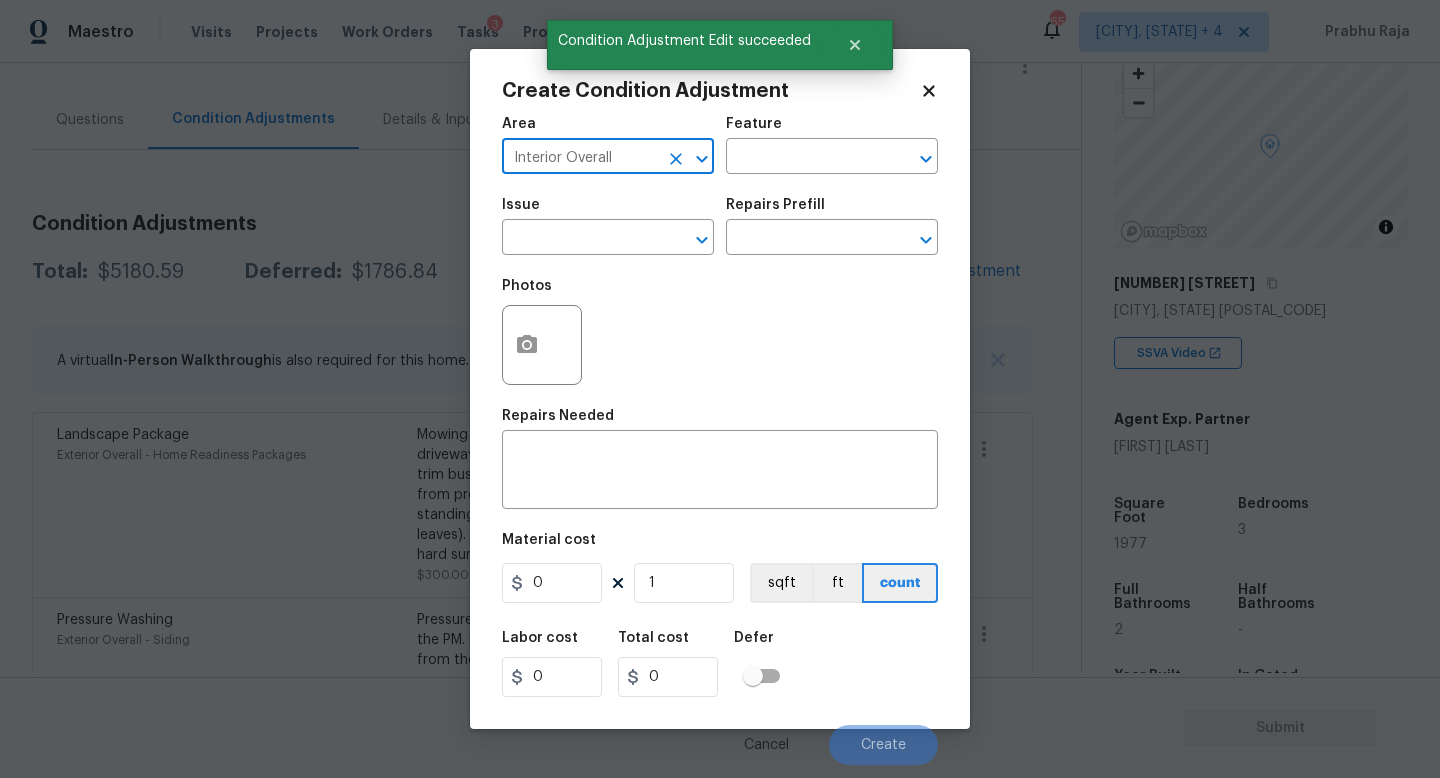 type on "Interior Overall" 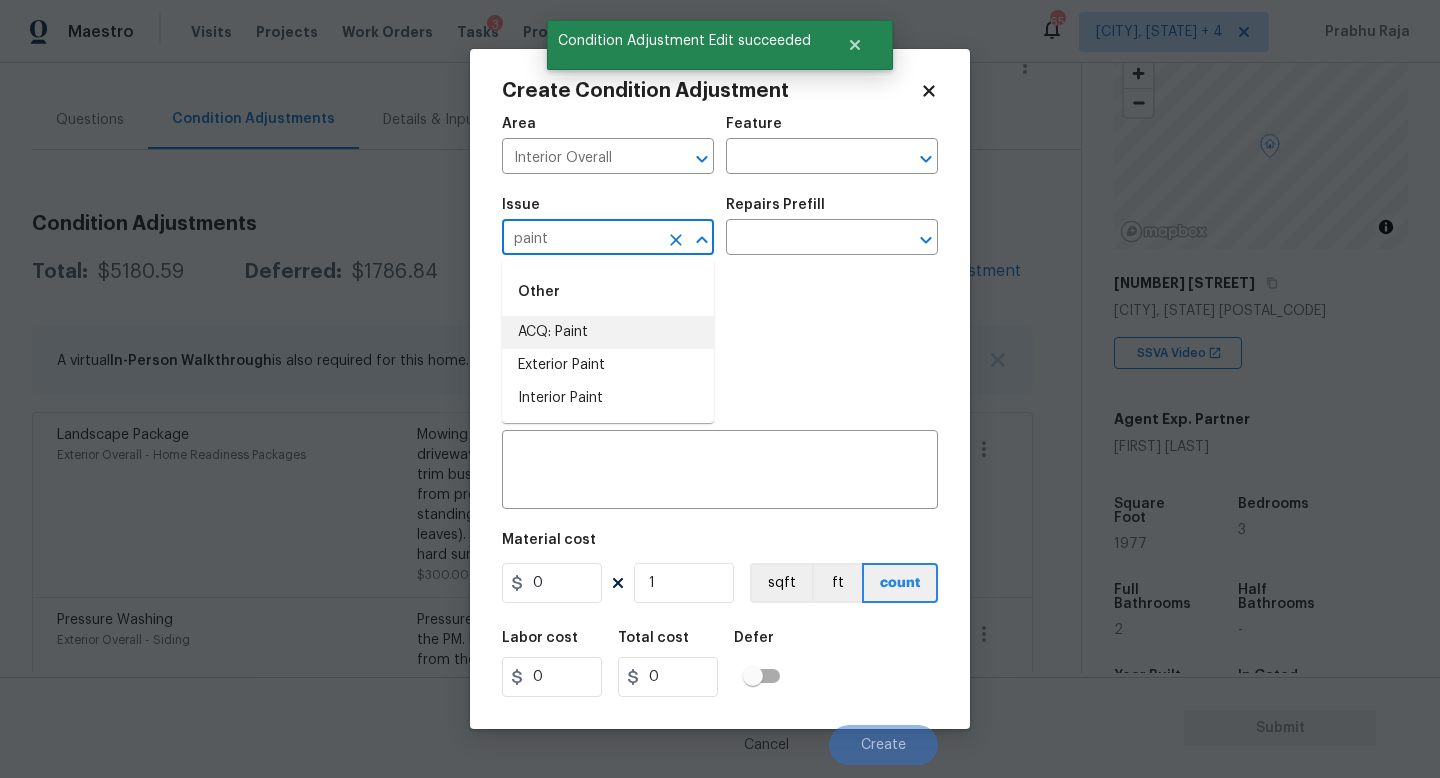 click on "ACQ: Paint" at bounding box center (608, 332) 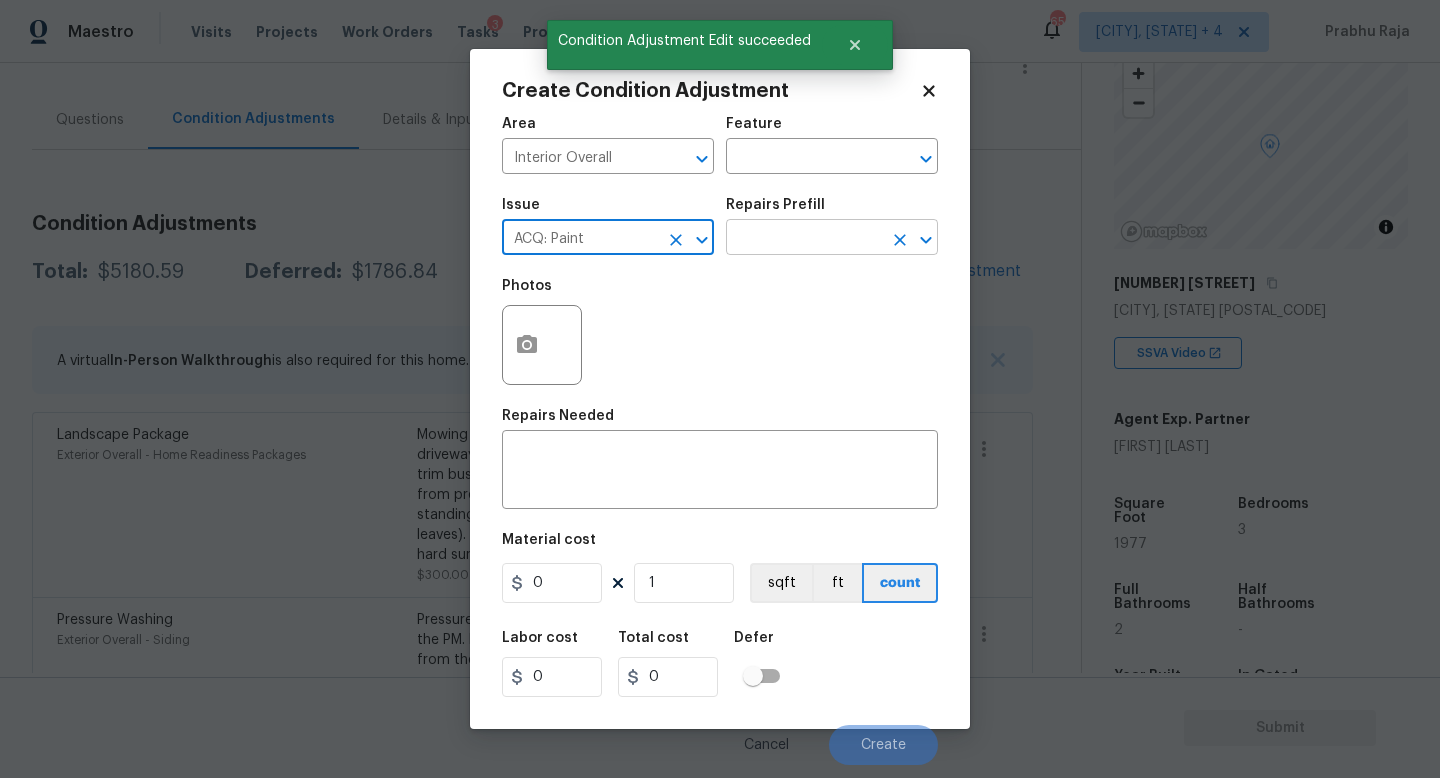 type on "ACQ: Paint" 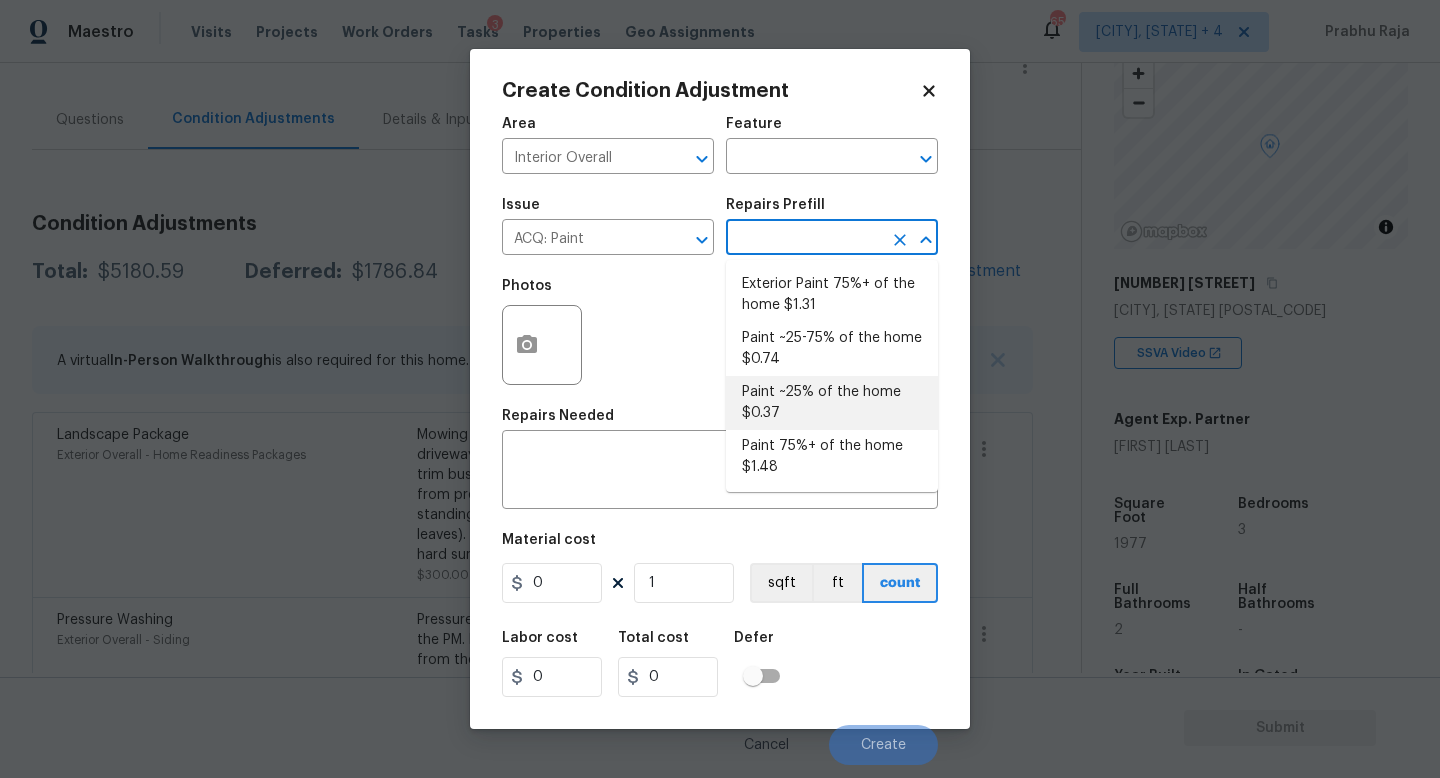 click on "Paint ~25% of the home $0.37" at bounding box center [832, 403] 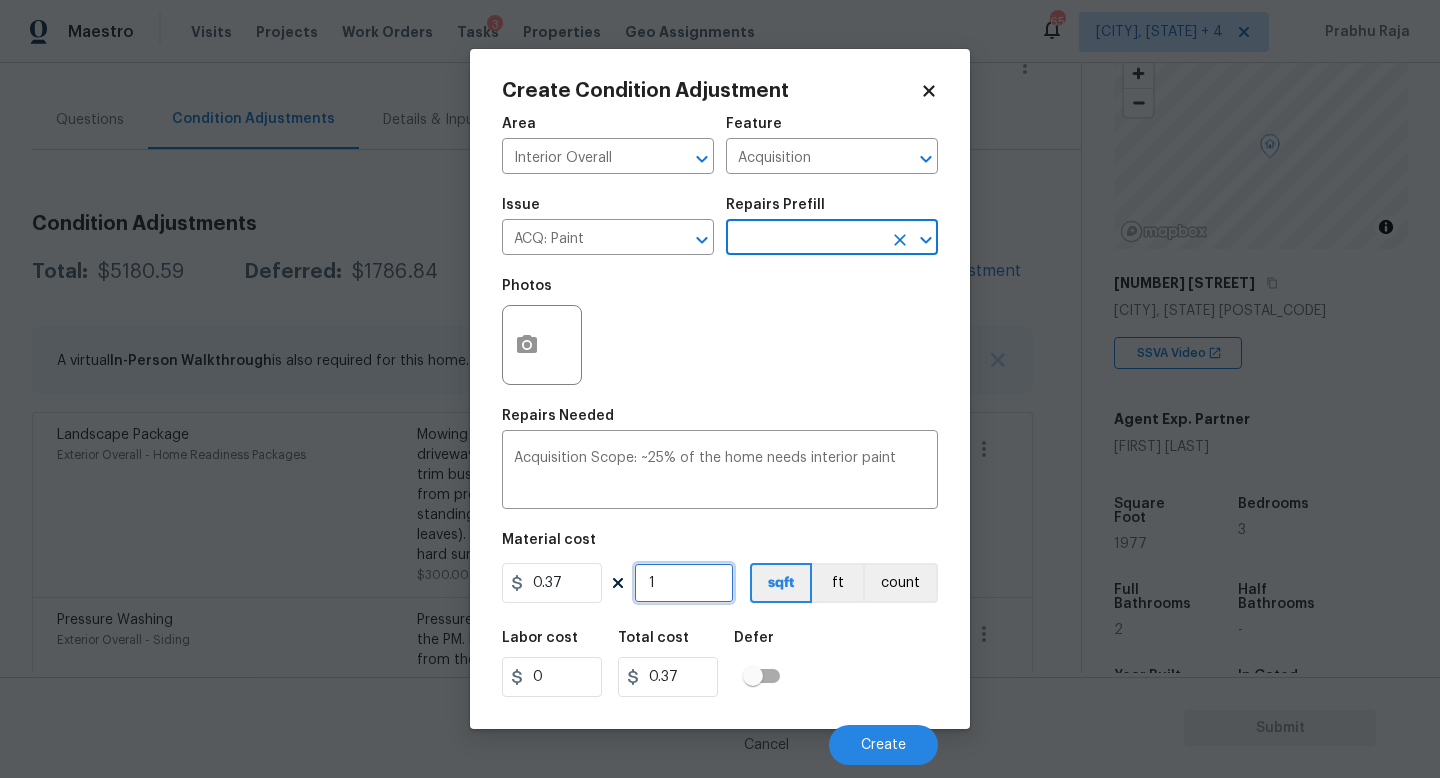 click on "1" at bounding box center [684, 583] 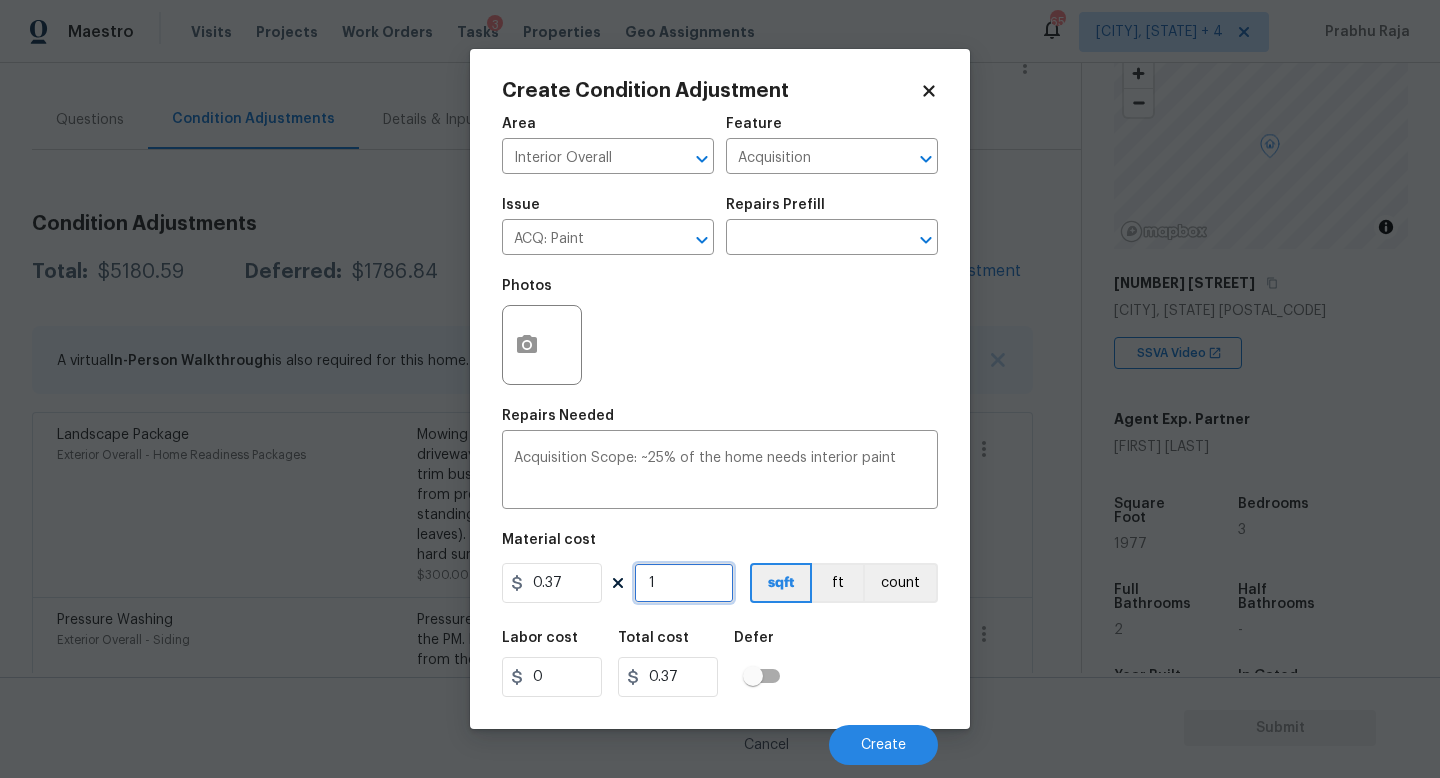 type on "0" 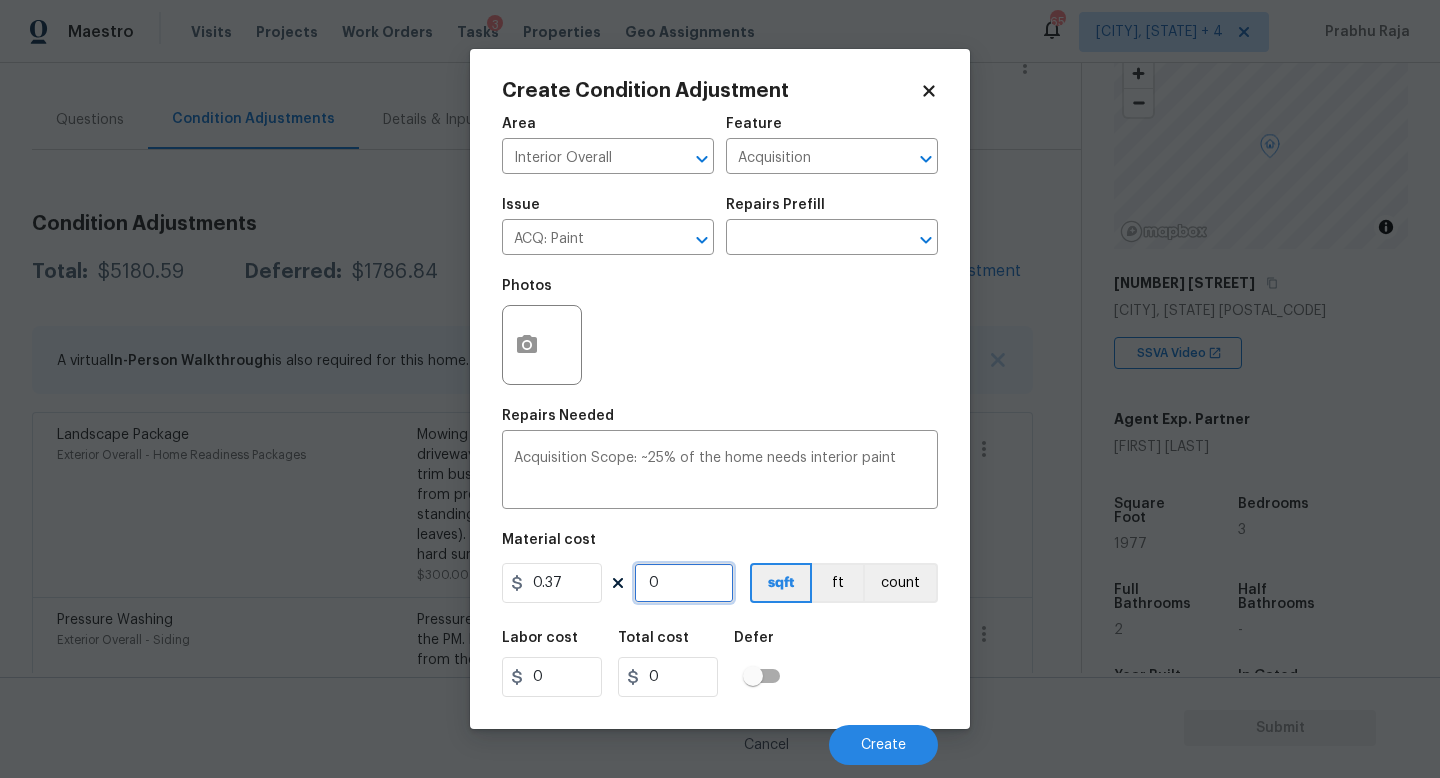 paste on "1977" 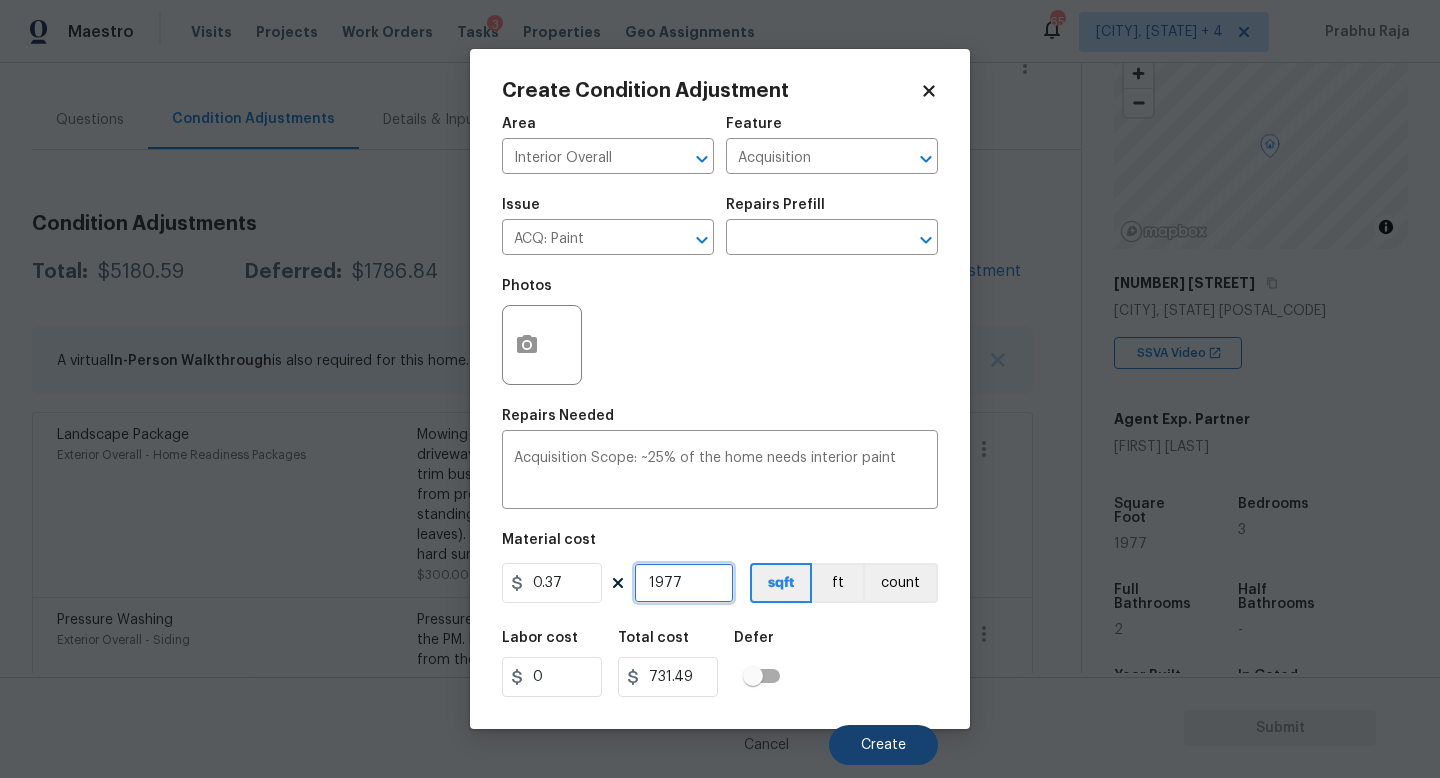 type on "1977" 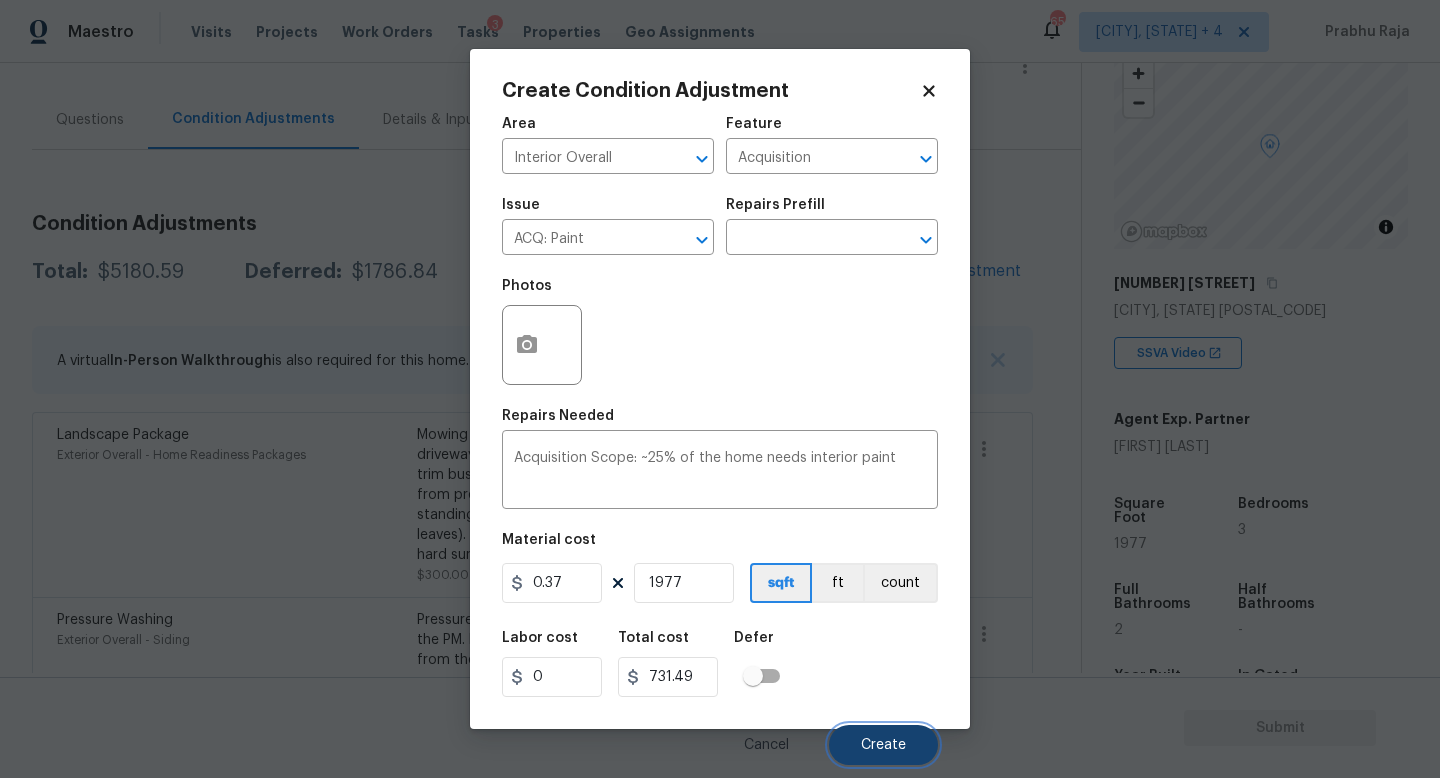 click on "Create" at bounding box center (883, 745) 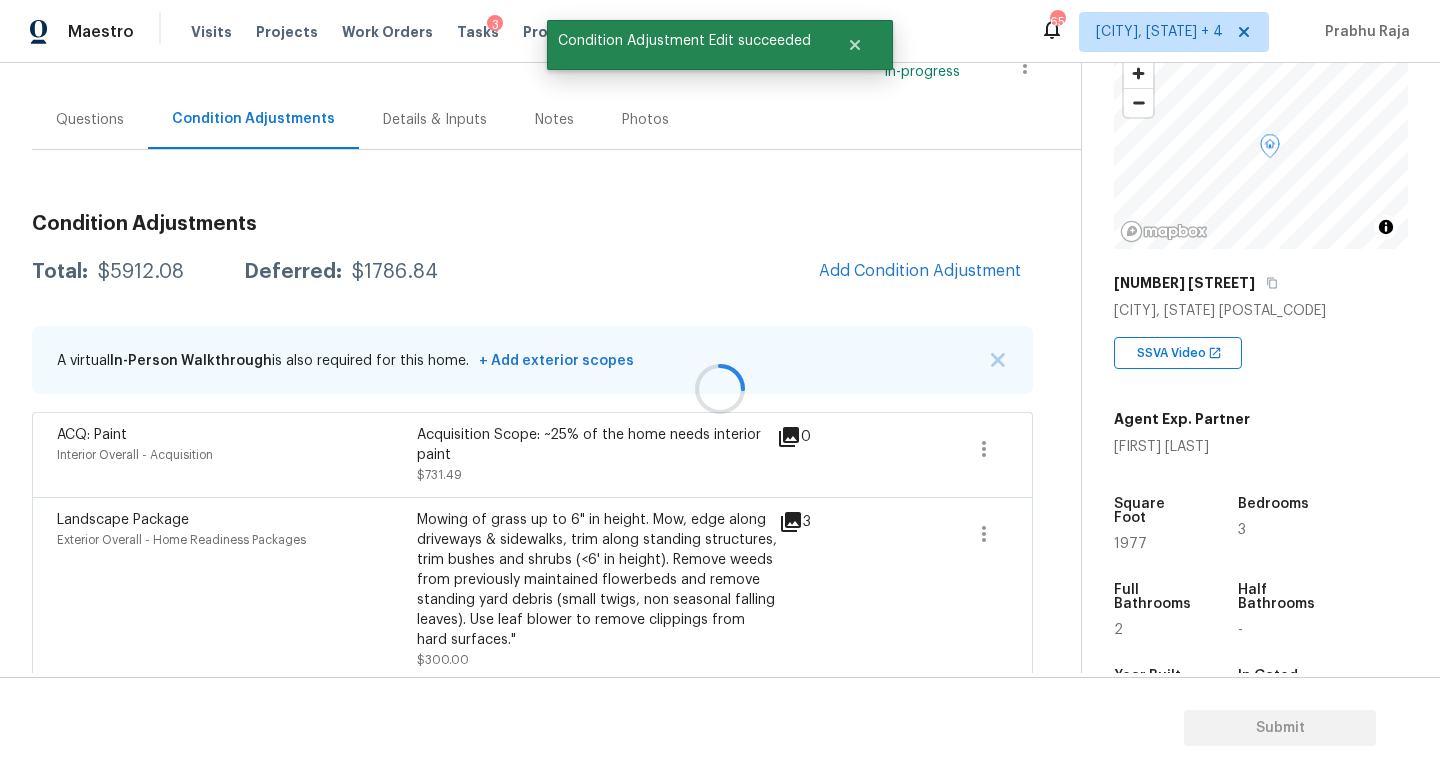 click at bounding box center [720, 389] 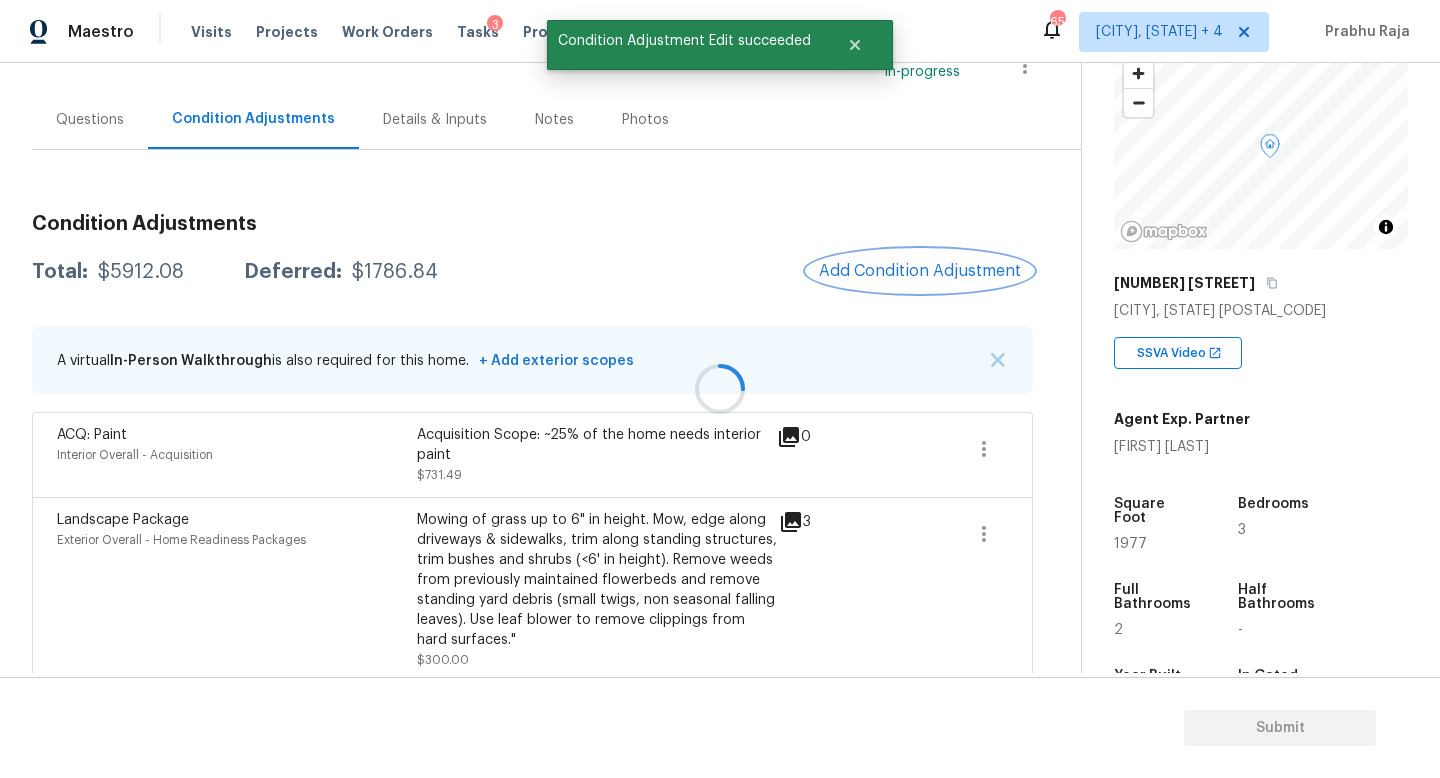 click on "Add Condition Adjustment" at bounding box center [920, 271] 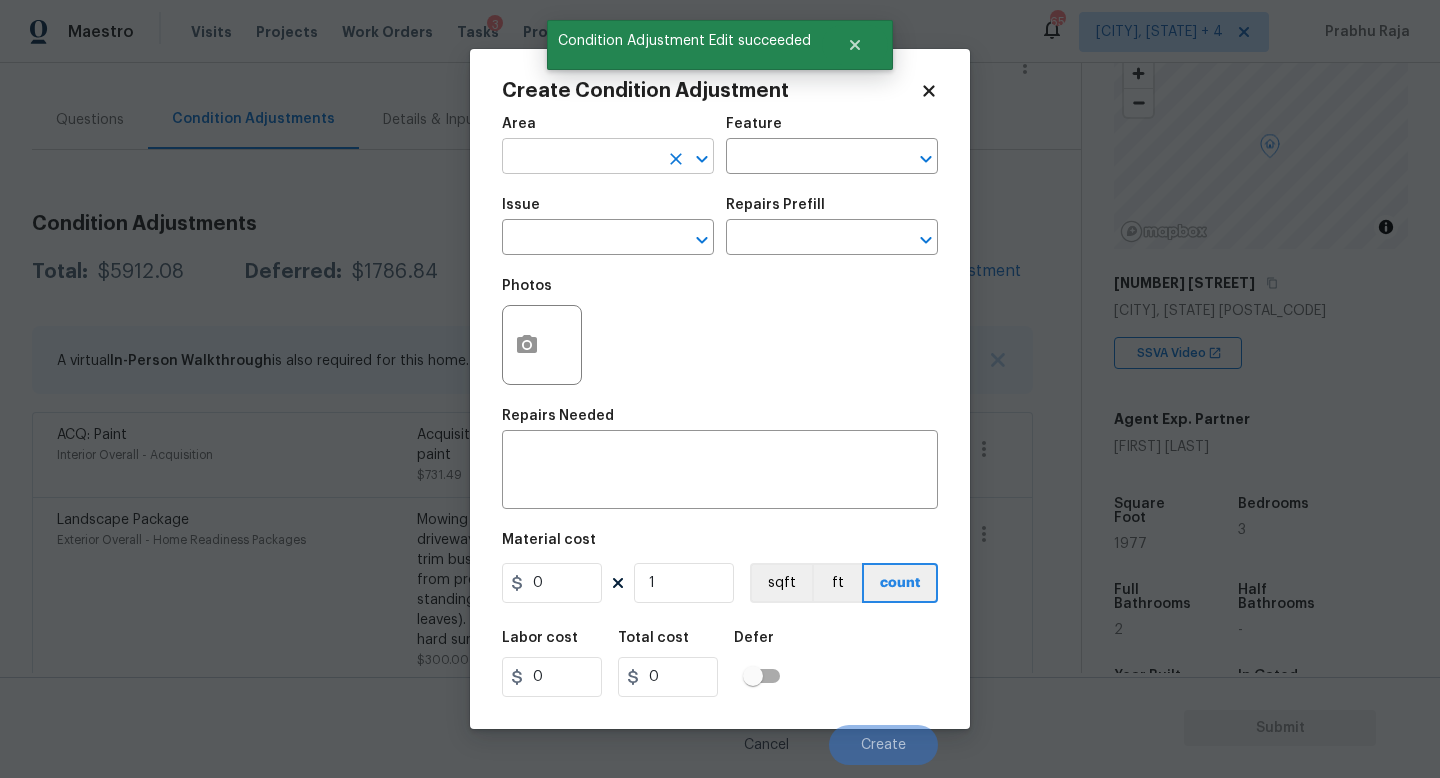 click at bounding box center (580, 158) 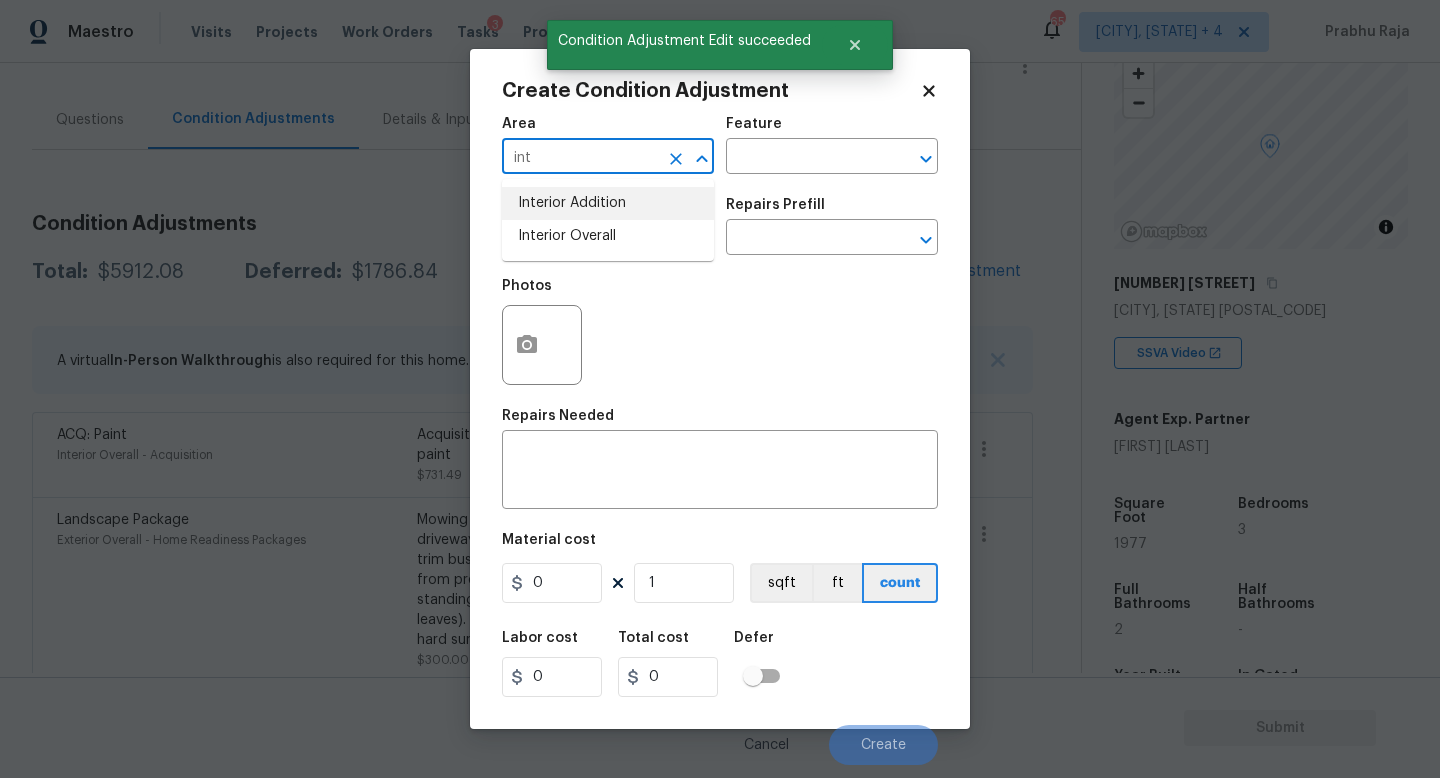 click on "Interior Overall" at bounding box center (608, 236) 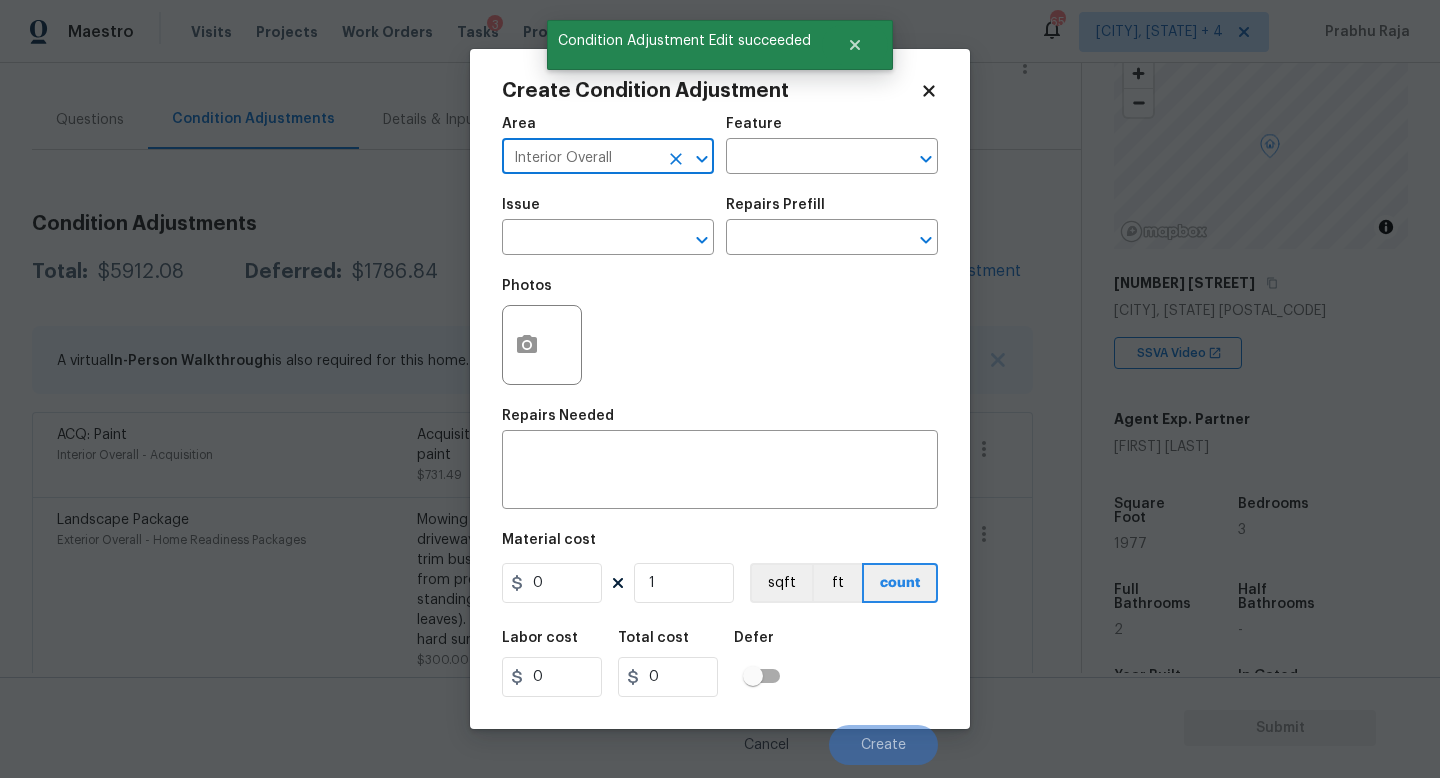 type on "Interior Overall" 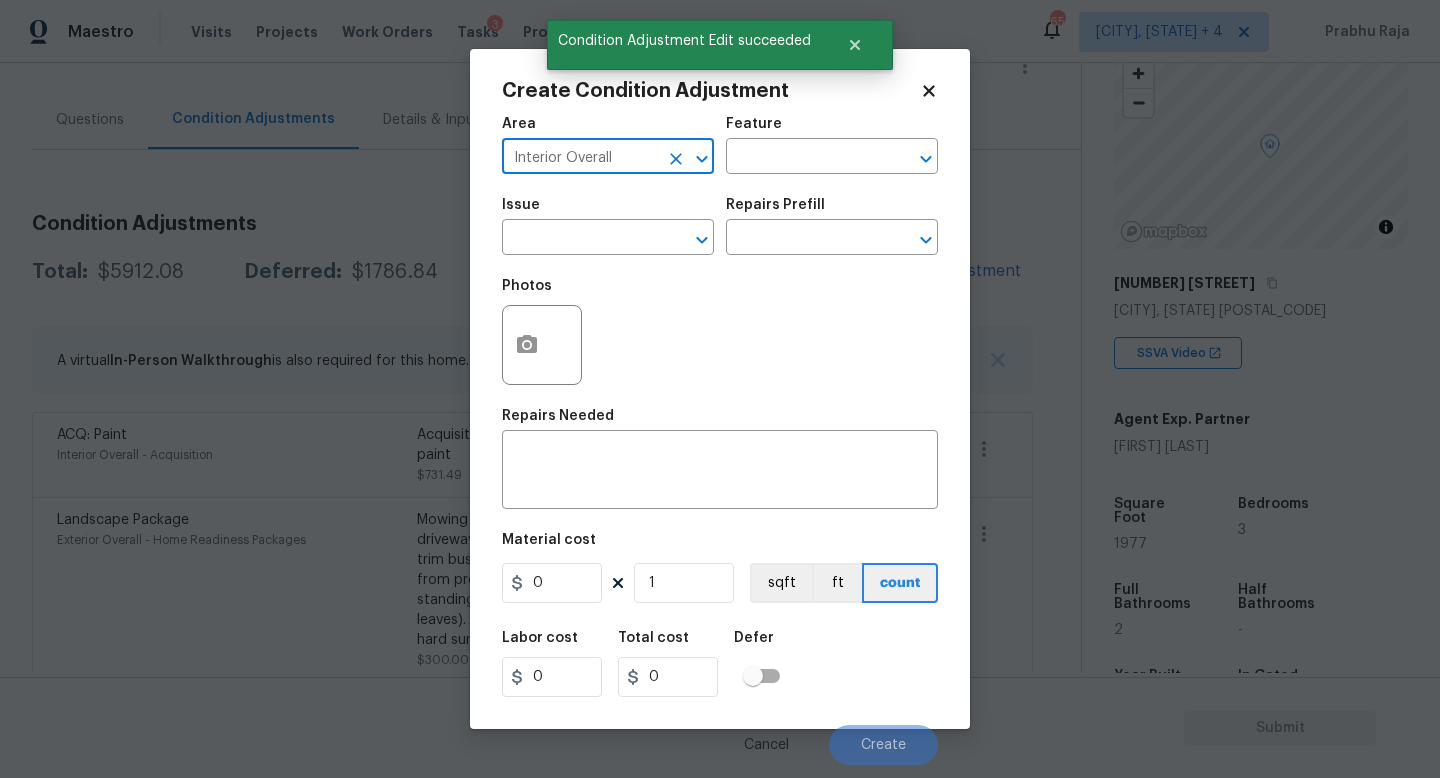 click at bounding box center (580, 239) 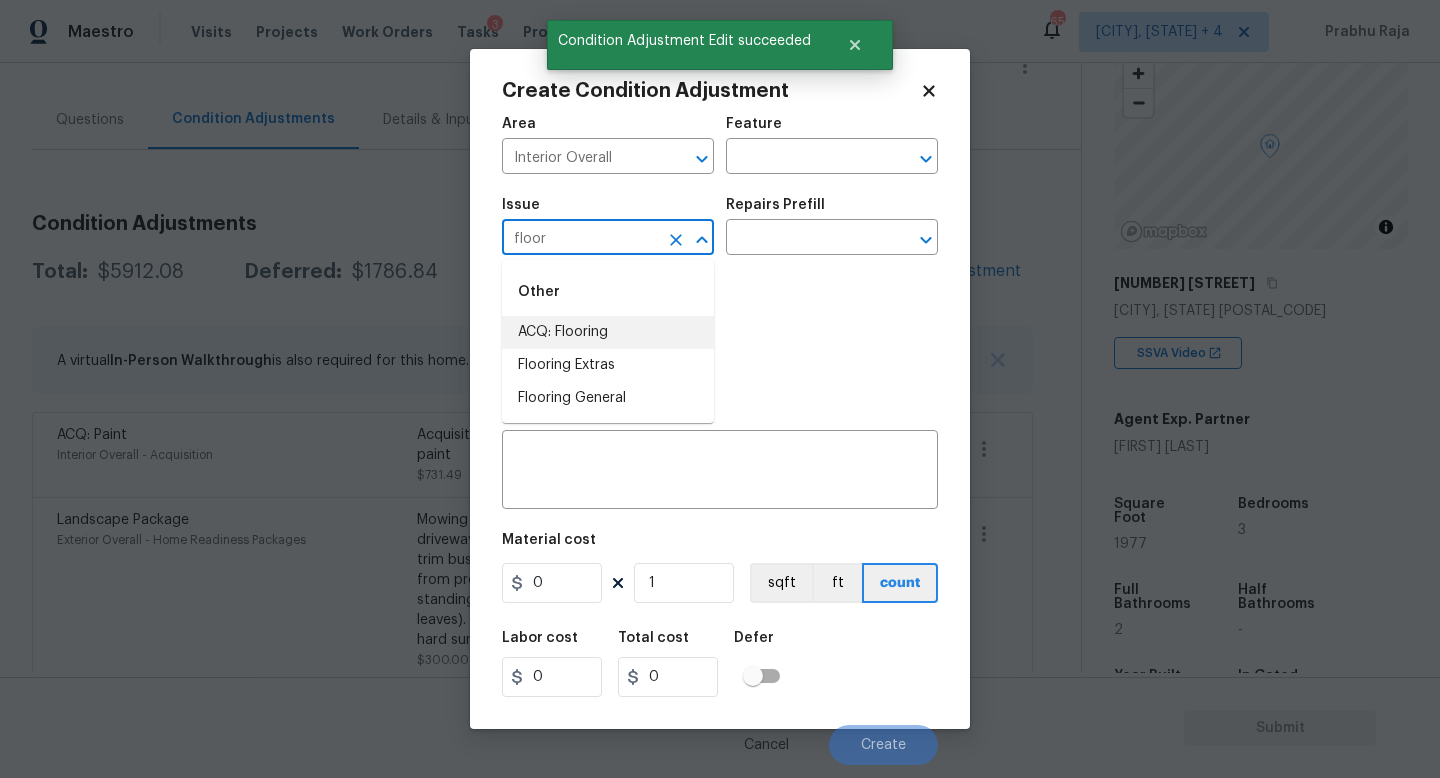 click on "ACQ: Flooring" at bounding box center (608, 332) 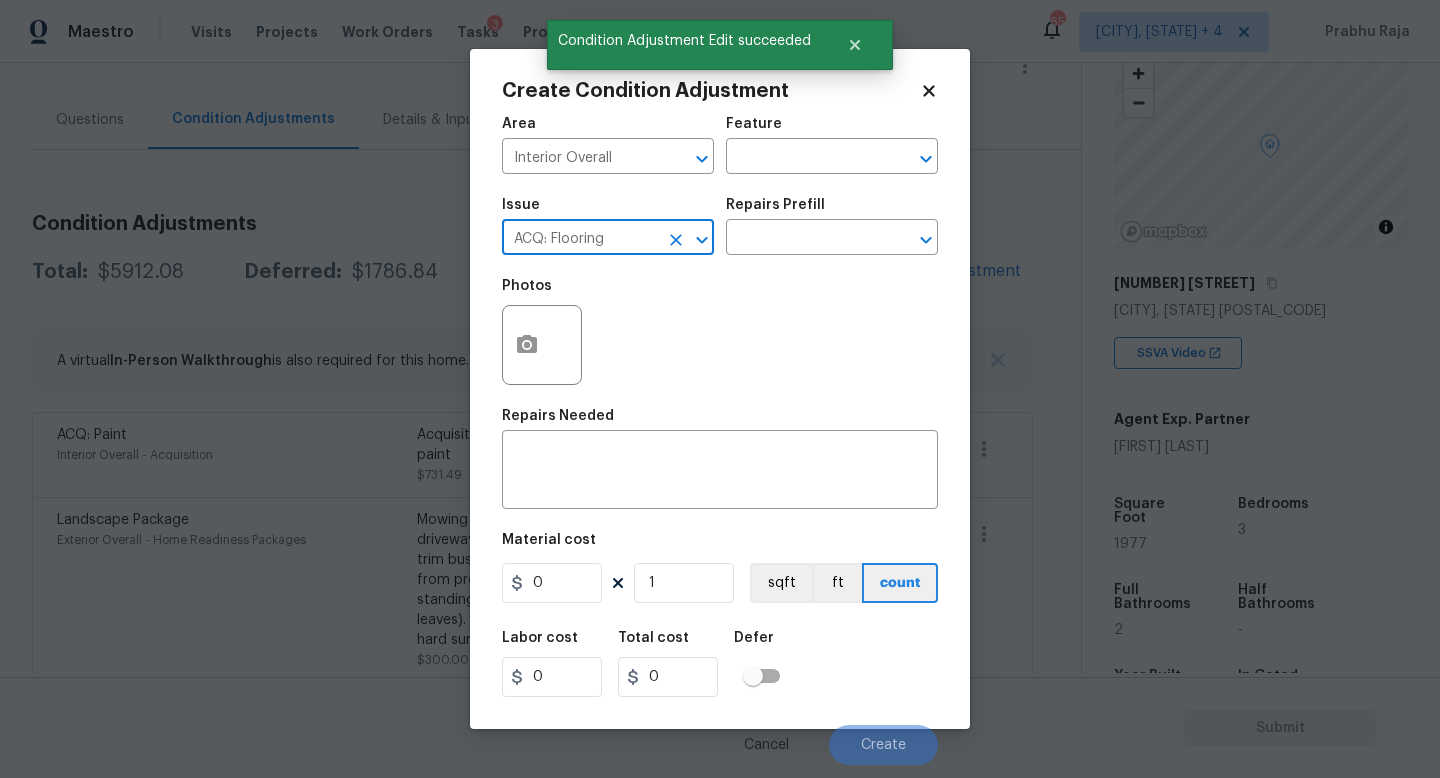 type on "ACQ: Flooring" 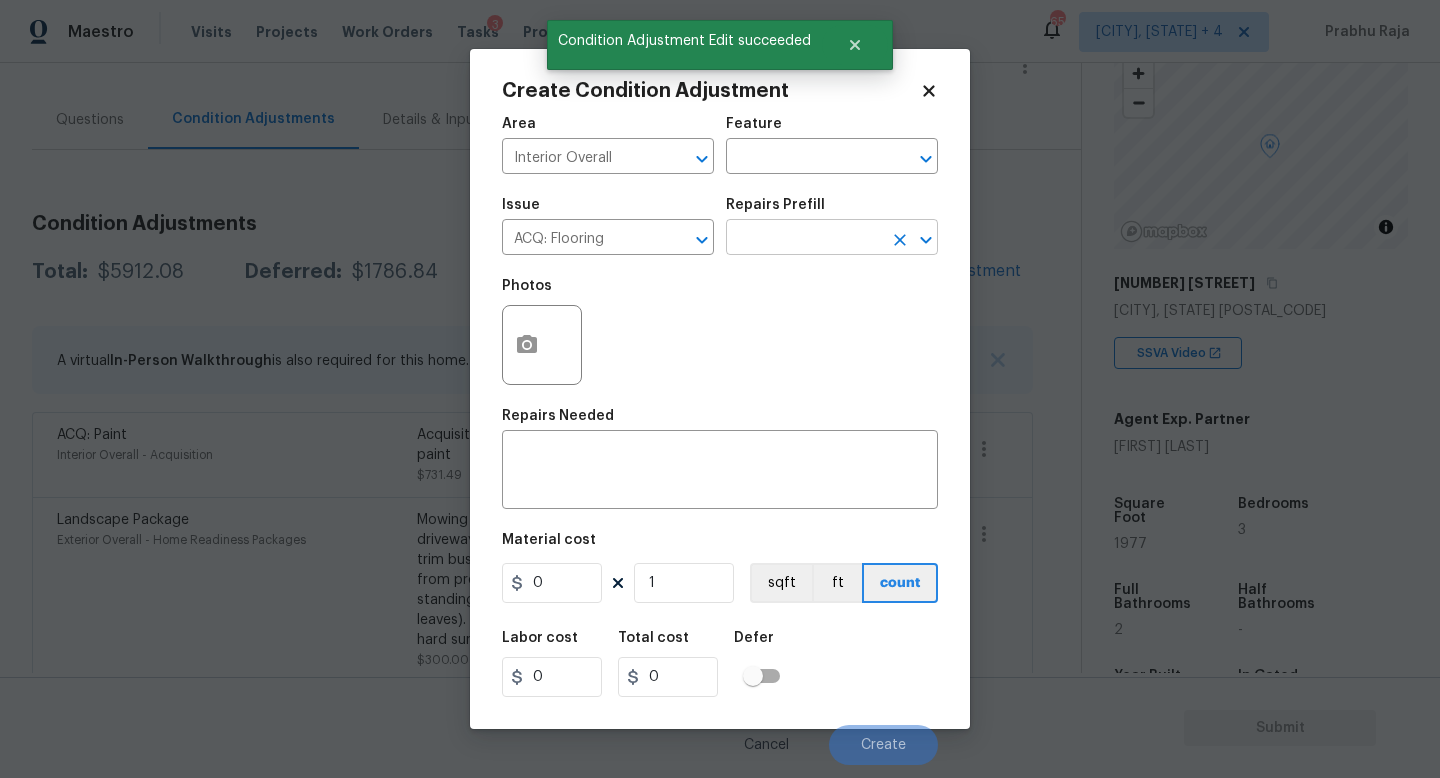 click at bounding box center [804, 239] 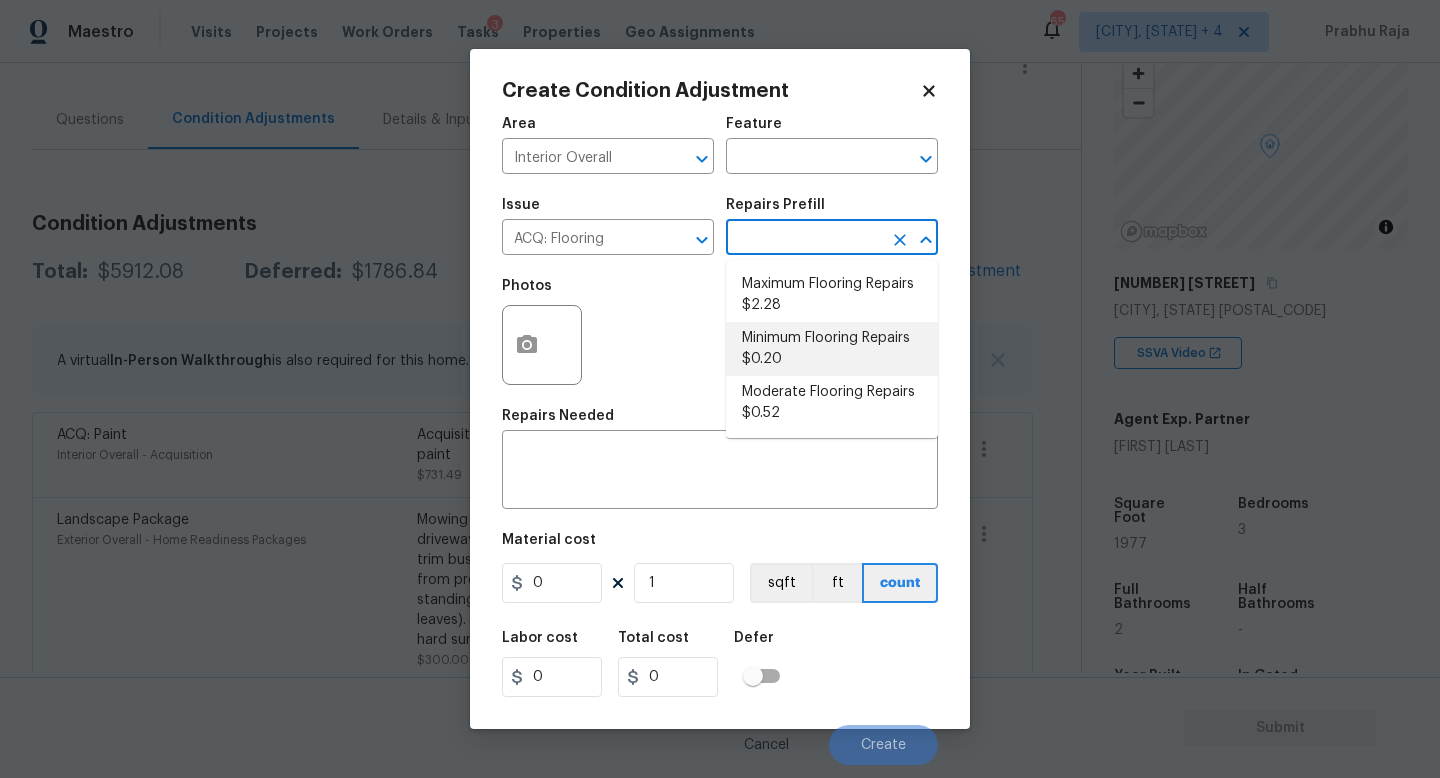 click on "Minimum Flooring Repairs $0.20" at bounding box center [832, 349] 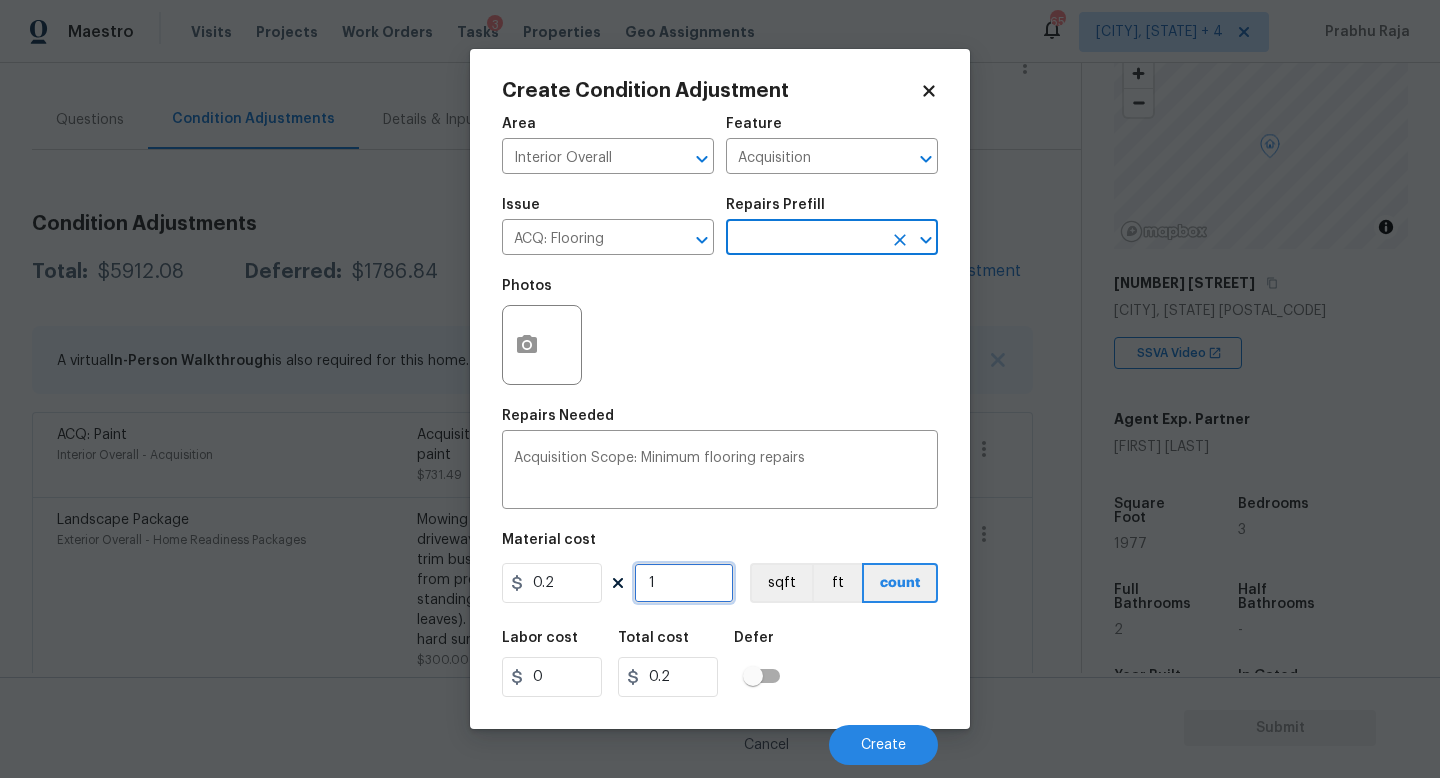 click on "1" at bounding box center [684, 583] 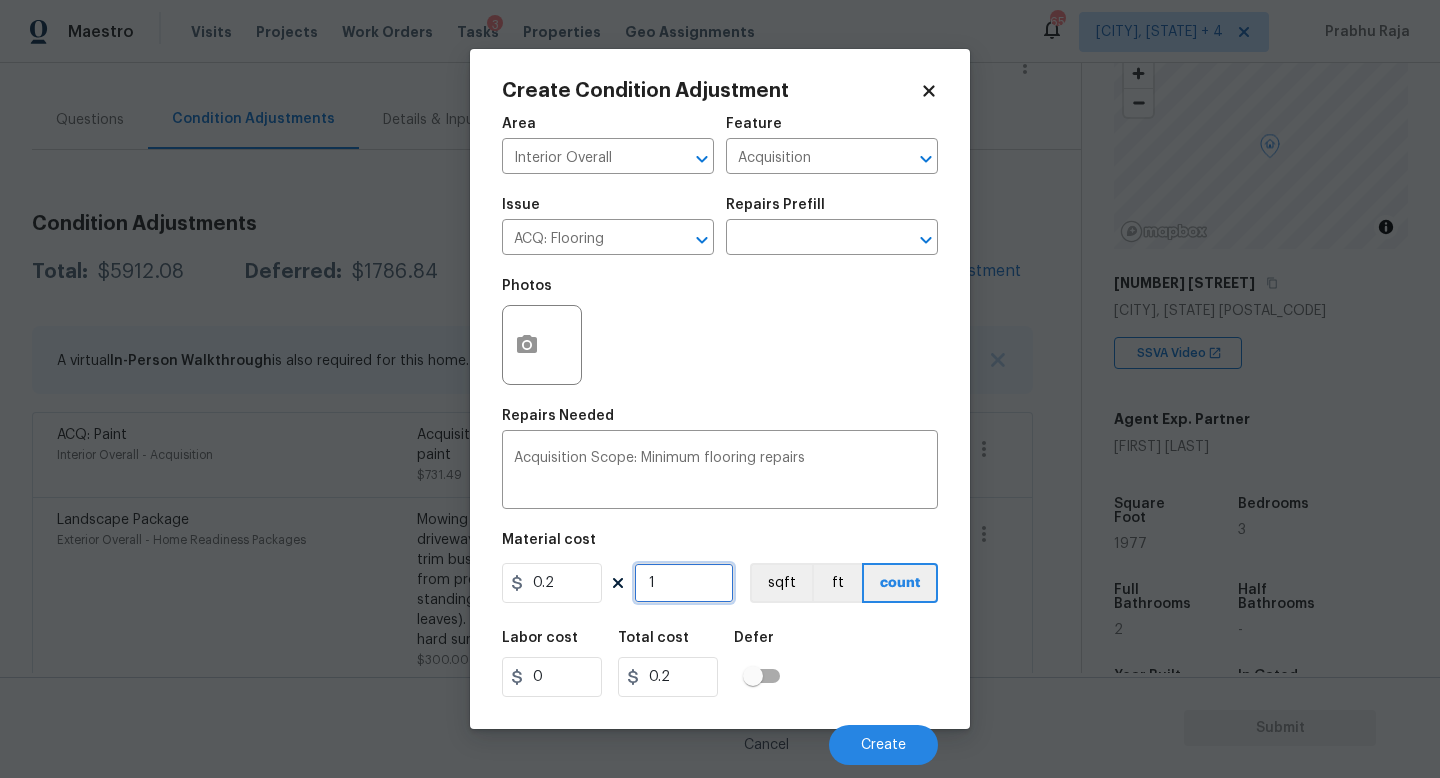 type on "0" 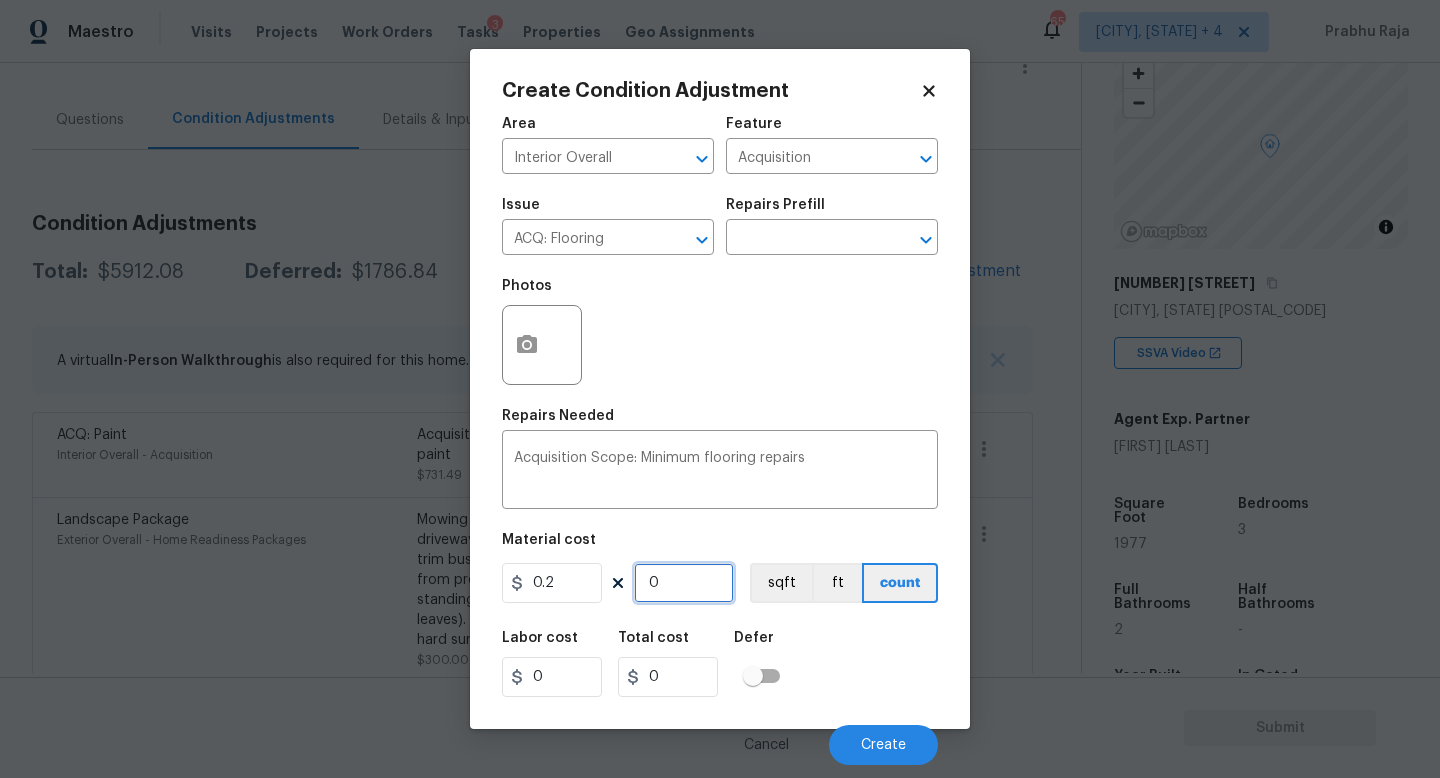 paste on "1977" 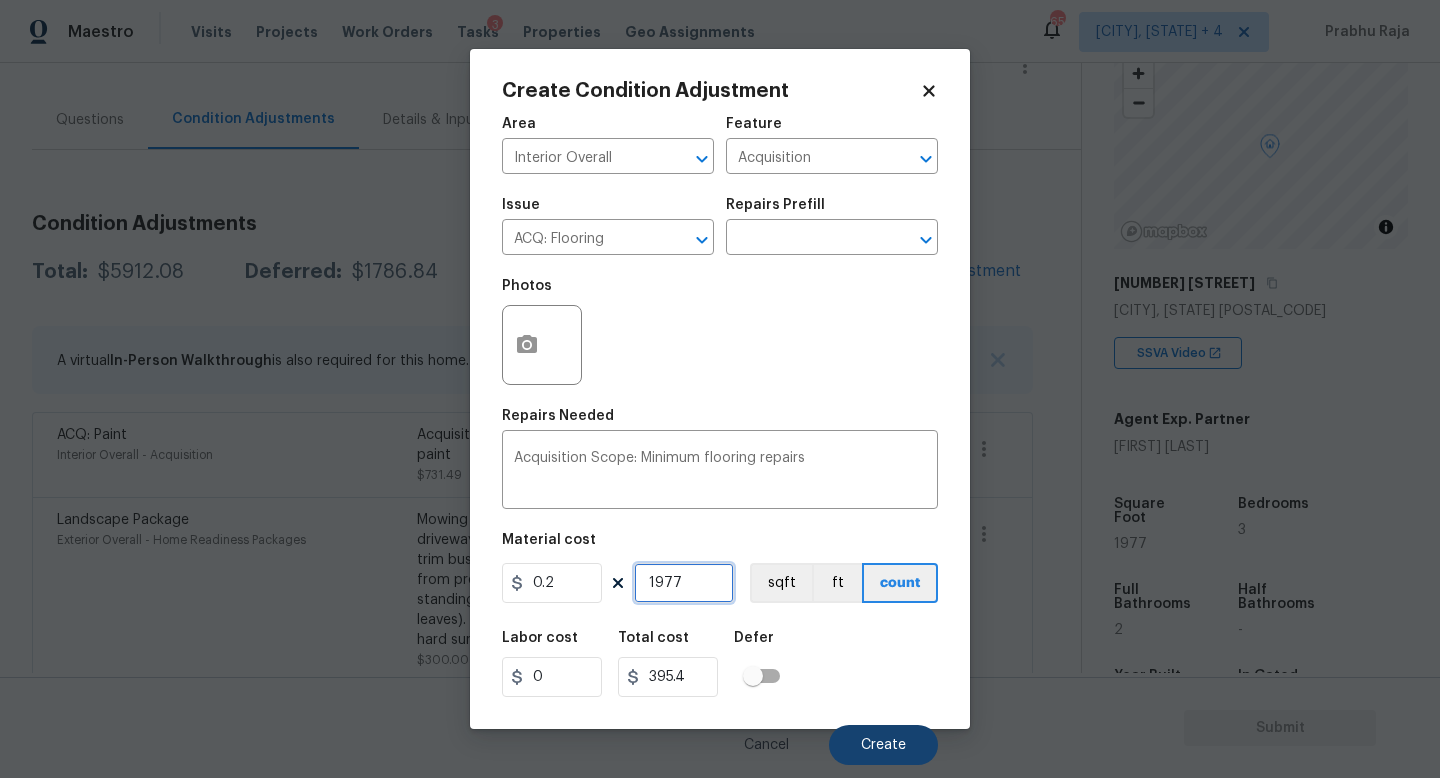 type on "1977" 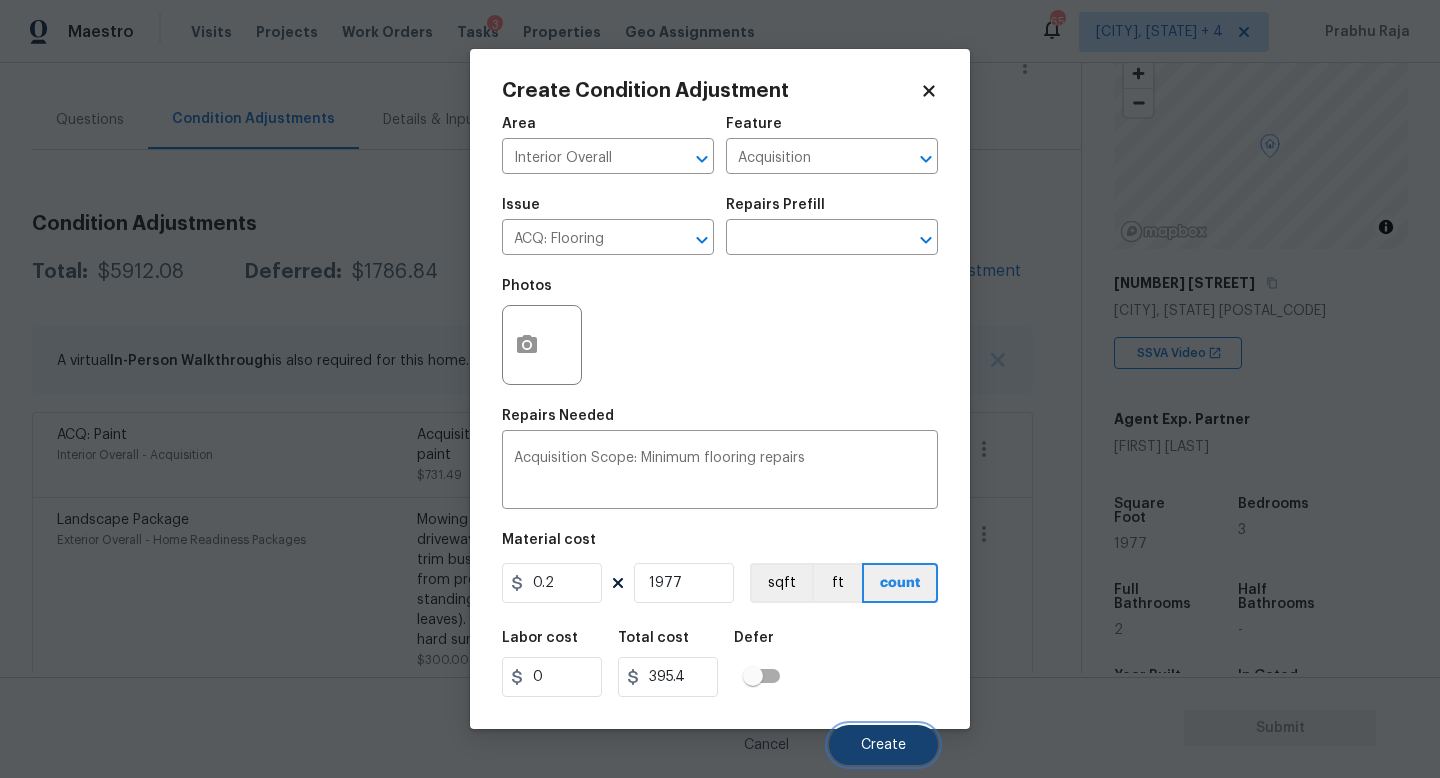click on "Create" at bounding box center [883, 745] 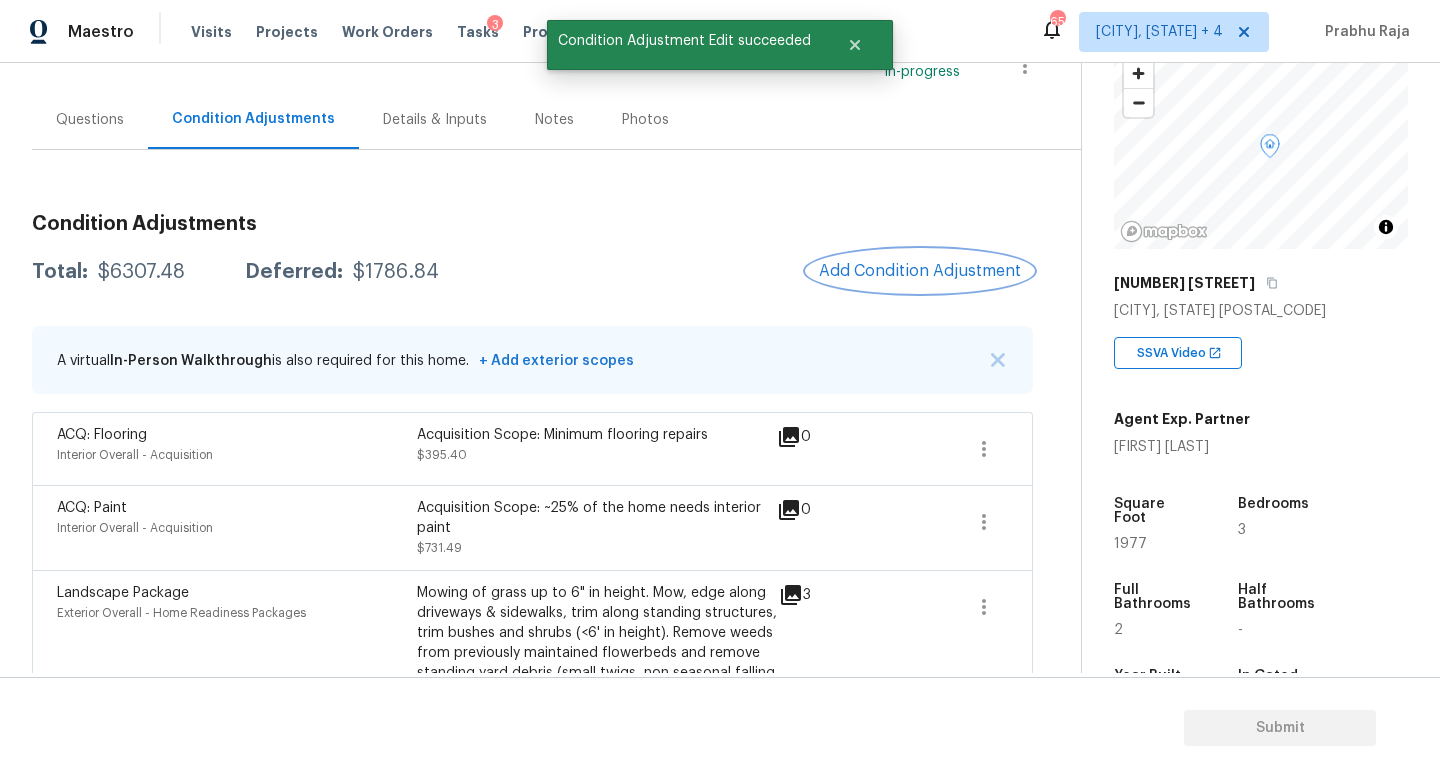 click on "Add Condition Adjustment" at bounding box center [920, 271] 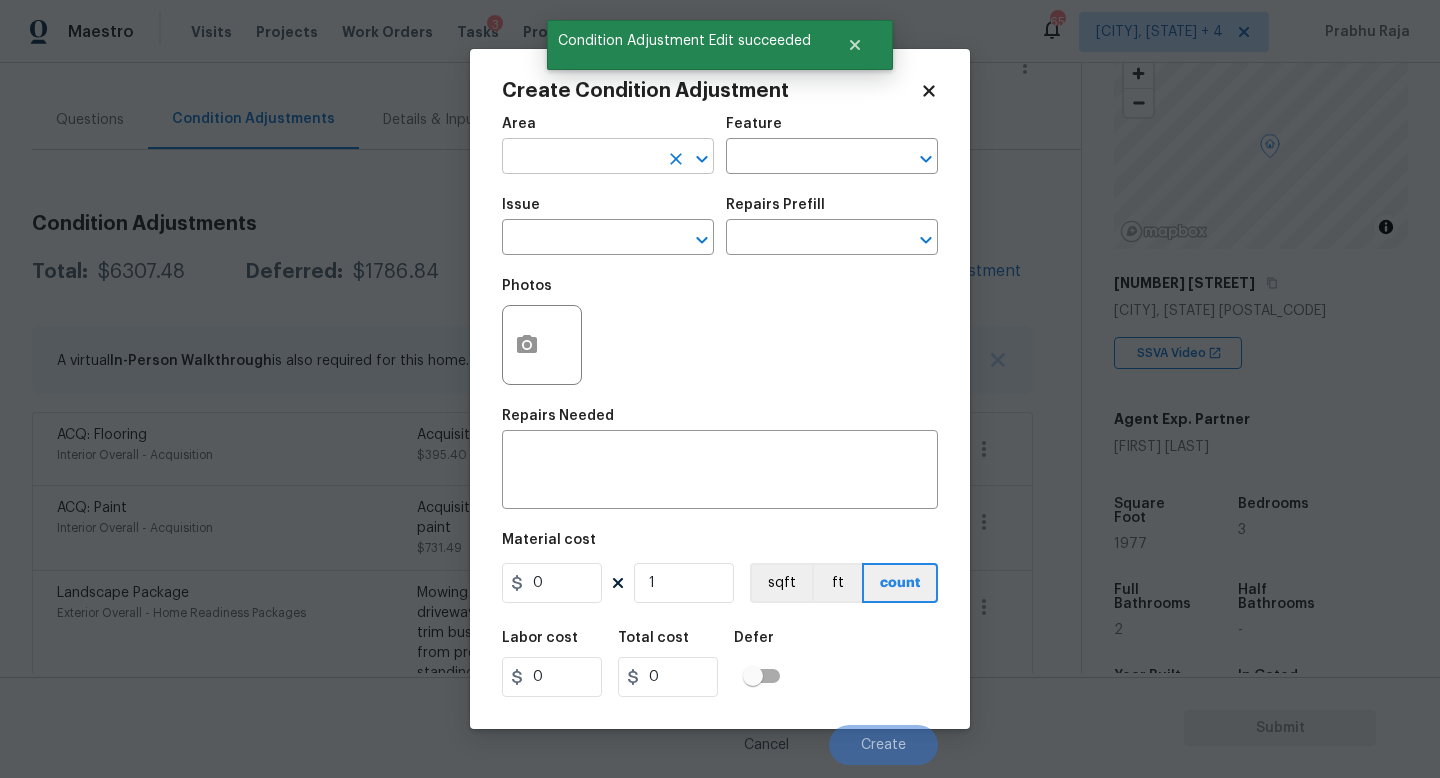 click at bounding box center (580, 158) 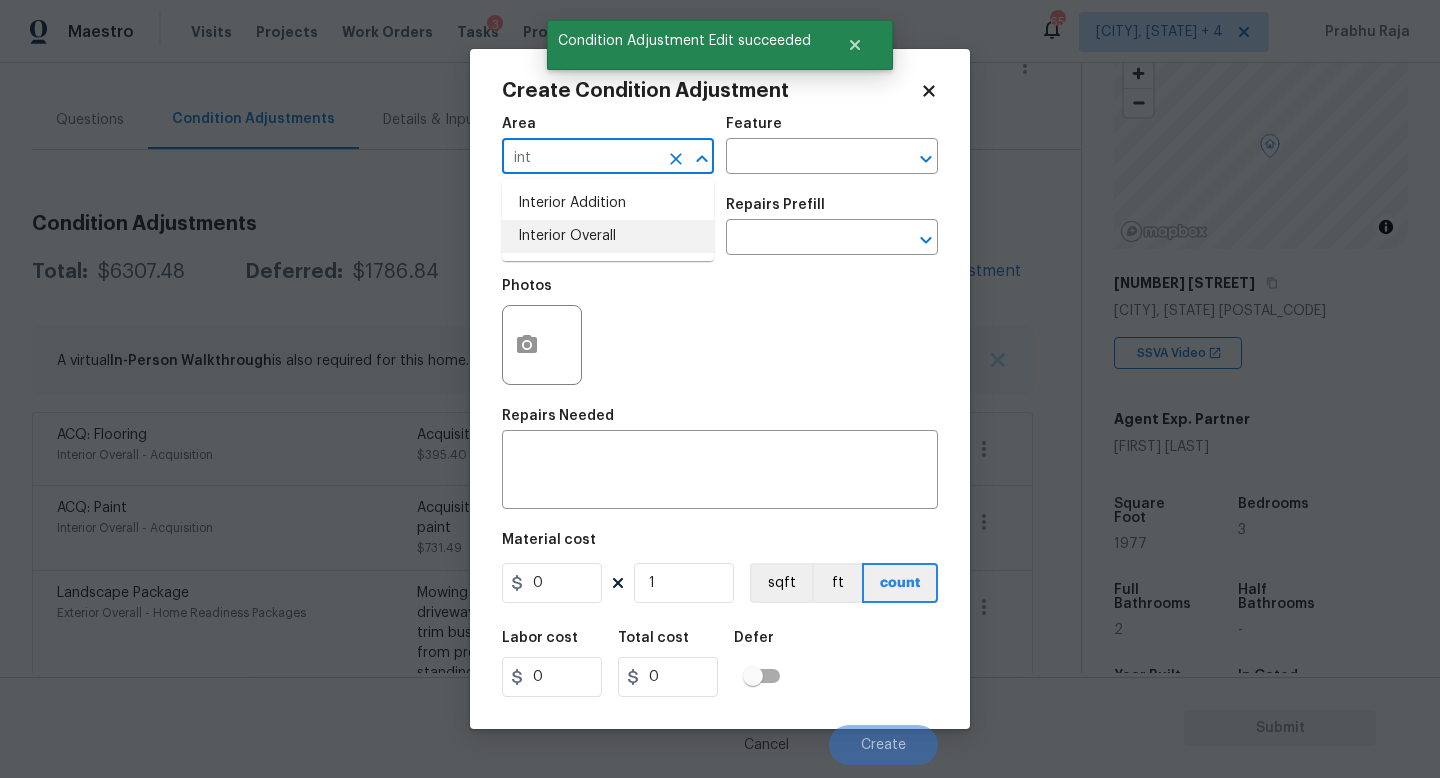 click on "Interior Overall" at bounding box center (608, 236) 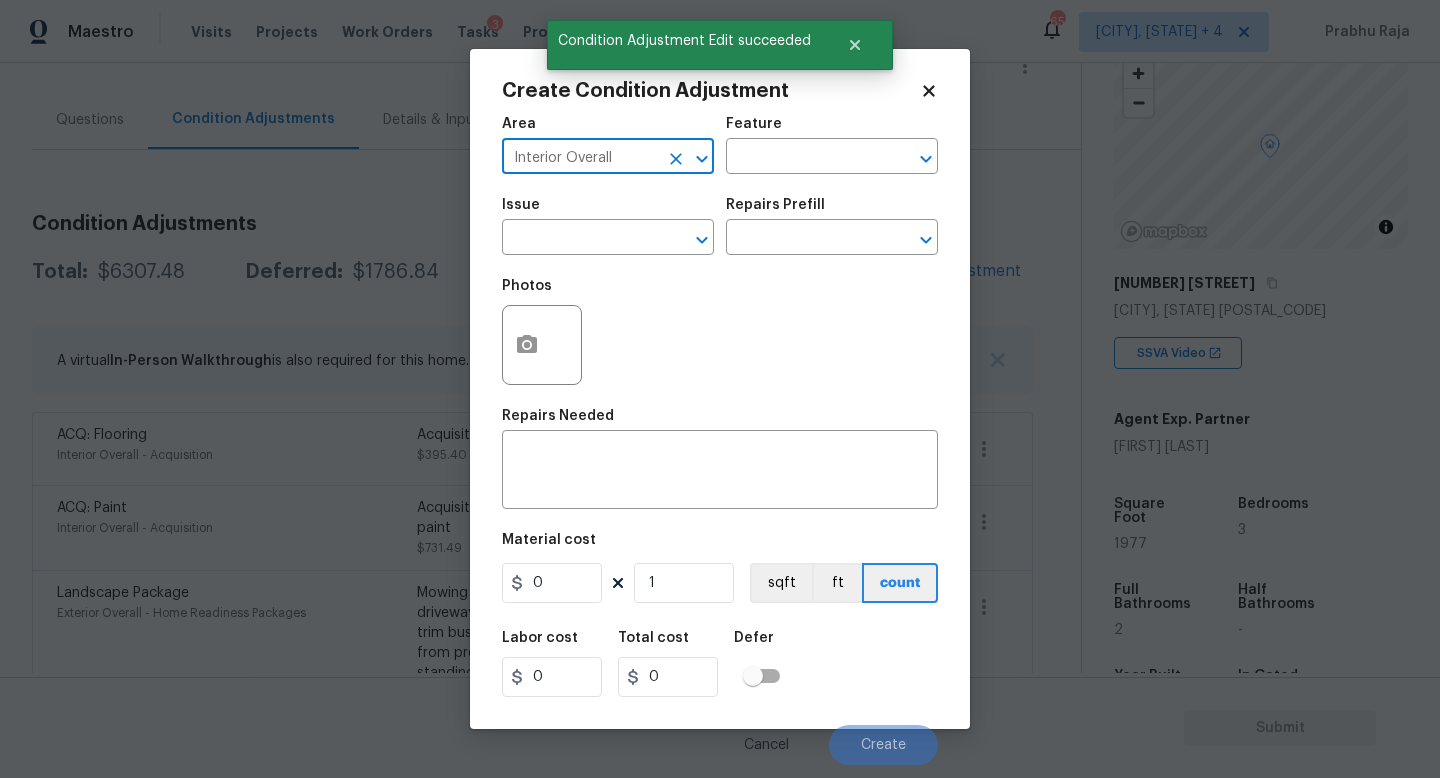 type on "Interior Overall" 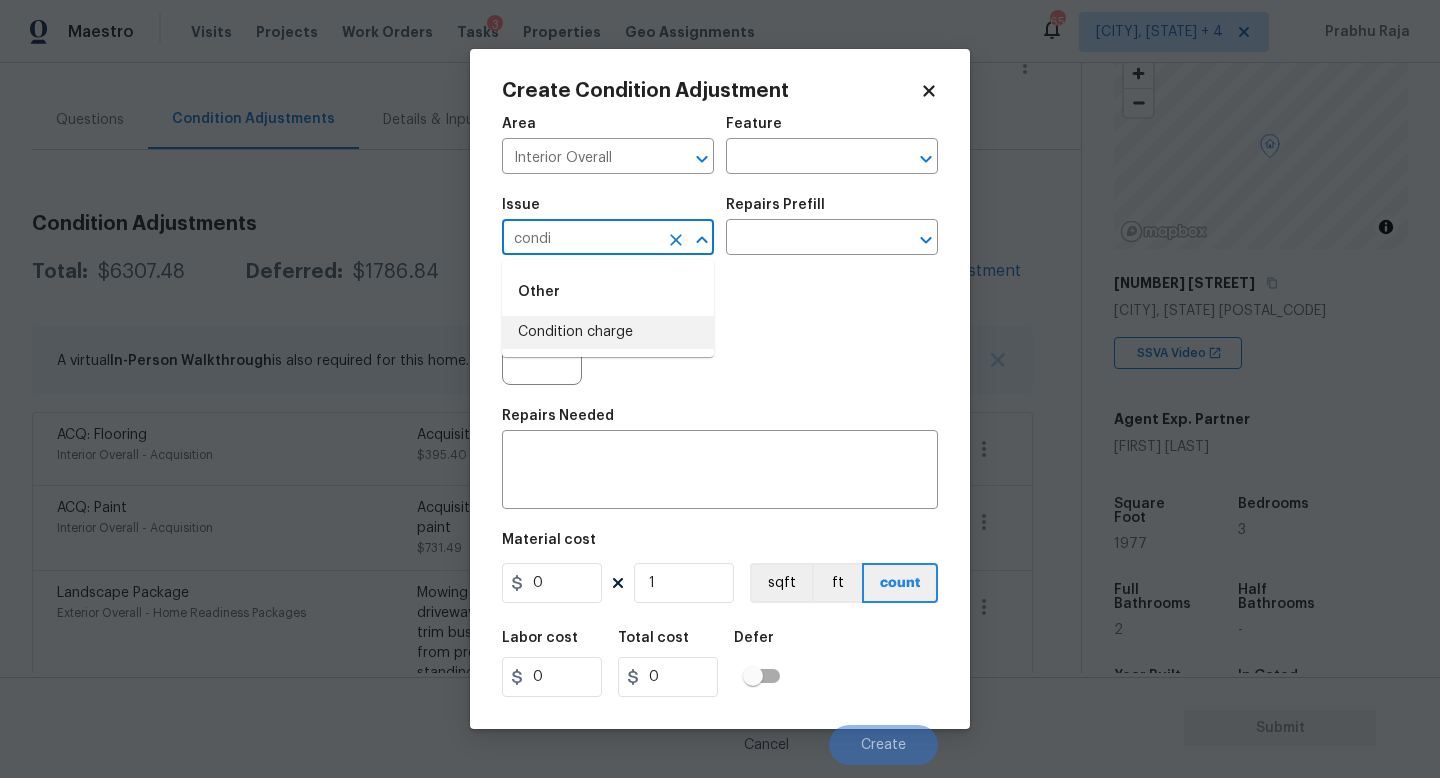 click on "Condition charge" at bounding box center [608, 332] 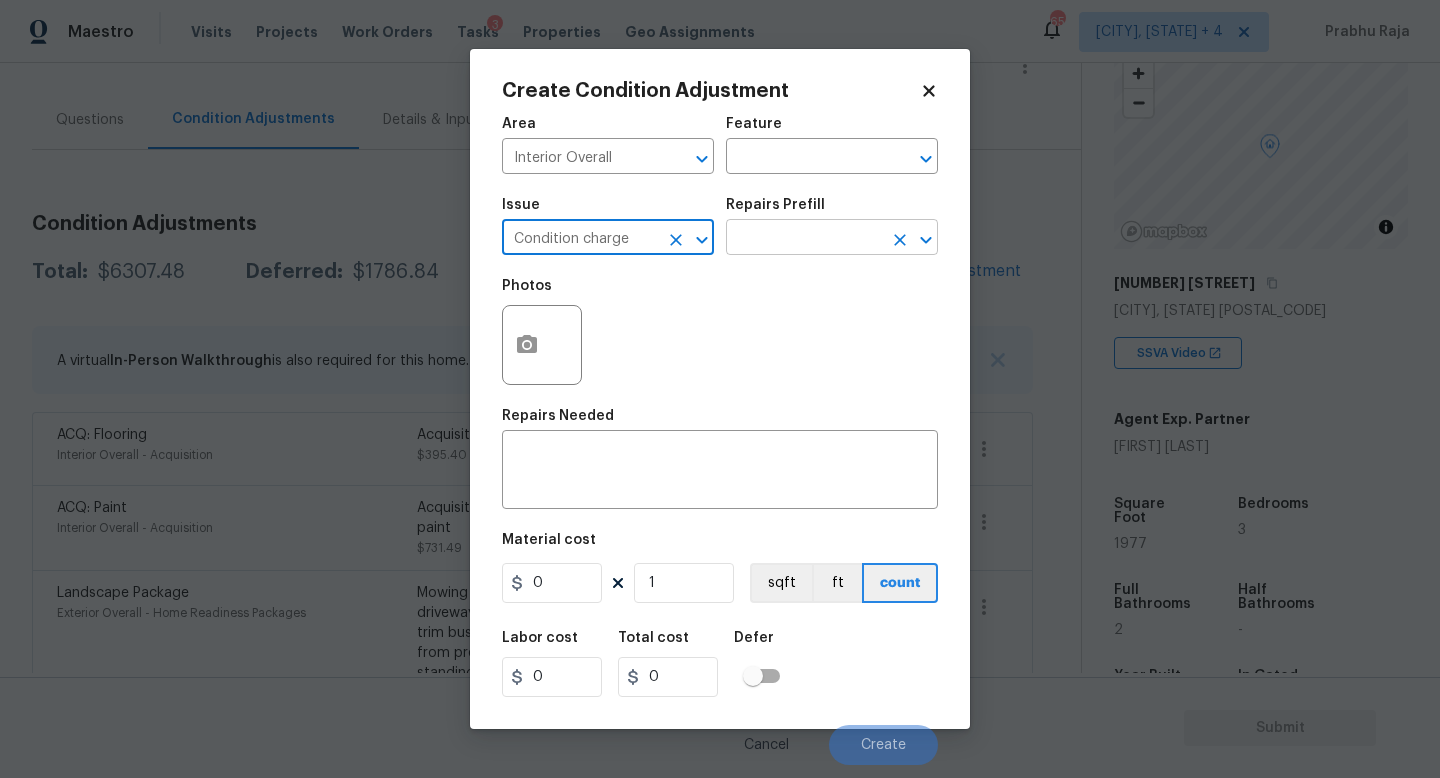 type on "Condition charge" 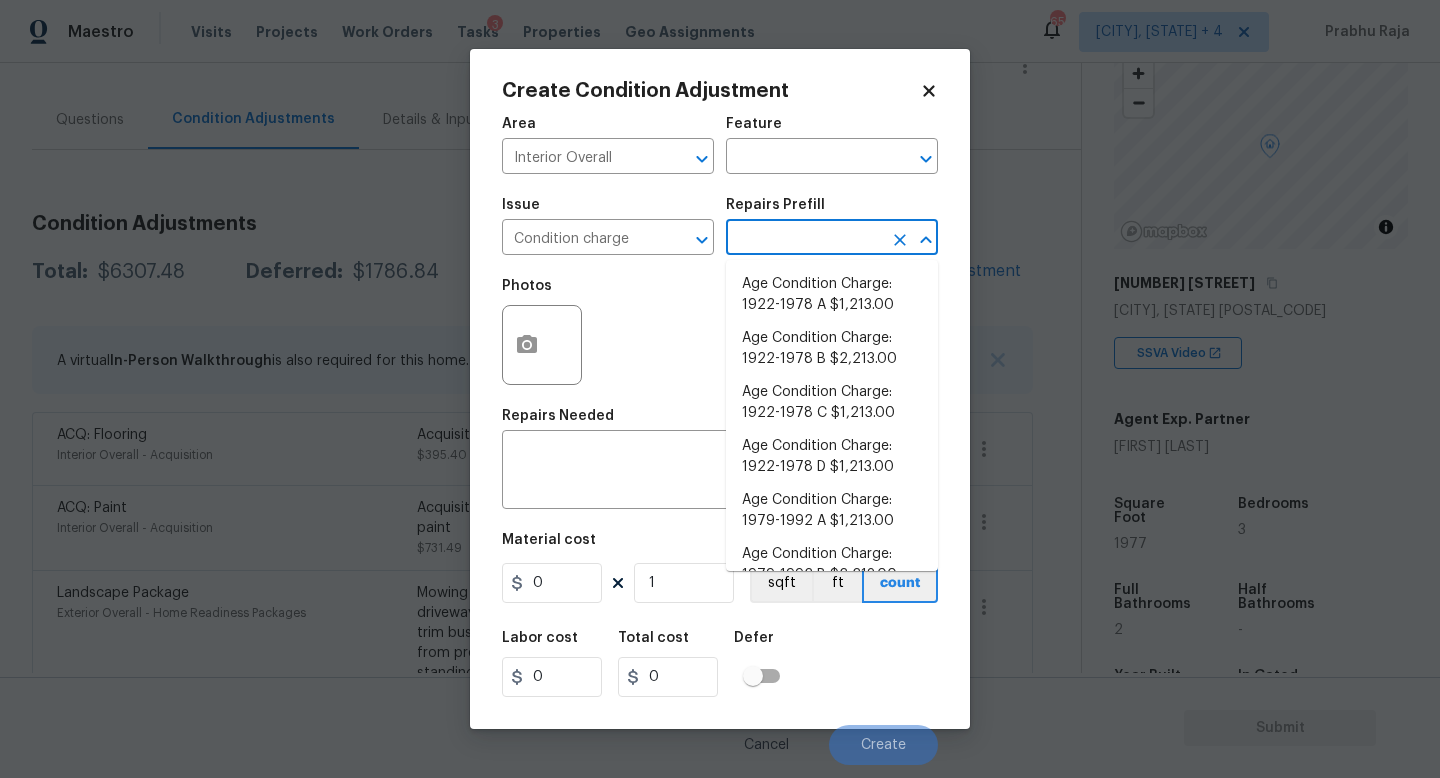 click at bounding box center (804, 239) 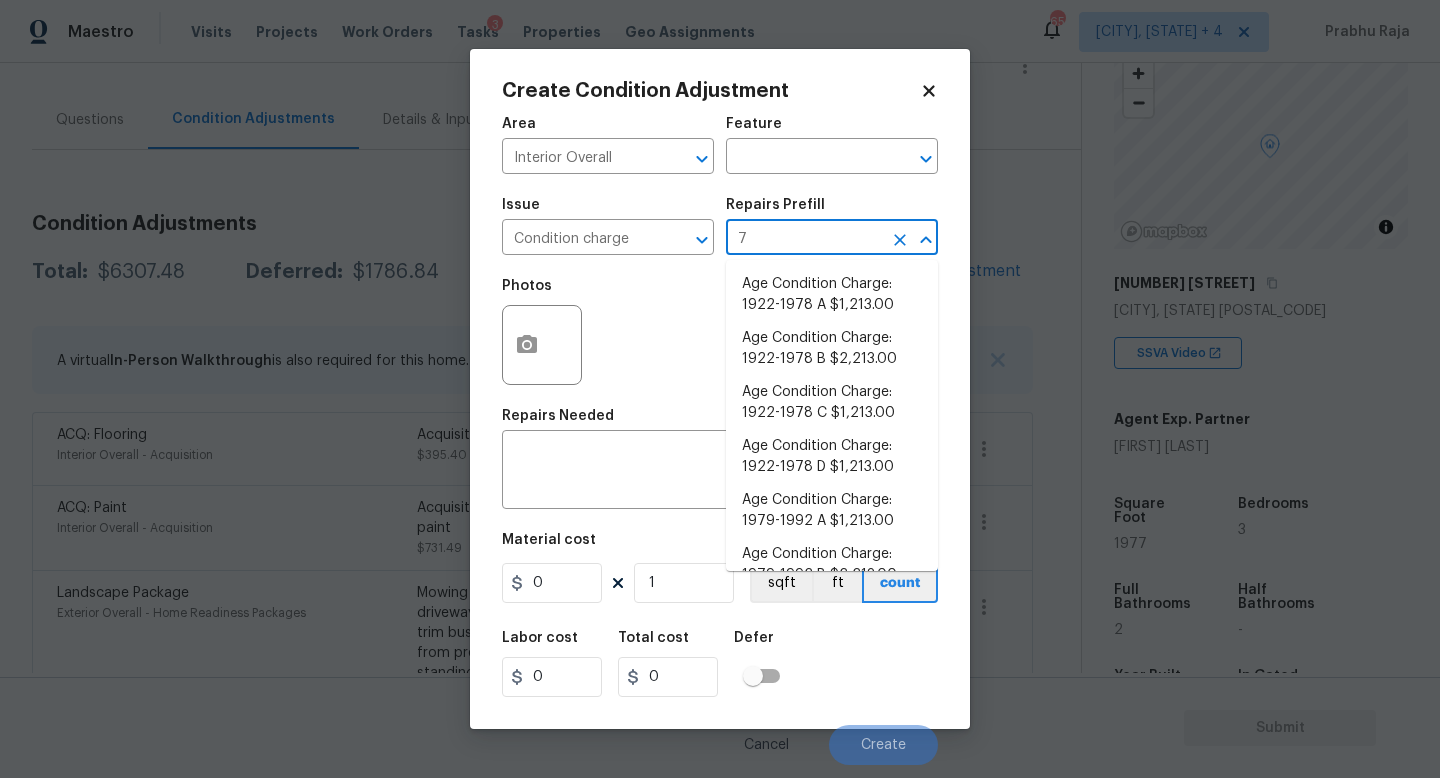 type on "79" 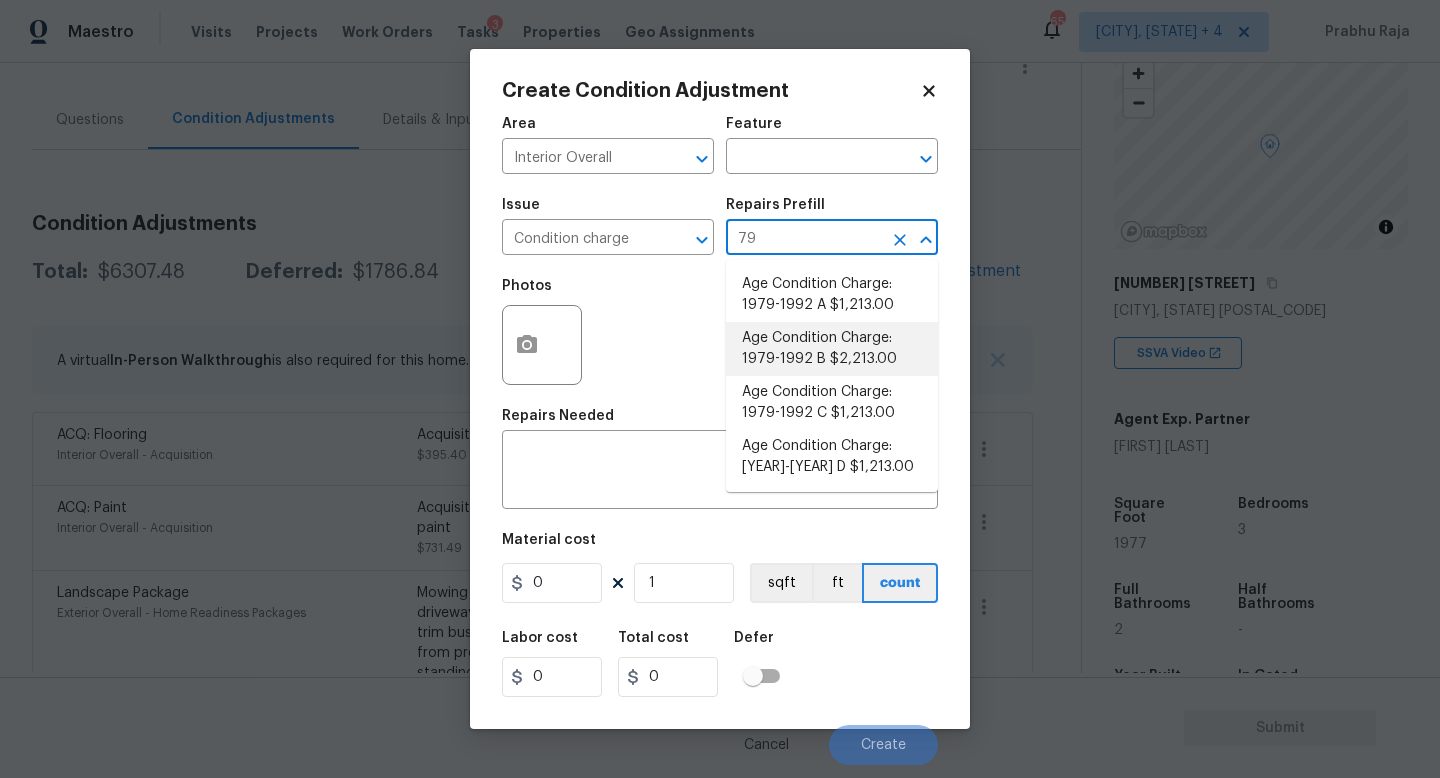 click on "Age Condition Charge: 1979-1992 B	 $2,213.00" at bounding box center (832, 349) 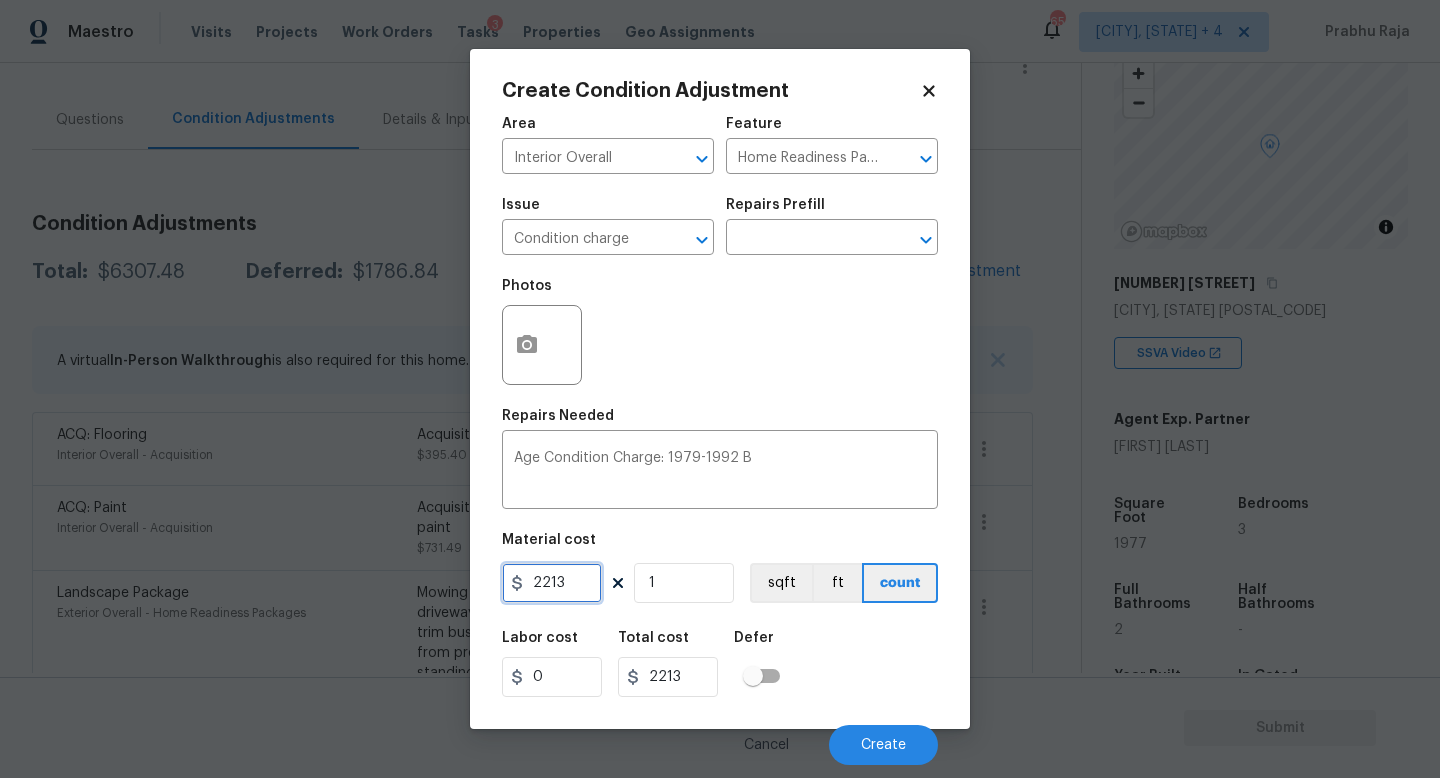 drag, startPoint x: 582, startPoint y: 591, endPoint x: 242, endPoint y: 569, distance: 340.71103 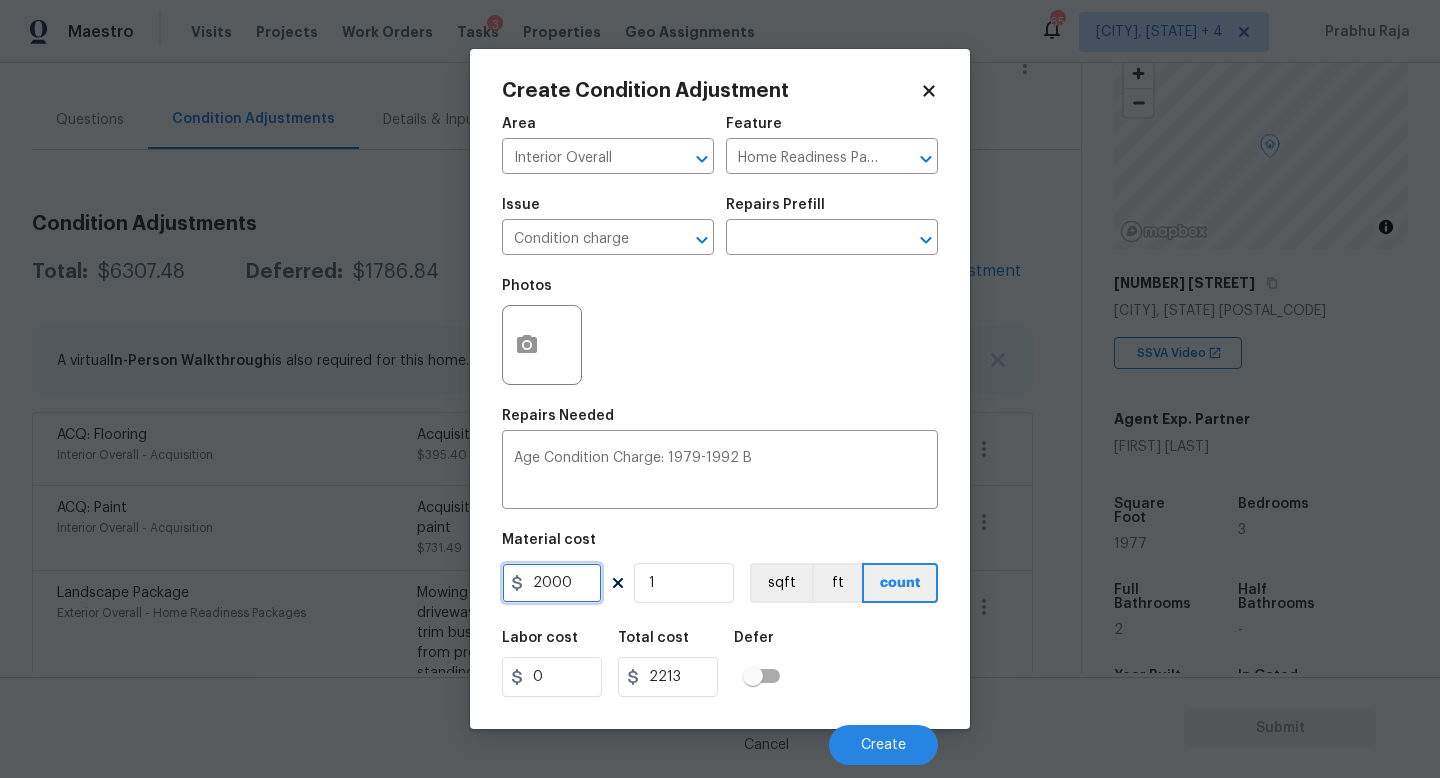 type on "2000" 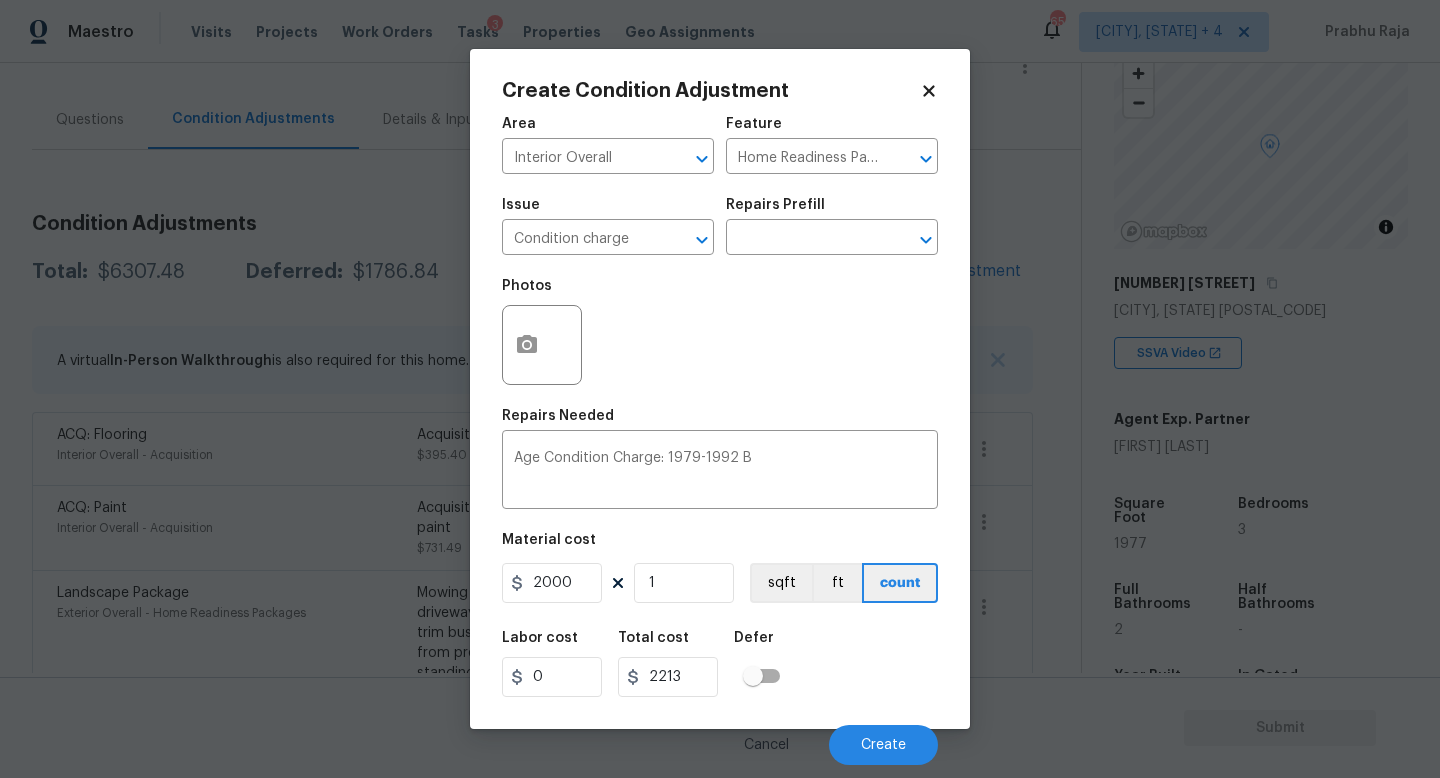 type on "2000" 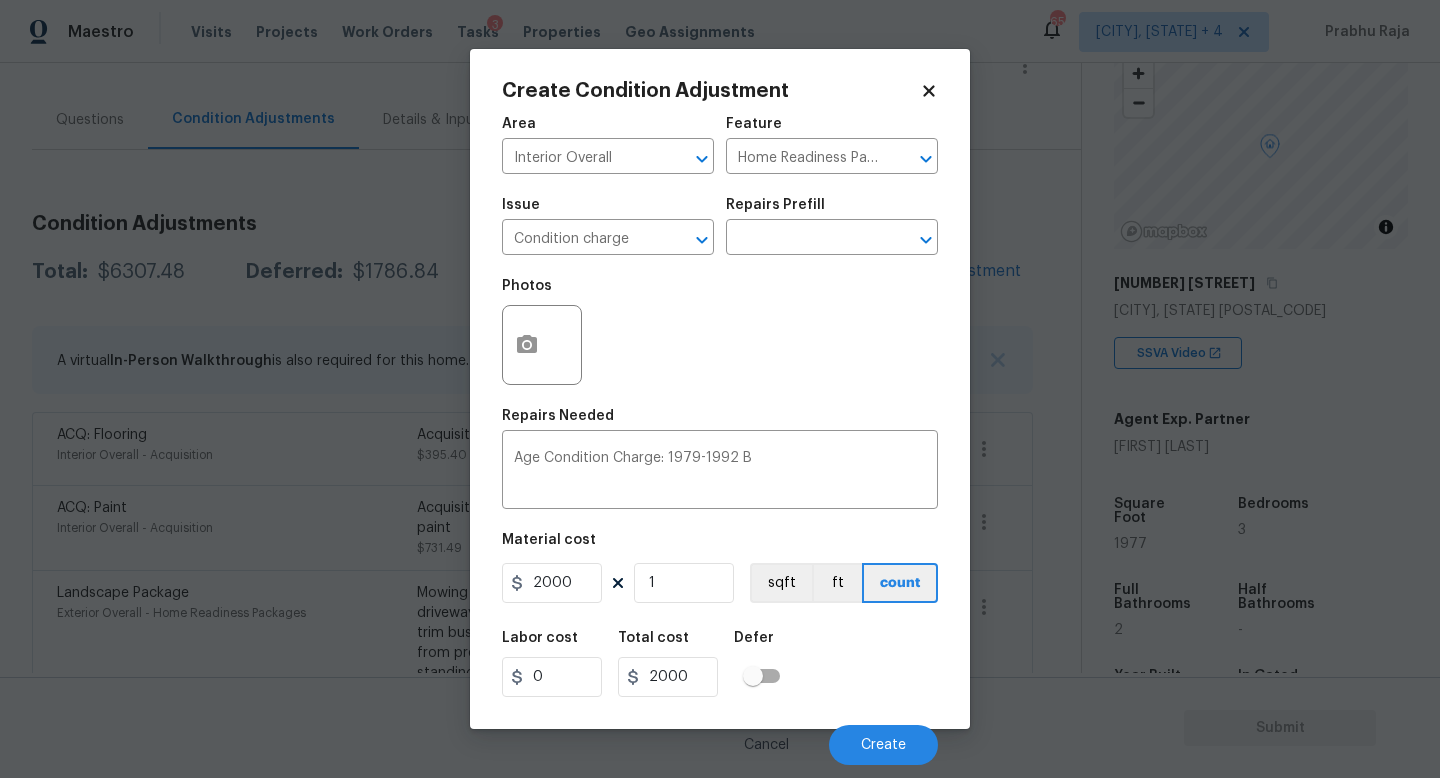 click on "Photos" at bounding box center (720, 332) 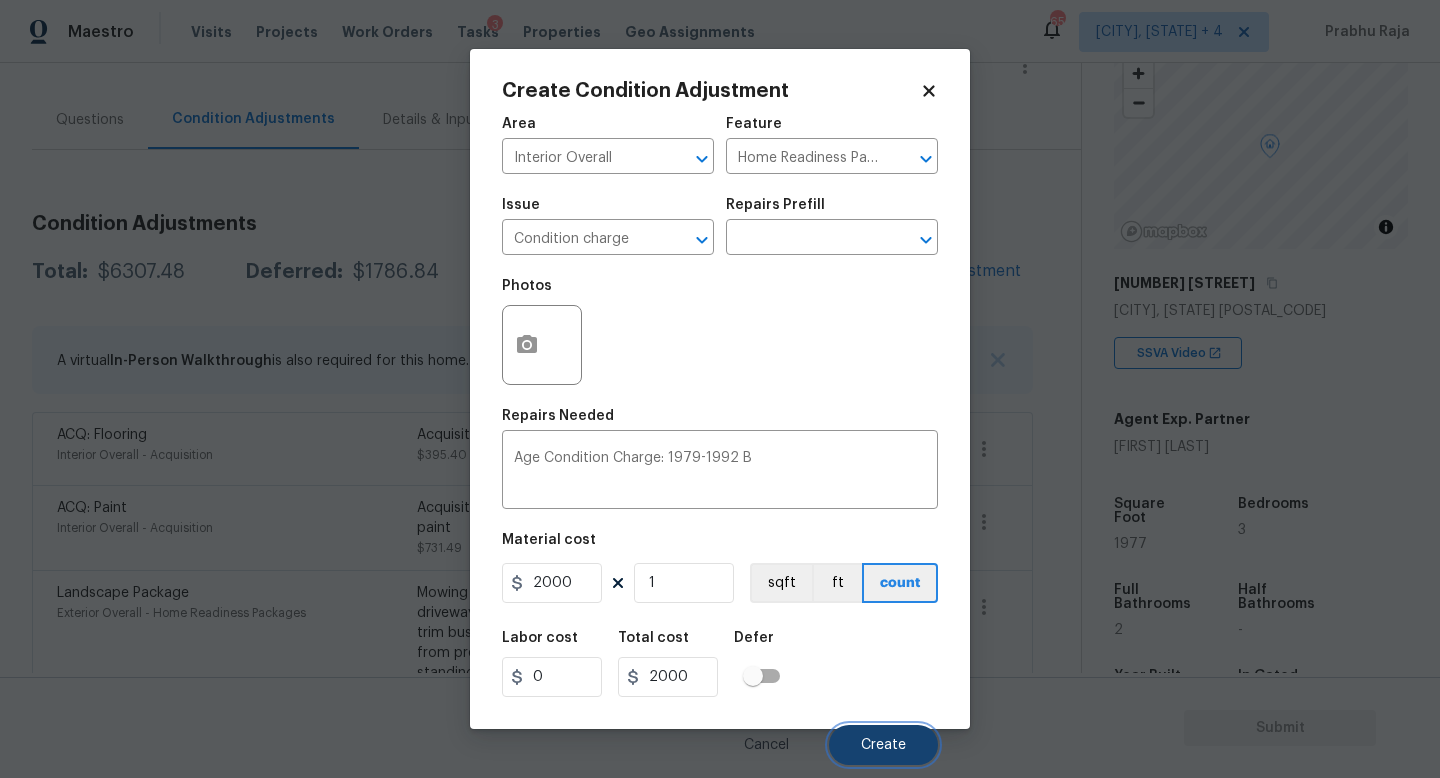 click on "Create" at bounding box center [883, 745] 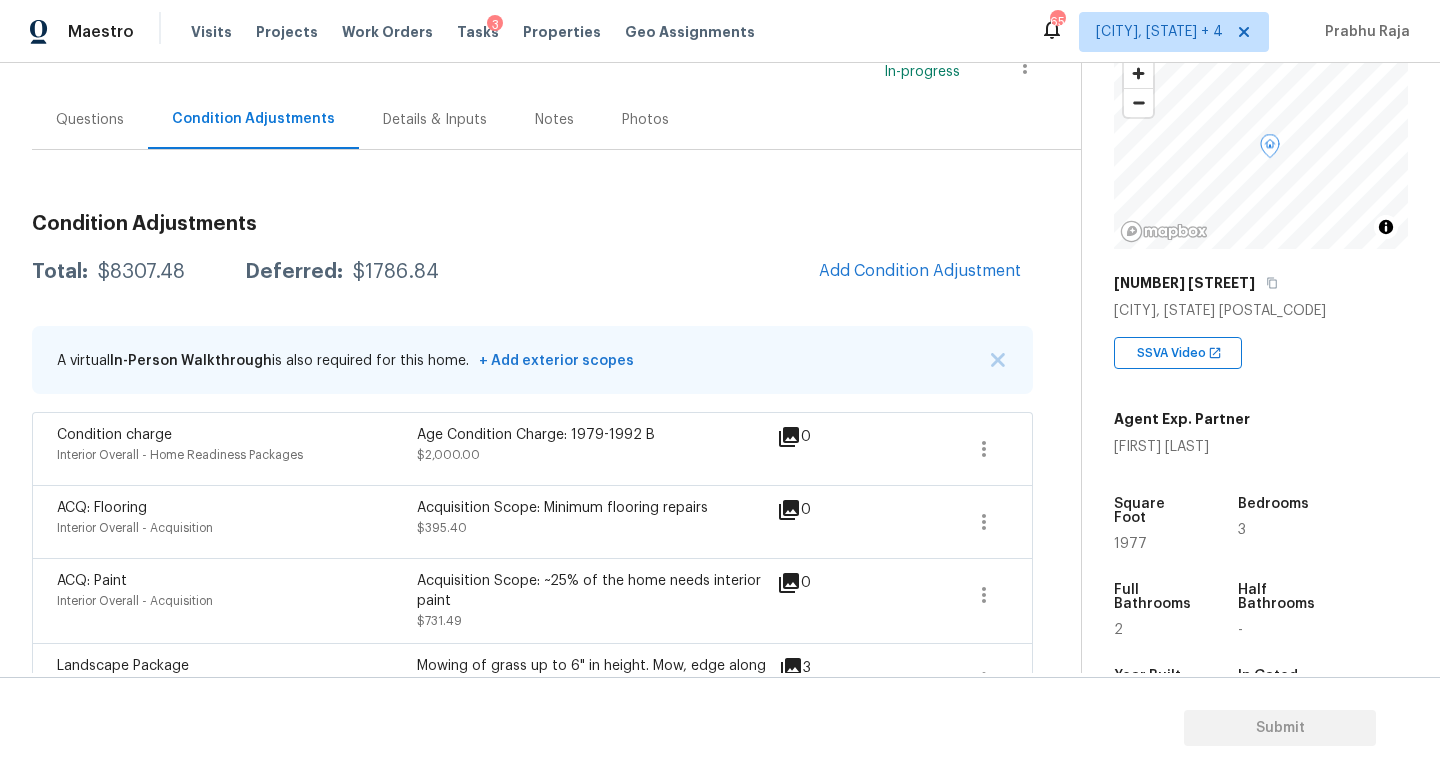 click on "Condition Adjustments Total:  $8307.48 Deferred:  $1786.84 Add Condition Adjustment A virtual  In-Person Walkthrough  is also required for this home.   + Add exterior scopes Condition charge Interior Overall - Home Readiness Packages Age Condition Charge: 1979-1992 B	 $2,000.00   0 ACQ: Flooring Interior Overall - Acquisition Acquisition Scope: Minimum flooring repairs $395.40   0 ACQ: Paint Interior Overall - Acquisition Acquisition Scope: ~25% of the home needs interior paint $731.49   0 Landscape Package Exterior Overall - Home Readiness Packages Mowing of grass up to 6" in height. Mow, edge along driveways & sidewalks, trim along standing structures, trim bushes and shrubs (<6' in height). Remove weeds from previously maintained flowerbeds and remove standing yard debris (small twigs, non seasonal falling leaves).  Use leaf blower to remove clippings from hard surfaces." $300.00   3 Pressure Washing Exterior Overall - Siding $125.00   0 ACQ: Shingle Roof Roof - Acquisition $573.00   0 ACQ: HVAC $288.00" at bounding box center (532, 843) 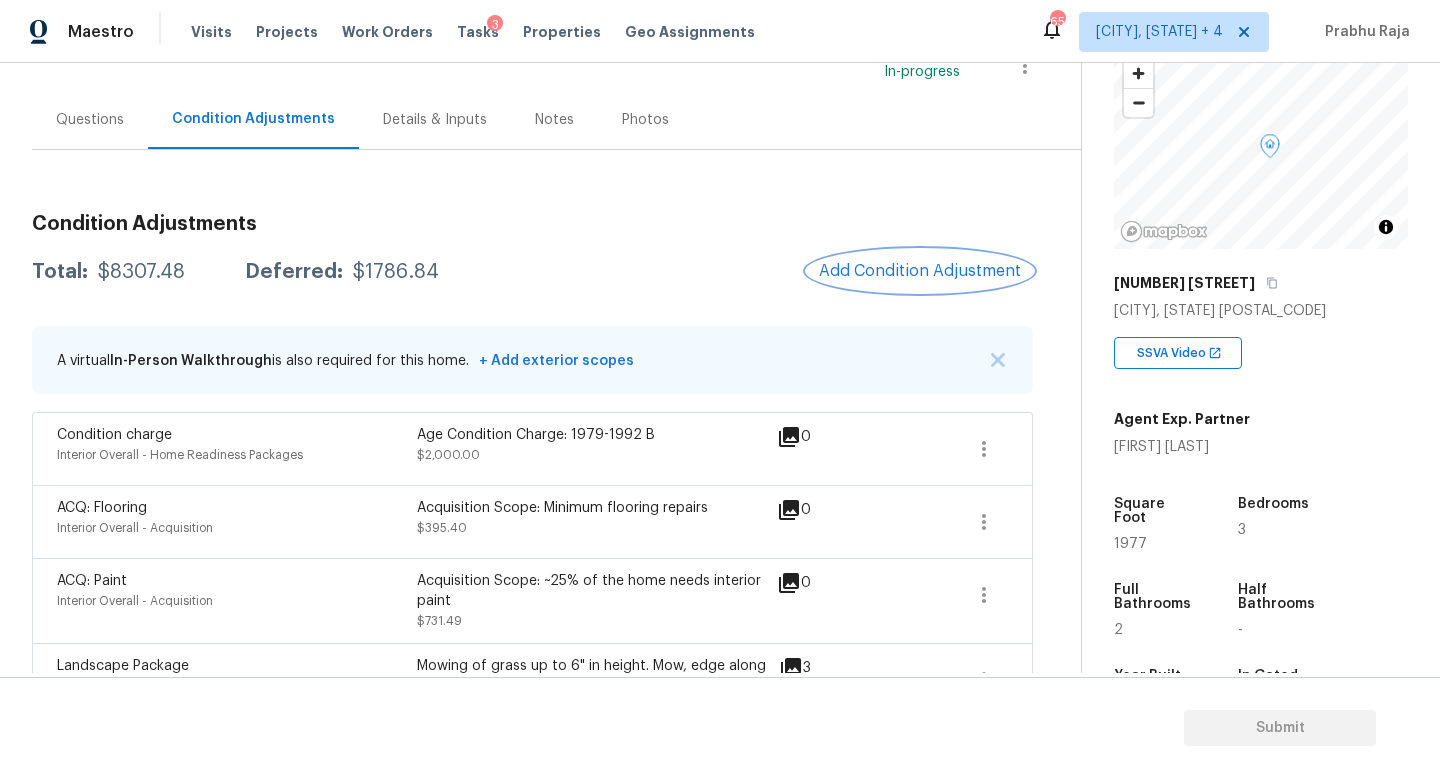 click on "Add Condition Adjustment" at bounding box center (920, 271) 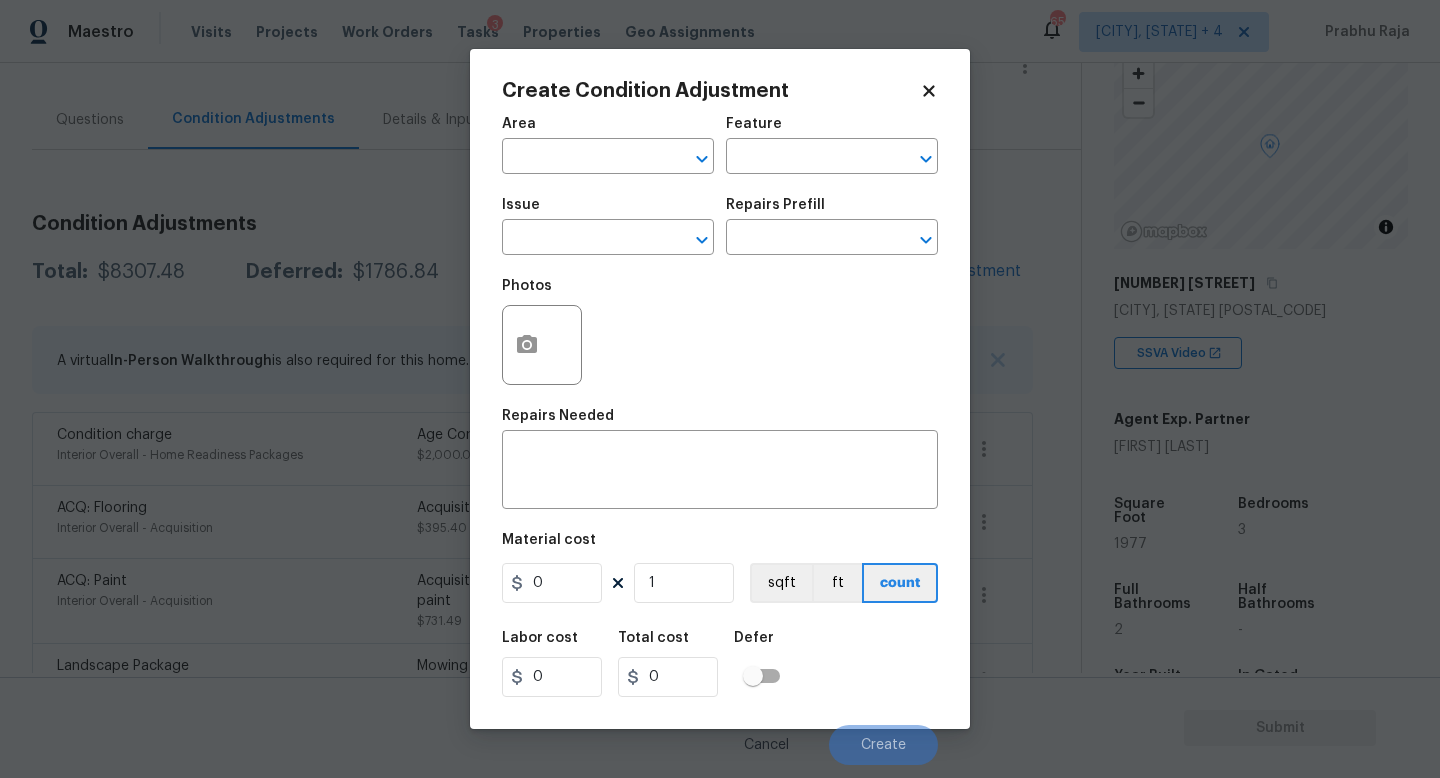 click on "Area ​" at bounding box center (608, 145) 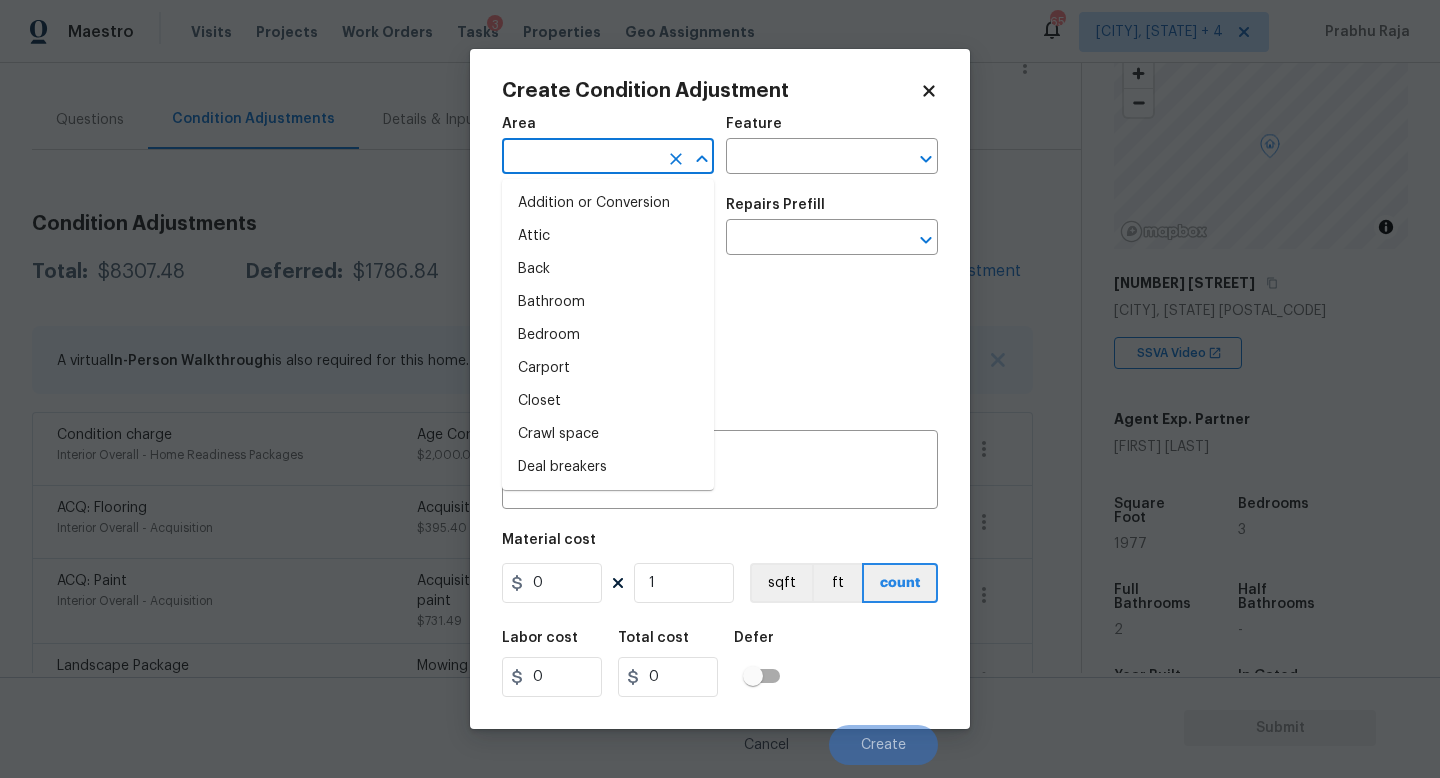 click at bounding box center (580, 158) 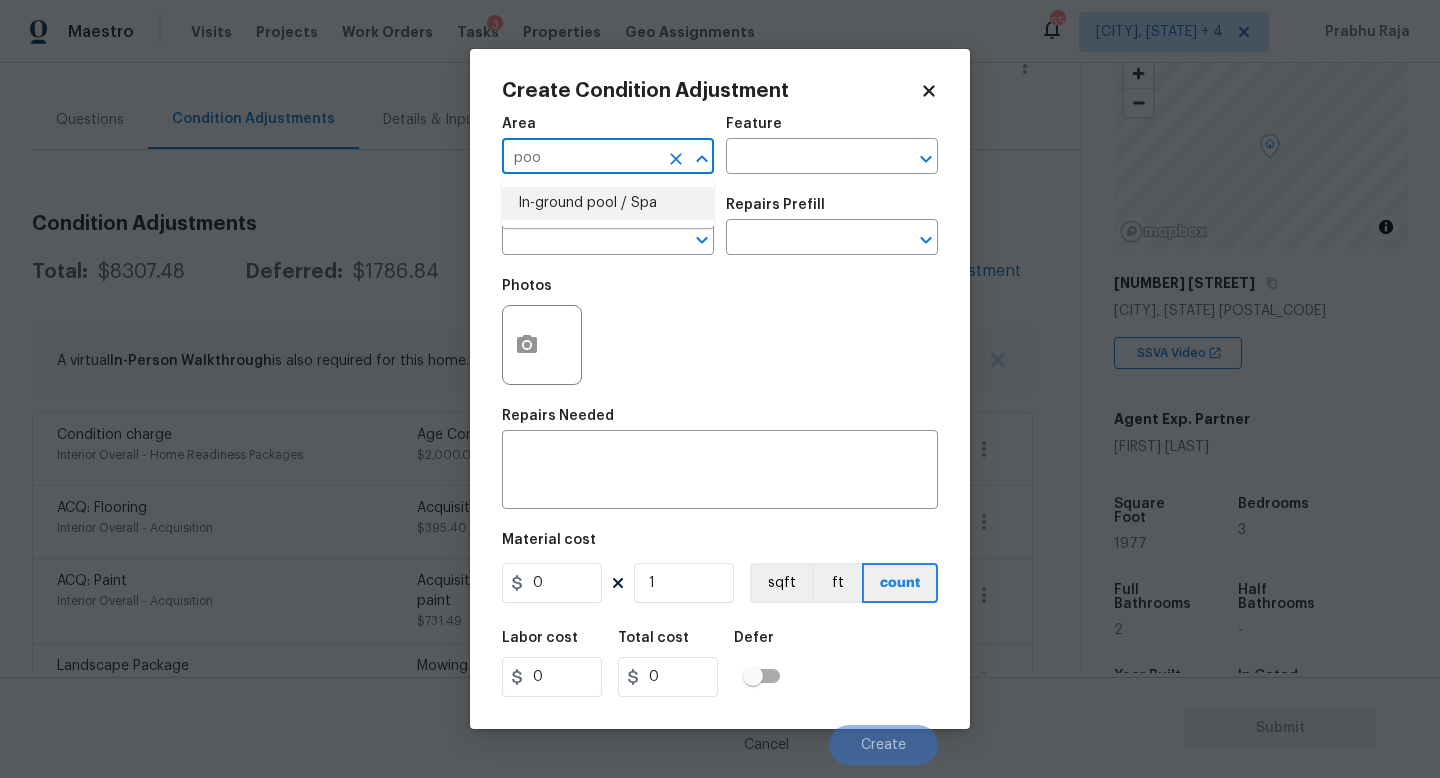click on "In-ground pool / Spa" at bounding box center (608, 203) 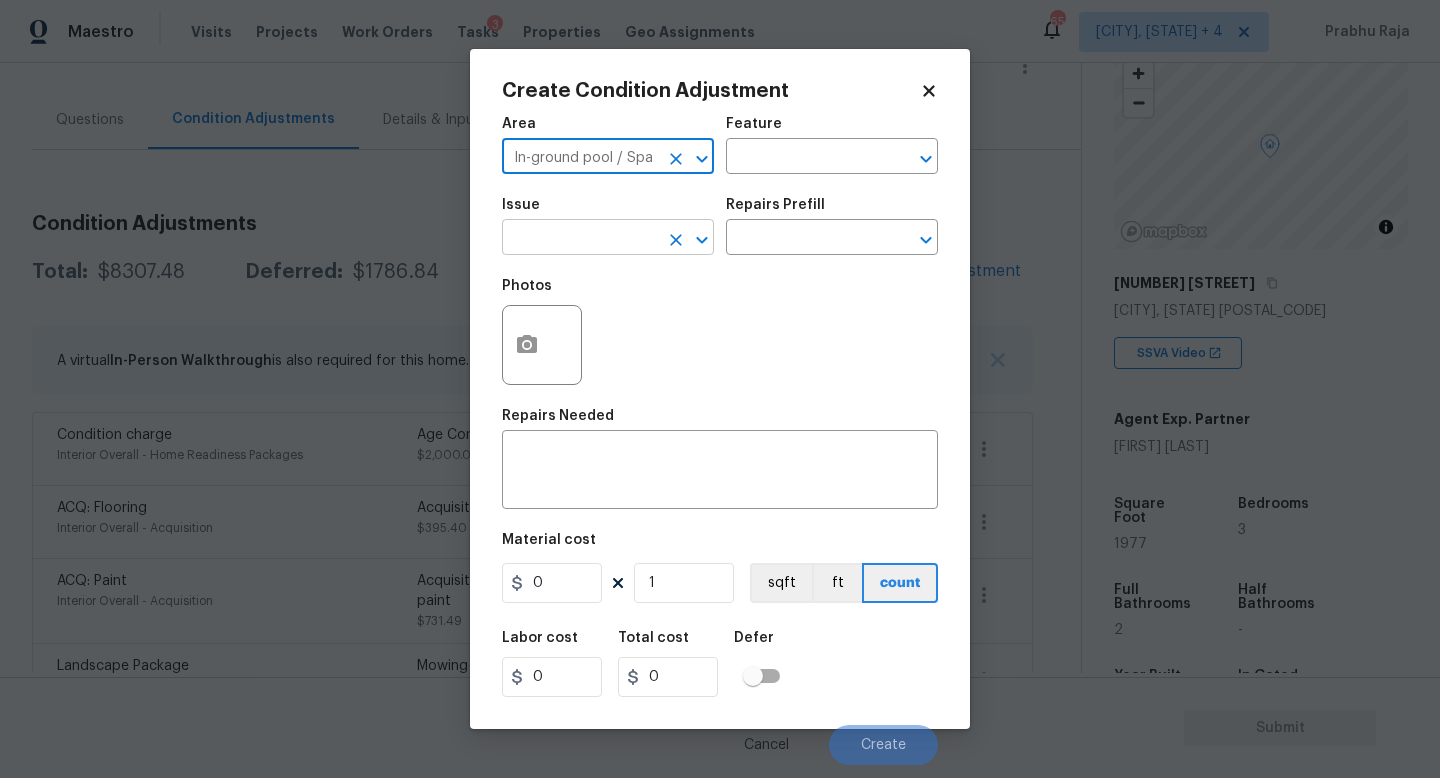 type on "In-ground pool / Spa" 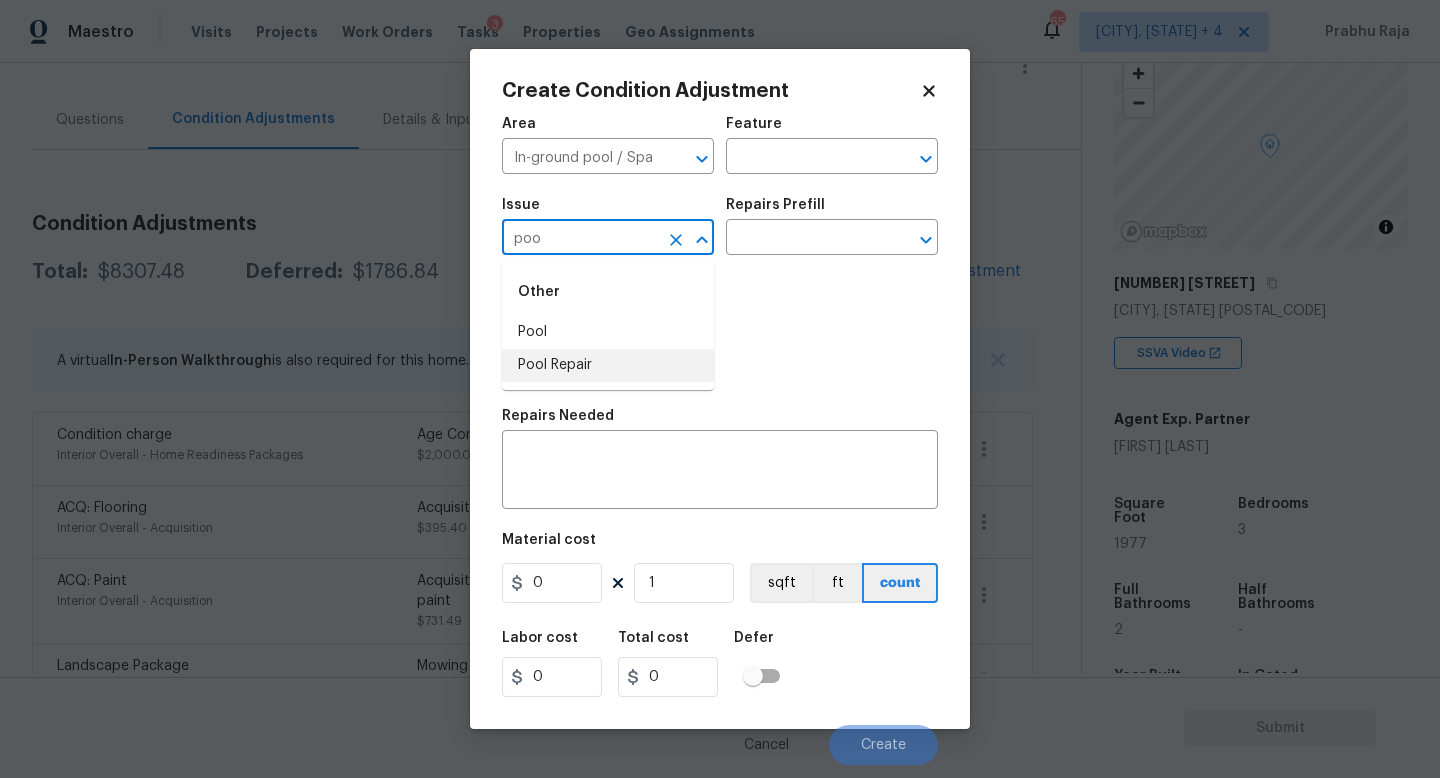 click on "Other Pool Pool Repair" at bounding box center [608, 325] 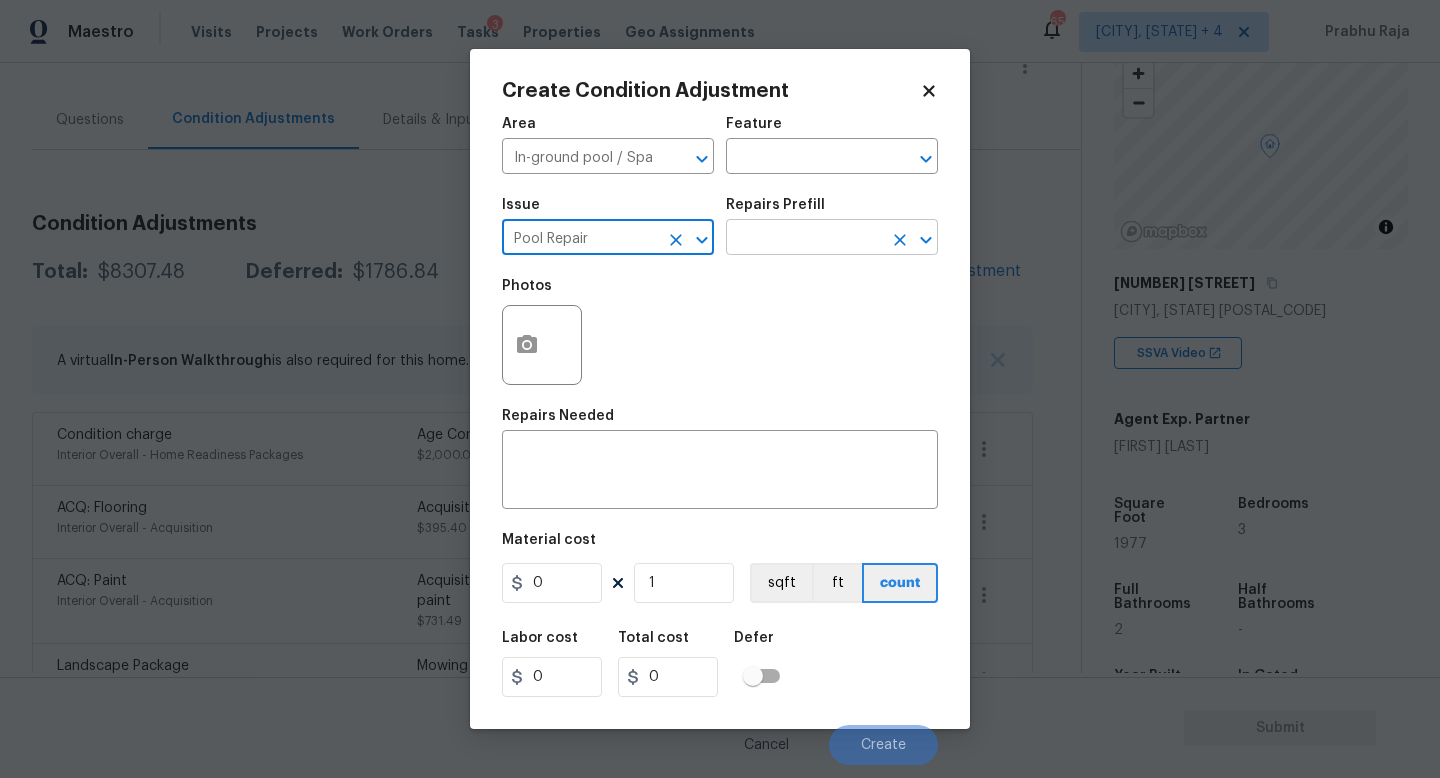 type on "Pool Repair" 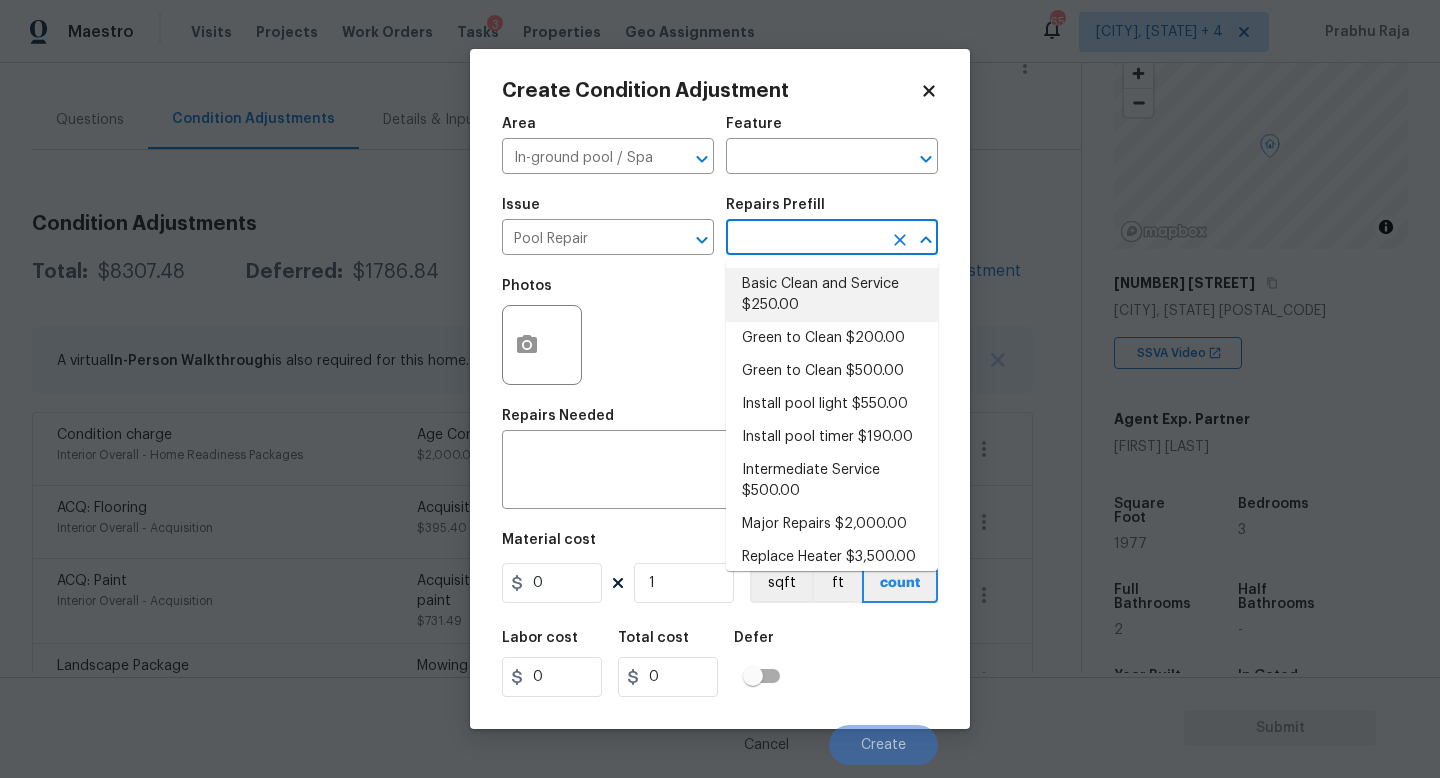 click on "Basic Clean and Service $250.00" at bounding box center [832, 295] 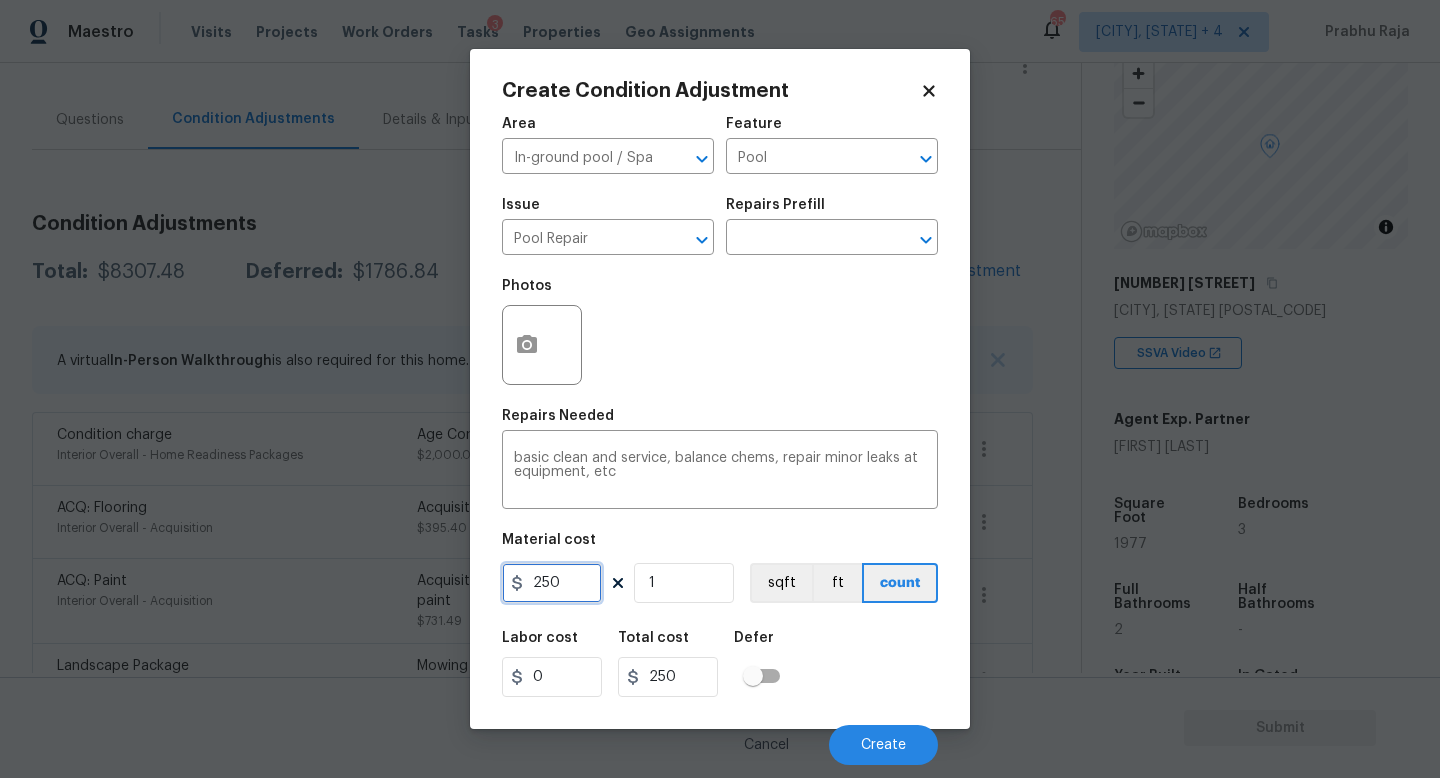 drag, startPoint x: 570, startPoint y: 576, endPoint x: 318, endPoint y: 586, distance: 252.19833 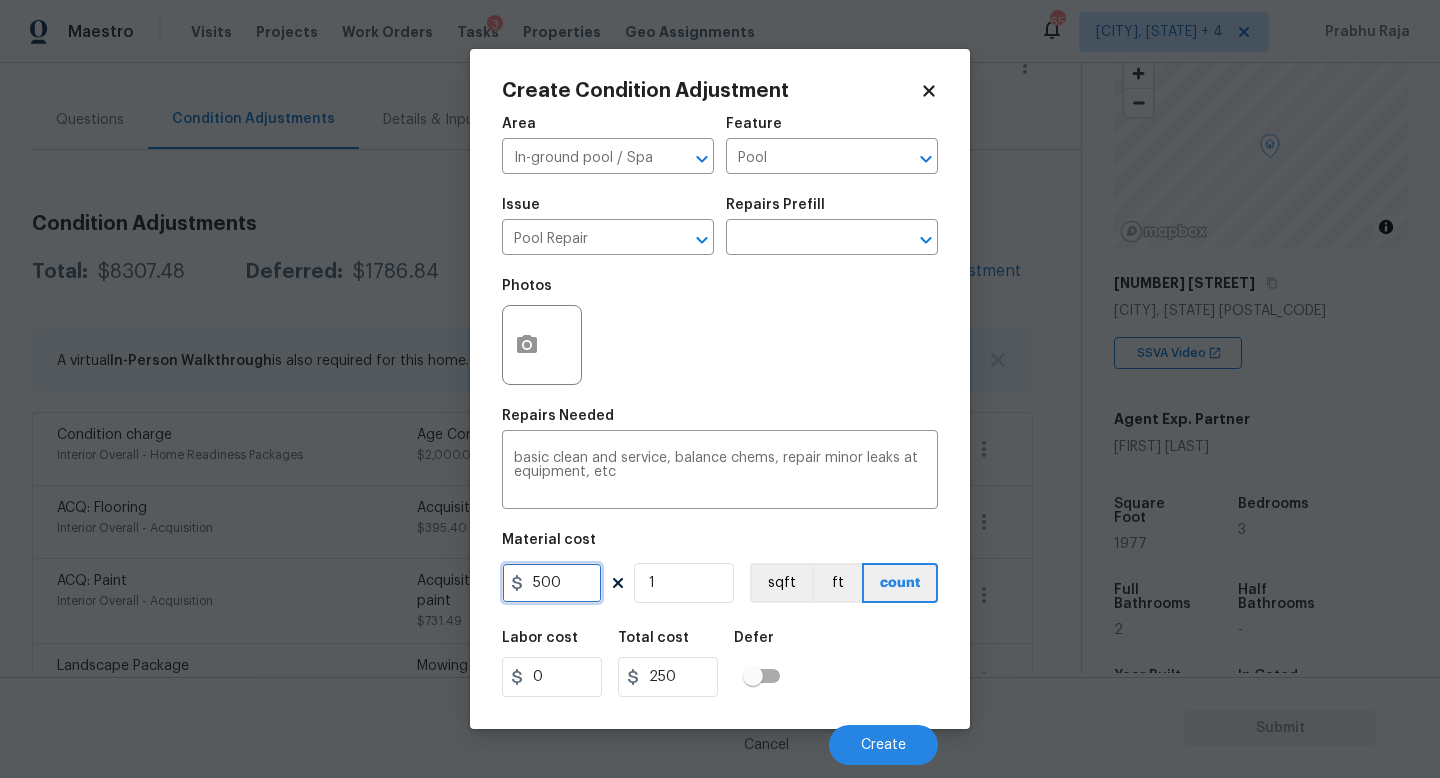 type on "500" 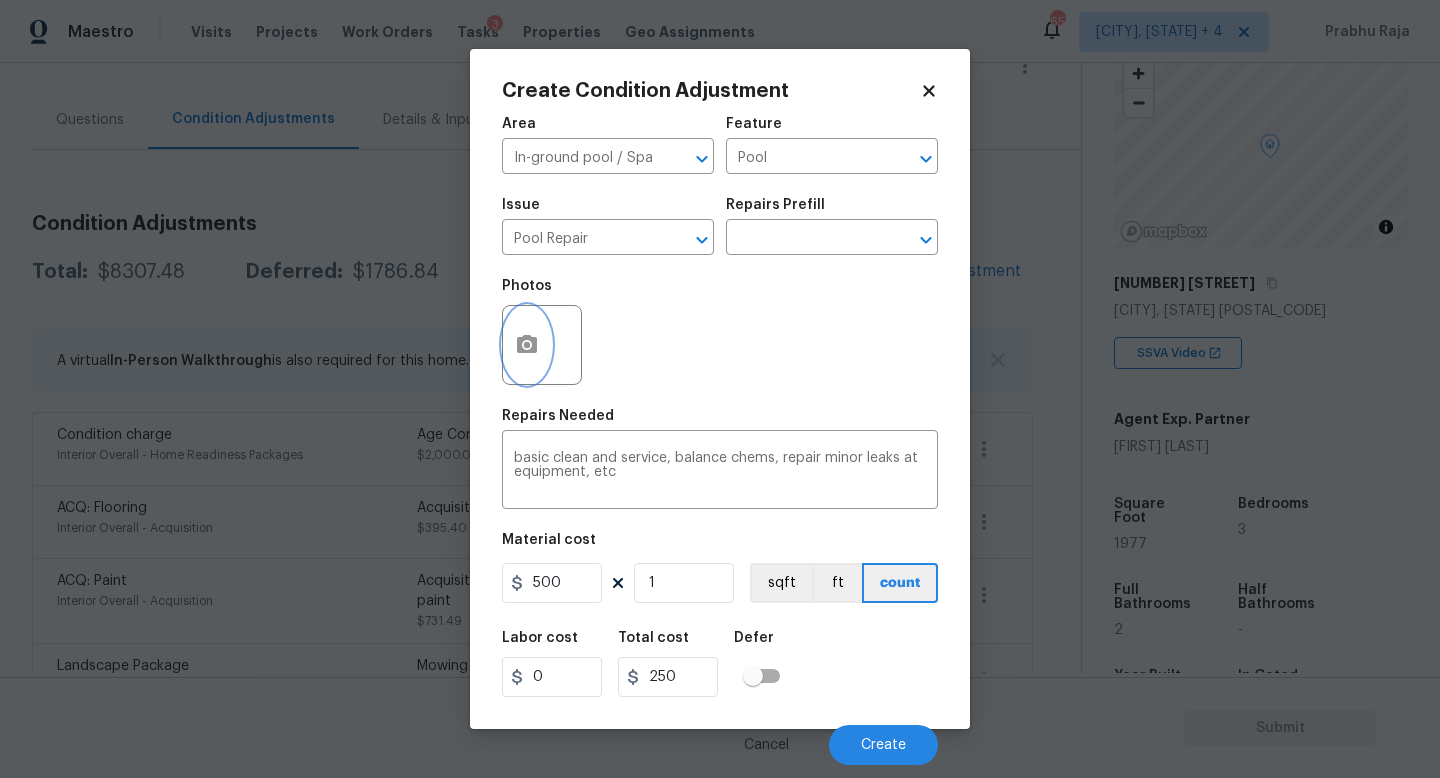click 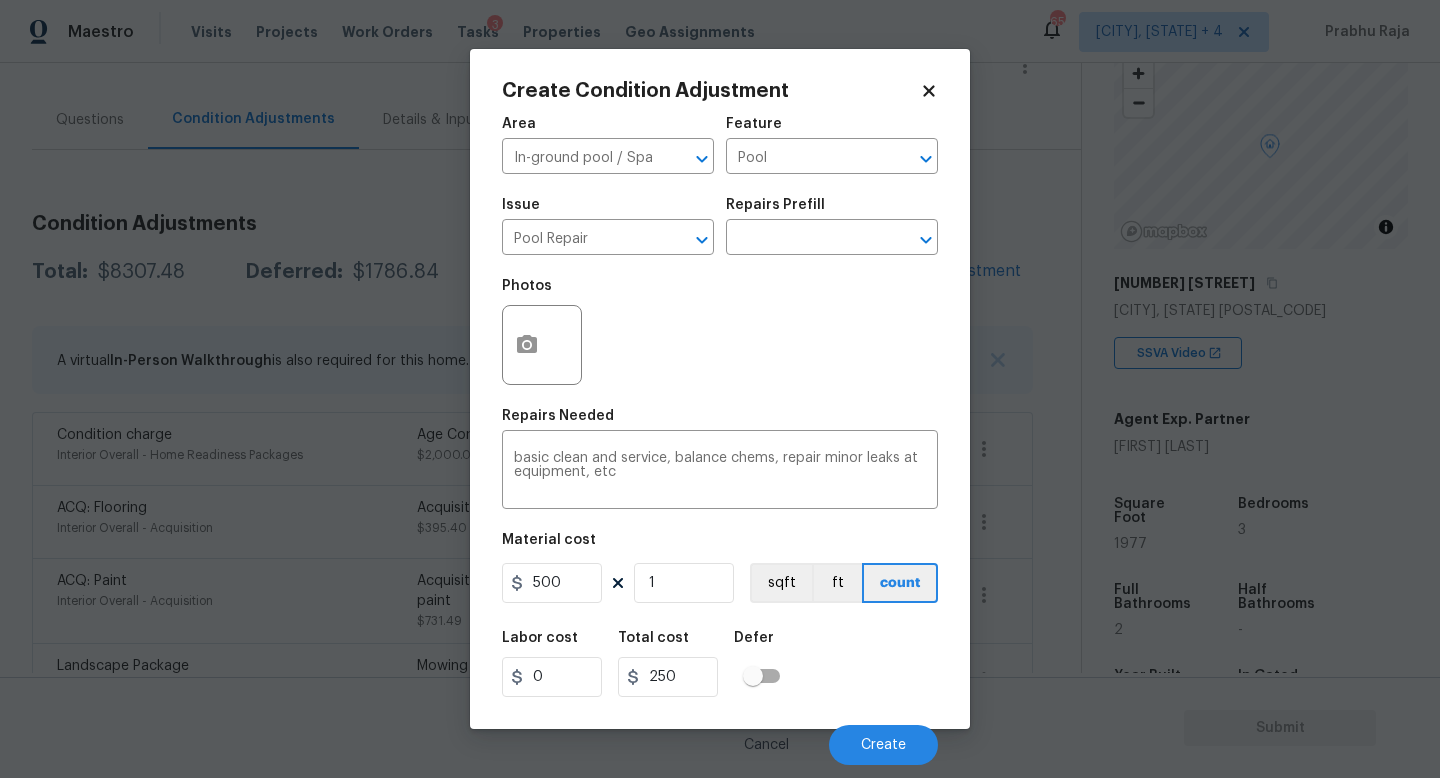 type on "500" 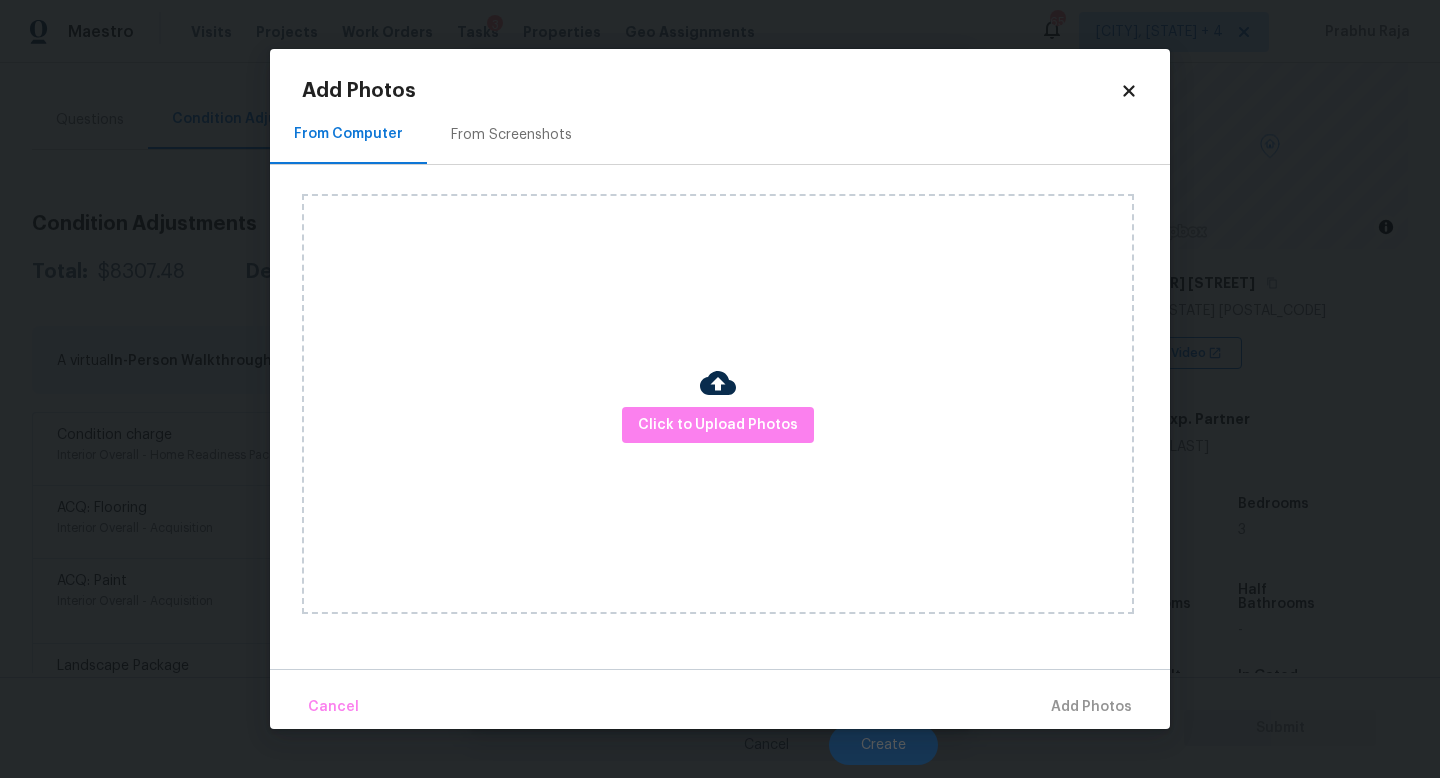 click on "From Screenshots" at bounding box center (511, 135) 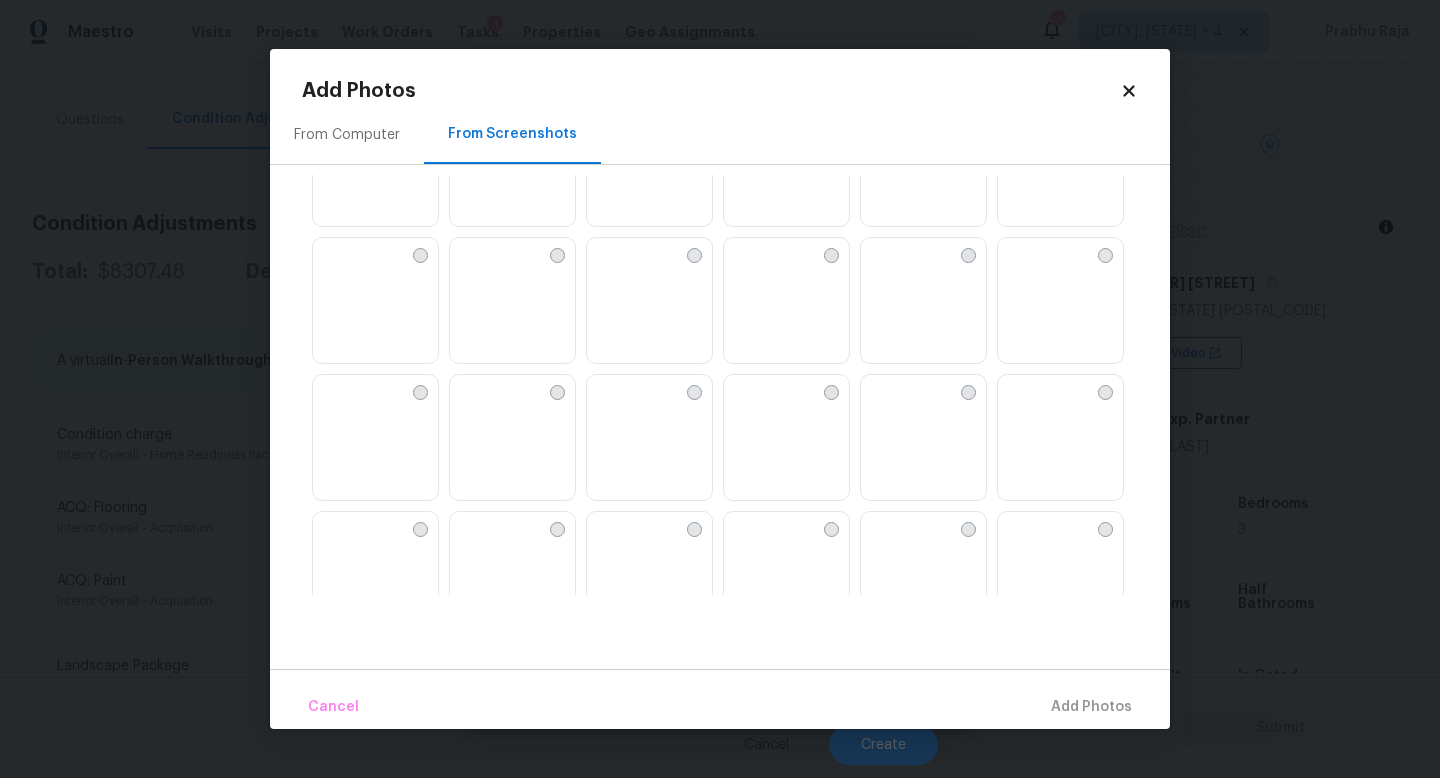 scroll, scrollTop: 1317, scrollLeft: 0, axis: vertical 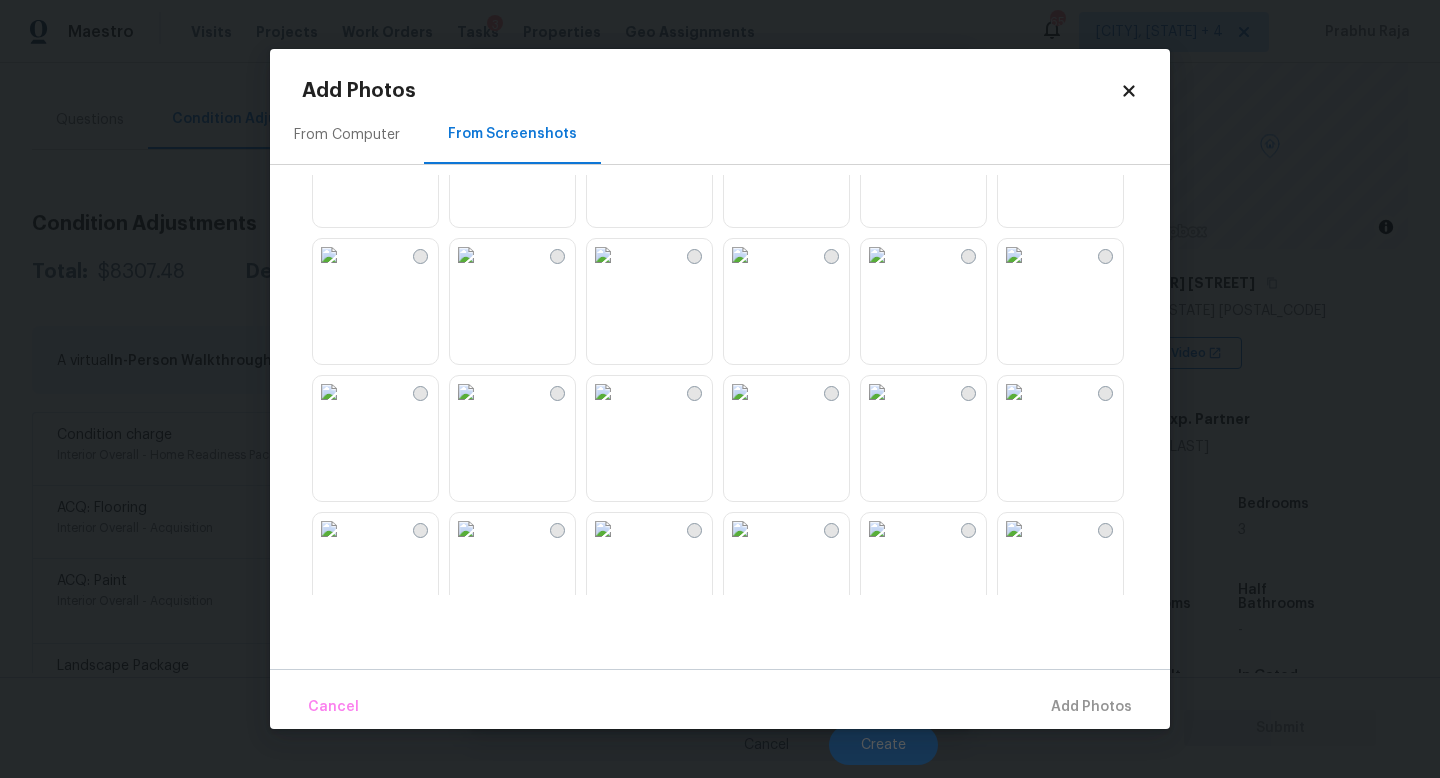 click at bounding box center (603, 255) 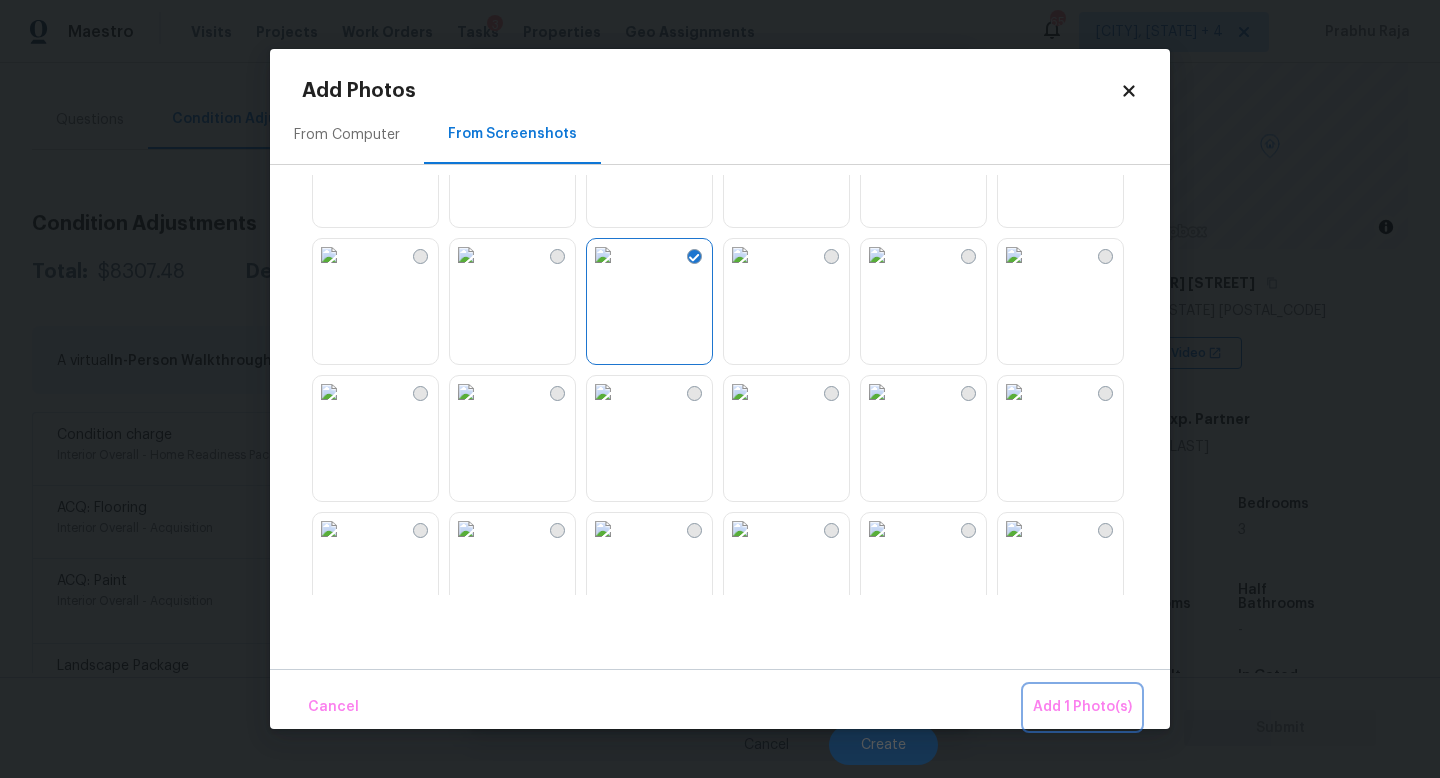 click on "Add 1 Photo(s)" at bounding box center (1082, 707) 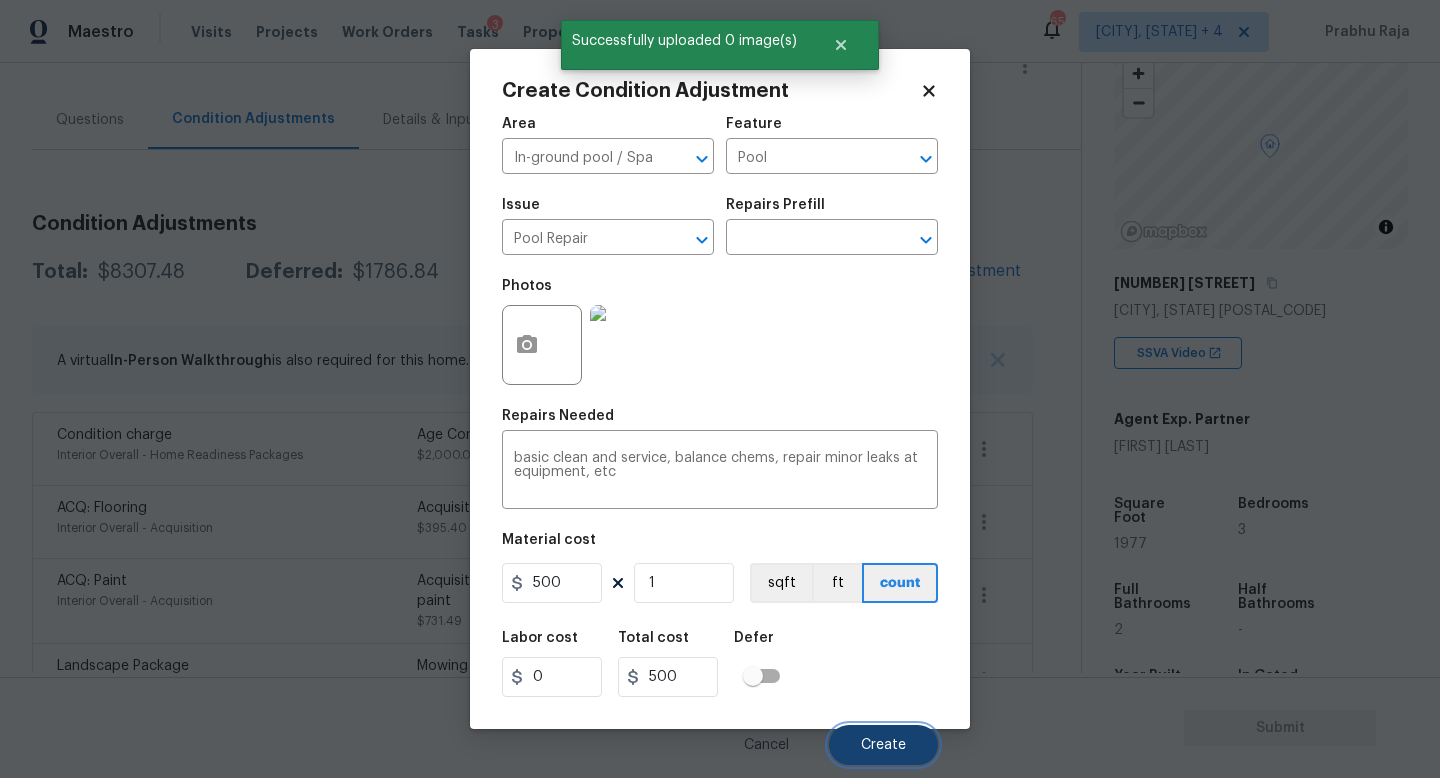 click on "Create" at bounding box center [883, 745] 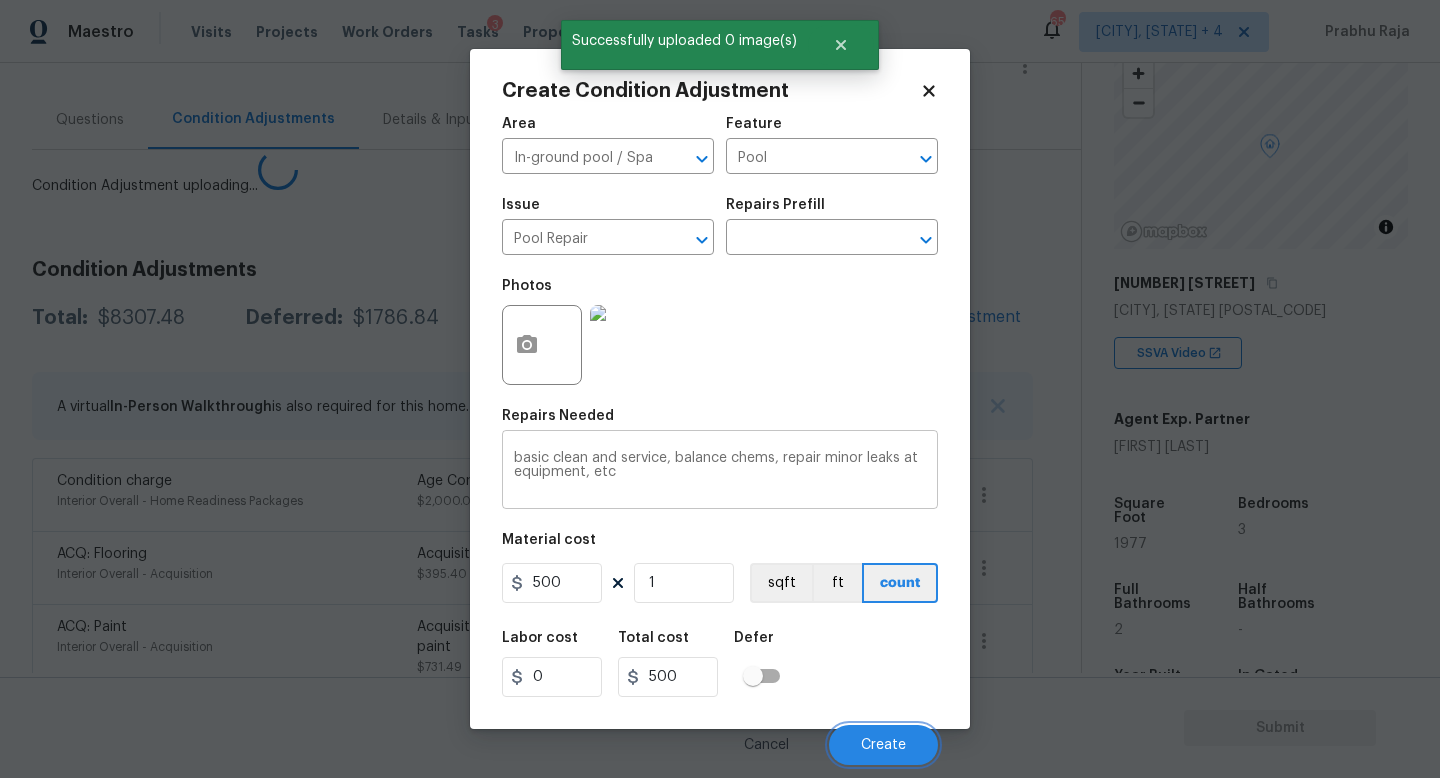 type 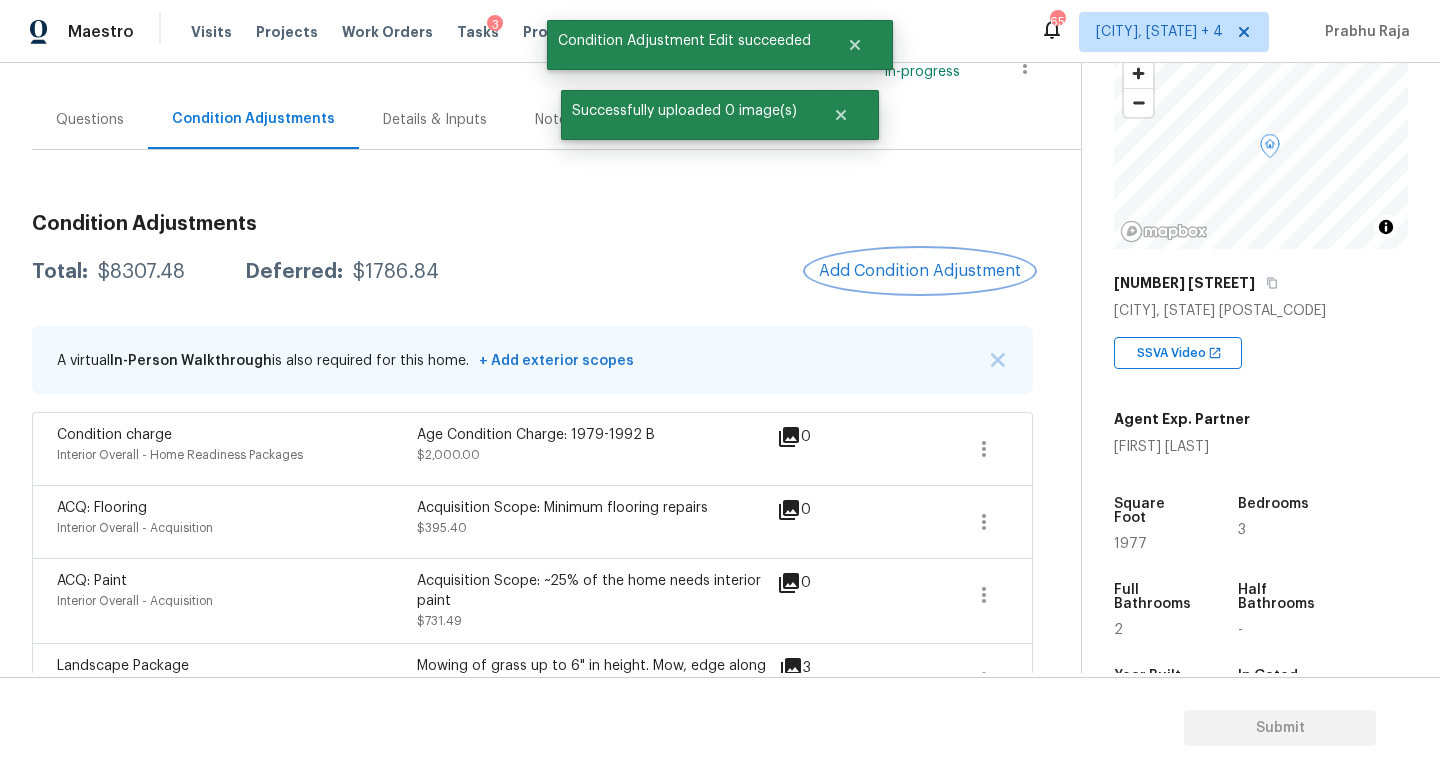 type 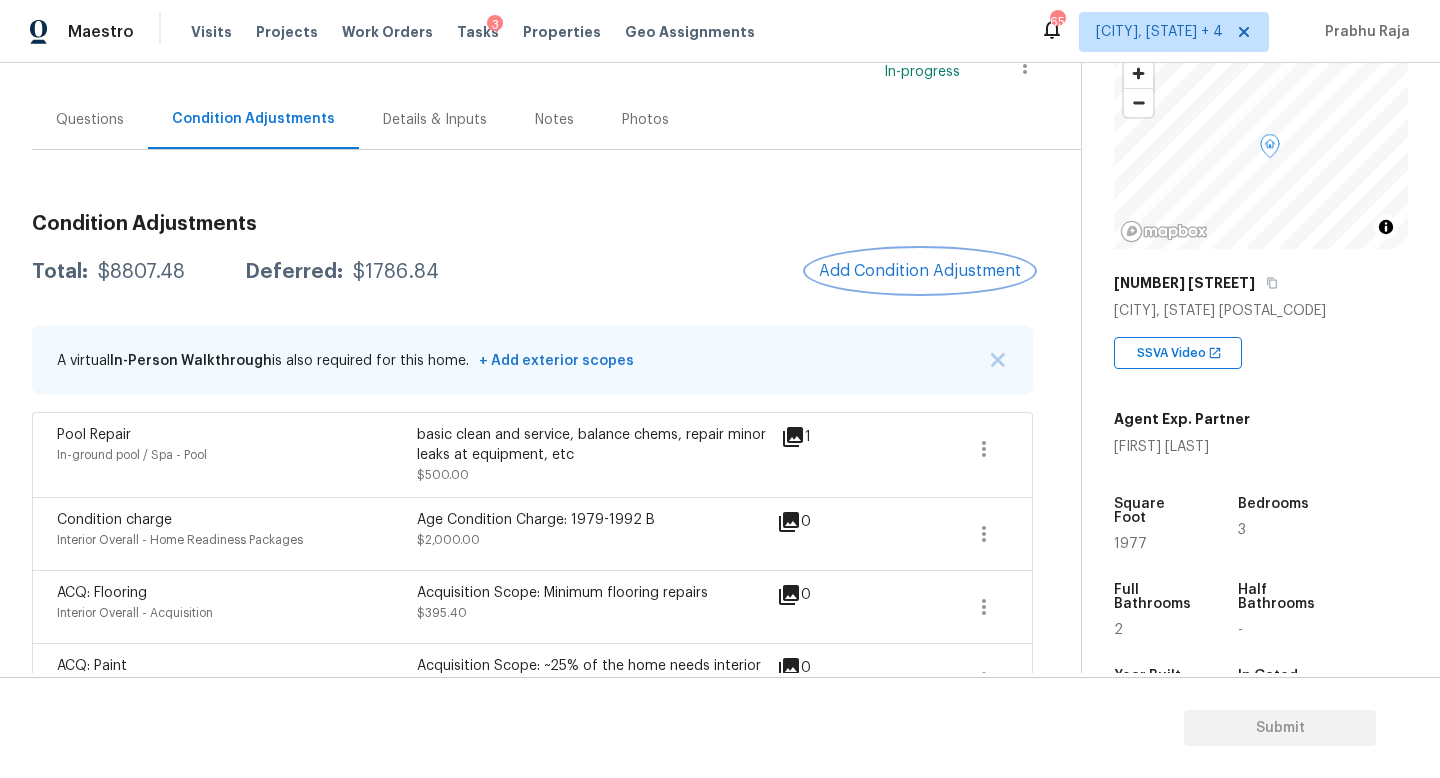 click on "Add Condition Adjustment" at bounding box center [920, 271] 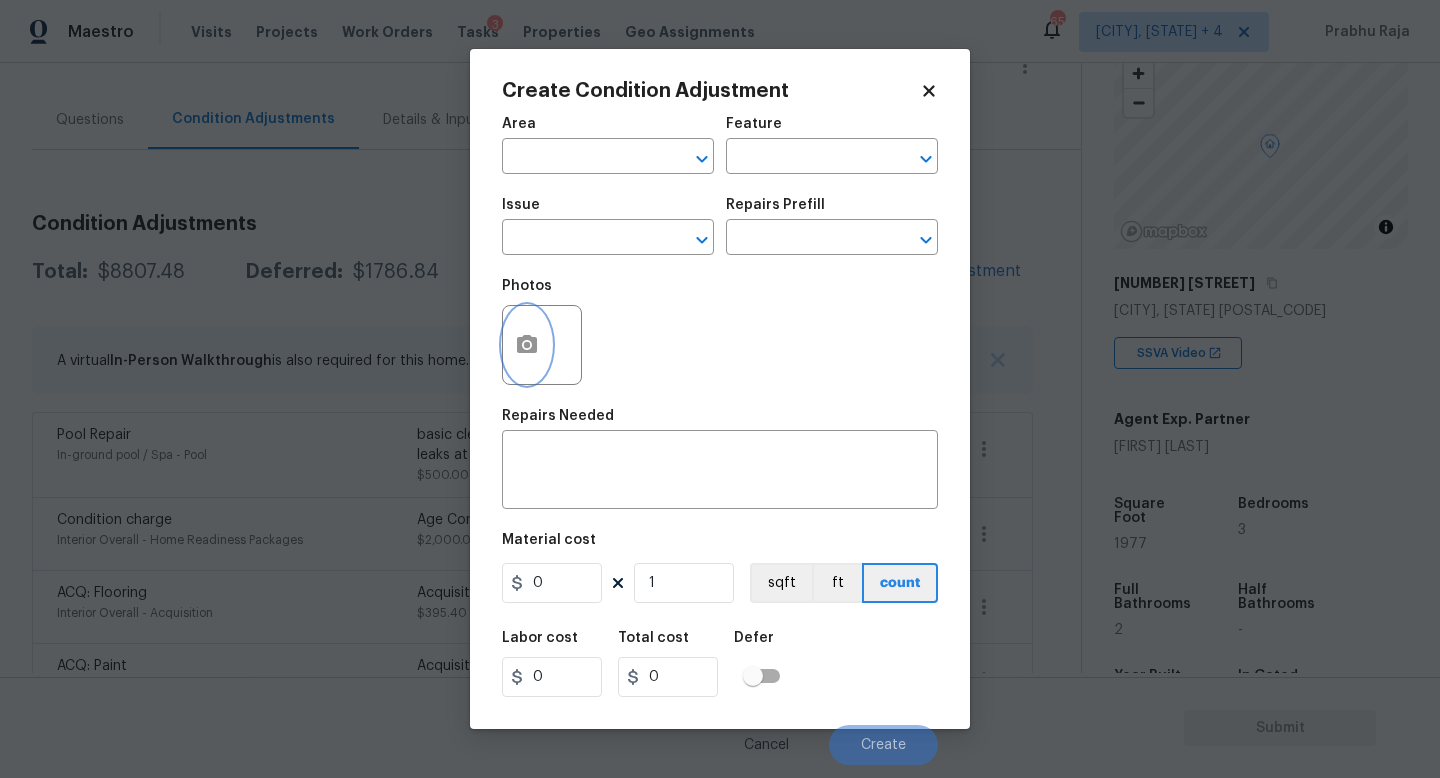 click 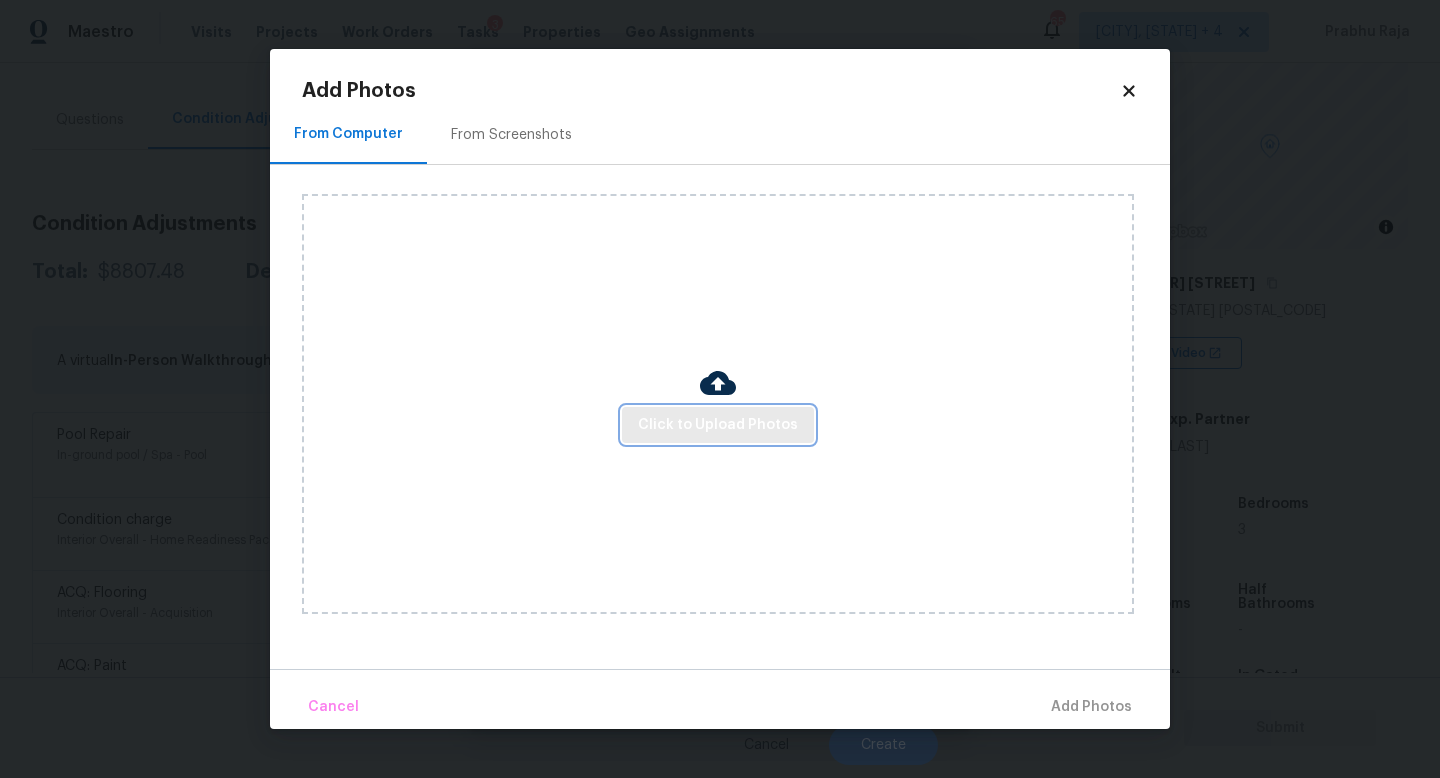 click on "Click to Upload Photos" at bounding box center [718, 425] 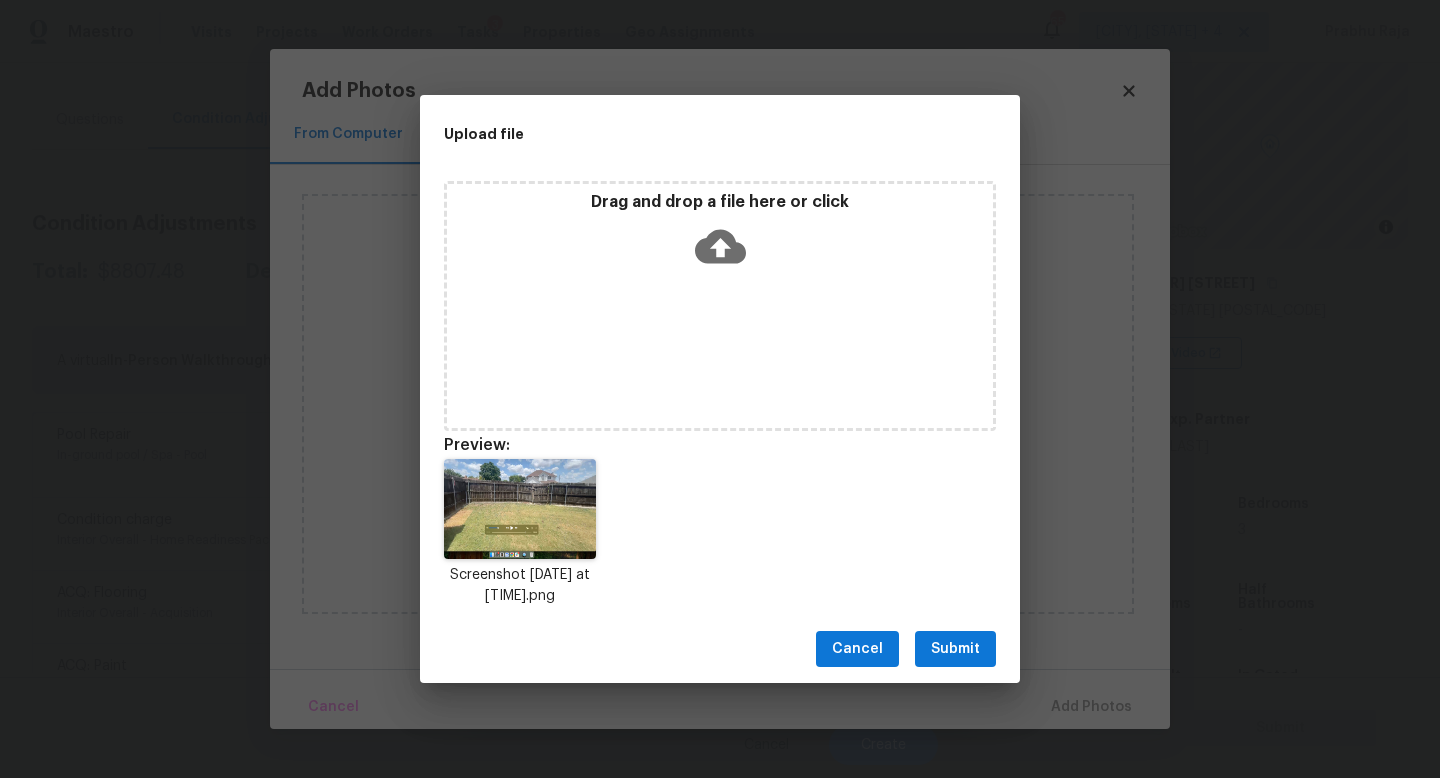 click on "Submit" at bounding box center (955, 649) 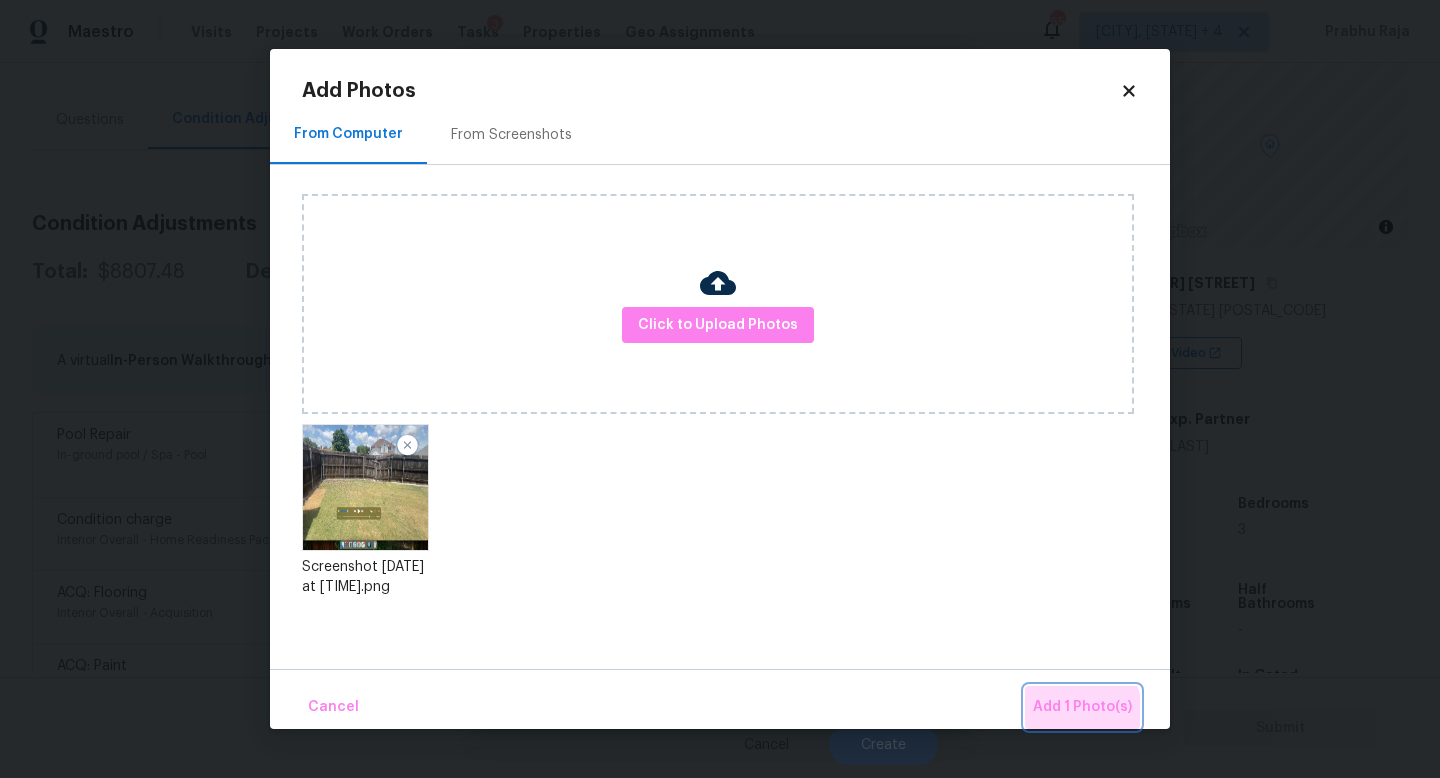 click on "Add 1 Photo(s)" at bounding box center [1082, 707] 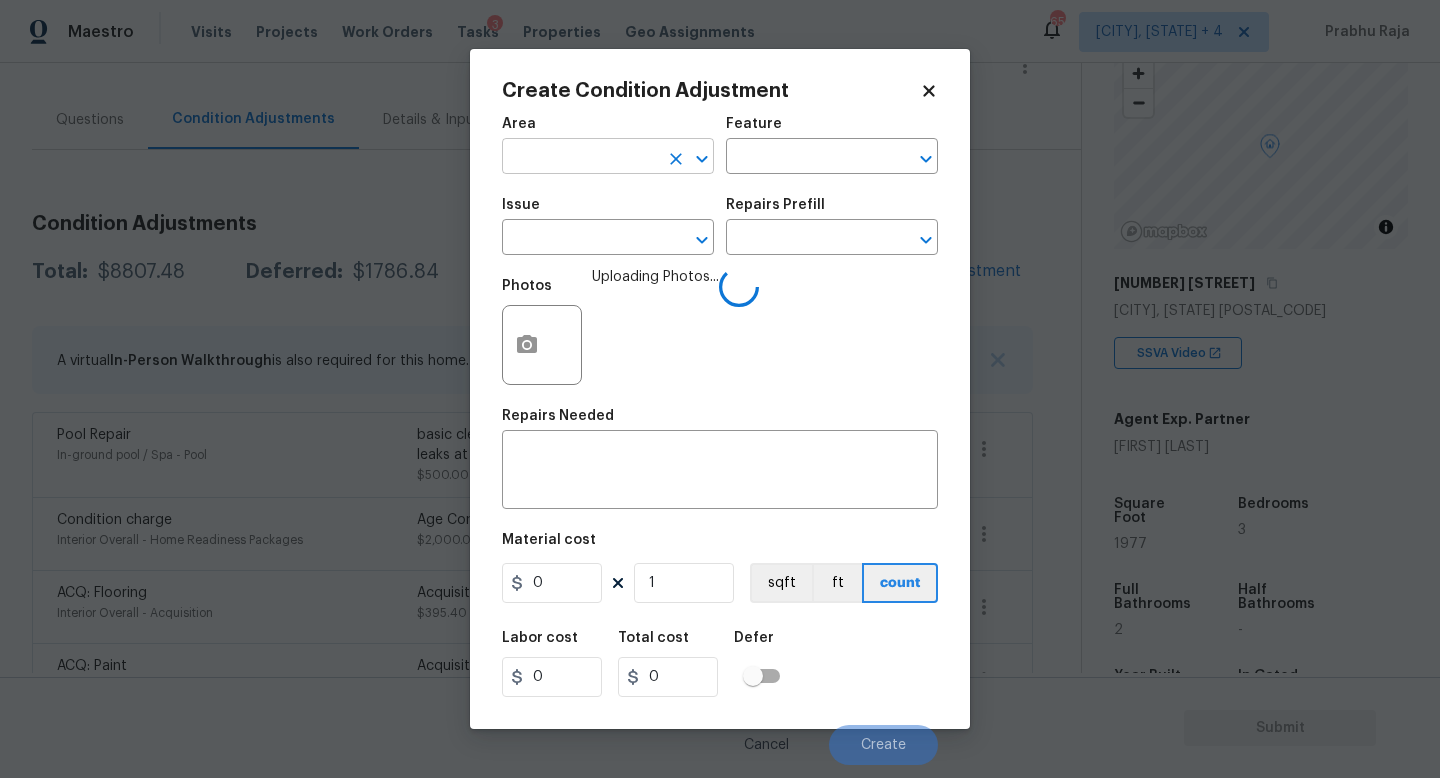 click at bounding box center [580, 158] 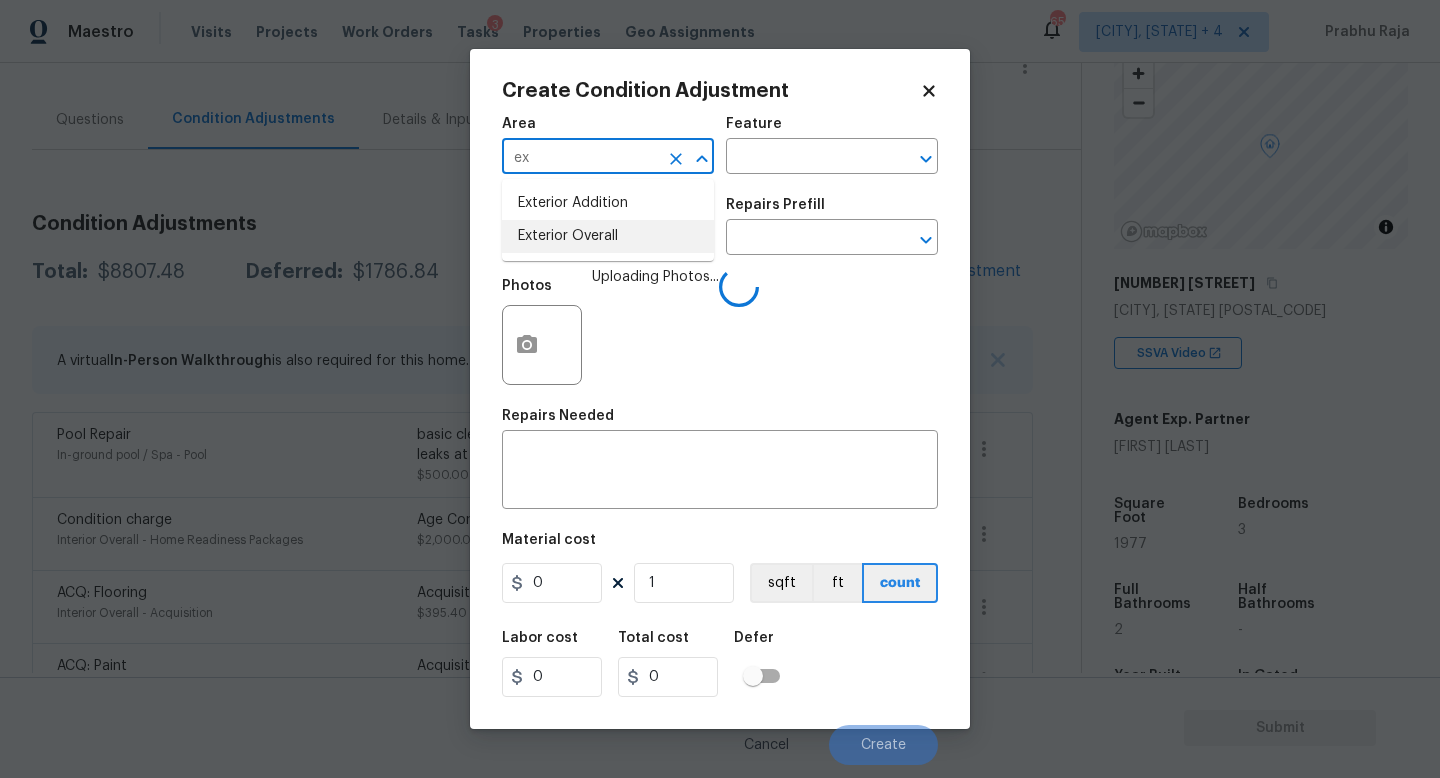 click on "Exterior Overall" at bounding box center (608, 236) 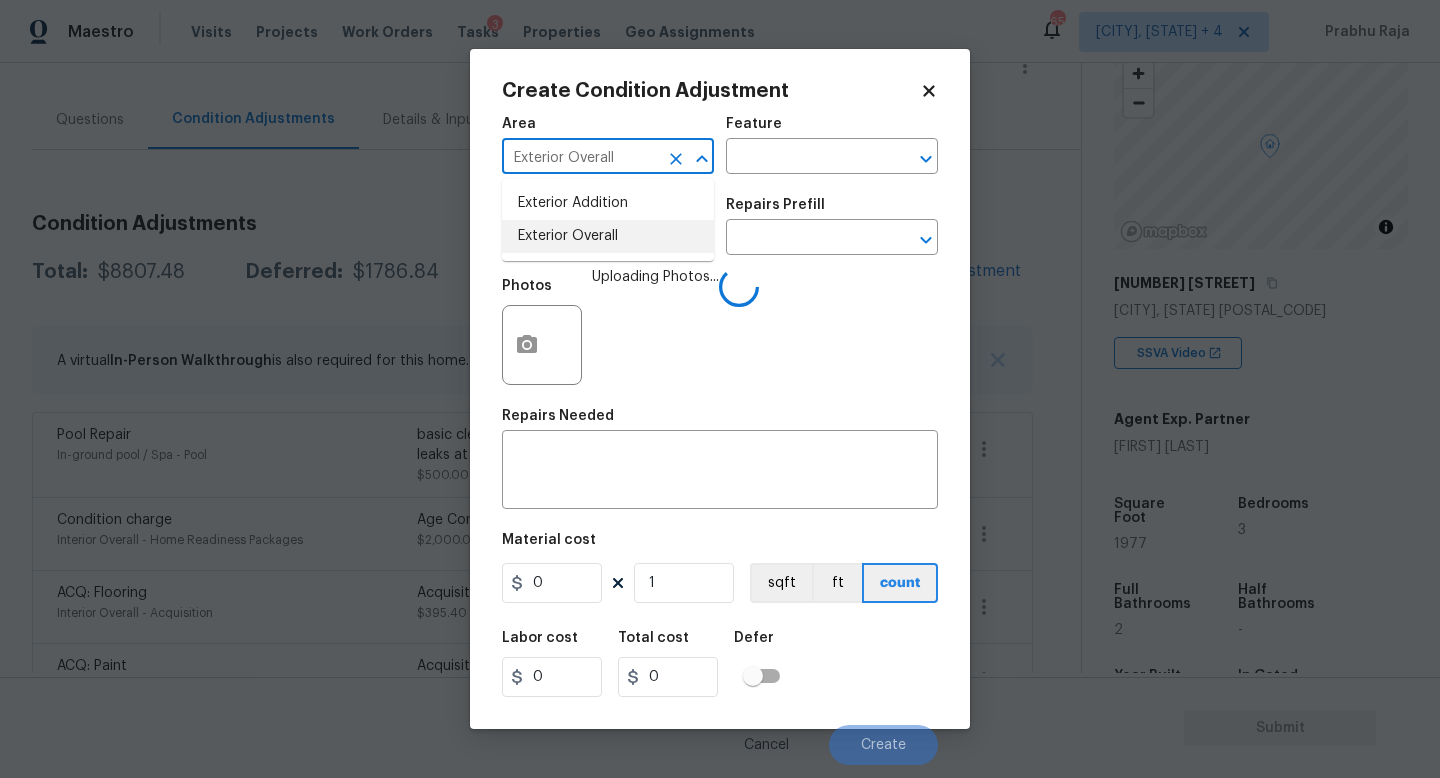 type on "Exterior Overall" 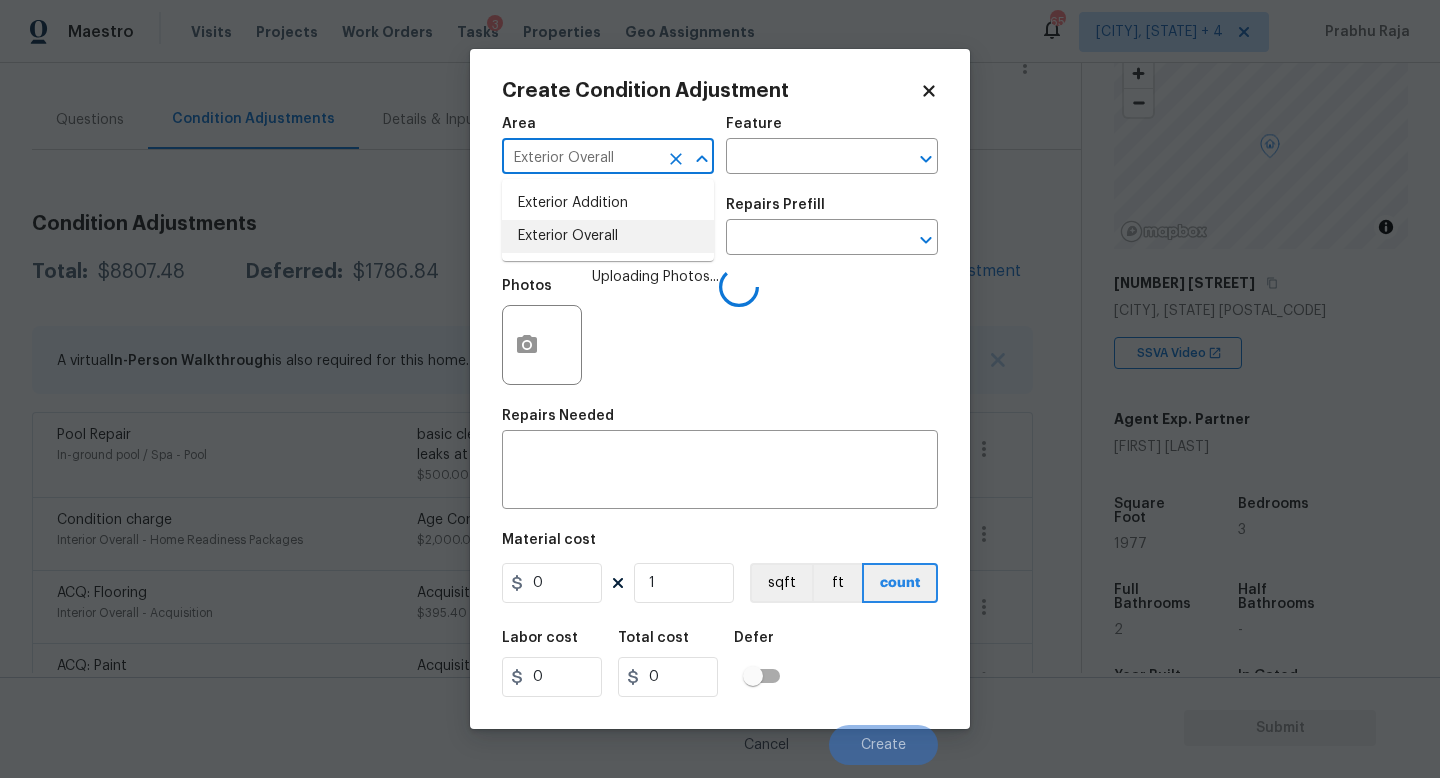 click at bounding box center [580, 239] 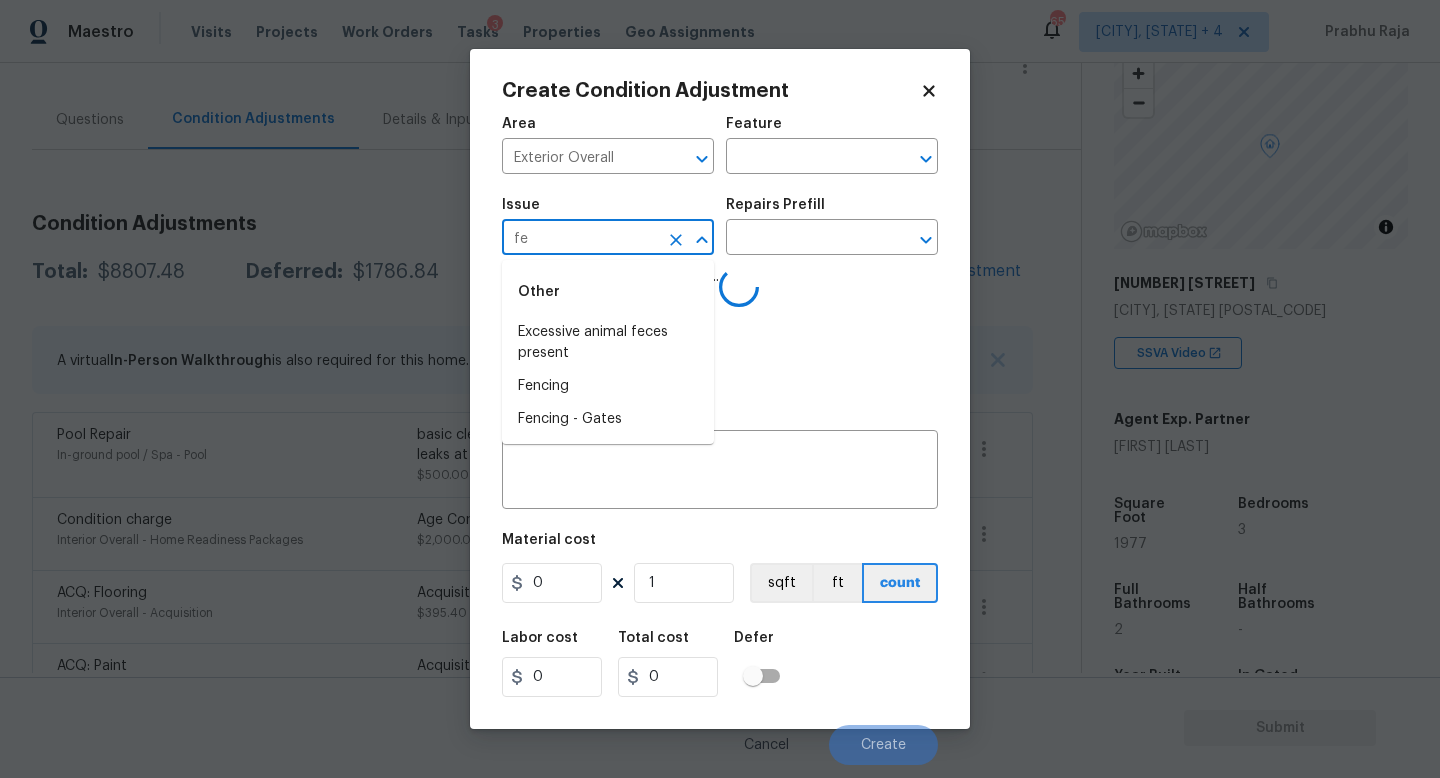 type on "fen" 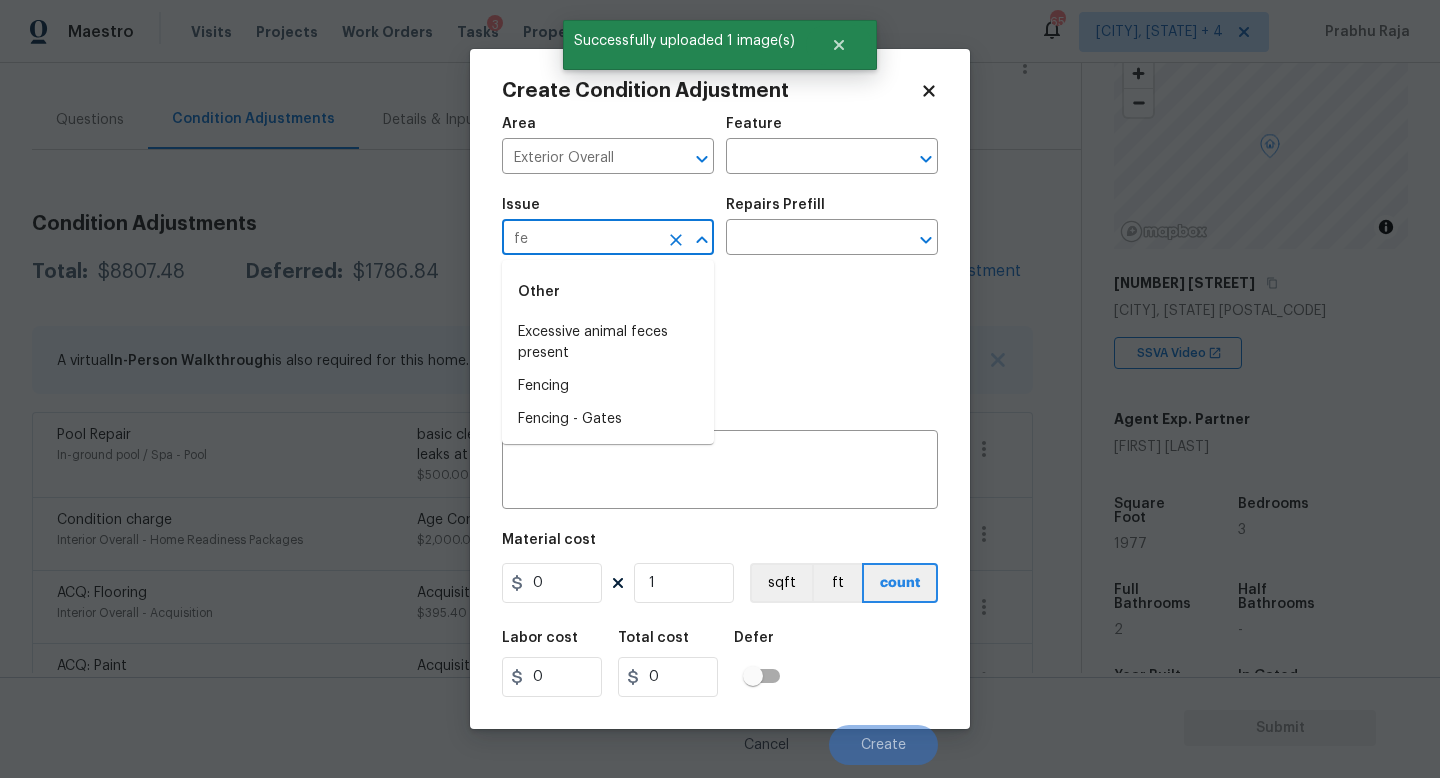 type on "fen" 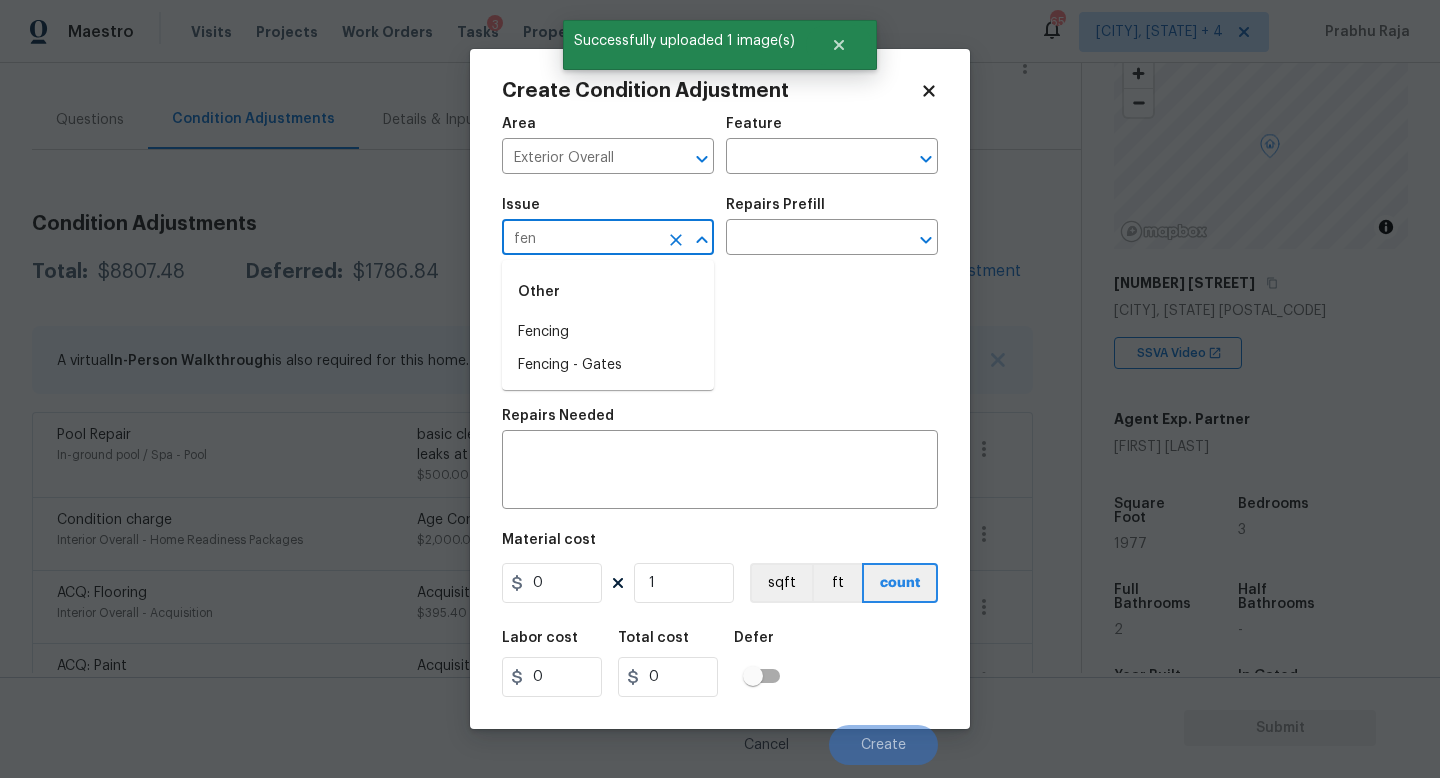 click on "Fencing" at bounding box center [608, 332] 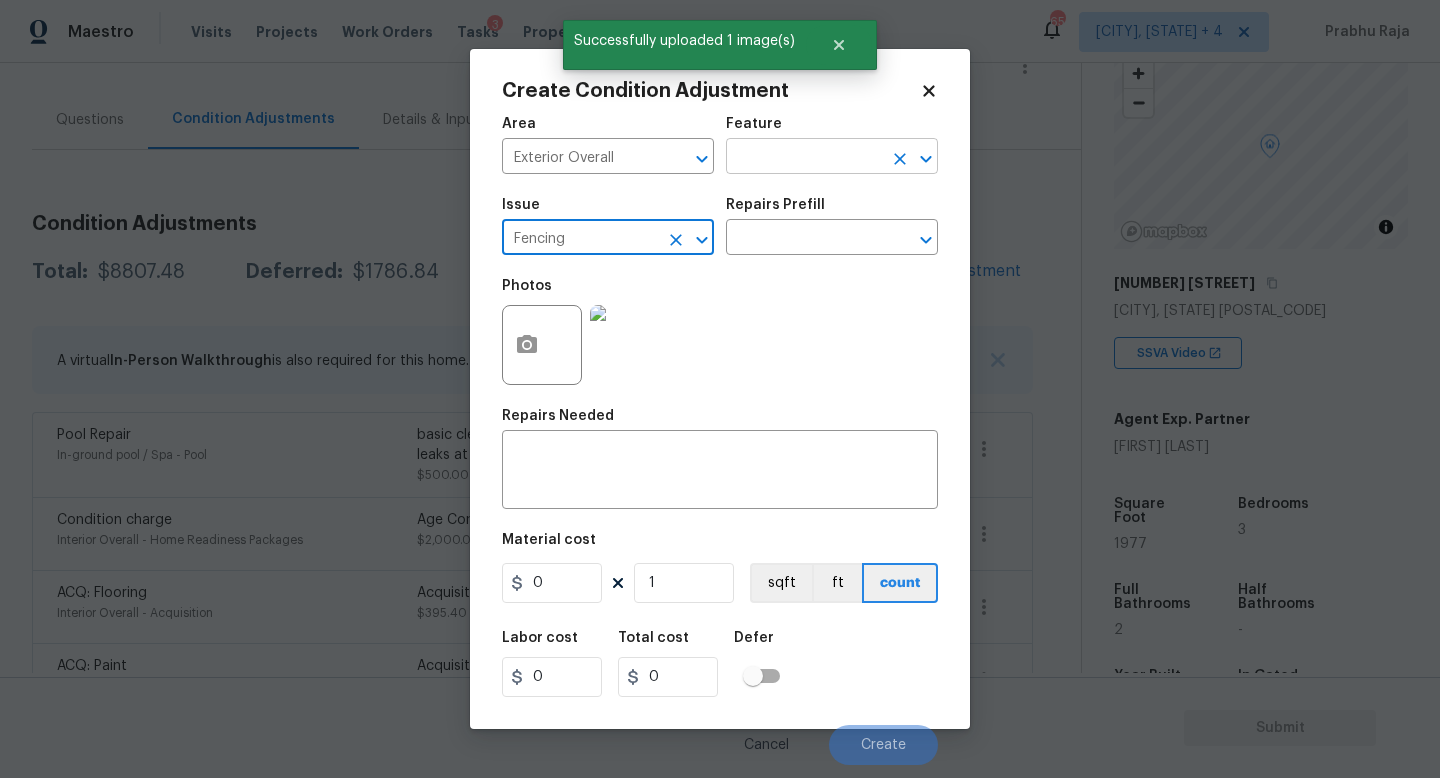 type on "Fencing" 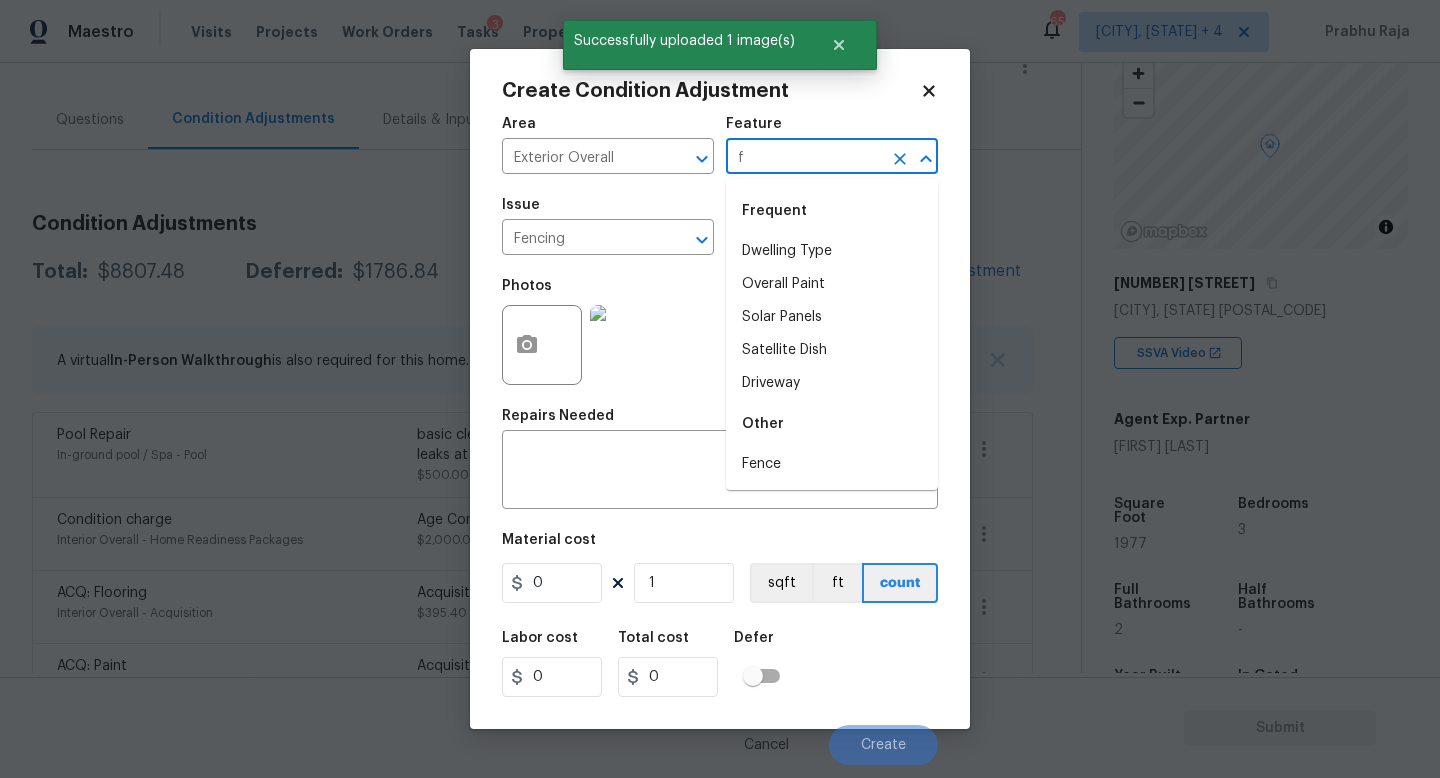 type on "fe" 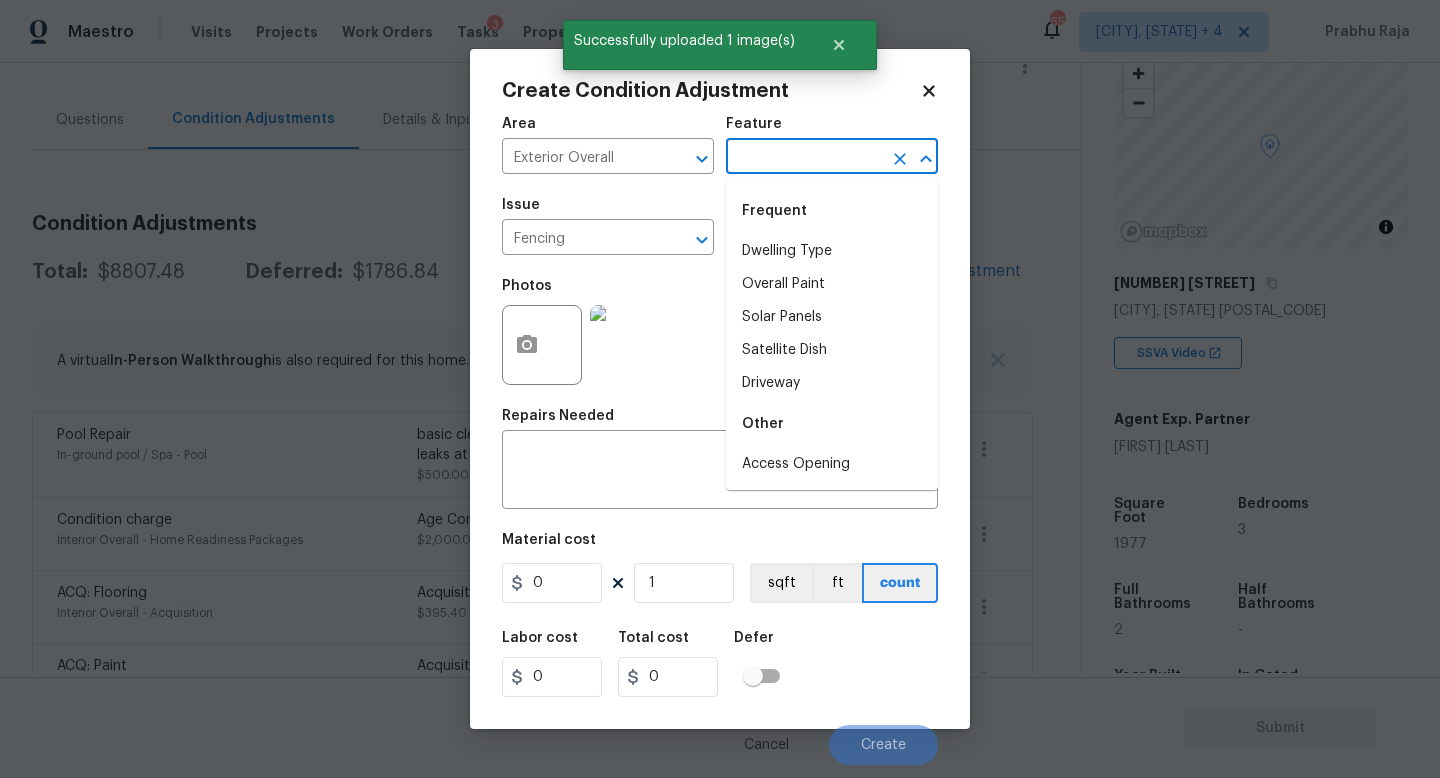 type on "n" 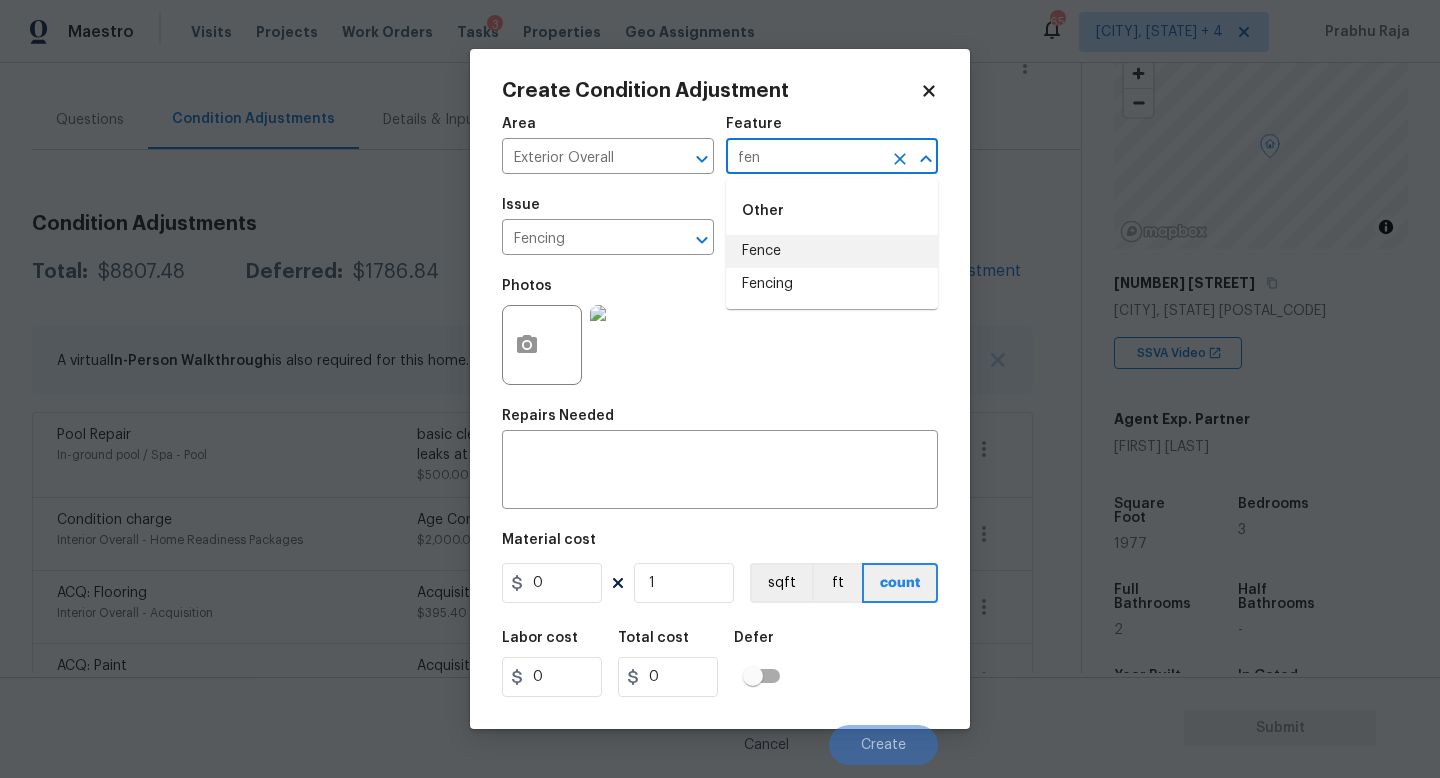 click on "Fence" at bounding box center (832, 251) 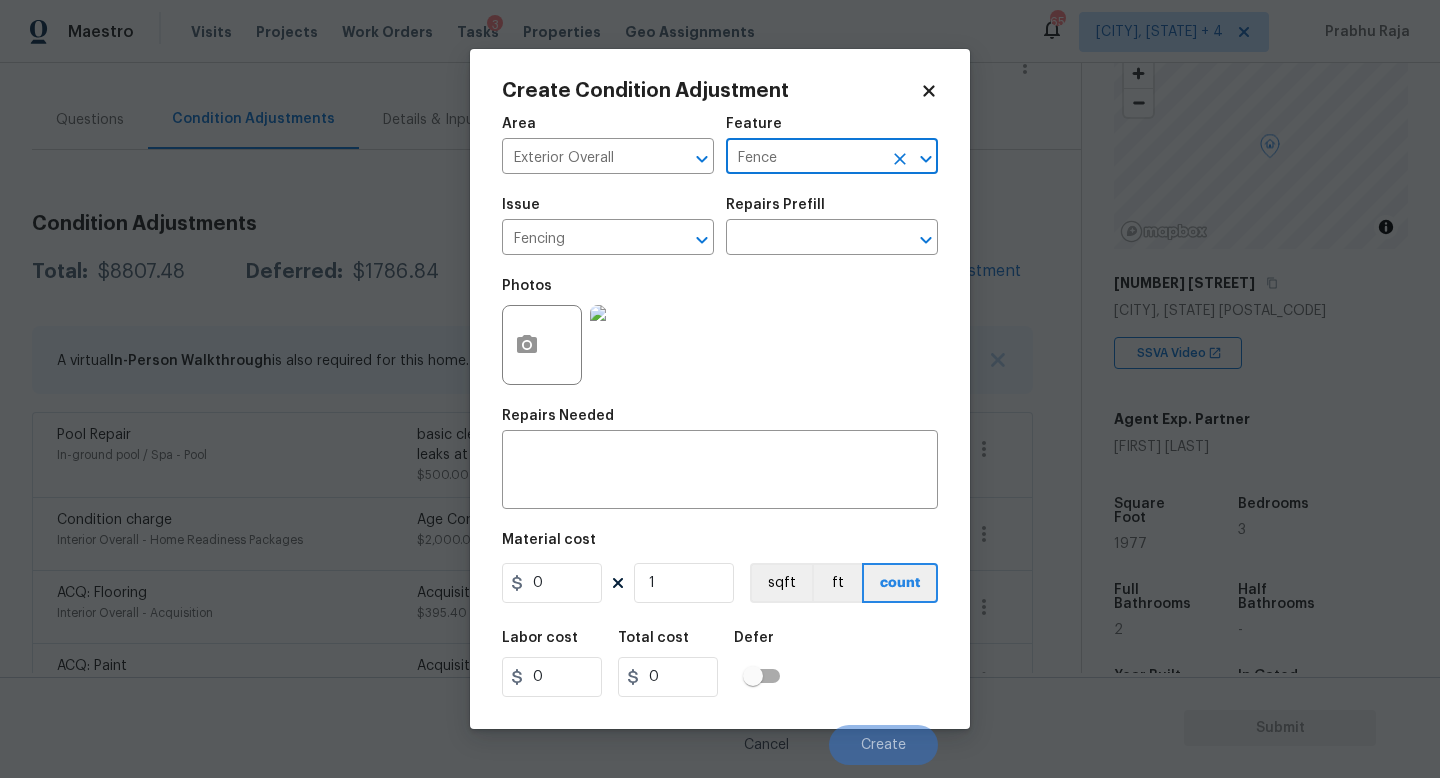 type on "Fence" 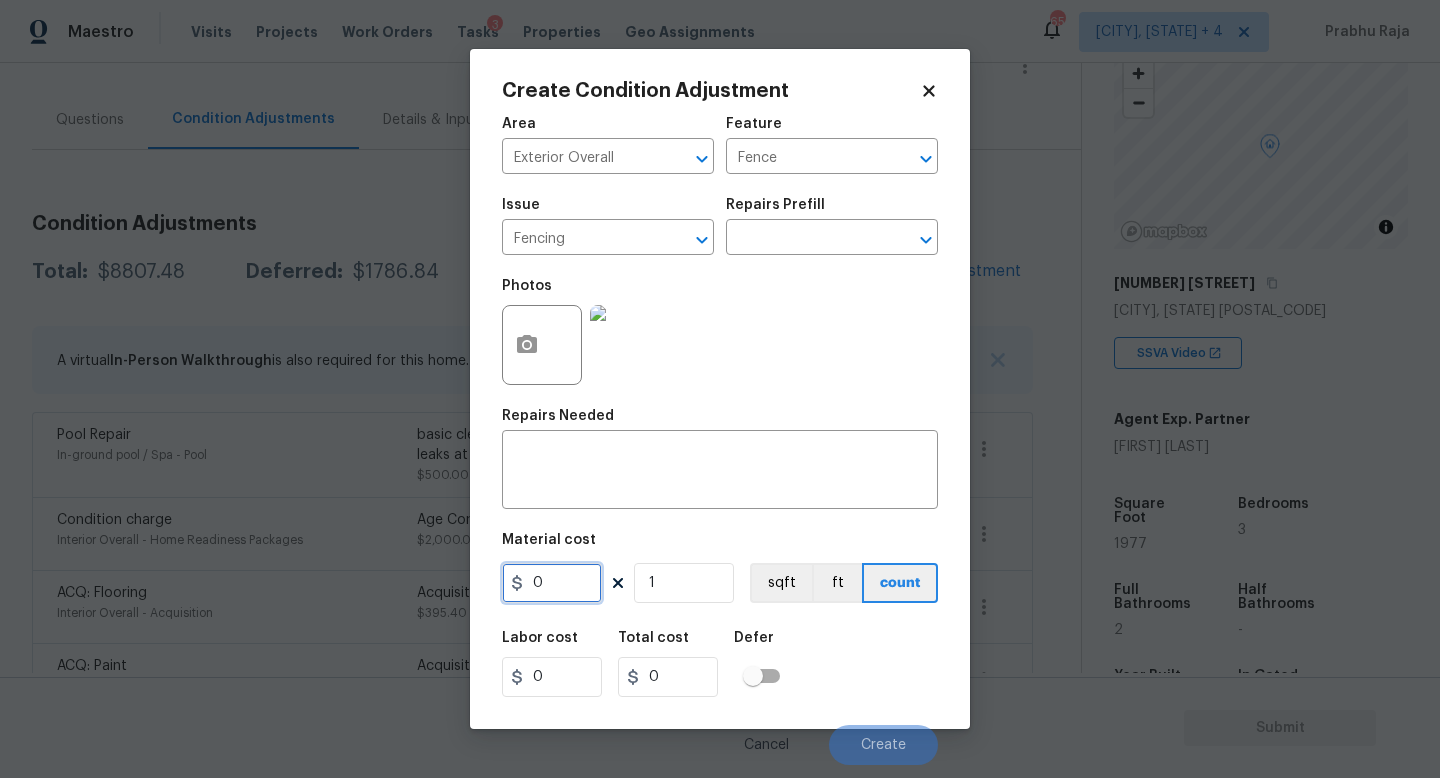 click on "0" at bounding box center (552, 583) 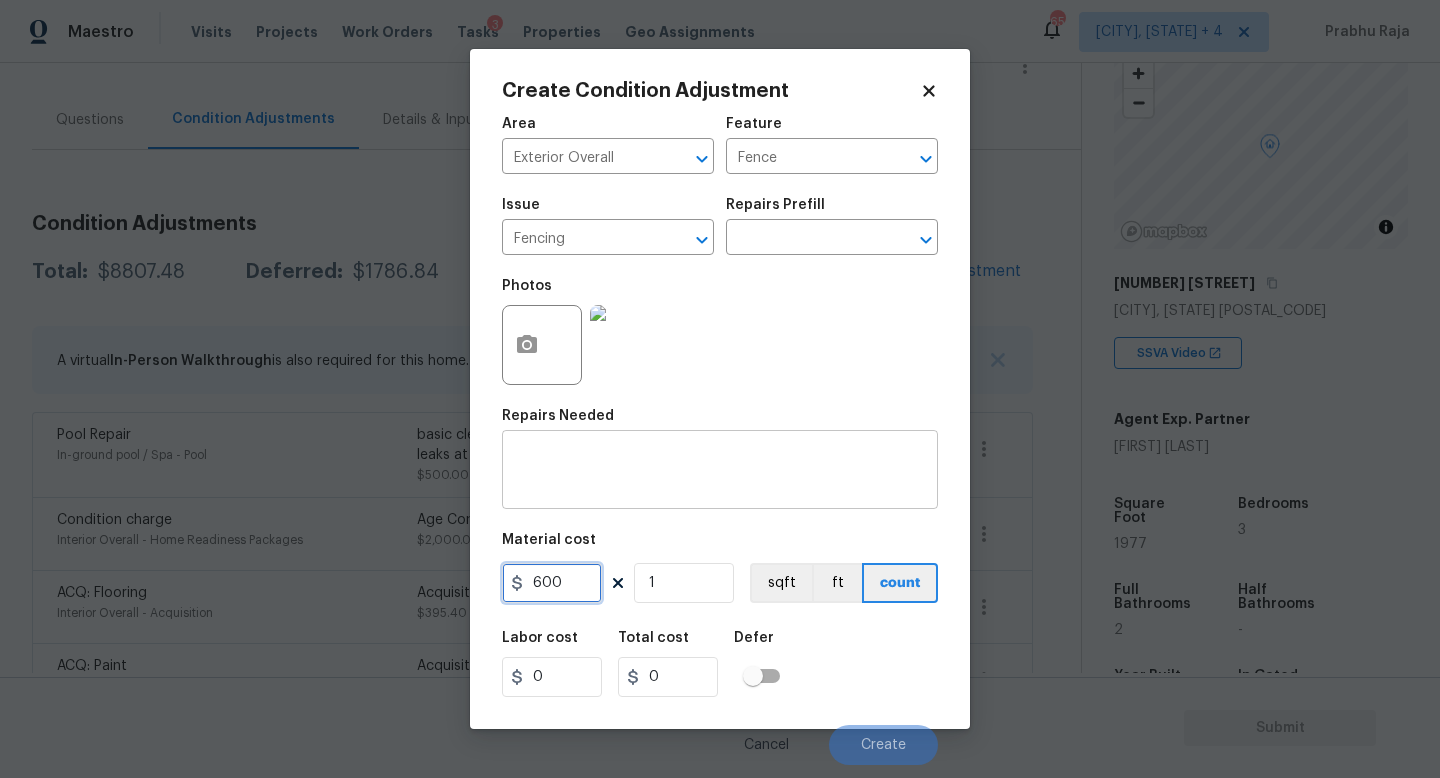 type on "600" 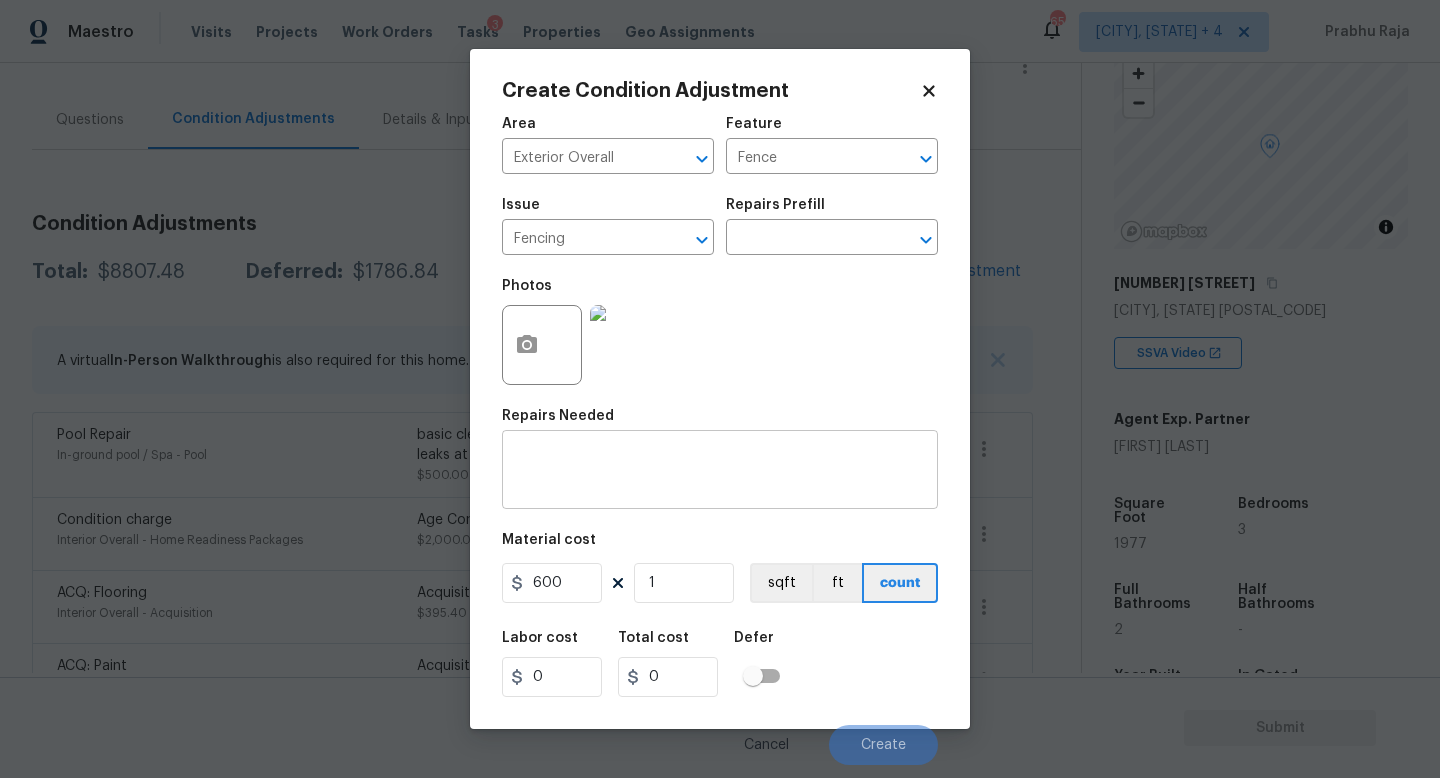 click at bounding box center (720, 472) 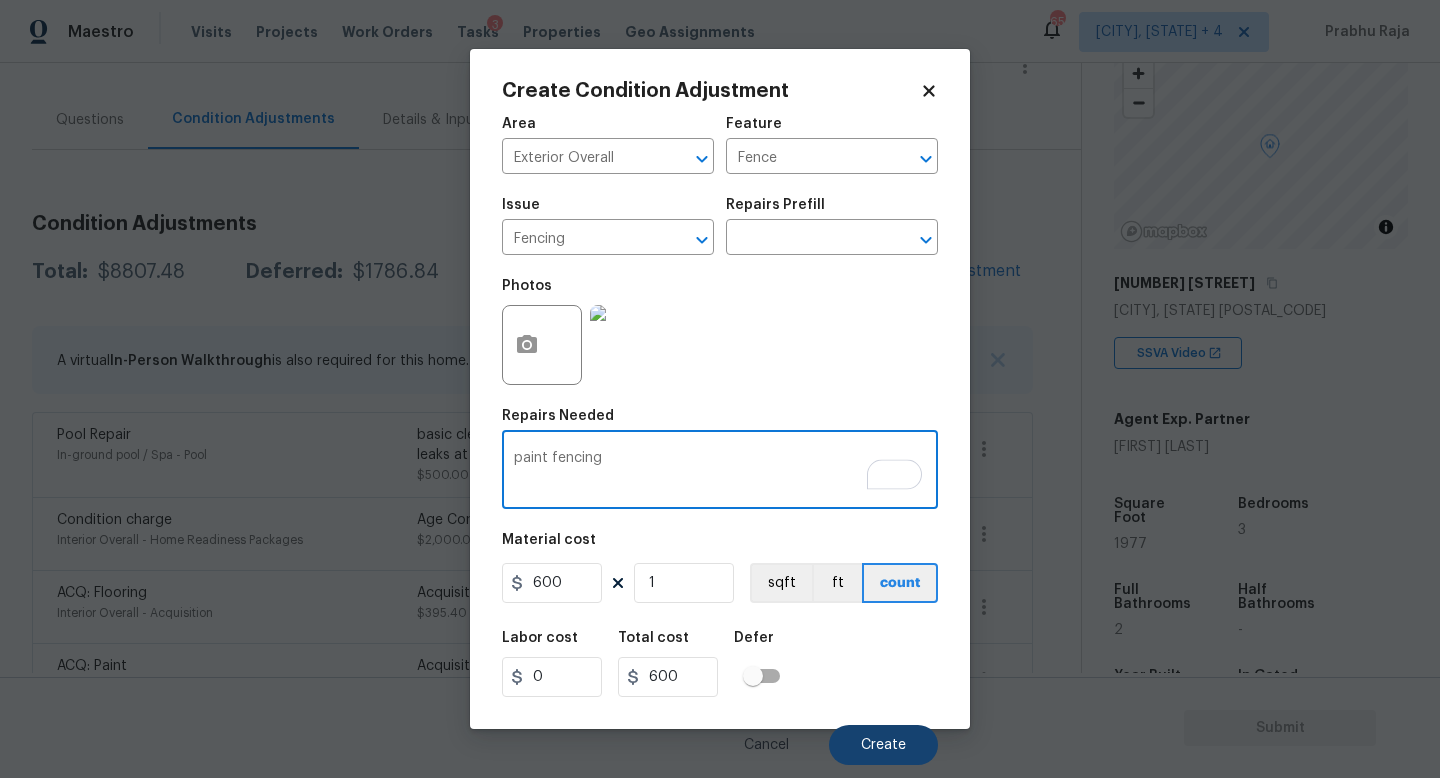 type on "paint fencing" 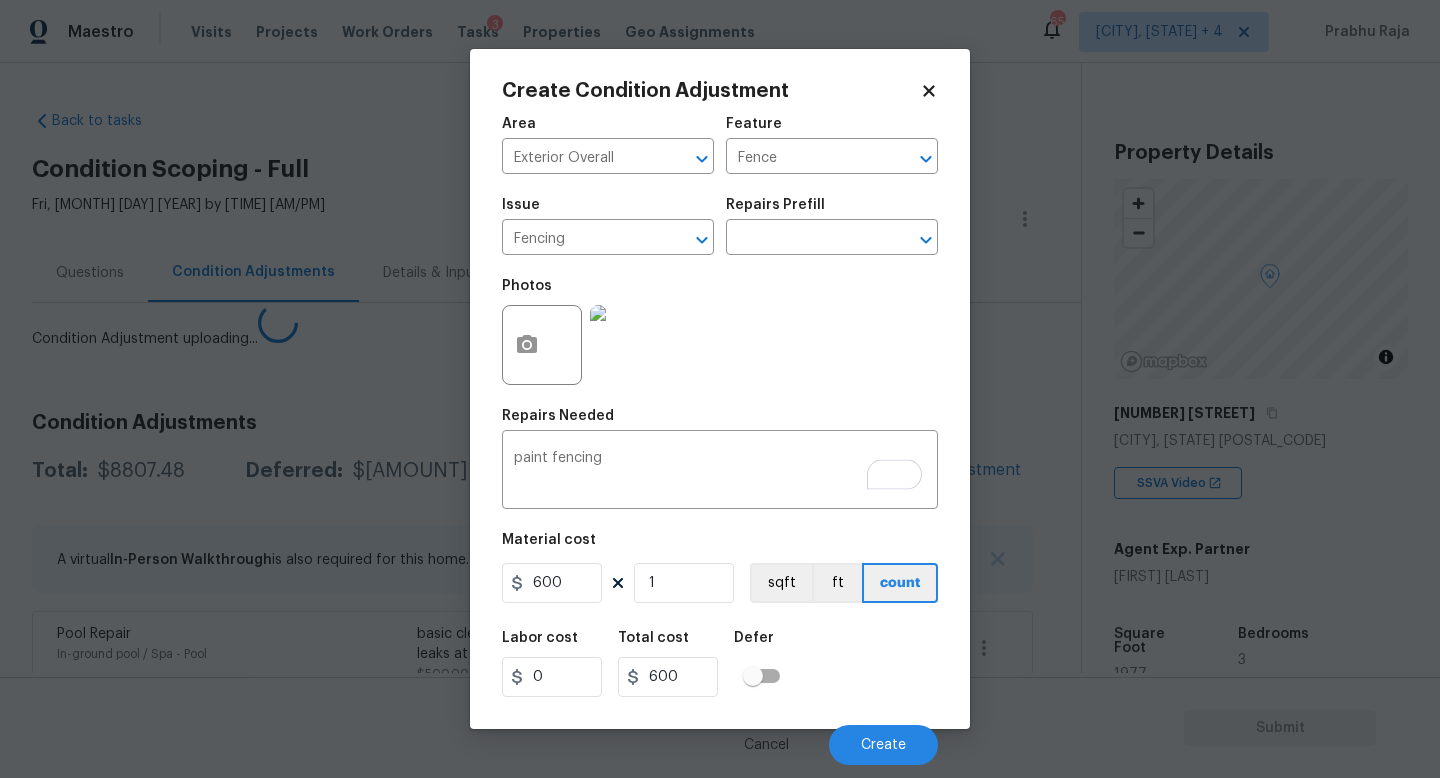 scroll, scrollTop: 0, scrollLeft: 0, axis: both 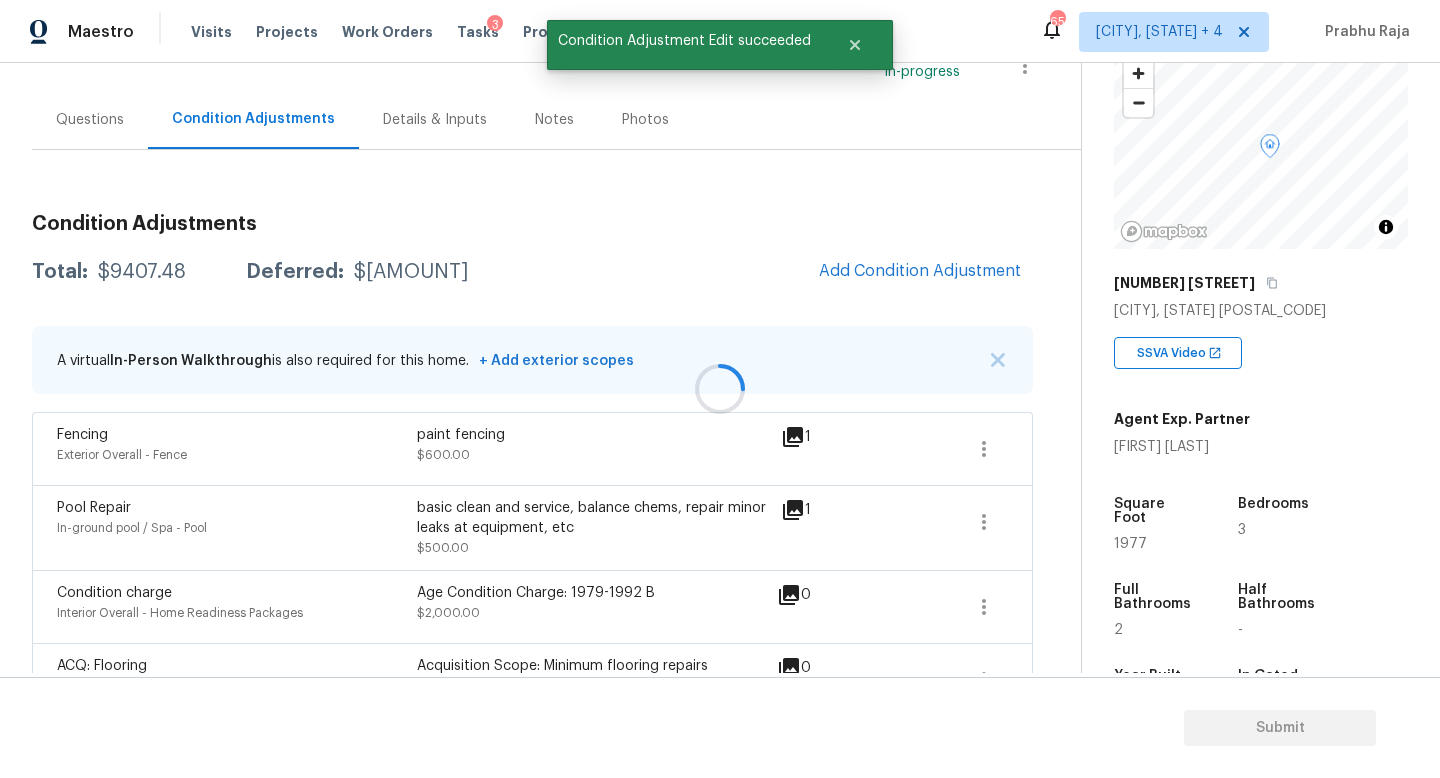 click at bounding box center [720, 389] 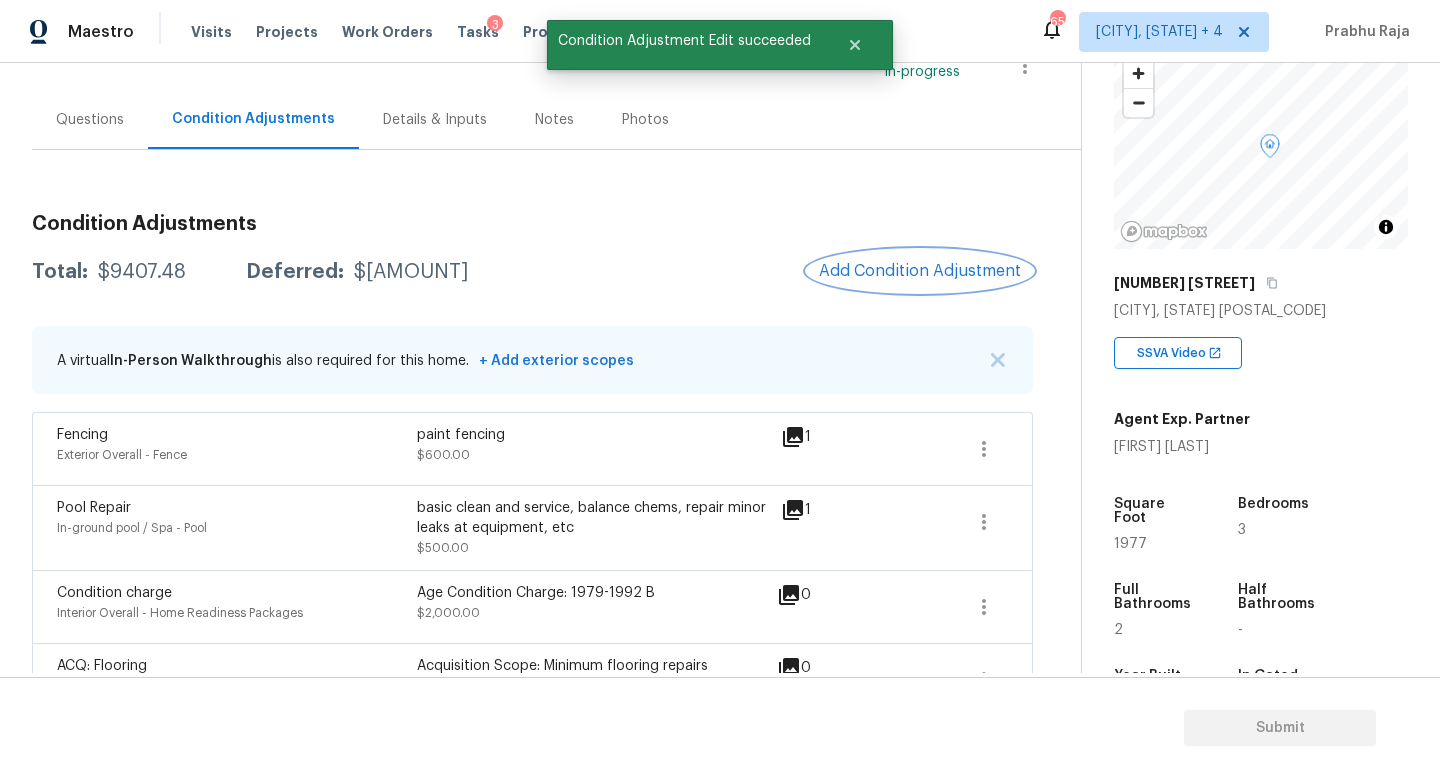 click on "Add Condition Adjustment" at bounding box center (920, 271) 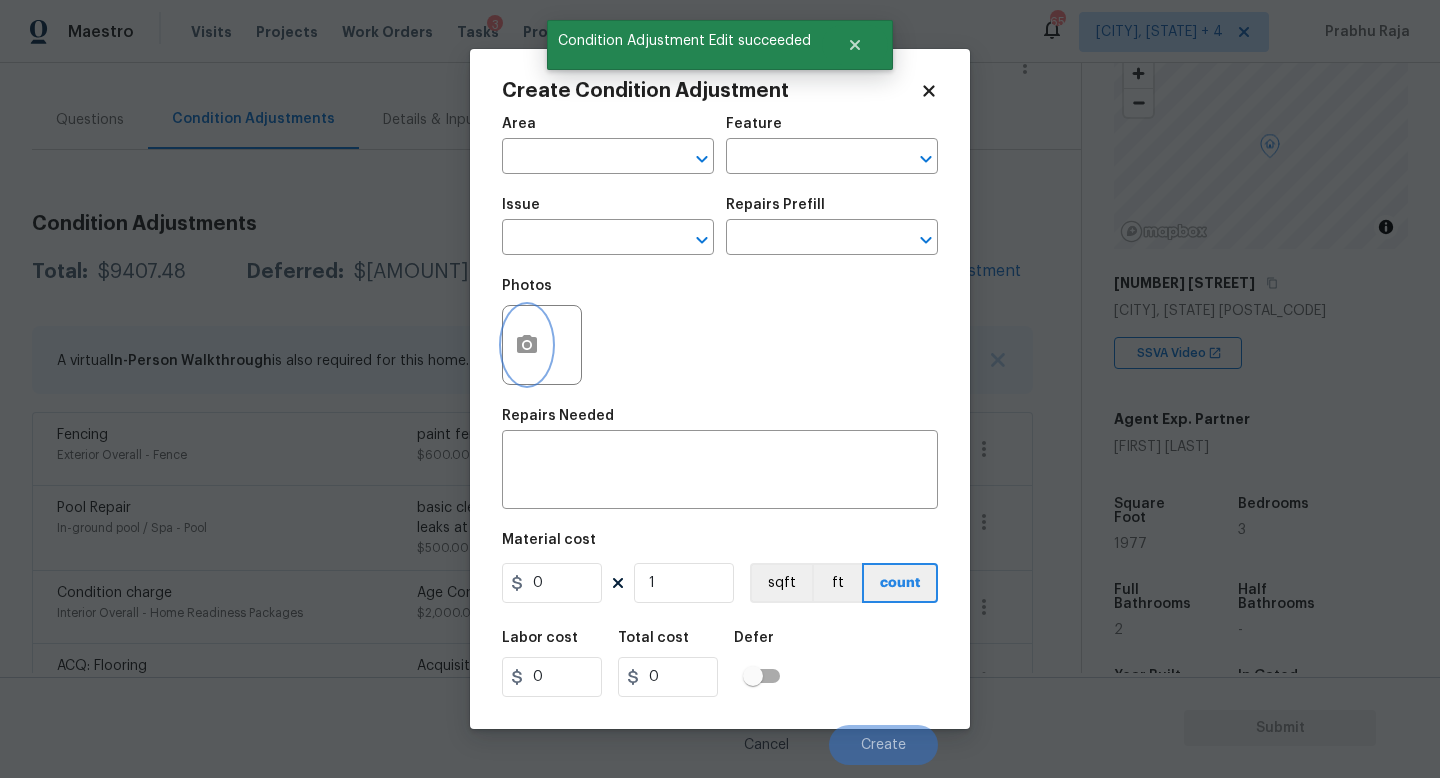 click 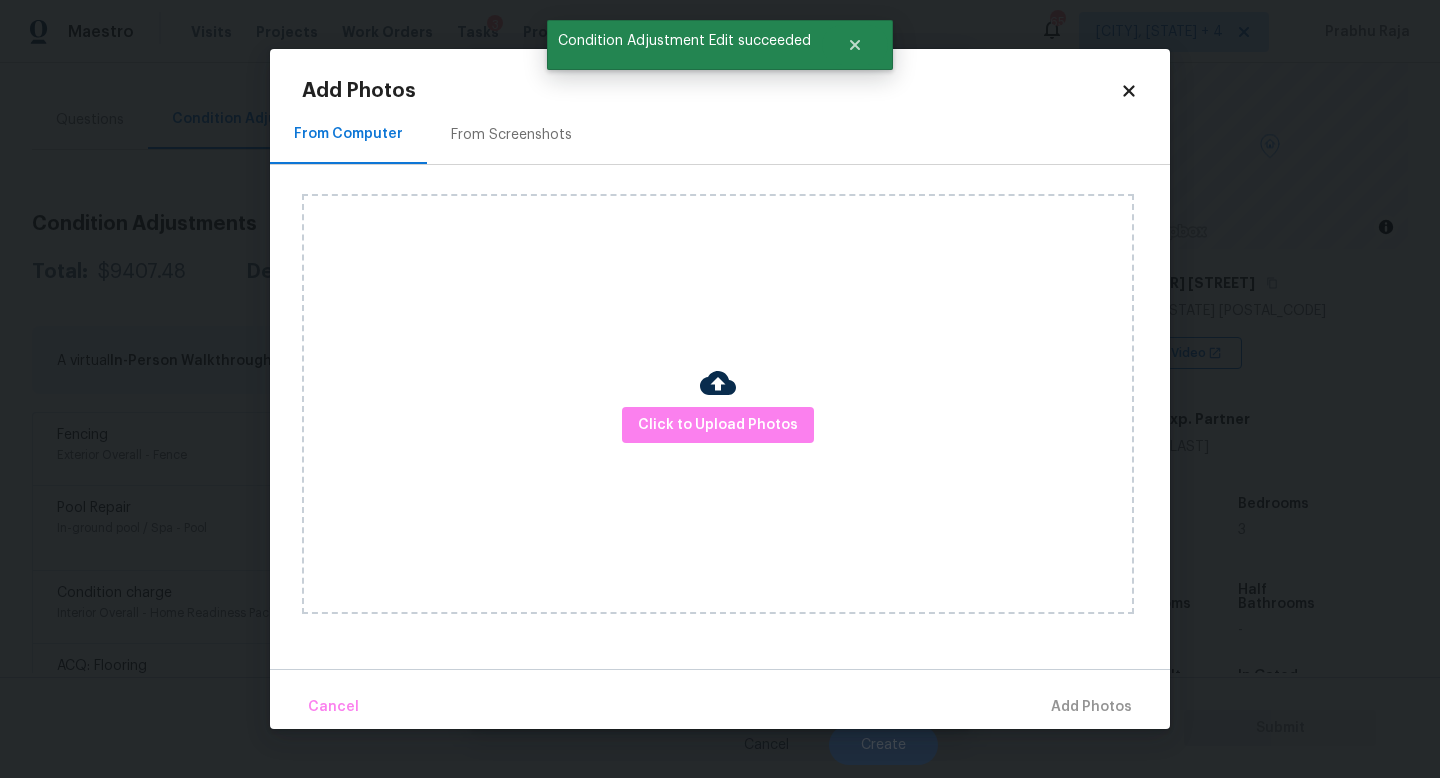 click on "Click to Upload Photos" at bounding box center [718, 404] 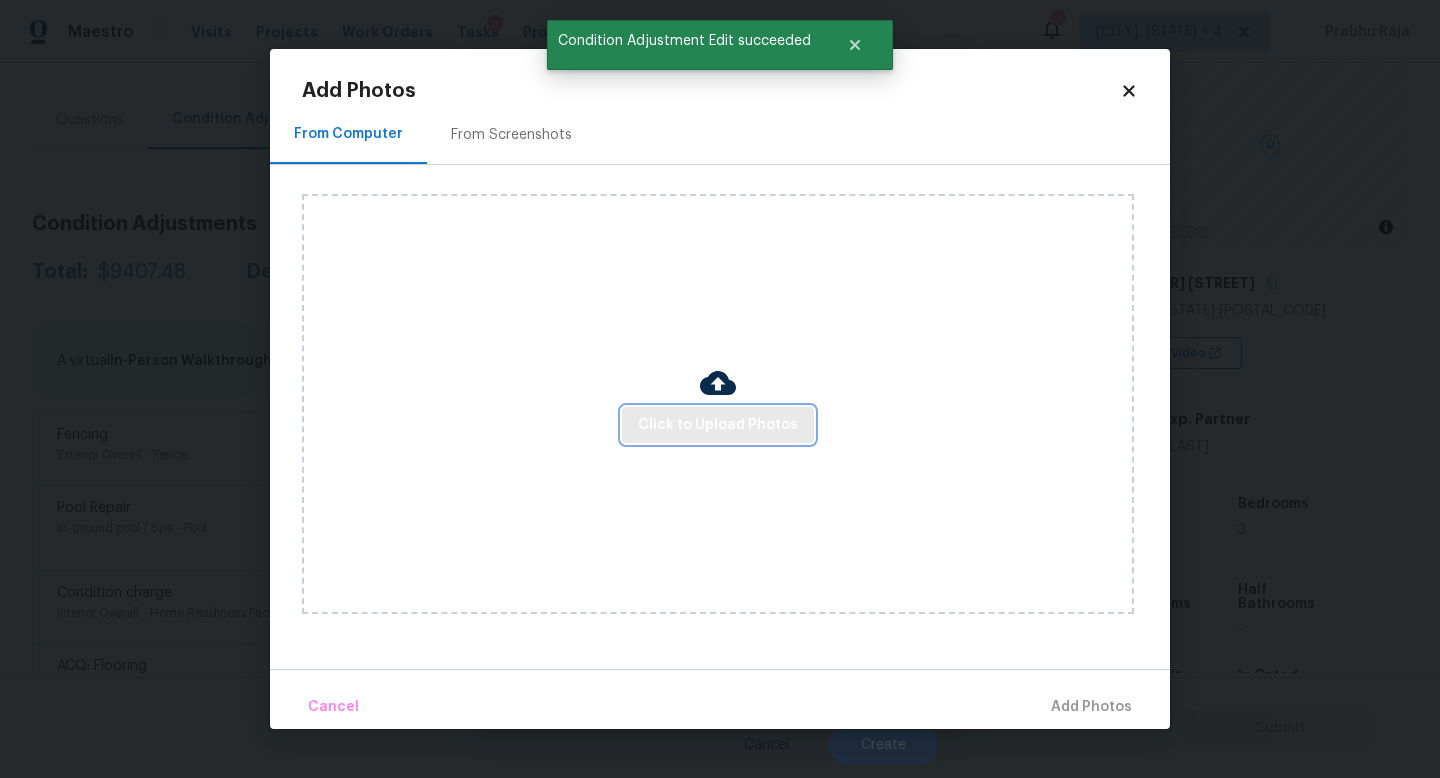 click on "Click to Upload Photos" at bounding box center (718, 425) 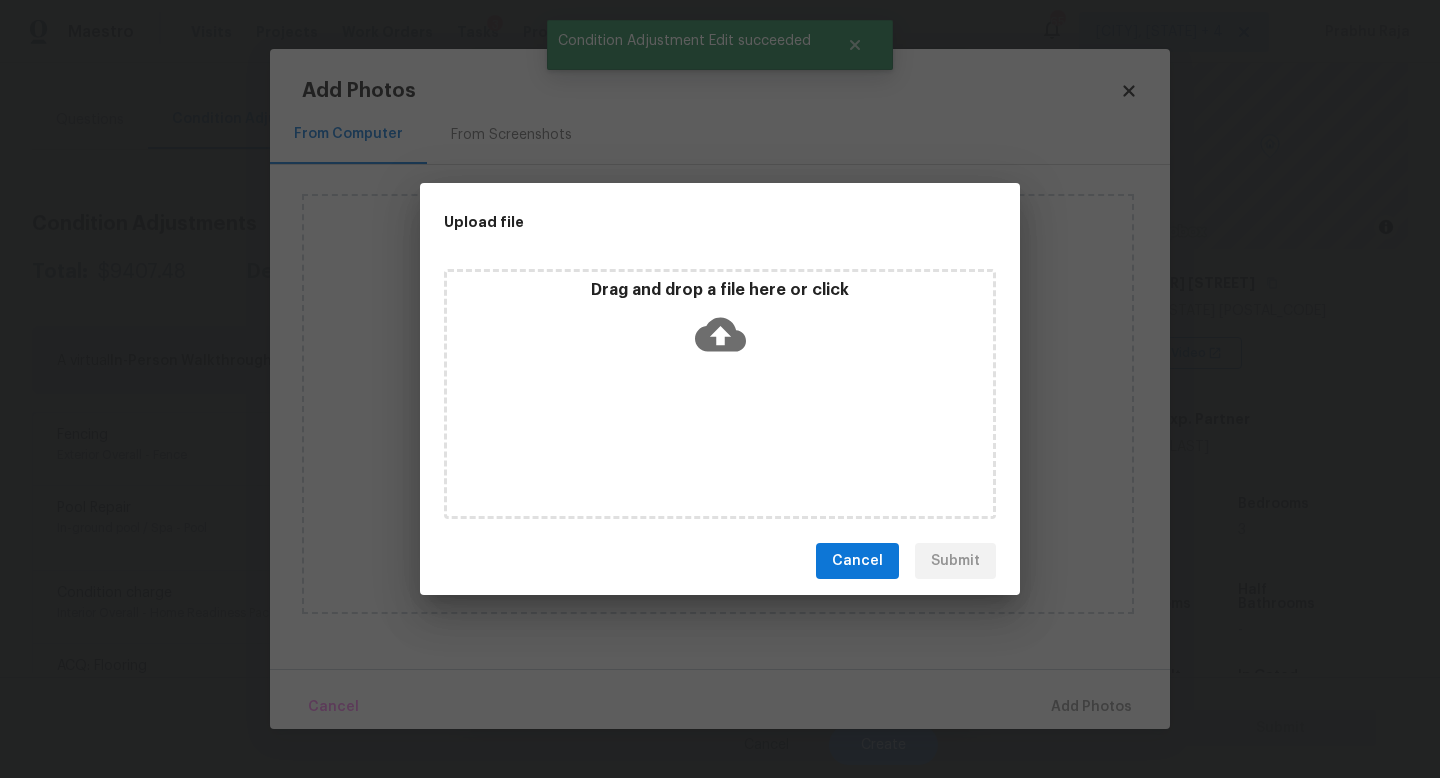click on "Drag and drop a file here or click" at bounding box center (720, 394) 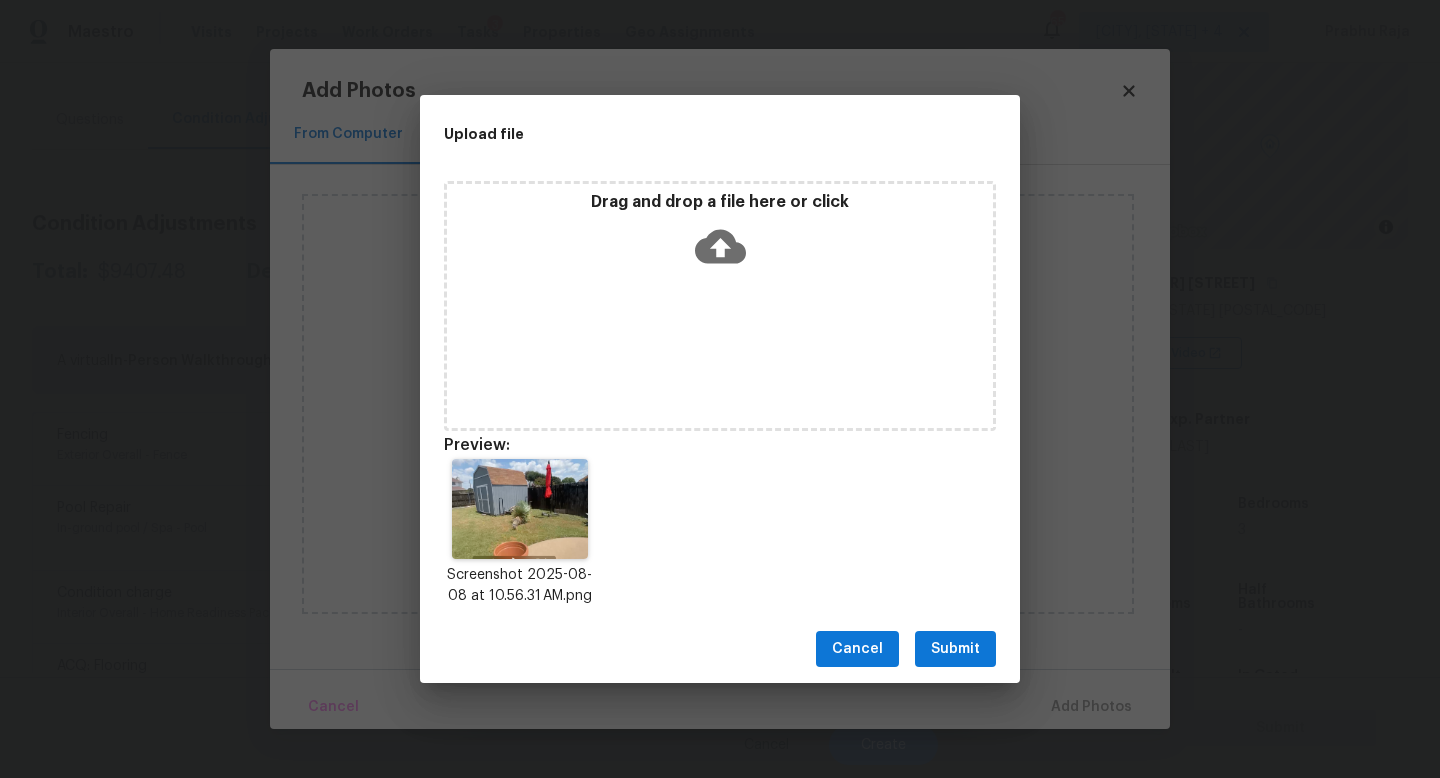 click on "Submit" at bounding box center [955, 649] 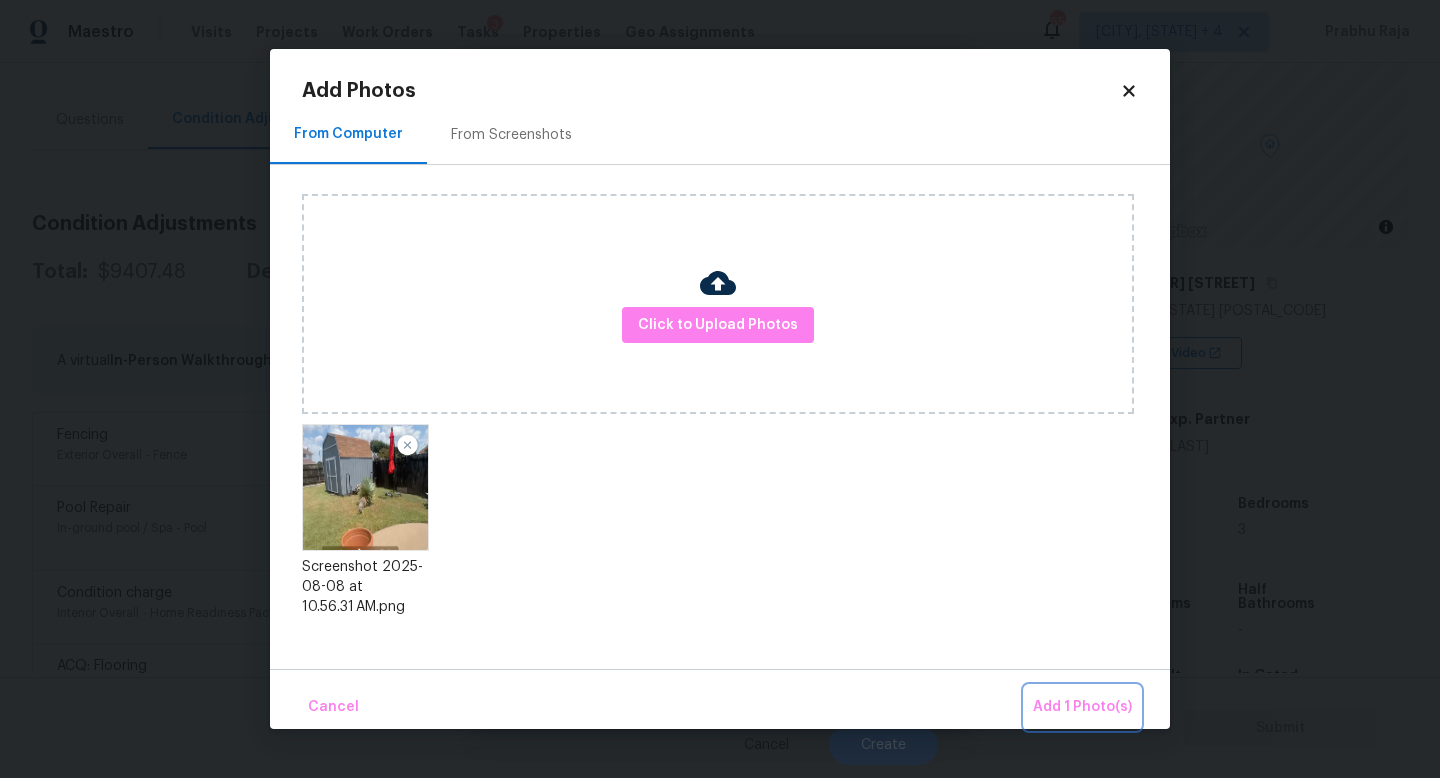 click on "Add 1 Photo(s)" at bounding box center (1082, 707) 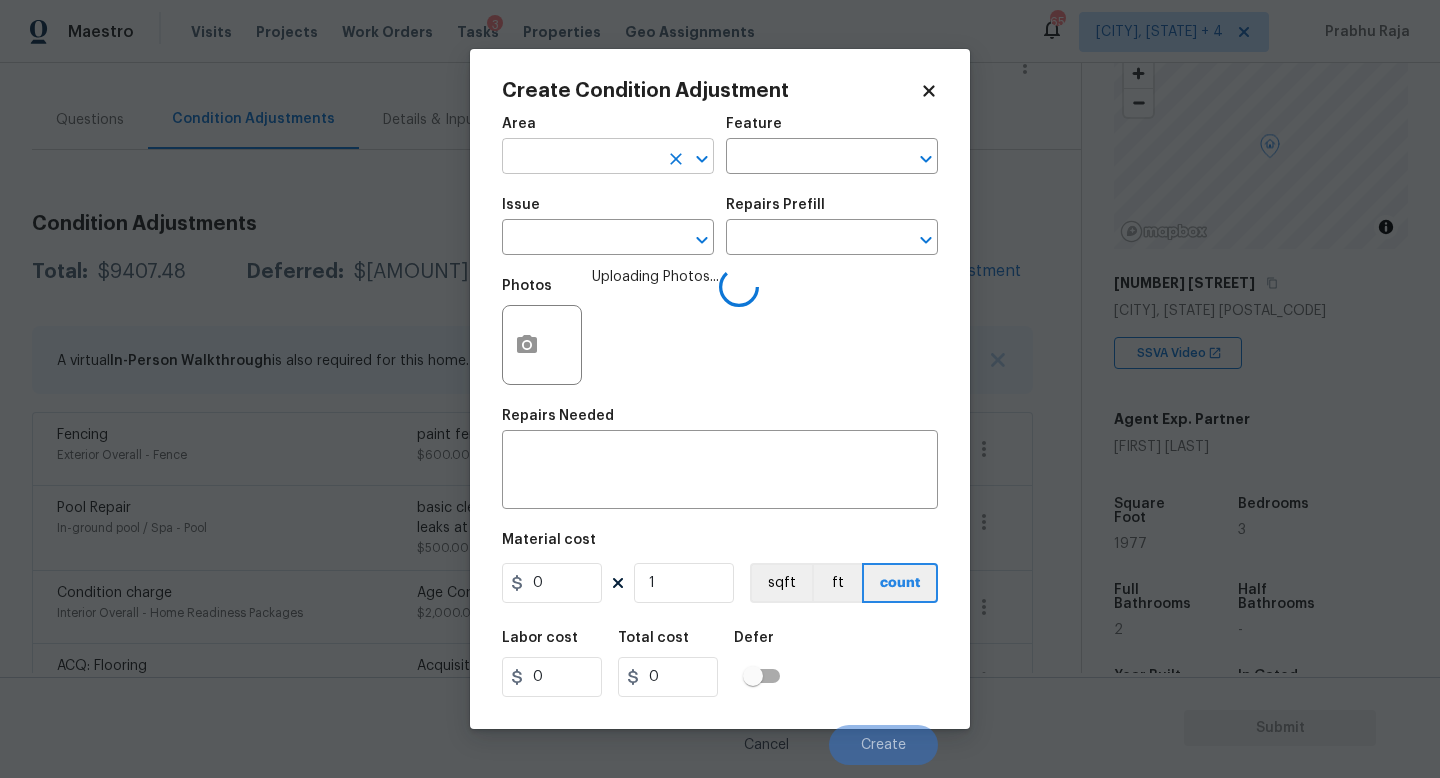 click at bounding box center (580, 158) 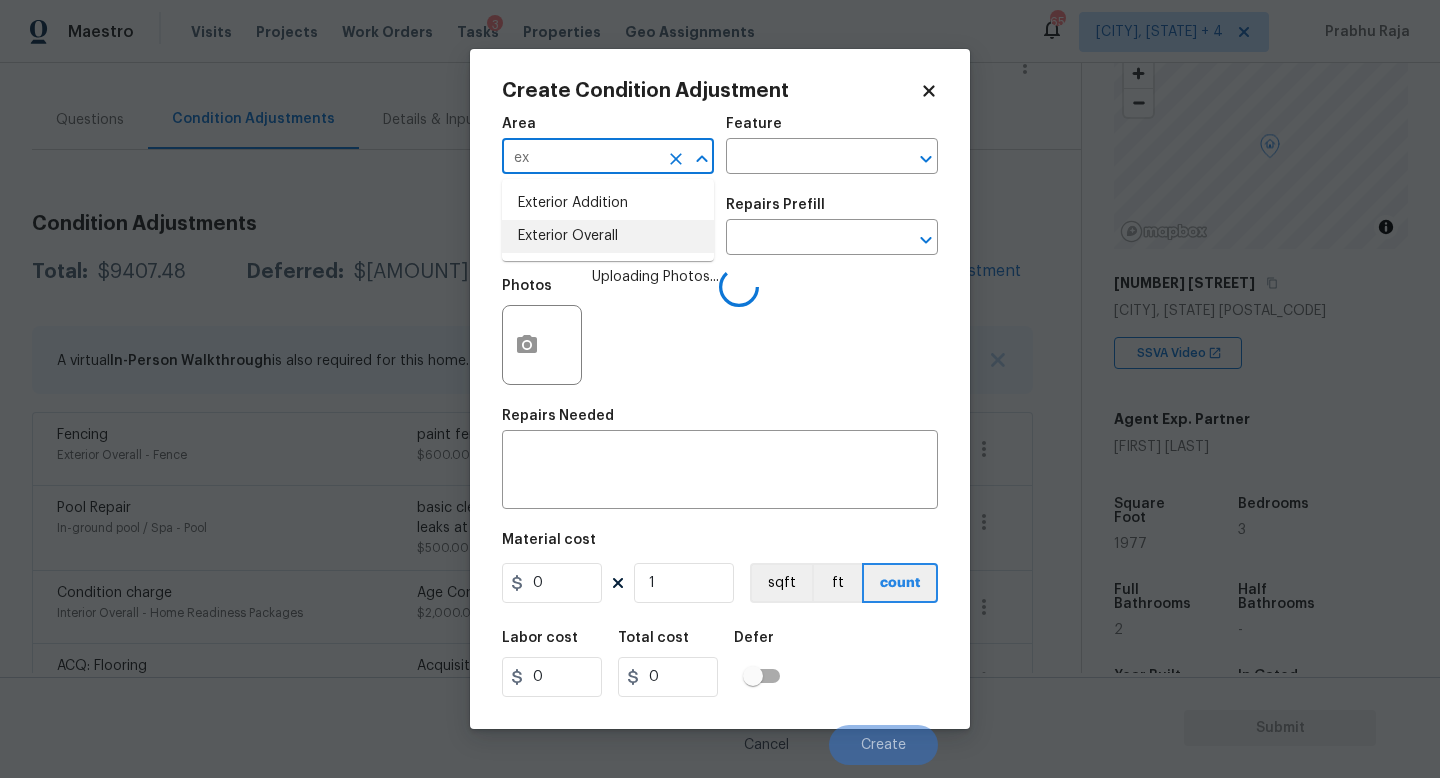 click on "Exterior Overall" at bounding box center [608, 236] 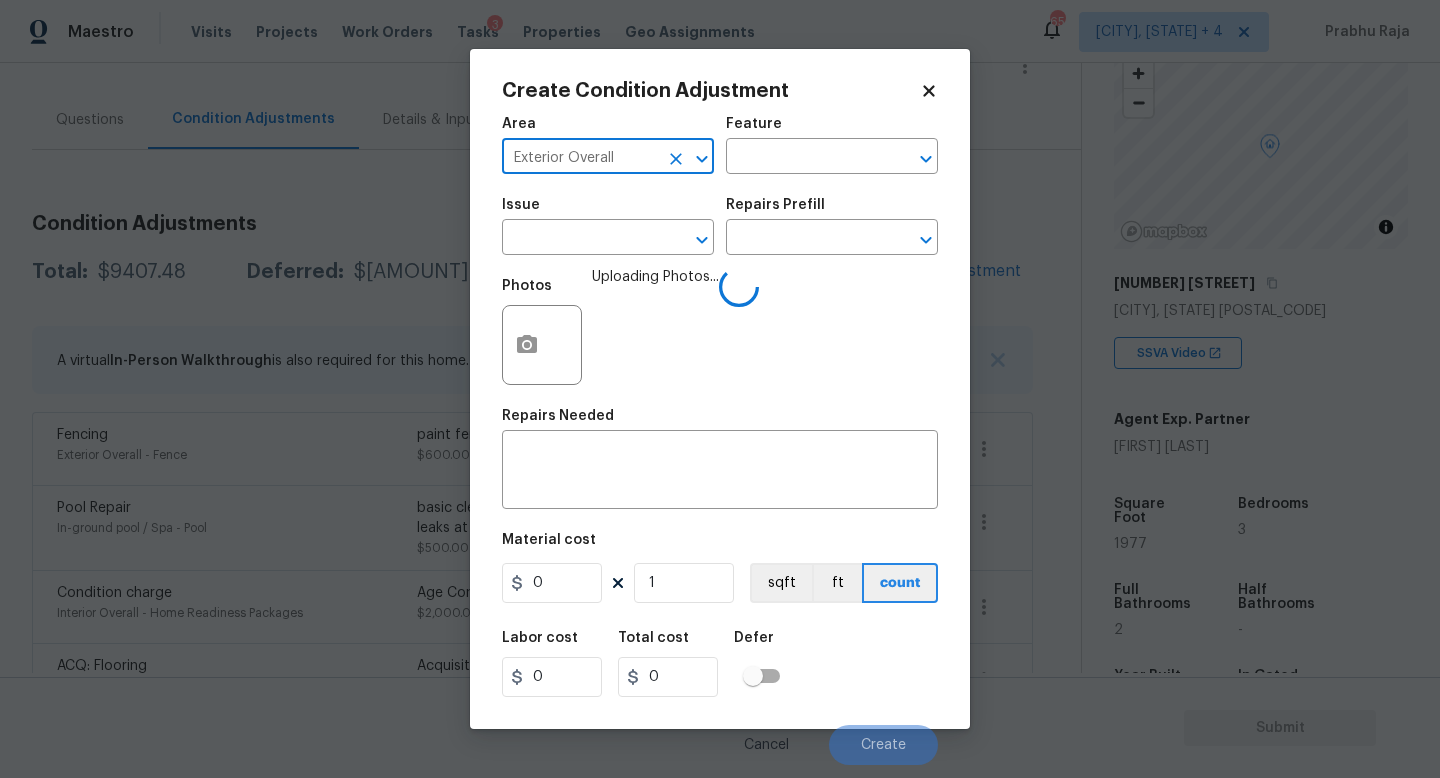 type on "Exterior Overall" 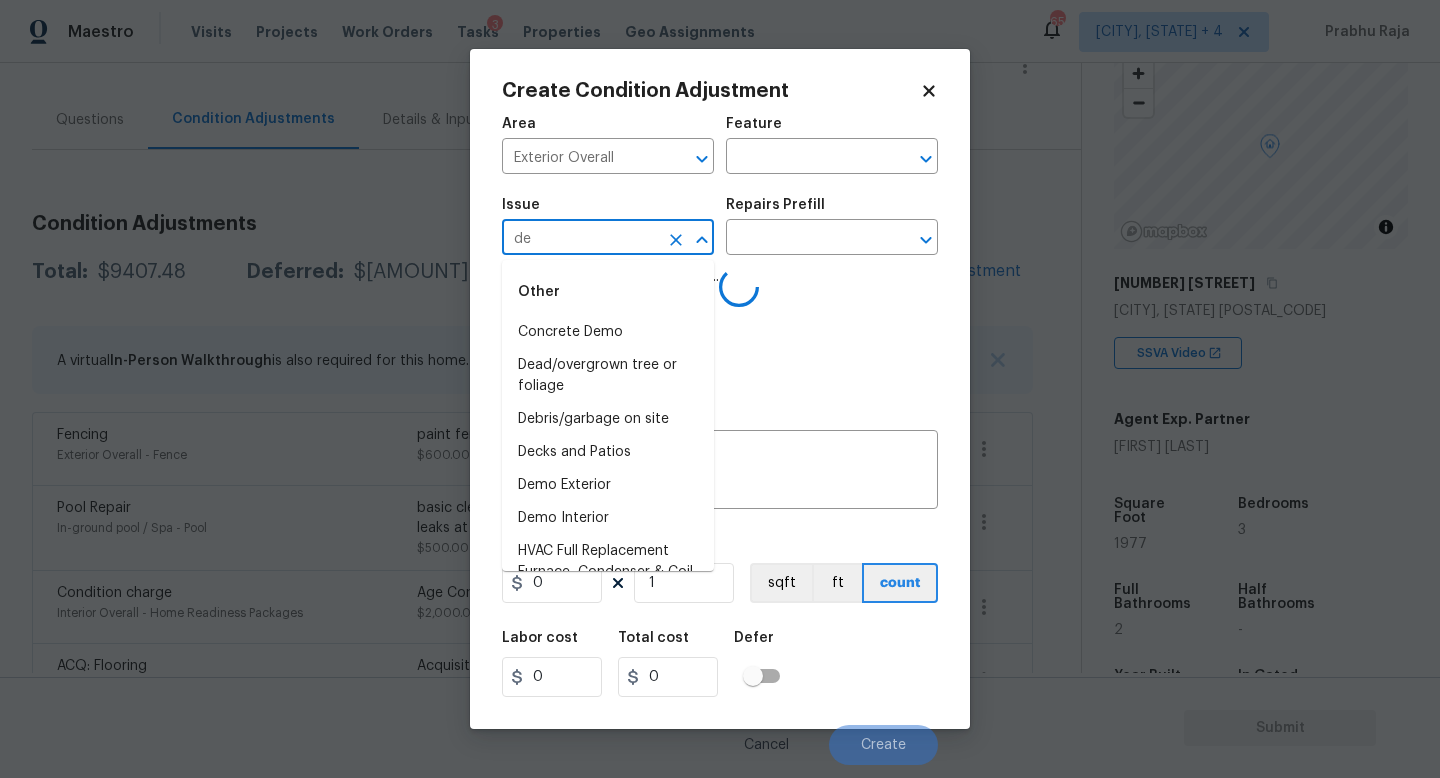 type on "deb" 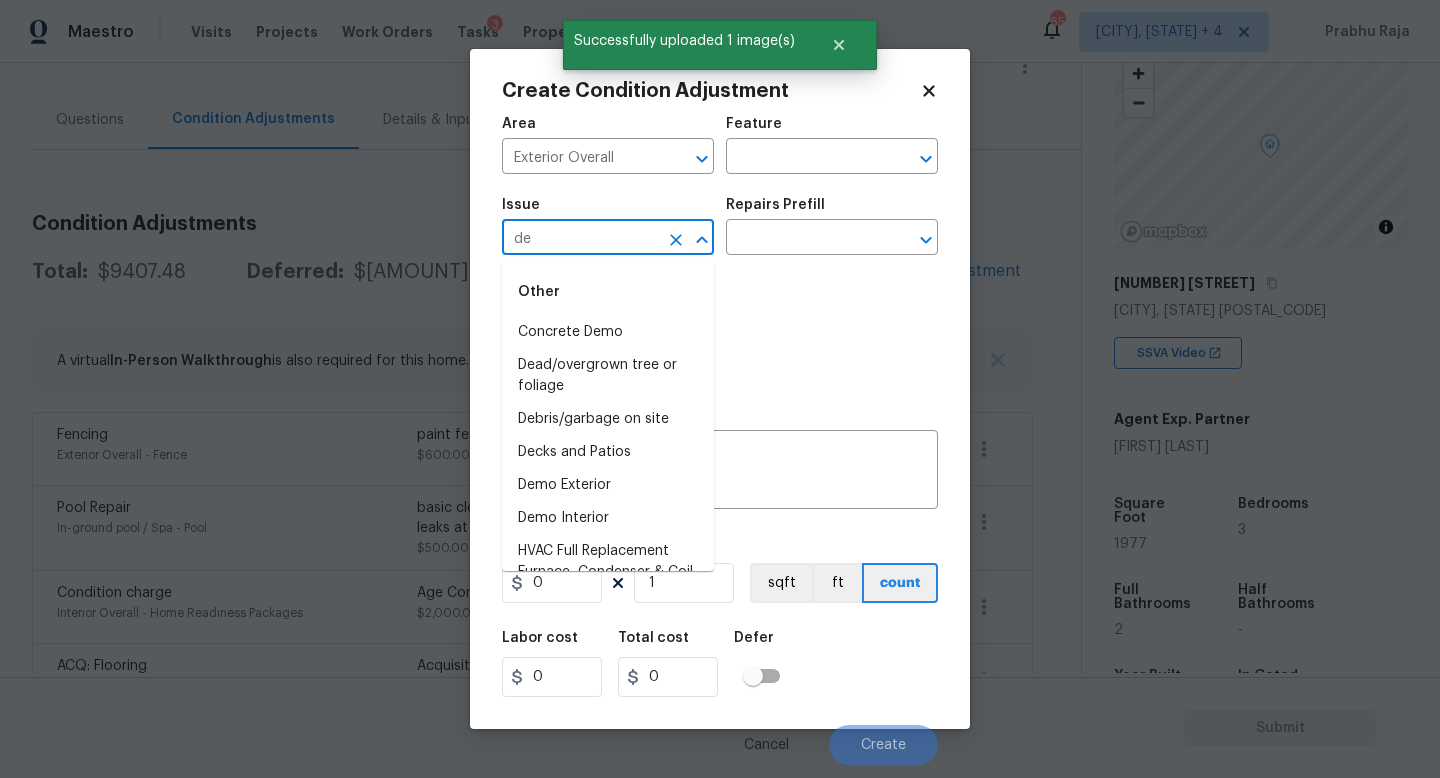 type on "deb" 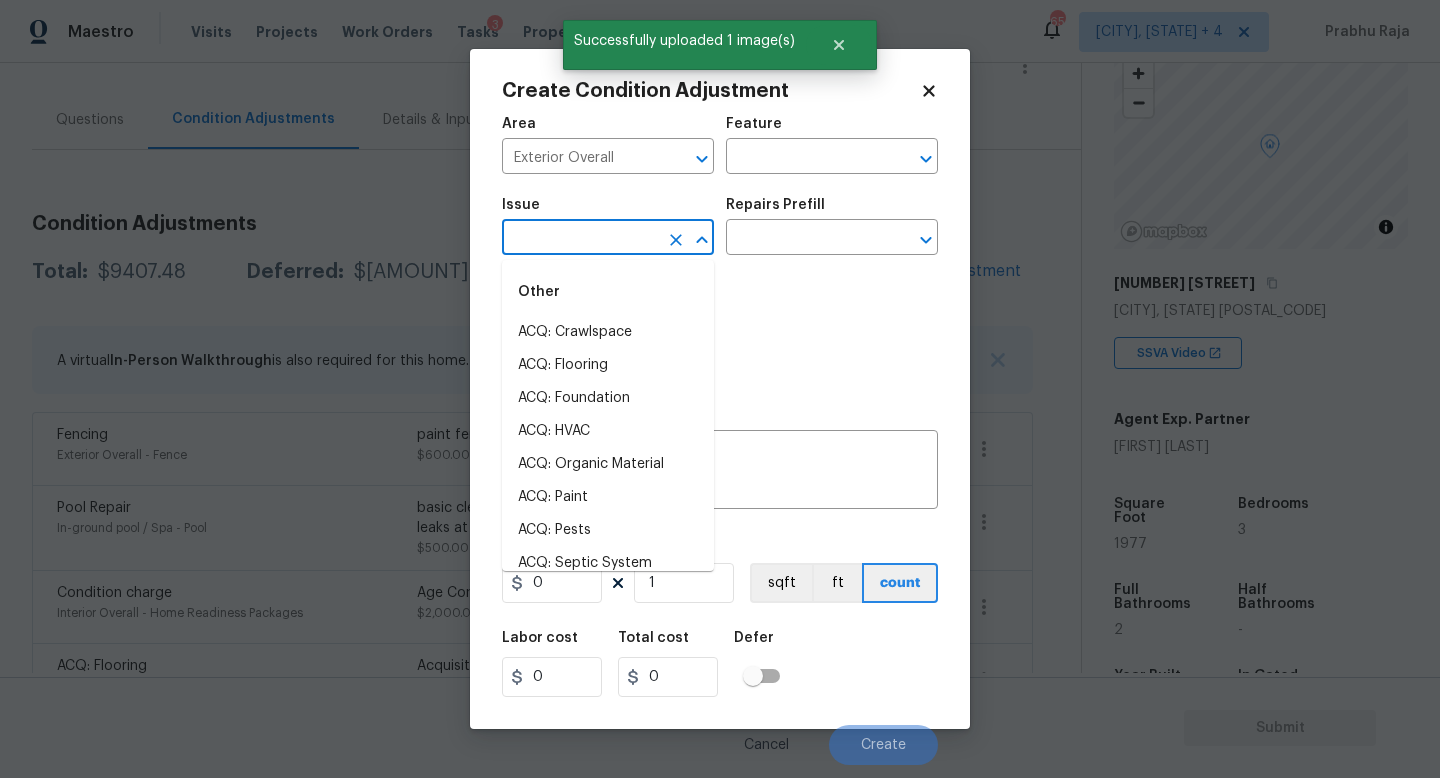 click on "ACQ: Crawlspace" at bounding box center (608, 332) 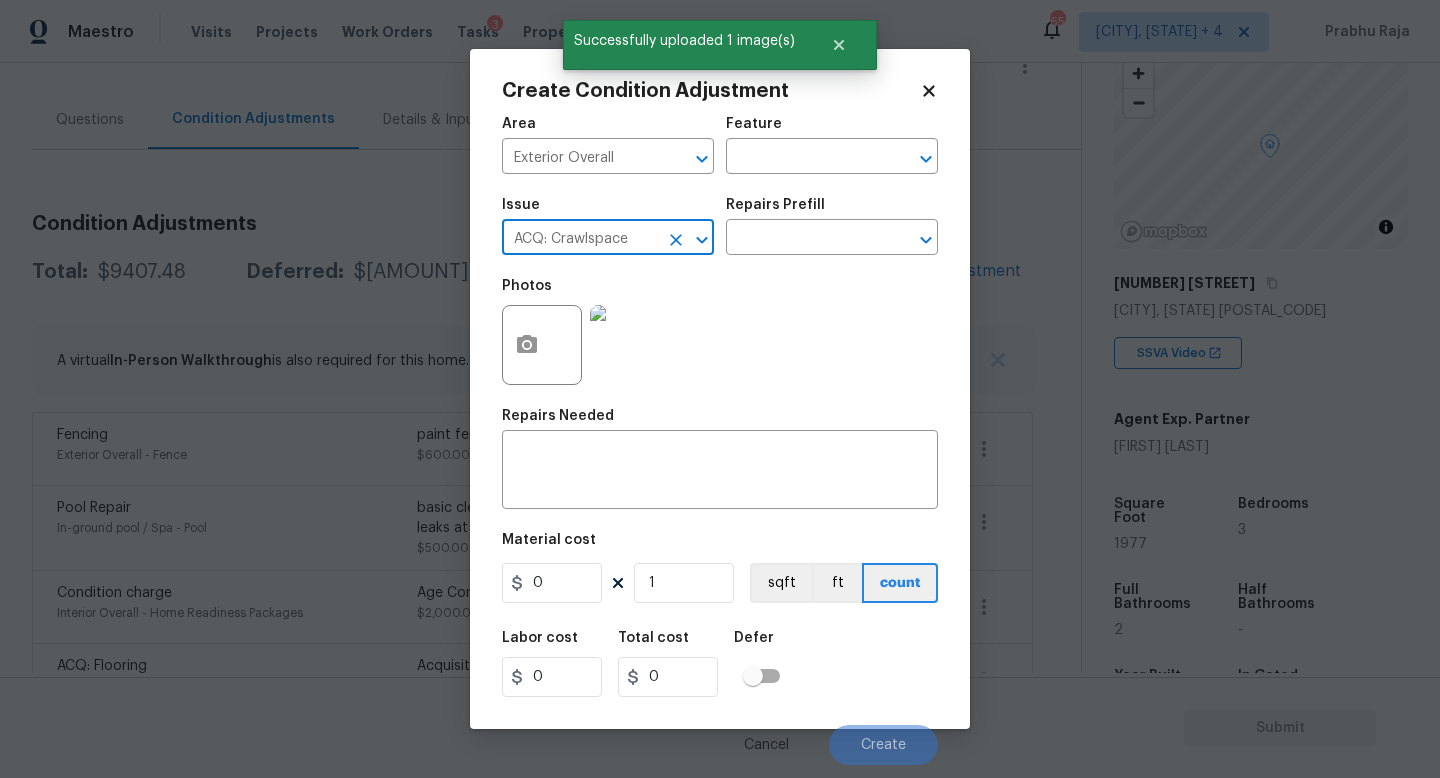 click 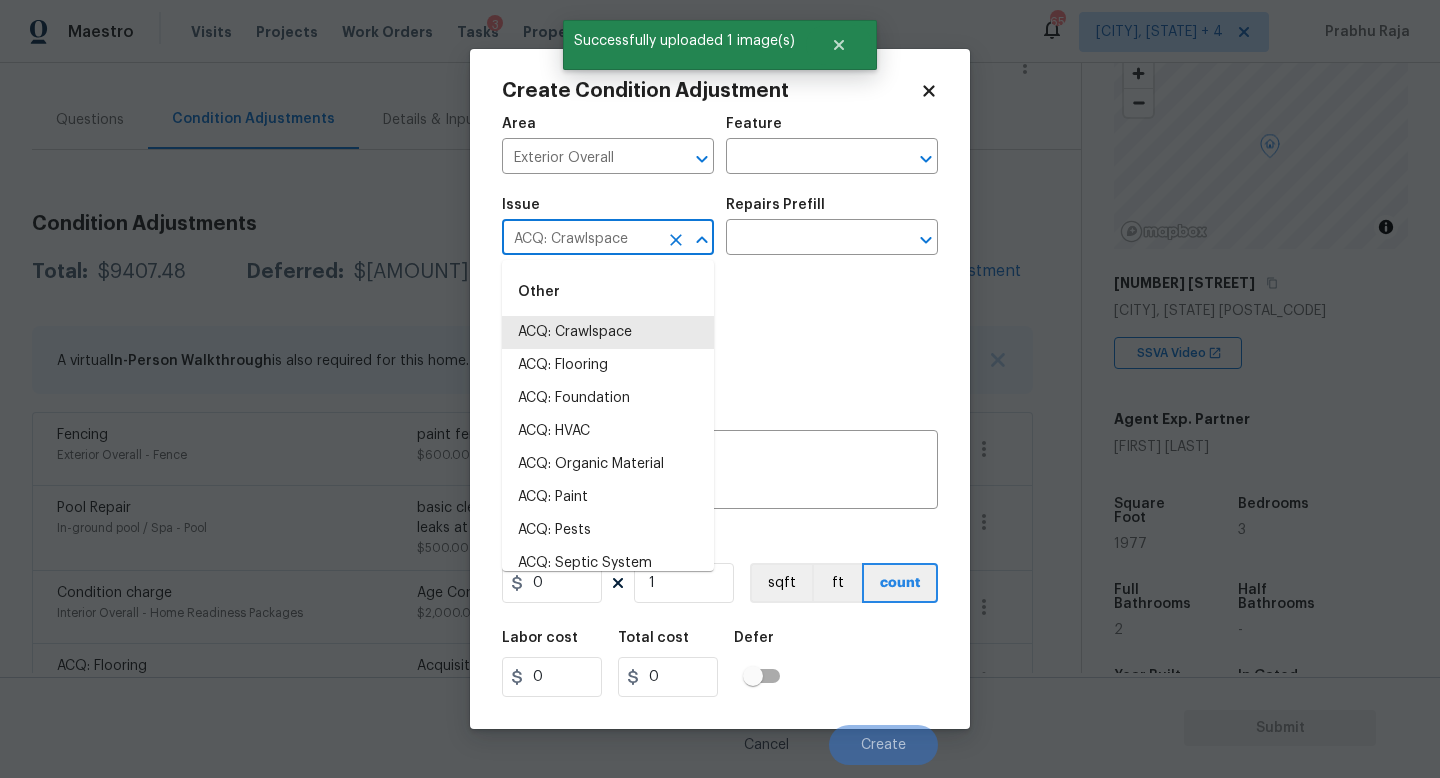 click 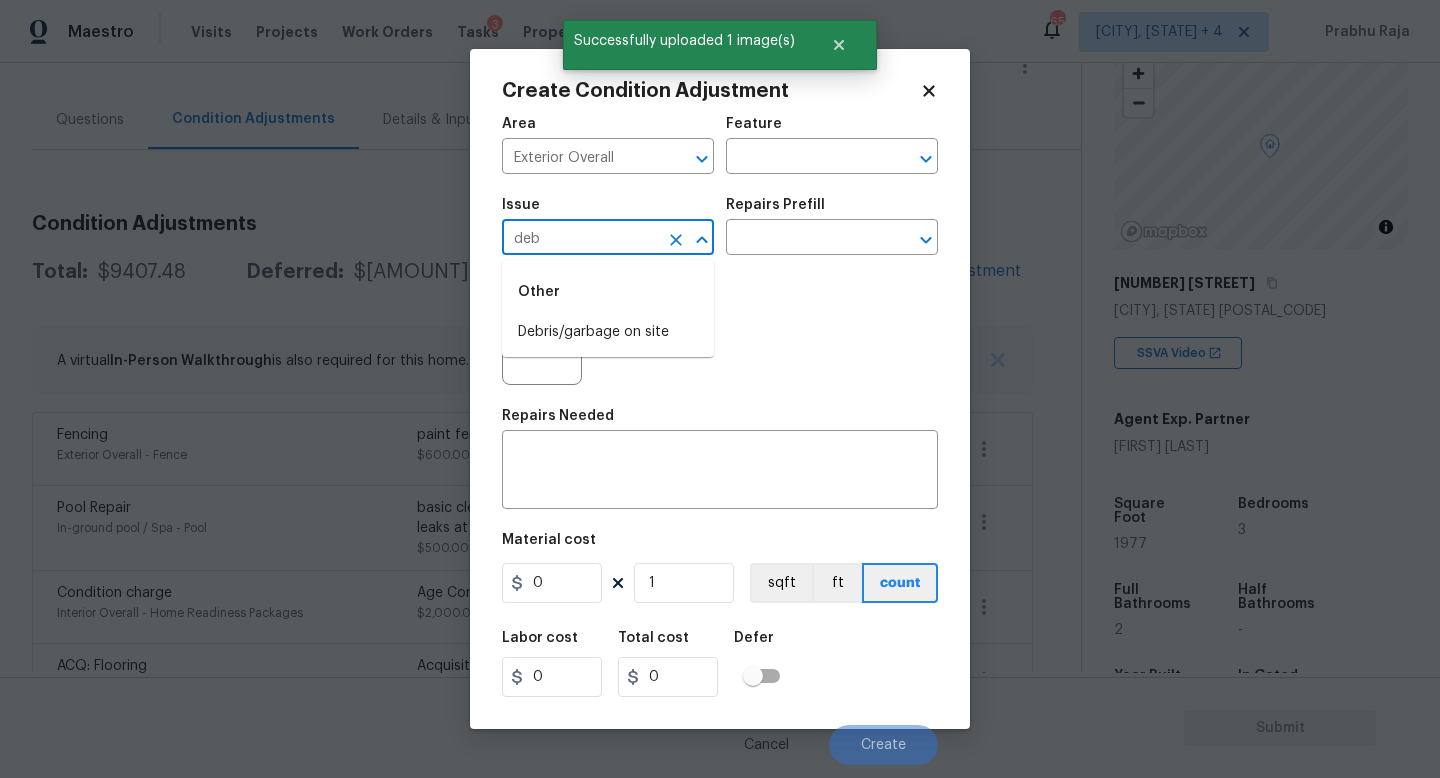 click on "Debris/garbage on site" at bounding box center (608, 332) 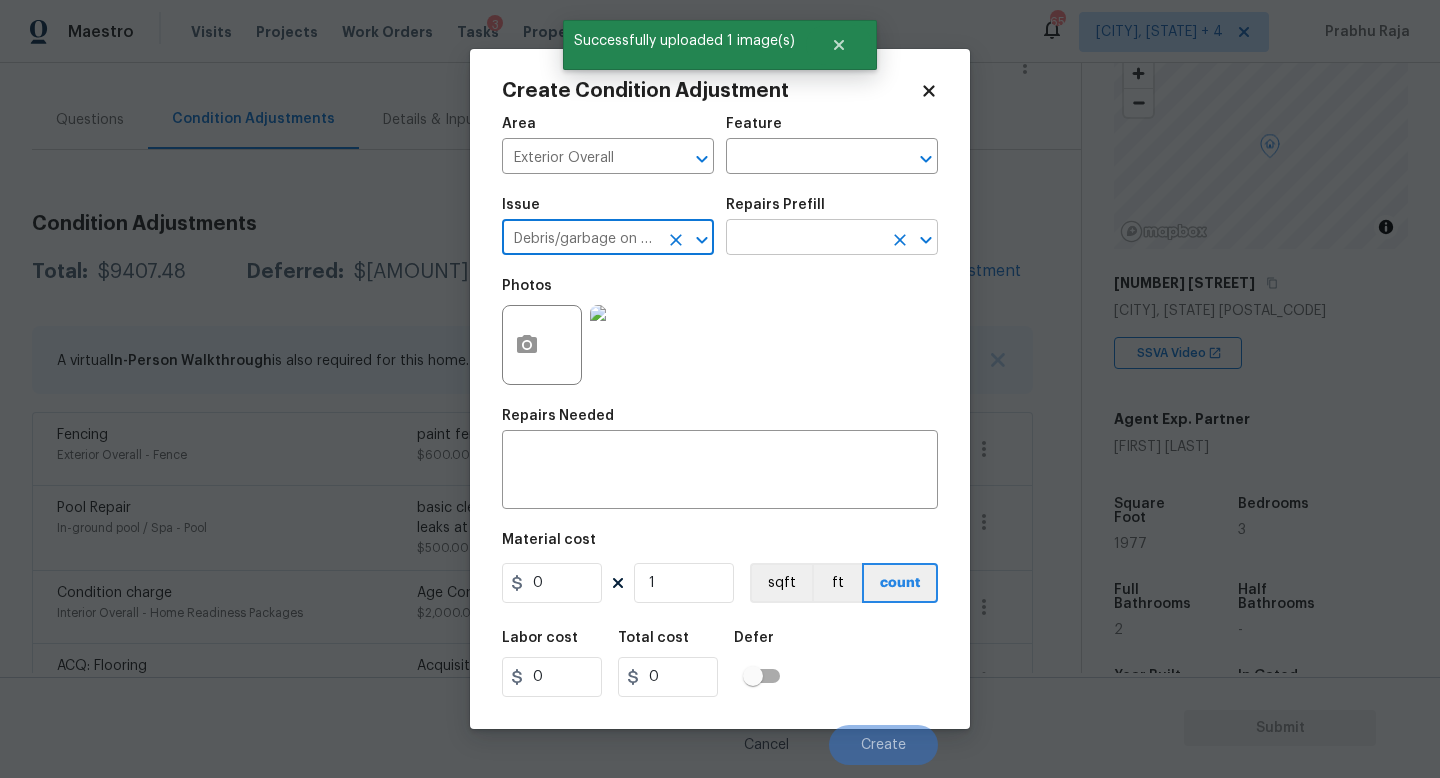type on "Debris/garbage on site" 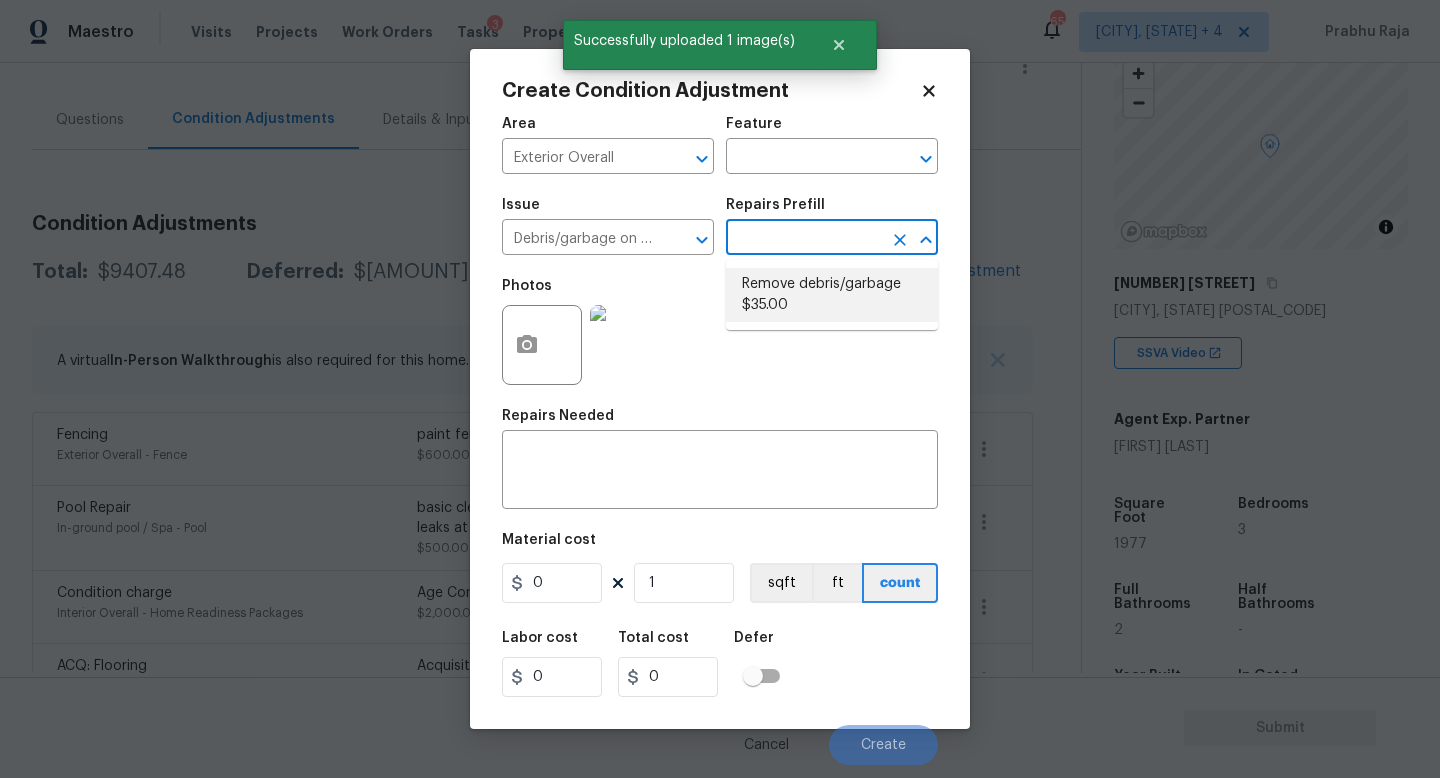 click on "Remove debris/garbage $35.00" at bounding box center [832, 295] 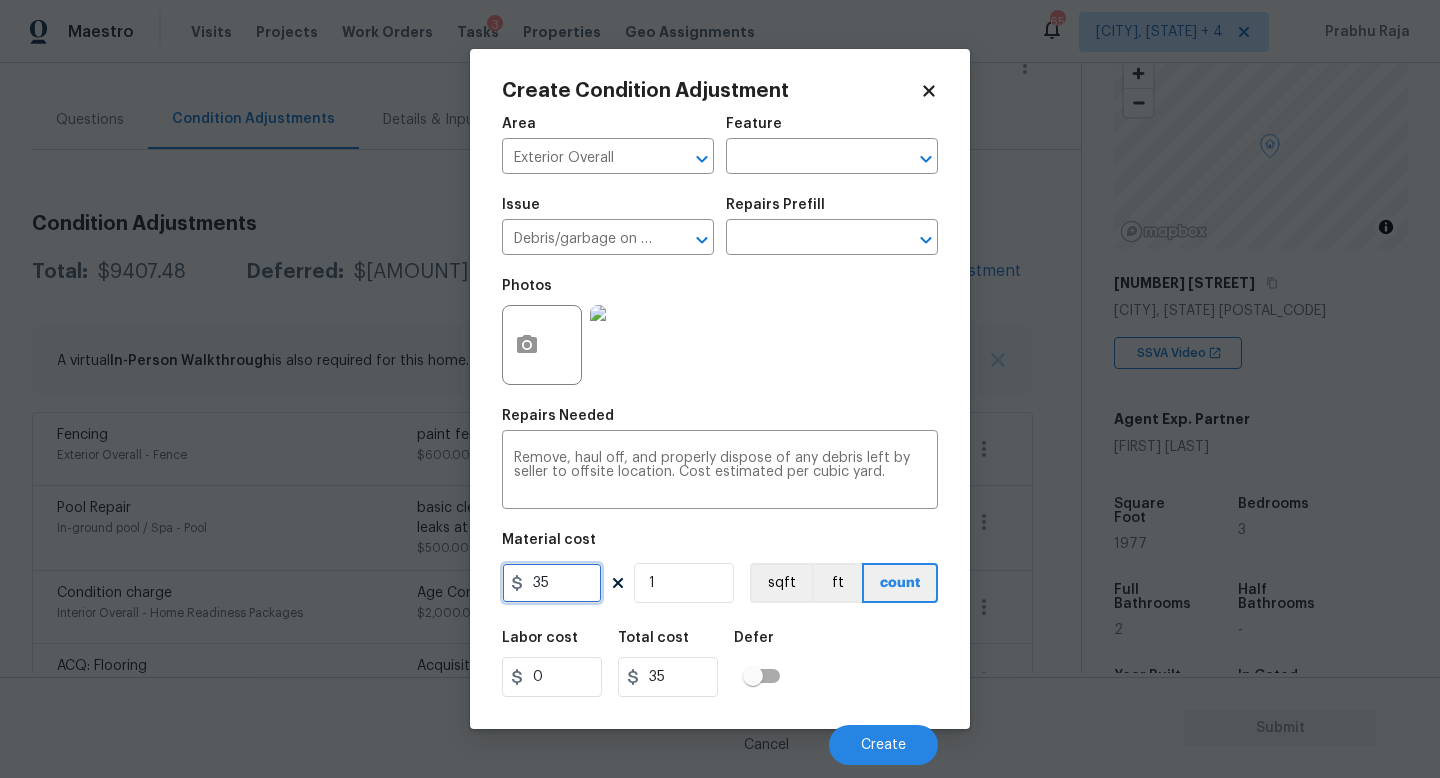drag, startPoint x: 561, startPoint y: 592, endPoint x: 350, endPoint y: 591, distance: 211.00237 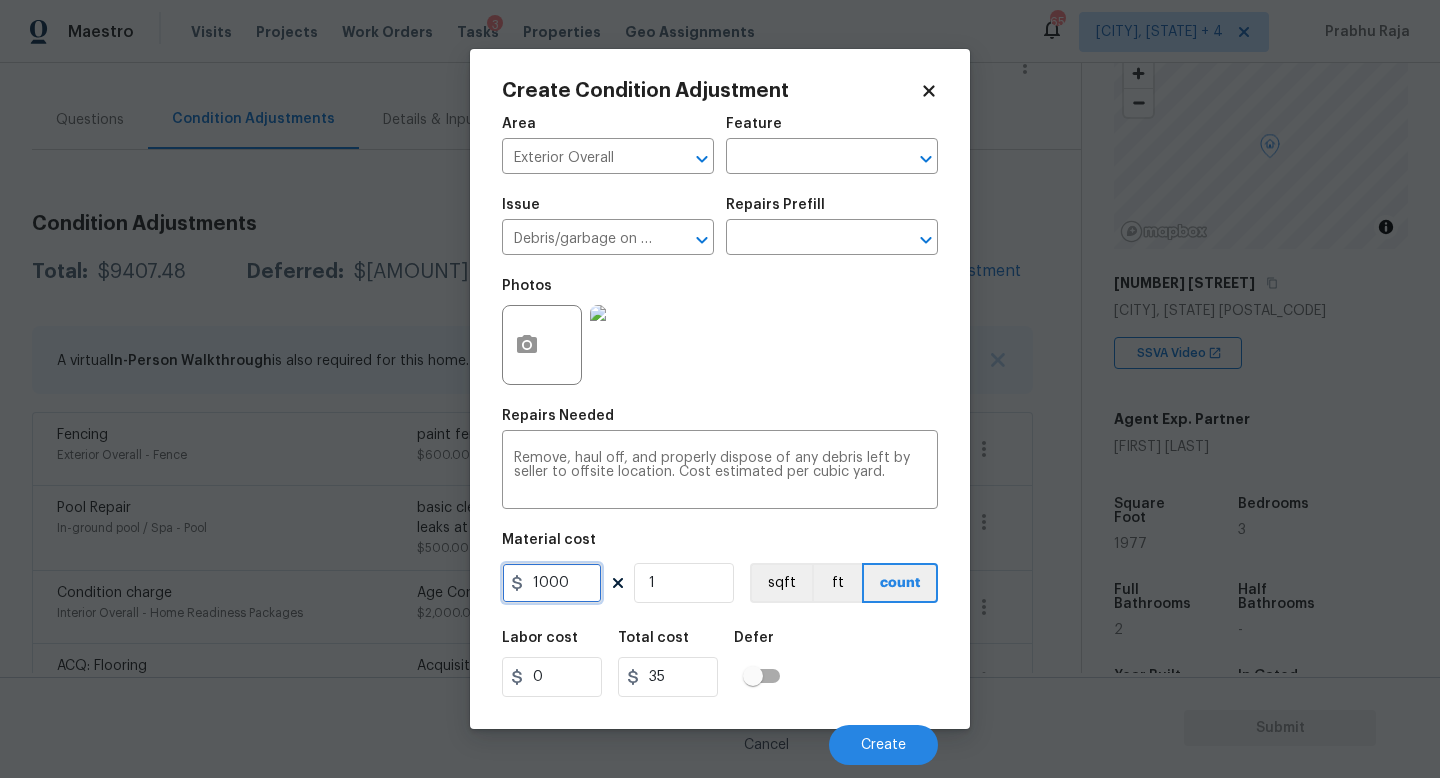 type on "1000" 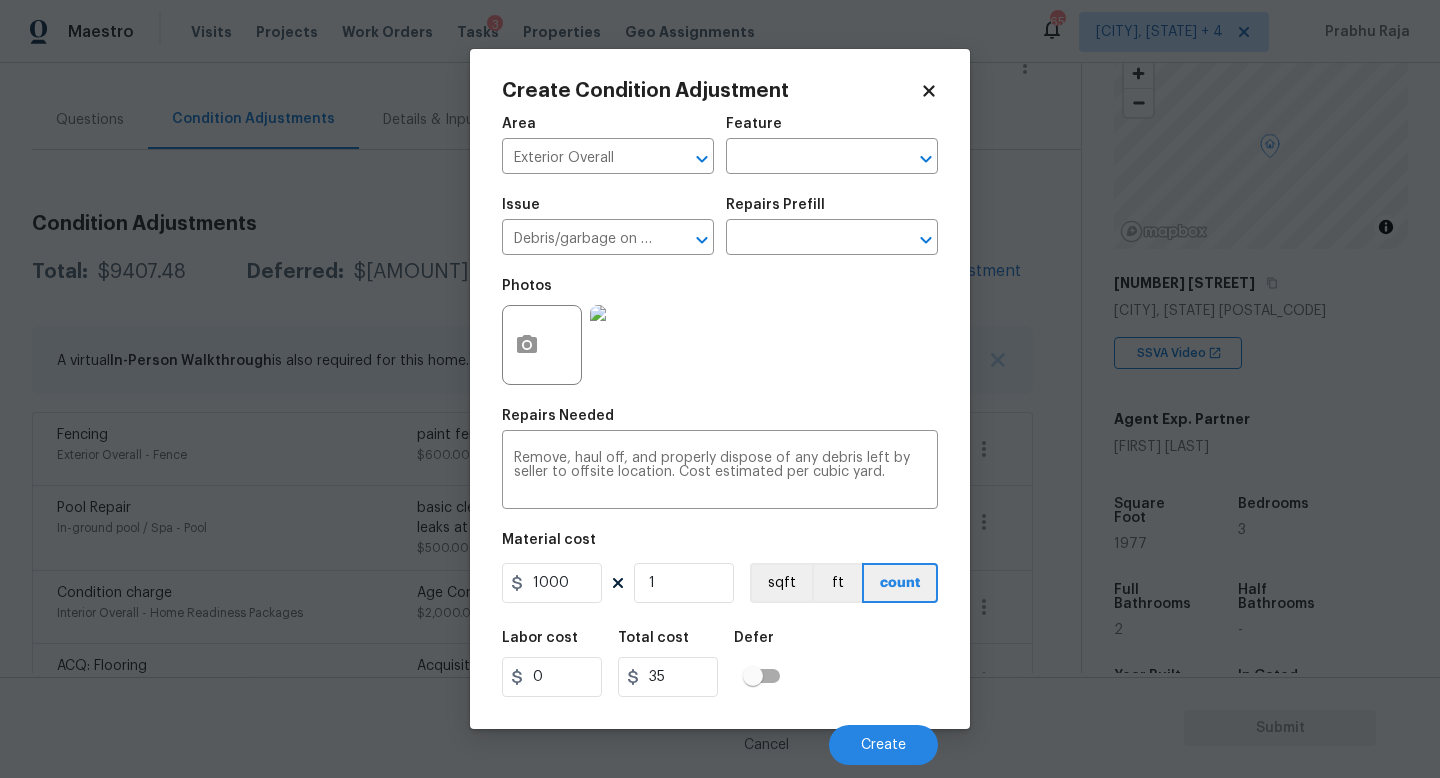 click on "Photos" at bounding box center [720, 332] 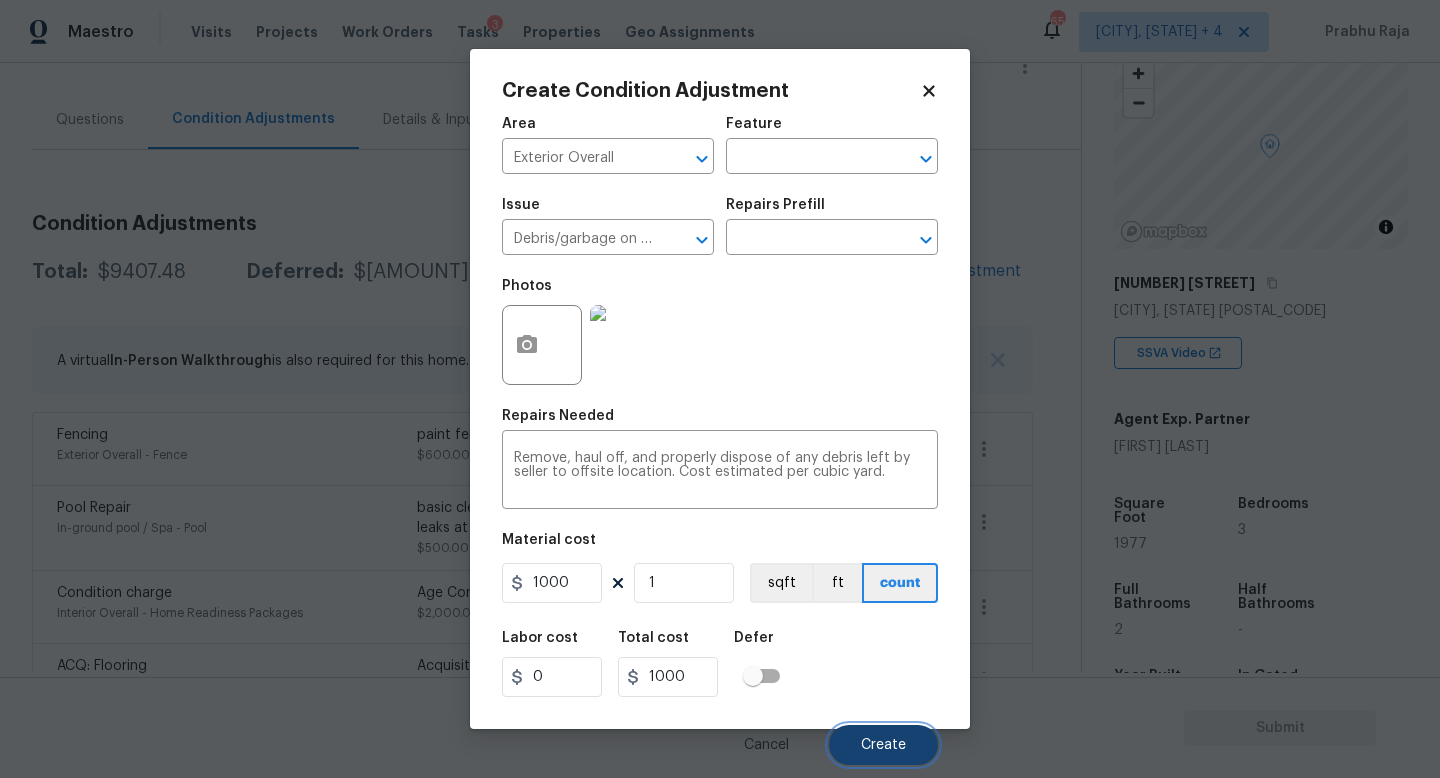 click on "Create" at bounding box center [883, 745] 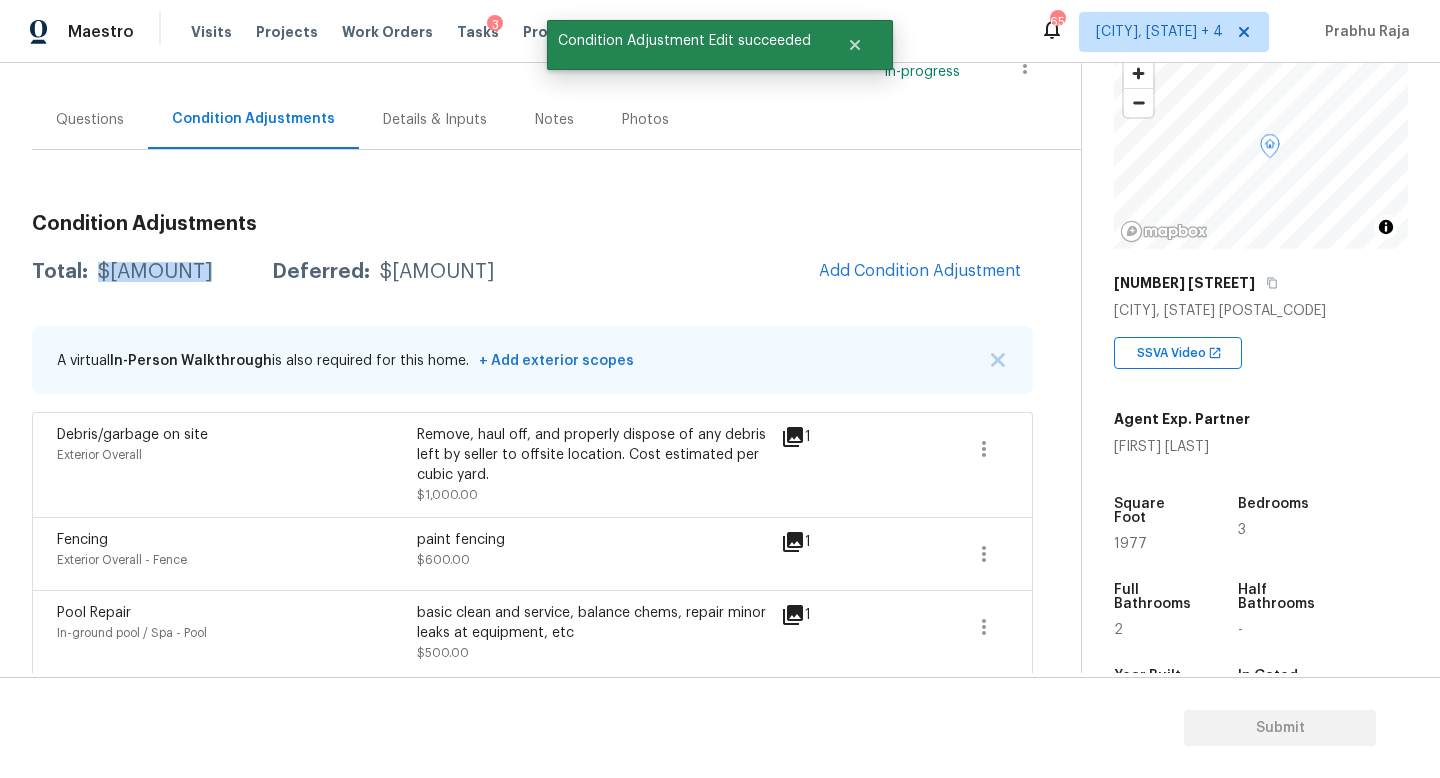 drag, startPoint x: 97, startPoint y: 272, endPoint x: 203, endPoint y: 272, distance: 106 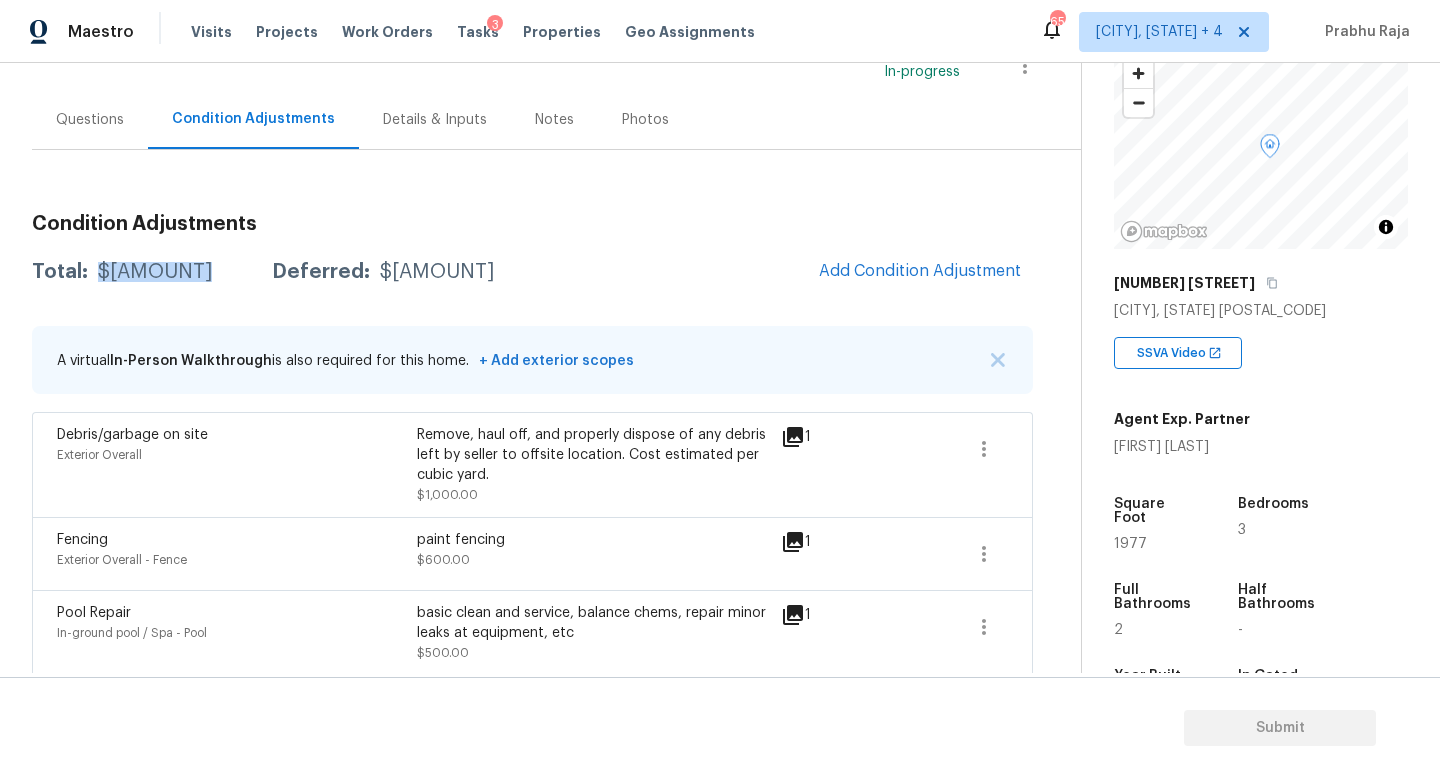 click on "Questions" at bounding box center (90, 120) 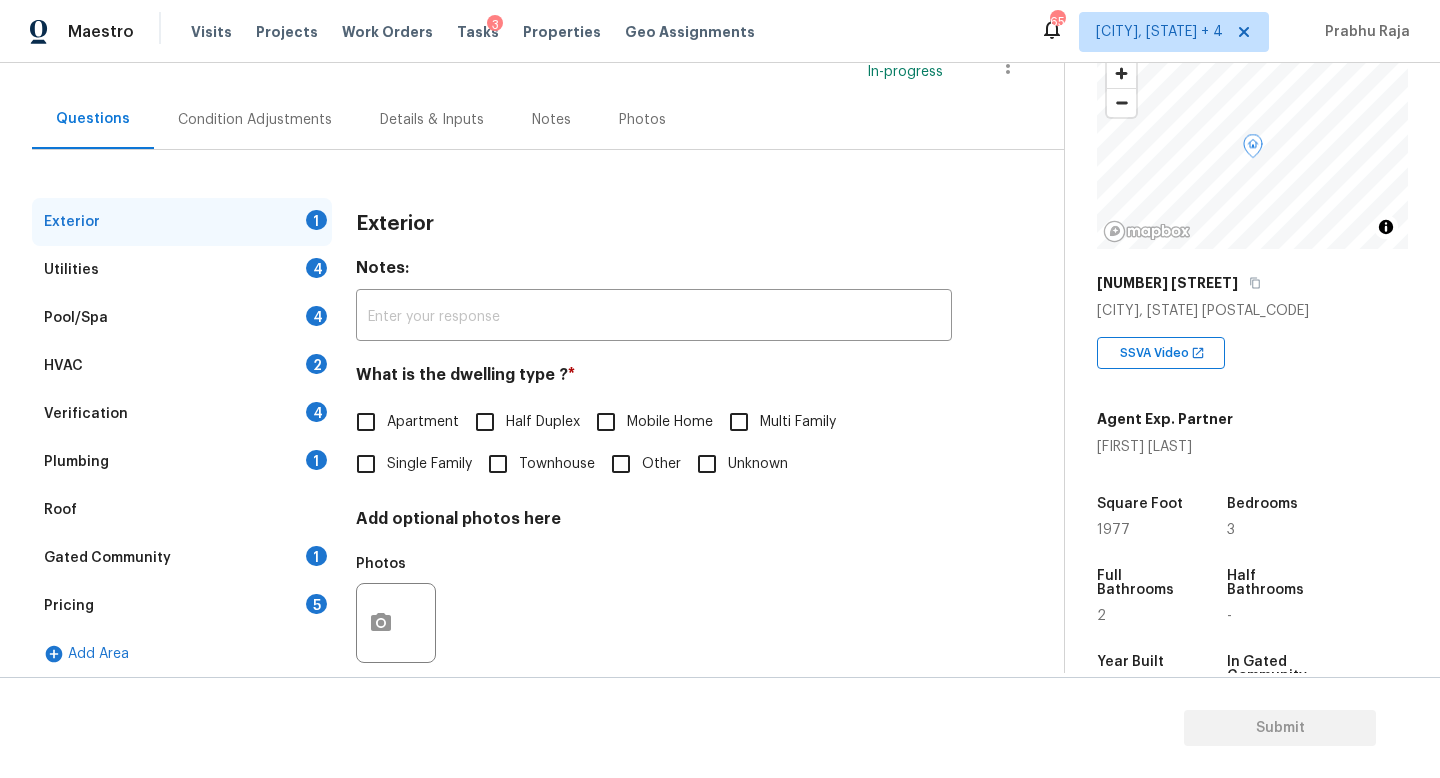 scroll, scrollTop: 185, scrollLeft: 0, axis: vertical 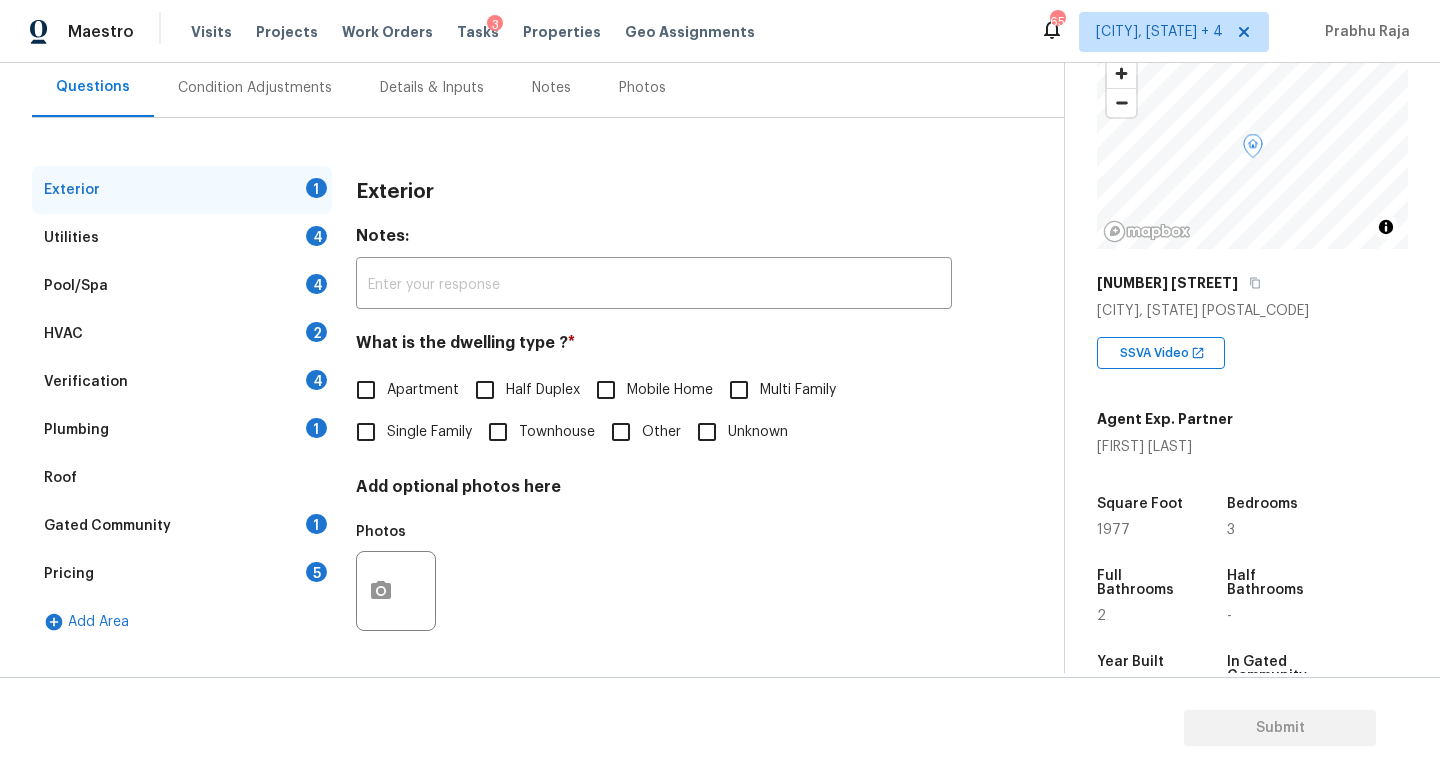 click on "Single Family" at bounding box center [366, 432] 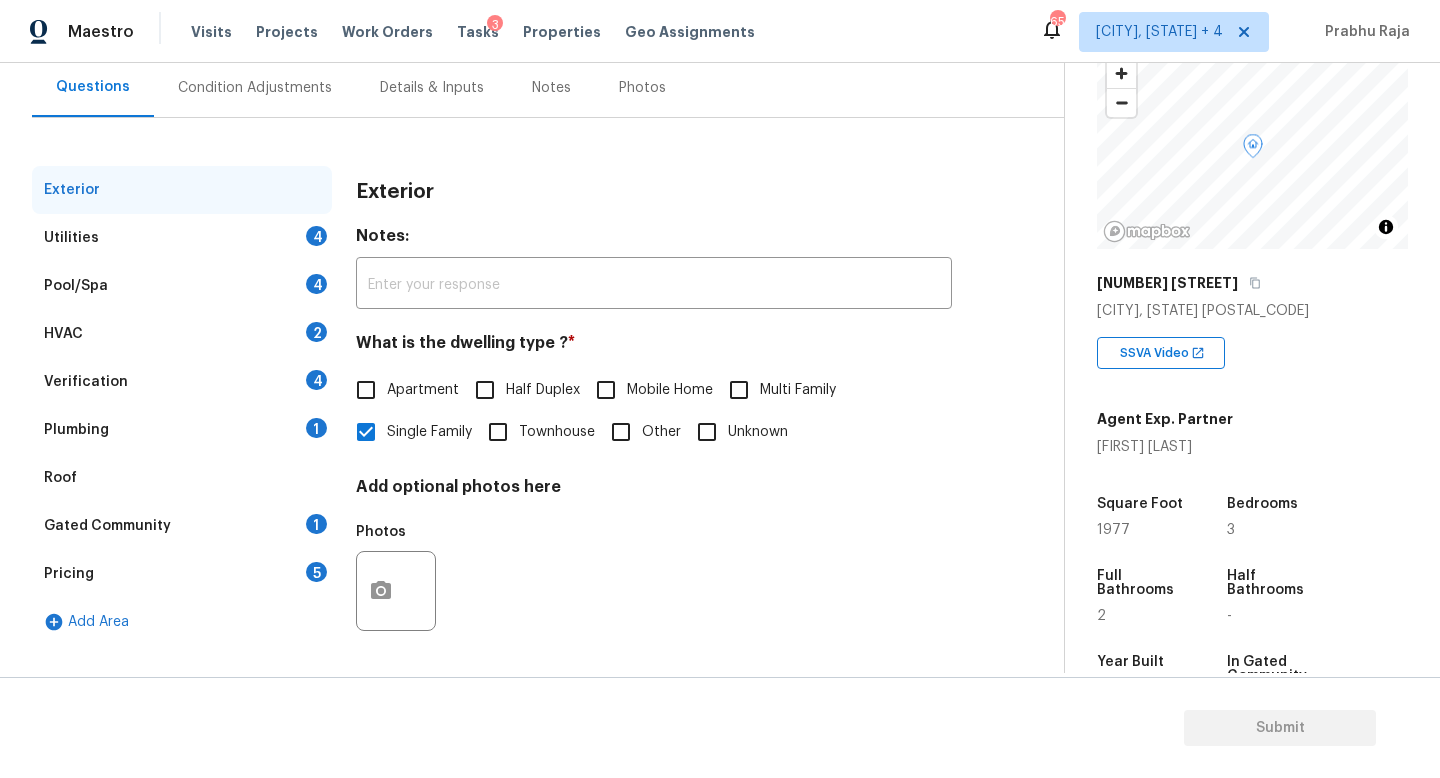 click on "Utilities 4" at bounding box center (182, 238) 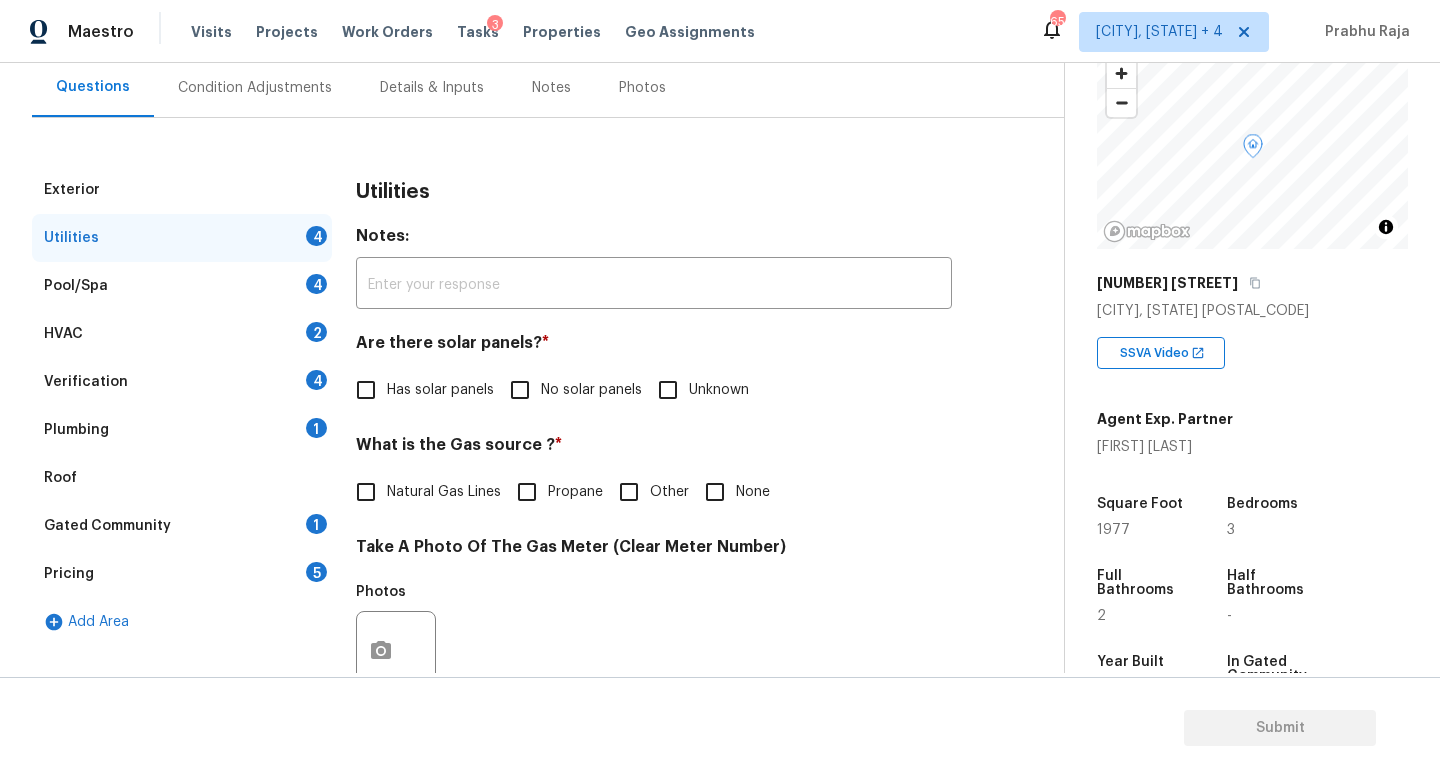 click on "No solar panels" at bounding box center (520, 390) 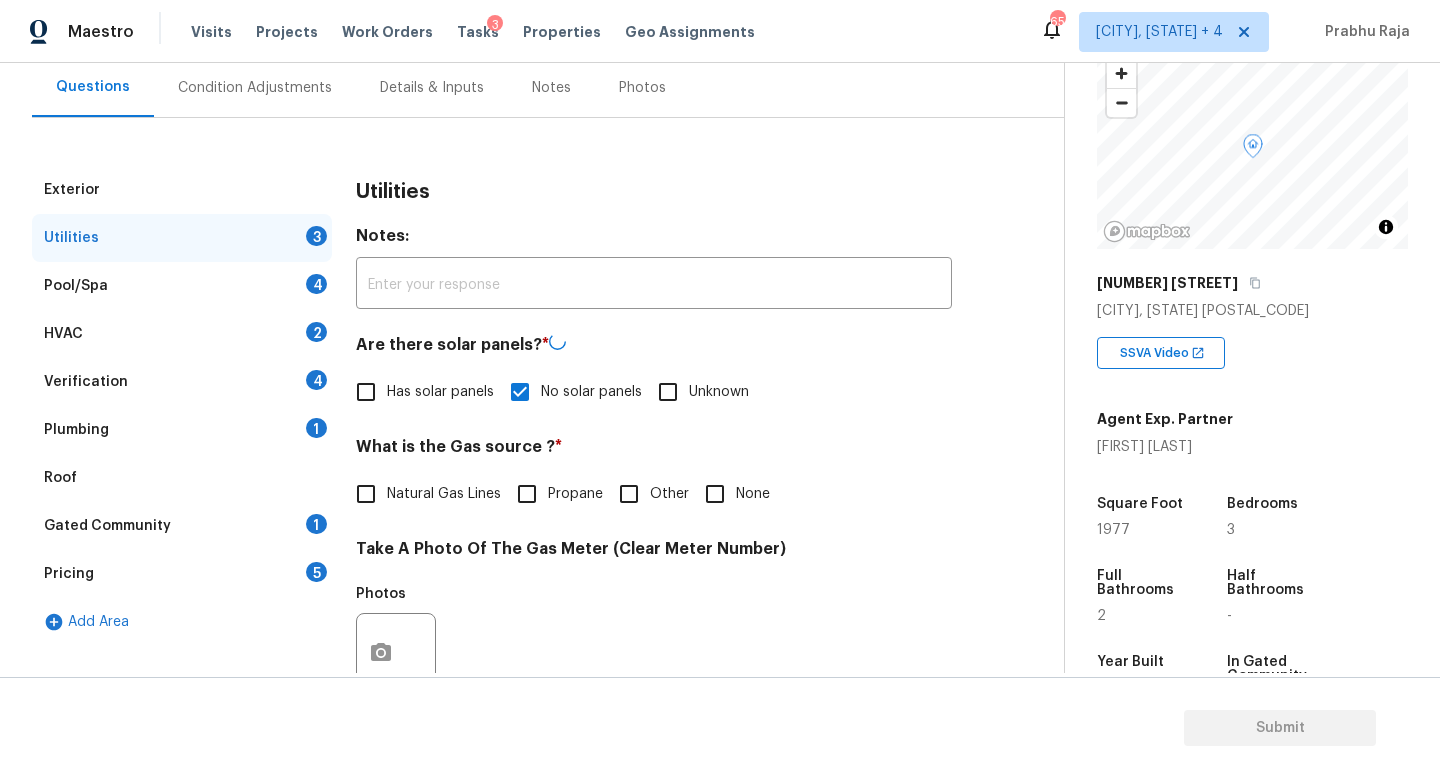 click on "Natural Gas Lines" at bounding box center (444, 494) 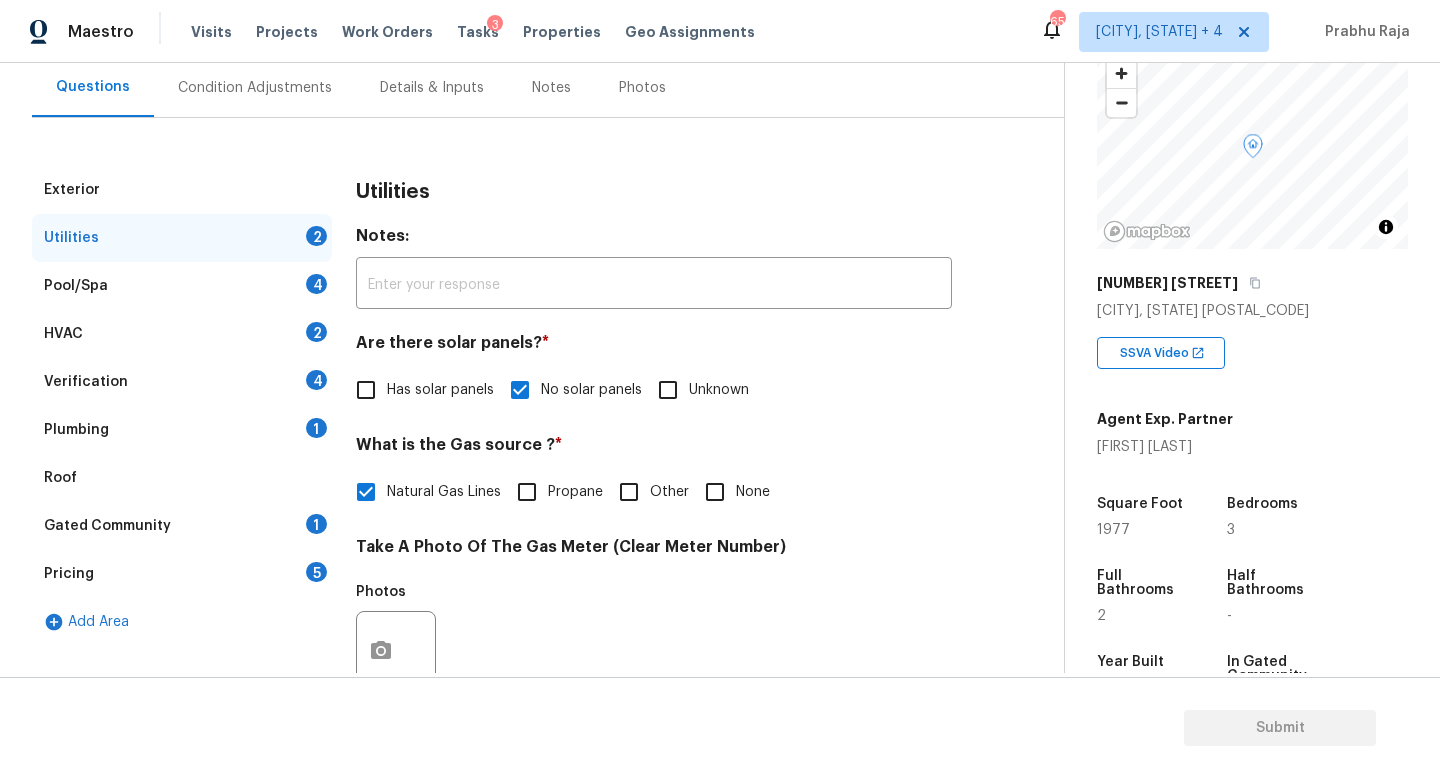scroll, scrollTop: 727, scrollLeft: 0, axis: vertical 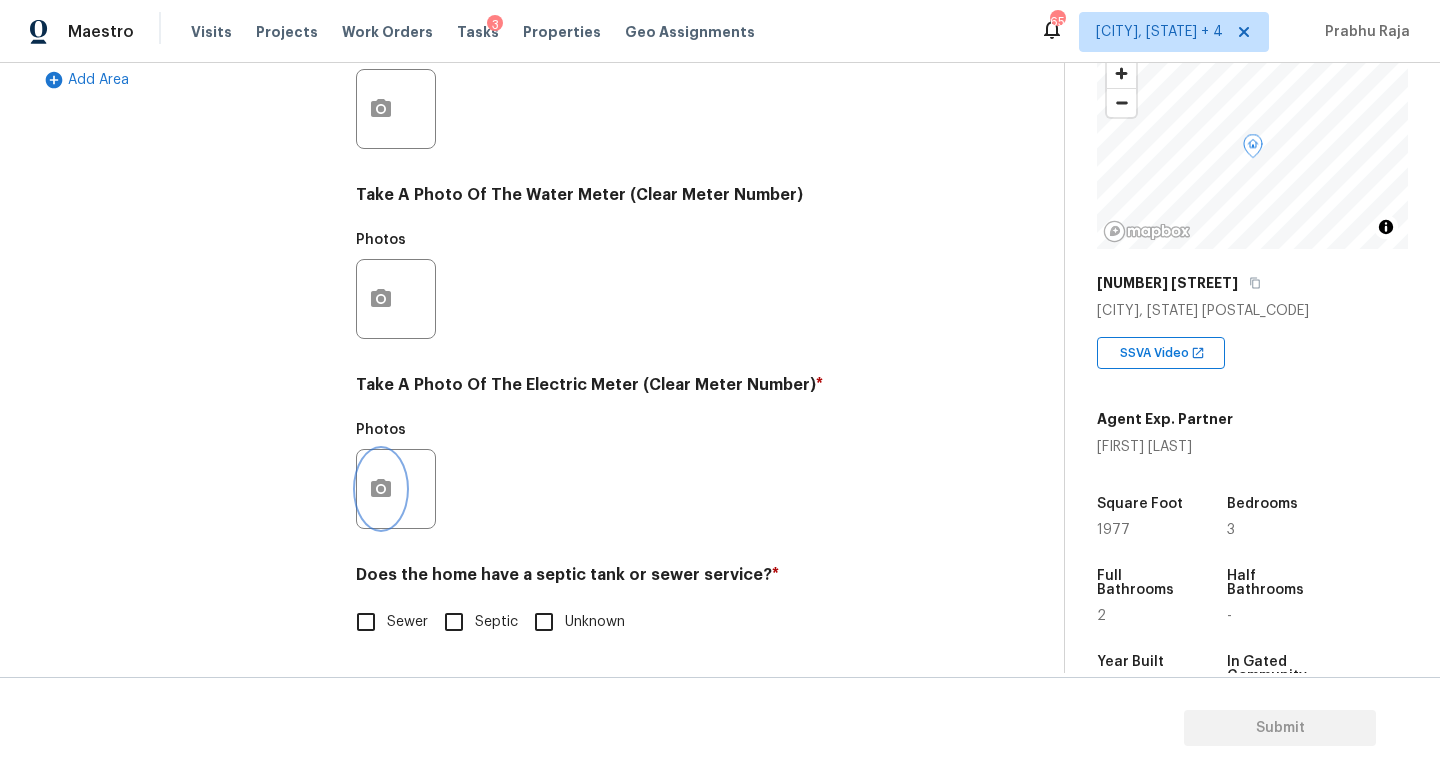 click at bounding box center (381, 489) 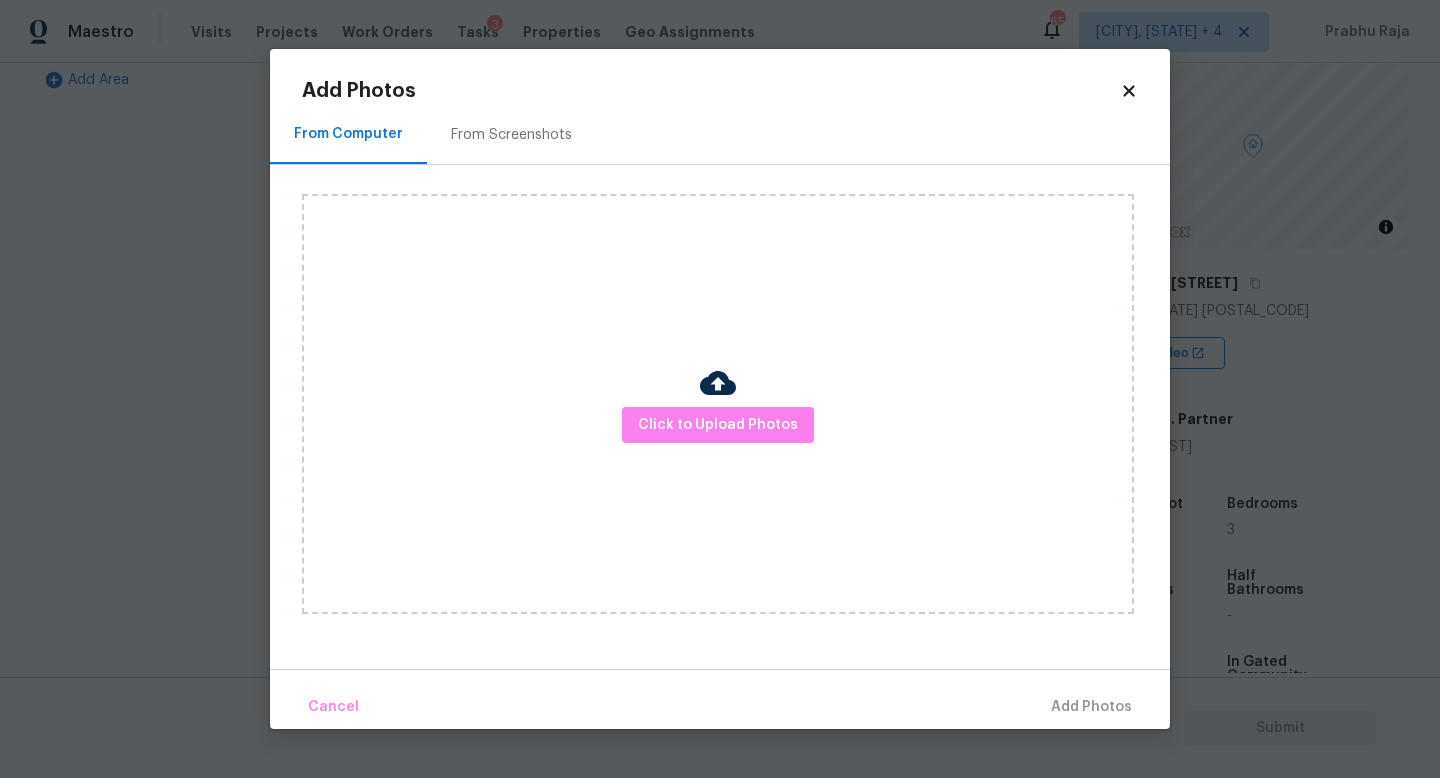 click on "Click to Upload Photos" at bounding box center [718, 404] 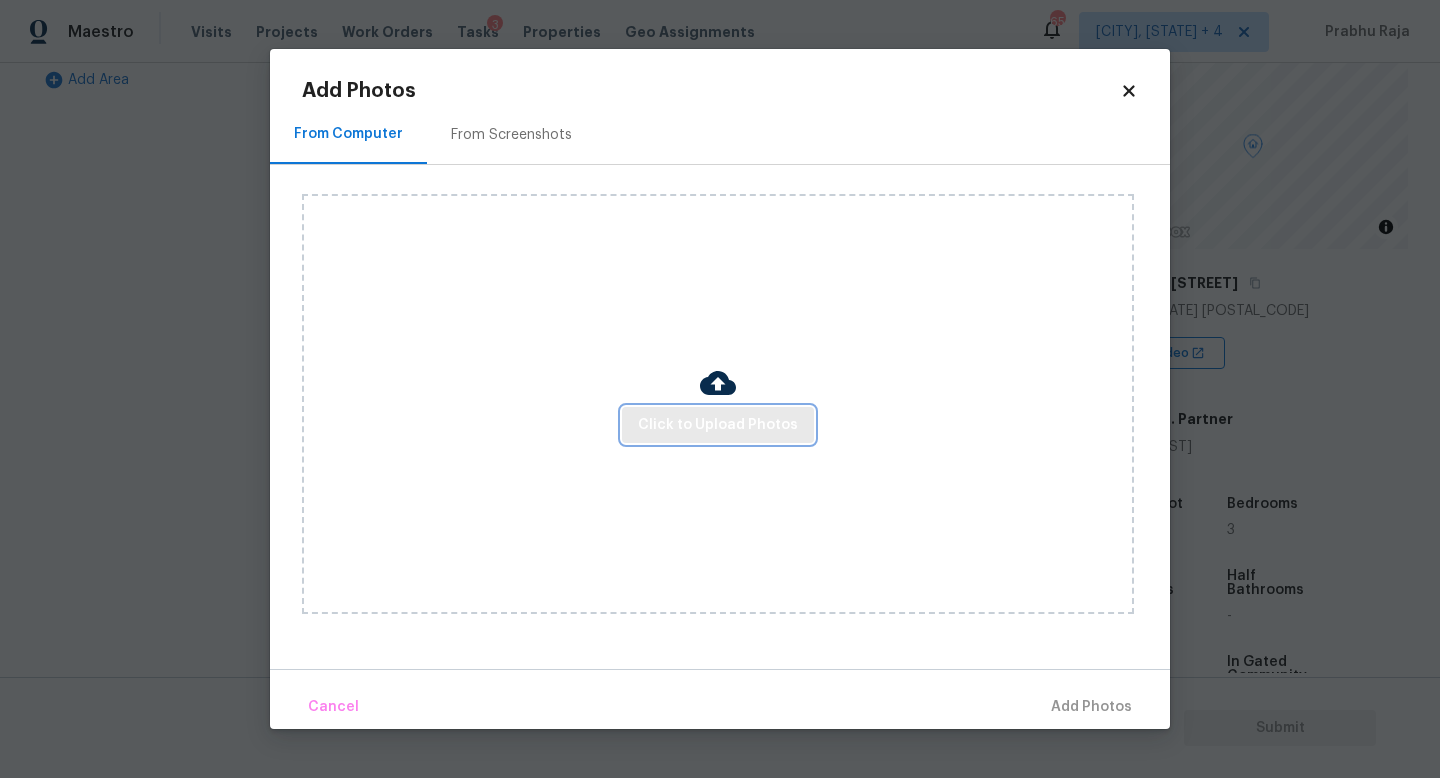 click on "Click to Upload Photos" at bounding box center (718, 425) 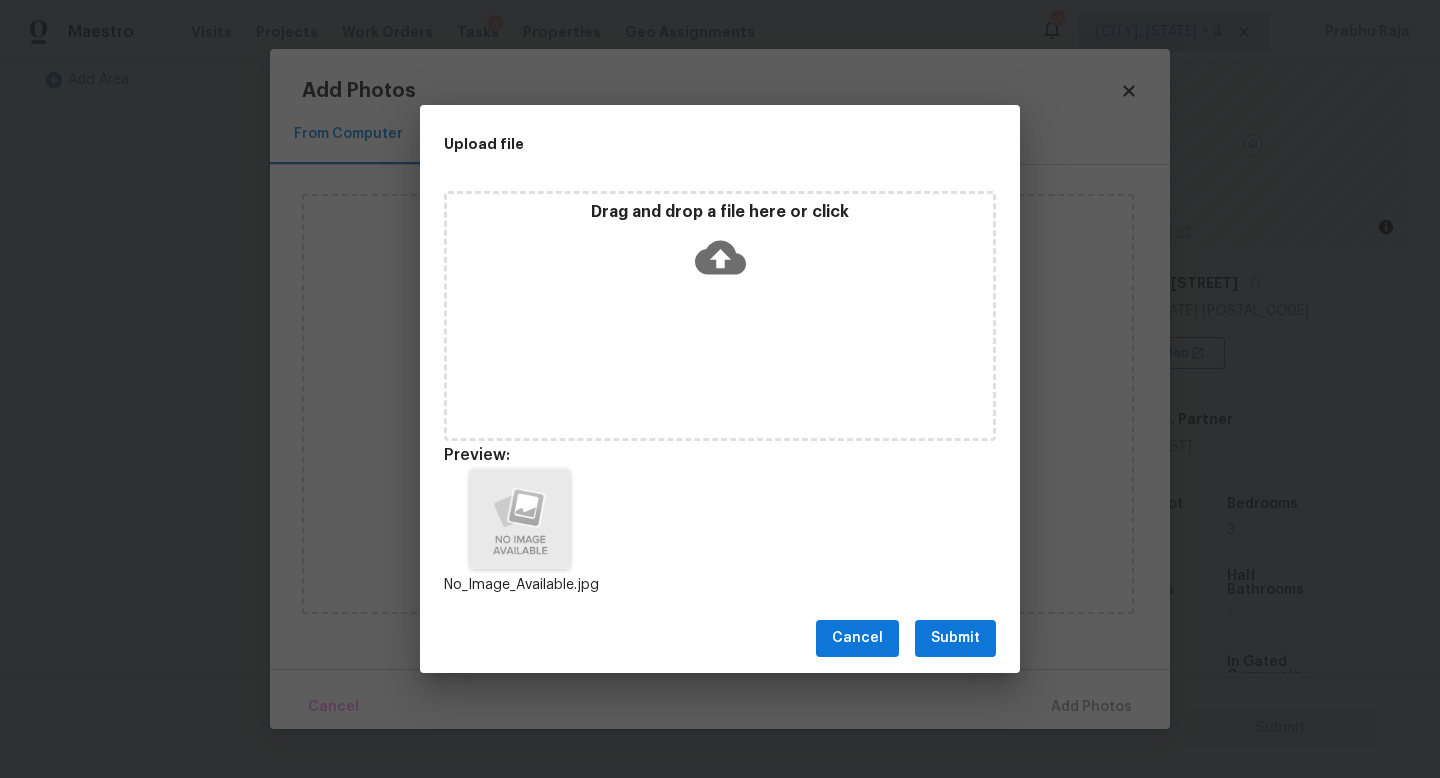 scroll, scrollTop: 16, scrollLeft: 0, axis: vertical 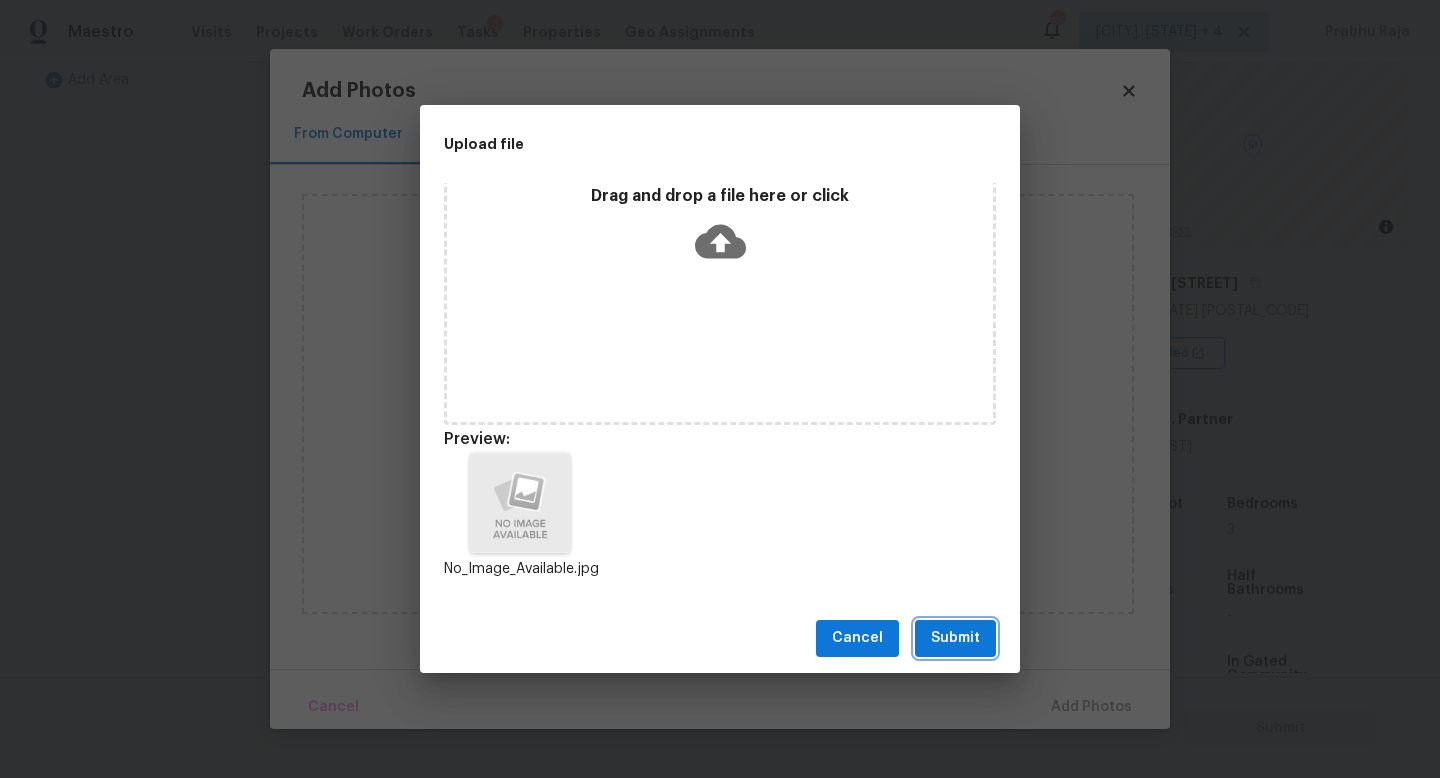 click on "Submit" at bounding box center (955, 638) 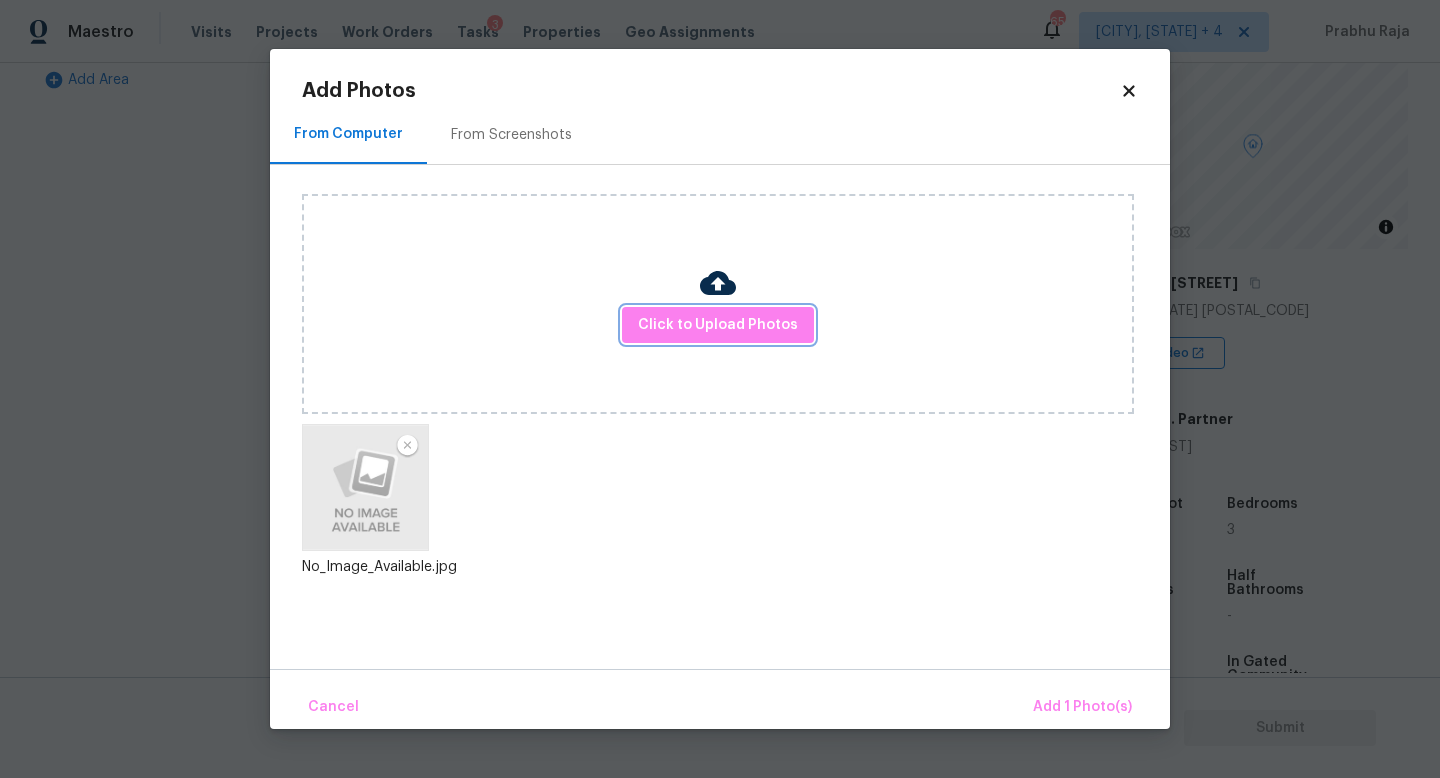 scroll, scrollTop: 0, scrollLeft: 0, axis: both 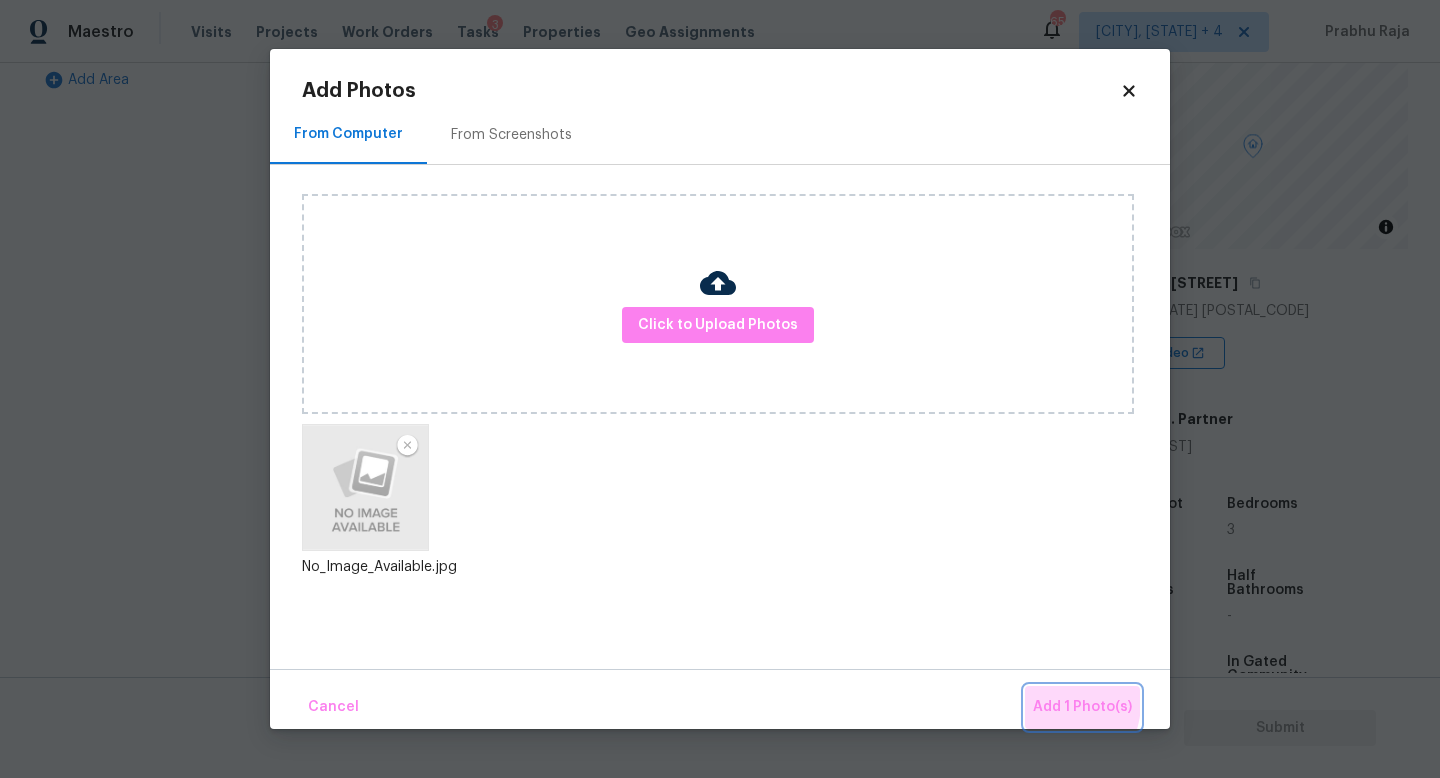 click on "Add 1 Photo(s)" at bounding box center (1082, 707) 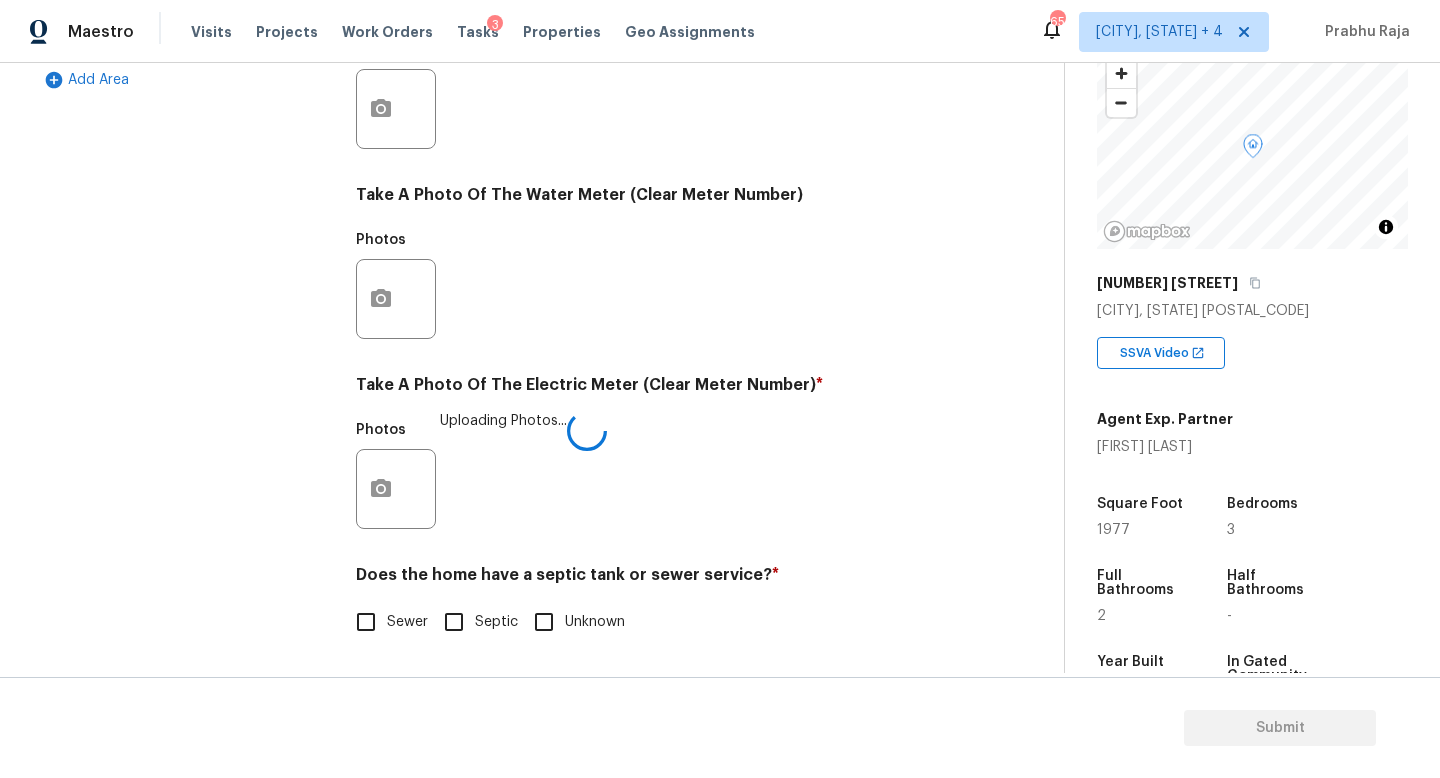 click on "Sewer" at bounding box center [366, 622] 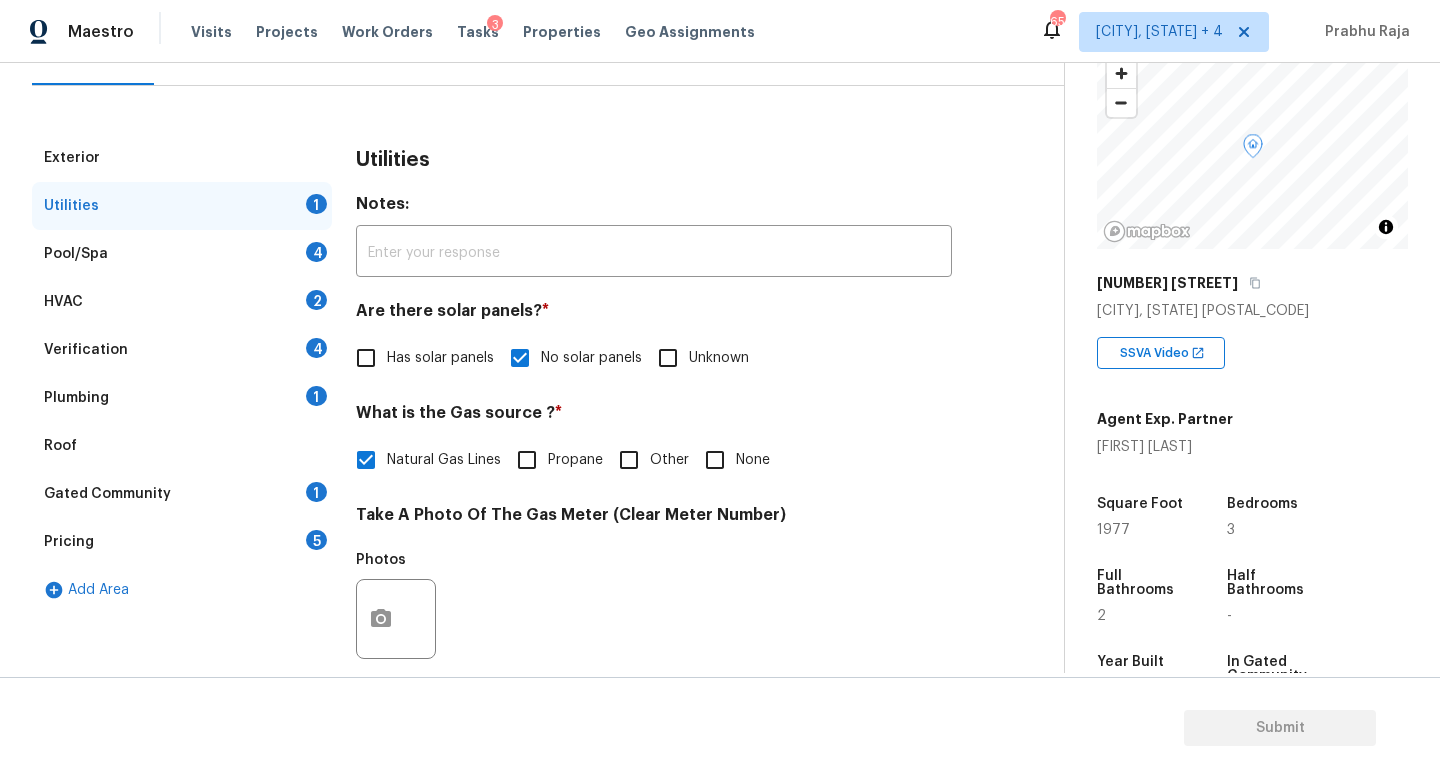 scroll, scrollTop: 212, scrollLeft: 0, axis: vertical 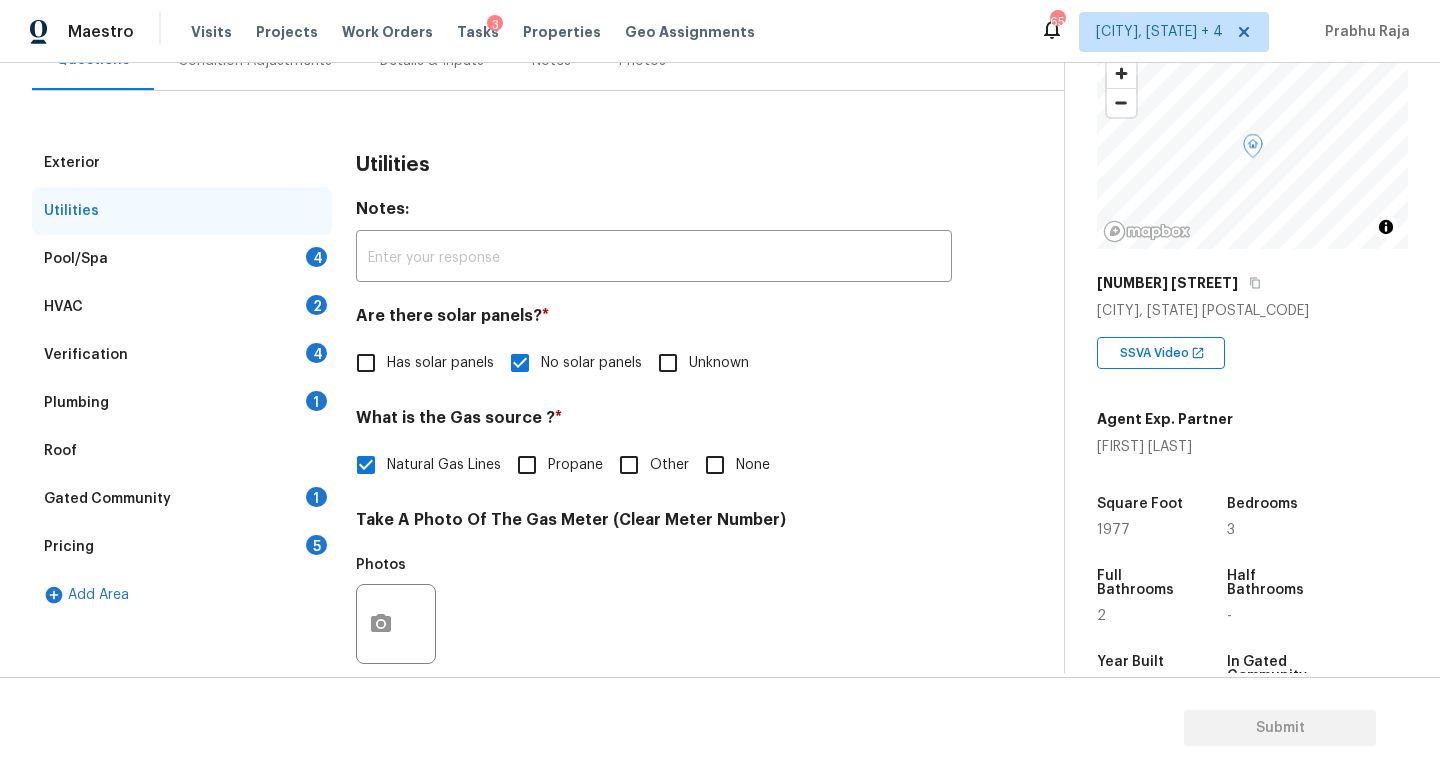 click on "Pool/Spa 4" at bounding box center (182, 259) 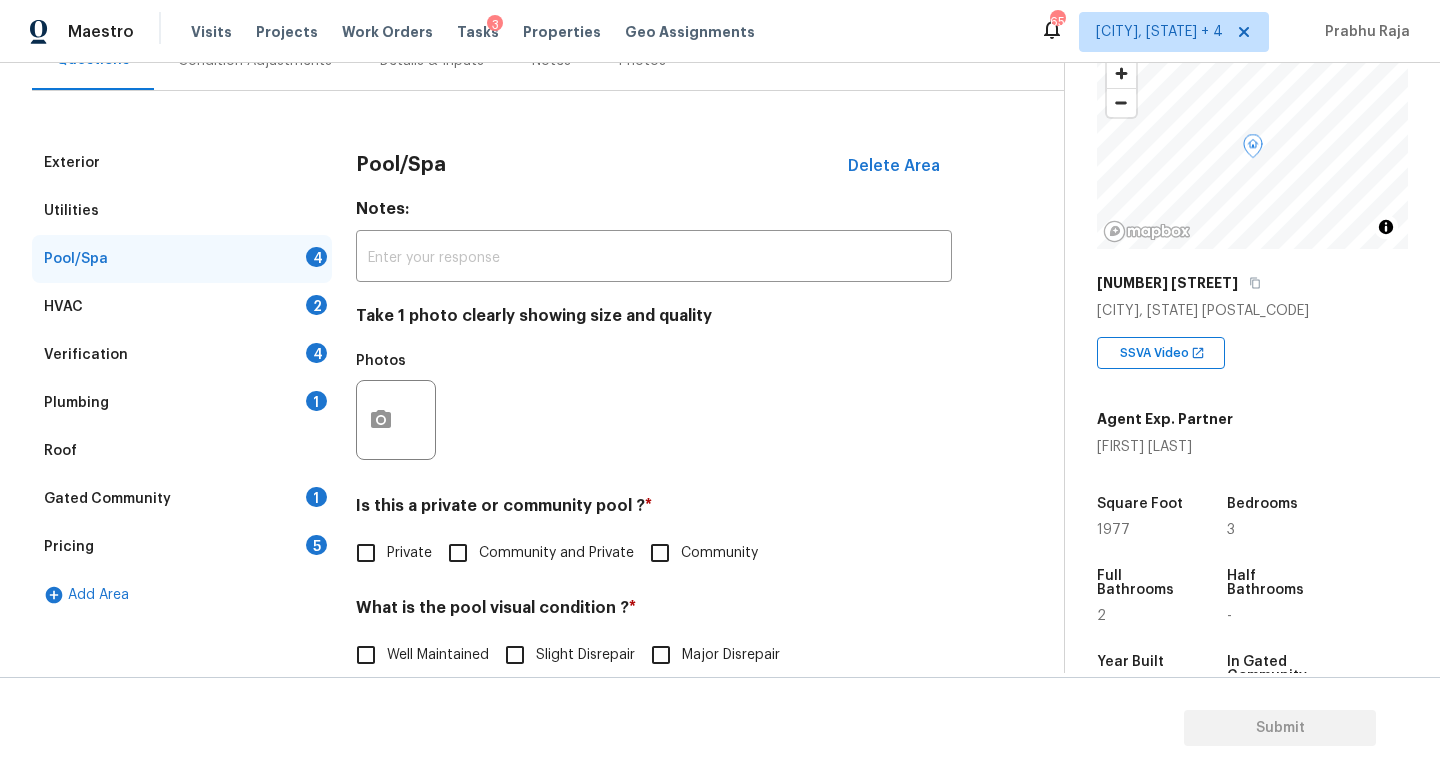 click on "Private" at bounding box center (366, 553) 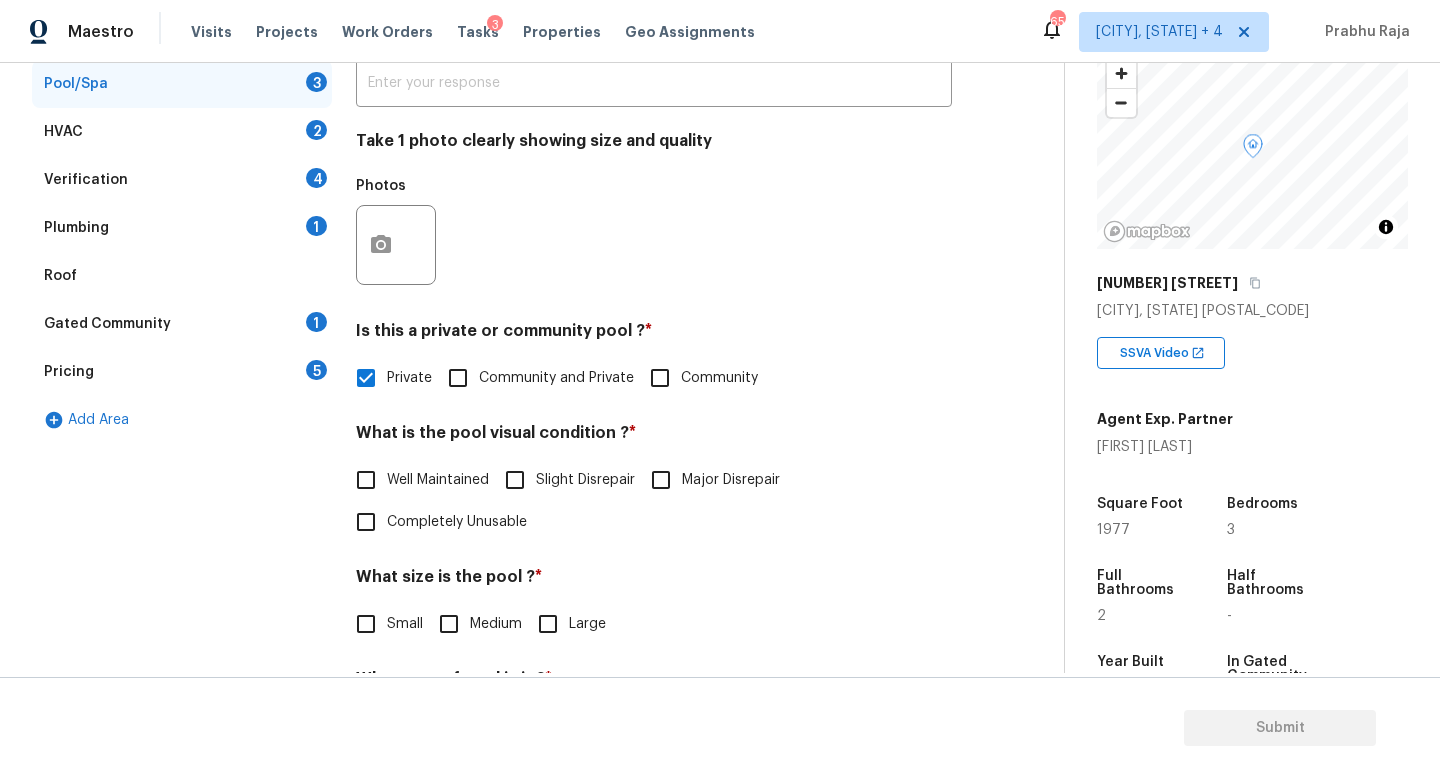 scroll, scrollTop: 533, scrollLeft: 0, axis: vertical 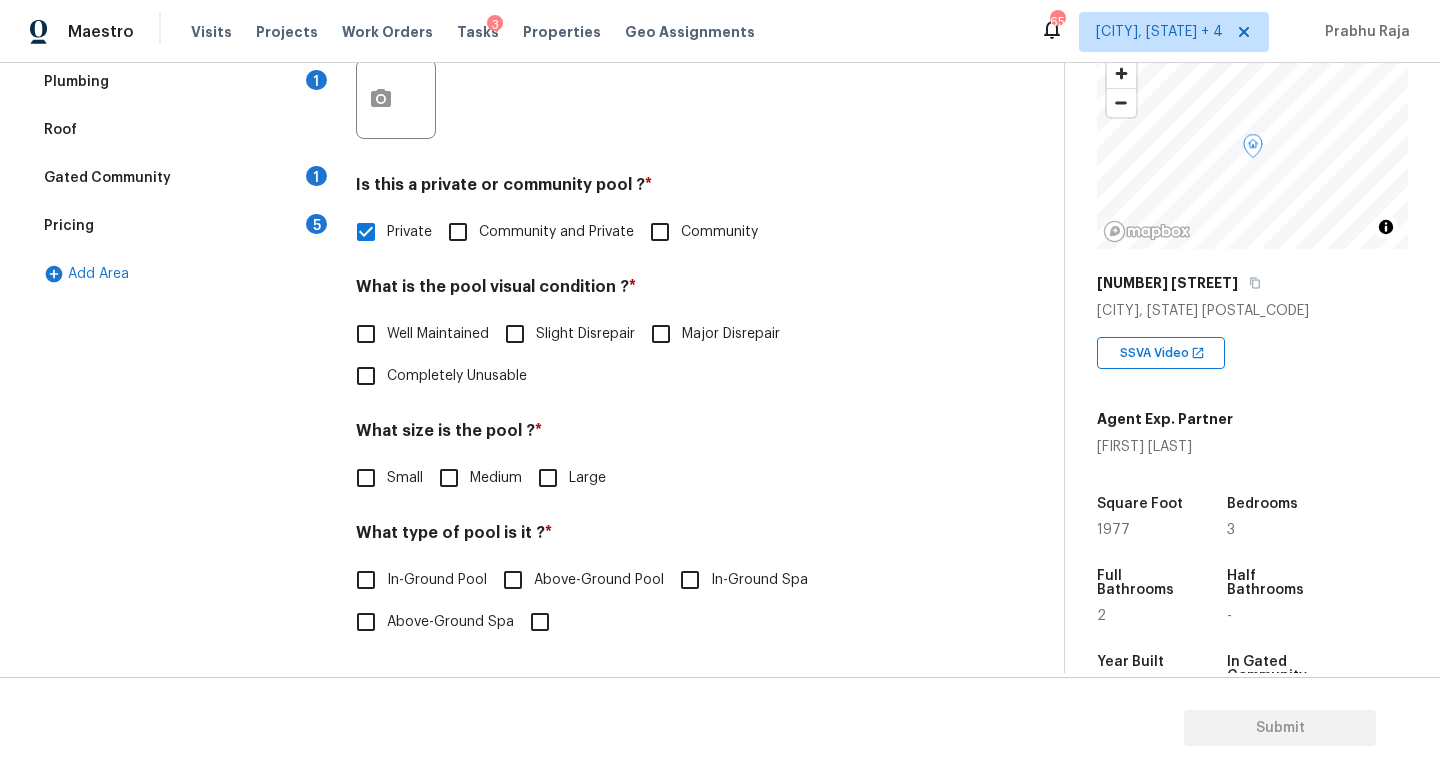 click on "What is the pool visual condition ?  * Well Maintained Slight Disrepair Major Disrepair Completely Unusable" at bounding box center (654, 337) 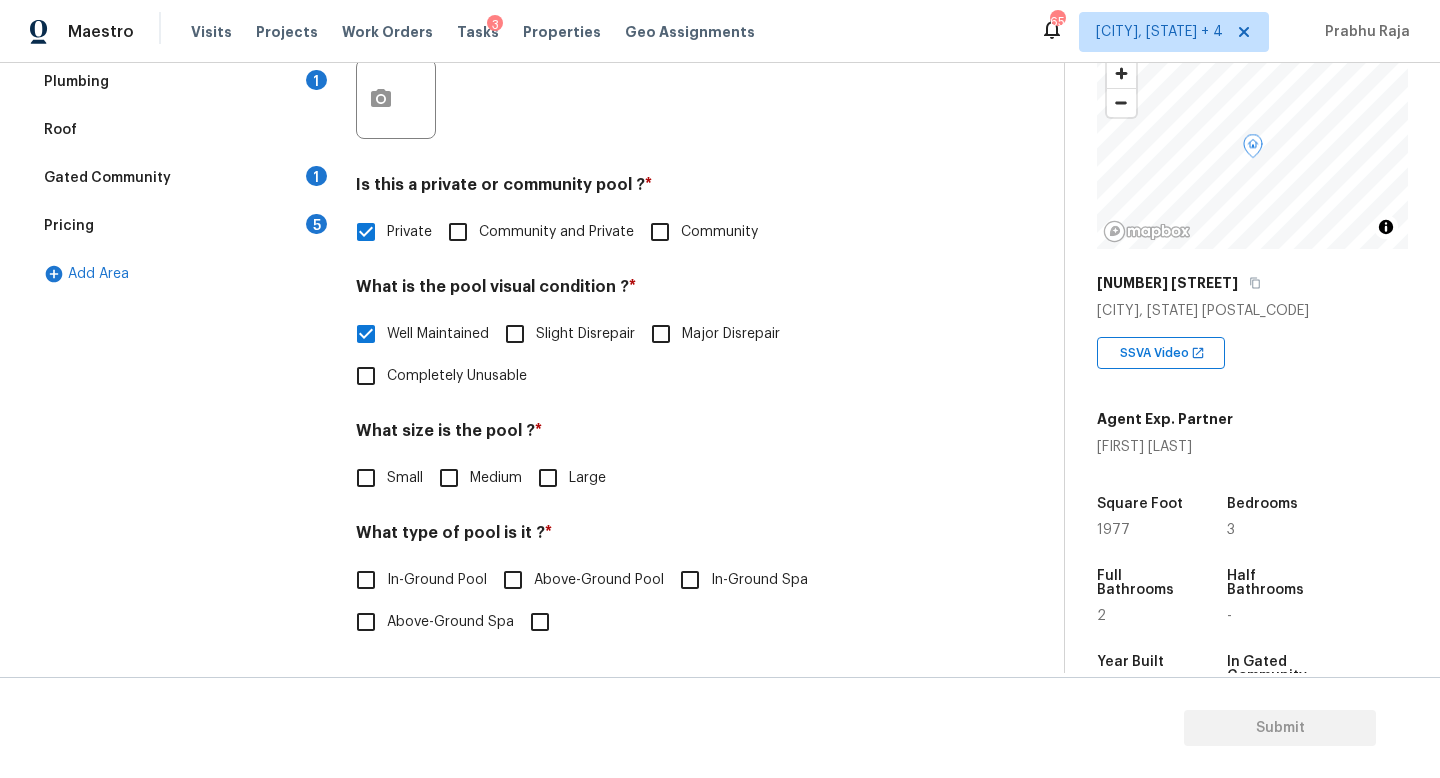 click on "Large" at bounding box center [548, 478] 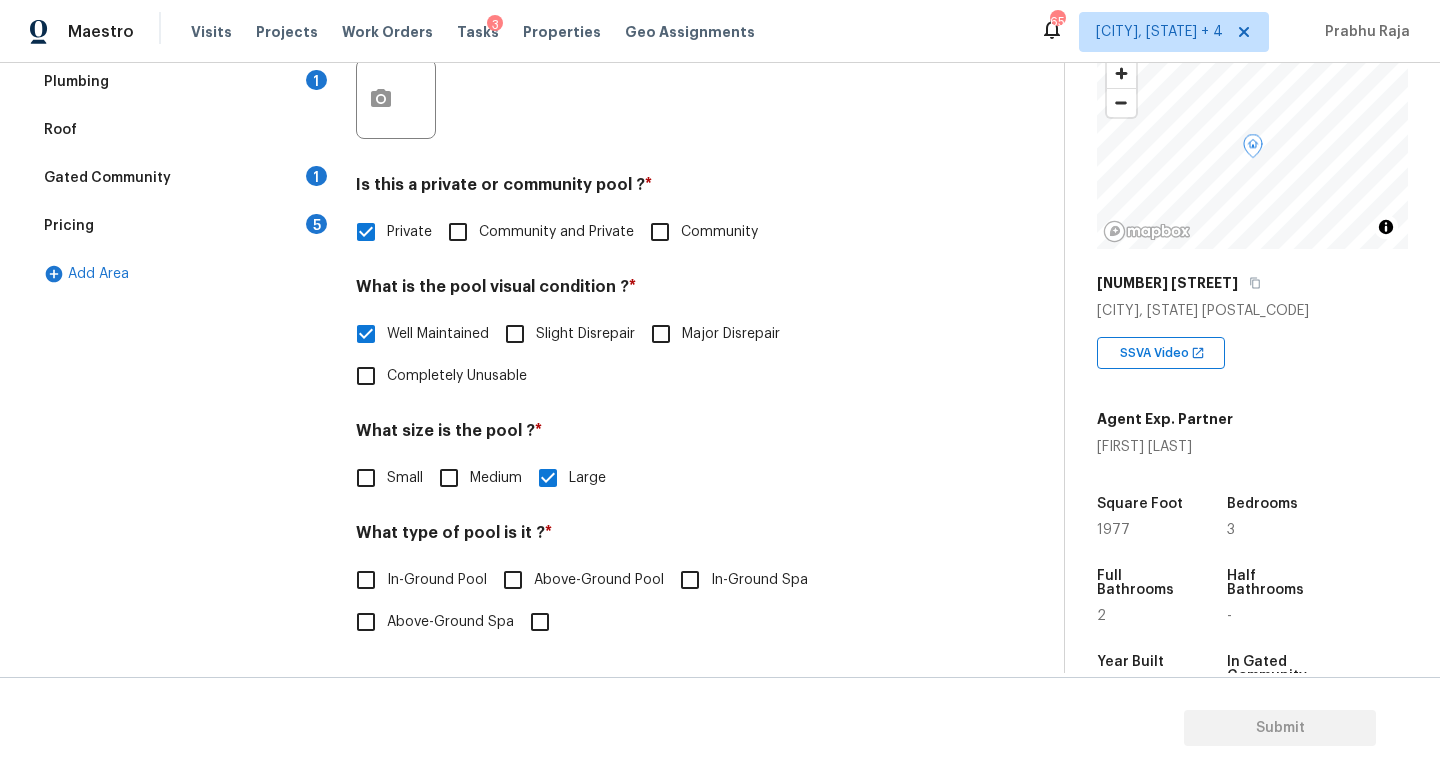 click on "In-Ground Pool" at bounding box center [366, 580] 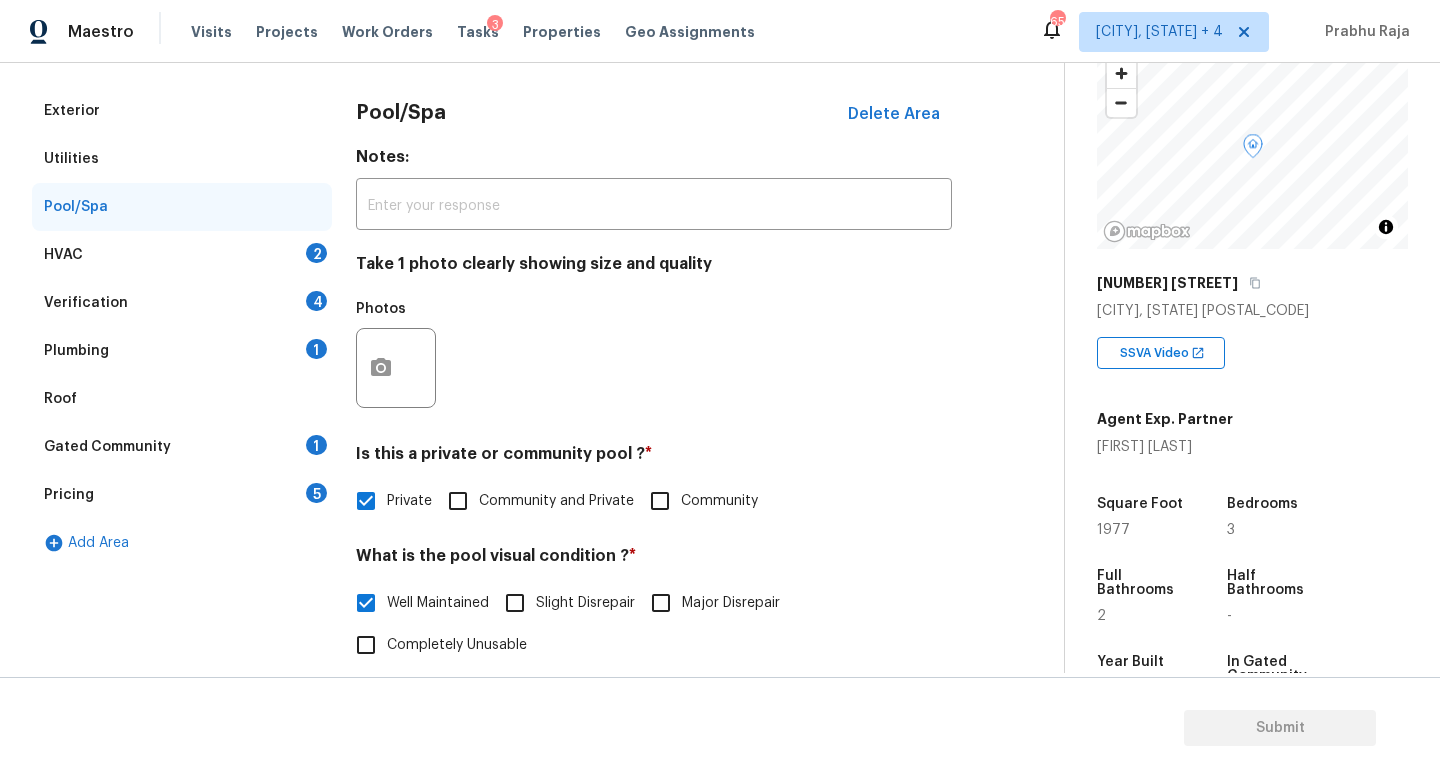 click on "HVAC 2" at bounding box center (182, 255) 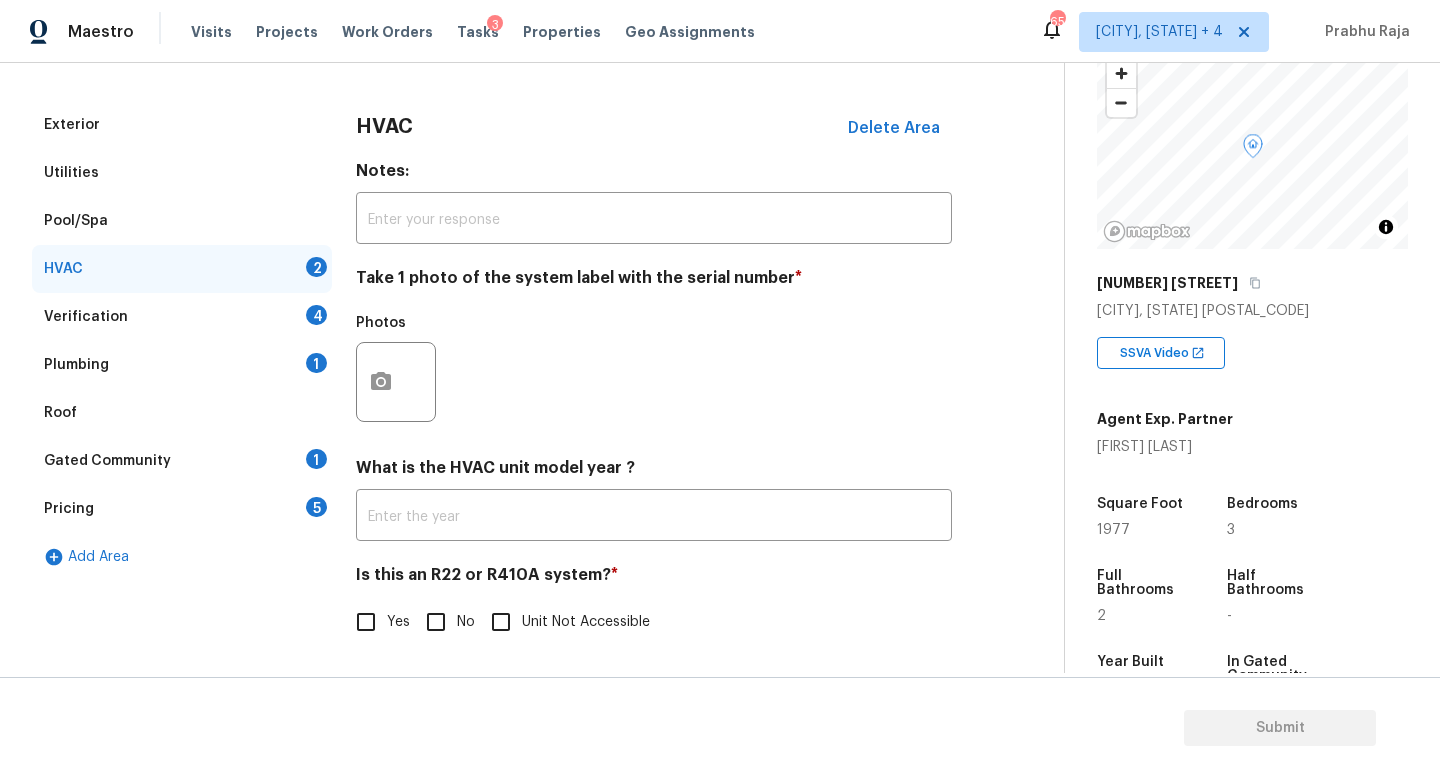 scroll, scrollTop: 251, scrollLeft: 0, axis: vertical 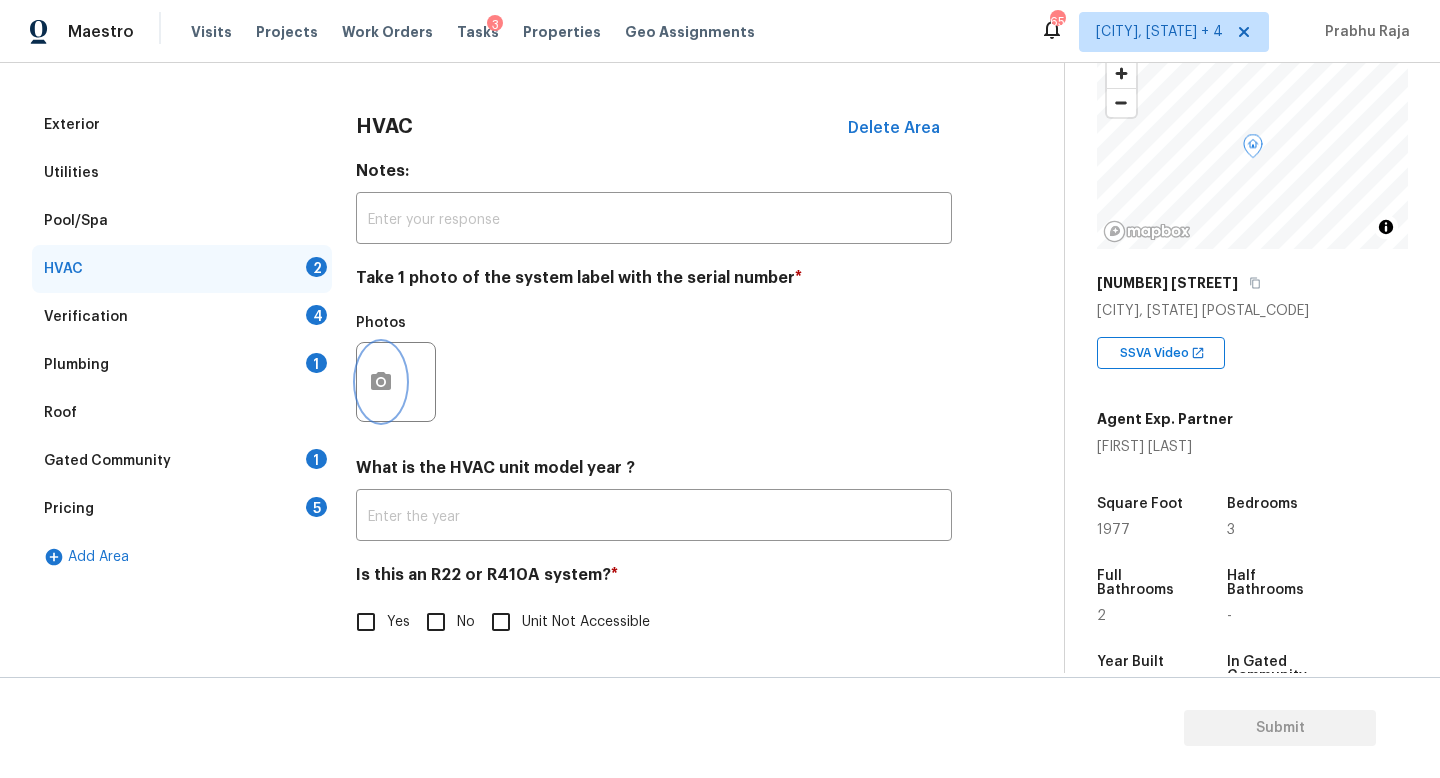 click 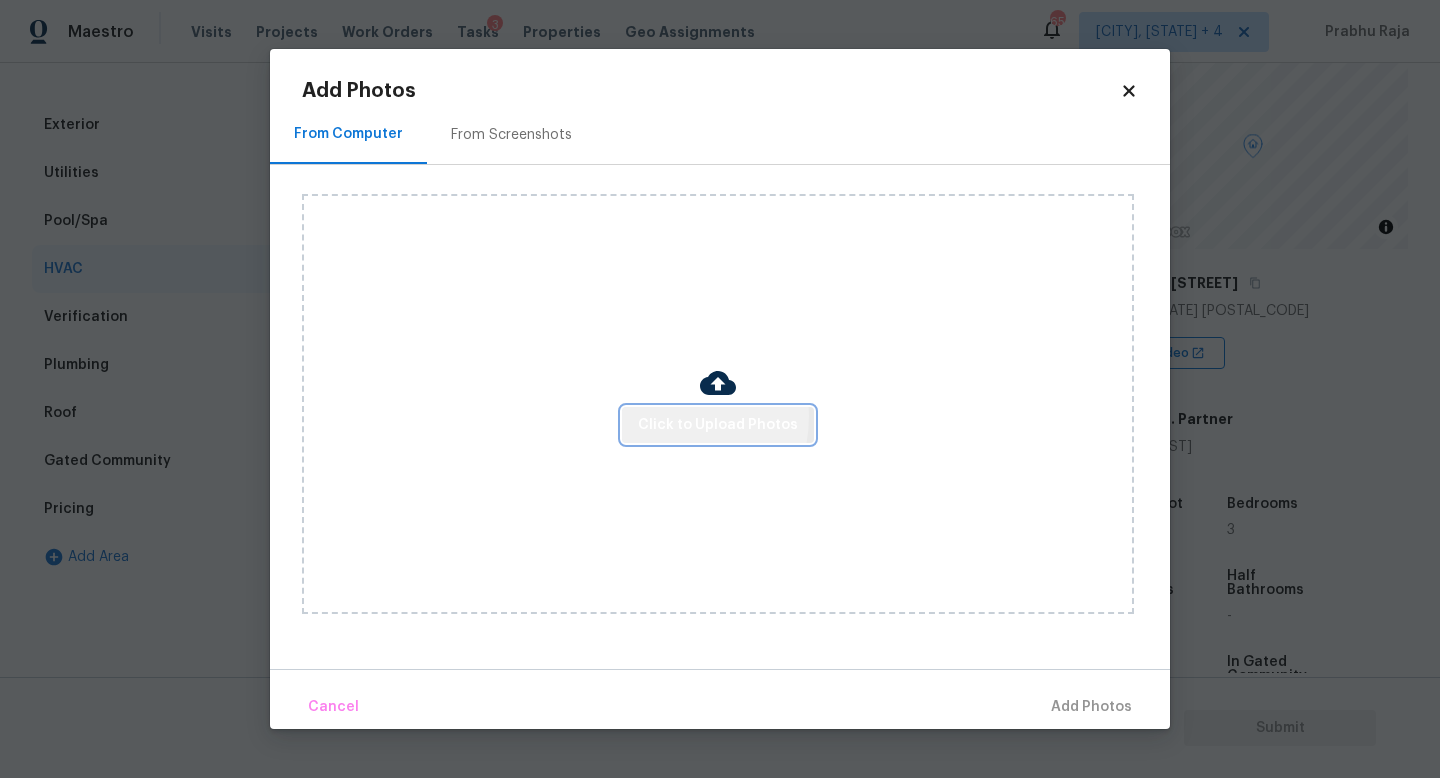 click on "Click to Upload Photos" at bounding box center (718, 425) 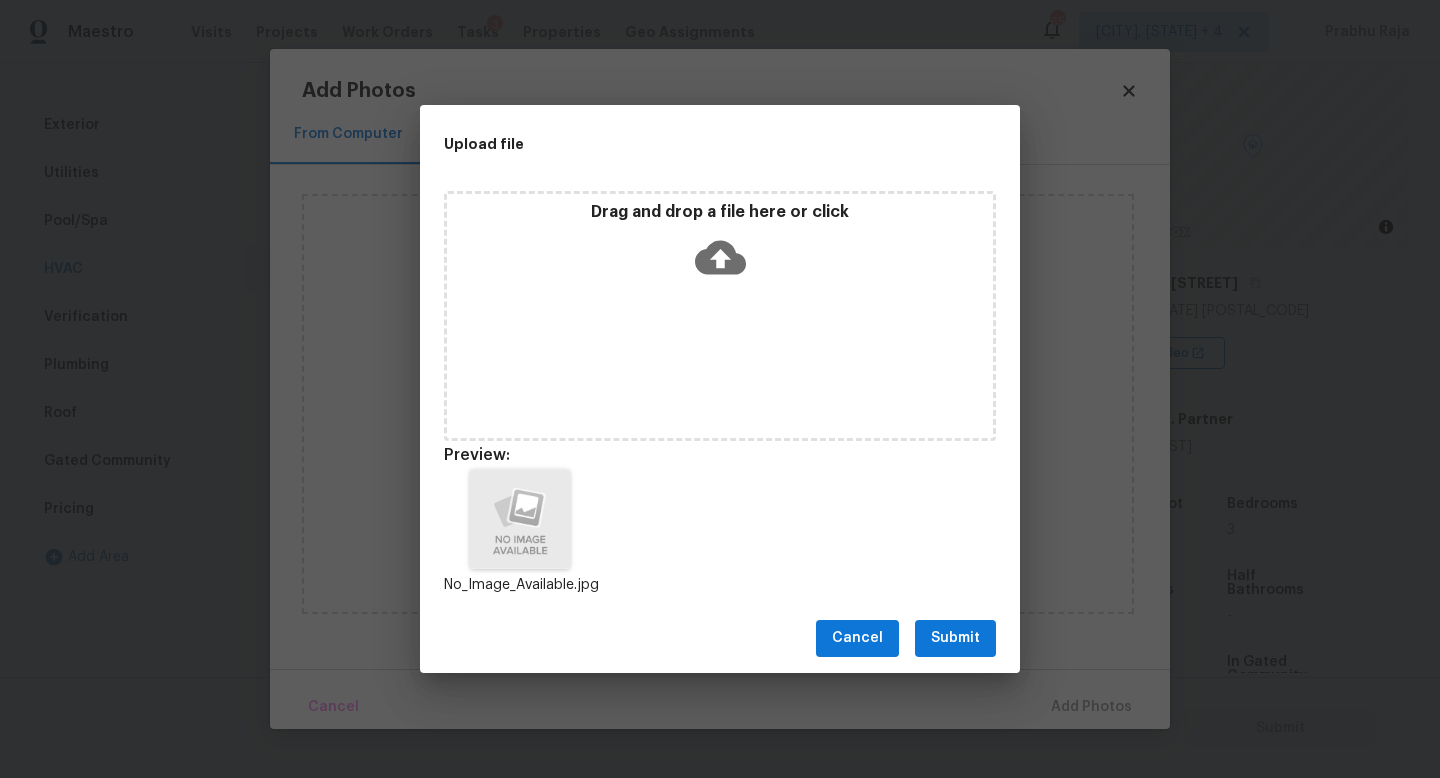 click on "Cancel Submit" at bounding box center [720, 638] 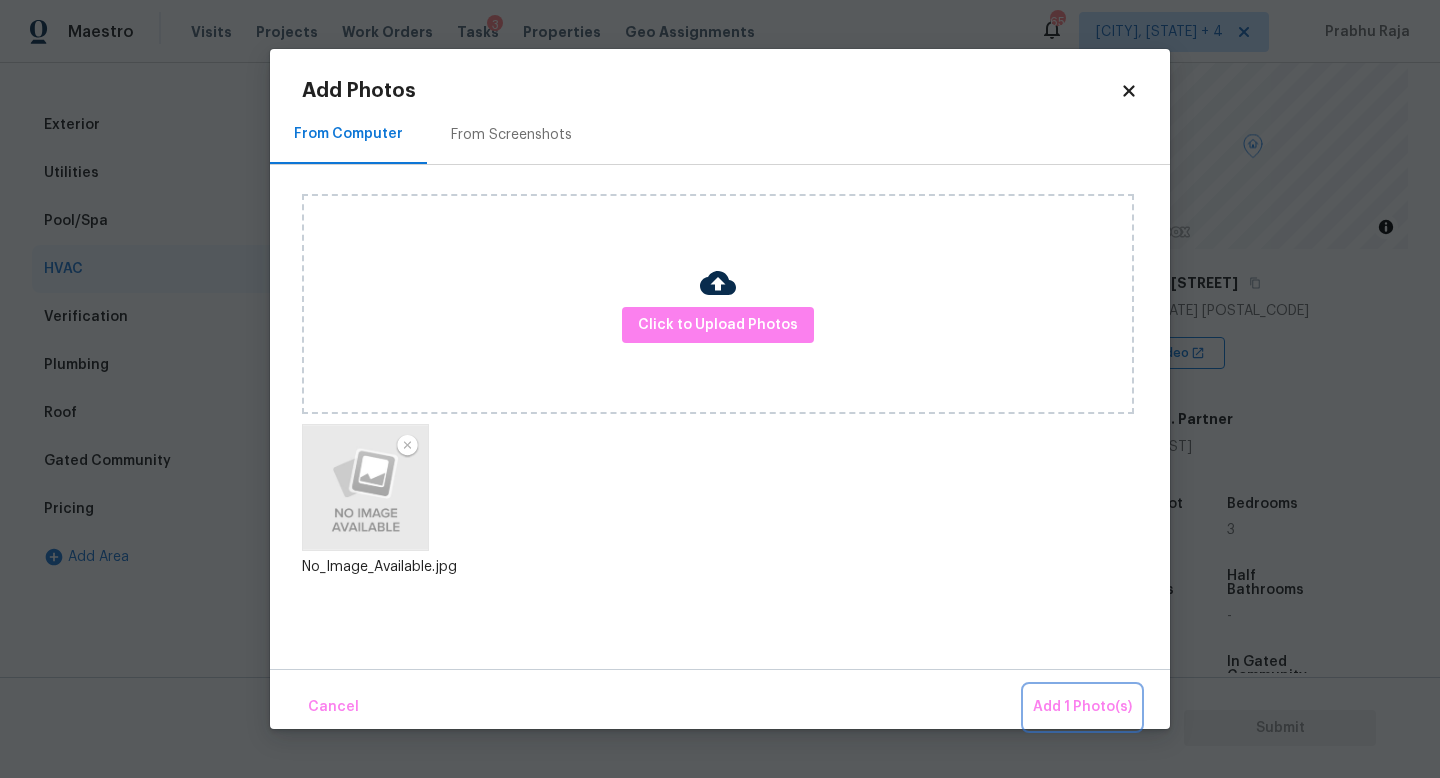 click on "Add 1 Photo(s)" at bounding box center (1082, 707) 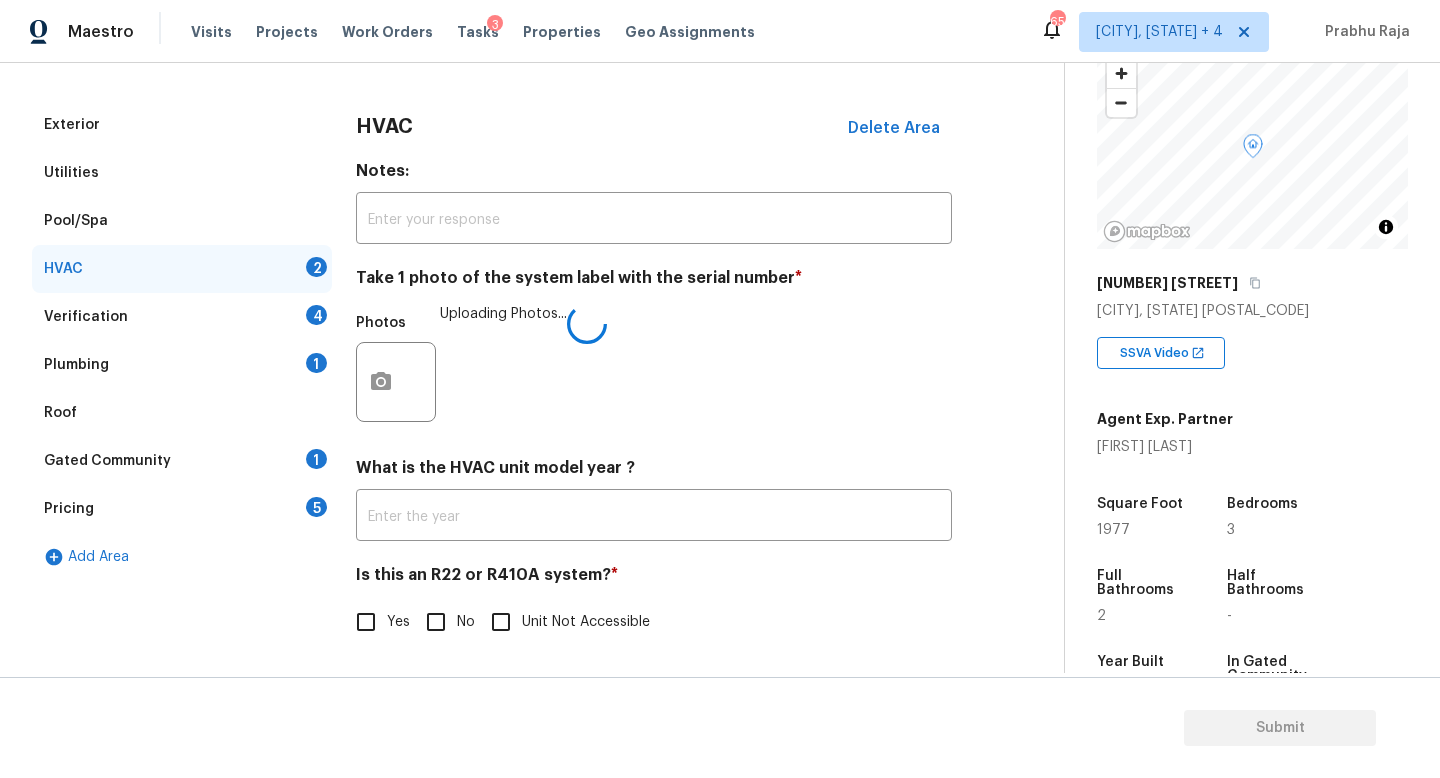 click on "Yes" at bounding box center (366, 622) 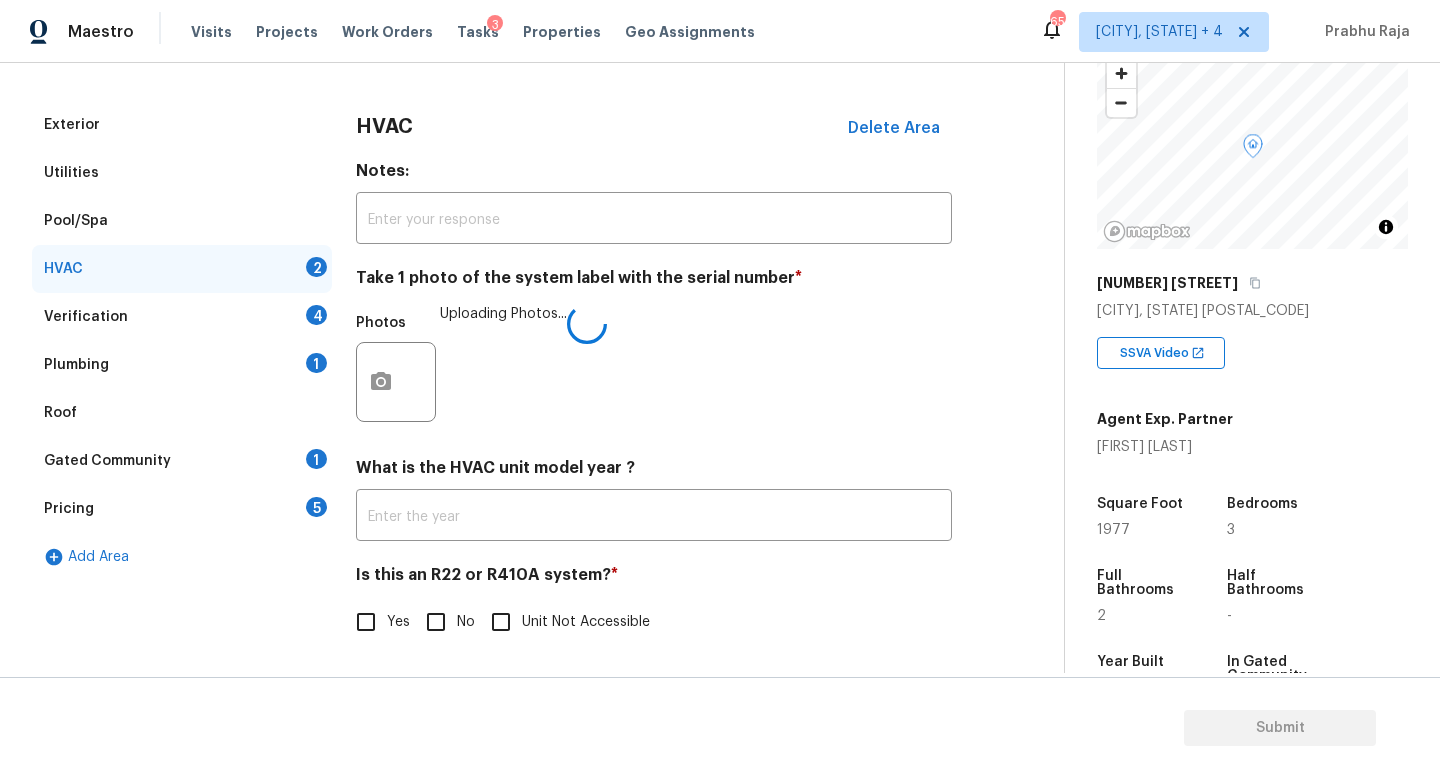 checkbox on "true" 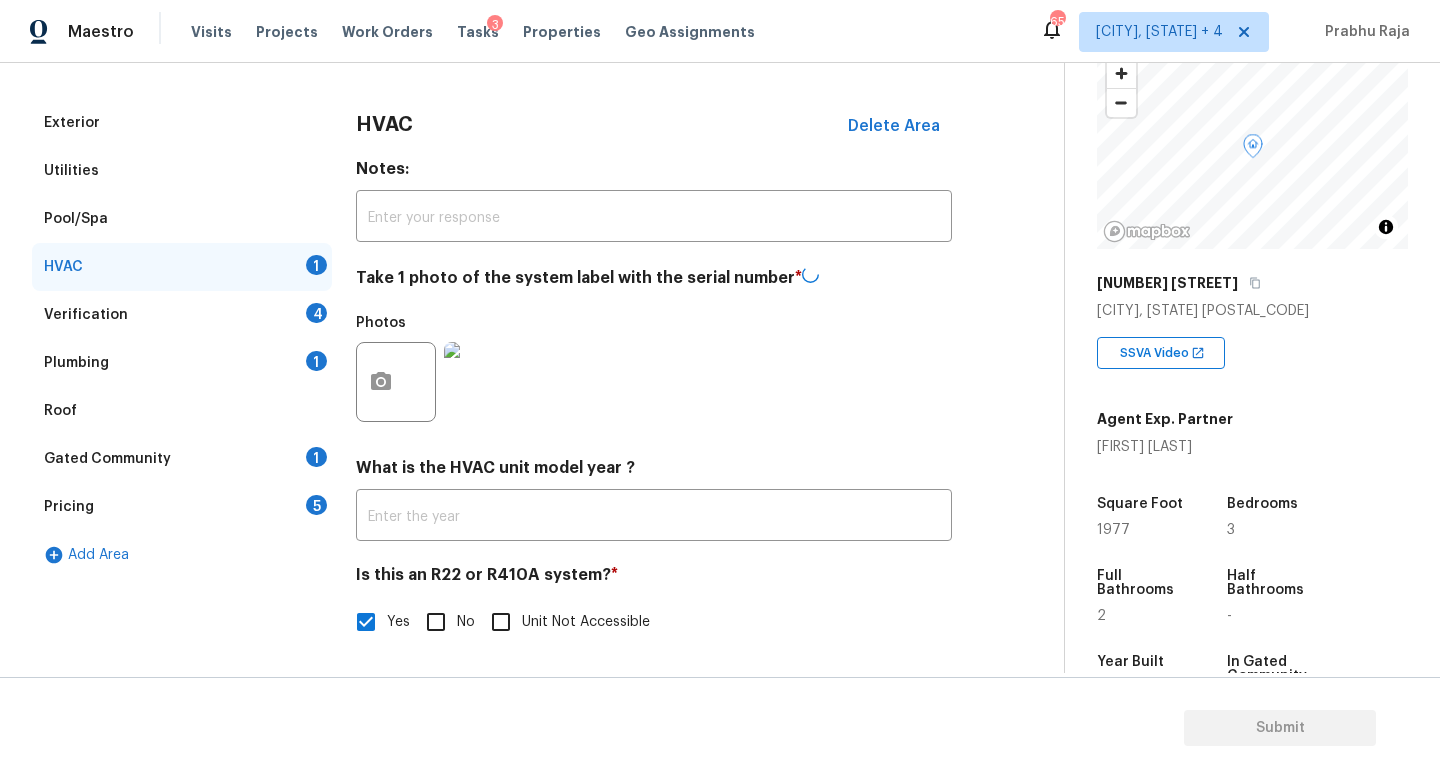 click on "No" at bounding box center (436, 622) 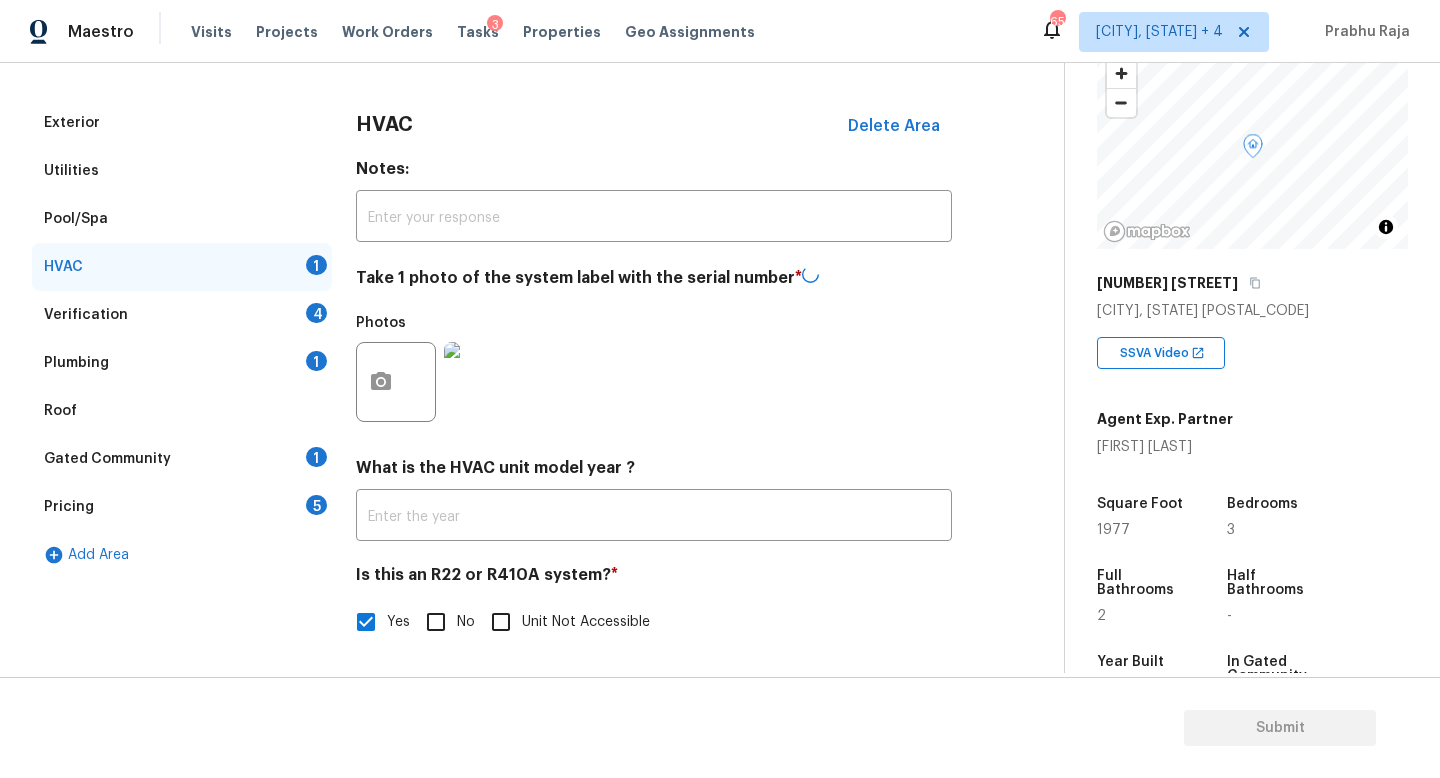 checkbox on "true" 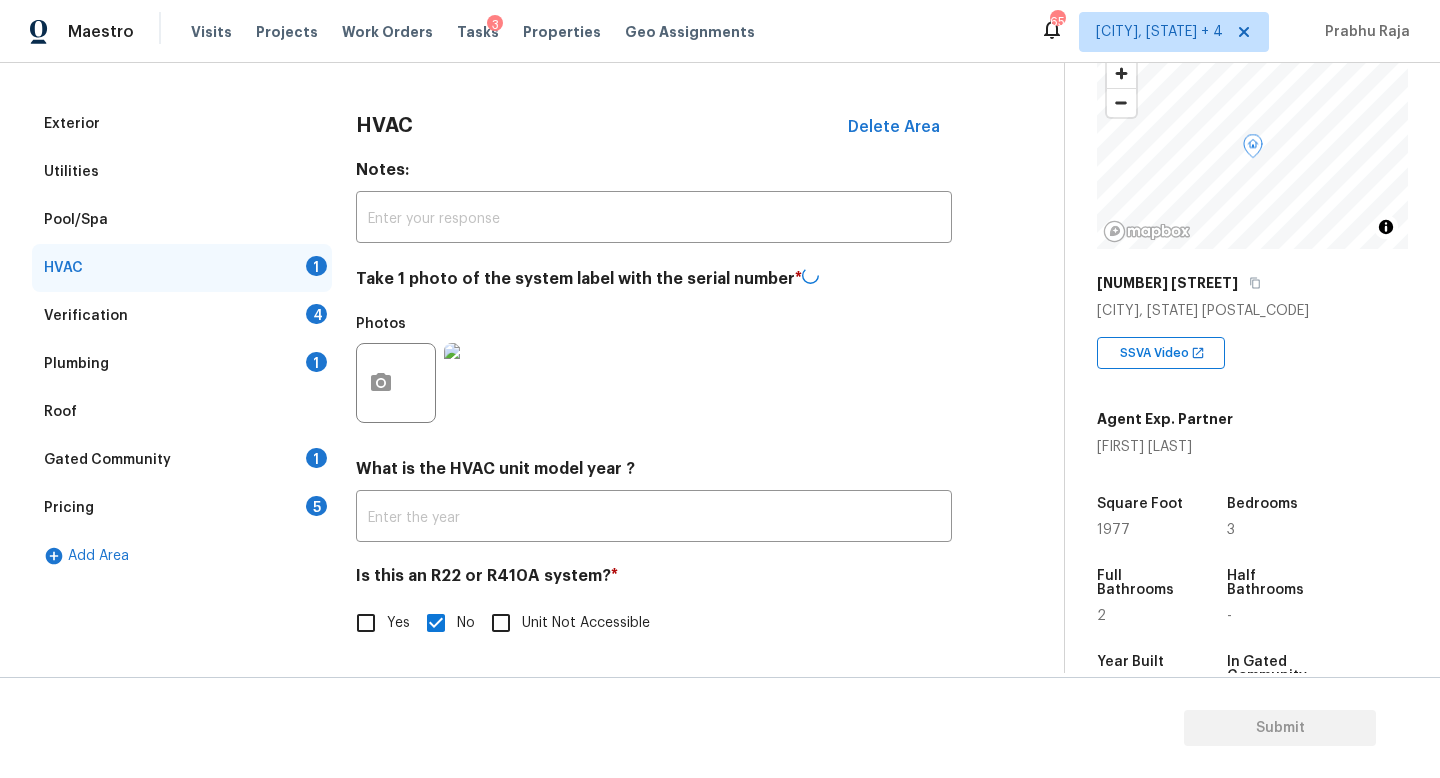 scroll, scrollTop: 251, scrollLeft: 0, axis: vertical 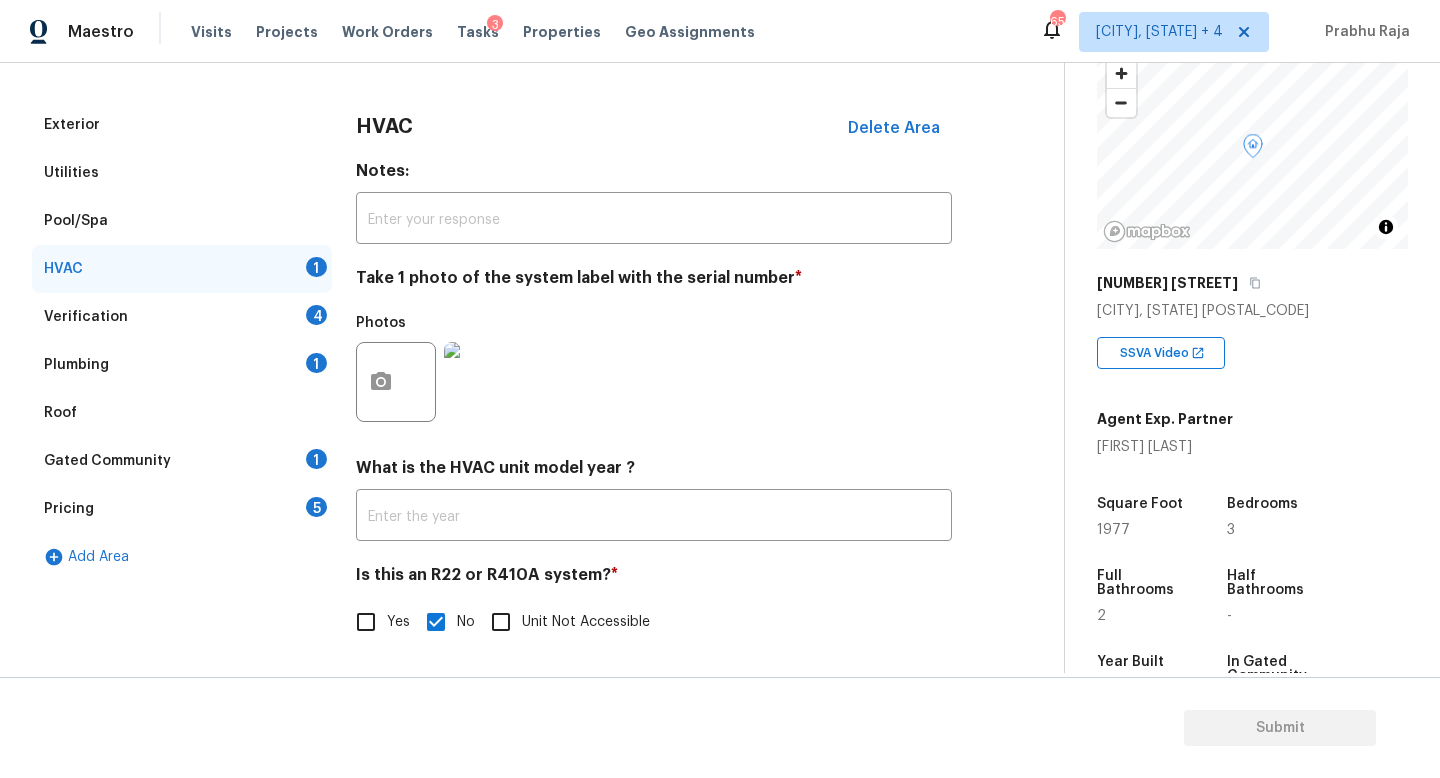 click on "Verification 4" at bounding box center (182, 317) 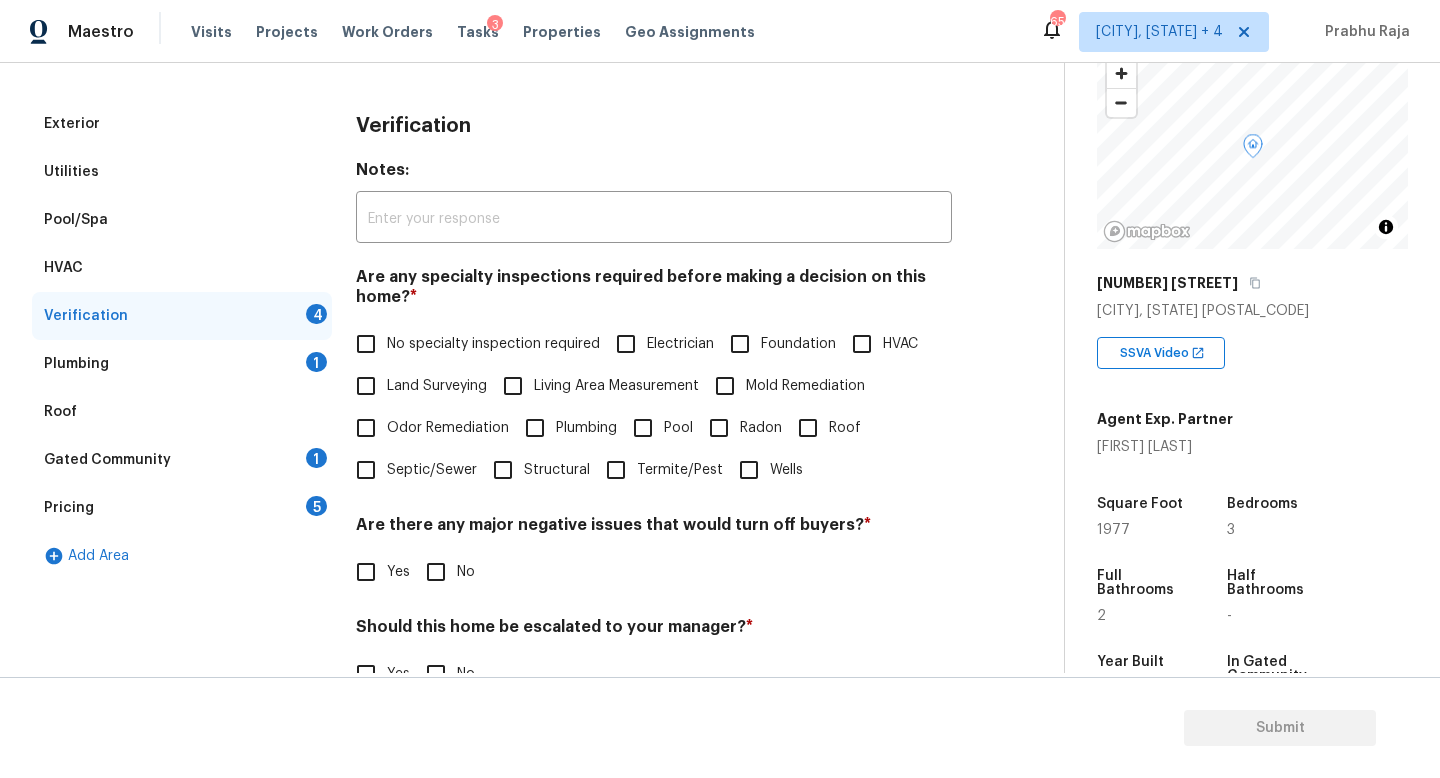 click on "No specialty inspection required" at bounding box center [366, 344] 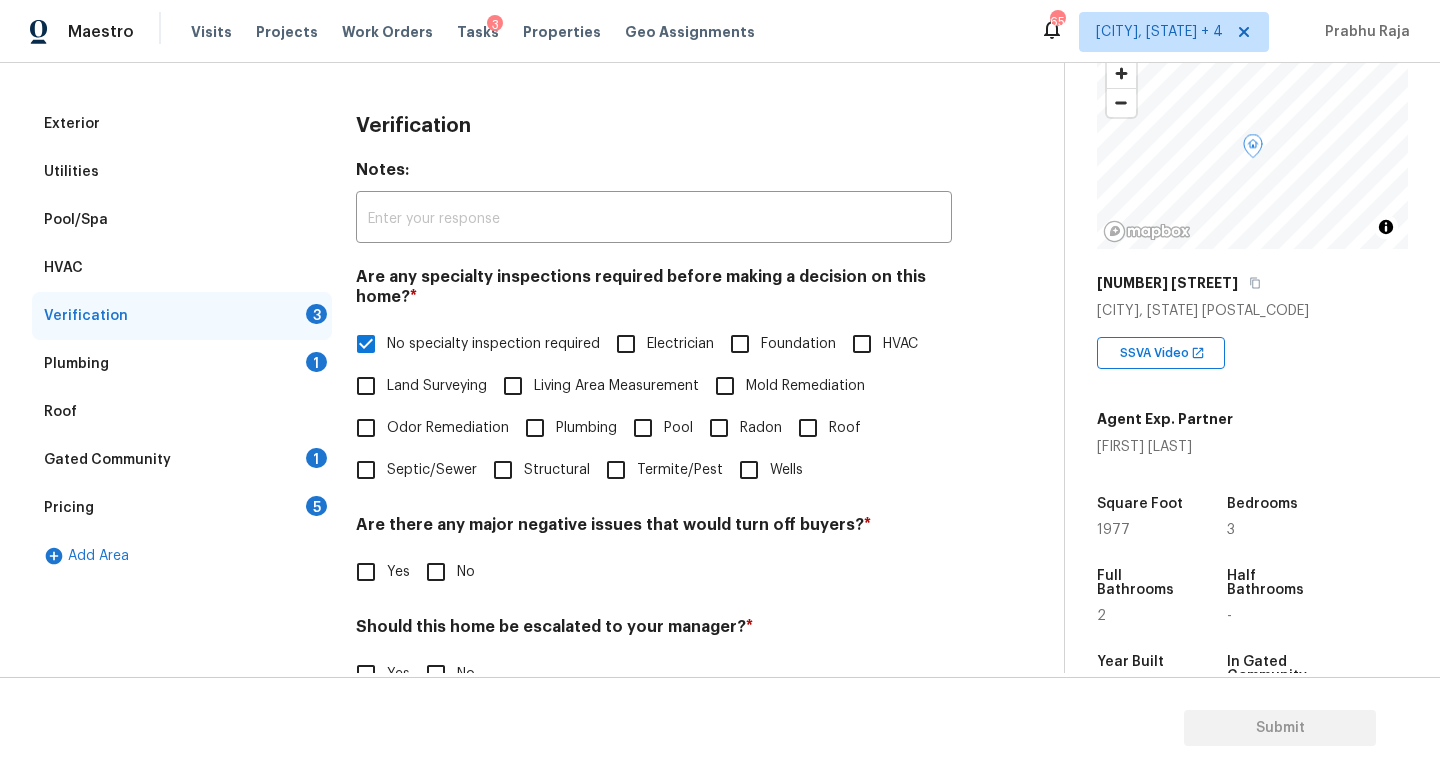 click on "No" at bounding box center [436, 572] 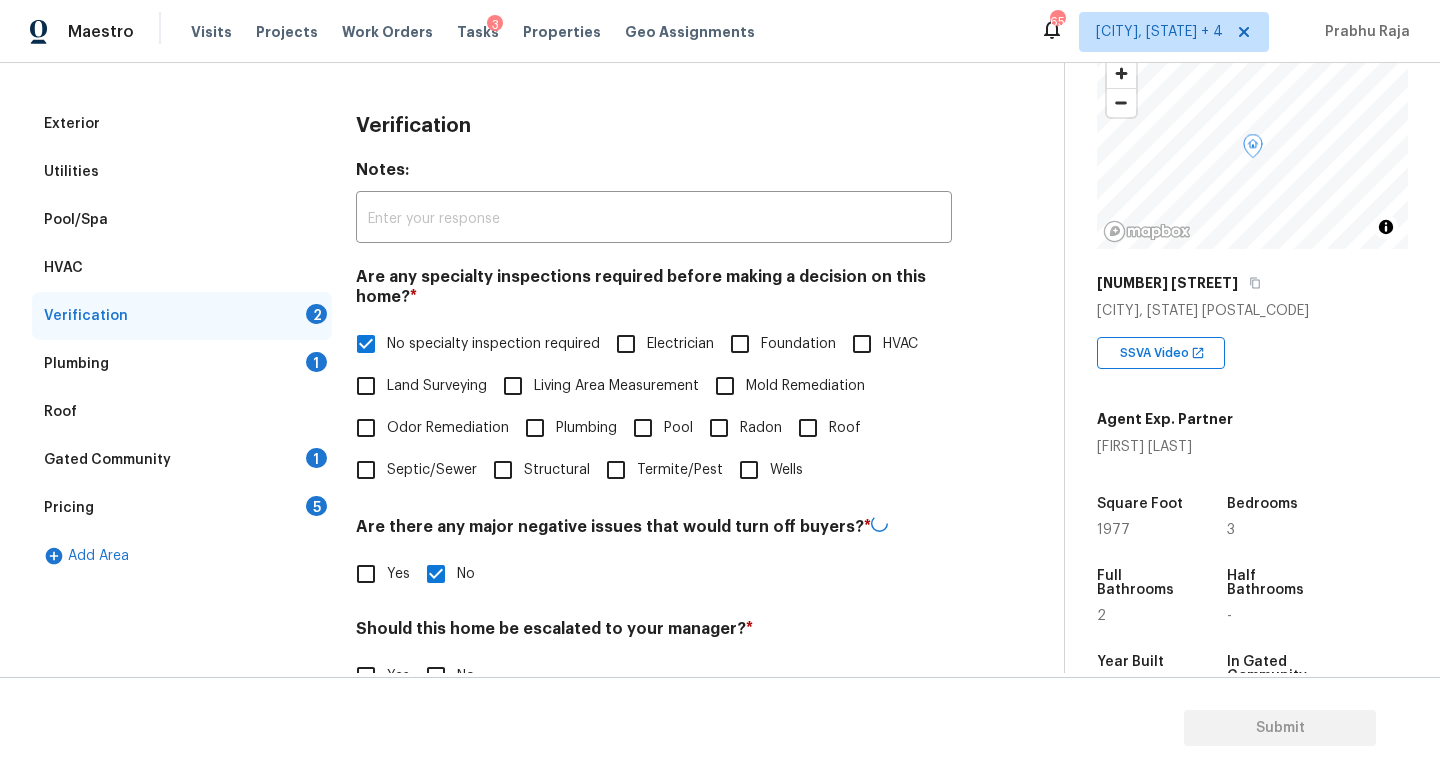 scroll, scrollTop: 425, scrollLeft: 0, axis: vertical 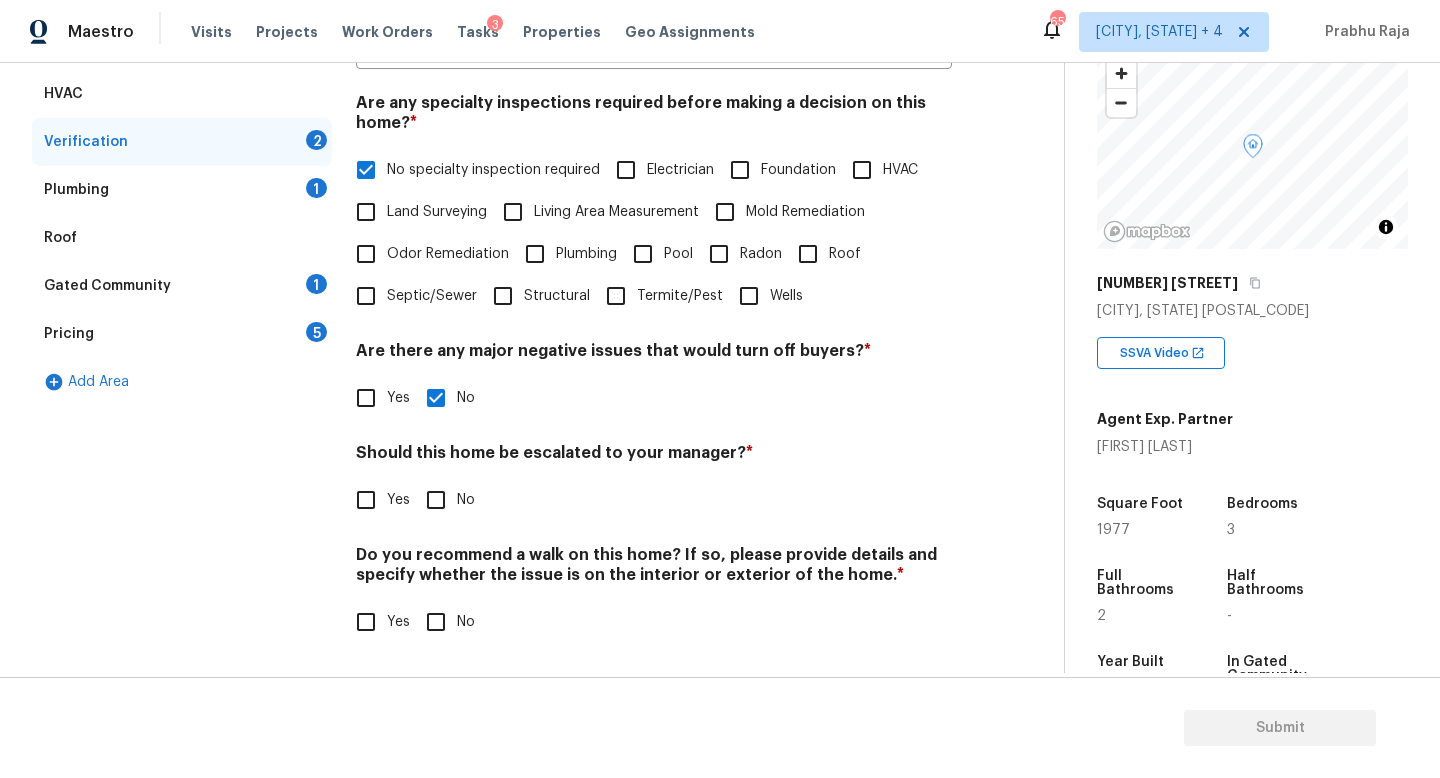 click on "No" at bounding box center [436, 622] 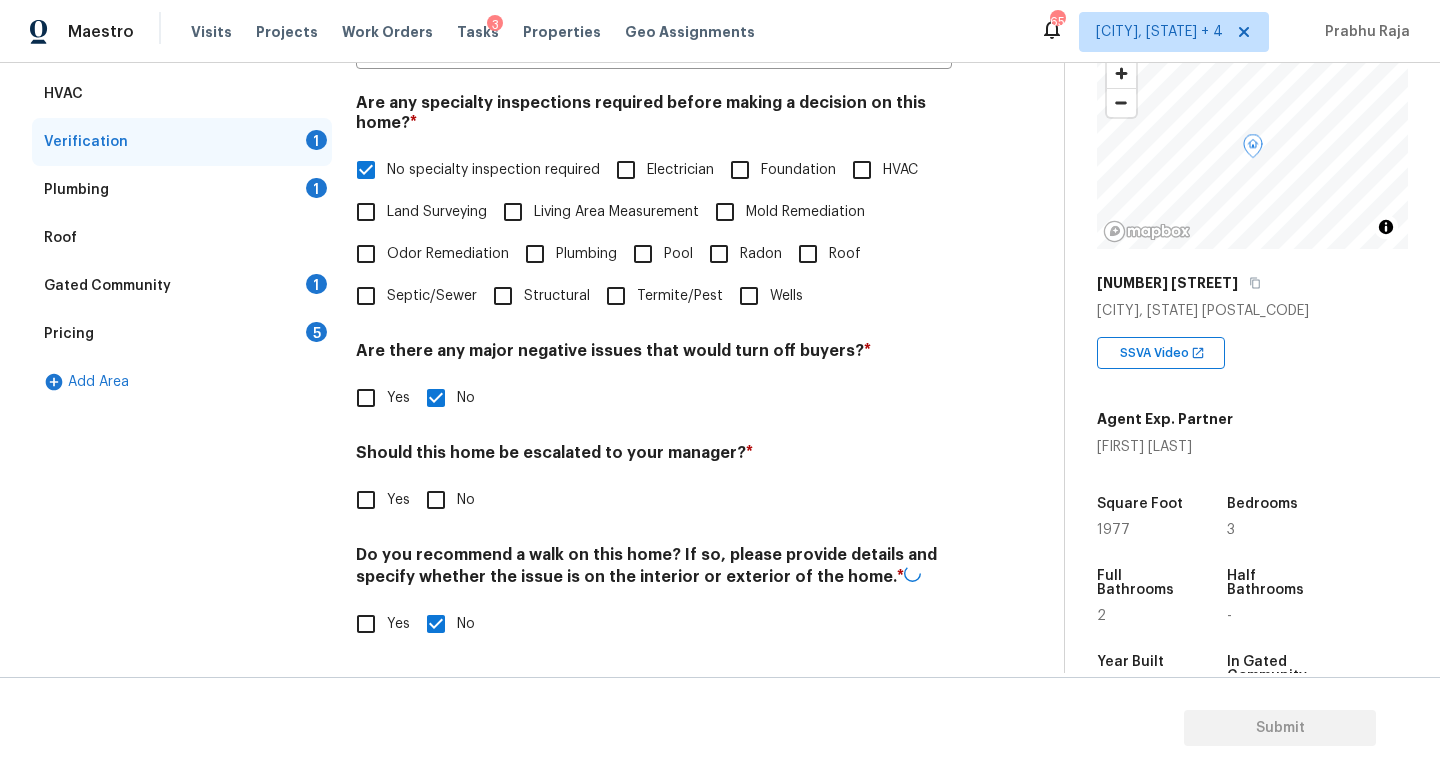 click on "Yes" at bounding box center [366, 500] 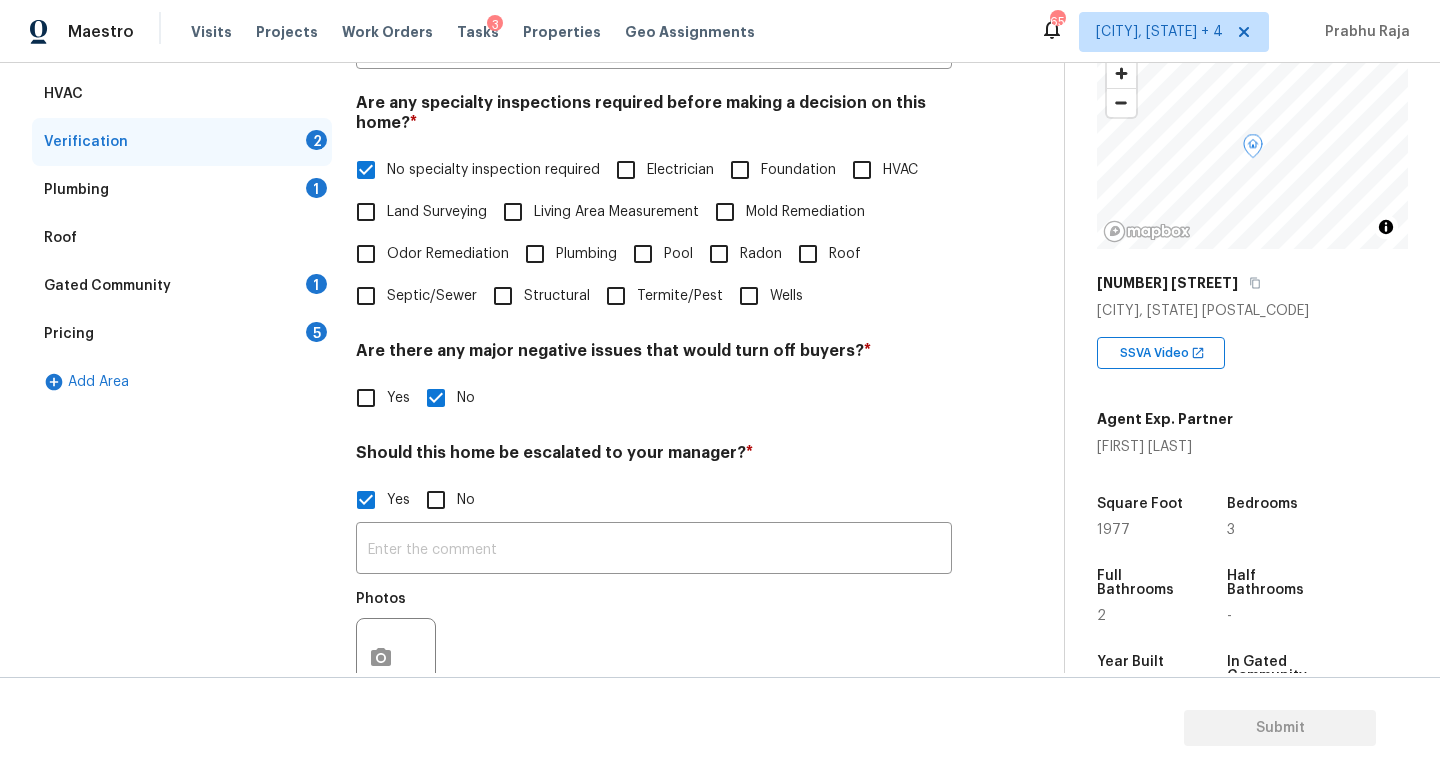 click at bounding box center (396, 658) 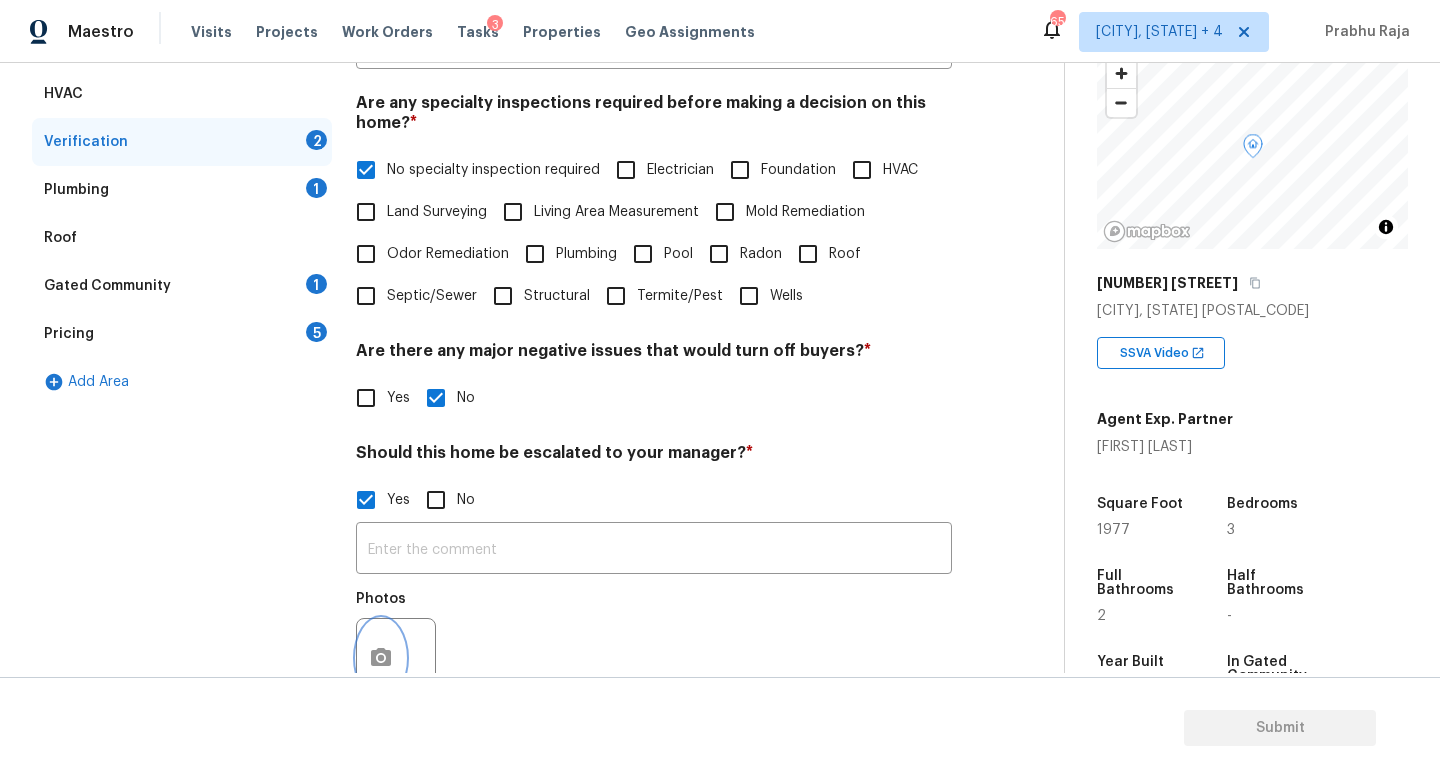 click at bounding box center [381, 658] 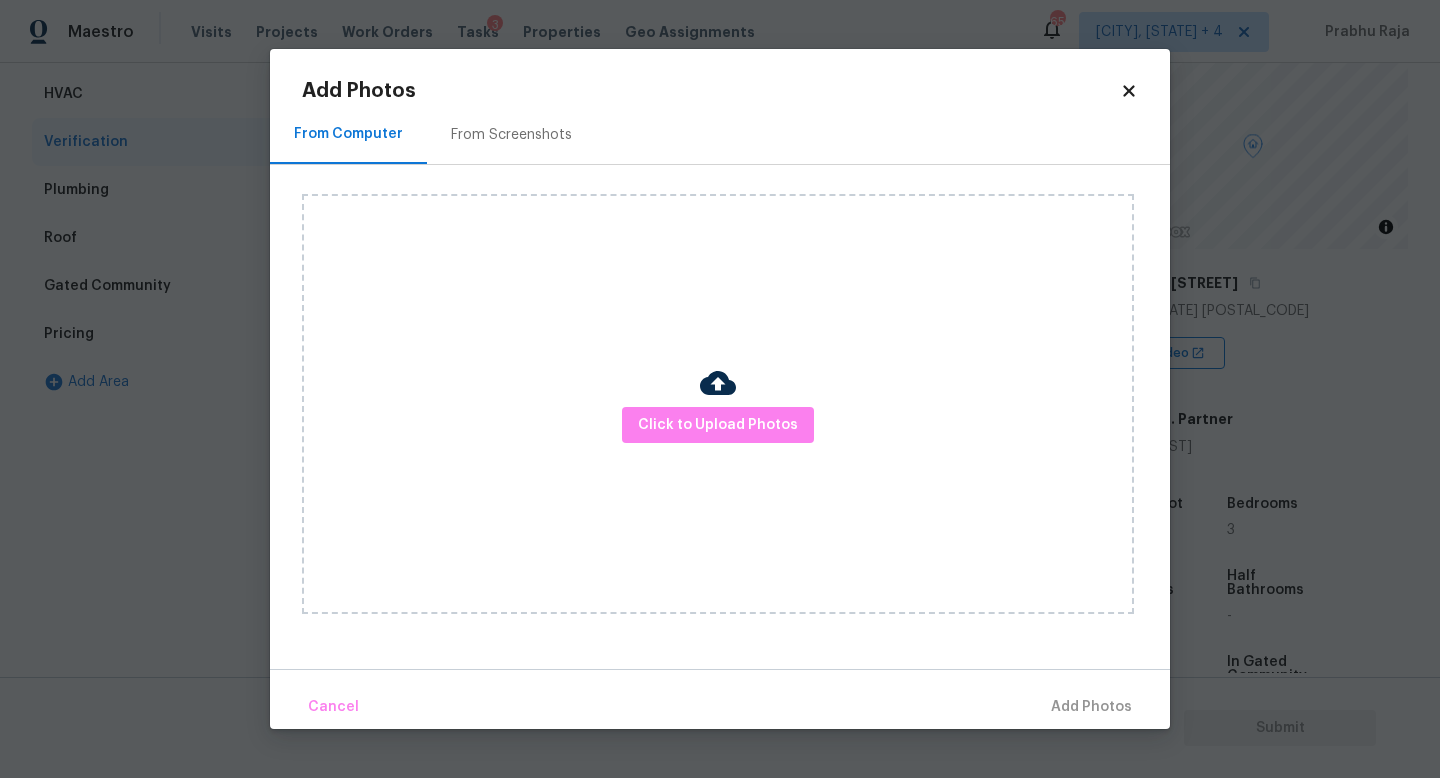 click on "Click to Upload Photos" at bounding box center (718, 404) 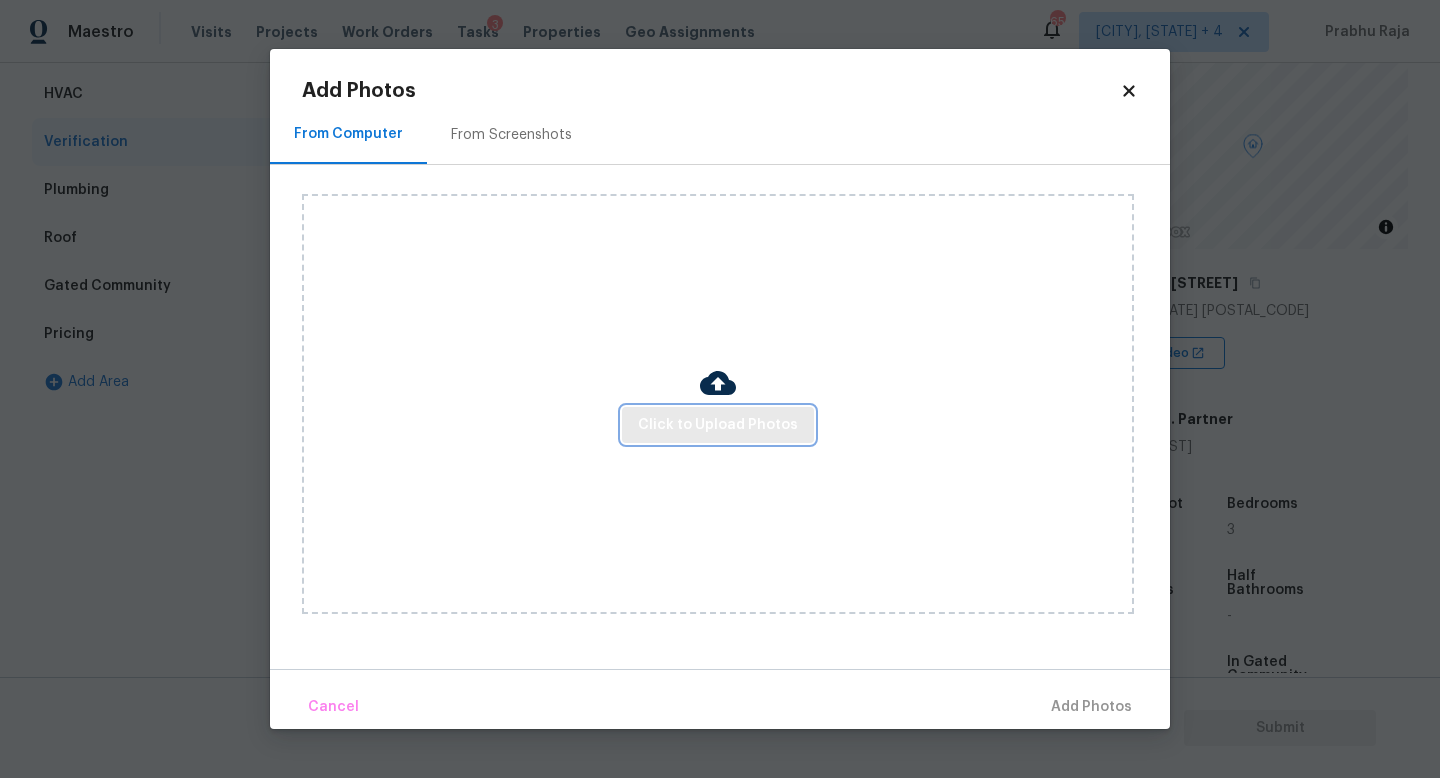 click on "Click to Upload Photos" at bounding box center (718, 425) 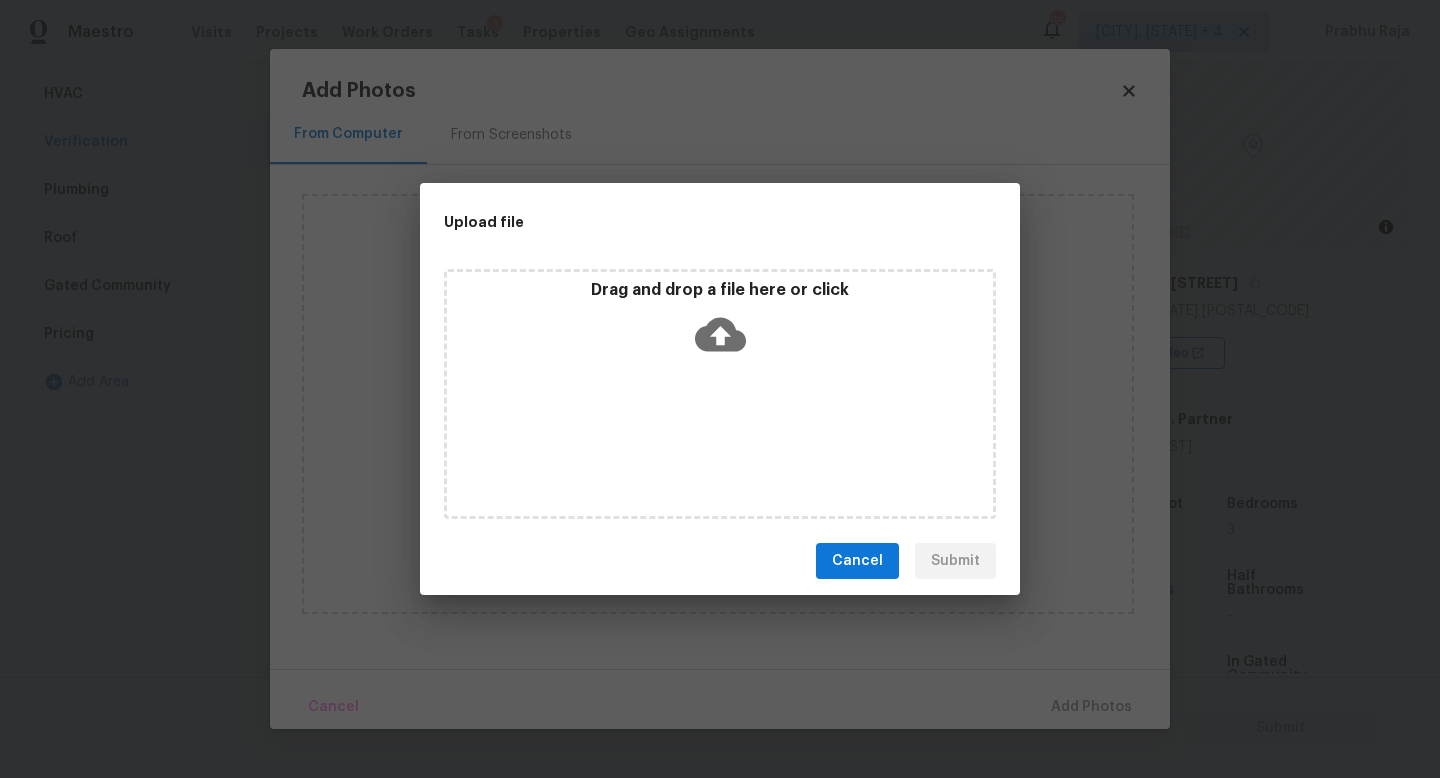 click on "Drag and drop a file here or click" at bounding box center [720, 394] 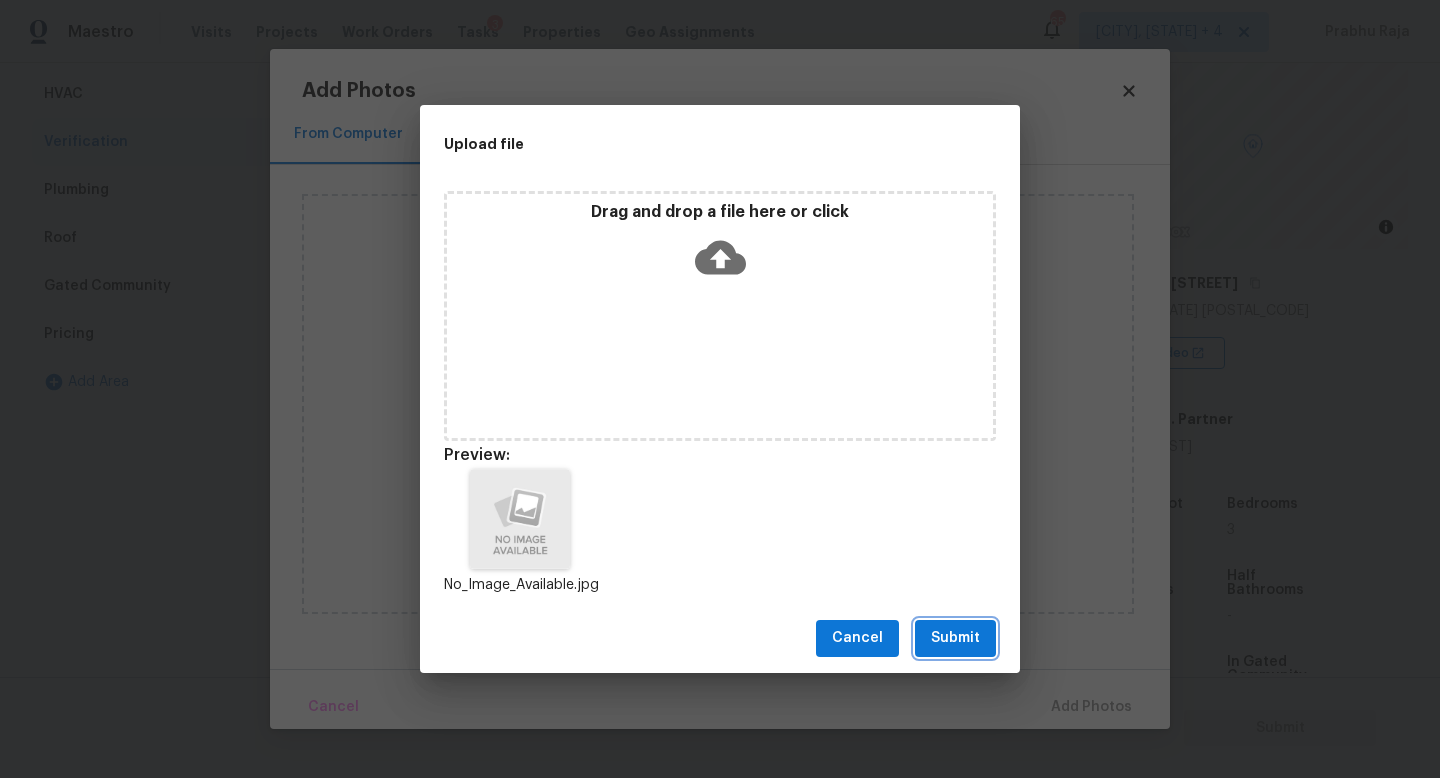 click on "Submit" at bounding box center (955, 638) 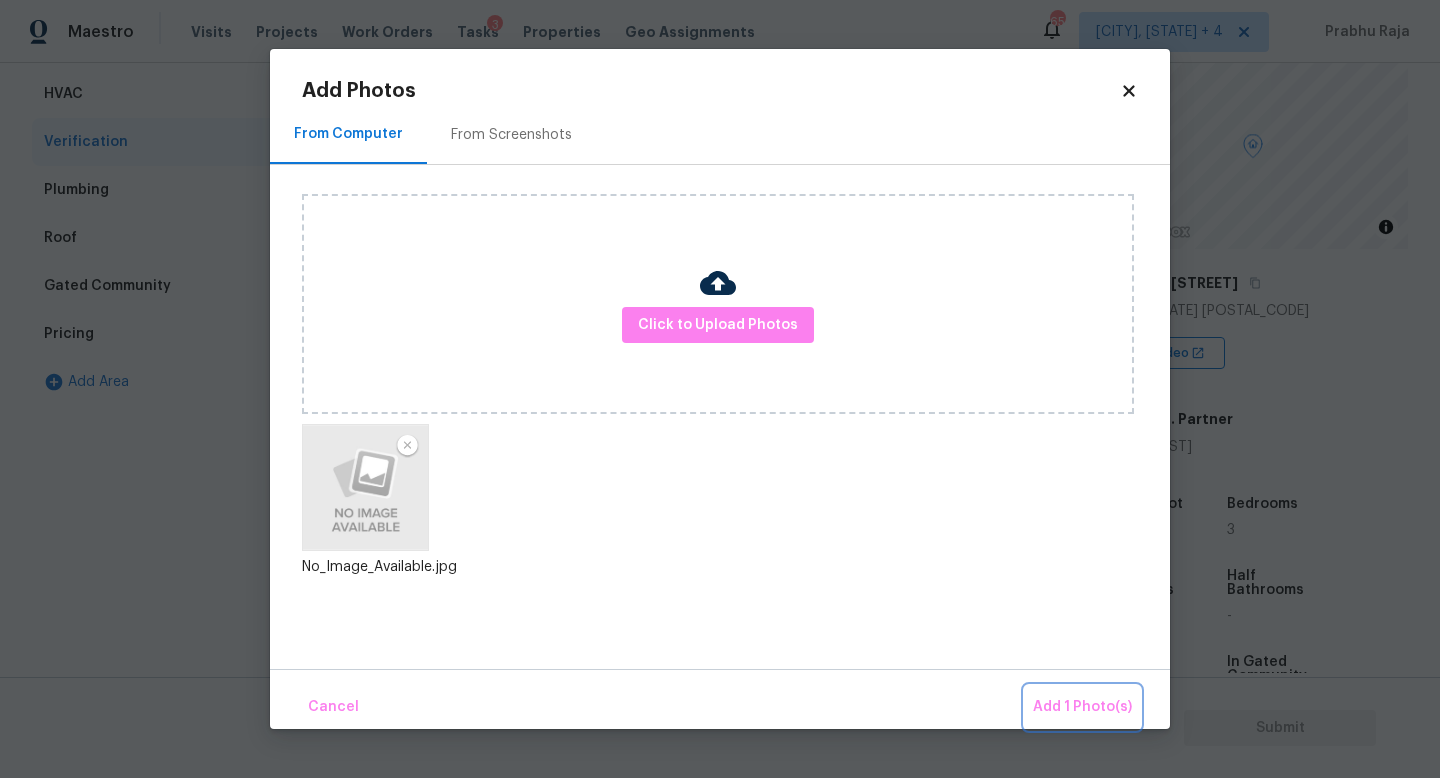 click on "Add 1 Photo(s)" at bounding box center [1082, 707] 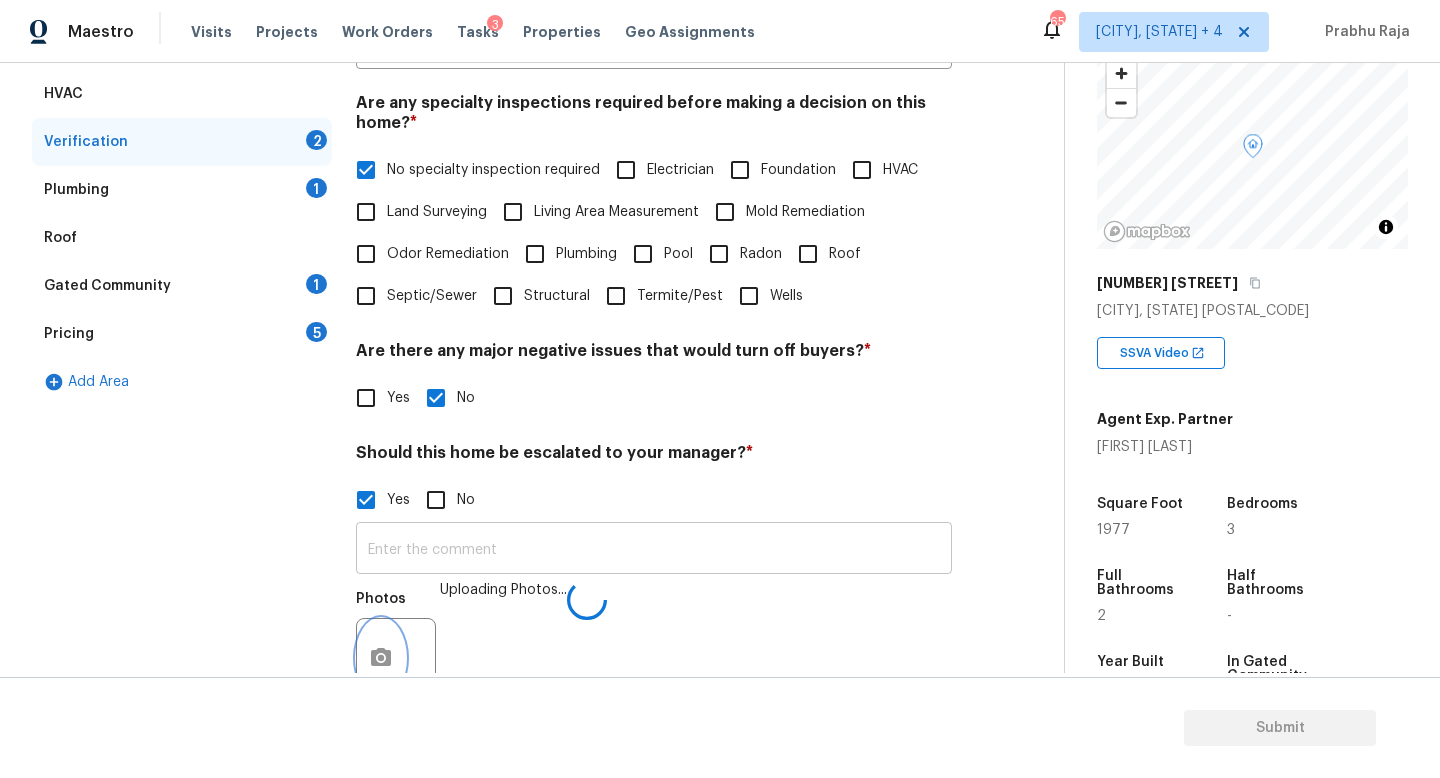 scroll, scrollTop: 450, scrollLeft: 0, axis: vertical 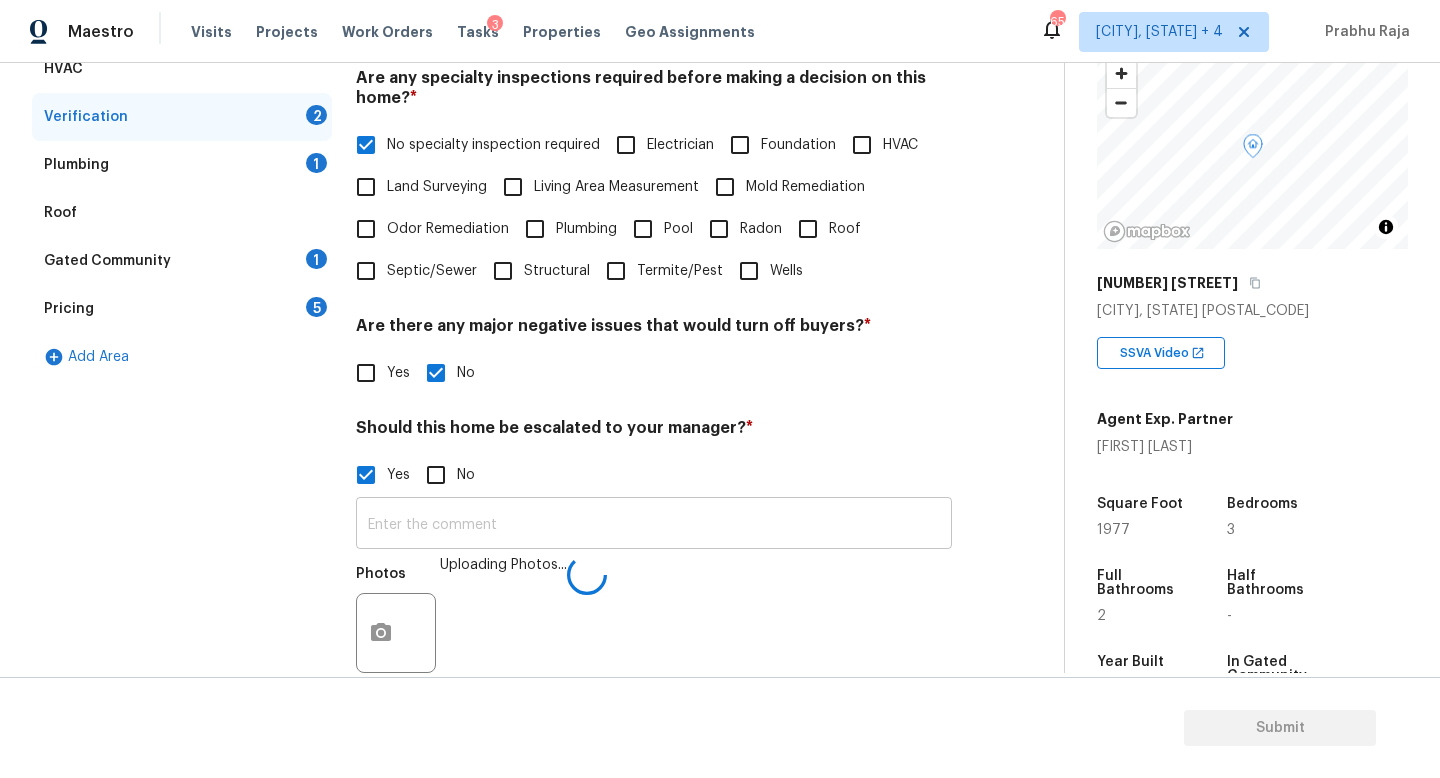 click at bounding box center [654, 525] 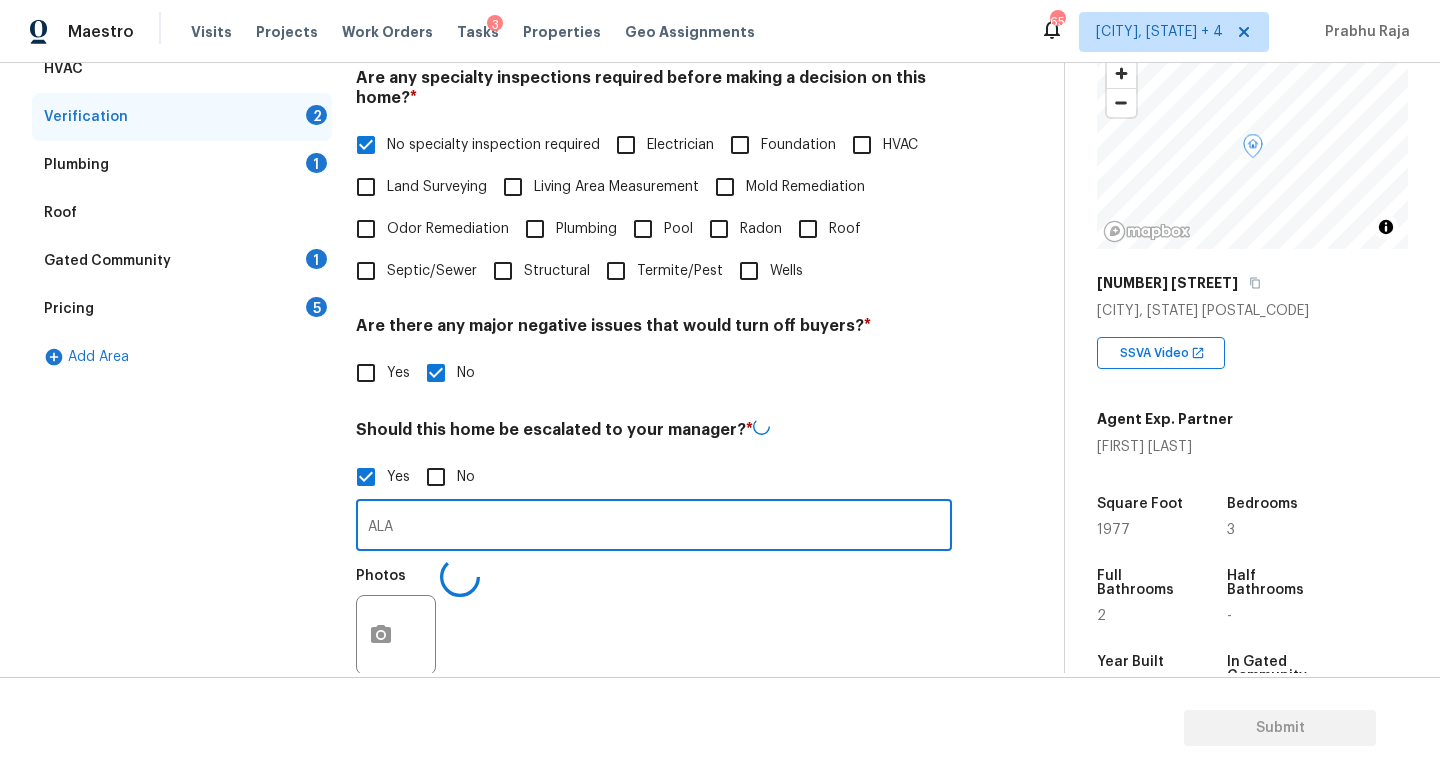 type on "ALA" 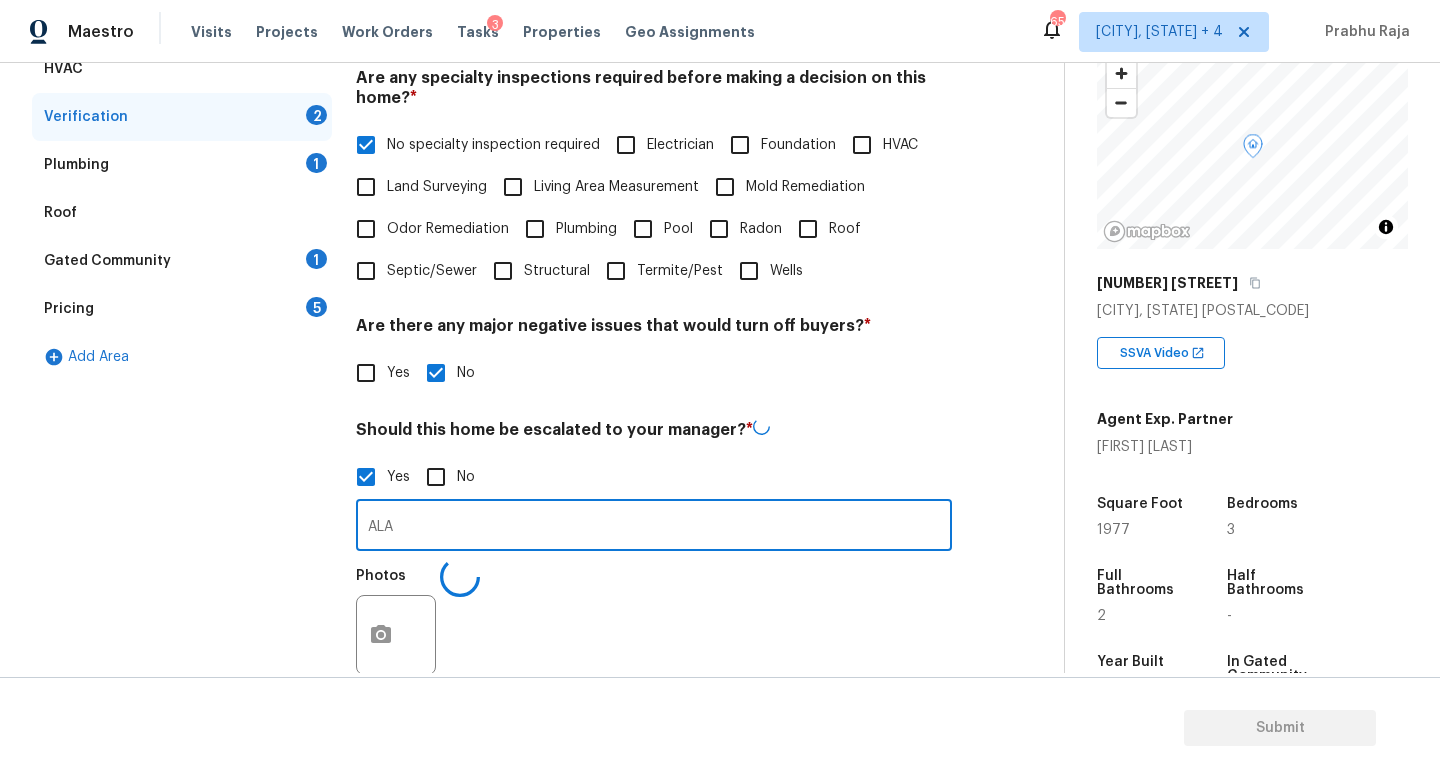 click on "Yes No" at bounding box center [654, 477] 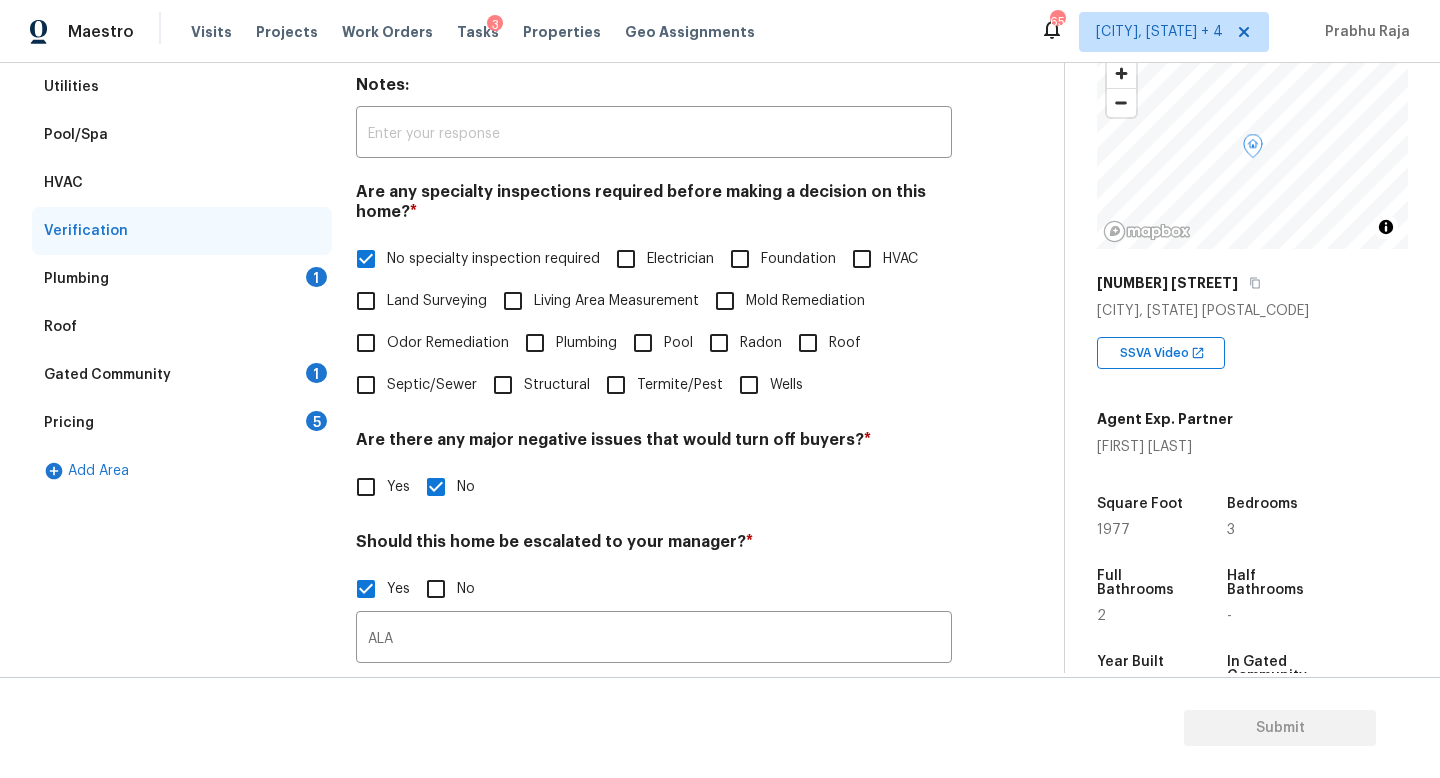 scroll, scrollTop: 328, scrollLeft: 0, axis: vertical 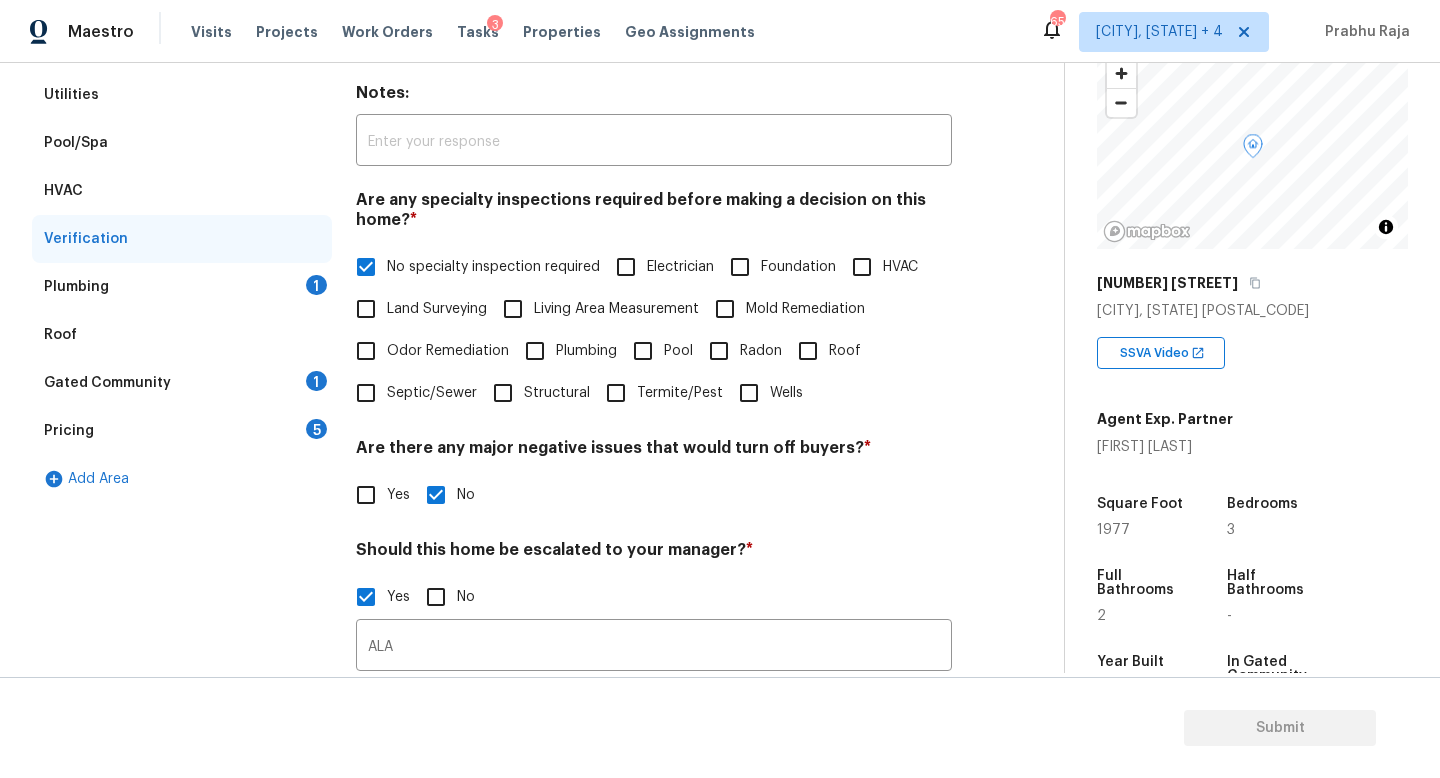 click on "1" at bounding box center [316, 285] 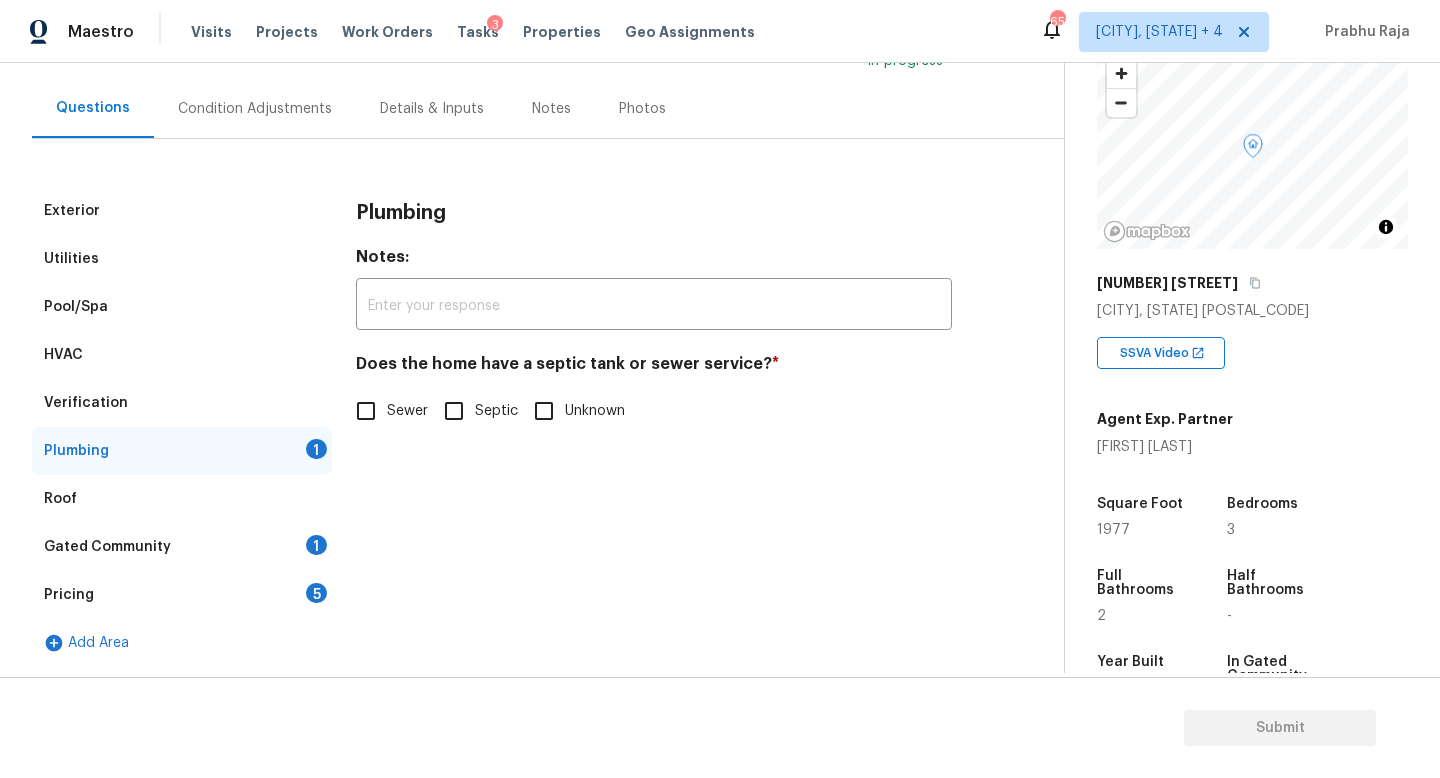 click on "Sewer" at bounding box center (366, 411) 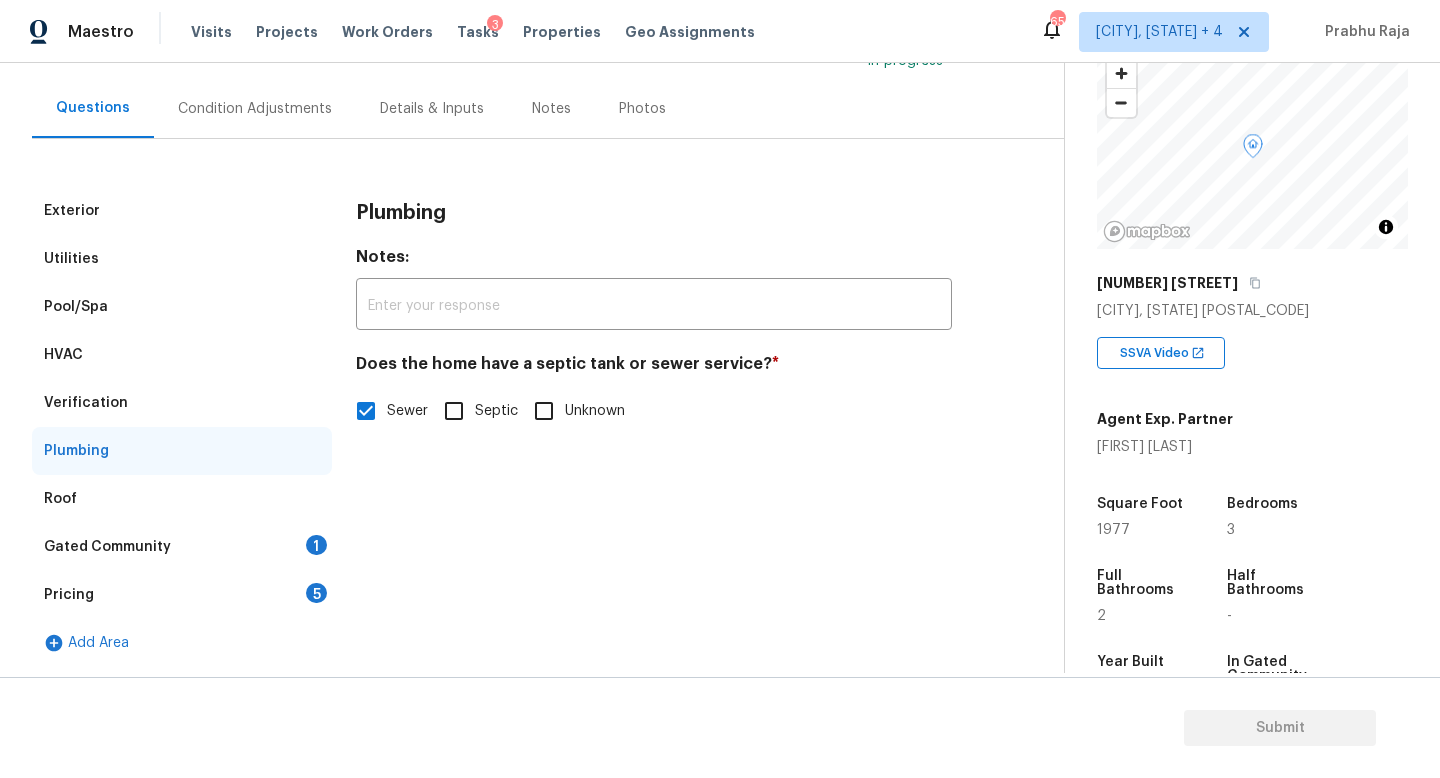 click on "Gated Community 1" at bounding box center [182, 547] 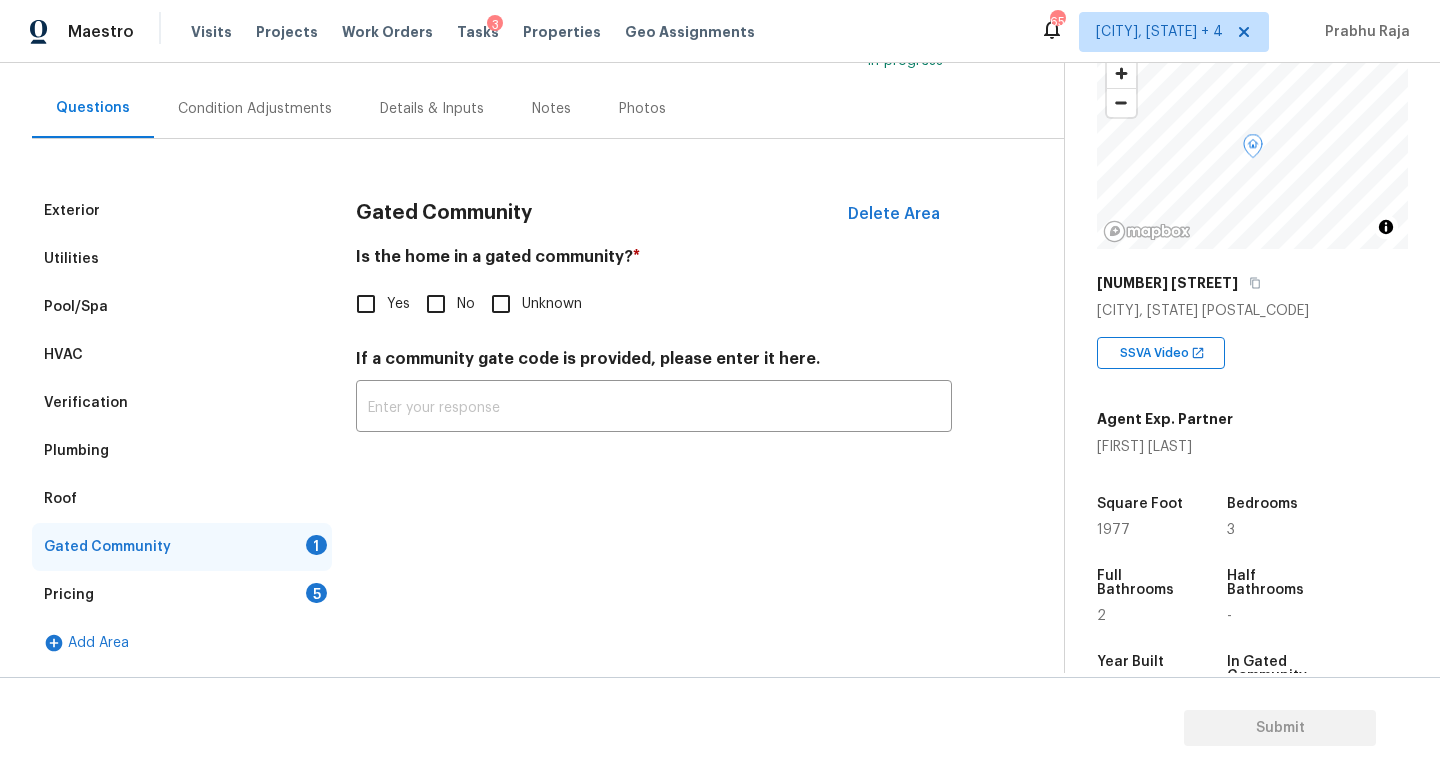 click on "No" at bounding box center (436, 304) 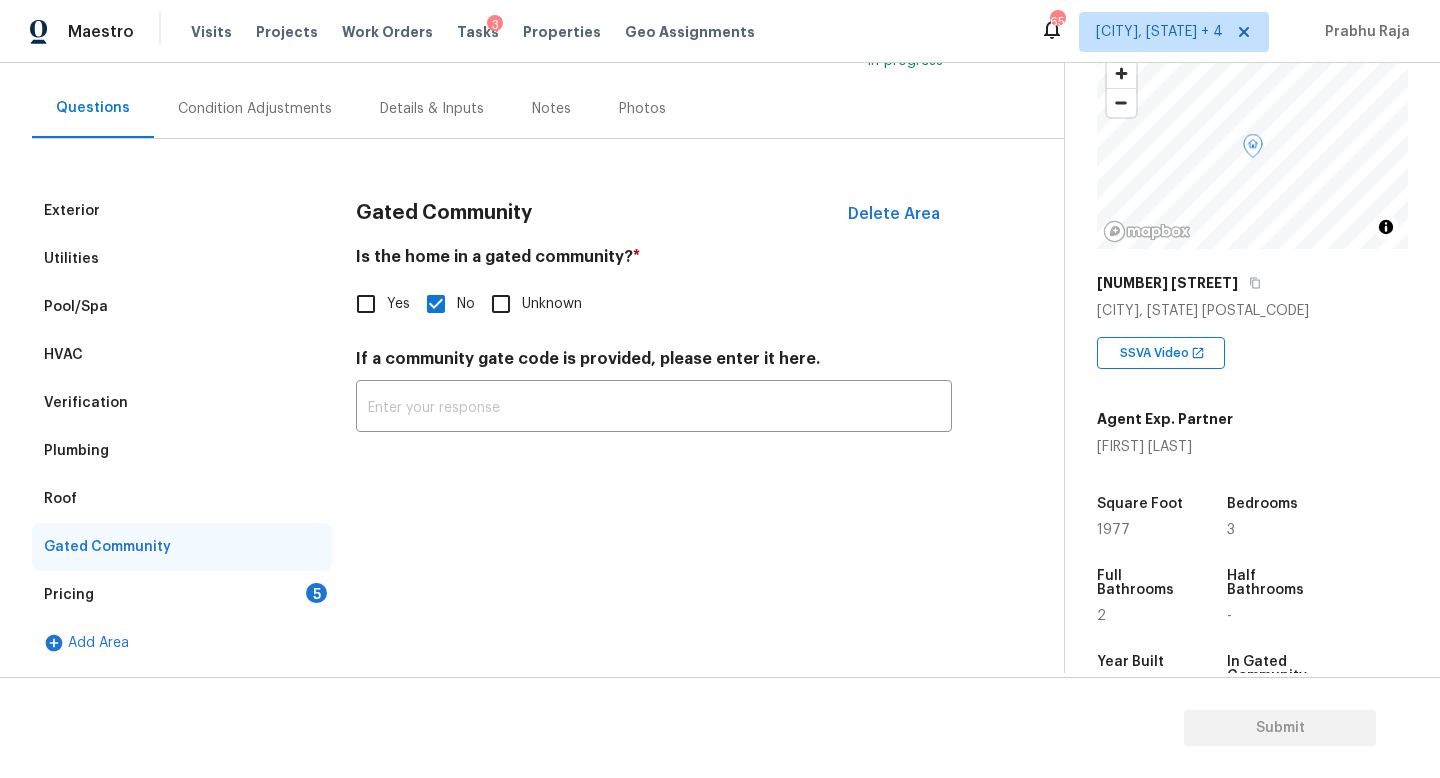 click on "Pricing 5" at bounding box center (182, 595) 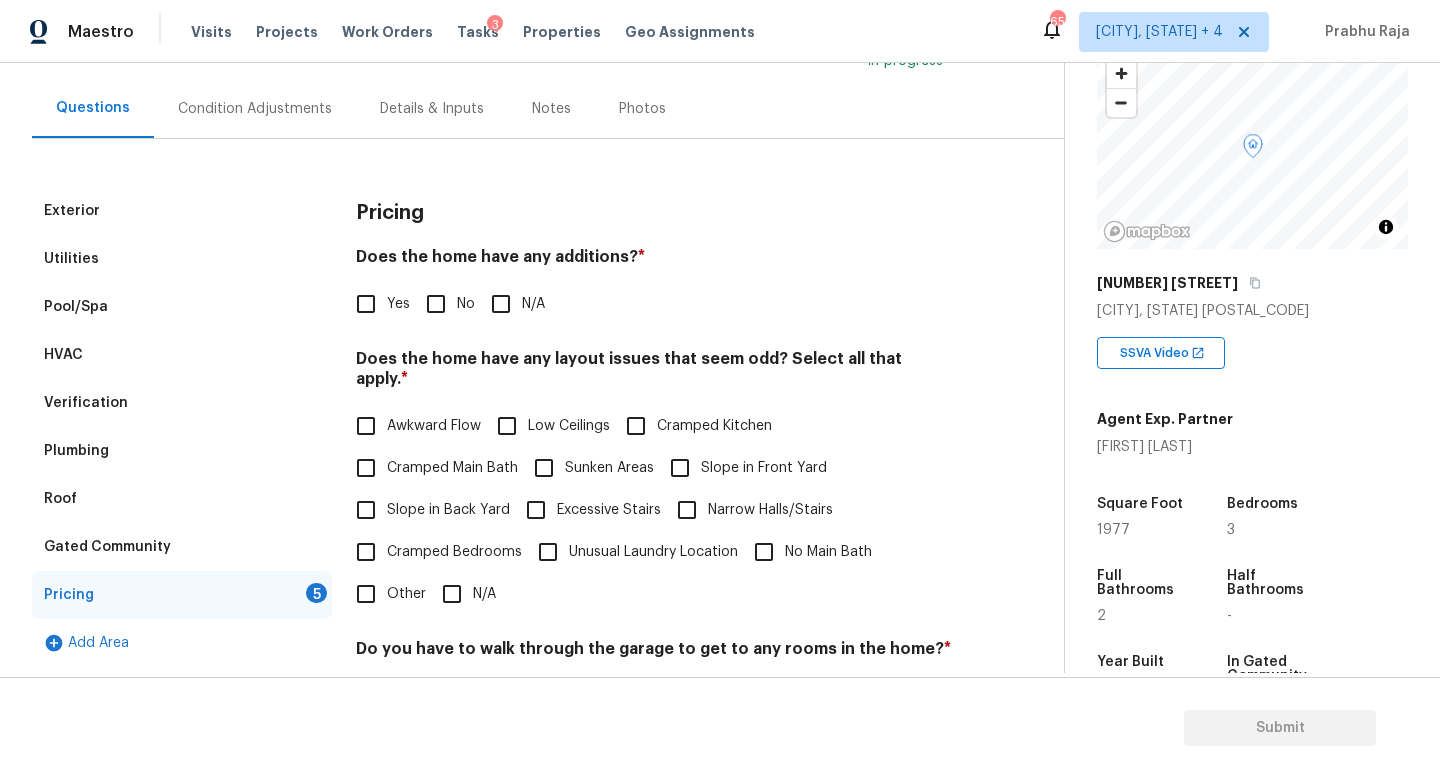 click on "No" at bounding box center (436, 304) 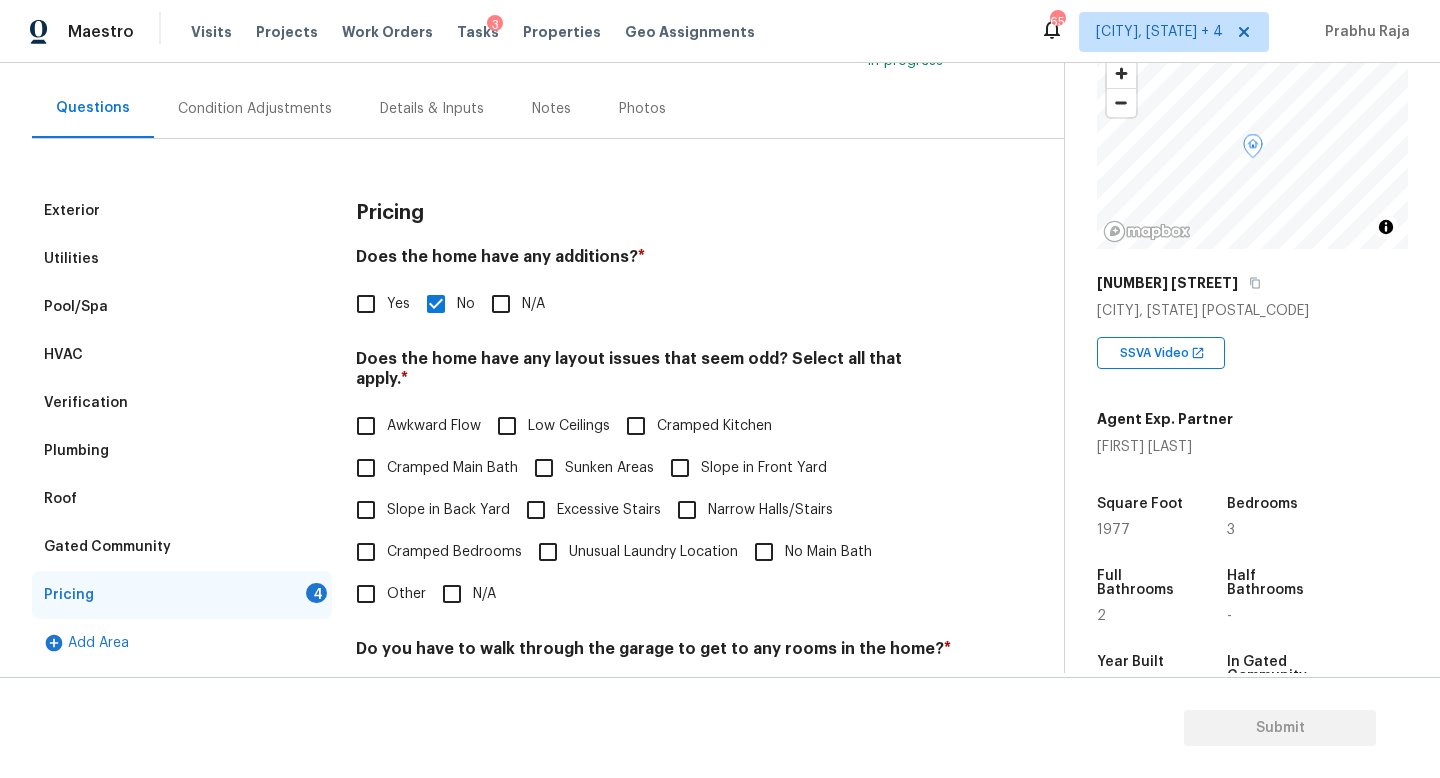 click on "N/A" at bounding box center [452, 594] 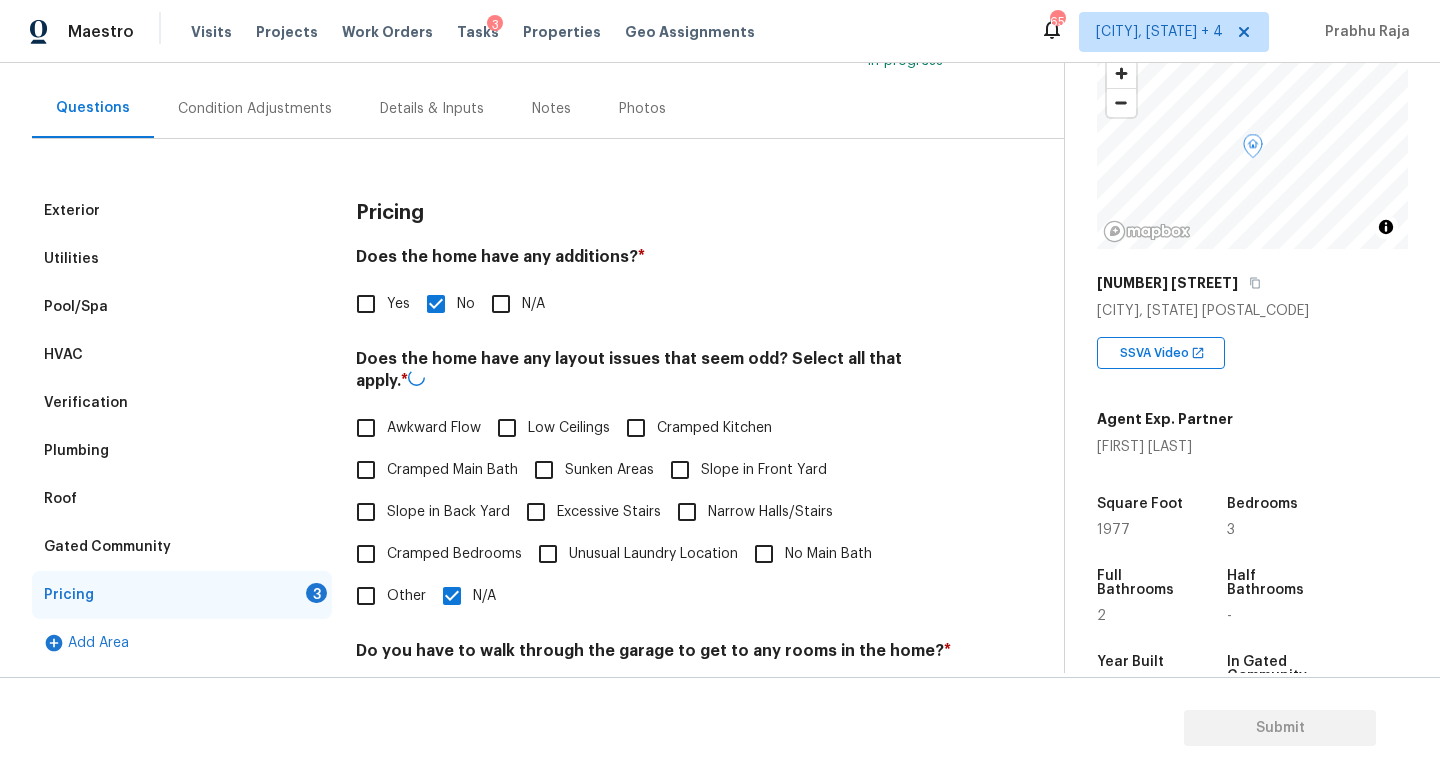 scroll, scrollTop: 422, scrollLeft: 0, axis: vertical 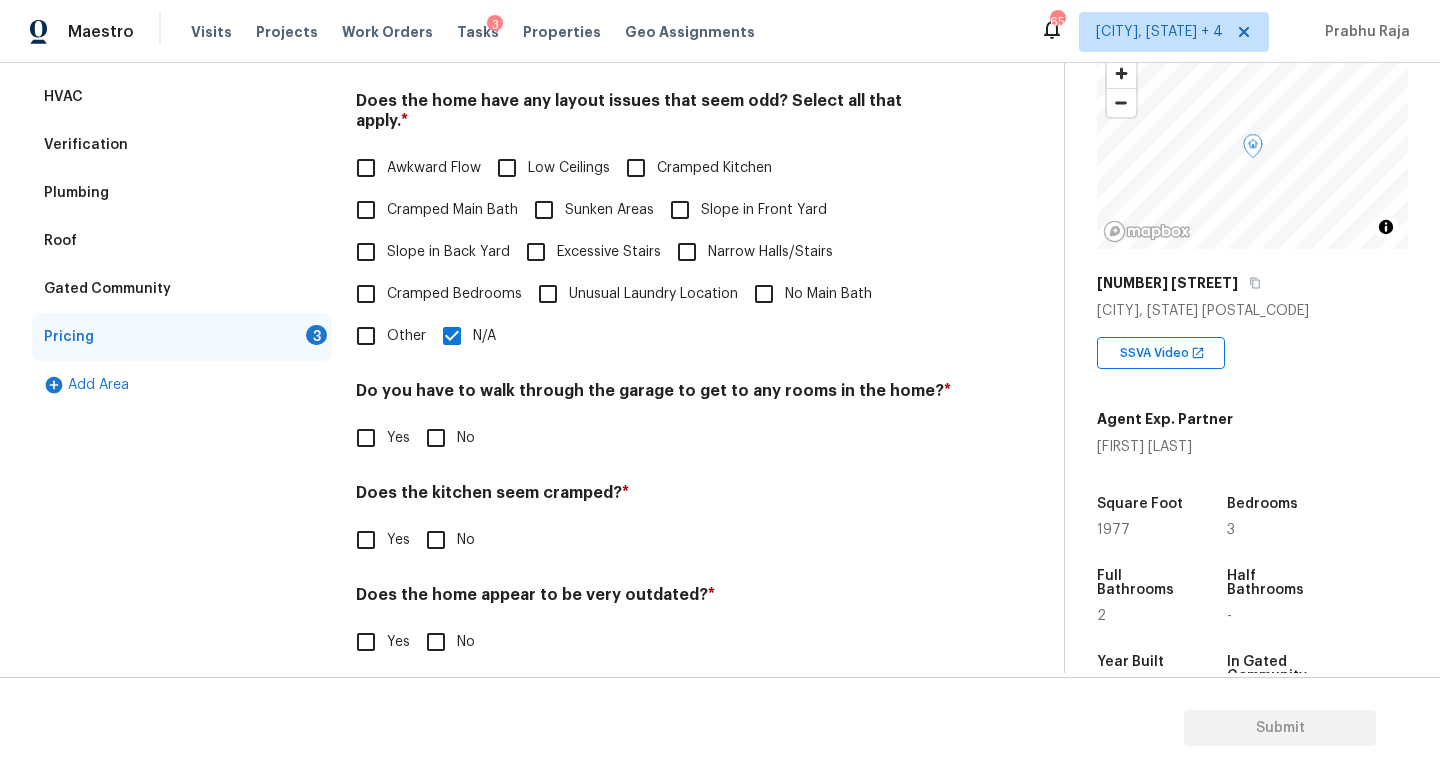 click on "No" at bounding box center [436, 438] 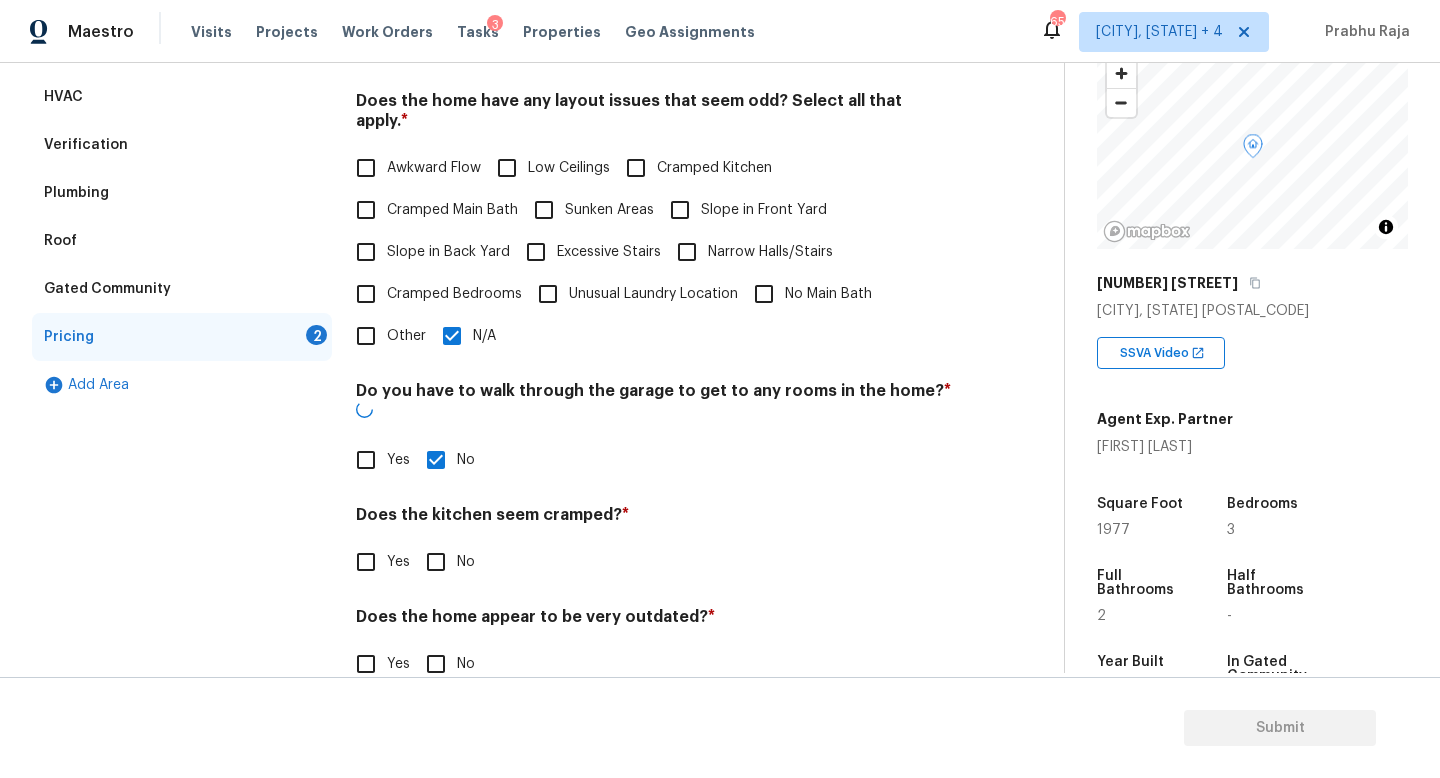 click on "Does the kitchen seem cramped?  * Yes No" at bounding box center (654, 544) 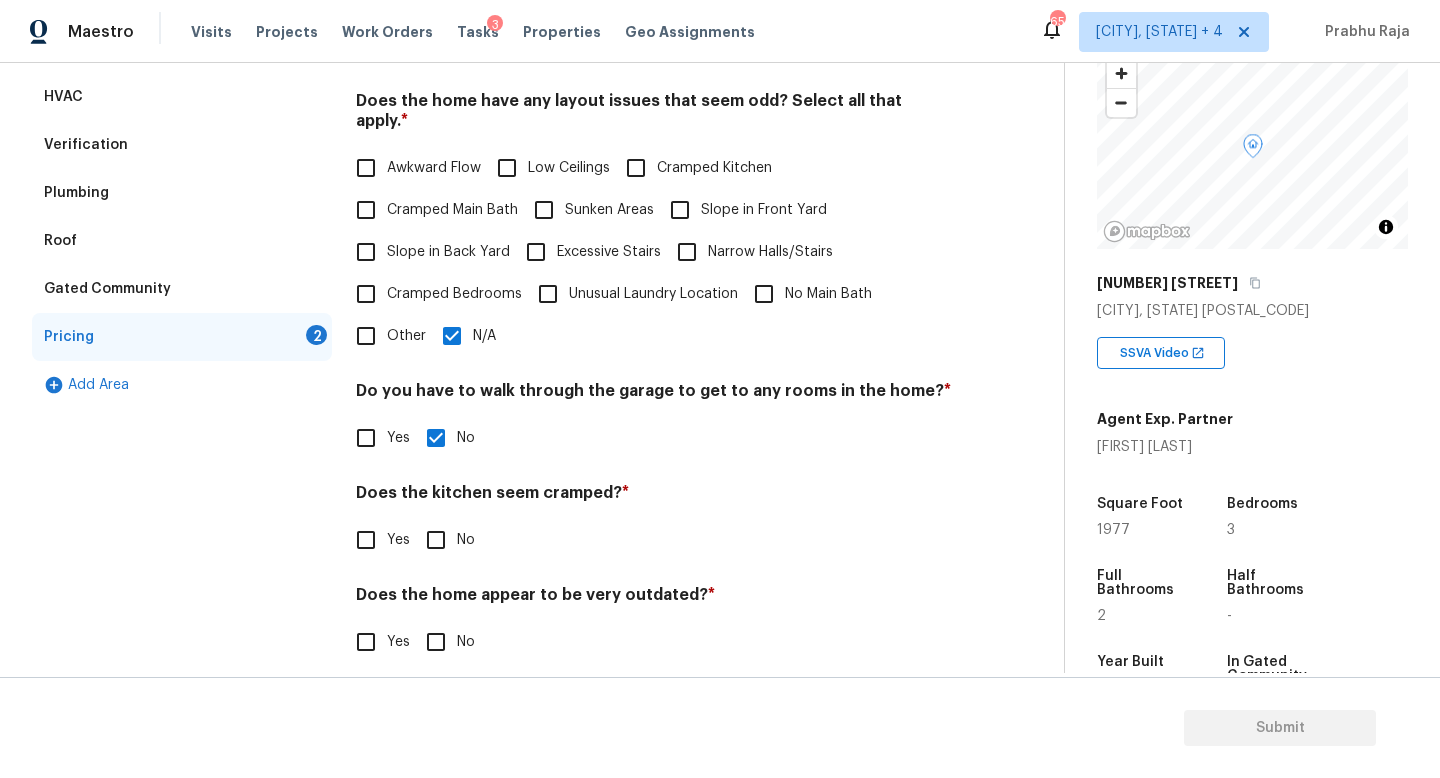 click on "No" at bounding box center [436, 540] 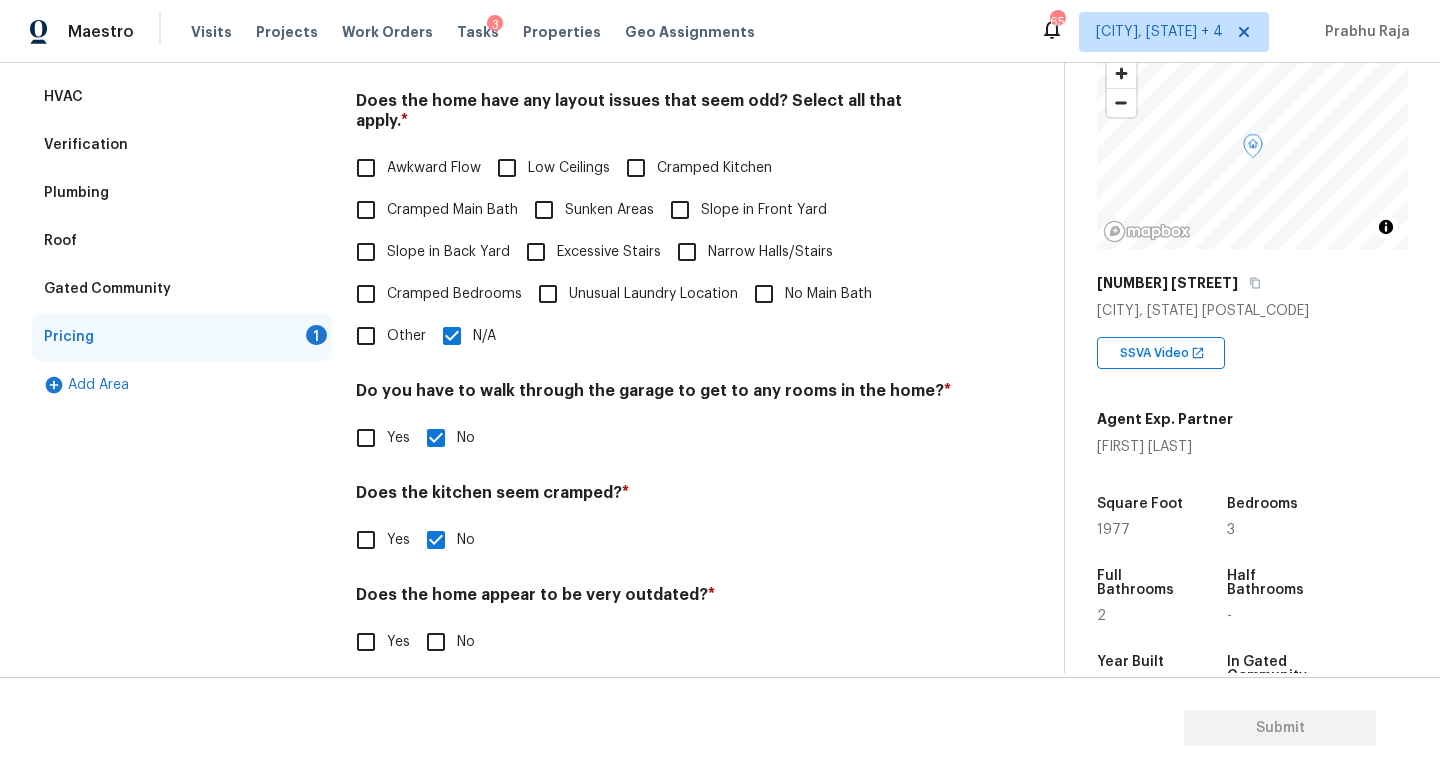 click on "No" at bounding box center [436, 642] 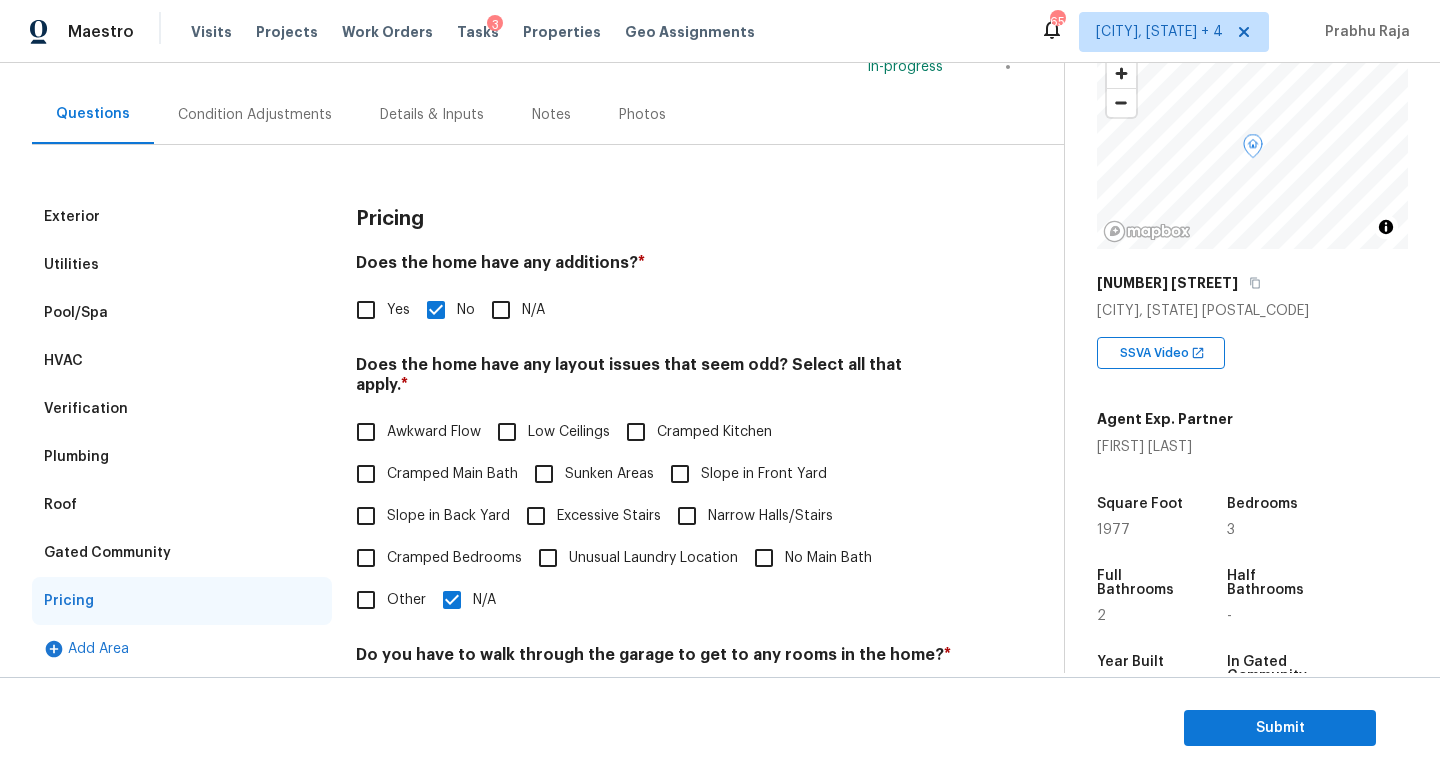 scroll, scrollTop: 0, scrollLeft: 0, axis: both 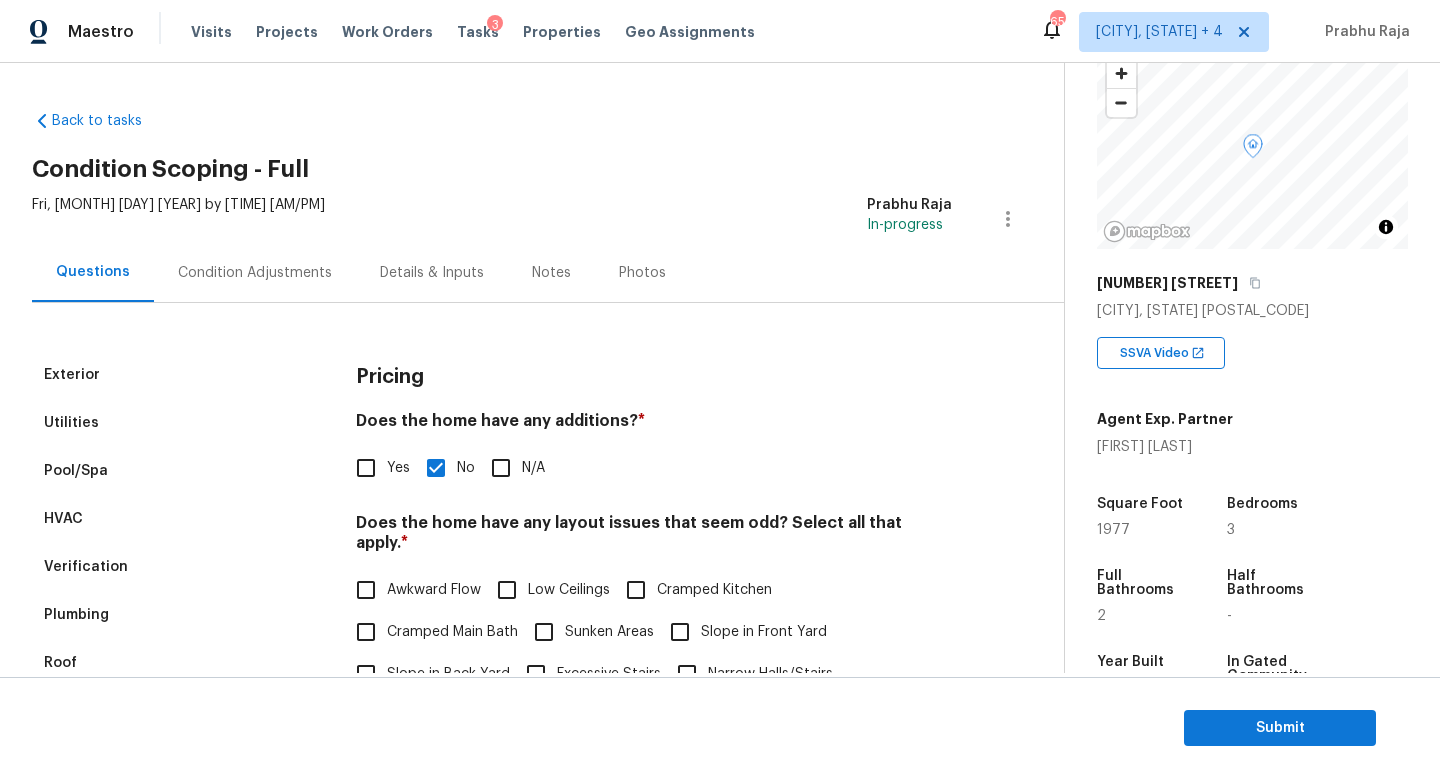 click on "Condition Adjustments" at bounding box center [255, 273] 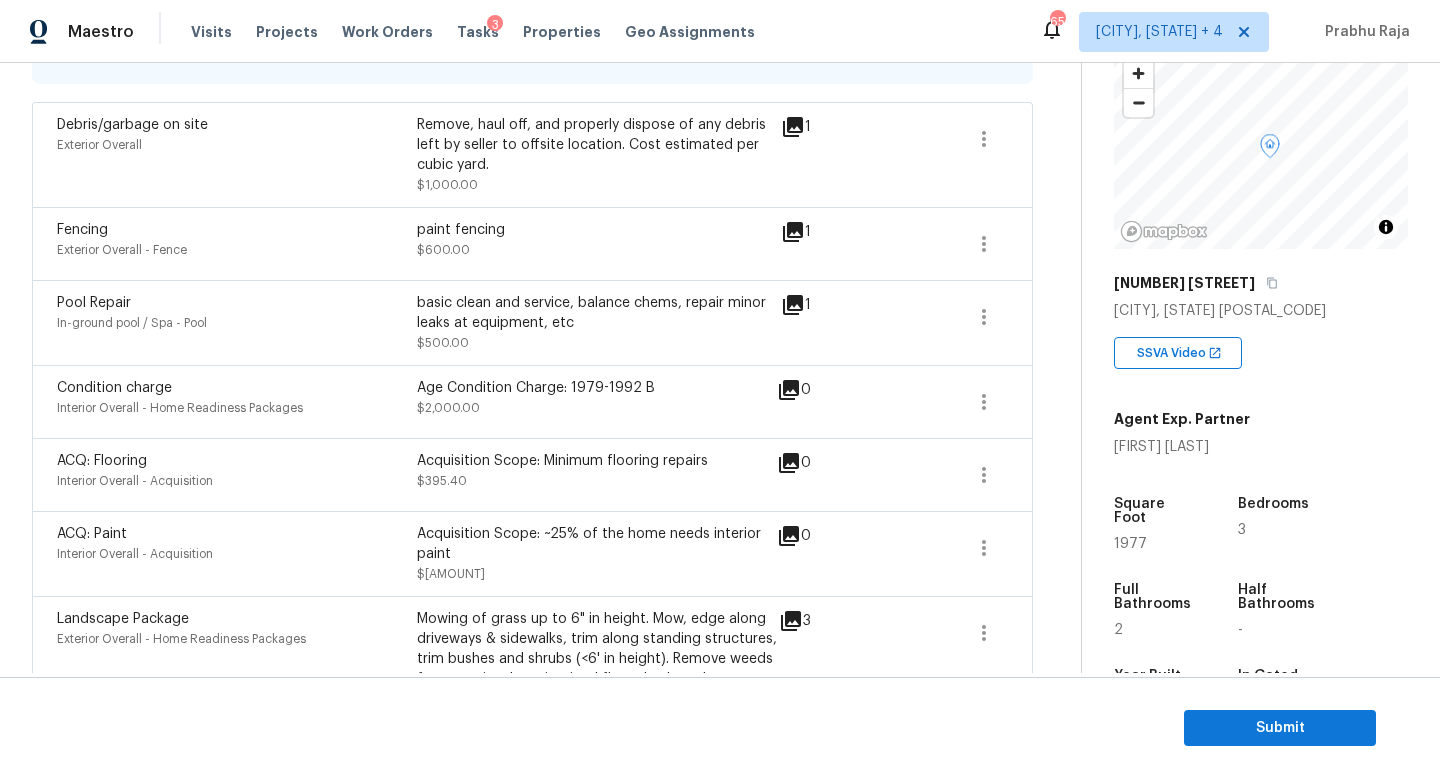 scroll, scrollTop: 464, scrollLeft: 0, axis: vertical 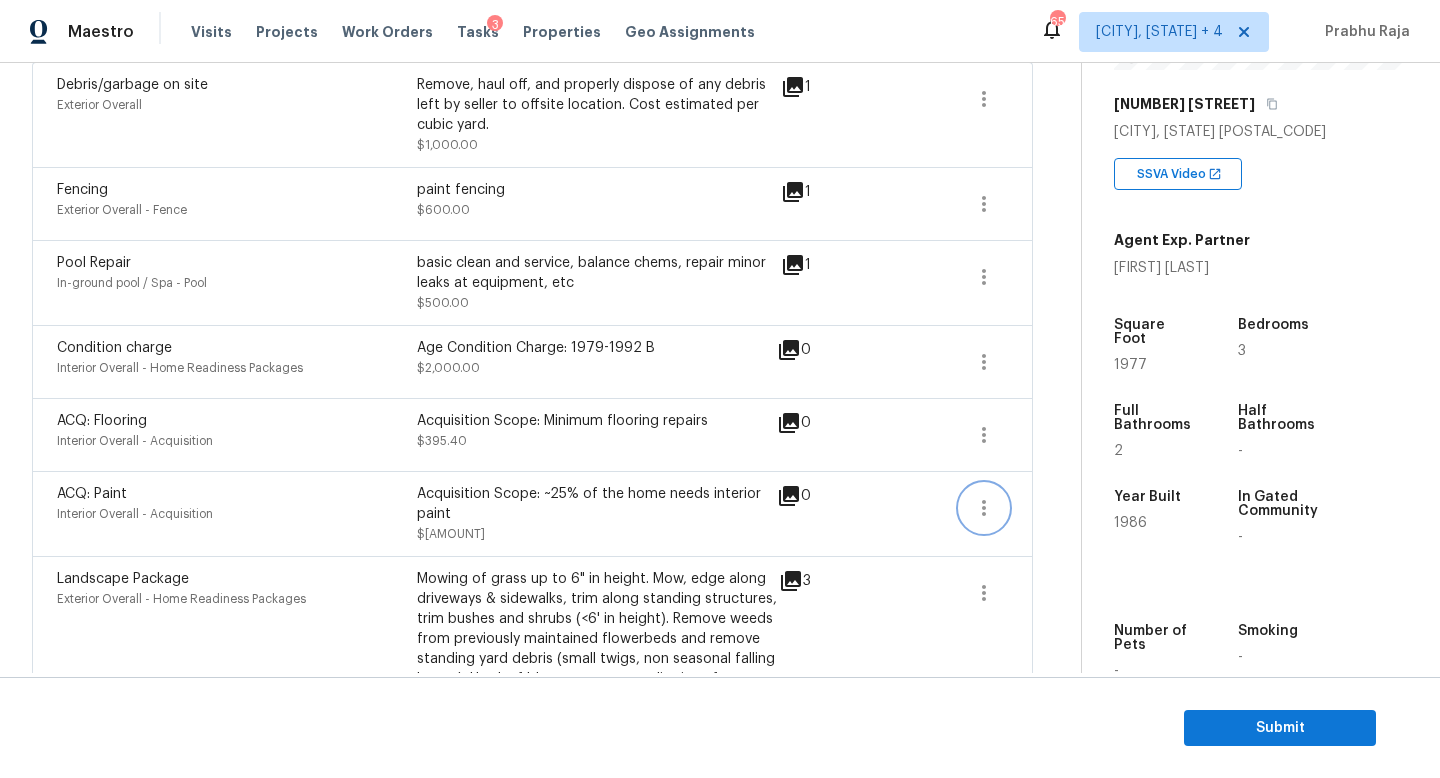 click 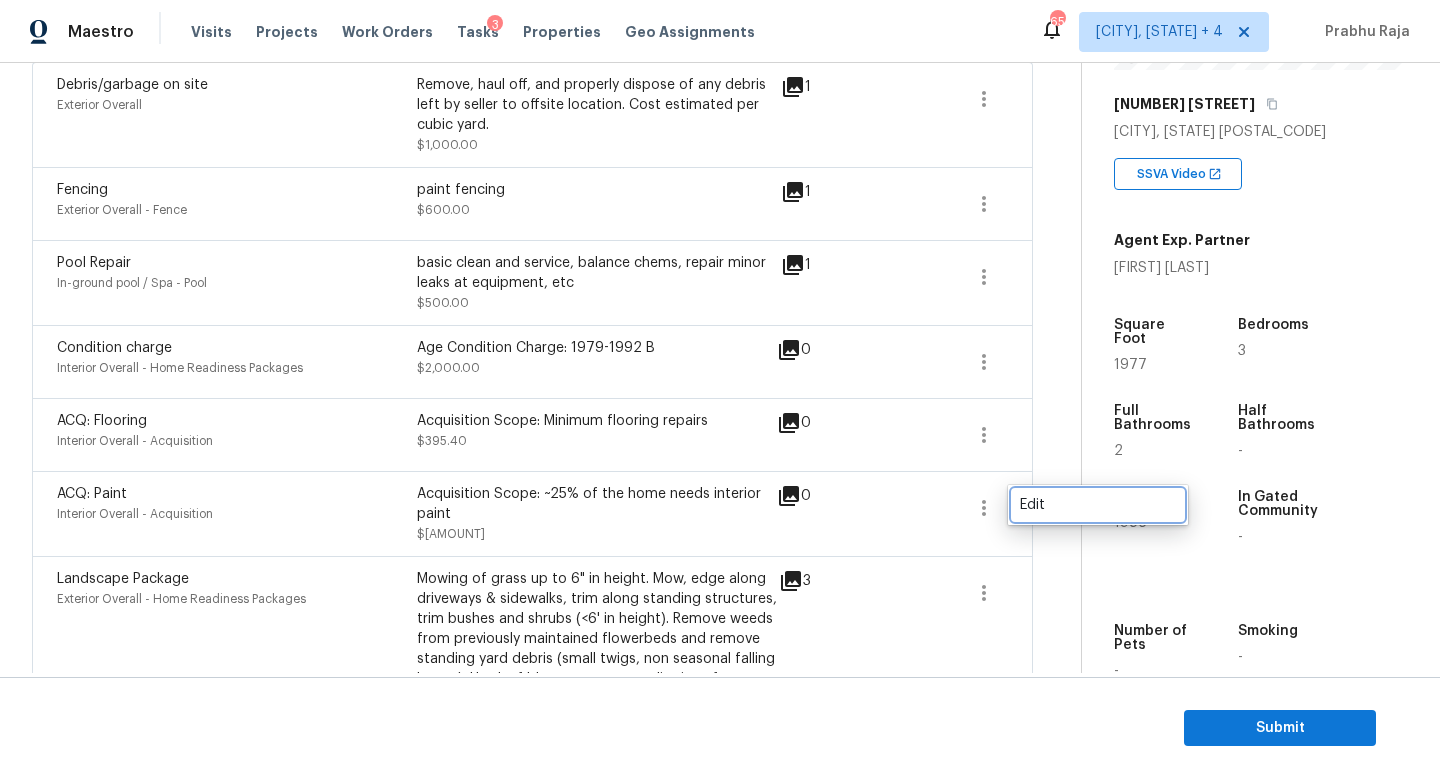 click on "Edit" at bounding box center [1098, 505] 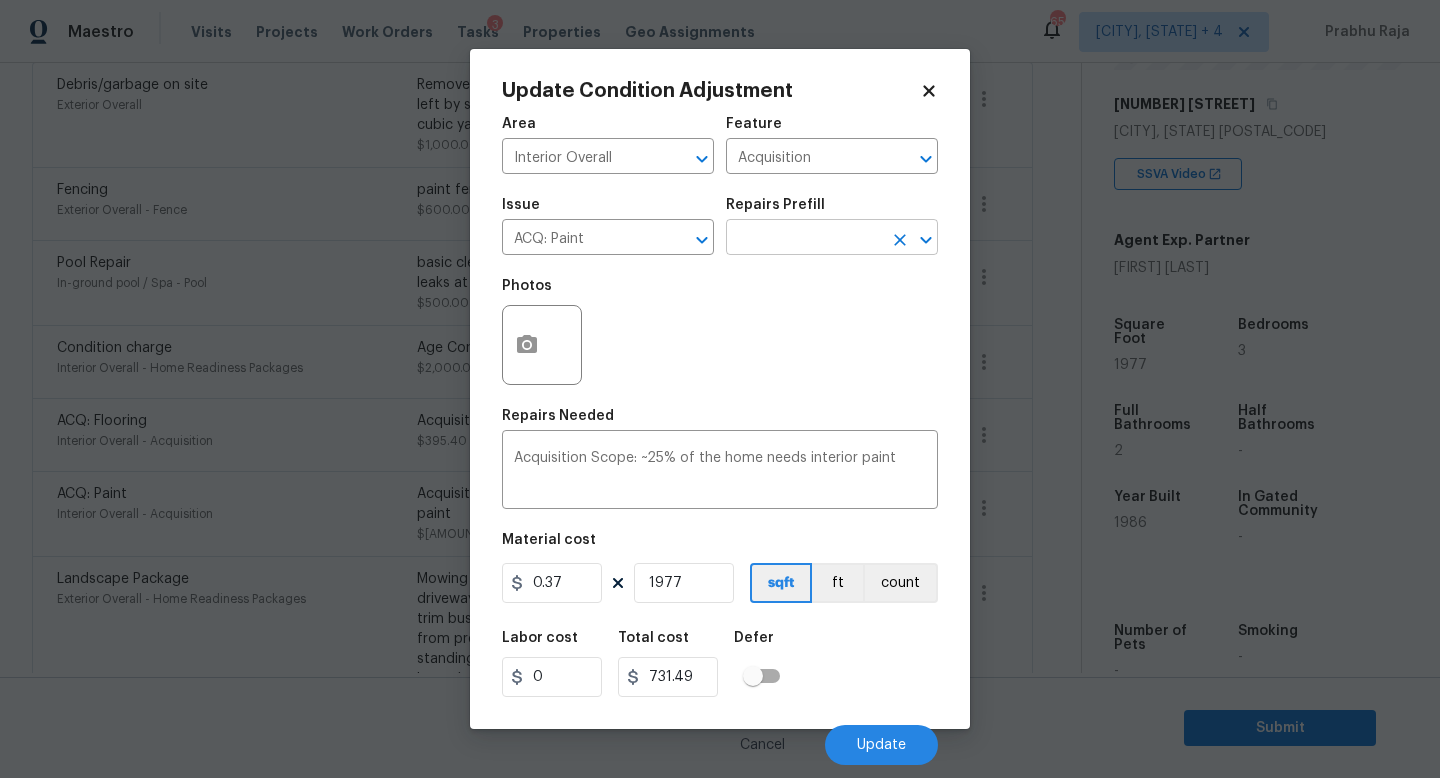 click at bounding box center [804, 239] 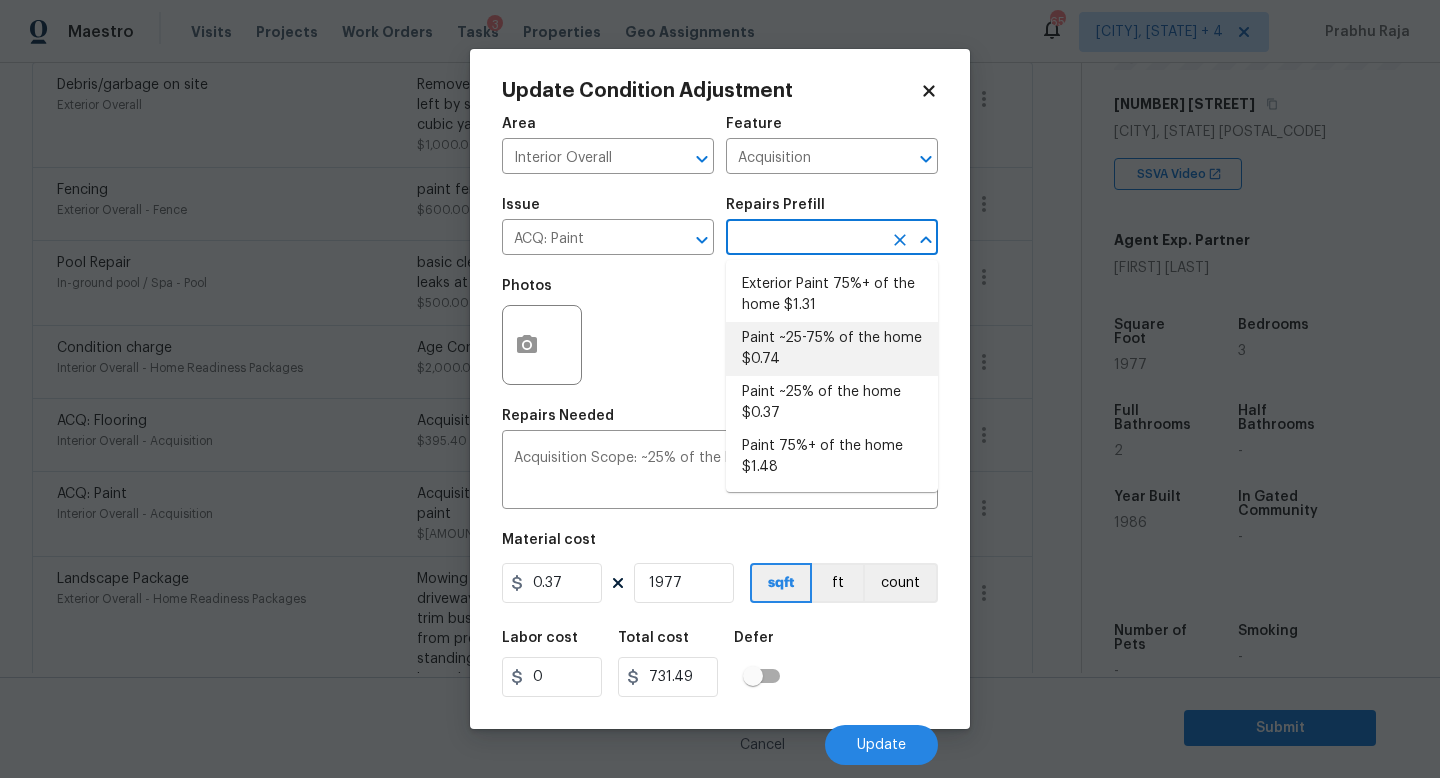 click on "Paint ~25-75% of the home $0.74" at bounding box center [832, 349] 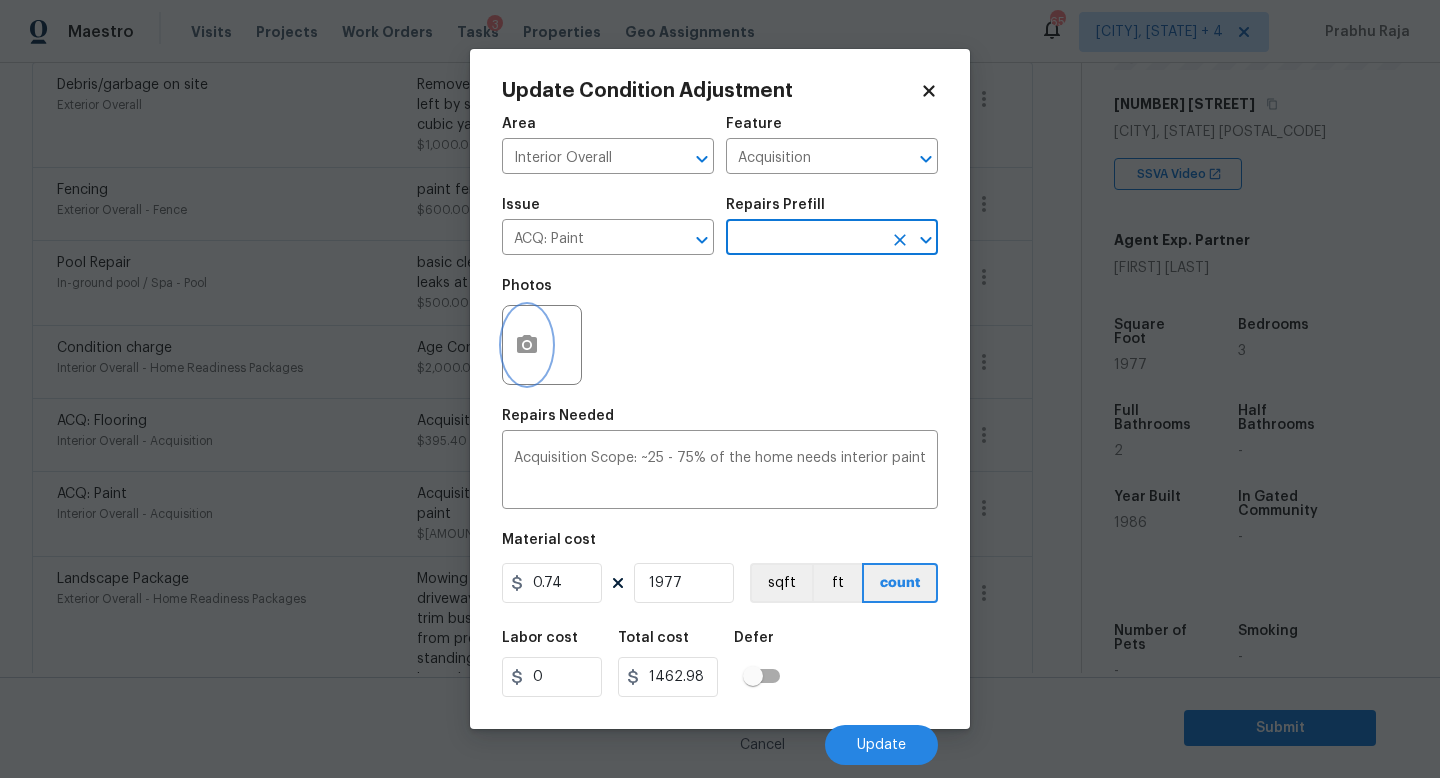 click 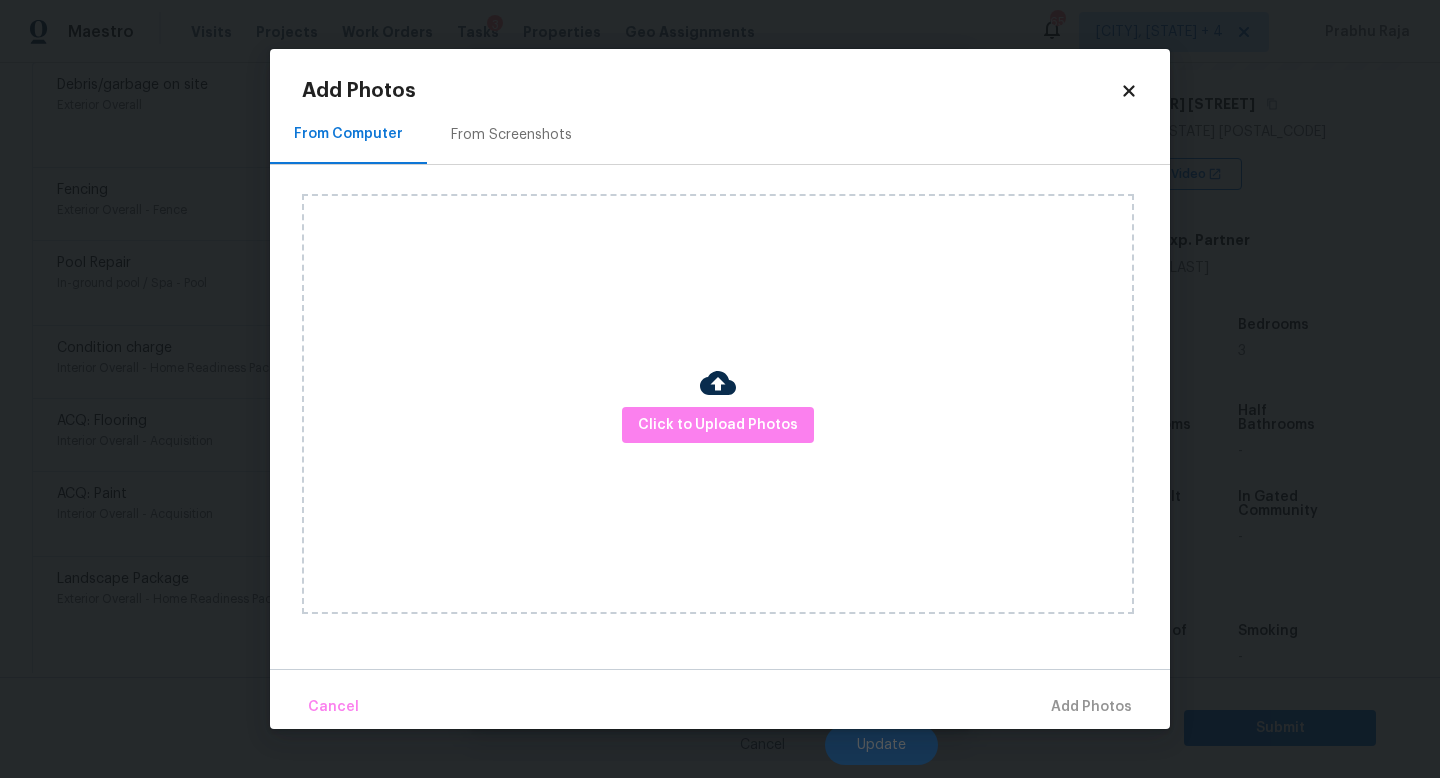 click on "From Screenshots" at bounding box center [511, 134] 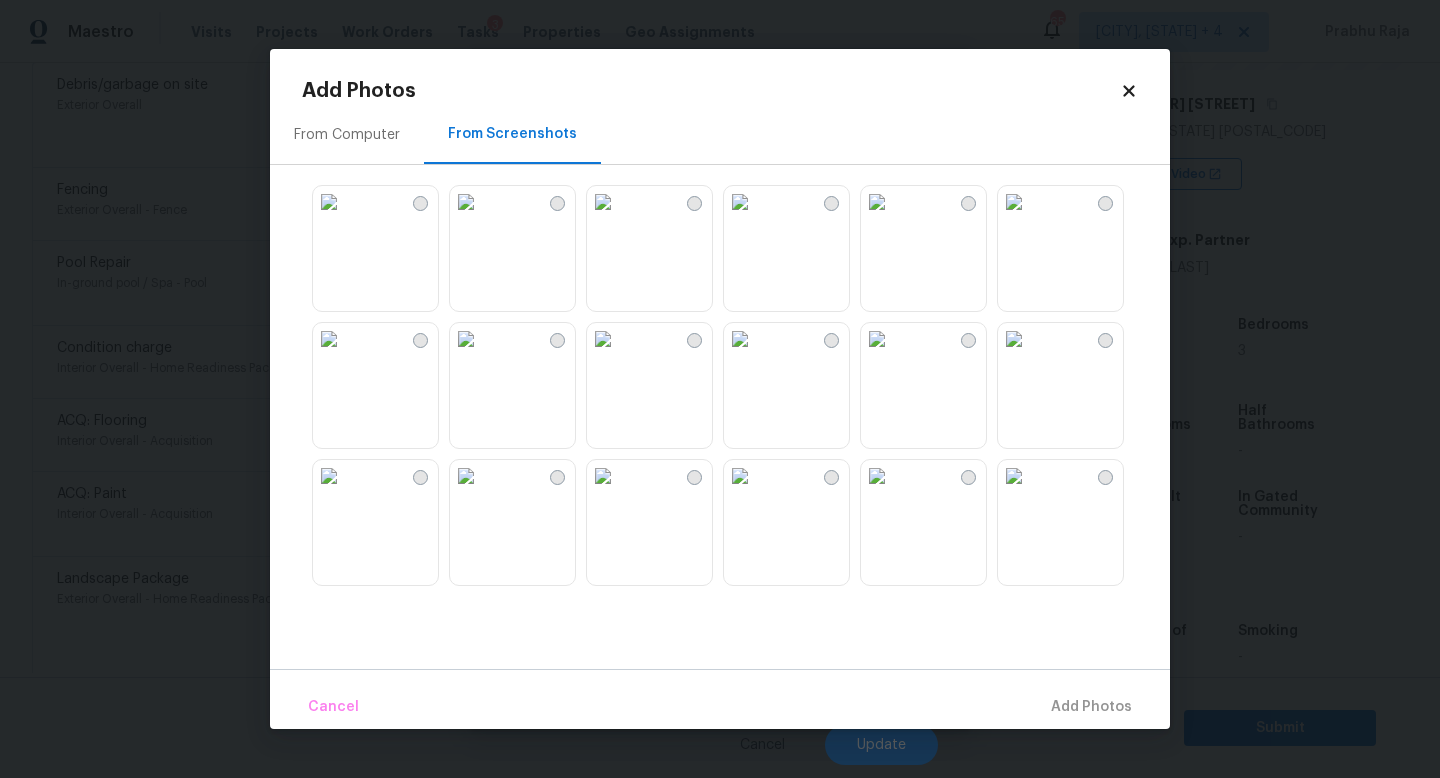 scroll, scrollTop: 1910, scrollLeft: 0, axis: vertical 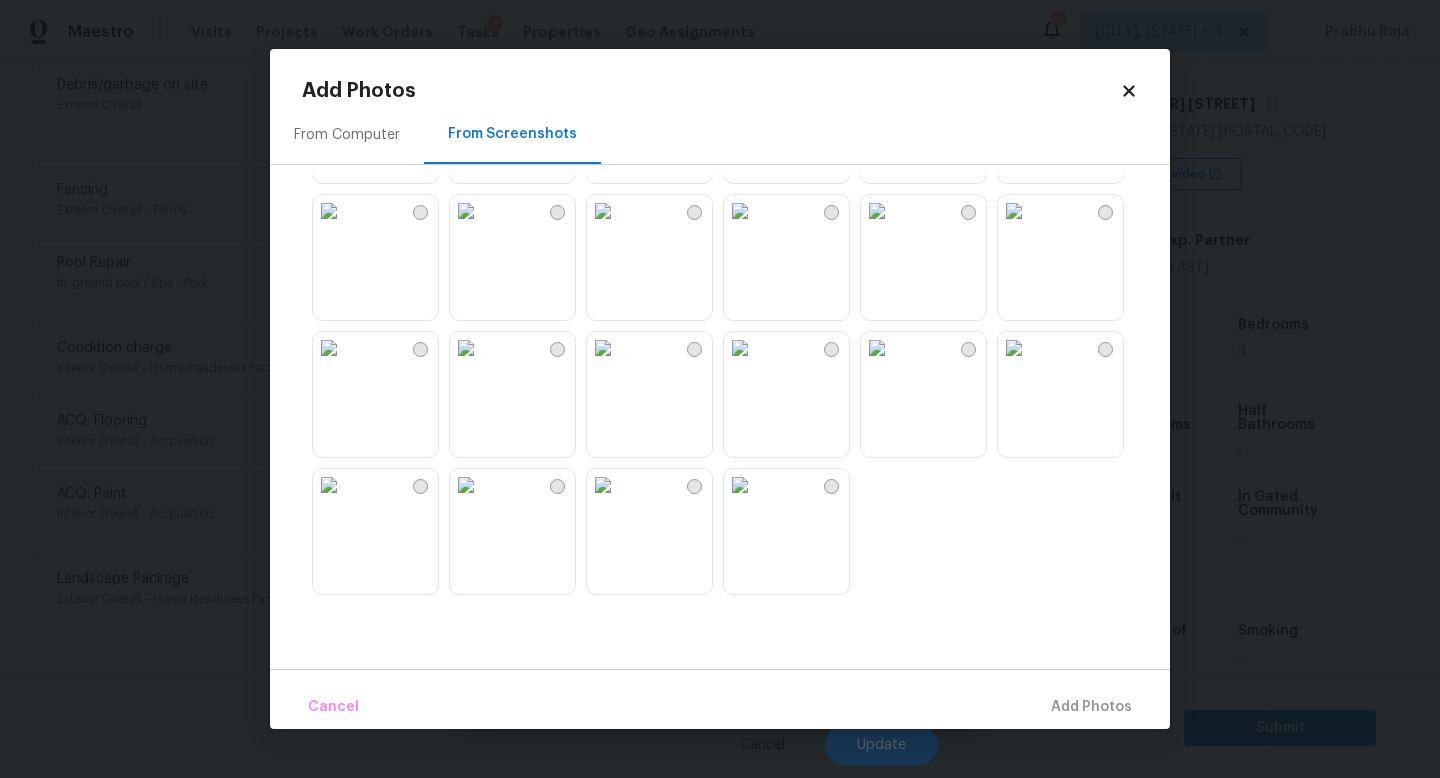 click at bounding box center (466, 348) 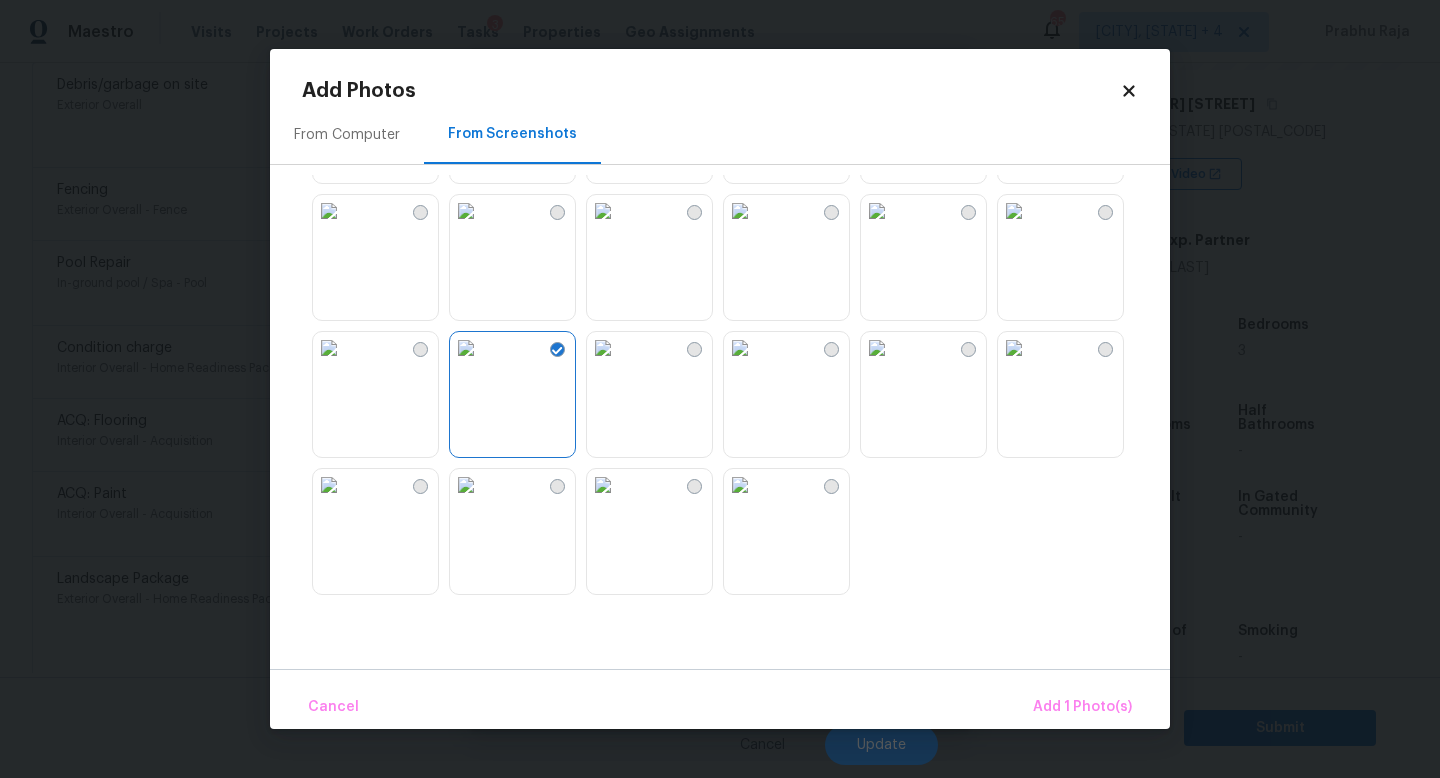 click at bounding box center [329, 348] 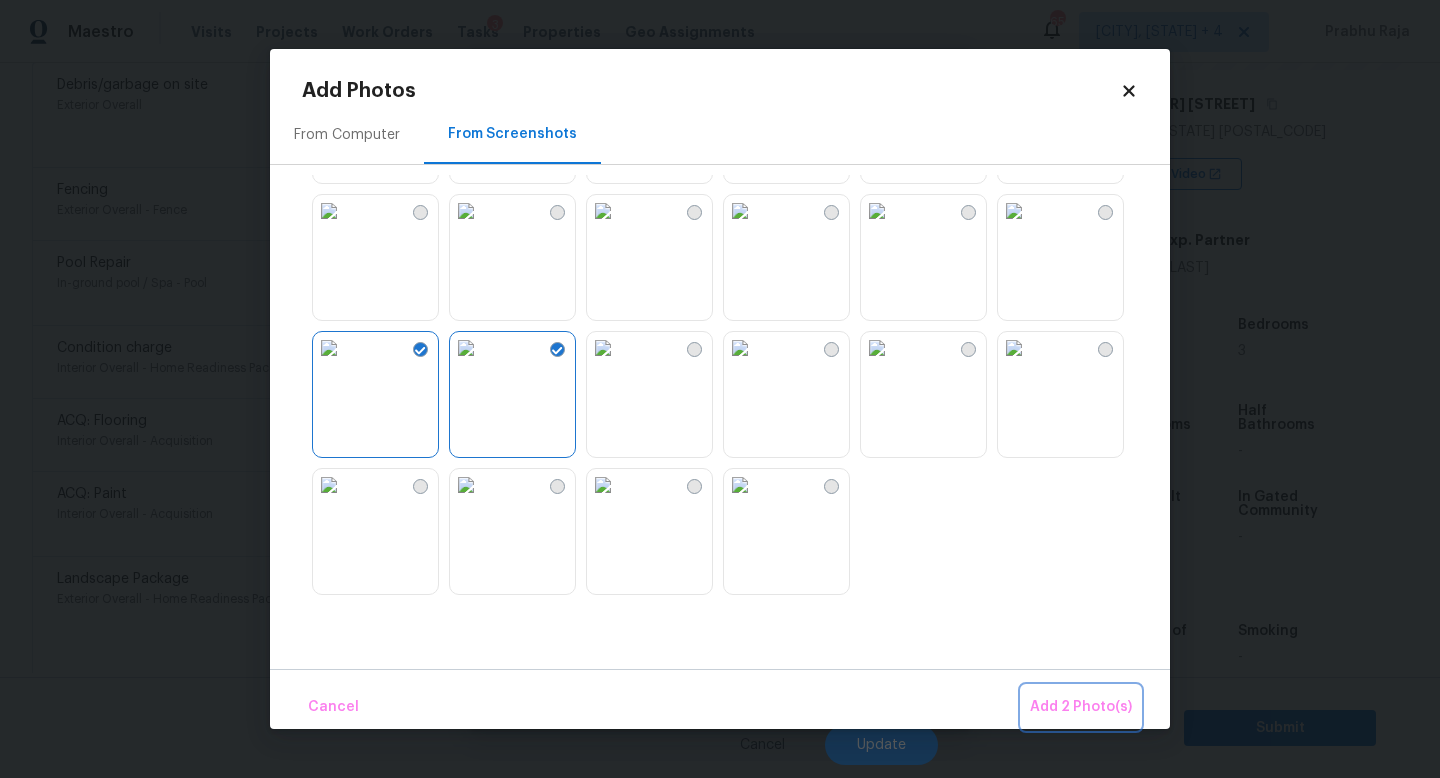 click on "Add 2 Photo(s)" at bounding box center (1081, 707) 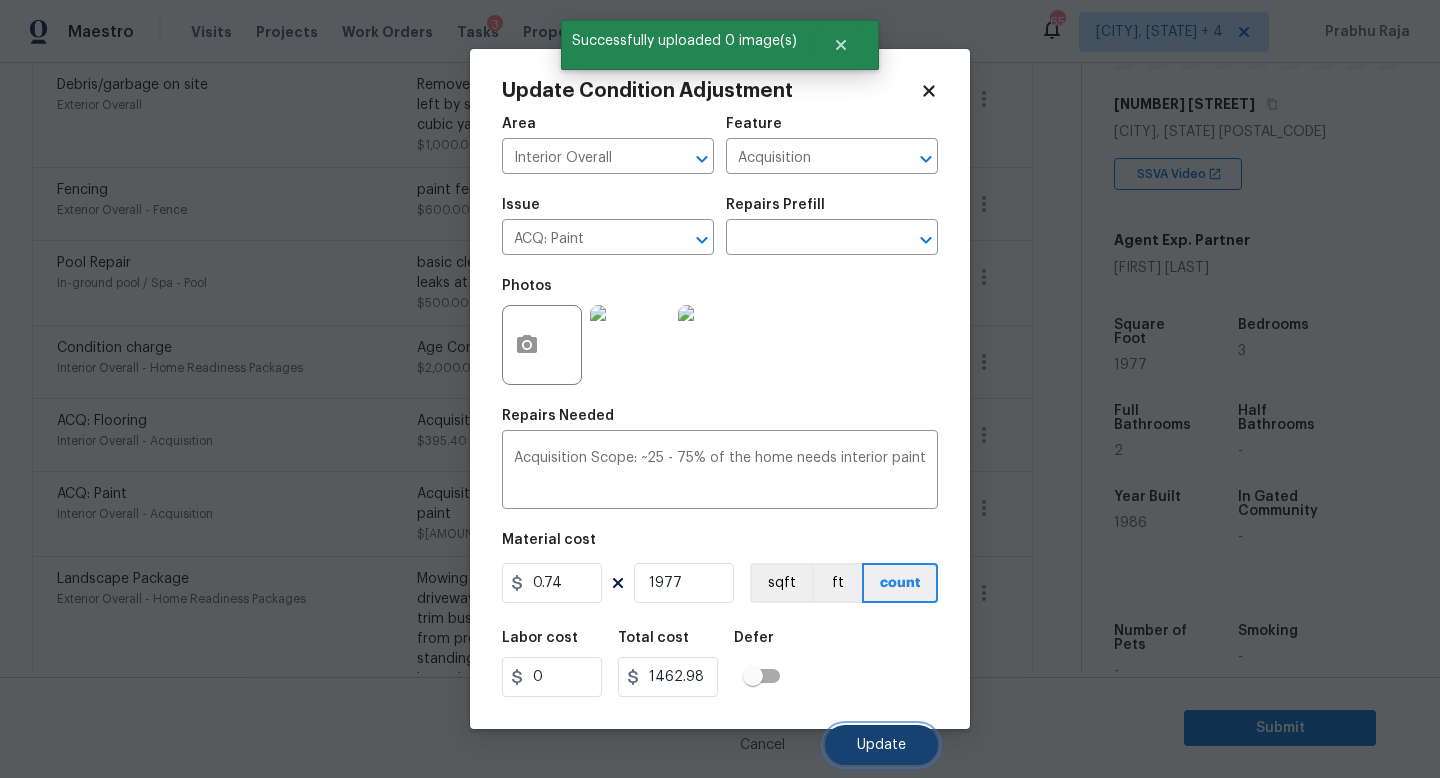 click on "Update" at bounding box center [881, 745] 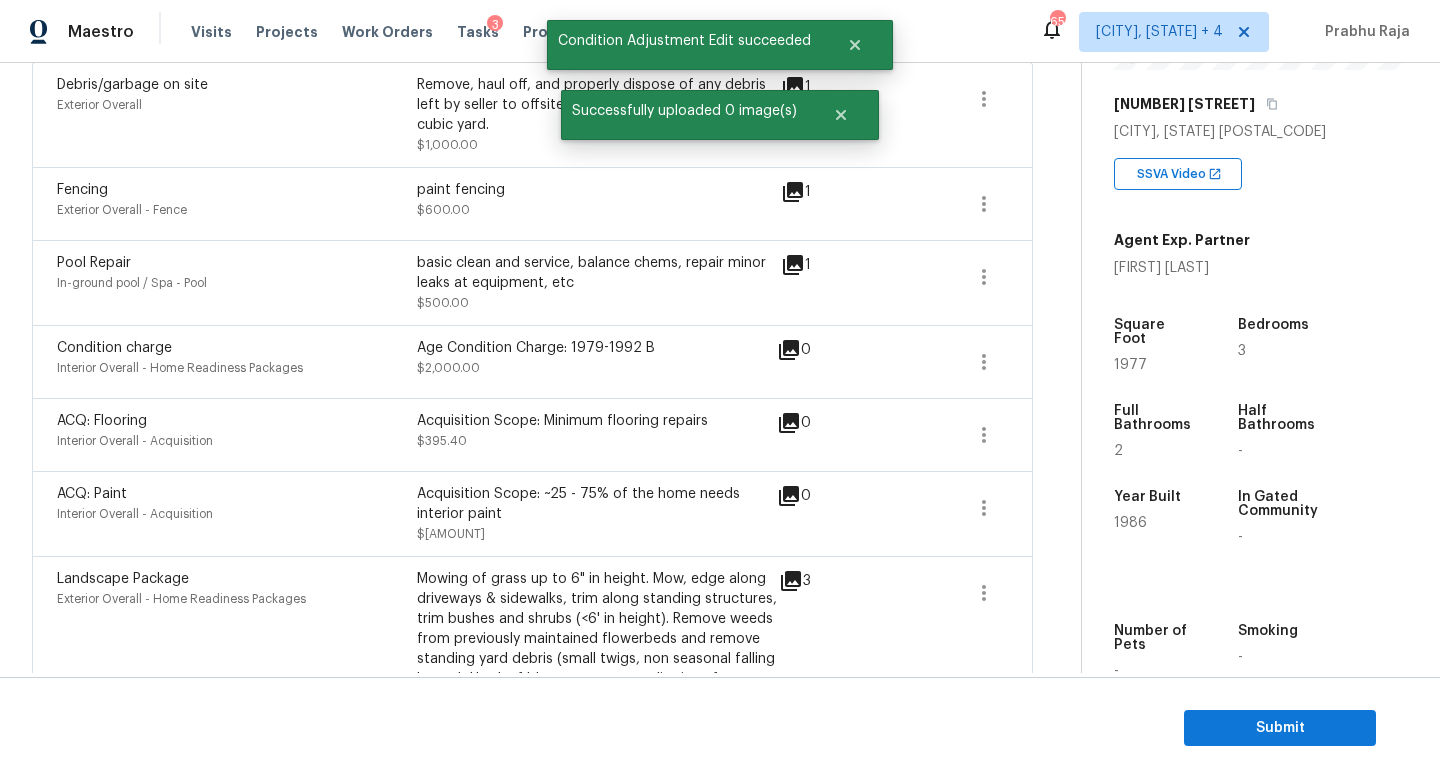 scroll, scrollTop: 0, scrollLeft: 0, axis: both 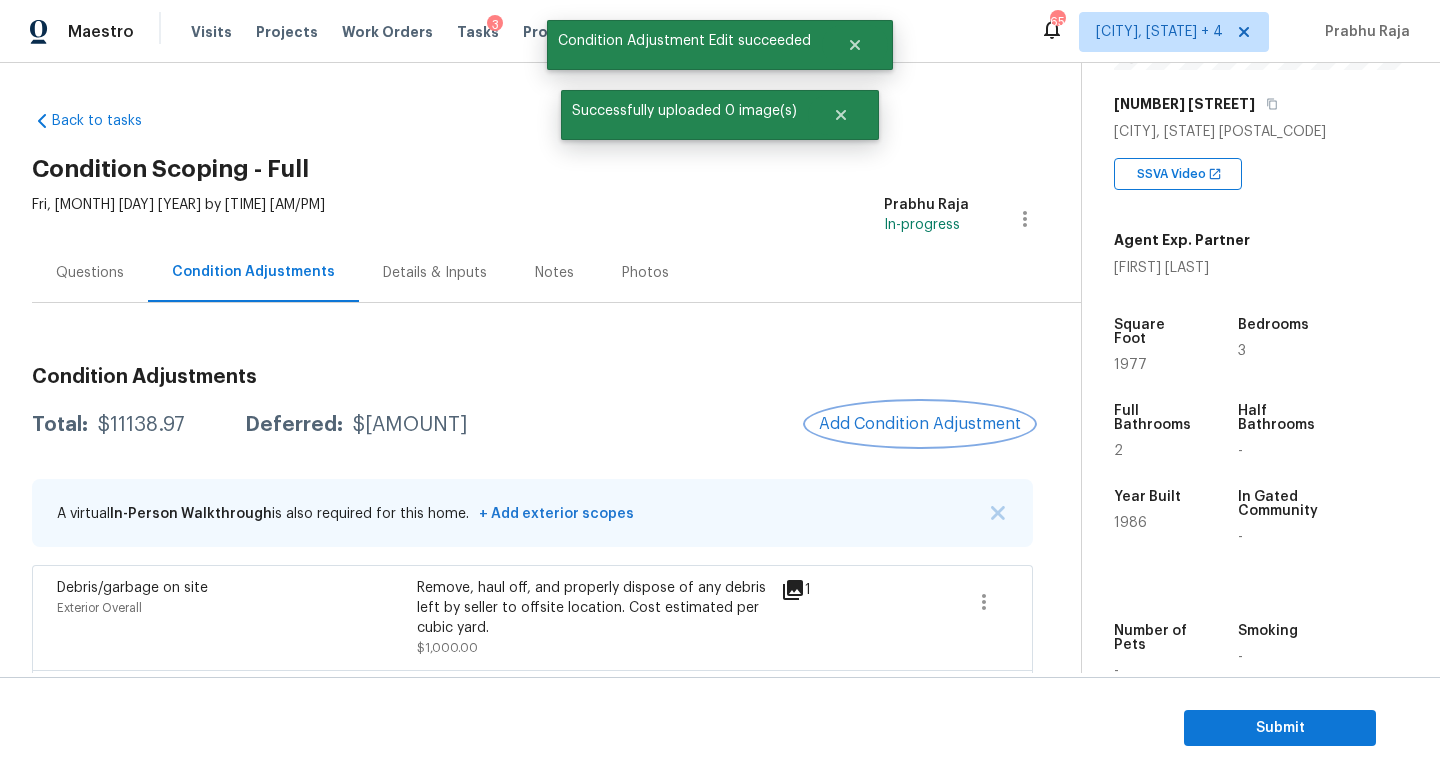 click on "Add Condition Adjustment" at bounding box center (920, 424) 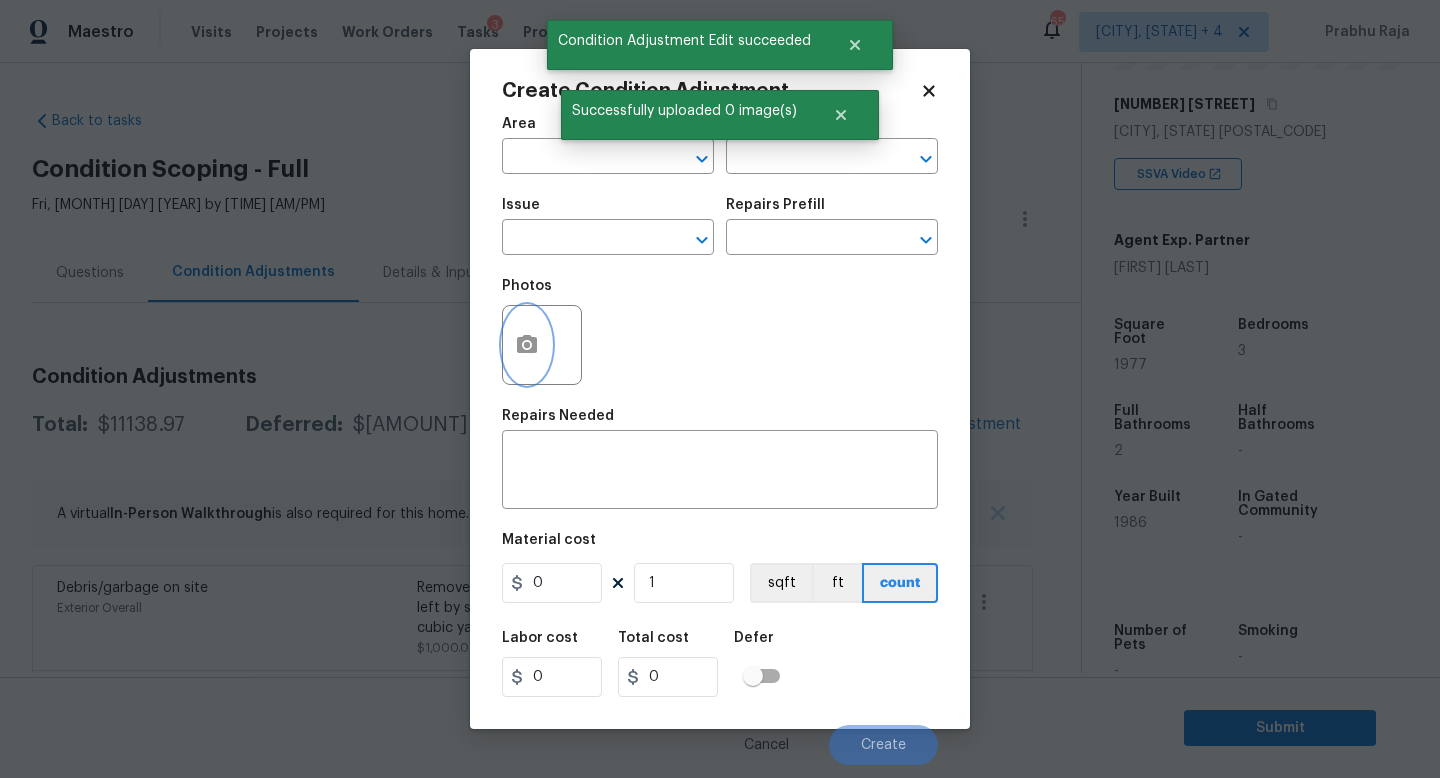 click 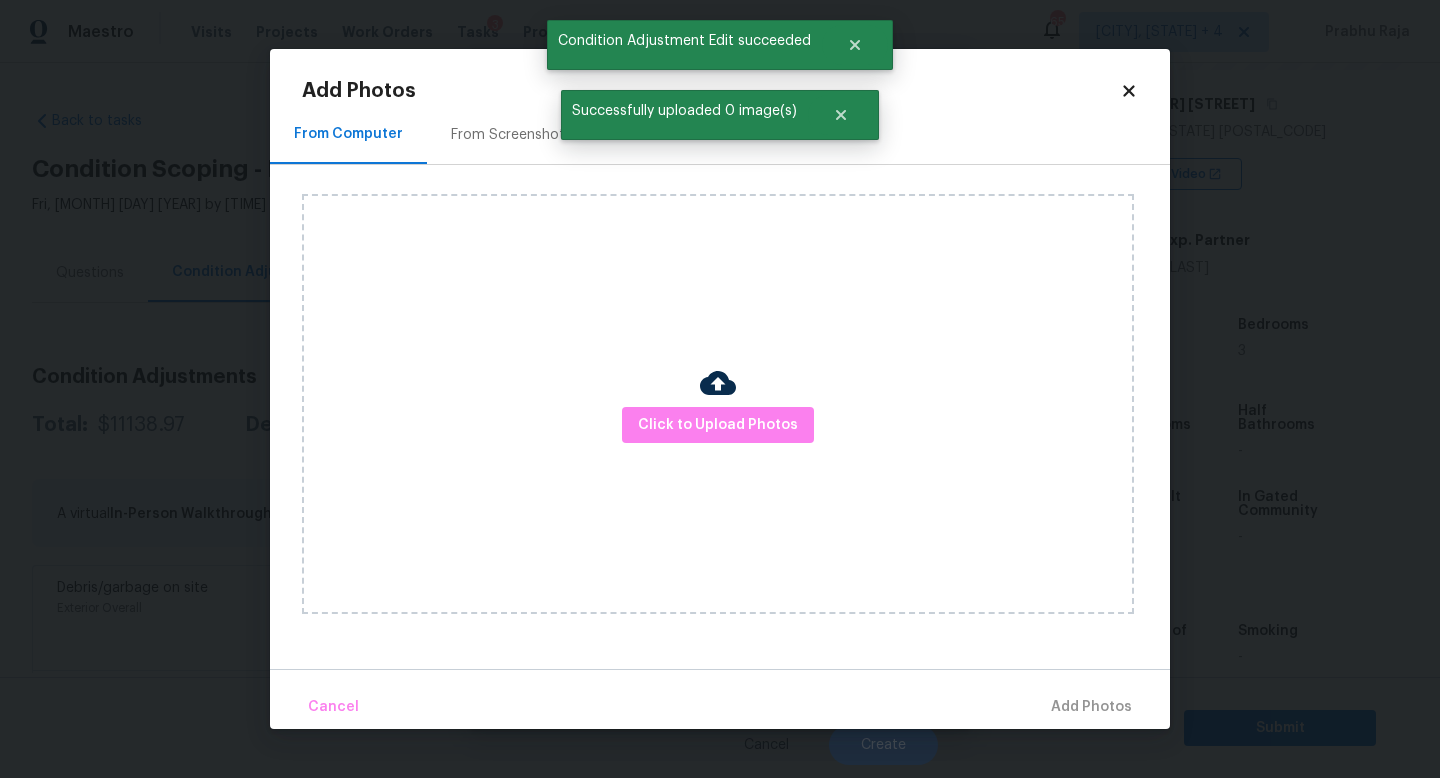 click on "From Screenshots" at bounding box center (511, 134) 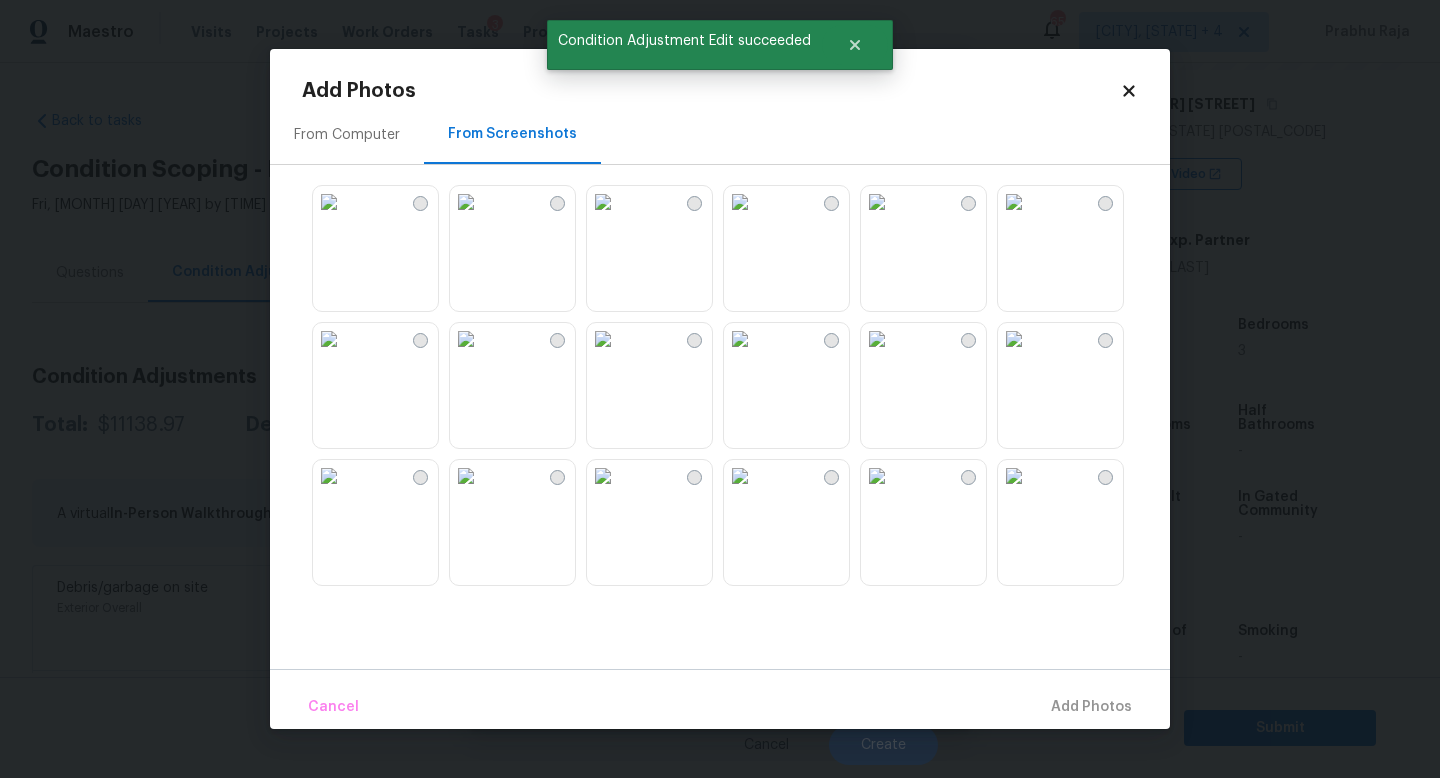 scroll, scrollTop: 1910, scrollLeft: 0, axis: vertical 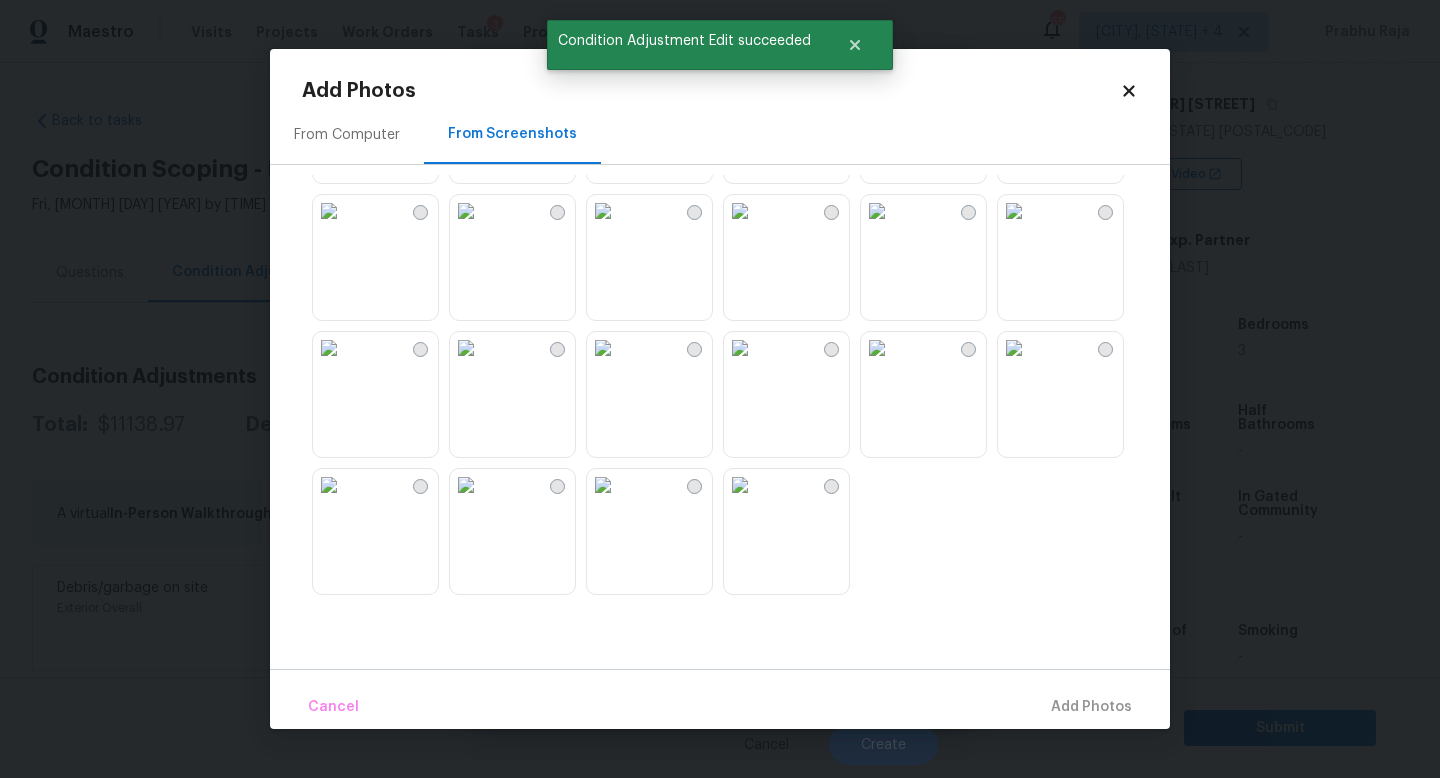click at bounding box center [466, 348] 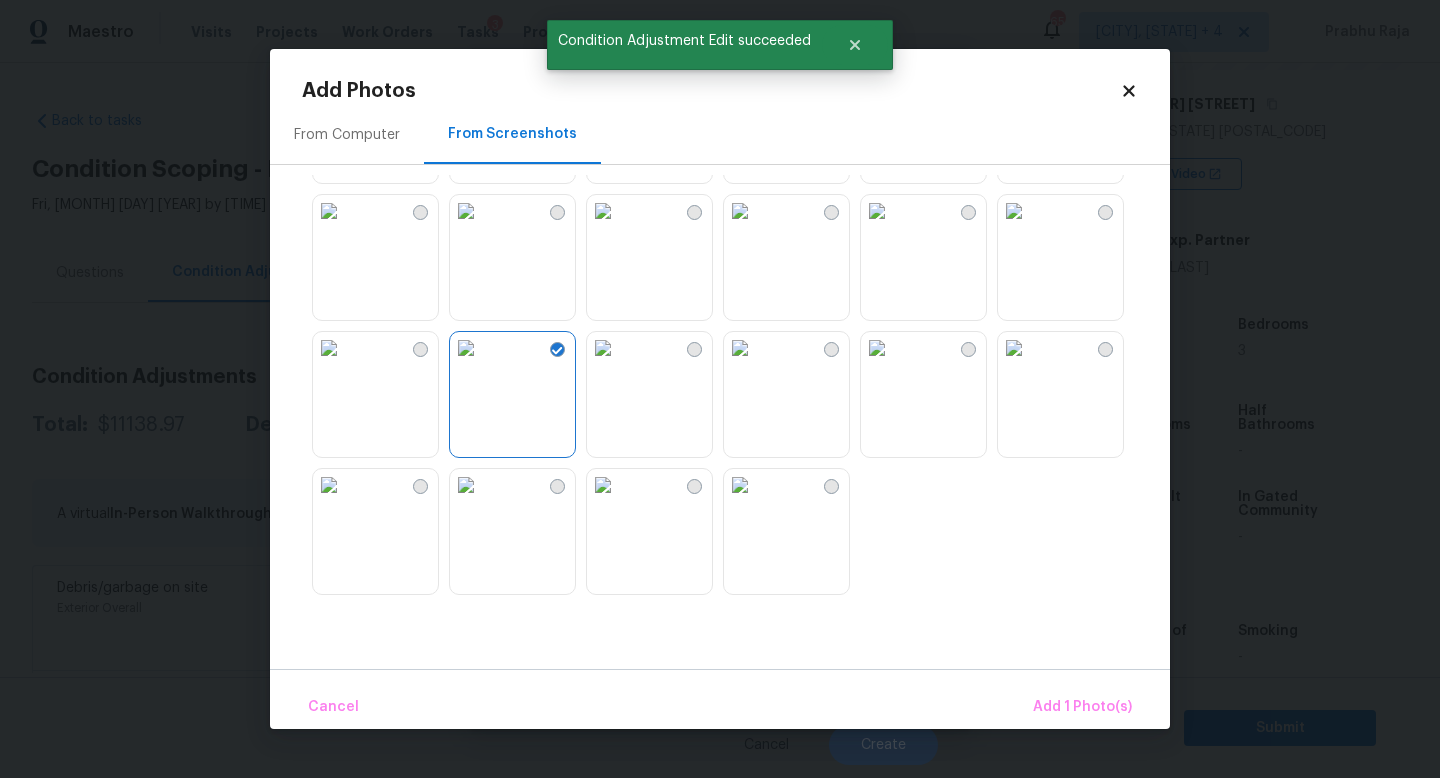click at bounding box center (329, 348) 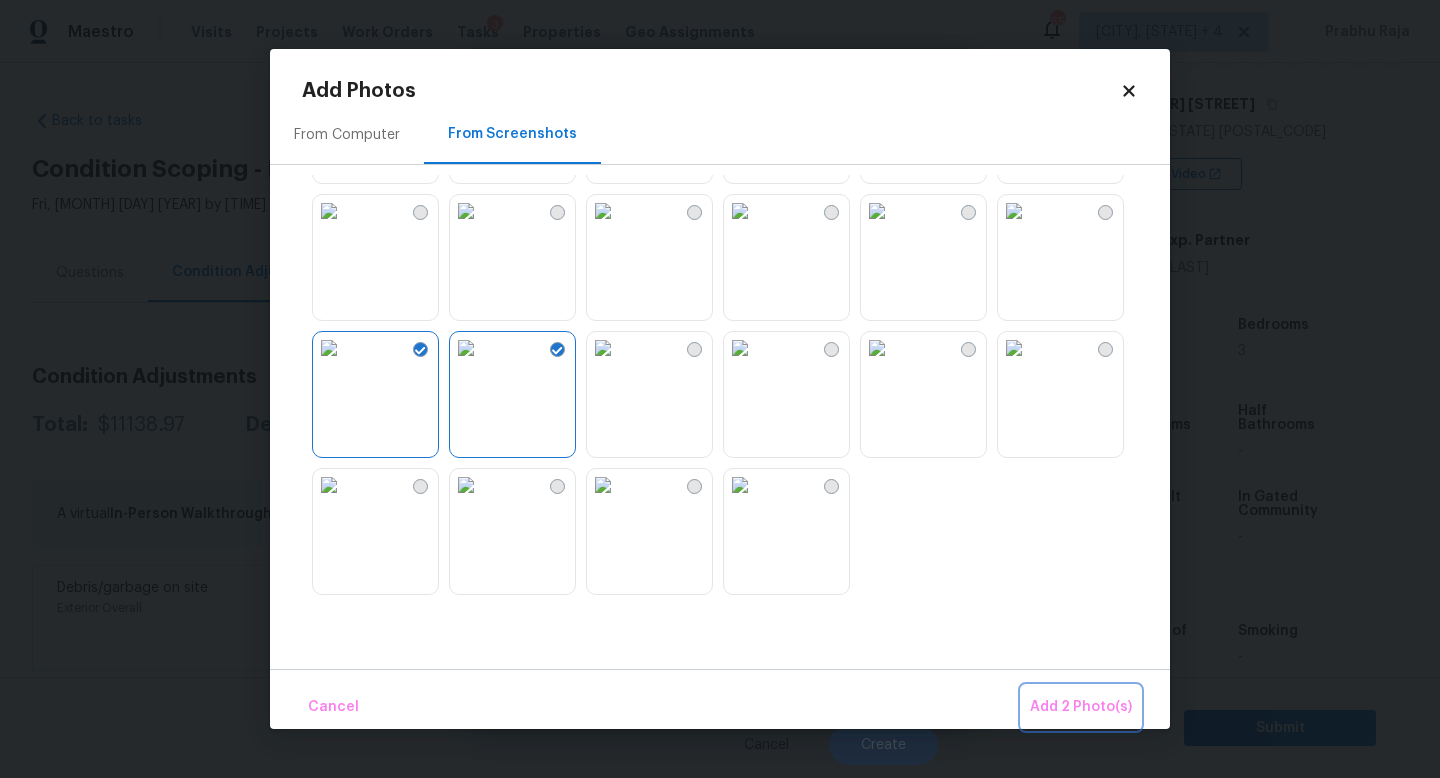 click on "Add 2 Photo(s)" at bounding box center [1081, 707] 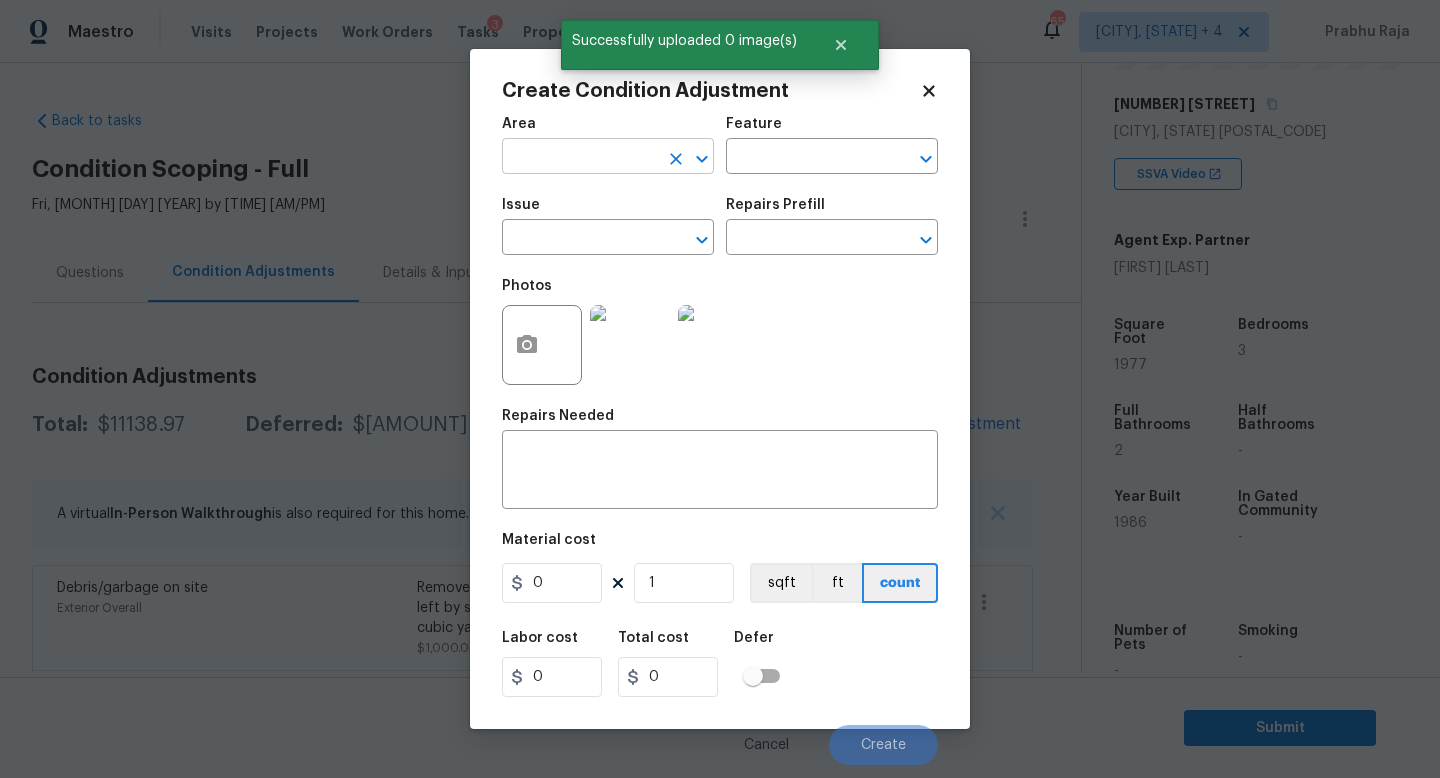 click at bounding box center (580, 158) 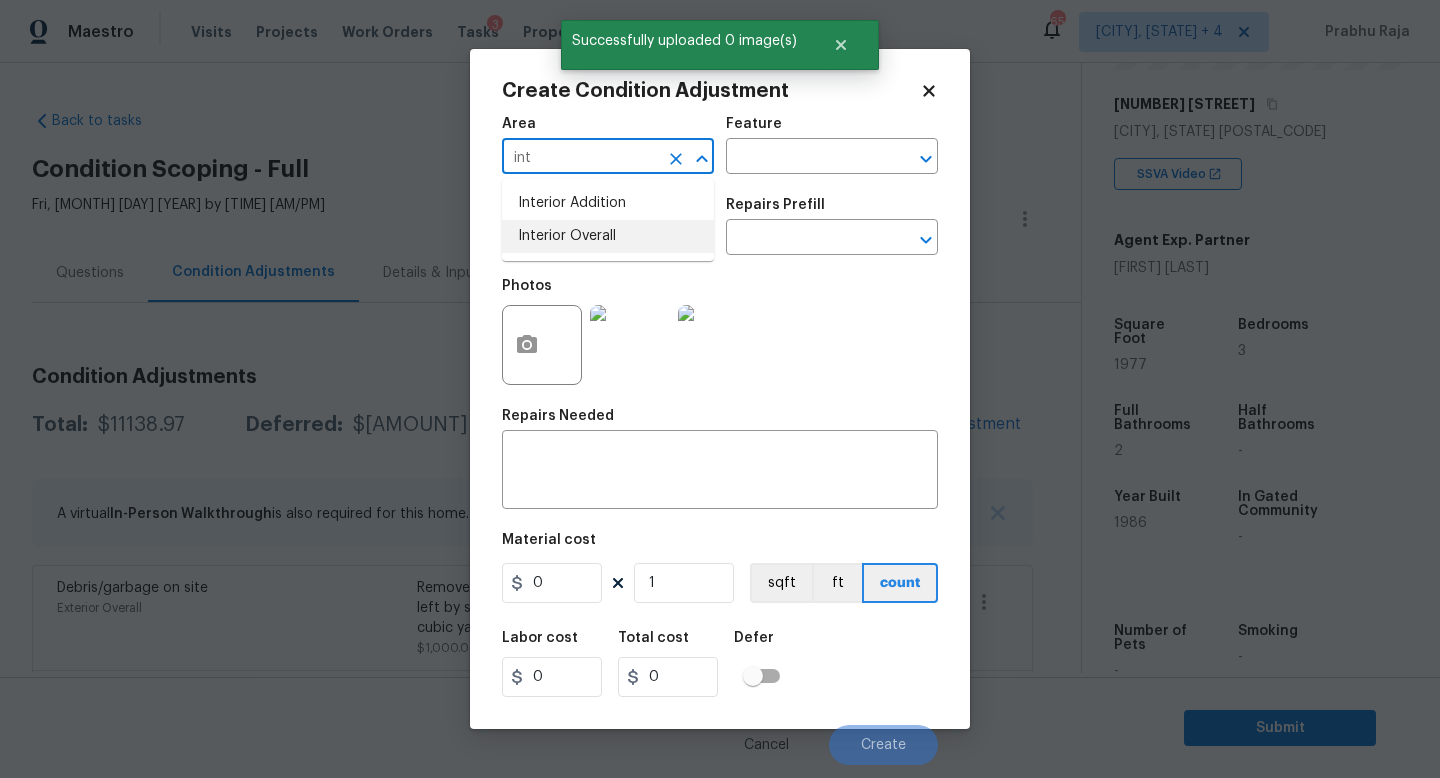 click on "Interior Overall" at bounding box center [608, 236] 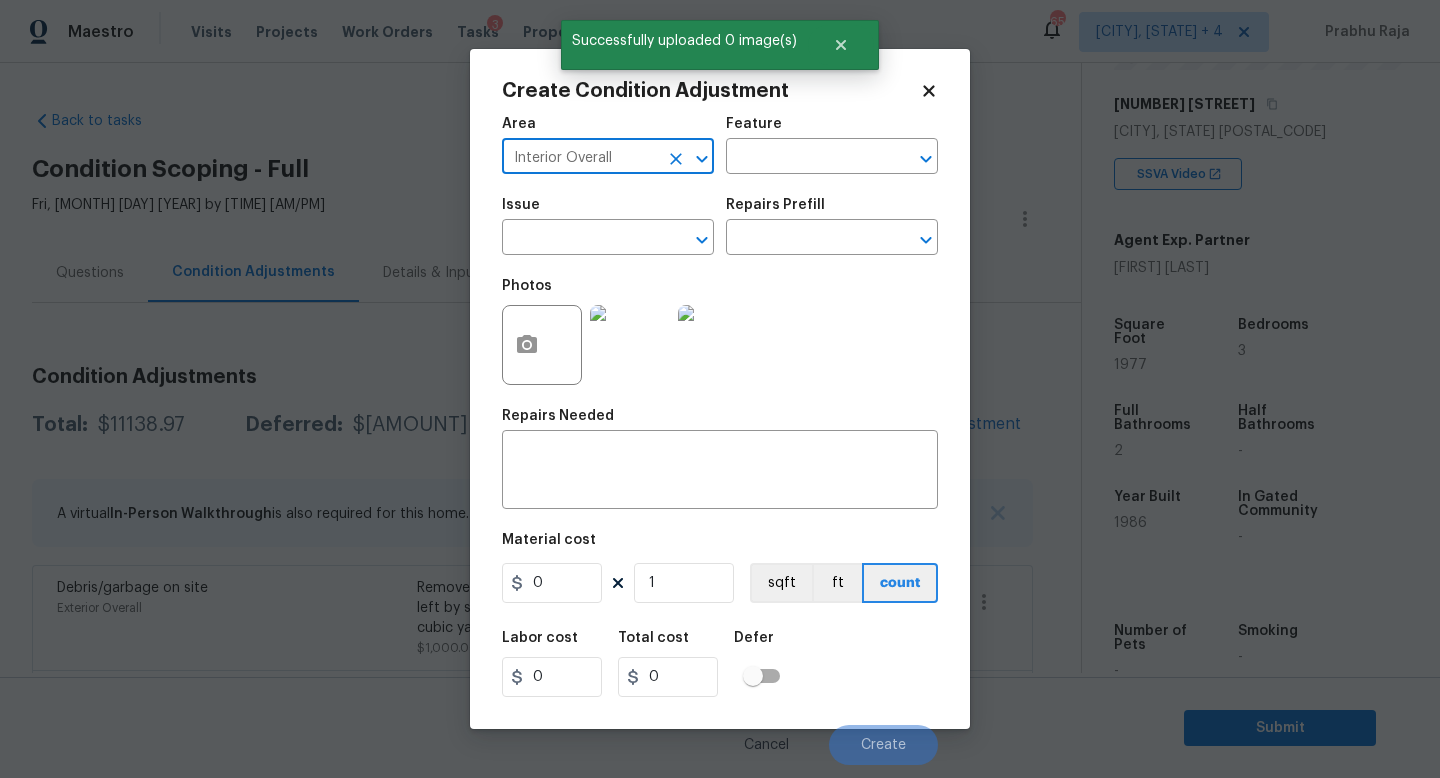 type on "Interior Overall" 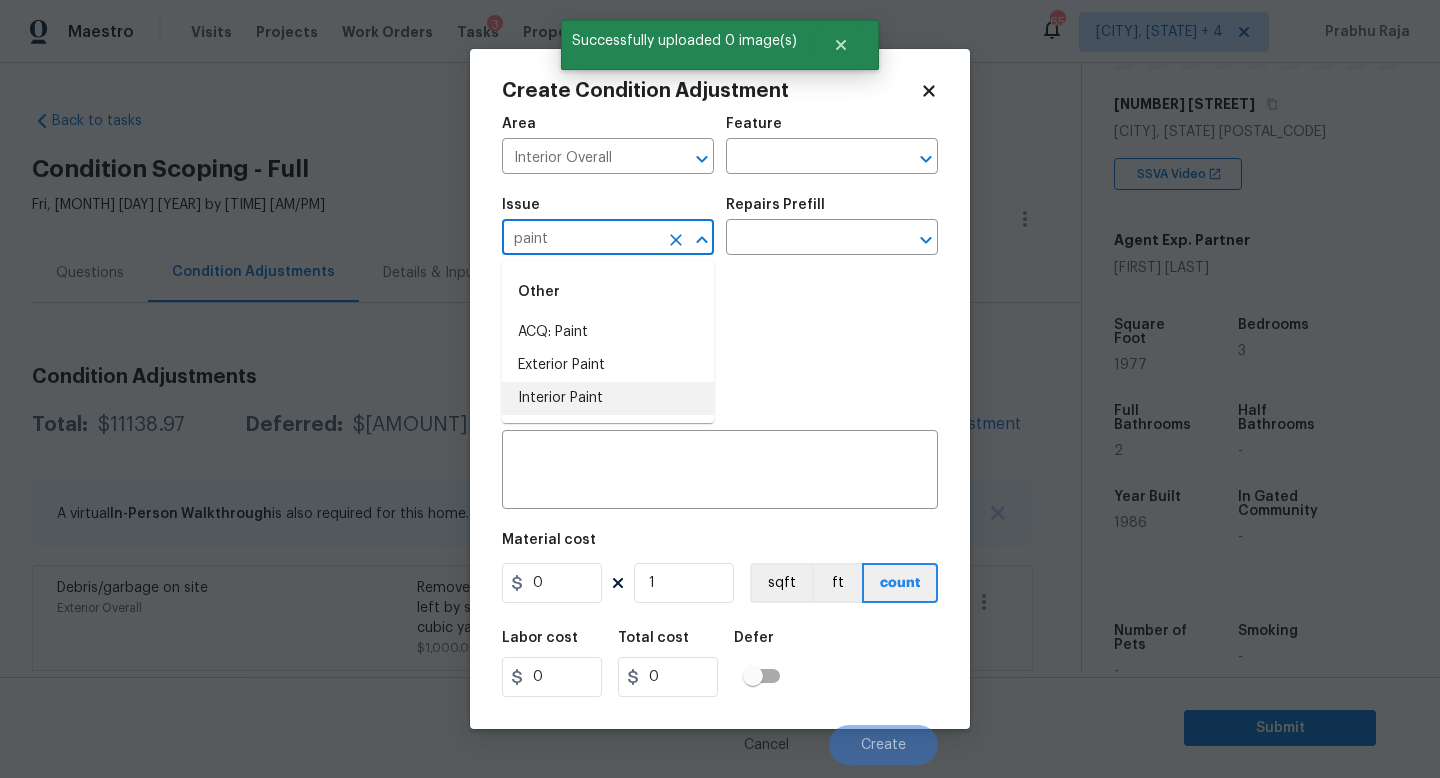 click on "Interior Paint" at bounding box center [608, 398] 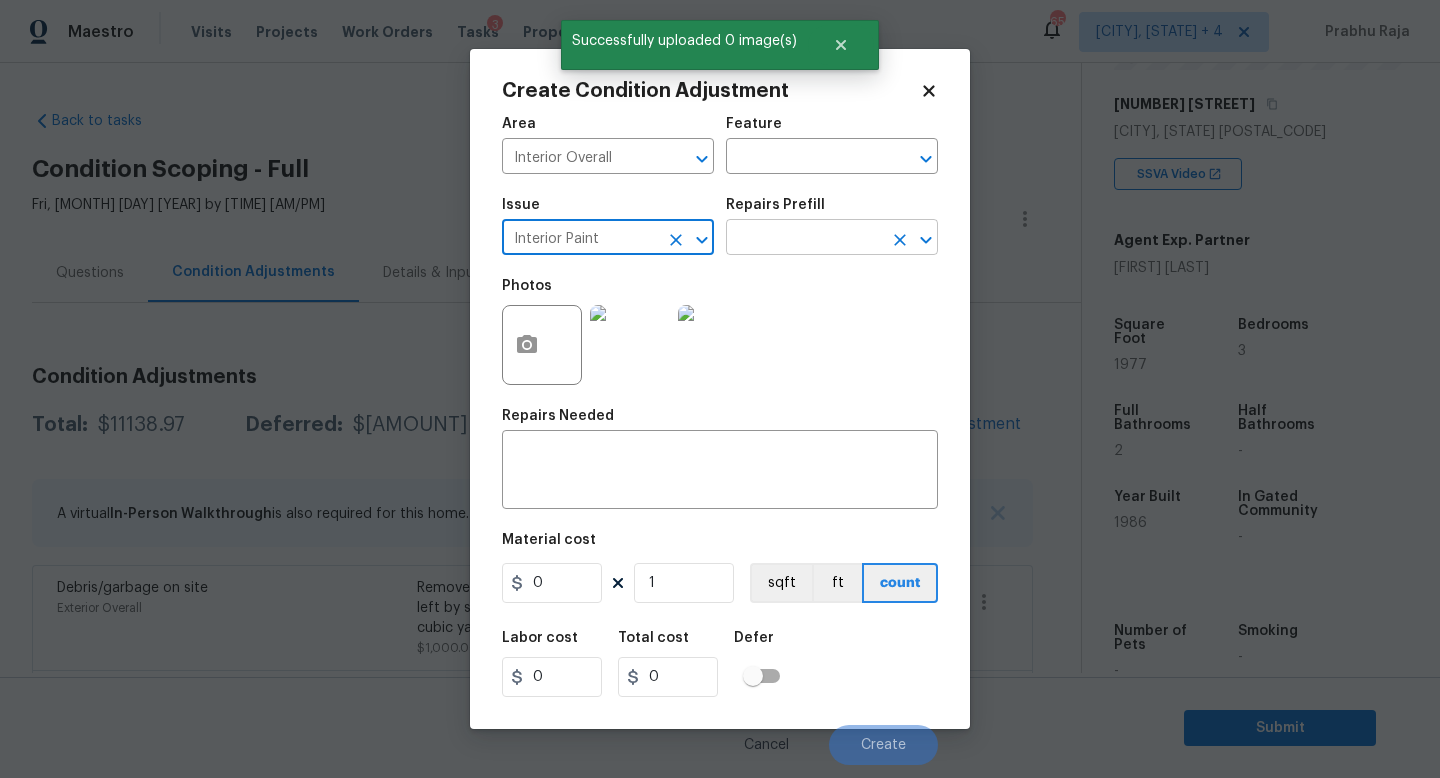 type on "Interior Paint" 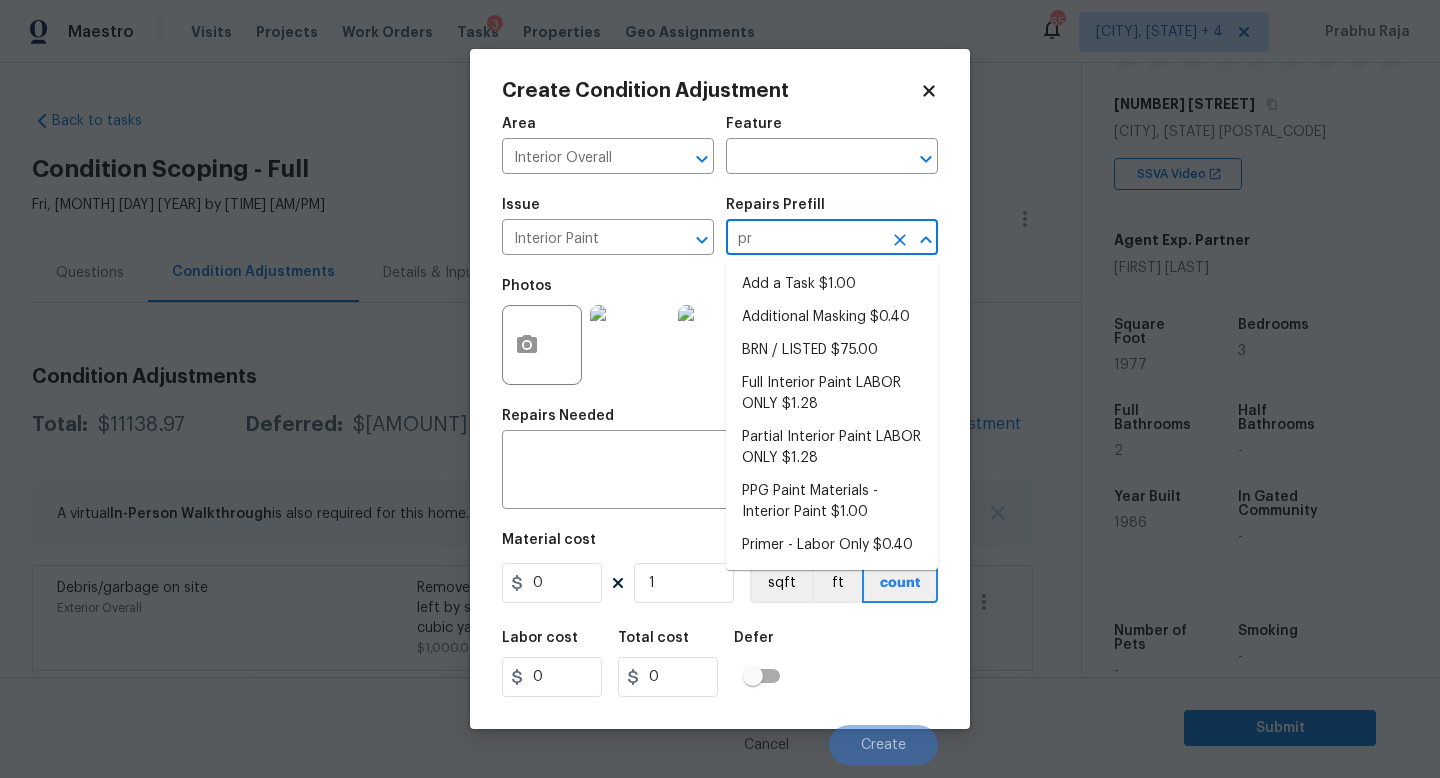 type on "pri" 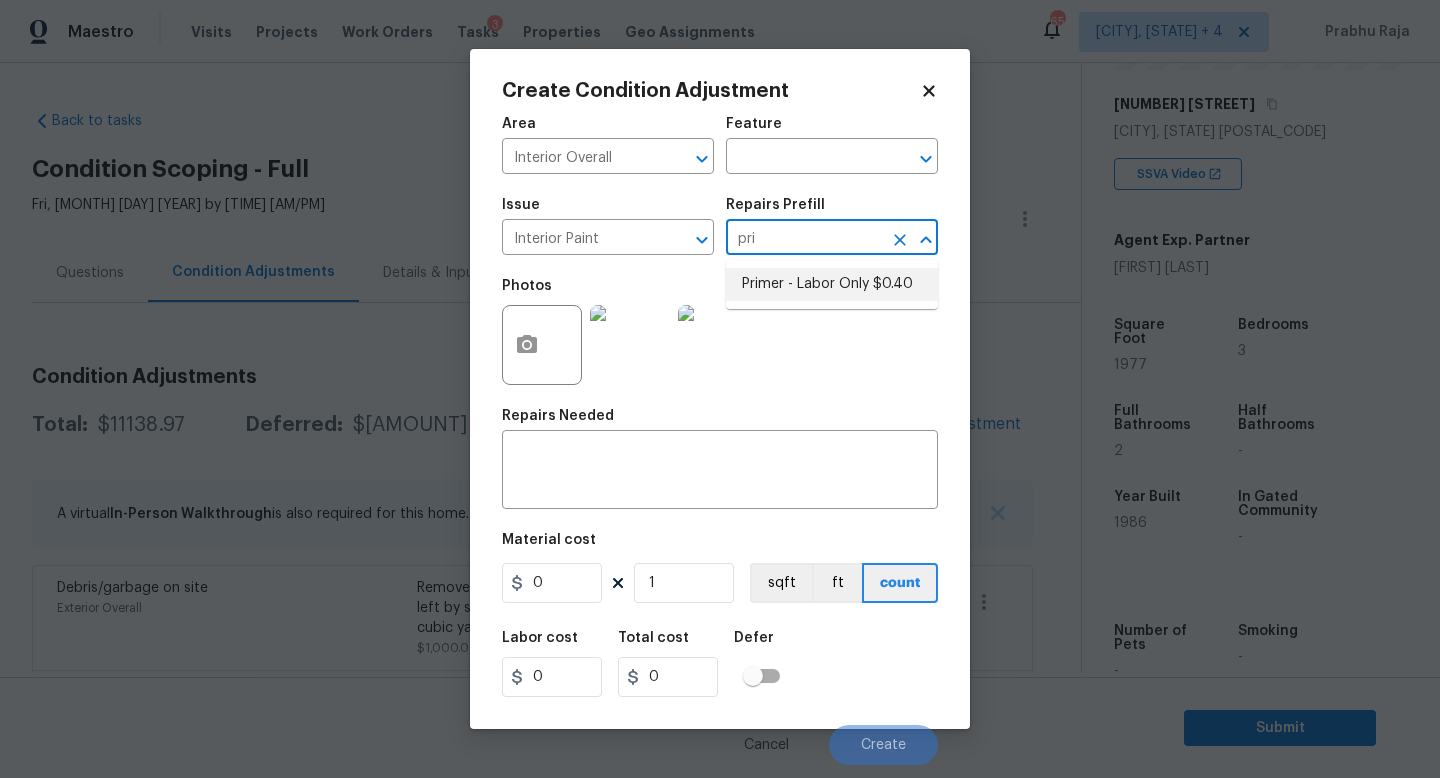 click on "Primer - Labor Only $0.40" at bounding box center [832, 284] 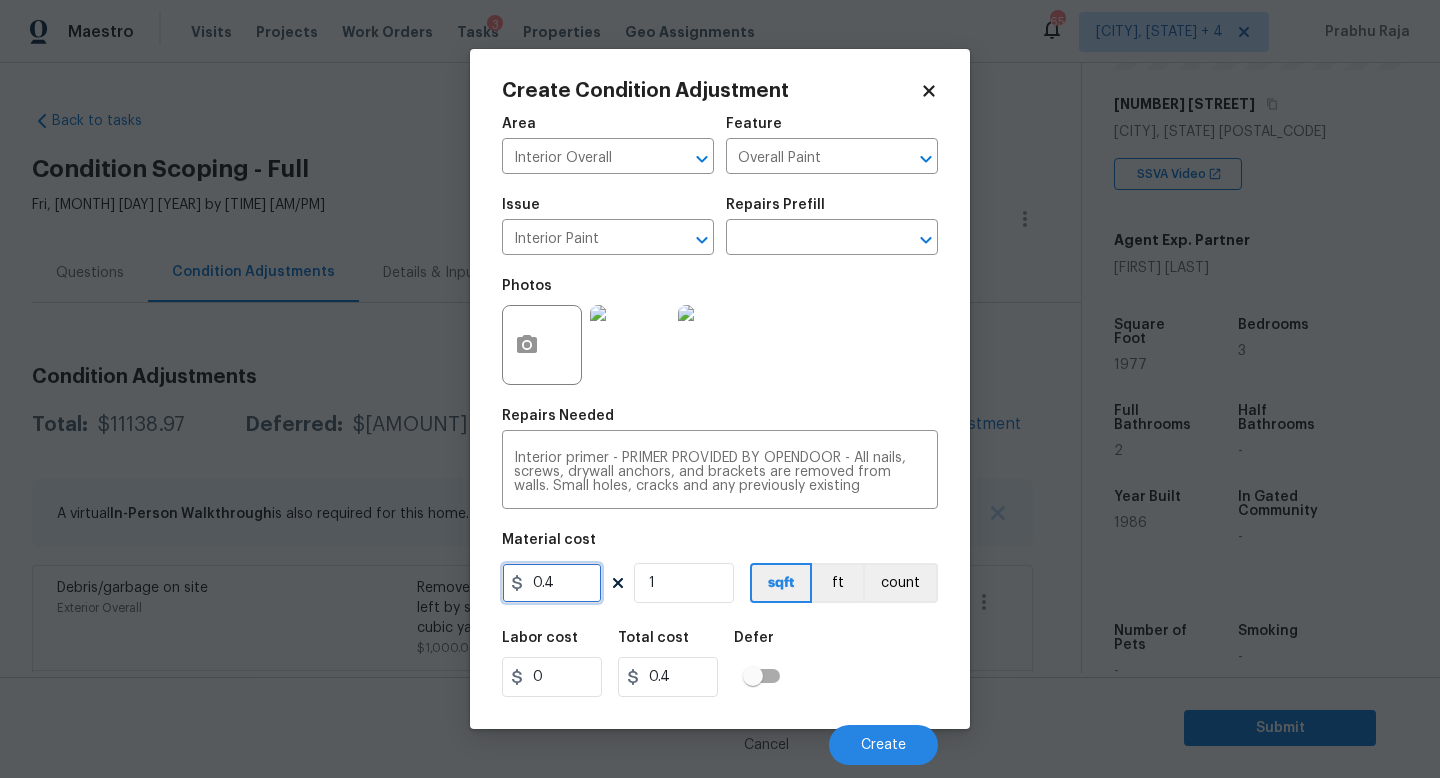 drag, startPoint x: 568, startPoint y: 588, endPoint x: 374, endPoint y: 577, distance: 194.3116 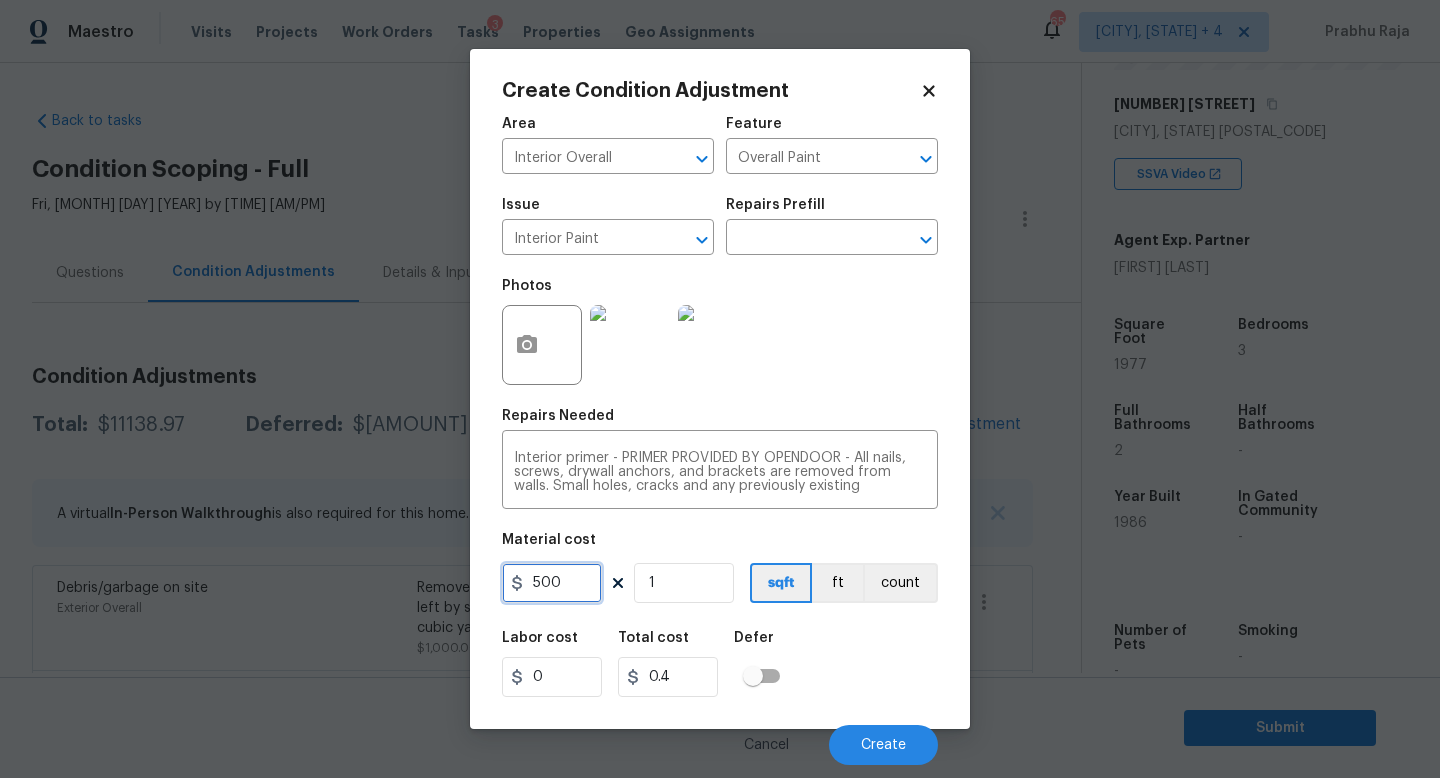 type on "500" 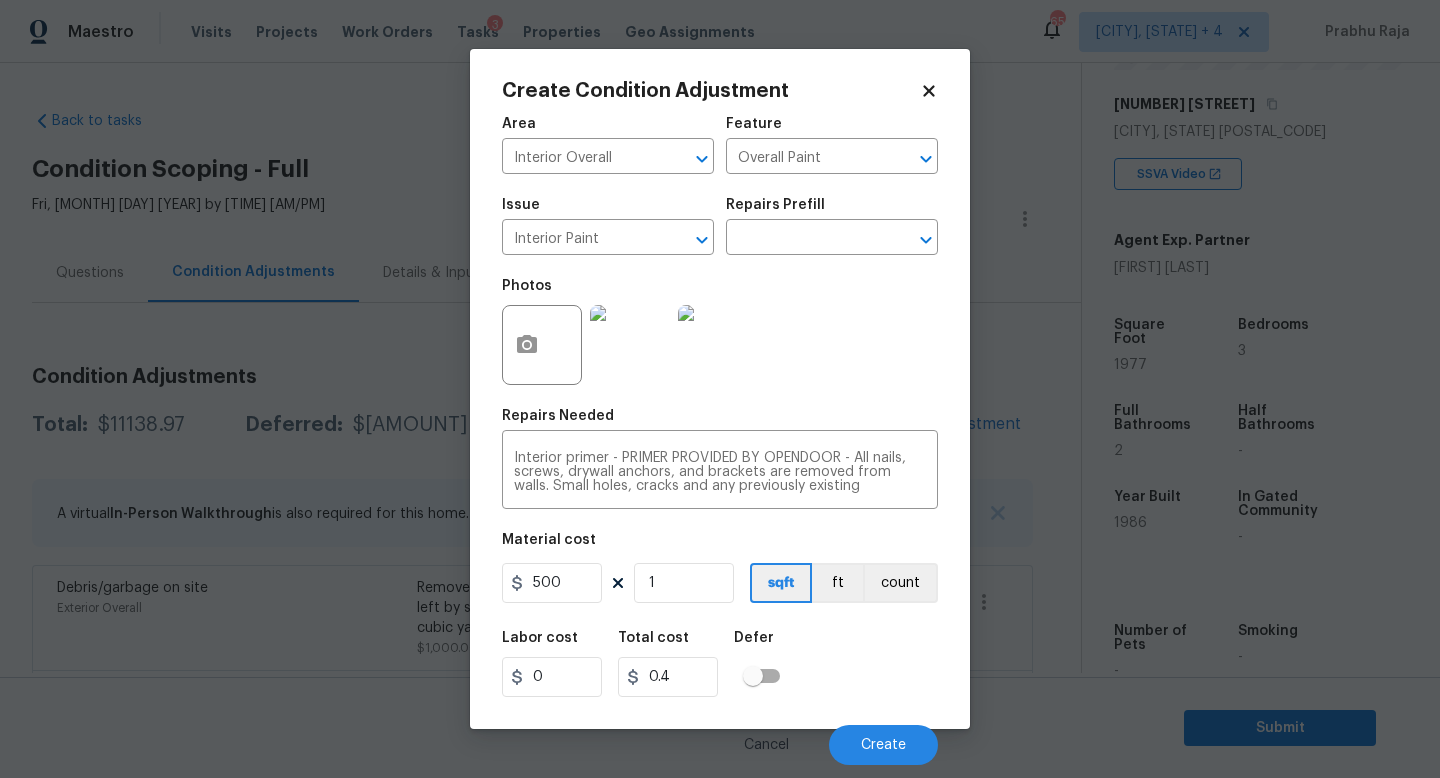 type on "500" 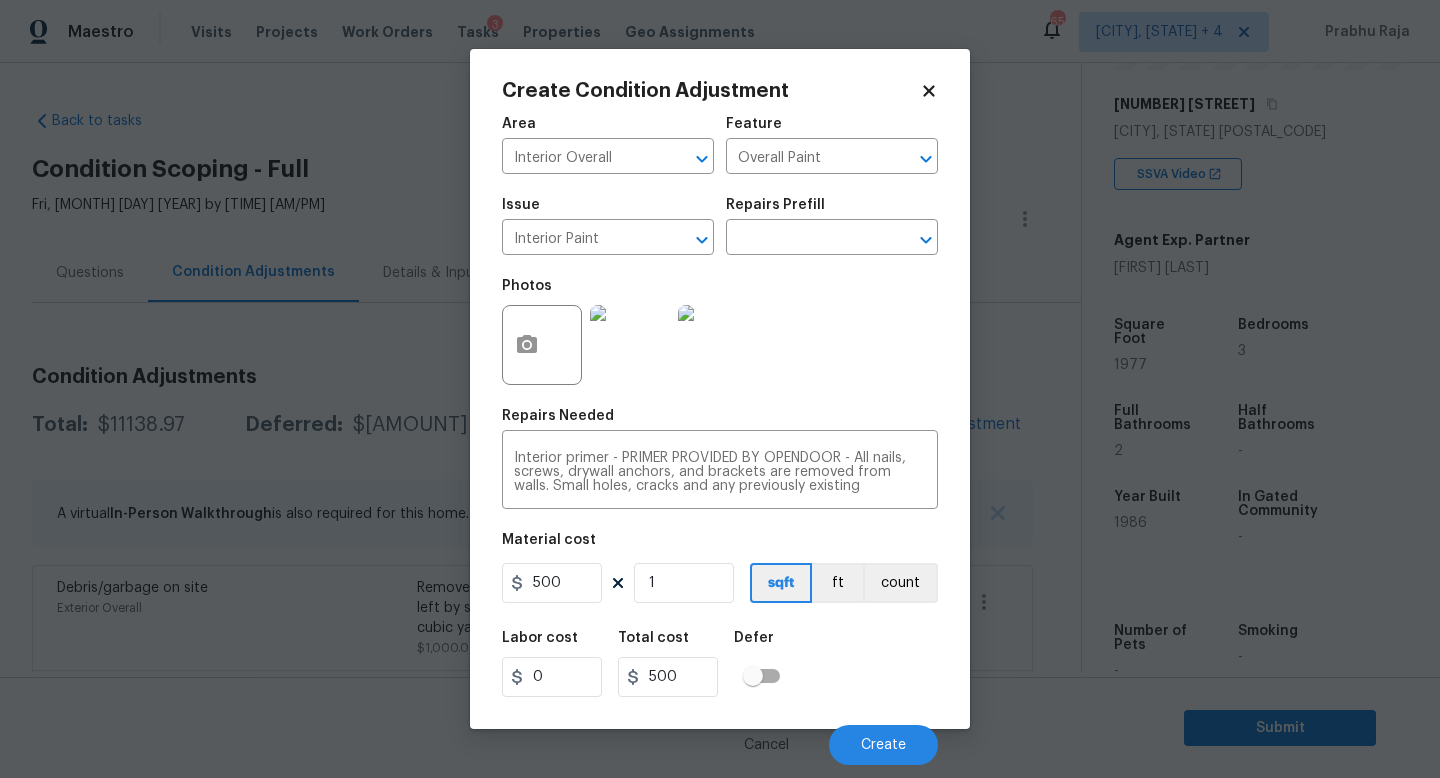 click on "Photos" at bounding box center (720, 332) 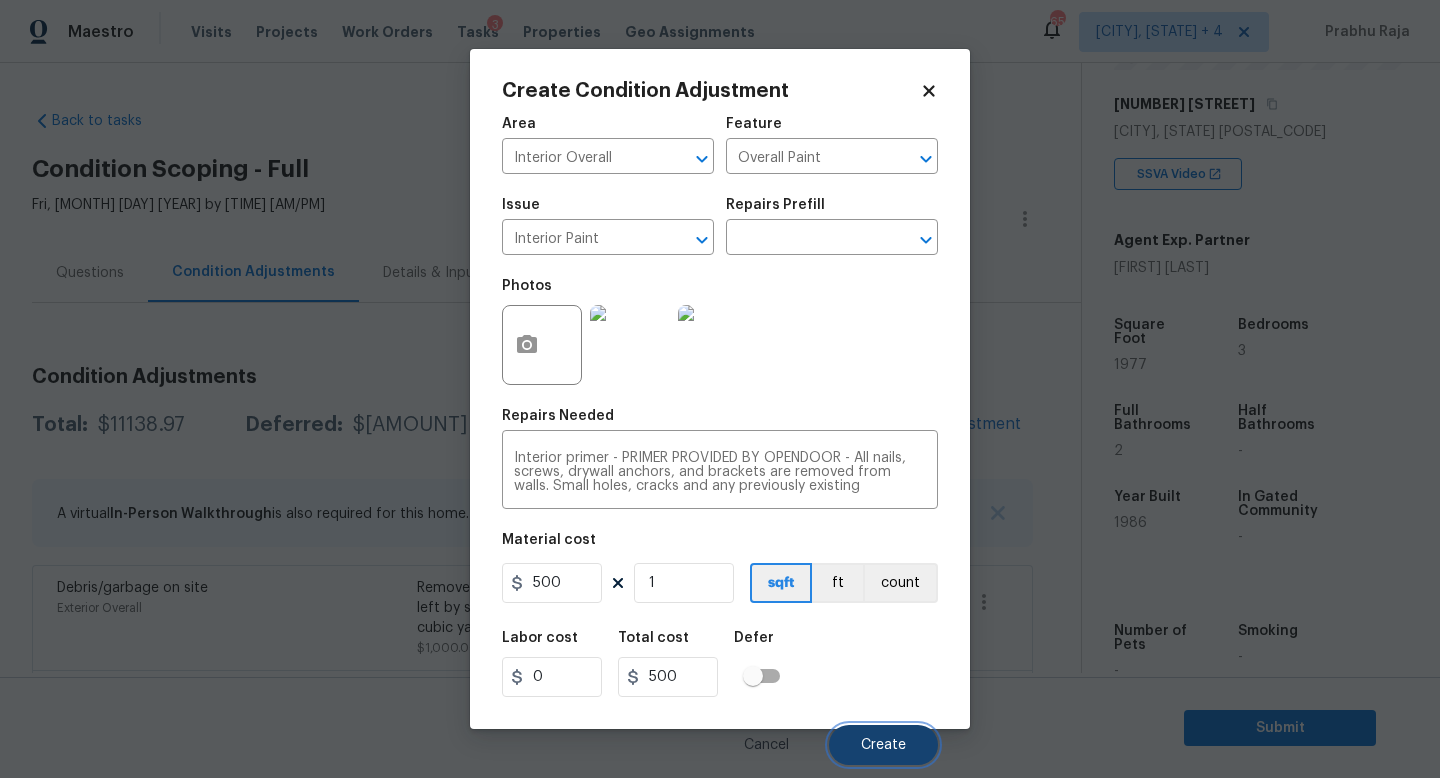 click on "Create" at bounding box center [883, 745] 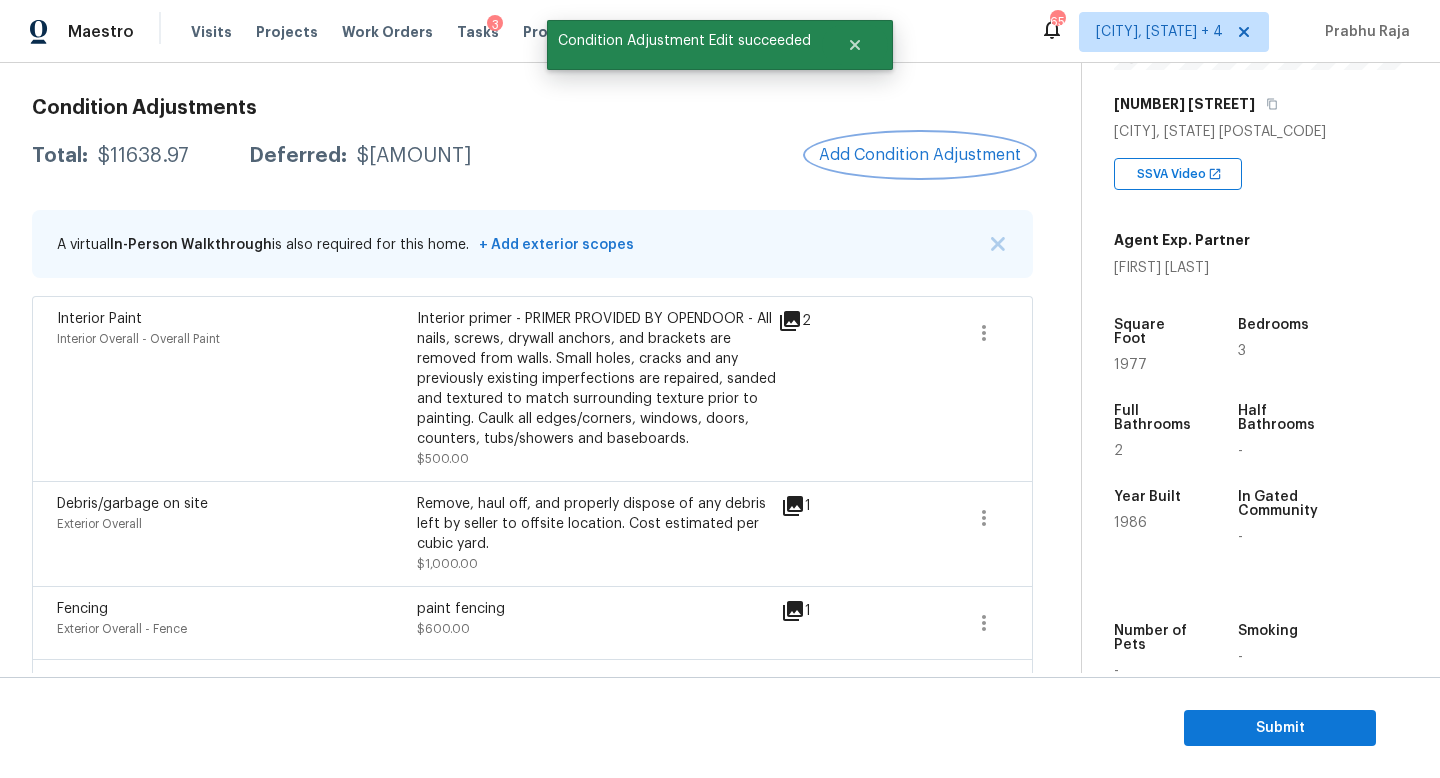 scroll, scrollTop: 220, scrollLeft: 0, axis: vertical 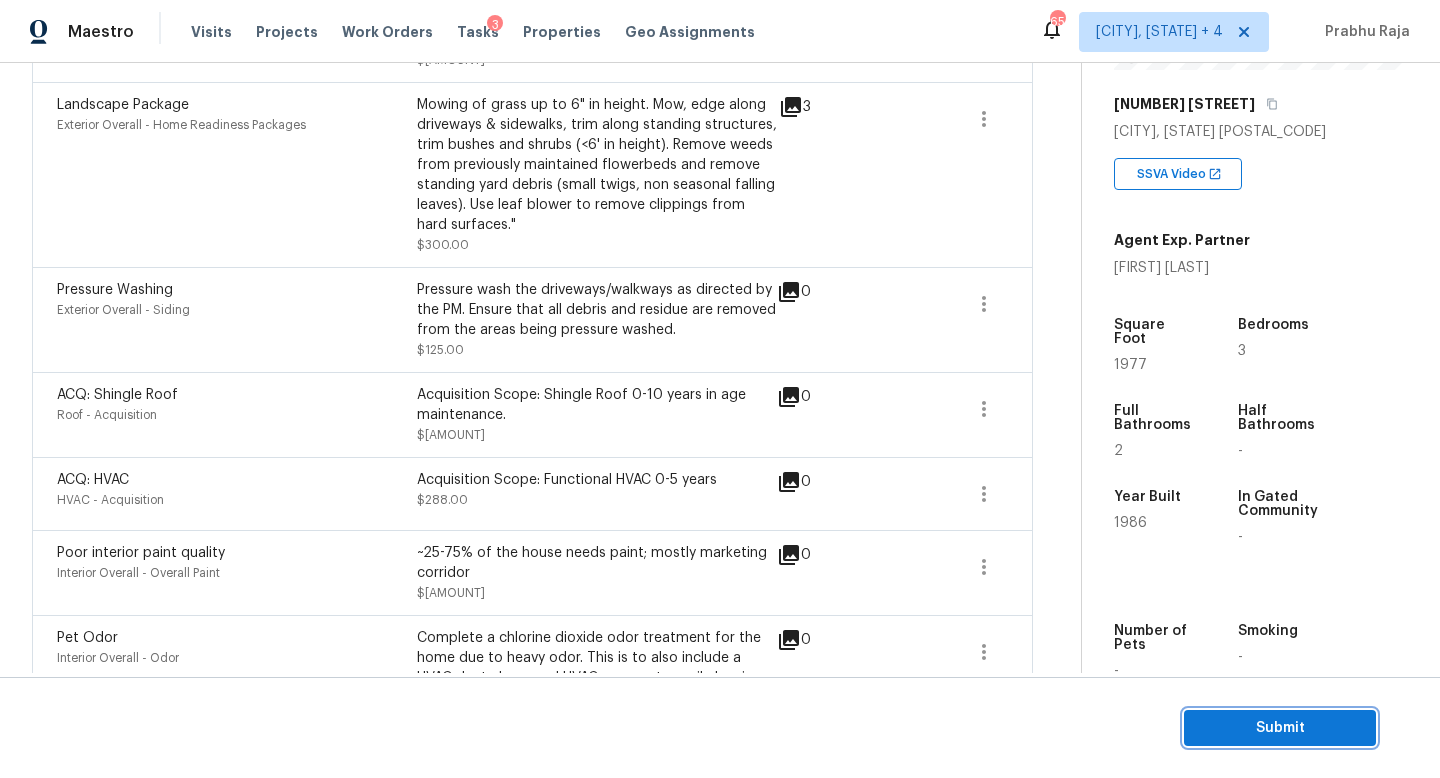 click on "Submit" at bounding box center [1280, 728] 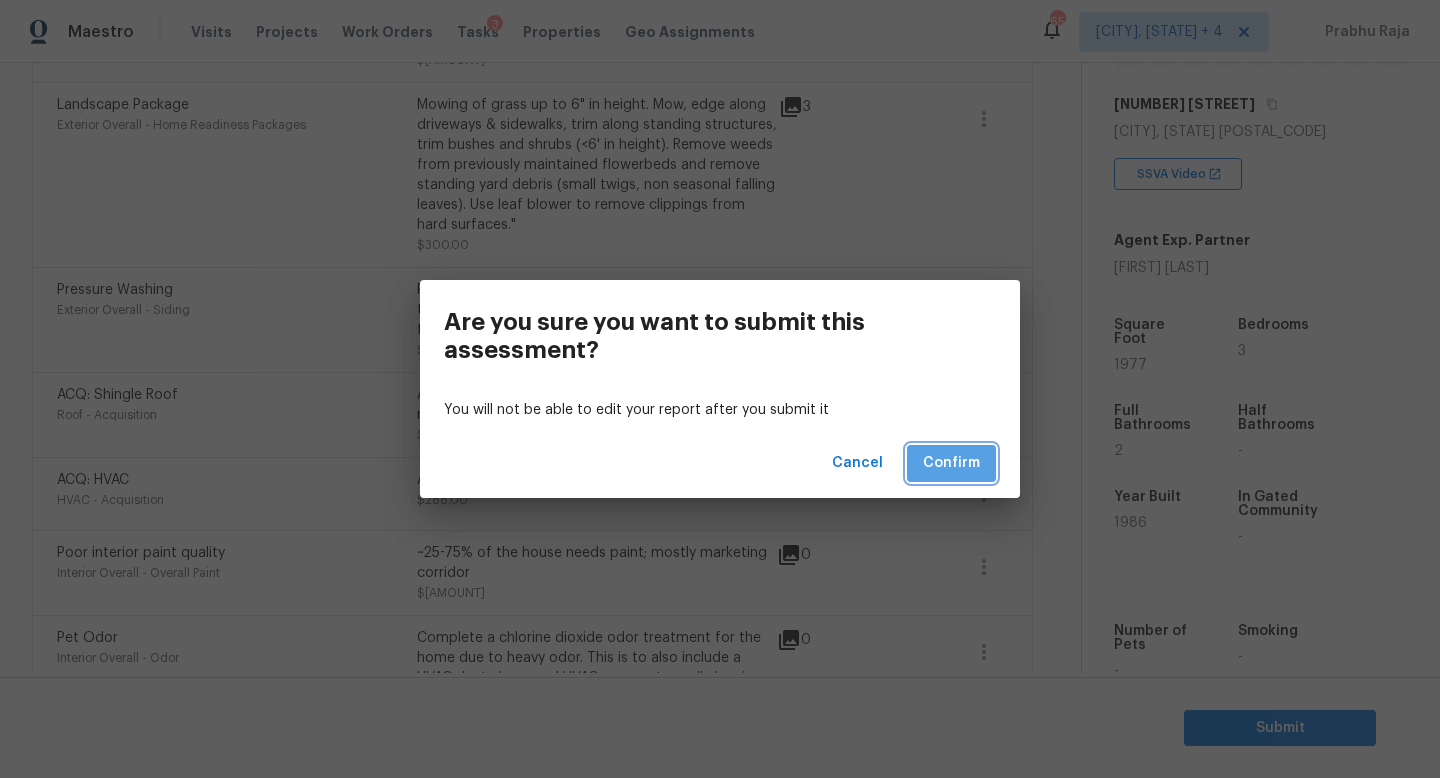 click on "Confirm" at bounding box center [951, 463] 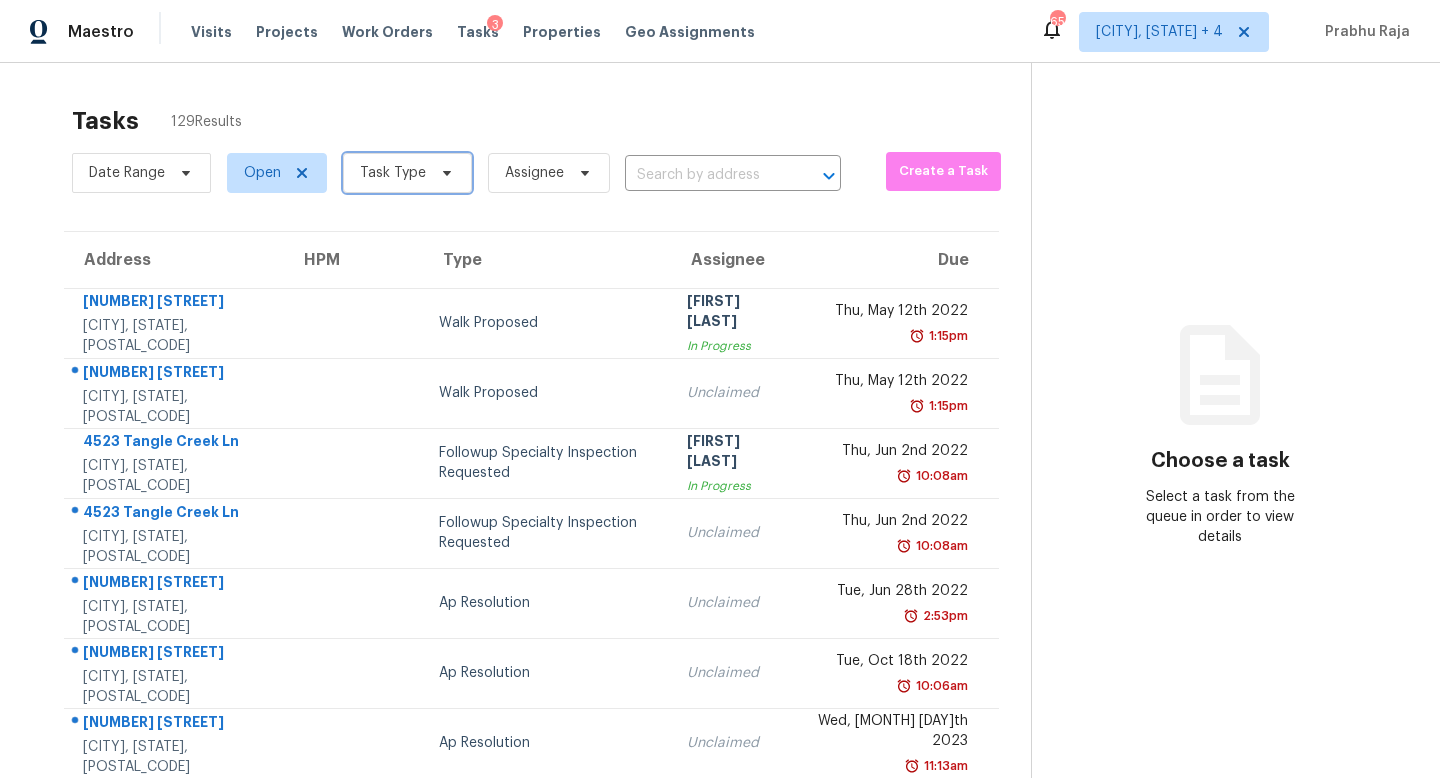 click on "Task Type" at bounding box center (407, 173) 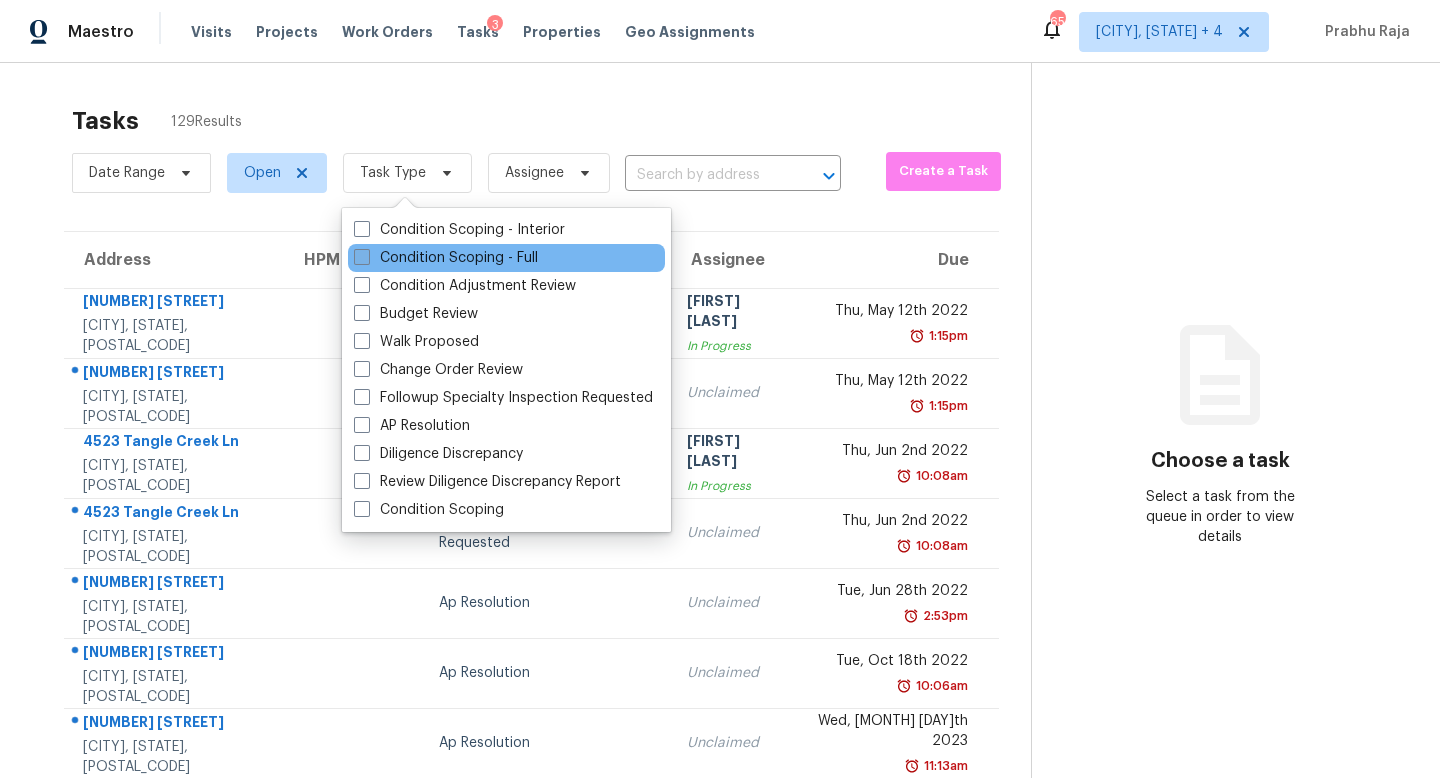 click on "Condition Scoping - Full" at bounding box center (446, 258) 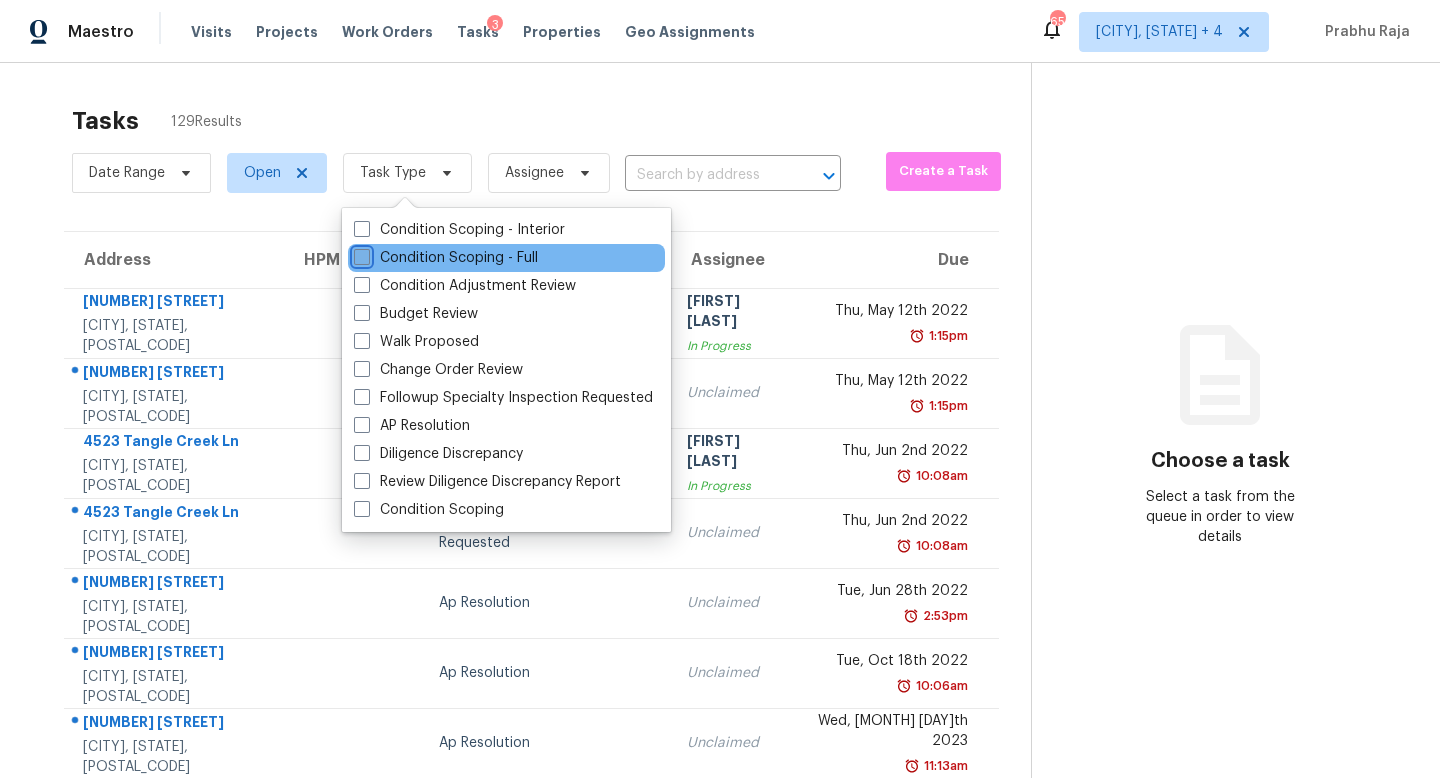click on "Condition Scoping - Full" at bounding box center [360, 254] 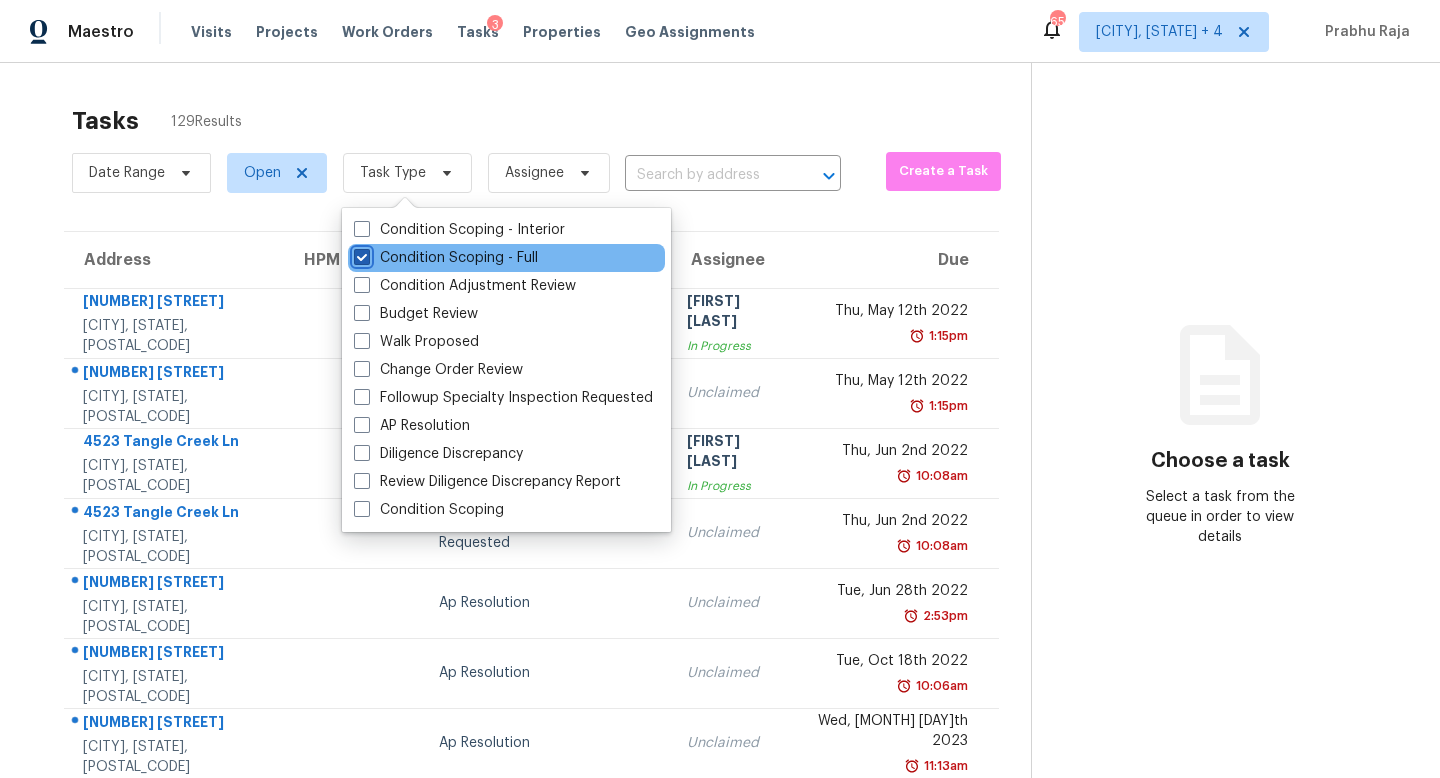 checkbox on "true" 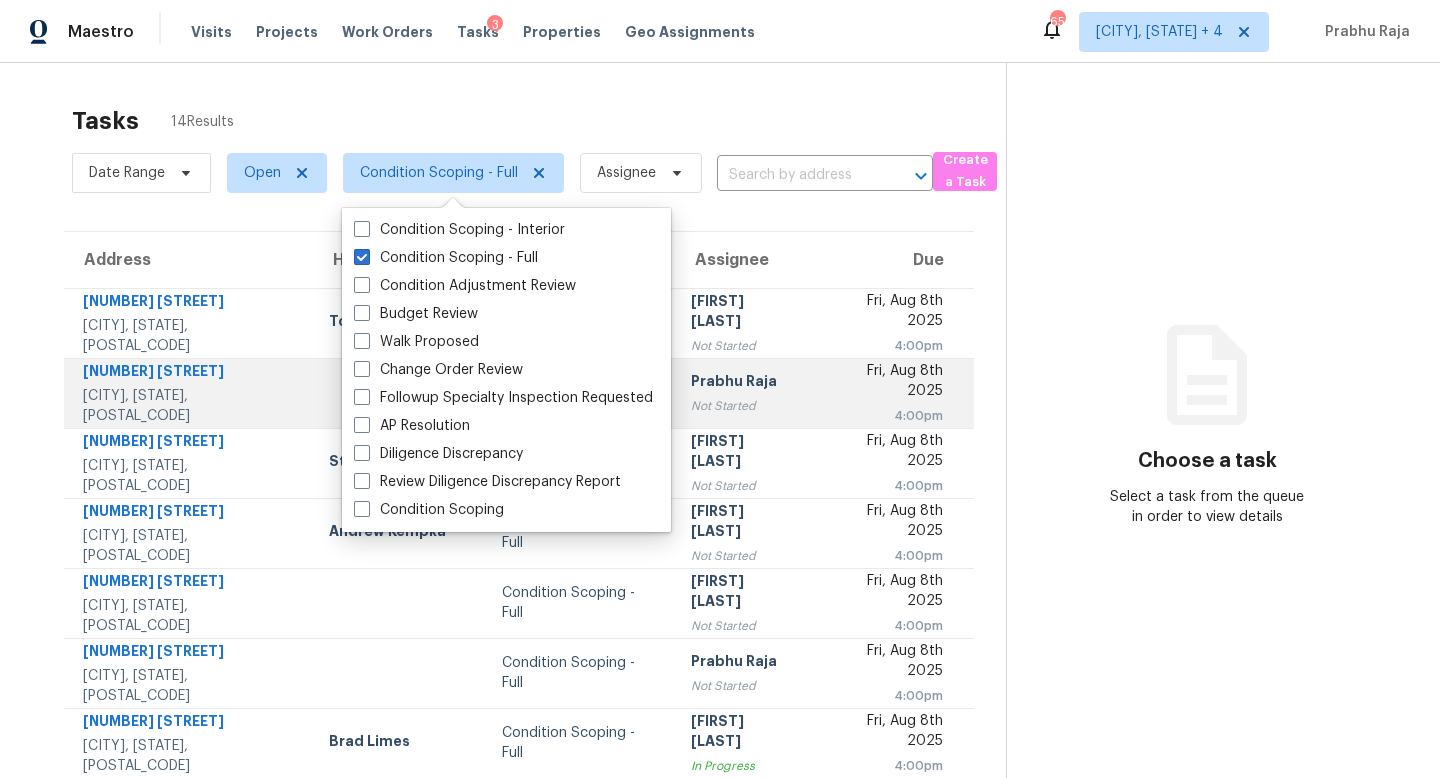 click on "Fri, Aug 8th 2025 4:00pm" at bounding box center (893, 393) 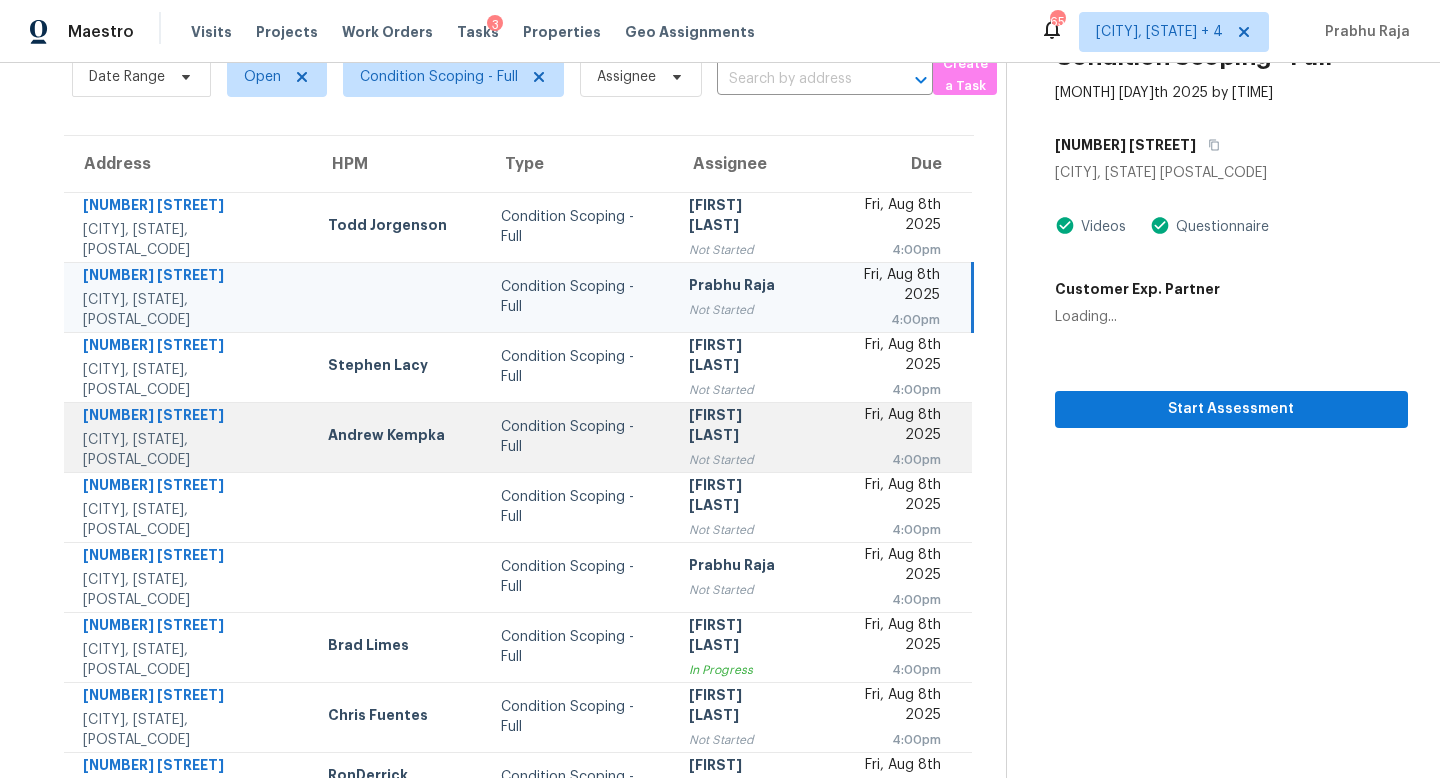 scroll, scrollTop: 99, scrollLeft: 0, axis: vertical 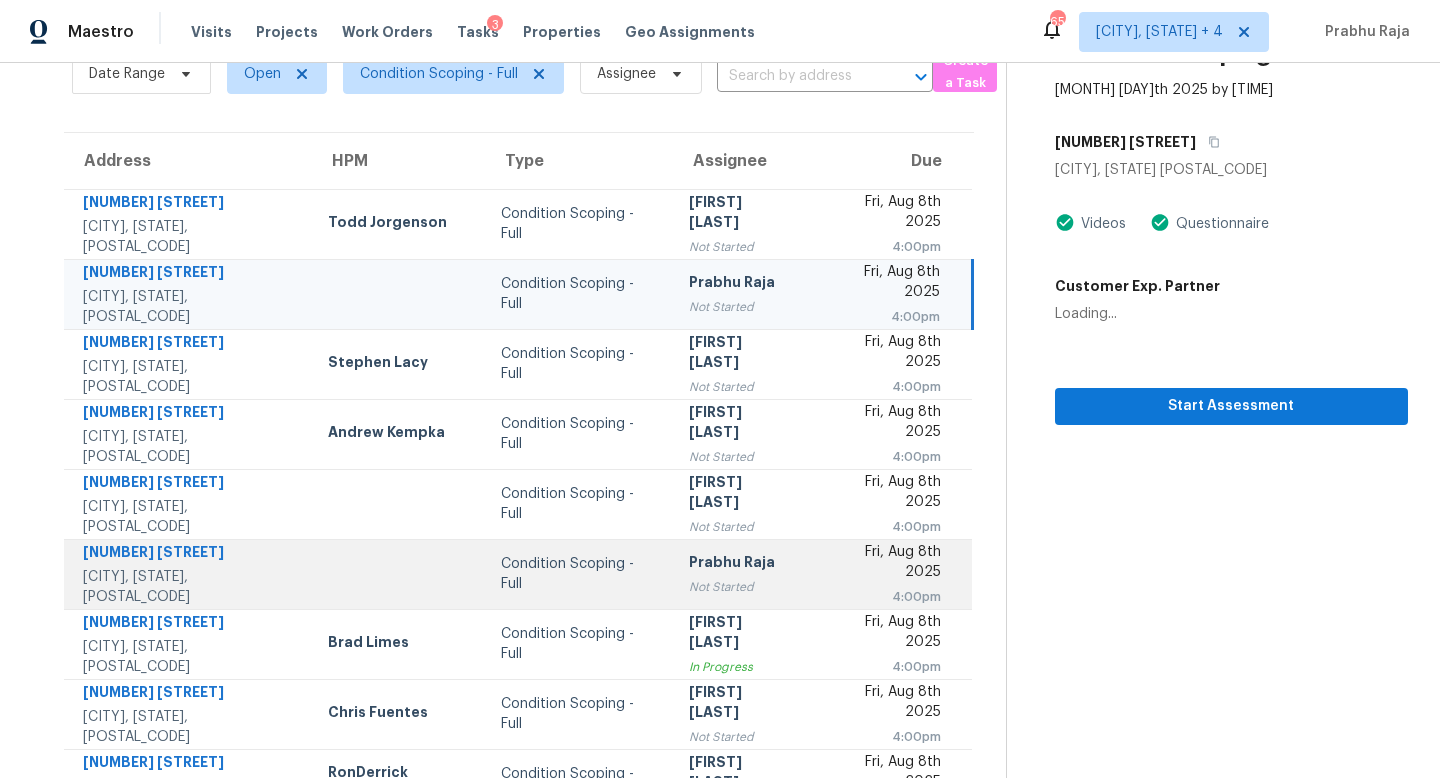 click on "Not Started" at bounding box center [741, 587] 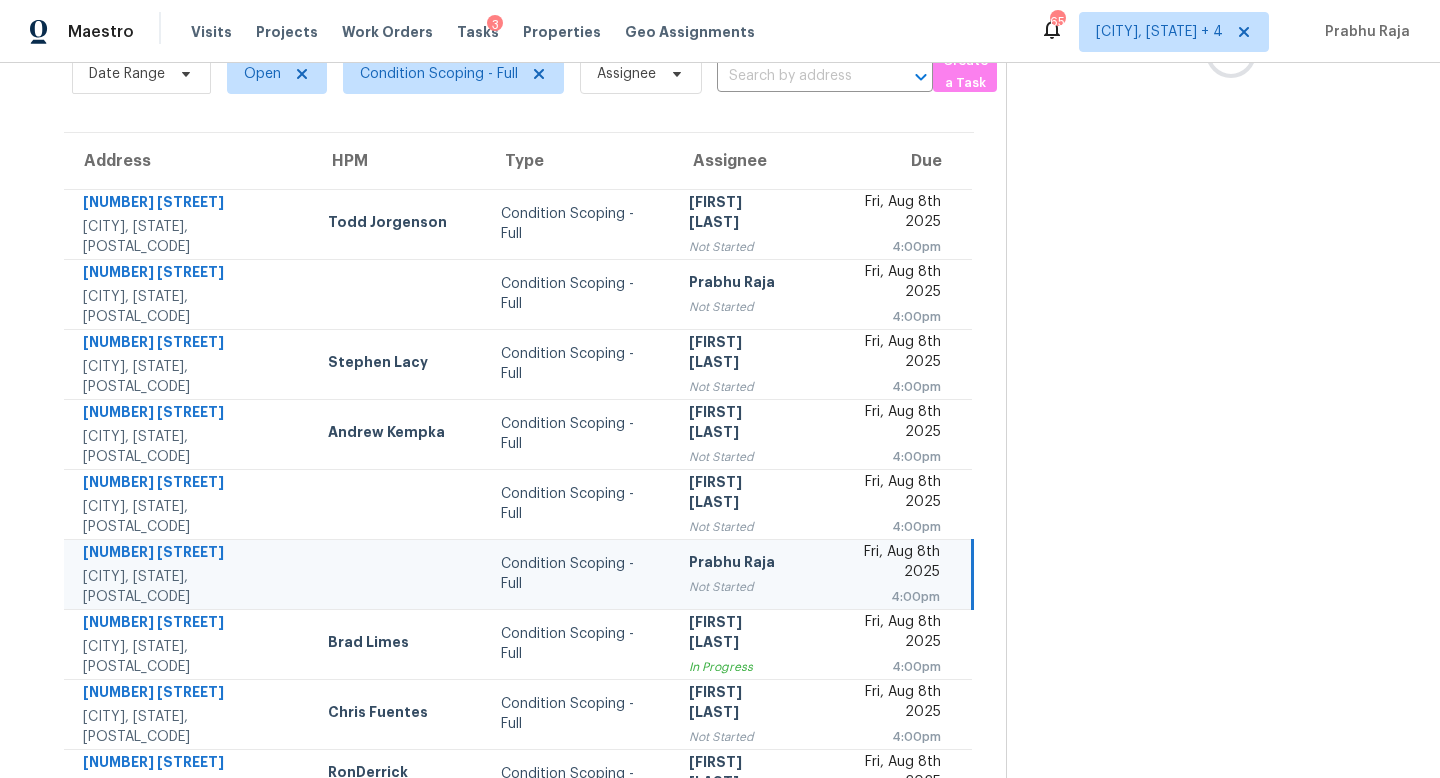 click on "Not Started" at bounding box center (741, 587) 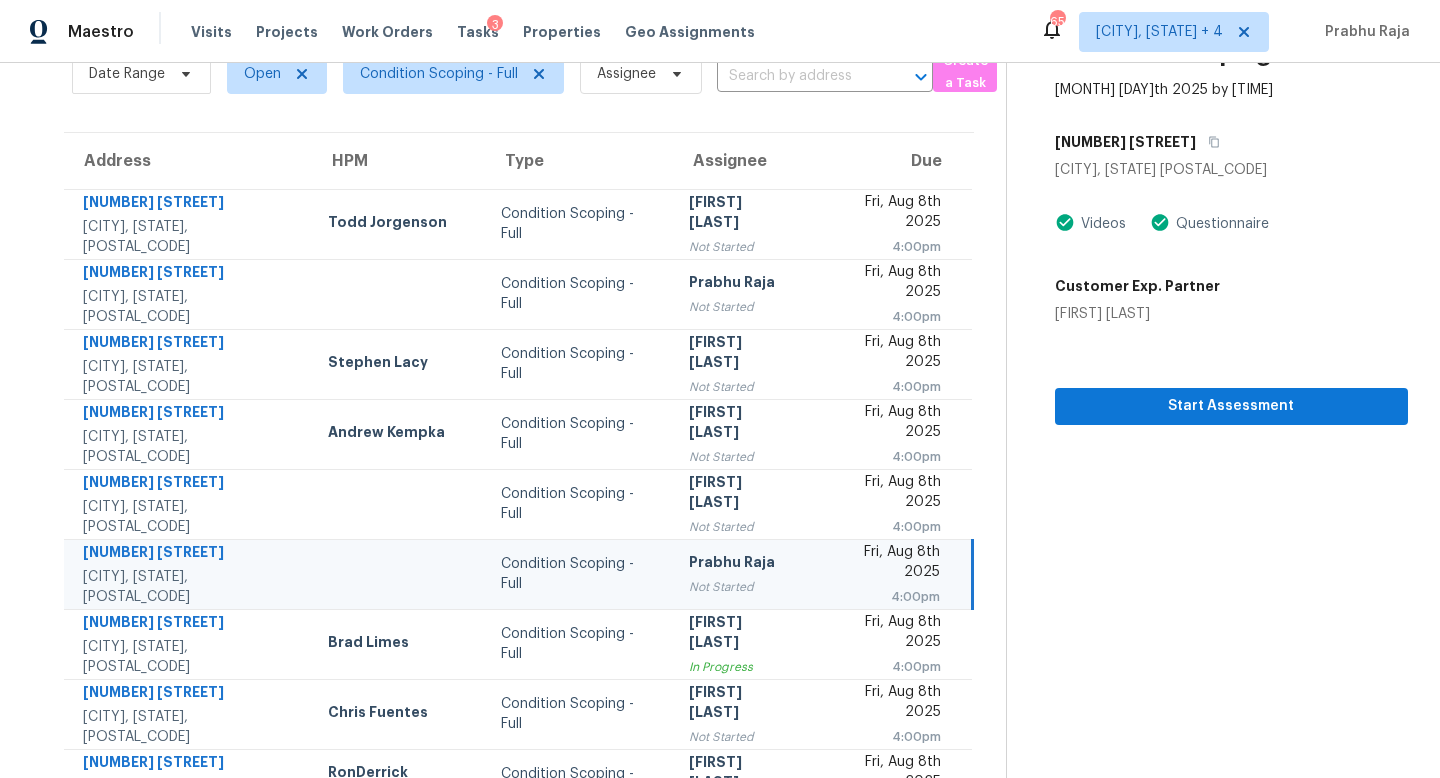 click on "Not Started" at bounding box center [741, 587] 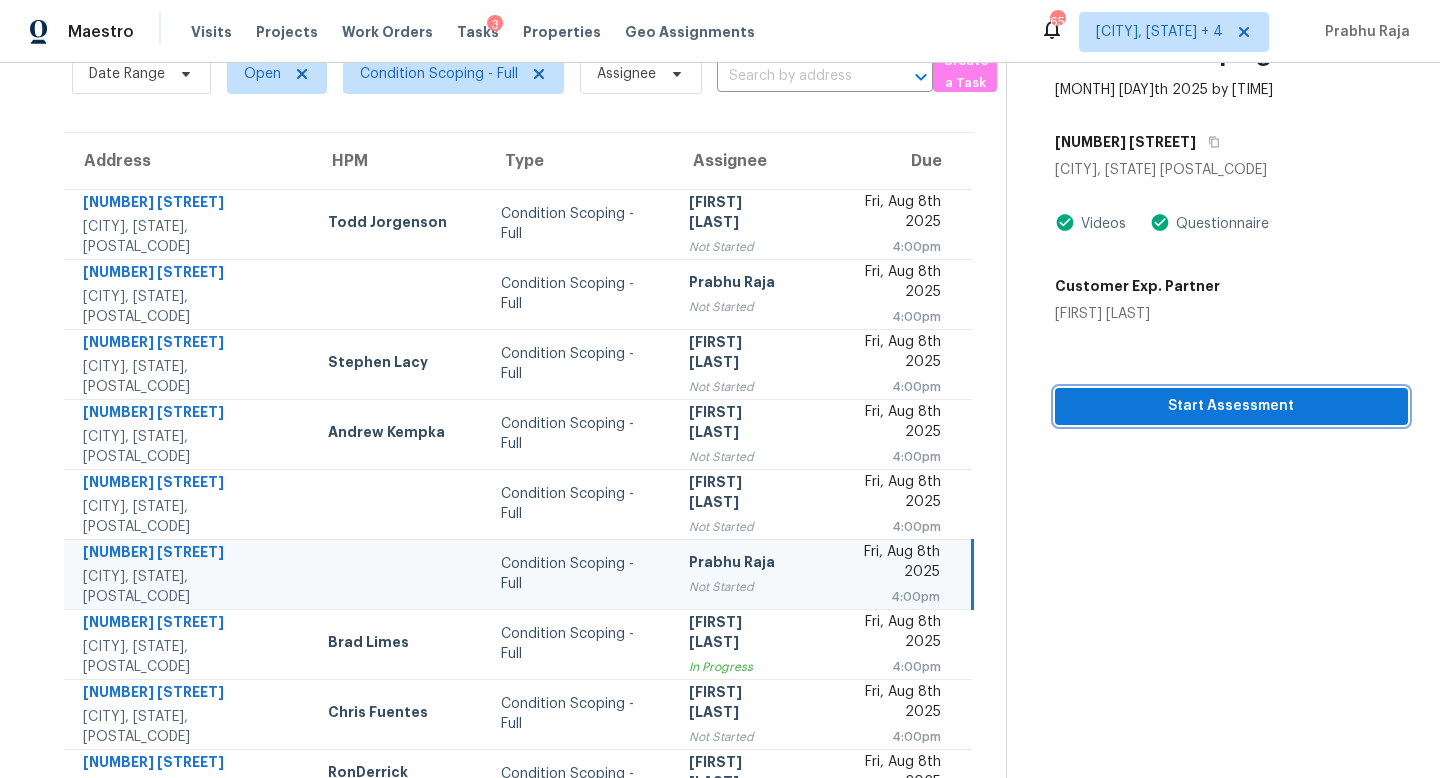 click on "Start Assessment" at bounding box center [1231, 406] 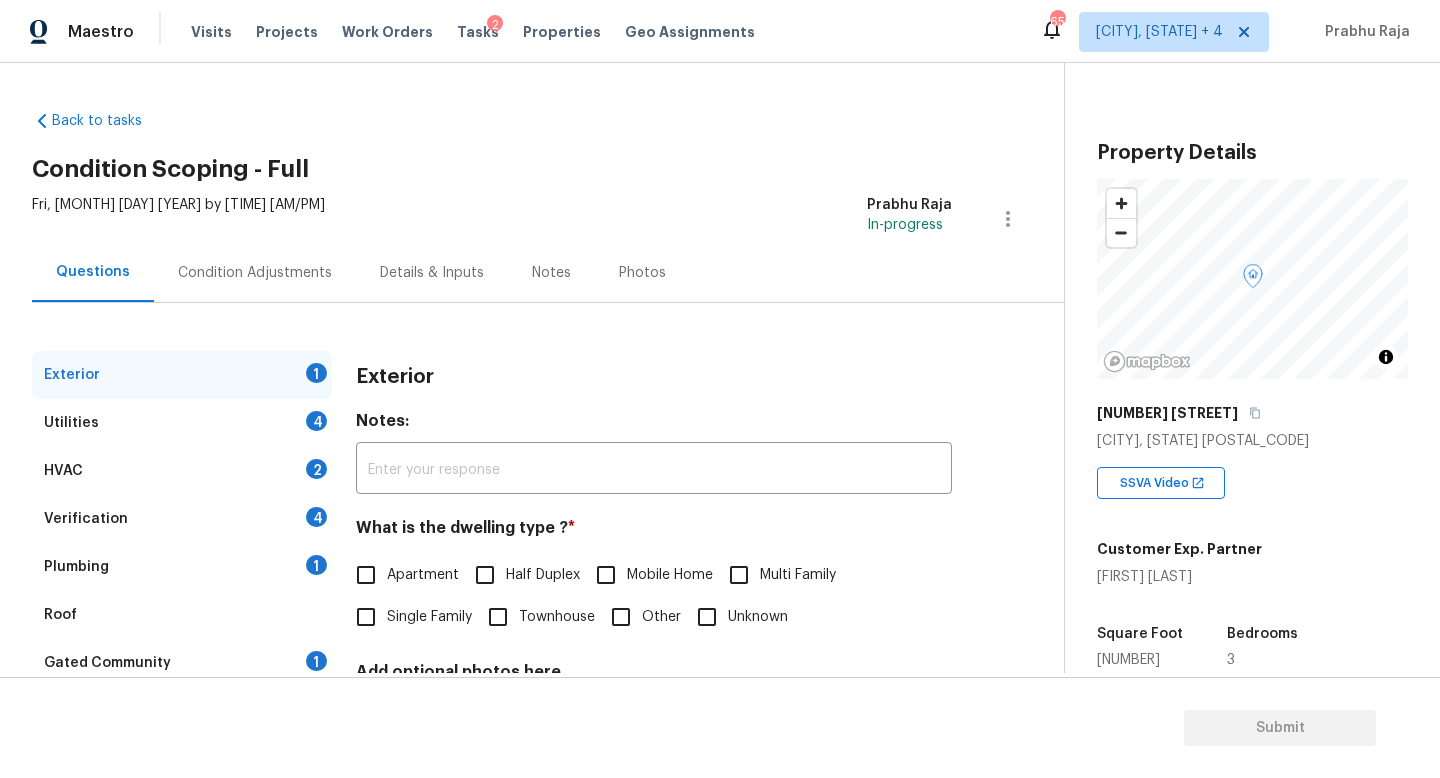 click on "Condition Adjustments" at bounding box center [255, 272] 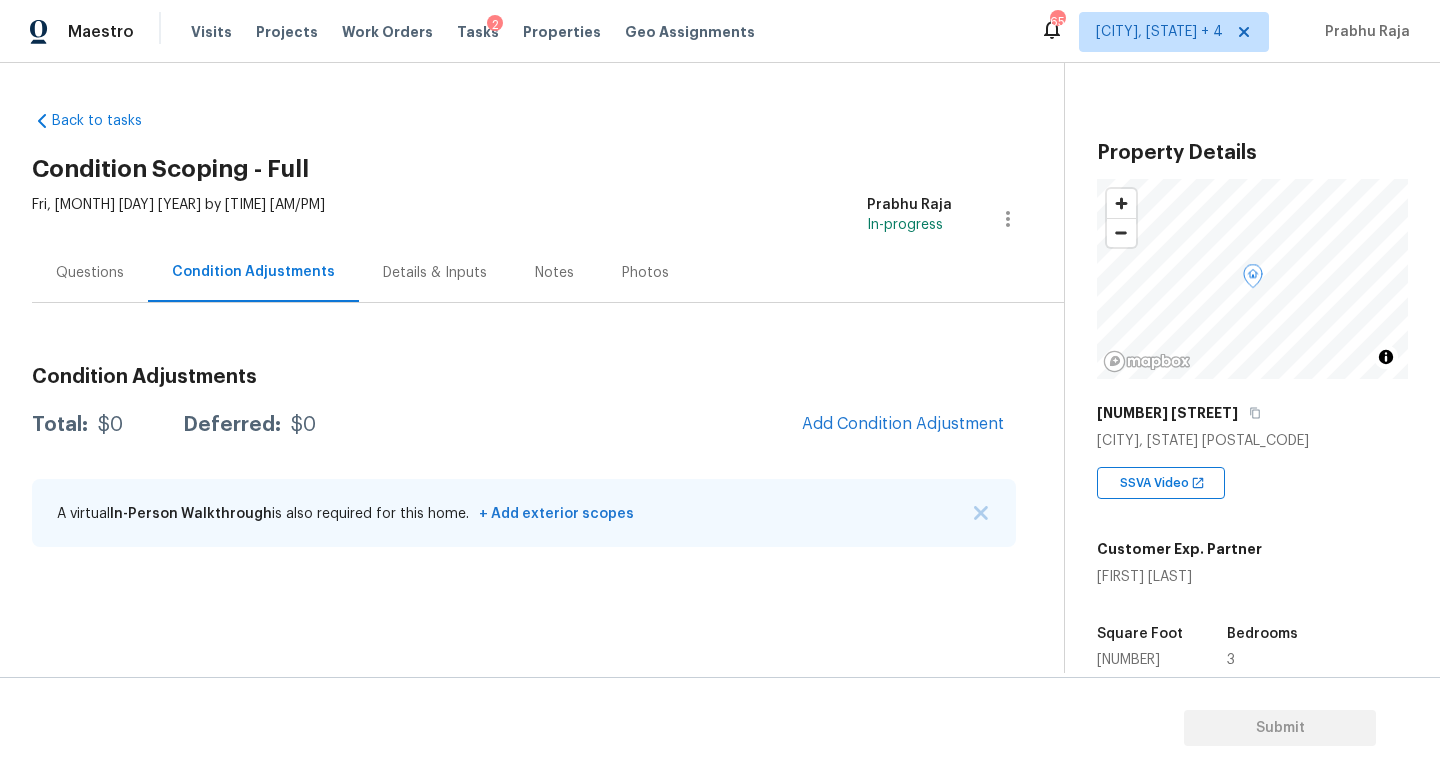 click on "Total:  $0 Deferred:  $0 Add Condition Adjustment" at bounding box center [524, 425] 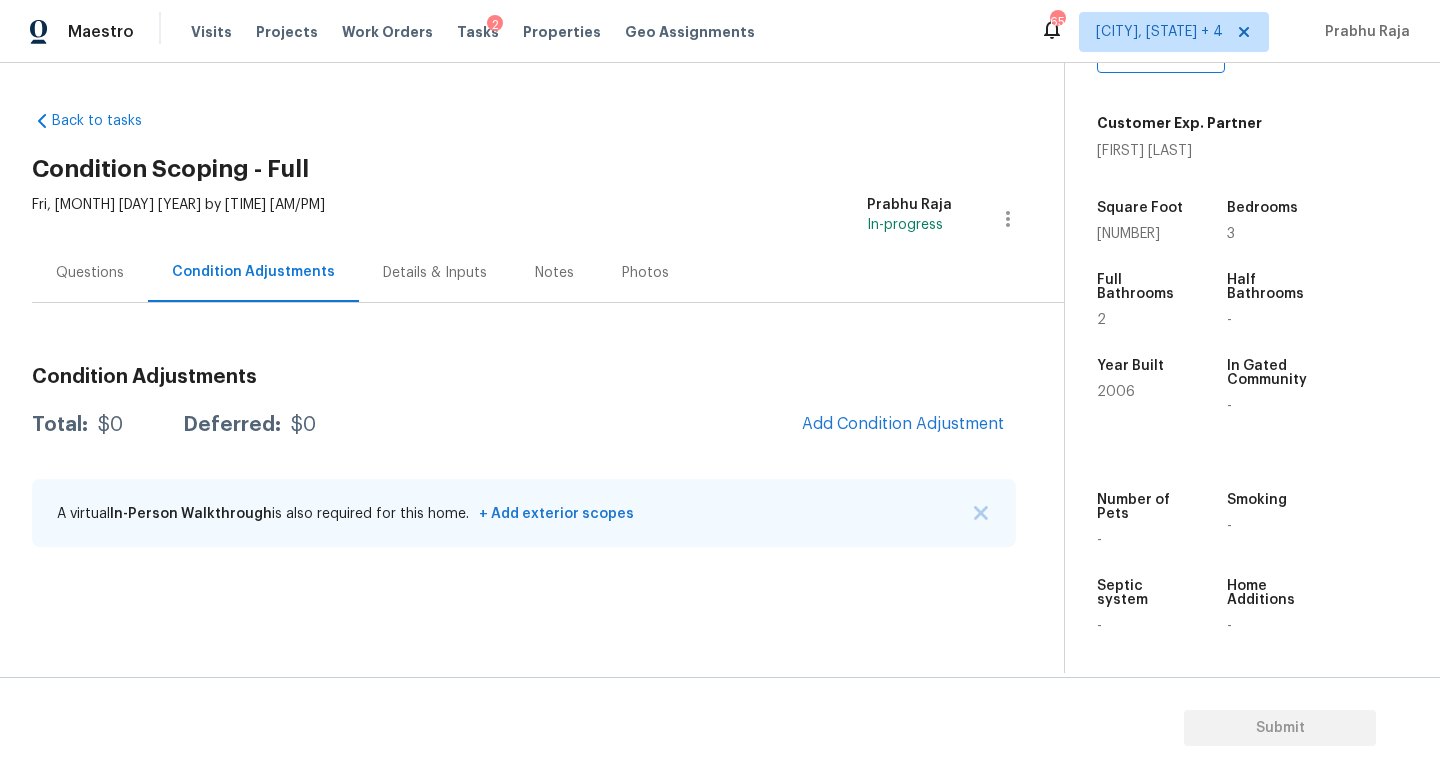 scroll, scrollTop: 424, scrollLeft: 0, axis: vertical 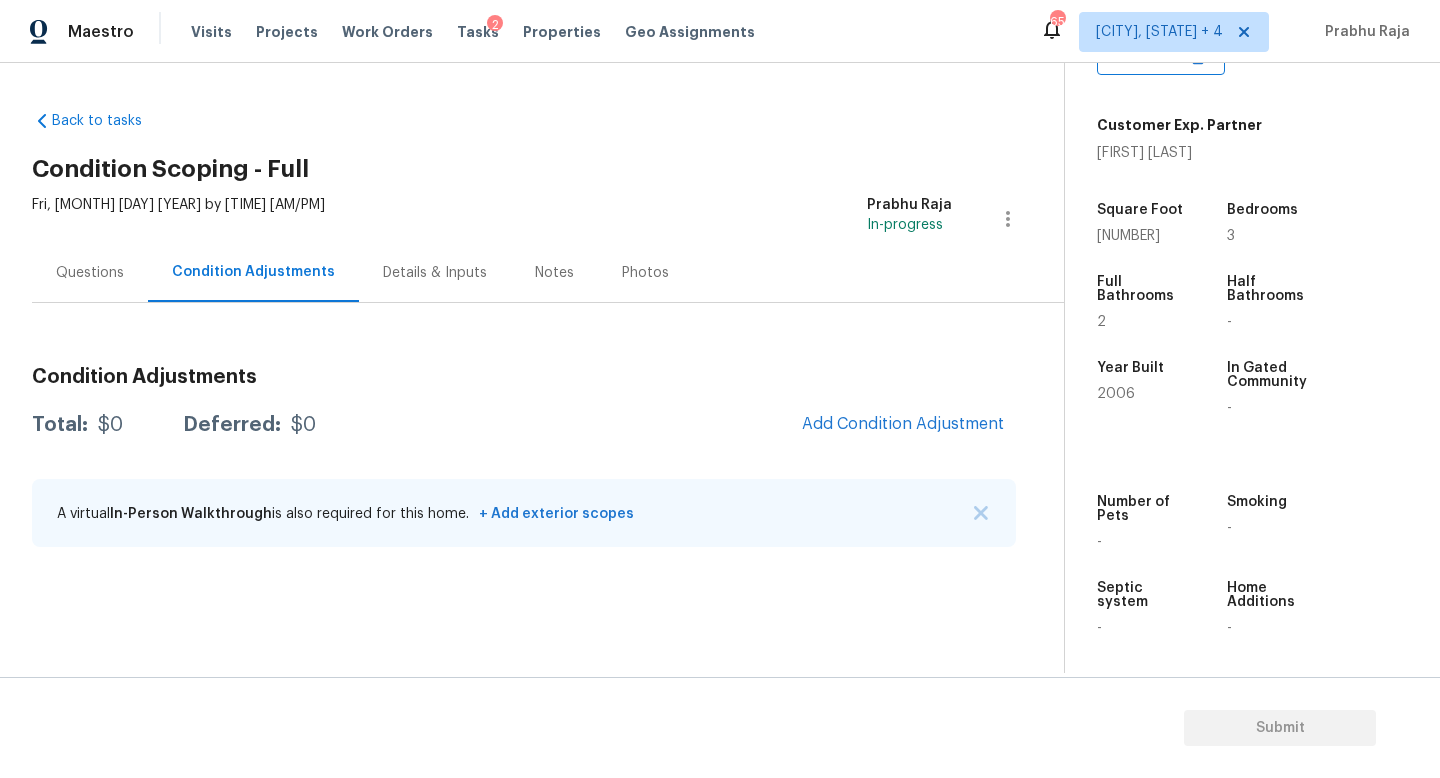 click on "Questions" at bounding box center (90, 273) 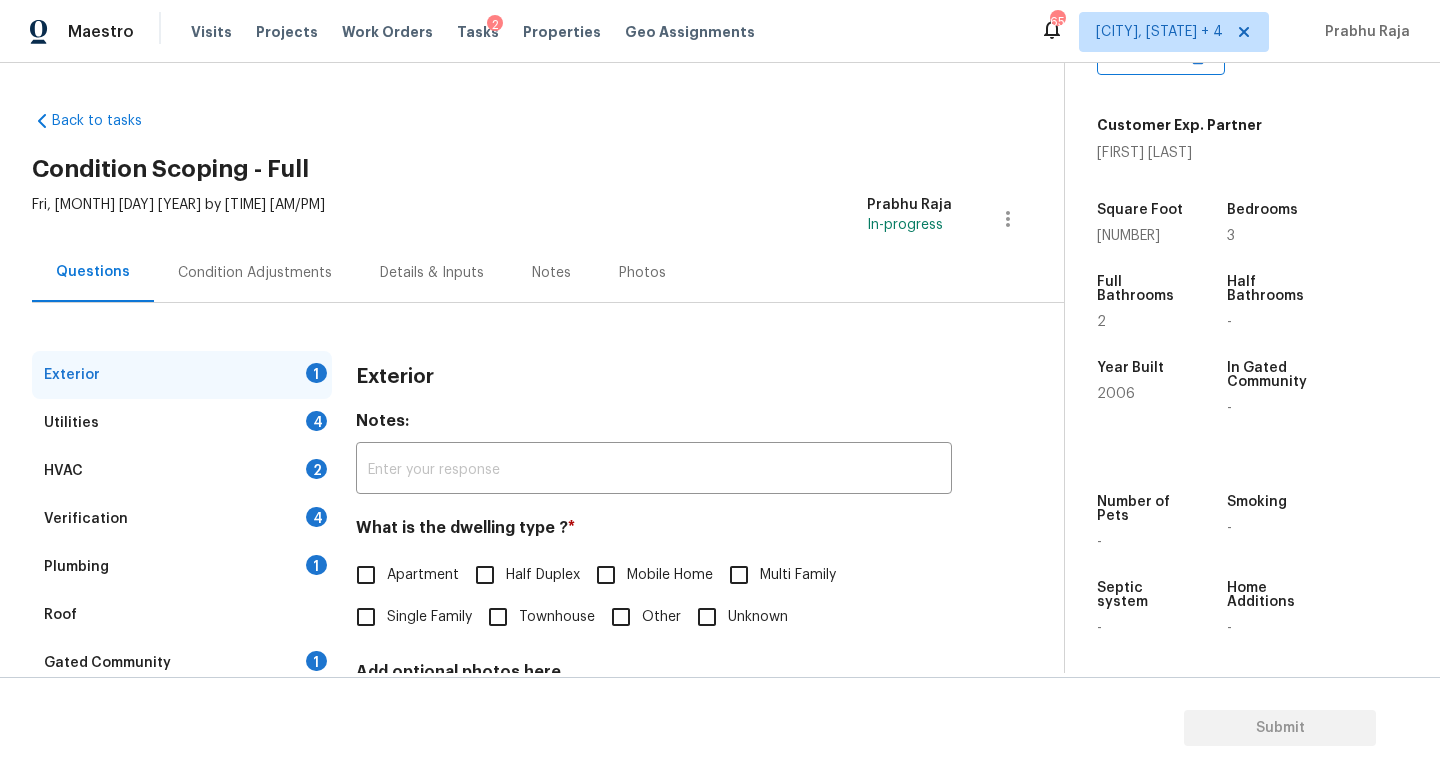 scroll, scrollTop: 185, scrollLeft: 0, axis: vertical 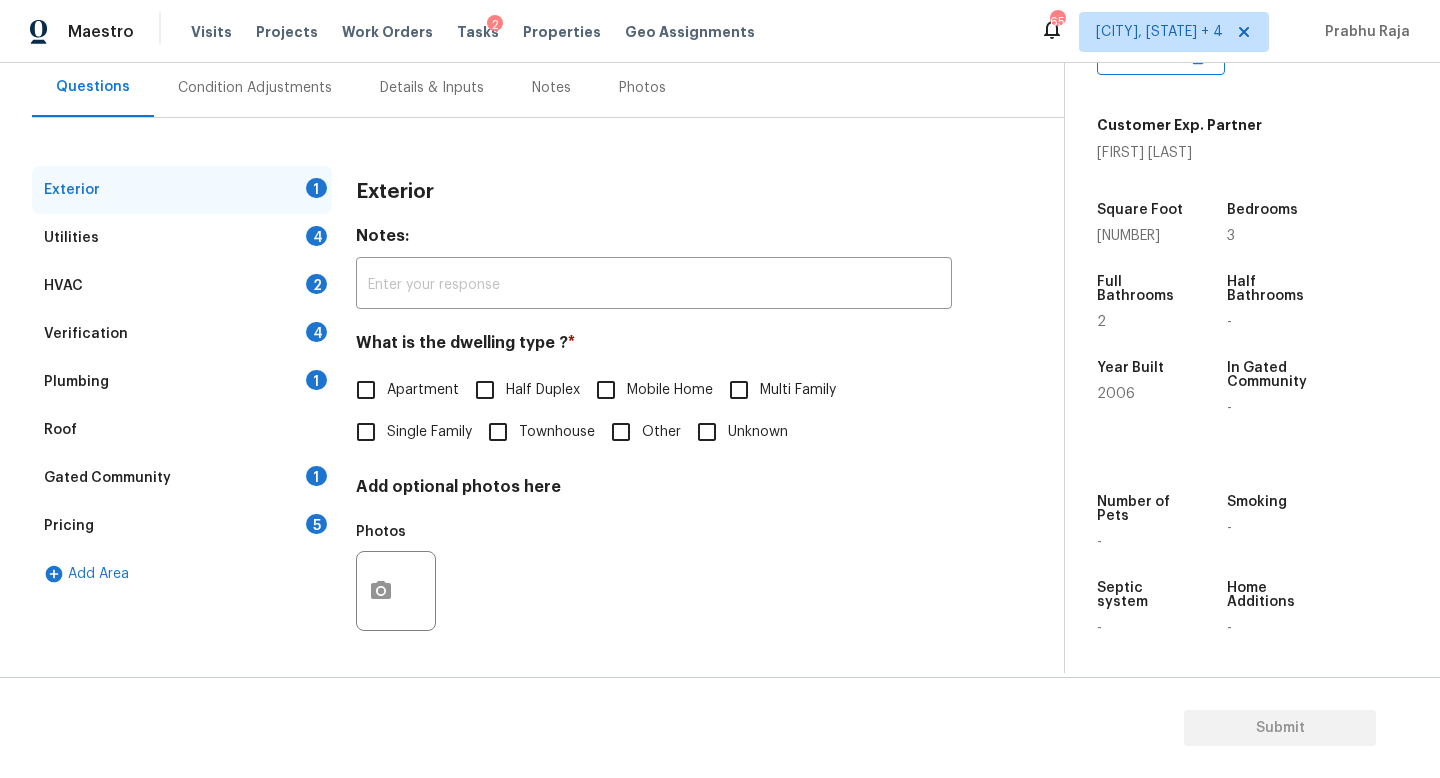 click on "Single Family" at bounding box center [366, 432] 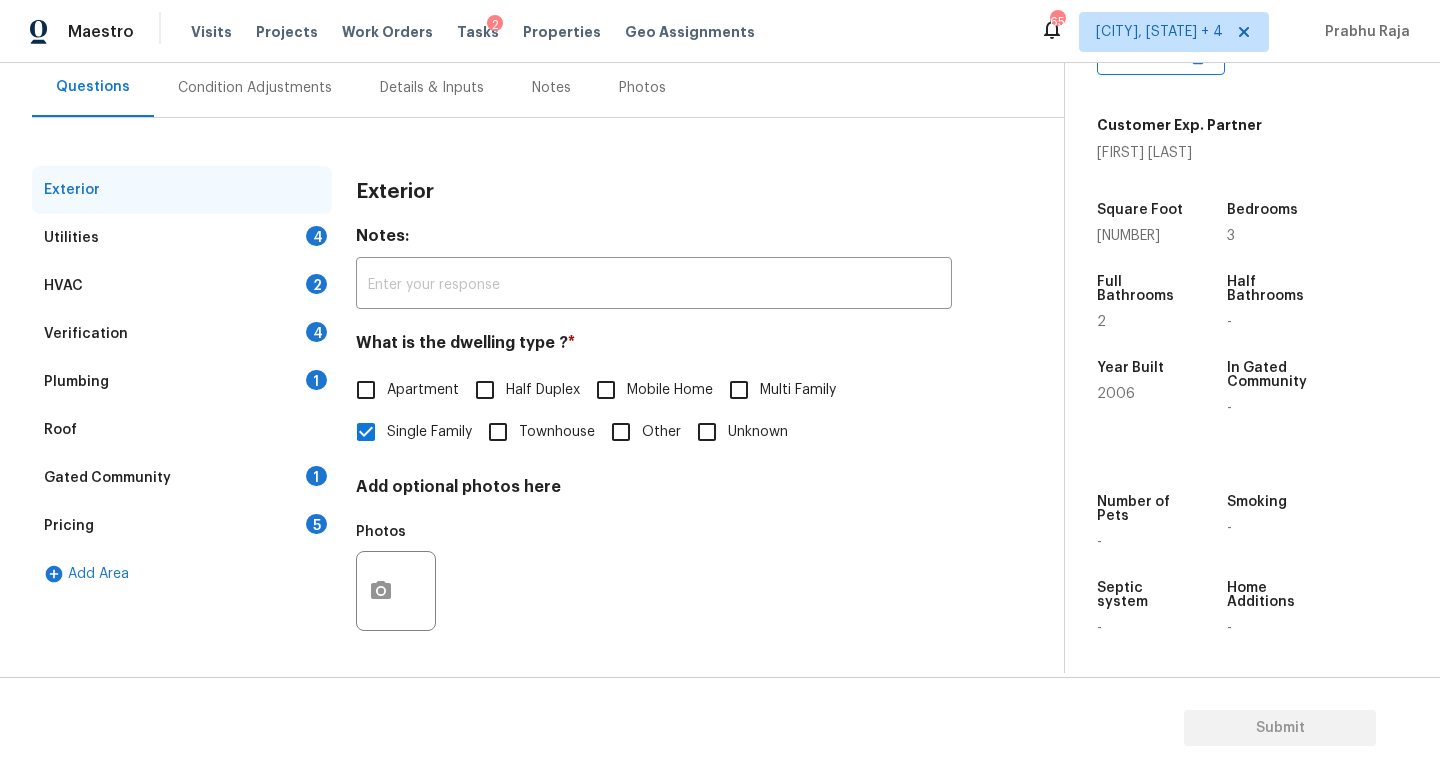 click on "Pricing 5" at bounding box center (182, 526) 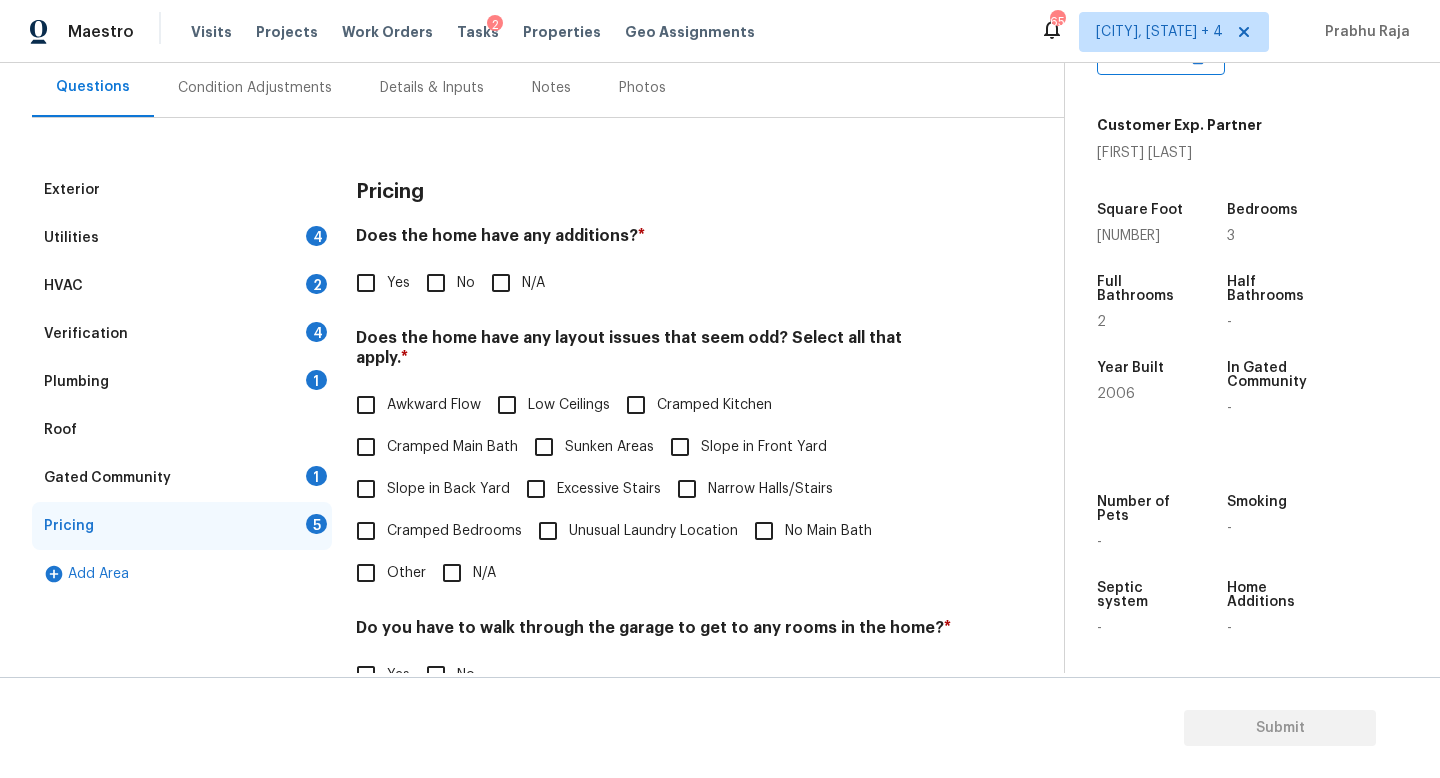 scroll, scrollTop: 304, scrollLeft: 0, axis: vertical 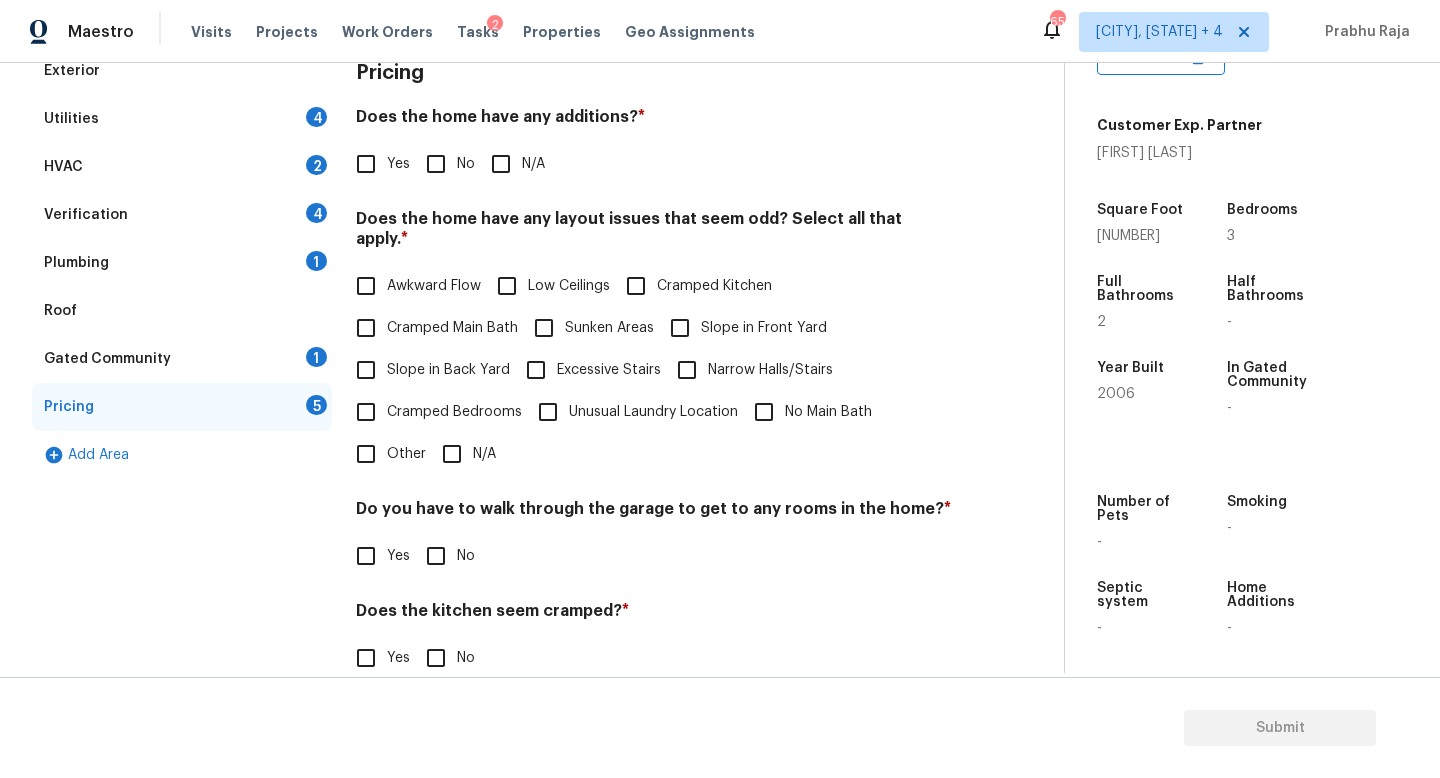 click on "Slope in Back Yard" at bounding box center (427, 370) 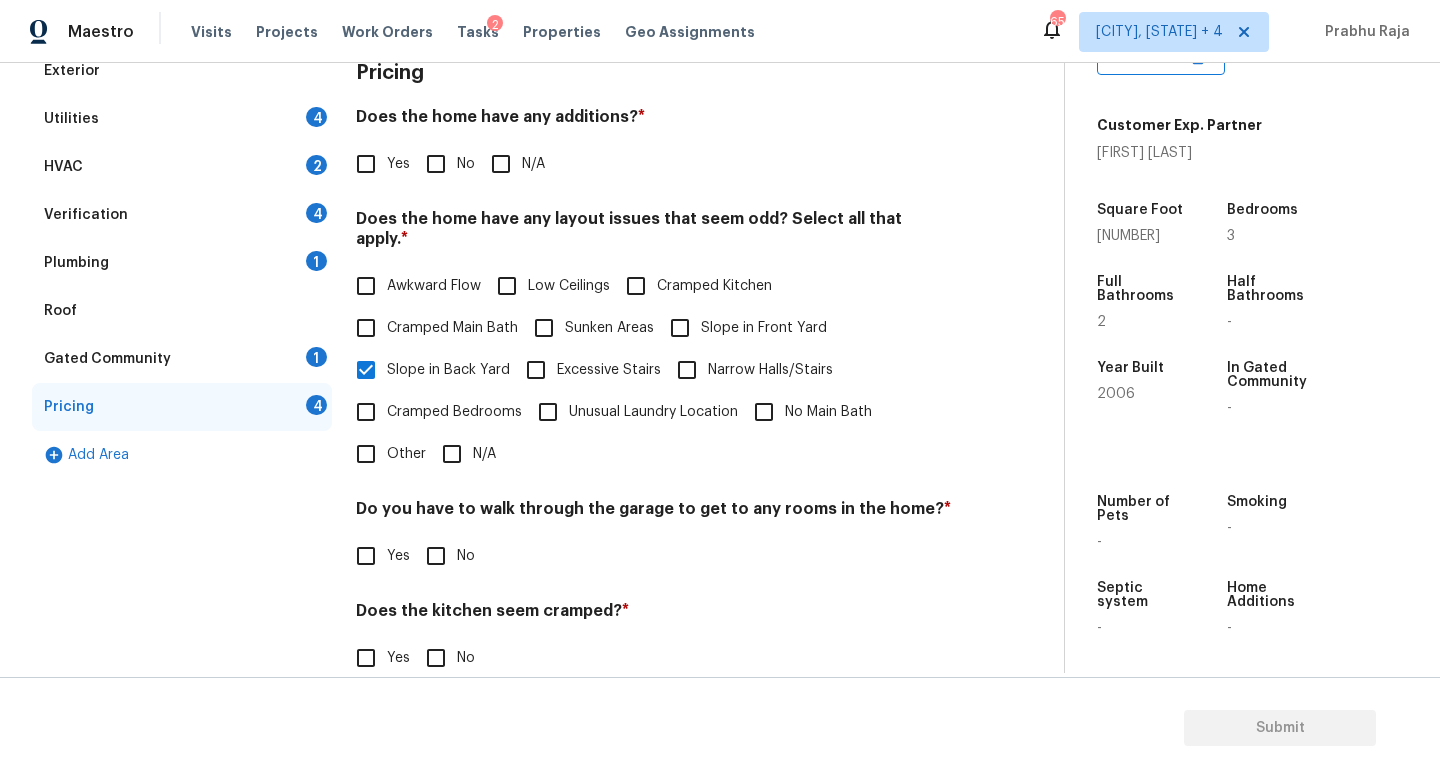 click on "Slope in Front Yard" at bounding box center [680, 328] 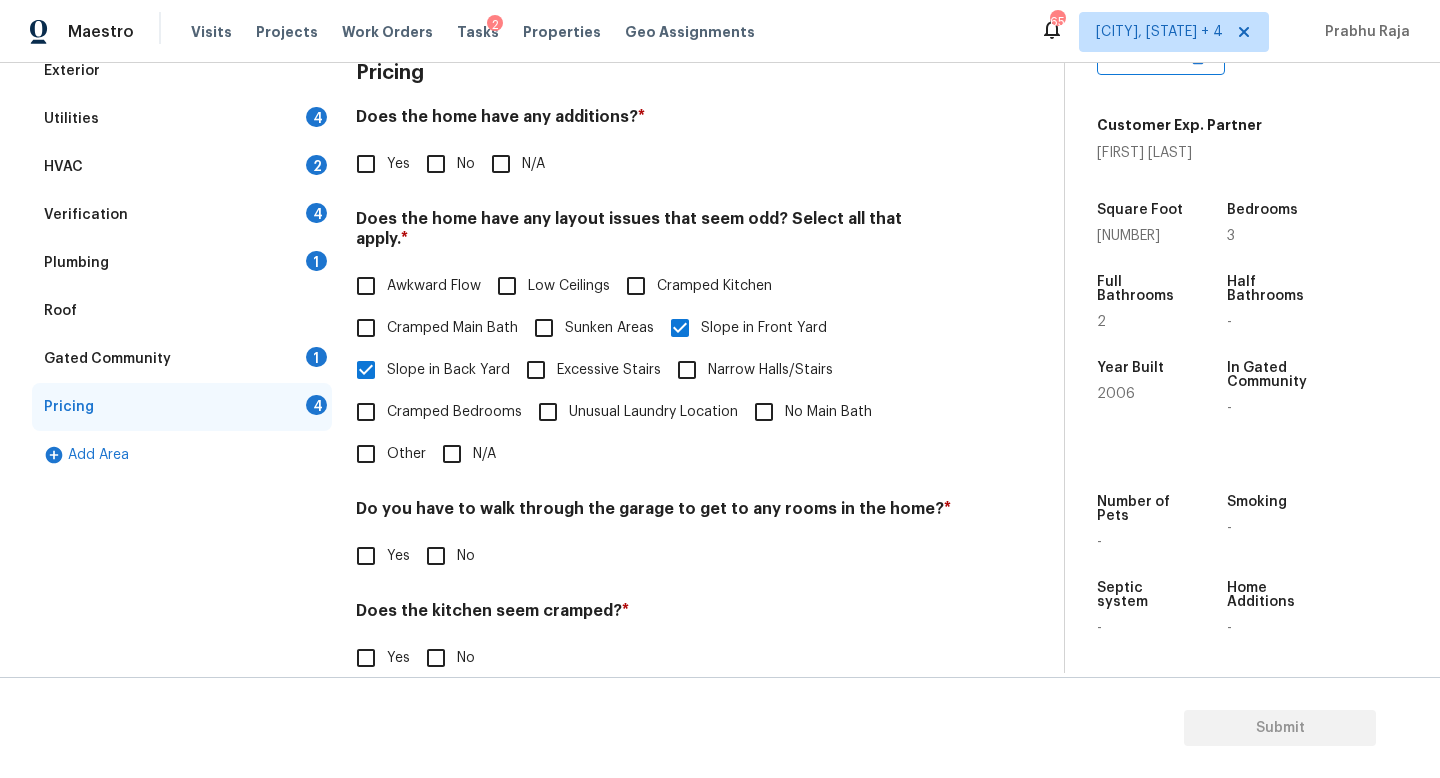 click on "No" at bounding box center [436, 164] 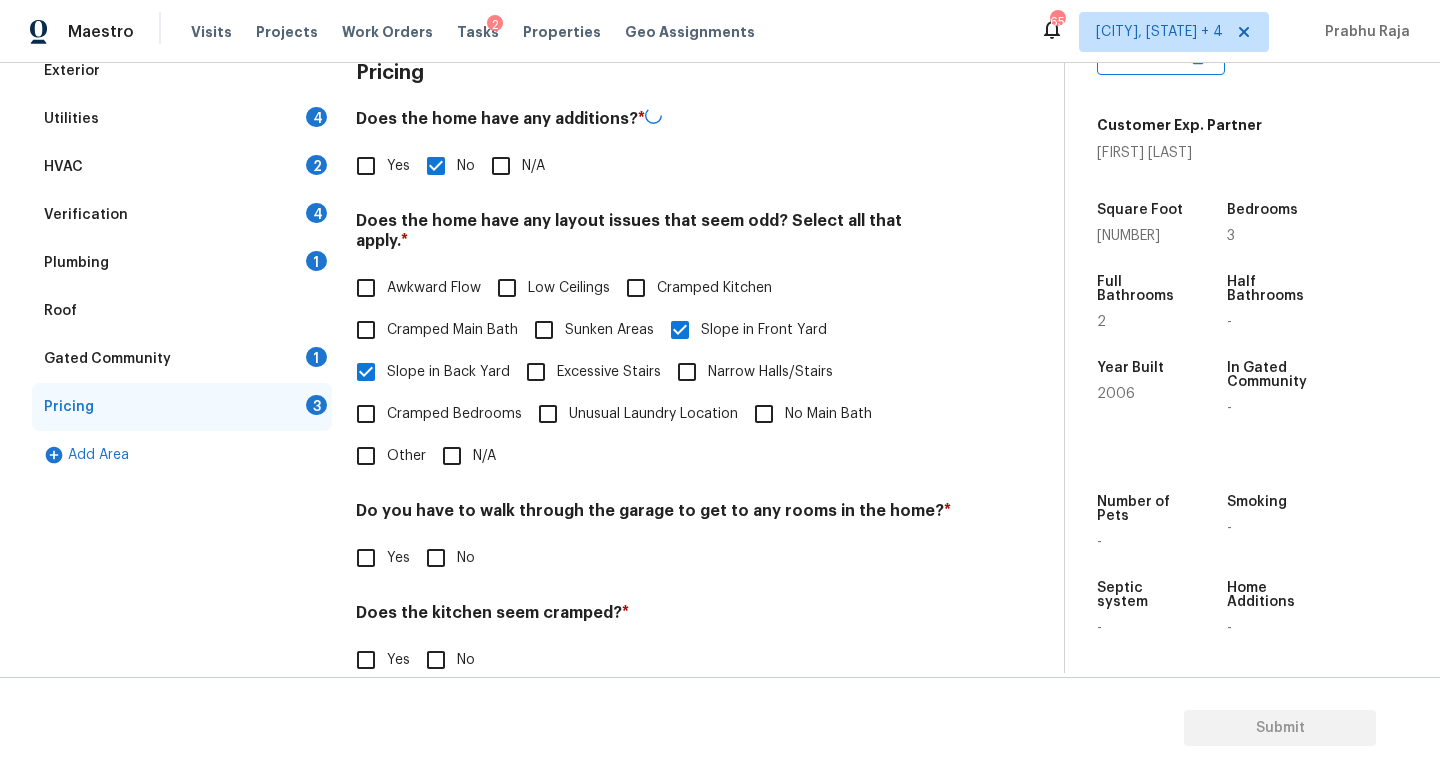 scroll, scrollTop: 422, scrollLeft: 0, axis: vertical 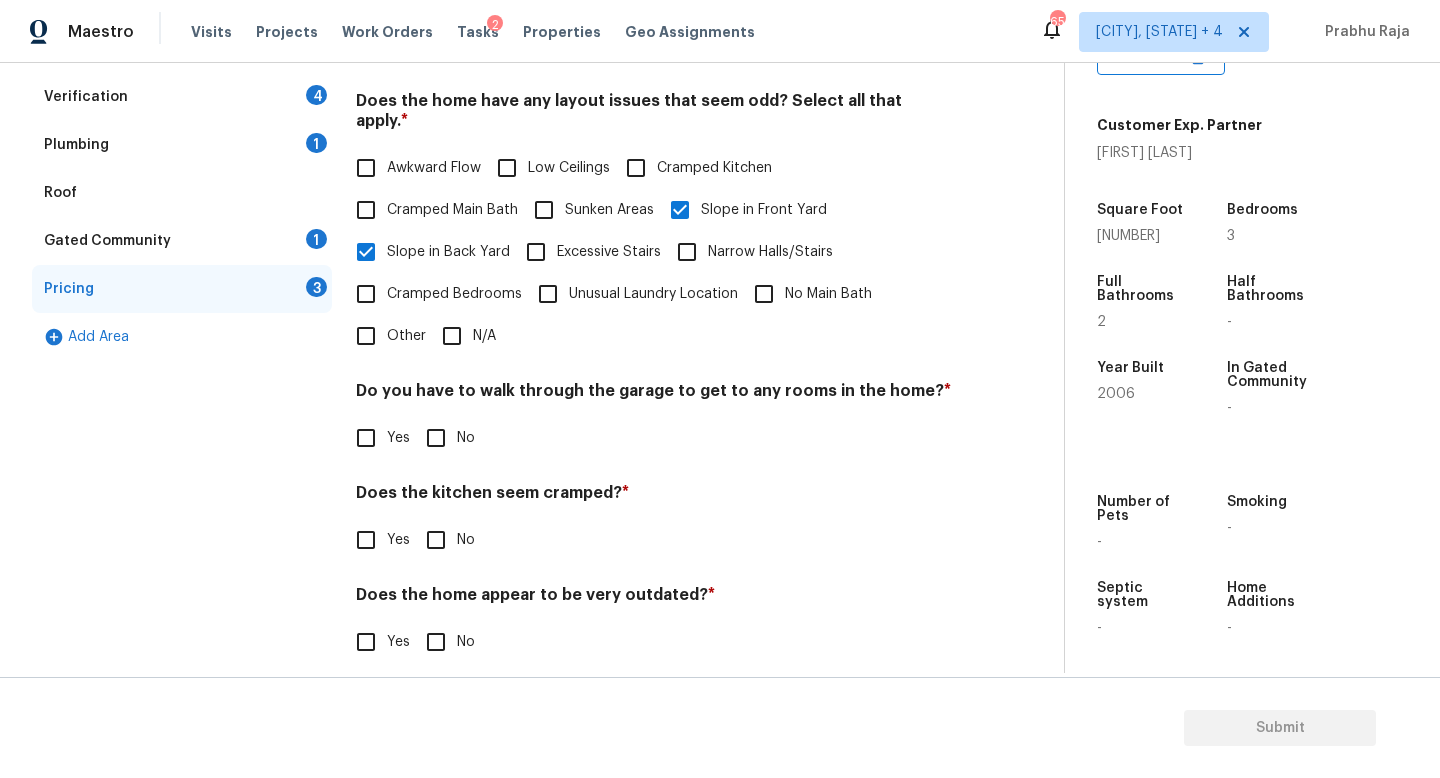 click on "No" at bounding box center [436, 438] 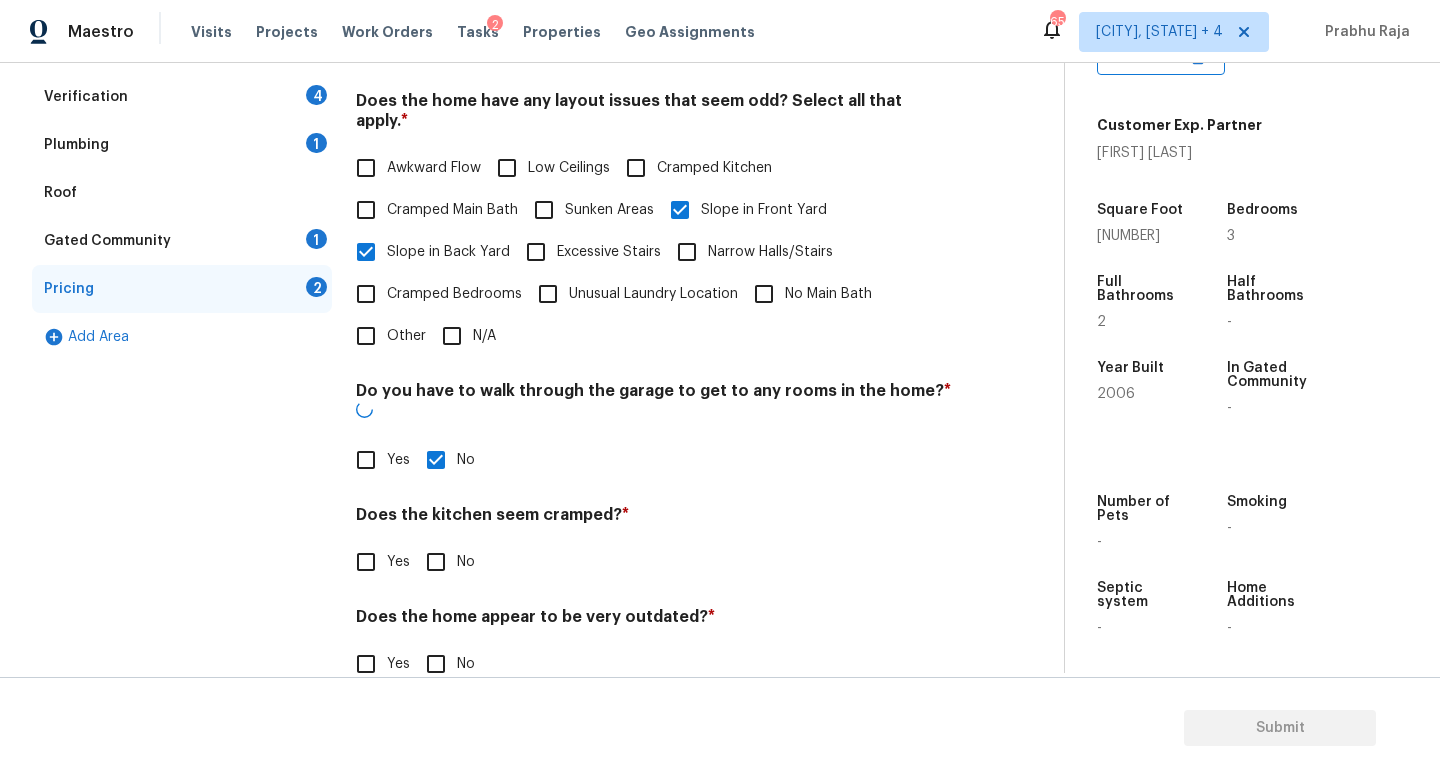 click on "No" at bounding box center (436, 562) 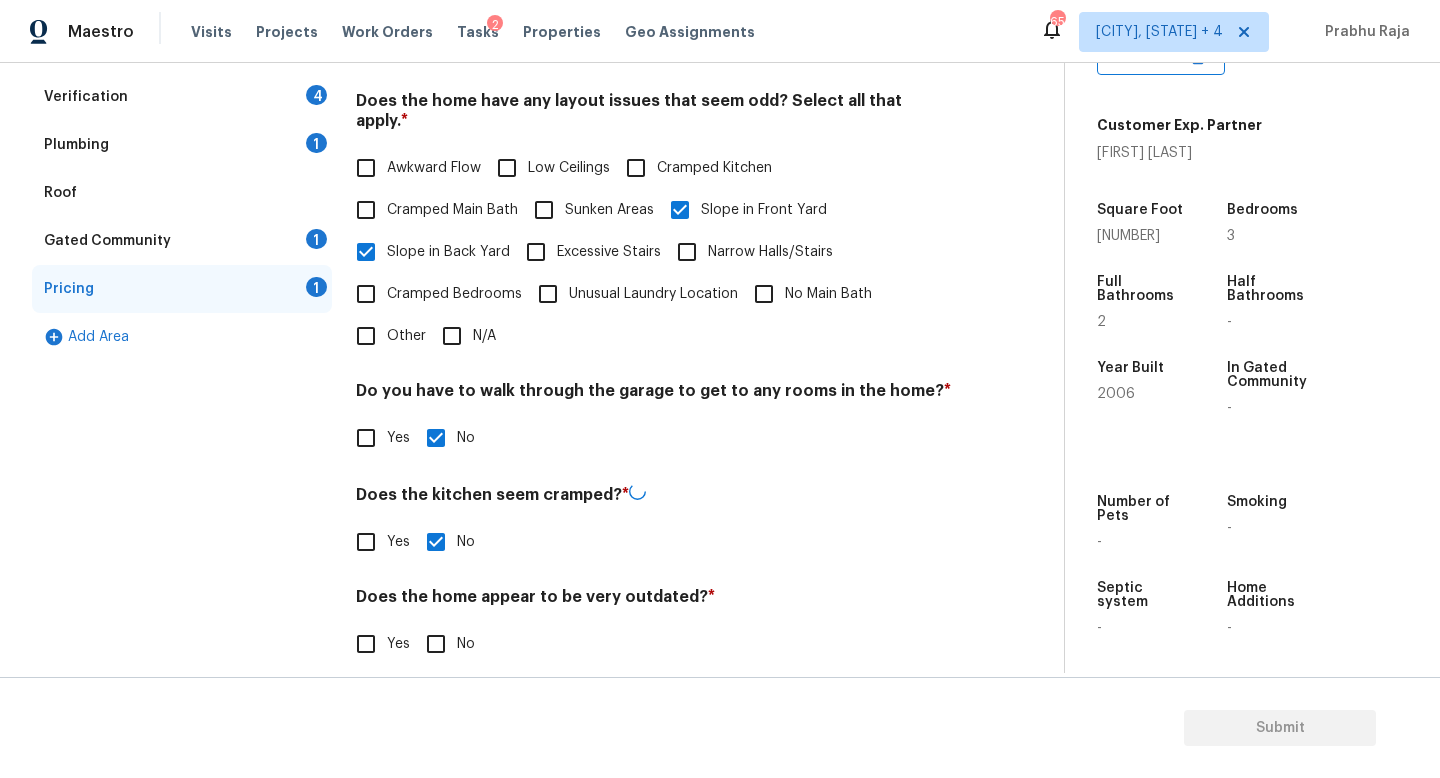 click on "No" at bounding box center (436, 644) 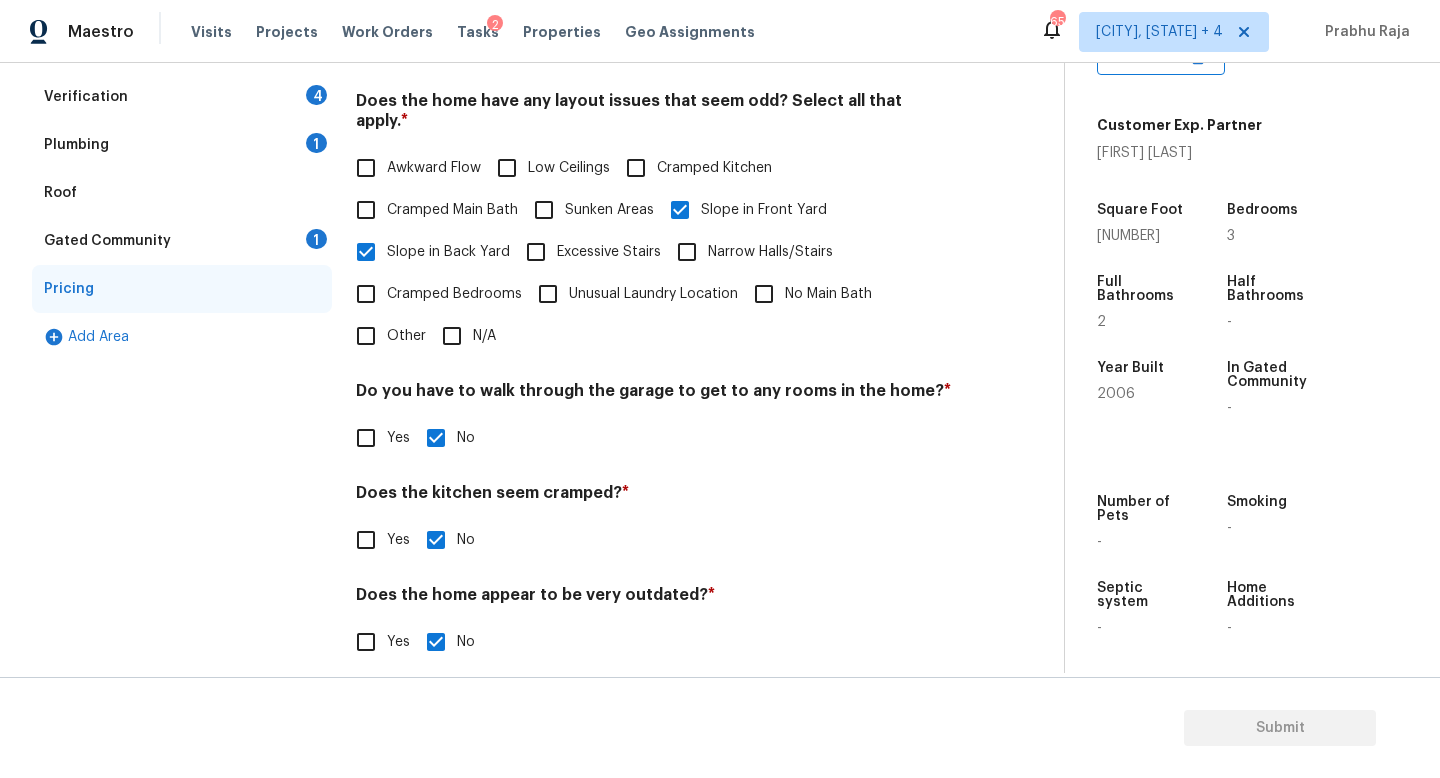 scroll, scrollTop: 93, scrollLeft: 0, axis: vertical 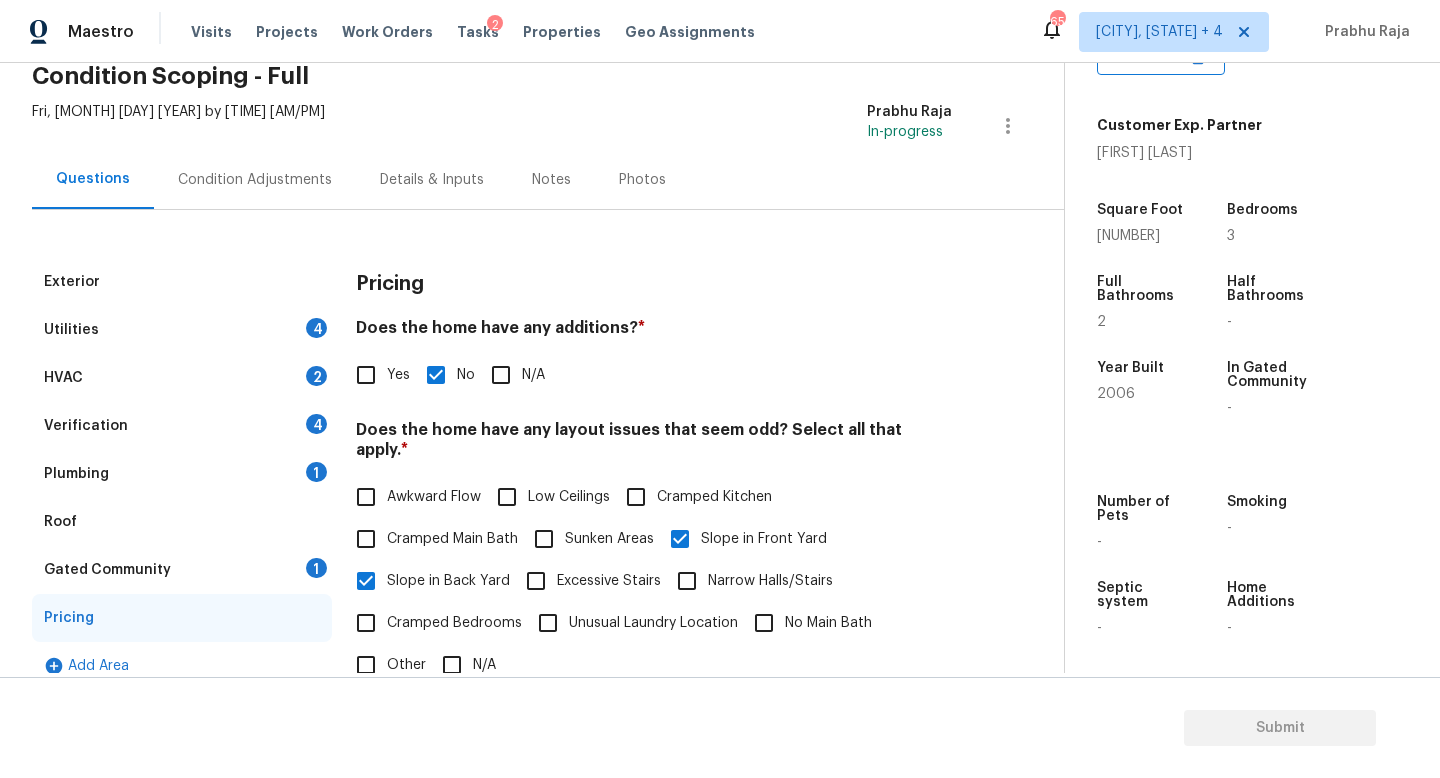 click on "Slope in Back Yard" at bounding box center (448, 581) 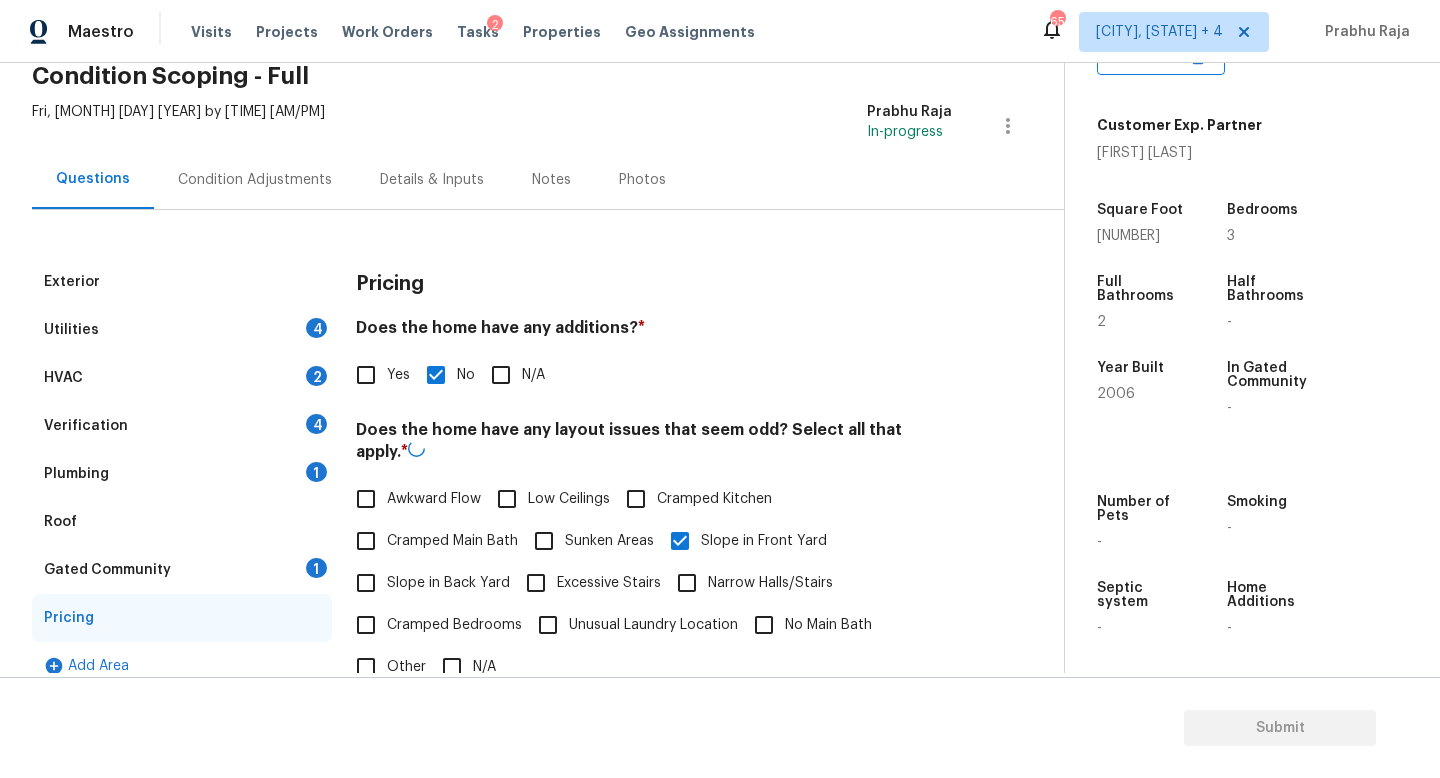 click on "Condition Adjustments" at bounding box center [255, 179] 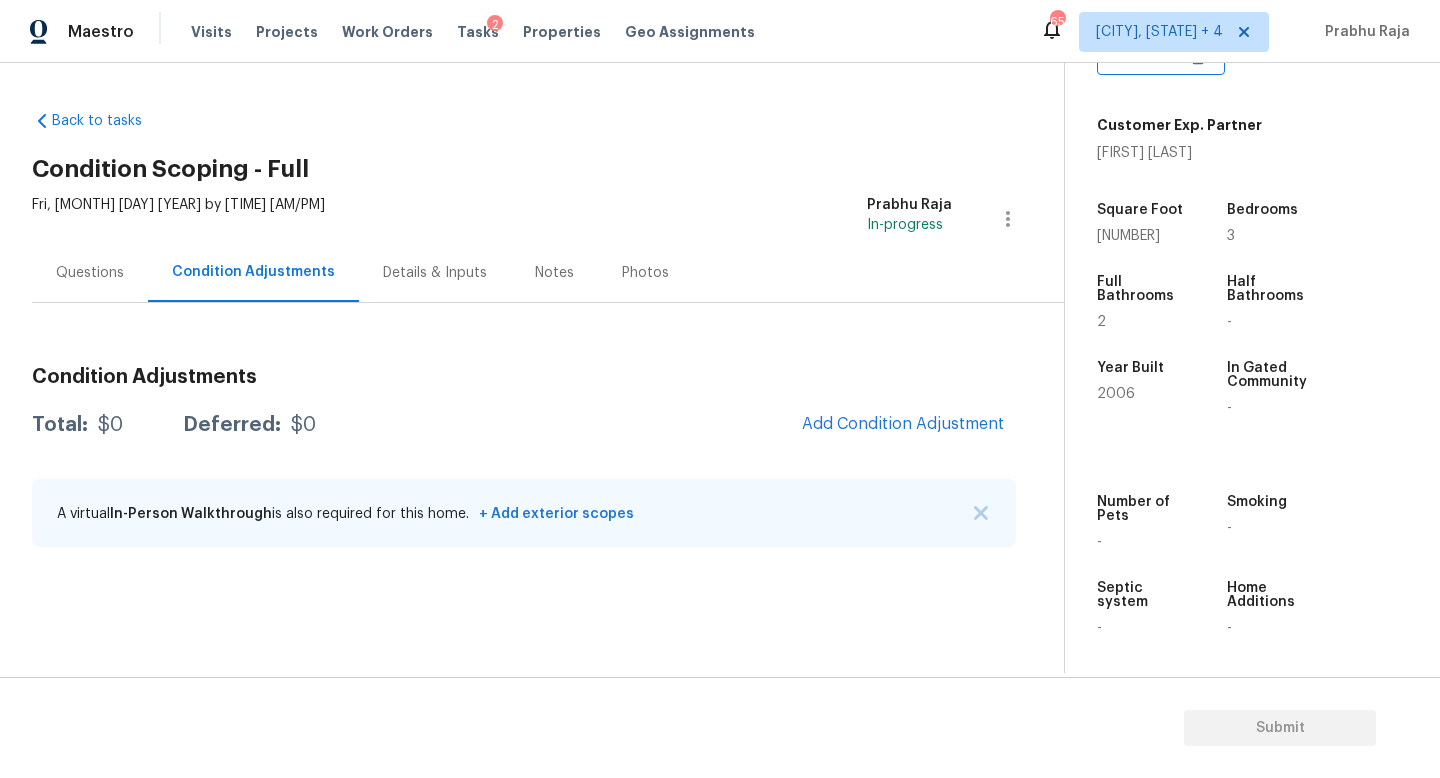 click on "1521" at bounding box center (1128, 236) 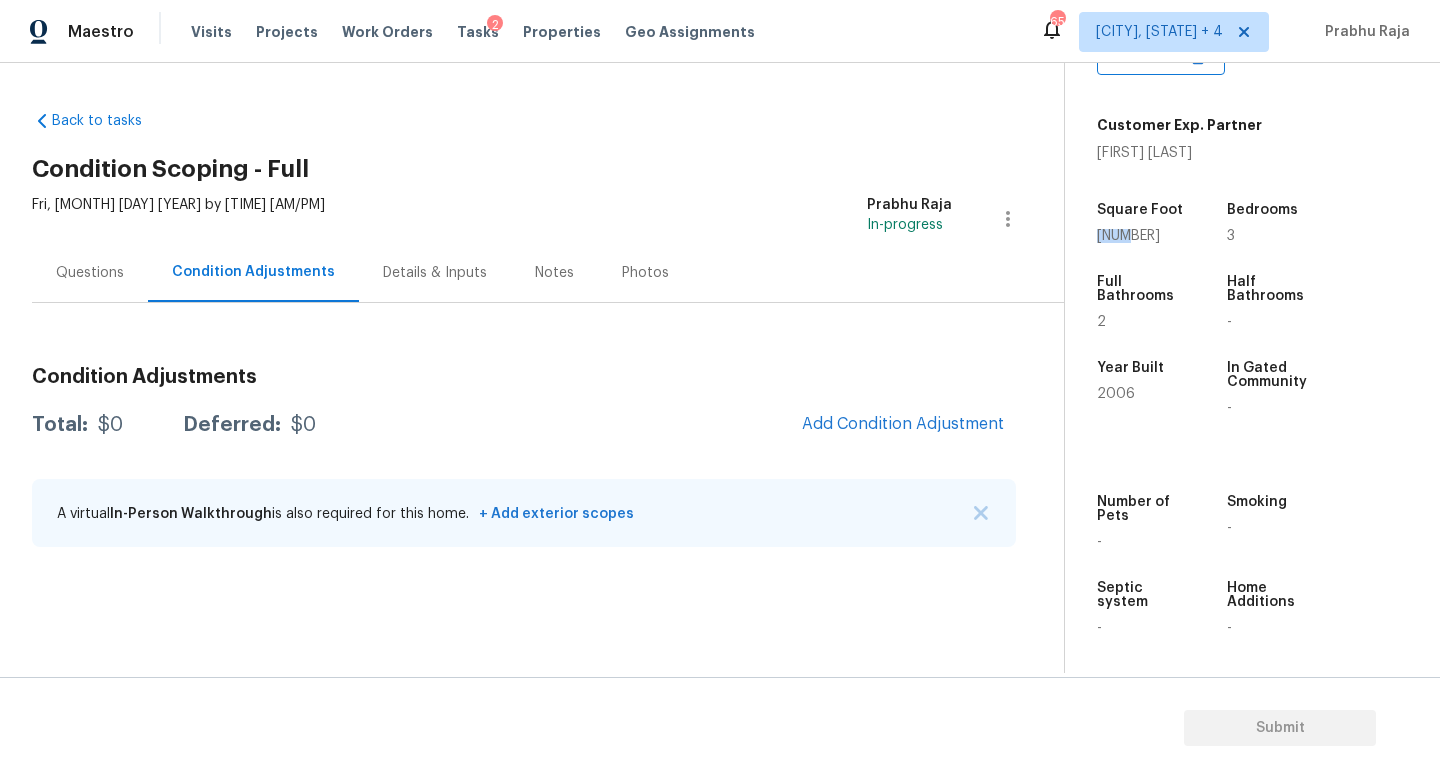 click on "1521" at bounding box center (1128, 236) 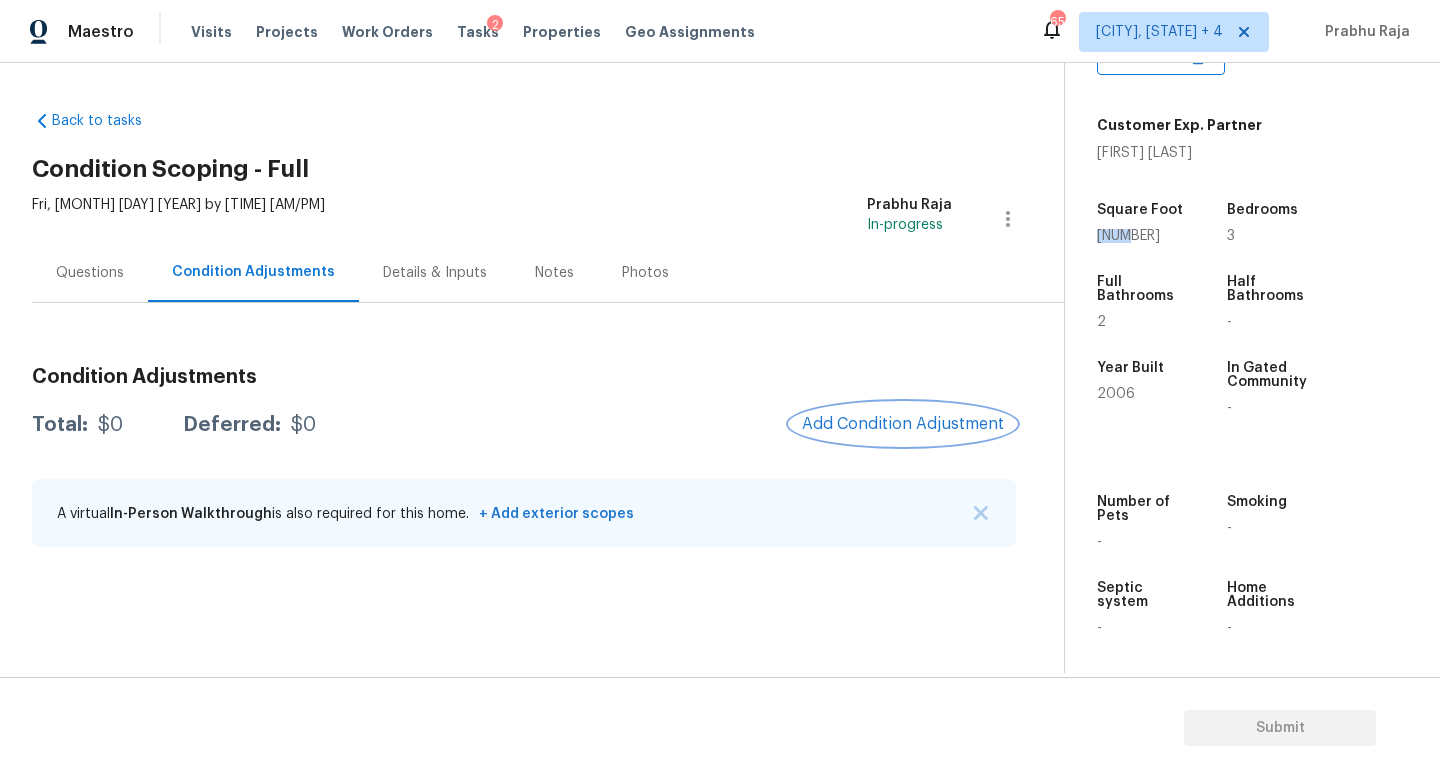 click on "Add Condition Adjustment" at bounding box center (903, 424) 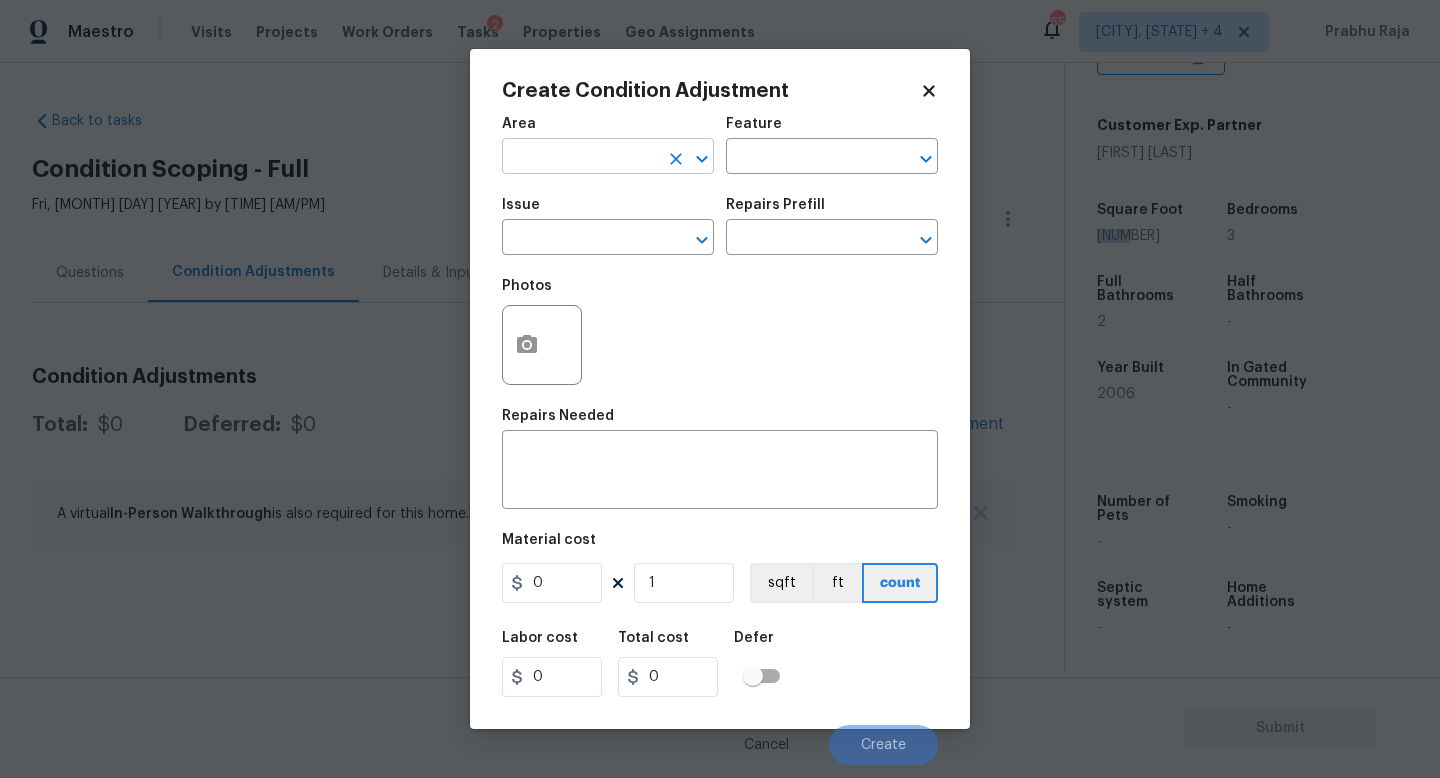click at bounding box center [580, 158] 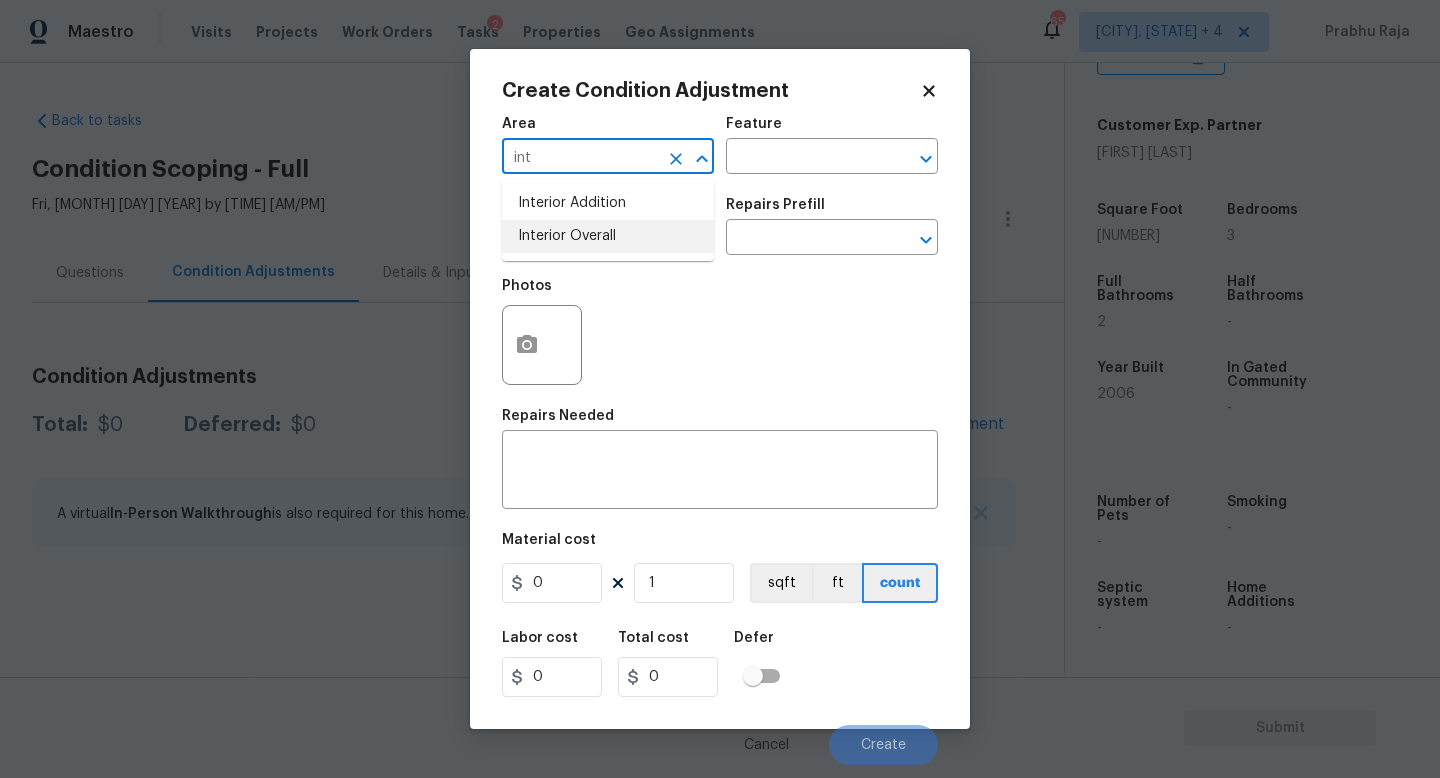 click on "Interior Overall" at bounding box center [608, 236] 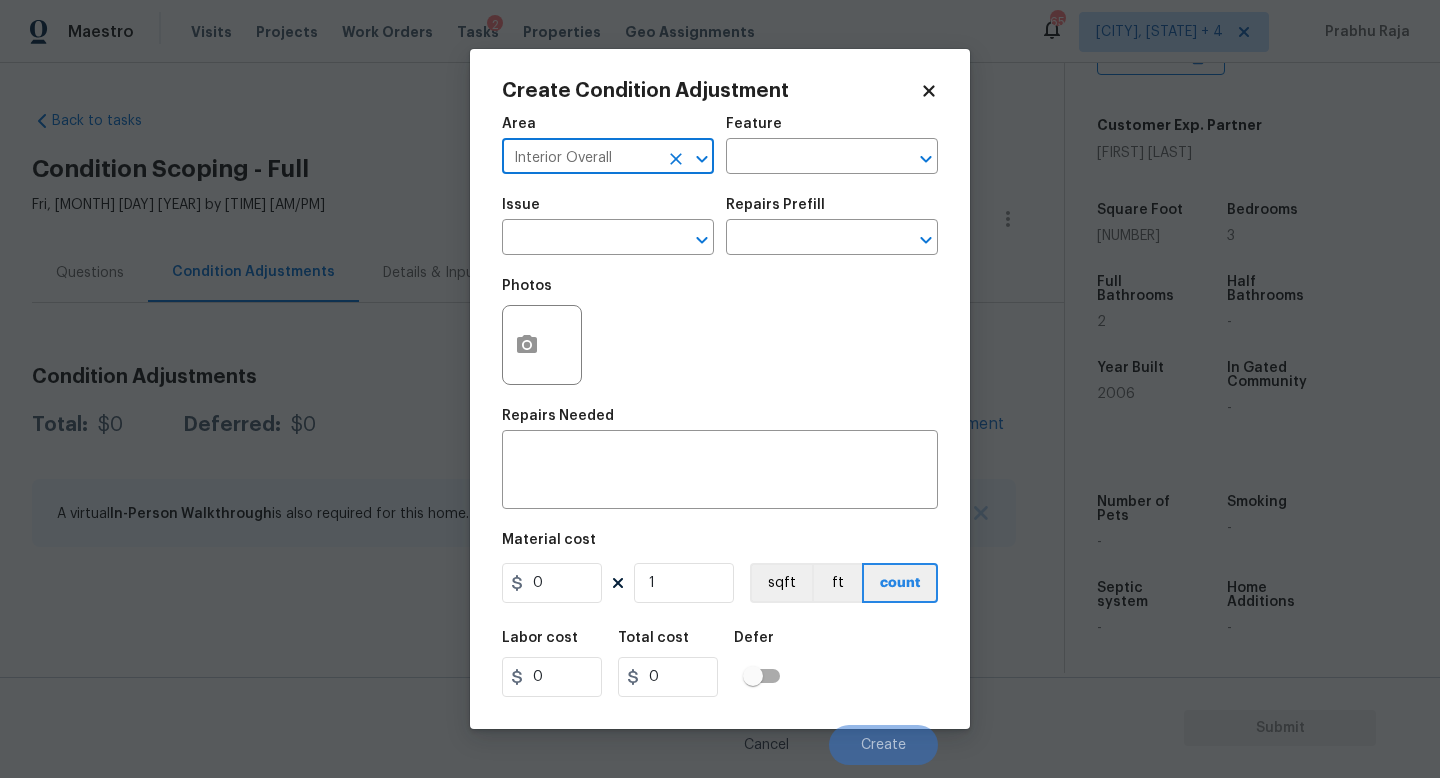 type on "Interior Overall" 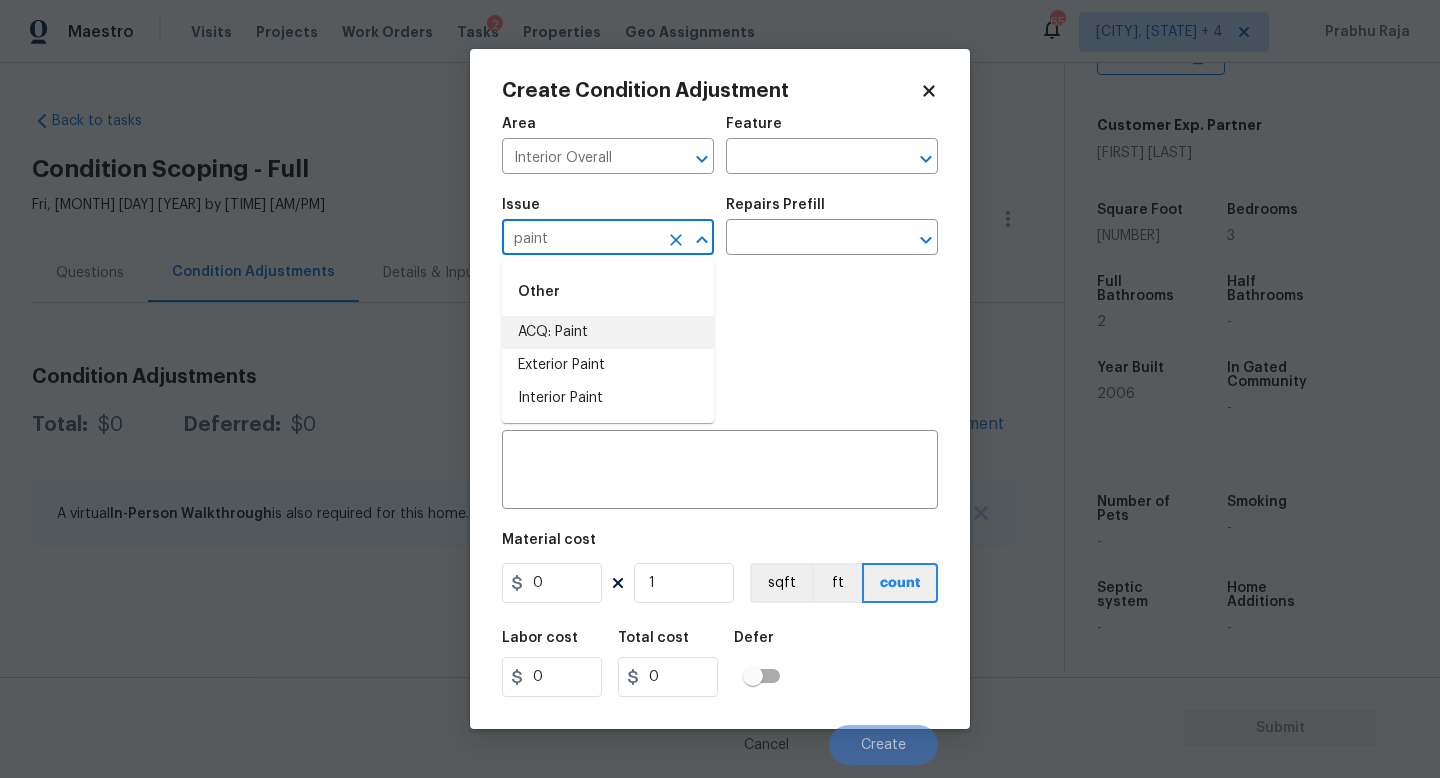 click on "ACQ: Paint" at bounding box center [608, 332] 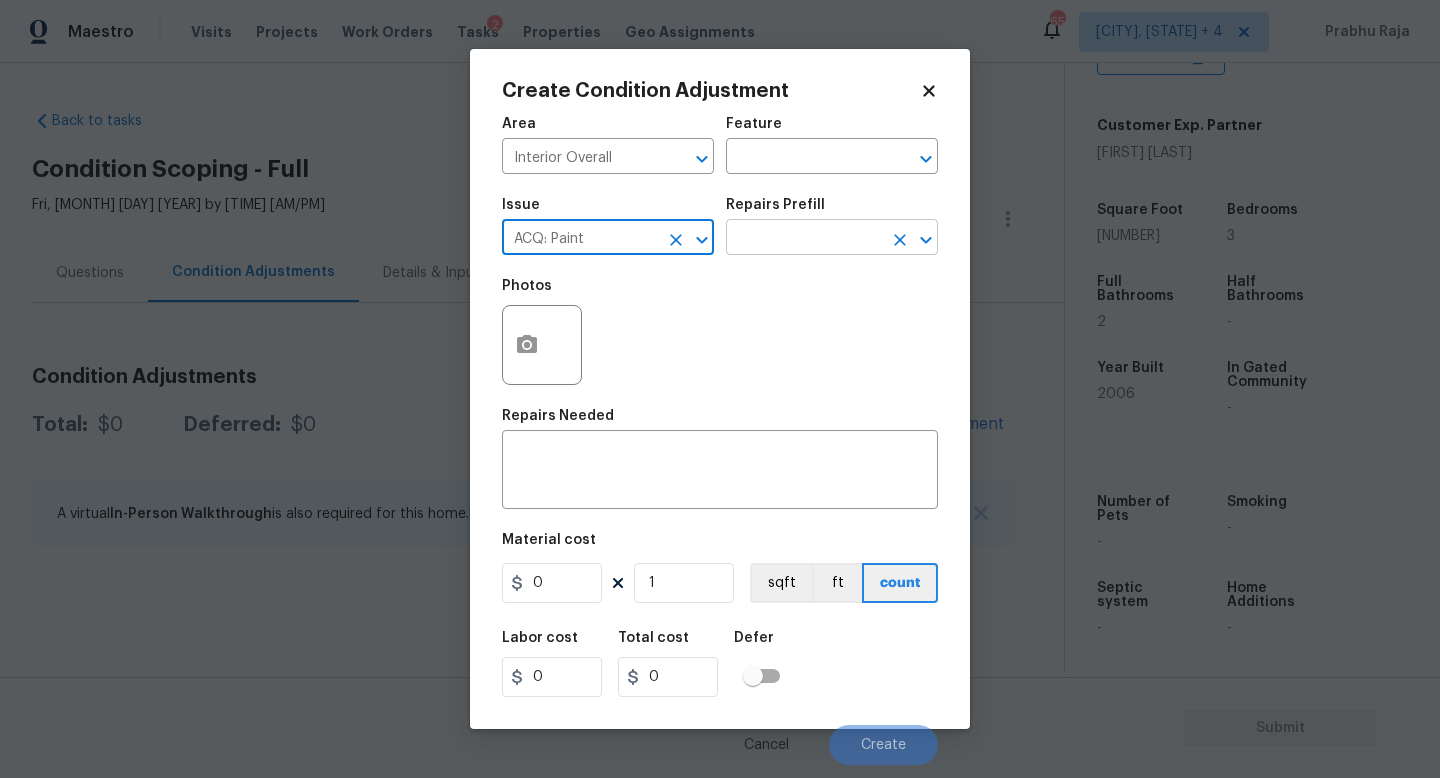 type on "ACQ: Paint" 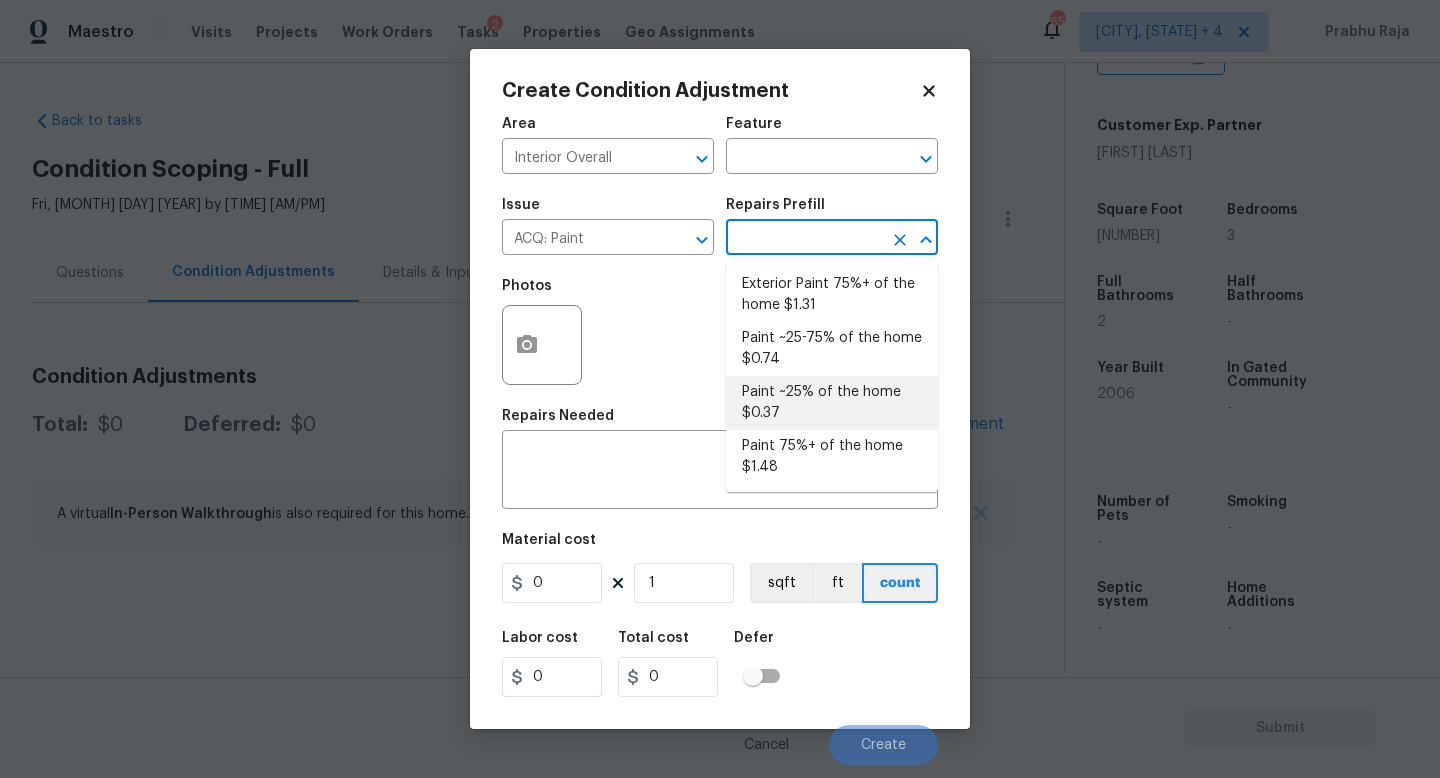 click on "Paint ~25% of the home $0.37" at bounding box center (832, 403) 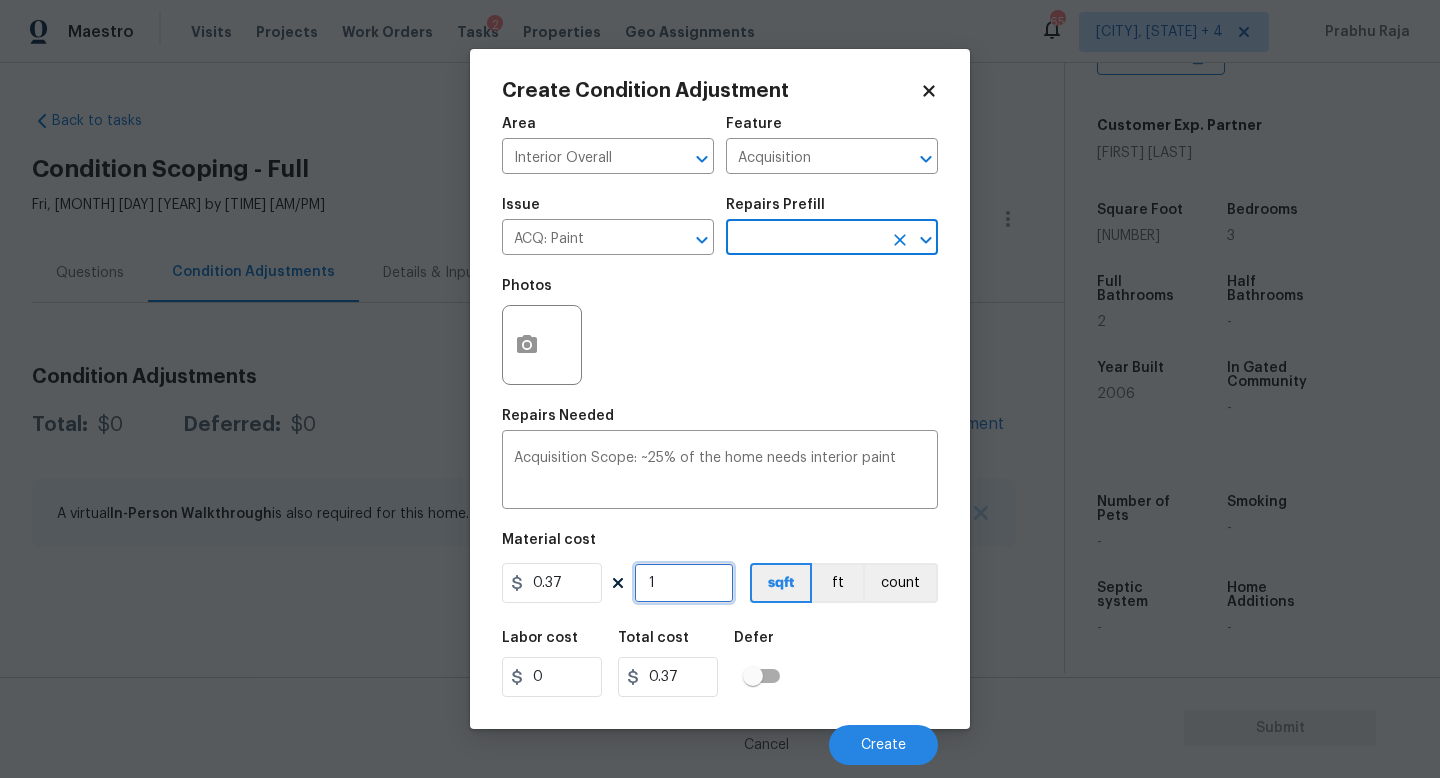 click on "1" at bounding box center (684, 583) 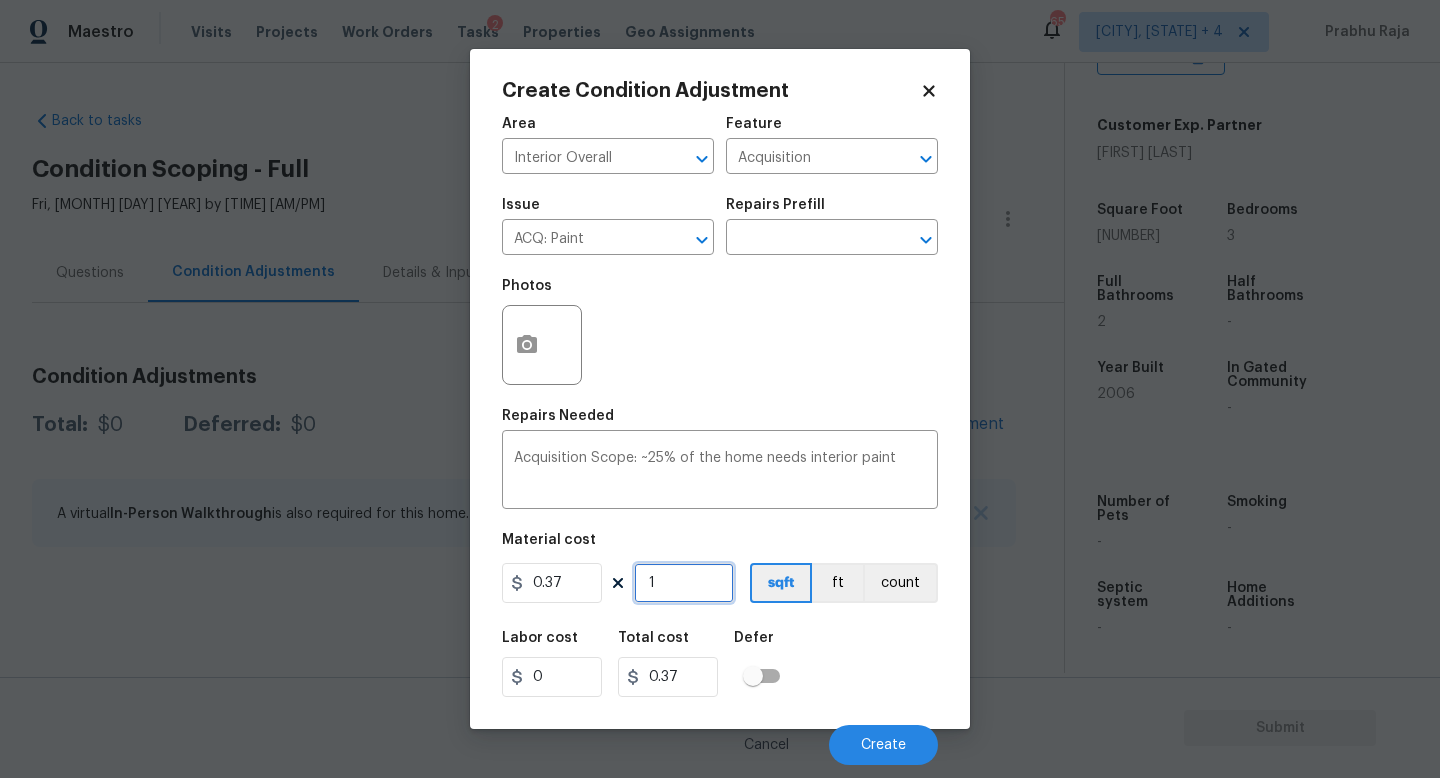 type on "0" 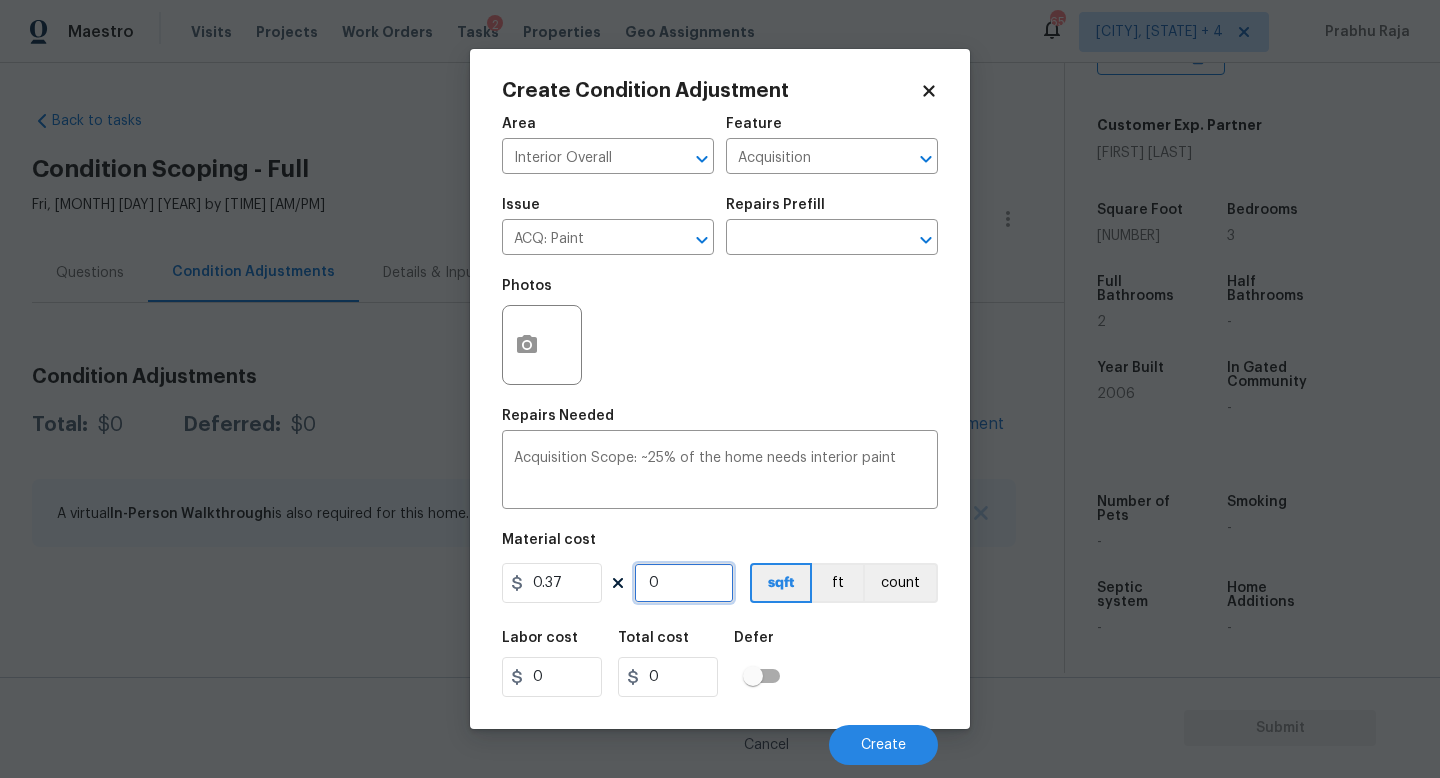 paste on "1521" 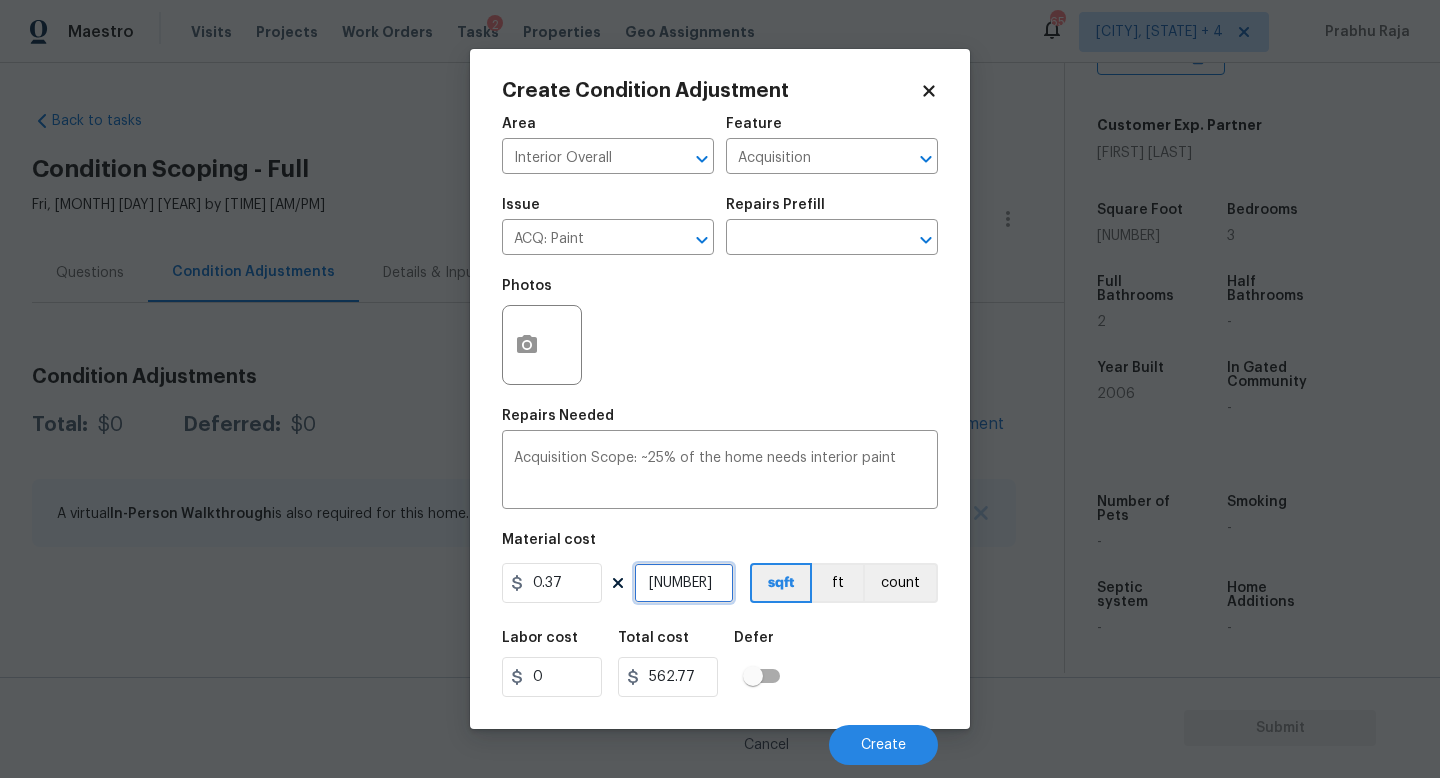type on "1521" 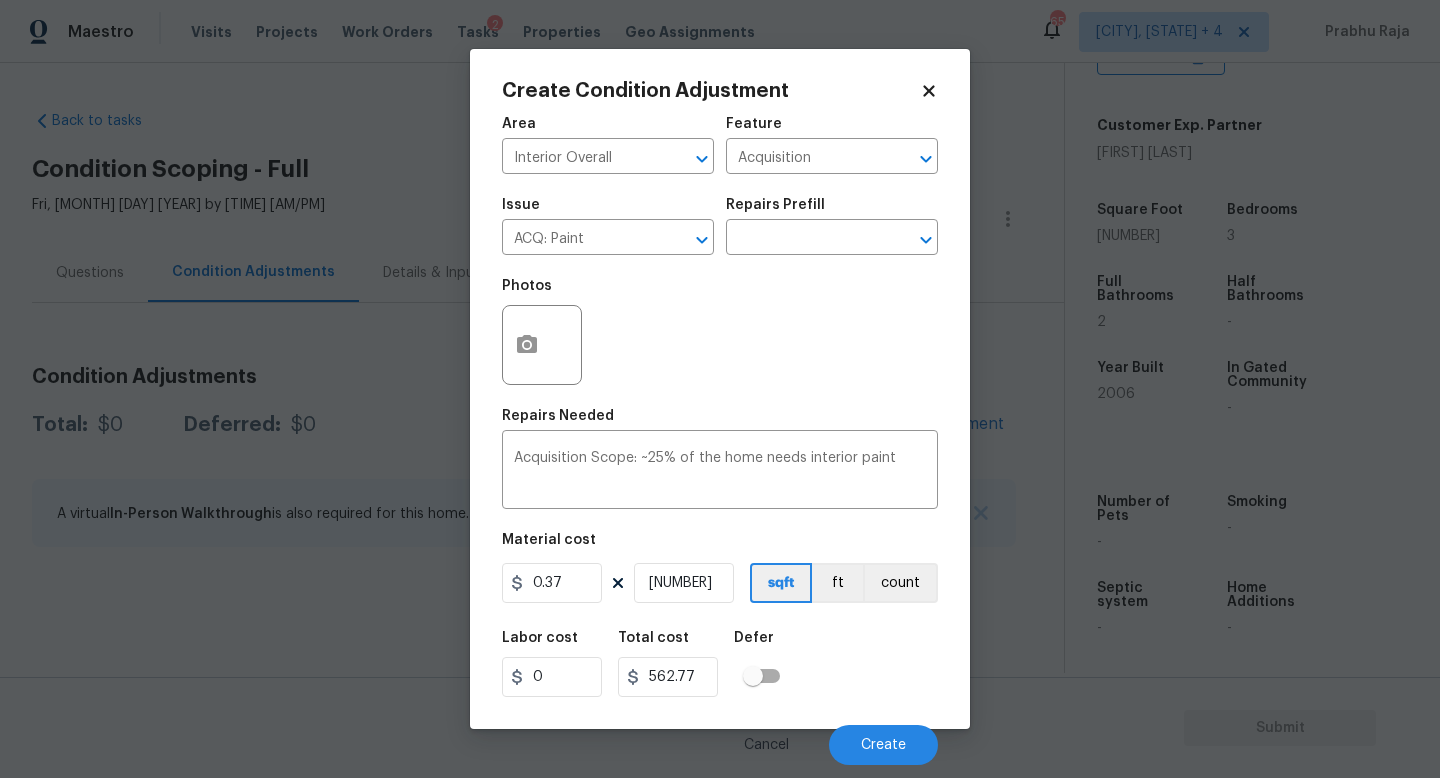 click on "Cancel Create" at bounding box center (720, 737) 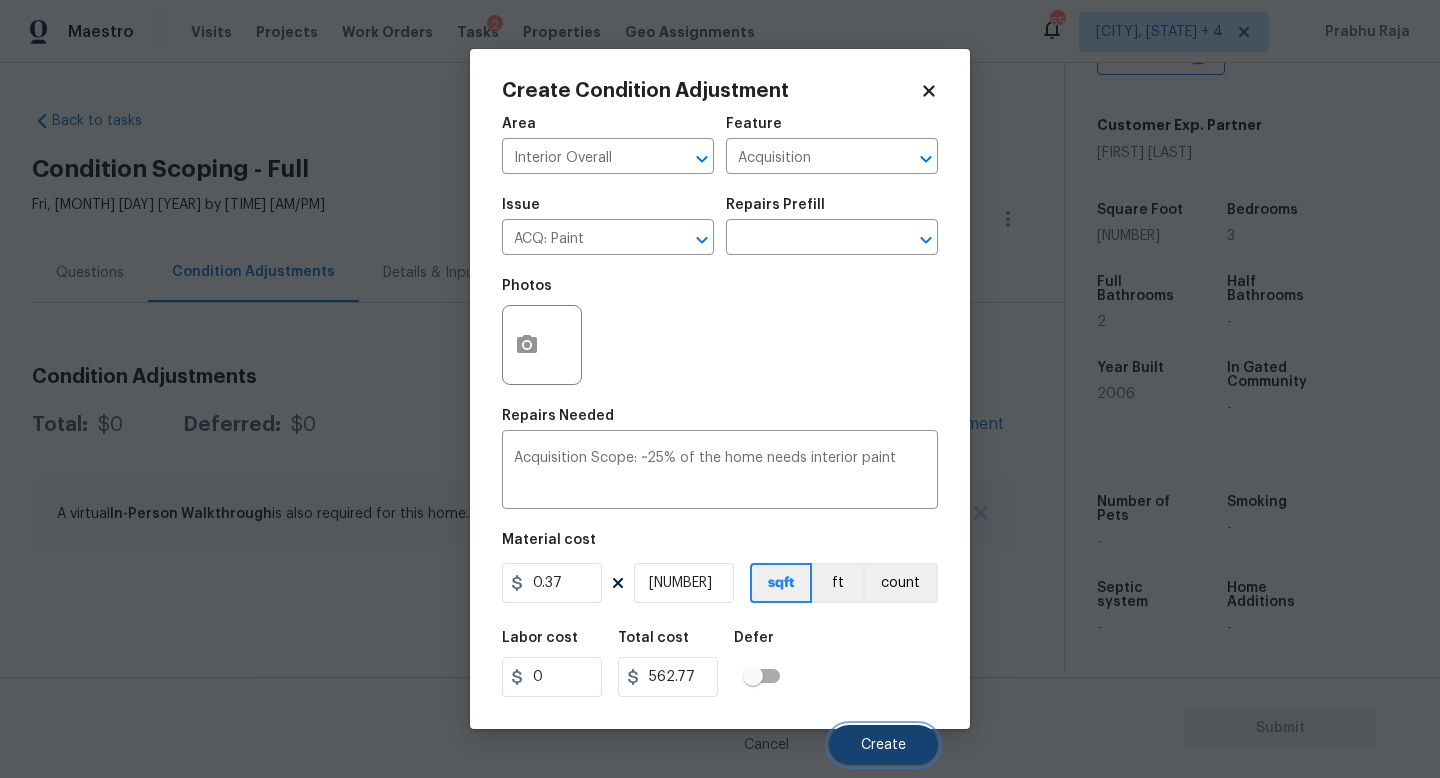click on "Create" at bounding box center [883, 745] 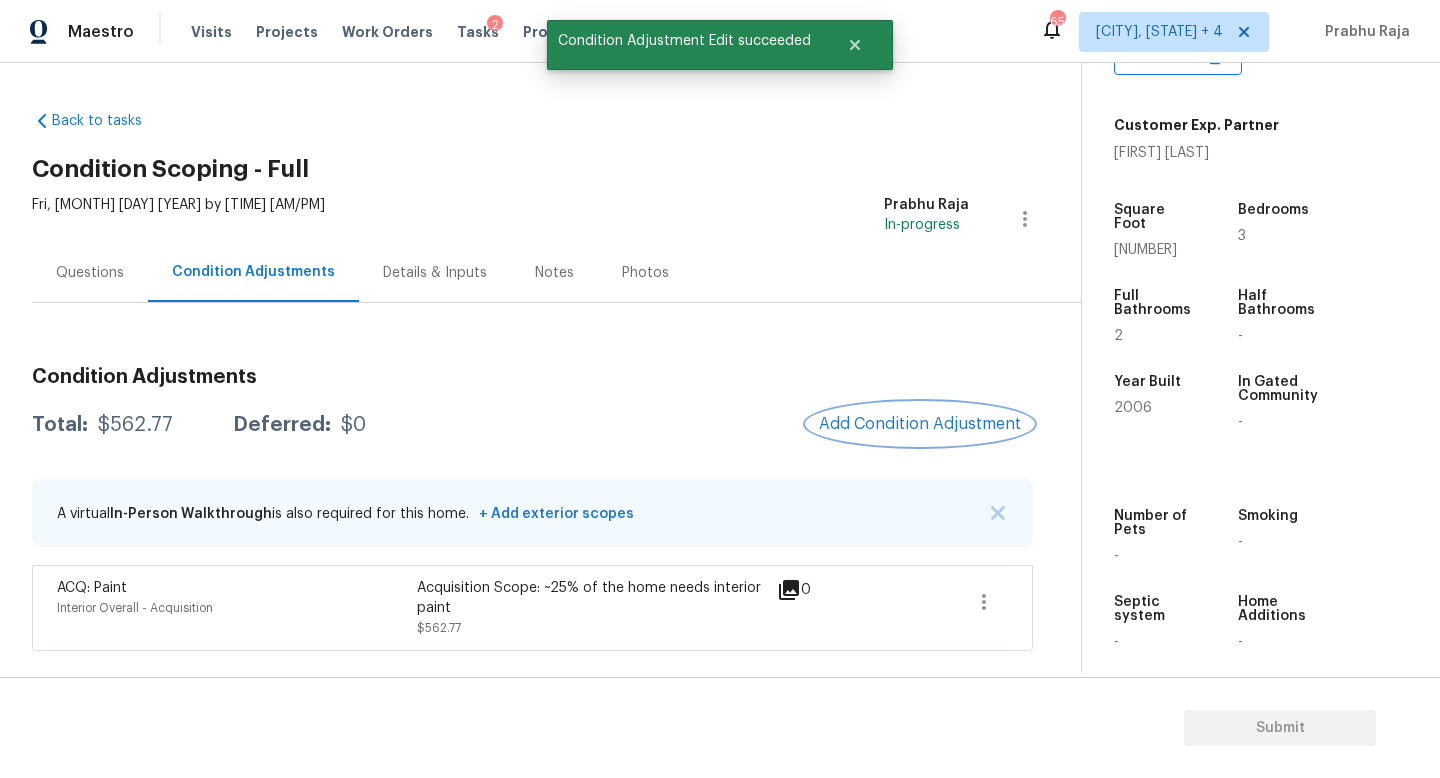 click on "Add Condition Adjustment" at bounding box center (920, 424) 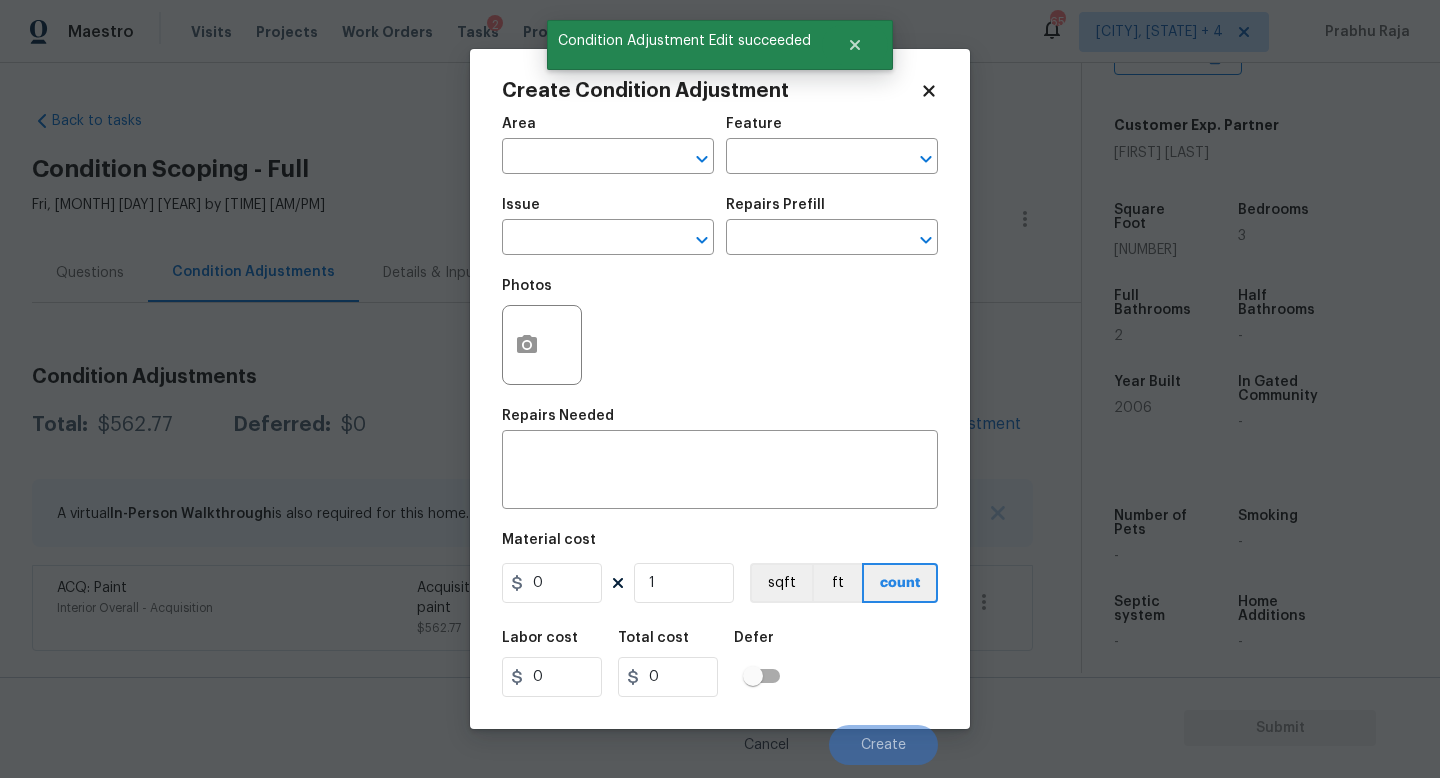 click on "Create Condition Adjustment Area ​ Feature ​ Issue ​ Repairs Prefill ​ Photos Repairs Needed x ​ Material cost 0 1 sqft ft count Labor cost 0 Total cost 0 Defer Cancel Create" at bounding box center (720, 389) 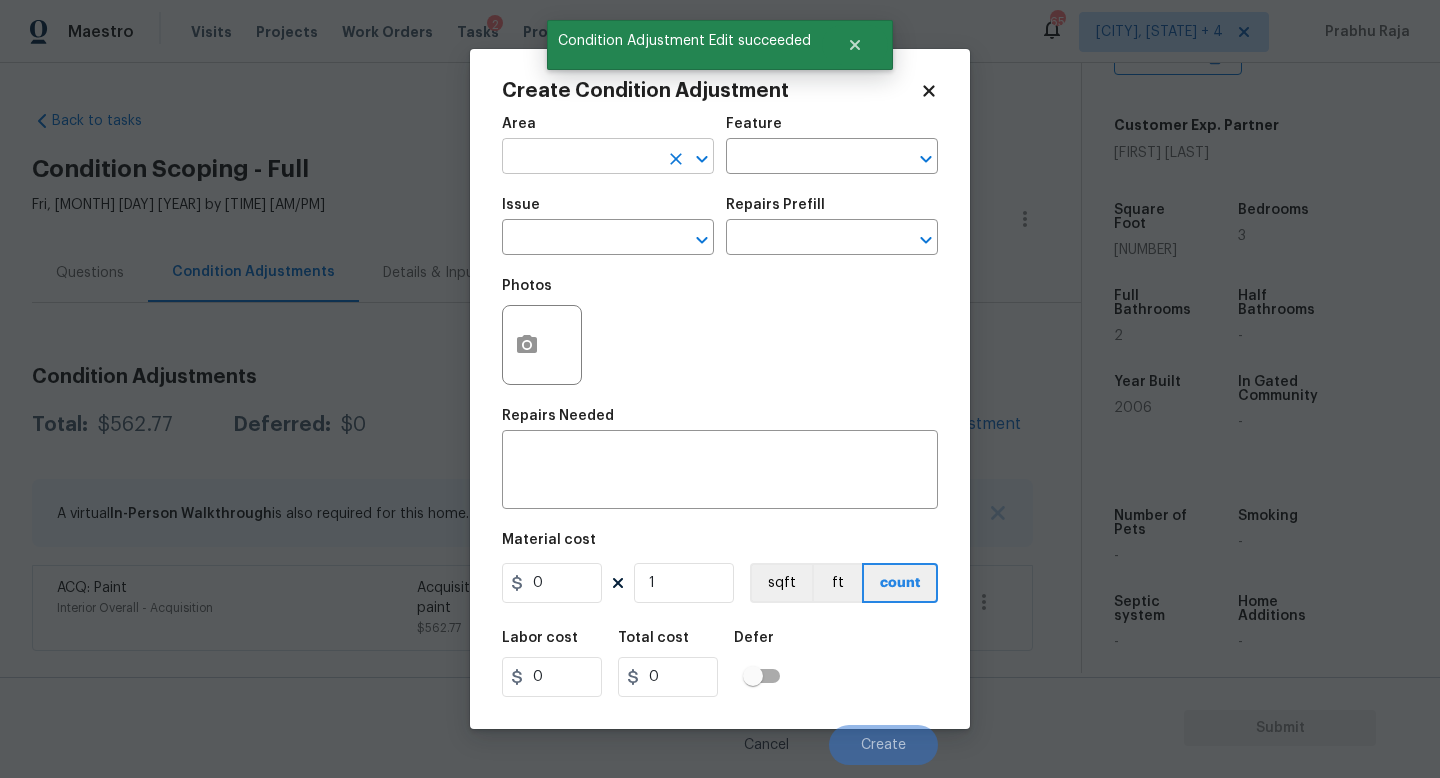 click at bounding box center [580, 158] 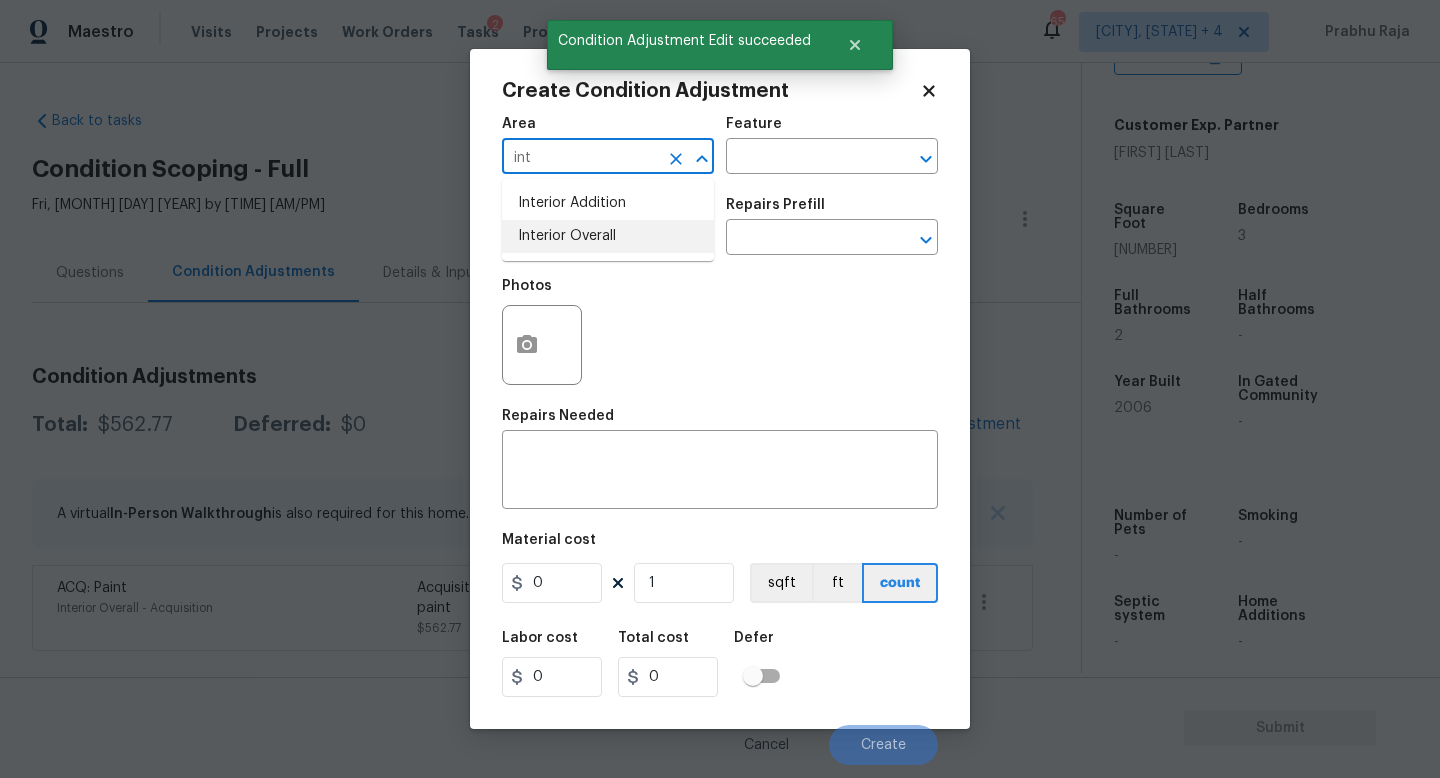 click on "Interior Overall" at bounding box center (608, 236) 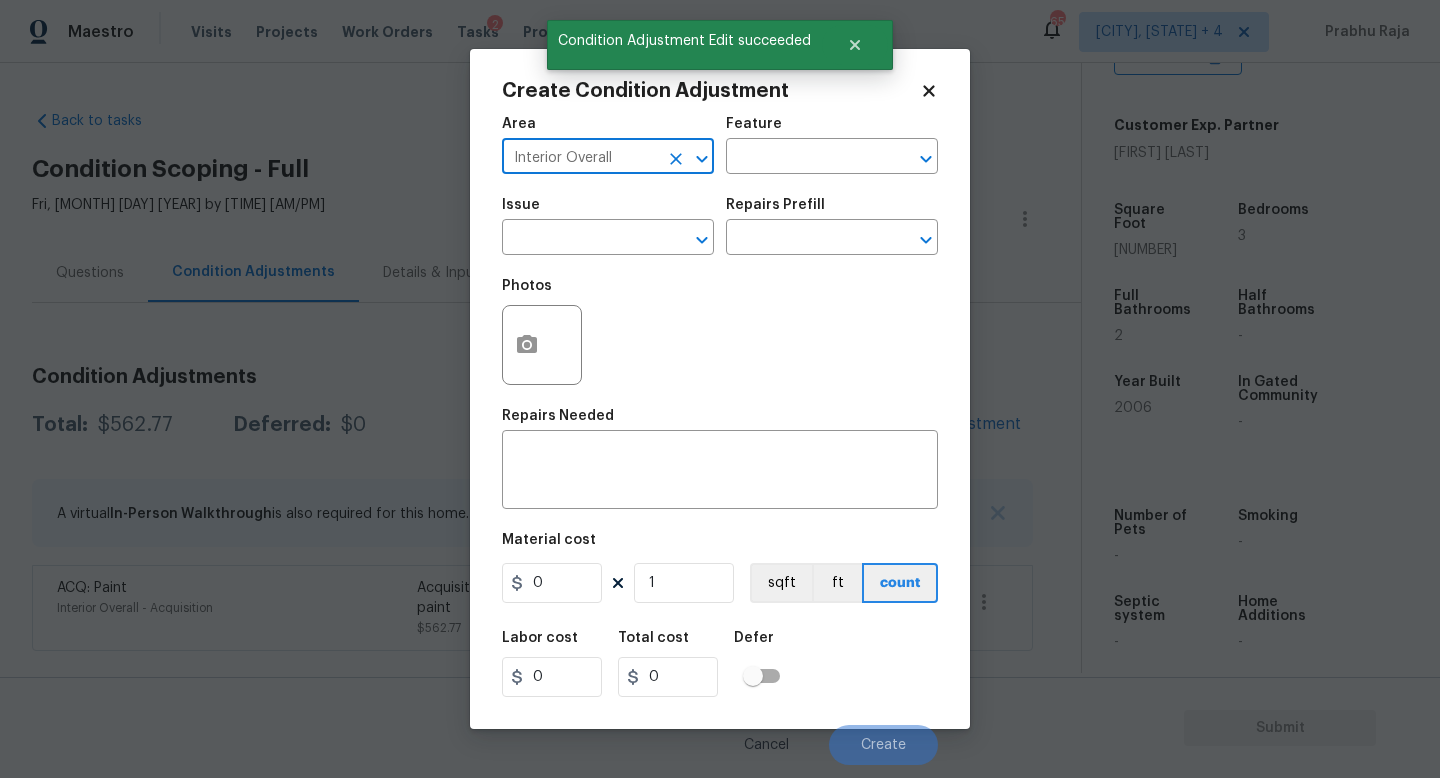 type on "Interior Overall" 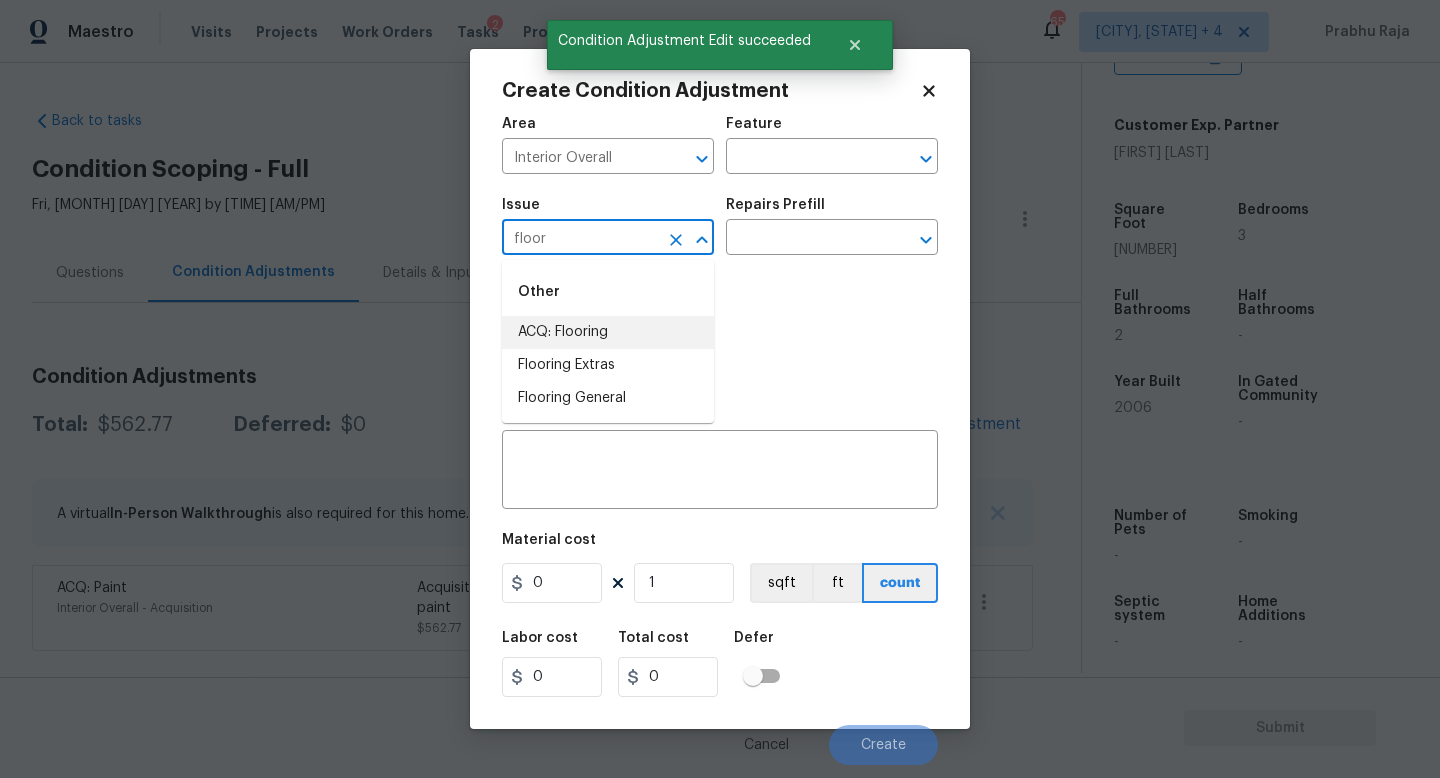 click on "ACQ: Flooring" at bounding box center [608, 332] 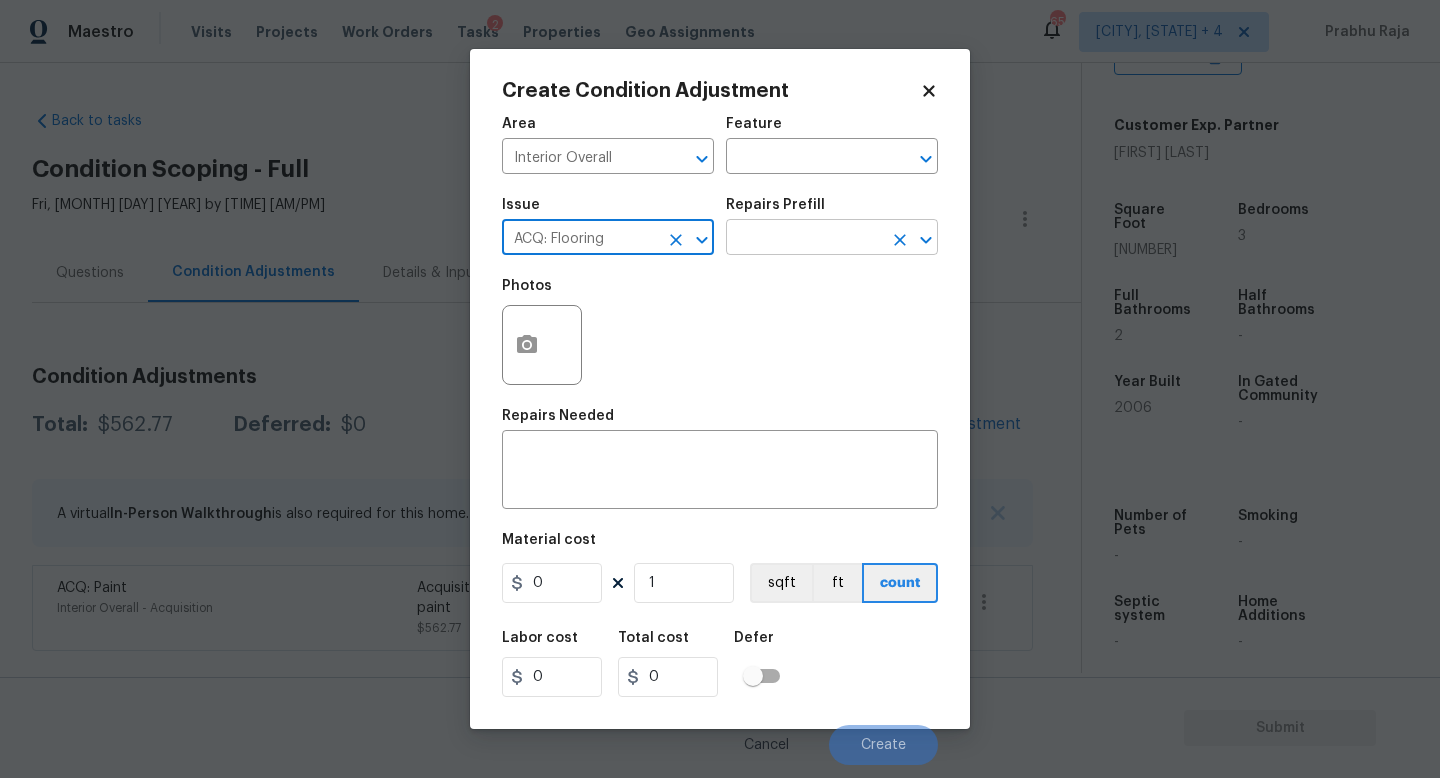 type on "ACQ: Flooring" 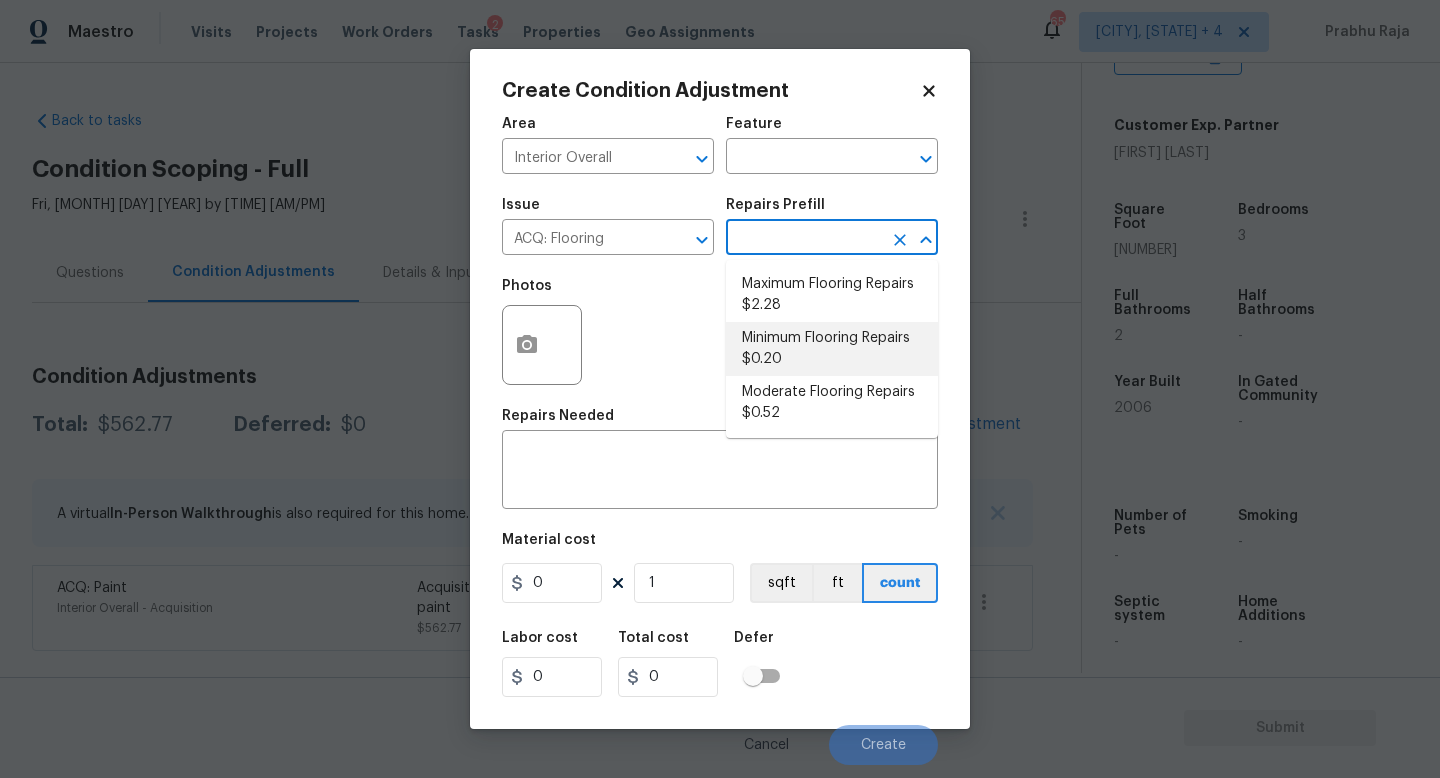 click on "Minimum Flooring Repairs $0.20" at bounding box center [832, 349] 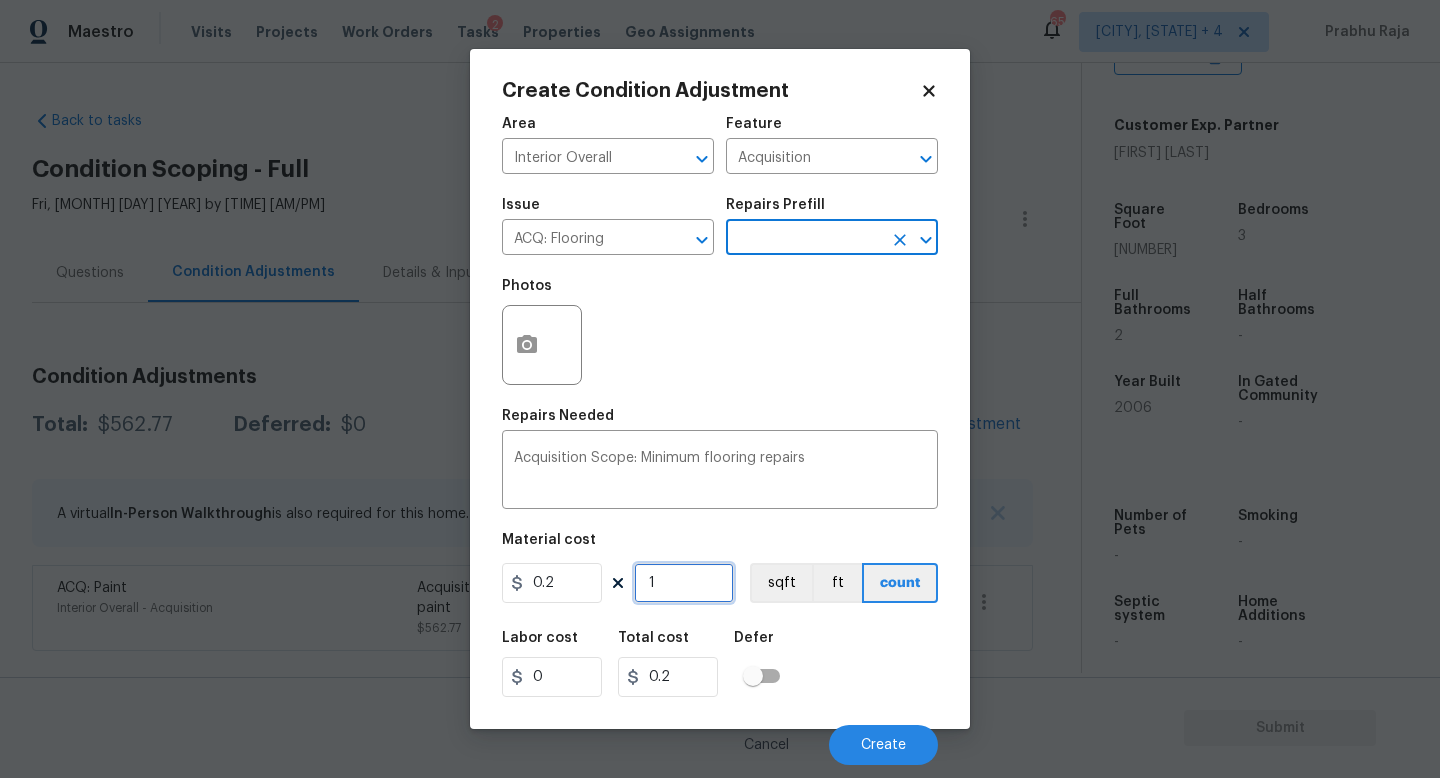 click on "1" at bounding box center [684, 583] 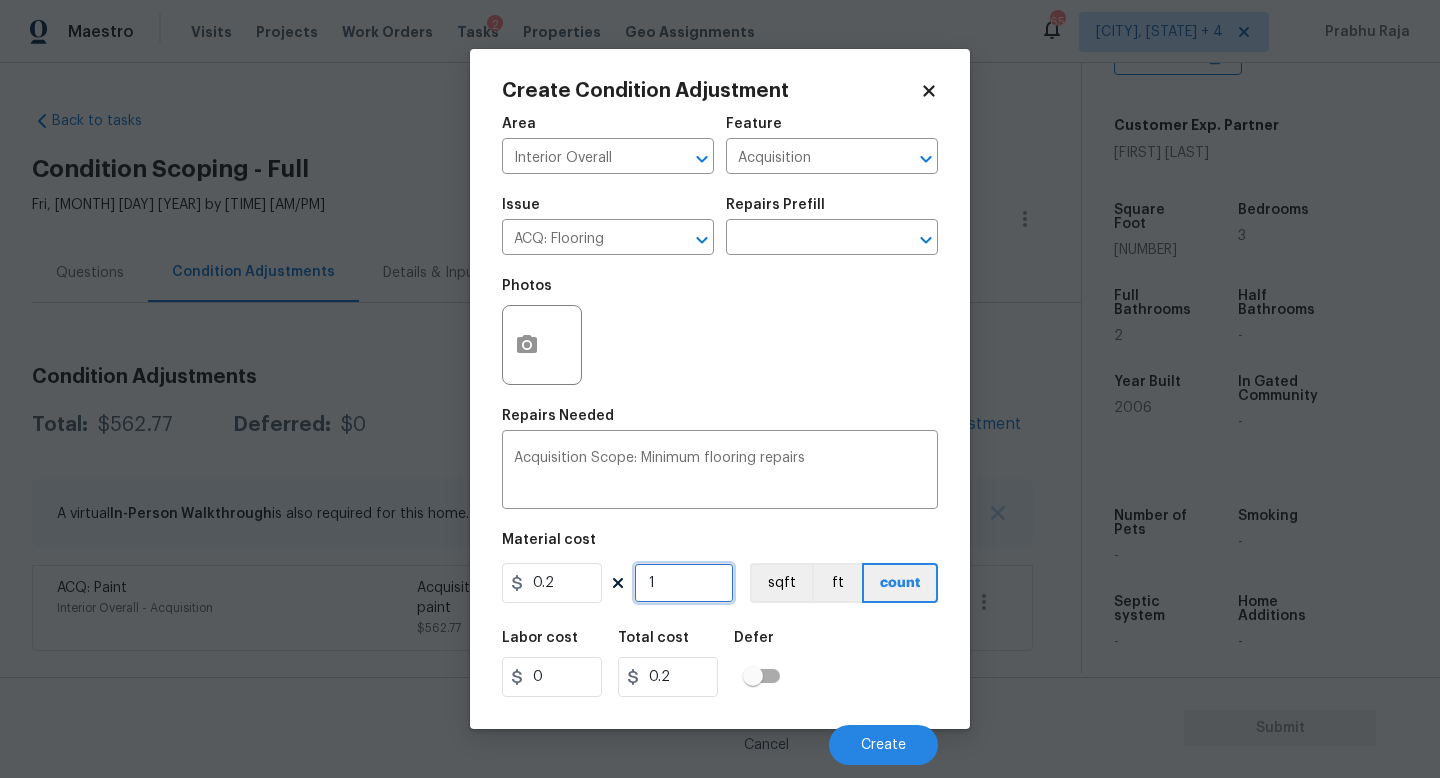 type on "0" 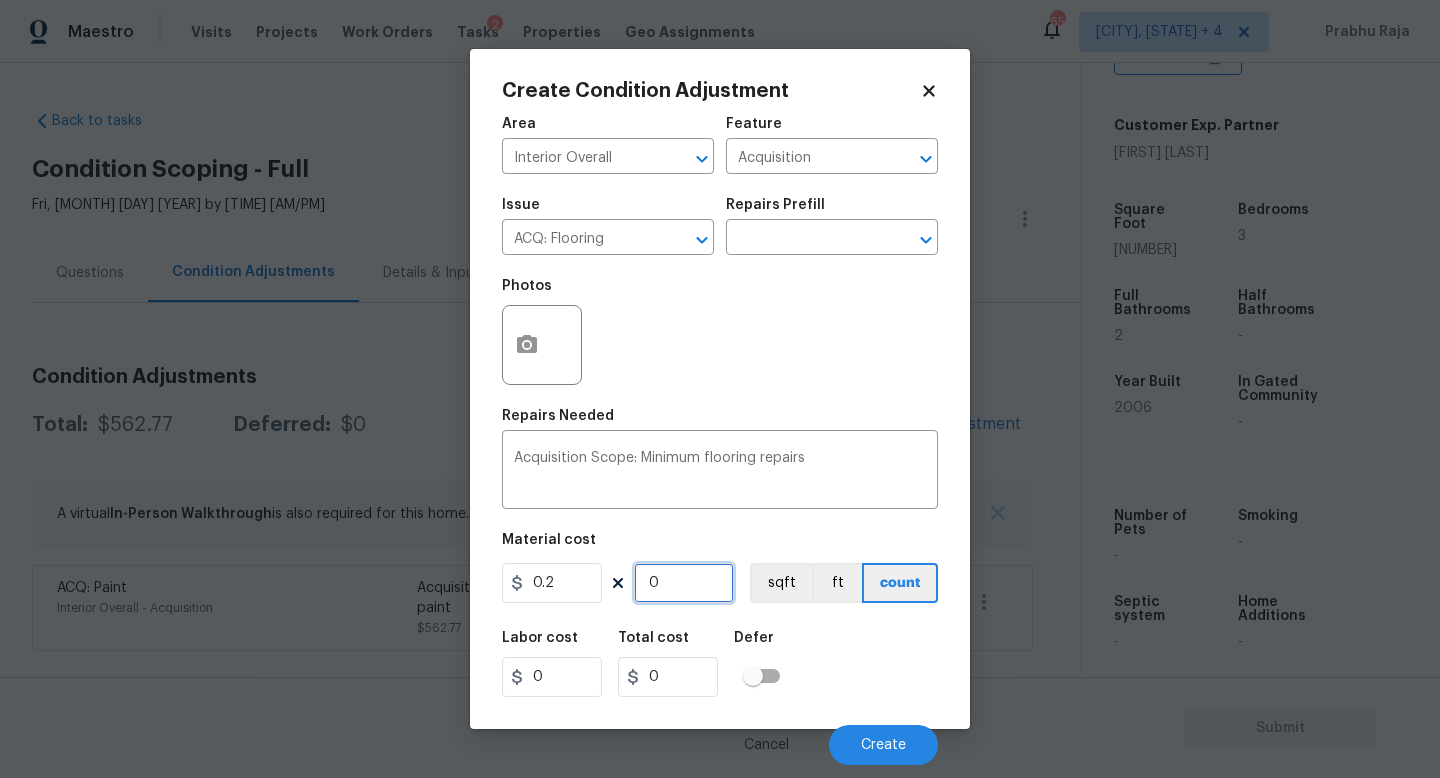 paste on "1521" 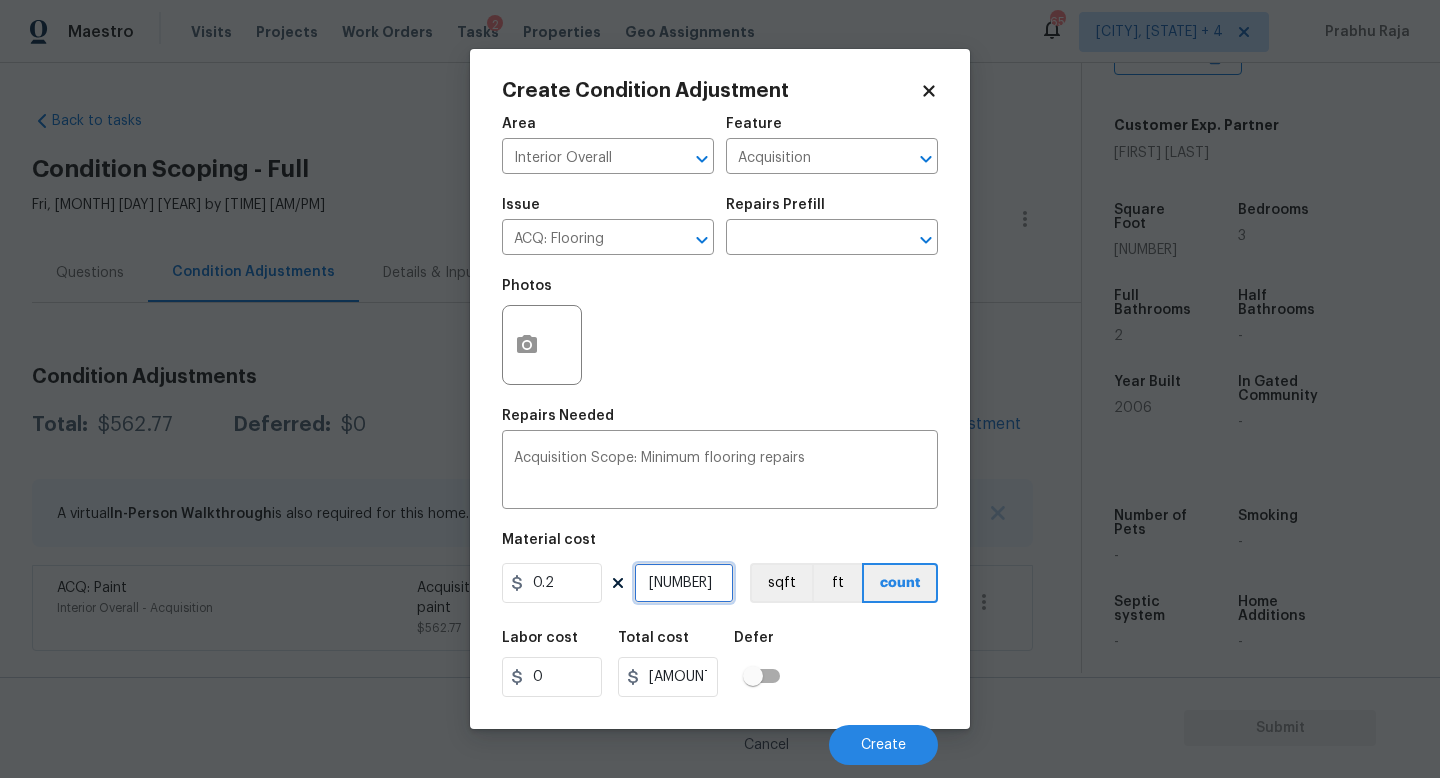 type on "1521" 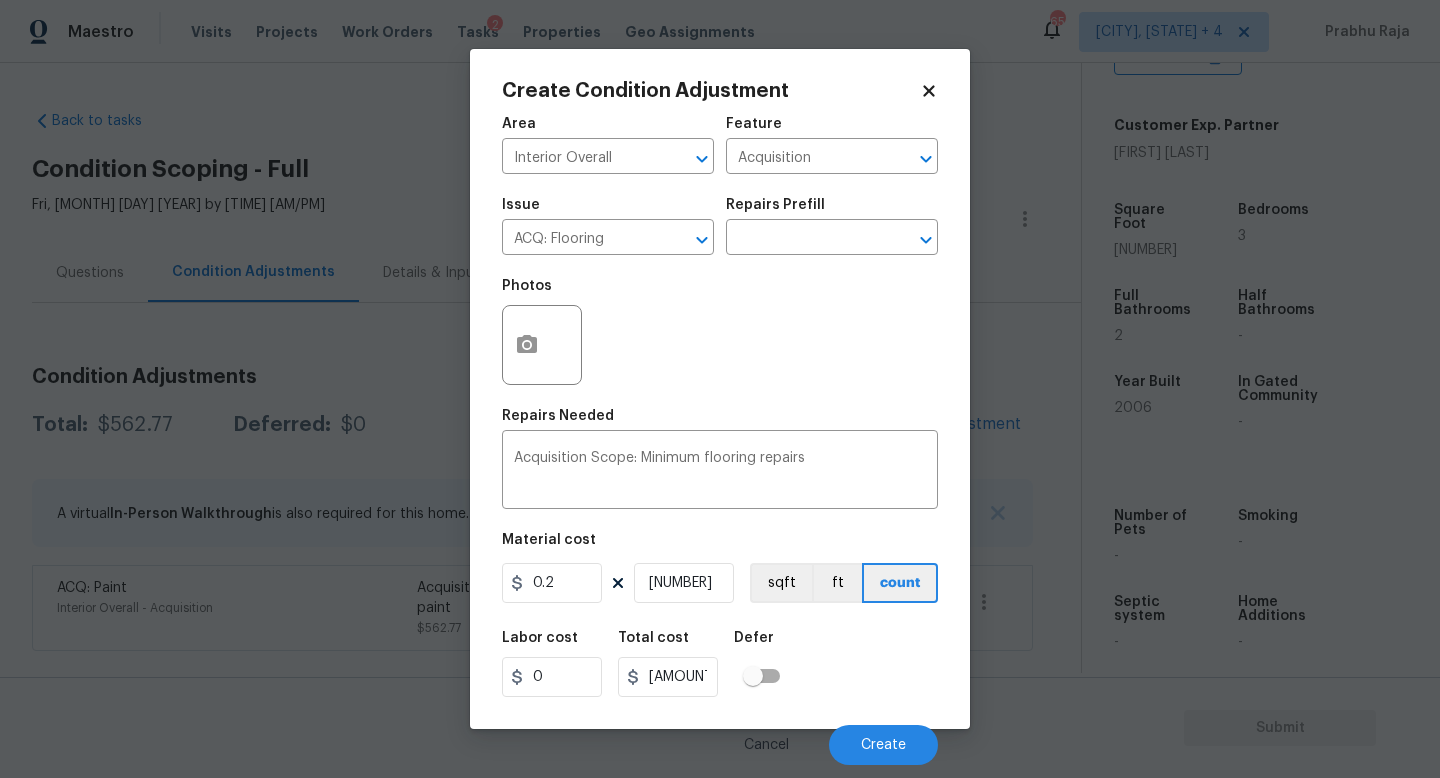 click on "Cancel Create" at bounding box center [720, 737] 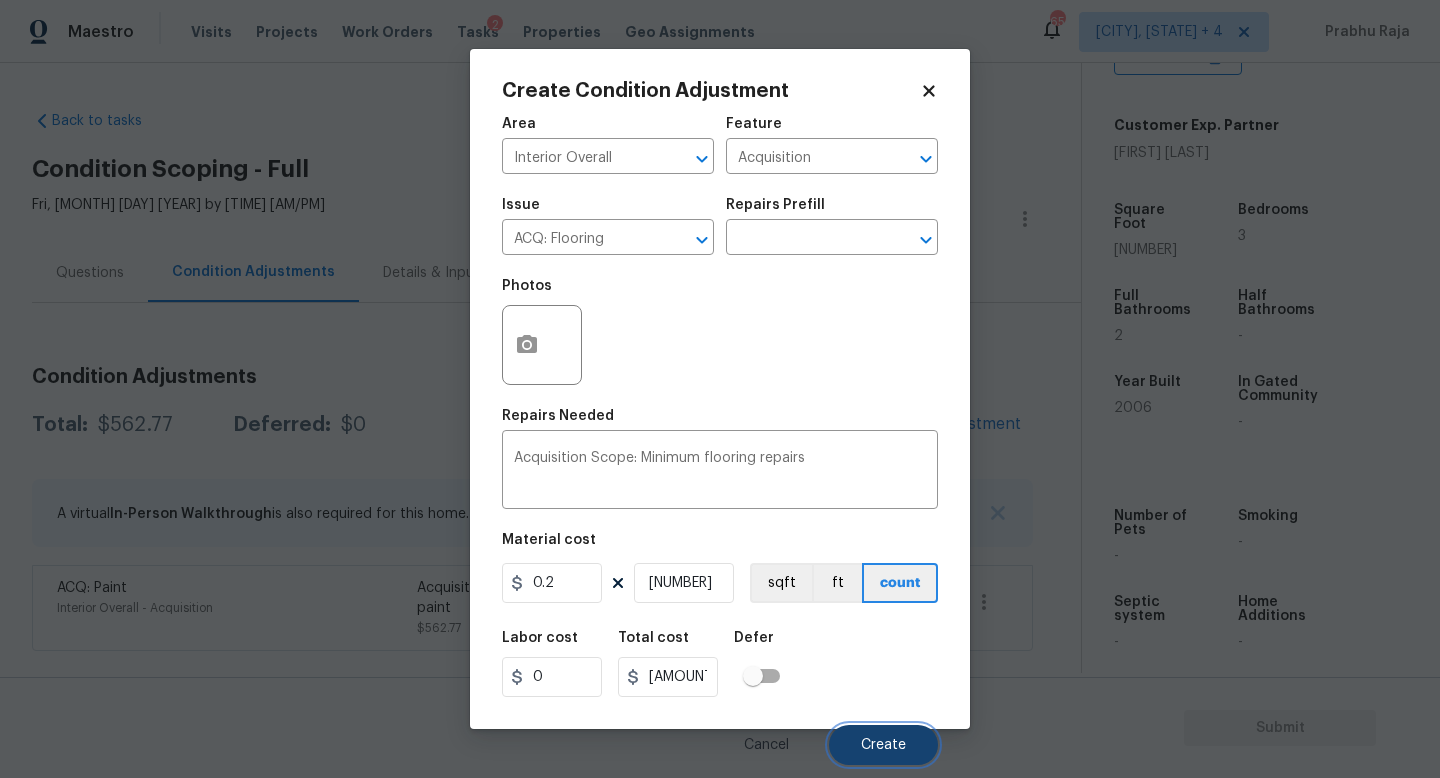 click on "Create" at bounding box center (883, 745) 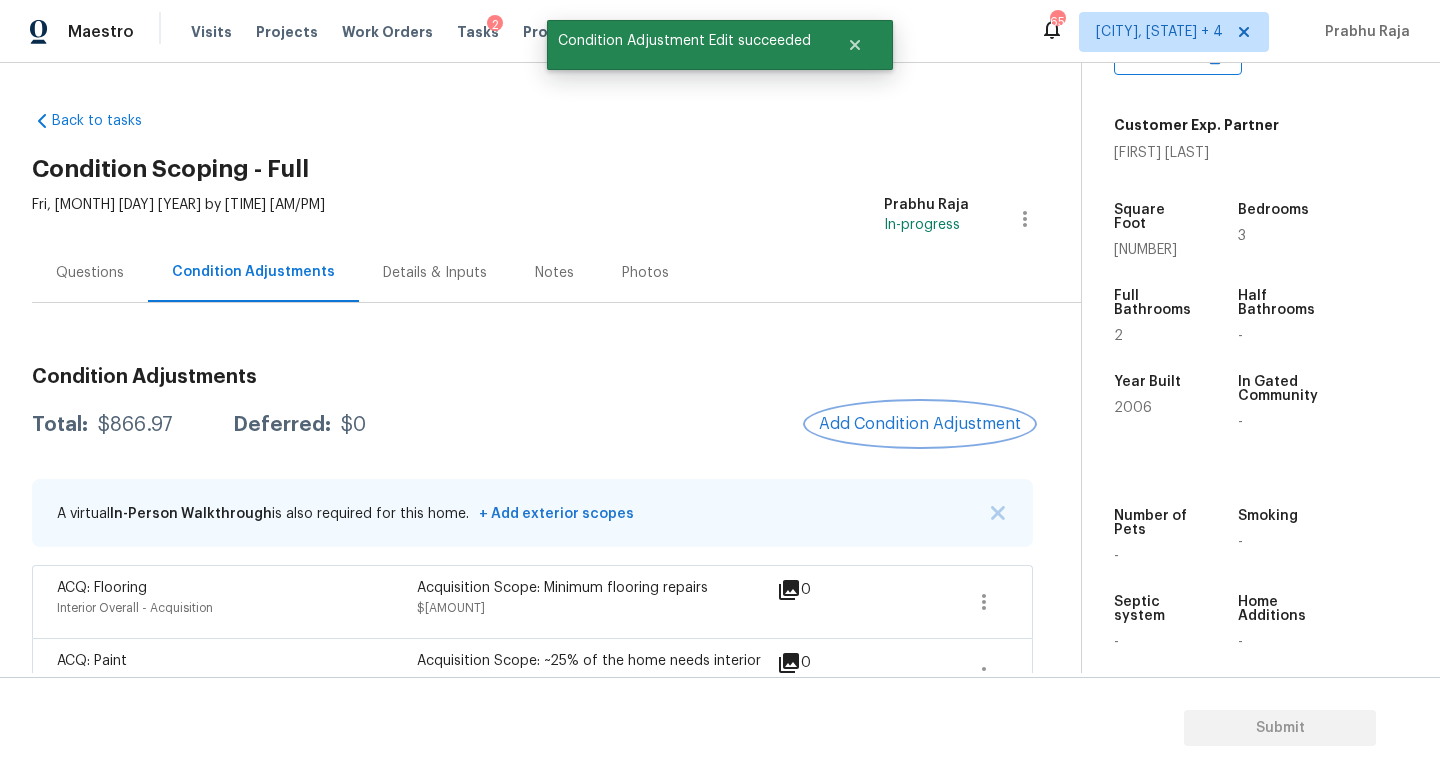 scroll, scrollTop: 57, scrollLeft: 0, axis: vertical 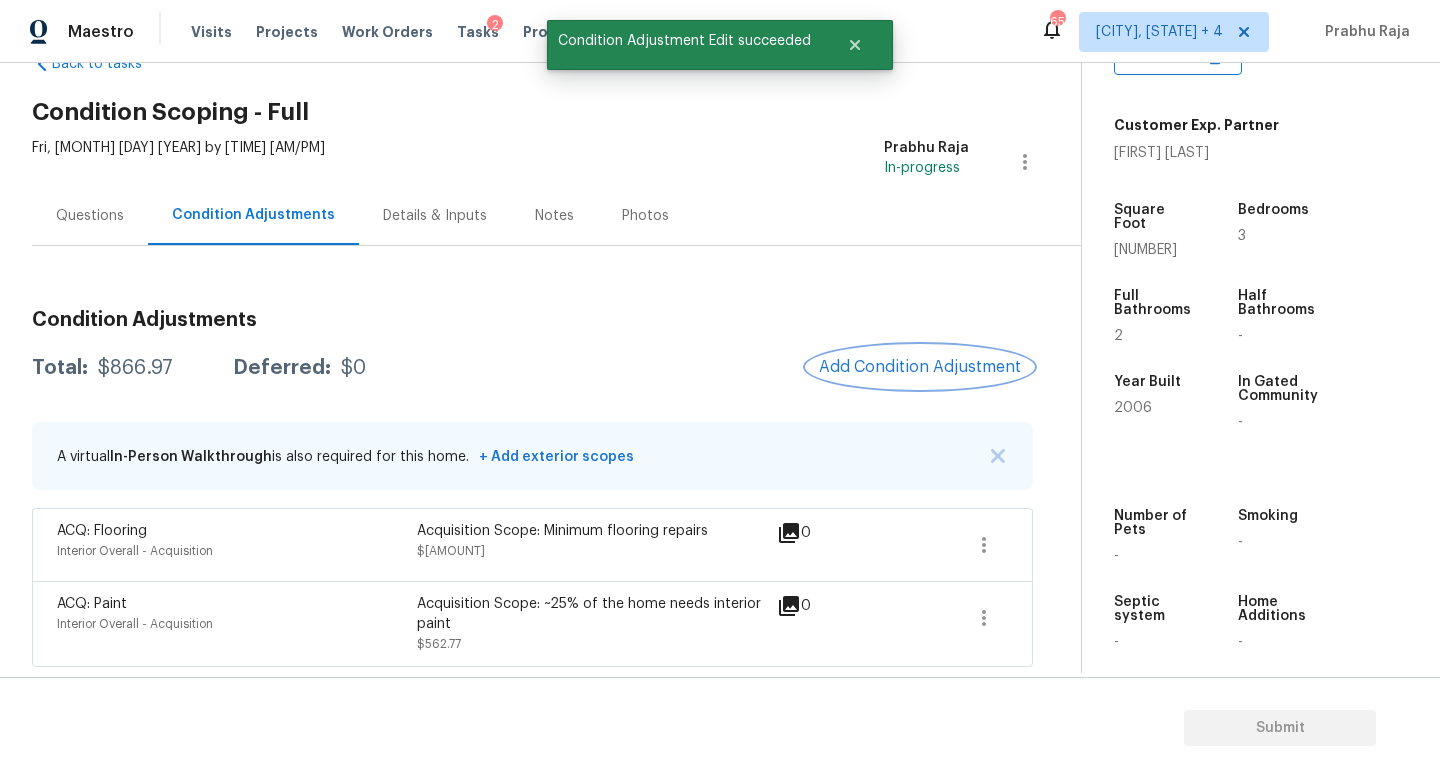 click on "Add Condition Adjustment" at bounding box center [920, 367] 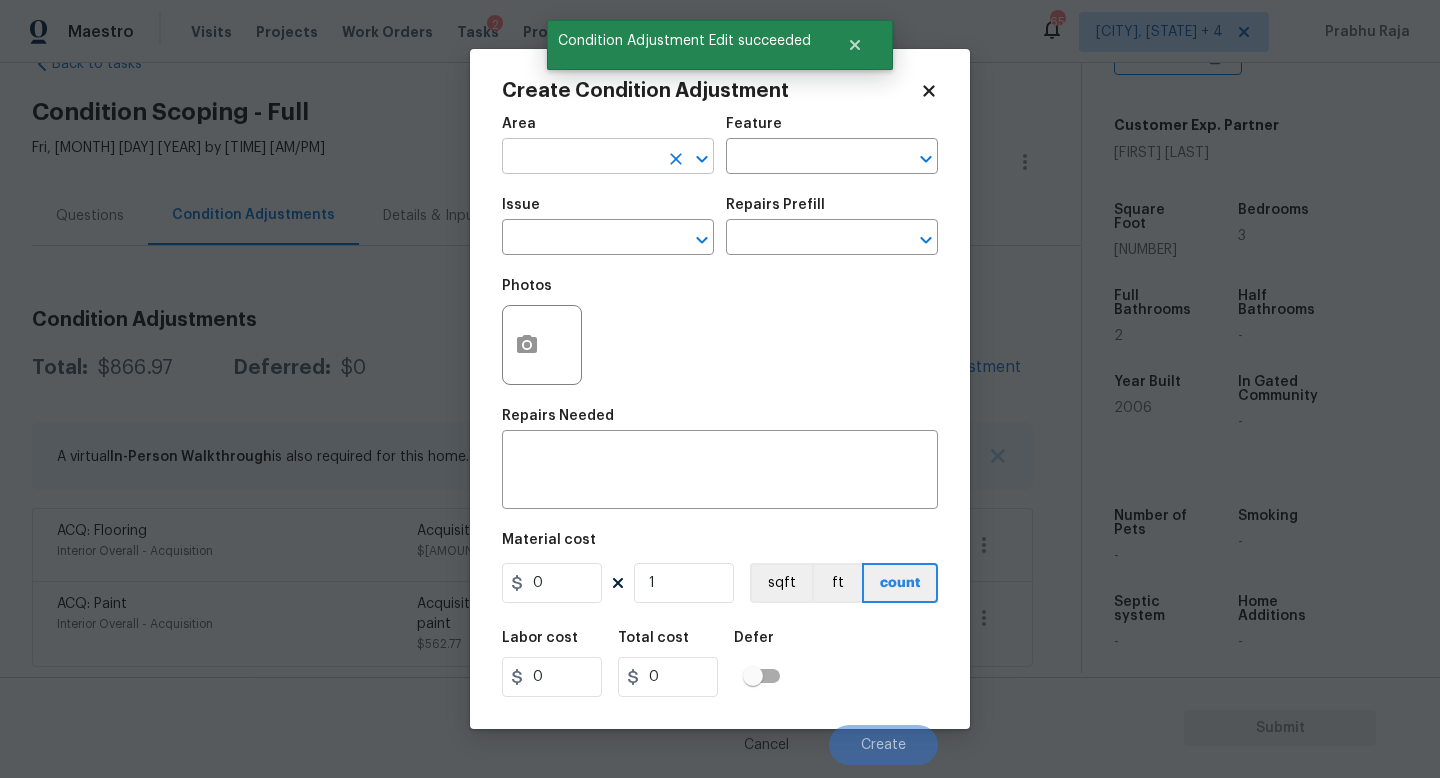 click at bounding box center [580, 158] 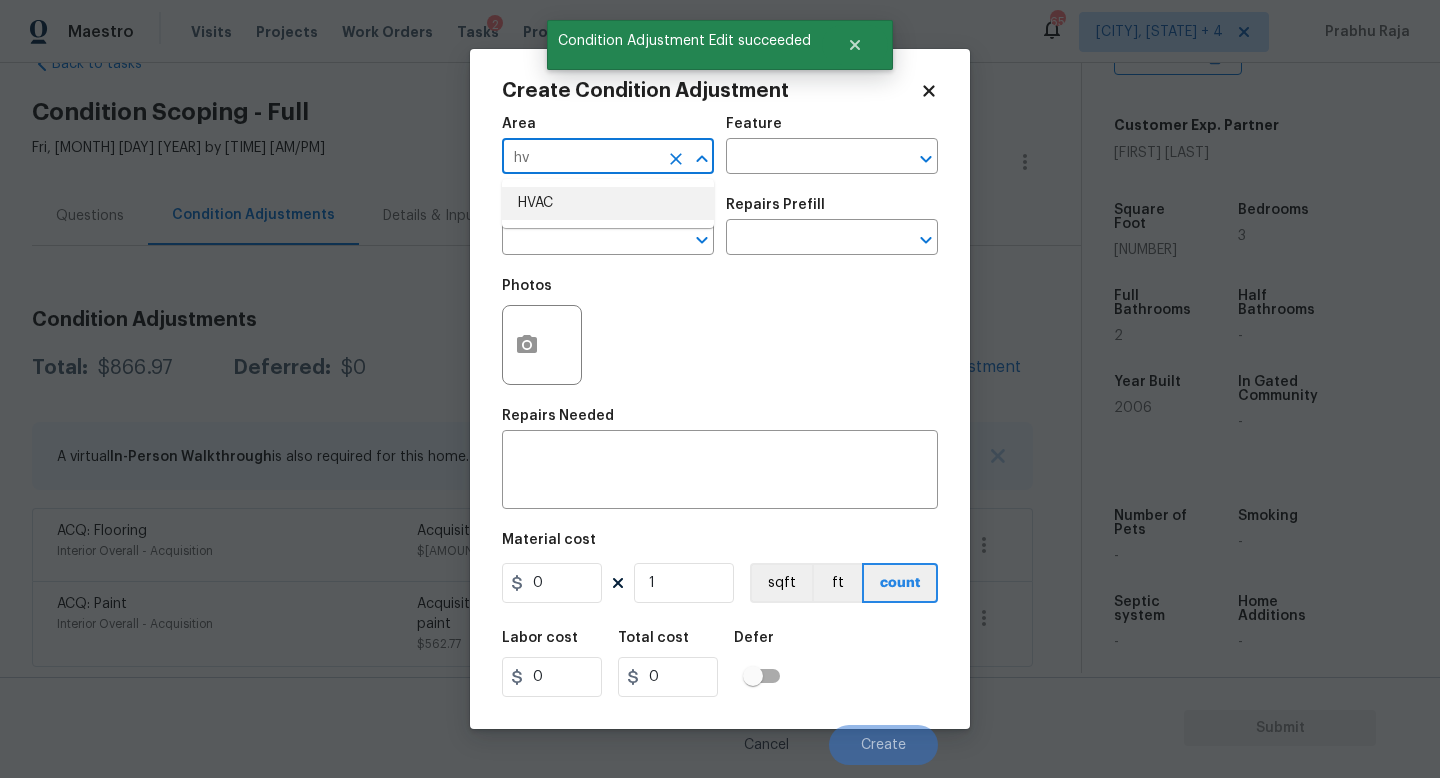 click on "HVAC" at bounding box center (608, 203) 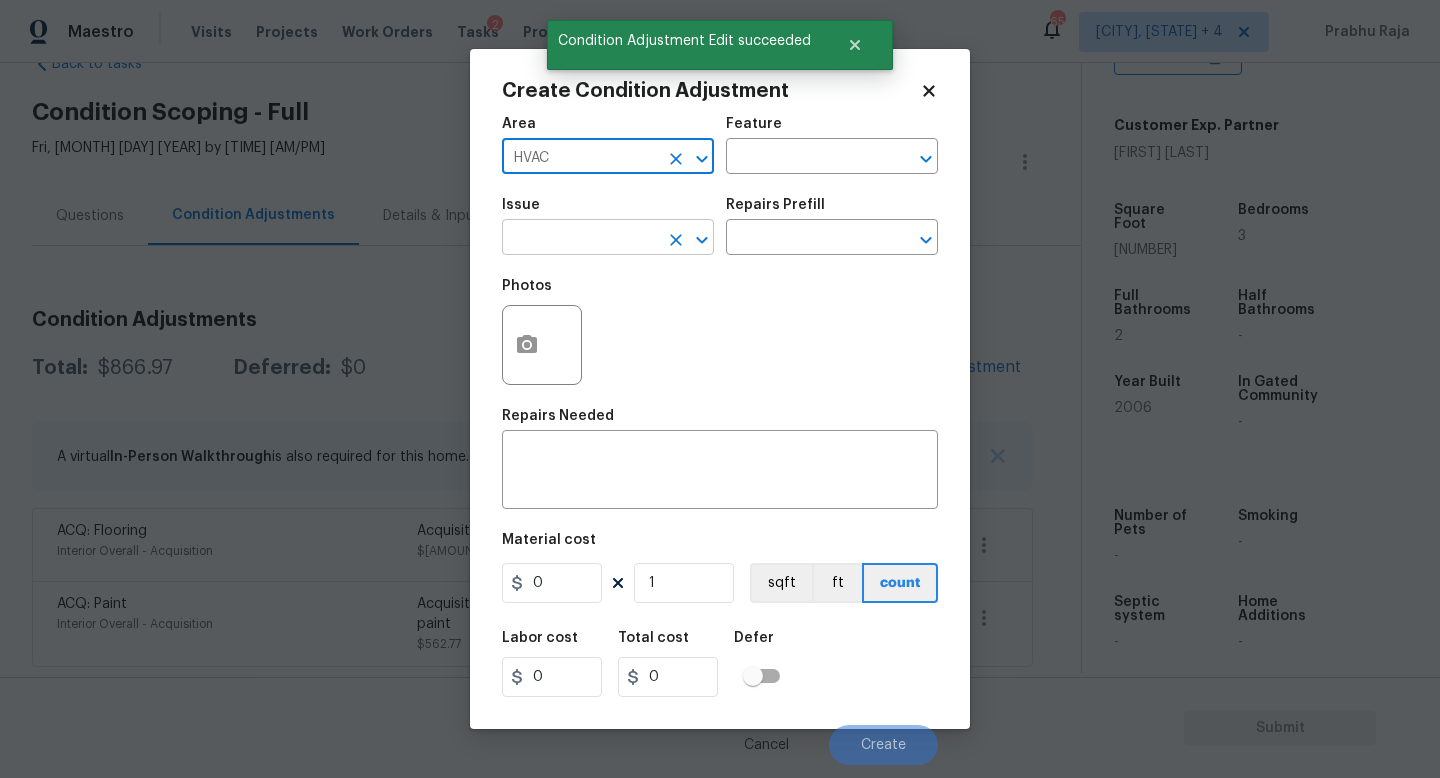 type on "HVAC" 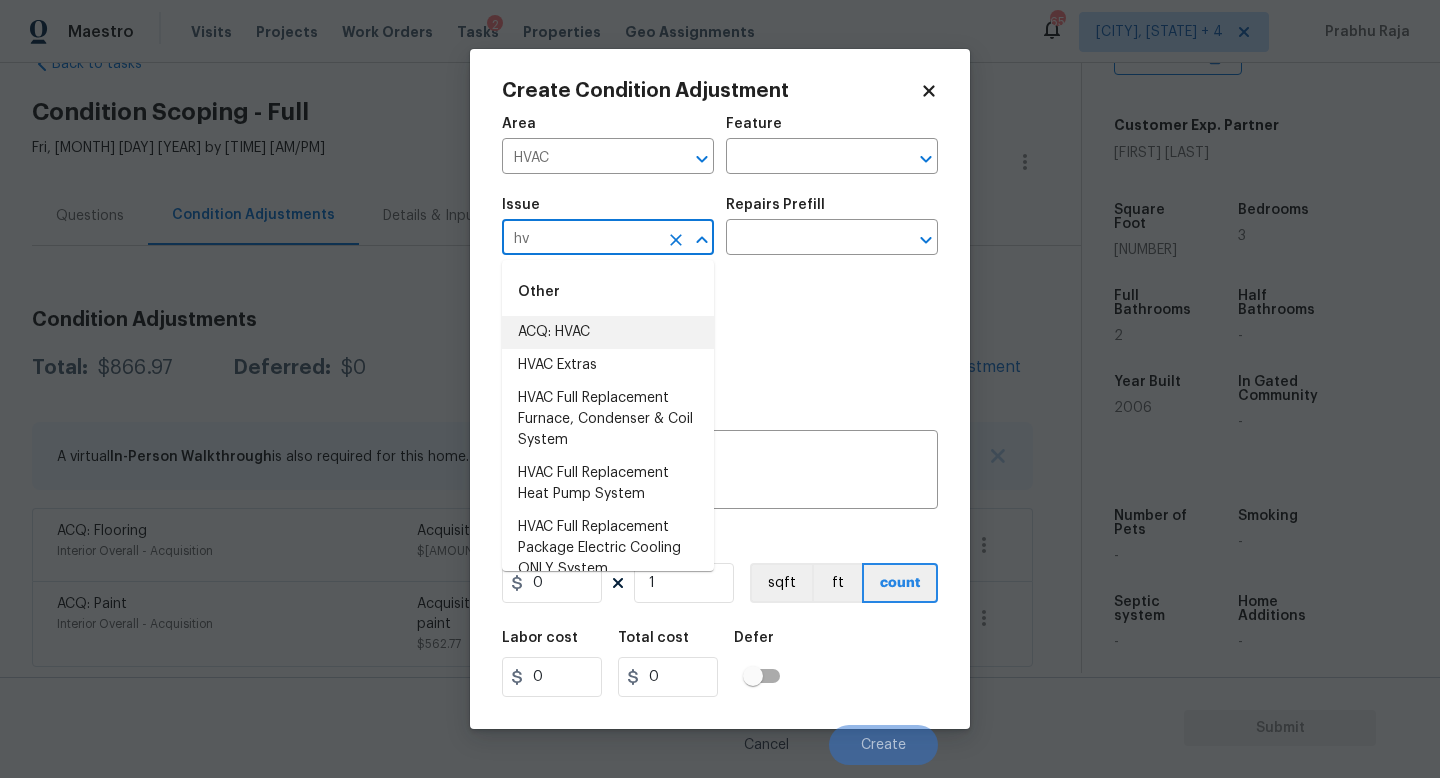 click on "ACQ: HVAC" at bounding box center [608, 332] 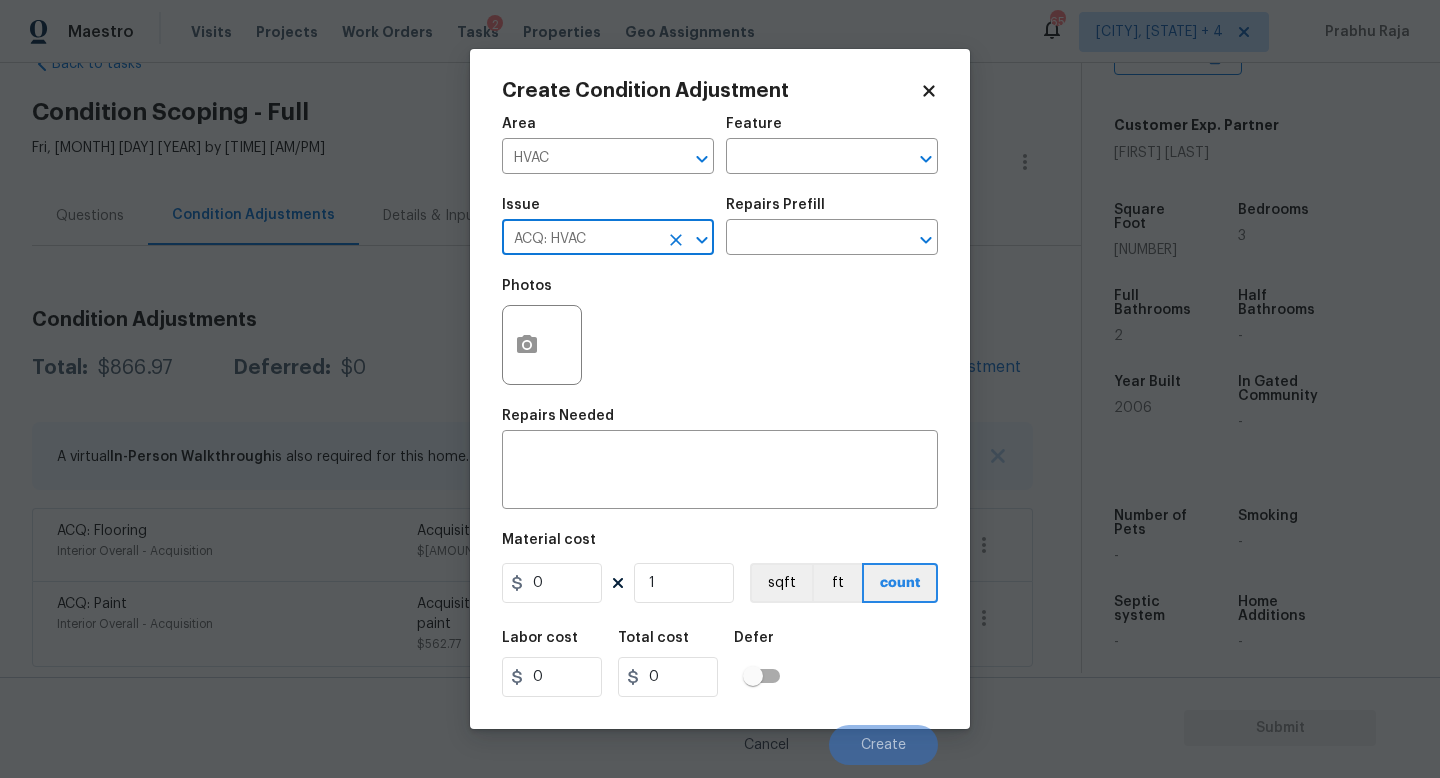 type on "ACQ: HVAC" 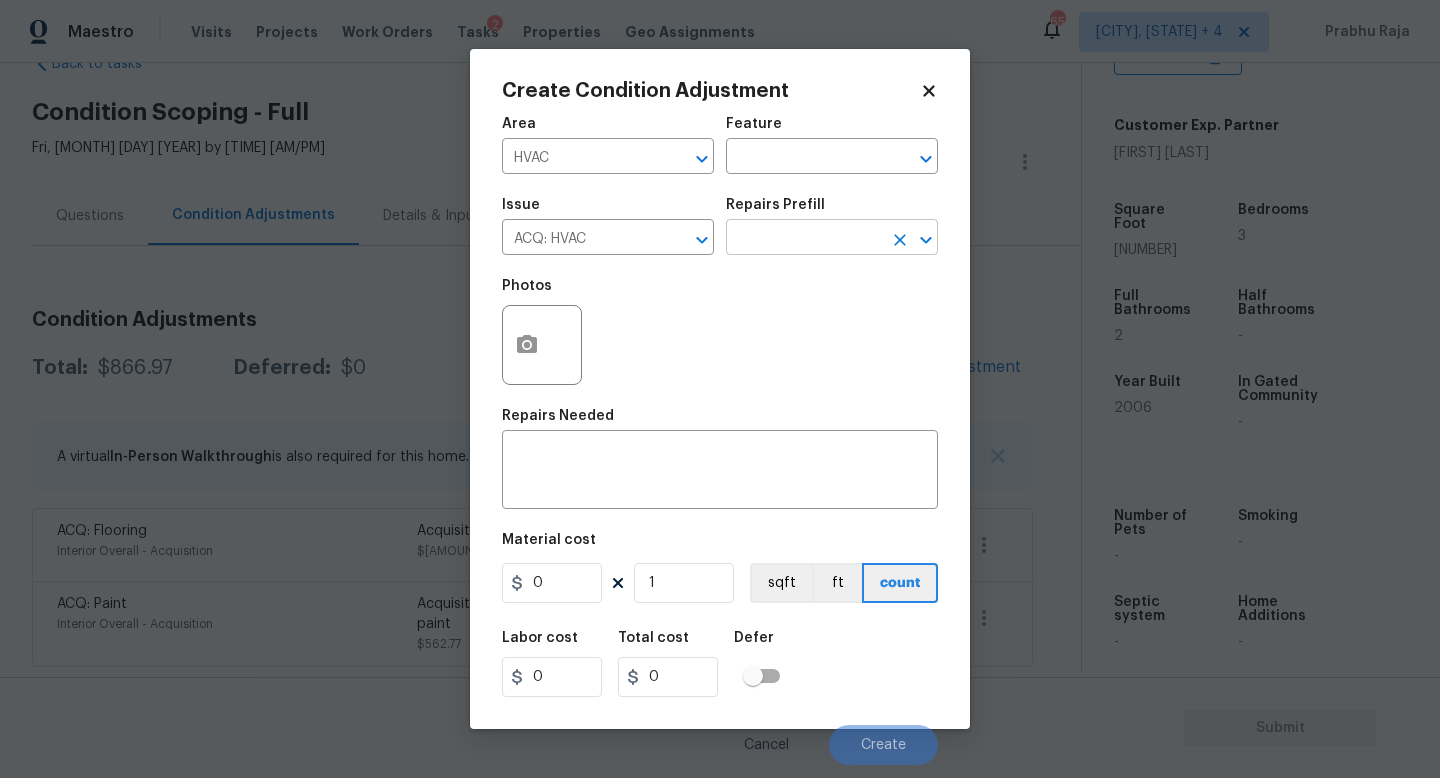 click at bounding box center [804, 239] 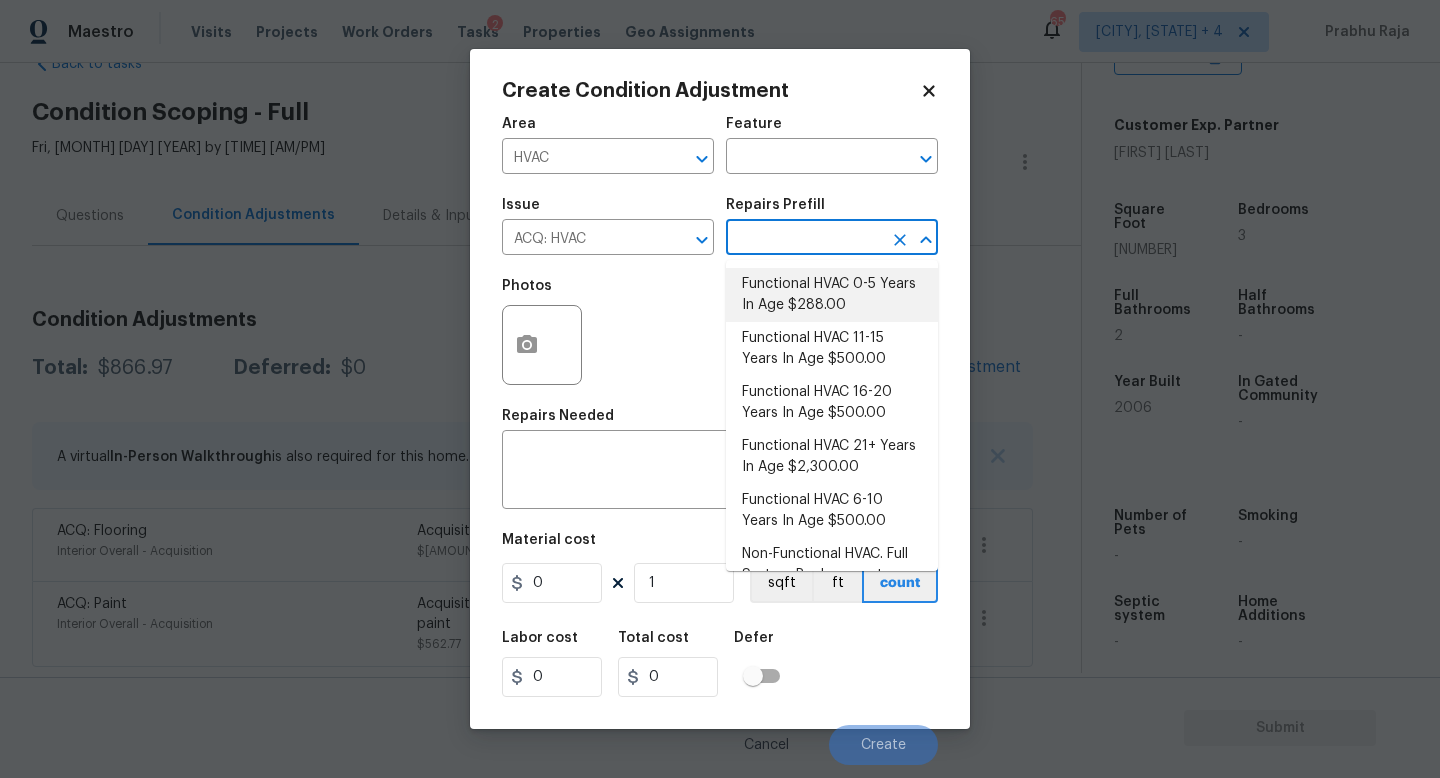 click on "Functional HVAC 0-5 Years In Age $288.00" at bounding box center [832, 295] 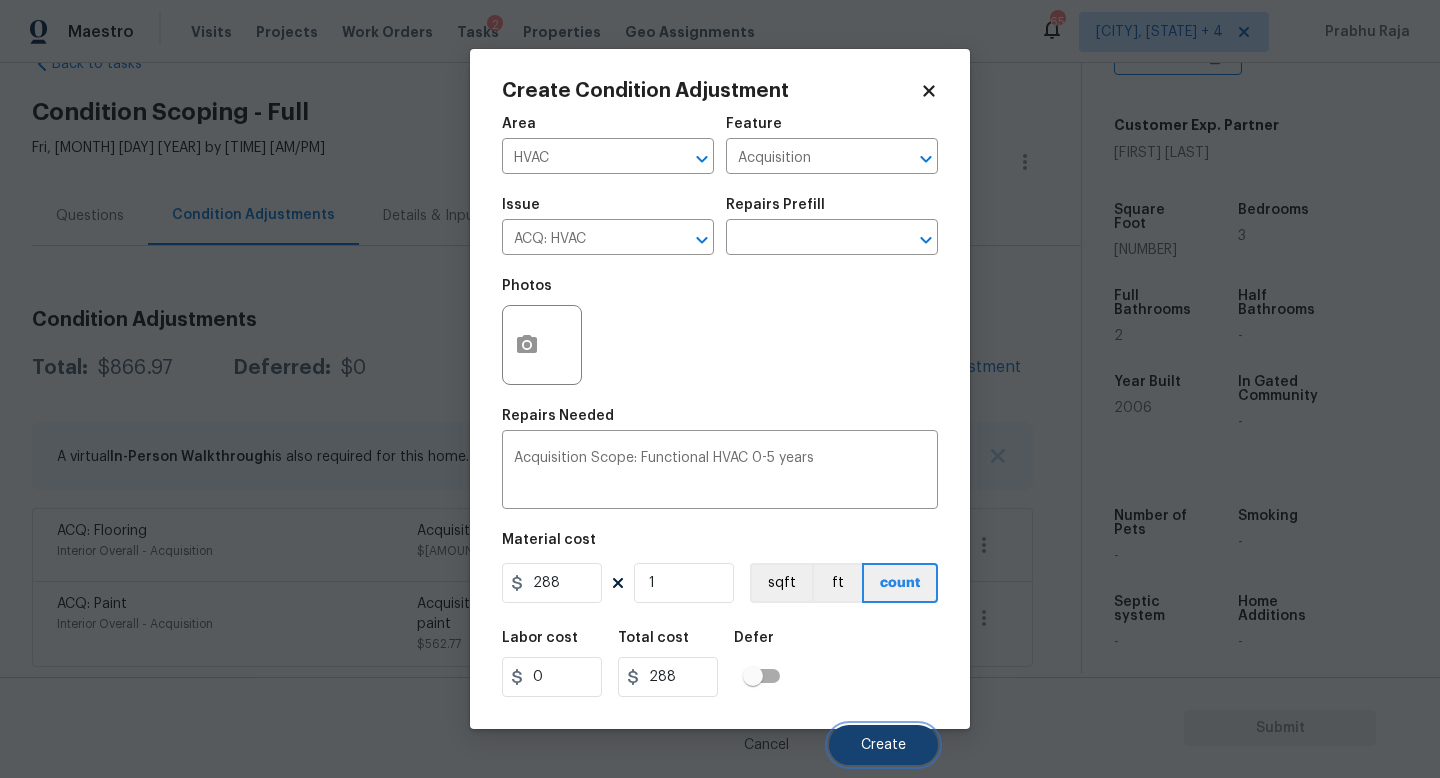 click on "Create" at bounding box center (883, 745) 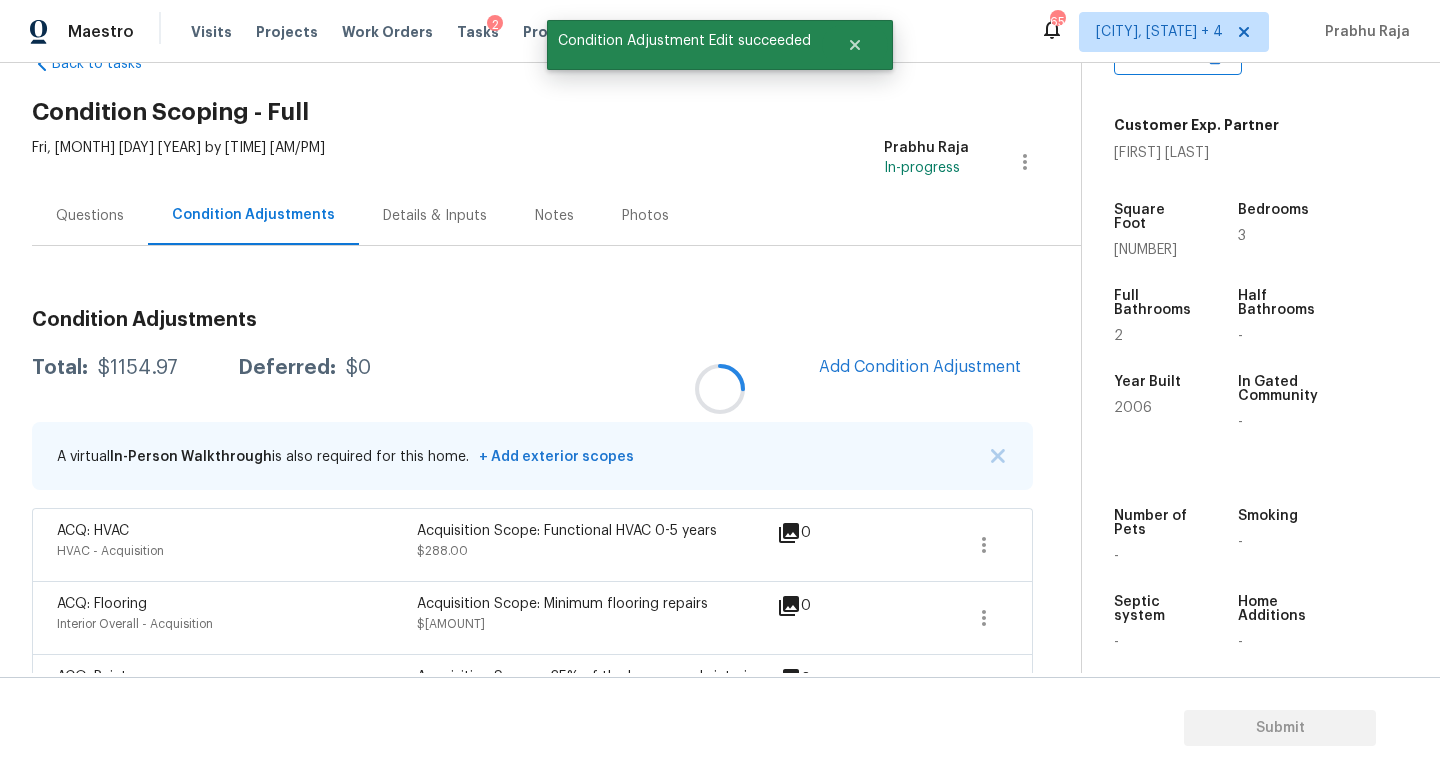 click at bounding box center [720, 389] 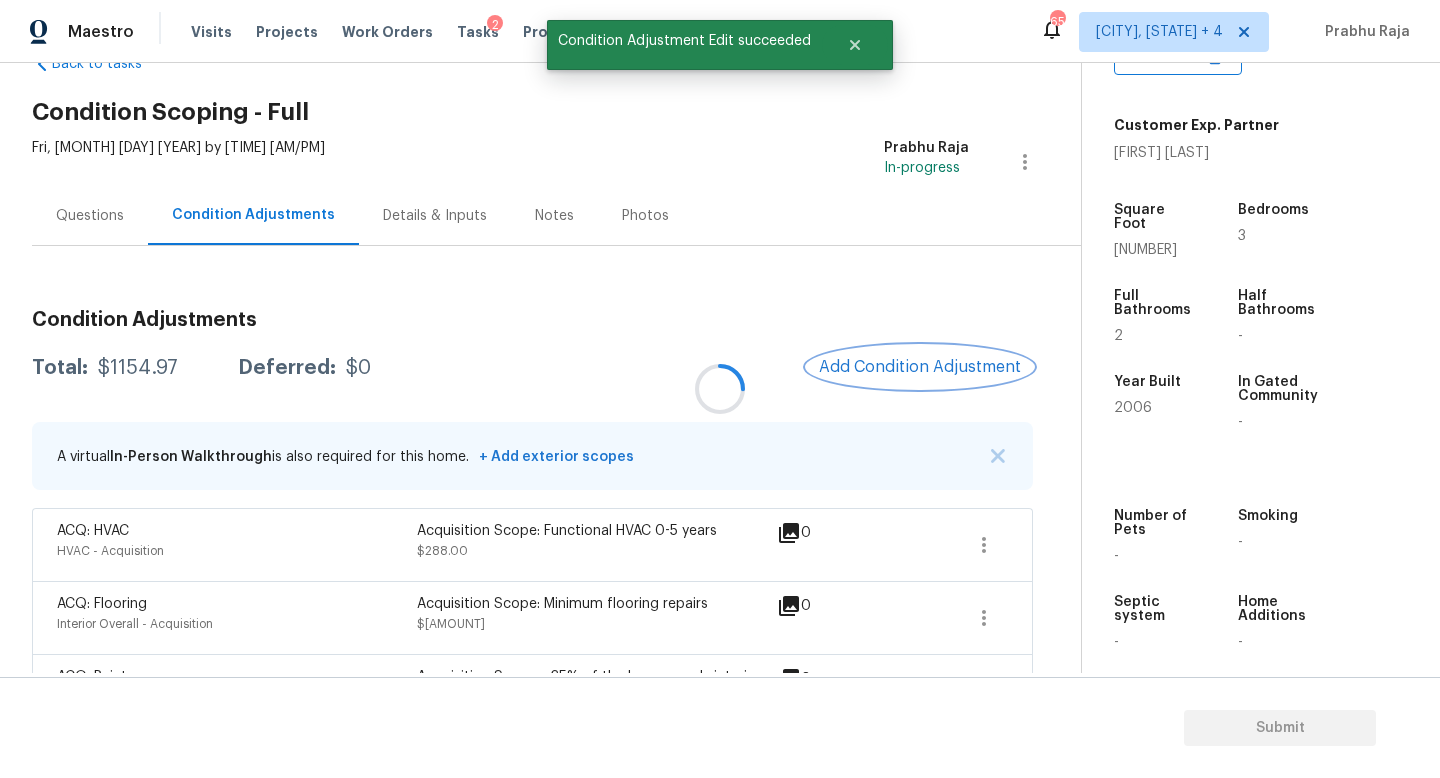 click on "Add Condition Adjustment" at bounding box center [920, 367] 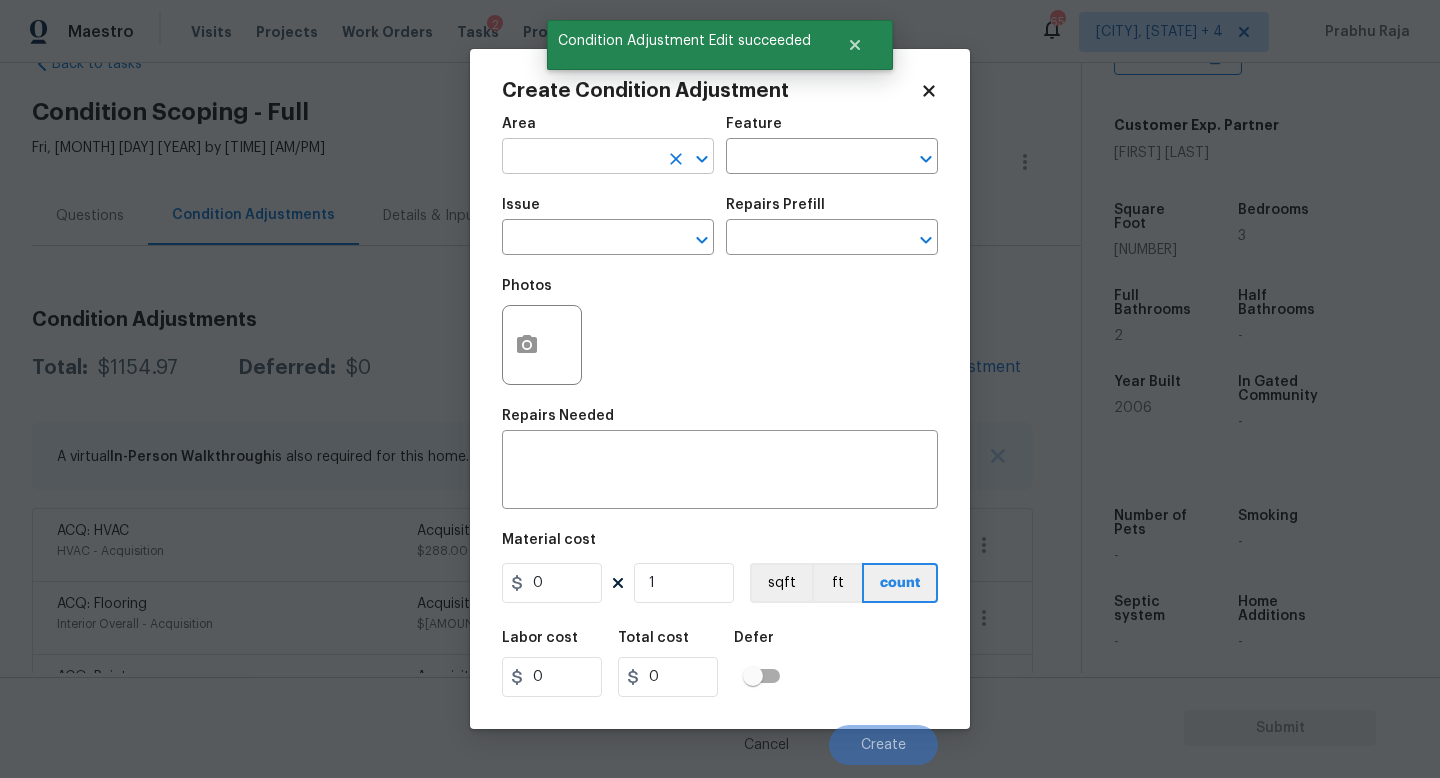 click at bounding box center [580, 158] 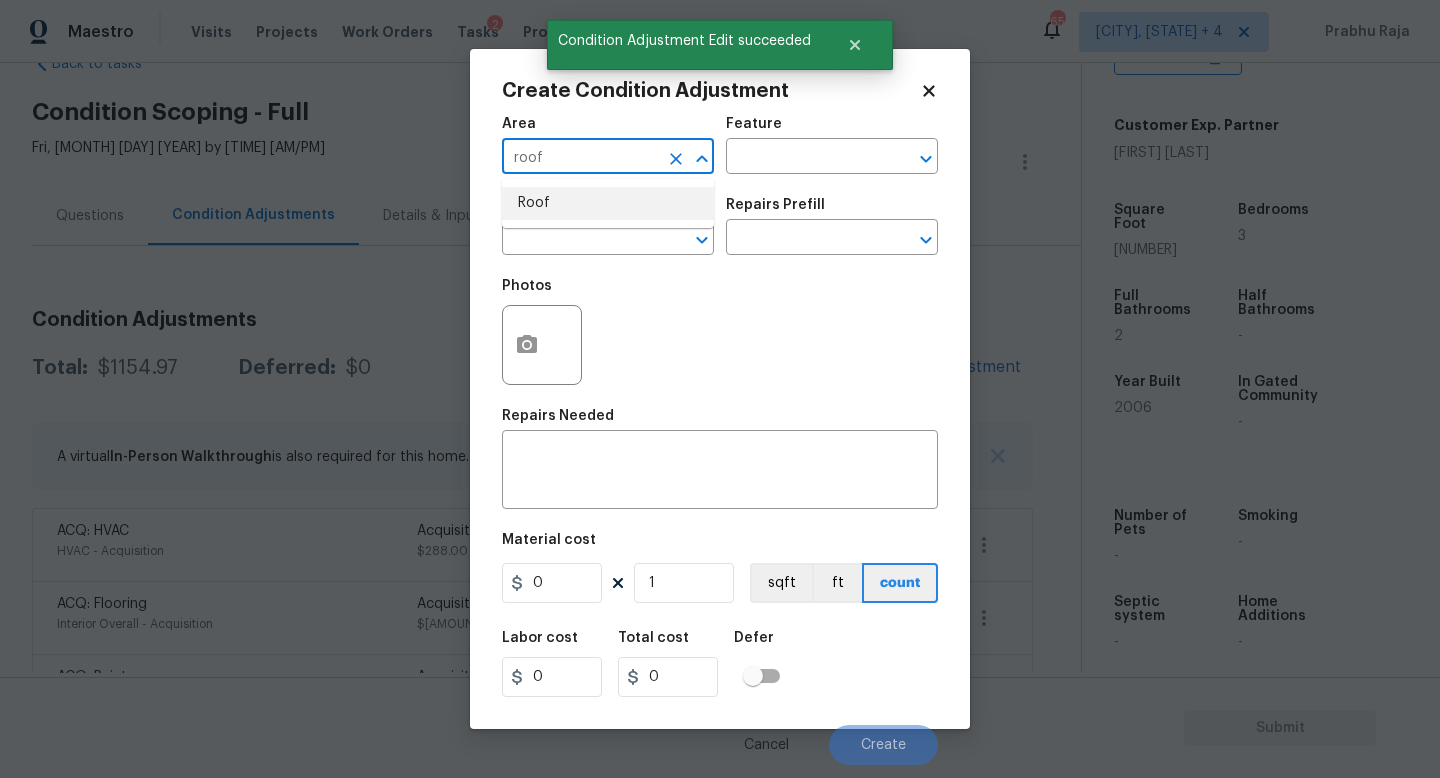 click on "Roof" at bounding box center [608, 203] 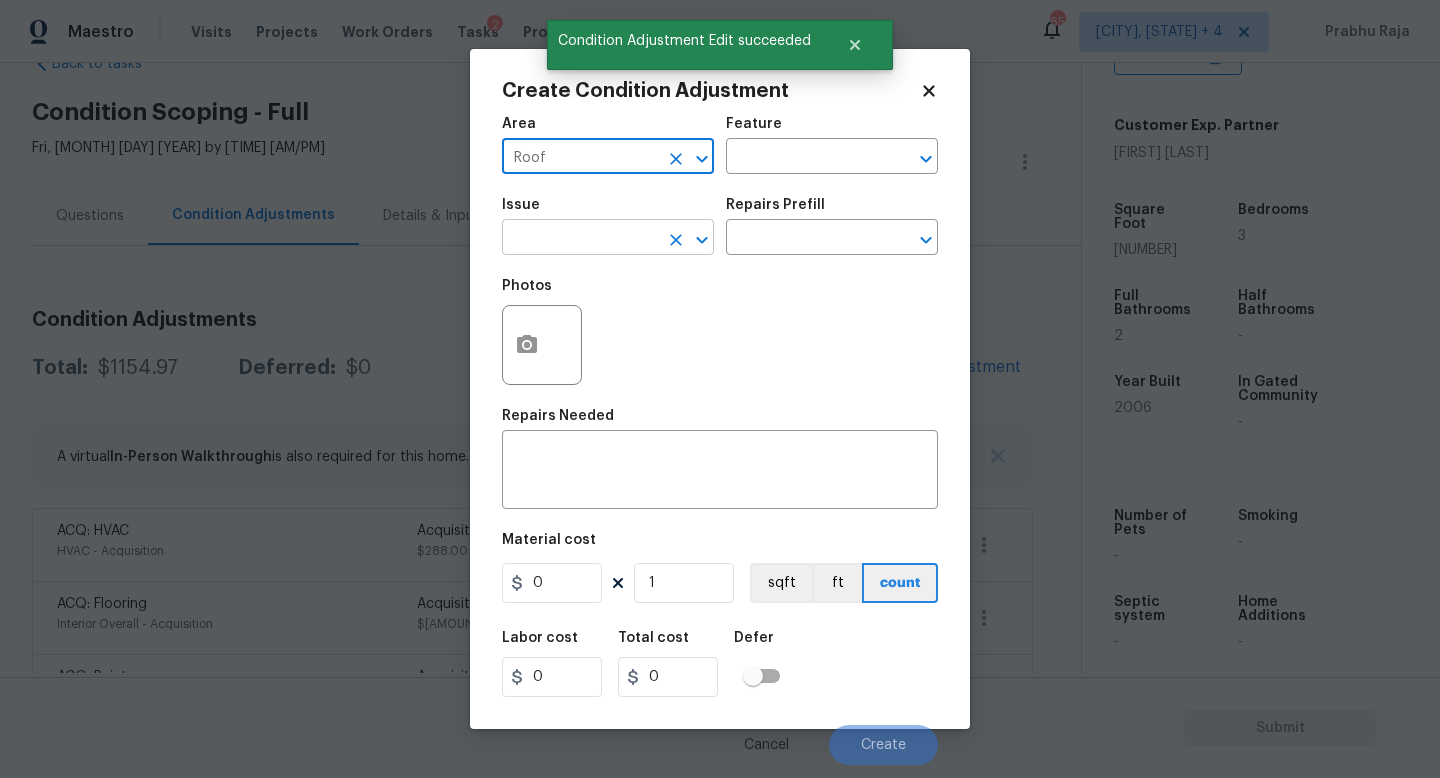 type on "Roof" 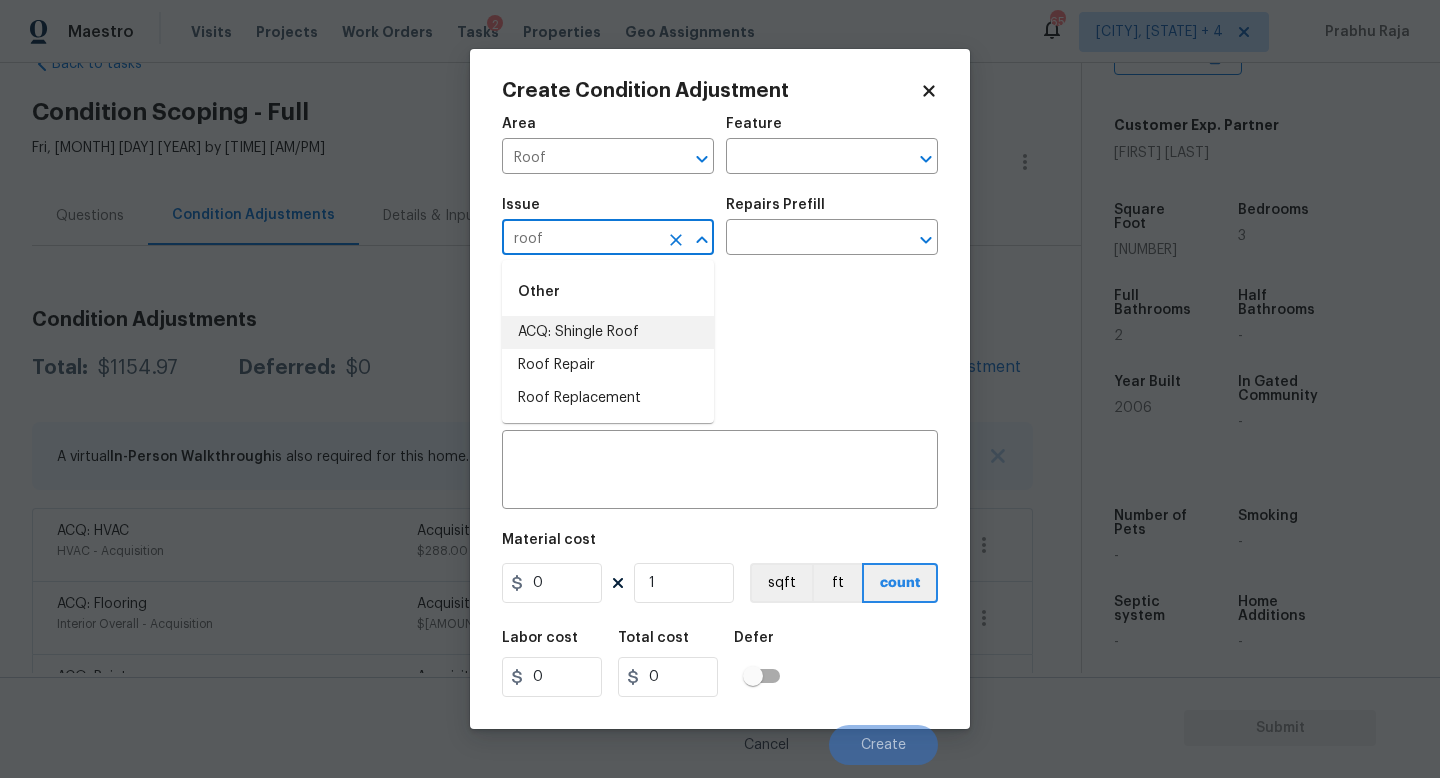 click on "ACQ: Shingle Roof" at bounding box center (608, 332) 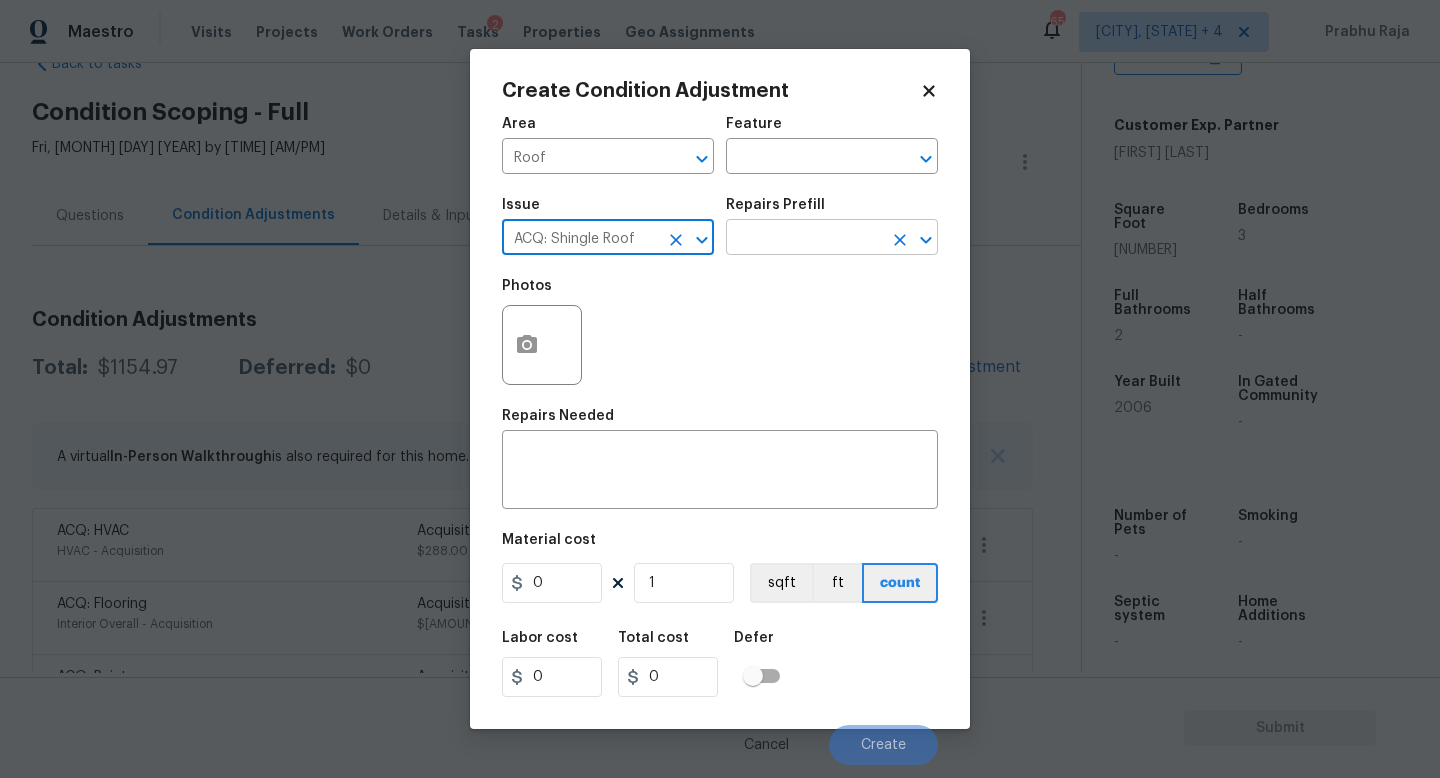 type on "ACQ: Shingle Roof" 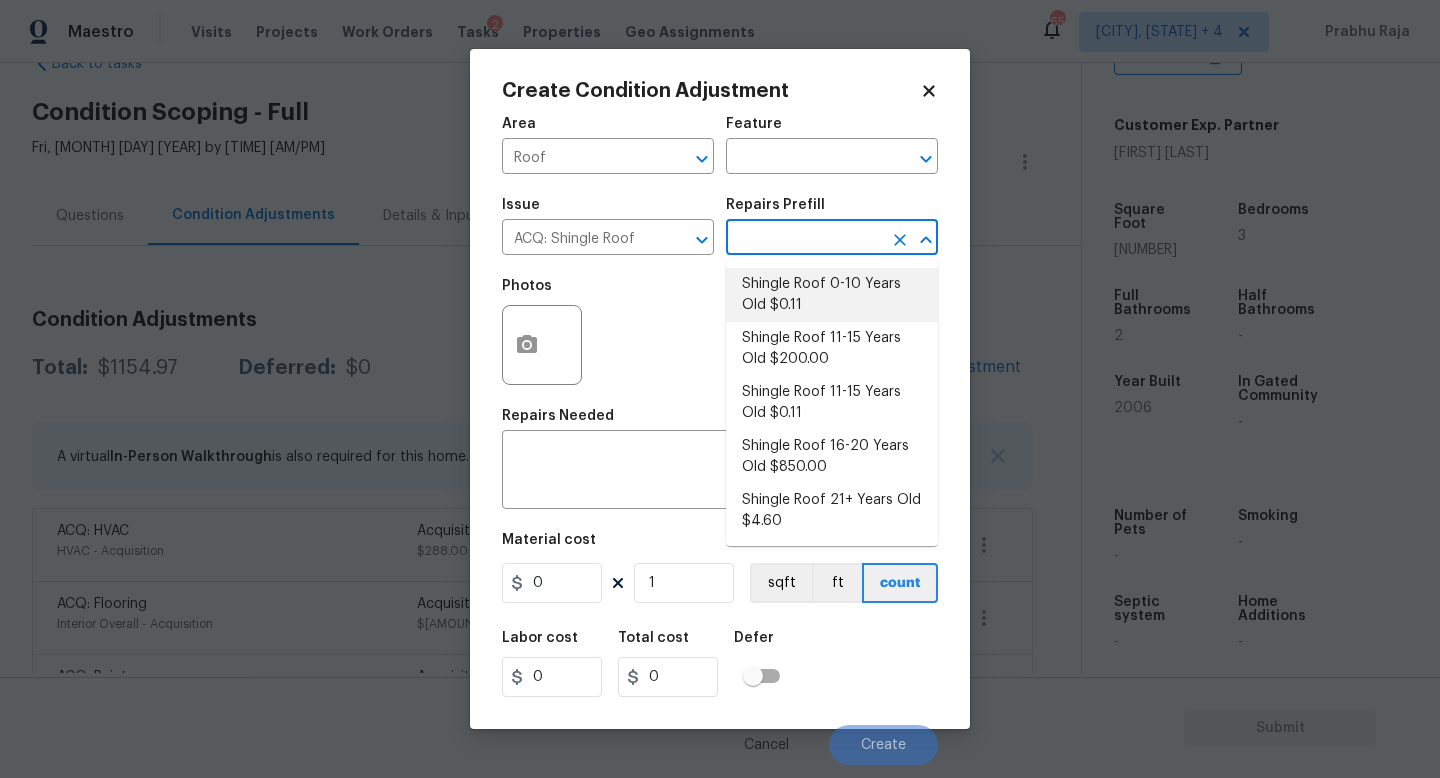 click on "Shingle Roof 0-10 Years Old $0.11" at bounding box center [832, 295] 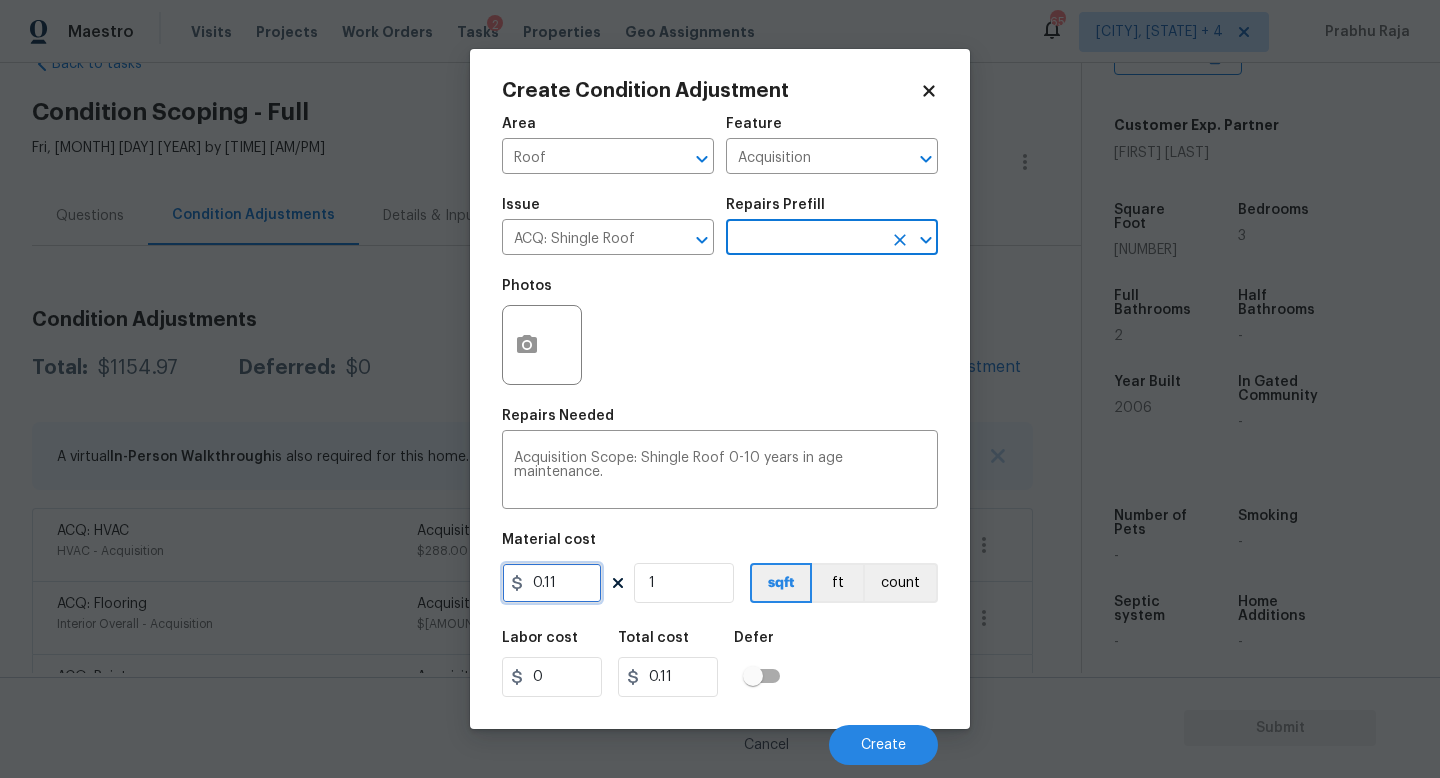 click on "0.11" at bounding box center (552, 583) 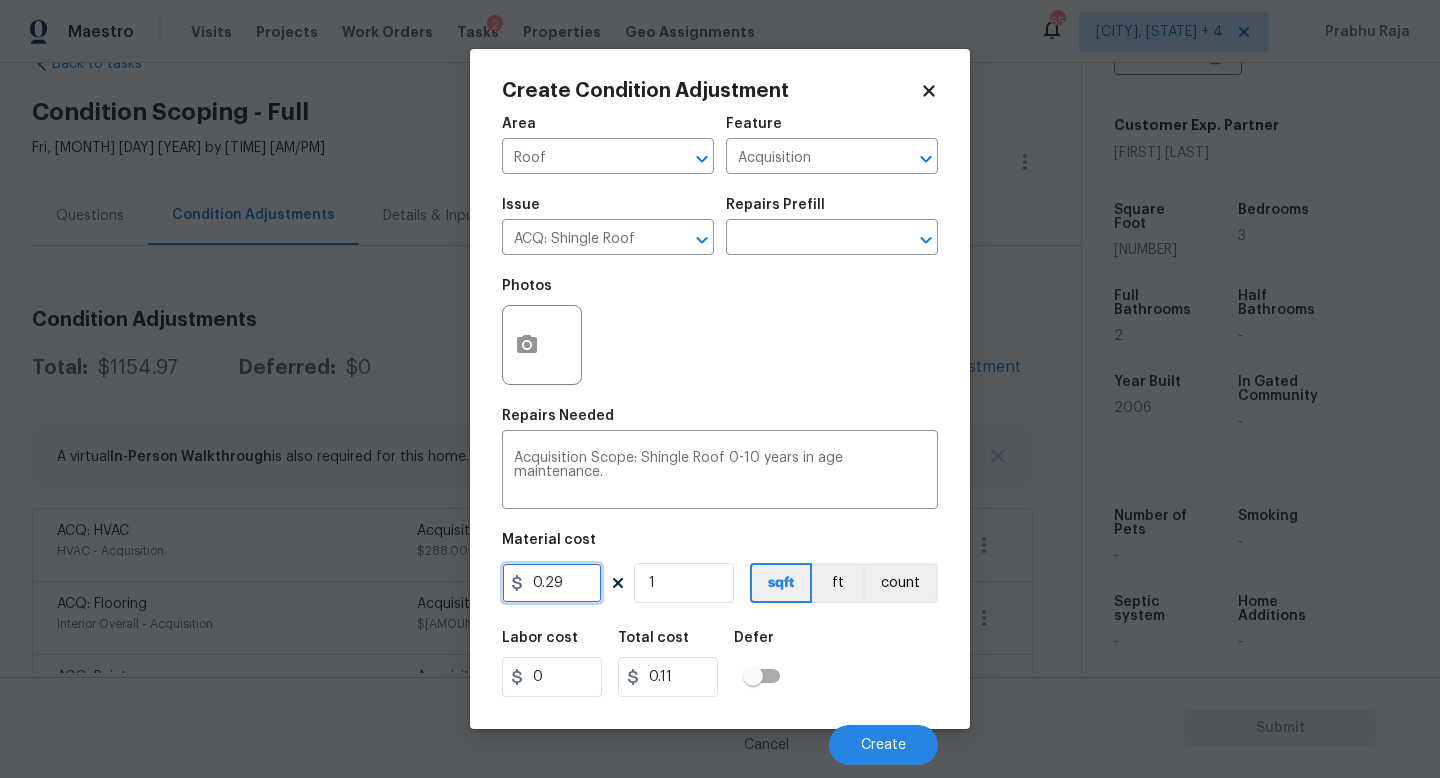type on "0.29" 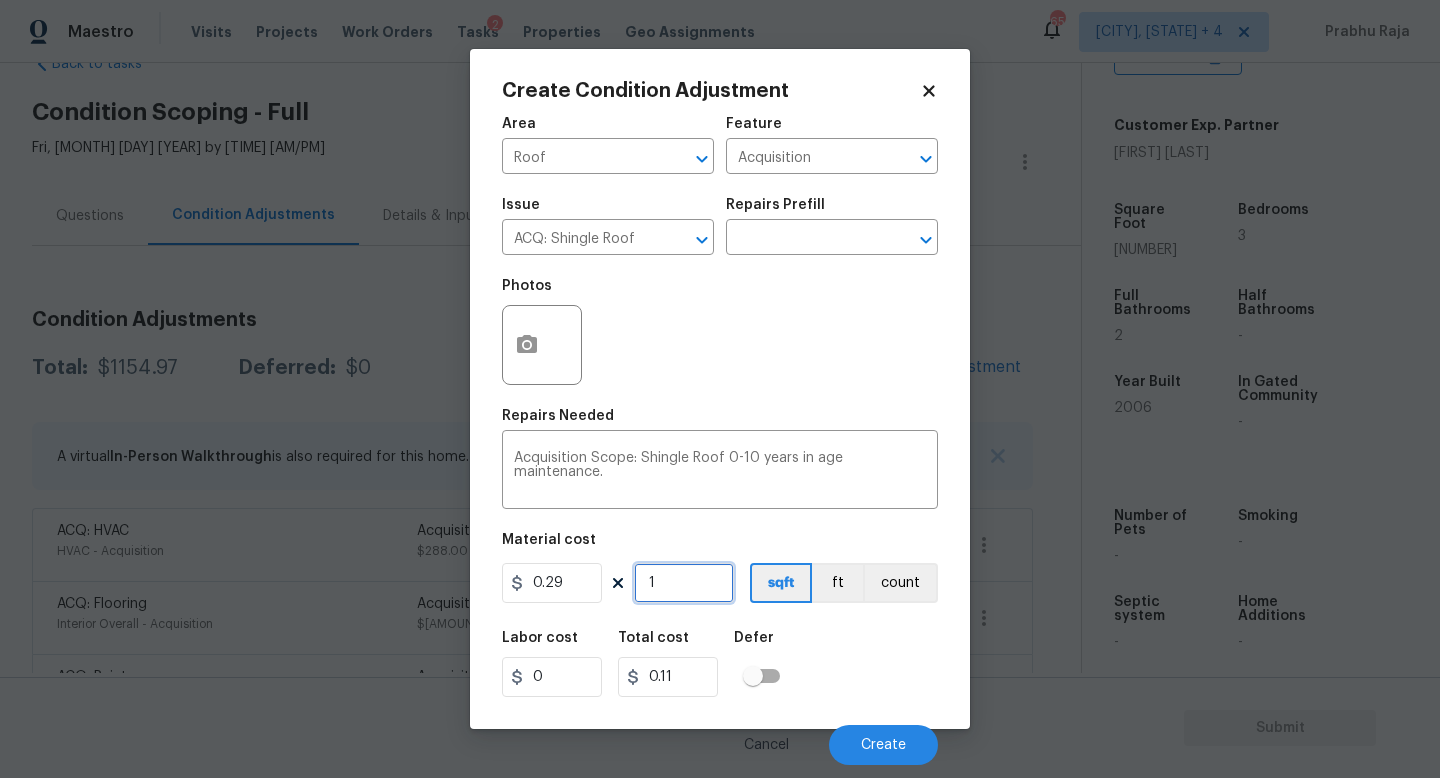 type on "0.29" 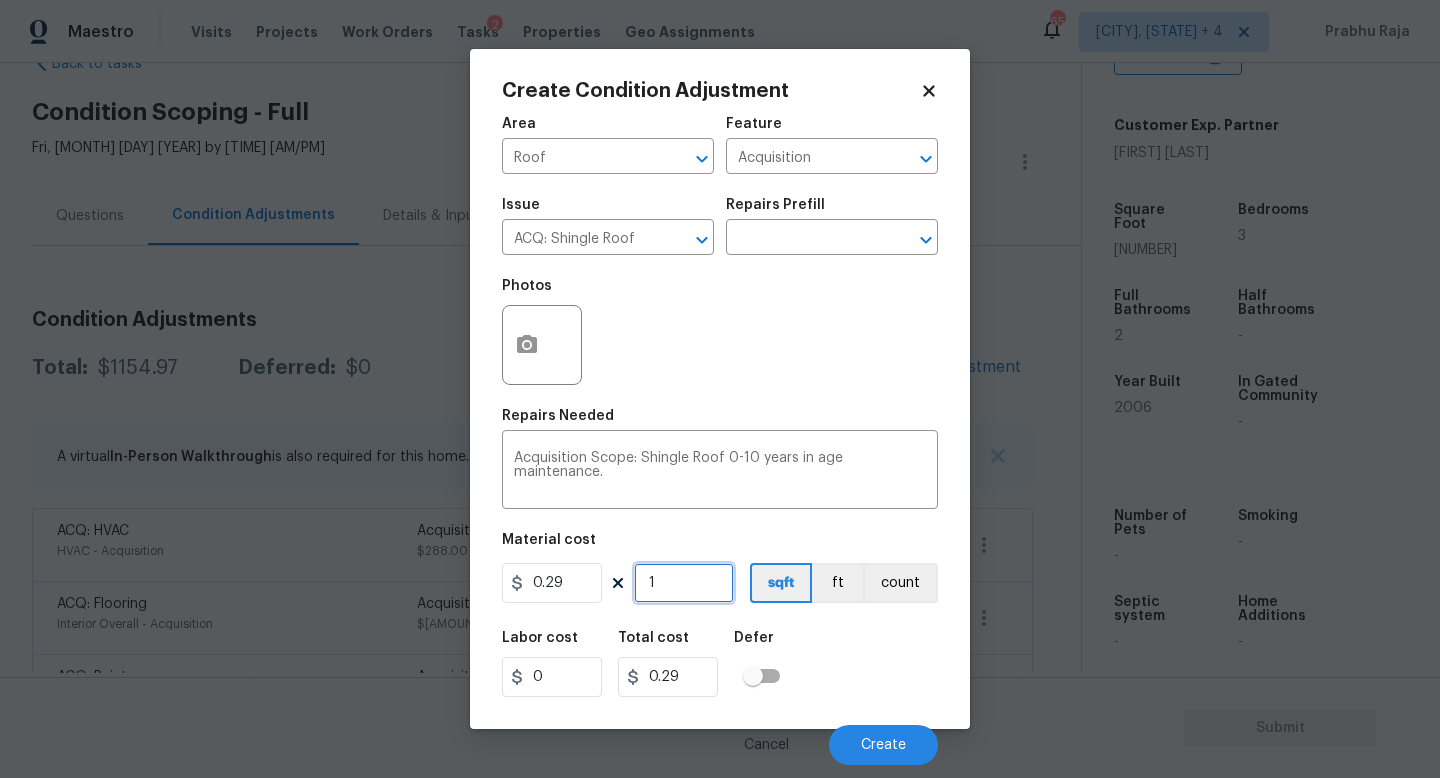 click on "1" at bounding box center [684, 583] 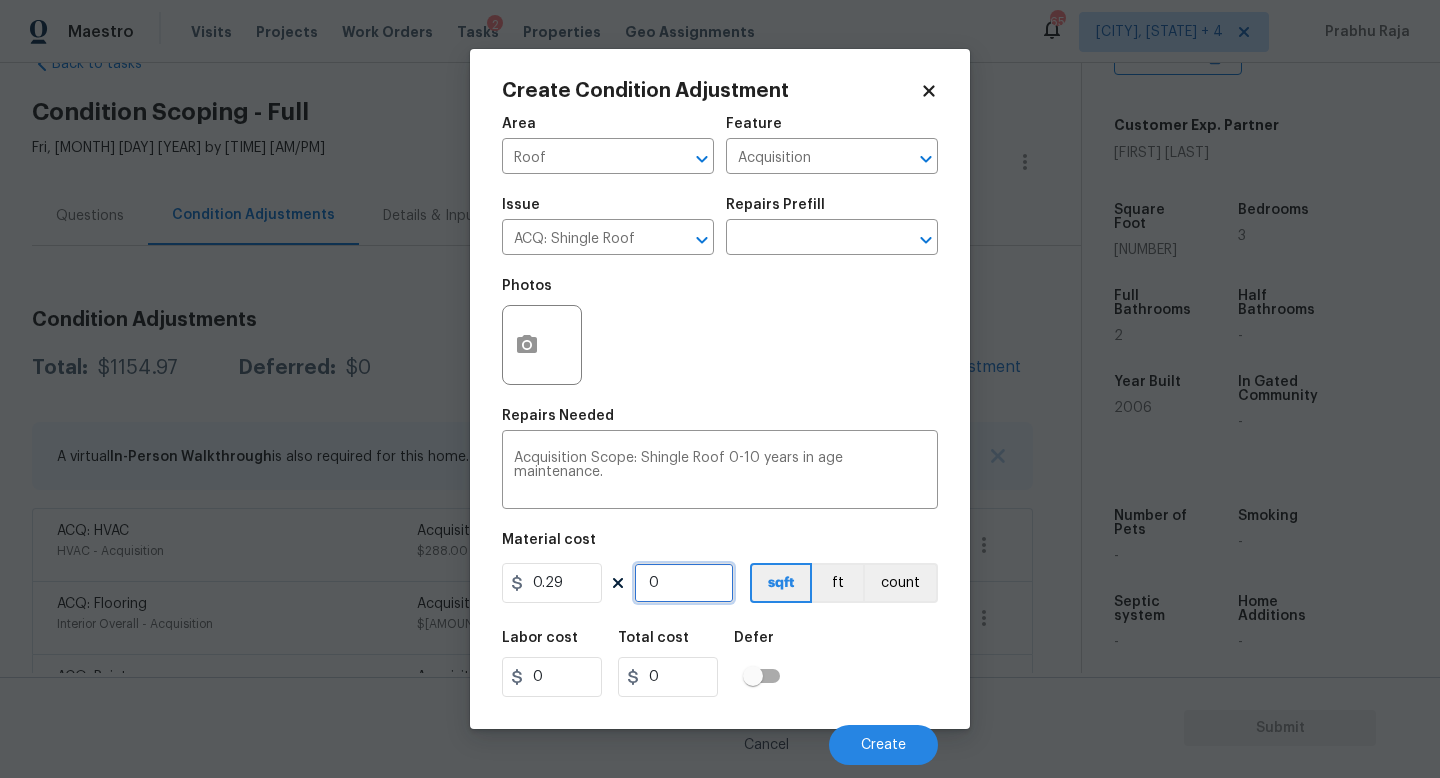 paste on "1521" 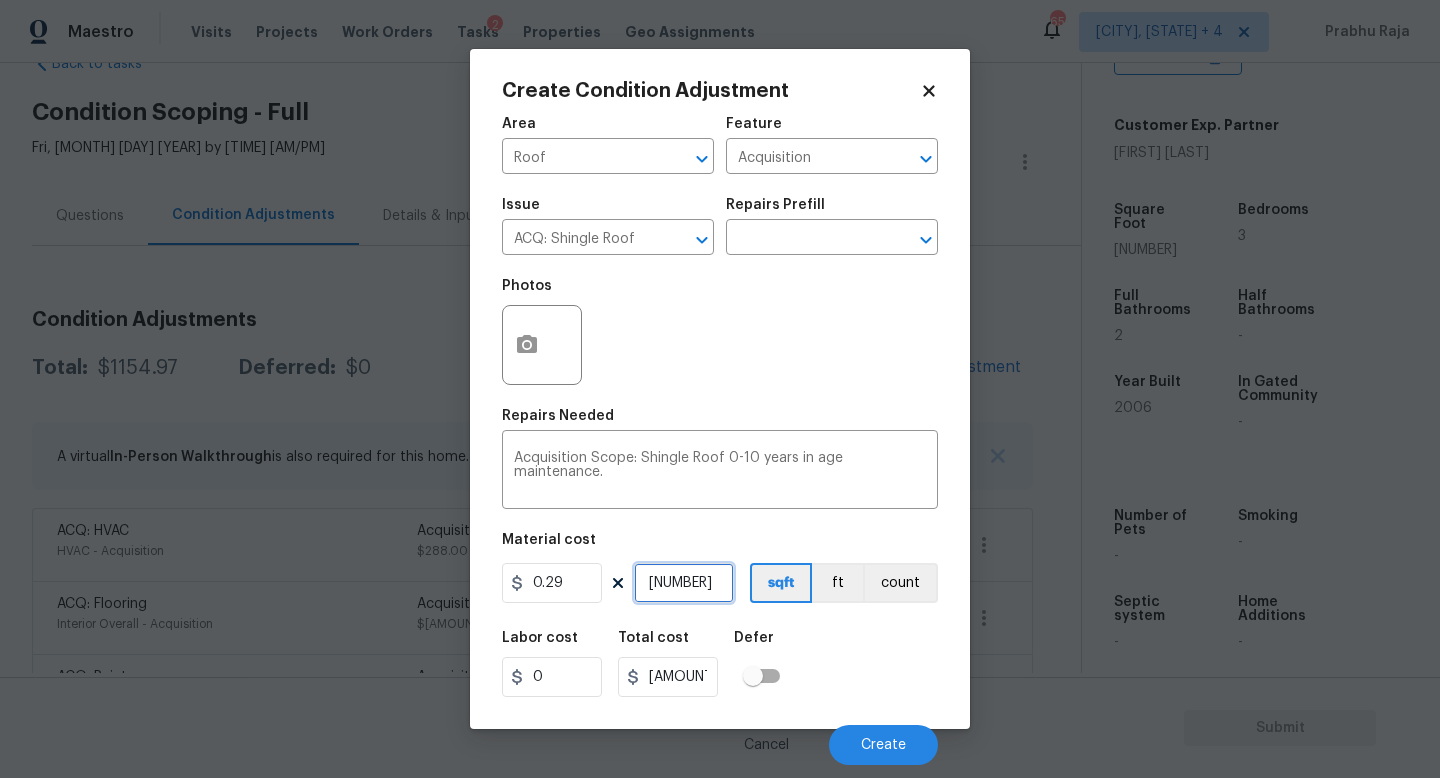 type on "1521" 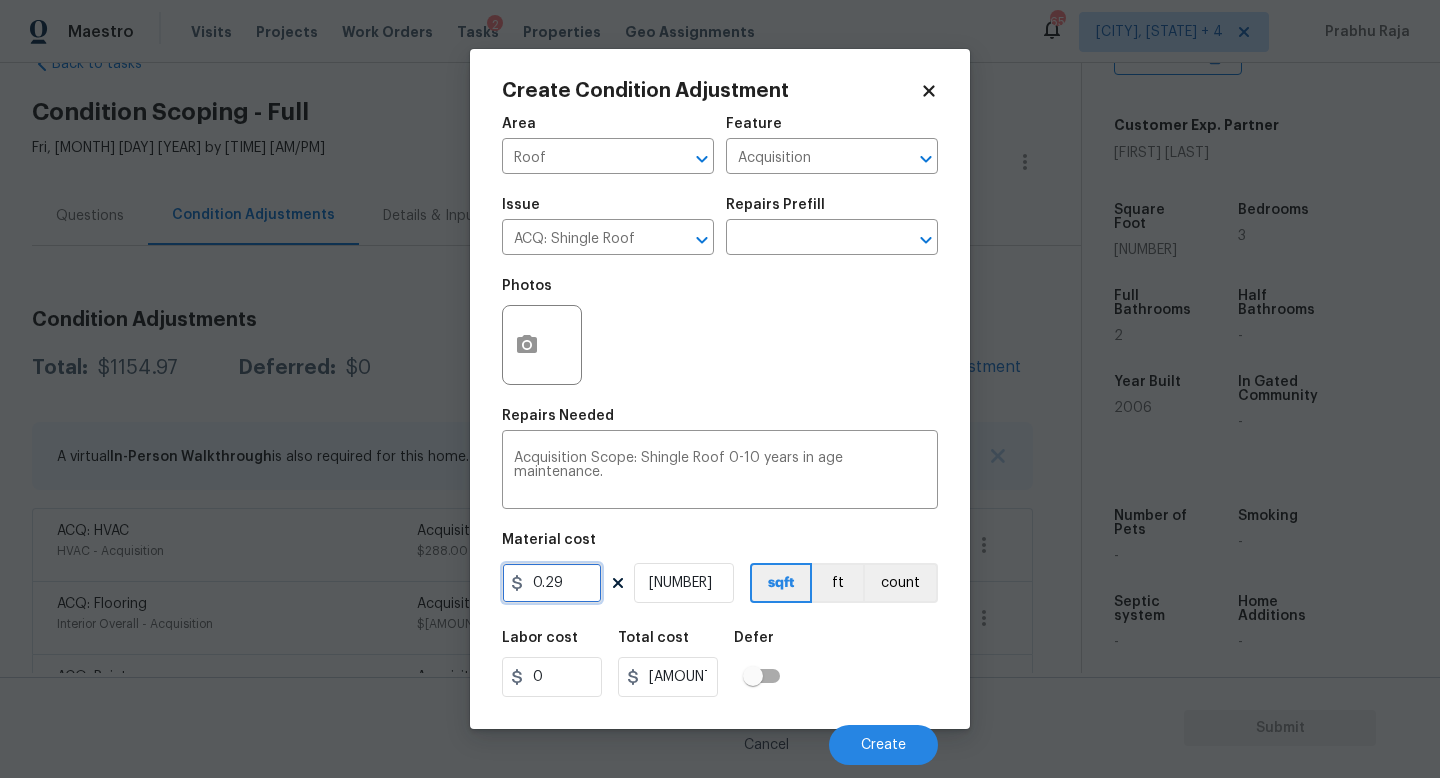 drag, startPoint x: 586, startPoint y: 590, endPoint x: 434, endPoint y: 590, distance: 152 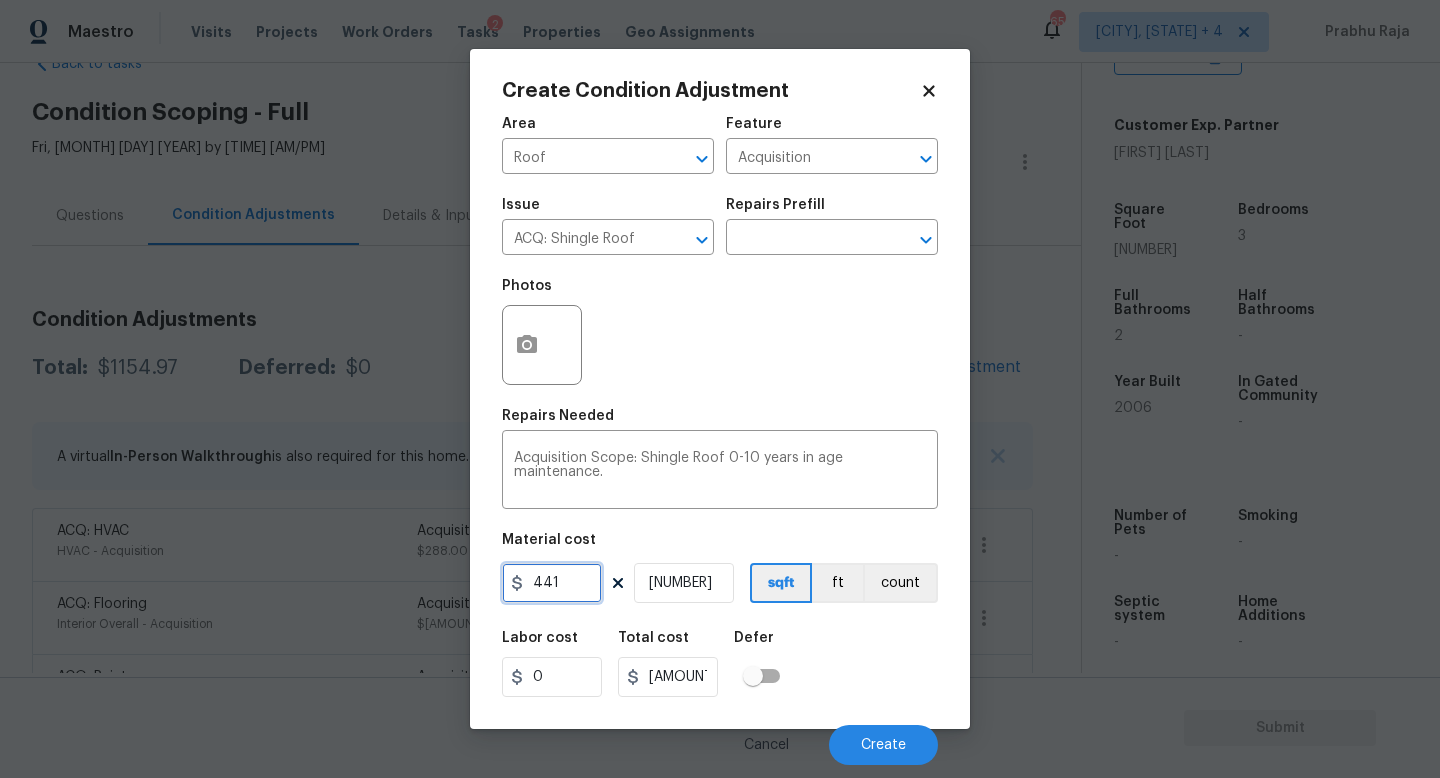 type on "441" 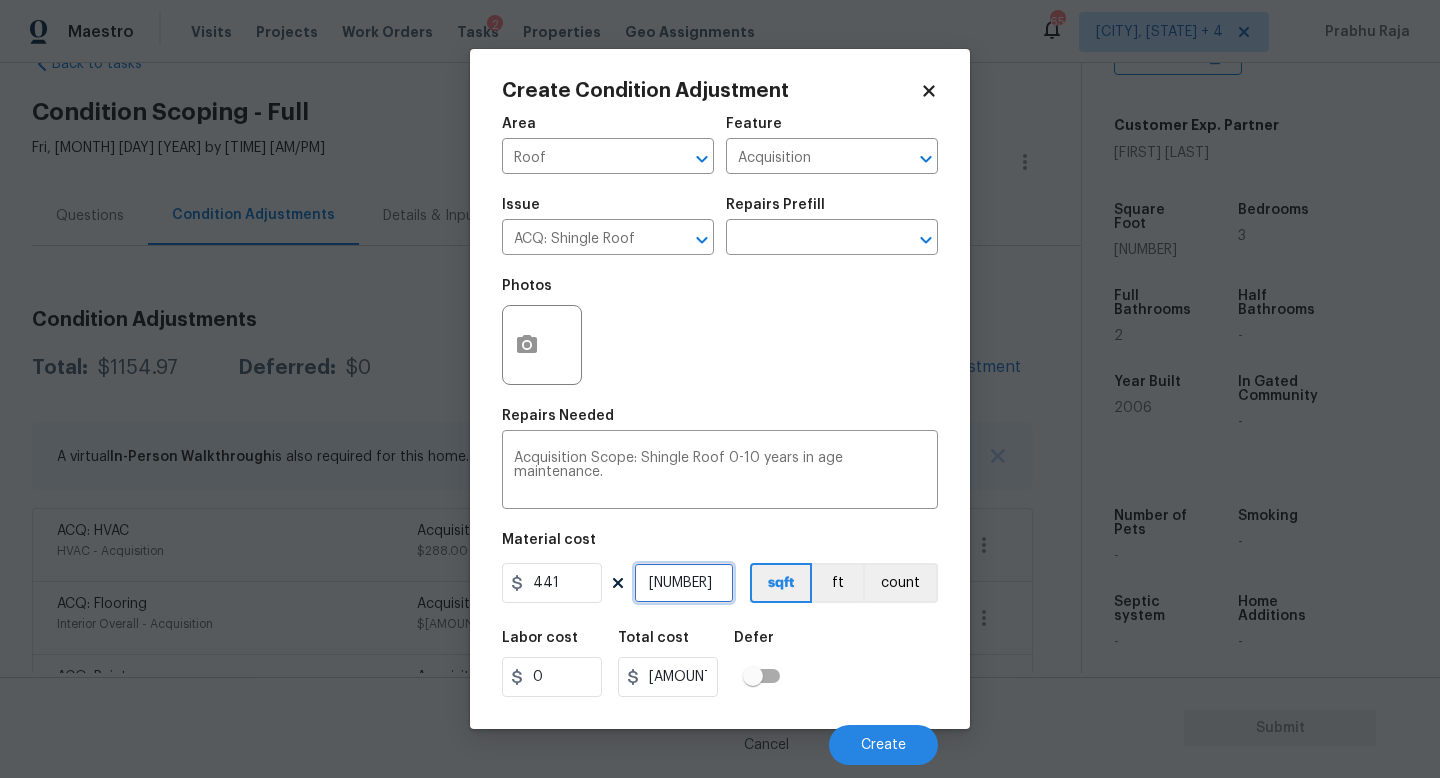 click on "1521" at bounding box center (684, 583) 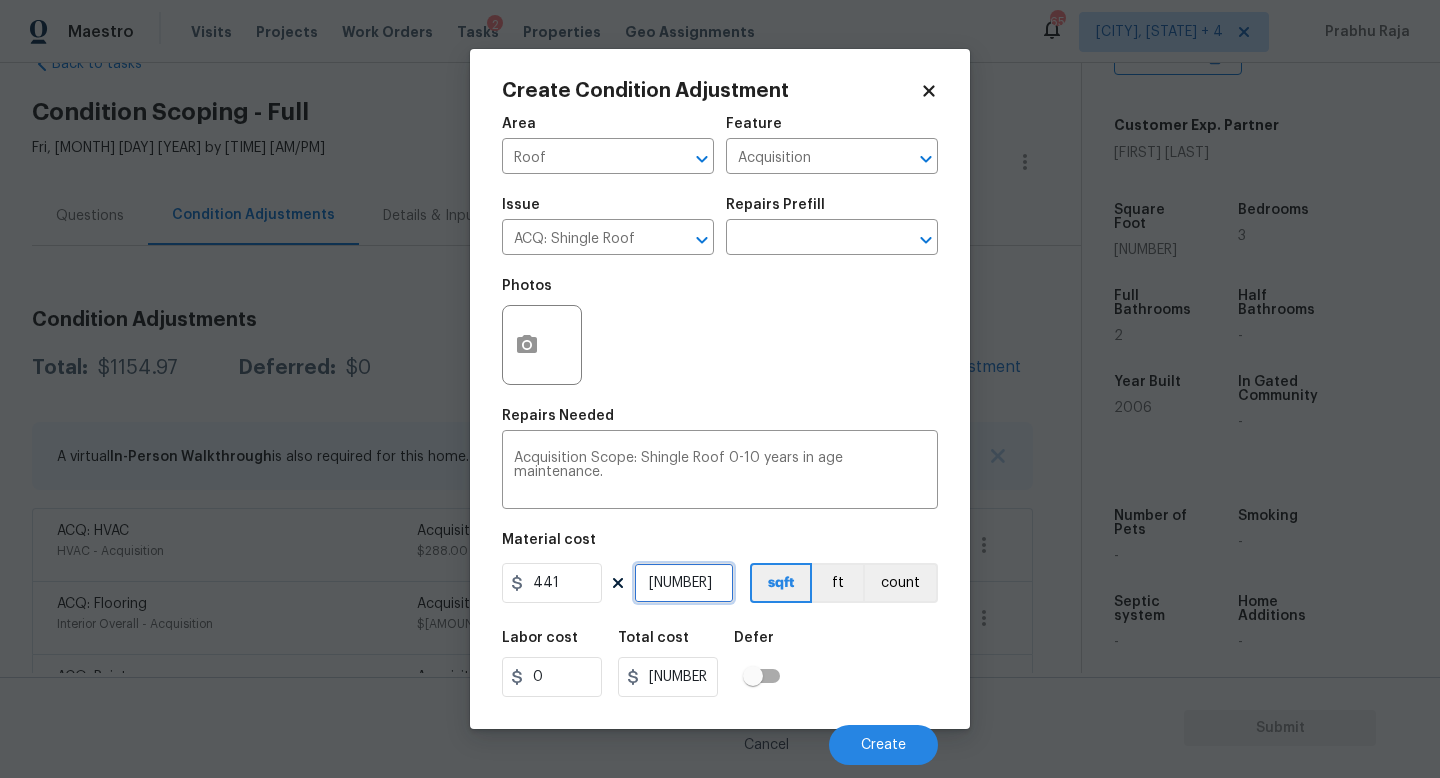click on "1521" at bounding box center [684, 583] 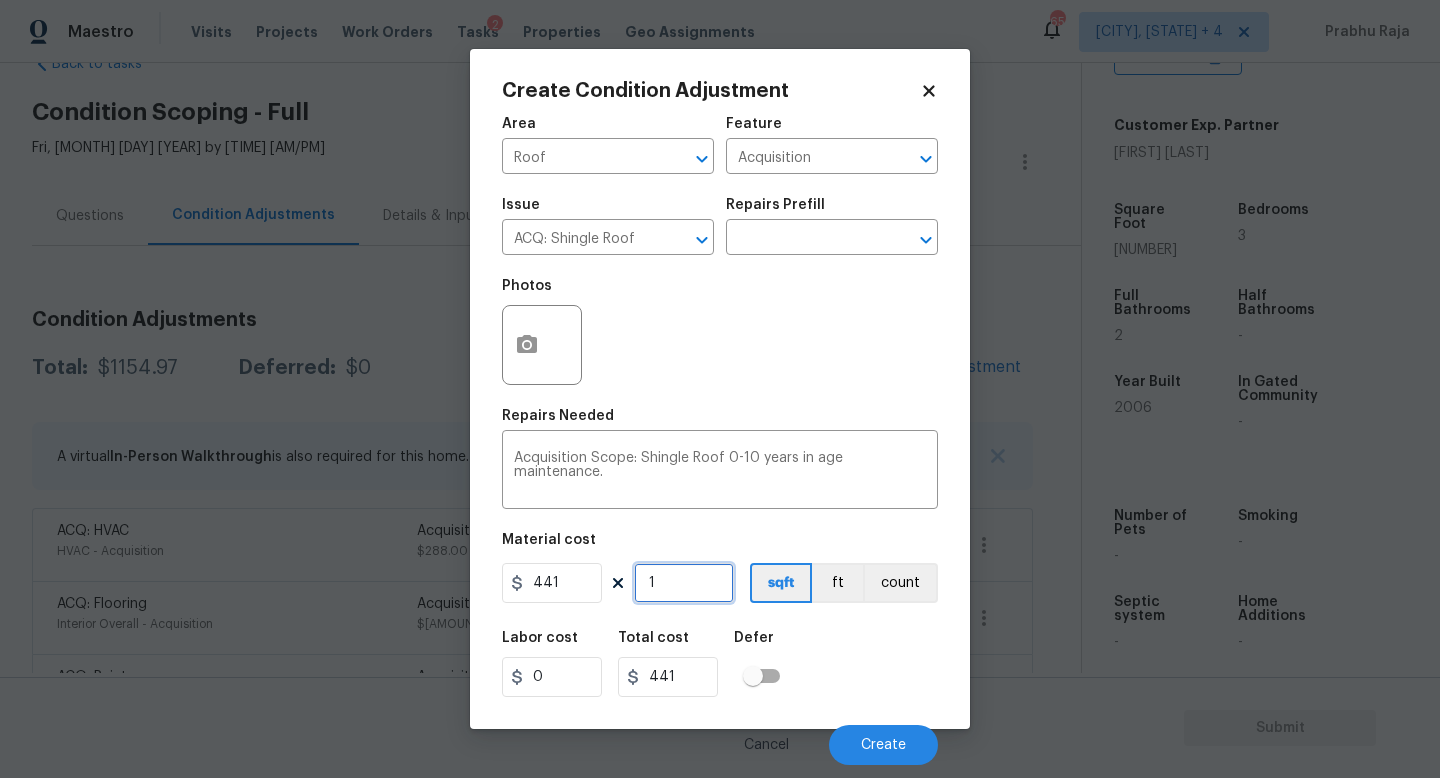 type on "1" 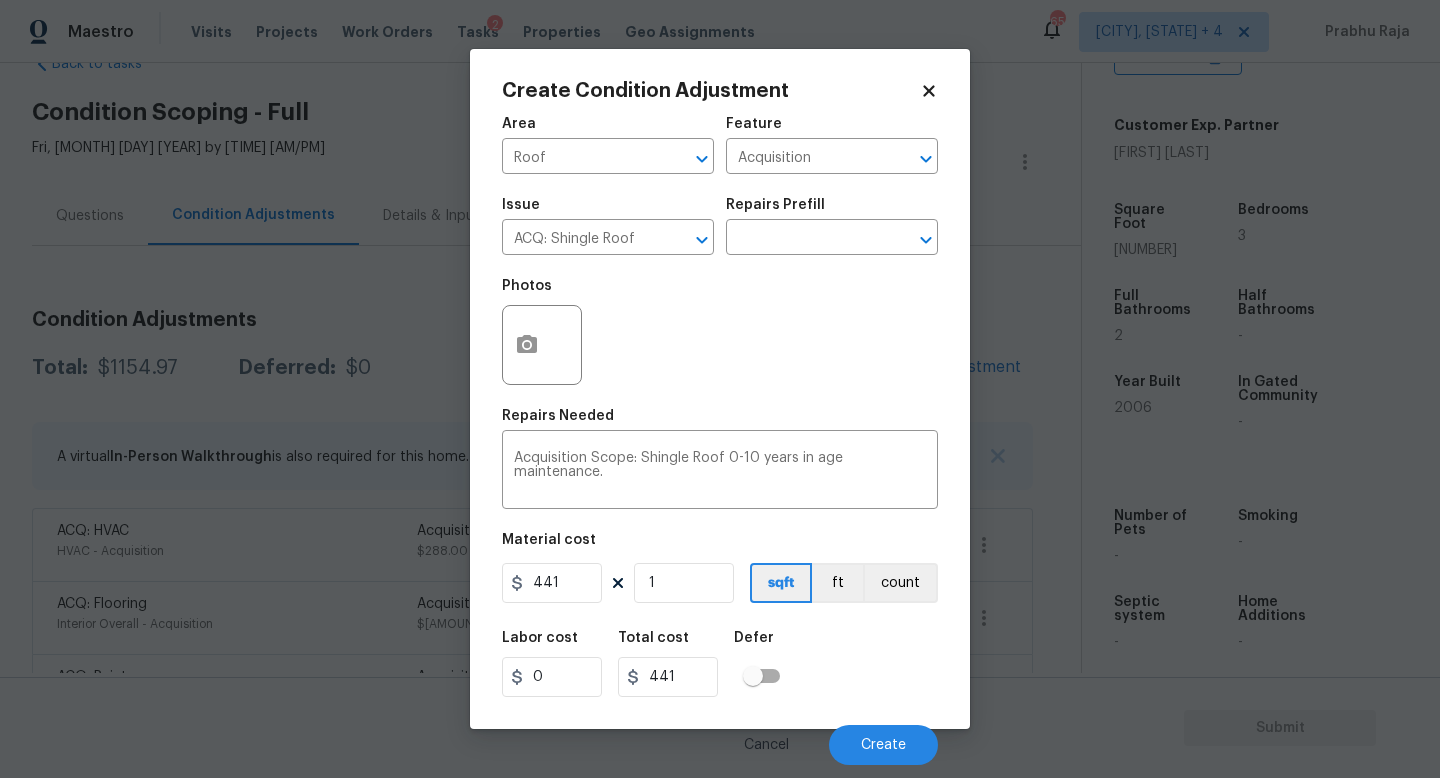 click on "Repairs Needed" at bounding box center (720, 422) 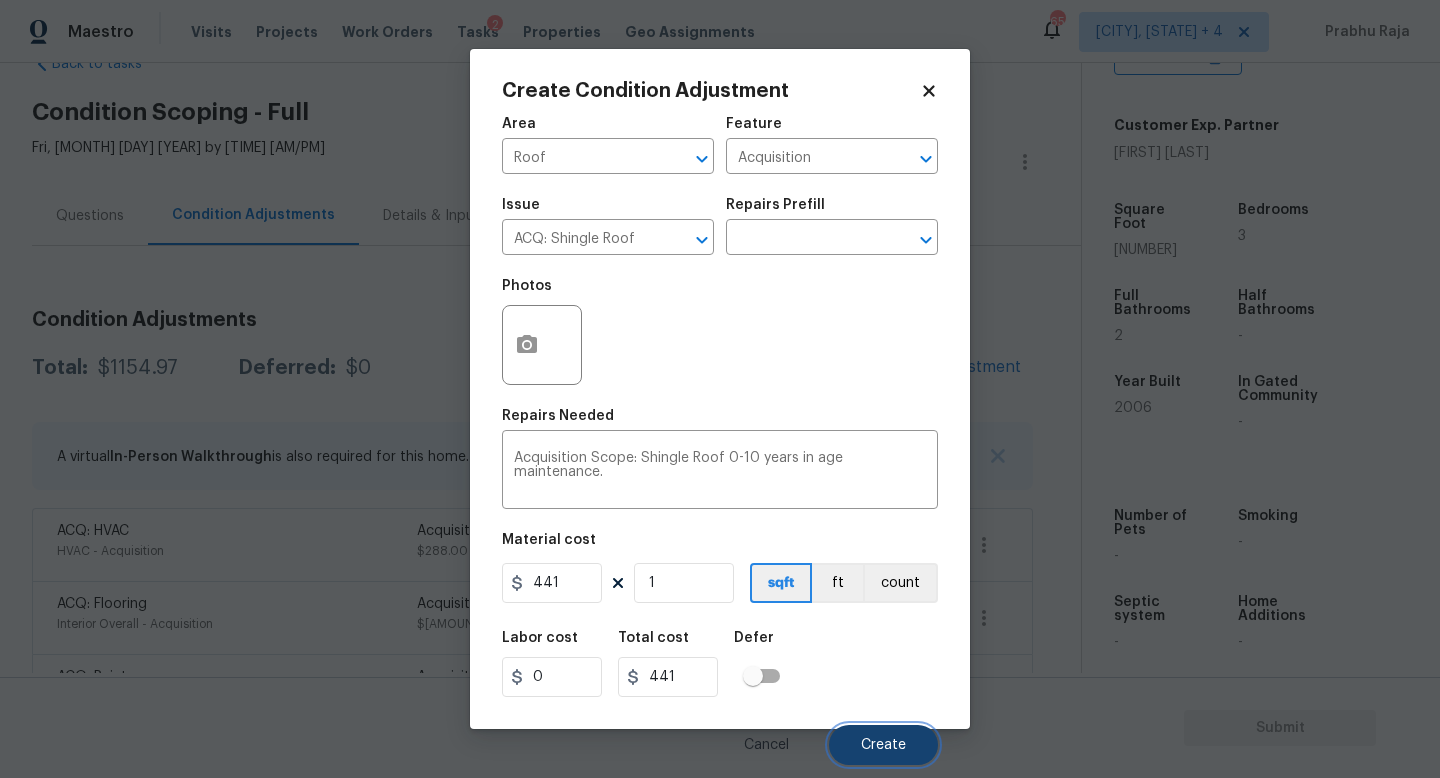 click on "Create" at bounding box center [883, 745] 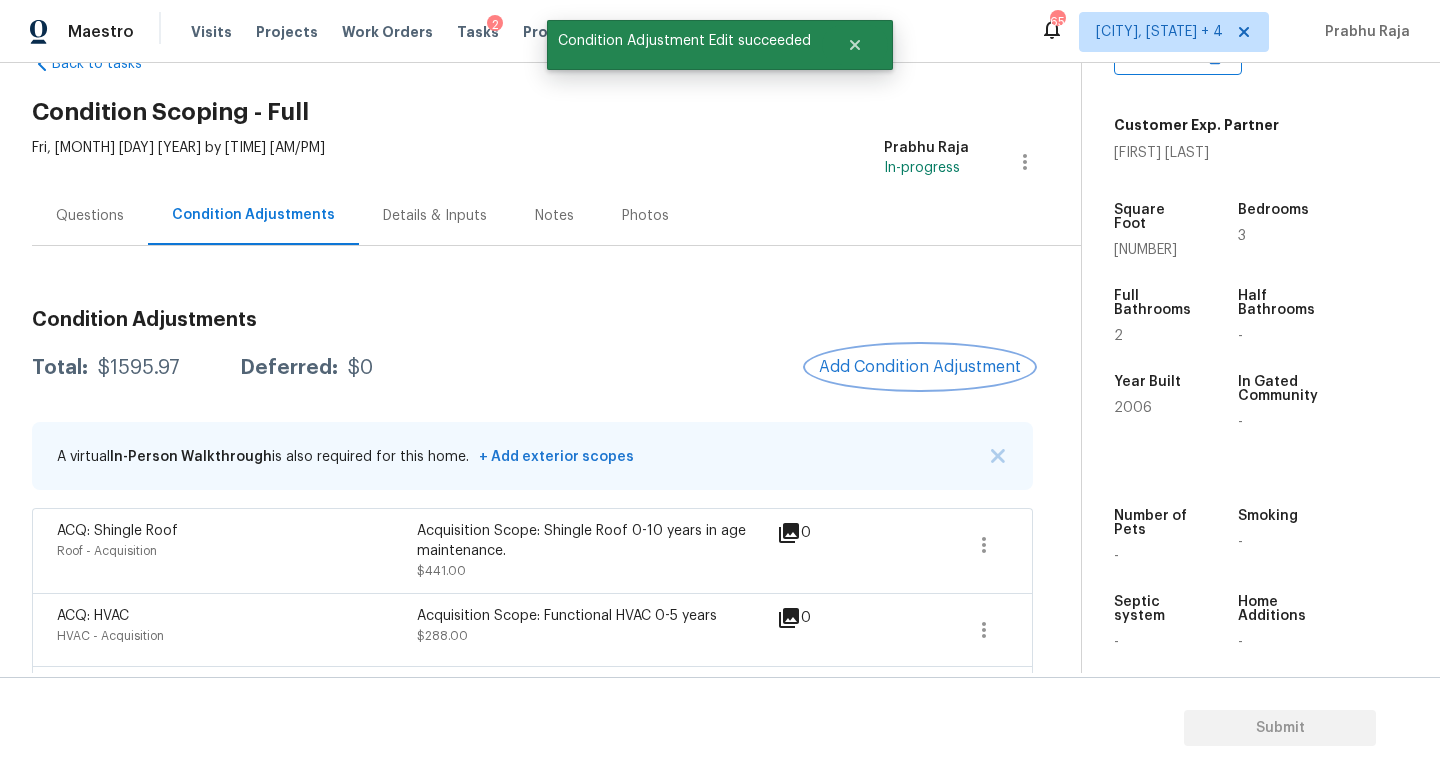 scroll, scrollTop: 216, scrollLeft: 0, axis: vertical 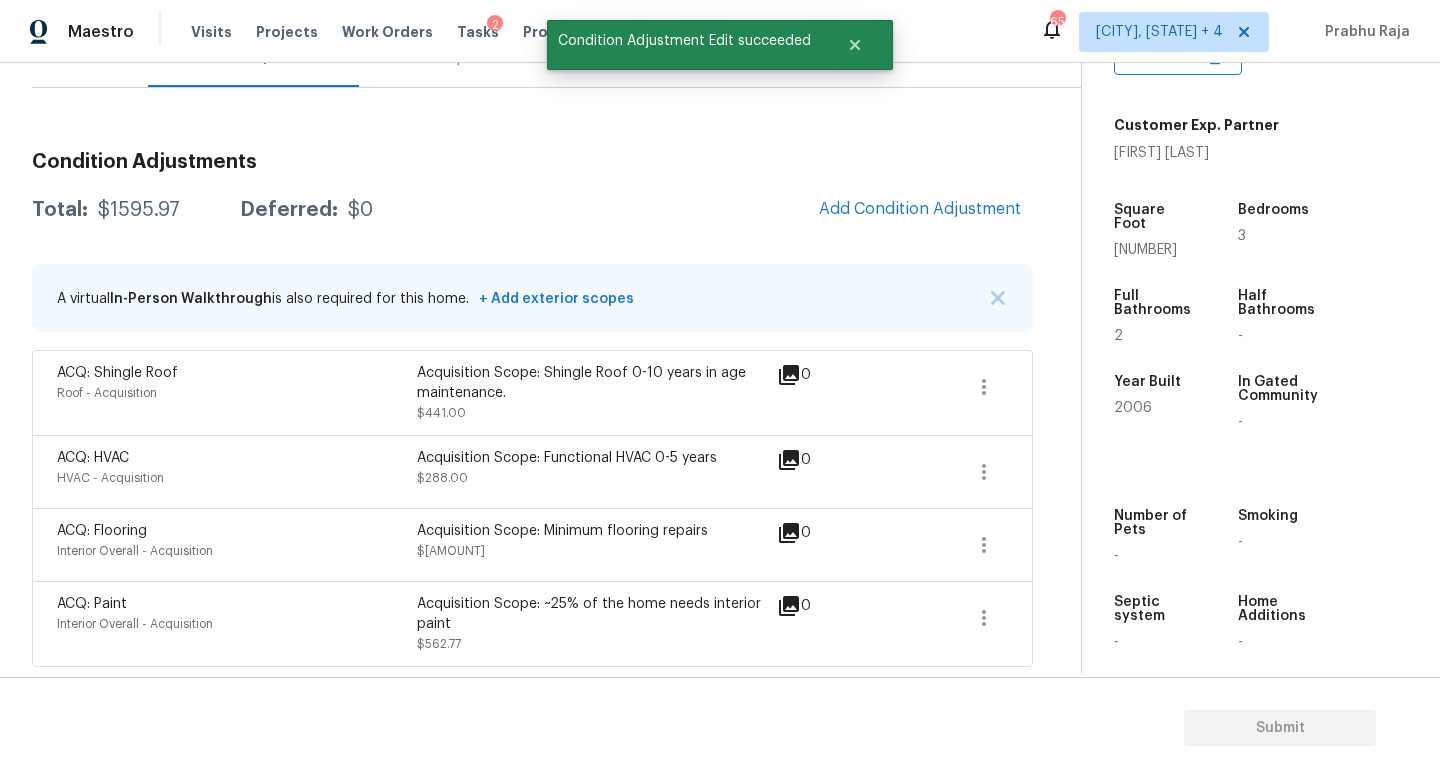 click on "Condition Adjustments Total:  $1595.97 Deferred:  $0 Add Condition Adjustment A virtual  In-Person Walkthrough  is also required for this home.   + Add exterior scopes ACQ: Shingle Roof Roof - Acquisition Acquisition Scope: Shingle Roof 0-10 years in age maintenance. $441.00   0 ACQ: HVAC HVAC - Acquisition Acquisition Scope: Functional HVAC 0-5 years $288.00   0 ACQ: Flooring Interior Overall - Acquisition Acquisition Scope: Minimum flooring repairs $304.20   0 ACQ: Paint Interior Overall - Acquisition Acquisition Scope: ~25% of the home needs interior paint $562.77   0" at bounding box center [532, 401] 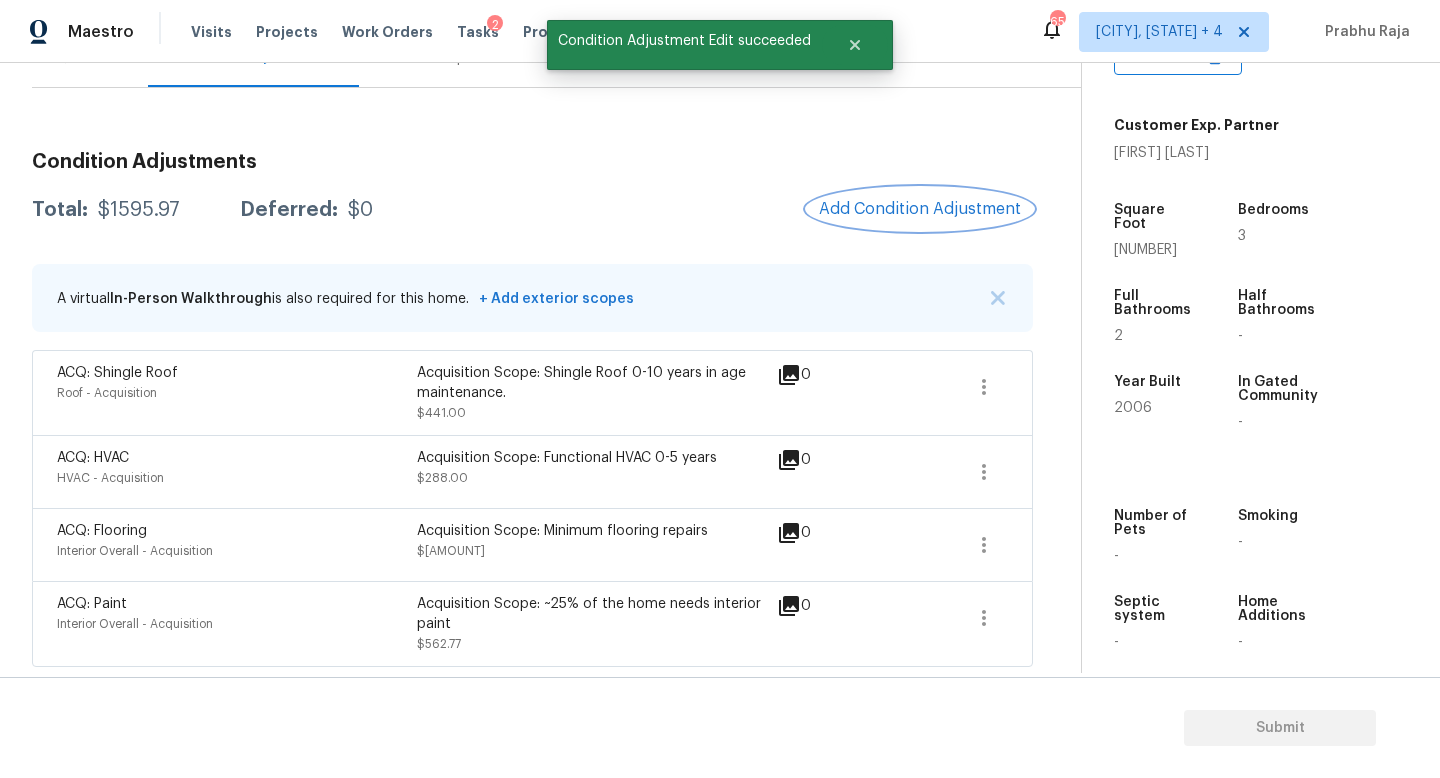 click on "Add Condition Adjustment" at bounding box center [920, 209] 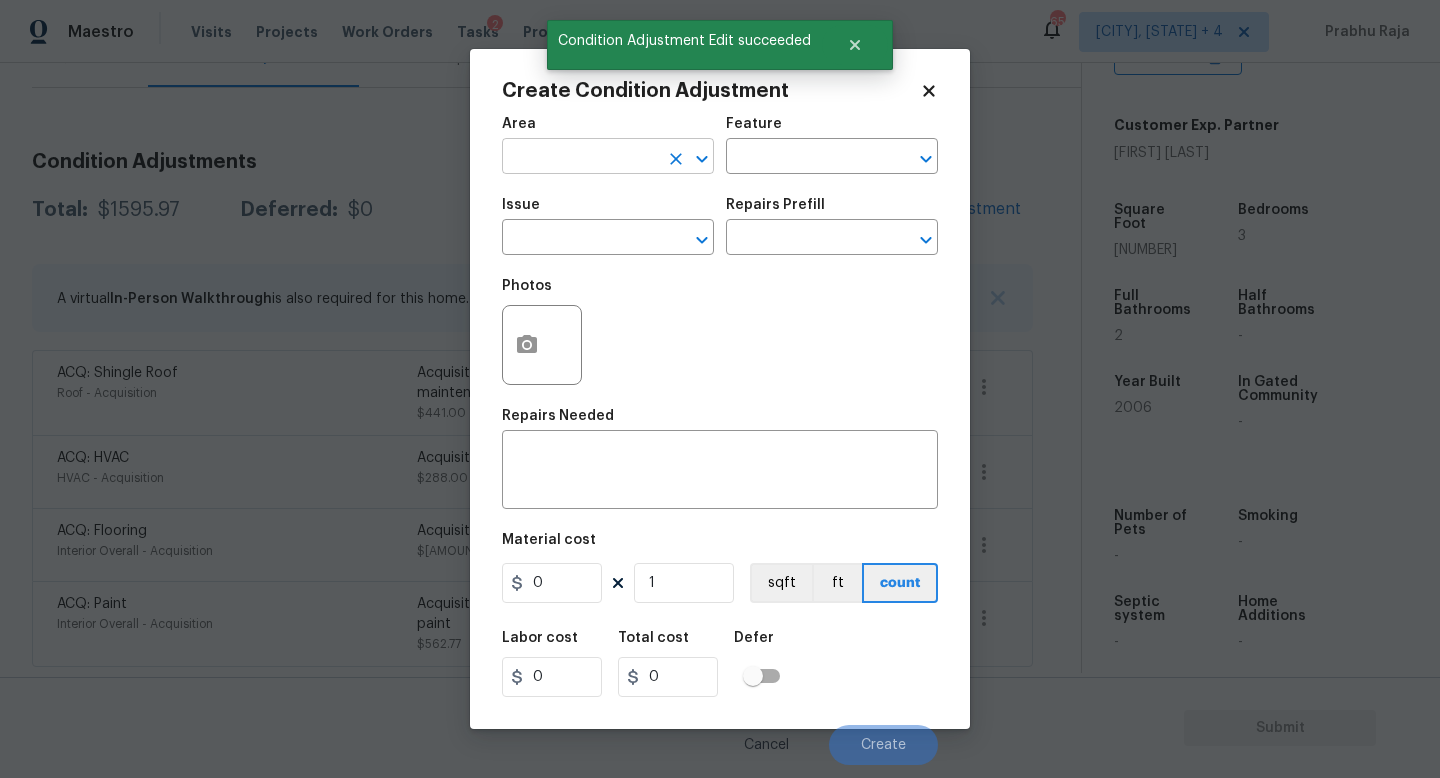 click at bounding box center (580, 158) 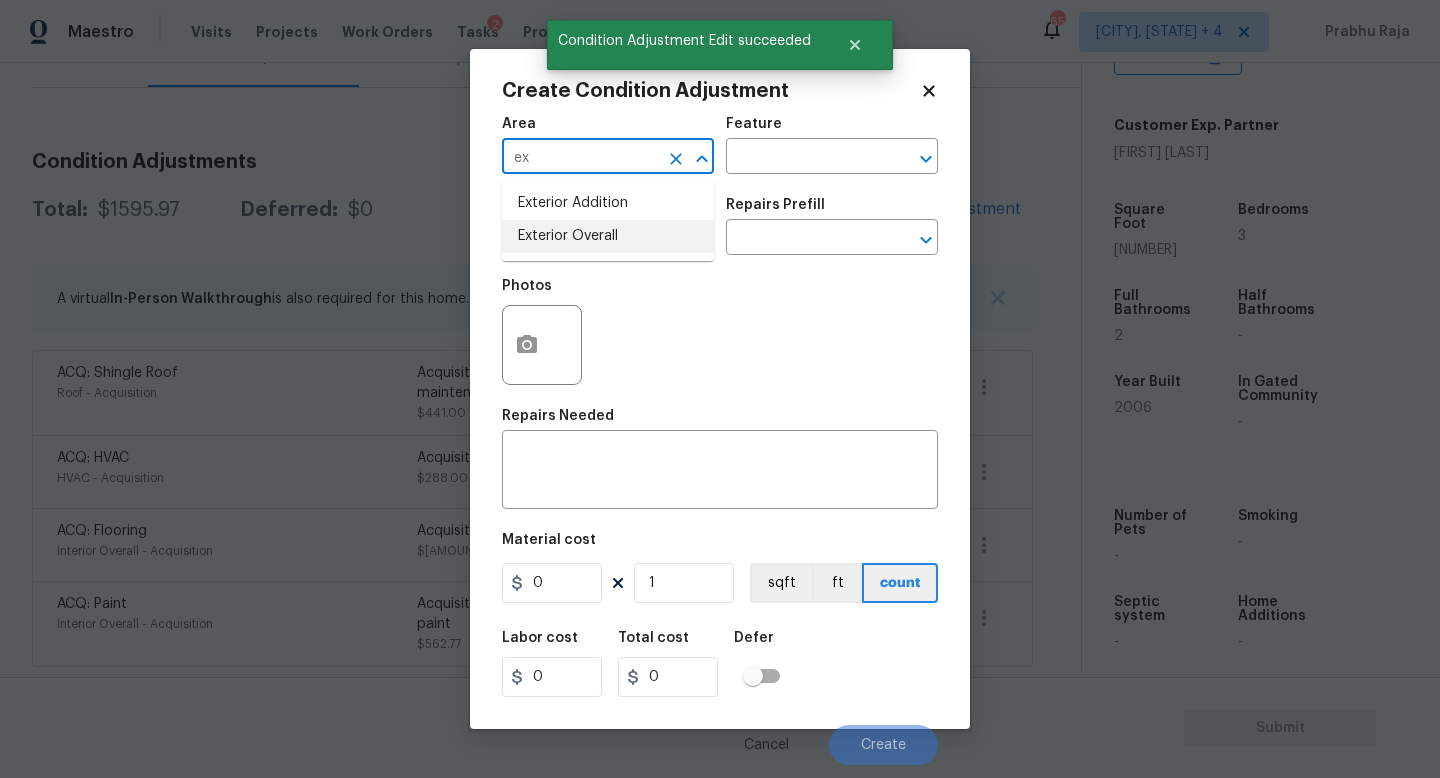 click on "Exterior Overall" at bounding box center (608, 236) 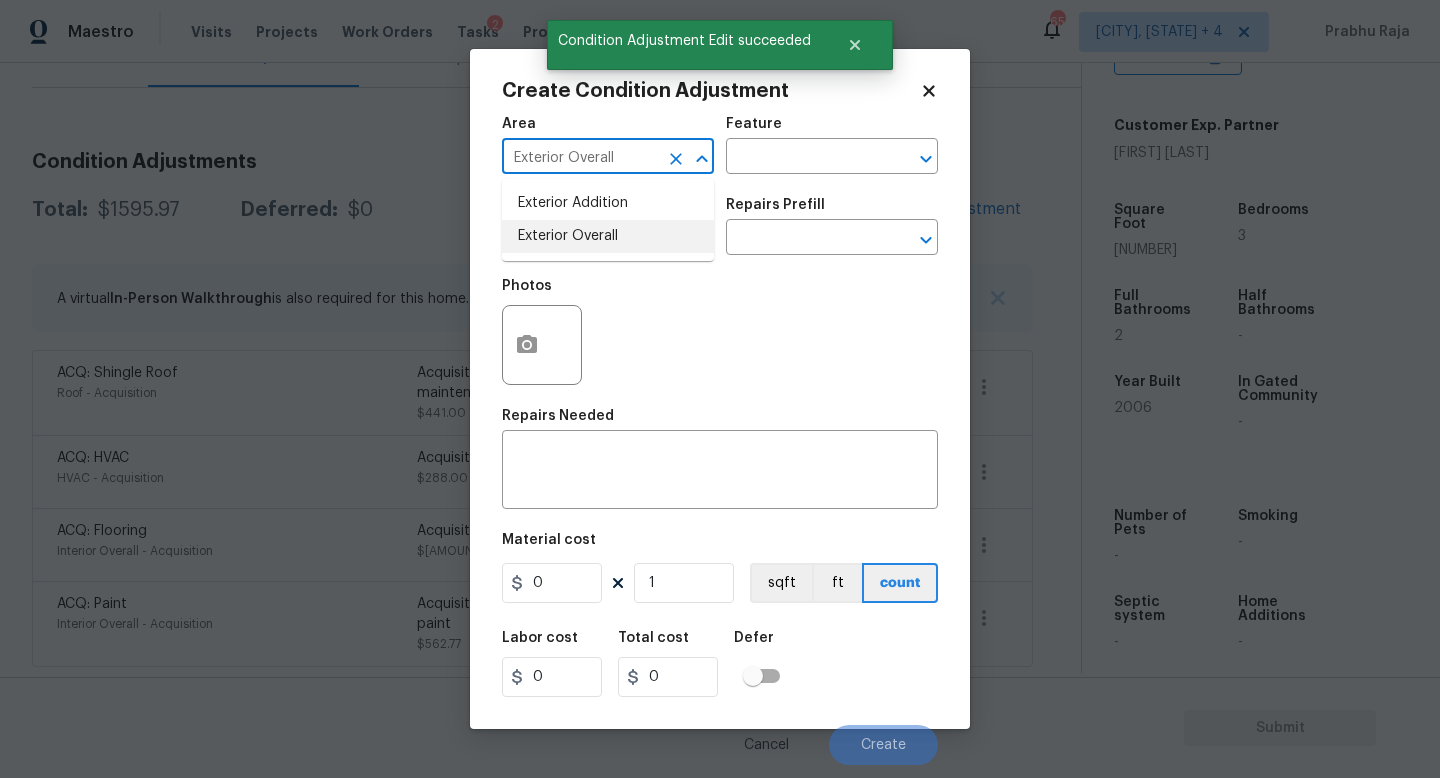 type on "Exterior Overall" 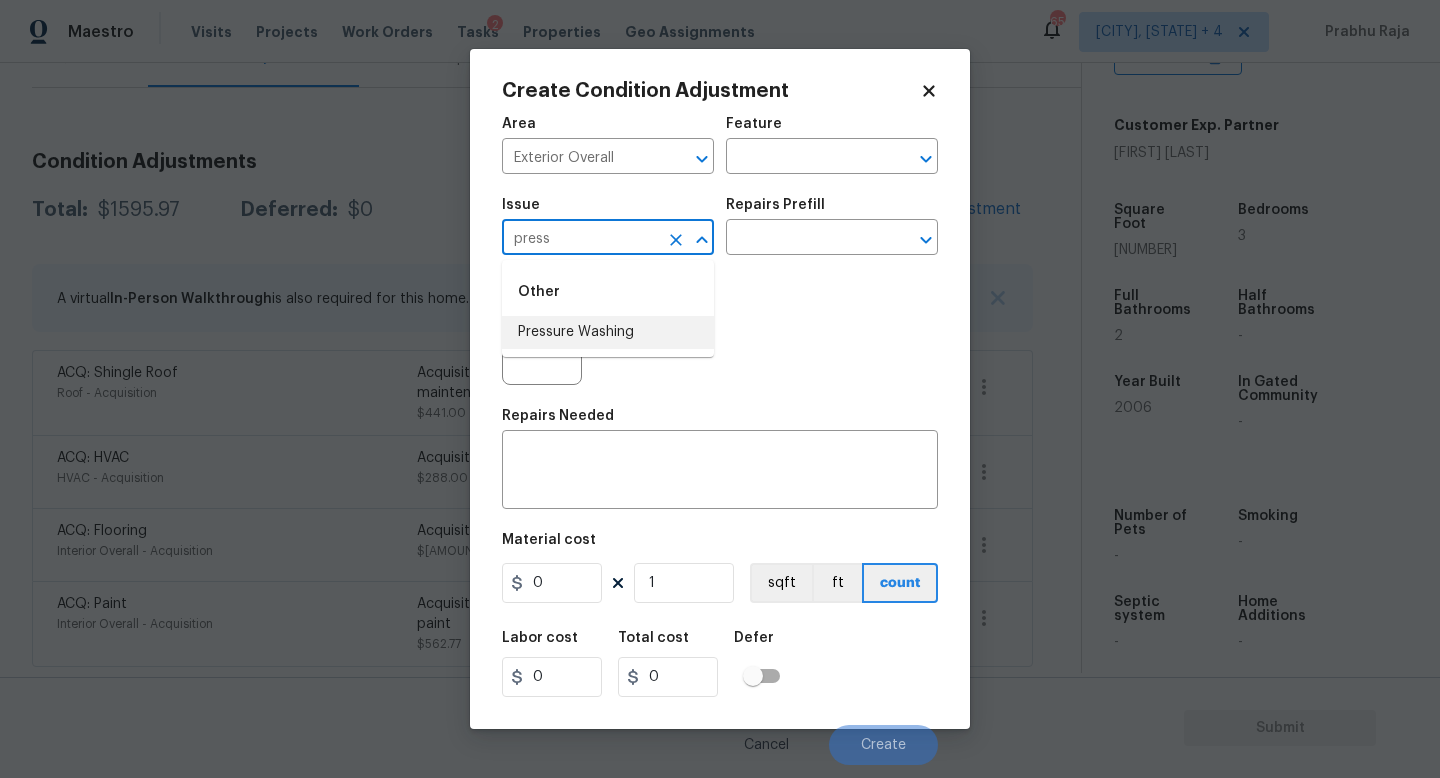 click on "Pressure Washing" at bounding box center [608, 332] 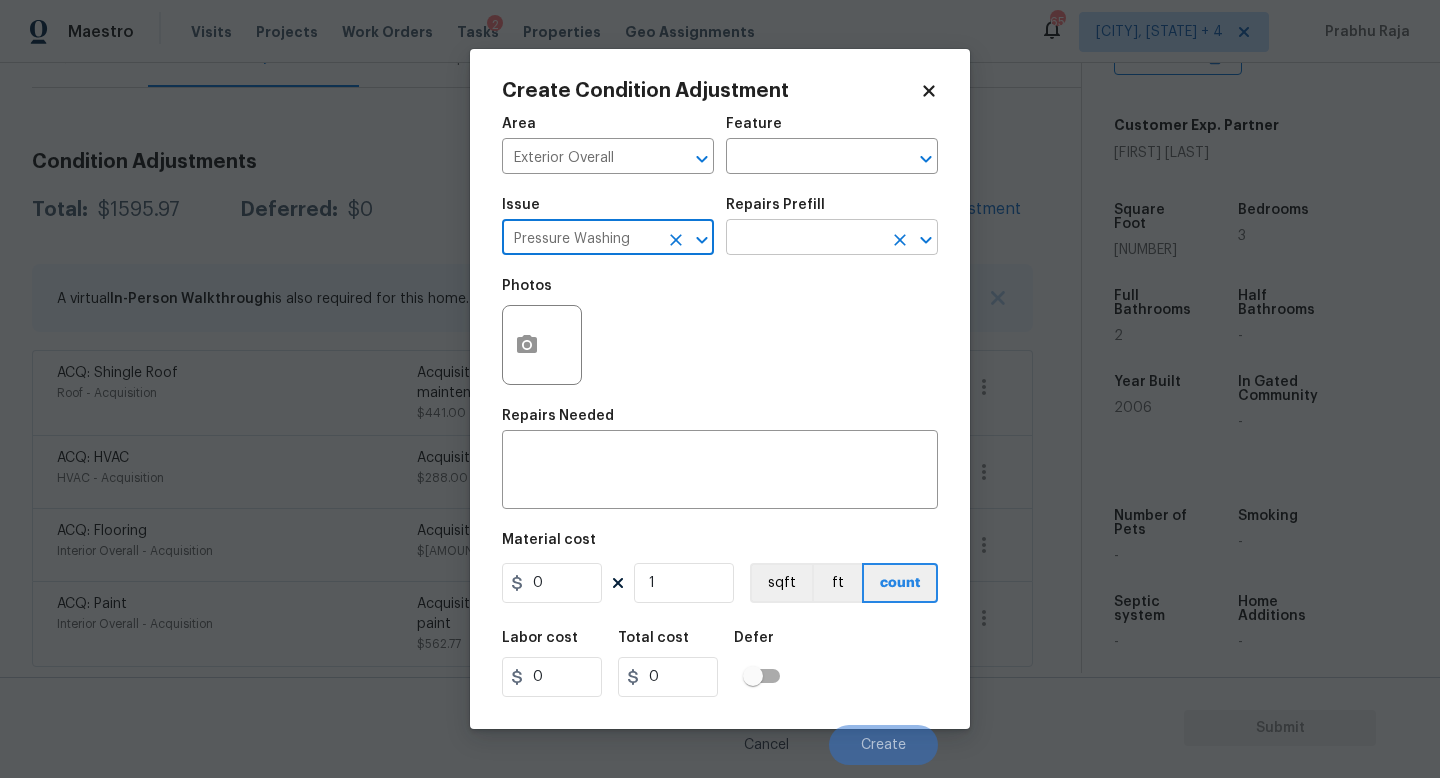 type on "Pressure Washing" 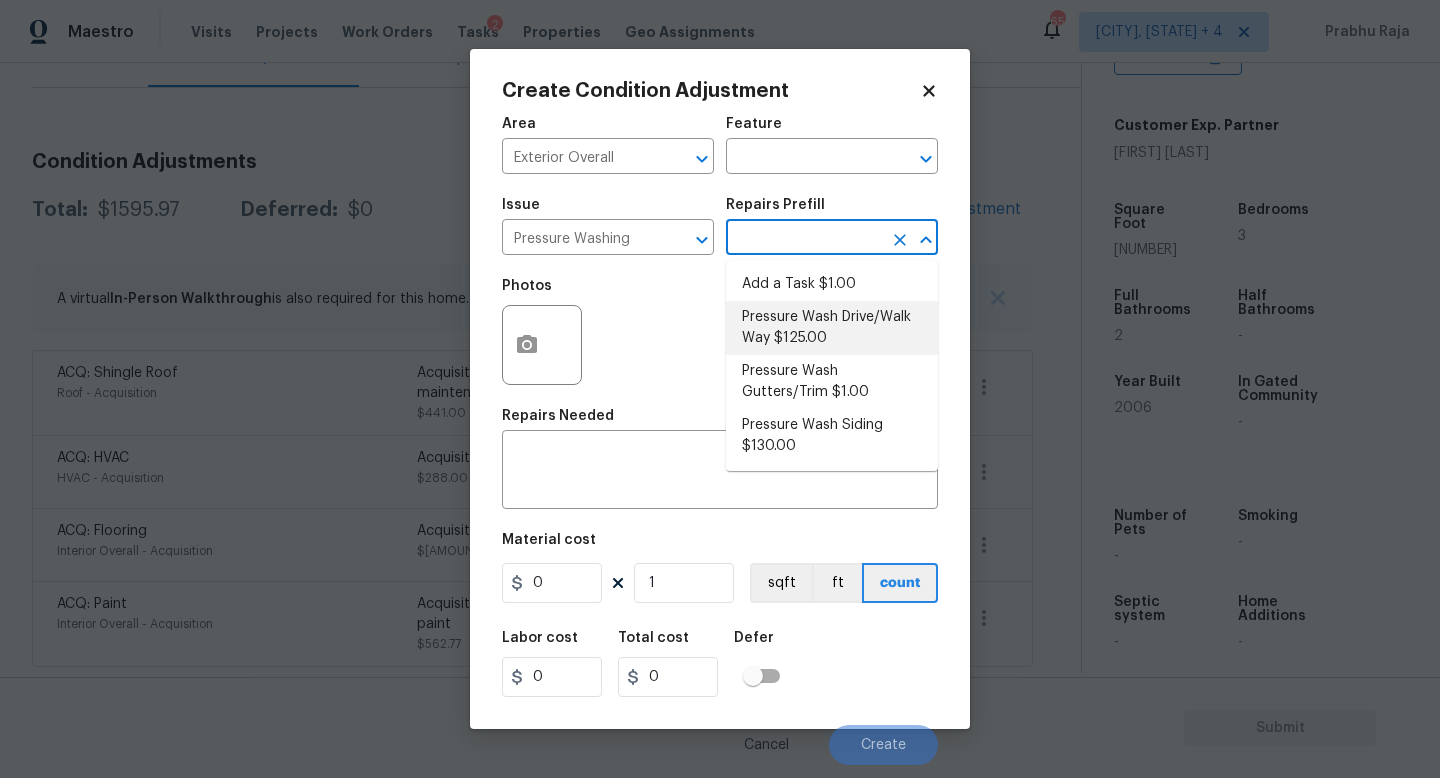 click on "Pressure Wash Drive/Walk Way $125.00" at bounding box center [832, 328] 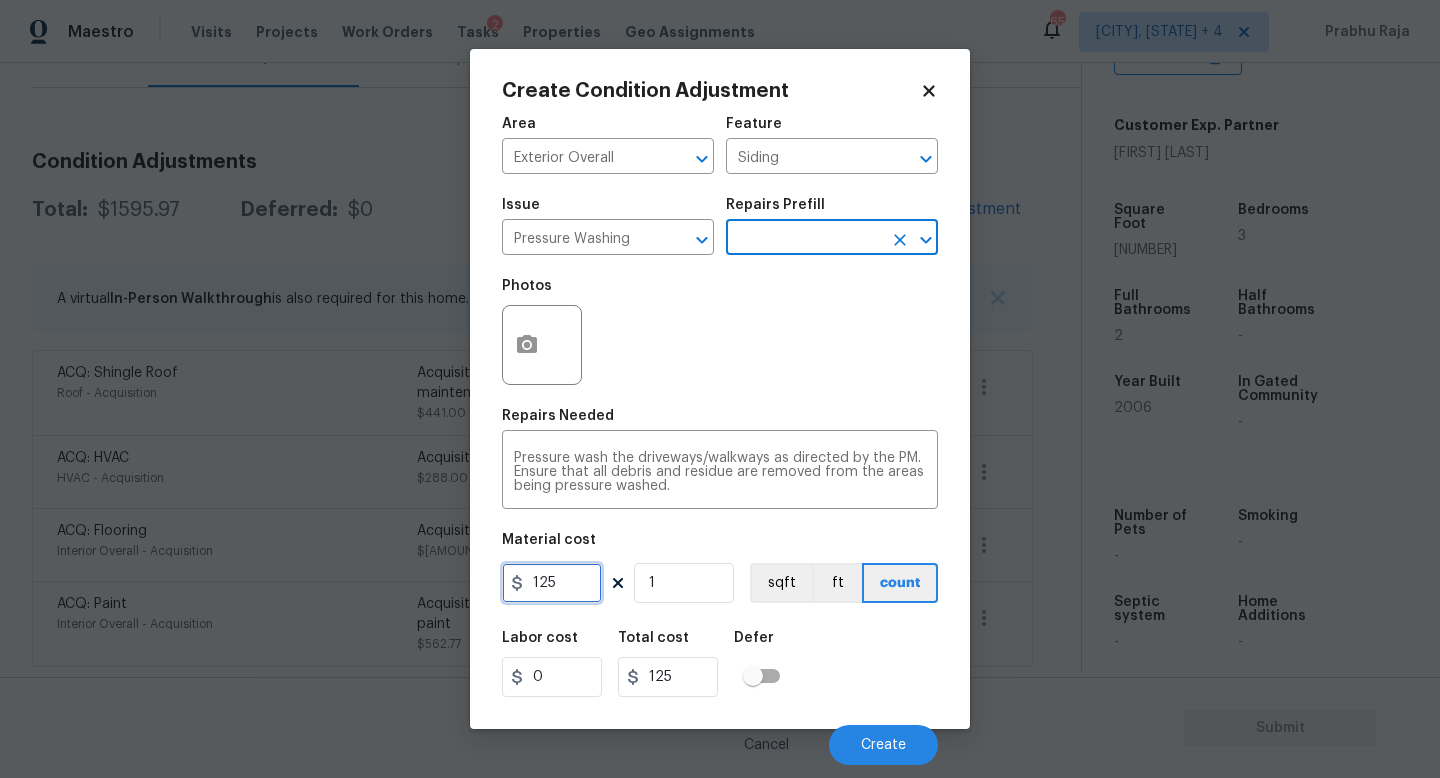 drag, startPoint x: 566, startPoint y: 595, endPoint x: 410, endPoint y: 593, distance: 156.01282 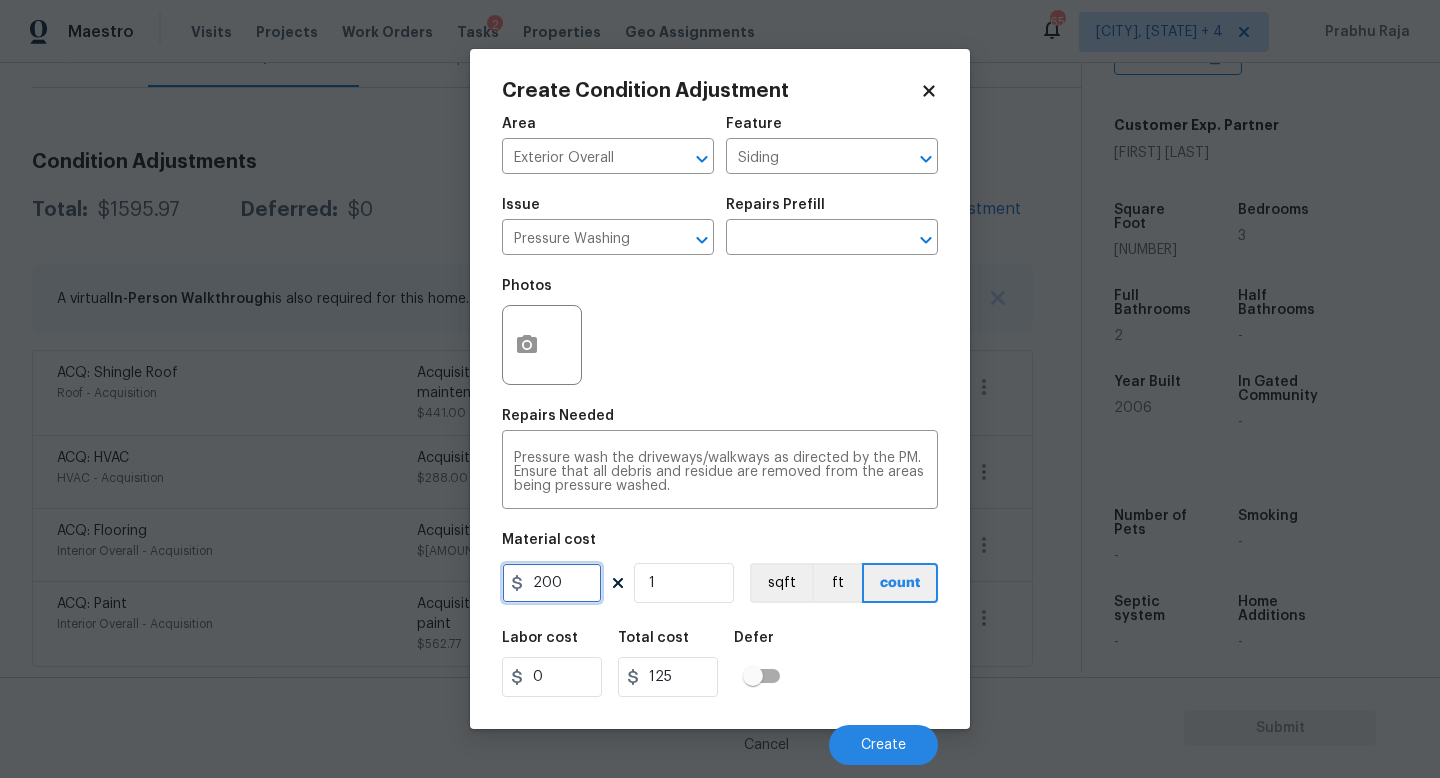 type on "200" 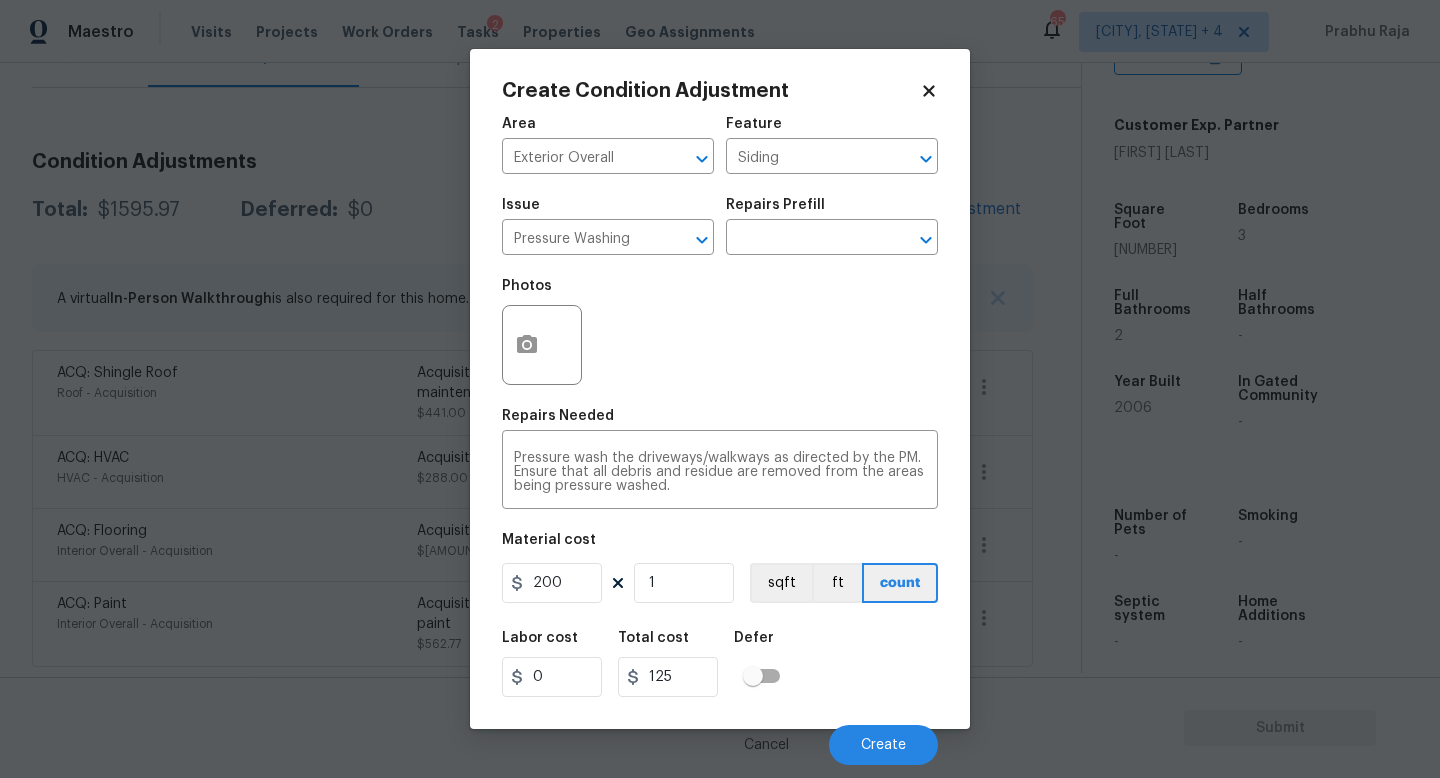 type on "200" 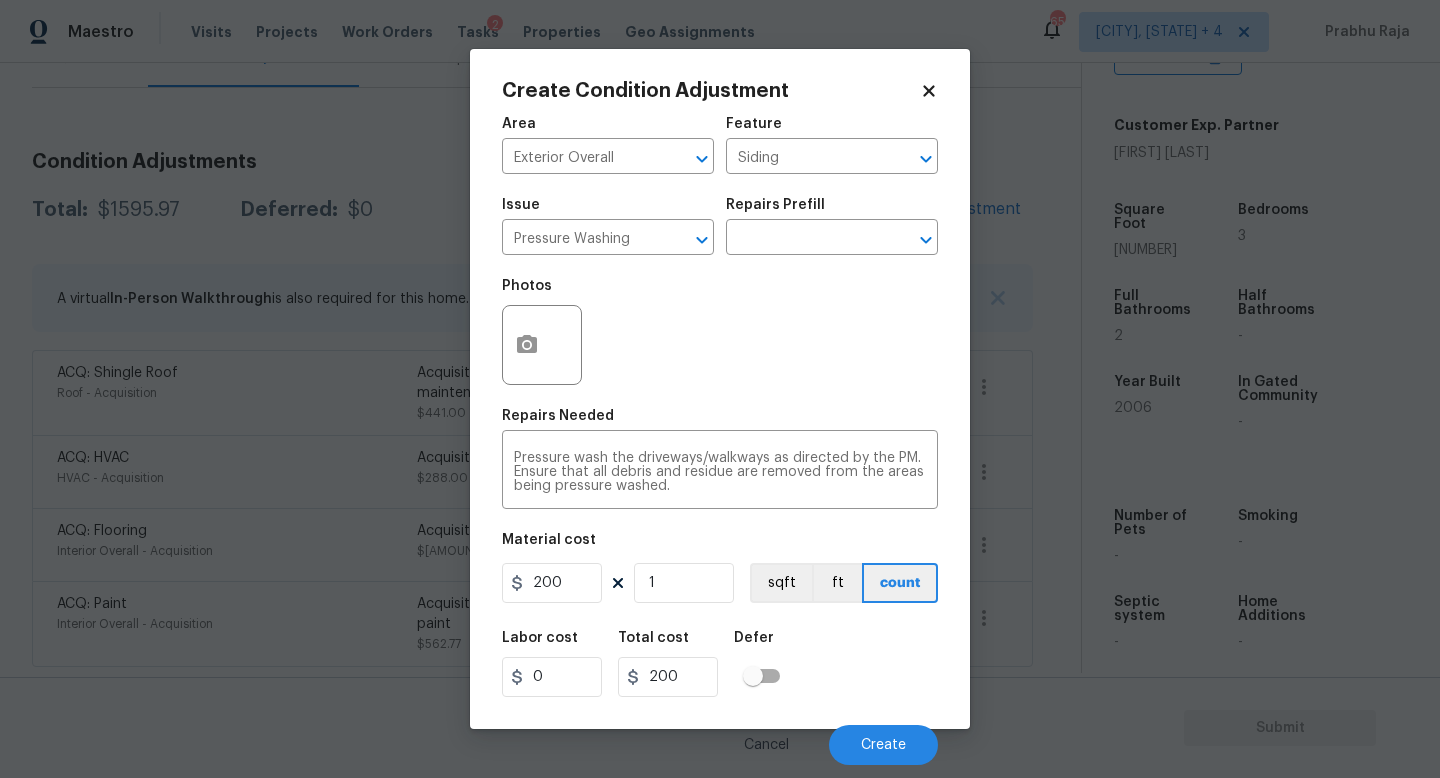 click on "Area Exterior Overall ​ Feature Siding ​ Issue Pressure Washing ​ Repairs Prefill ​ Photos Repairs Needed Pressure wash the driveways/walkways as directed by the PM. Ensure that all debris and residue are removed from the areas being pressure washed. x ​ Material cost 200 1 sqft ft count Labor cost 0 Total cost 200 Defer Cancel Create" at bounding box center (720, 435) 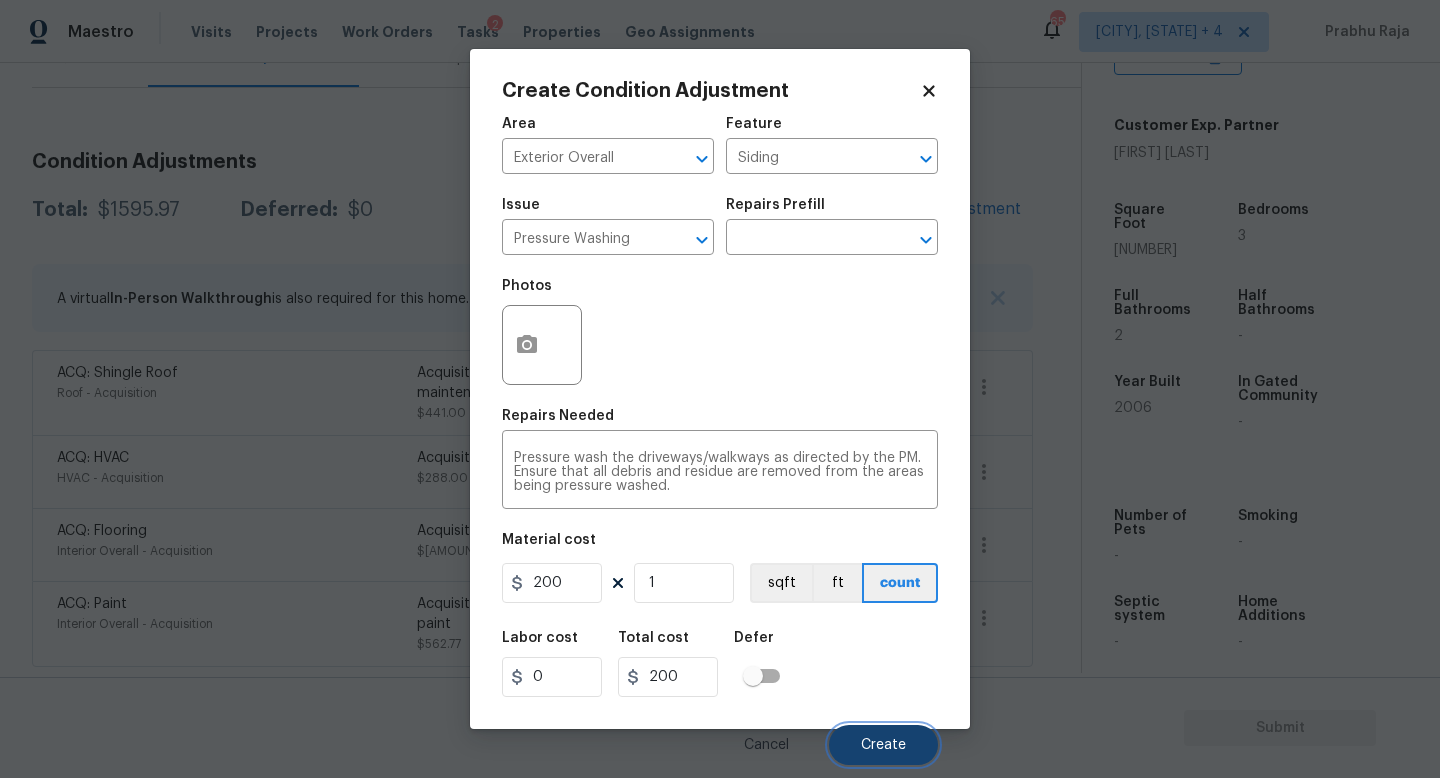 click on "Create" at bounding box center (883, 745) 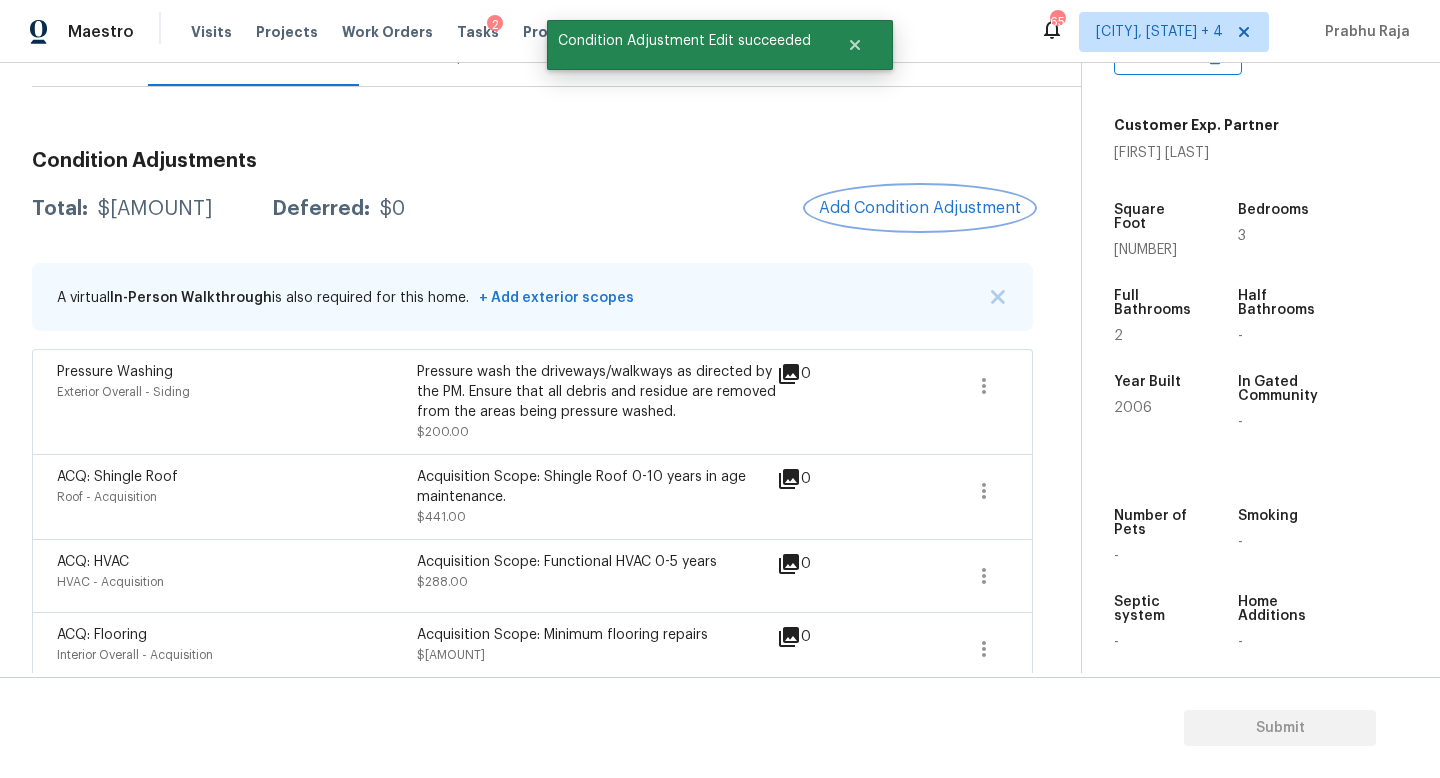 click on "Add Condition Adjustment" at bounding box center [920, 208] 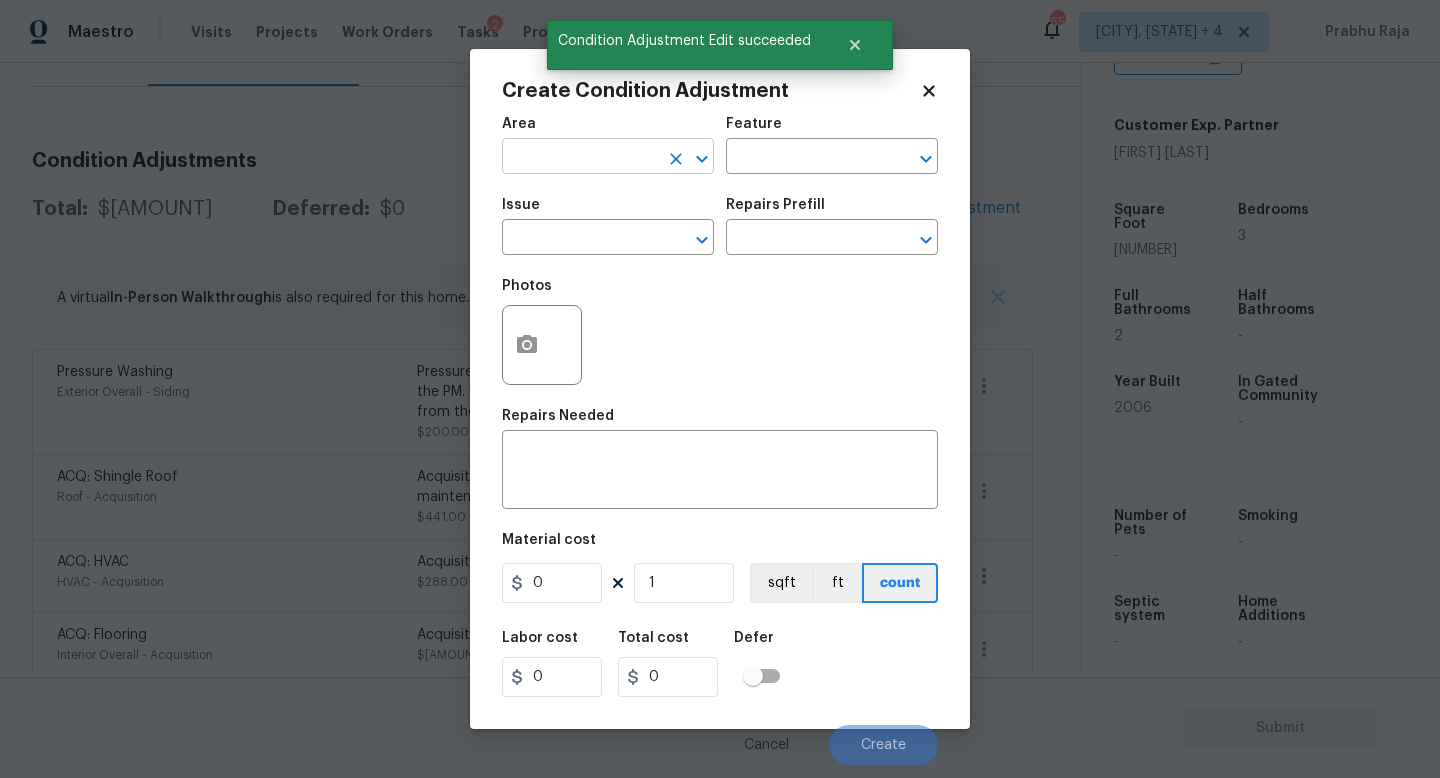 click at bounding box center [580, 158] 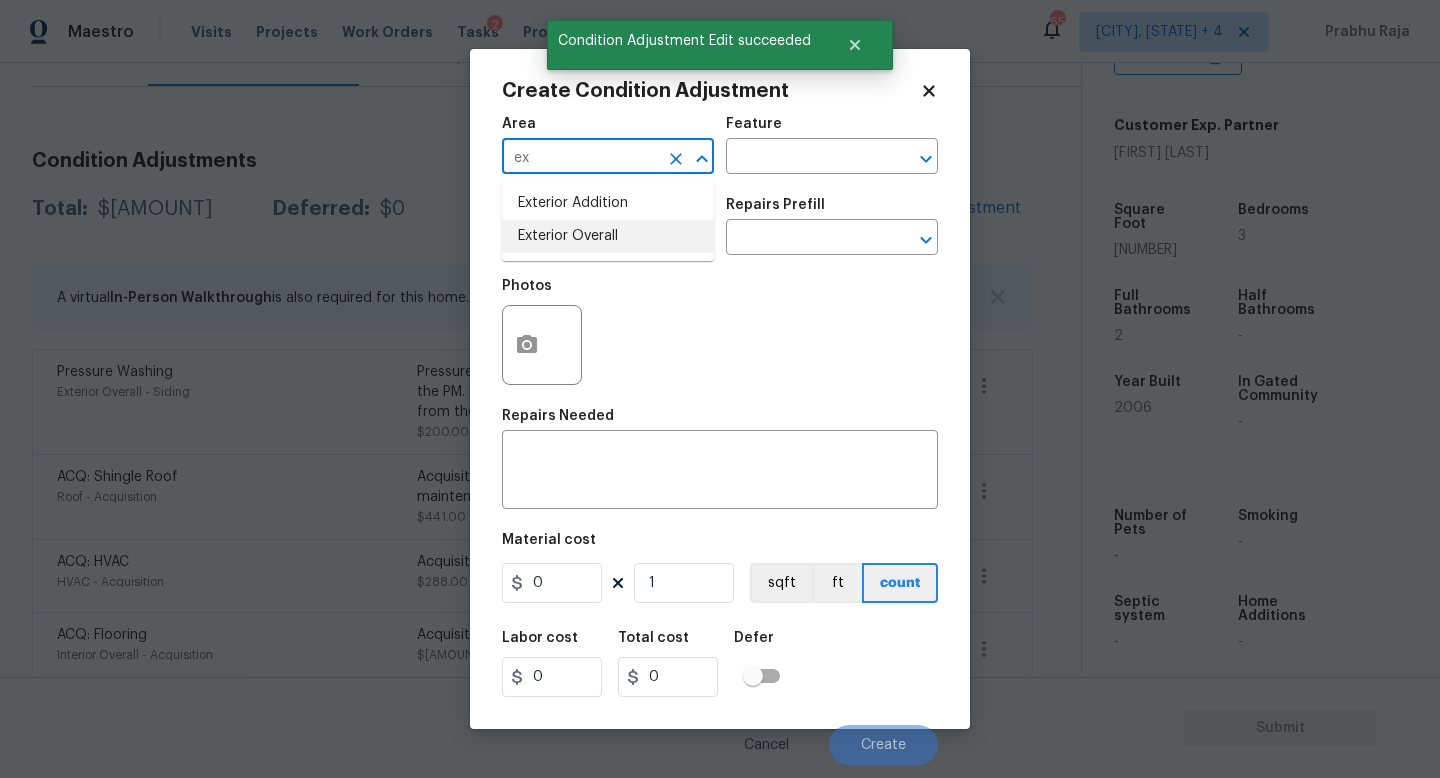 click on "Exterior Overall" at bounding box center (608, 236) 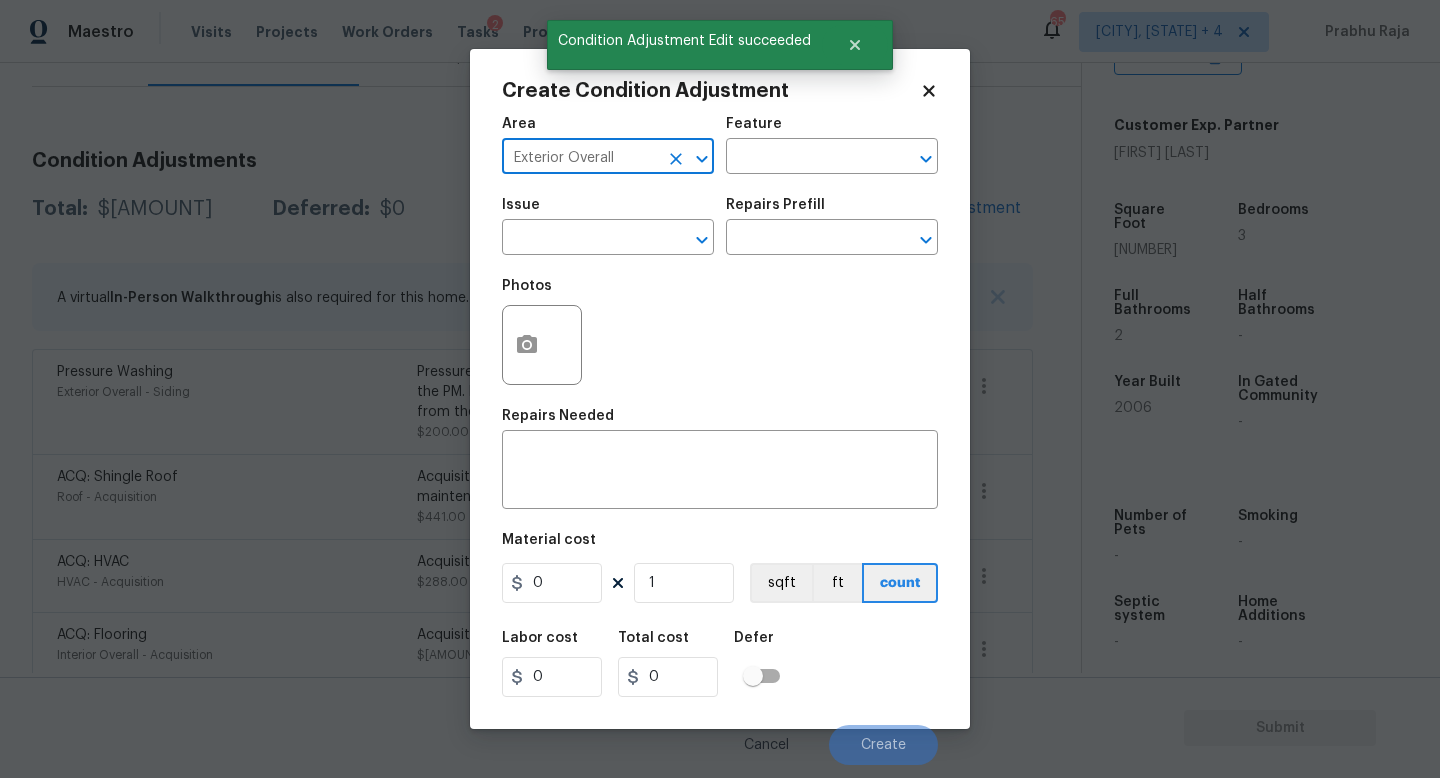 type on "Exterior Overall" 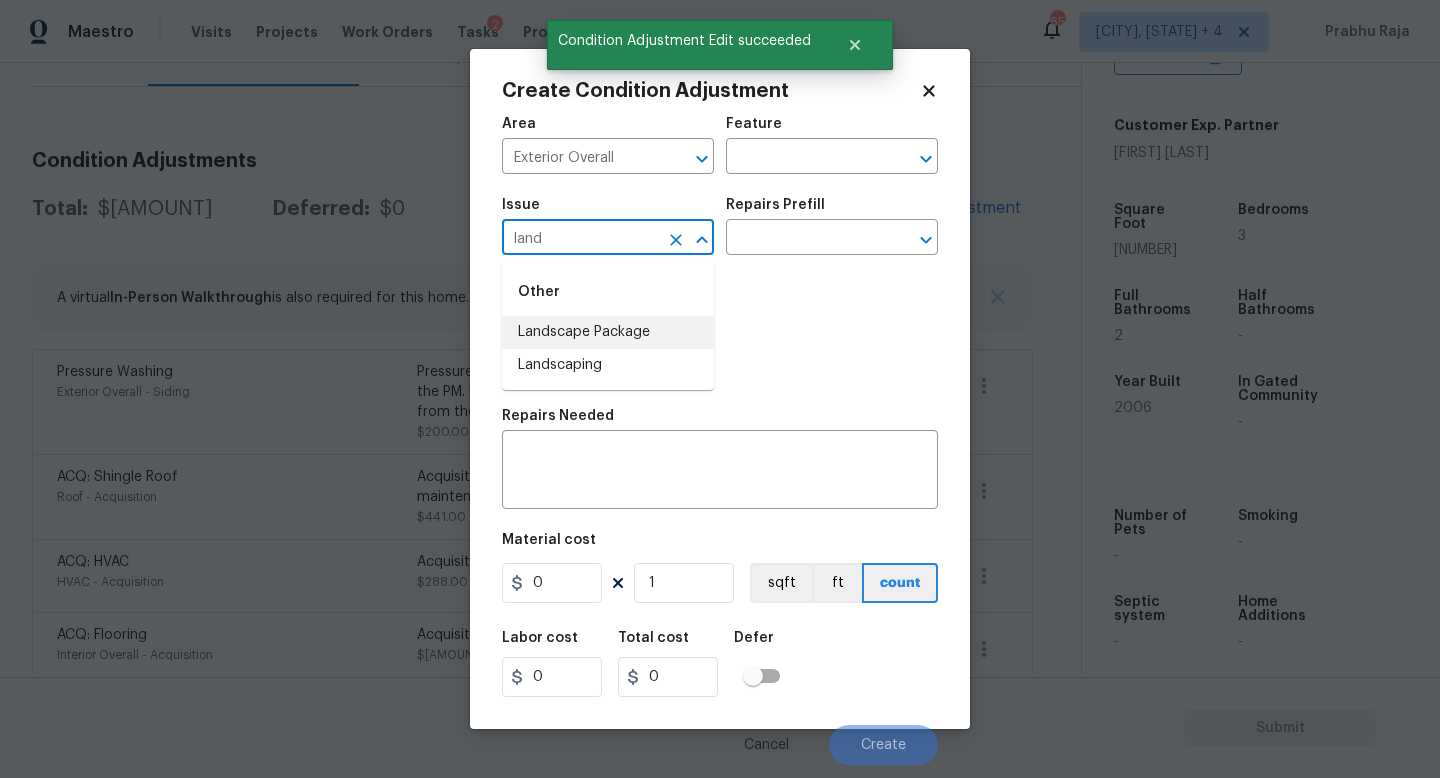 click on "Landscape Package" at bounding box center (608, 332) 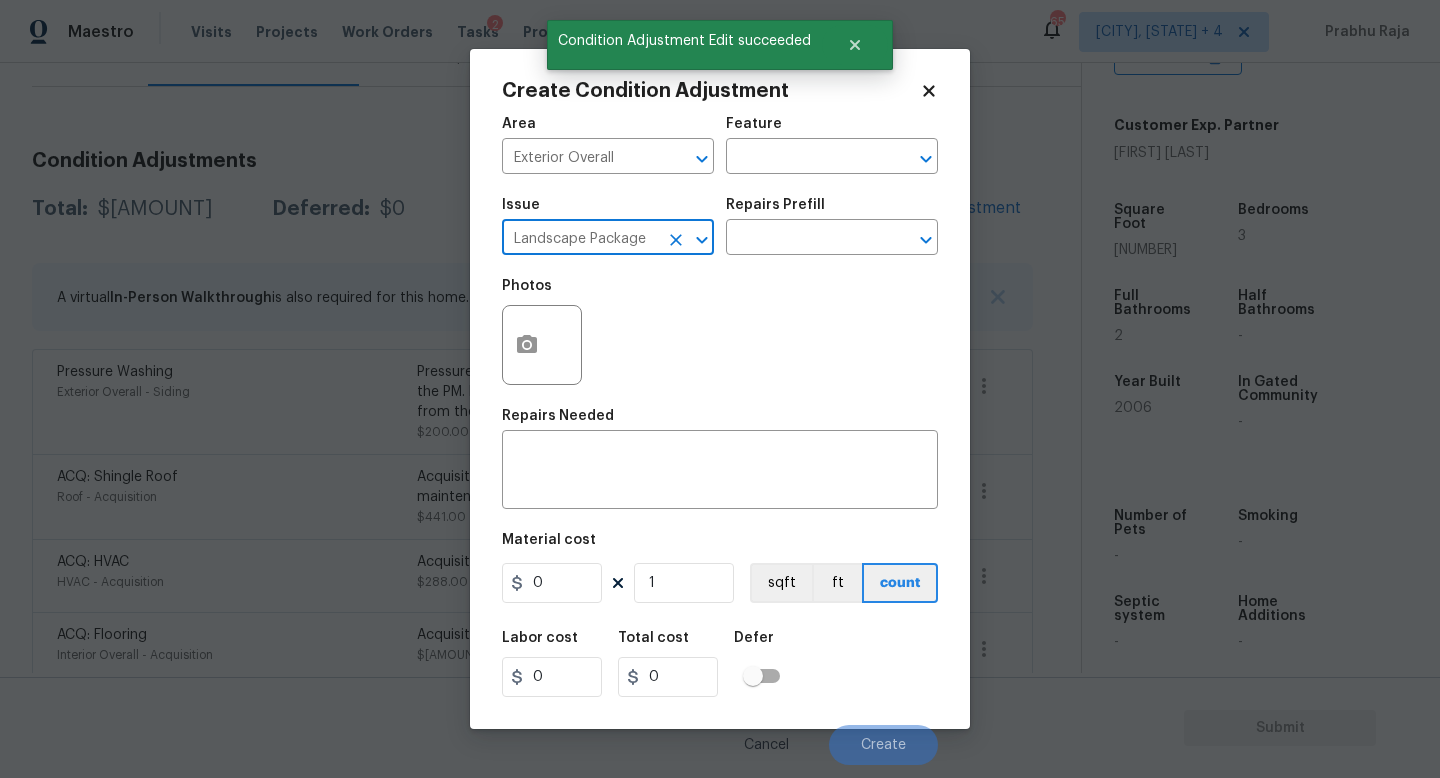 type on "Landscape Package" 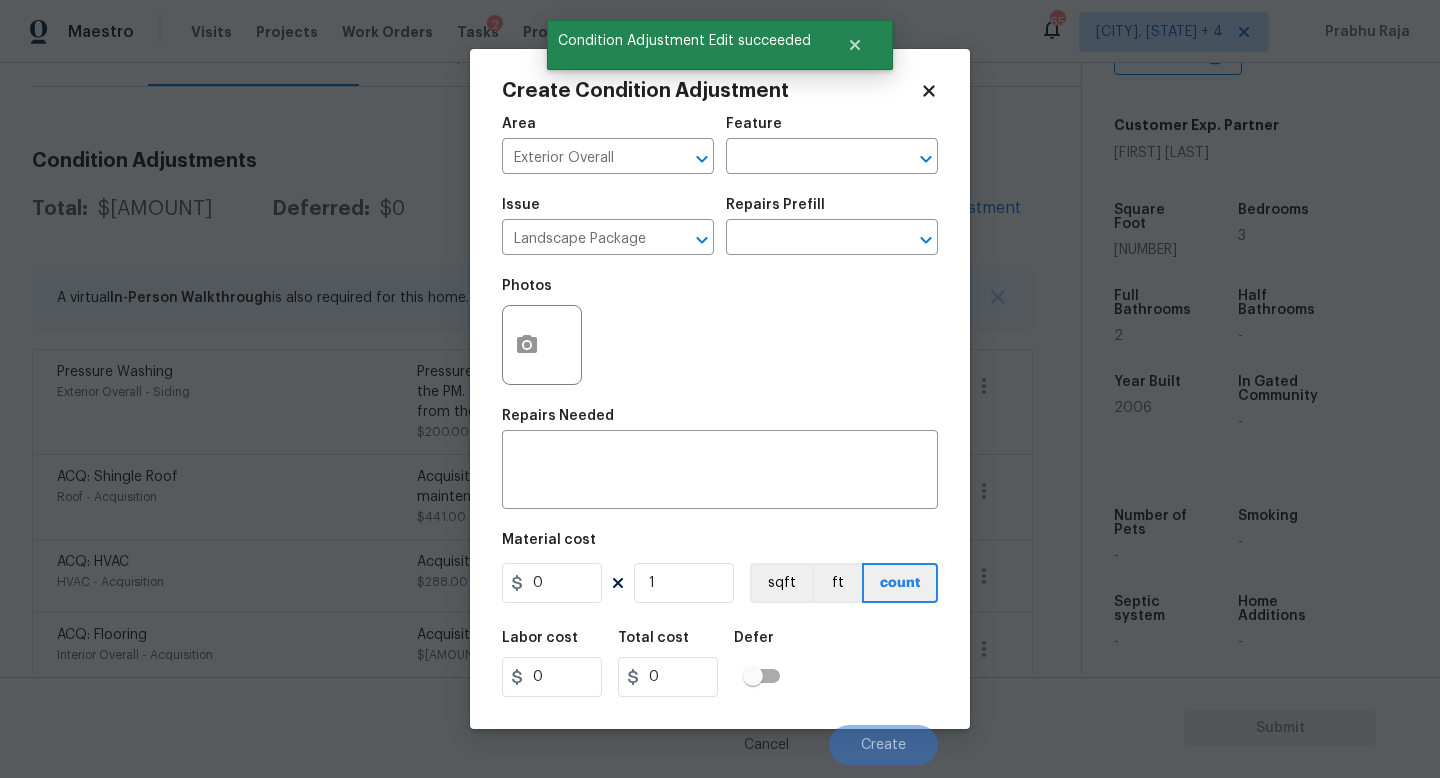click on "Issue Landscape Package ​ Repairs Prefill ​" at bounding box center (720, 226) 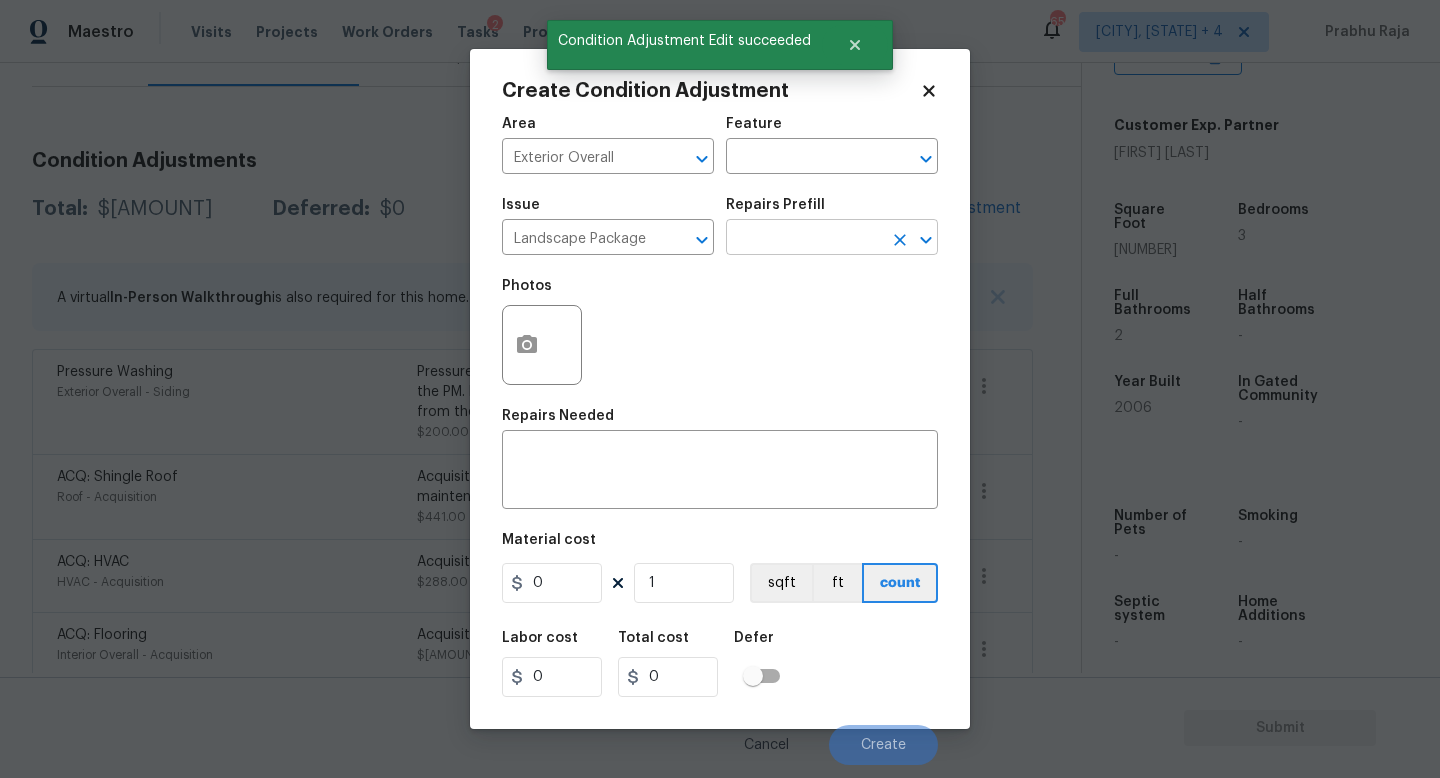 click at bounding box center [804, 239] 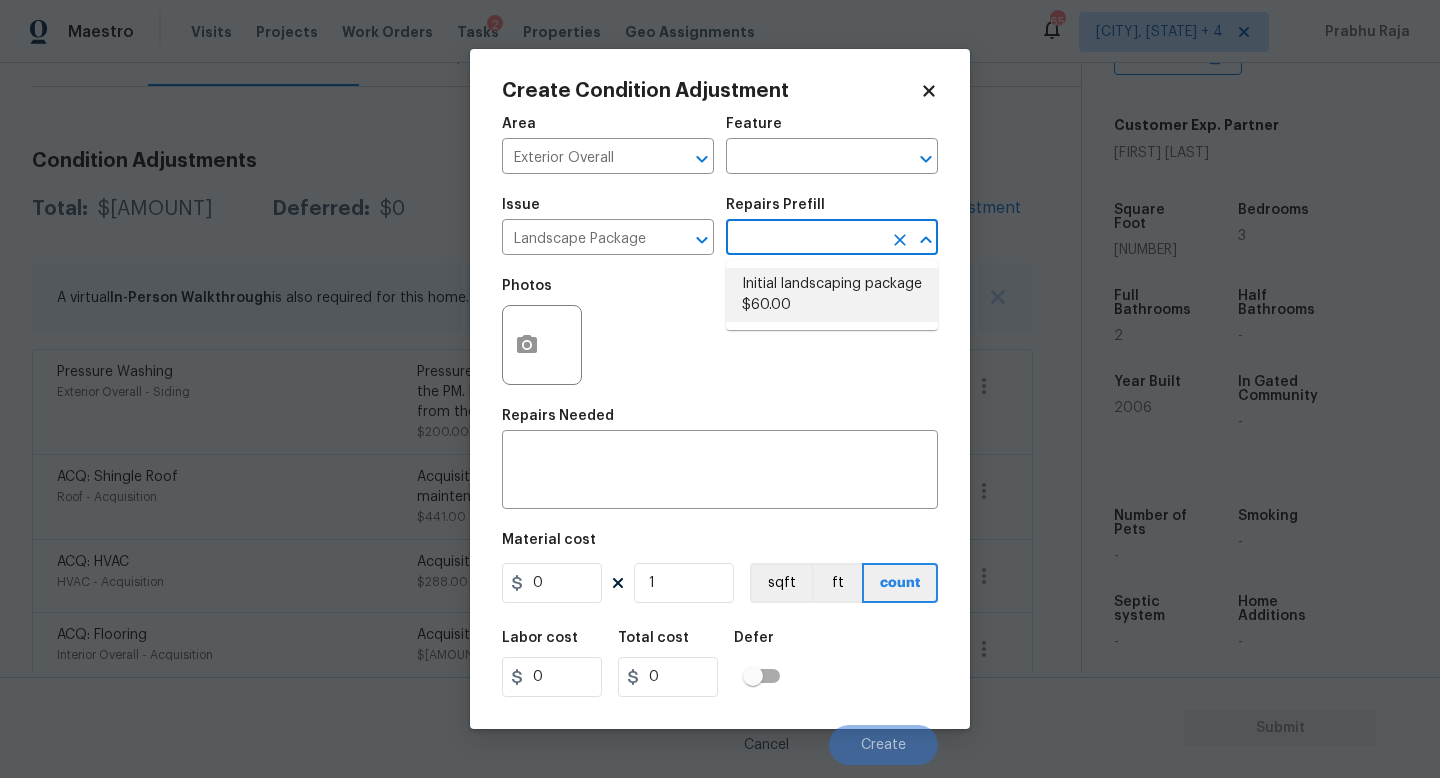 click on "Initial landscaping package $60.00" at bounding box center [832, 295] 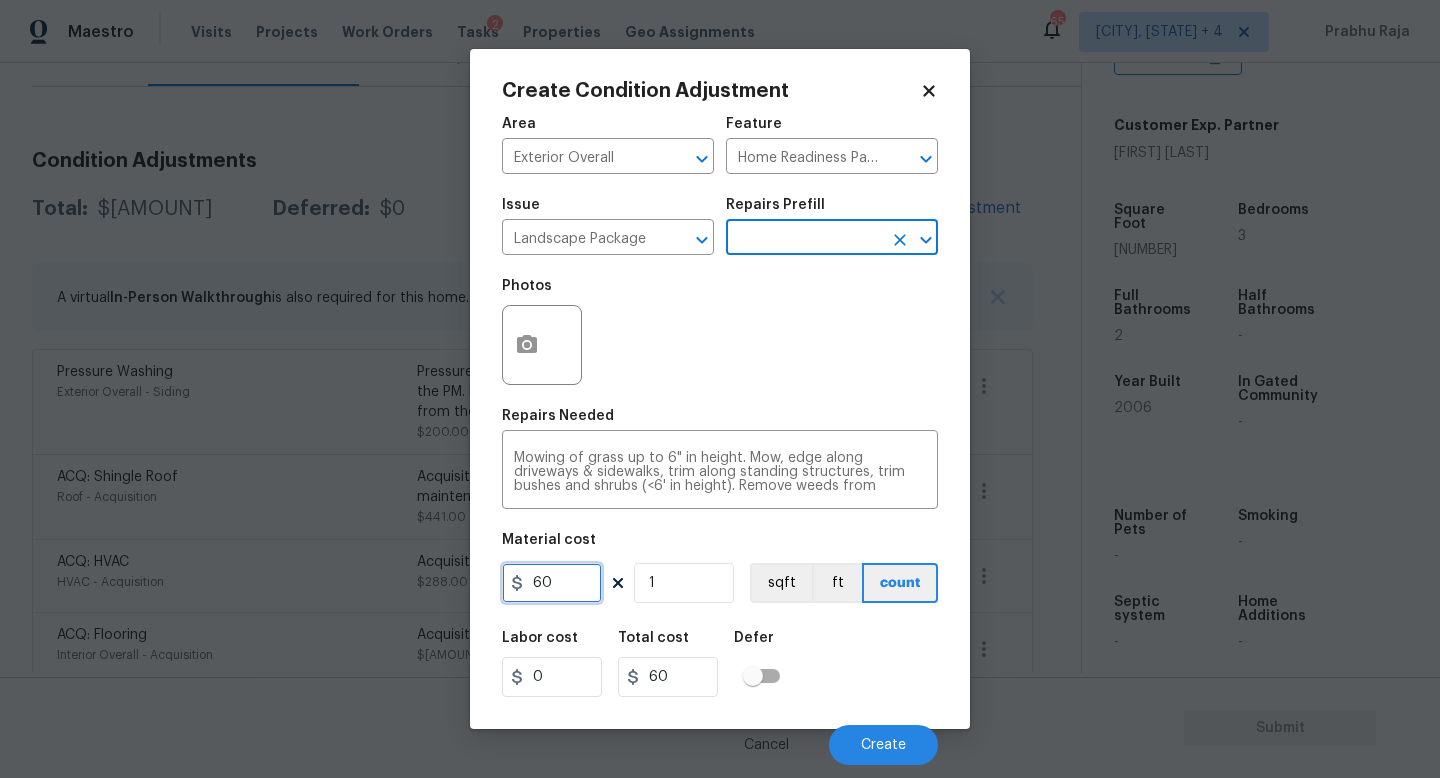 drag, startPoint x: 469, startPoint y: 588, endPoint x: 403, endPoint y: 589, distance: 66.007576 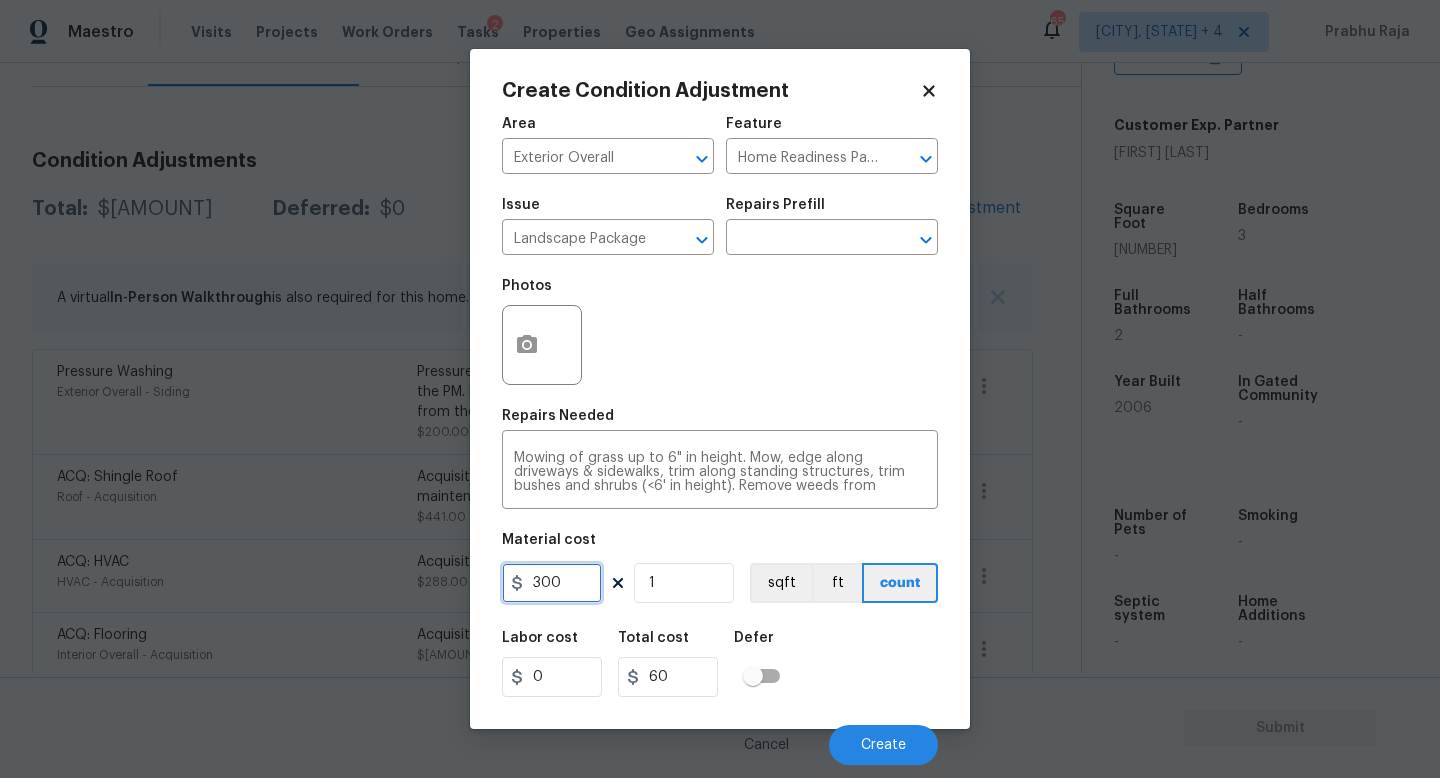 type on "300" 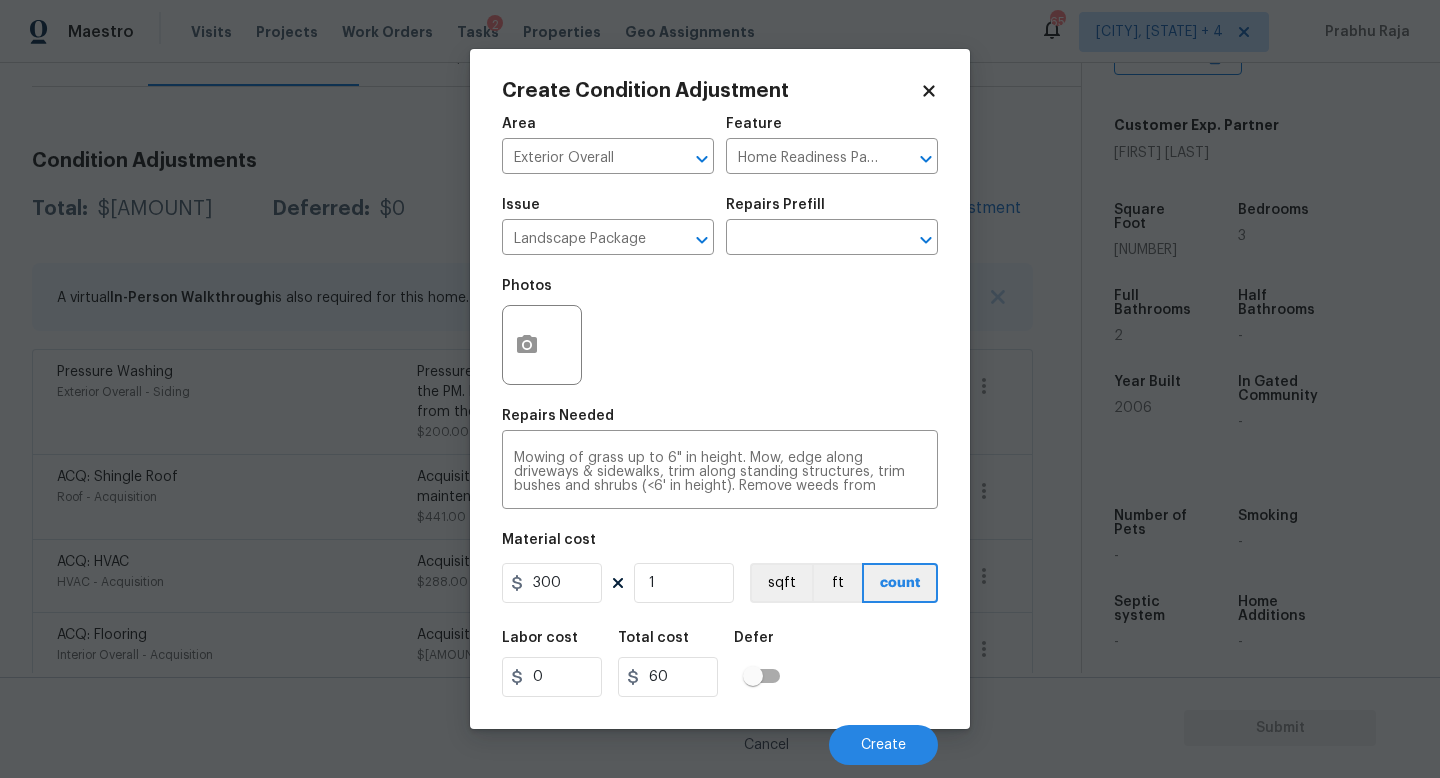 type on "300" 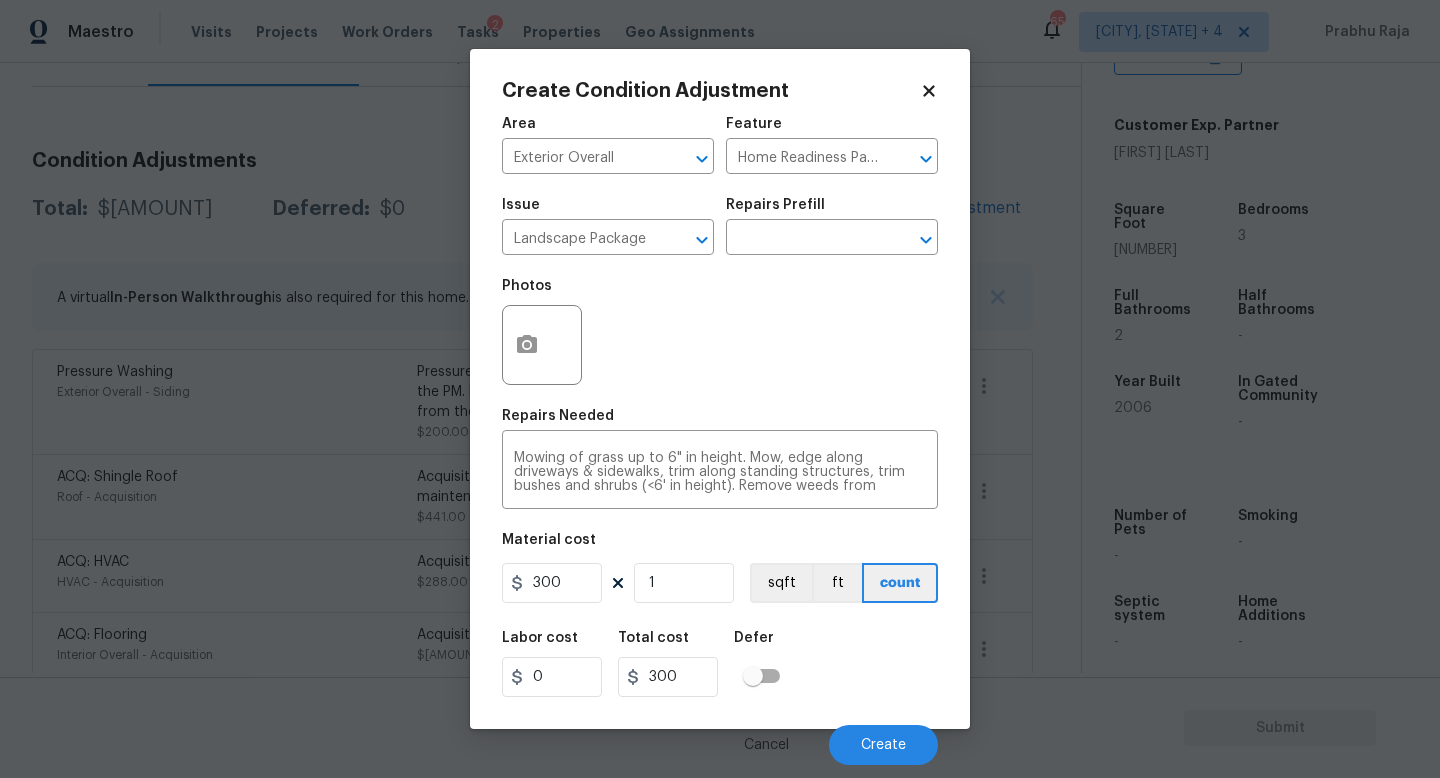 click on "Photos" at bounding box center (544, 332) 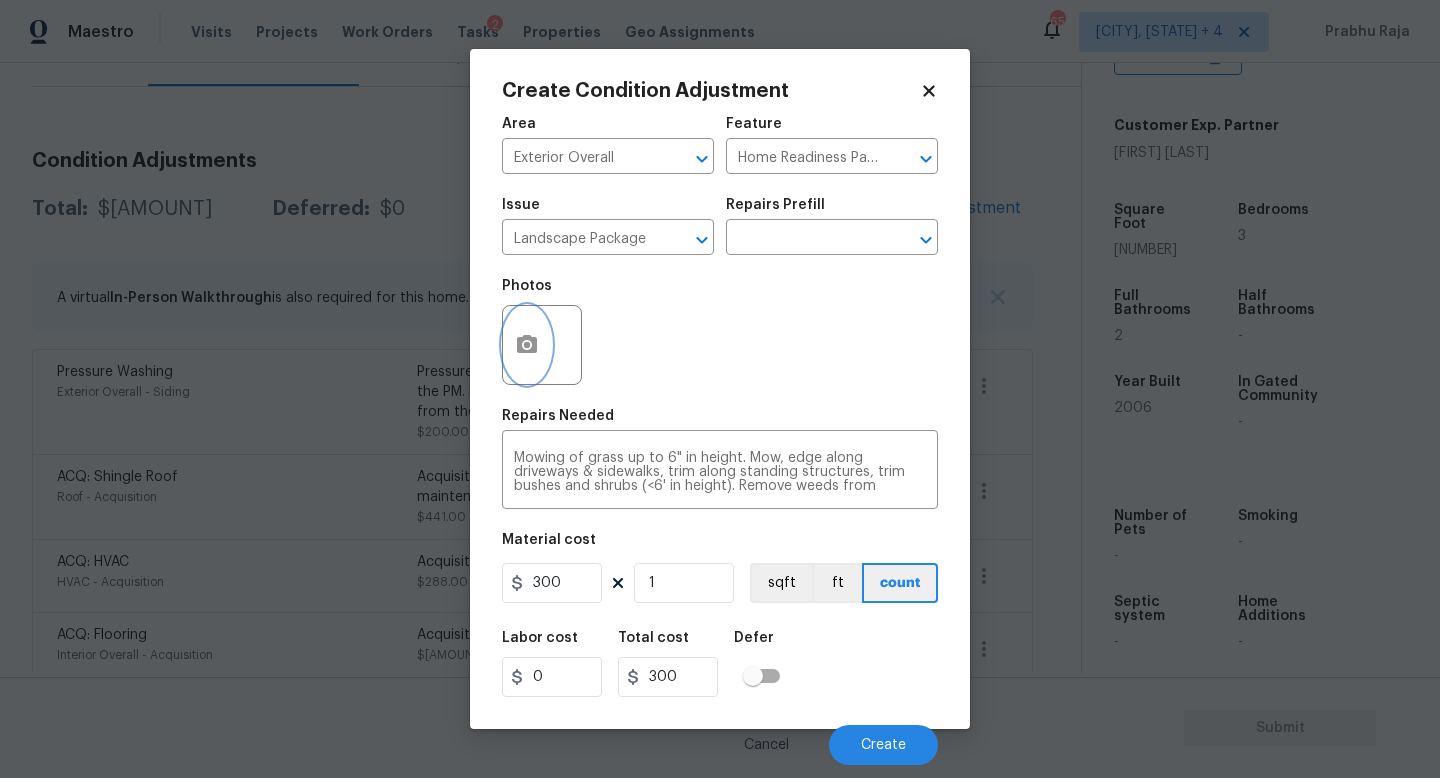 click 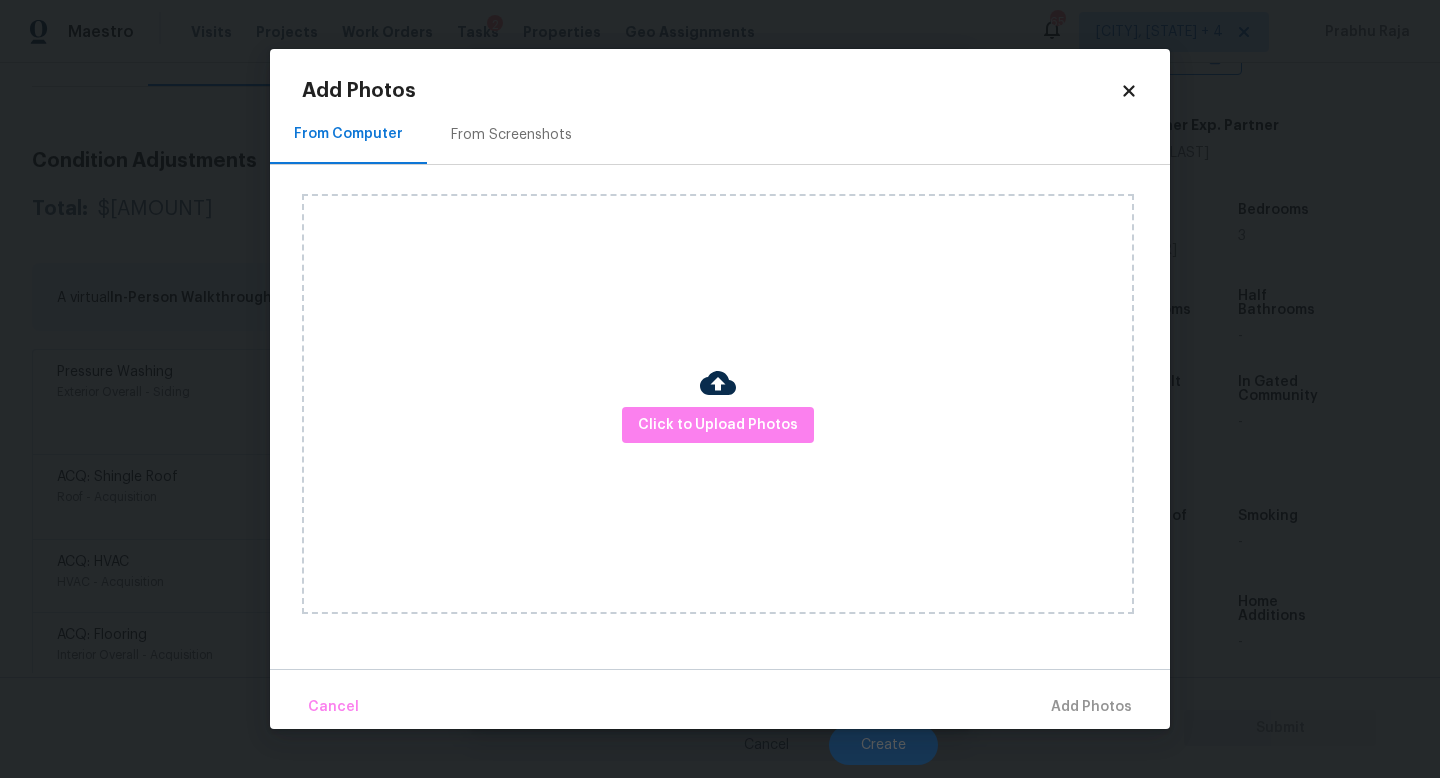 click on "From Screenshots" at bounding box center [511, 134] 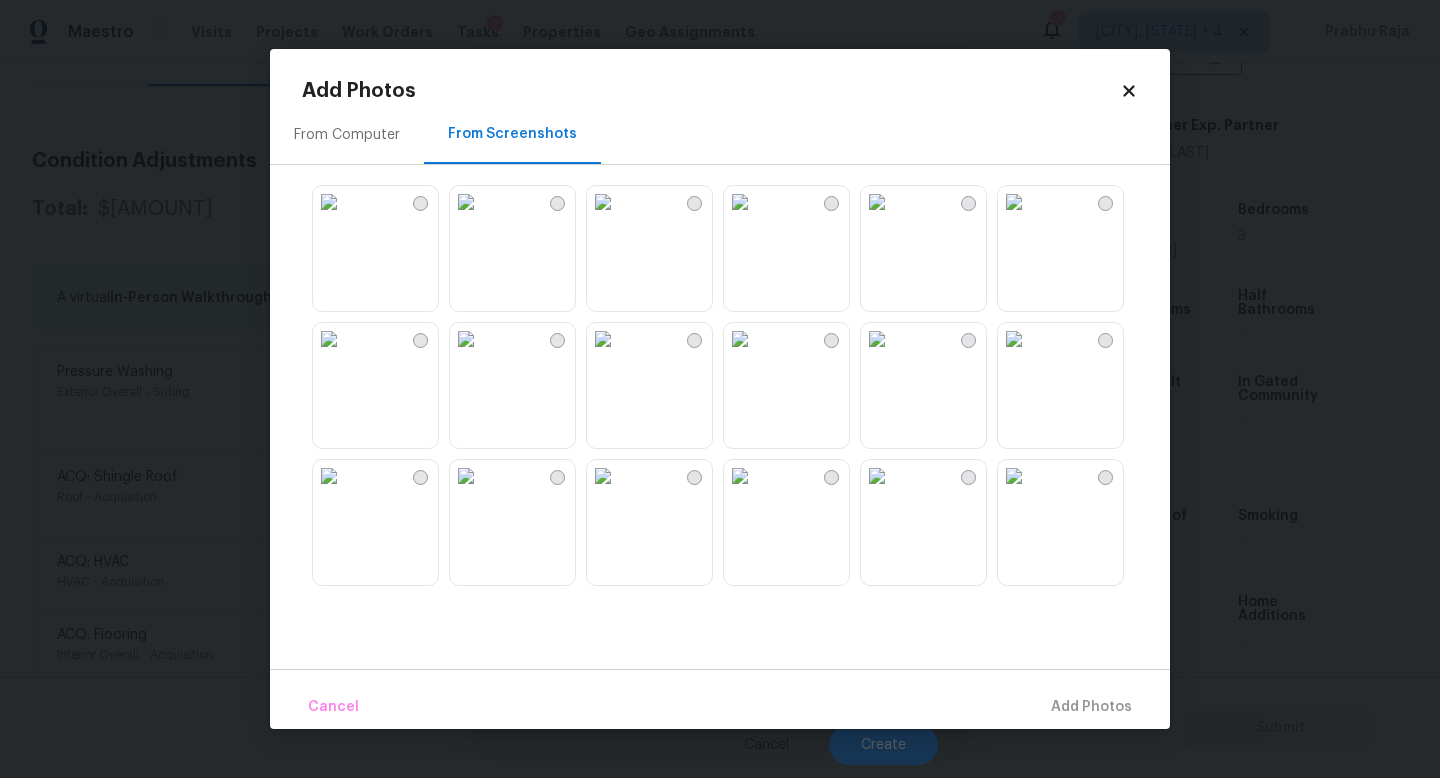 click at bounding box center (466, 202) 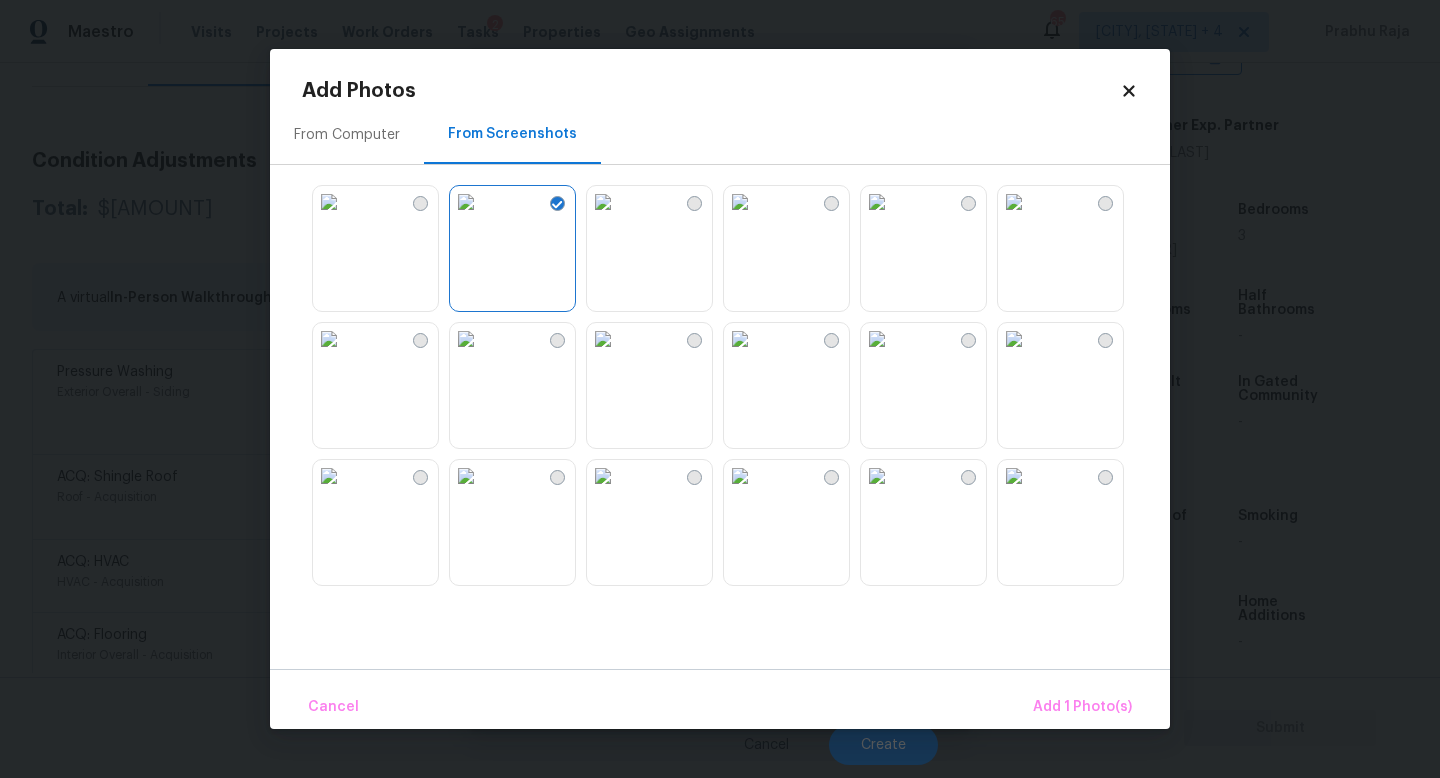 click at bounding box center [466, 339] 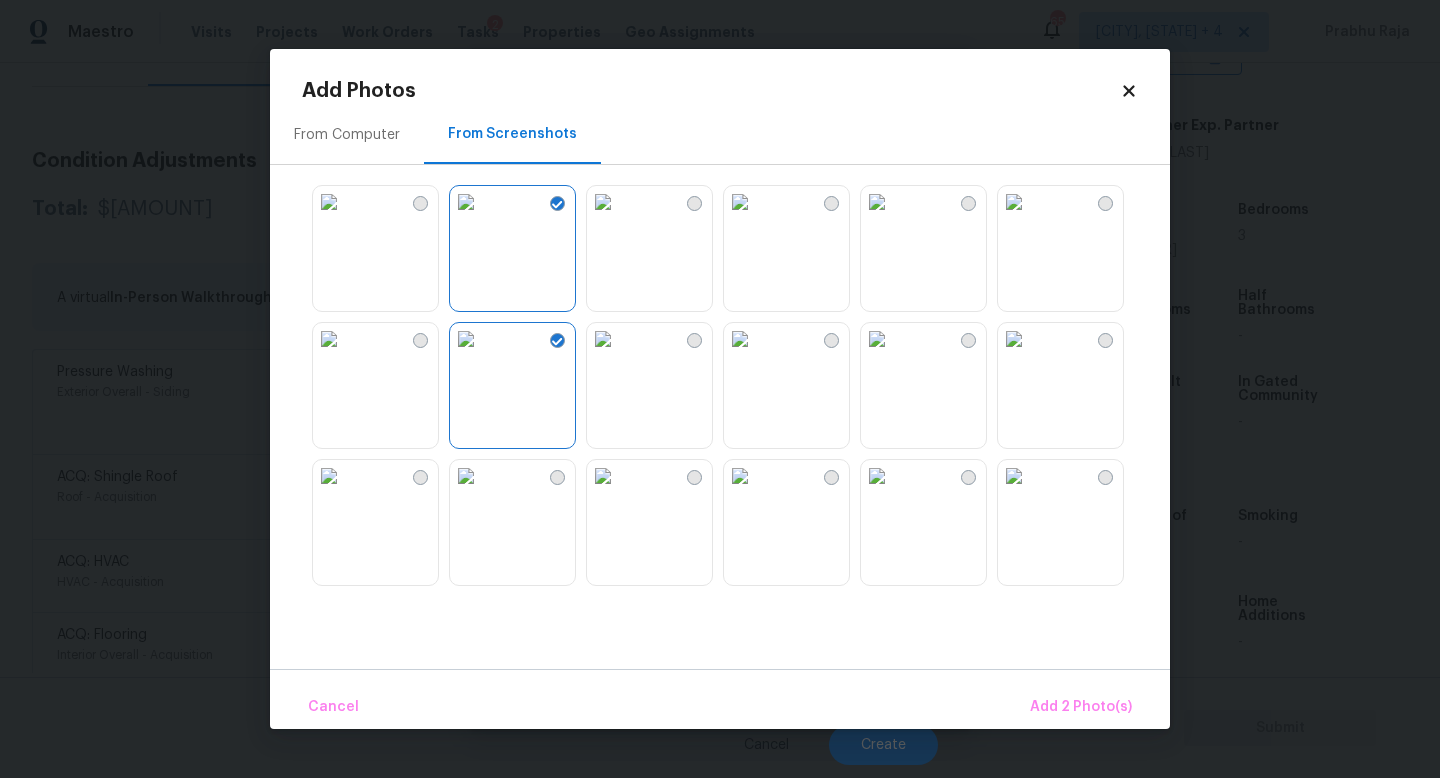scroll, scrollTop: 1910, scrollLeft: 0, axis: vertical 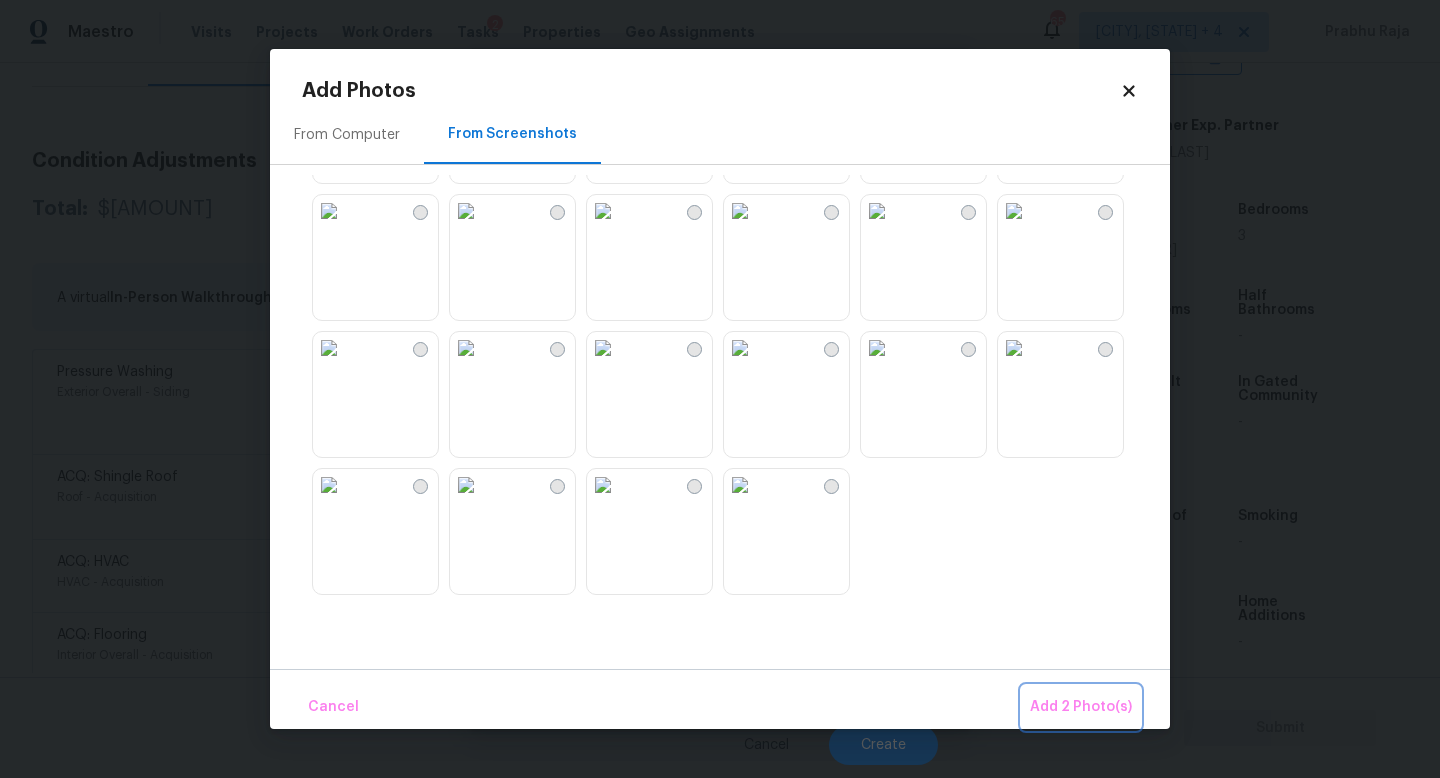 click on "Add 2 Photo(s)" at bounding box center (1081, 707) 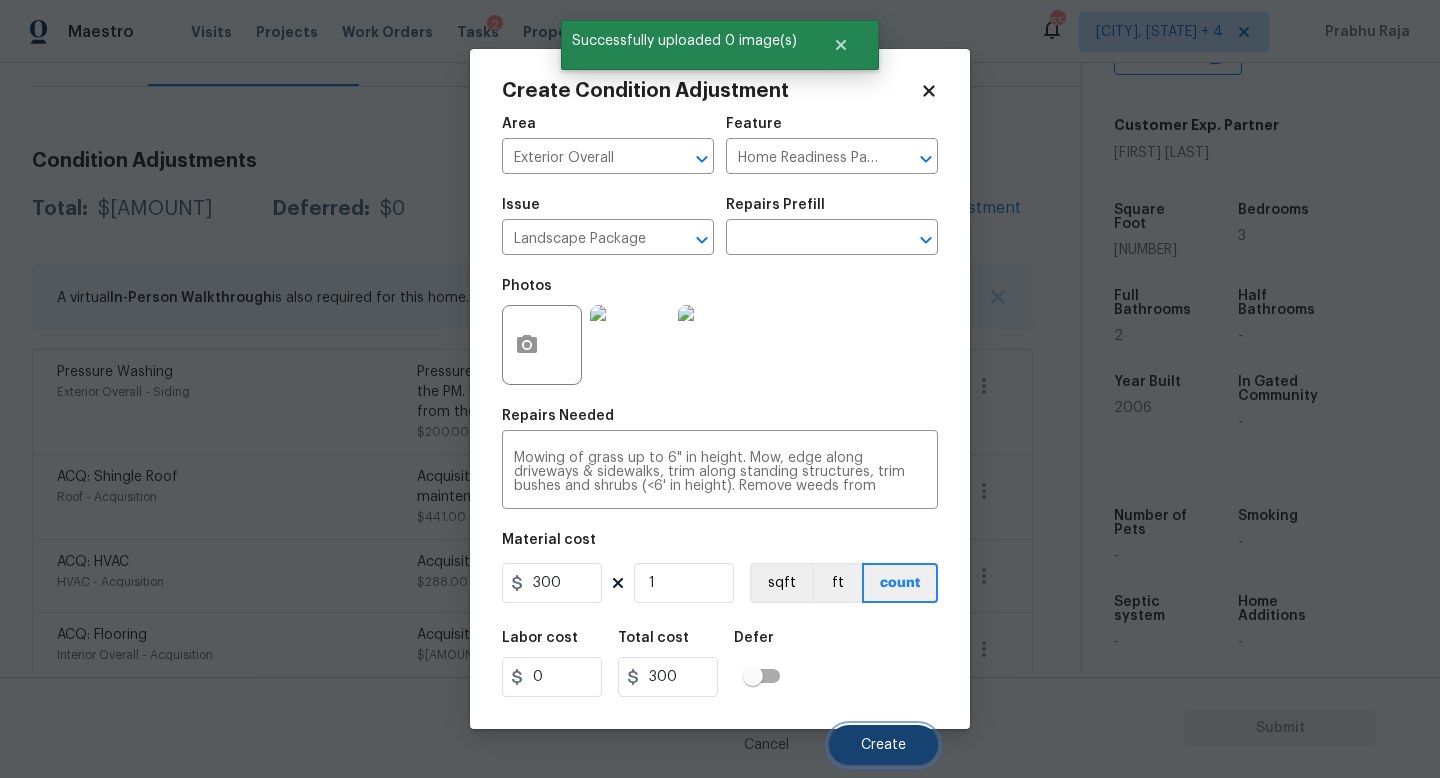 click on "Create" at bounding box center (883, 745) 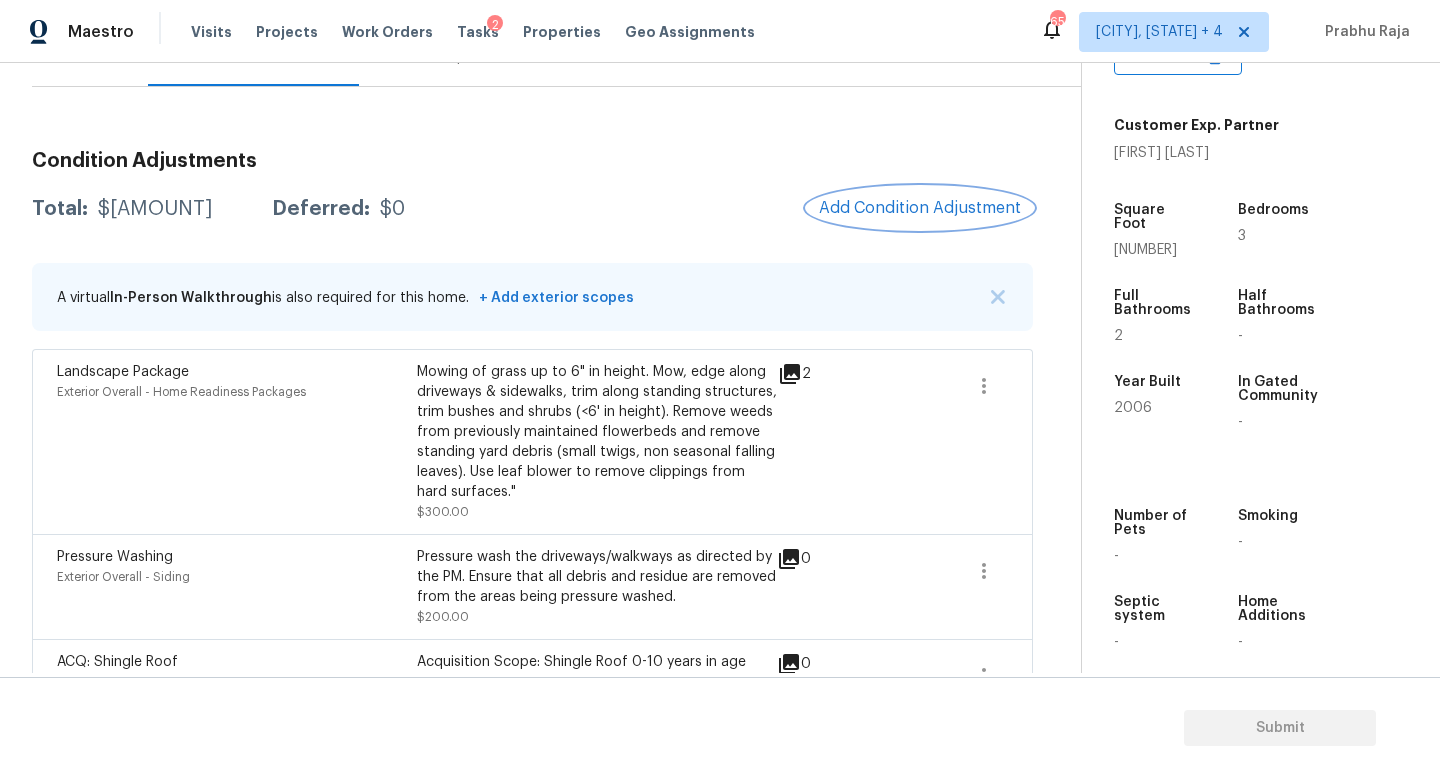click on "Add Condition Adjustment" at bounding box center [920, 208] 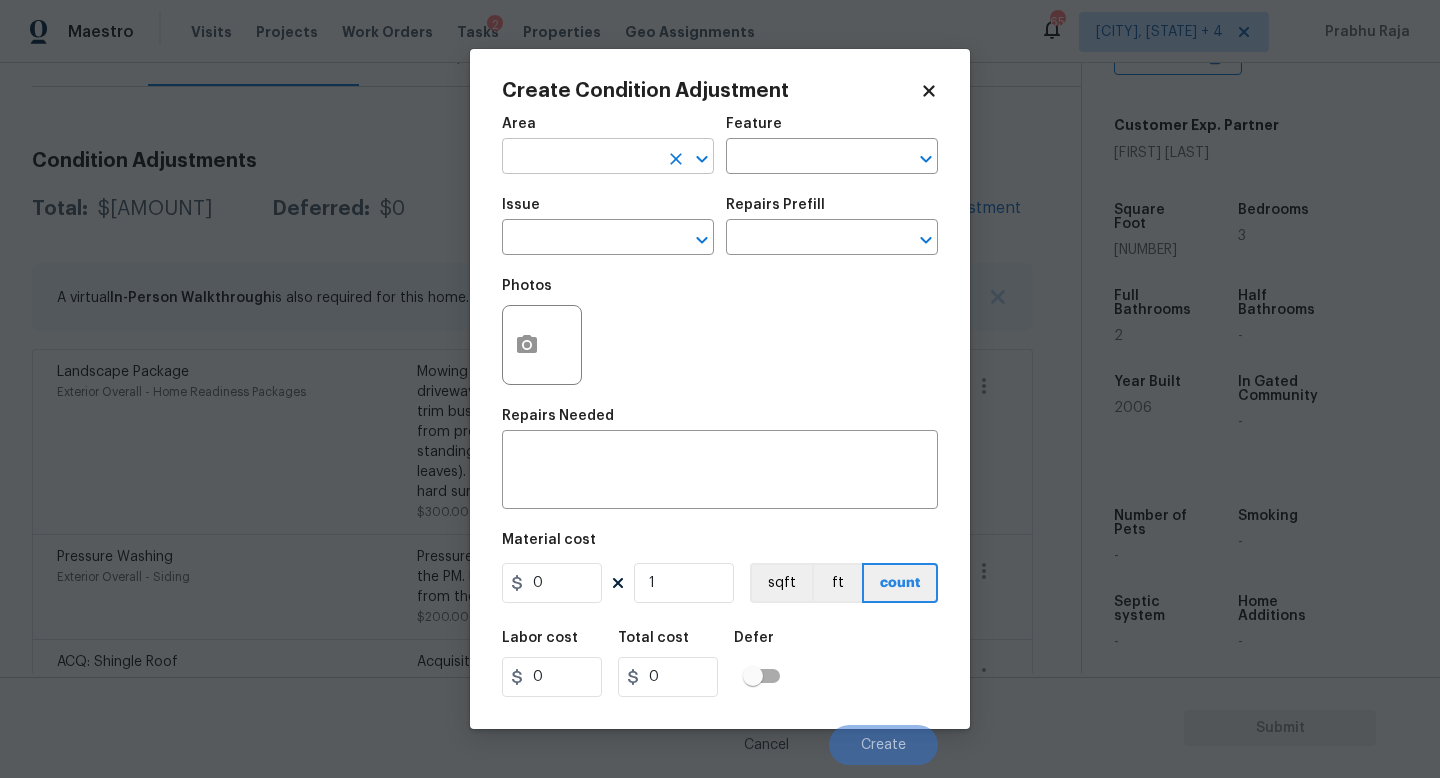 click at bounding box center [580, 158] 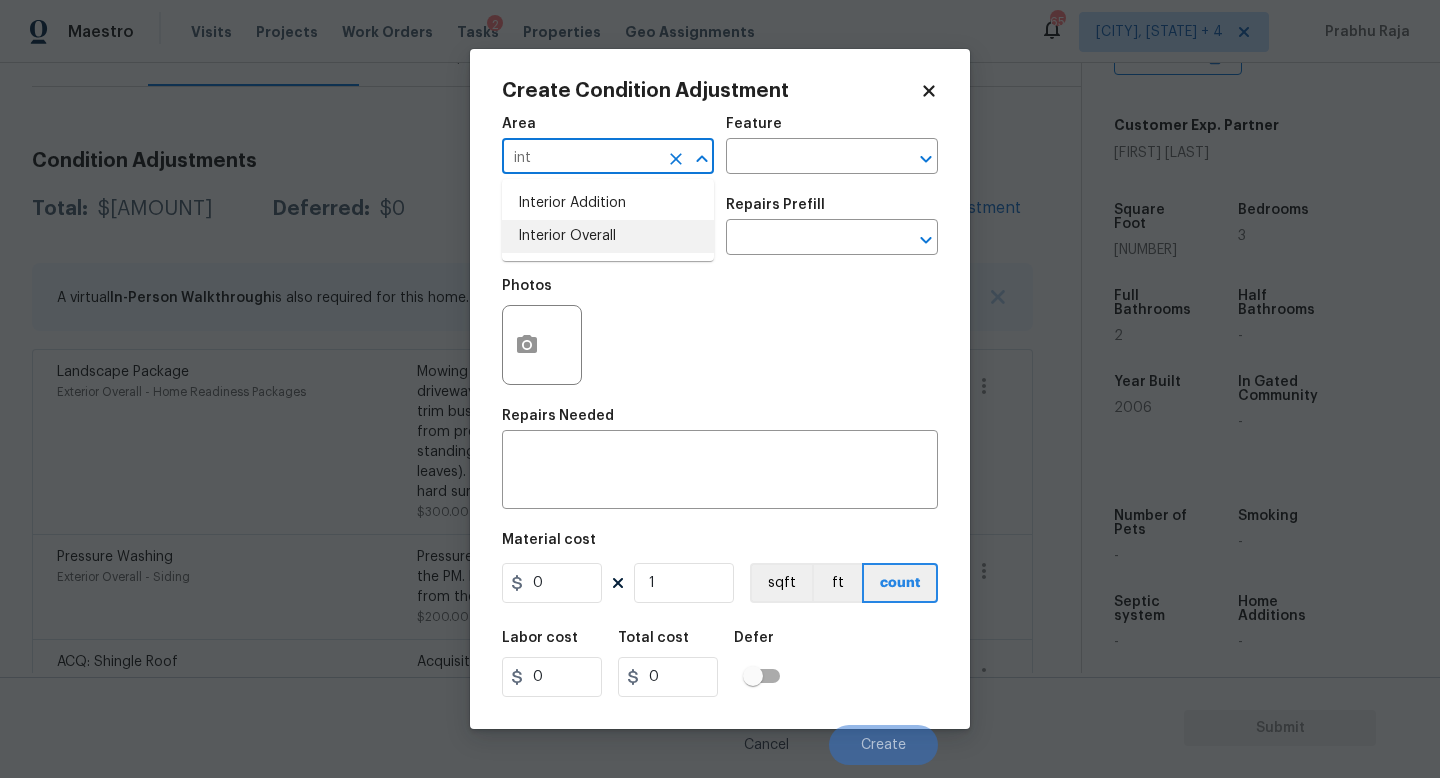 click on "Interior Overall" at bounding box center [608, 236] 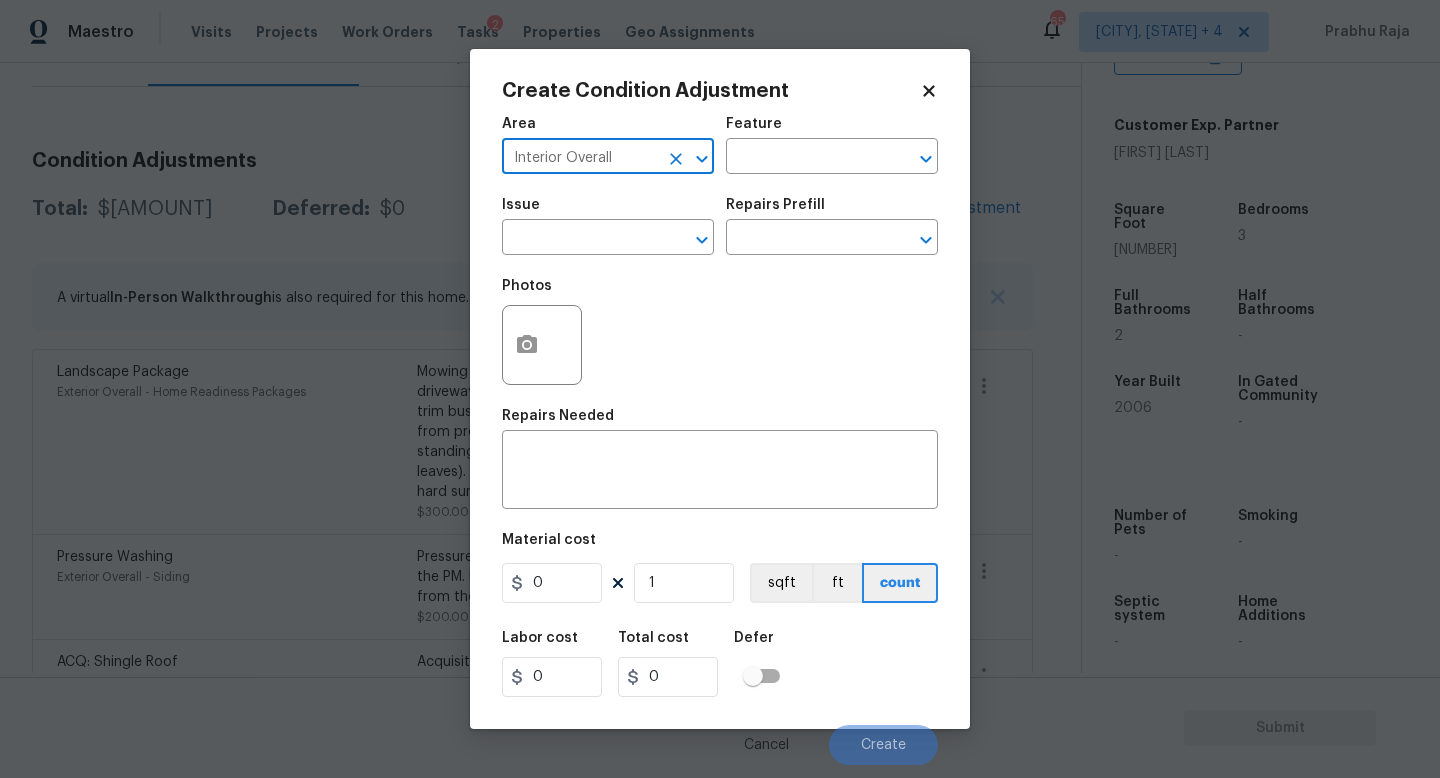 type on "Interior Overall" 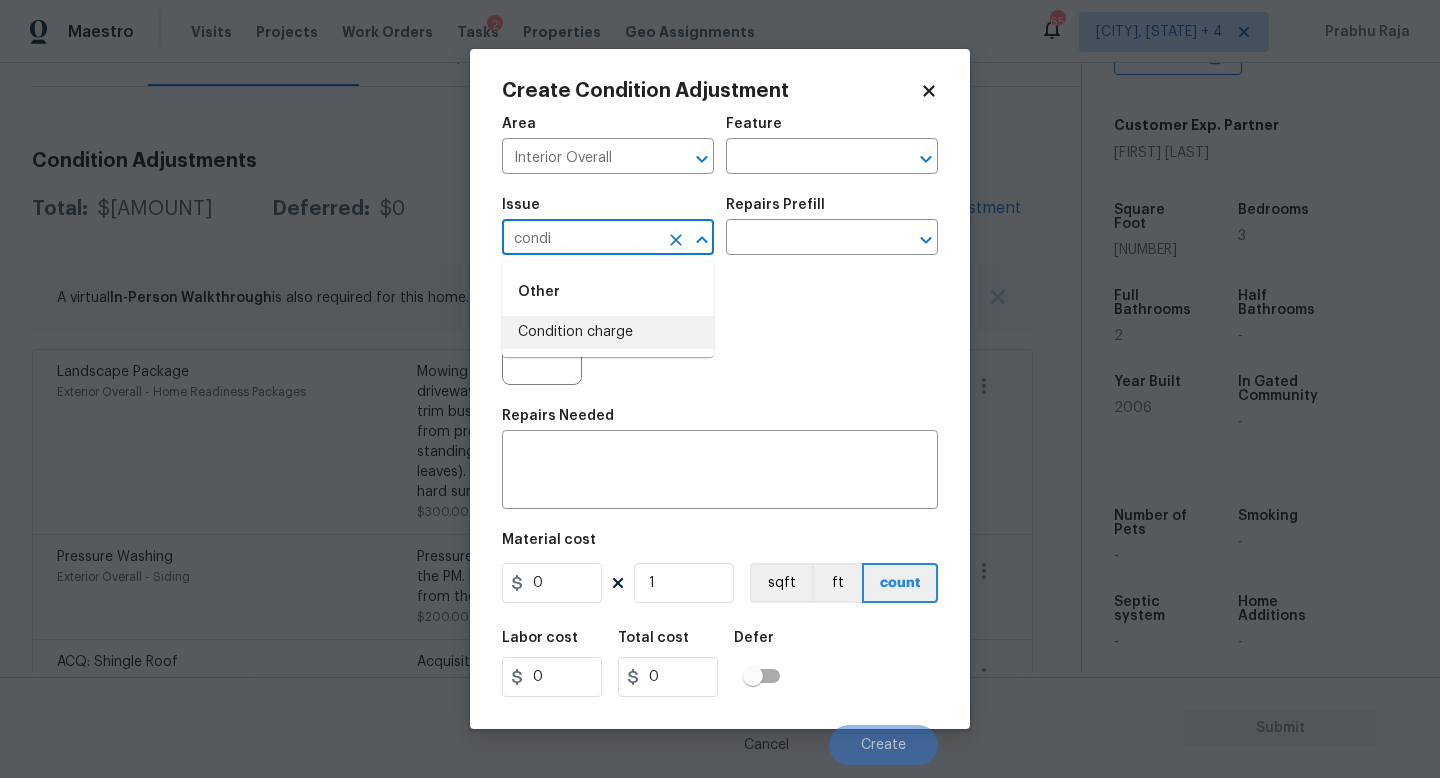click on "Condition charge" at bounding box center [608, 332] 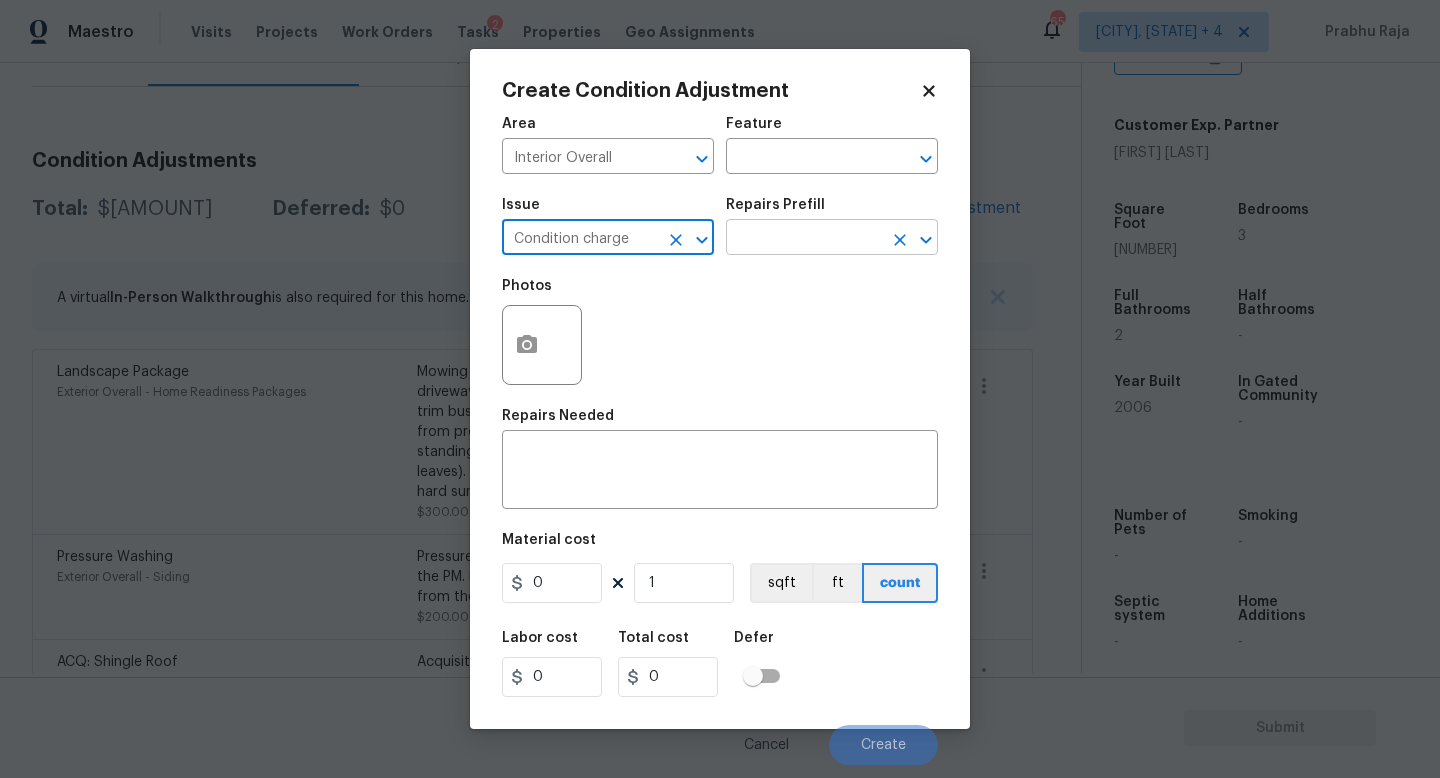 type on "Condition charge" 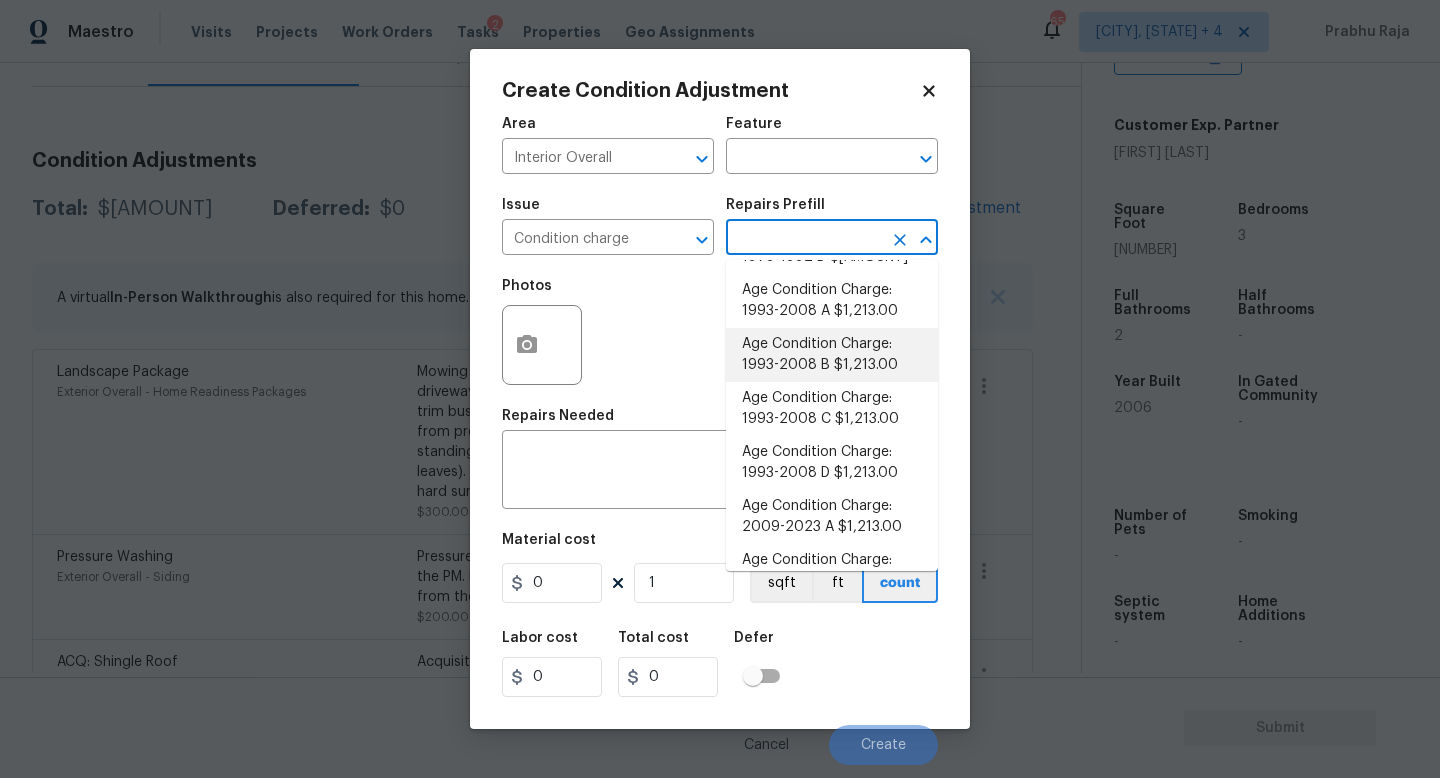 scroll, scrollTop: 462, scrollLeft: 0, axis: vertical 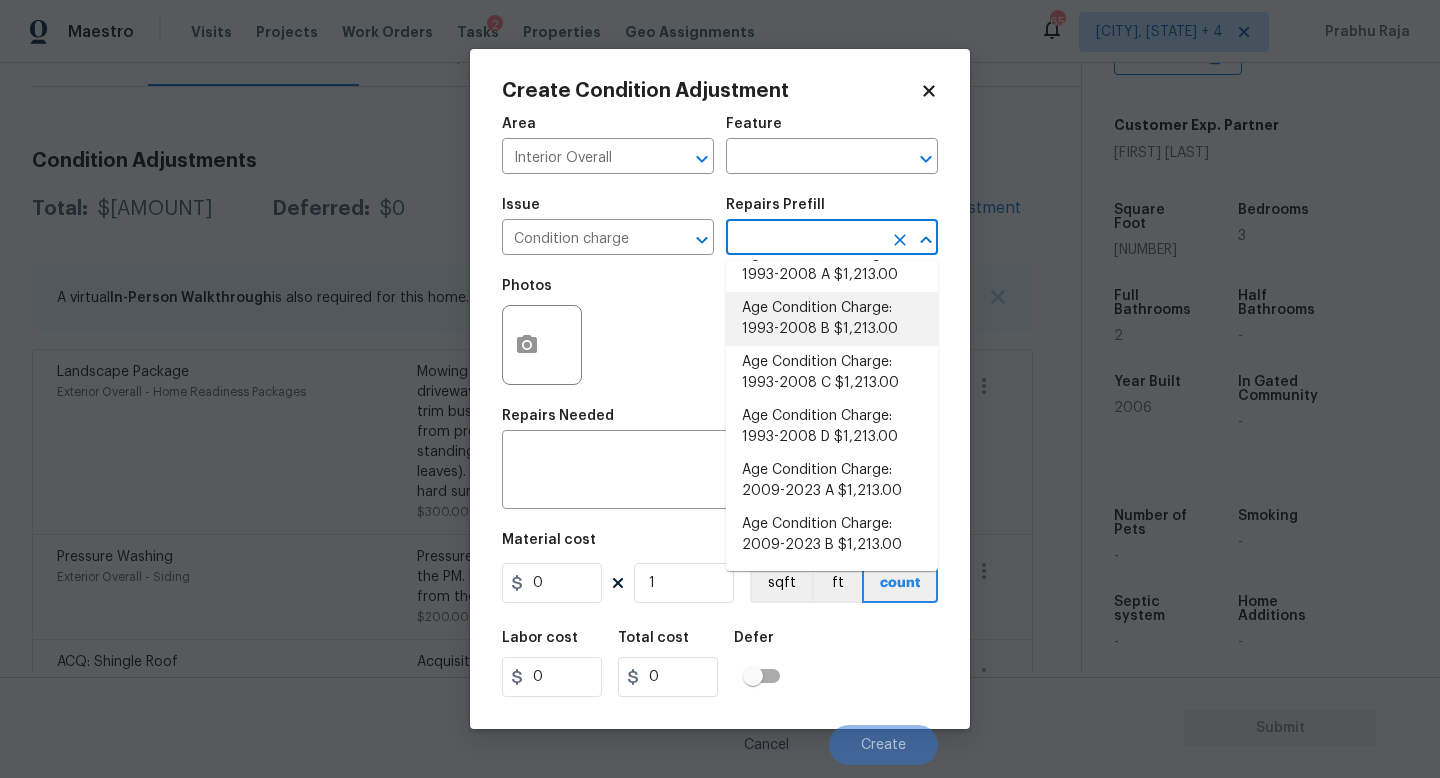 click on "Age Condition Charge: 1993-2008 B	 $1,213.00" at bounding box center (832, 319) 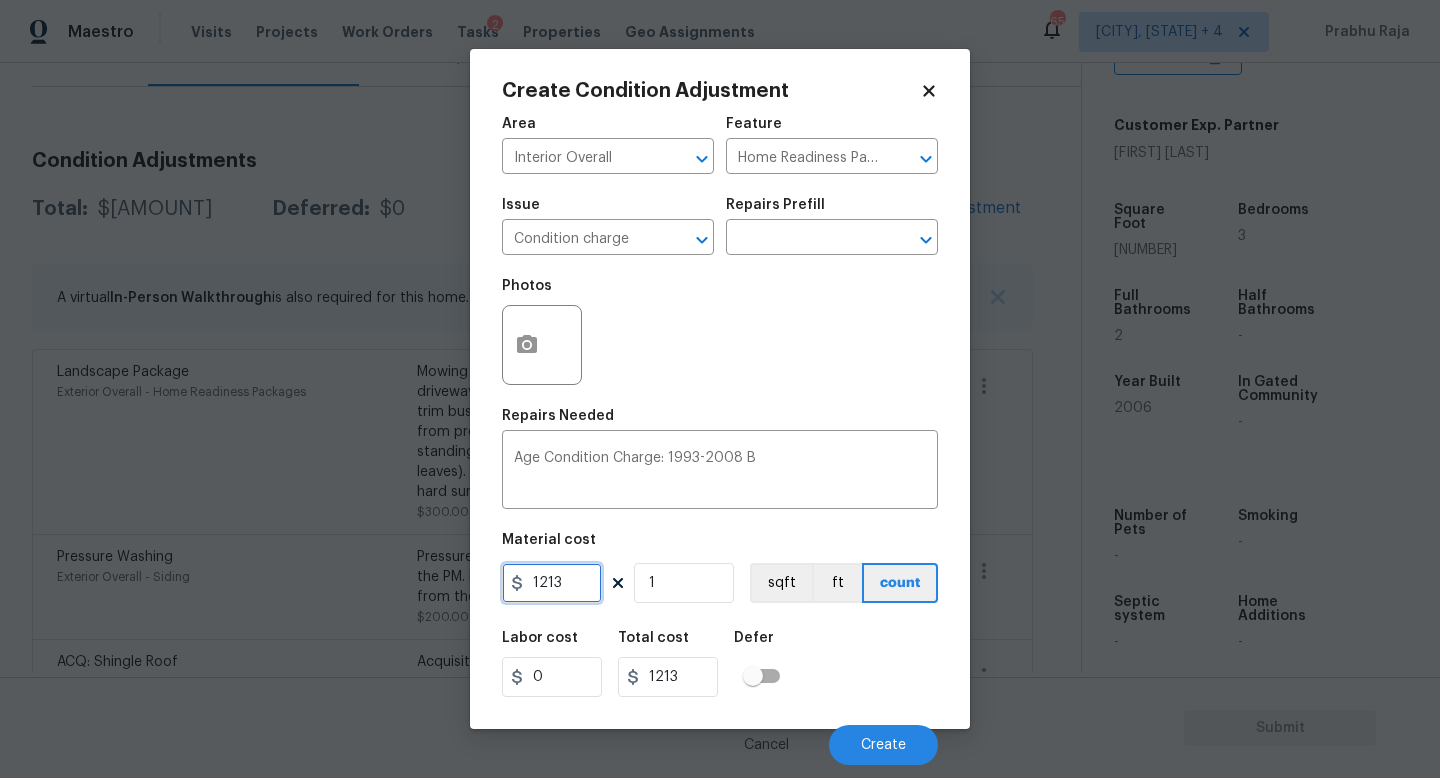drag, startPoint x: 574, startPoint y: 597, endPoint x: 434, endPoint y: 597, distance: 140 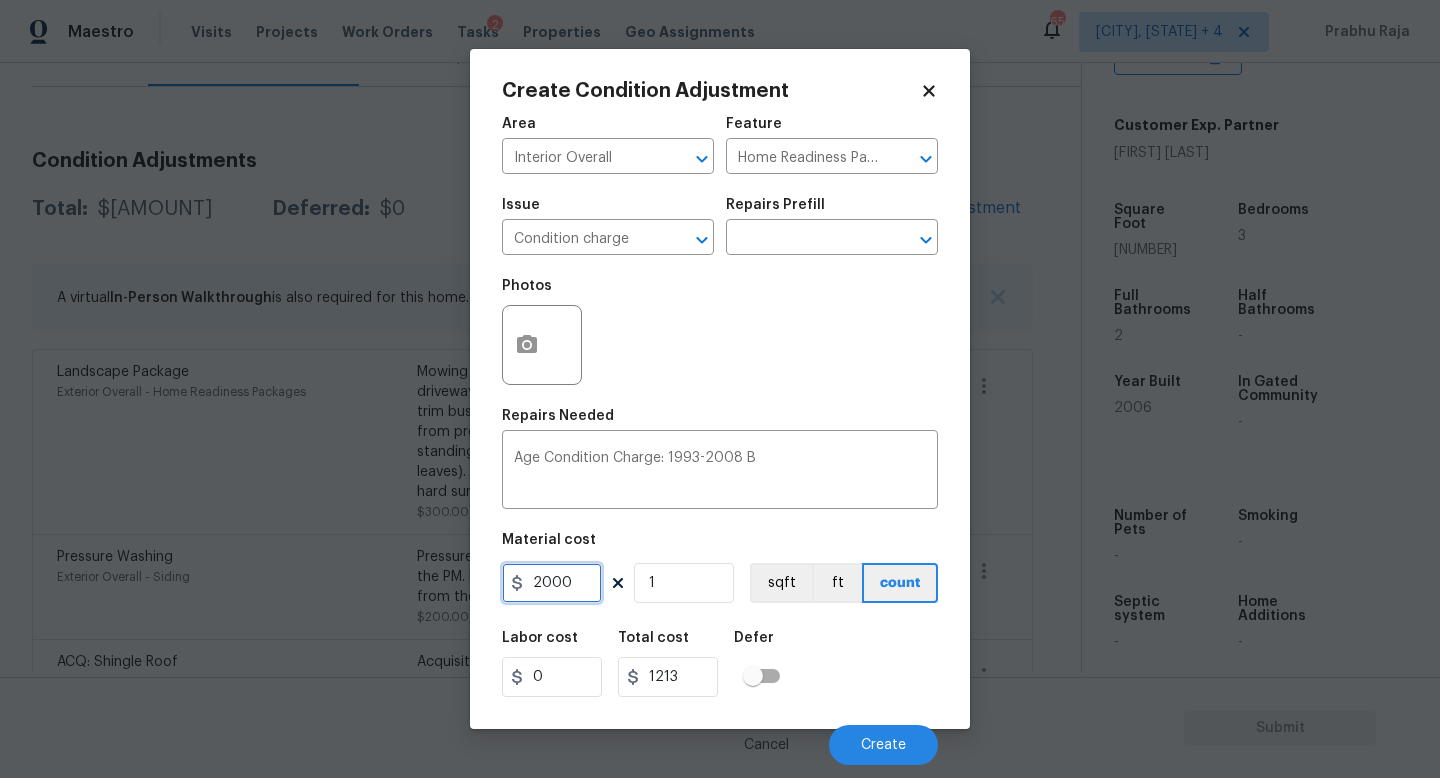 type on "2000" 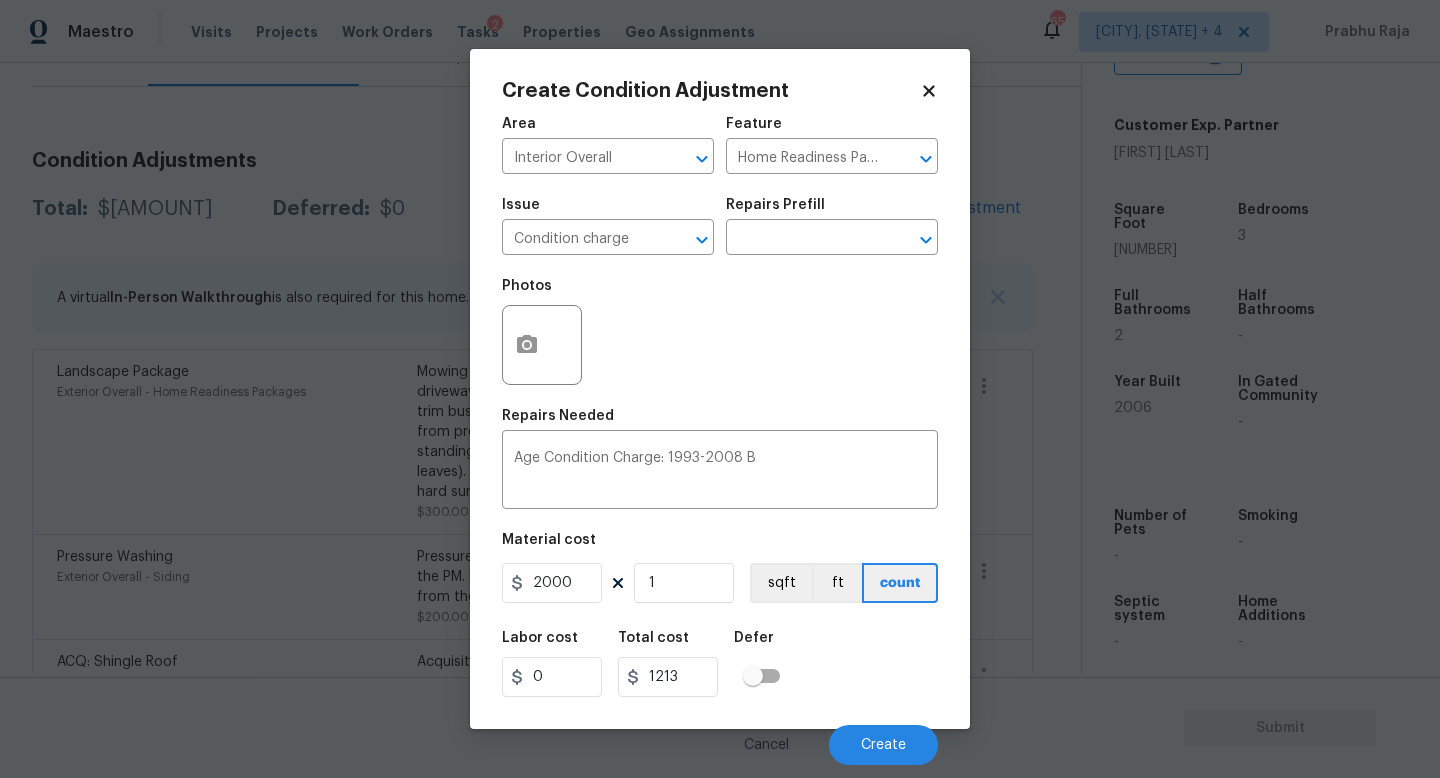 click on "Area Interior Overall ​ Feature Home Readiness Packages ​ Issue Condition charge ​ Repairs Prefill ​ Photos Repairs Needed Age Condition Charge: 1993-2008 B	 x ​ Material cost 2000 1 sqft ft count Labor cost 0 Total cost 1213 Defer Cancel Create" at bounding box center (720, 435) 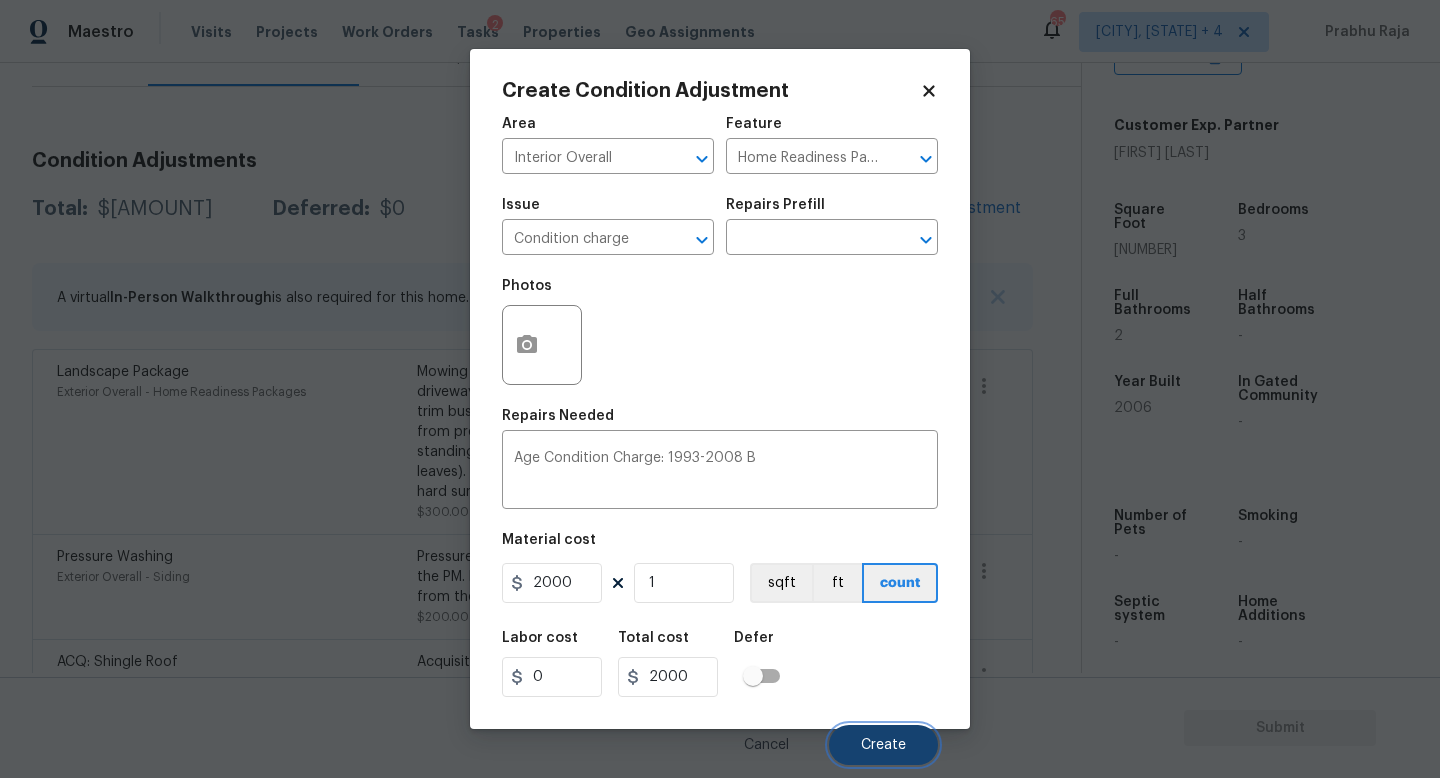 click on "Create" at bounding box center [883, 745] 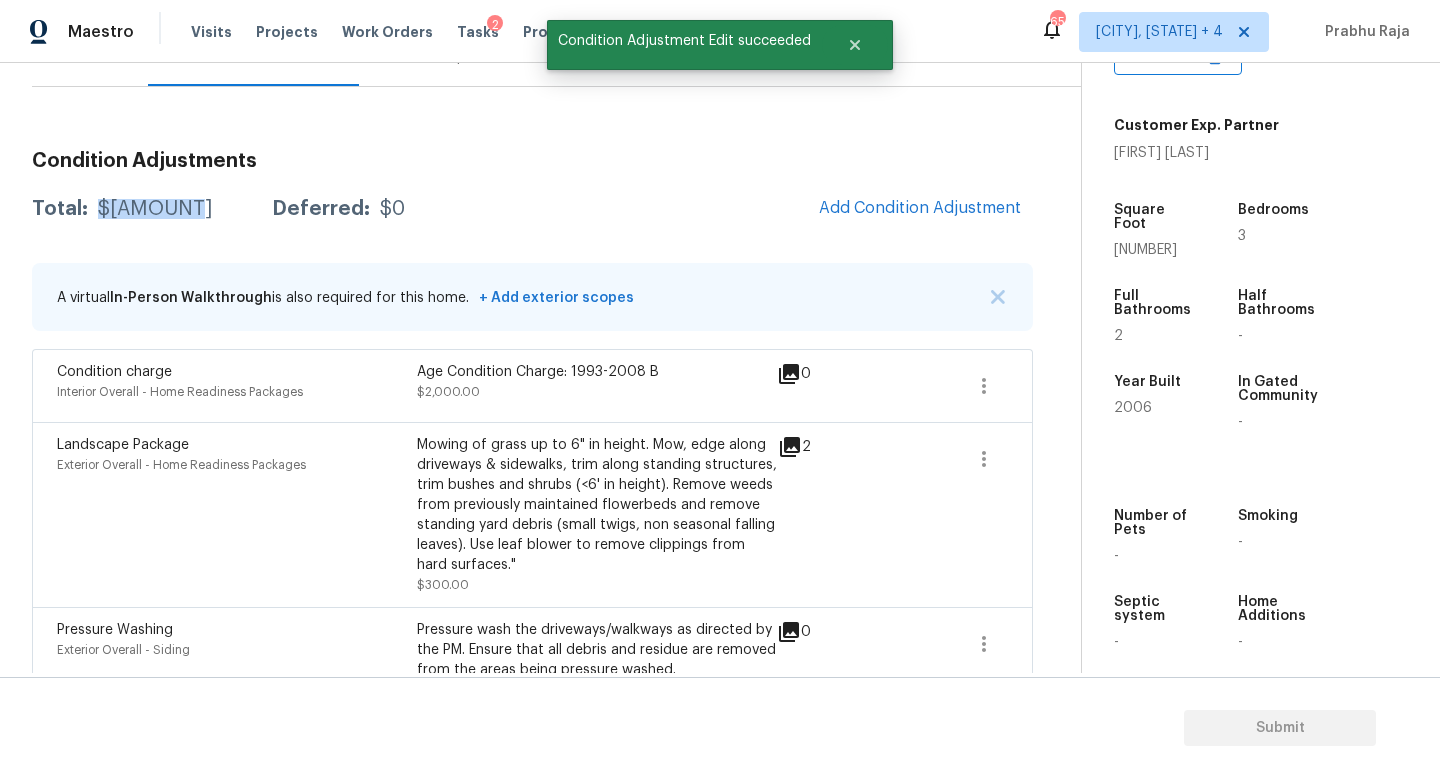 drag, startPoint x: 96, startPoint y: 208, endPoint x: 182, endPoint y: 210, distance: 86.023254 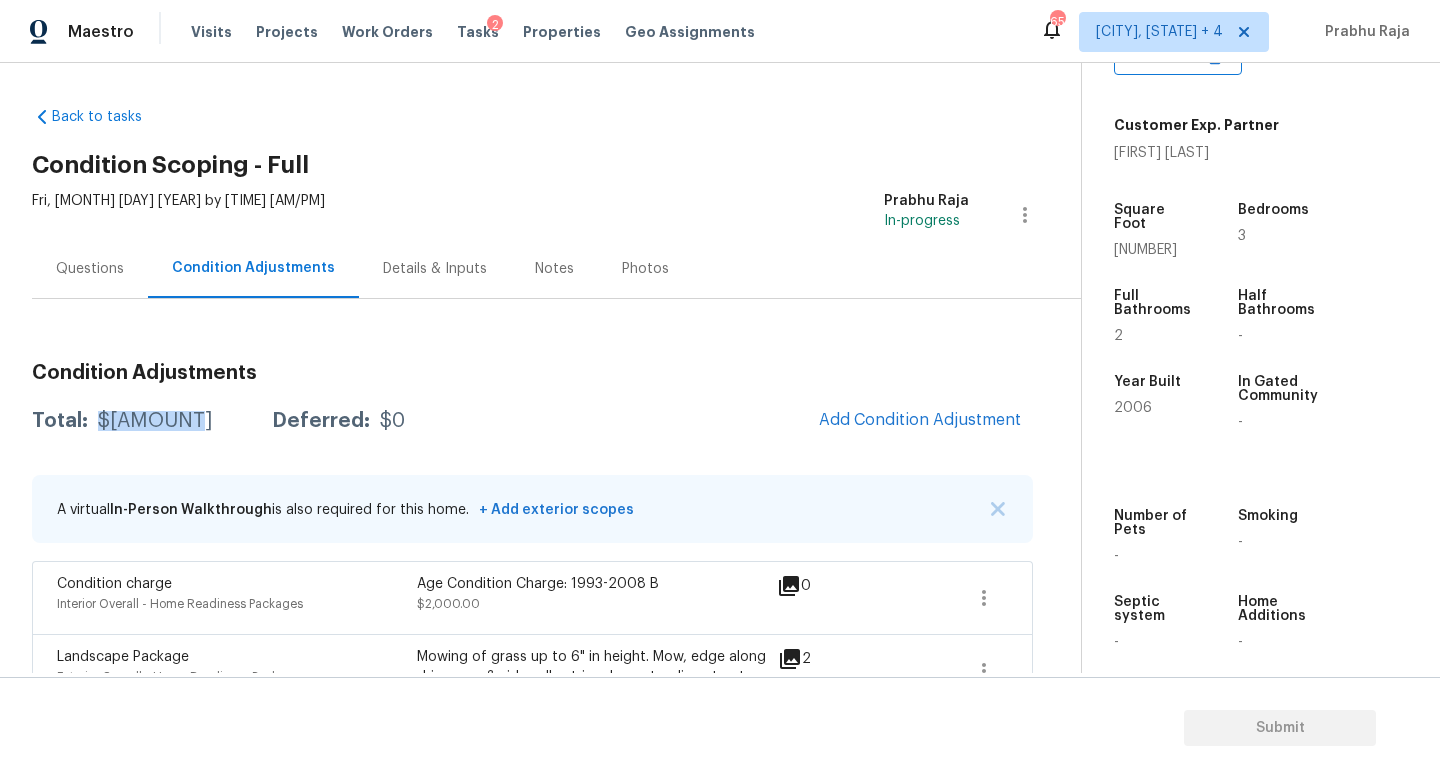 click on "Questions" at bounding box center [90, 269] 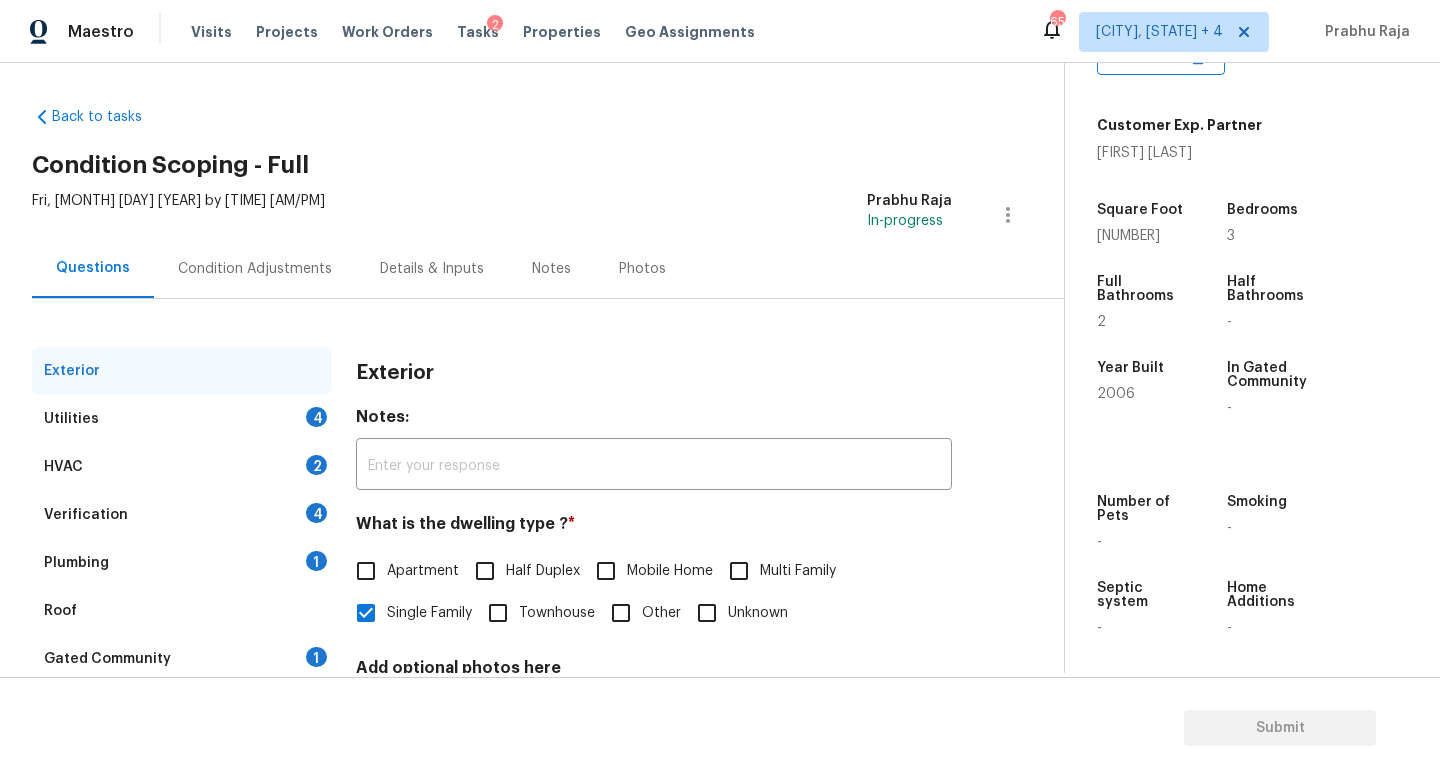scroll, scrollTop: 185, scrollLeft: 0, axis: vertical 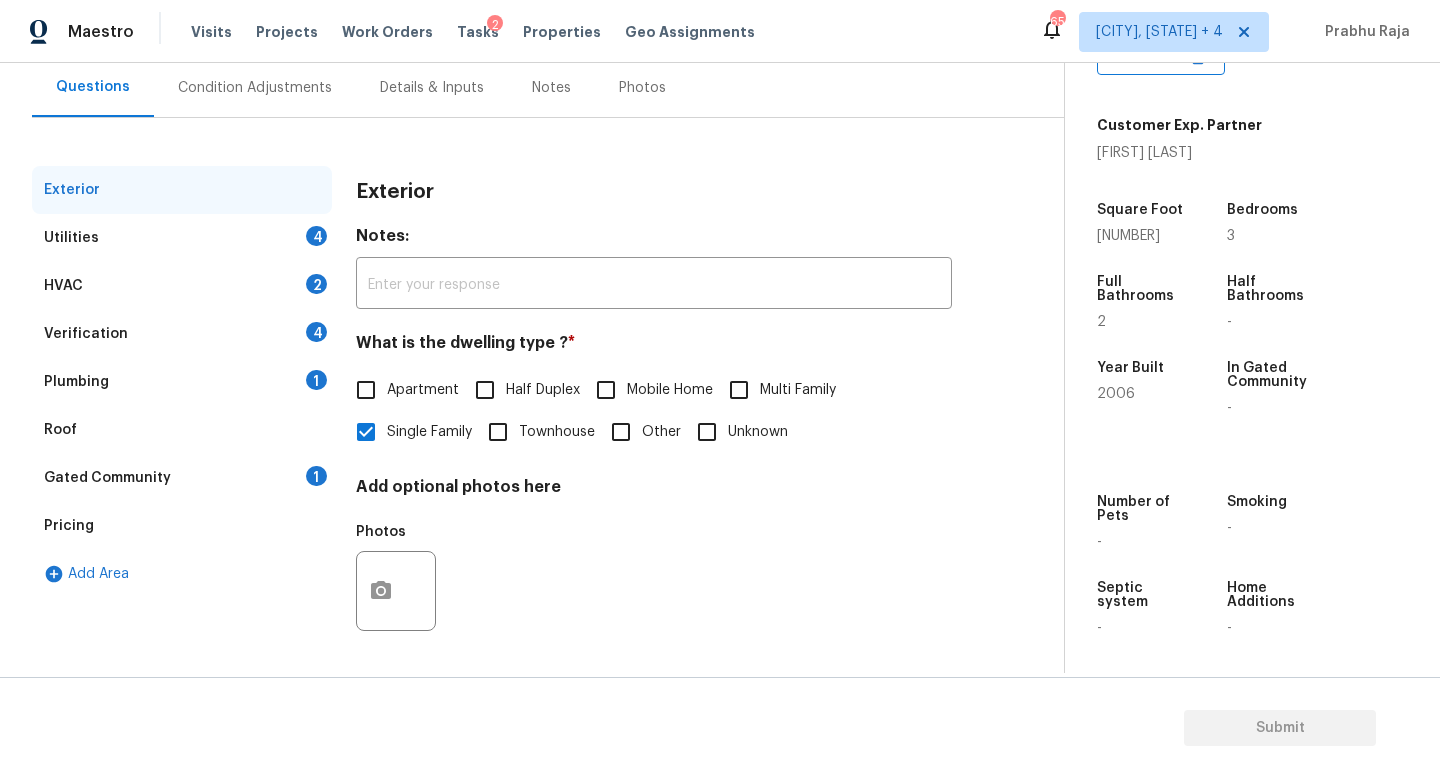click on "Utilities 4" at bounding box center (182, 238) 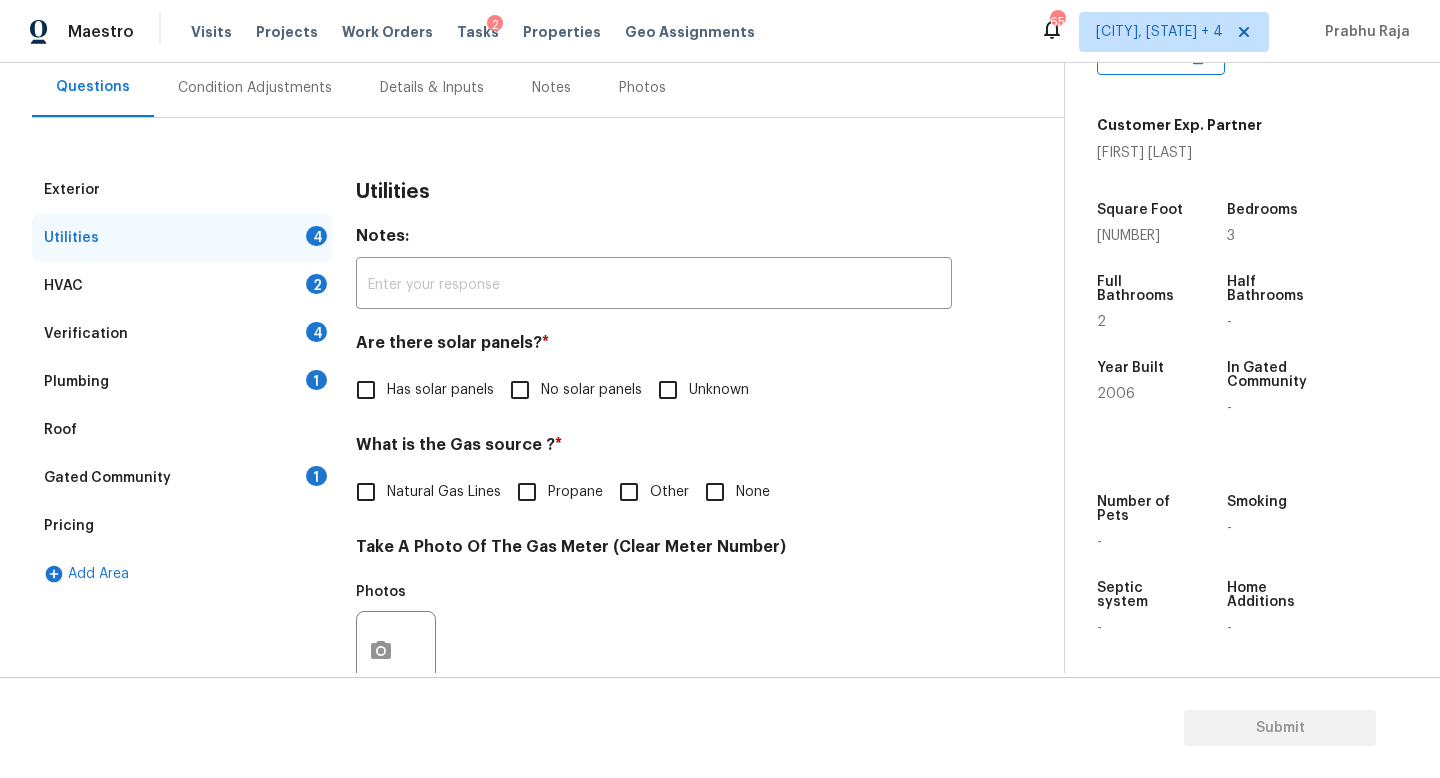 click on "No solar panels" at bounding box center [520, 390] 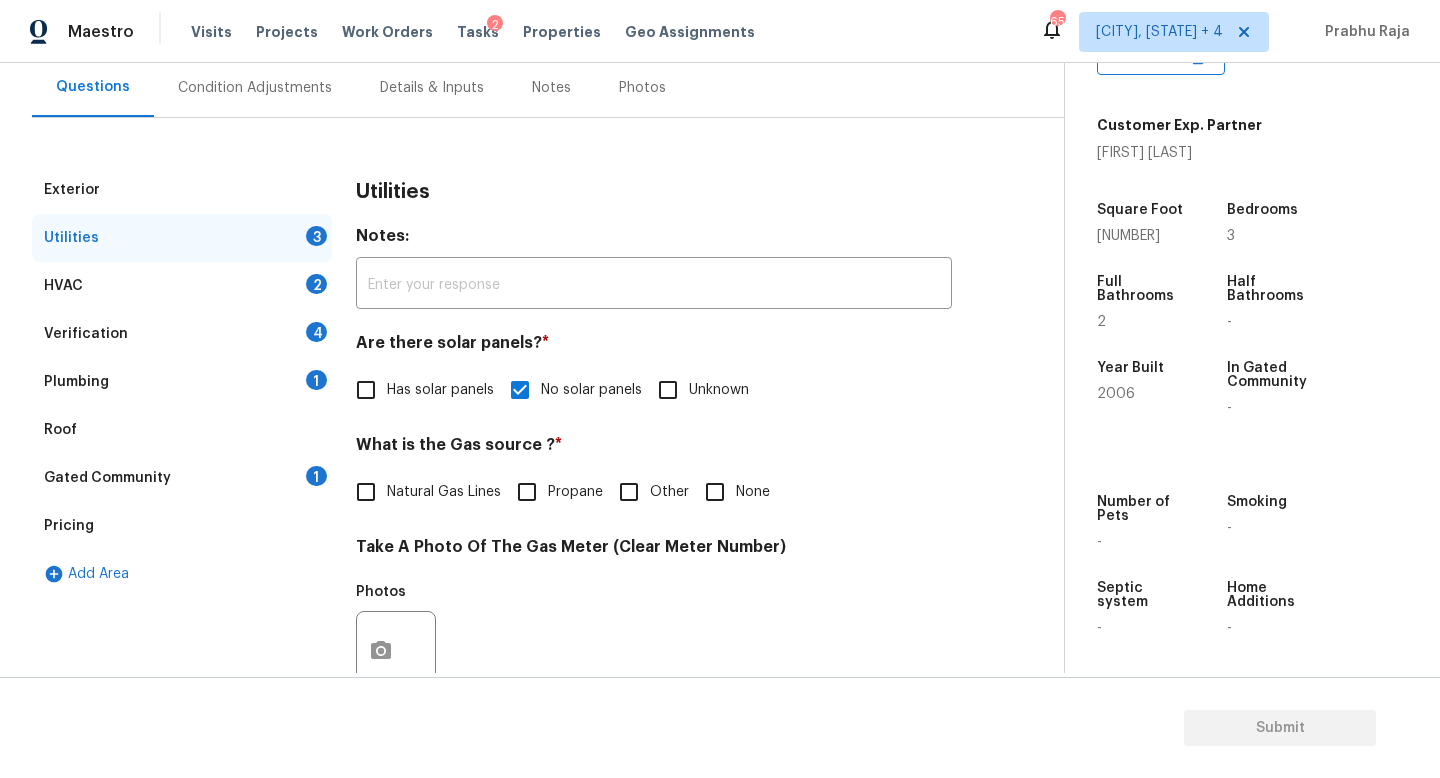 click on "None" at bounding box center (753, 492) 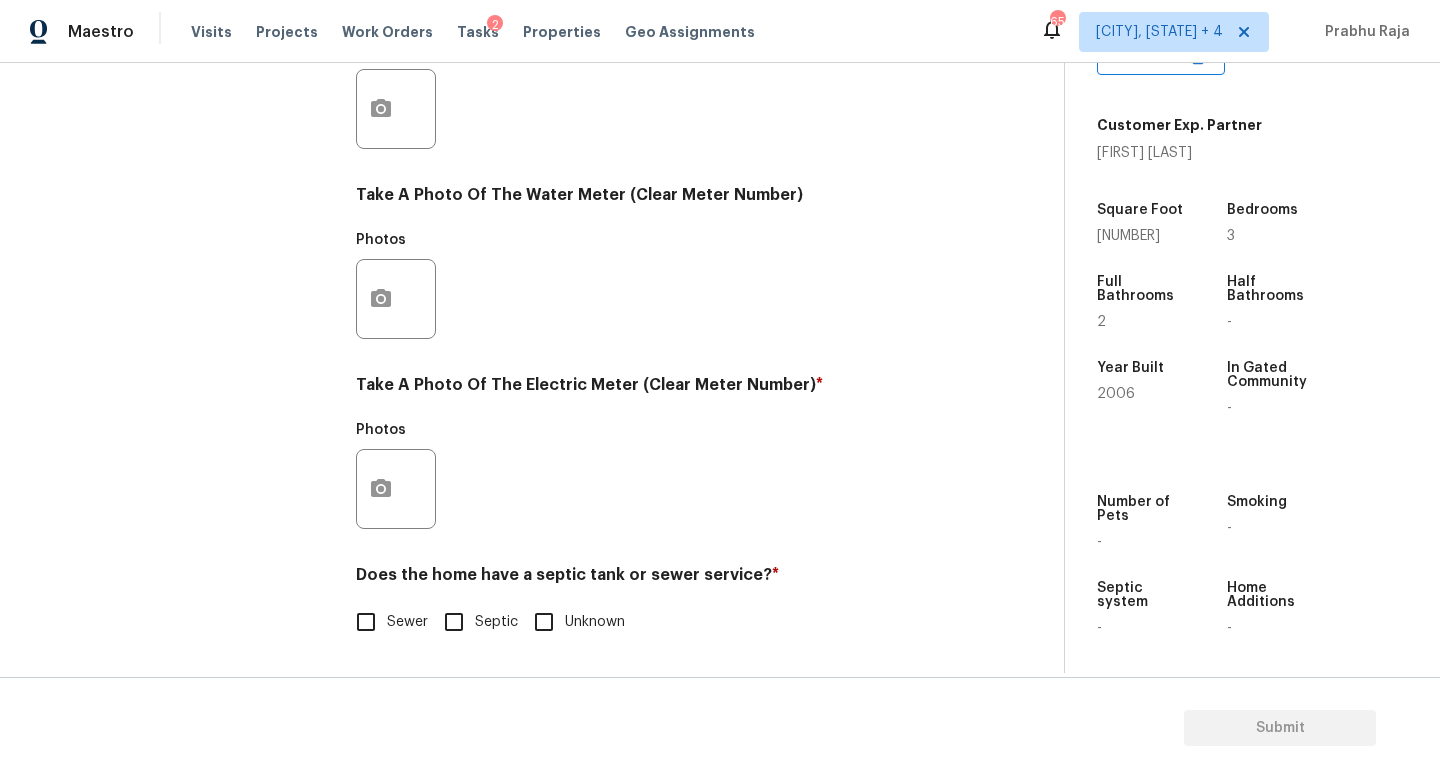 scroll, scrollTop: 727, scrollLeft: 0, axis: vertical 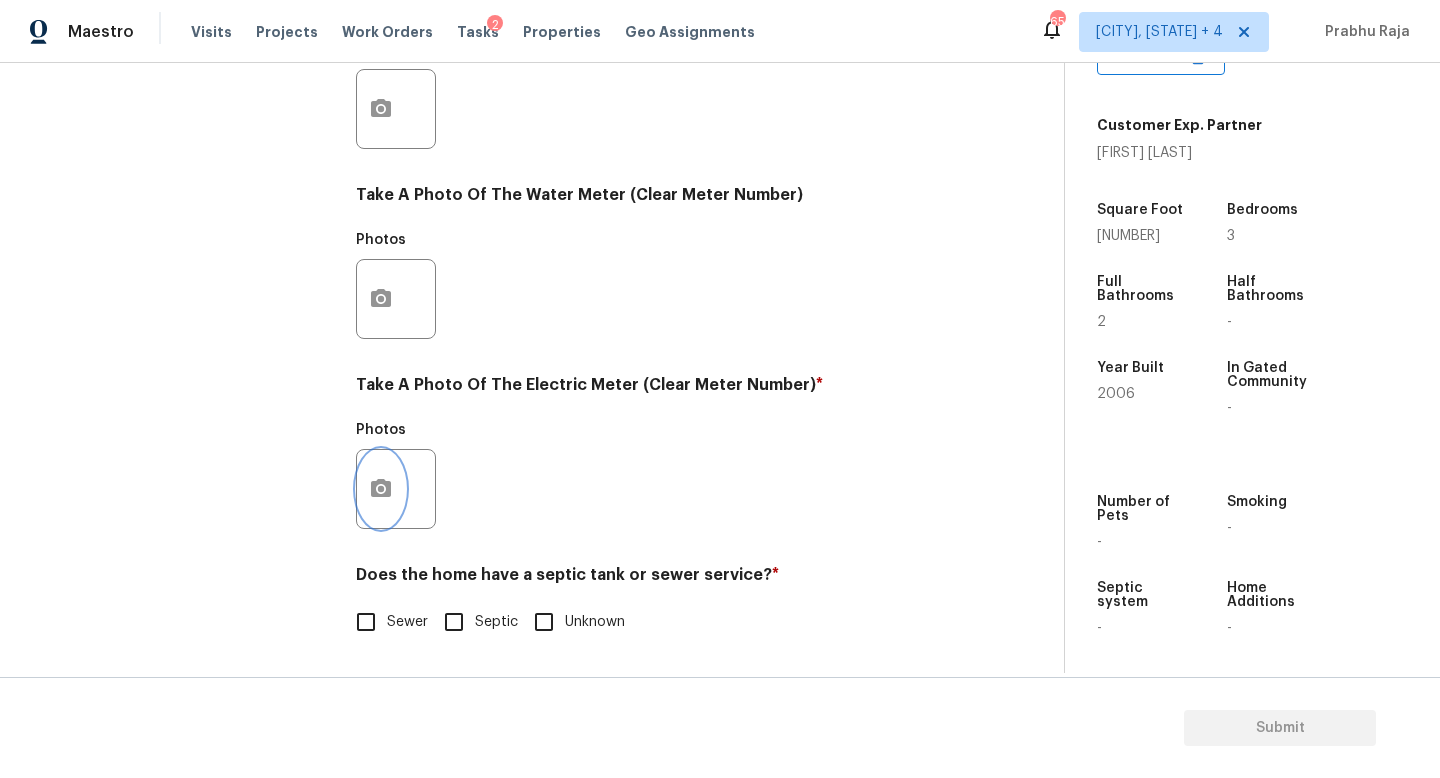 click 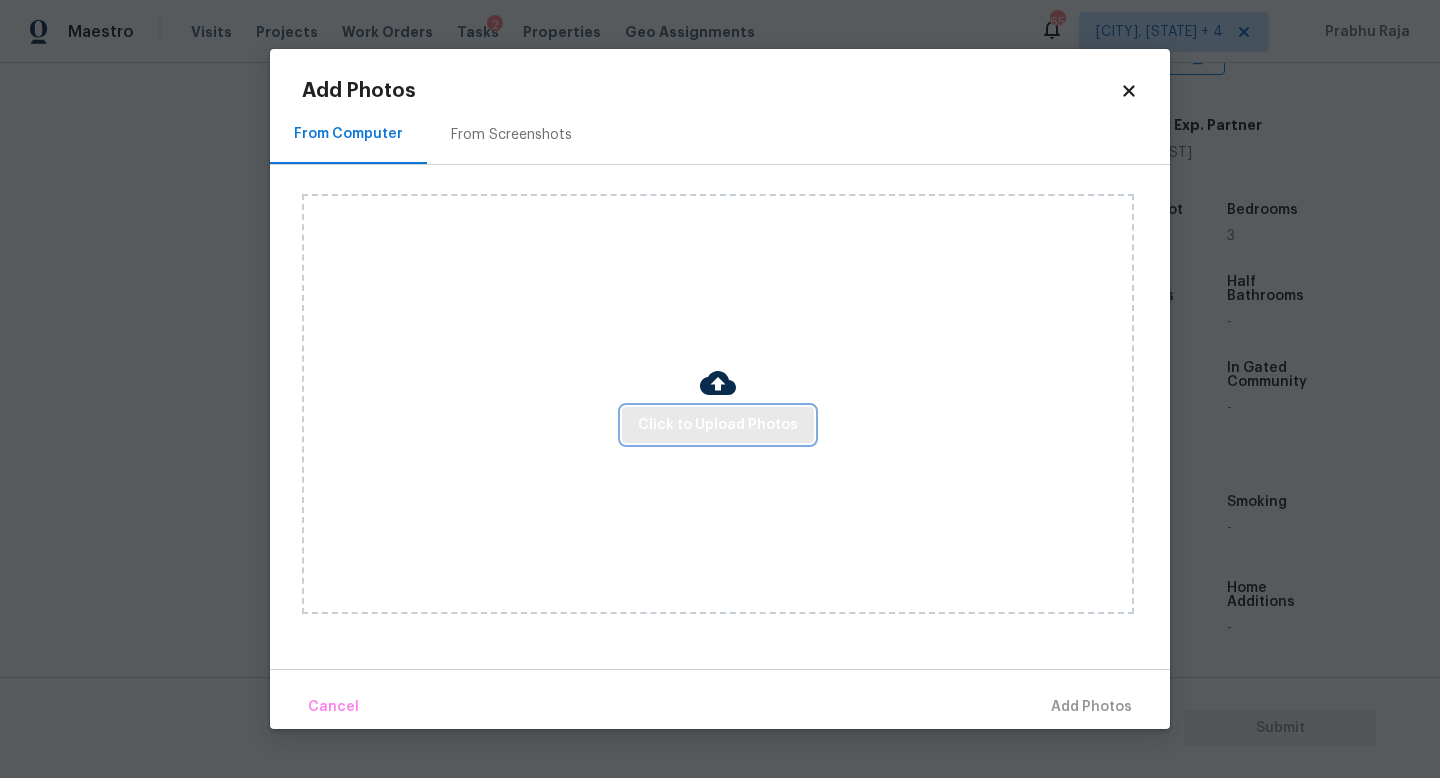 click on "Click to Upload Photos" at bounding box center (718, 425) 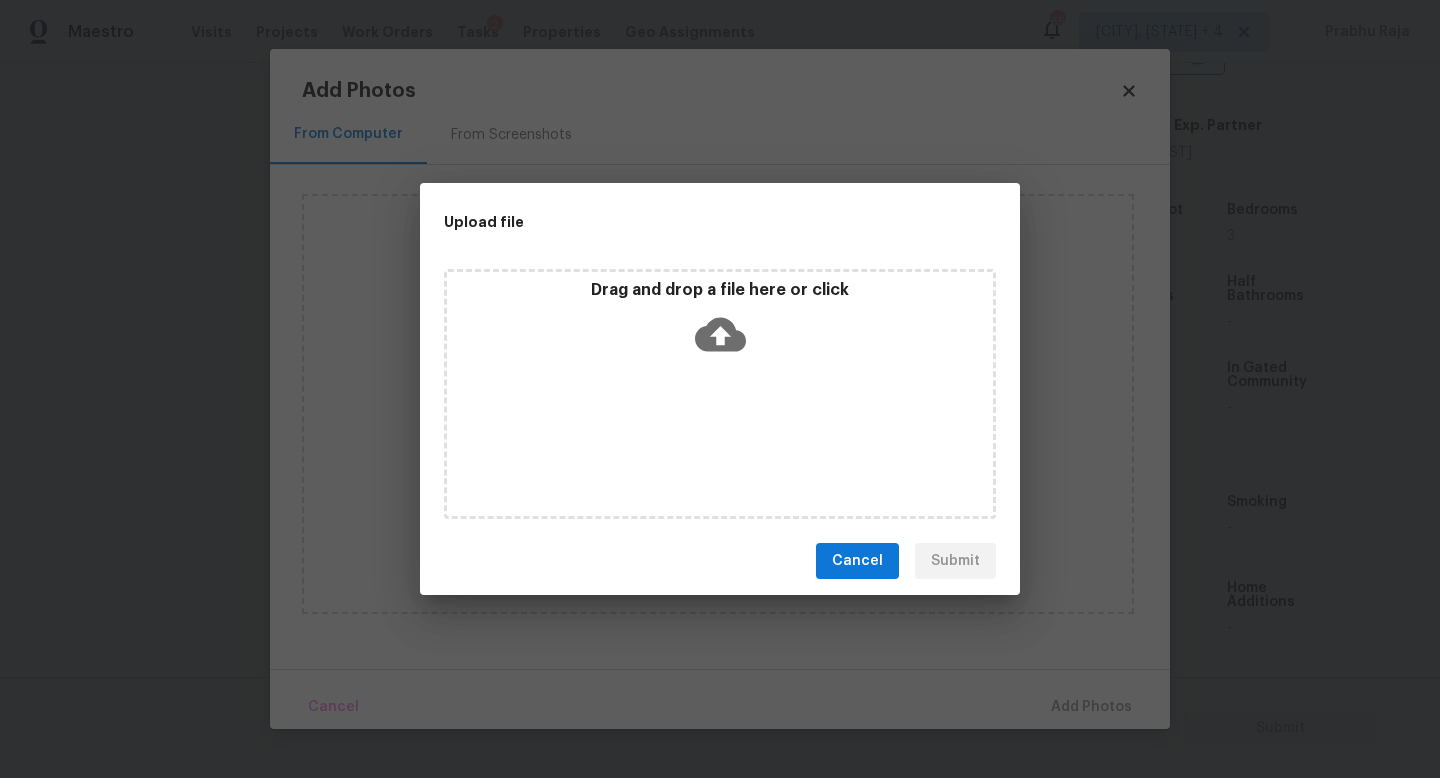 click on "Drag and drop a file here or click" at bounding box center (720, 394) 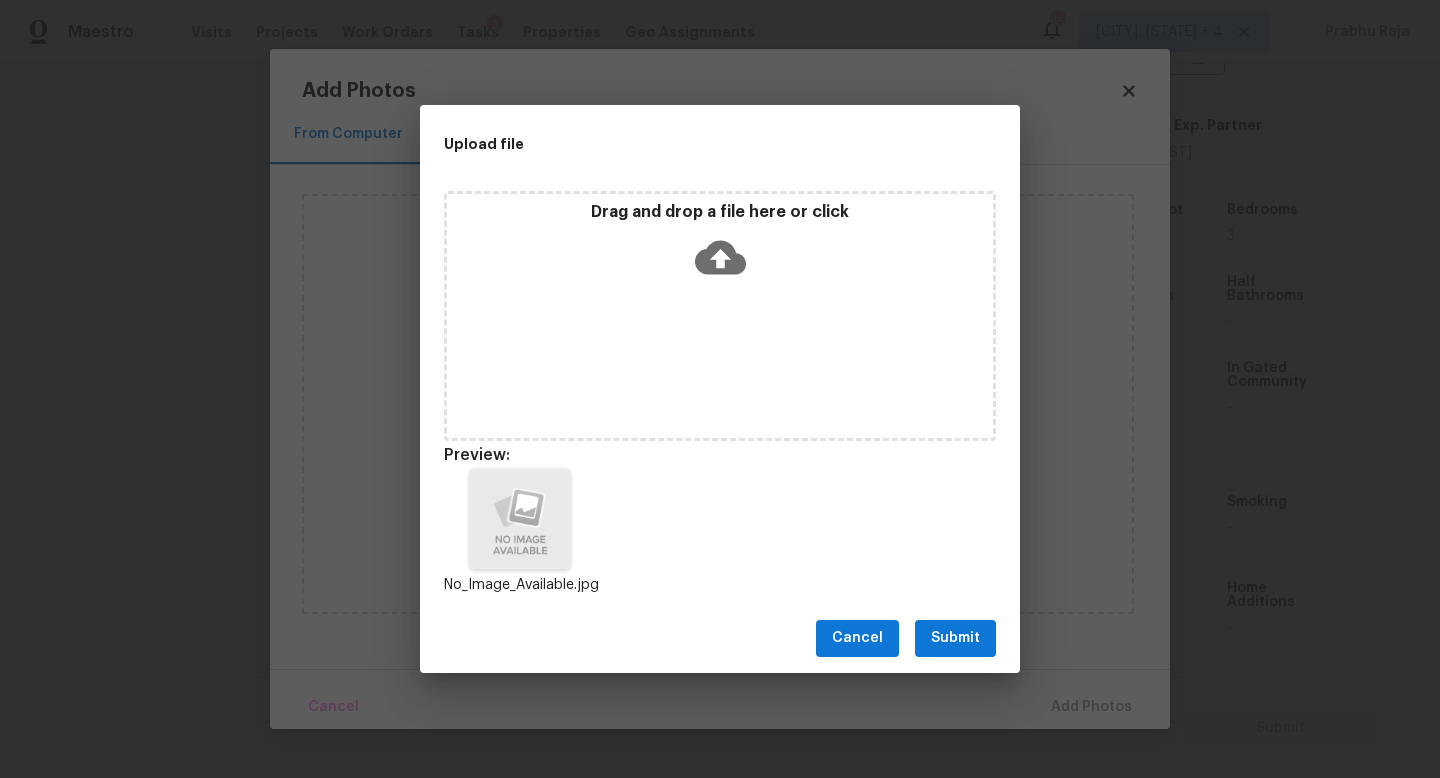 click on "Submit" at bounding box center [955, 638] 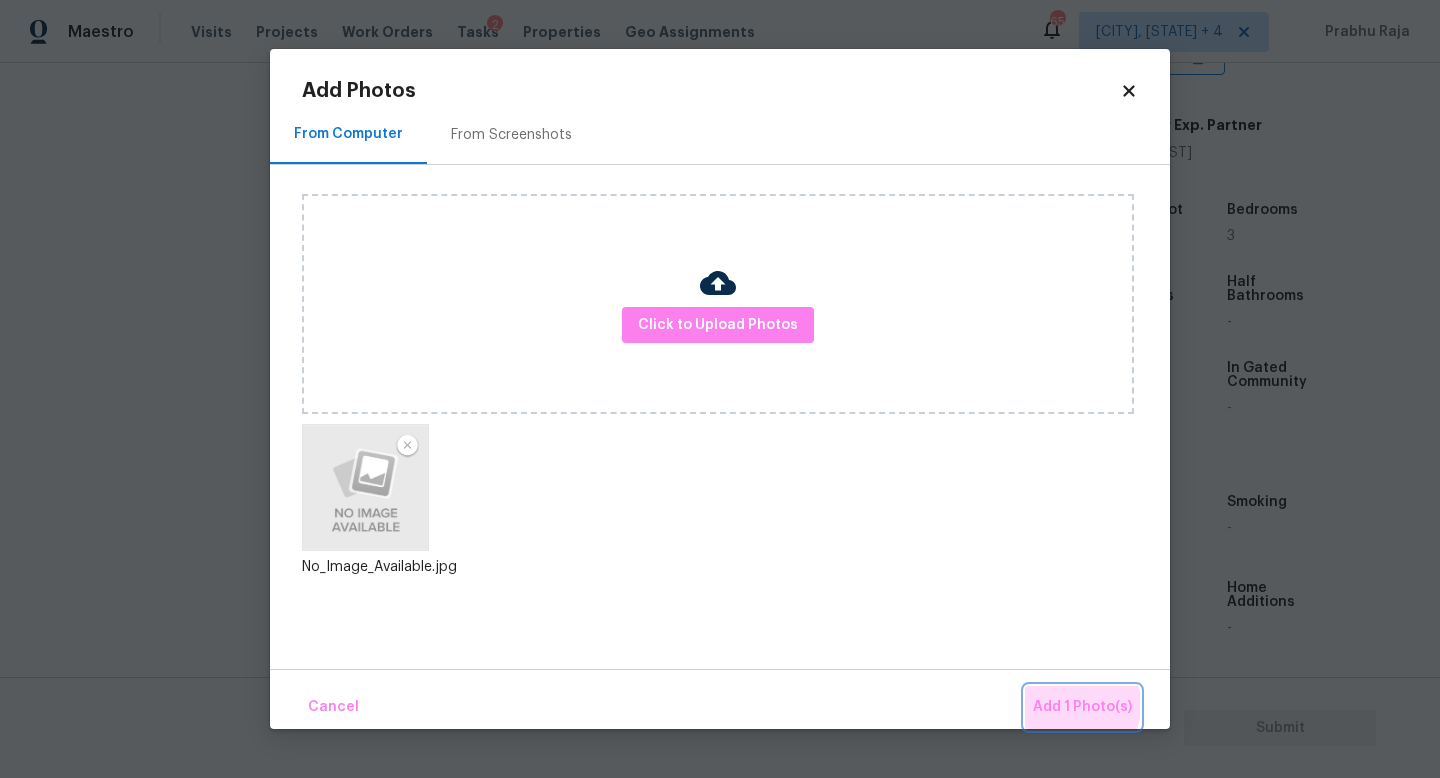 click on "Add 1 Photo(s)" at bounding box center (1082, 707) 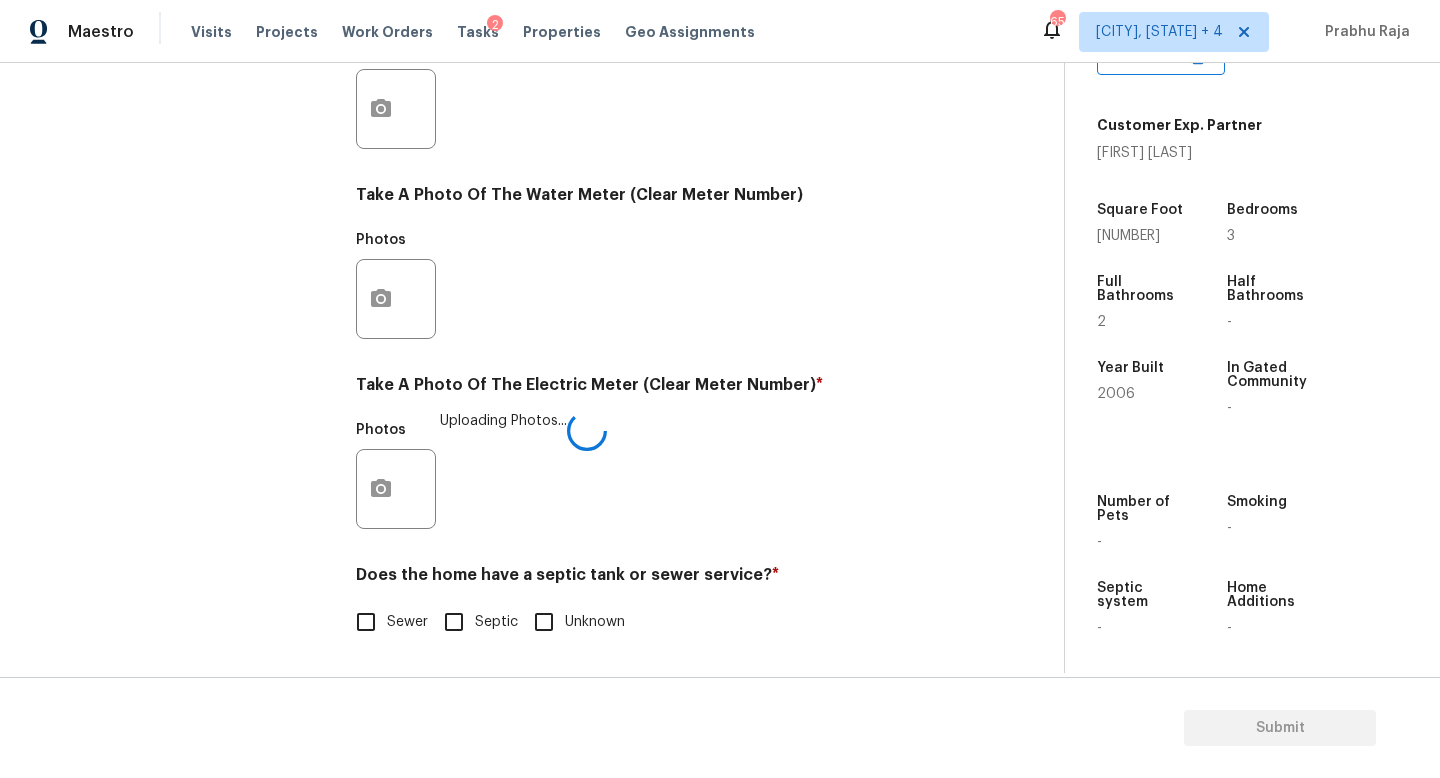 click on "Sewer" at bounding box center (366, 622) 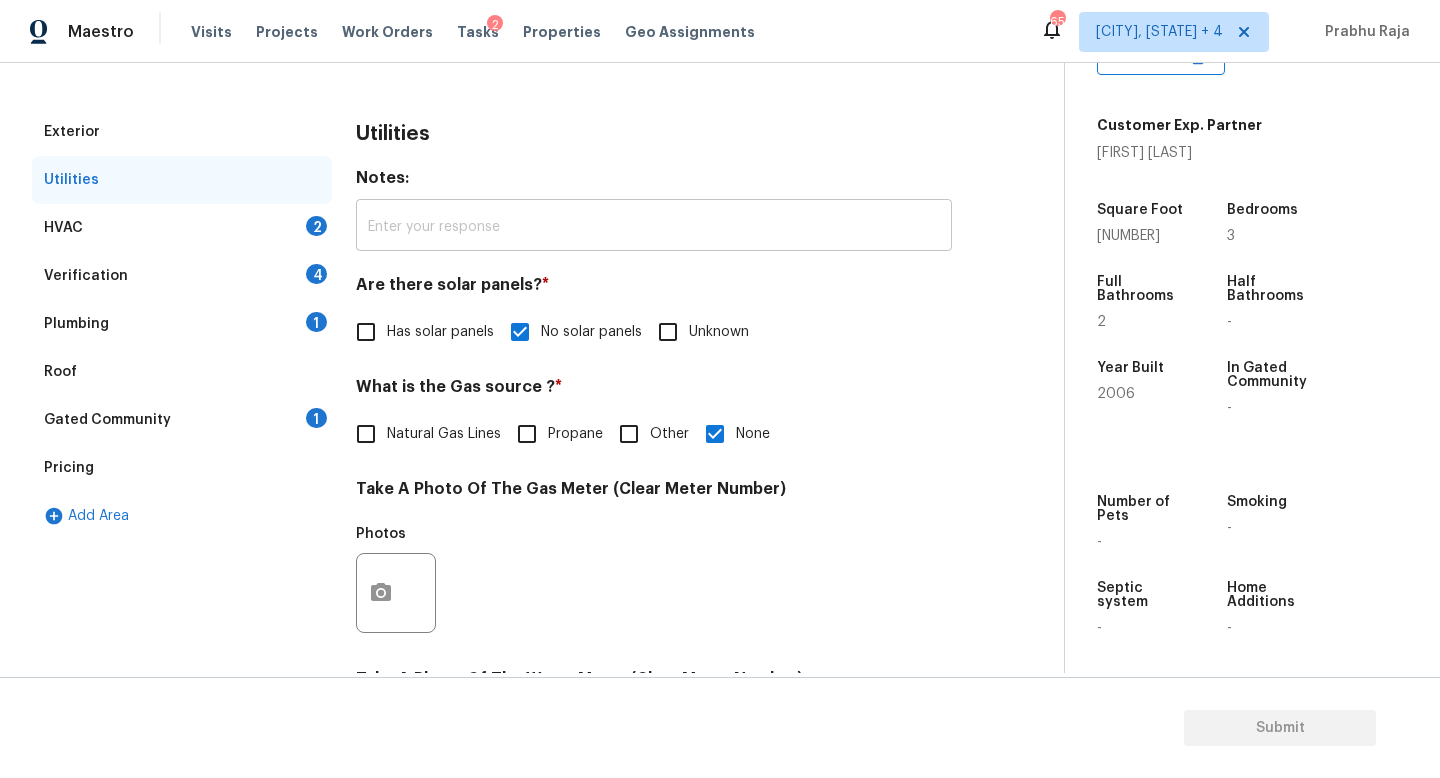 scroll, scrollTop: 194, scrollLeft: 0, axis: vertical 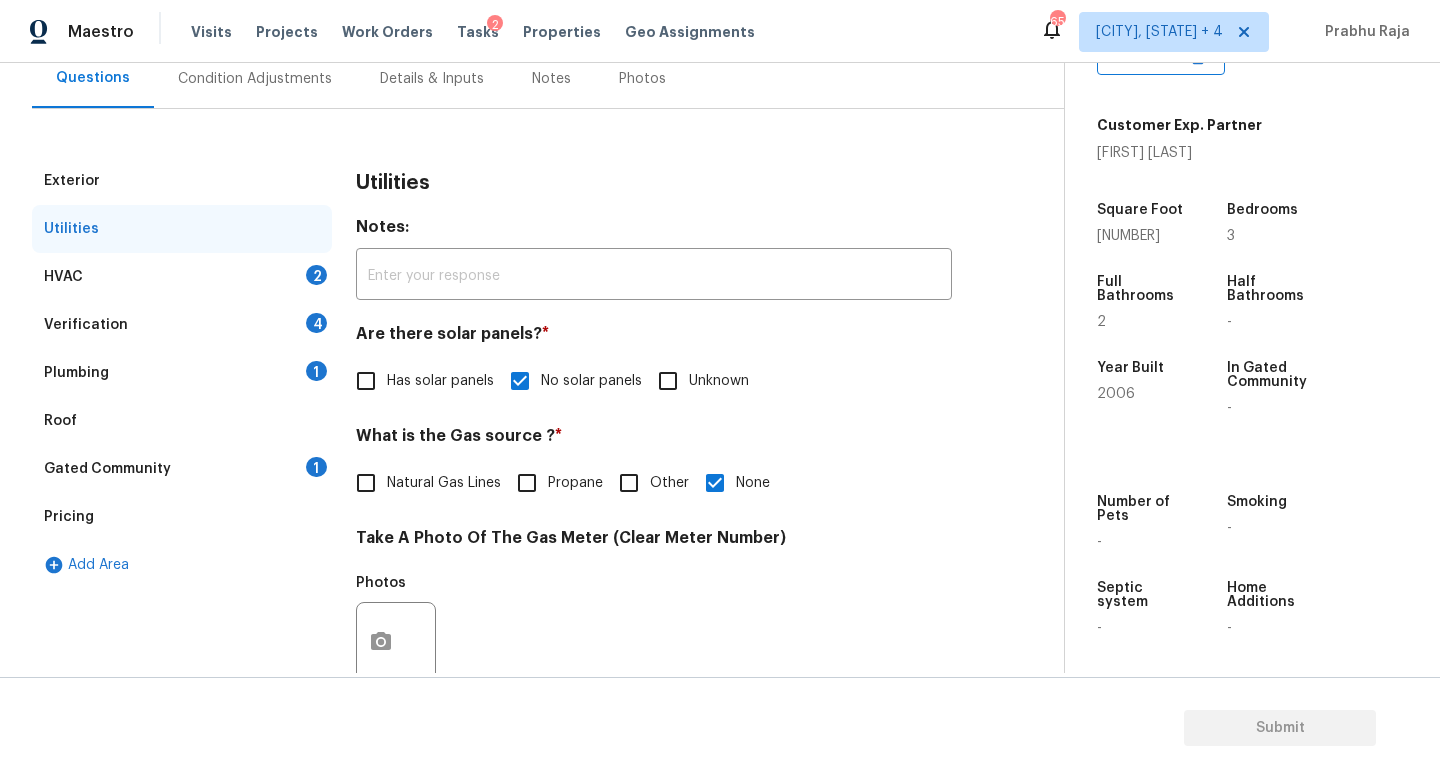 click on "HVAC 2" at bounding box center [182, 277] 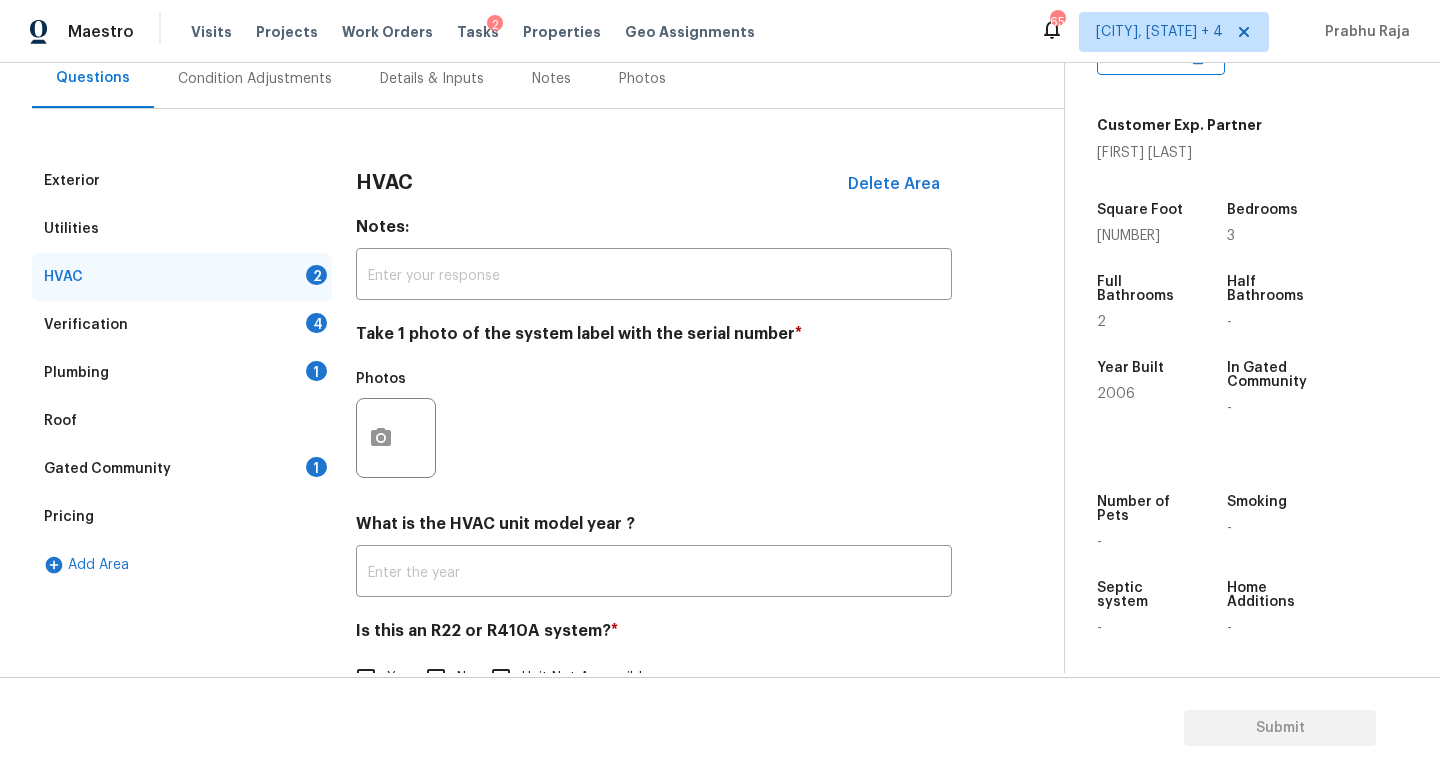 click on "Photos" at bounding box center (398, 425) 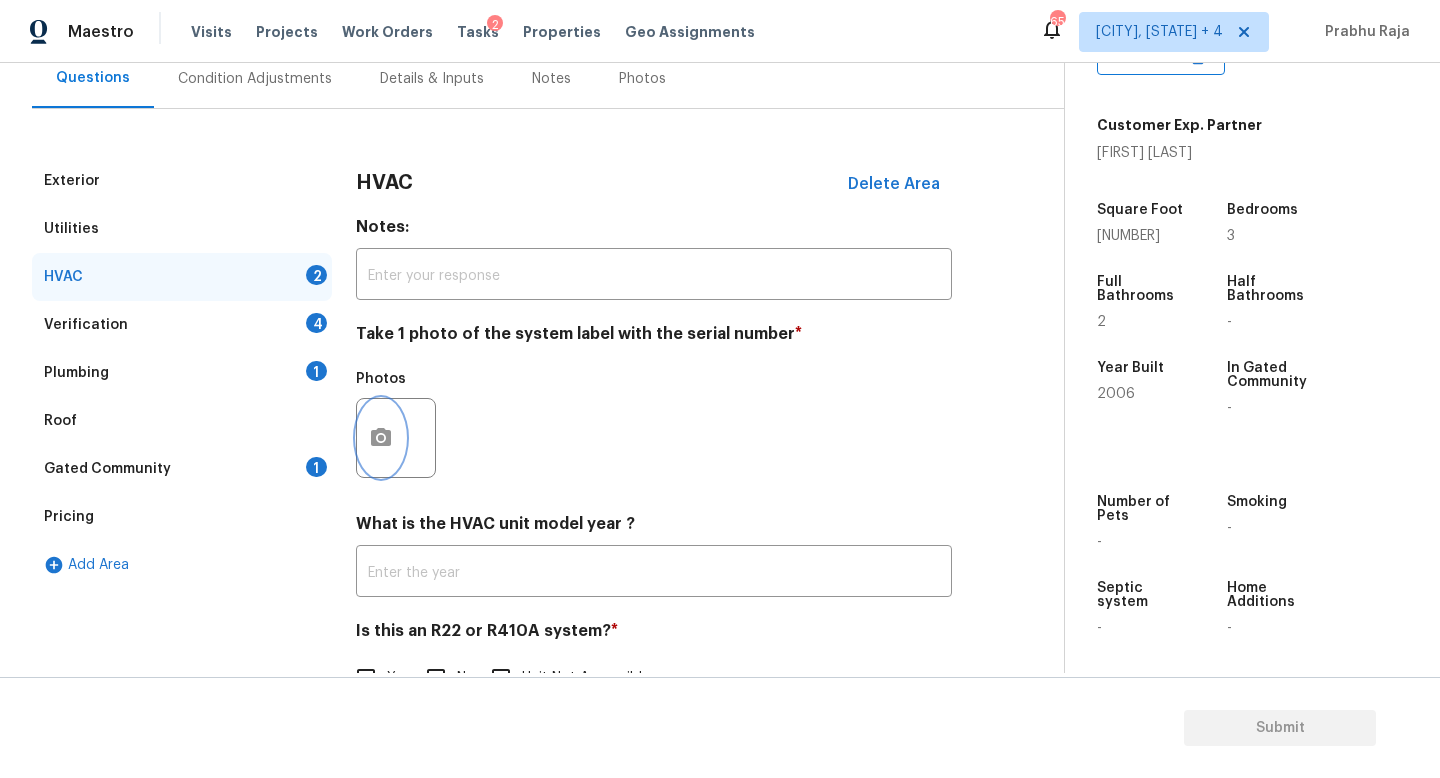 click 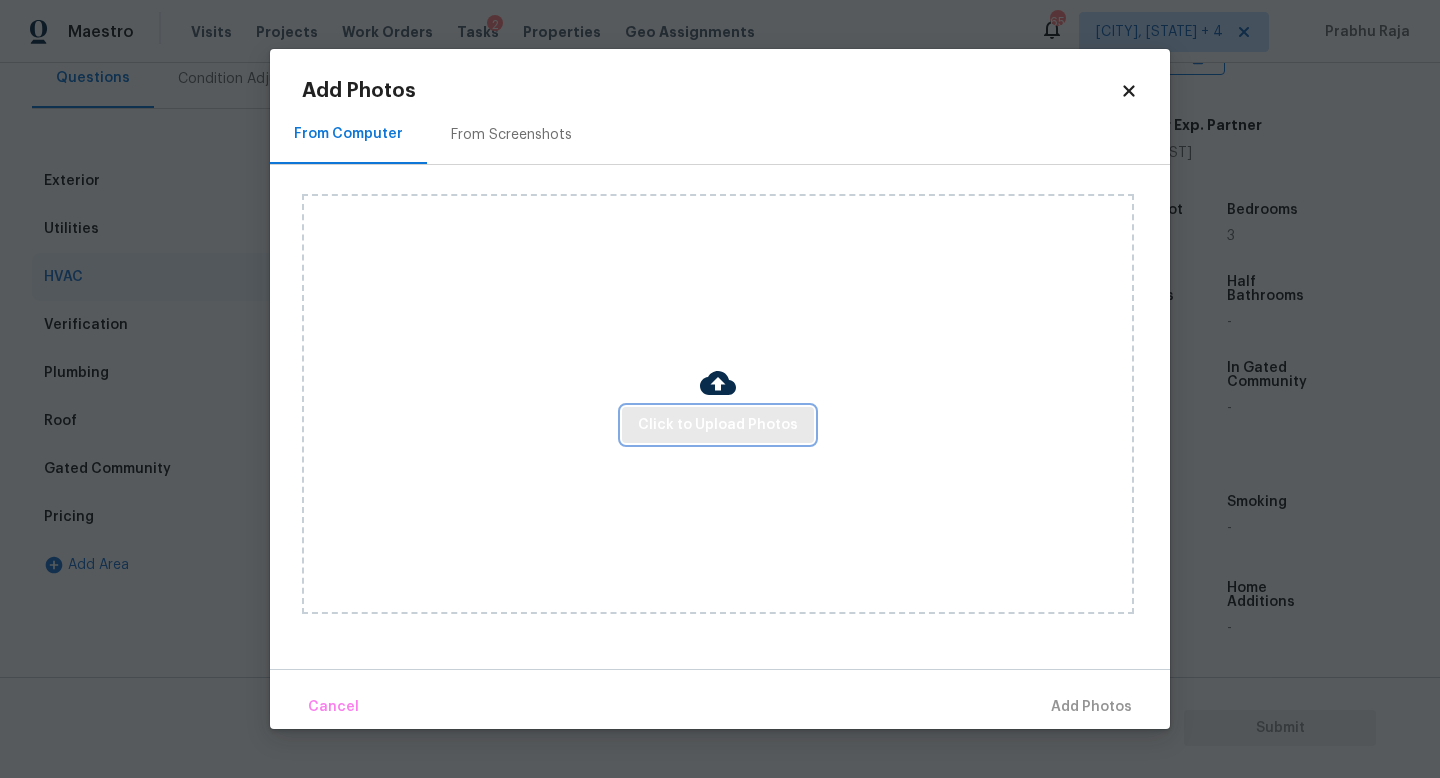 click on "Click to Upload Photos" at bounding box center [718, 425] 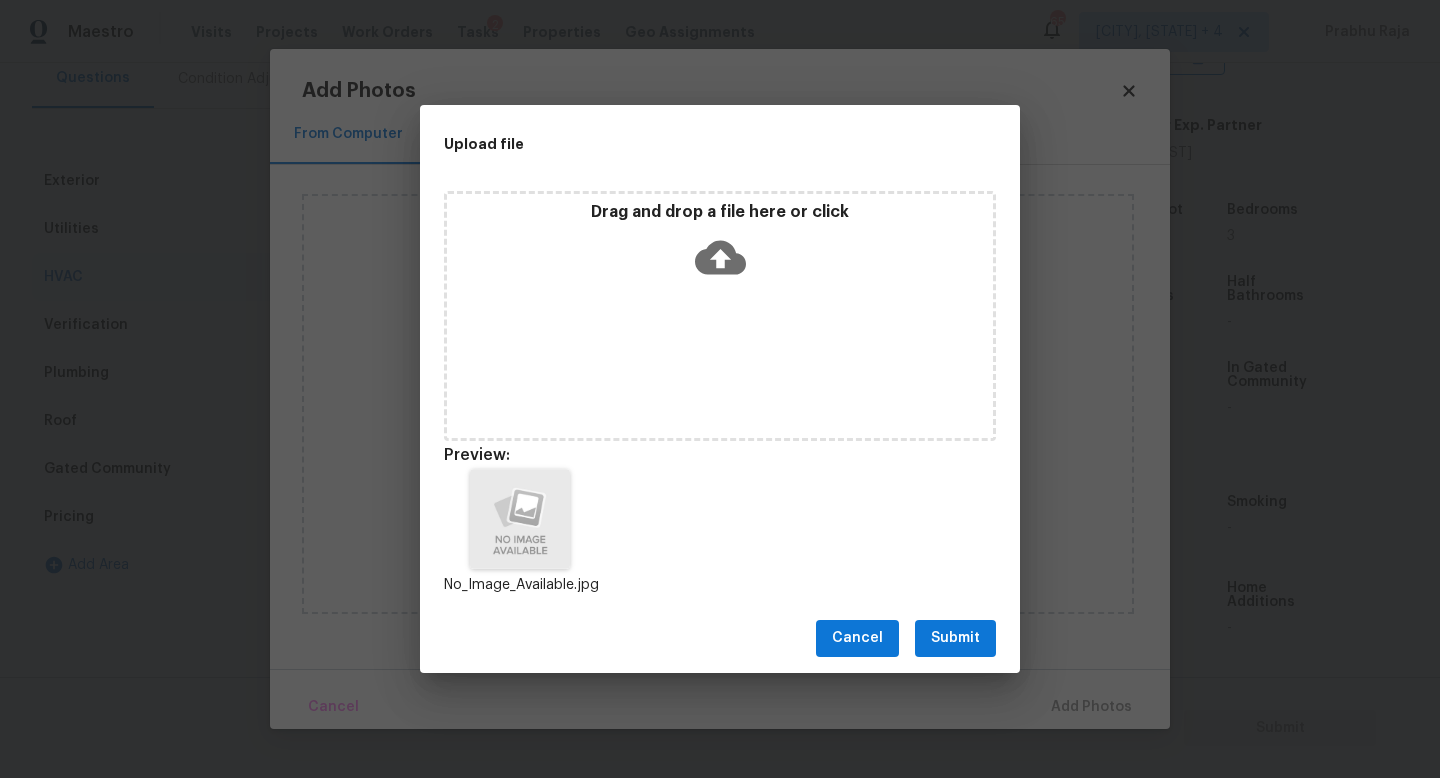 click on "Submit" at bounding box center (955, 638) 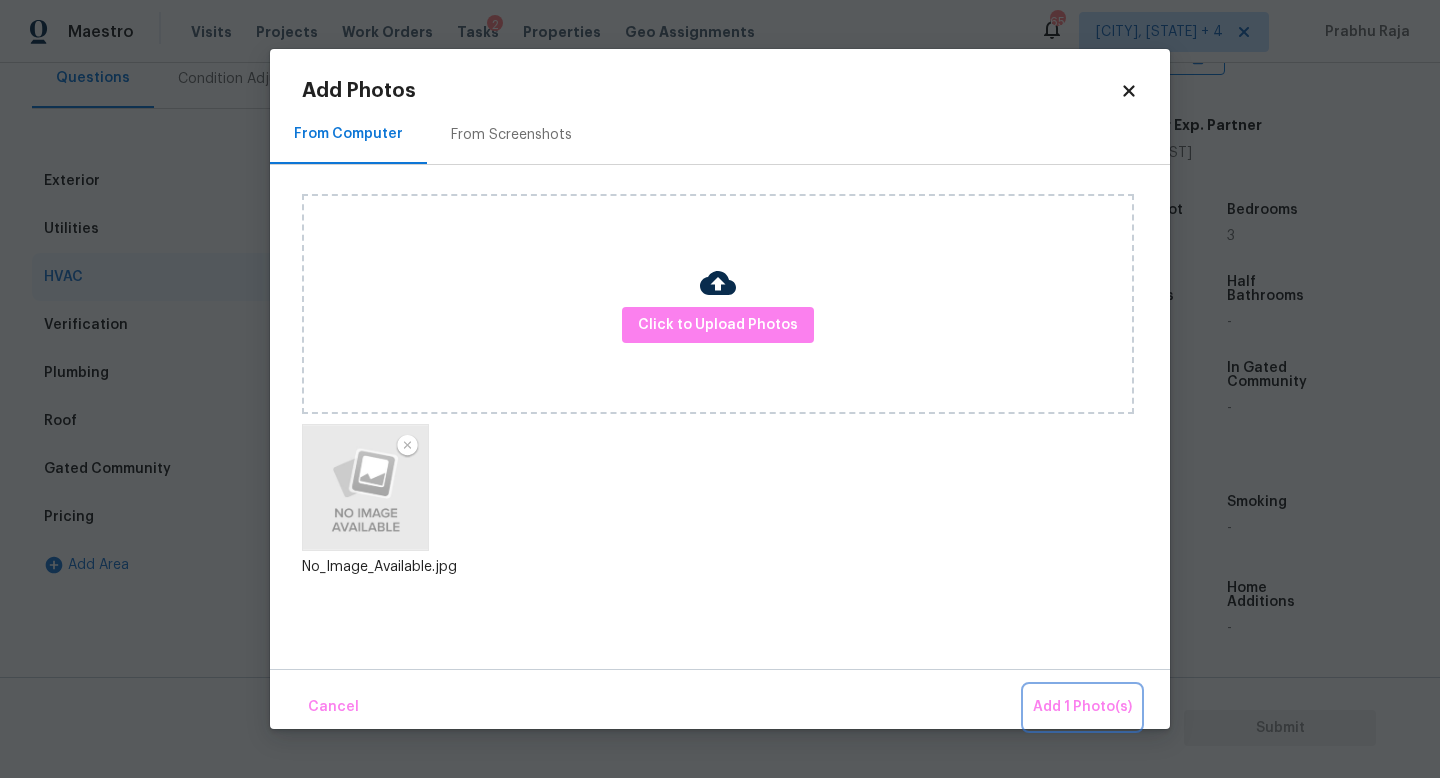 click on "Add 1 Photo(s)" at bounding box center [1082, 707] 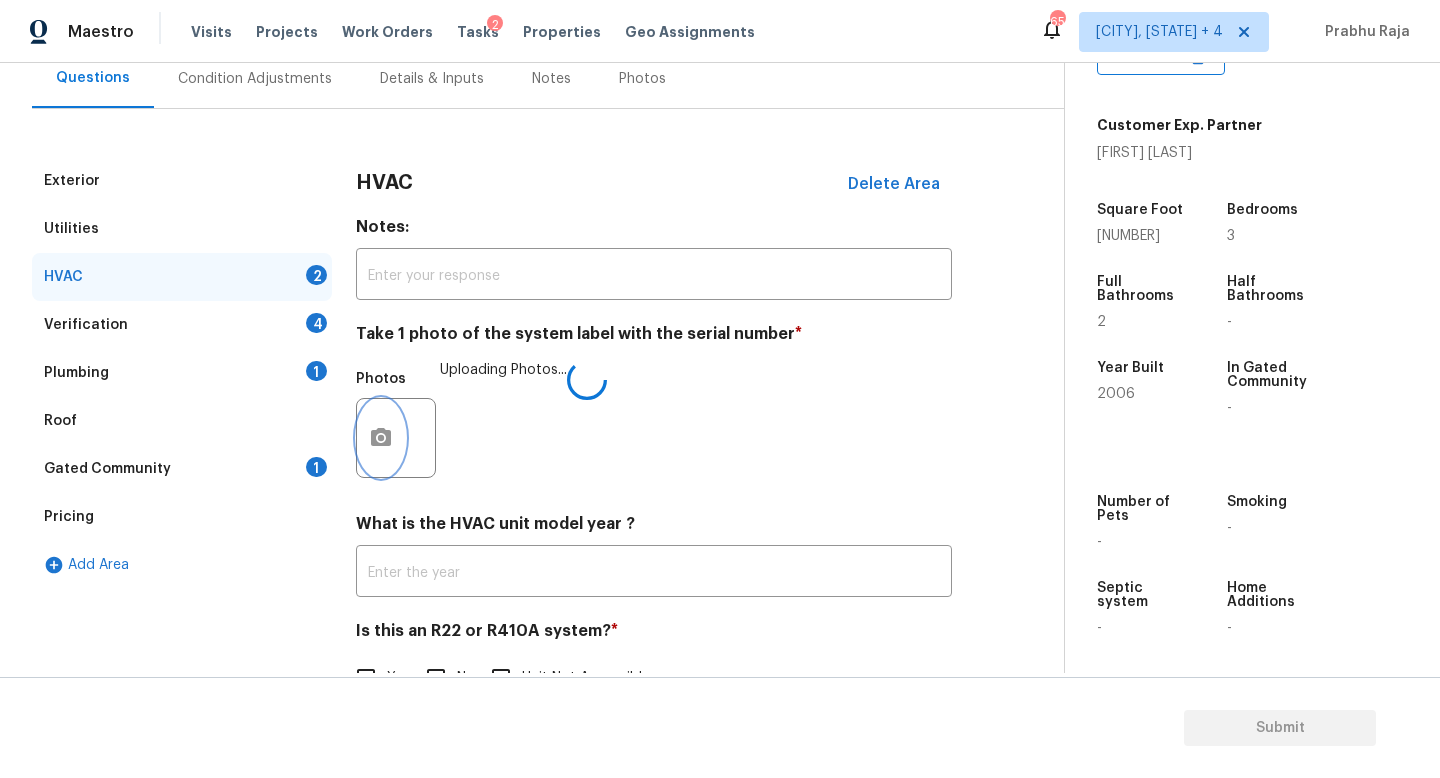 scroll, scrollTop: 251, scrollLeft: 0, axis: vertical 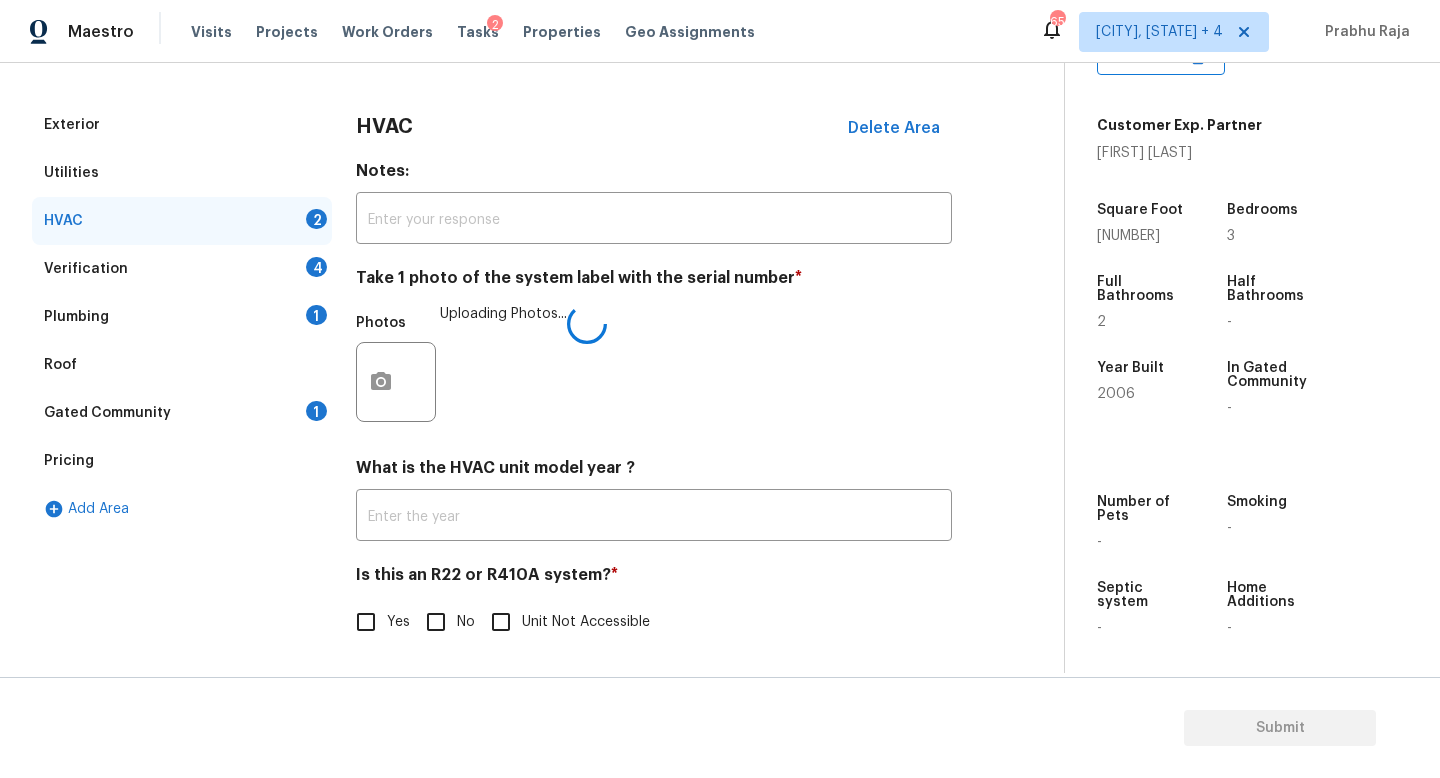 click on "Yes No Unit Not Accessible" at bounding box center (654, 622) 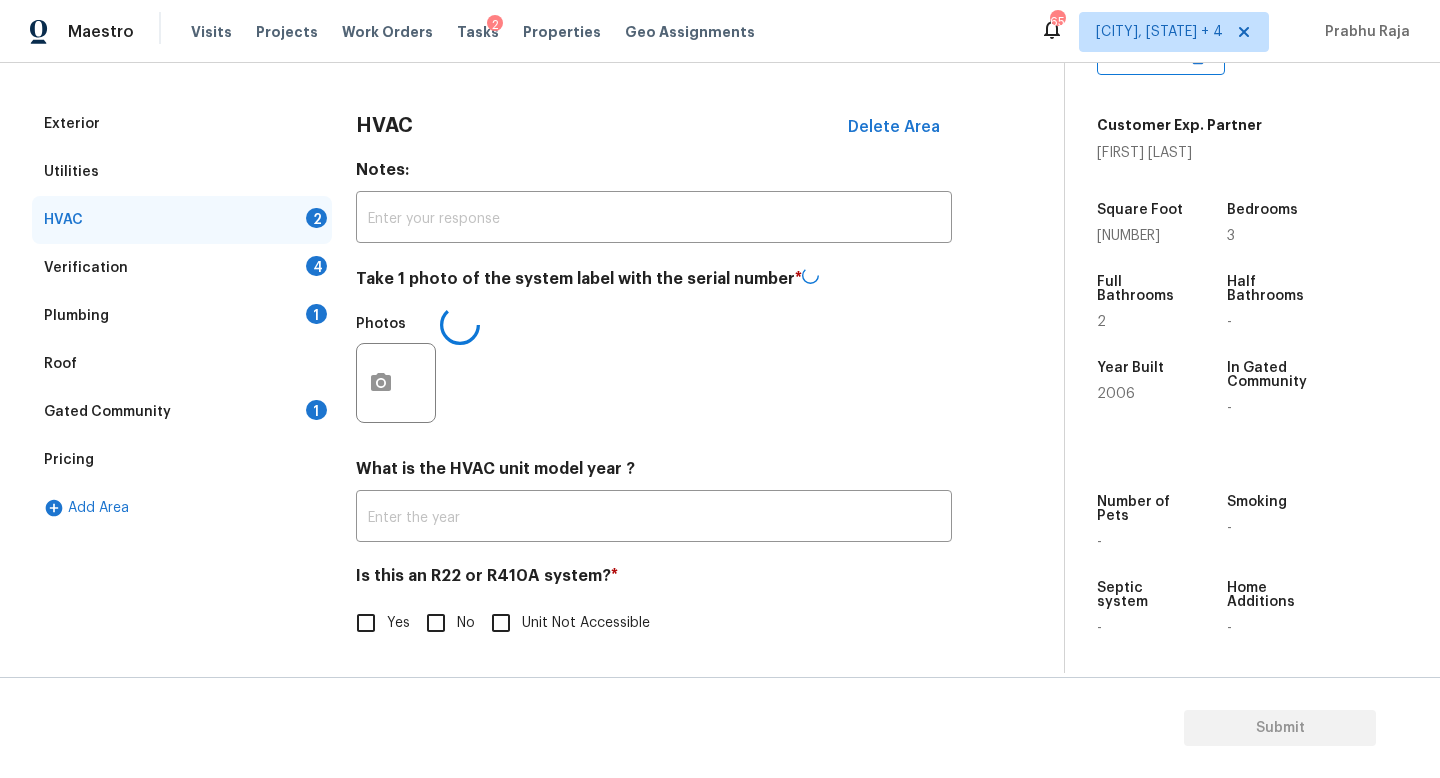 click on "No" at bounding box center (436, 623) 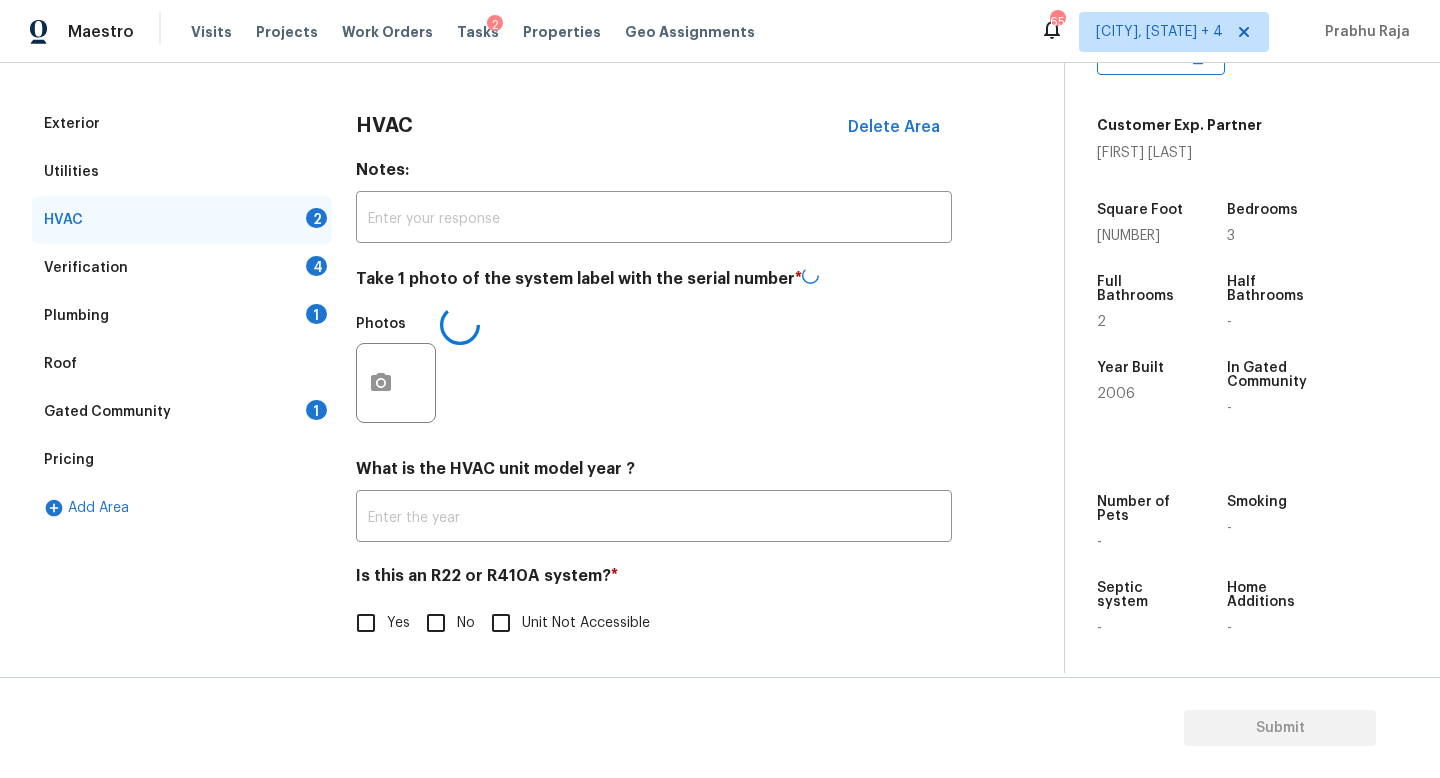 checkbox on "true" 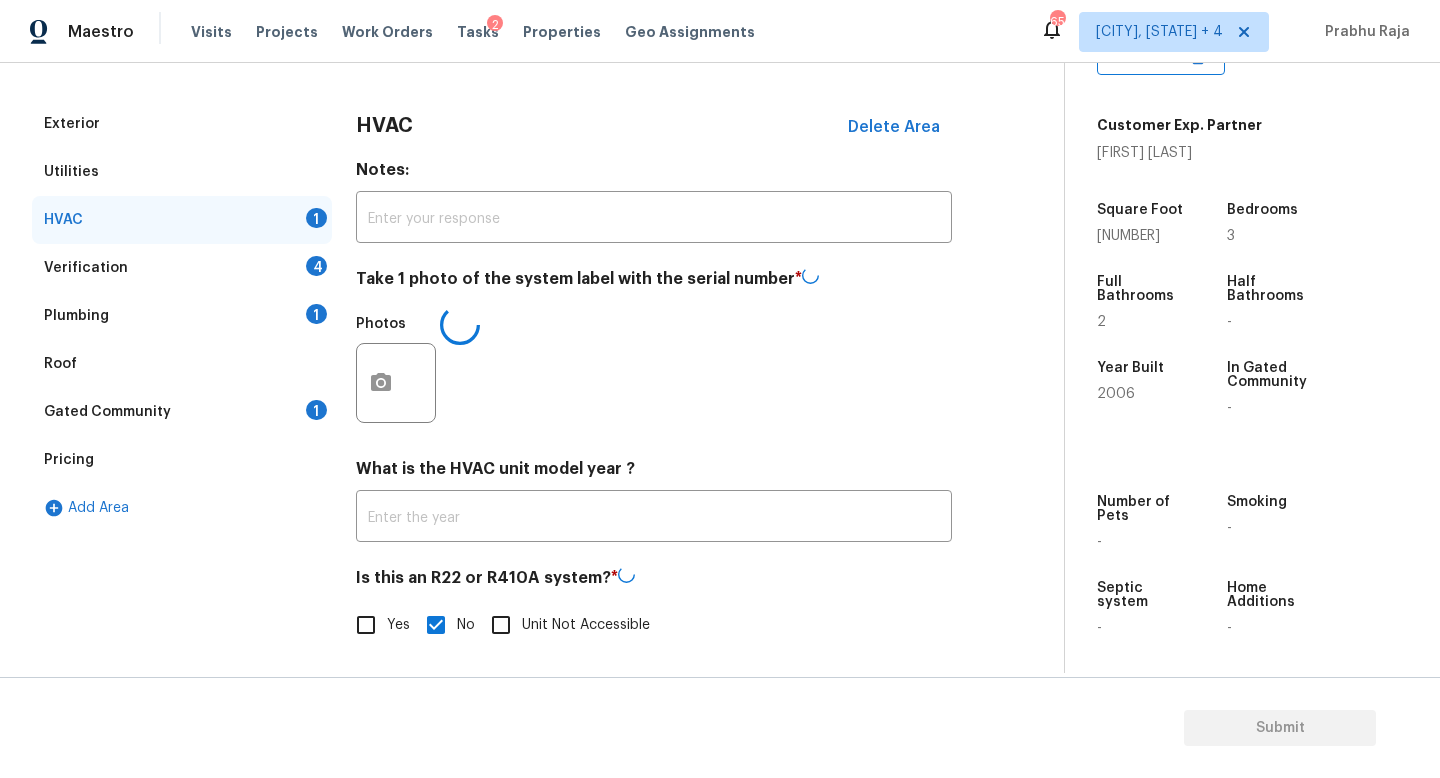 scroll, scrollTop: 159, scrollLeft: 0, axis: vertical 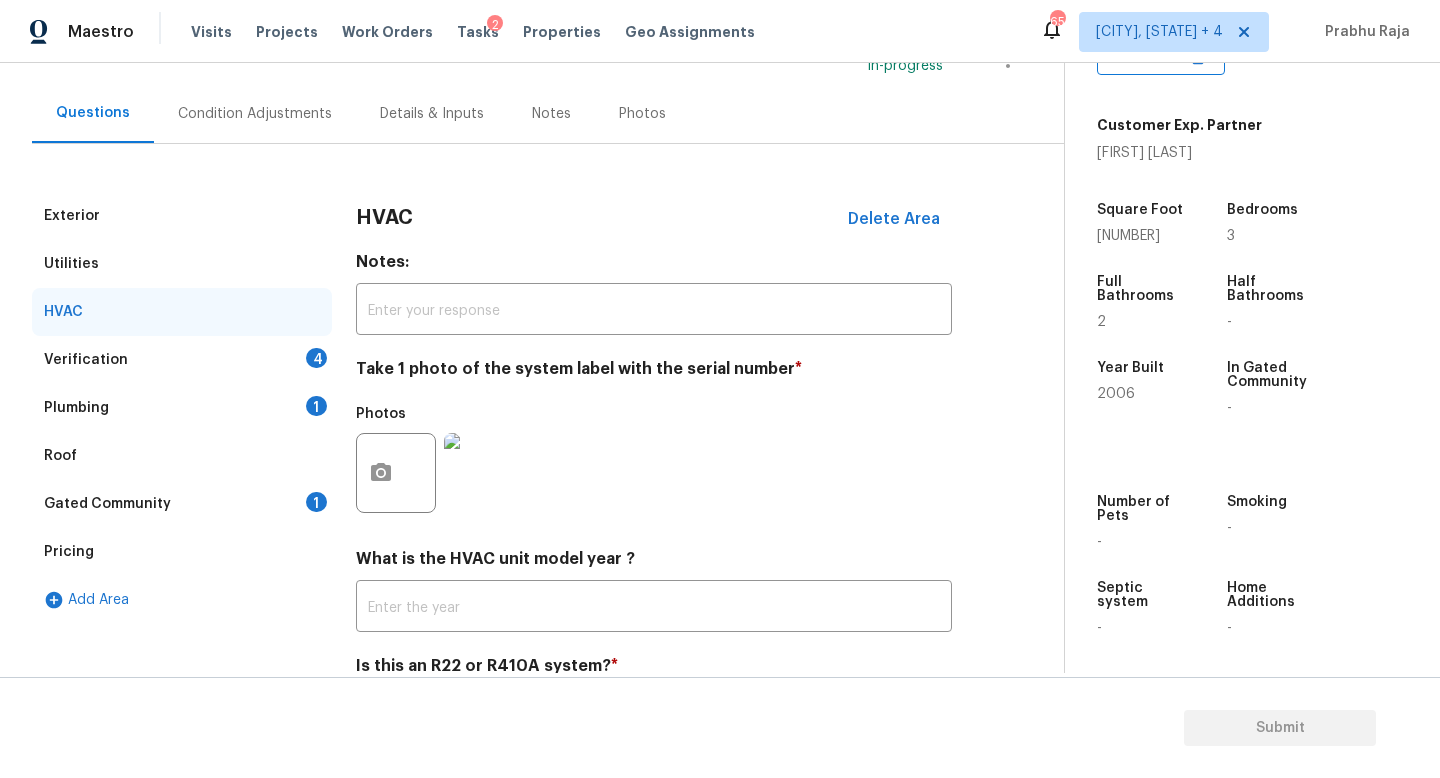 click on "4" at bounding box center (316, 358) 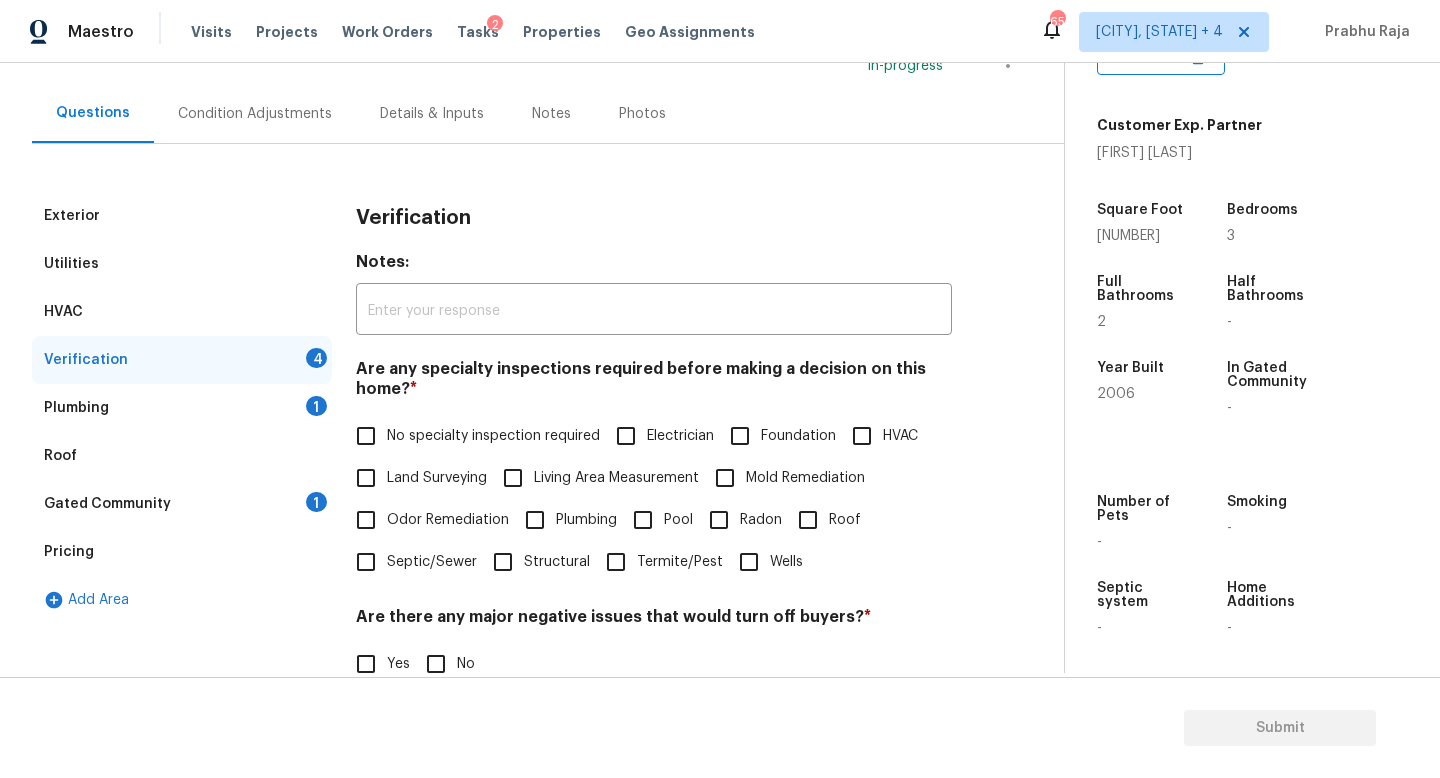 click on "No specialty inspection required" at bounding box center (366, 436) 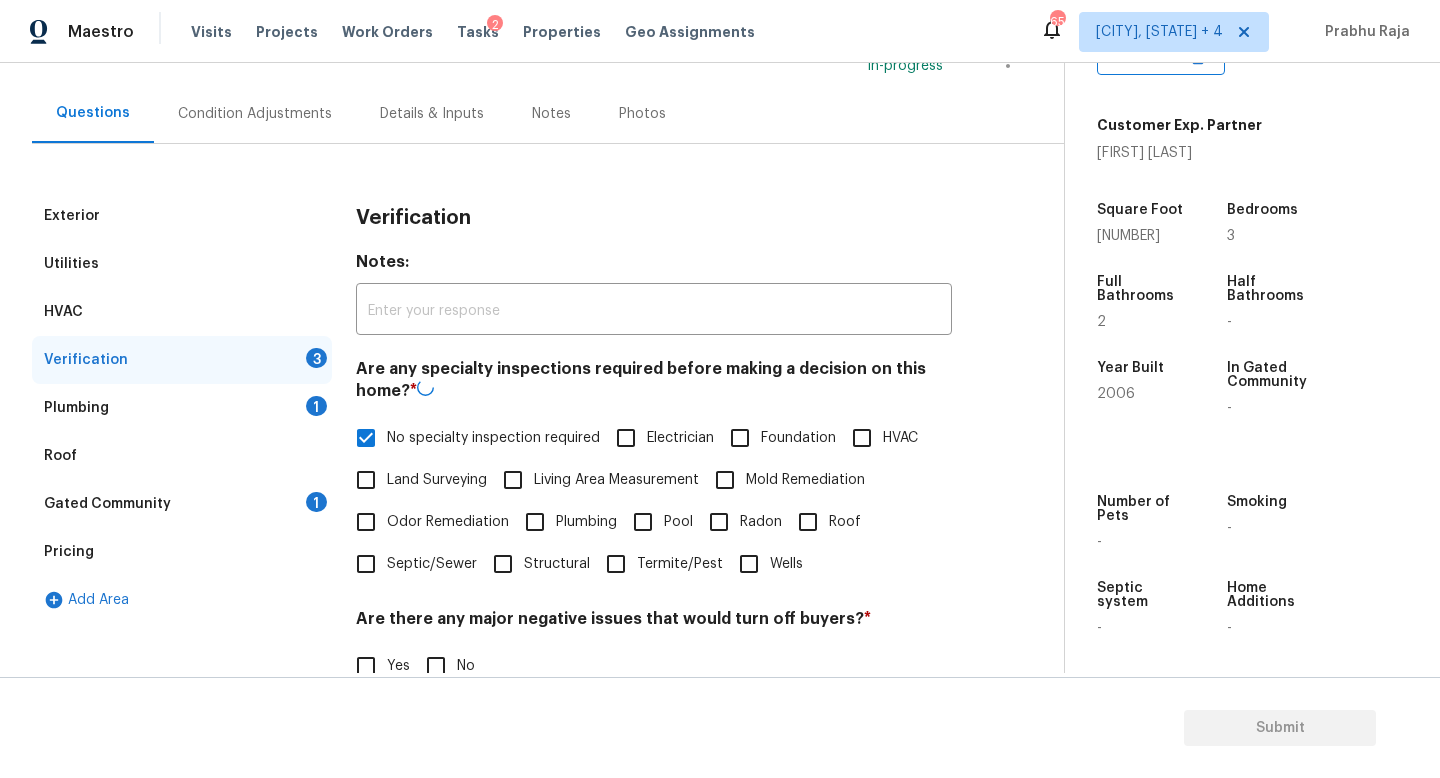 scroll, scrollTop: 425, scrollLeft: 0, axis: vertical 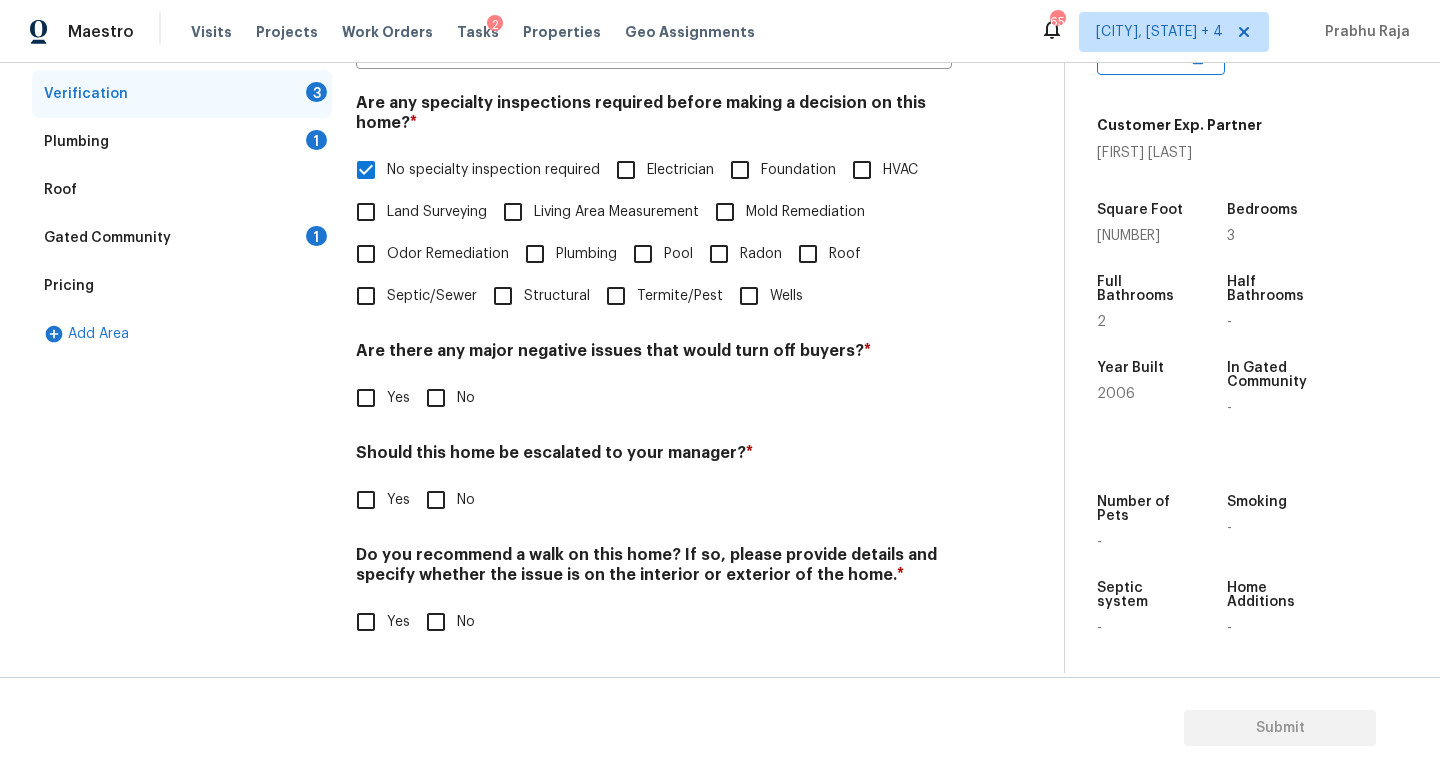 click on "No" at bounding box center [436, 398] 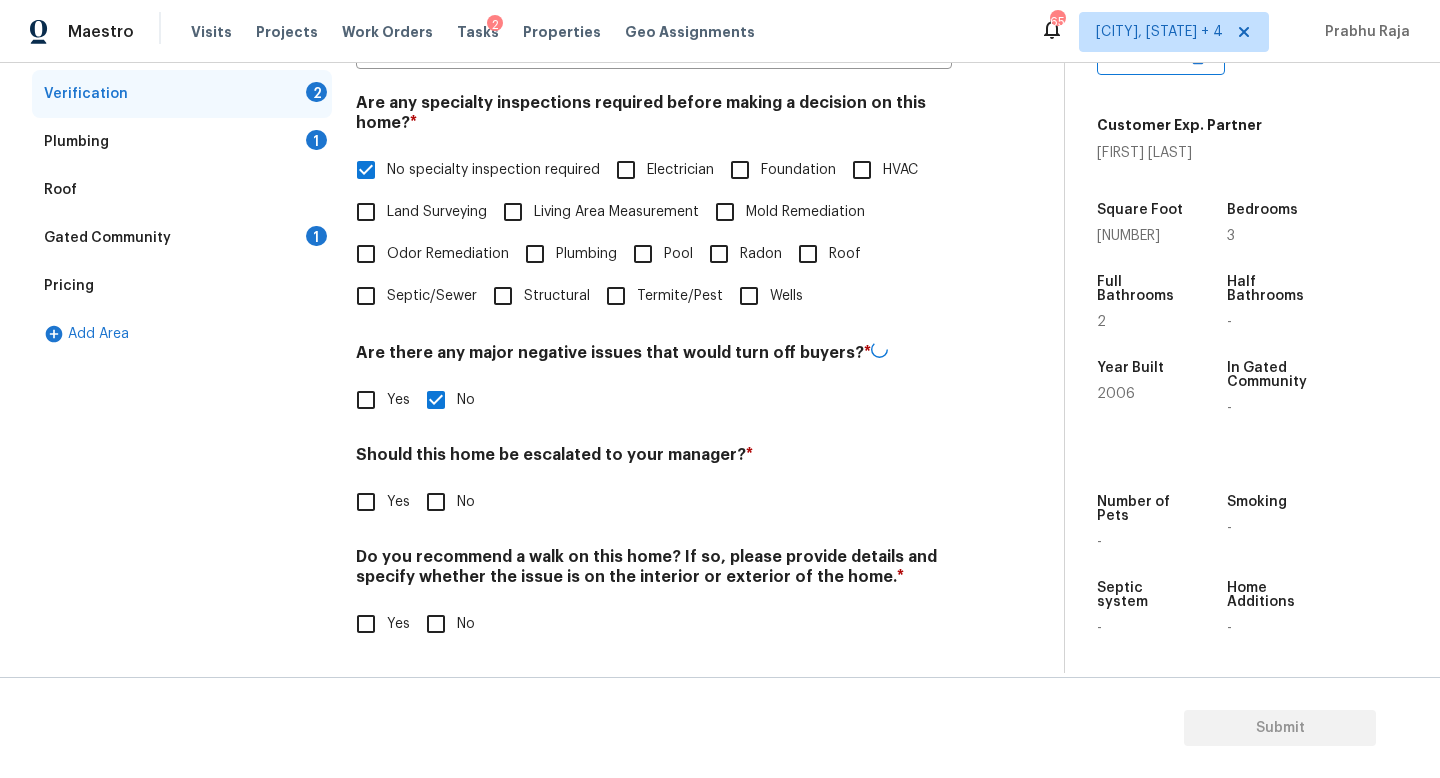 click on "No" at bounding box center (436, 624) 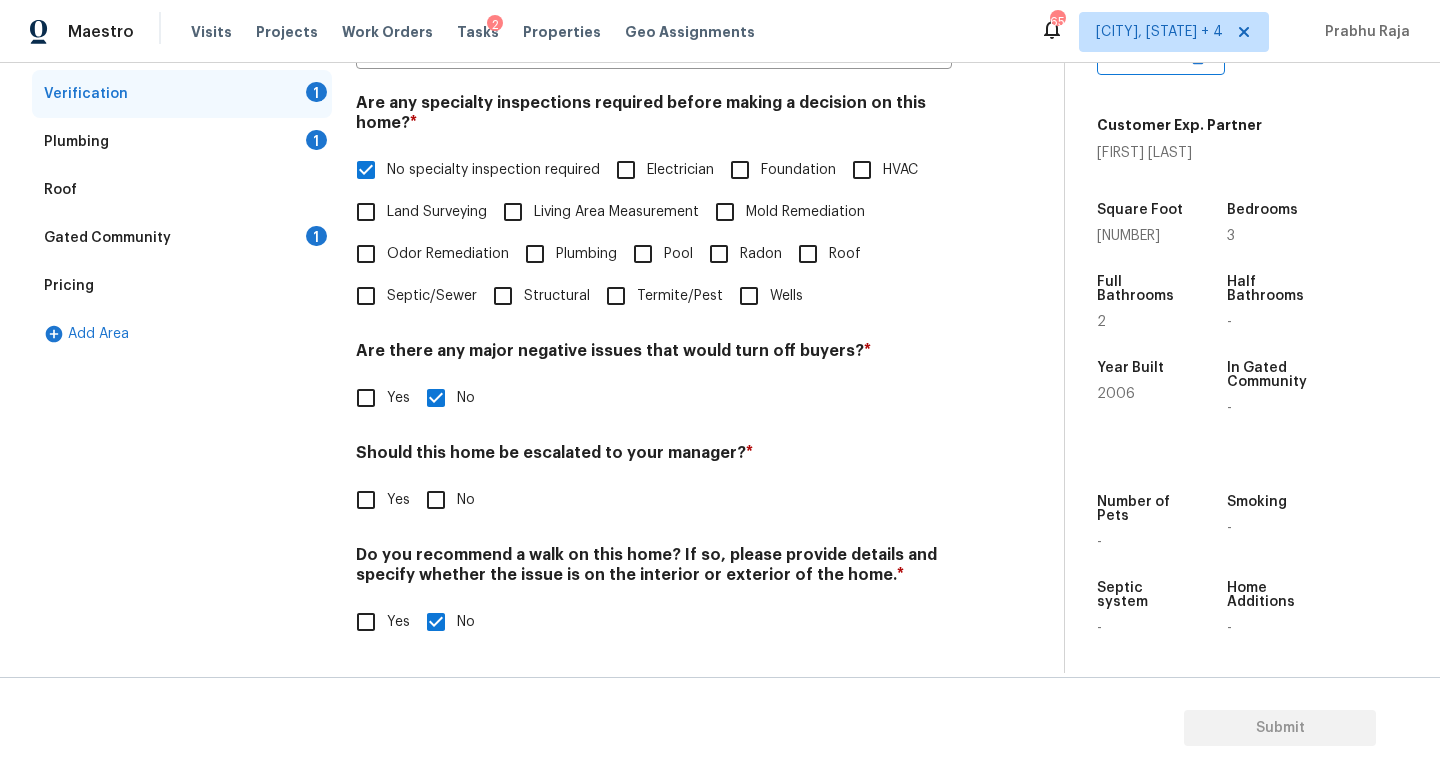 click on "Yes" at bounding box center (366, 500) 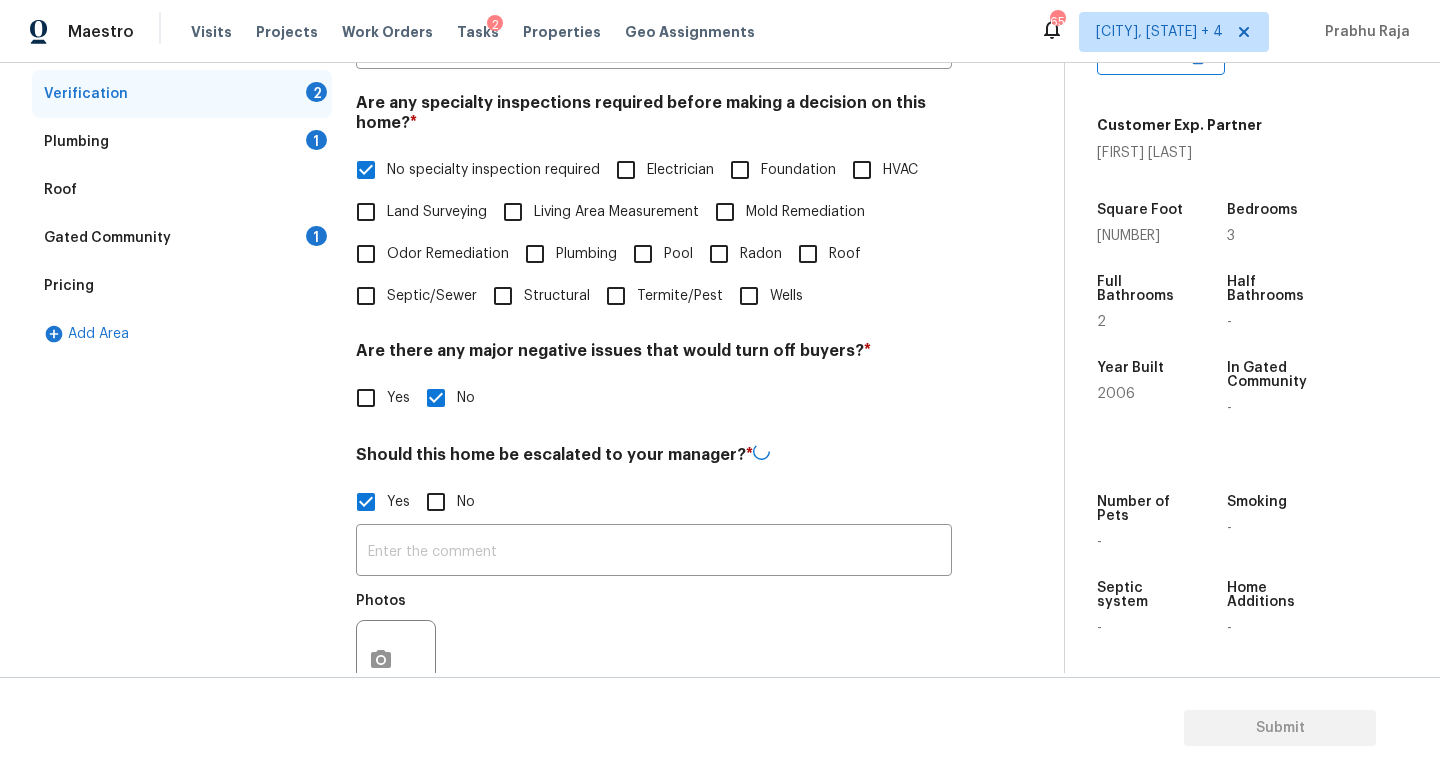 scroll, scrollTop: 615, scrollLeft: 0, axis: vertical 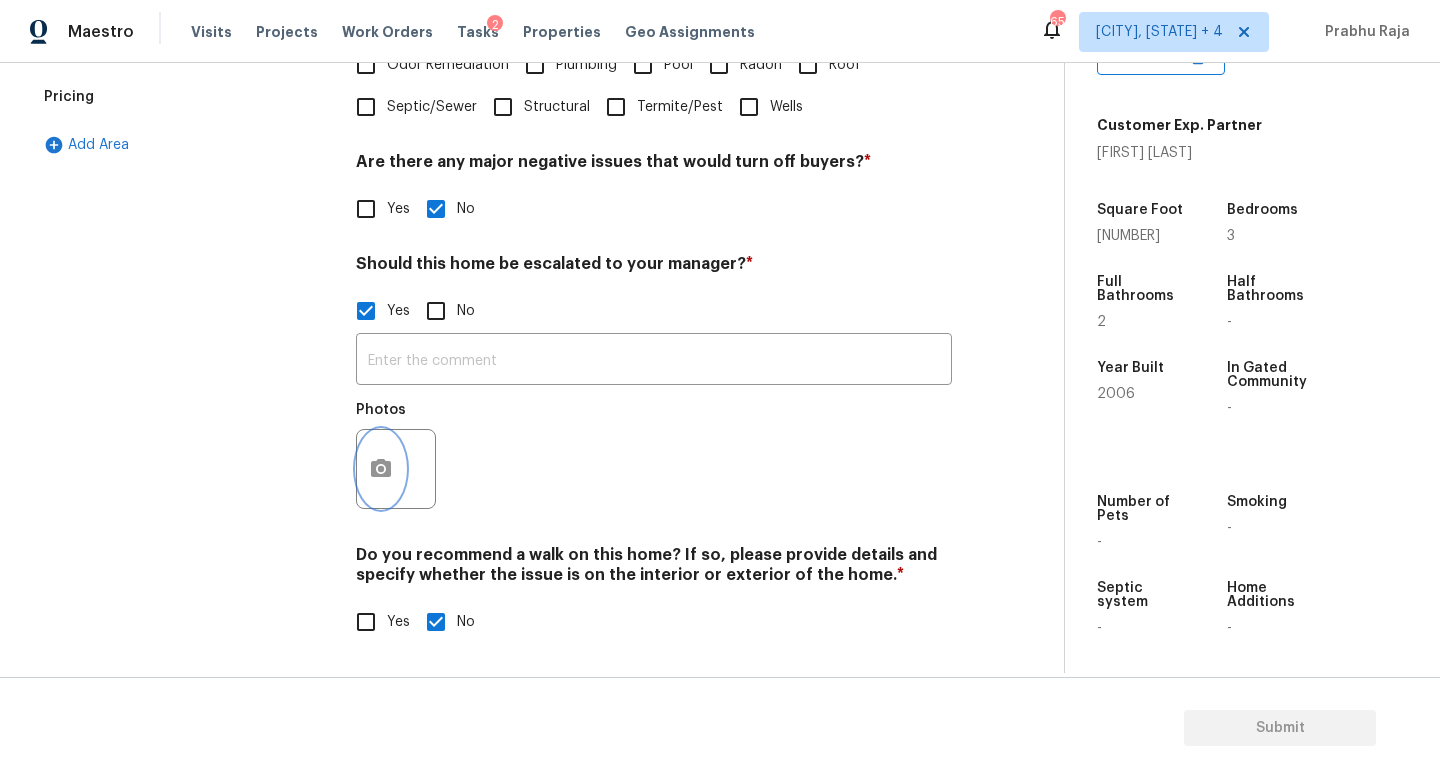 click at bounding box center (381, 469) 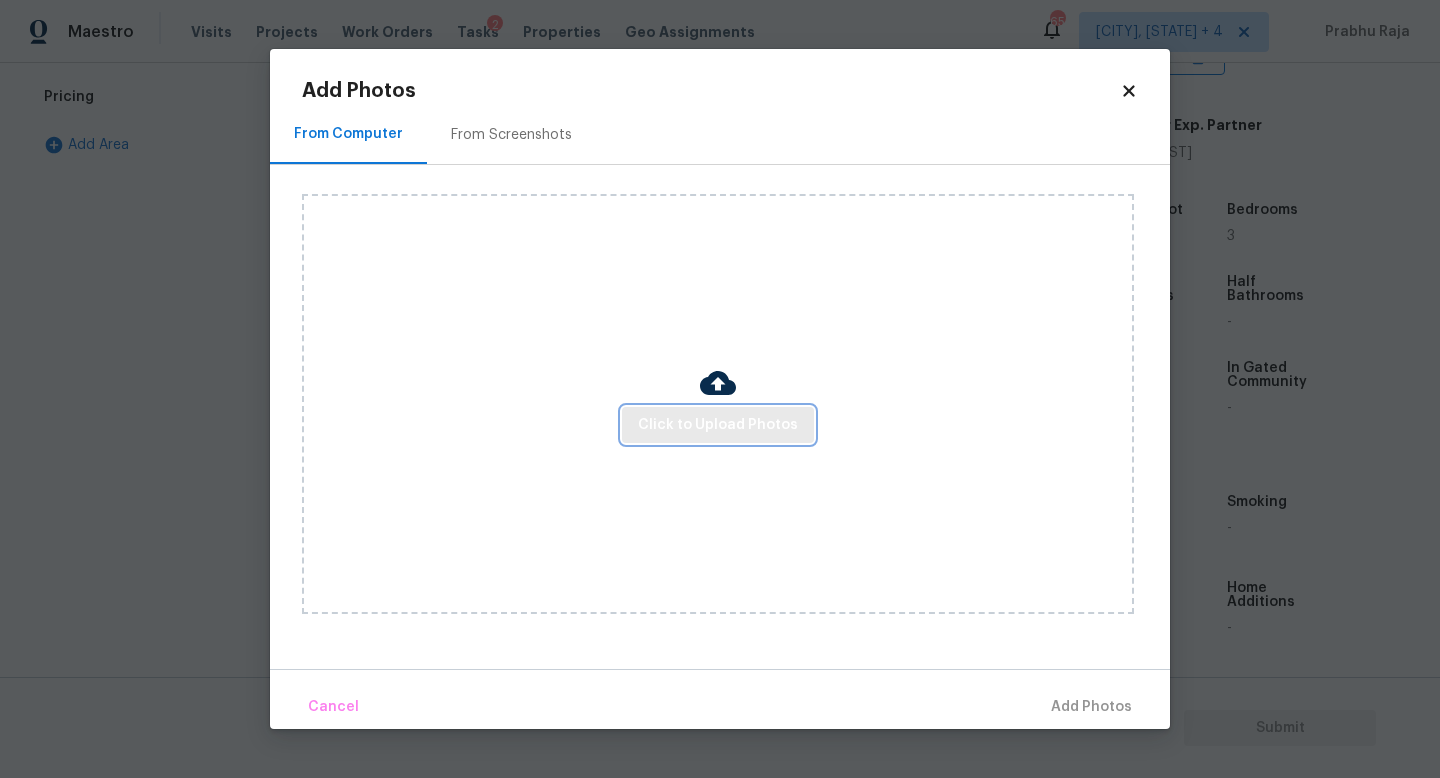 click on "Click to Upload Photos" at bounding box center [718, 425] 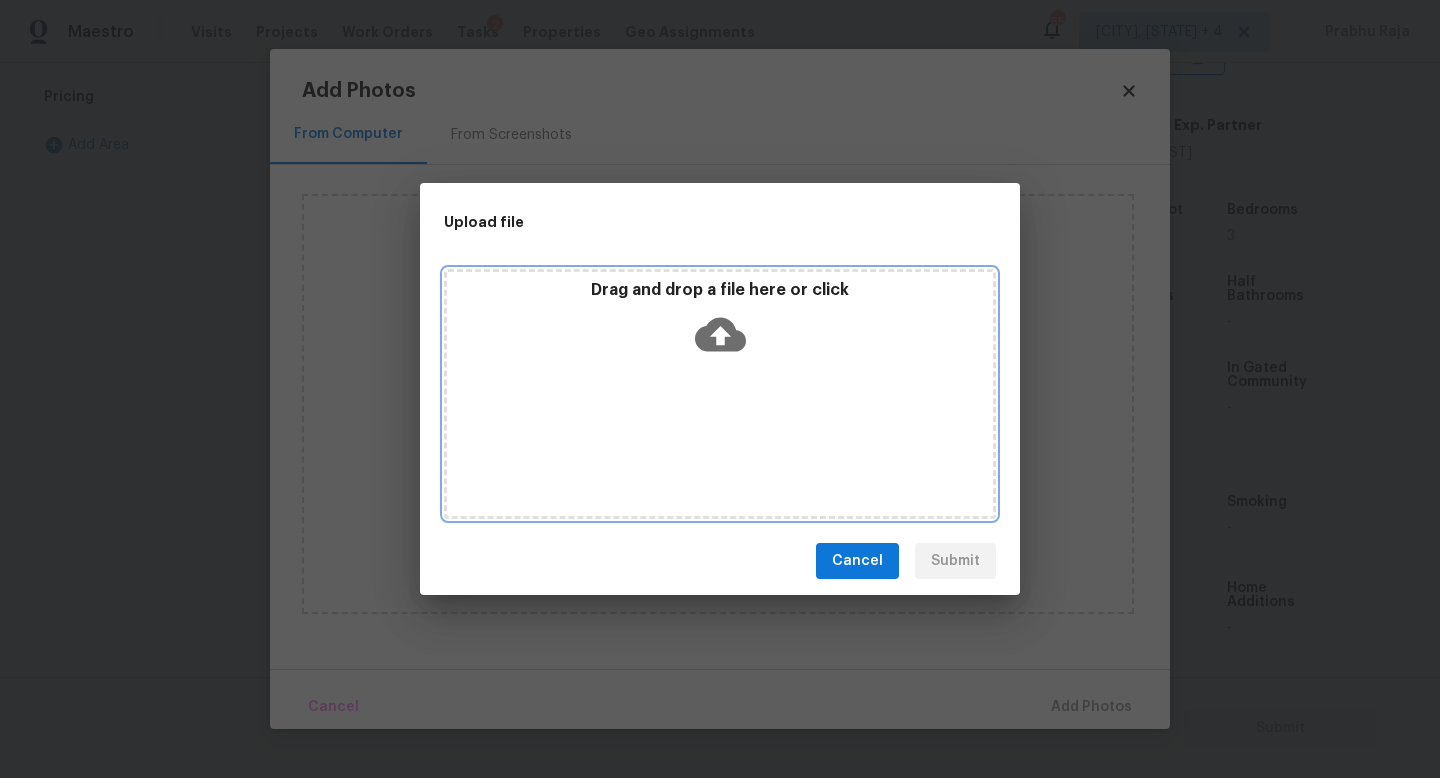 click on "Drag and drop a file here or click" at bounding box center (720, 394) 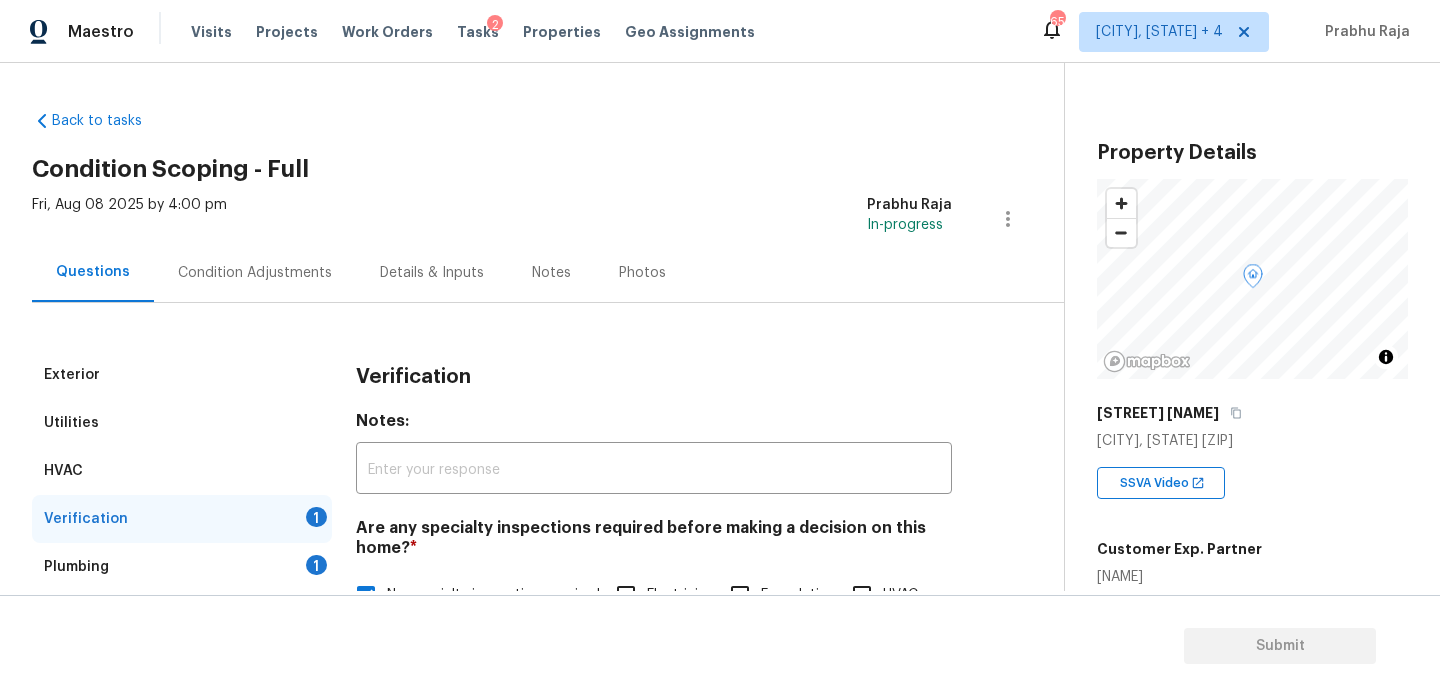 click at bounding box center [654, 975] 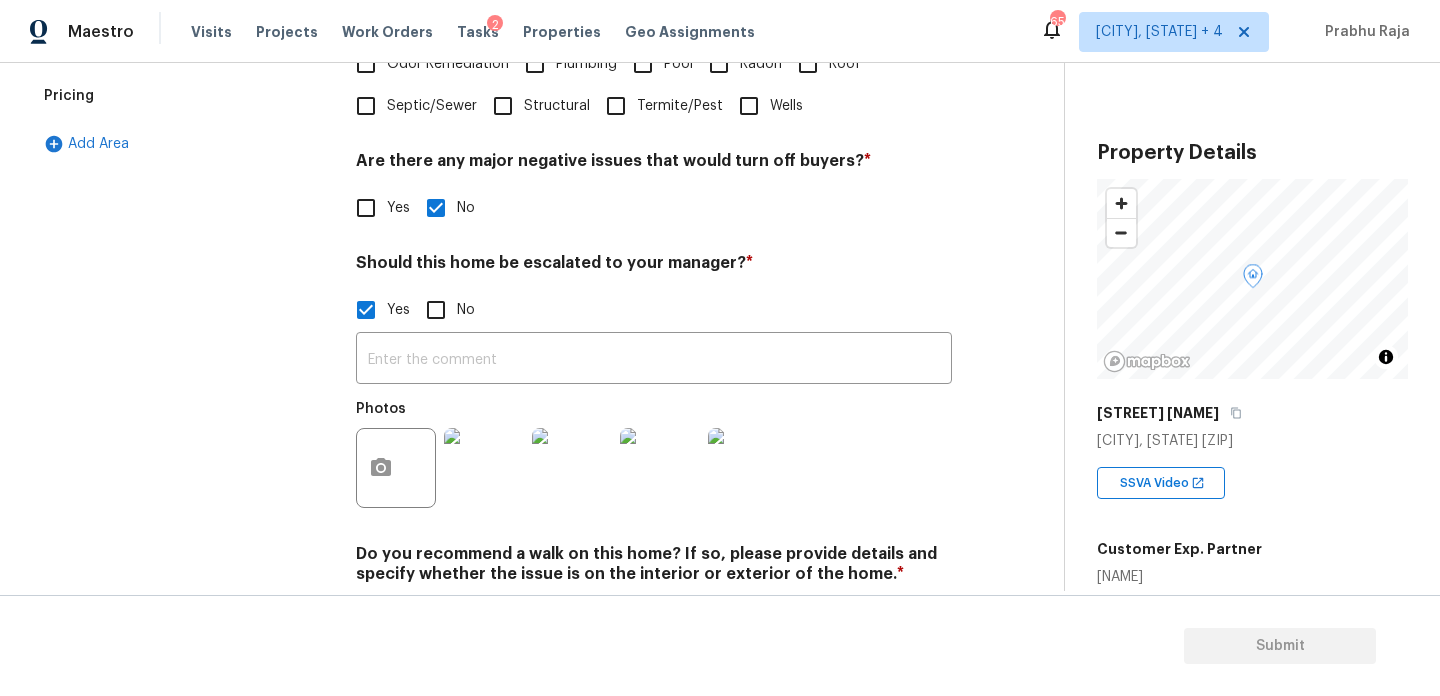 scroll, scrollTop: 424, scrollLeft: 0, axis: vertical 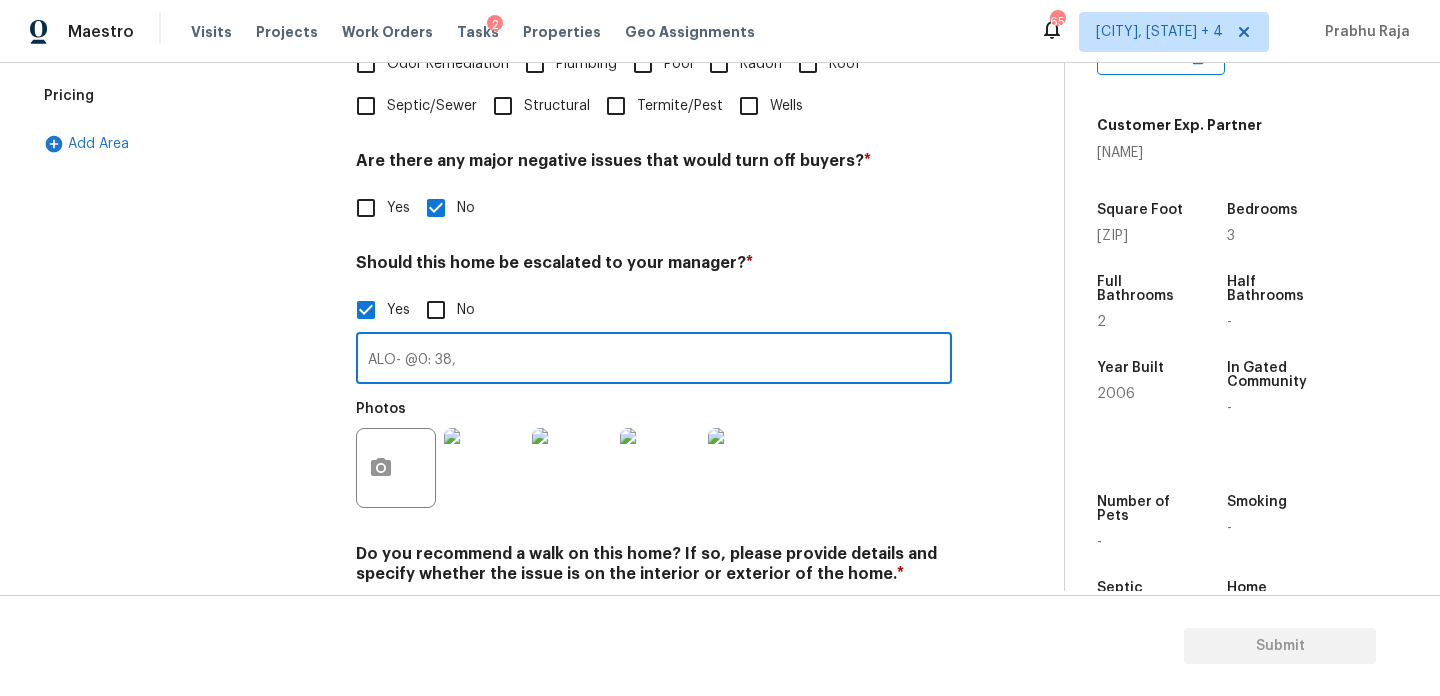 click at bounding box center (484, 468) 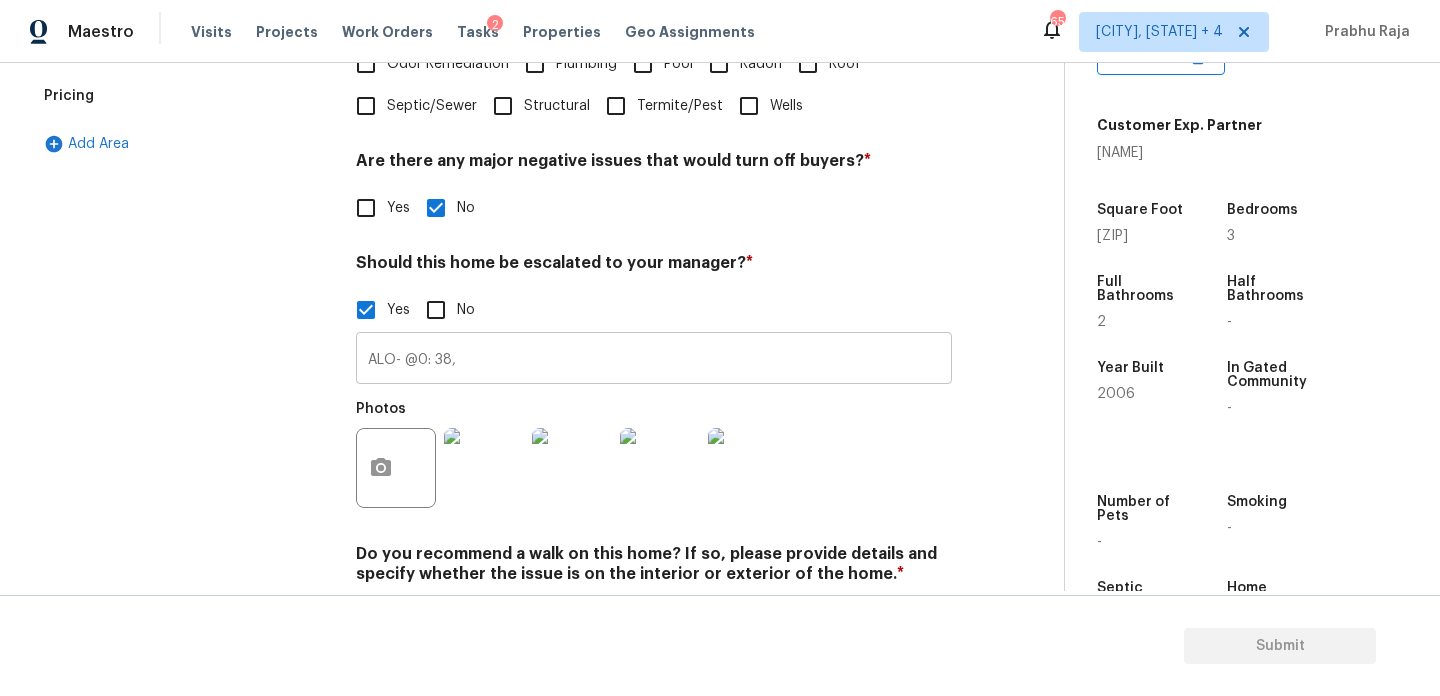 click on "ALO- @0: 38," at bounding box center (654, 360) 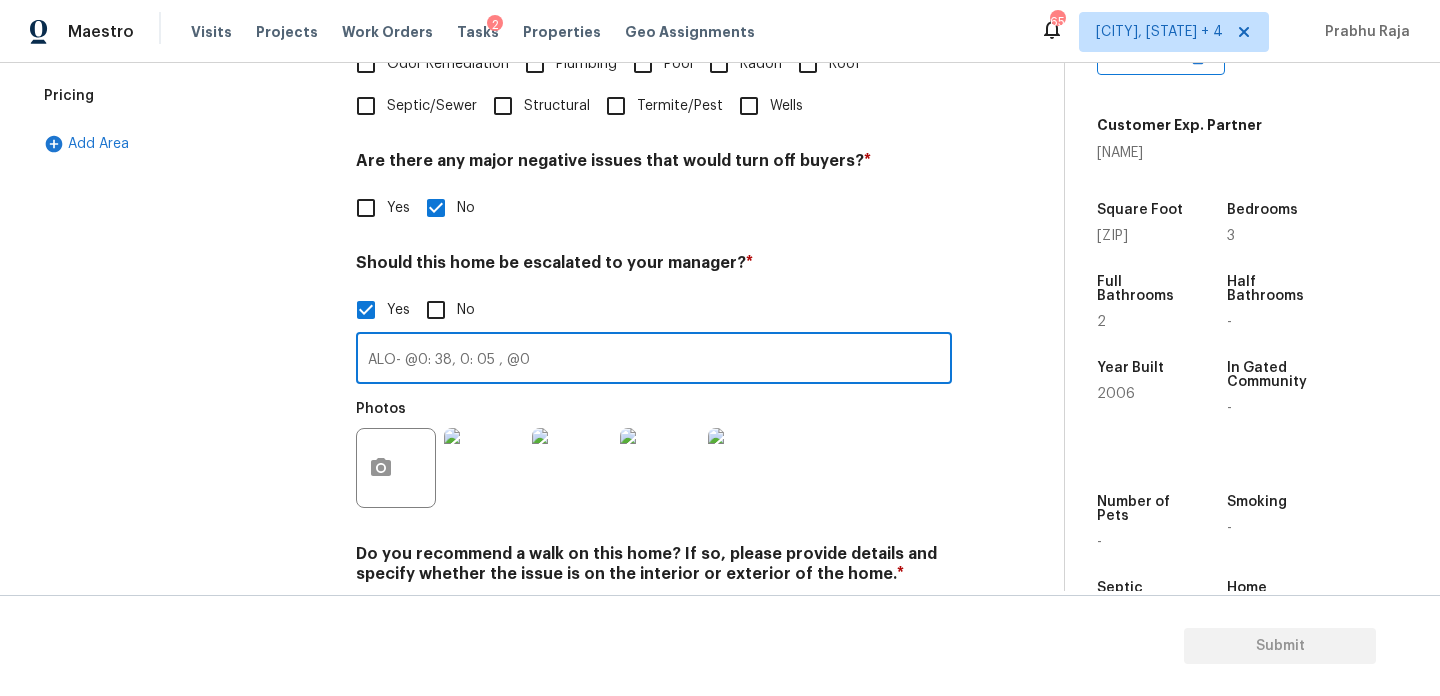 click at bounding box center [484, 468] 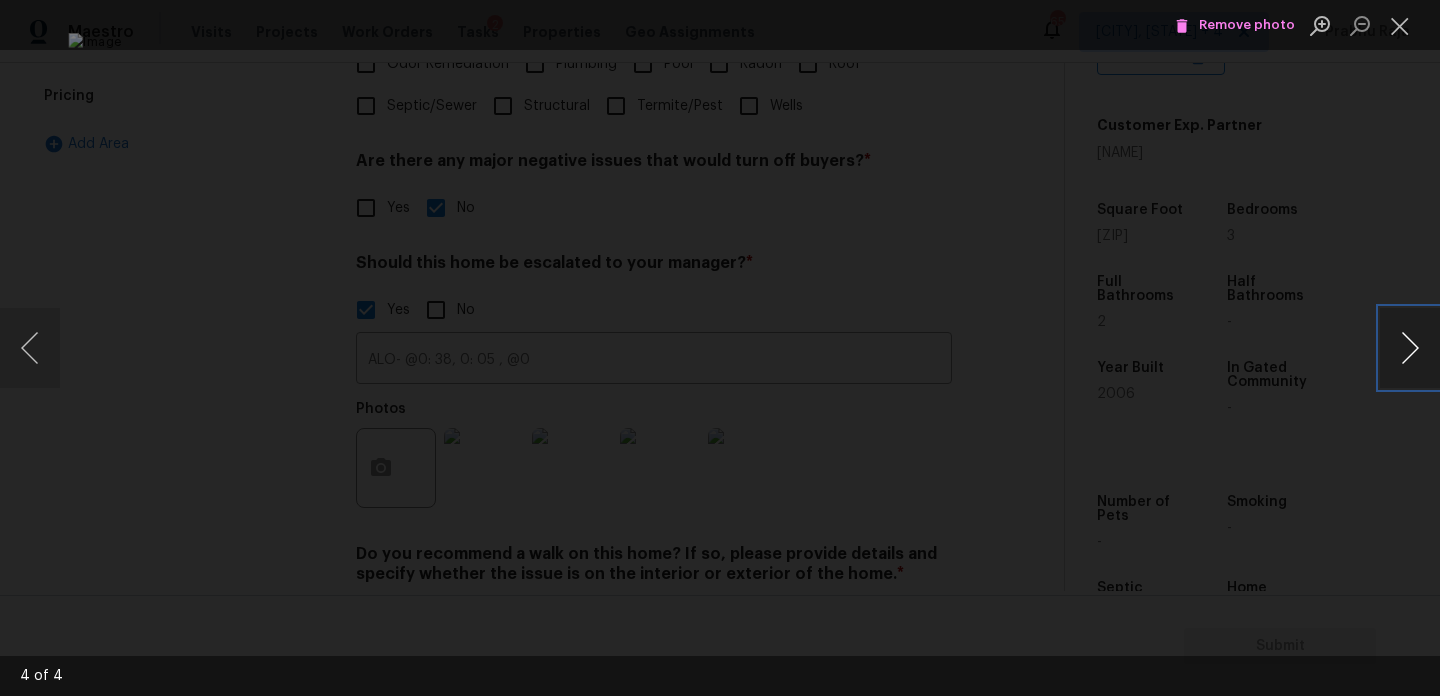 click at bounding box center (1410, 348) 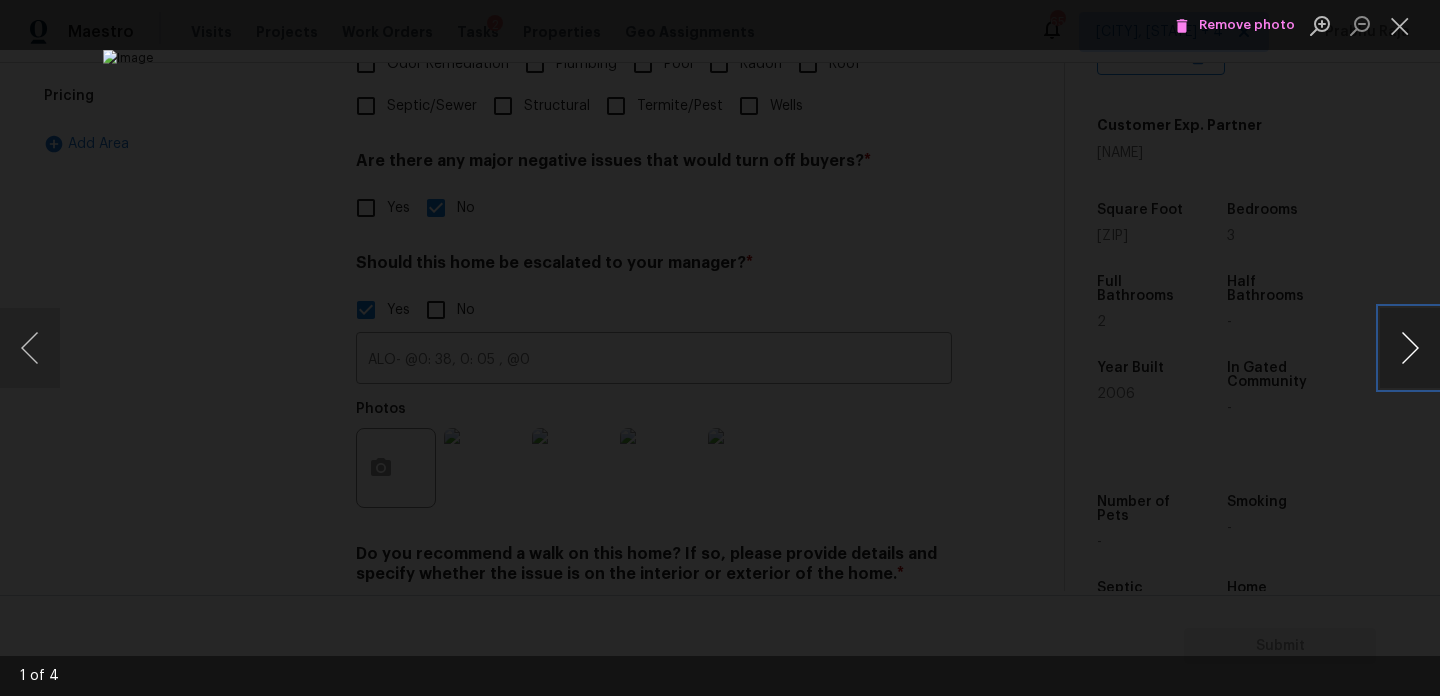 click at bounding box center [1410, 348] 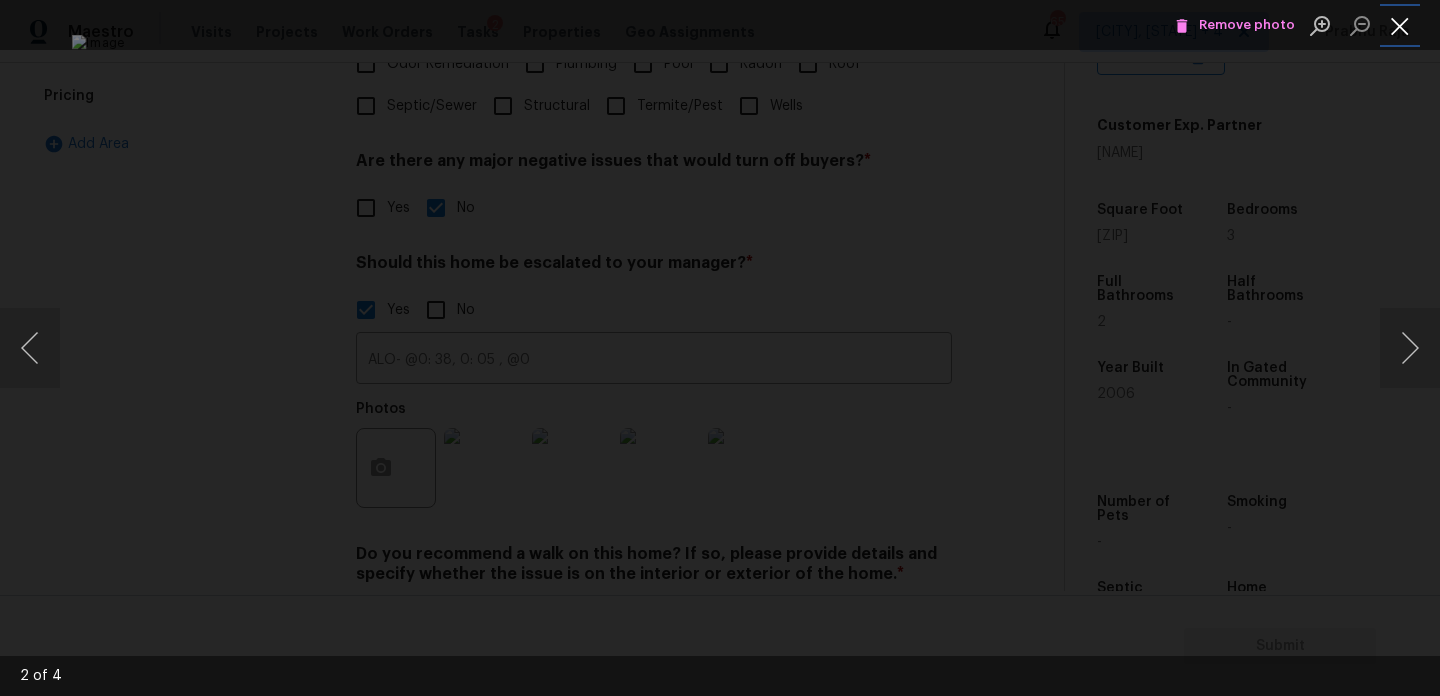 click at bounding box center [1400, 25] 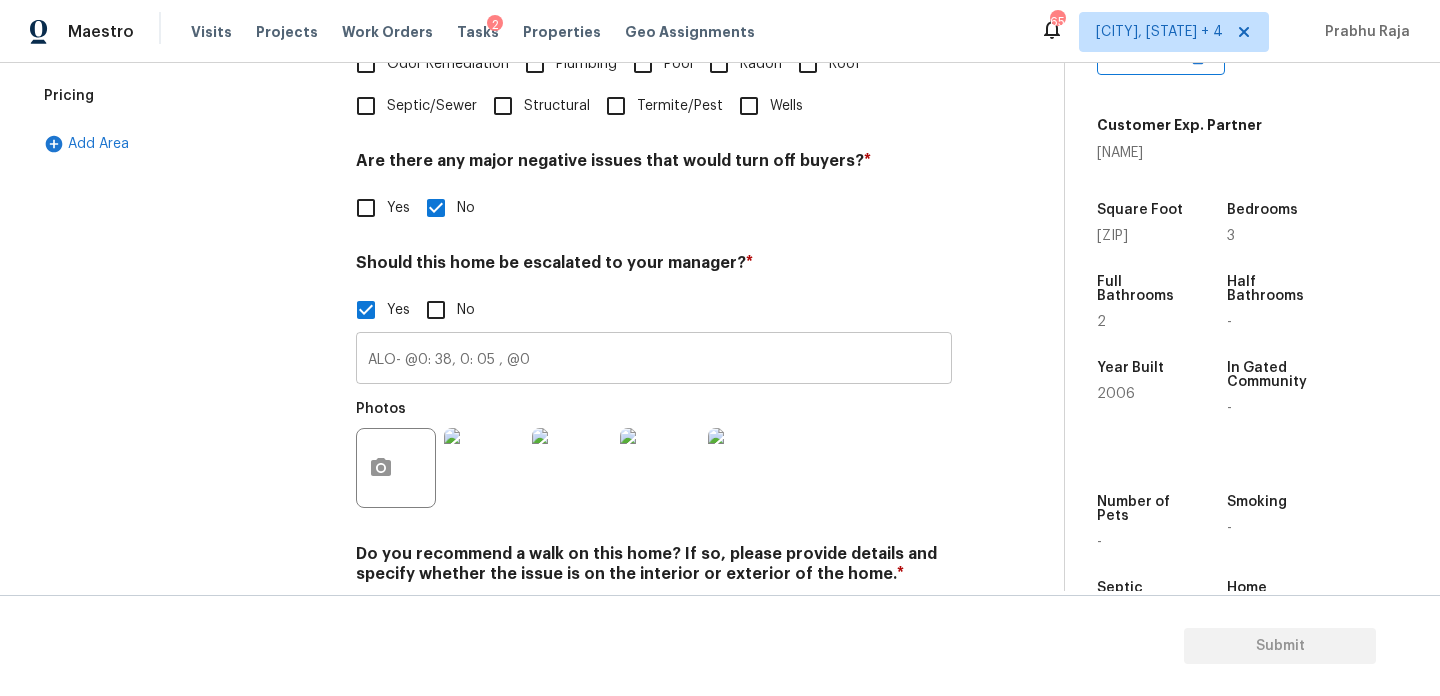 click on "ALO- @0: 38, 0: 05 , @0" at bounding box center (654, 360) 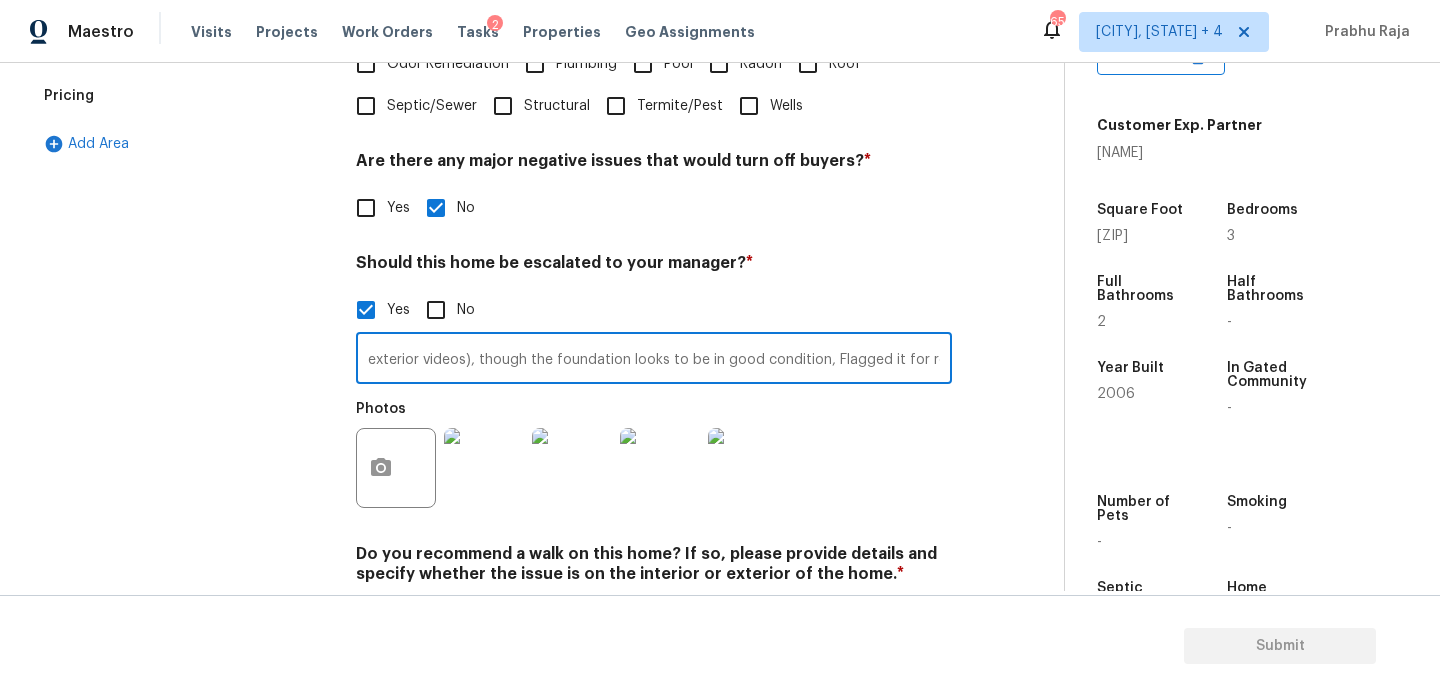 scroll, scrollTop: 0, scrollLeft: 211, axis: horizontal 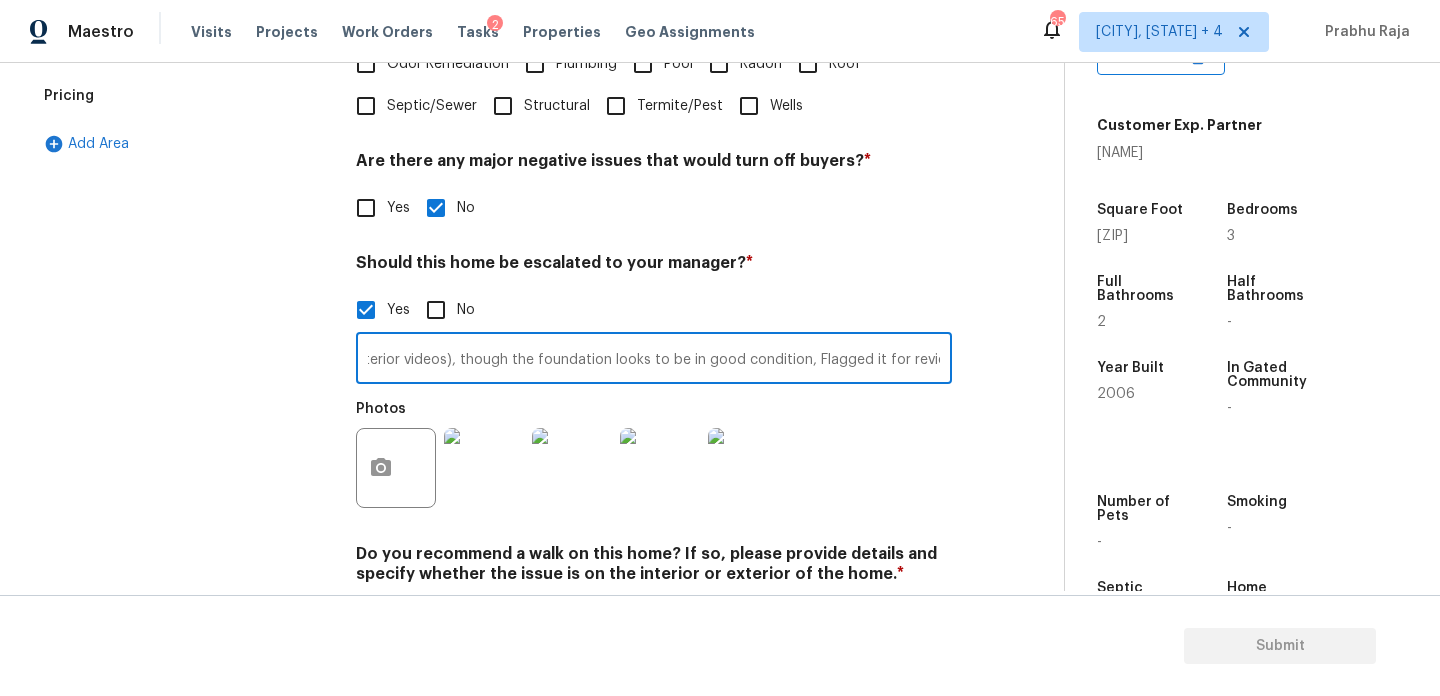 type on "ALO- @0: 38, 0: 05 , @0: 13 (exterior videos), though the foundation looks to be in good condition, Flagged it for review" 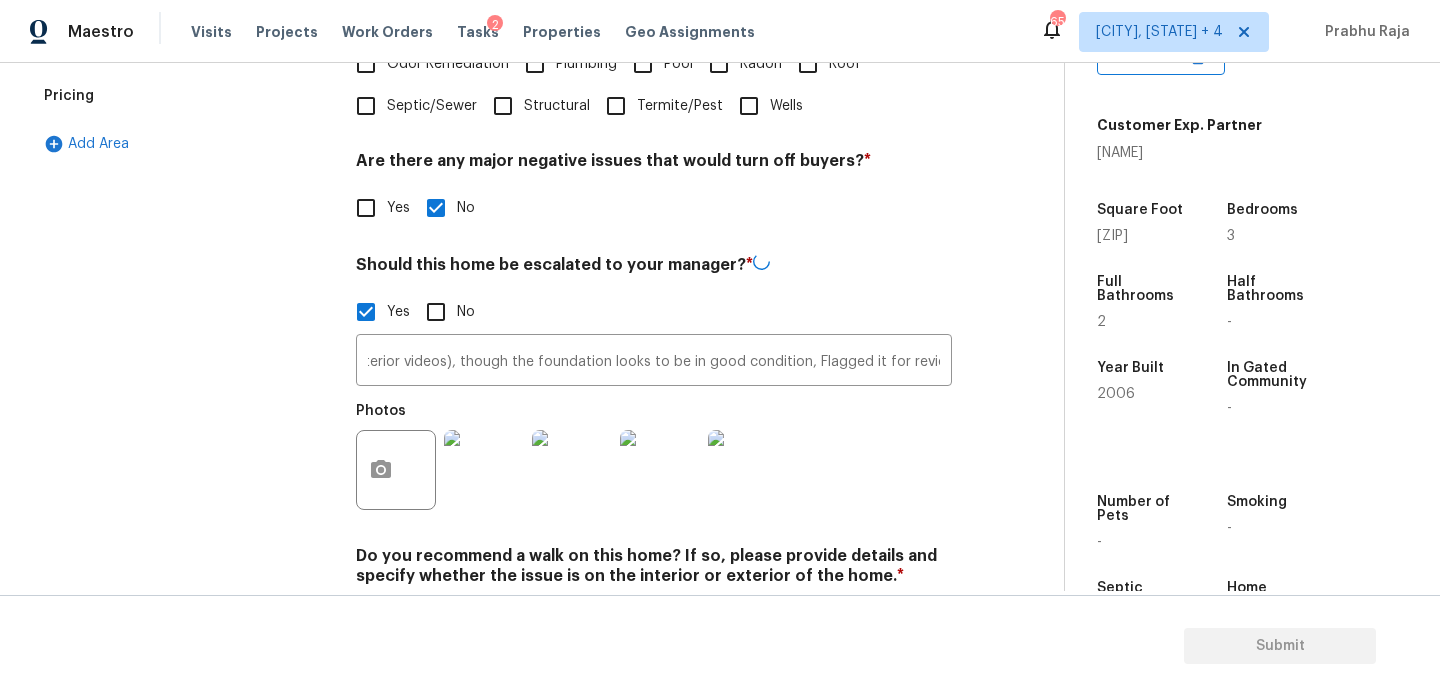scroll, scrollTop: 0, scrollLeft: 0, axis: both 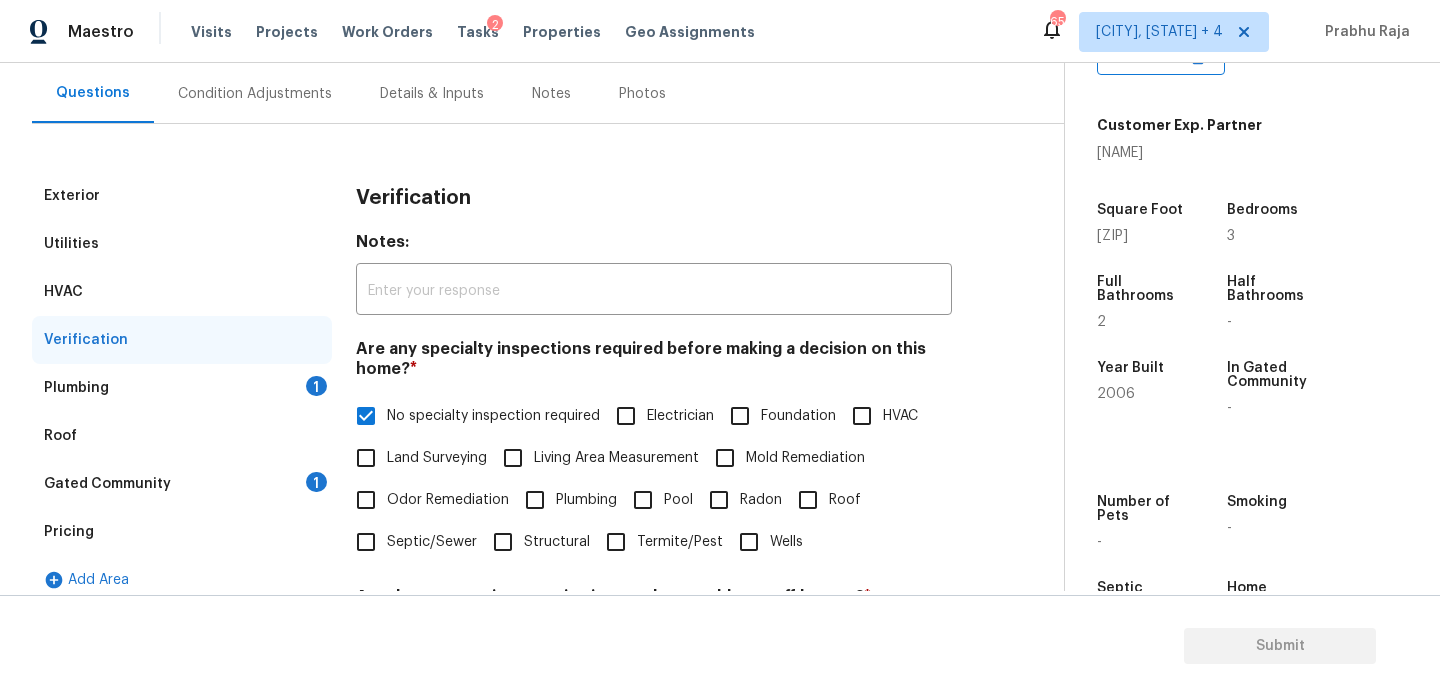 click on "Plumbing 1" at bounding box center (182, 388) 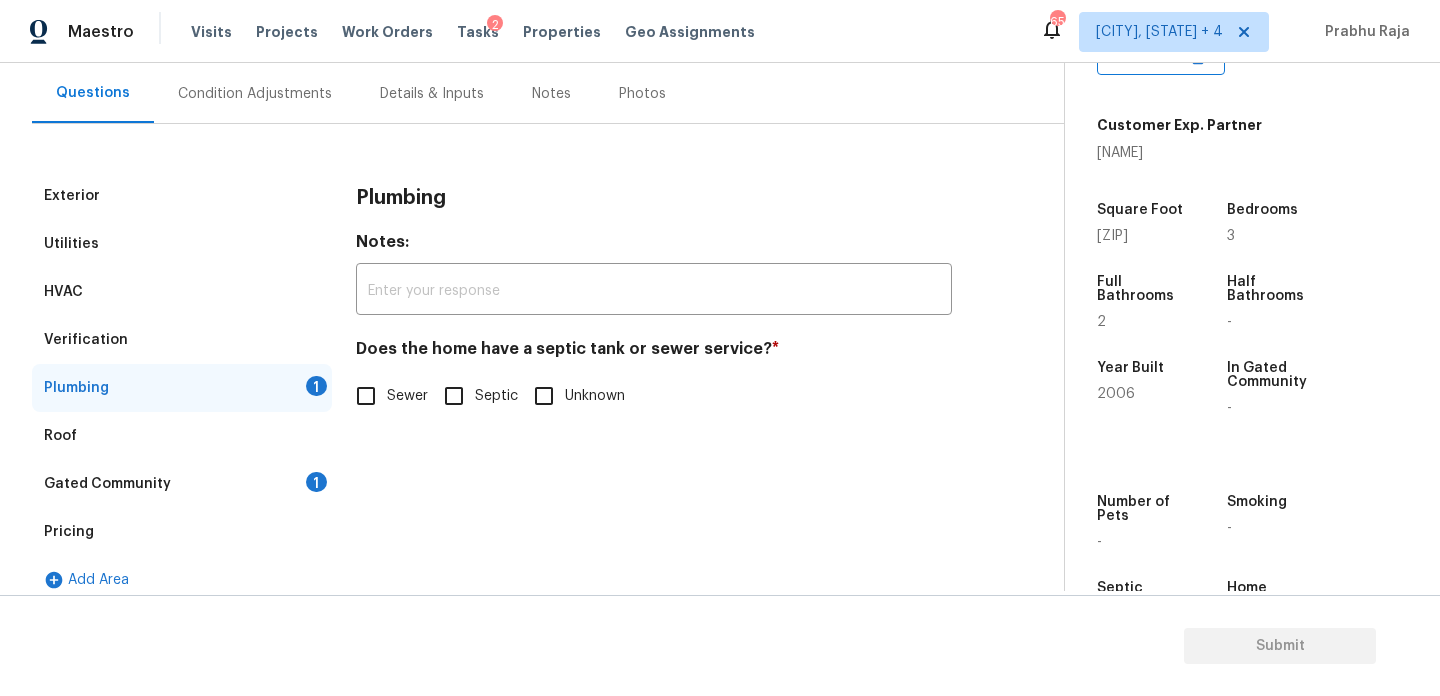 click on "Sewer" at bounding box center (366, 396) 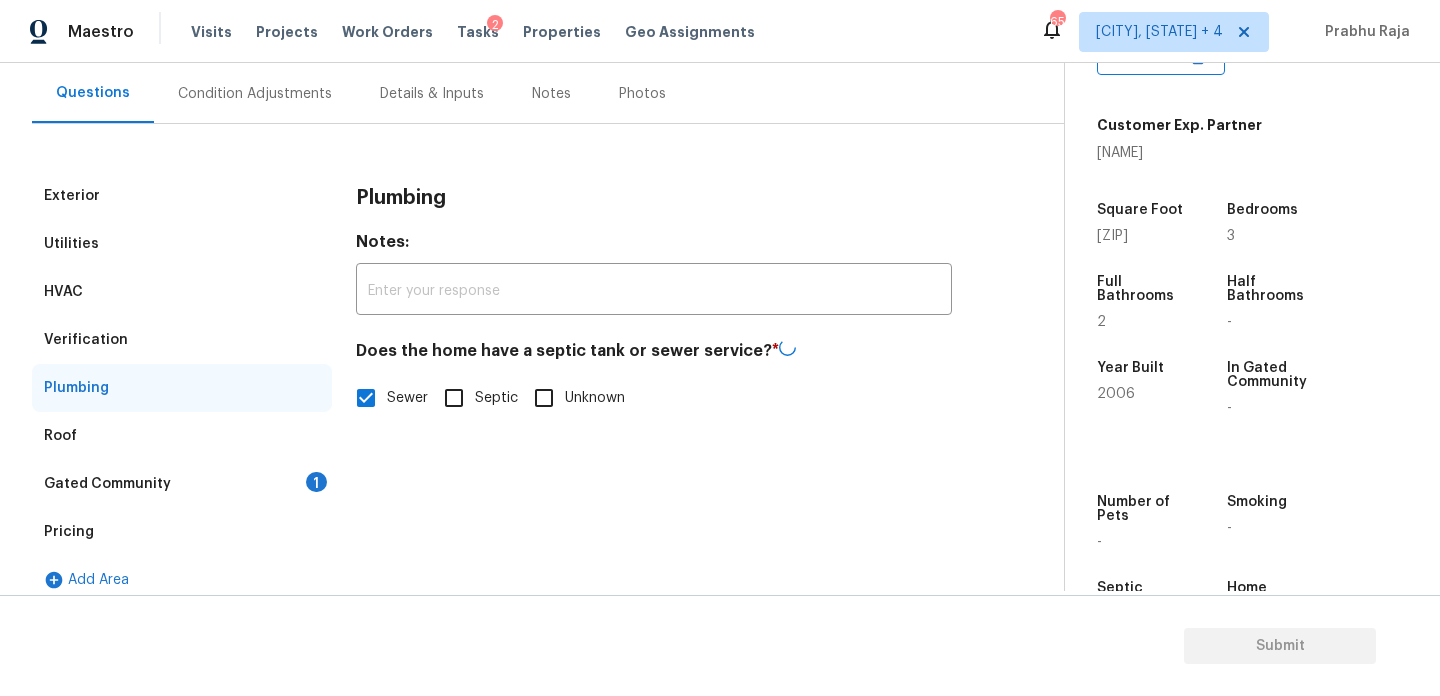 click on "Roof" at bounding box center (182, 436) 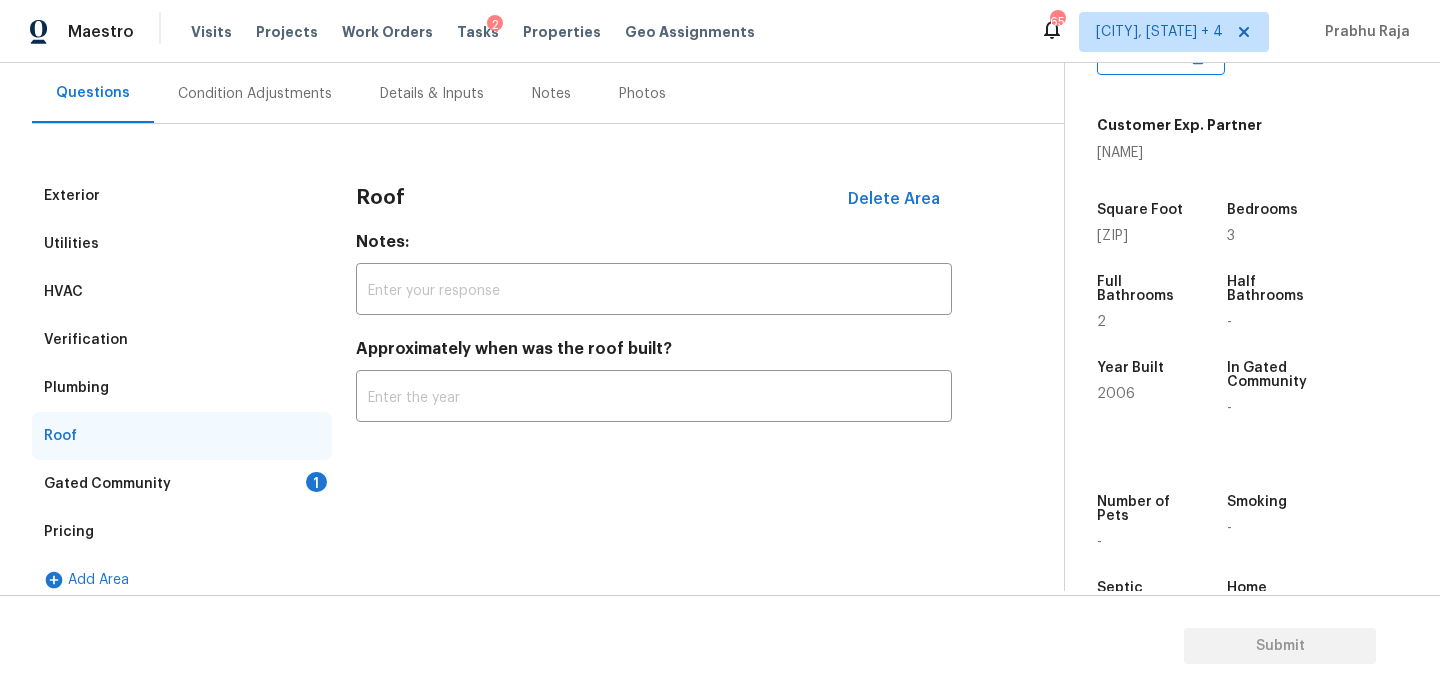 click on "Gated Community 1" at bounding box center (182, 484) 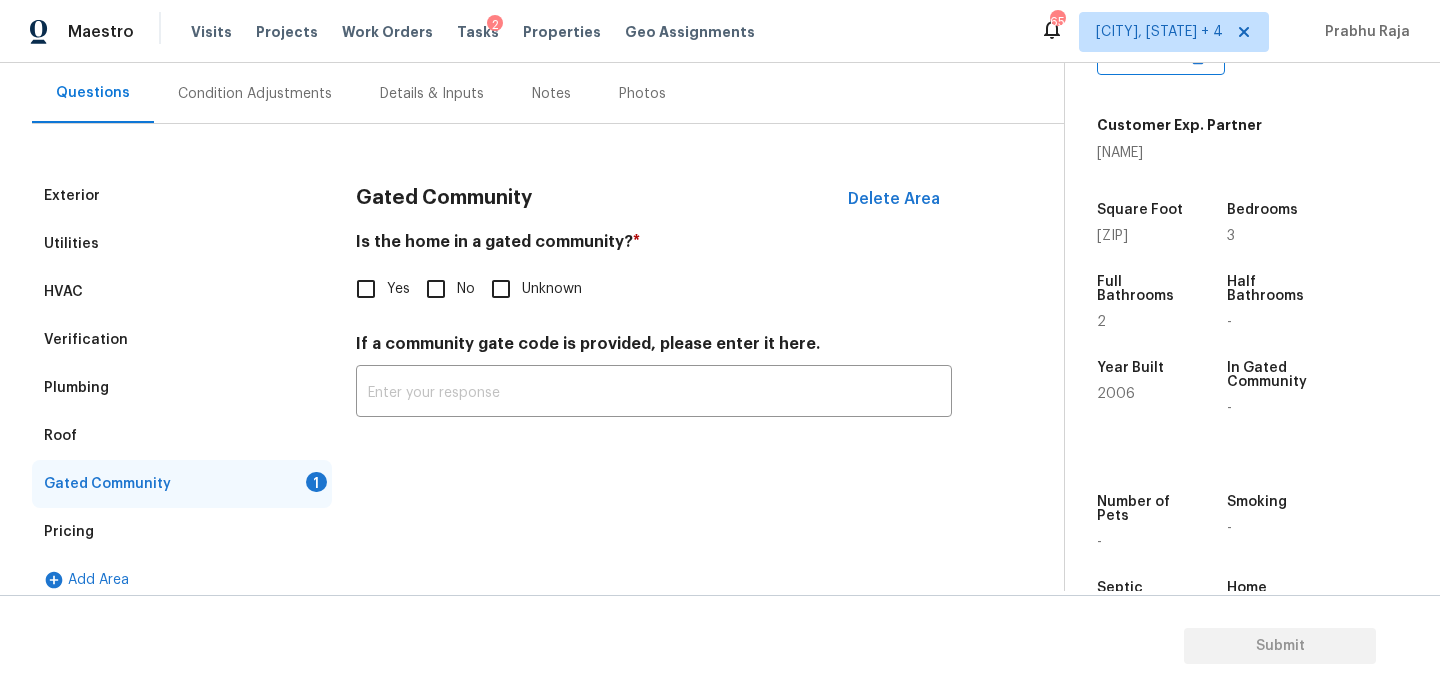 click on "No" at bounding box center [436, 289] 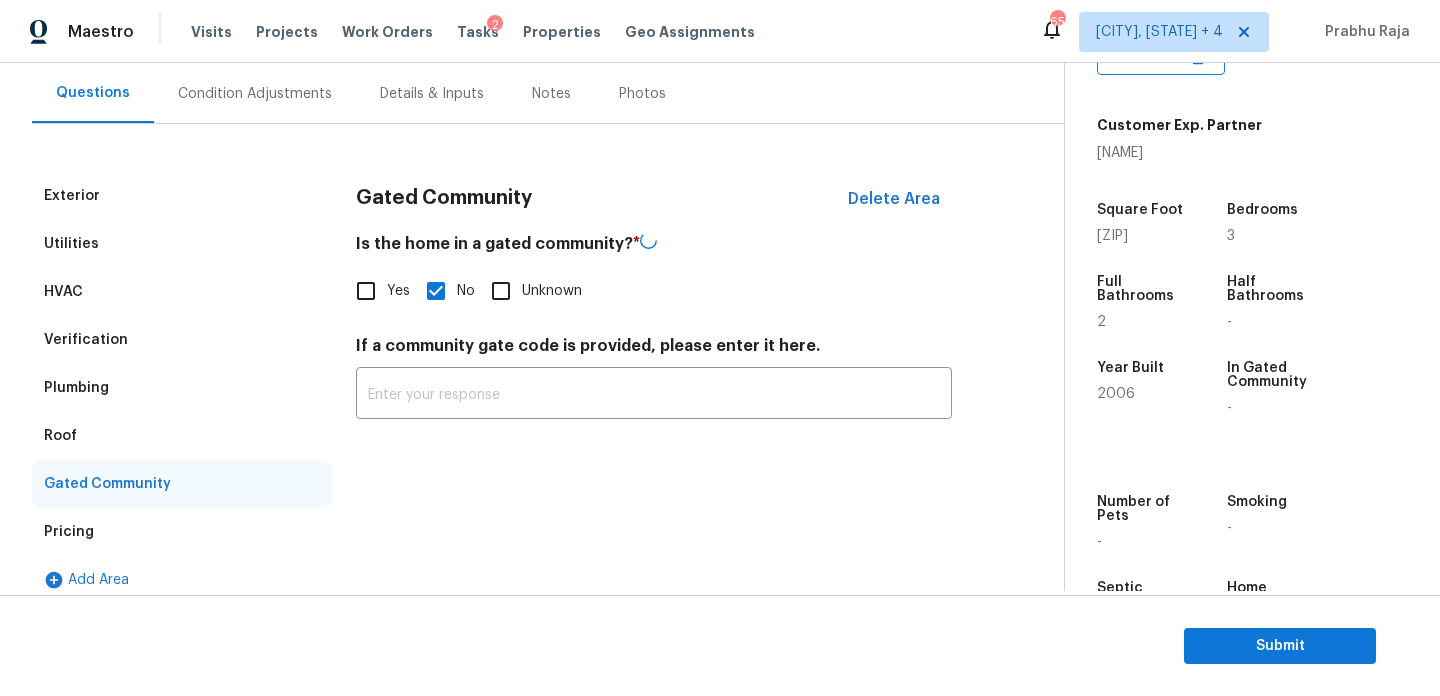 scroll, scrollTop: 69, scrollLeft: 0, axis: vertical 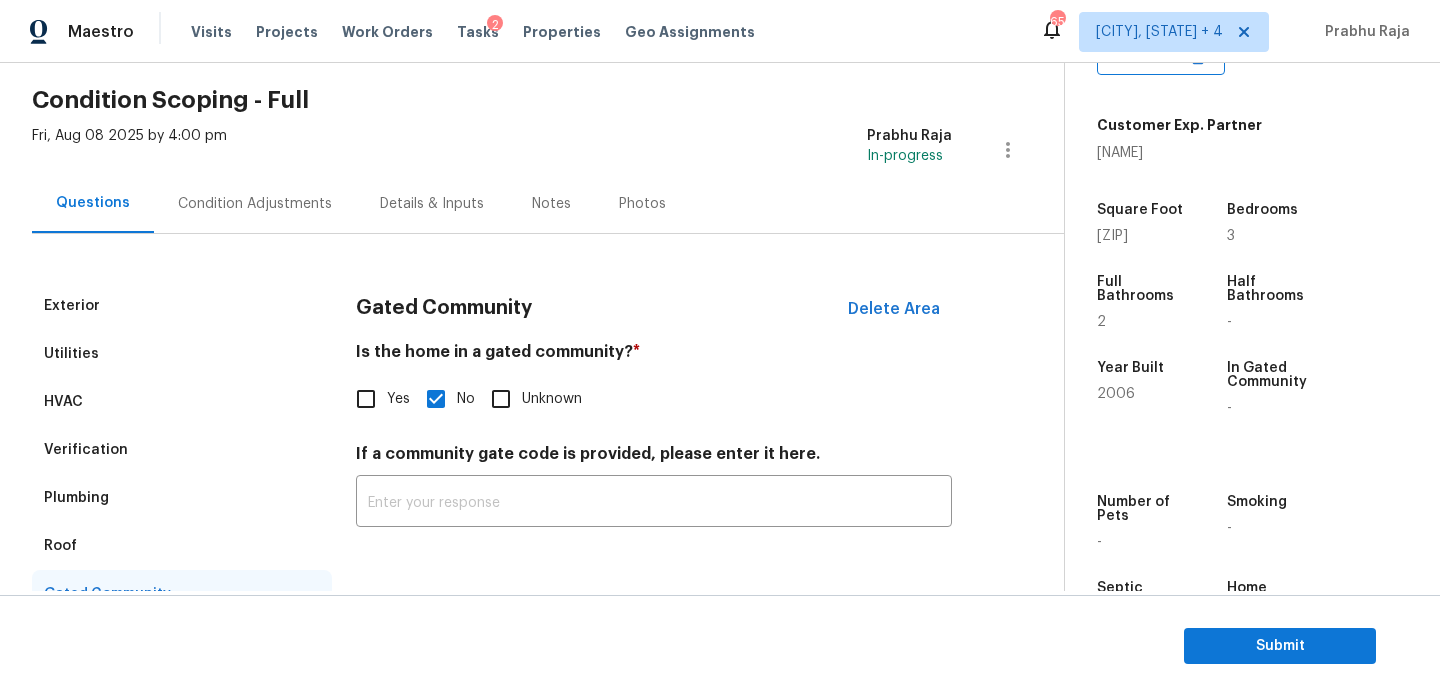click on "Condition Adjustments" at bounding box center [255, 203] 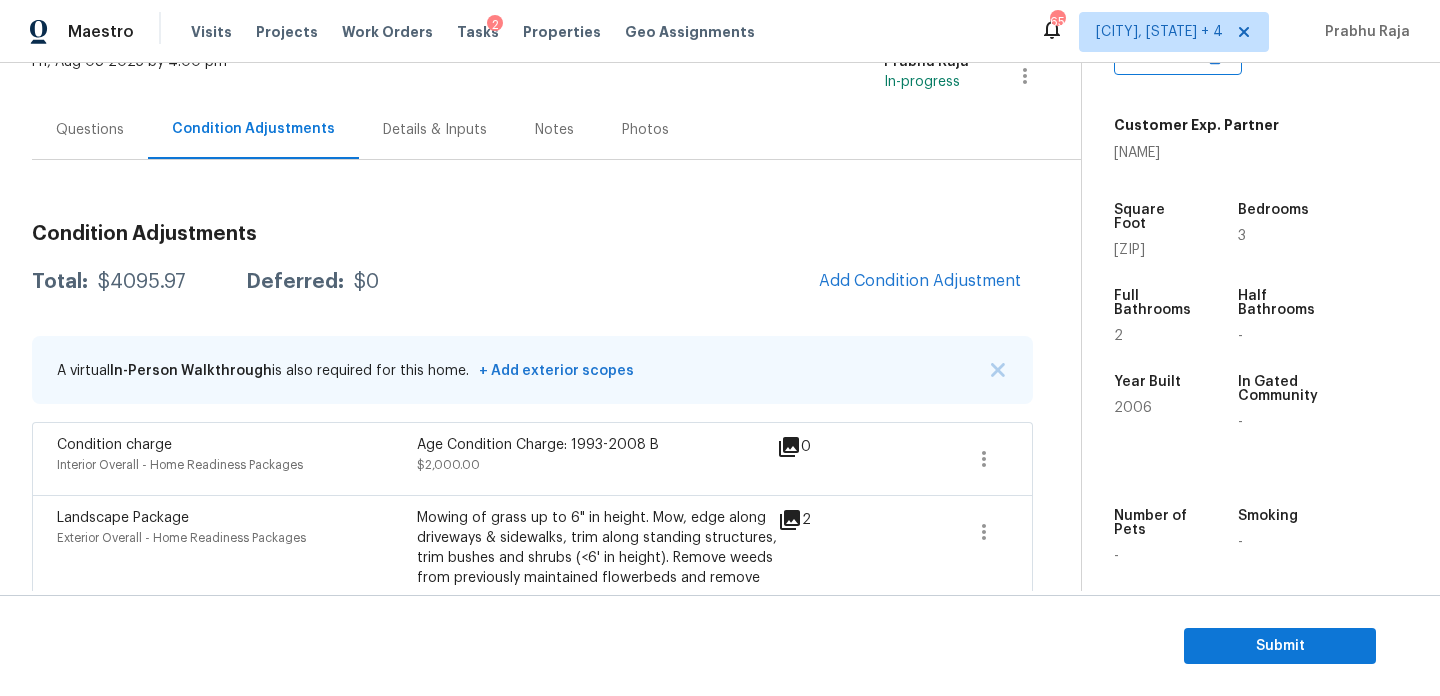scroll, scrollTop: 166, scrollLeft: 0, axis: vertical 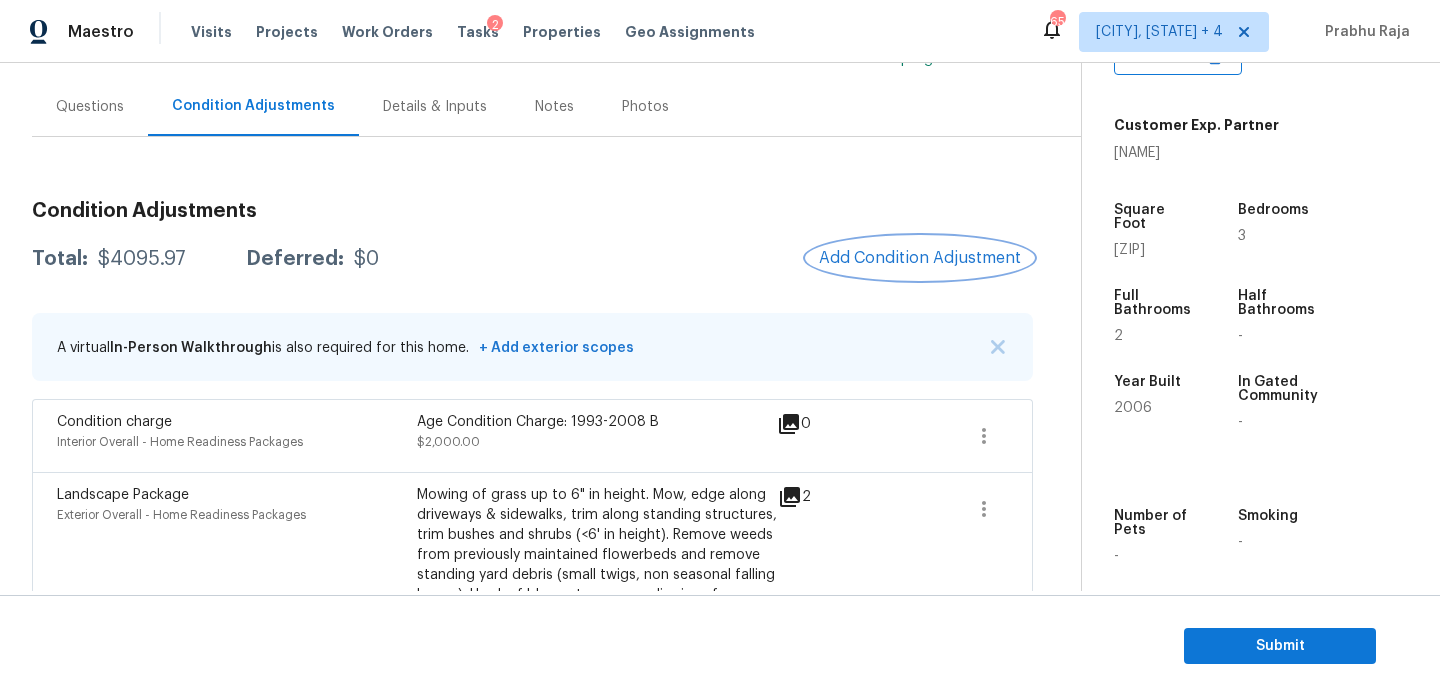 click on "Add Condition Adjustment" at bounding box center (920, 258) 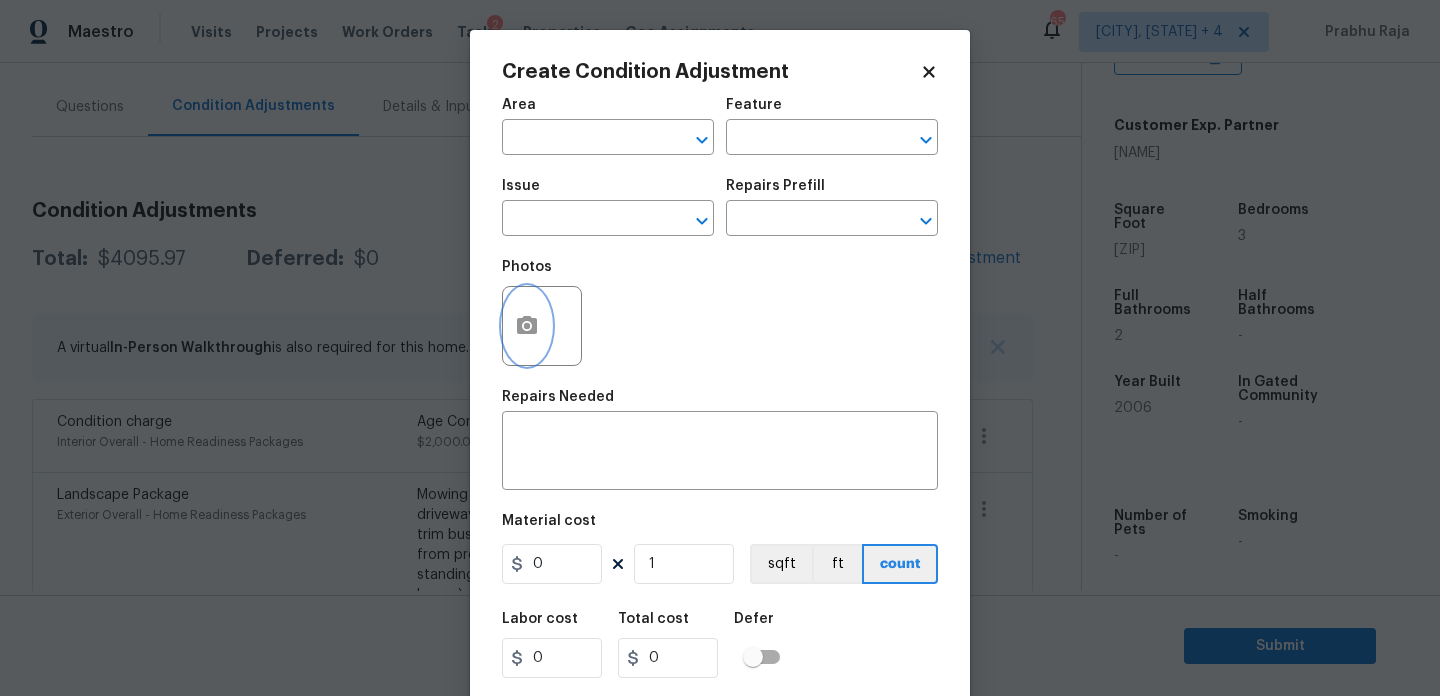 click at bounding box center (527, 326) 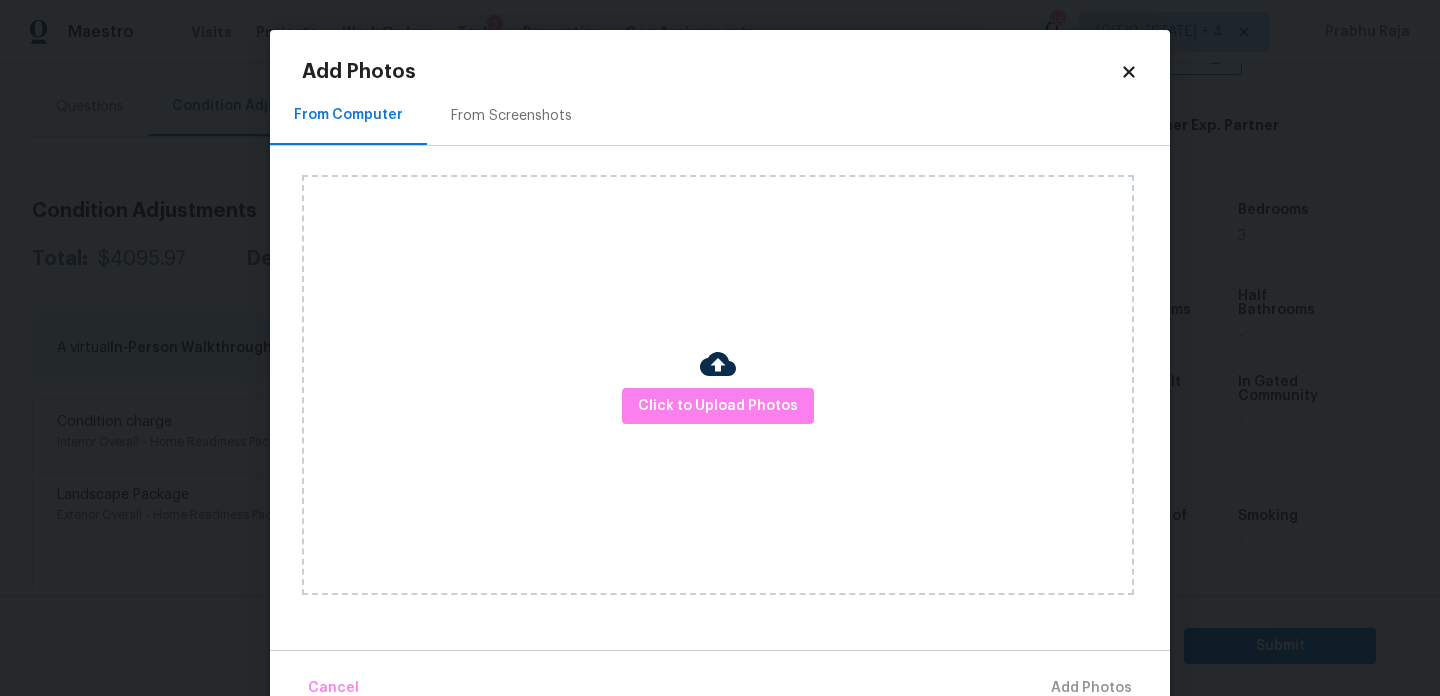 click at bounding box center (718, 367) 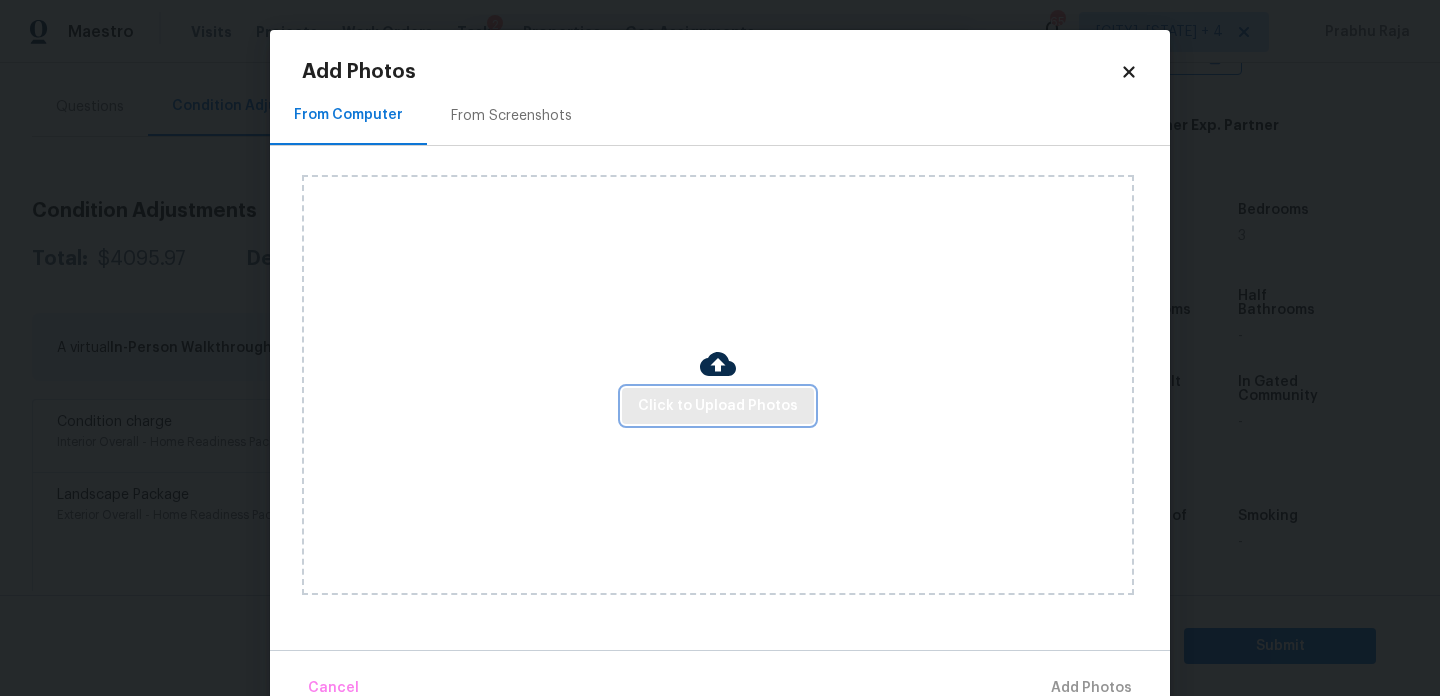 click on "Click to Upload Photos" at bounding box center [718, 406] 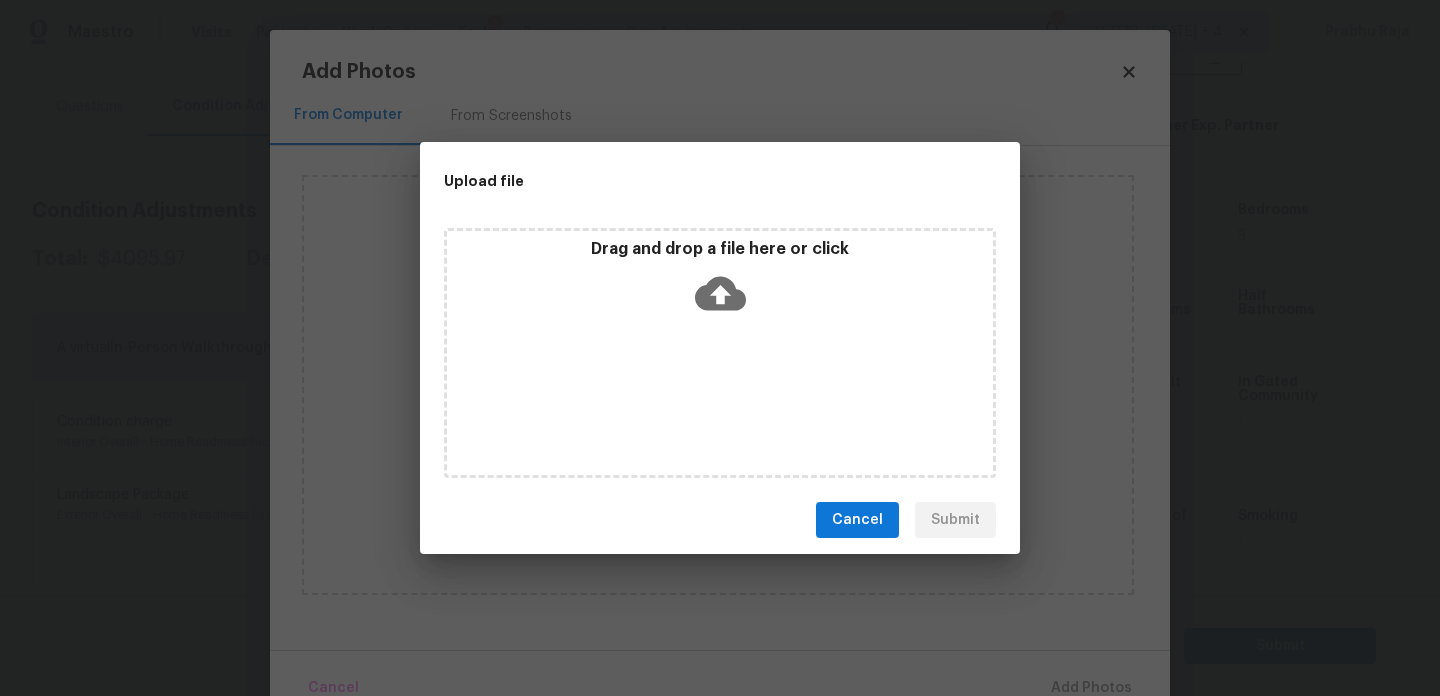 click on "Drag and drop a file here or click" at bounding box center [720, 353] 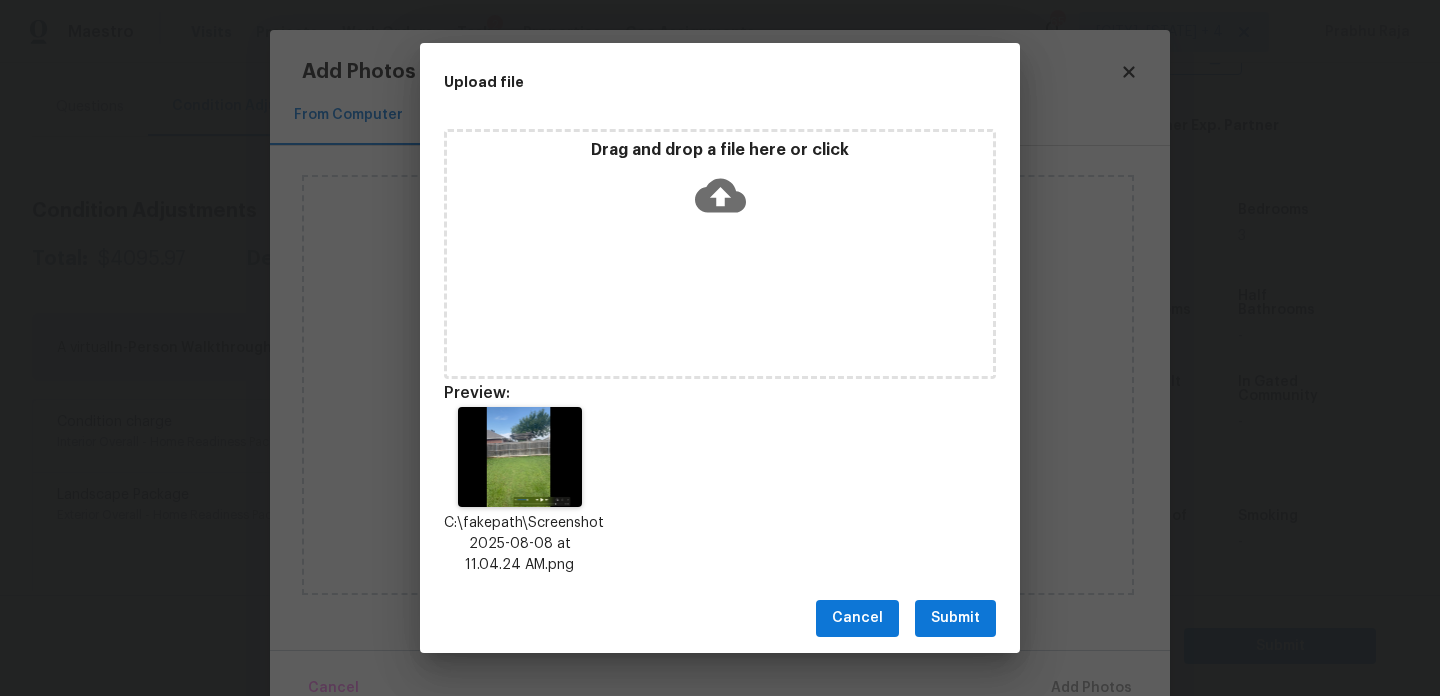click on "Submit" at bounding box center (955, 618) 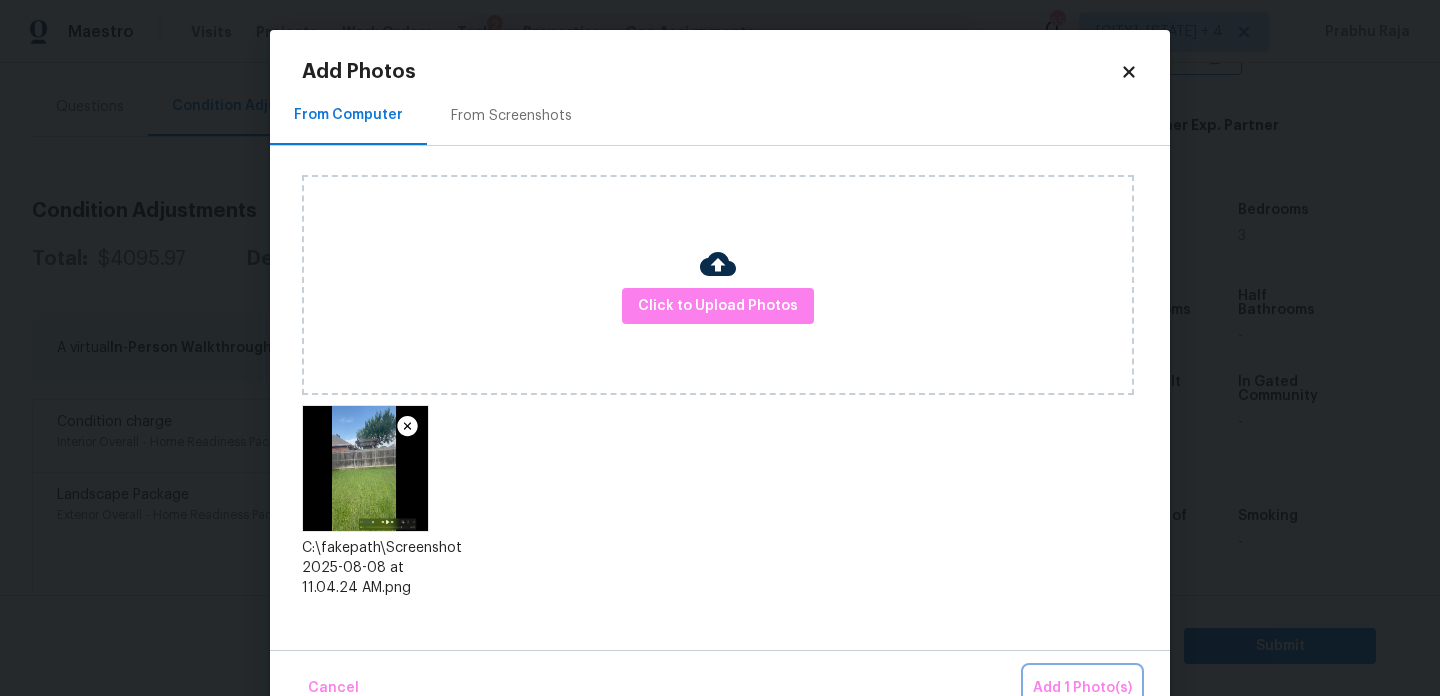 click on "Add 1 Photo(s)" at bounding box center [1082, 688] 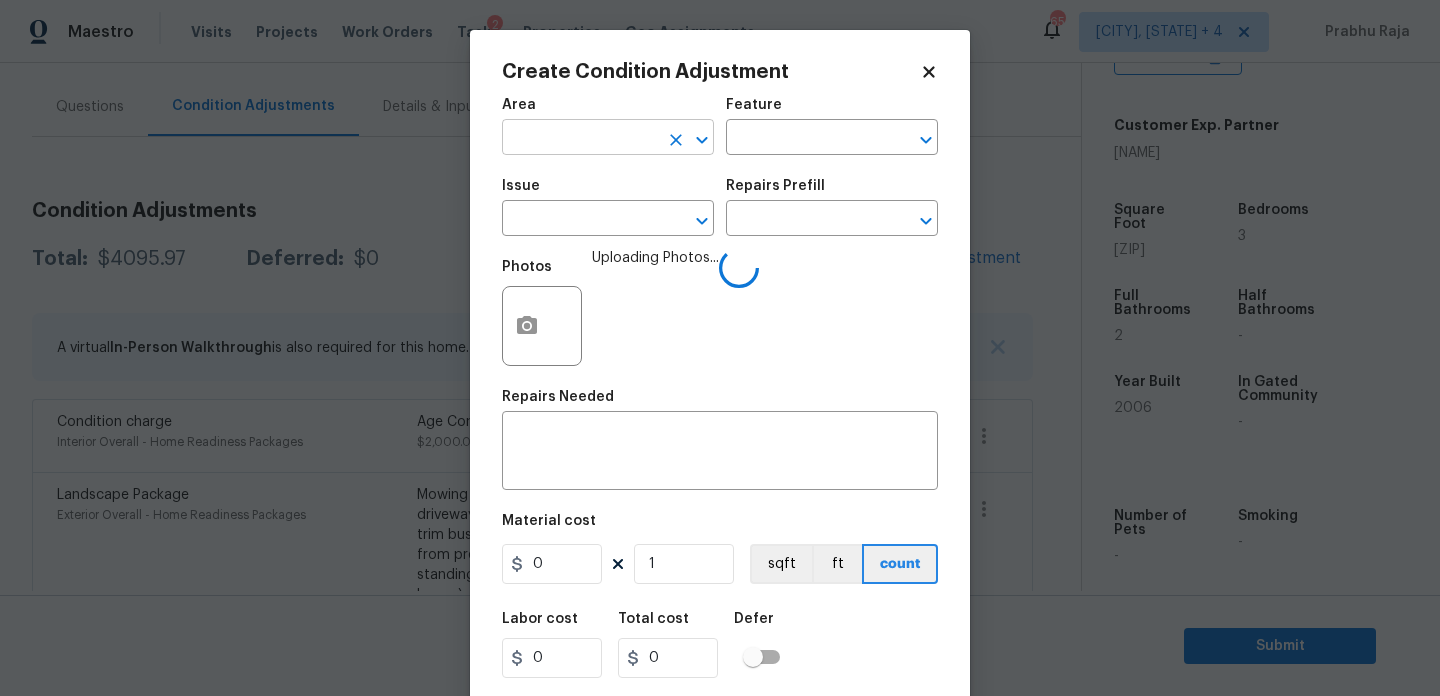 click at bounding box center [580, 139] 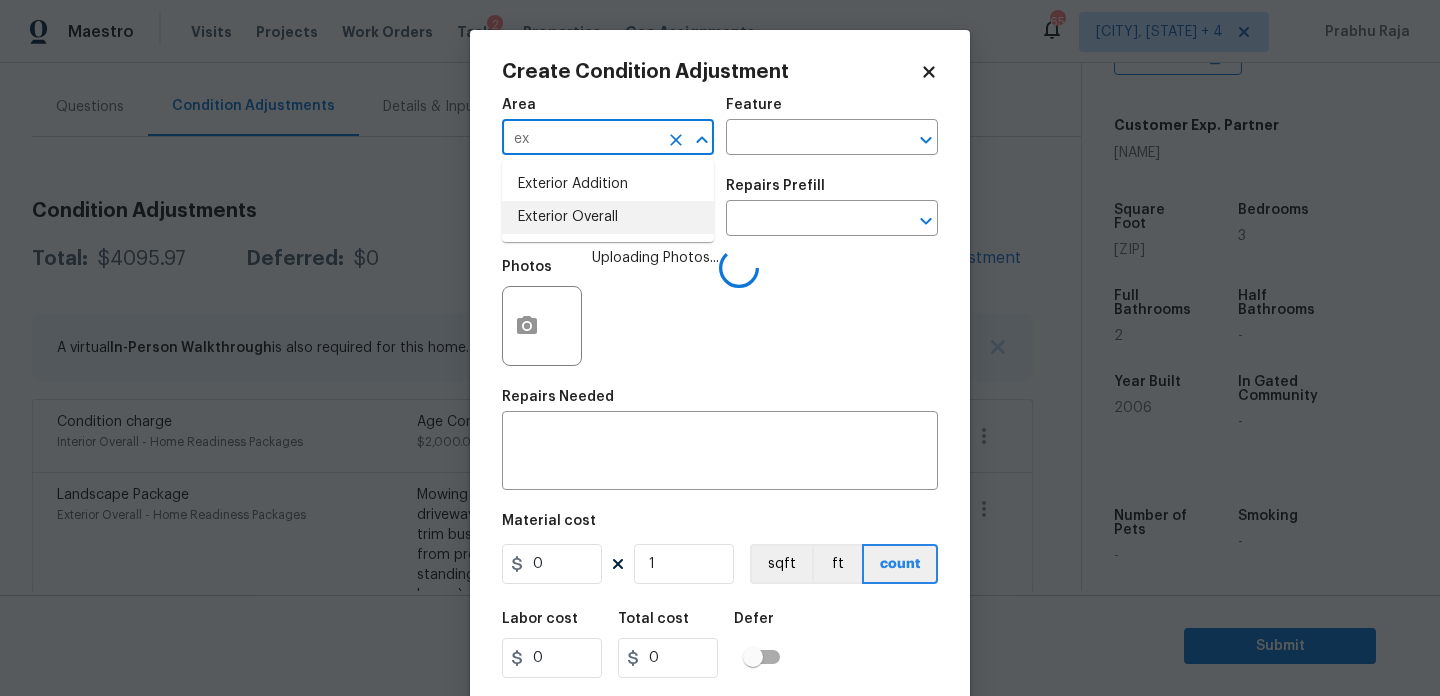 click on "Exterior Overall" at bounding box center [608, 217] 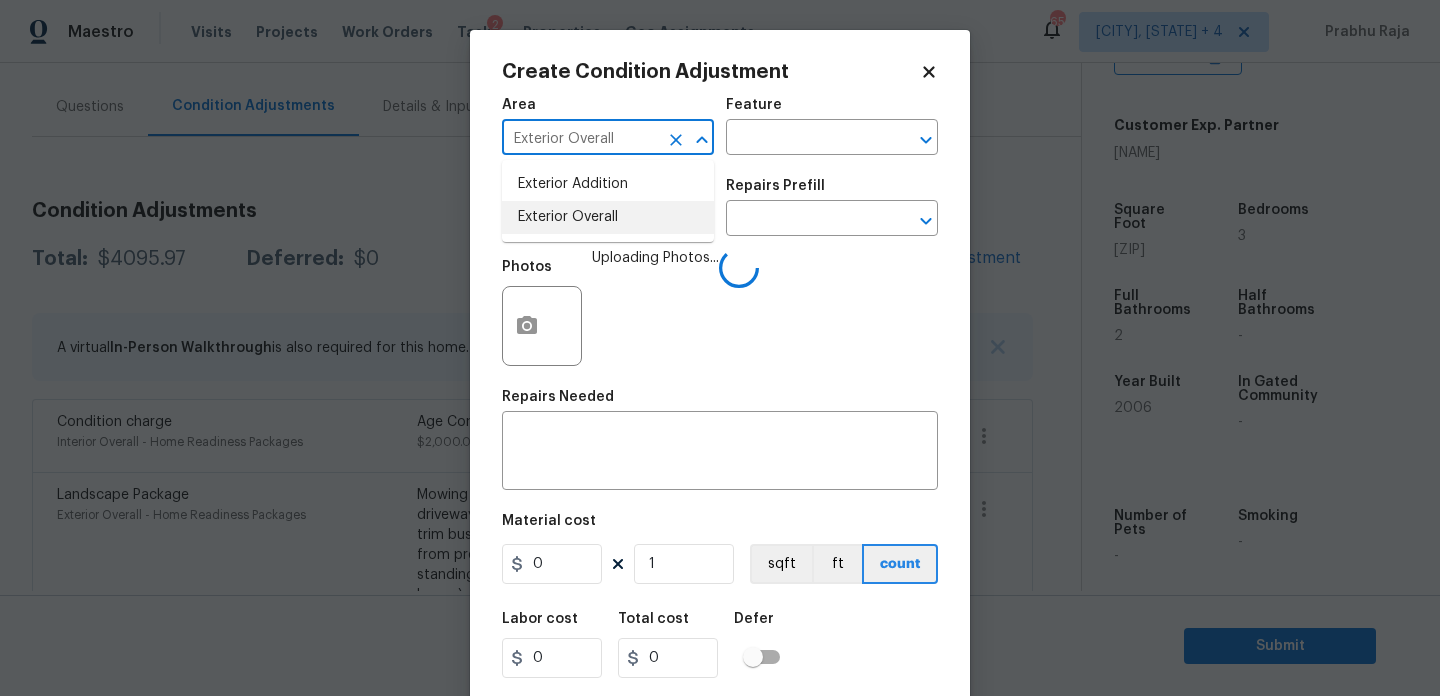 type on "Exterior Overall" 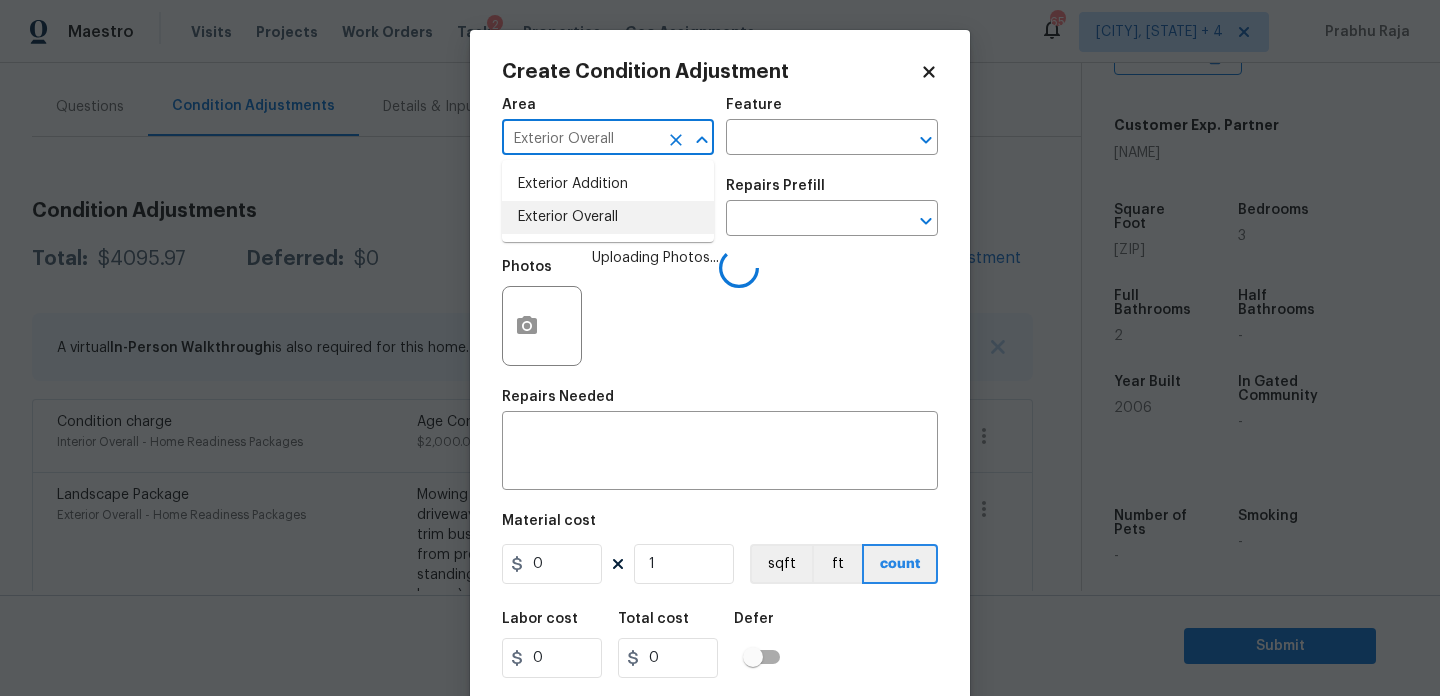 click at bounding box center (580, 220) 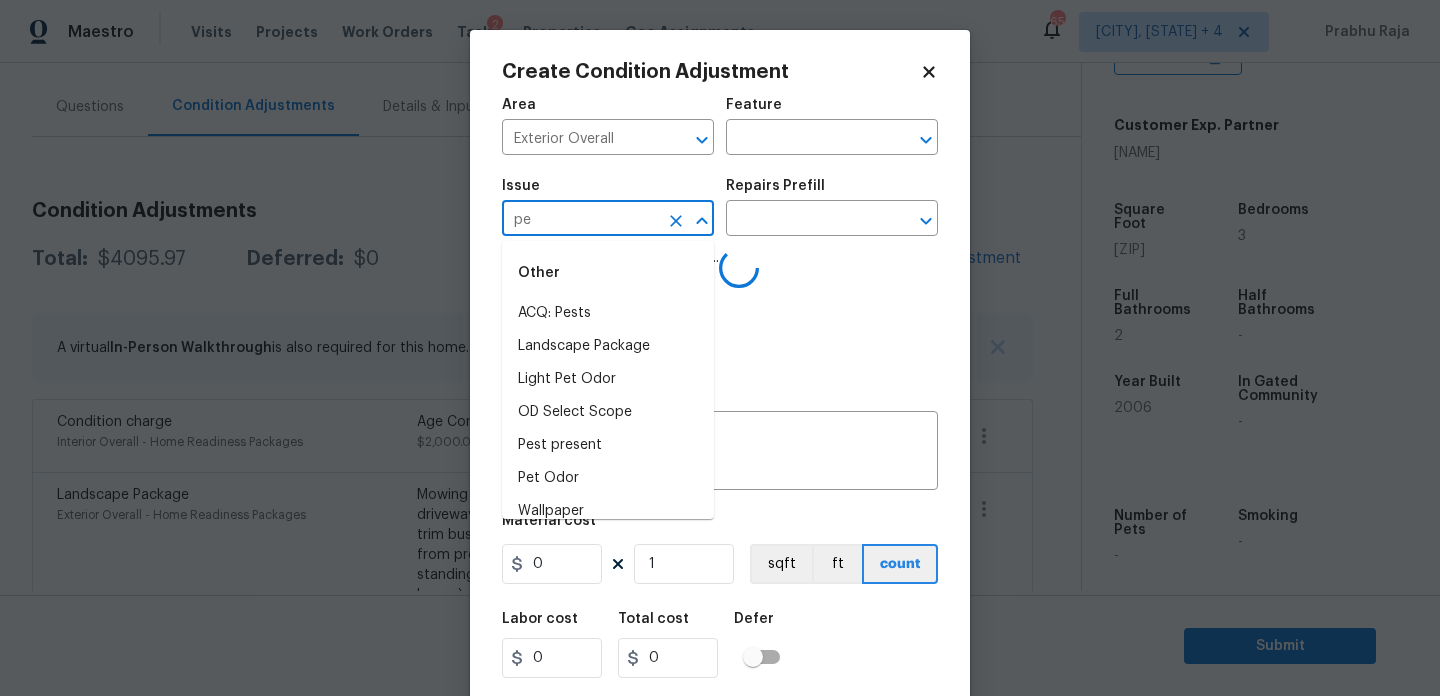 type on "pet" 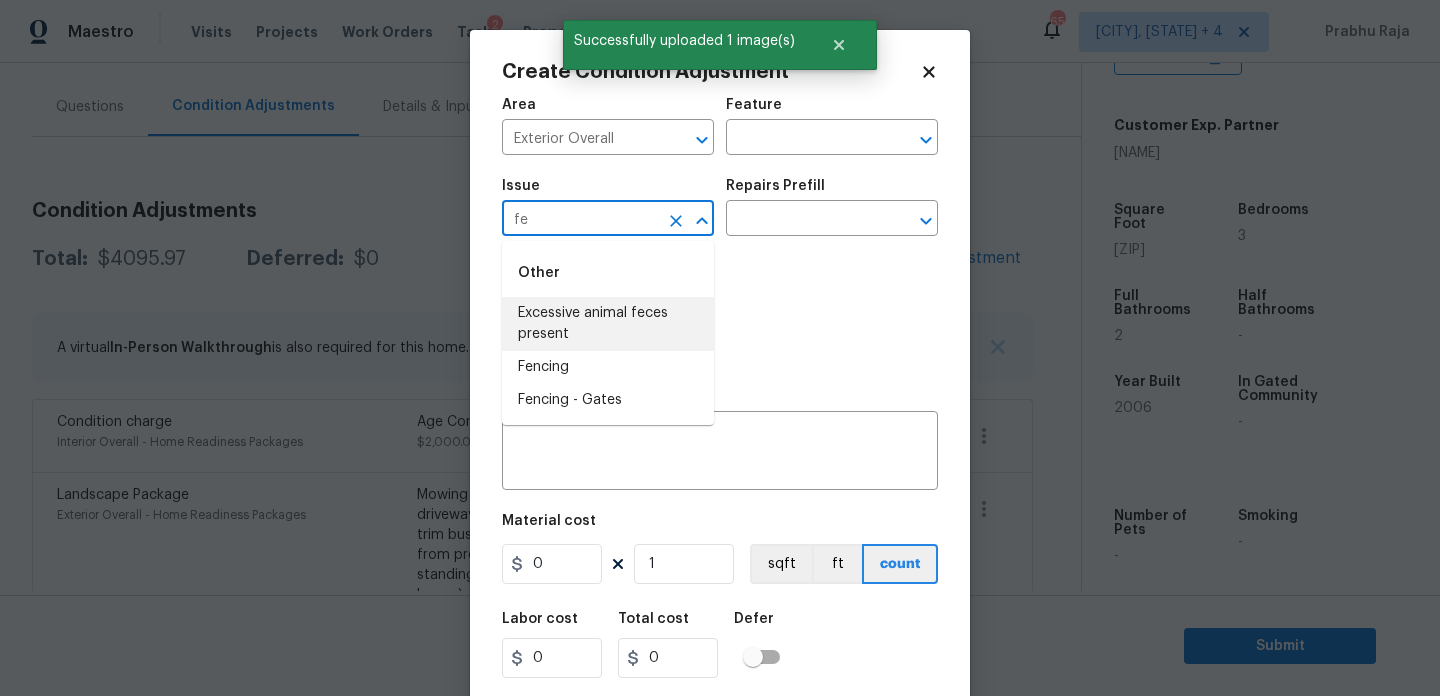 click on "Fencing" at bounding box center [608, 367] 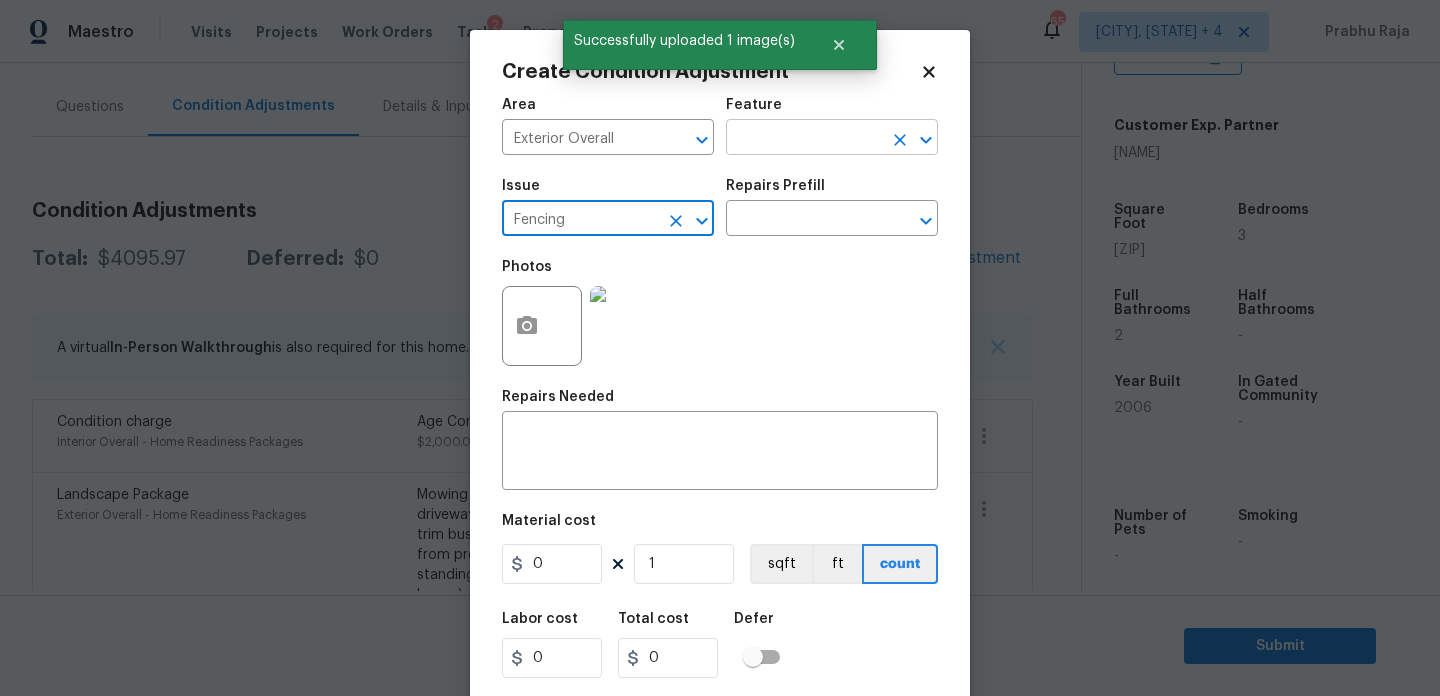 type on "Fencing" 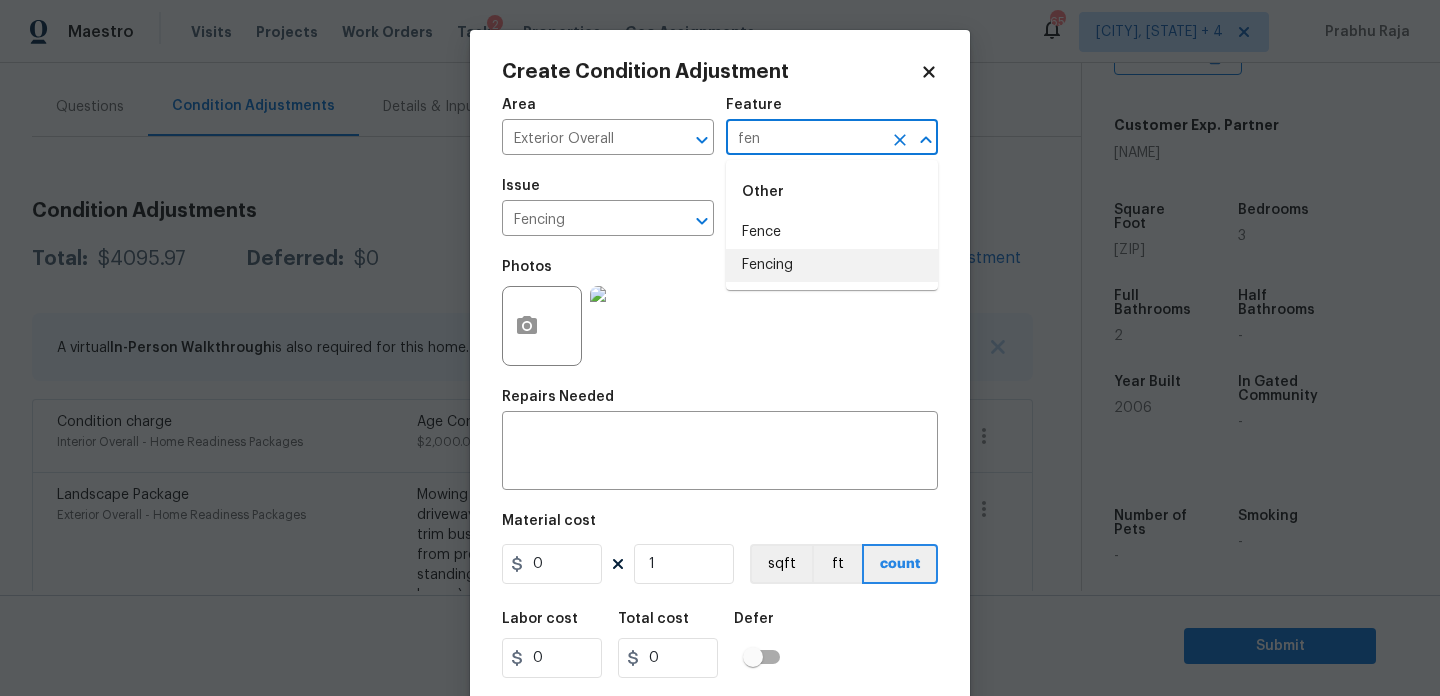 click on "Fencing" at bounding box center [832, 265] 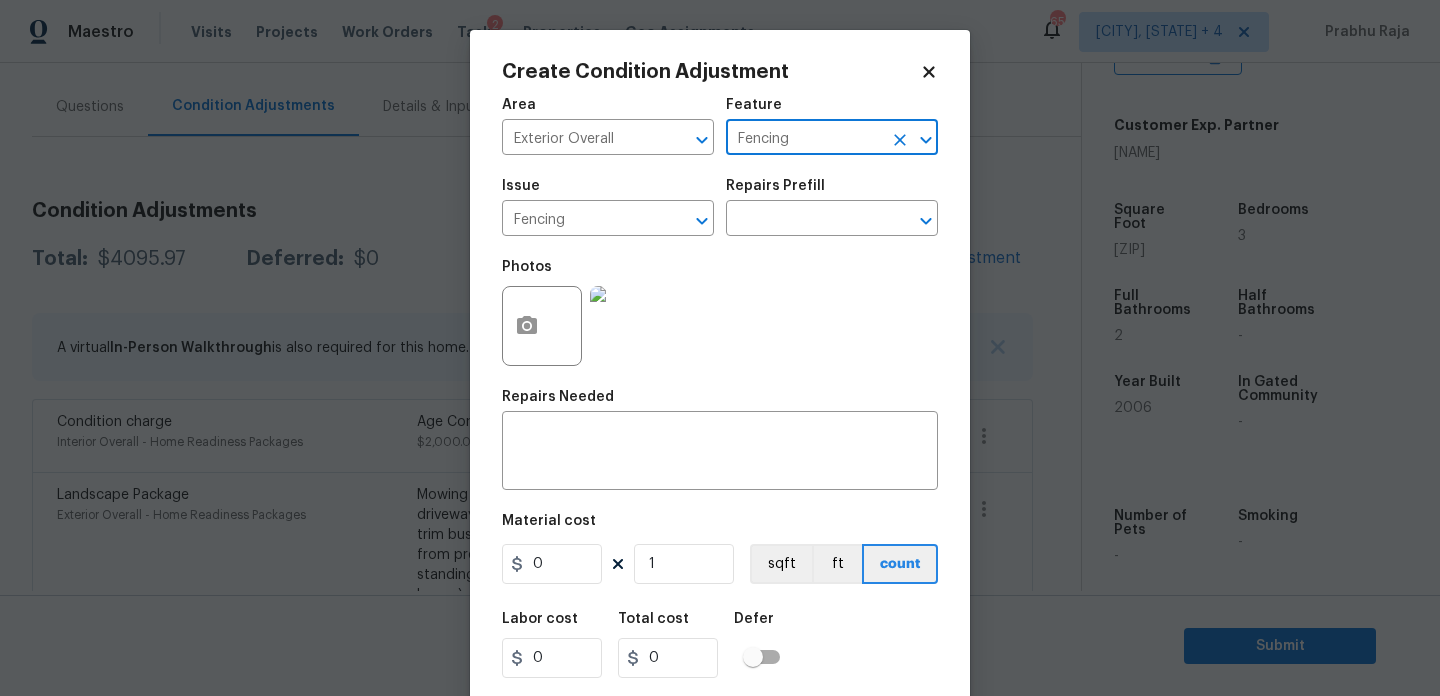type on "Fencing" 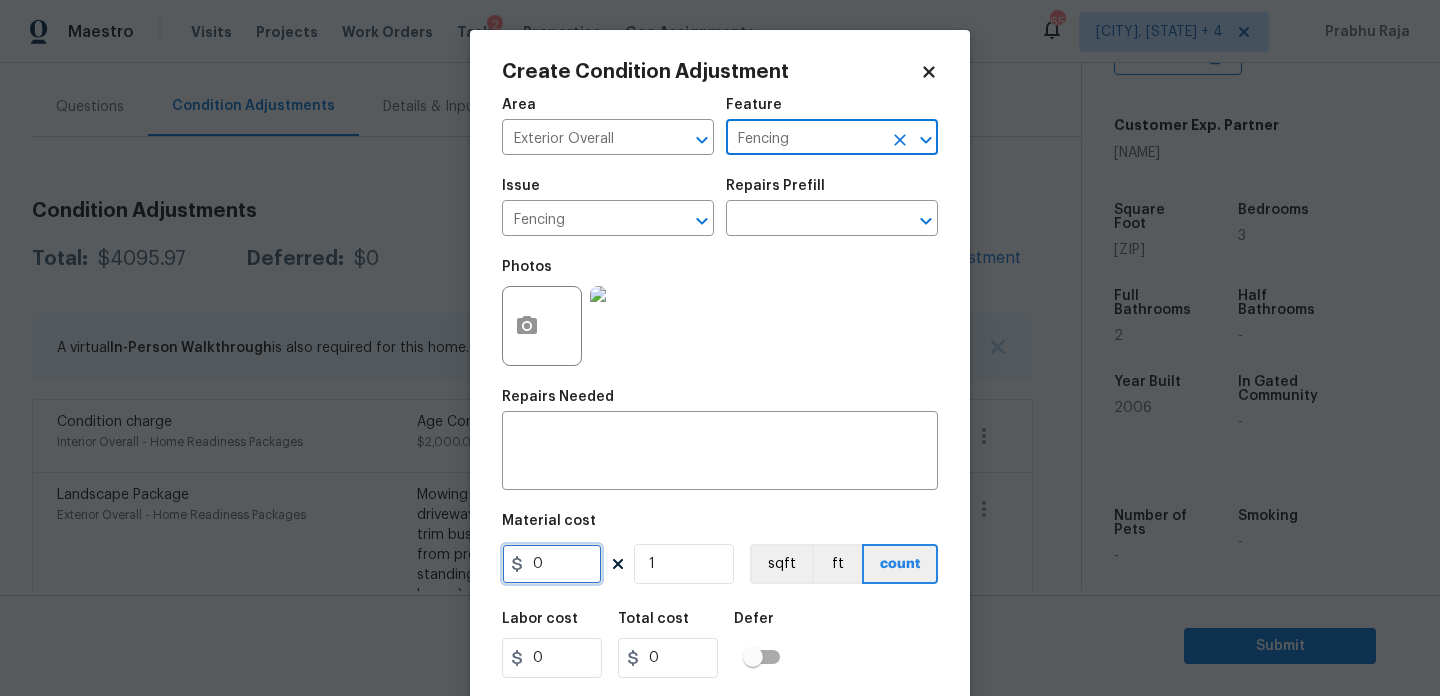 click on "0" at bounding box center [552, 564] 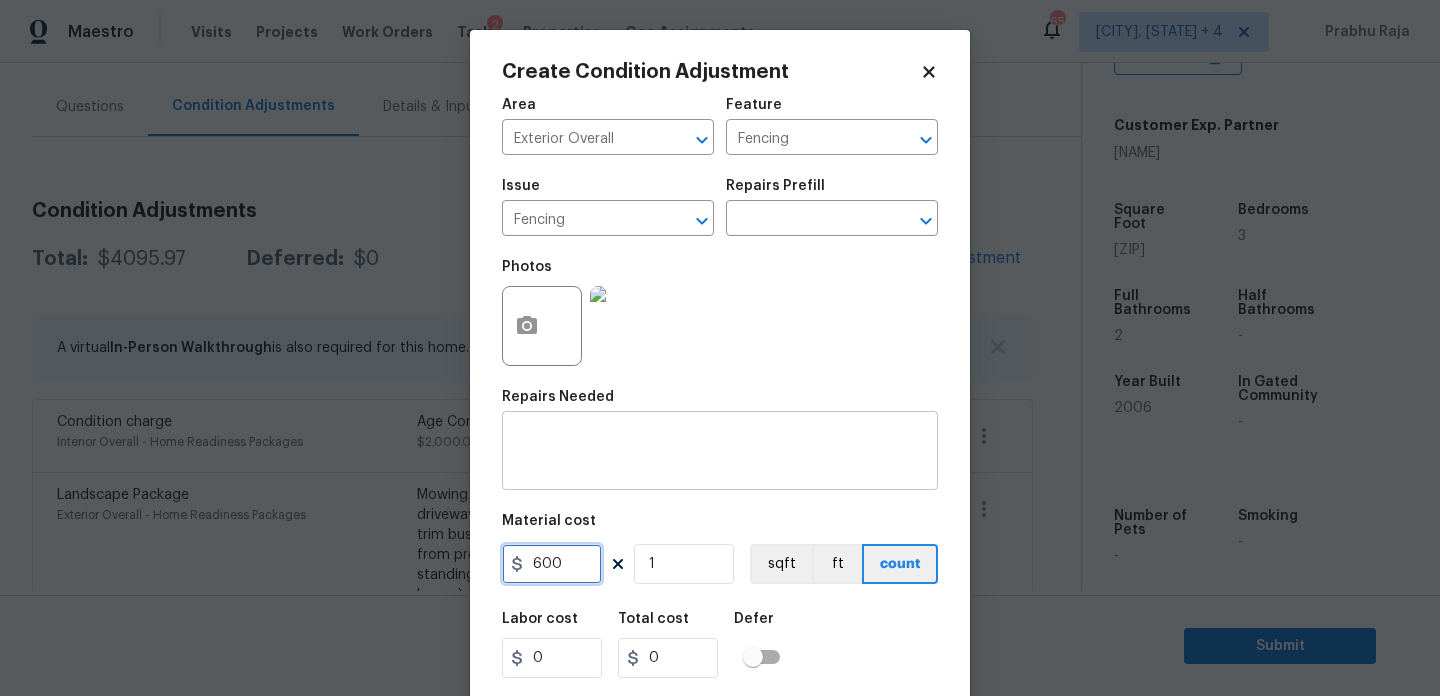 type on "600" 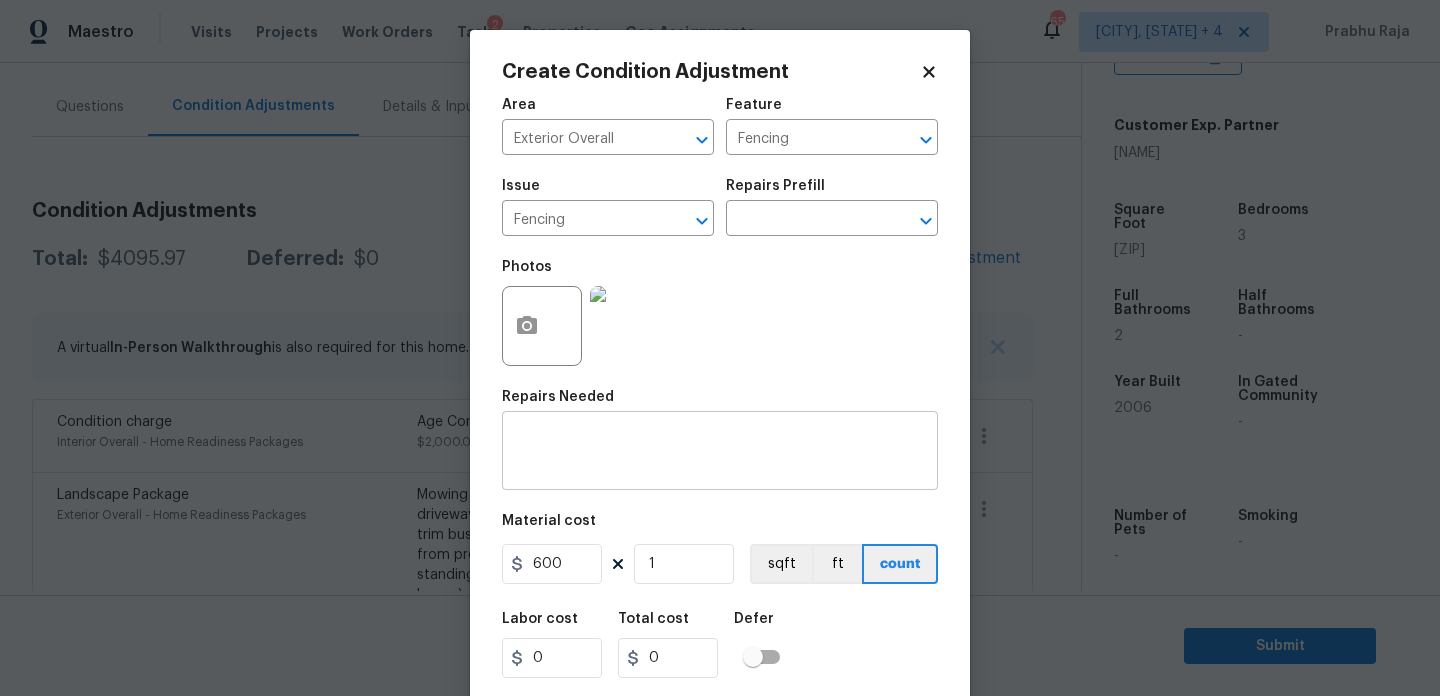 click at bounding box center [720, 453] 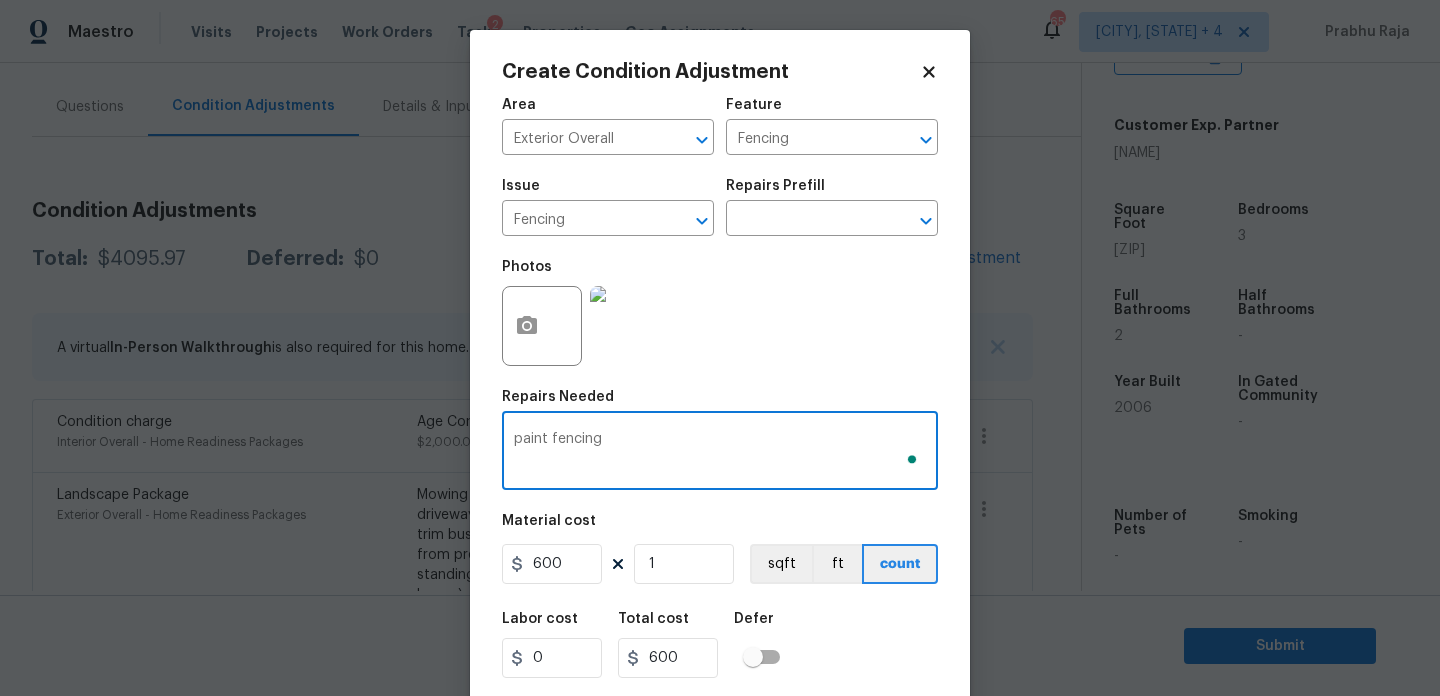scroll, scrollTop: 51, scrollLeft: 0, axis: vertical 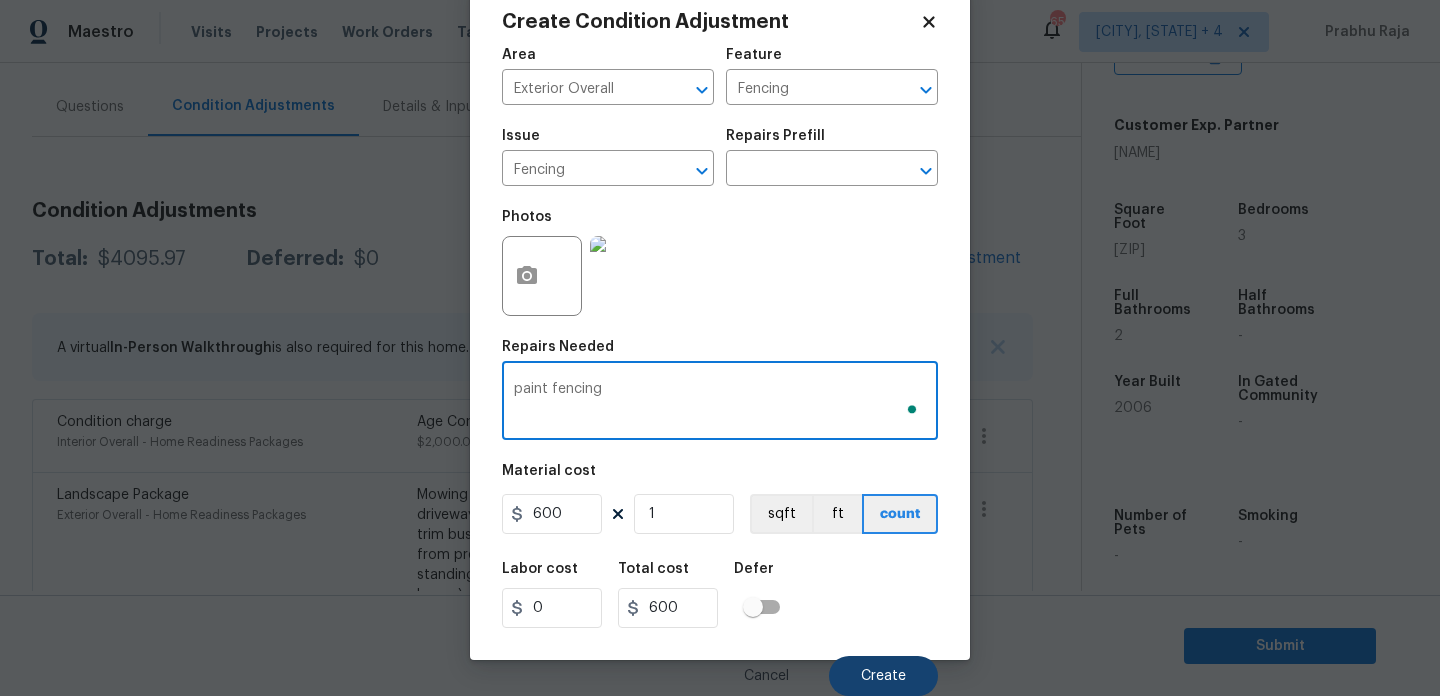 type on "paint fencing" 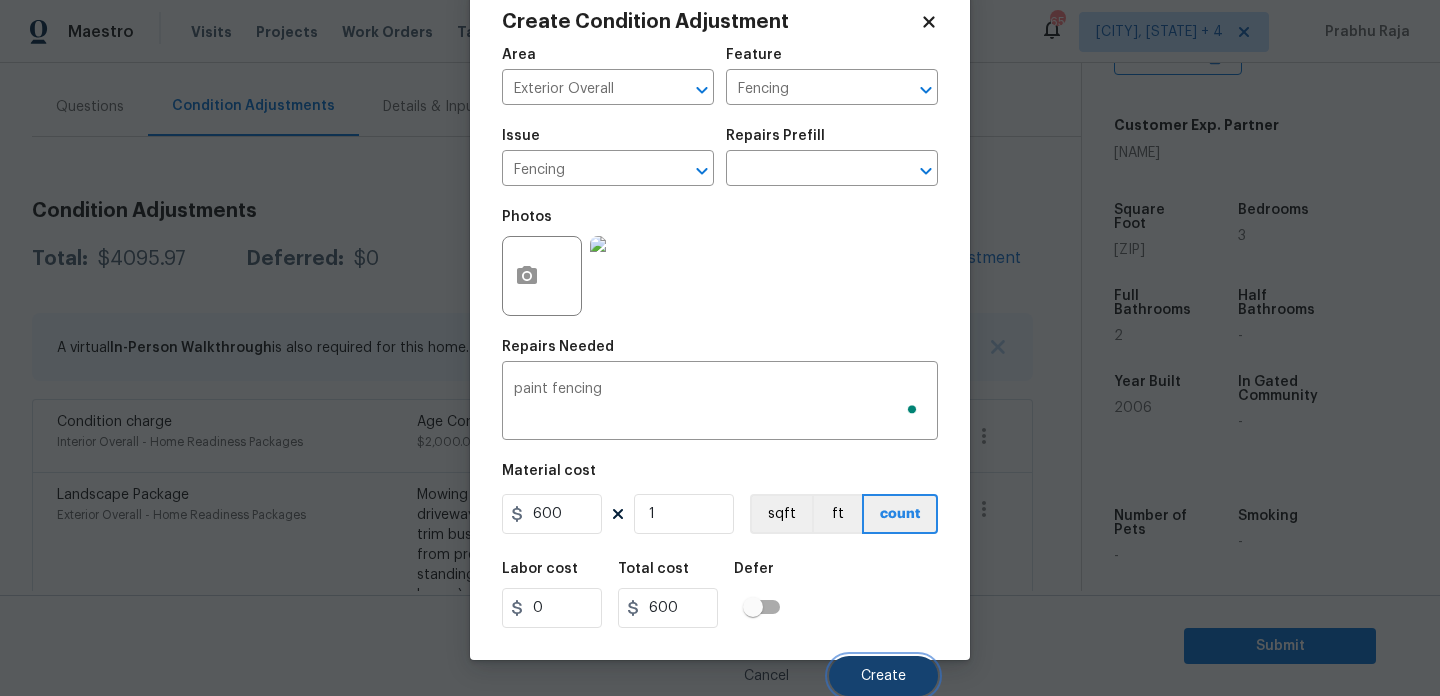 click on "Create" at bounding box center [883, 676] 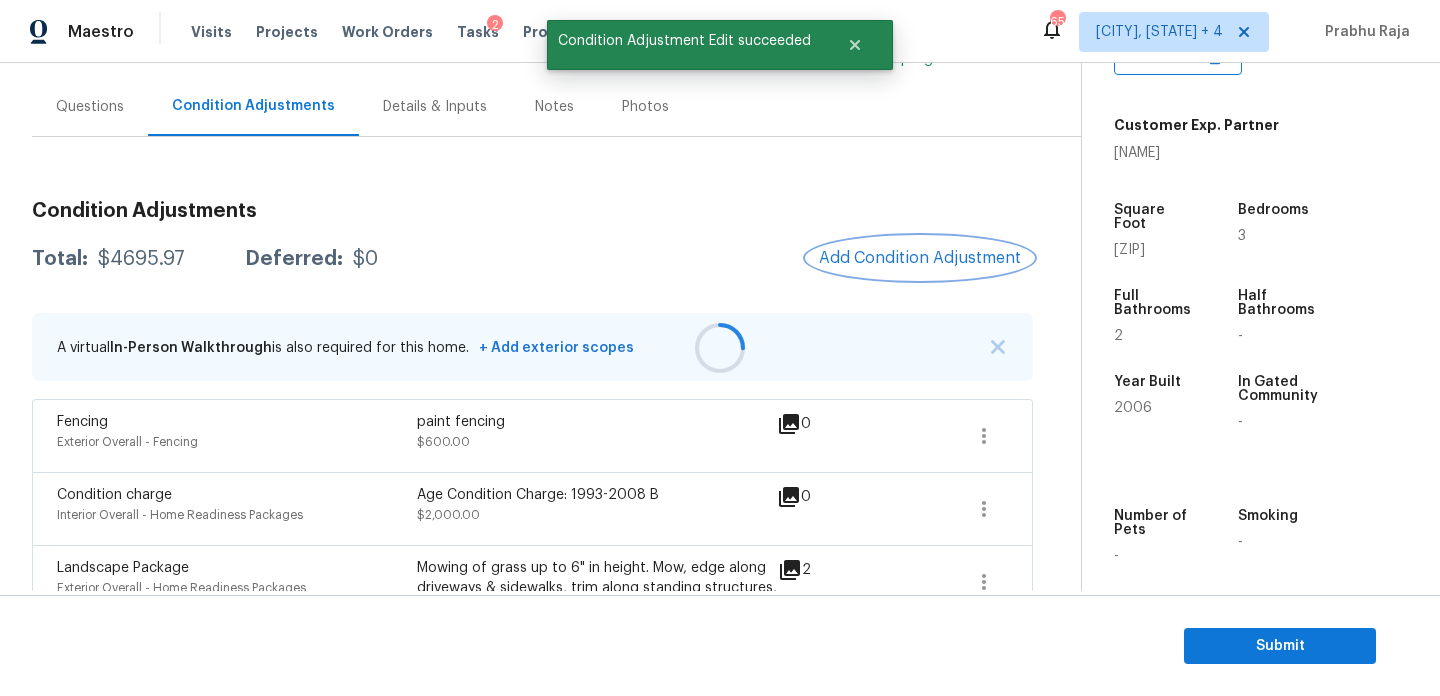 scroll, scrollTop: 0, scrollLeft: 0, axis: both 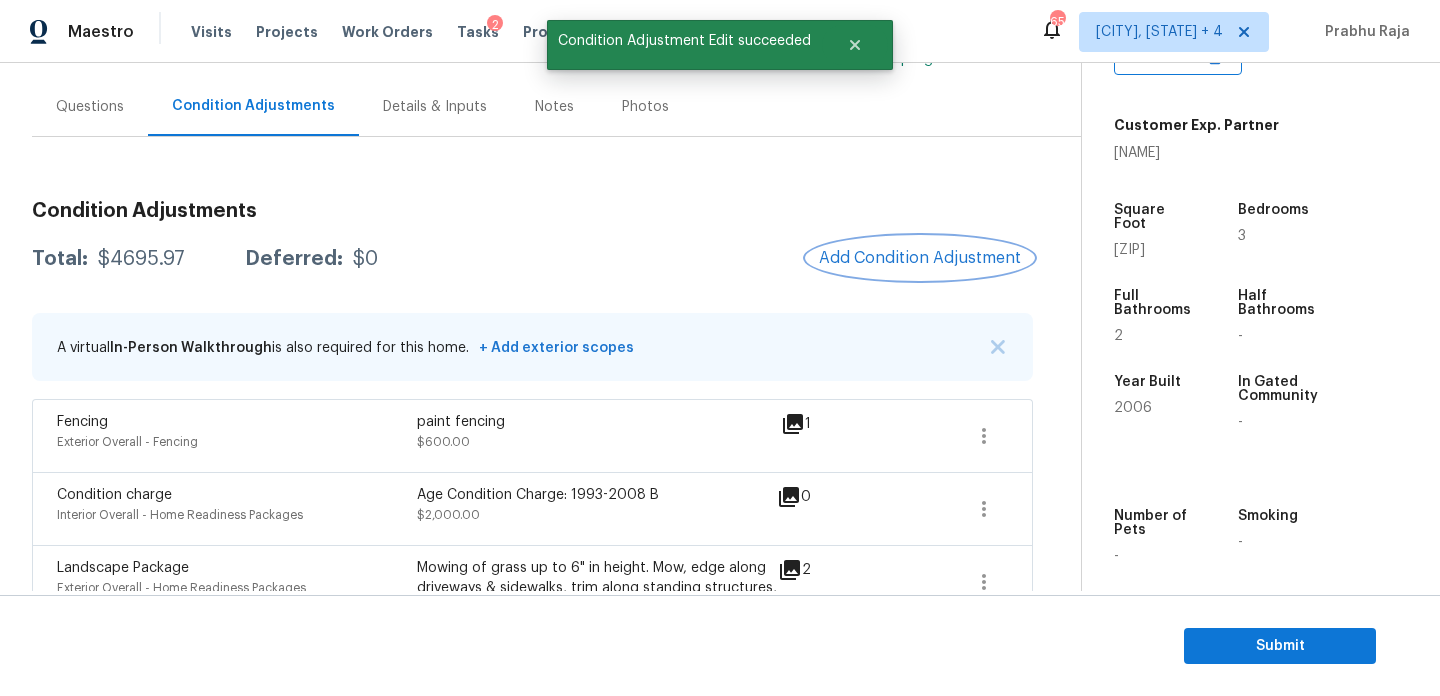 click on "Add Condition Adjustment" at bounding box center (920, 258) 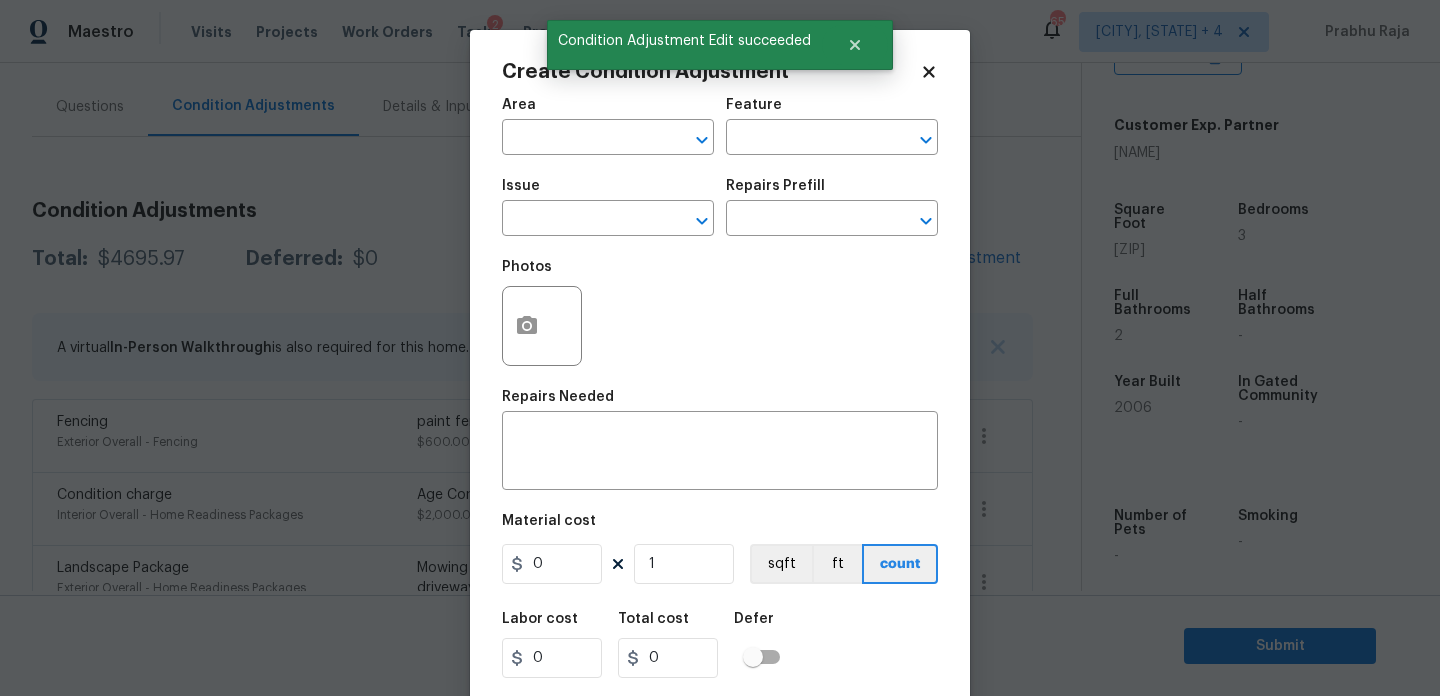 click on "Create Condition Adjustment Area ​ Feature ​ Issue ​ Repairs Prefill ​ Photos Repairs Needed x ​ Material cost 0 1 sqft ft count Labor cost 0 Total cost 0 Defer Cancel Create" at bounding box center (720, 370) 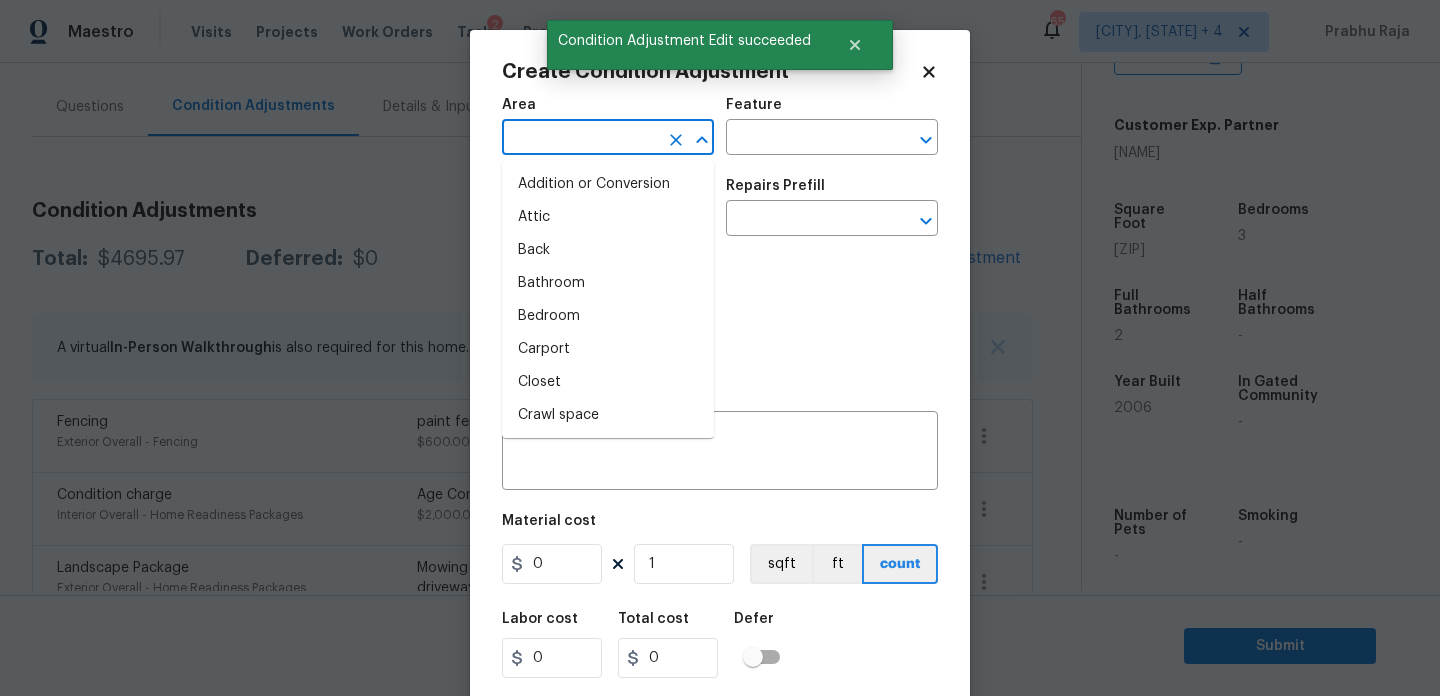 click at bounding box center [580, 139] 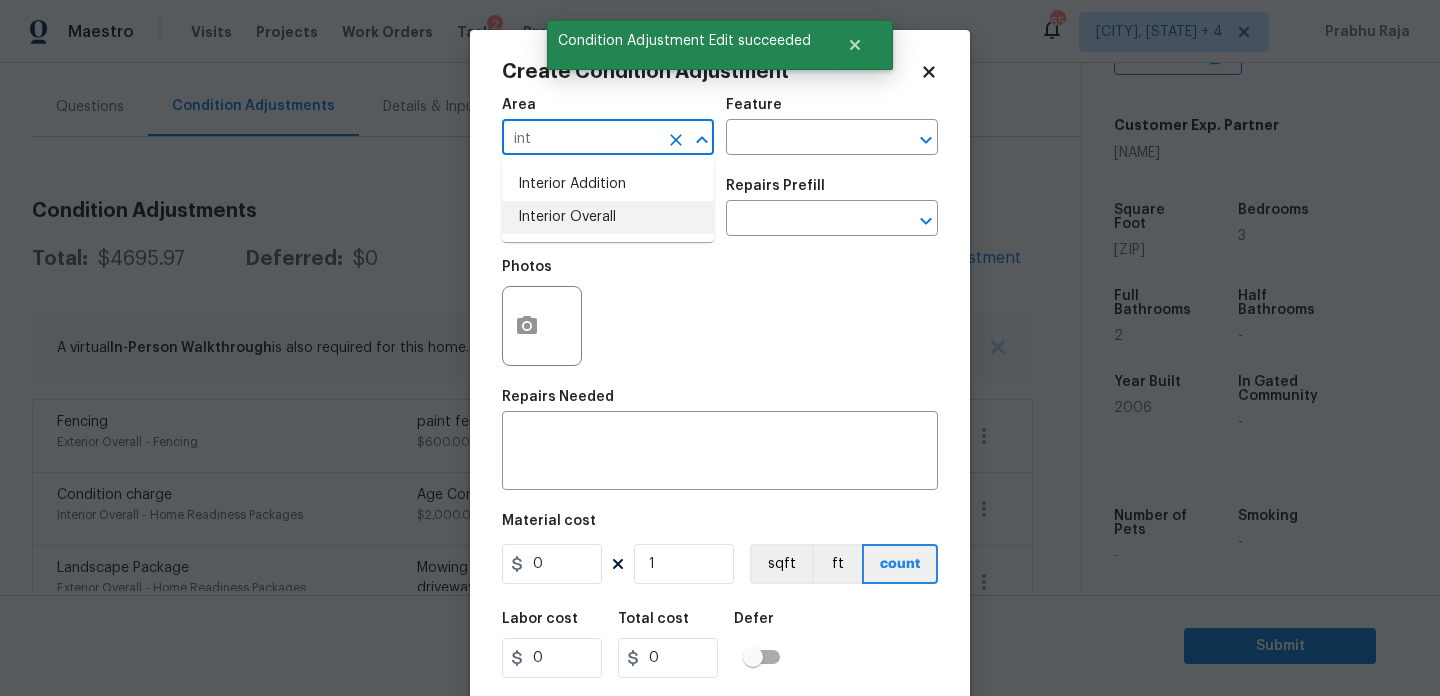 click on "Interior Overall" at bounding box center (608, 217) 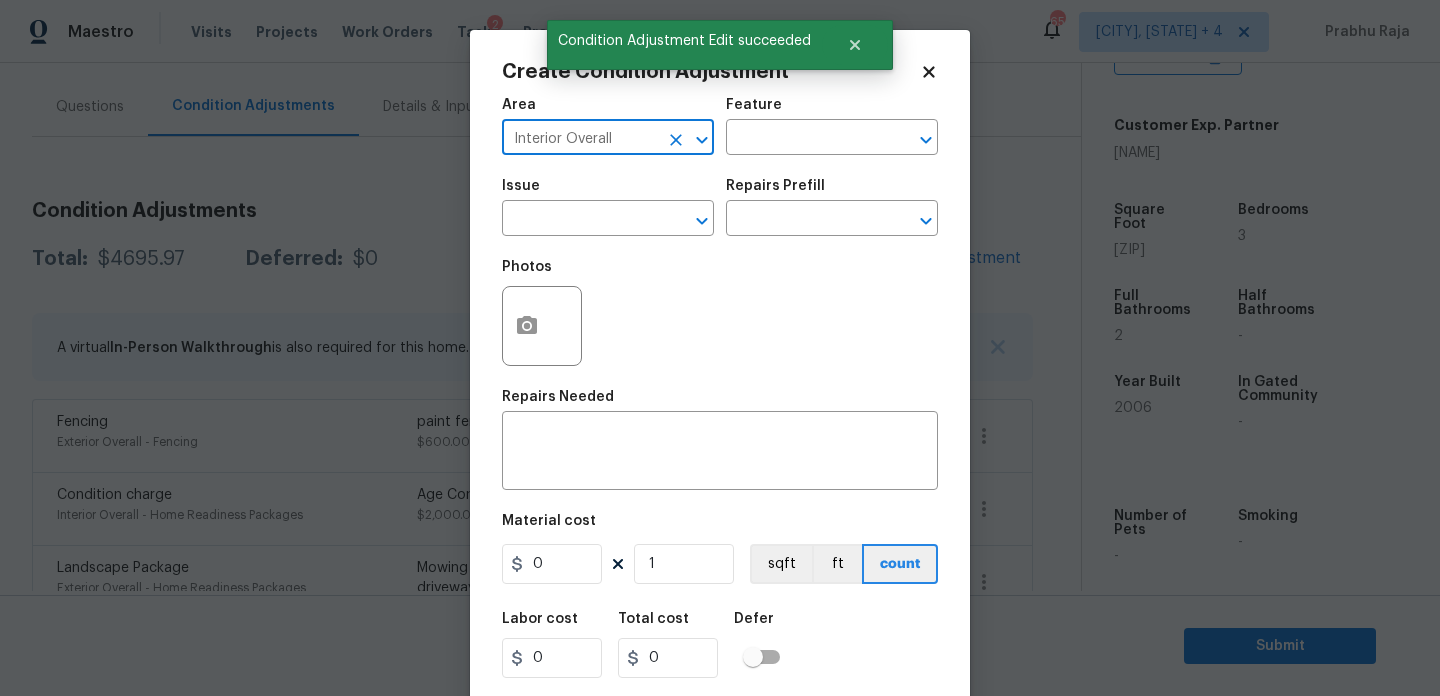 type on "Interior Overall" 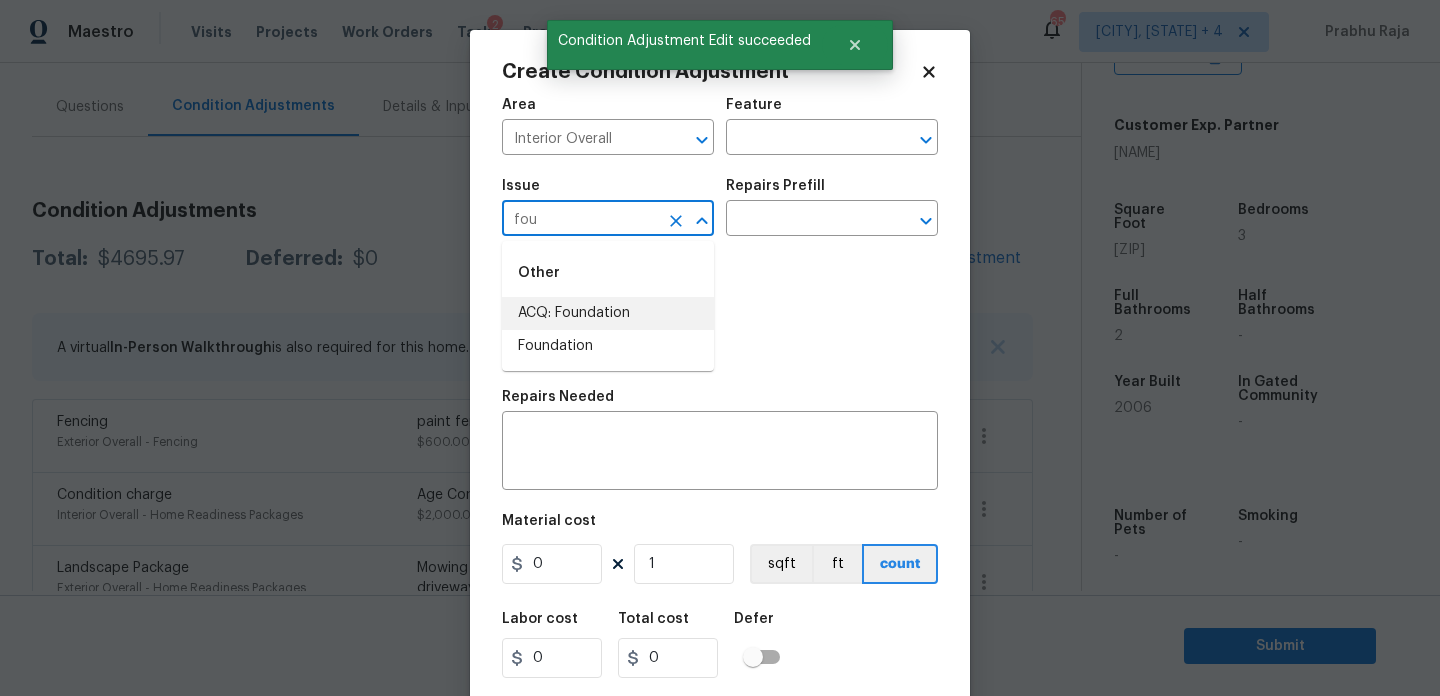 click on "ACQ: Foundation" at bounding box center (608, 313) 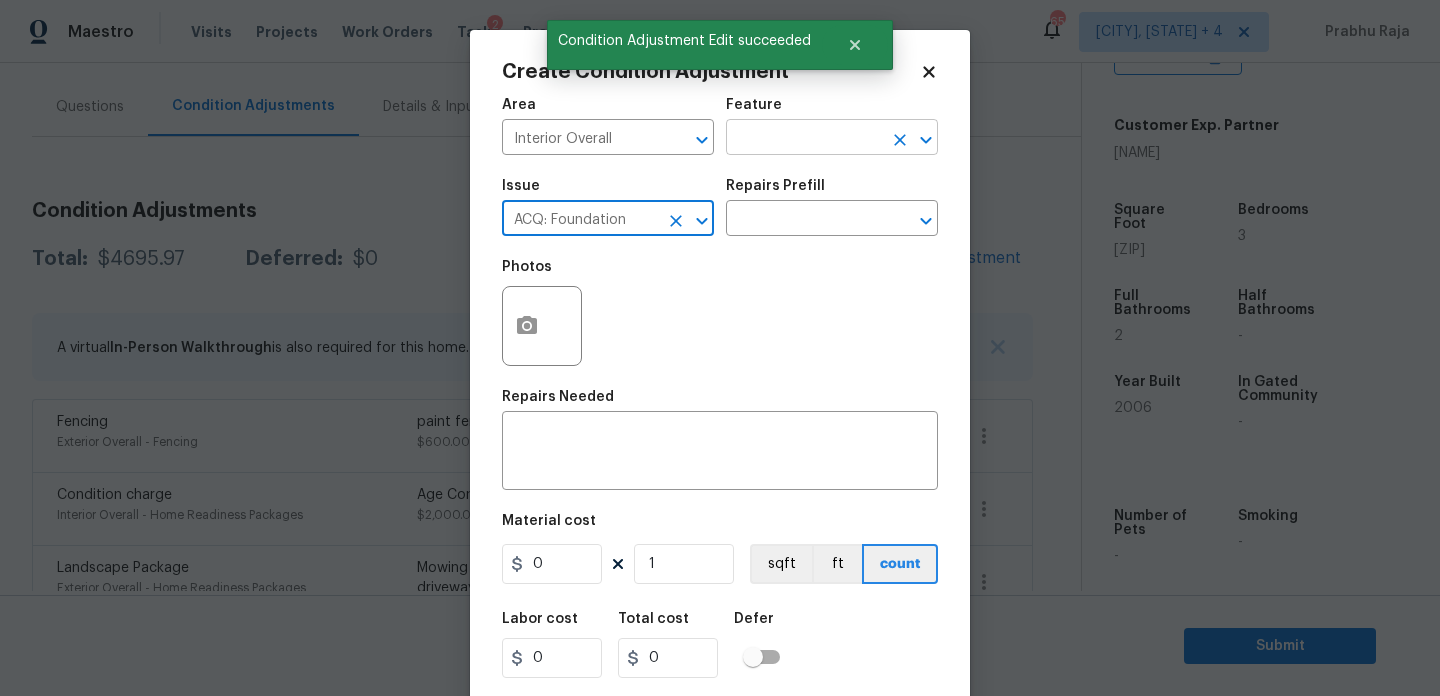 type on "ACQ: Foundation" 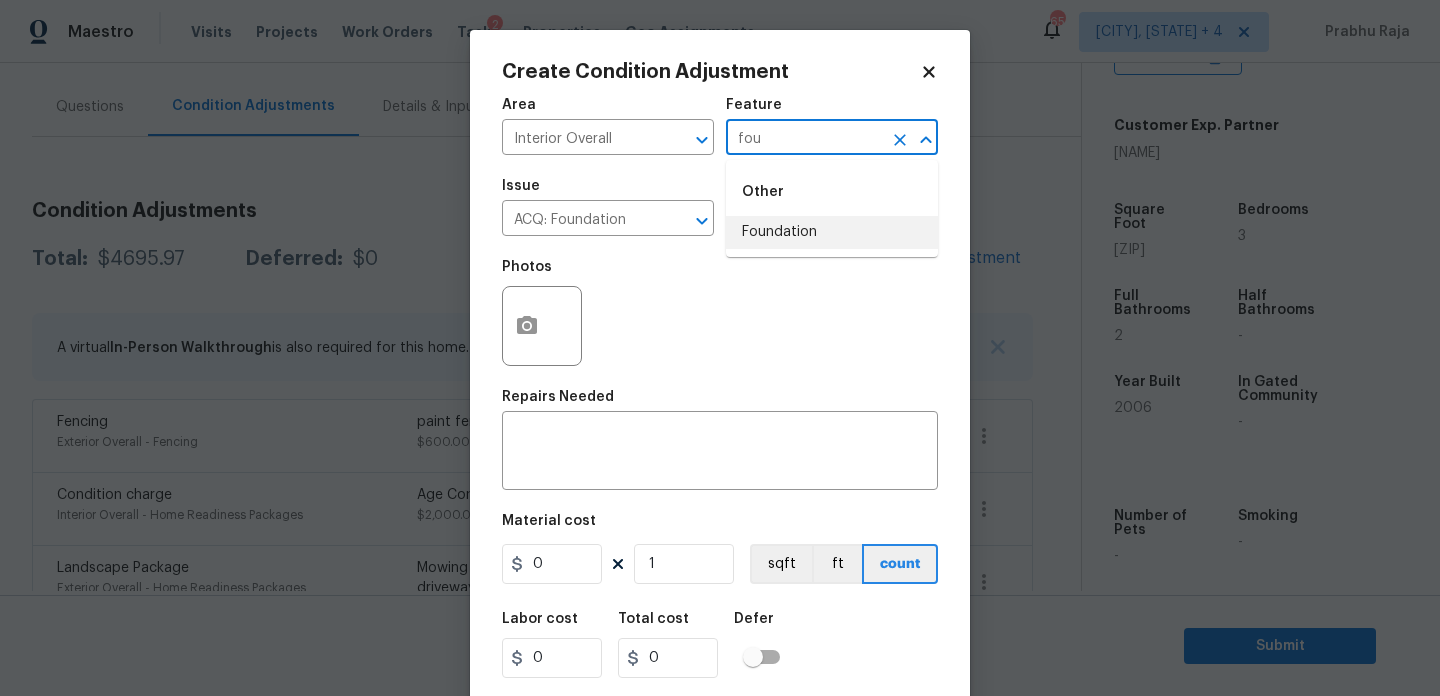 click on "Foundation" at bounding box center (832, 232) 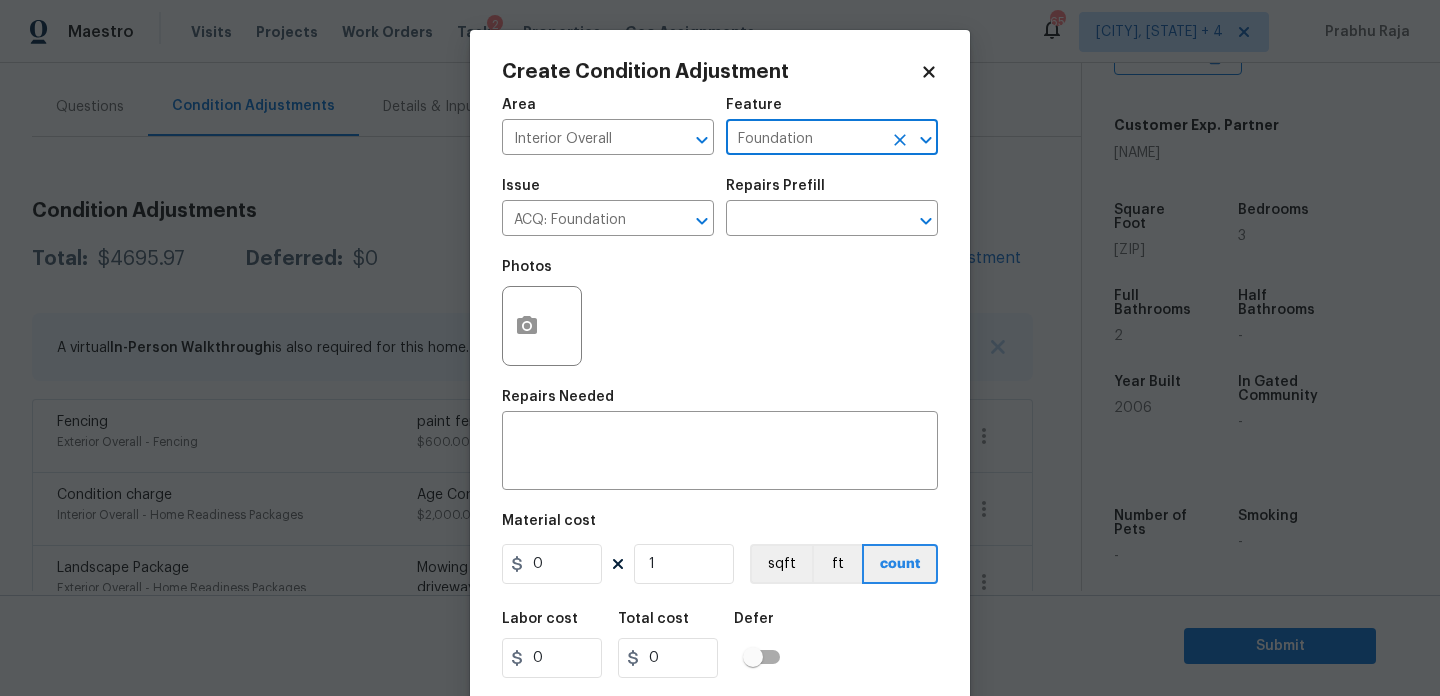 type on "Foundation" 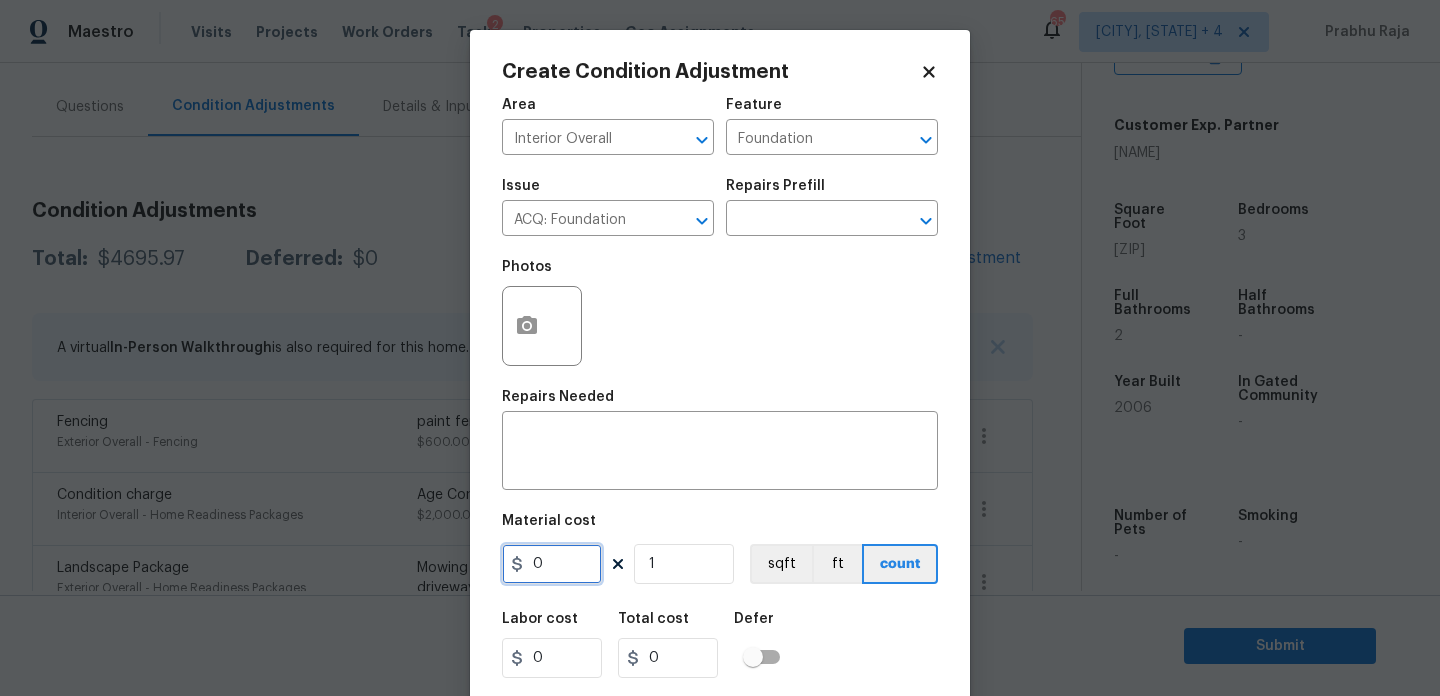 click on "0" at bounding box center [552, 564] 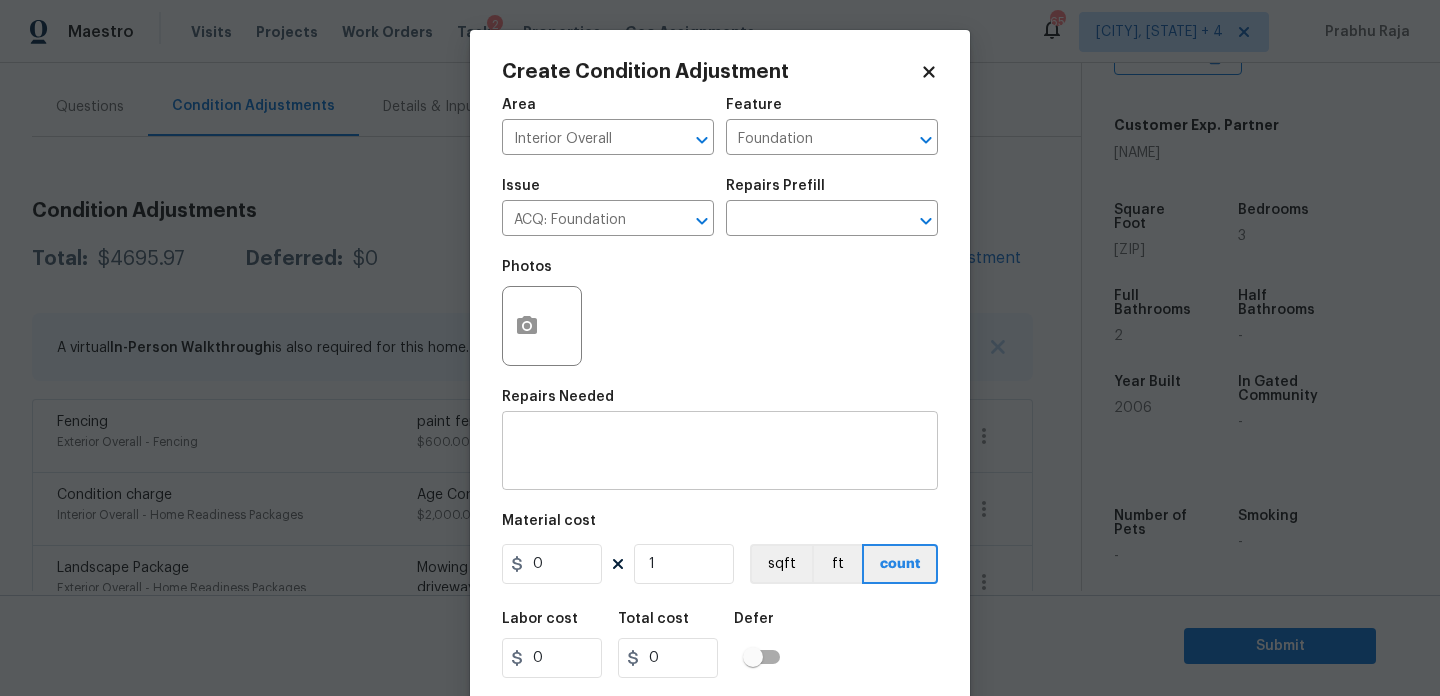 click at bounding box center (720, 453) 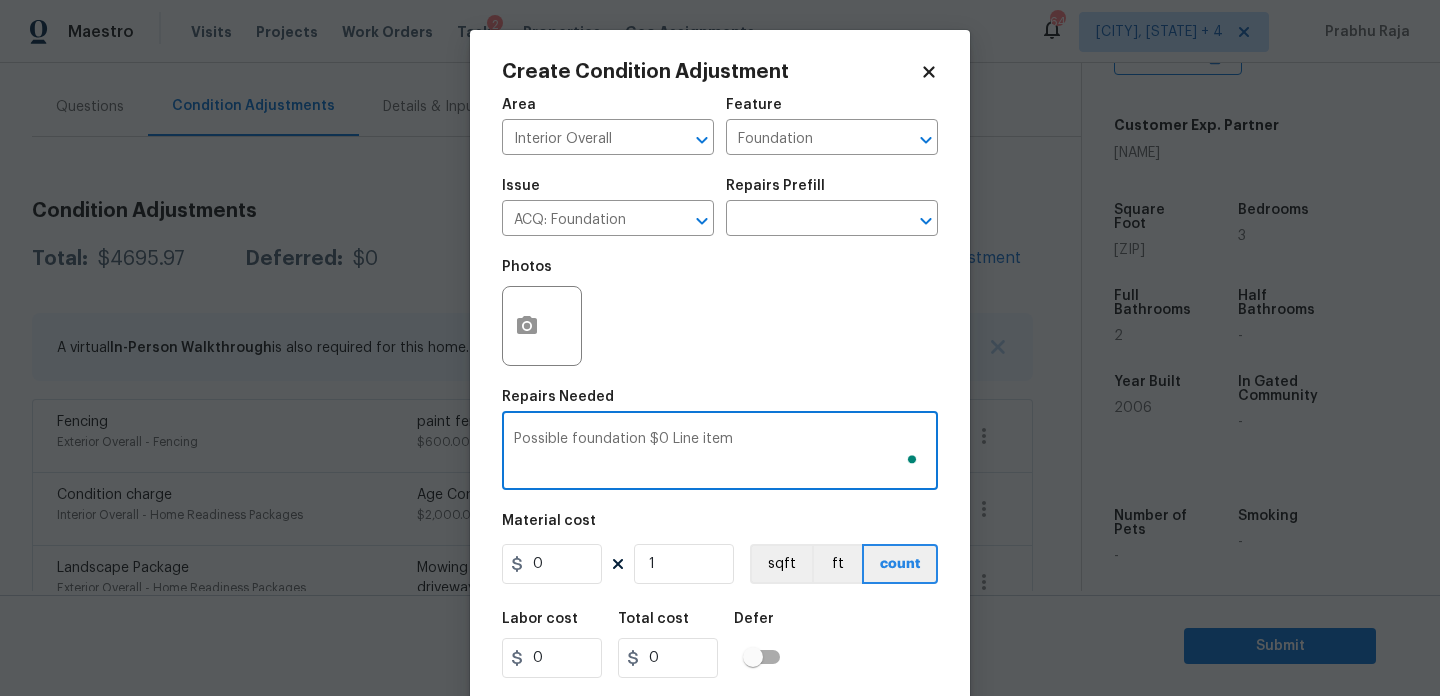 type on "Possible foundation $0 Line item" 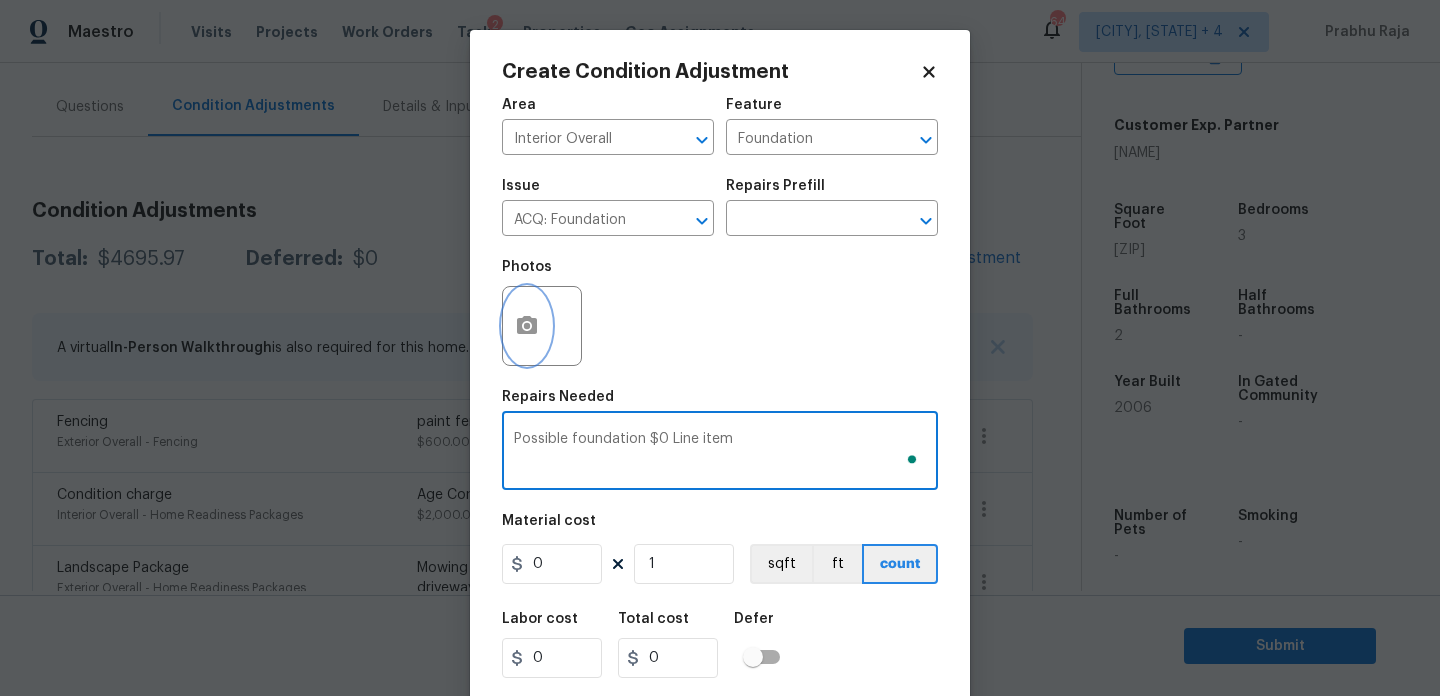 click 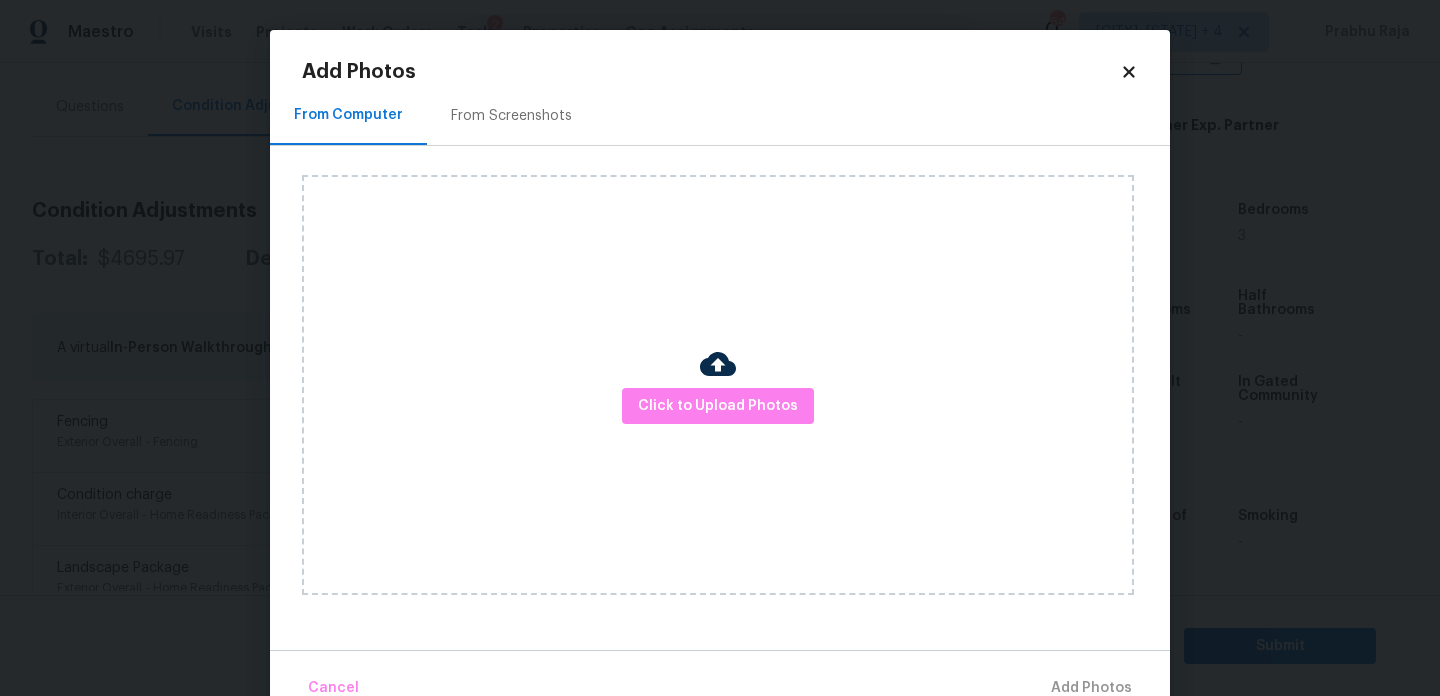 click on "Click to Upload Photos" at bounding box center [718, 385] 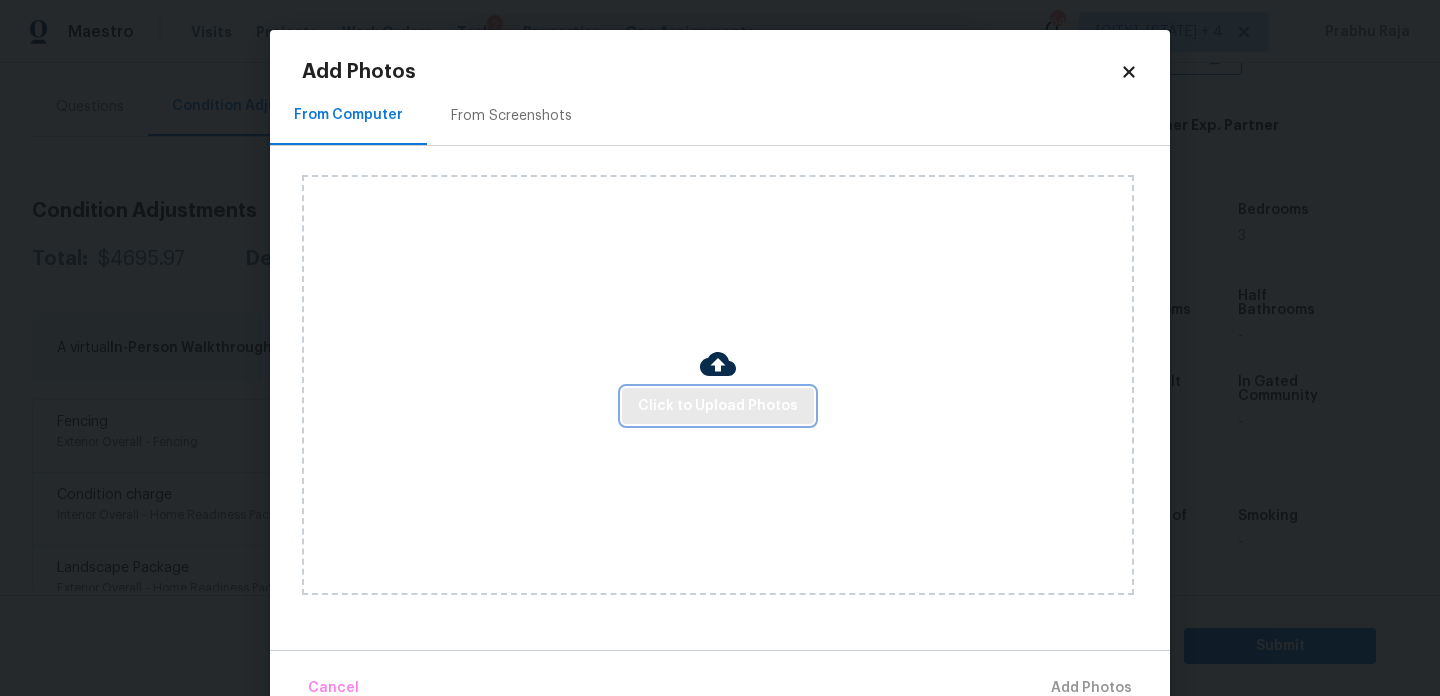 click on "Click to Upload Photos" at bounding box center [718, 406] 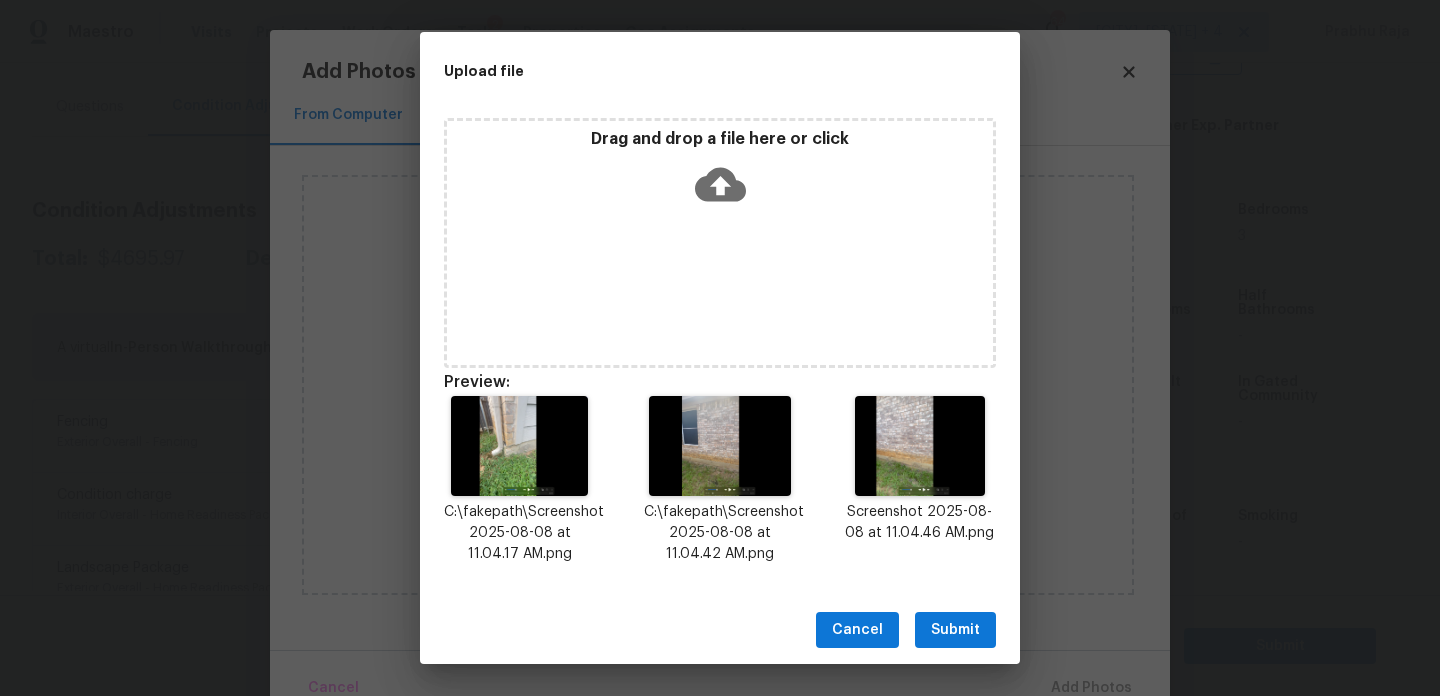 click on "Submit" at bounding box center (955, 630) 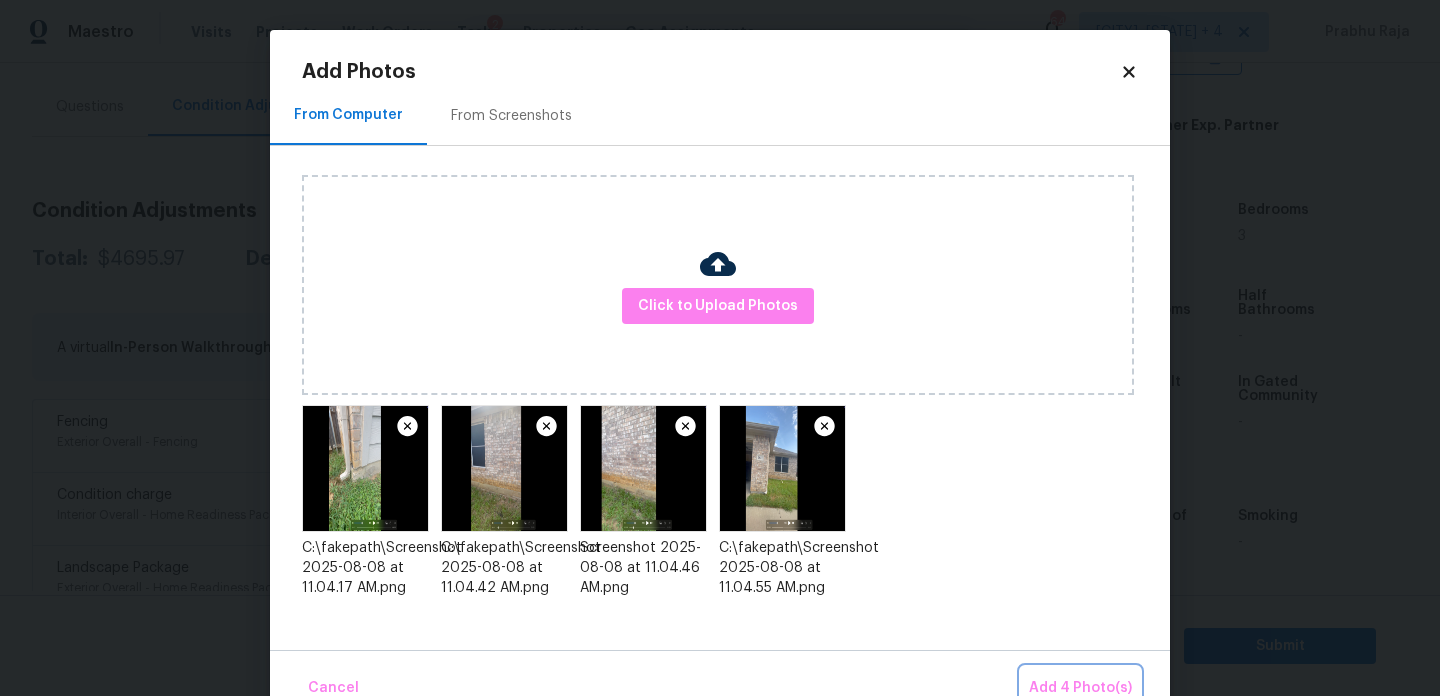 click on "Add 4 Photo(s)" at bounding box center (1080, 688) 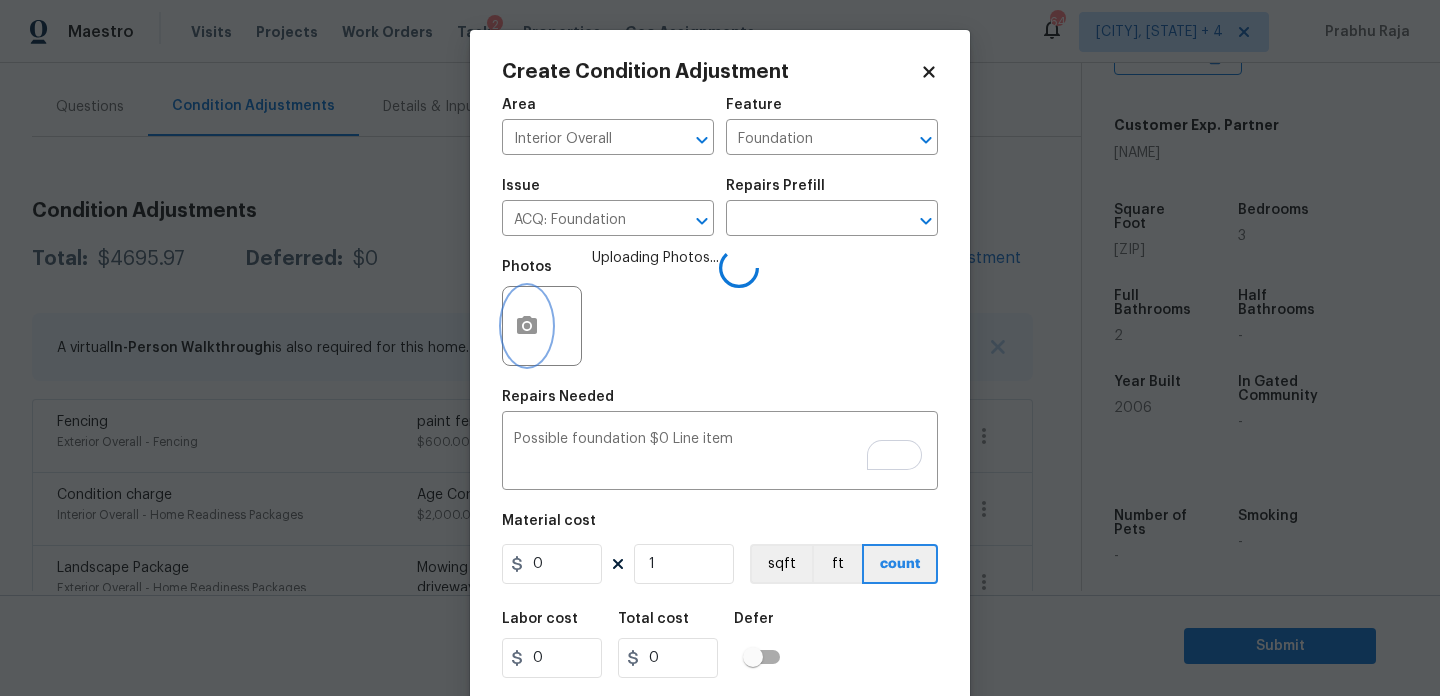 scroll, scrollTop: 51, scrollLeft: 0, axis: vertical 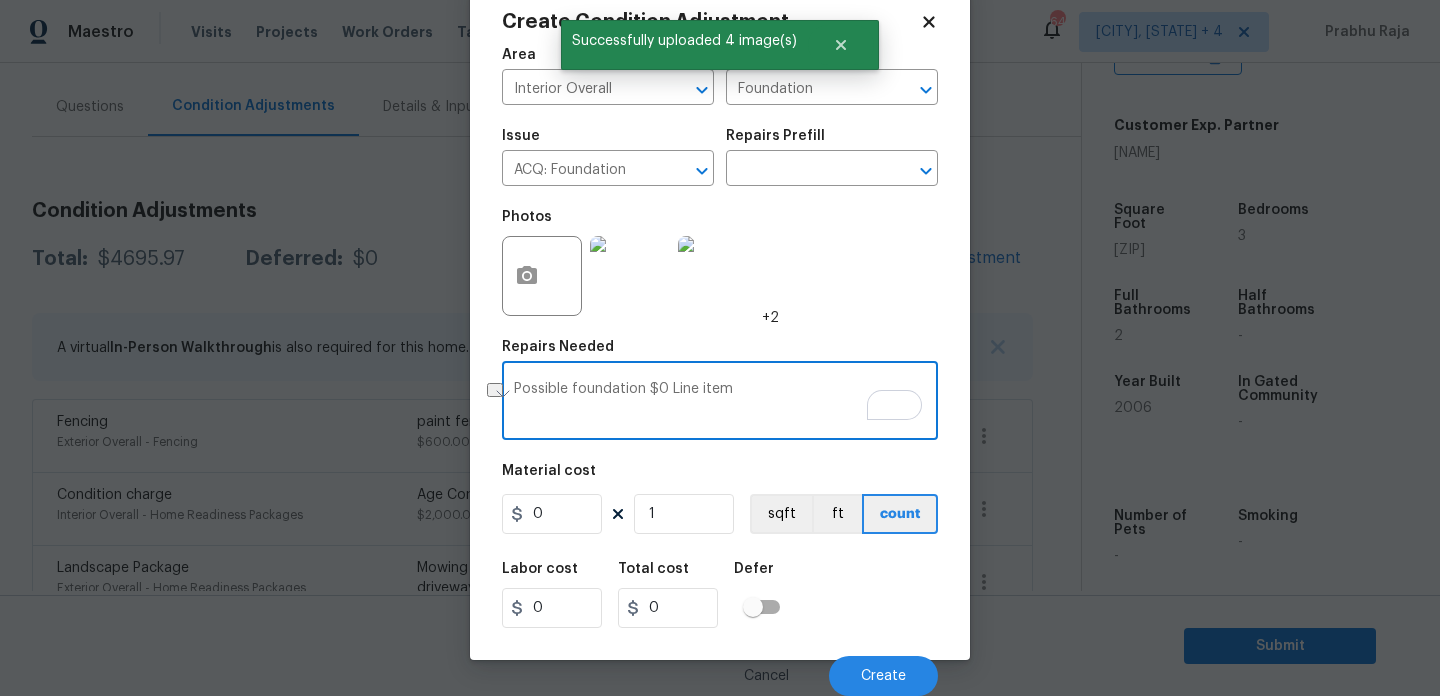 drag, startPoint x: 739, startPoint y: 388, endPoint x: 645, endPoint y: 388, distance: 94 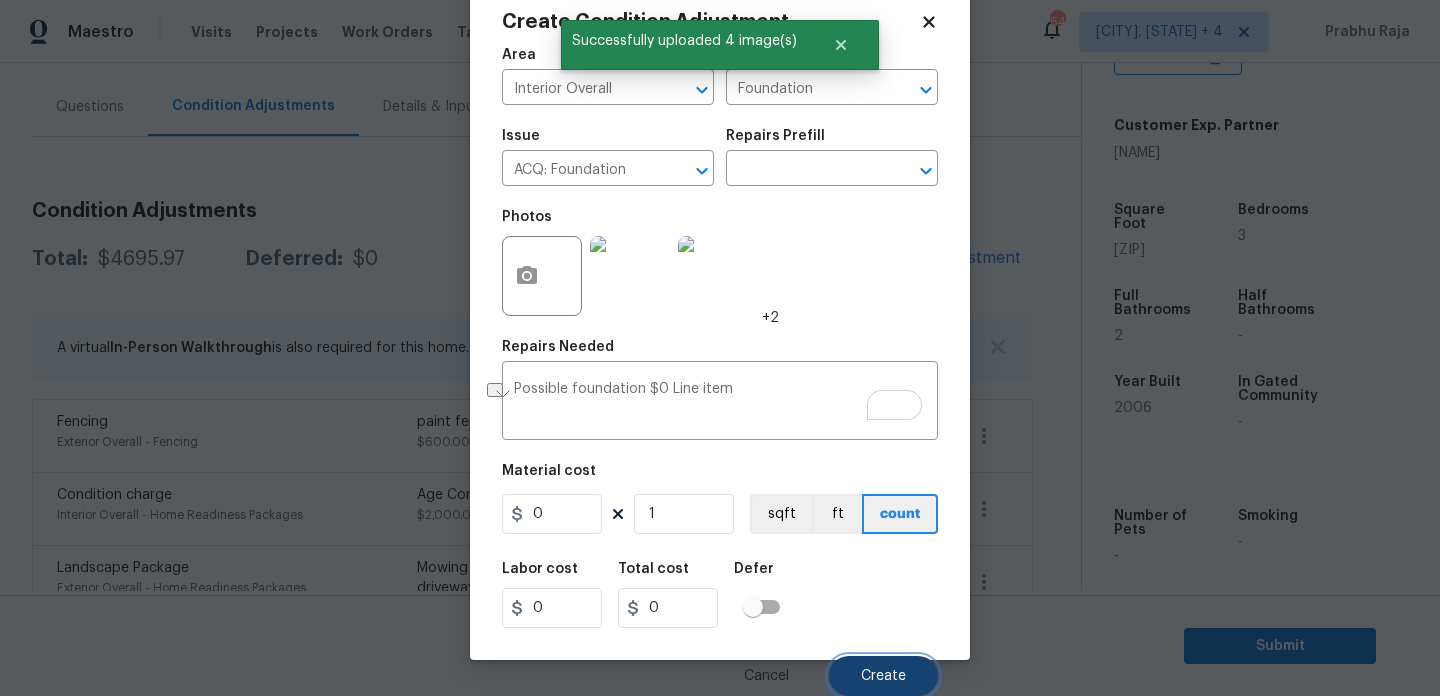 click on "Create" at bounding box center [883, 676] 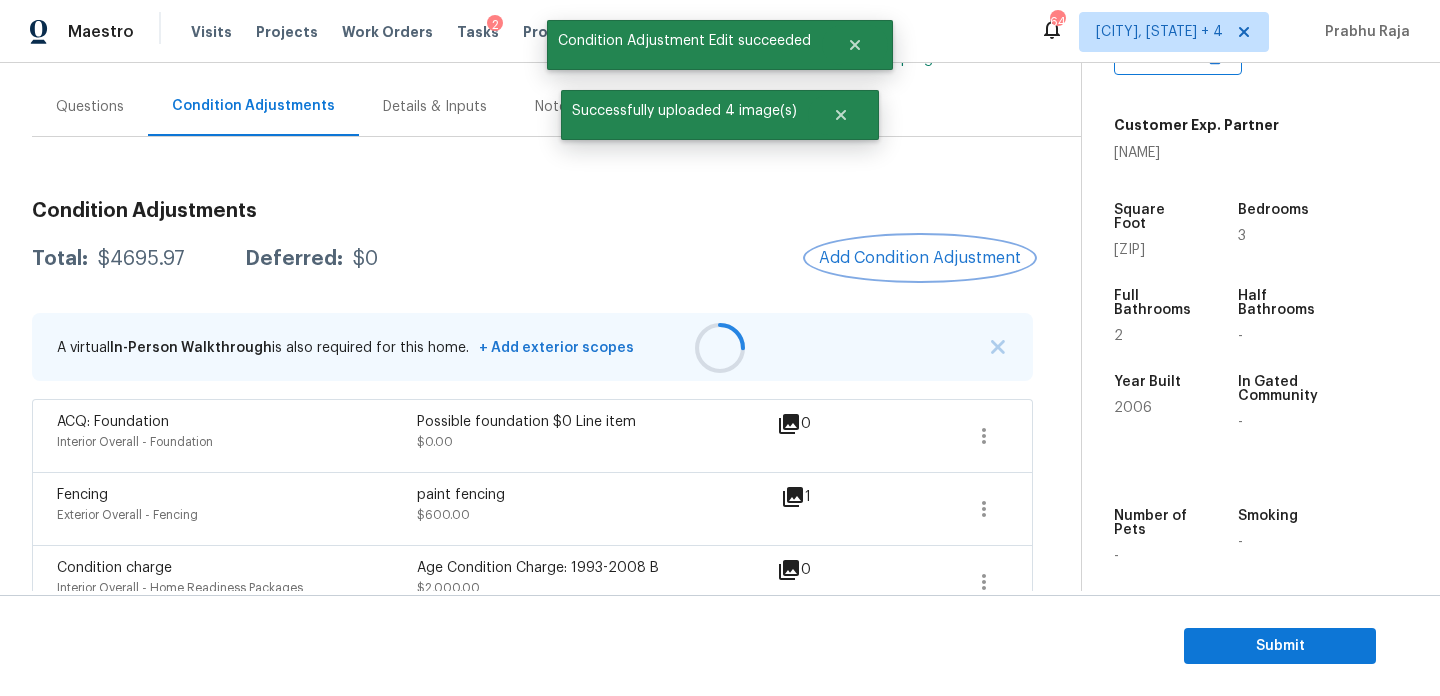 scroll, scrollTop: 0, scrollLeft: 0, axis: both 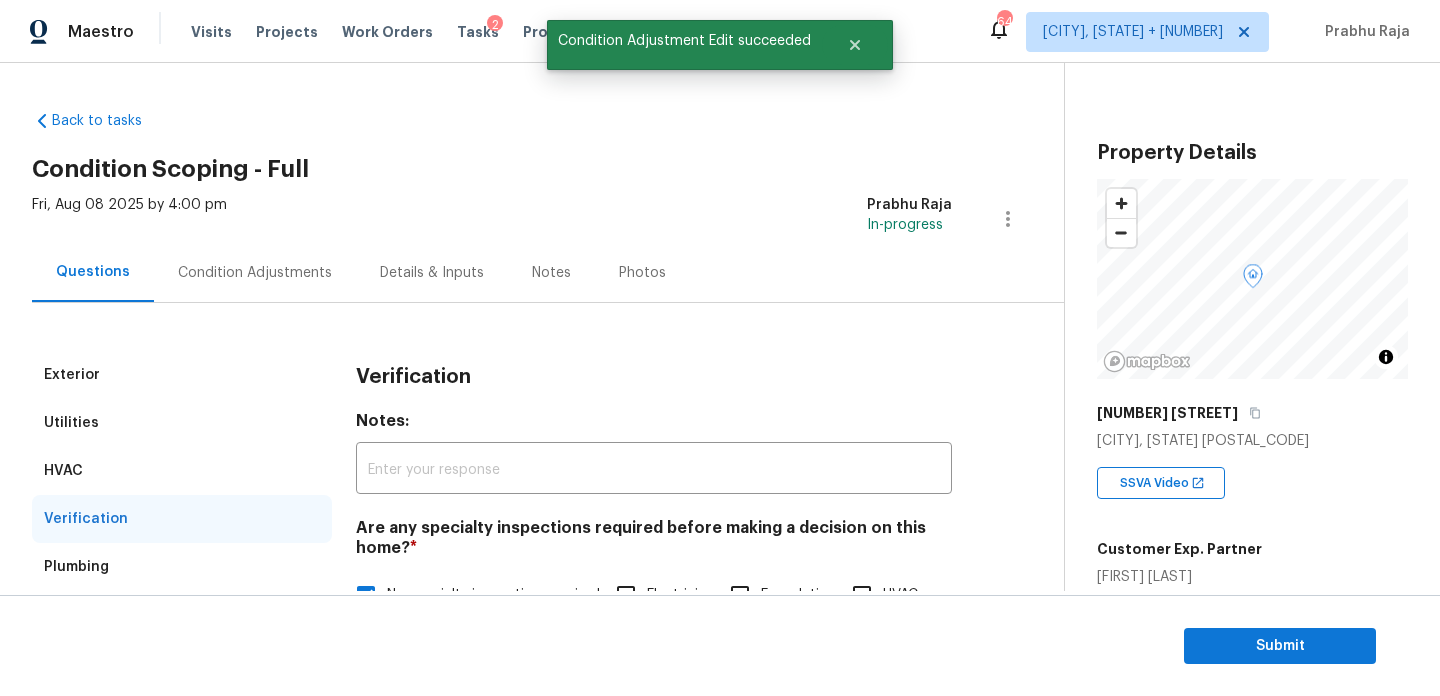 click on "ALO- @0: 38, 0: 05 , @0: 13 (exterior videos), though the foundation looks to be in good condition, Flagged it for review" at bounding box center [654, 975] 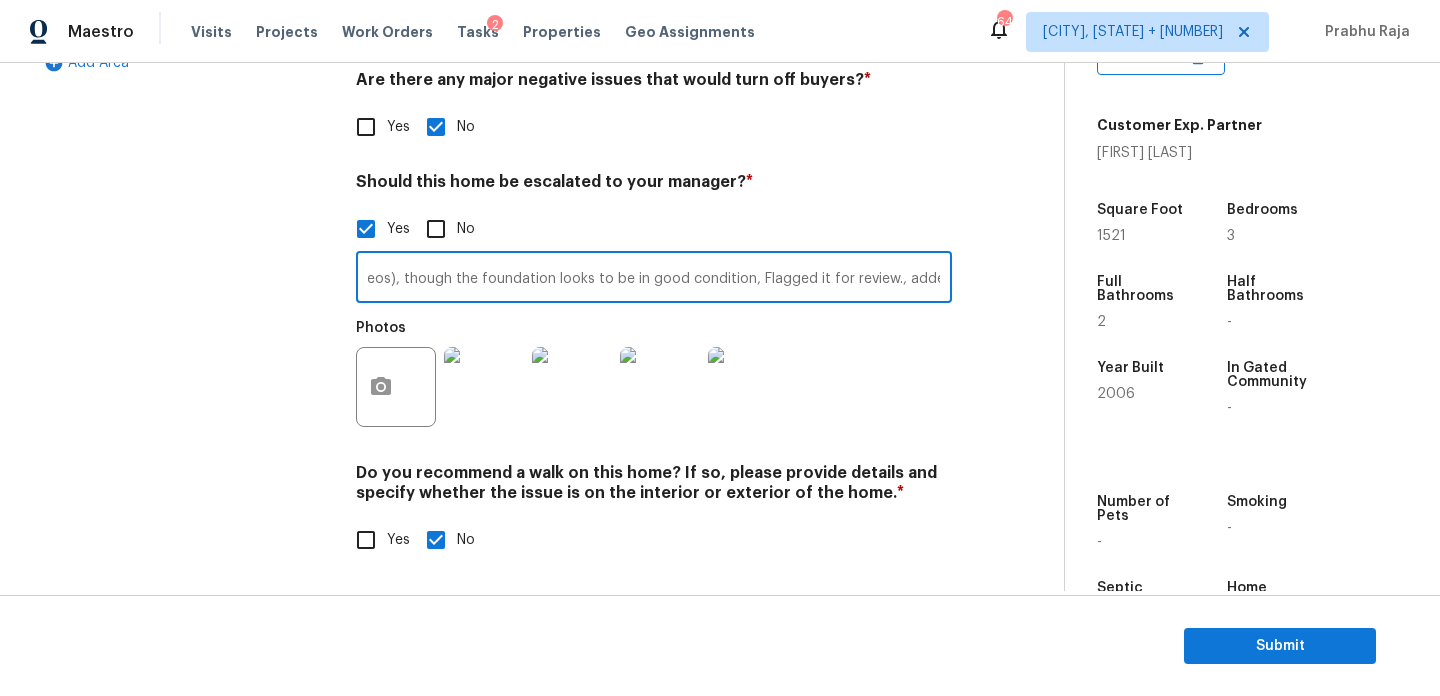 scroll, scrollTop: 0, scrollLeft: 349, axis: horizontal 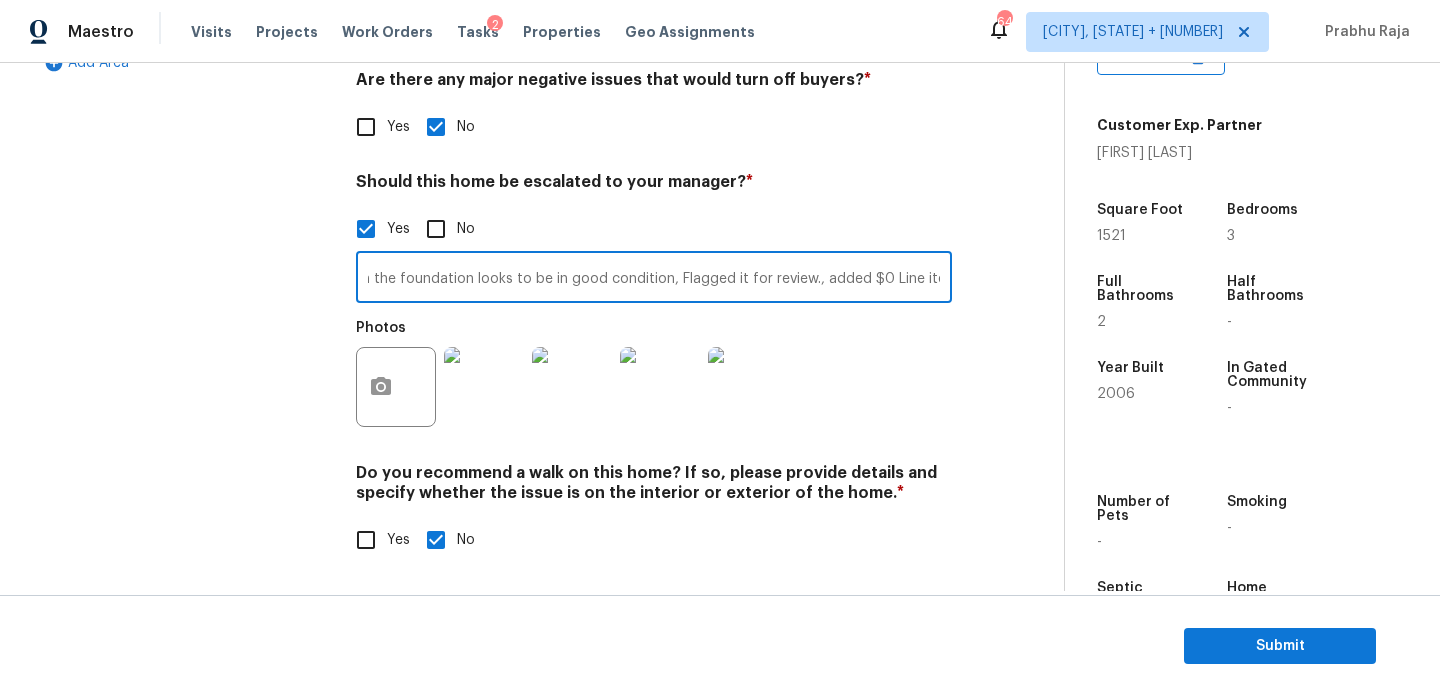 type on "ALO- @0: 38, 0: 05 , @0: 13 (exterior videos), though the foundation looks to be in good condition, Flagged it for review., added $0 Line item" 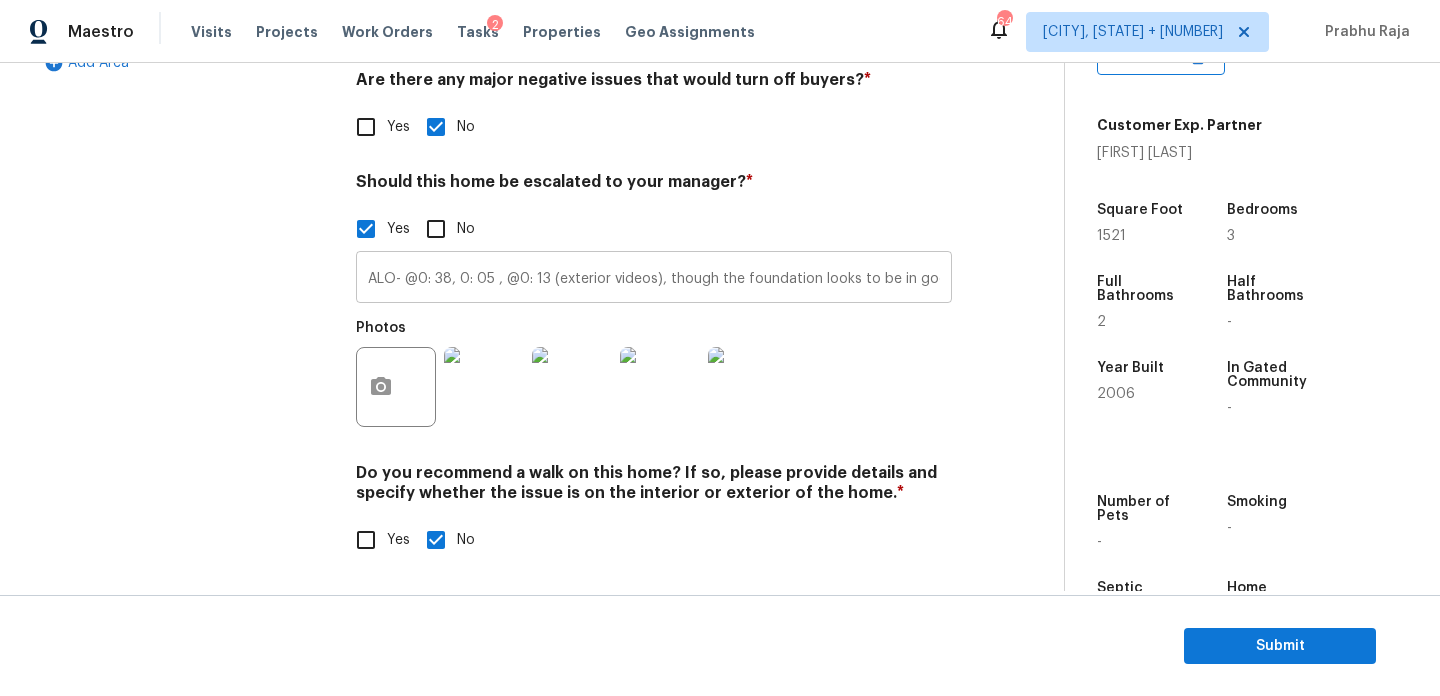 click on "ALO- @0: 38, 0: 05 , @0: 13 (exterior videos), though the foundation looks to be in good condition, Flagged it for review., added $0 Line item" at bounding box center (654, 279) 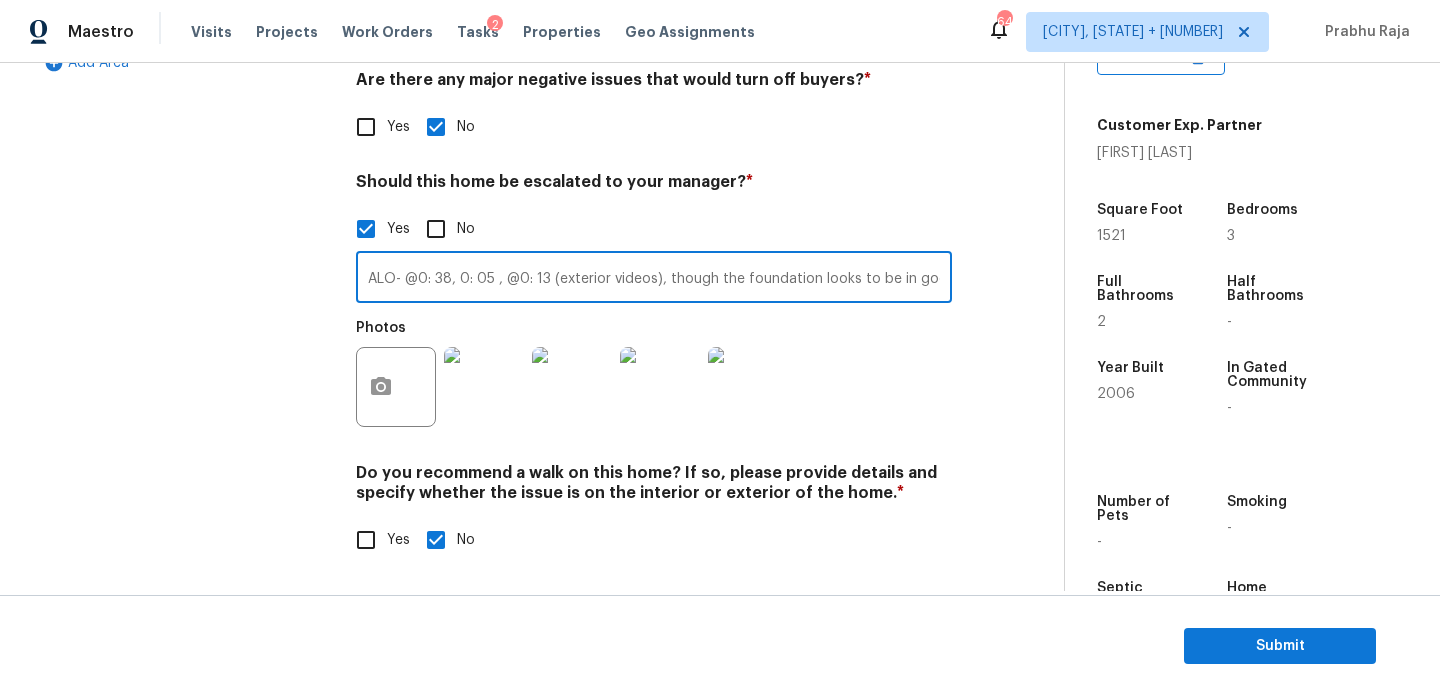 scroll, scrollTop: 0, scrollLeft: 350, axis: horizontal 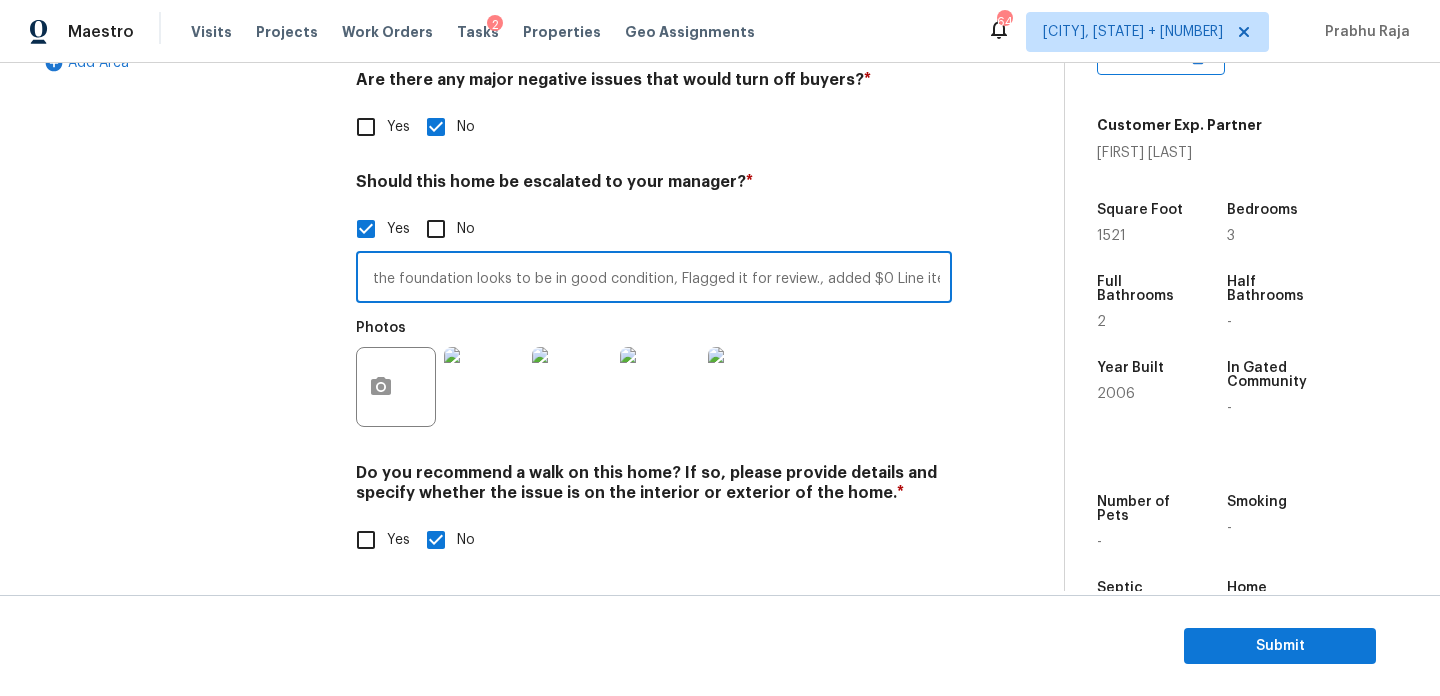 click on "Photos" at bounding box center [654, 374] 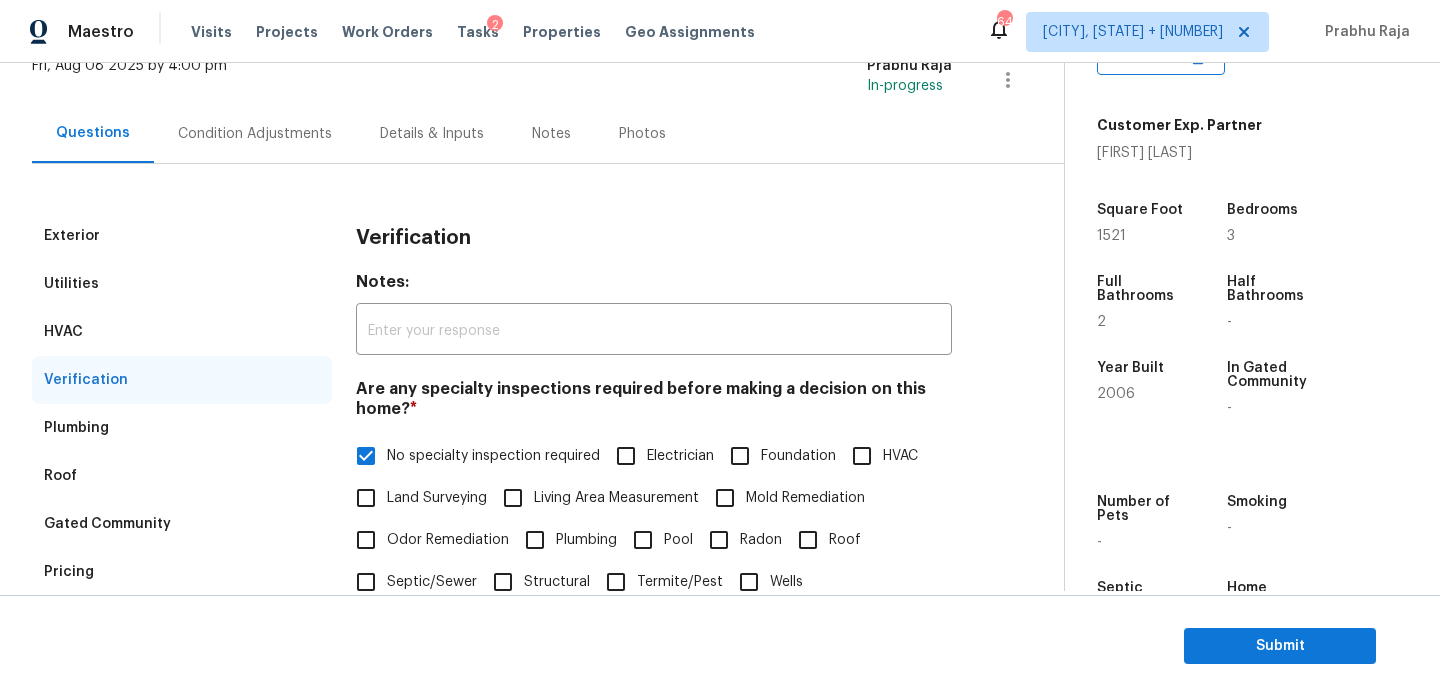 scroll, scrollTop: 72, scrollLeft: 0, axis: vertical 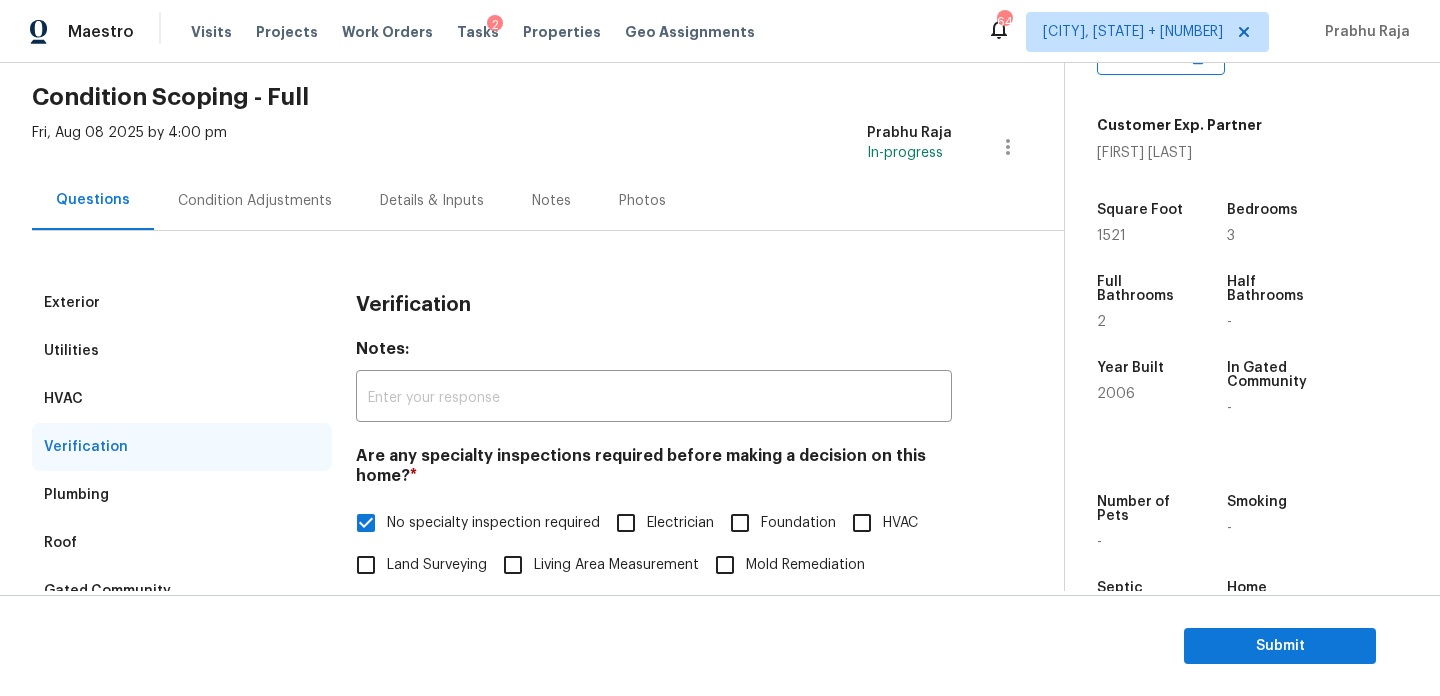 click on "Condition Adjustments" at bounding box center (255, 200) 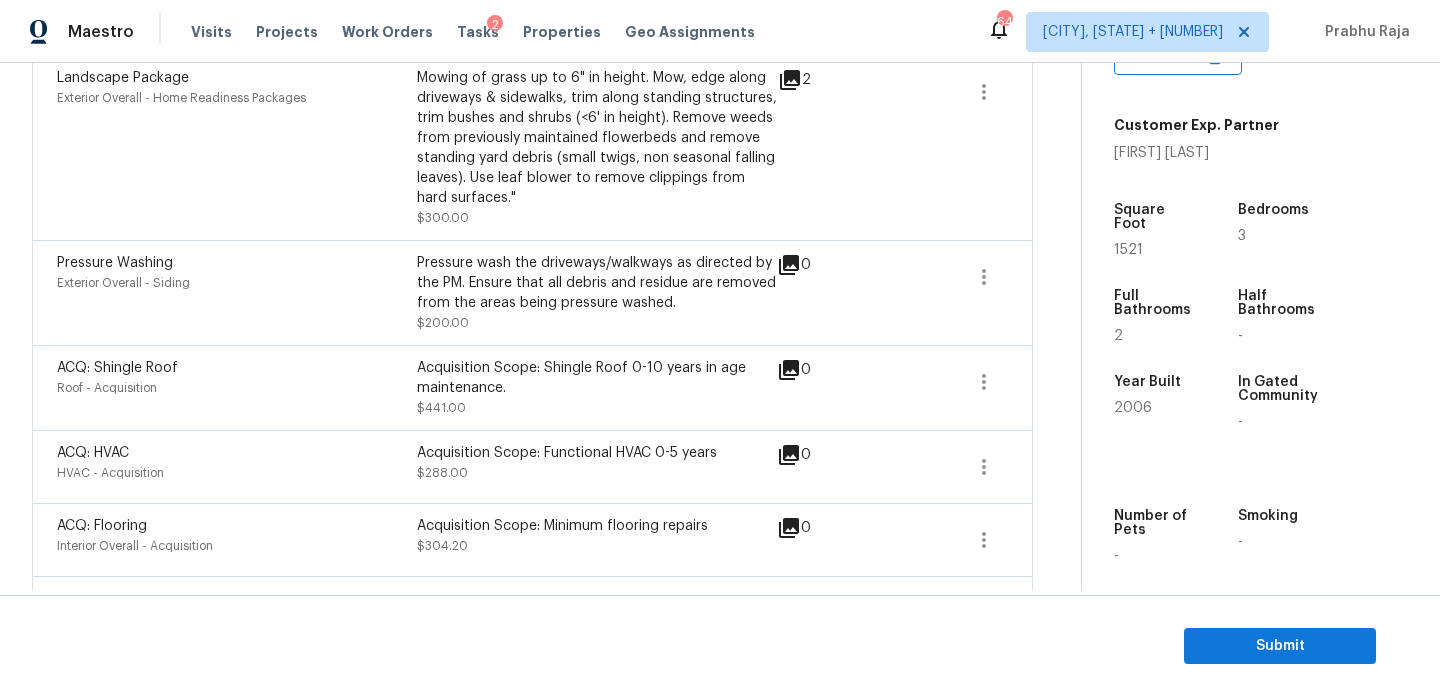 scroll, scrollTop: 808, scrollLeft: 0, axis: vertical 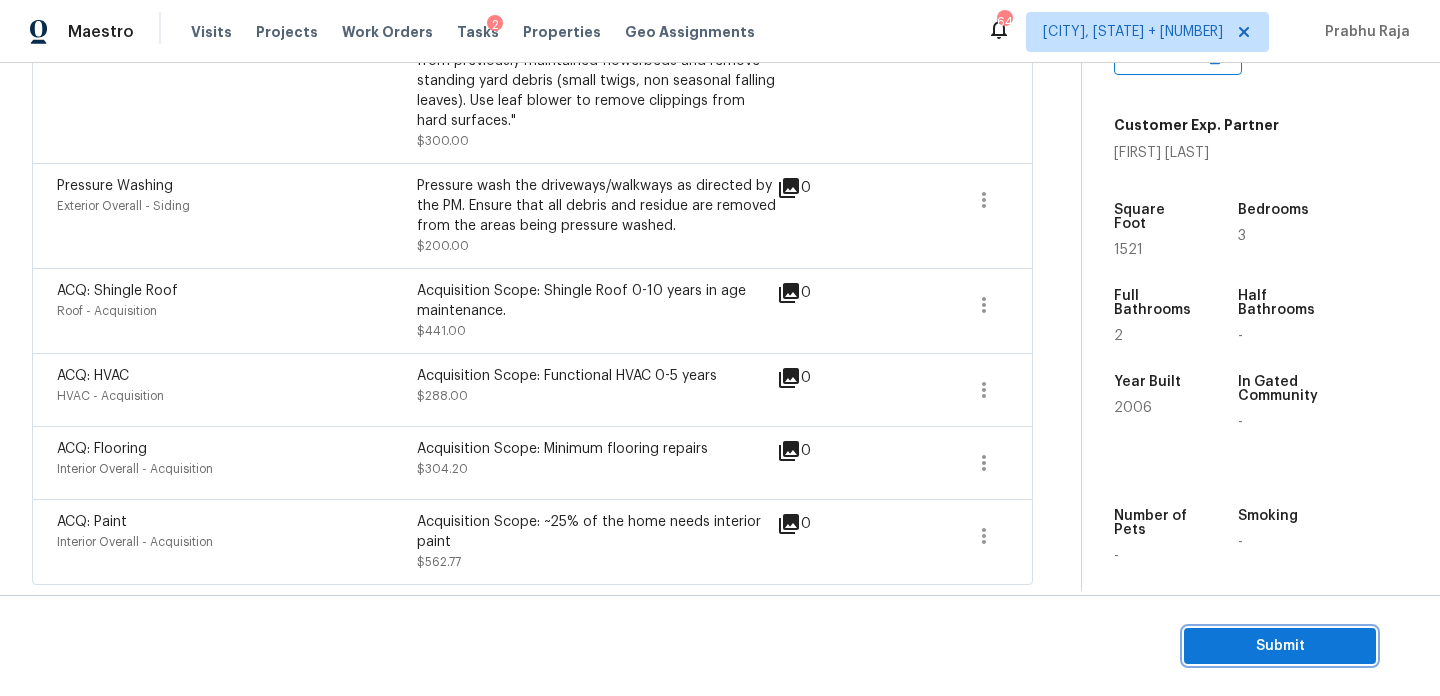click on "Submit" at bounding box center (1280, 646) 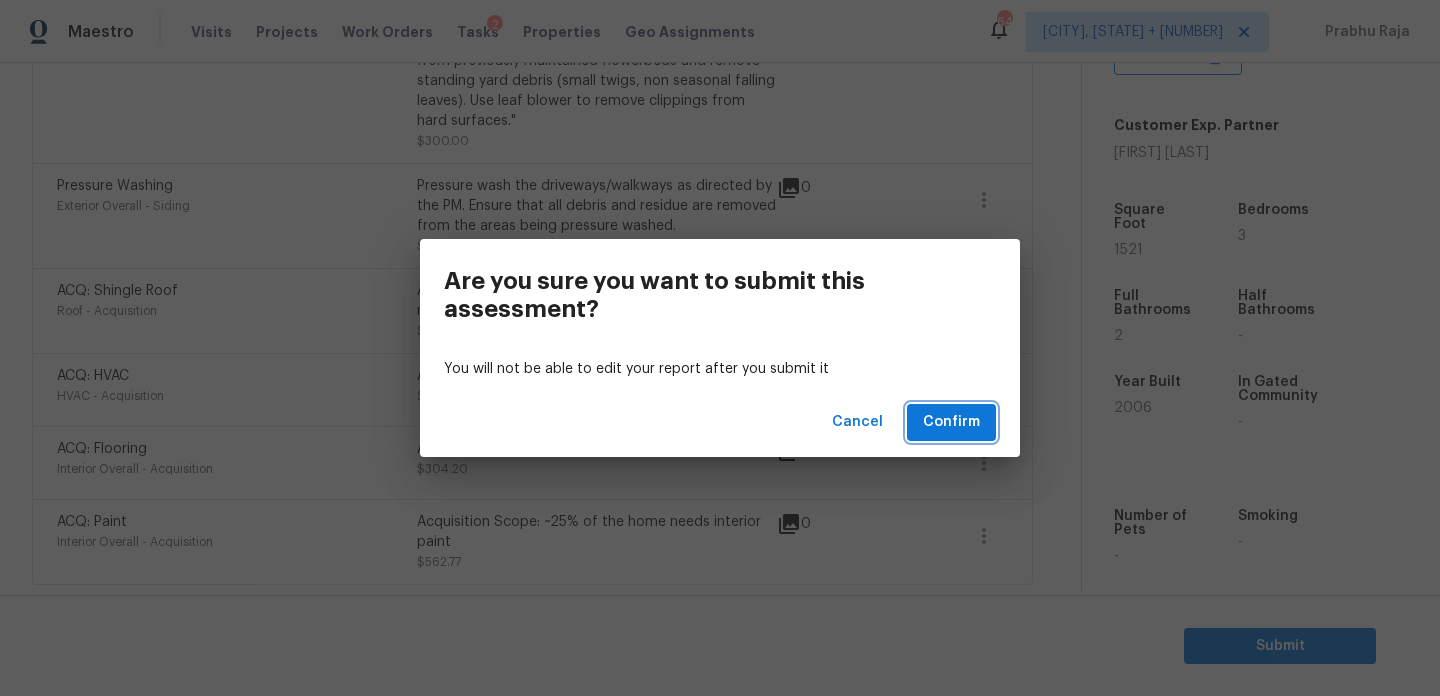 click on "Confirm" at bounding box center [951, 422] 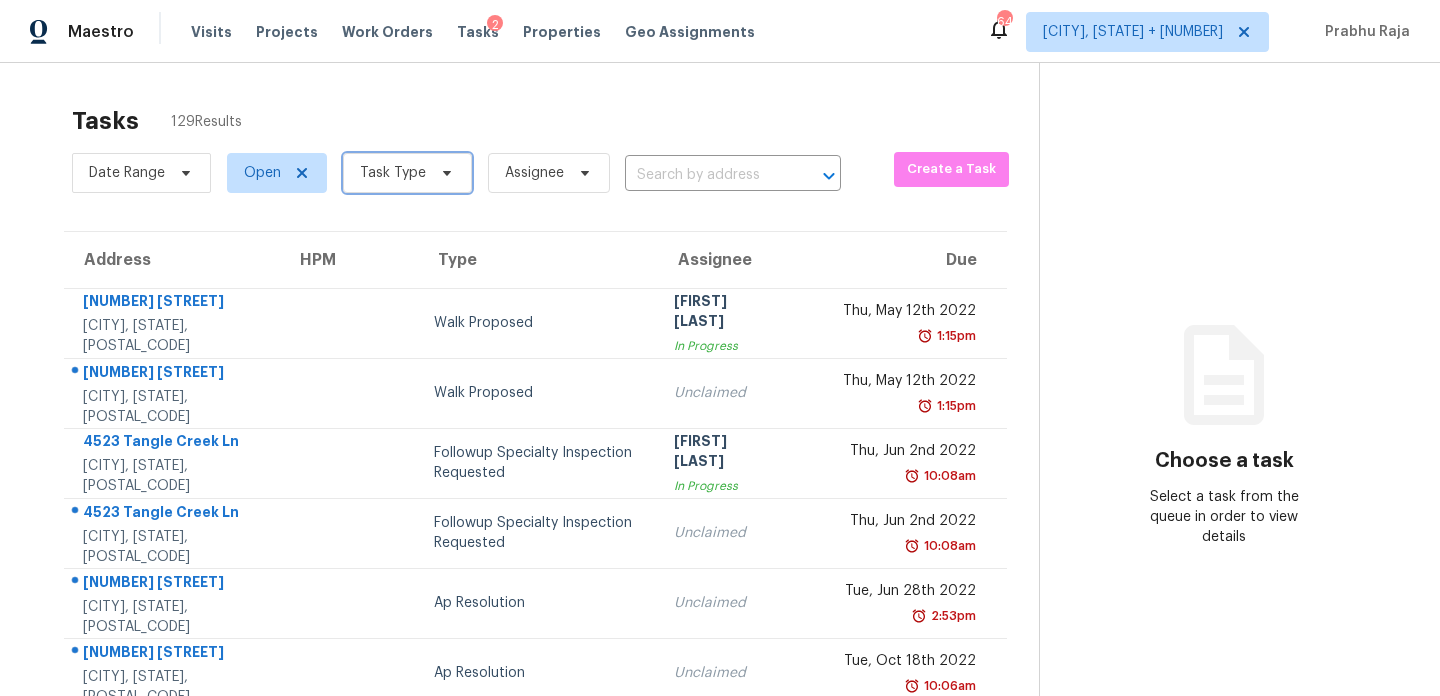 click on "Task Type" at bounding box center (393, 173) 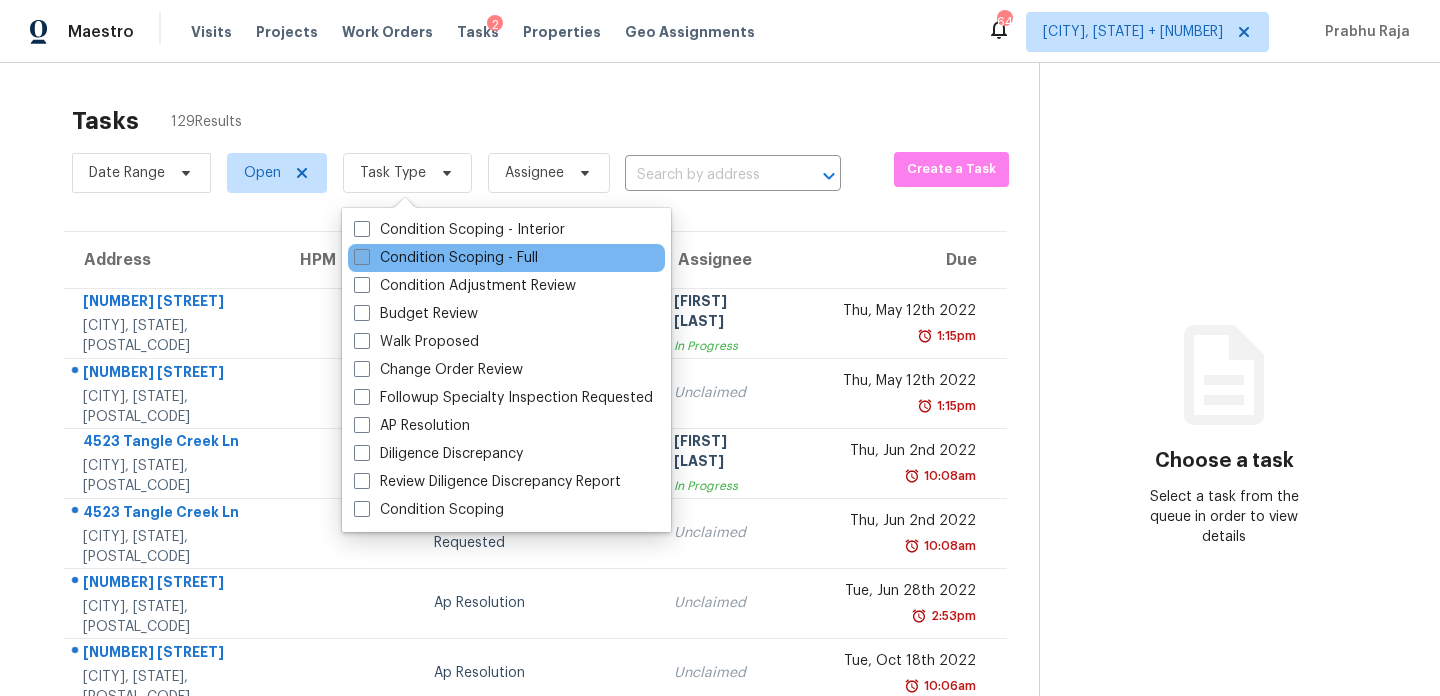 click on "Condition Scoping - Full" at bounding box center (446, 258) 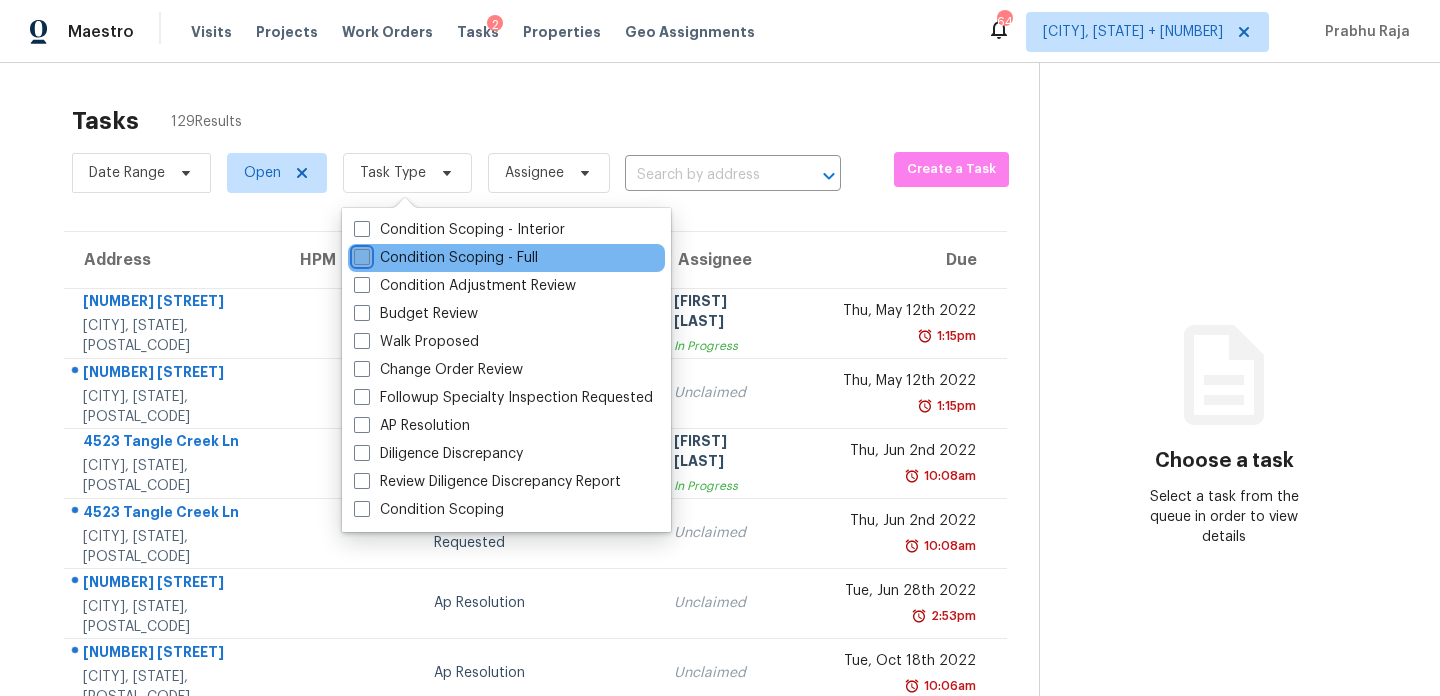 click on "Condition Scoping - Full" at bounding box center (360, 254) 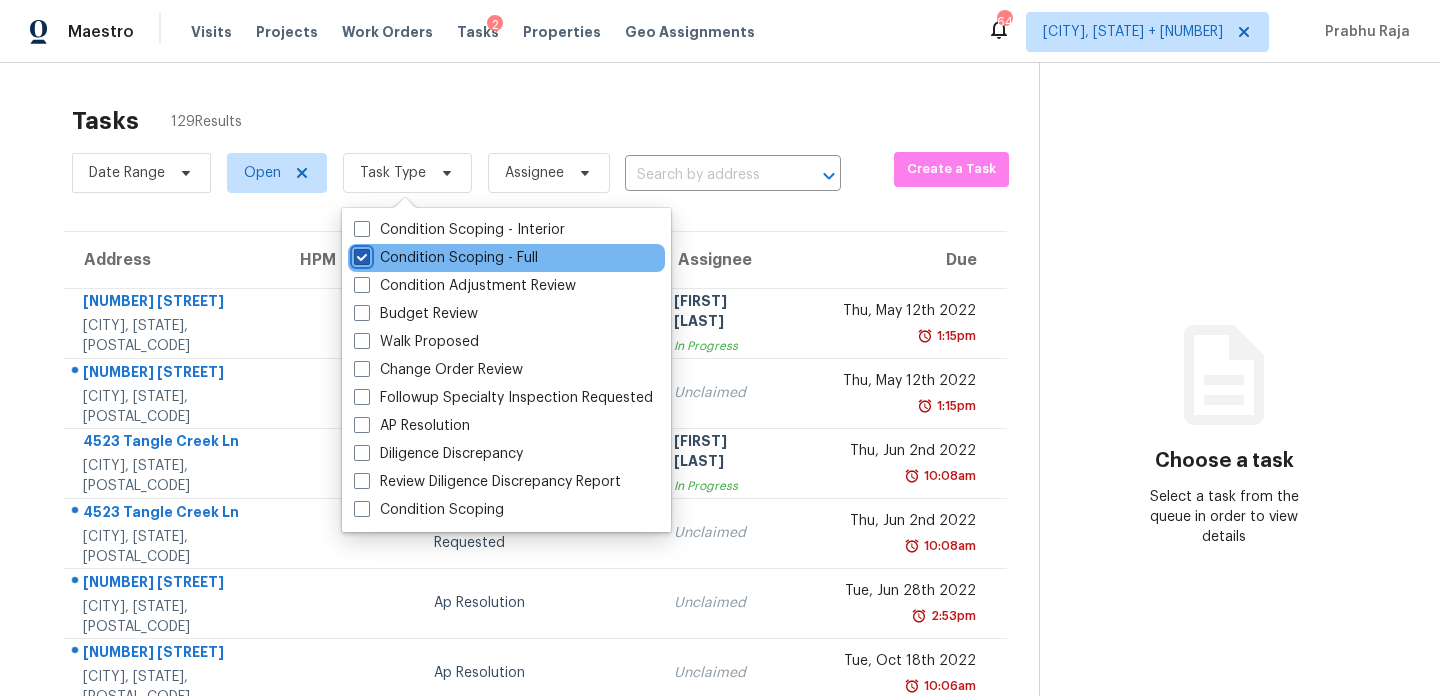 checkbox on "true" 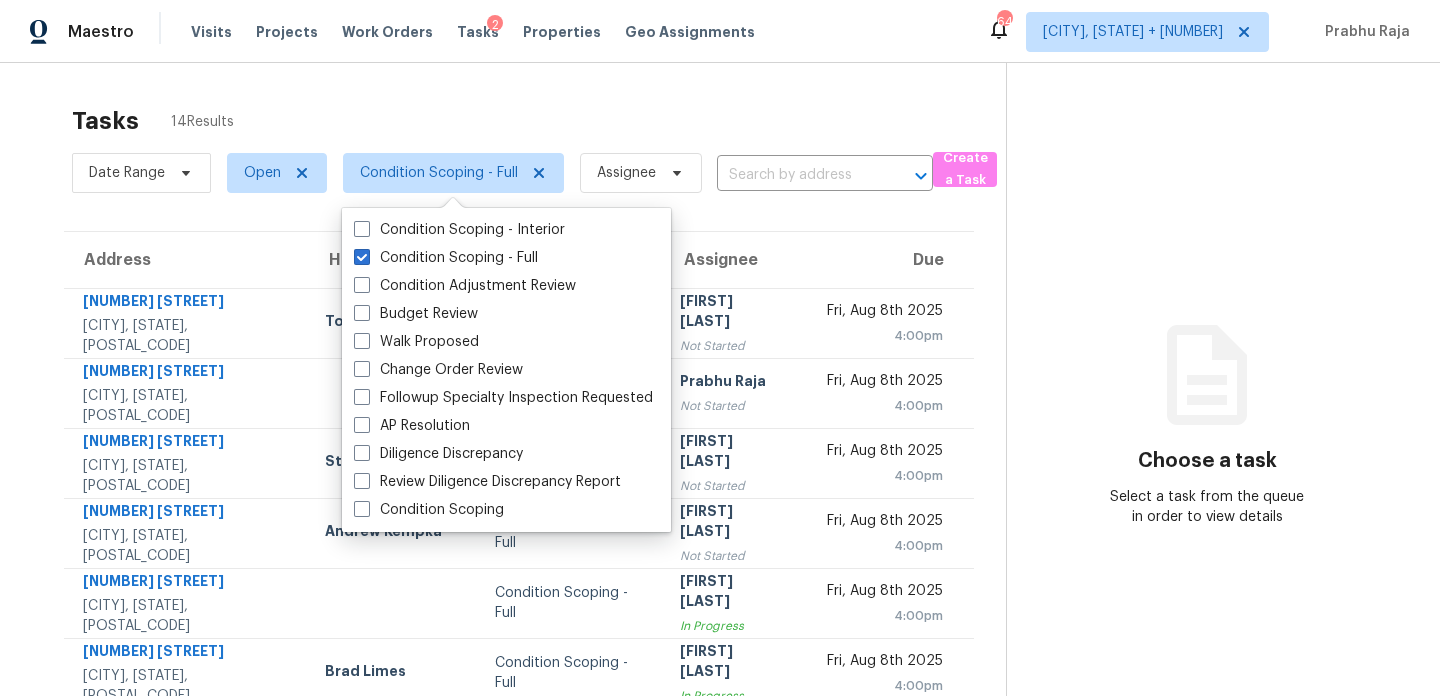 click on "Tasks 14  Results" at bounding box center [539, 121] 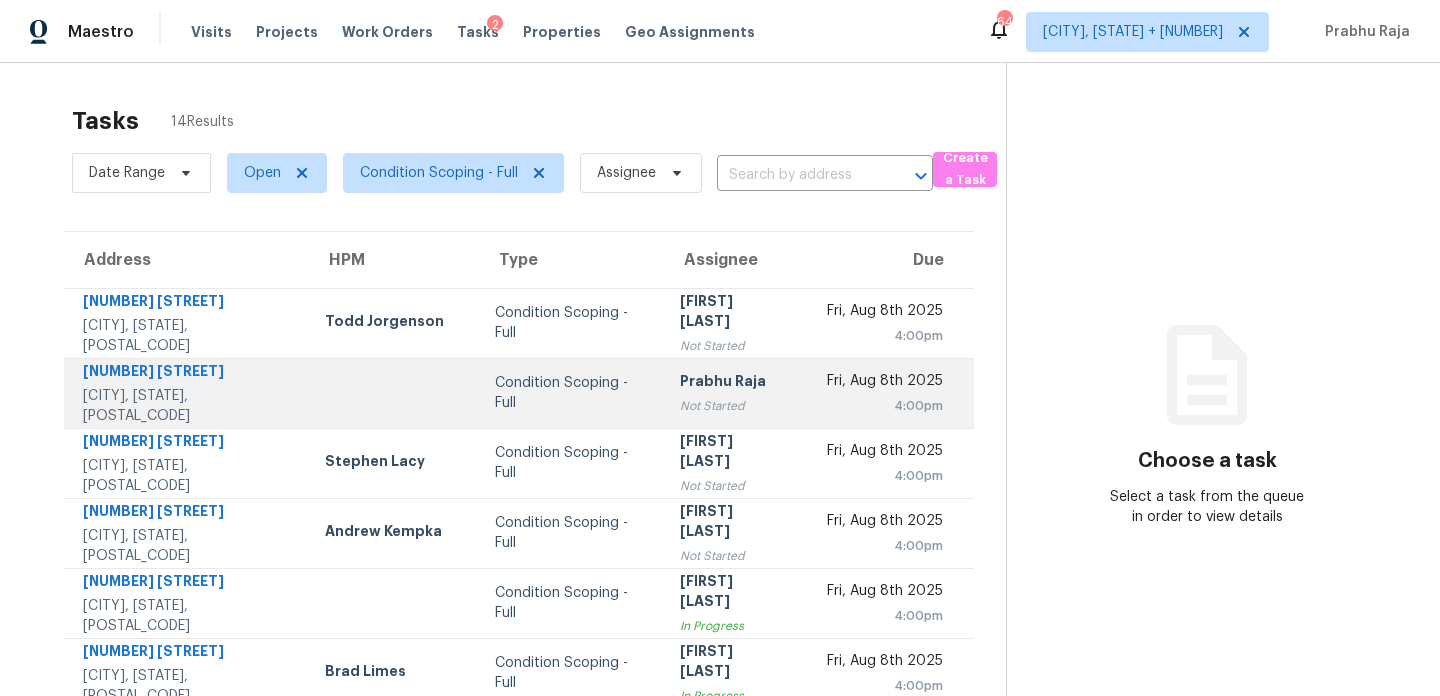 click on "Not Started" at bounding box center (732, 406) 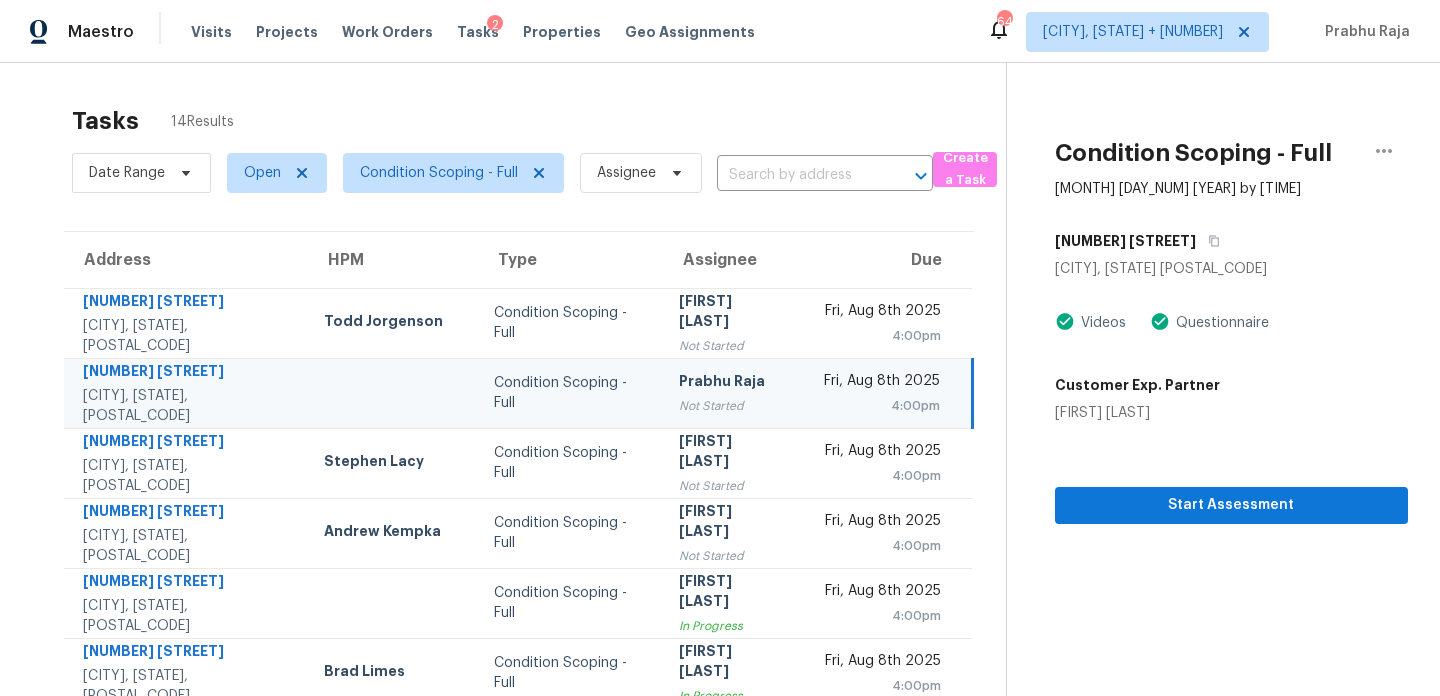 click on "Not Started" at bounding box center [731, 406] 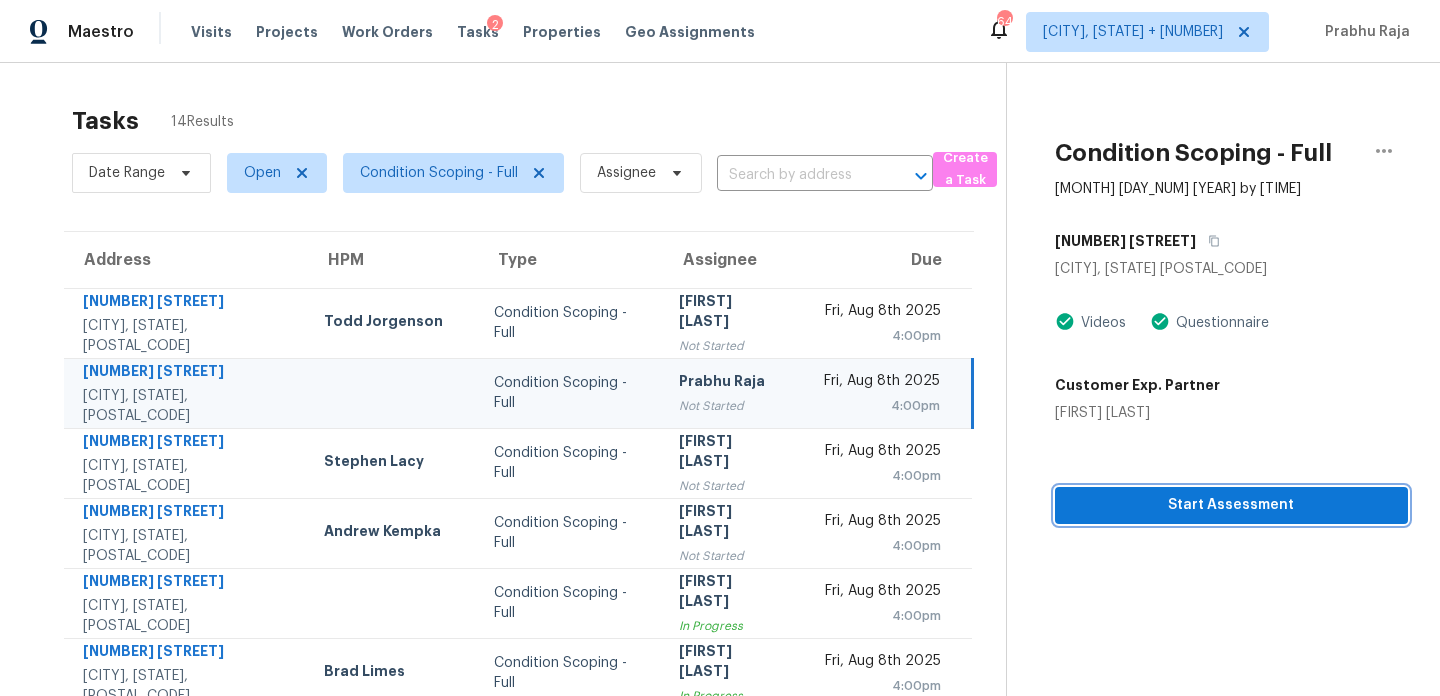 click on "Start Assessment" at bounding box center (1231, 505) 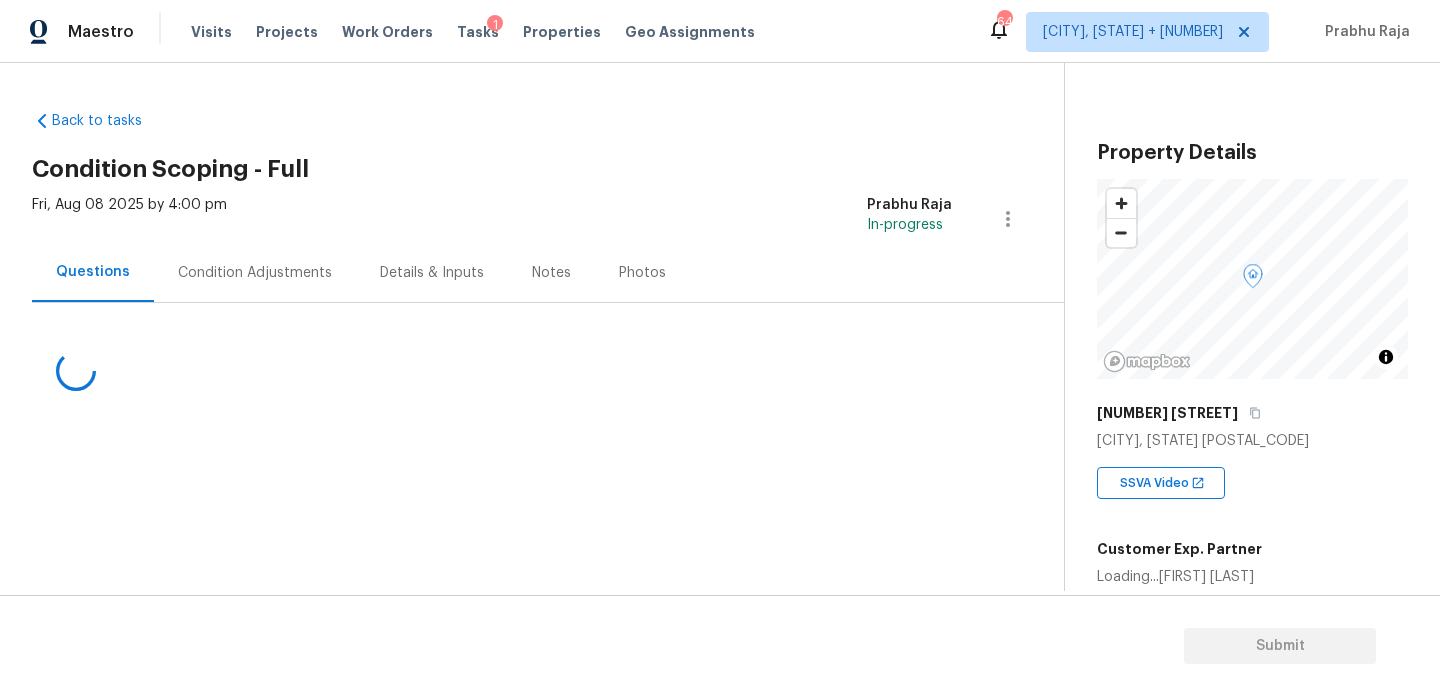click on "Condition Adjustments" at bounding box center [255, 272] 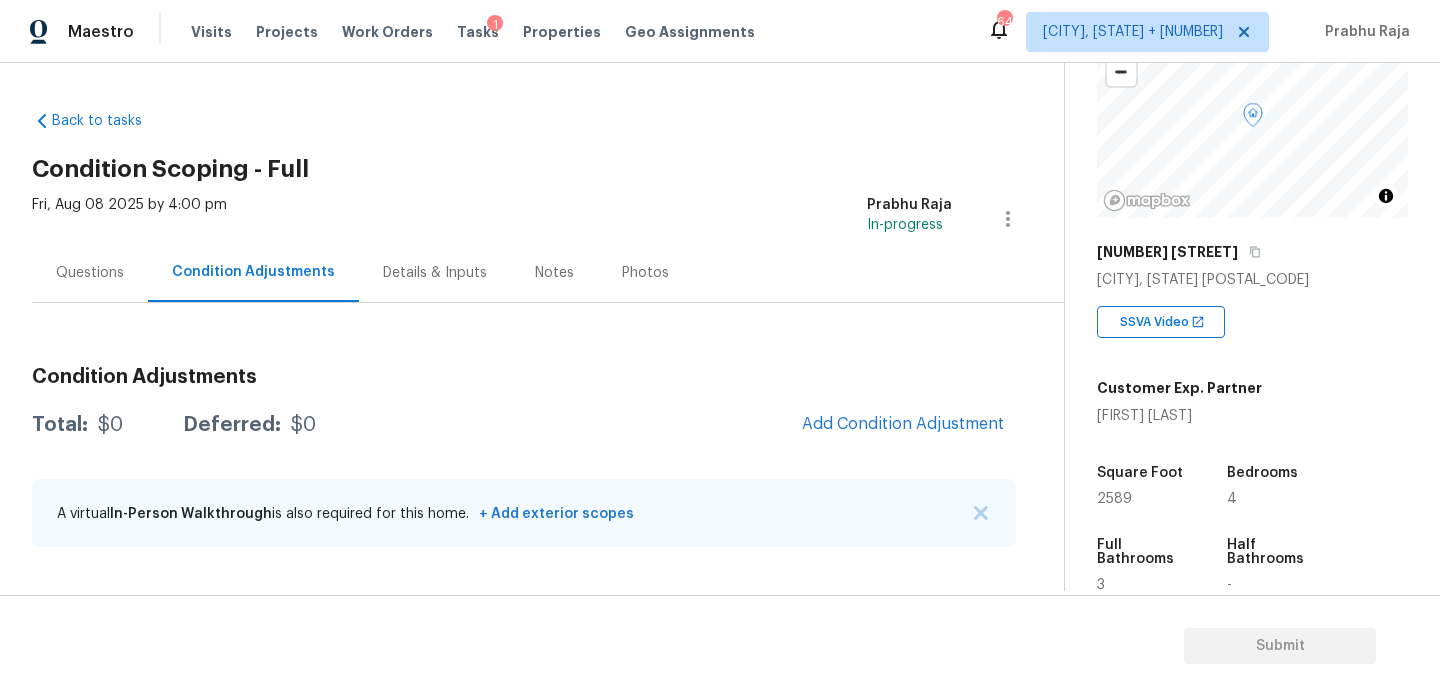 scroll, scrollTop: 438, scrollLeft: 0, axis: vertical 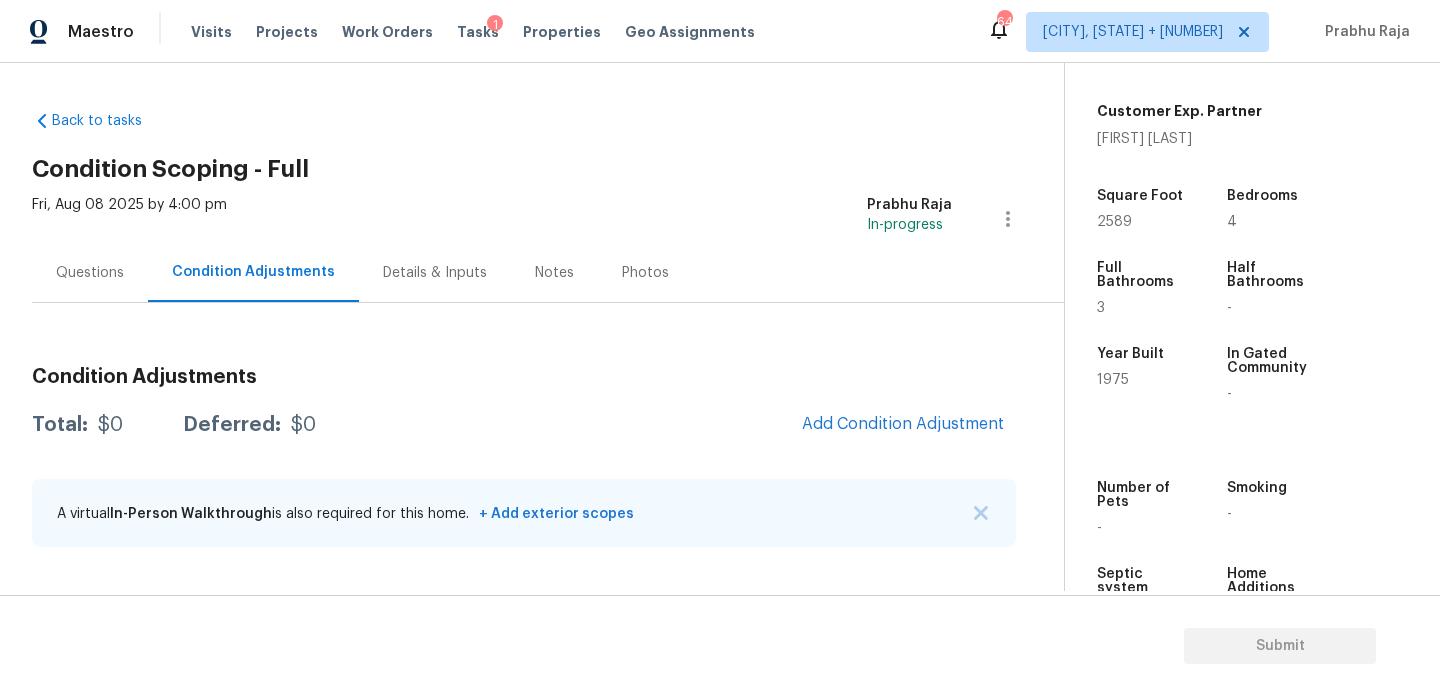 click on "Condition Scoping - Full" at bounding box center (548, 169) 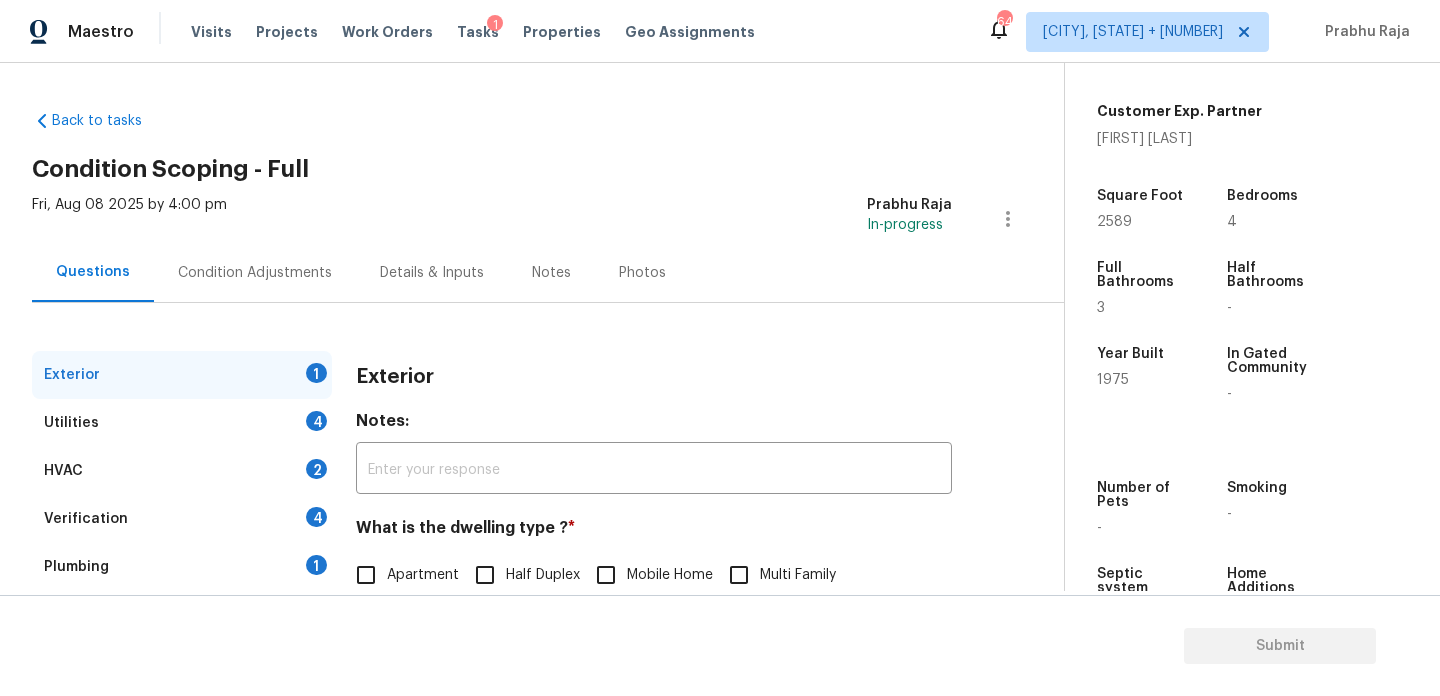 scroll, scrollTop: 225, scrollLeft: 0, axis: vertical 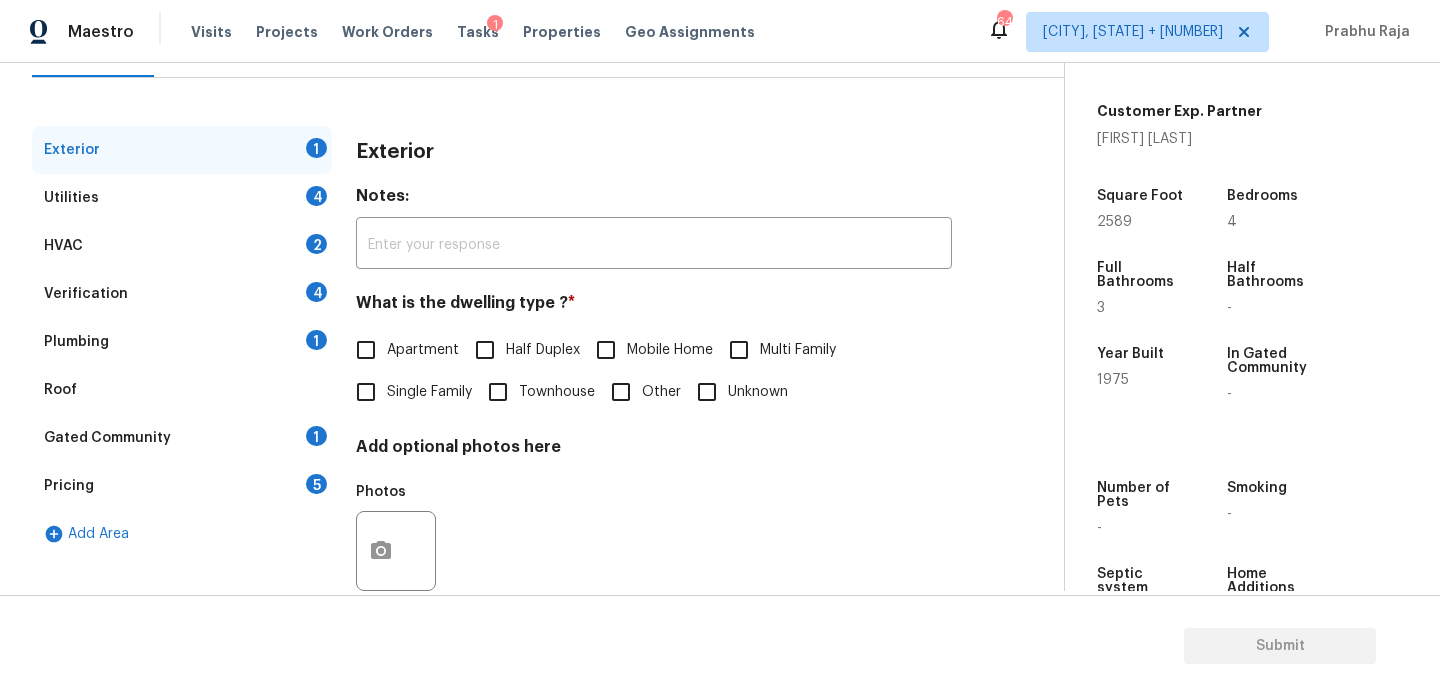 click on "Verification 4" at bounding box center [182, 294] 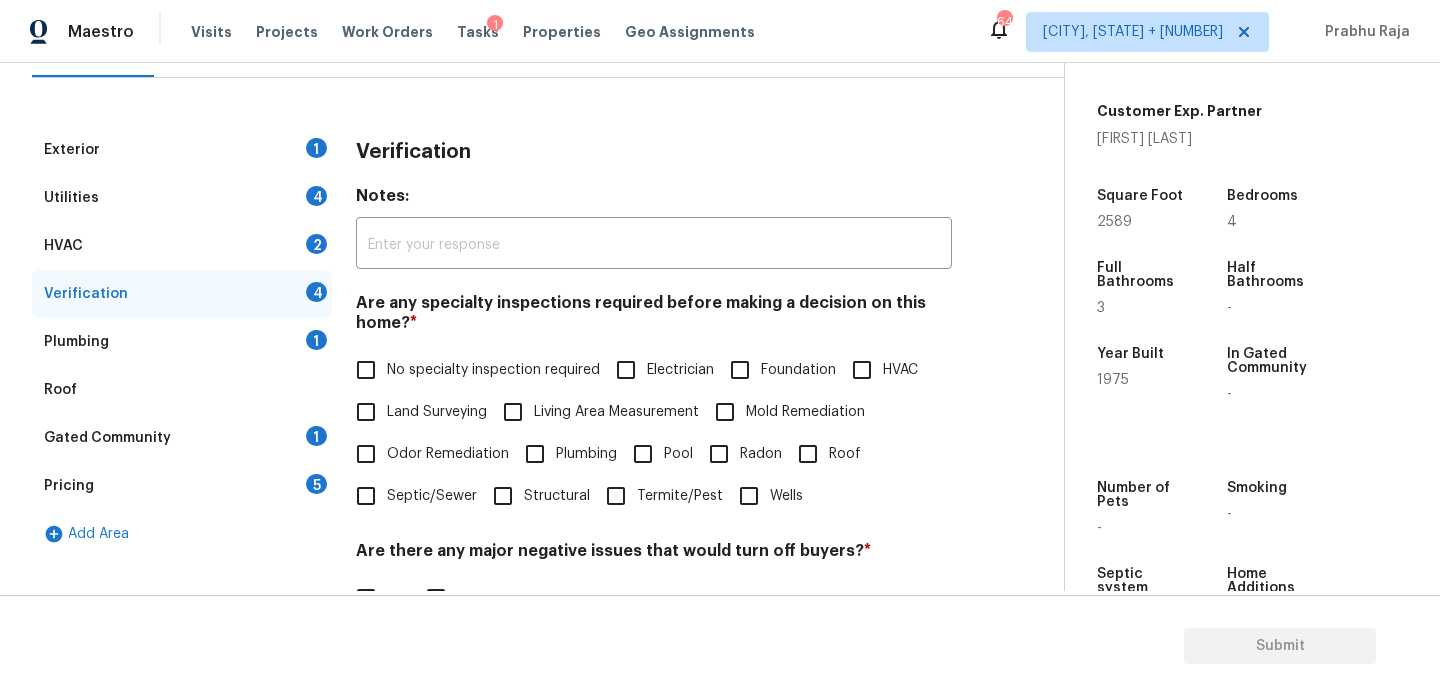 scroll, scrollTop: 507, scrollLeft: 0, axis: vertical 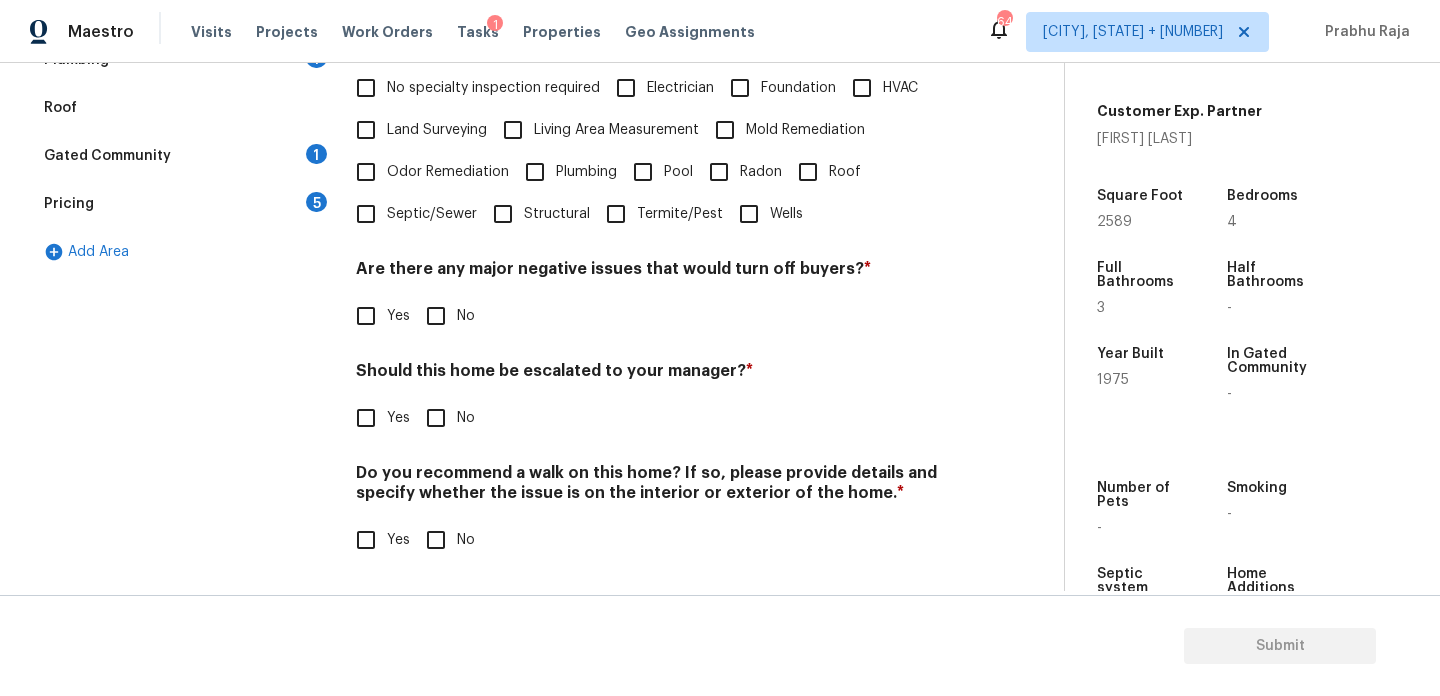 click on "Yes" at bounding box center (366, 418) 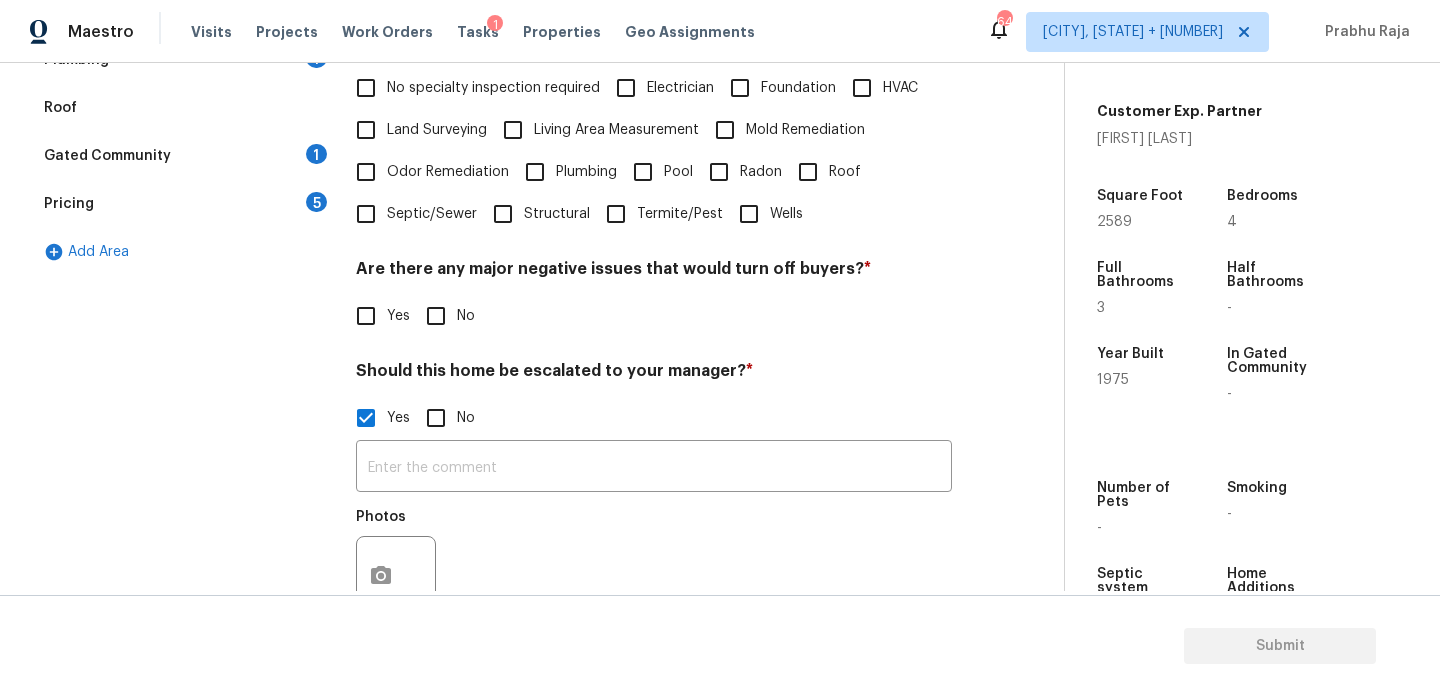 click at bounding box center (654, 468) 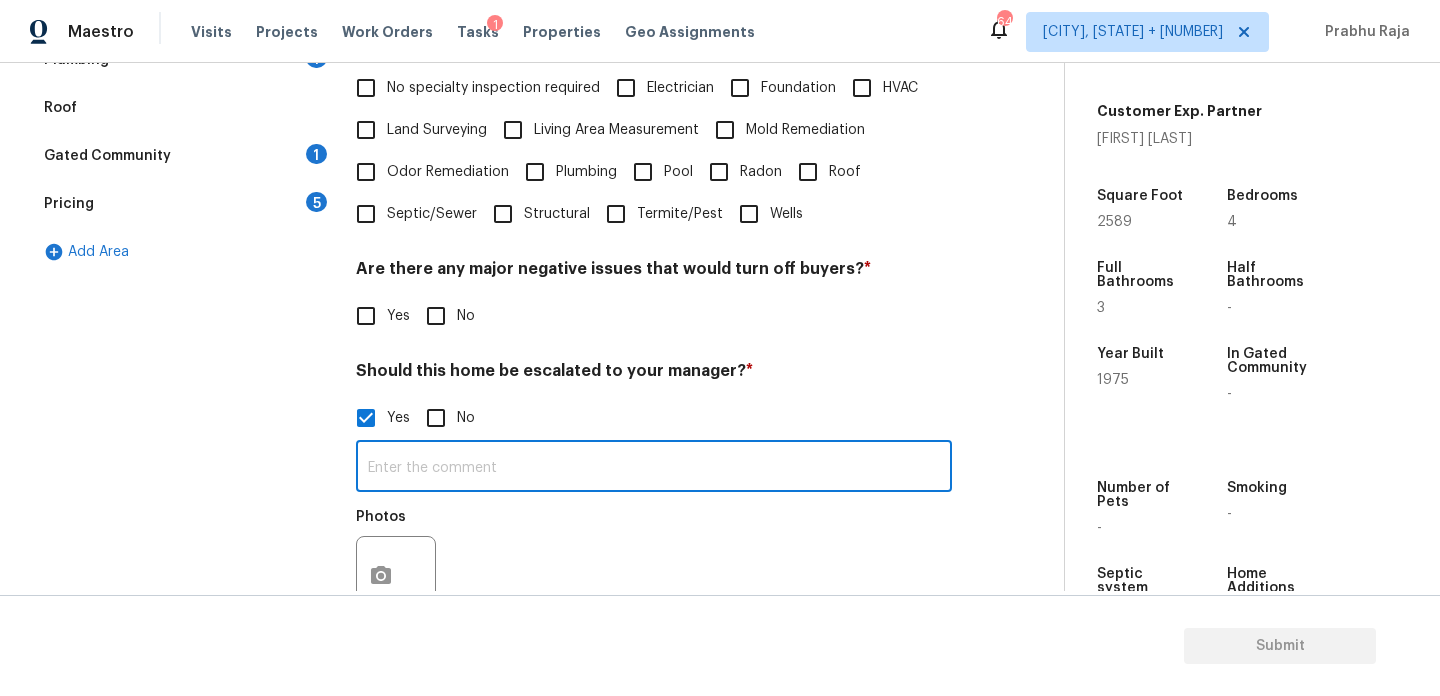 paste on "roof was already covering this area, they just added drywall around it, did not pour new concrete" 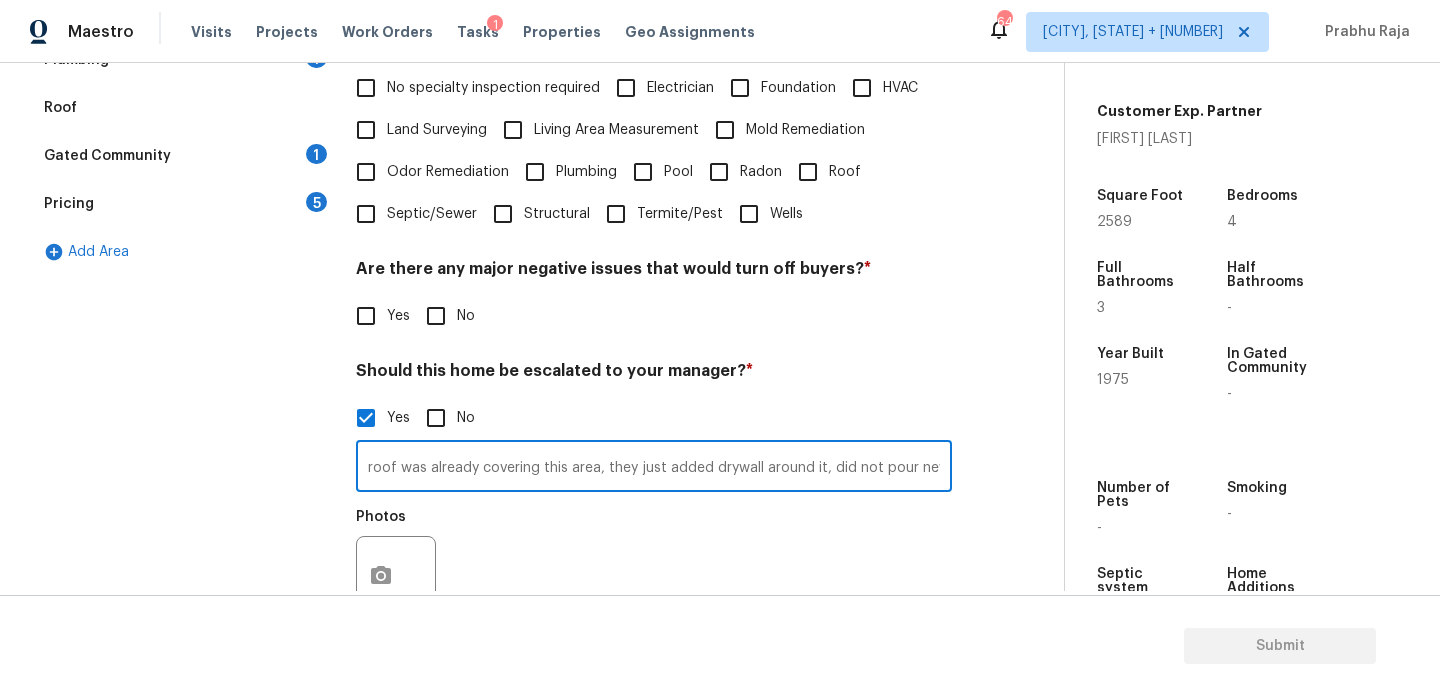 scroll, scrollTop: 0, scrollLeft: 60, axis: horizontal 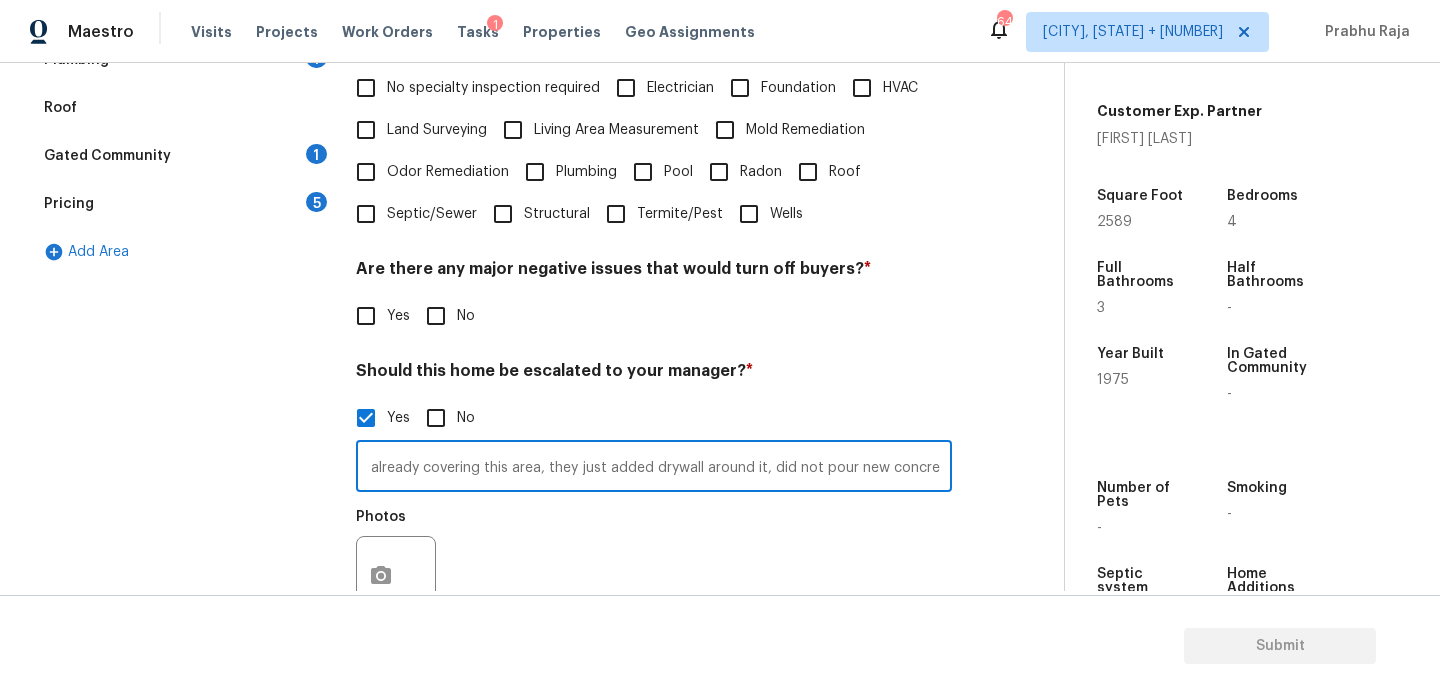 click on "Should this home be escalated to your manager?  *" at bounding box center [654, 375] 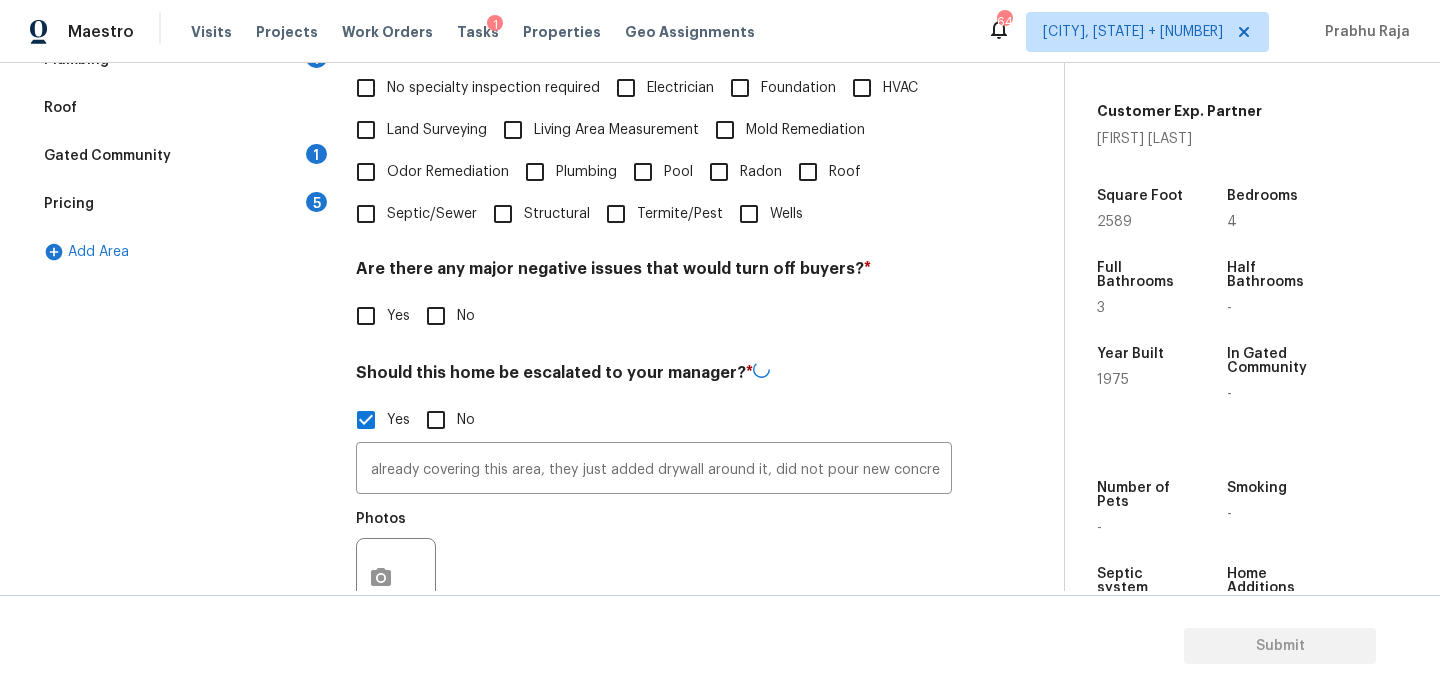 scroll, scrollTop: 0, scrollLeft: 0, axis: both 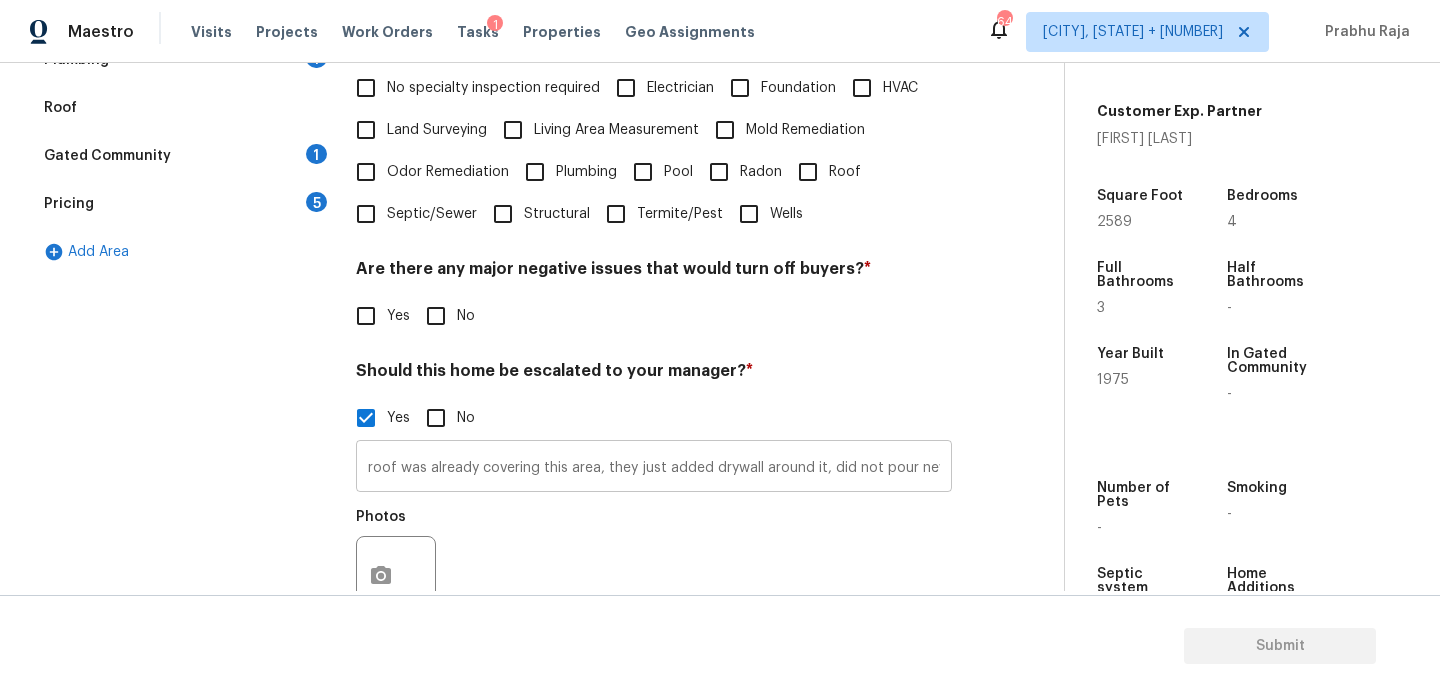 click on "roof was already covering this area, they just added drywall around it, did not pour new concrete" at bounding box center (654, 468) 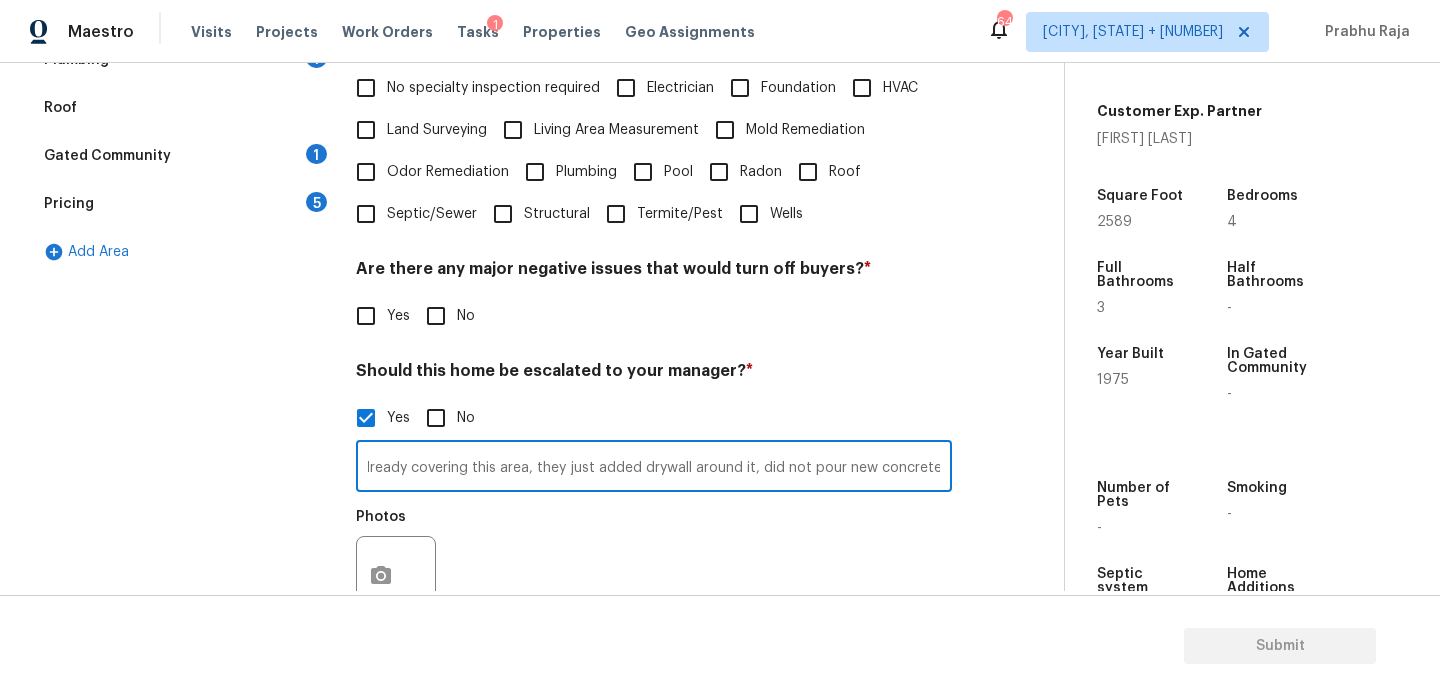 paste on "["Room addition"]" 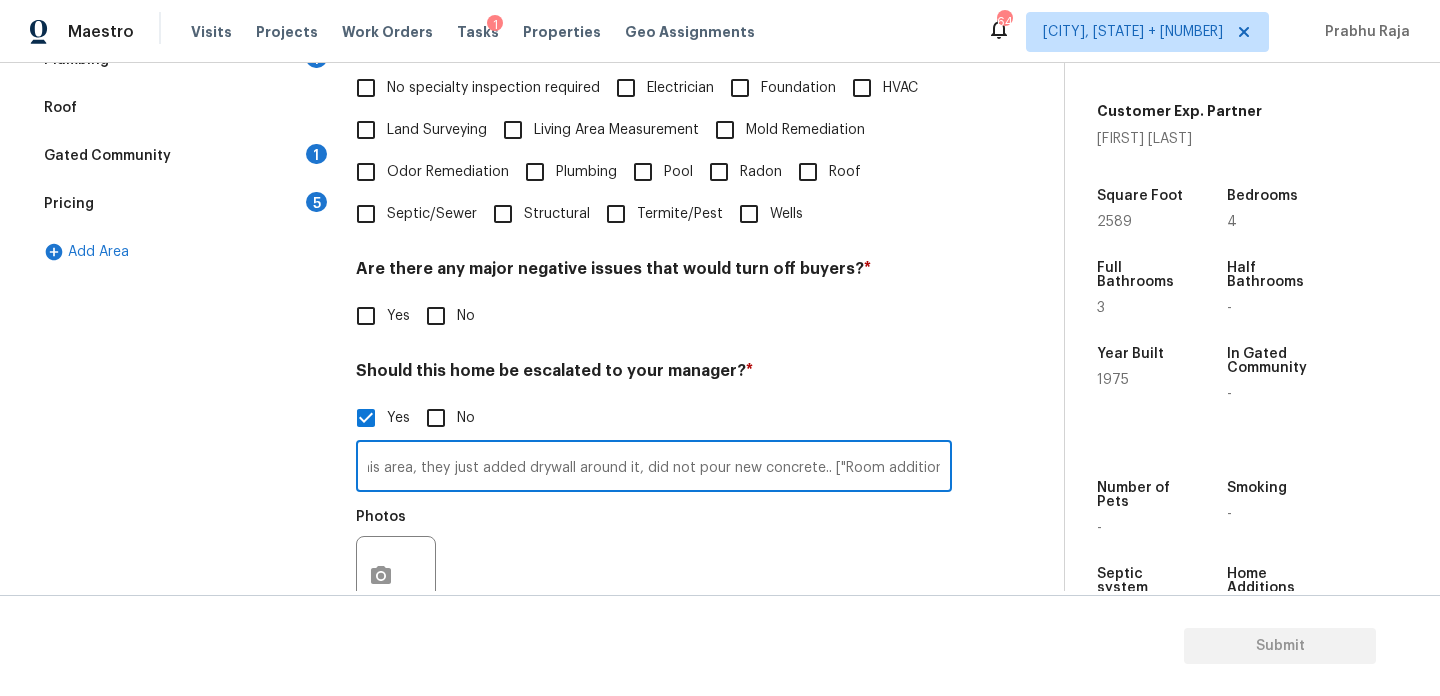 type on "roof was already covering this area, they just added drywall around it, did not pour new concrete.. ["Room addition"]" 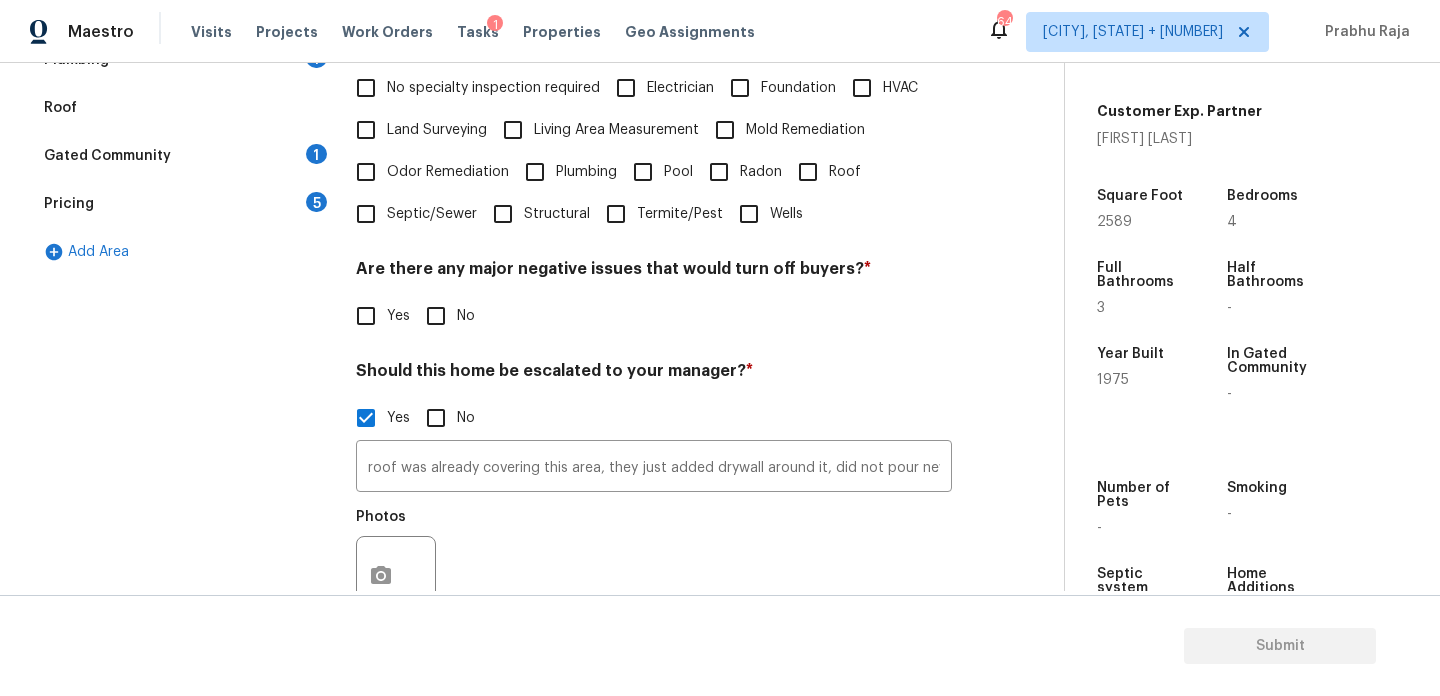 click on "Pricing 5" at bounding box center (182, 204) 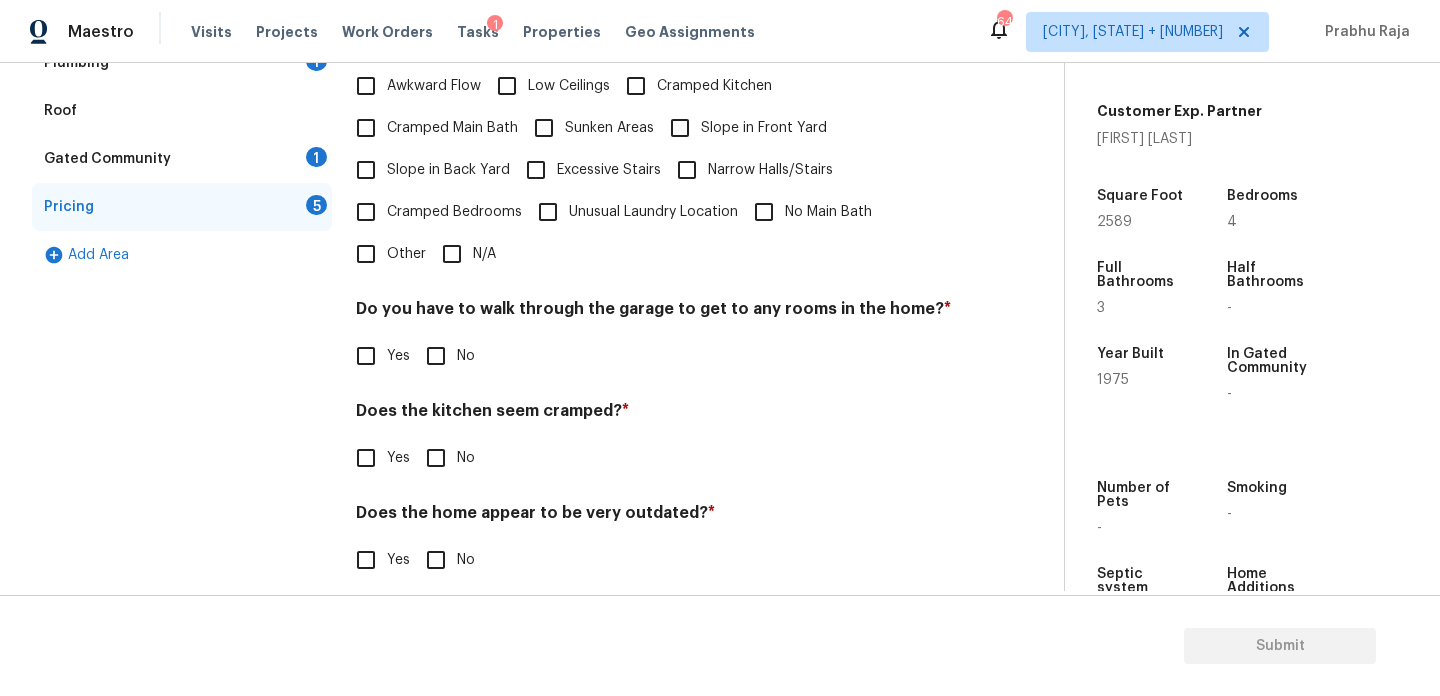scroll, scrollTop: 312, scrollLeft: 0, axis: vertical 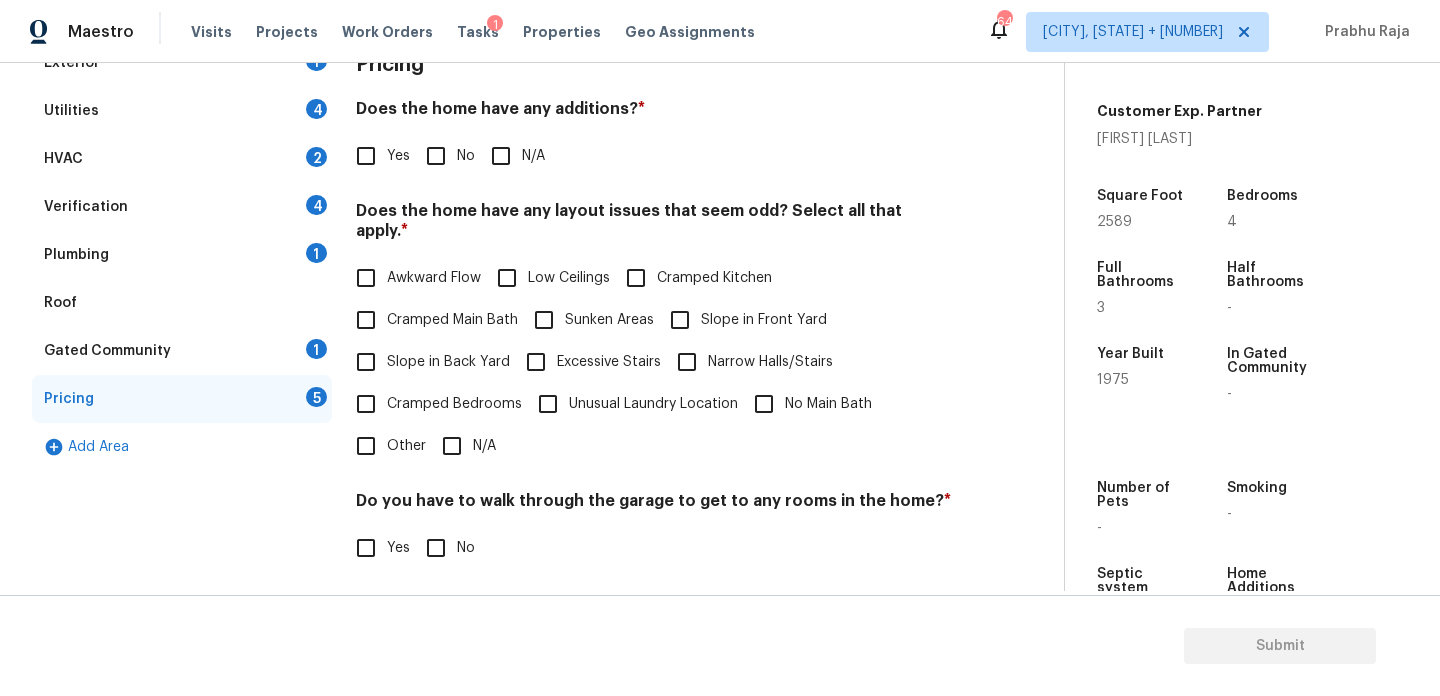 click on "Yes" at bounding box center [366, 156] 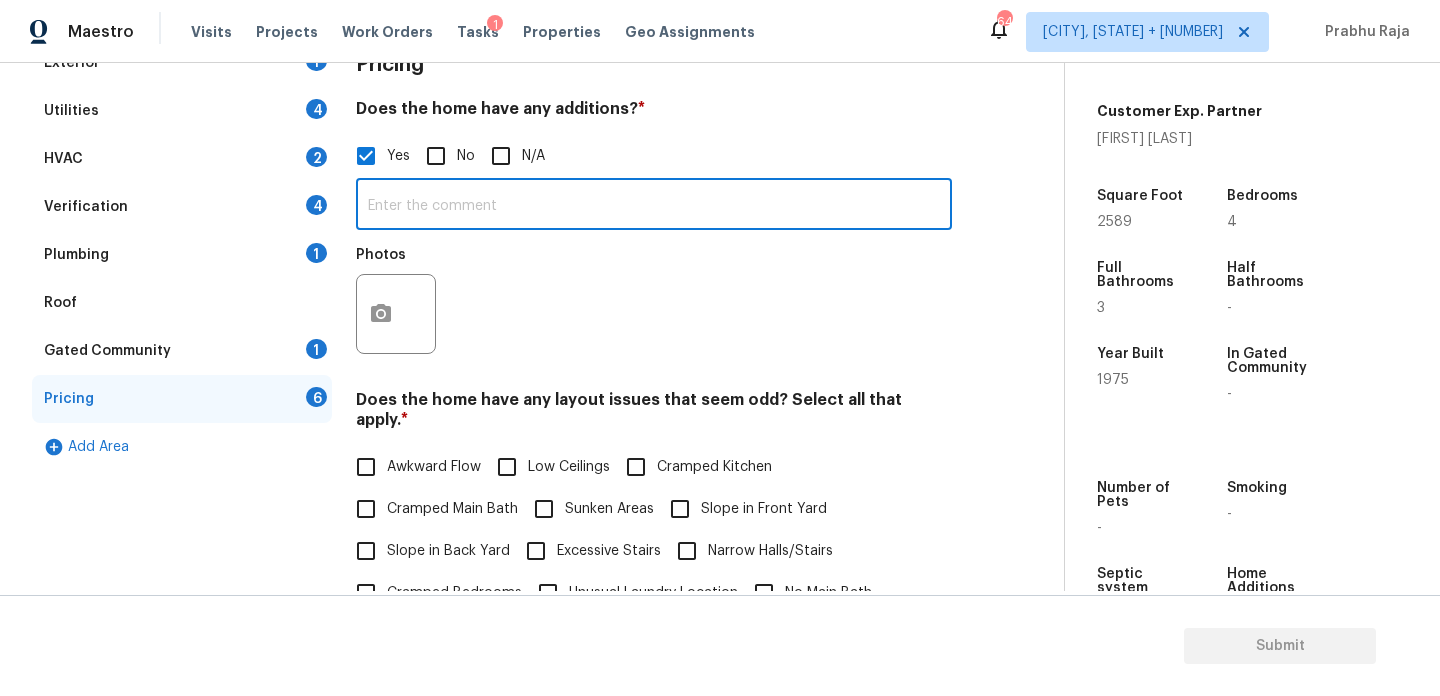 click at bounding box center [654, 206] 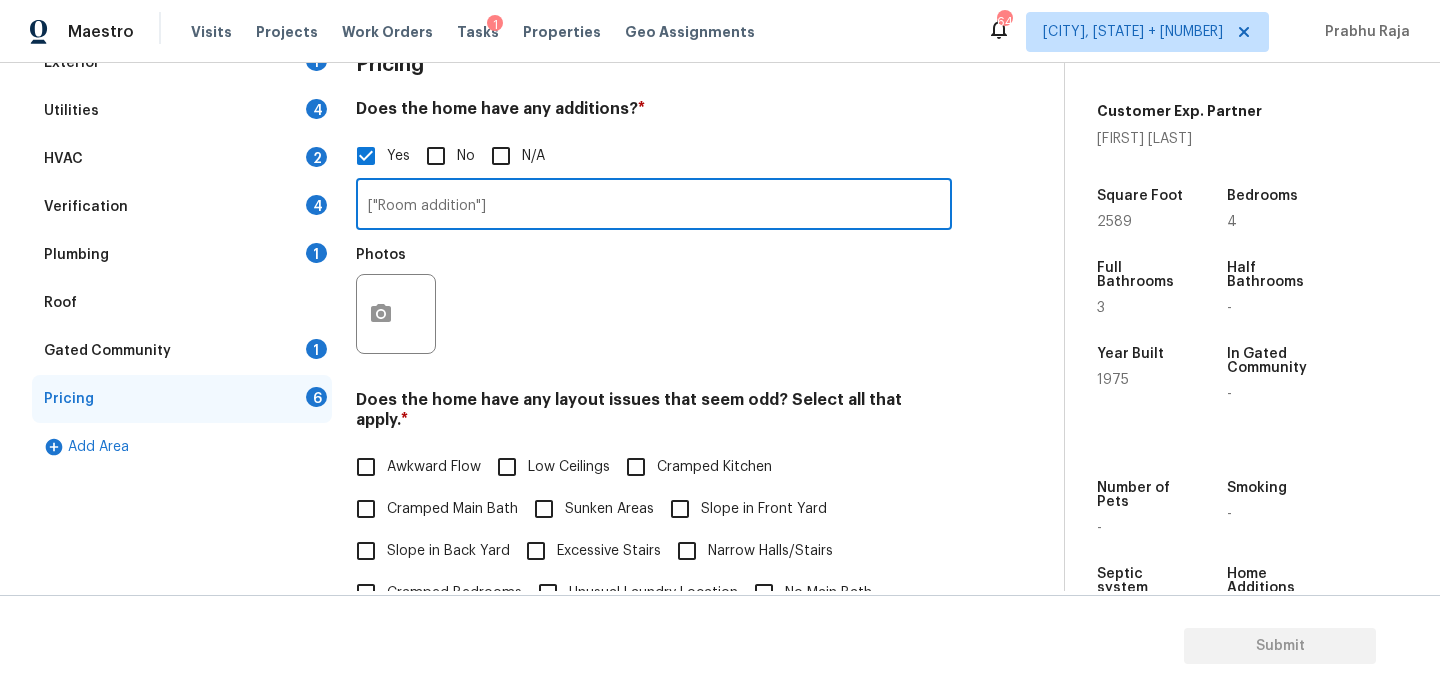 type on "["Room addition"]" 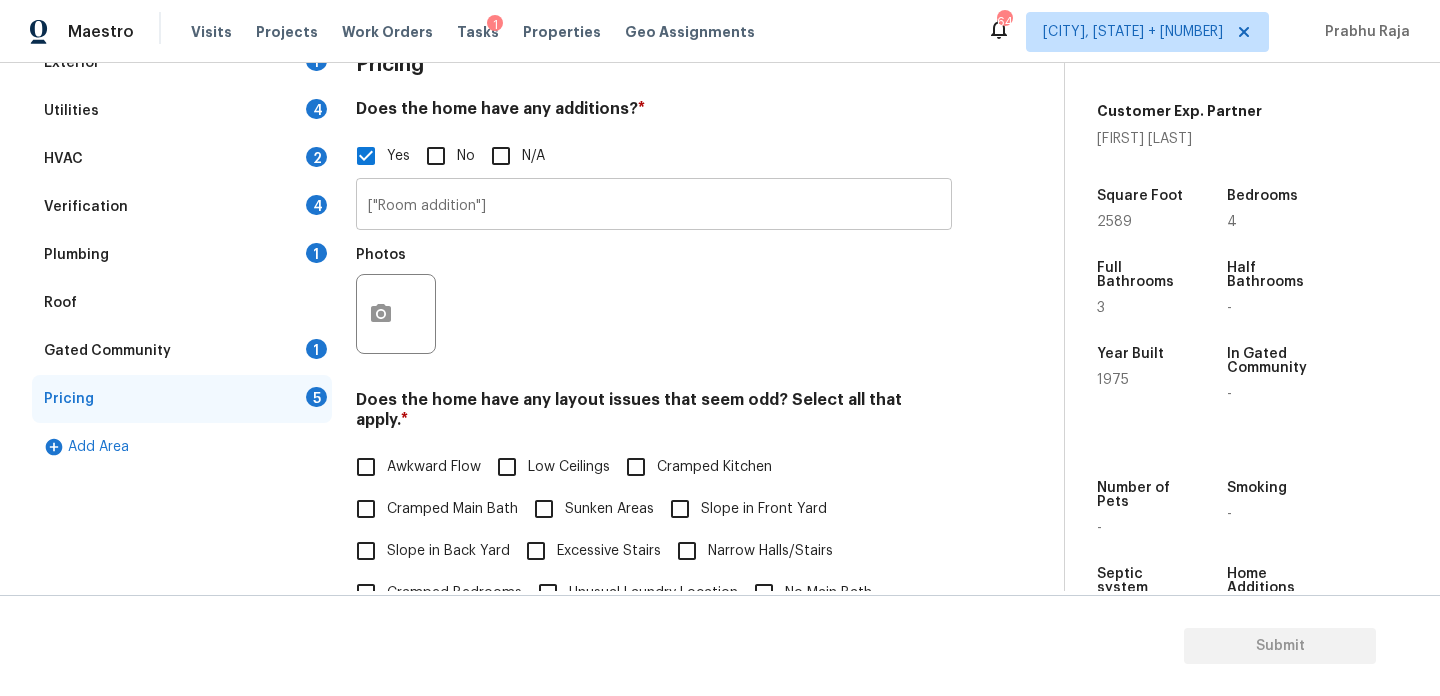scroll, scrollTop: 0, scrollLeft: 0, axis: both 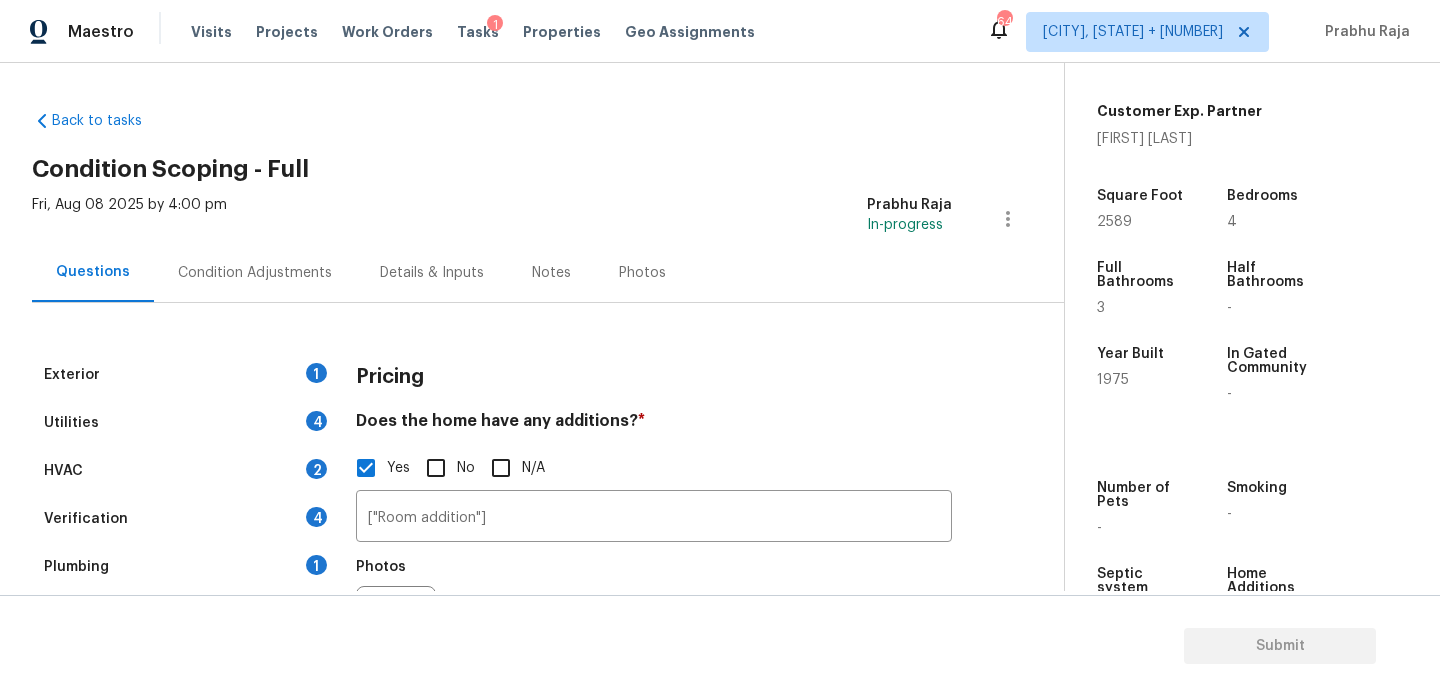 click on "Condition Adjustments" at bounding box center (255, 273) 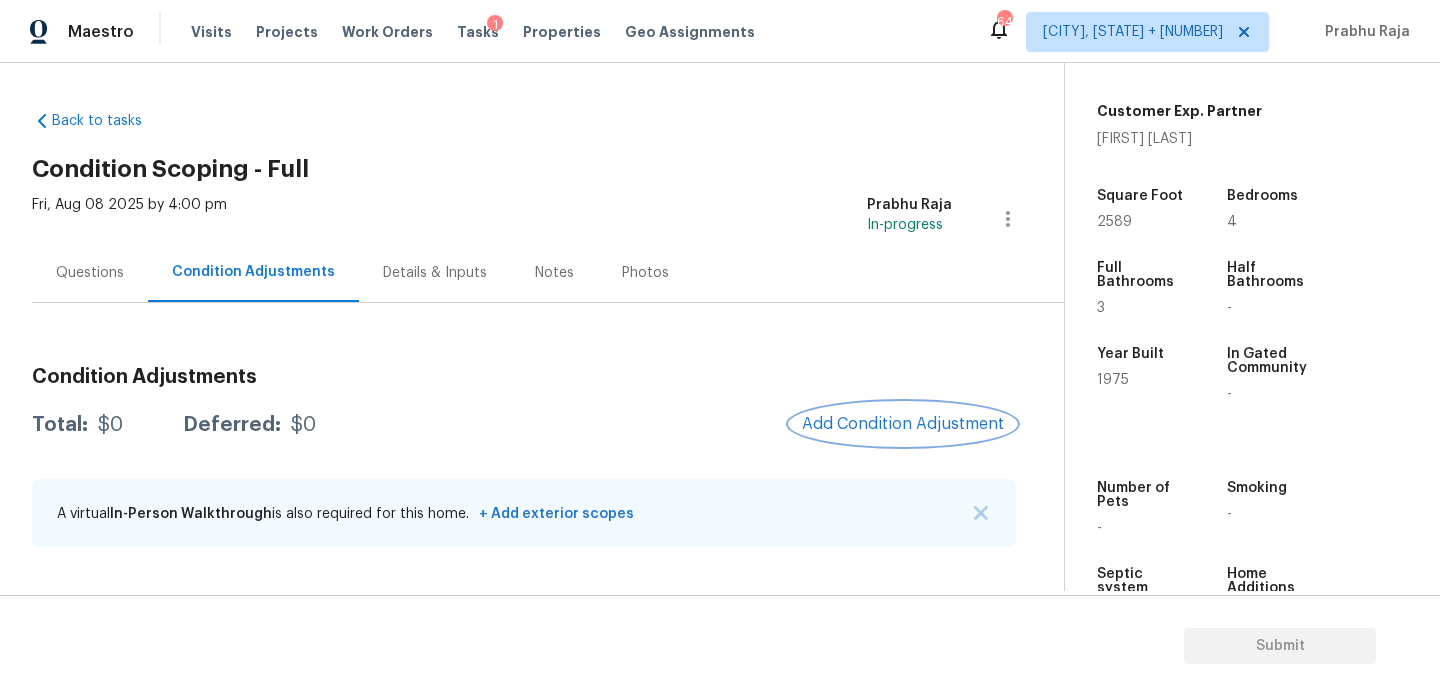 click on "Add Condition Adjustment" at bounding box center [903, 424] 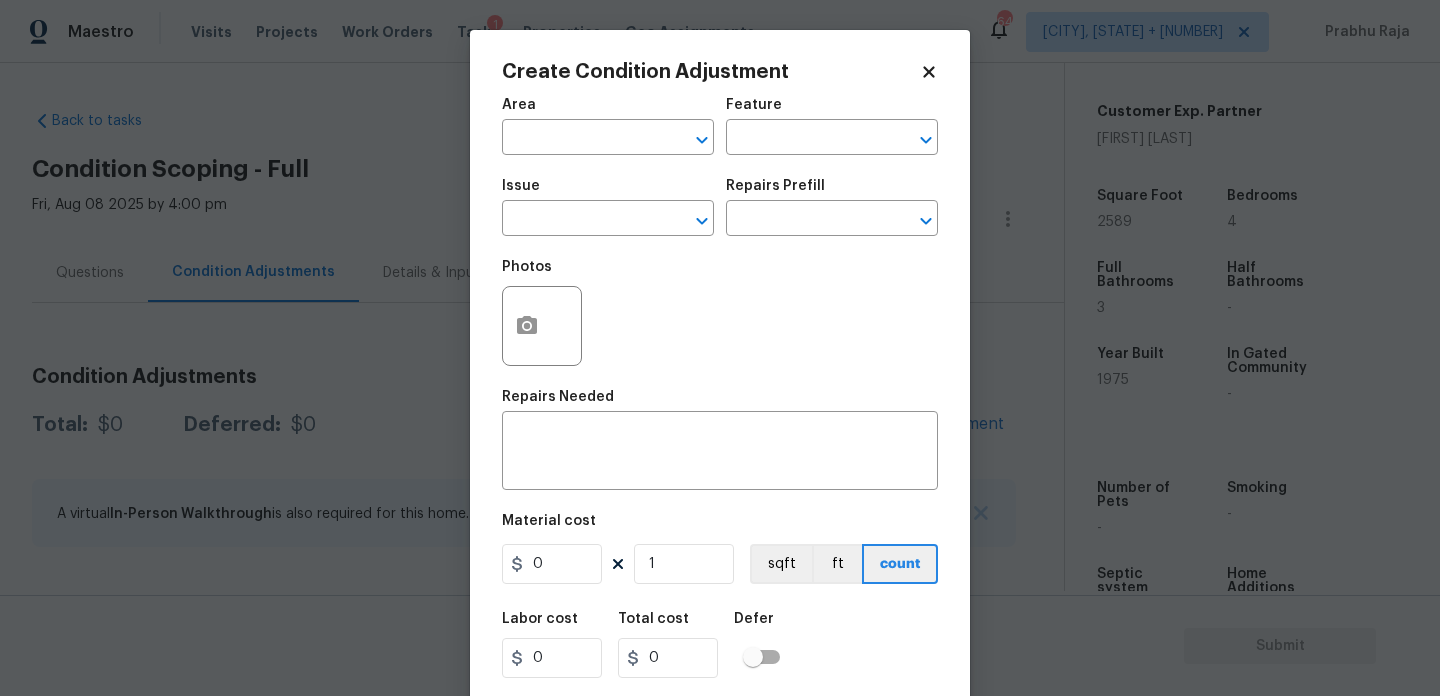 click on "[CITY], [STATE] [POSTAL_CODE] [FILENAME] [FIRST] [LAST]" at bounding box center (720, 348) 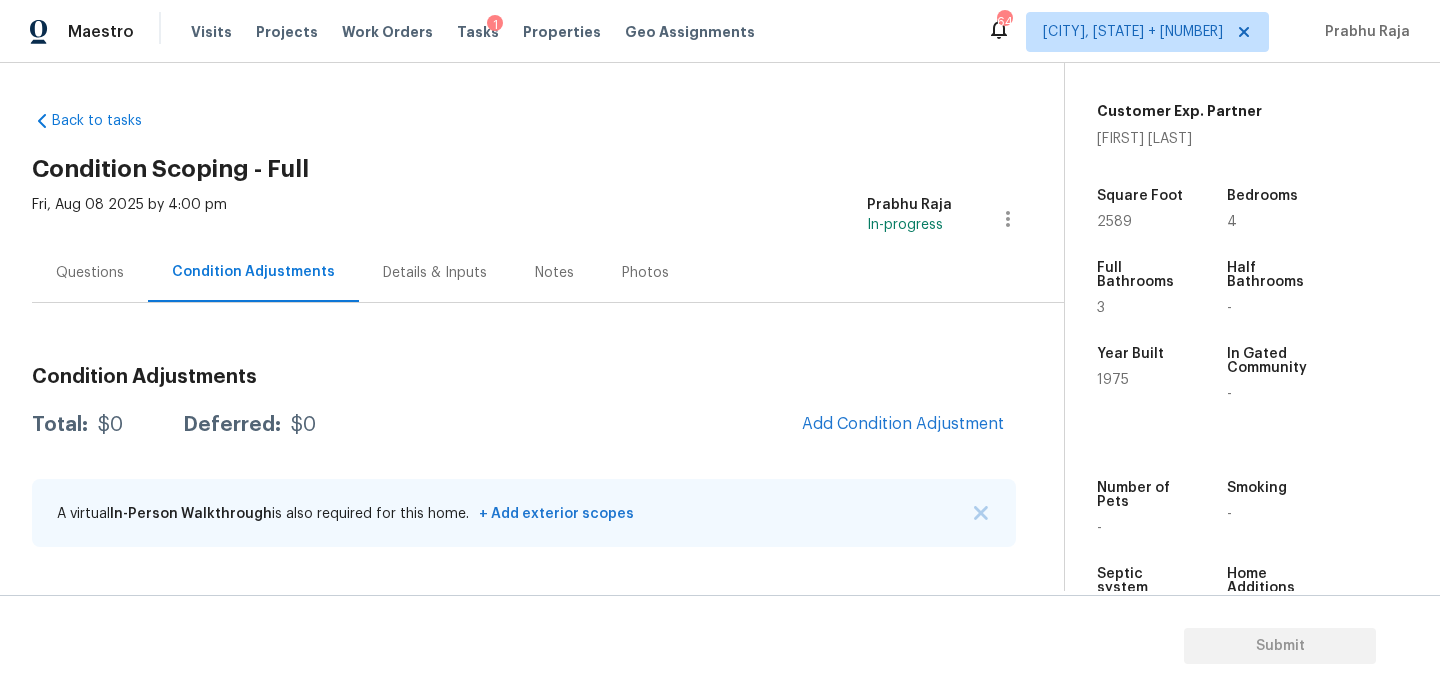 click on "Square Foot" at bounding box center (1143, 202) 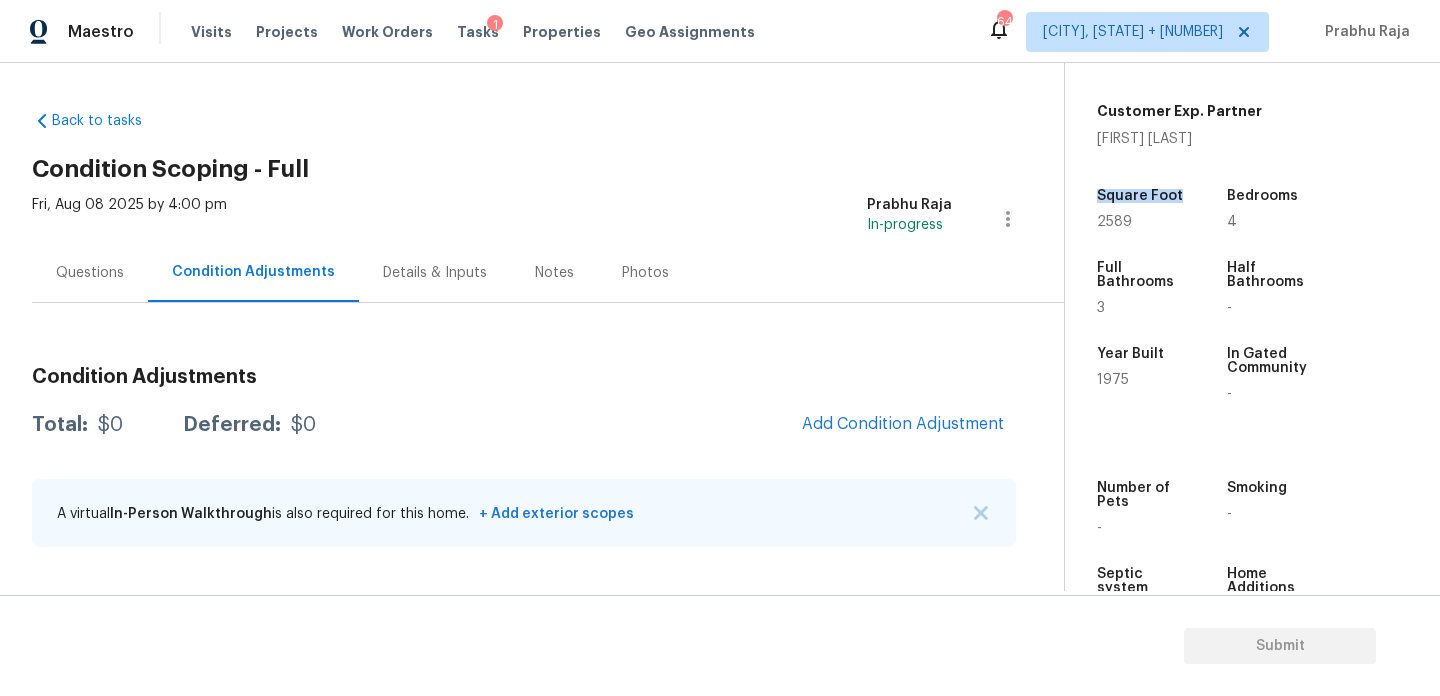 click on "2589" at bounding box center [1114, 222] 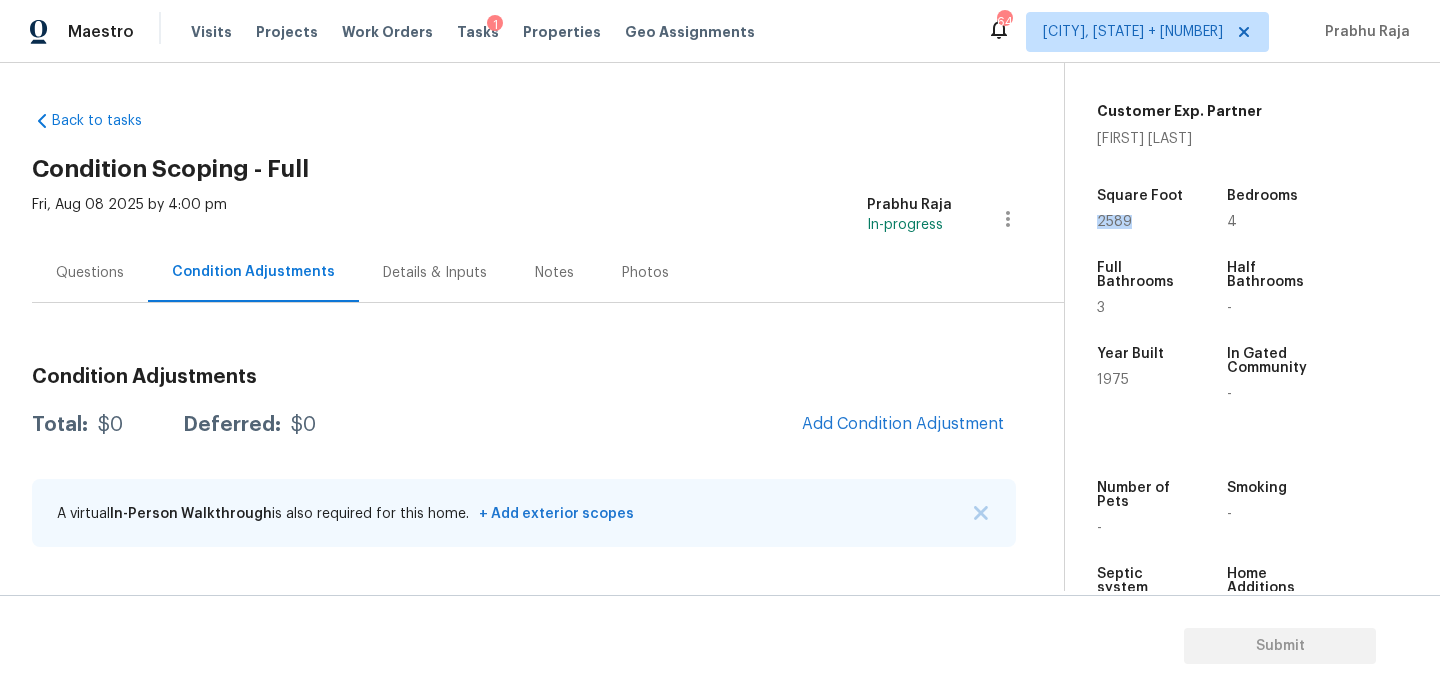 click on "2589" at bounding box center (1114, 222) 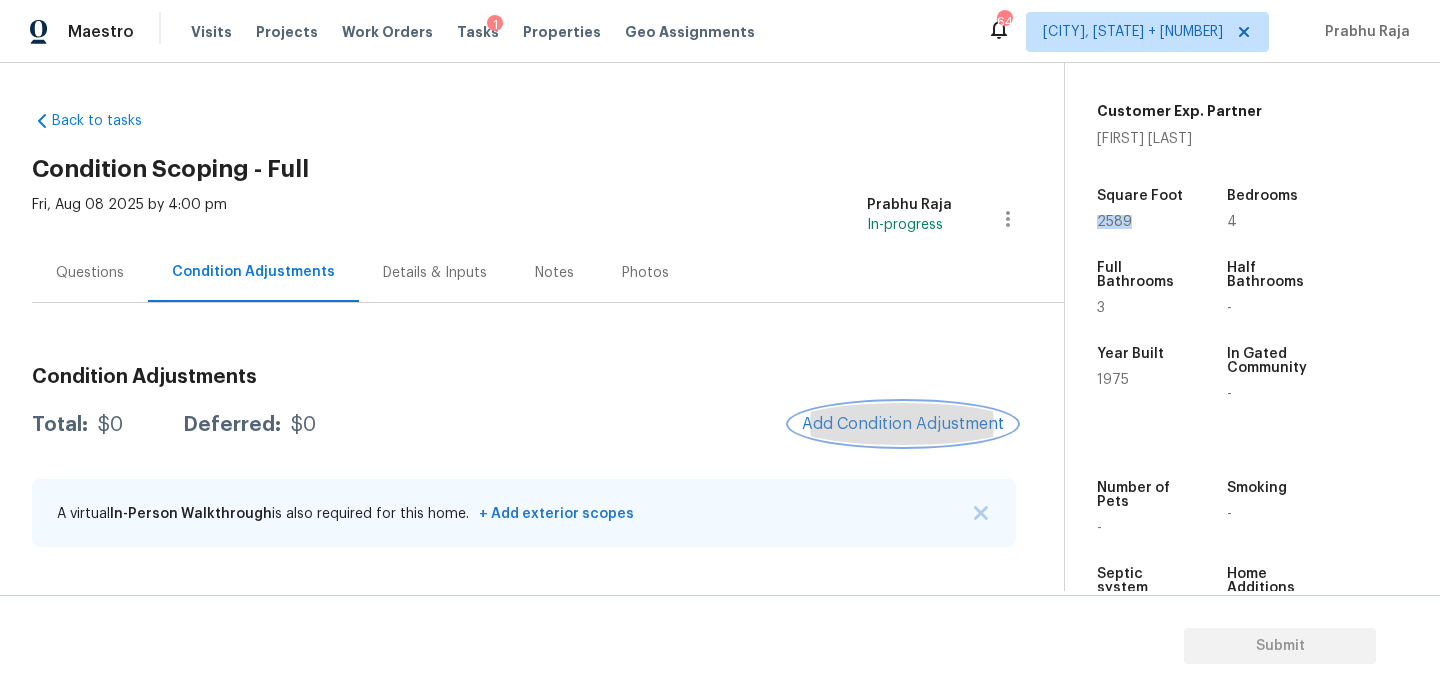 click on "Add Condition Adjustment" at bounding box center [903, 424] 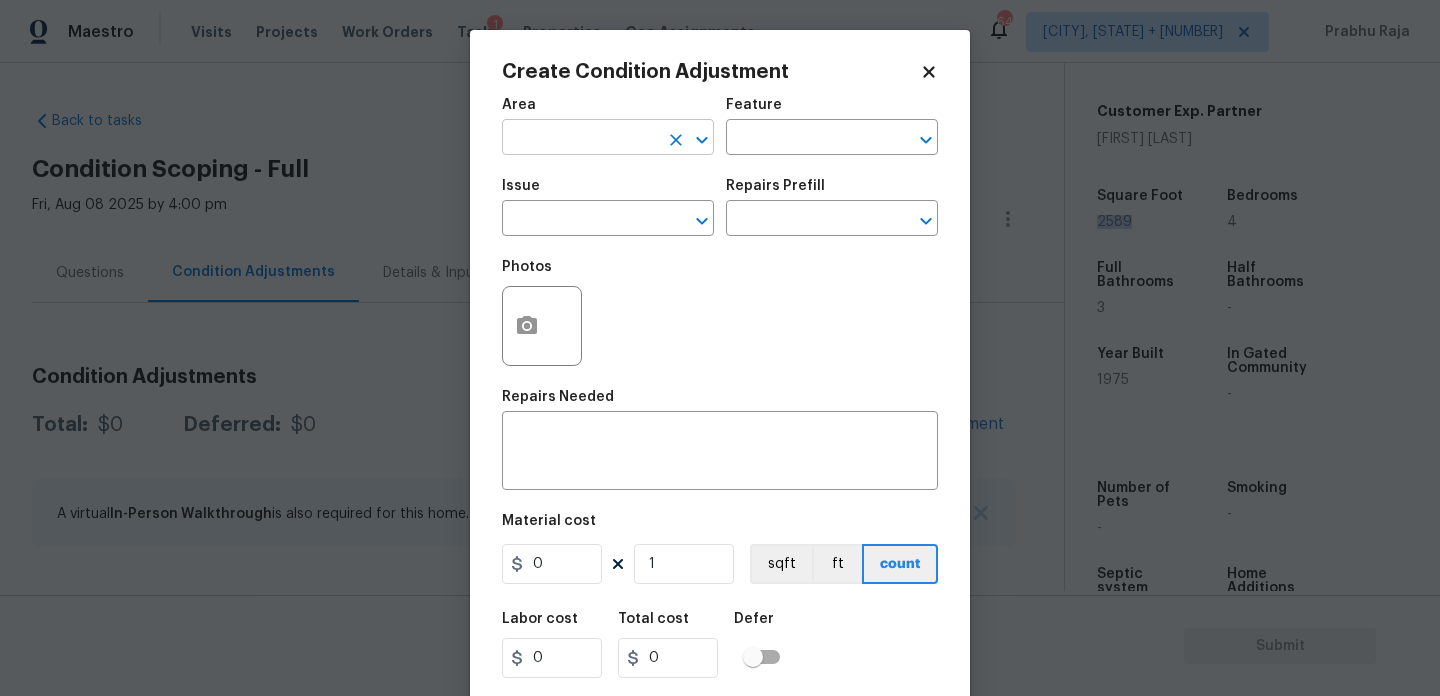 click at bounding box center (580, 139) 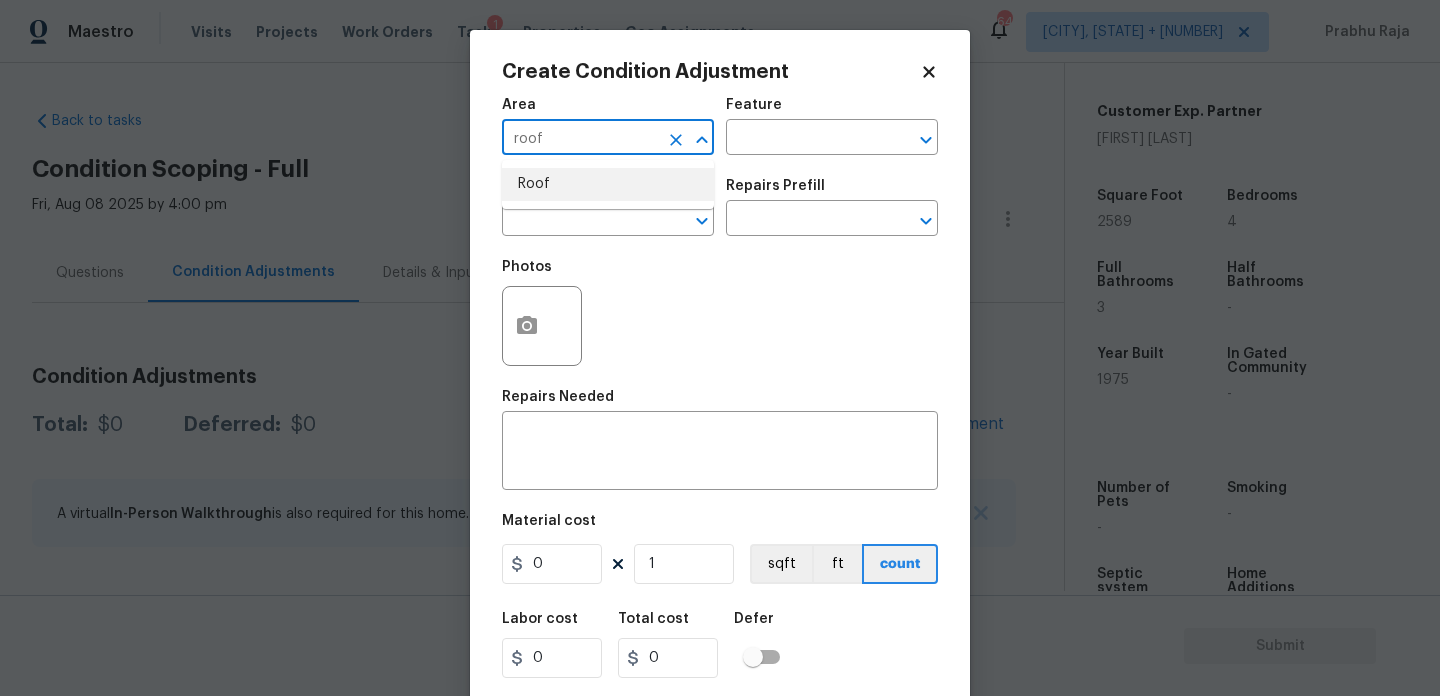 click on "Roof" at bounding box center (608, 184) 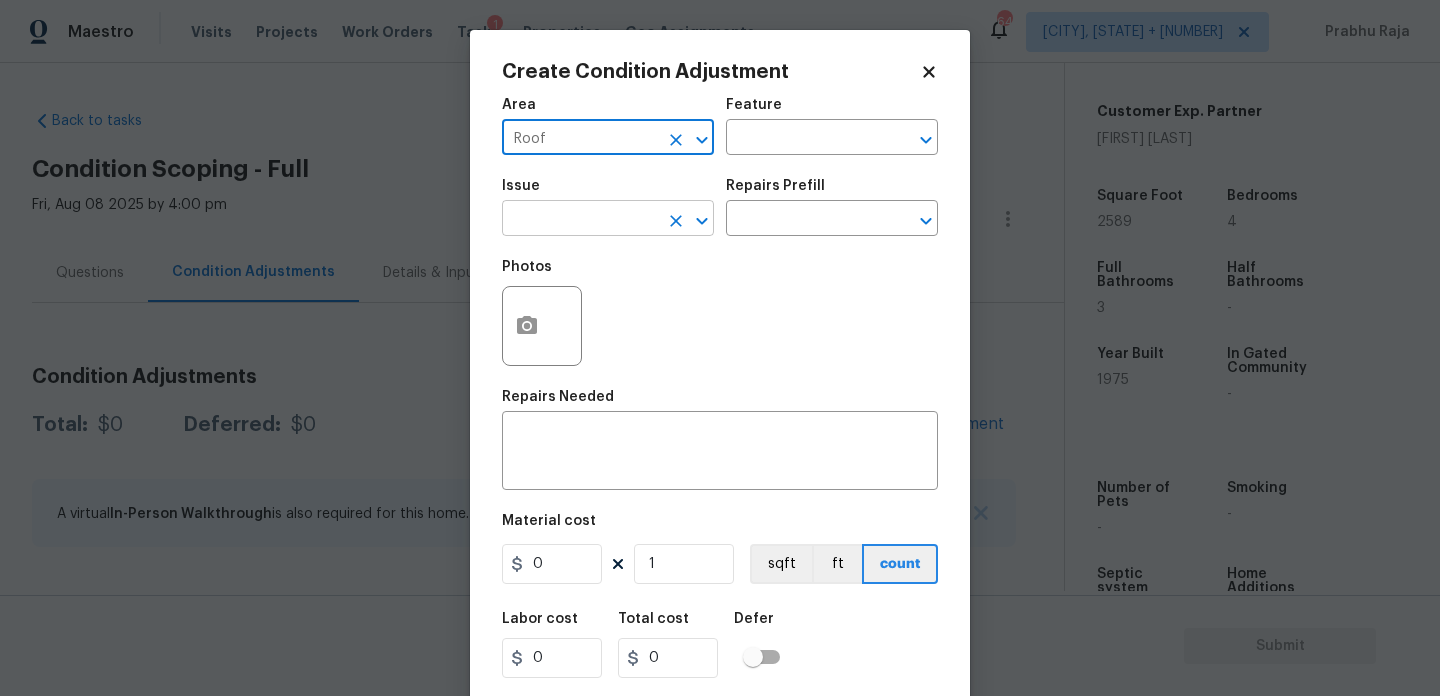 type on "Roof" 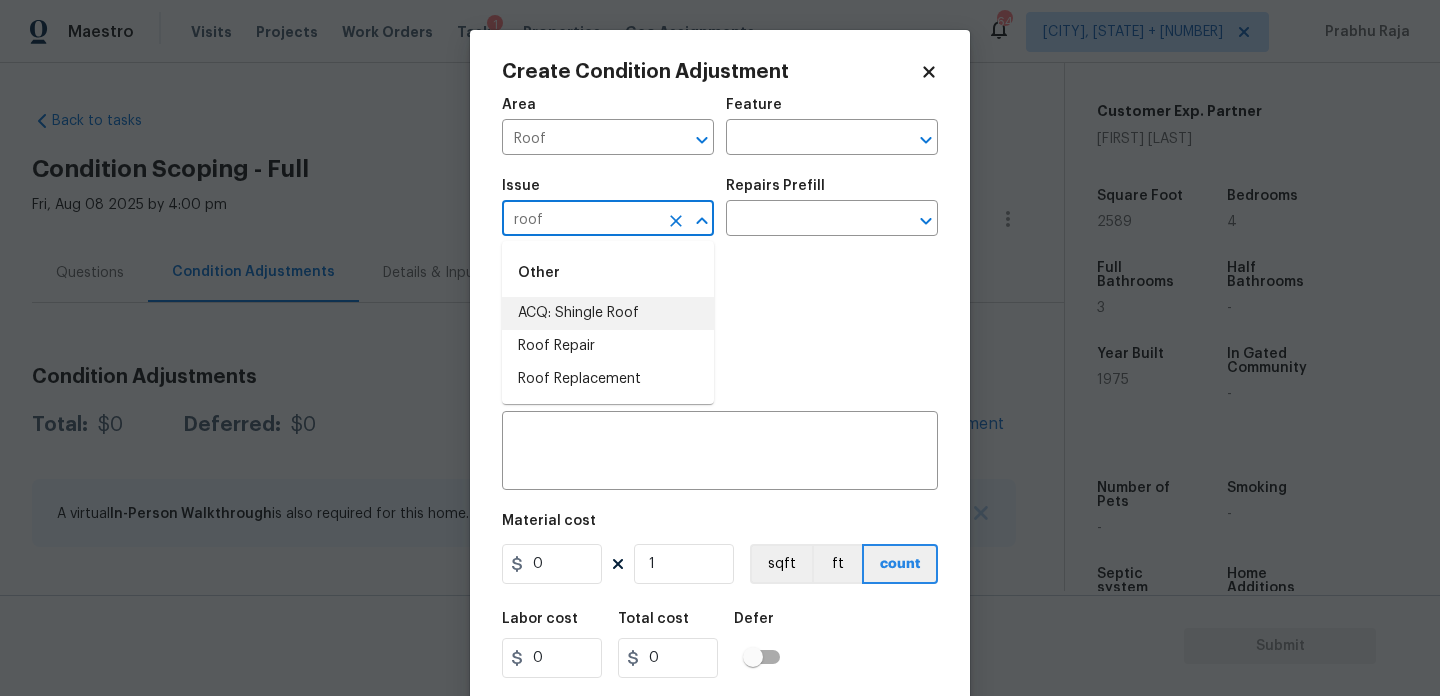click on "ACQ: Shingle Roof" at bounding box center (608, 313) 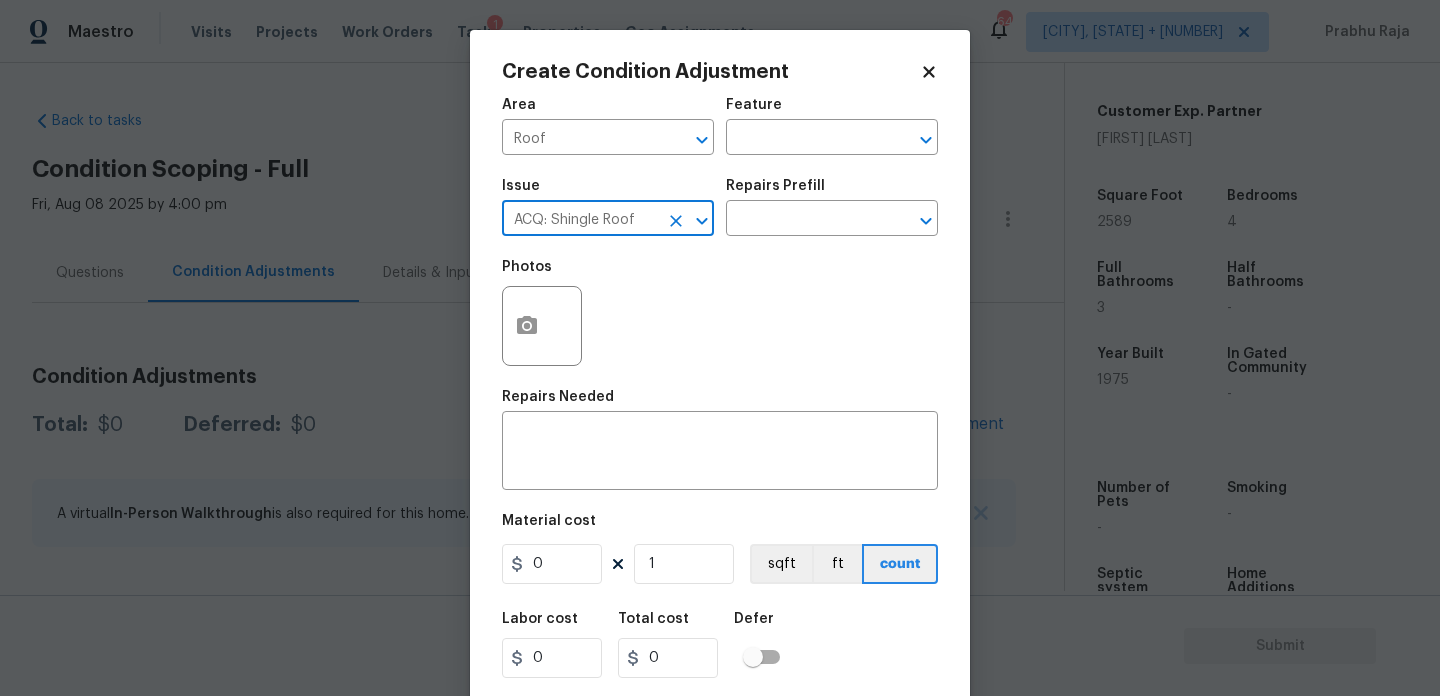 type on "ACQ: Shingle Roof" 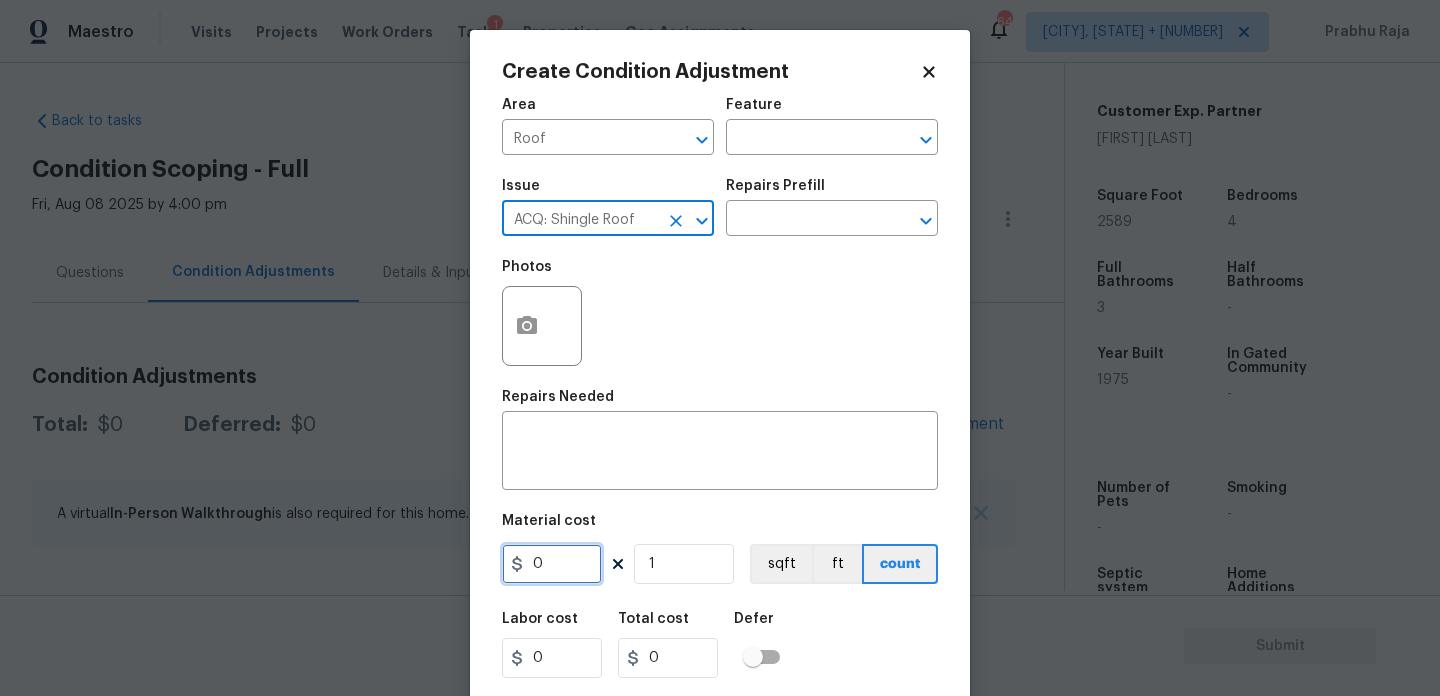 click on "0" at bounding box center [552, 564] 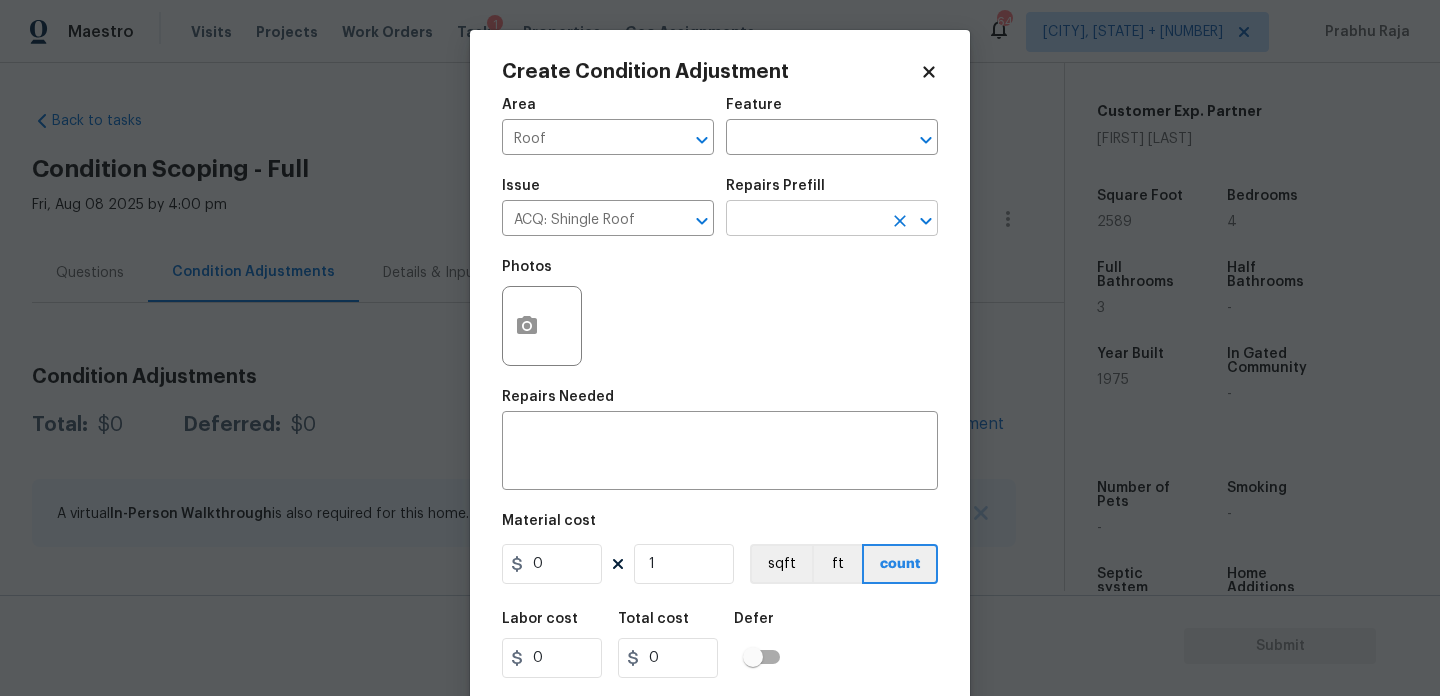 click at bounding box center (804, 220) 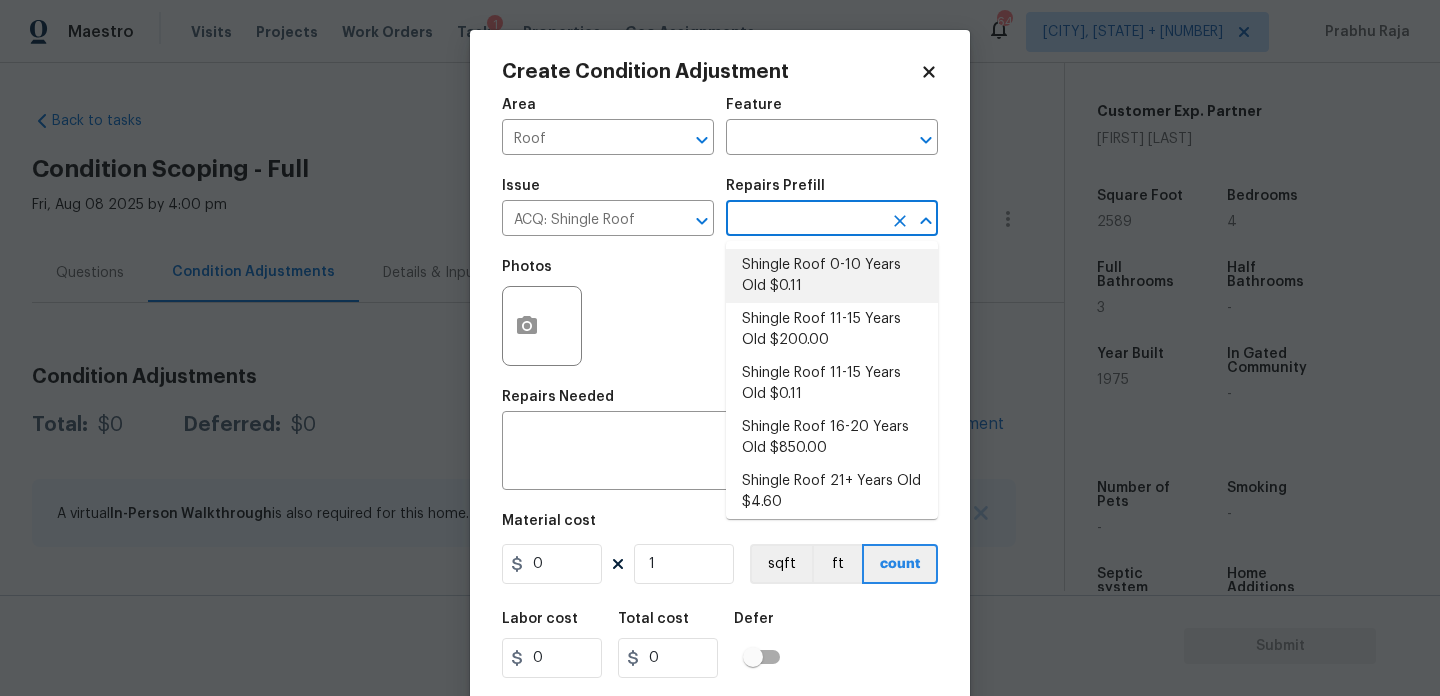 click on "Shingle Roof 0-10 Years Old $0.11" at bounding box center [832, 276] 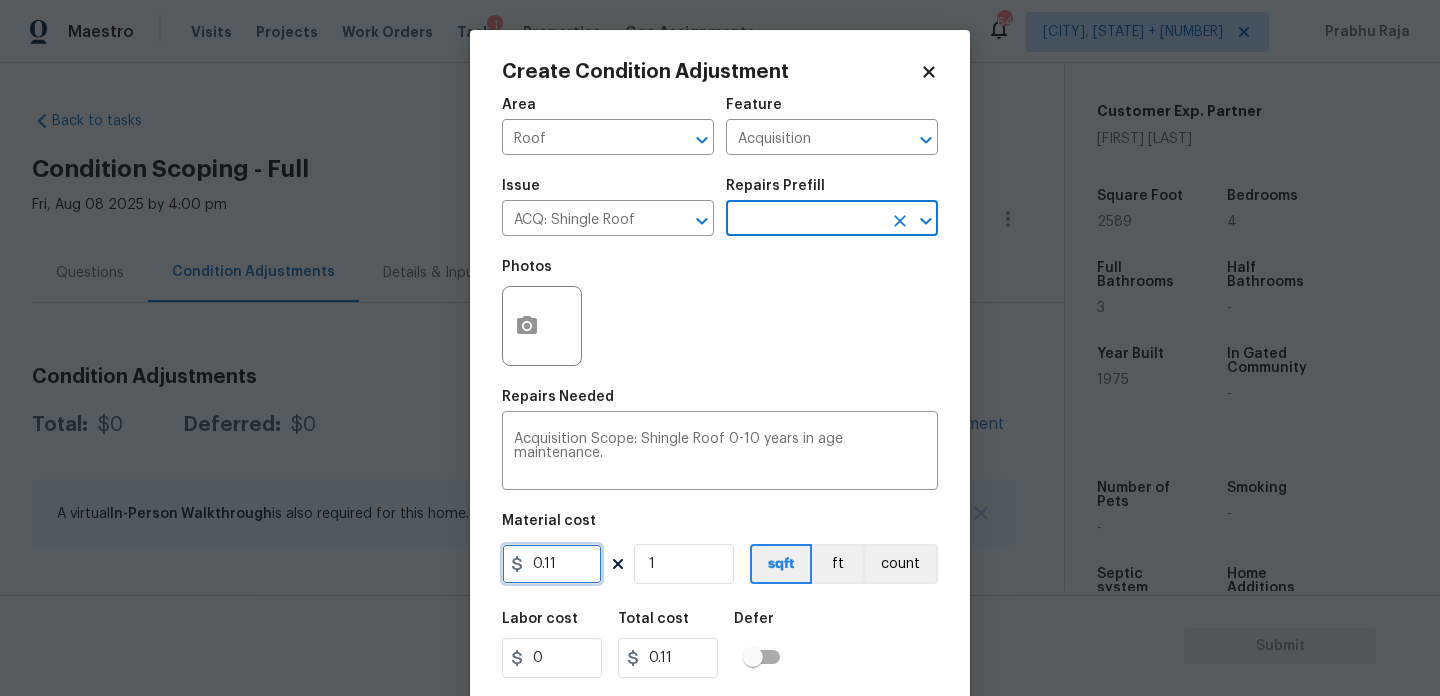 click on "0.11" at bounding box center [552, 564] 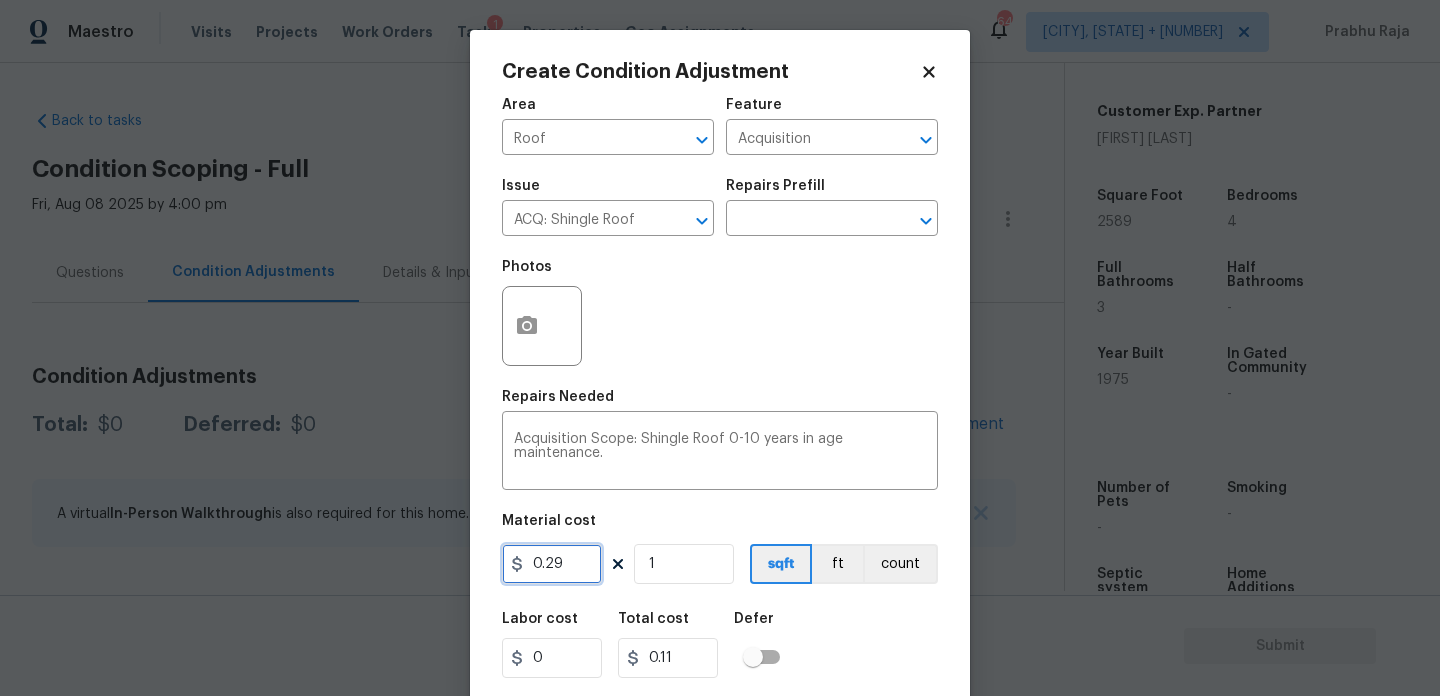 type on "0.29" 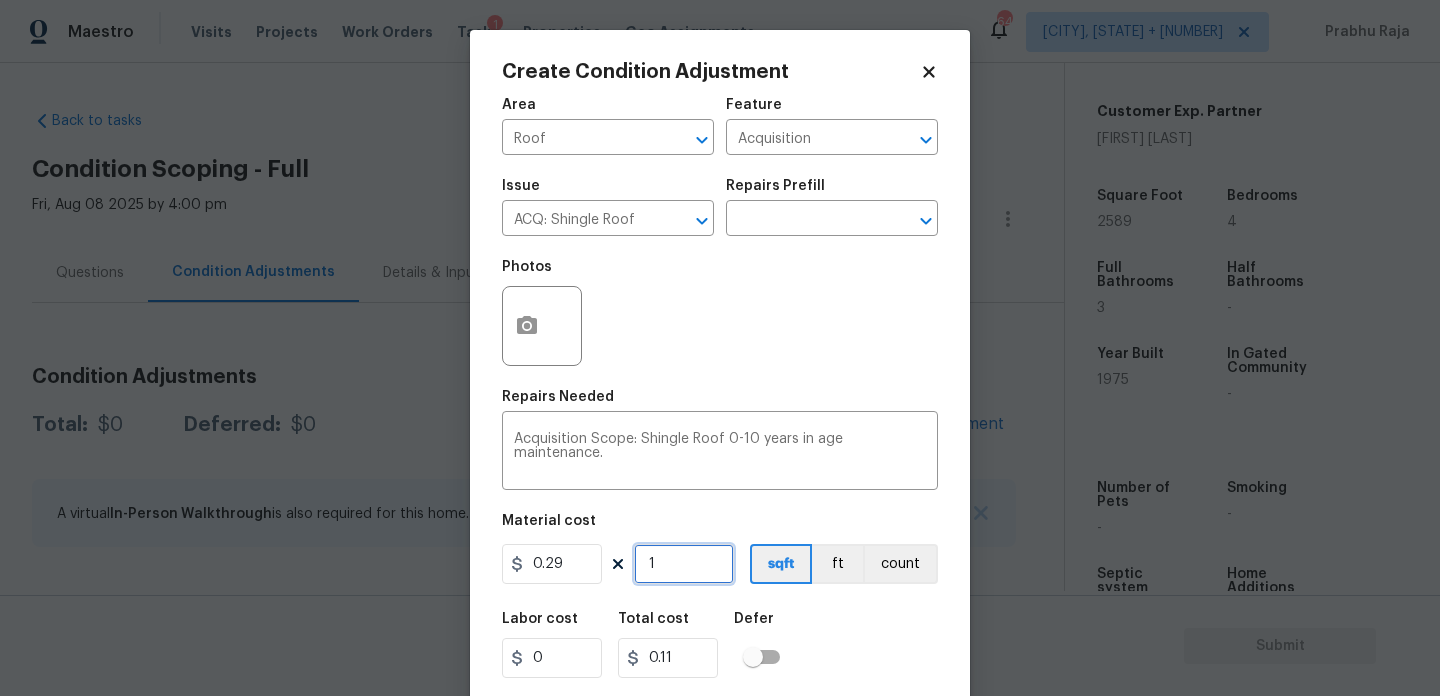 type on "0.29" 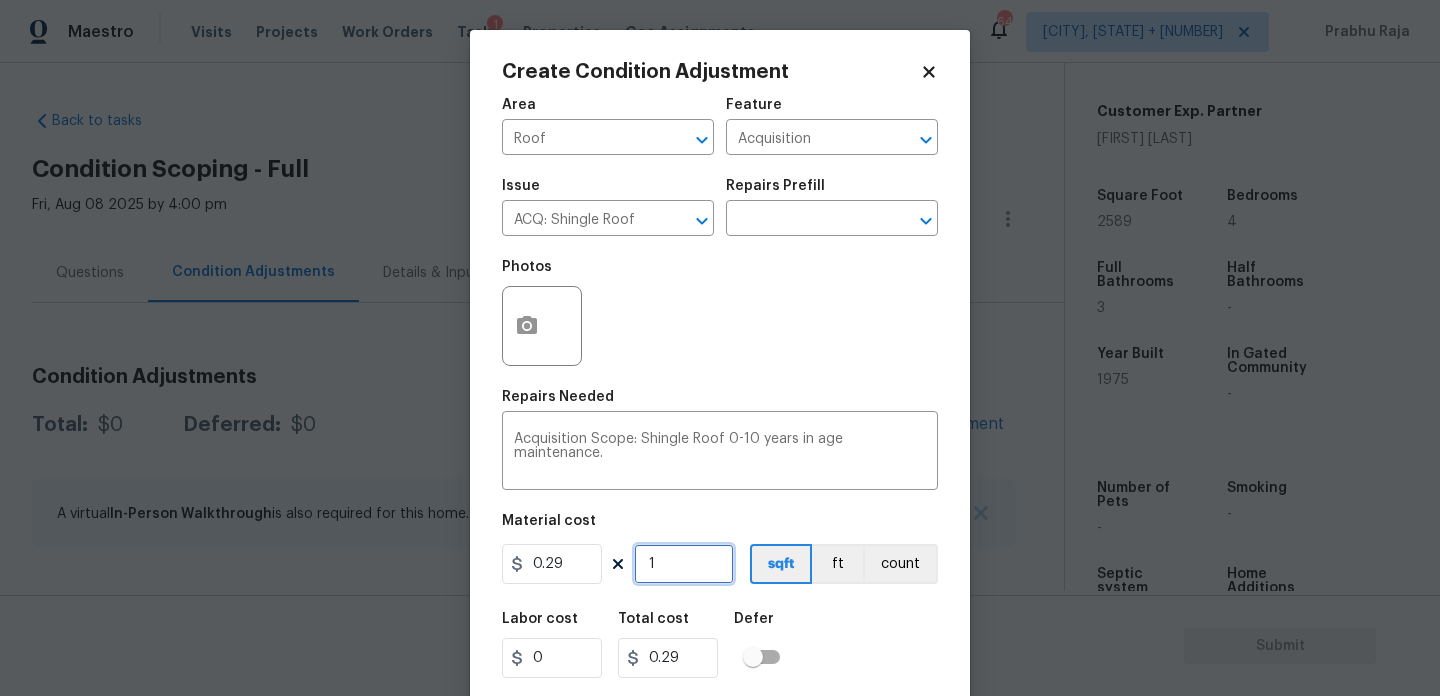 click on "1" at bounding box center (684, 564) 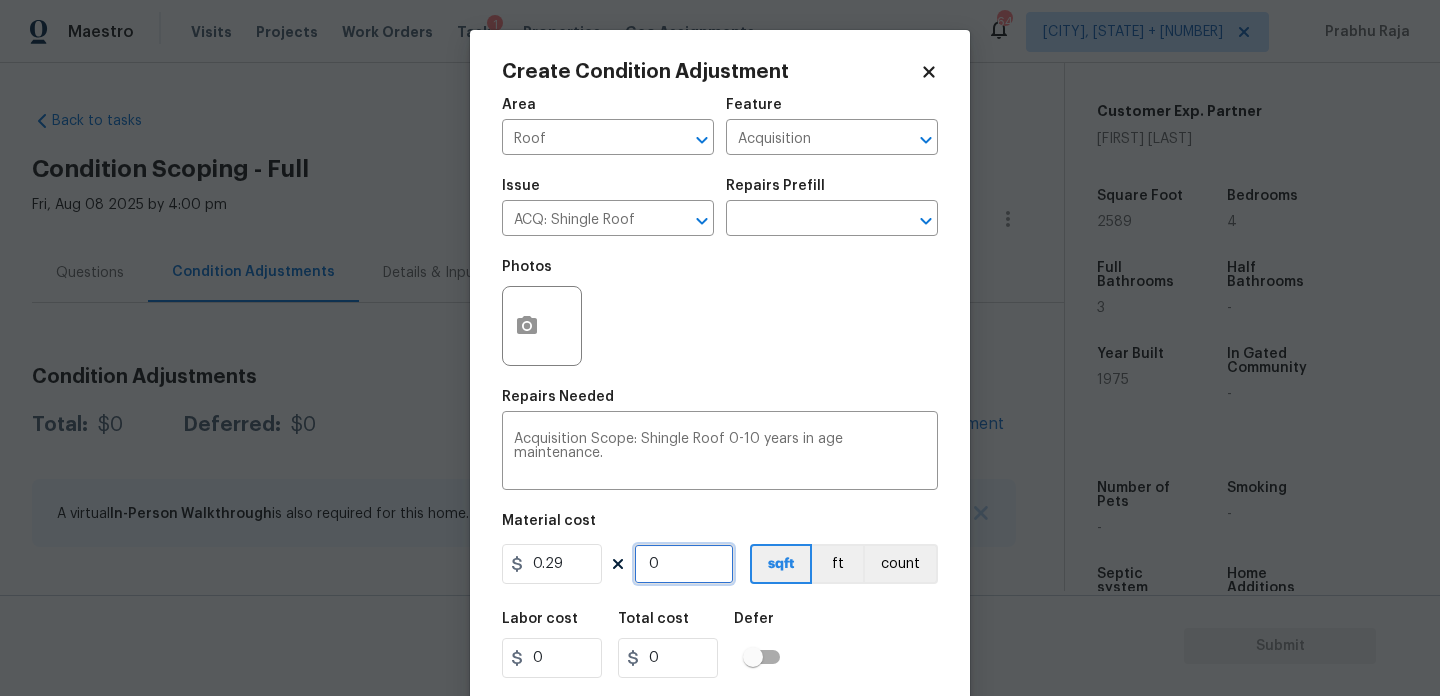 paste on "2589" 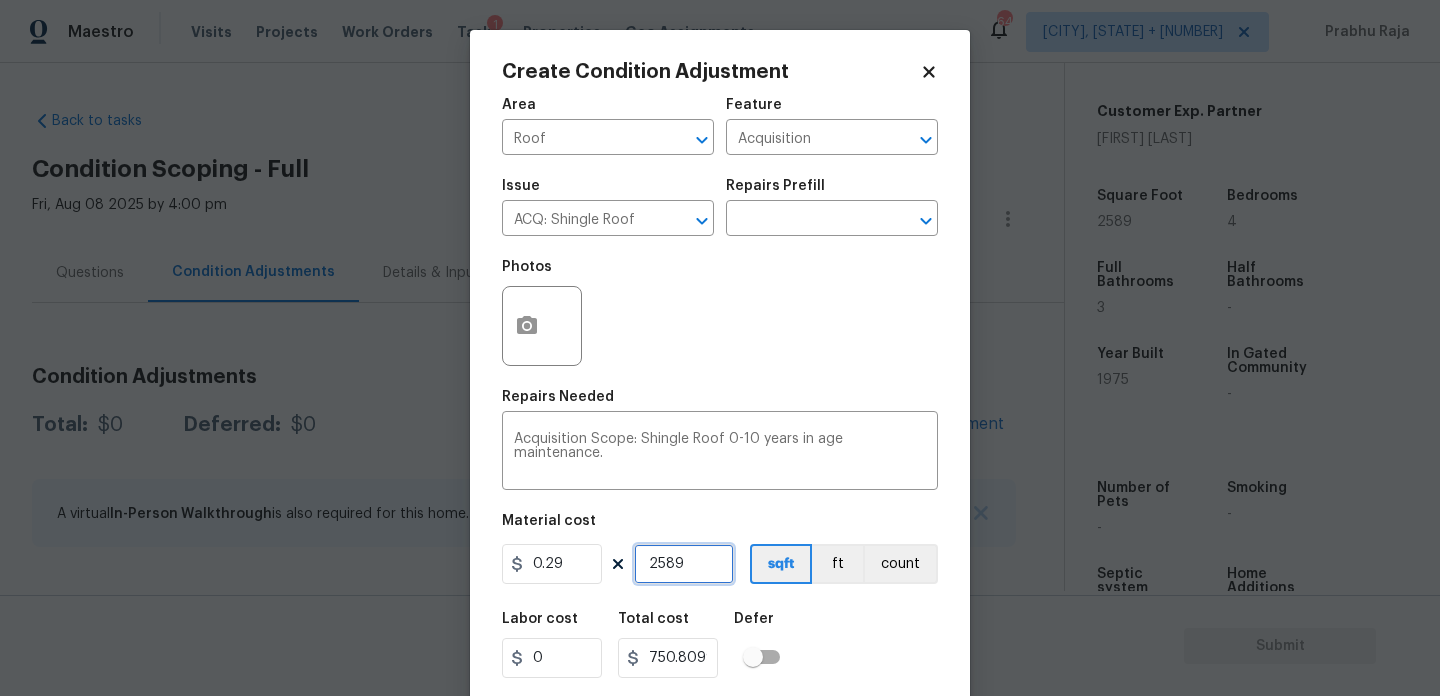 type on "2589" 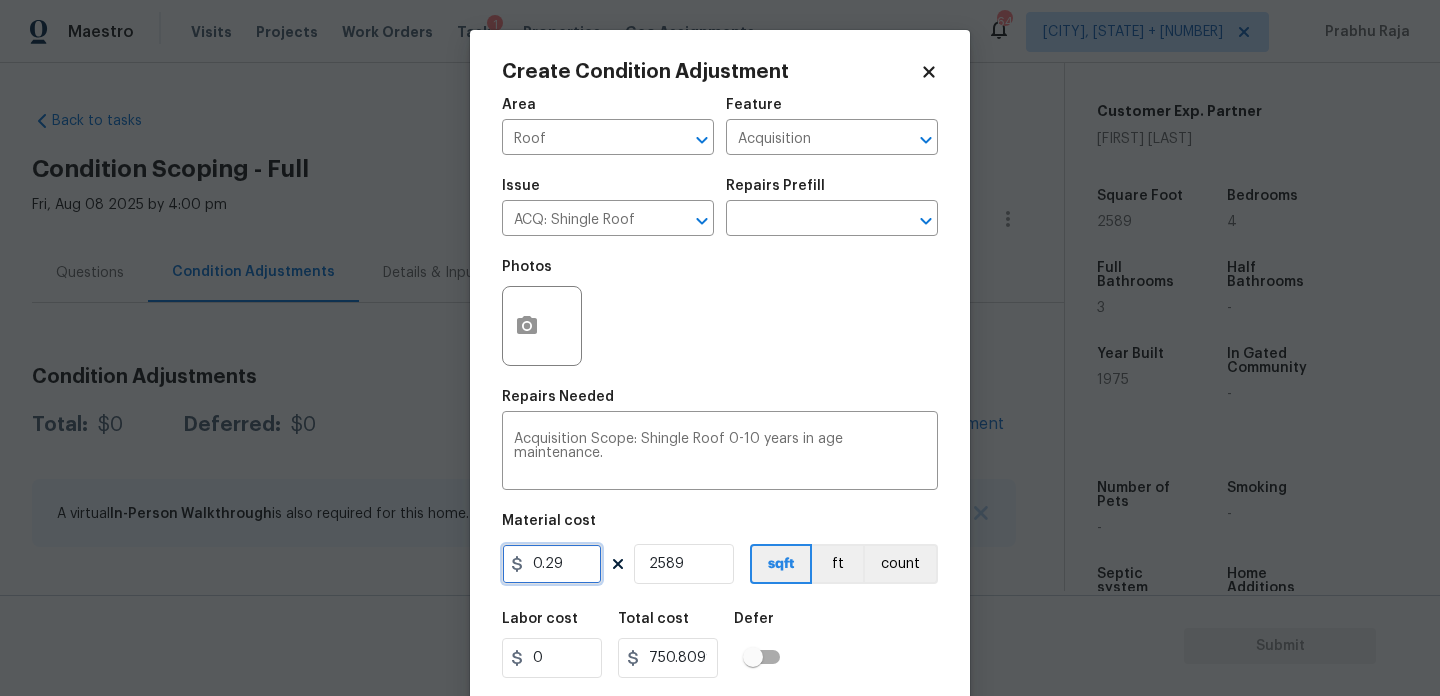 drag, startPoint x: 567, startPoint y: 557, endPoint x: 455, endPoint y: 557, distance: 112 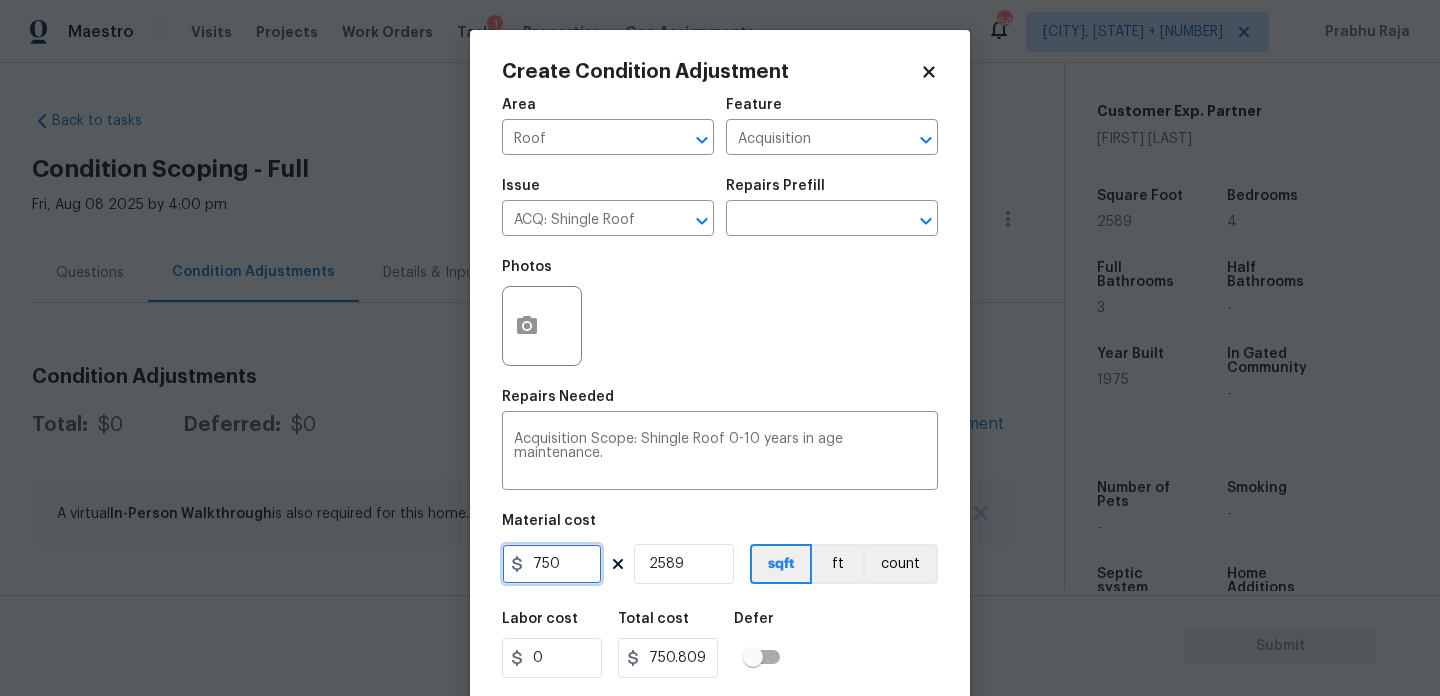 type on "750" 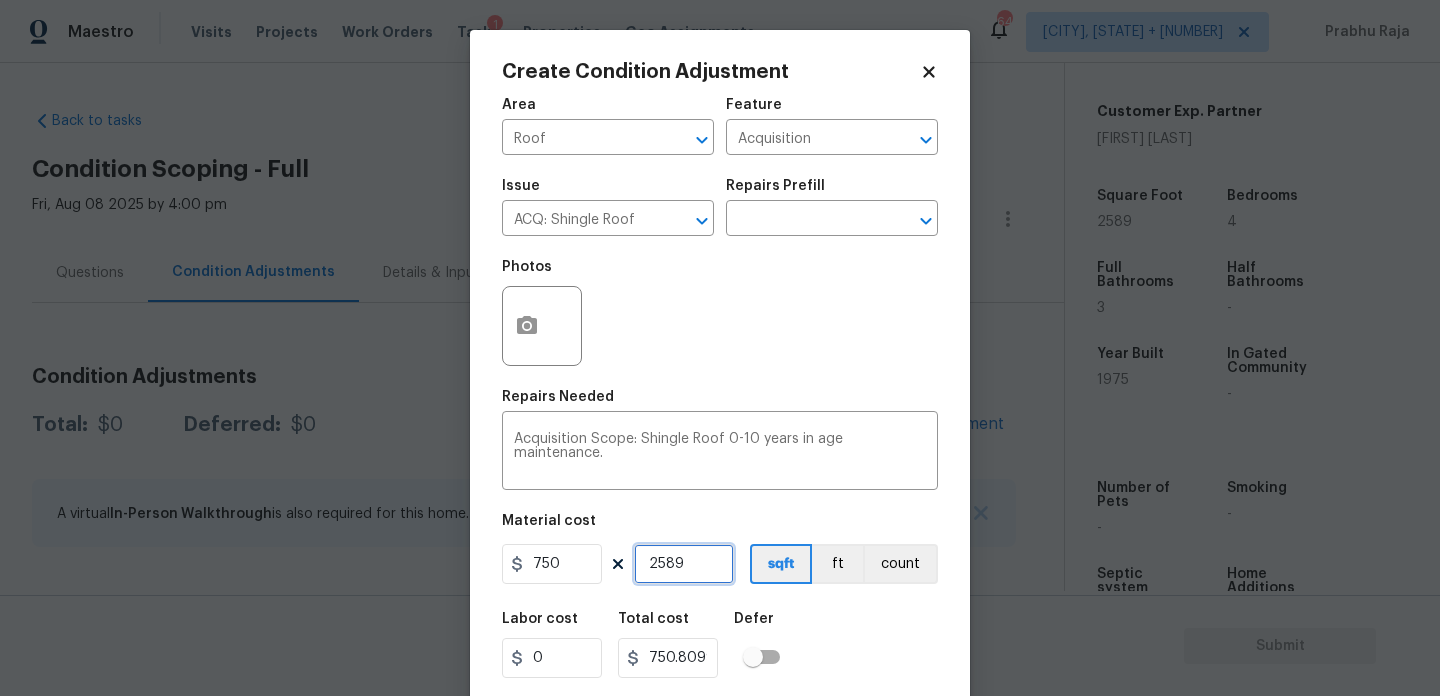 click on "2589" at bounding box center (684, 564) 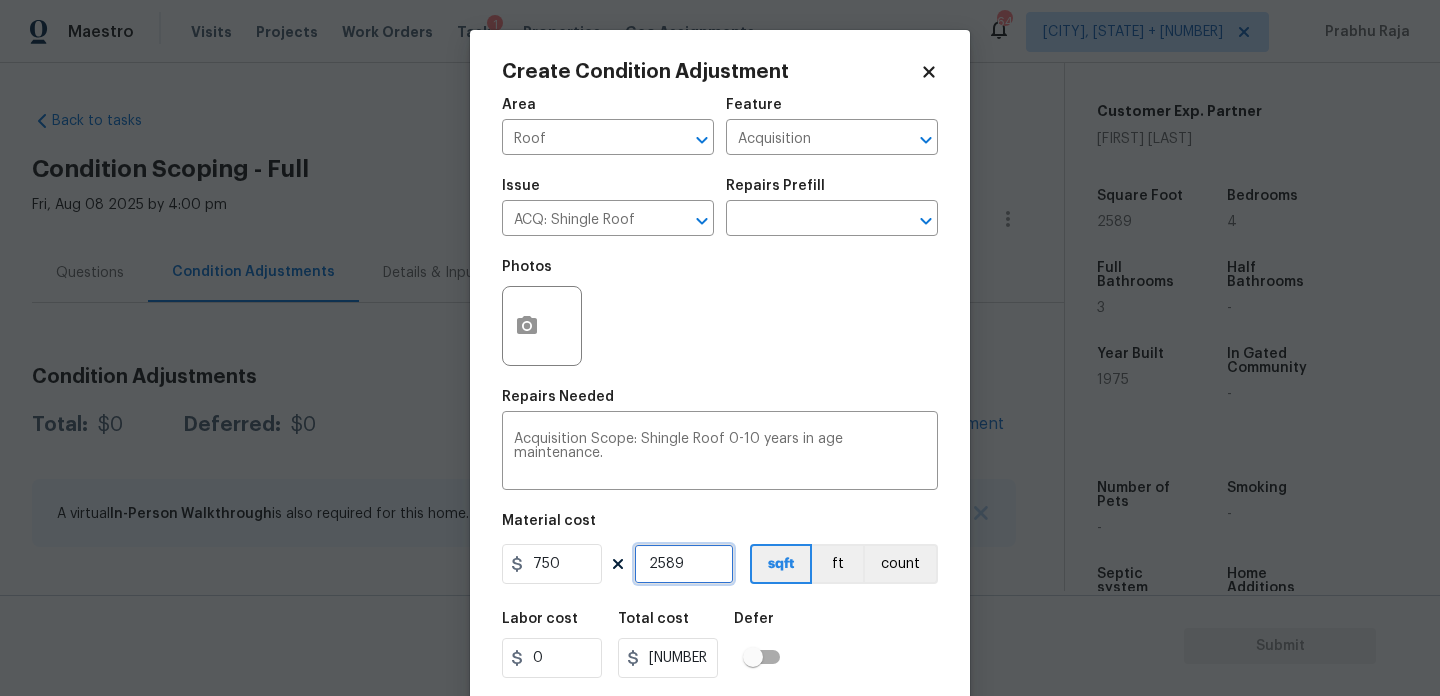 click on "2589" at bounding box center (684, 564) 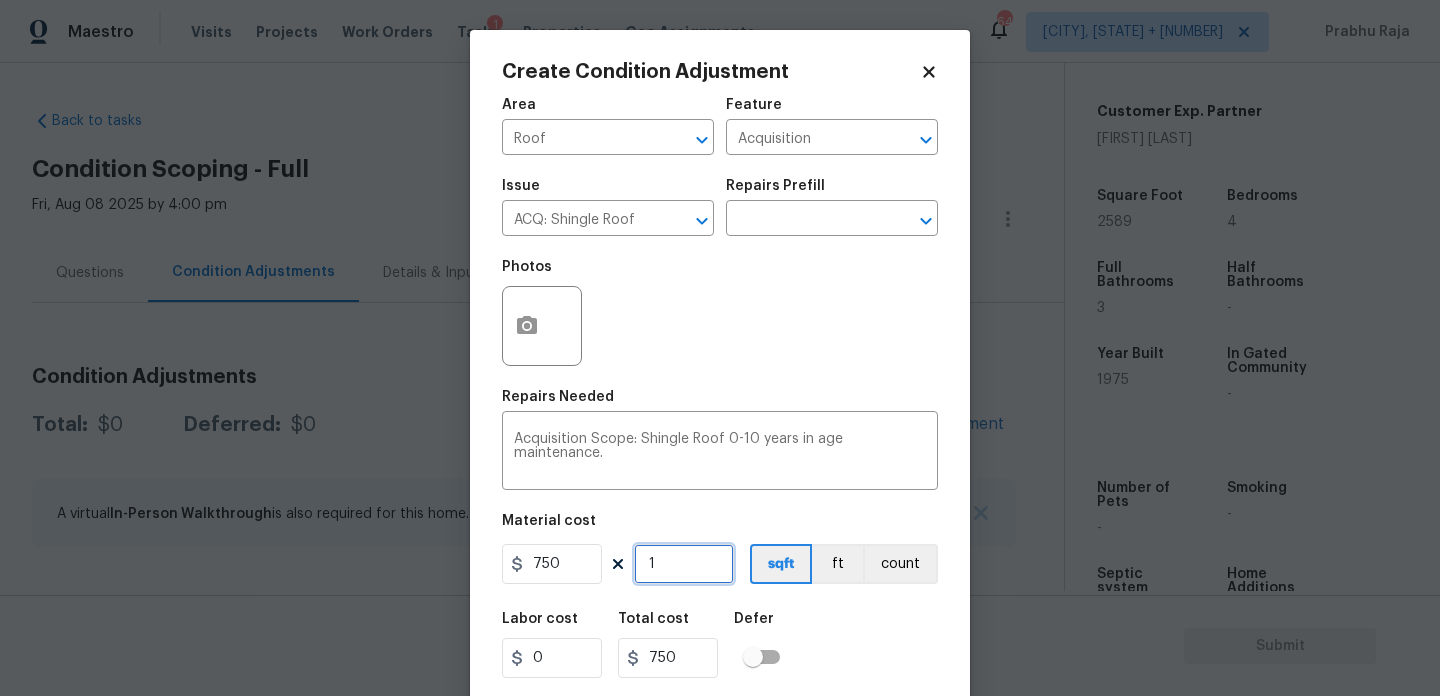 type on "1" 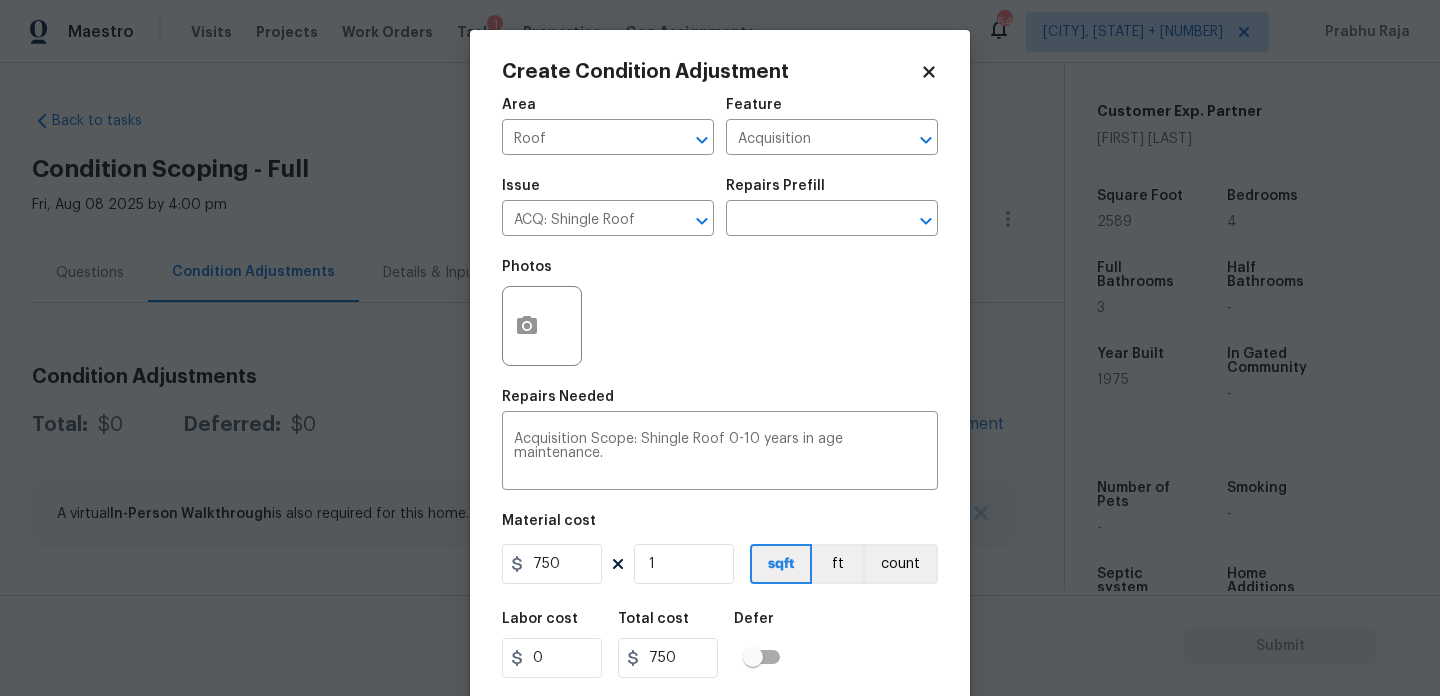 click on "Photos" at bounding box center (720, 313) 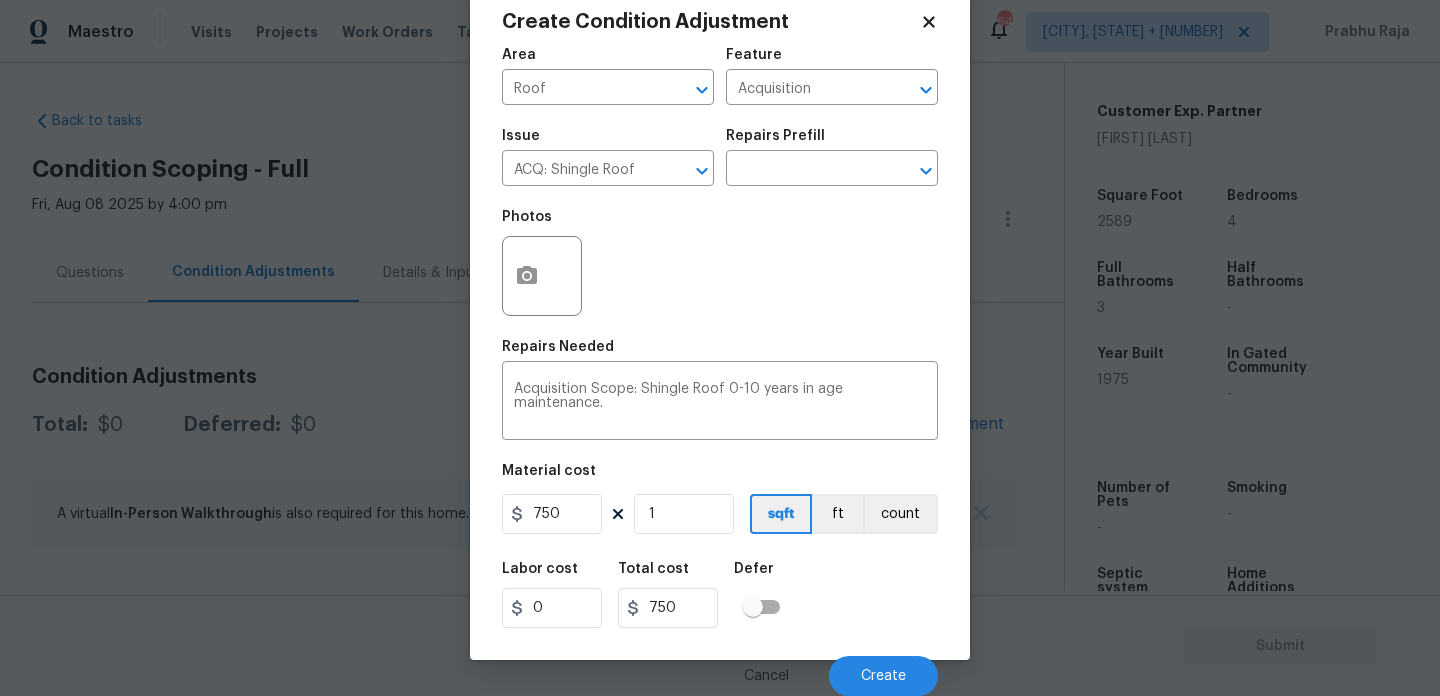click on "Cancel Create" at bounding box center [720, 668] 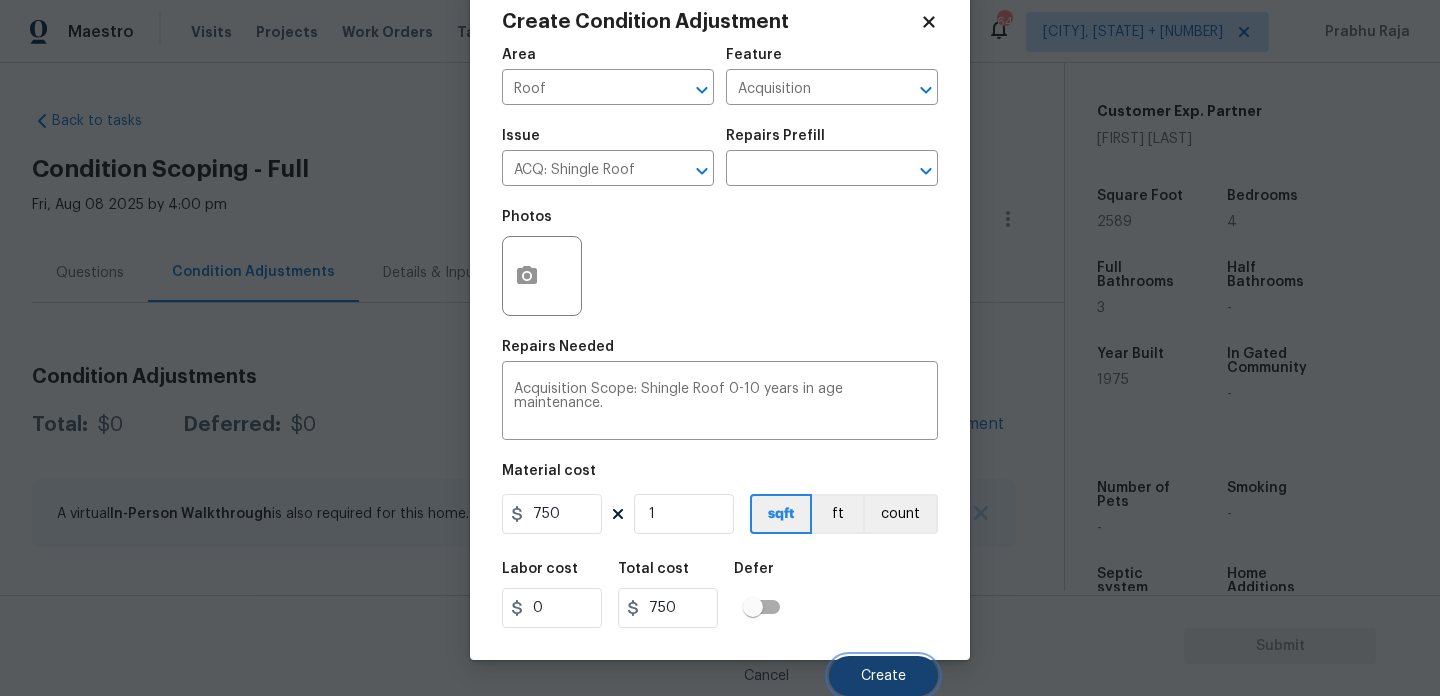 click on "Create" at bounding box center (883, 676) 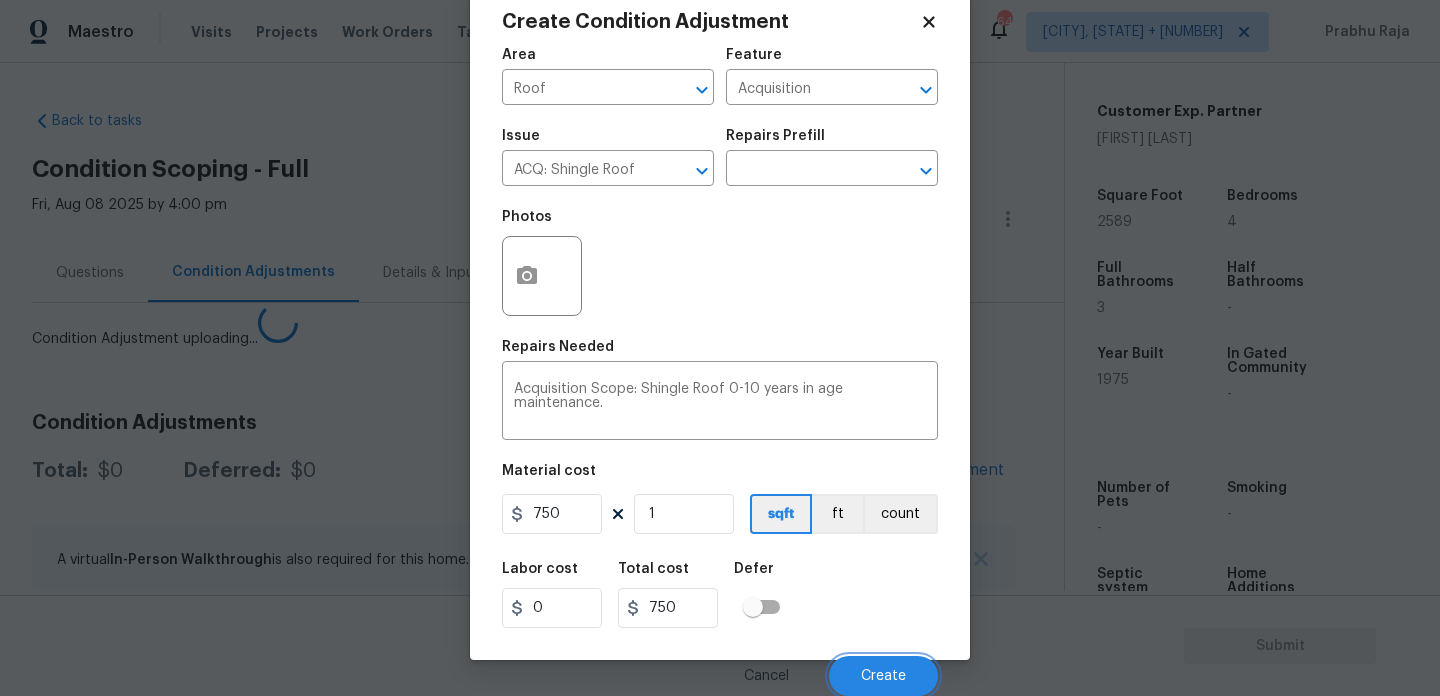 scroll, scrollTop: 44, scrollLeft: 0, axis: vertical 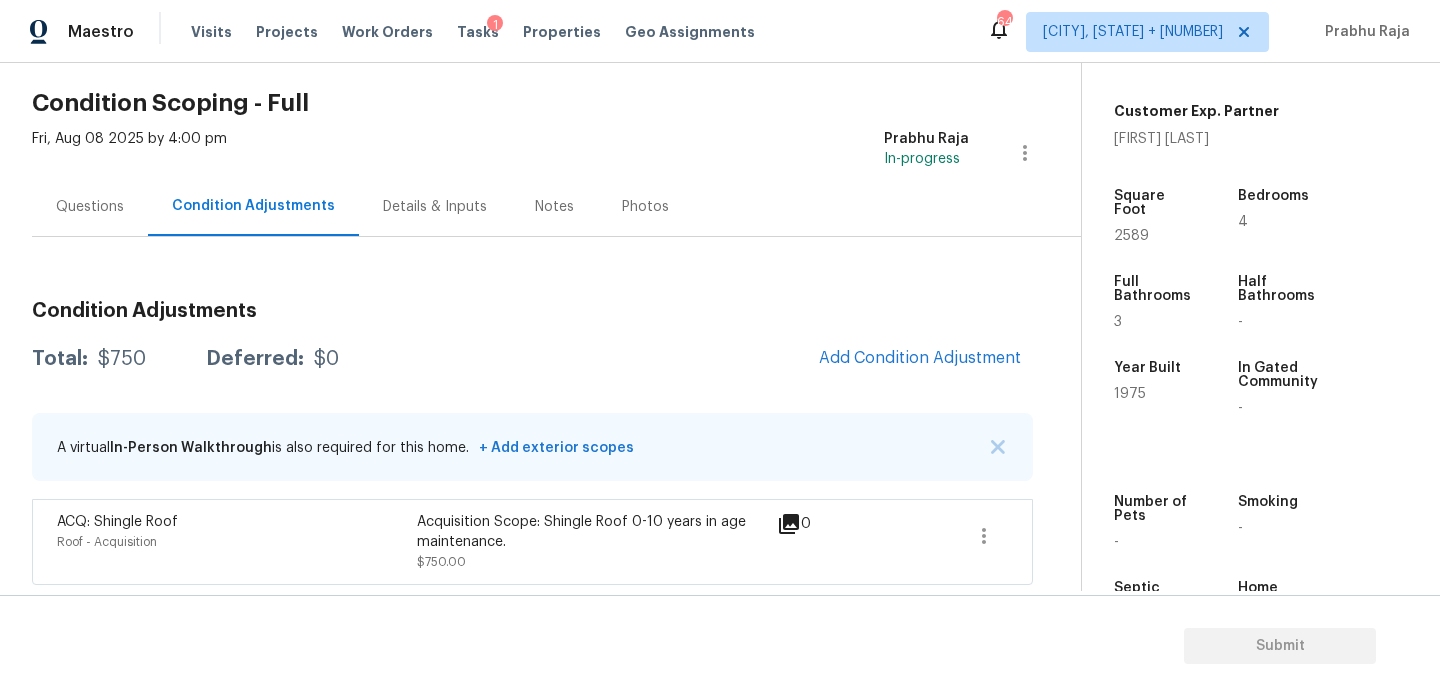 click on "Questions" at bounding box center [90, 206] 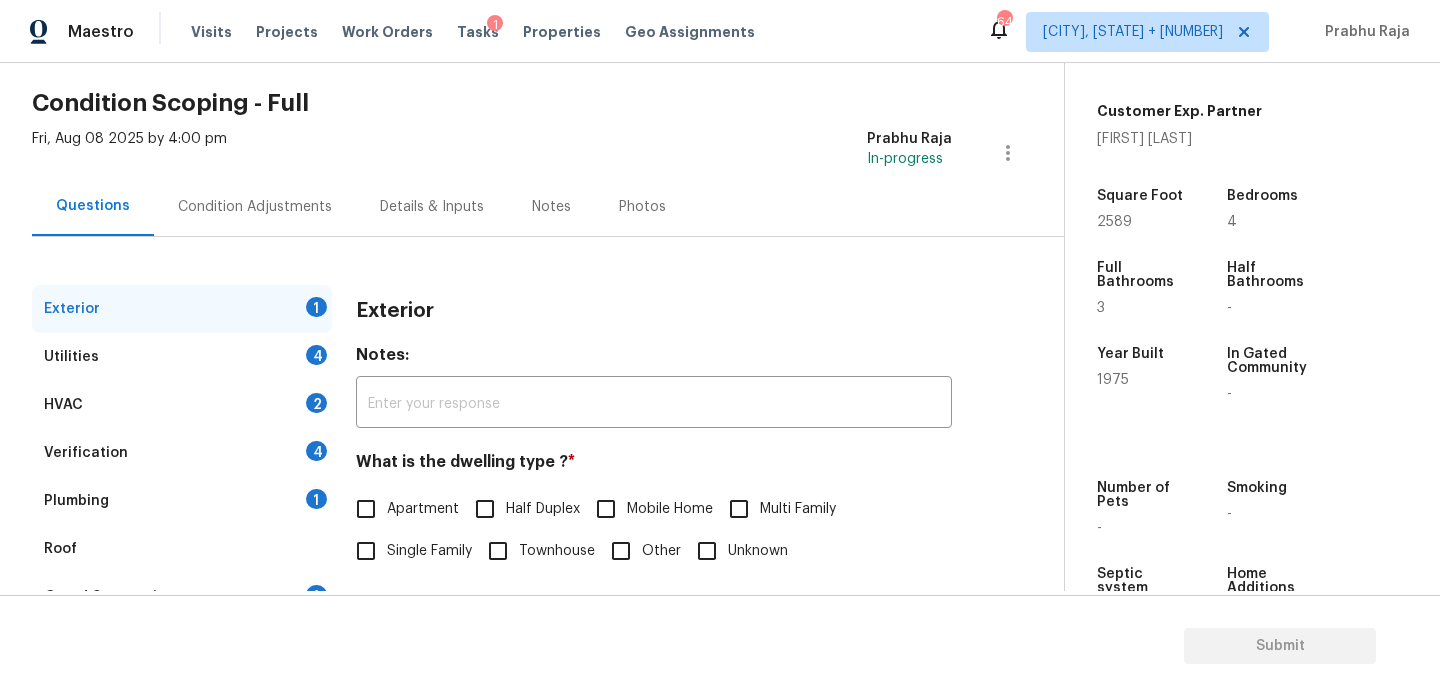 scroll, scrollTop: 267, scrollLeft: 0, axis: vertical 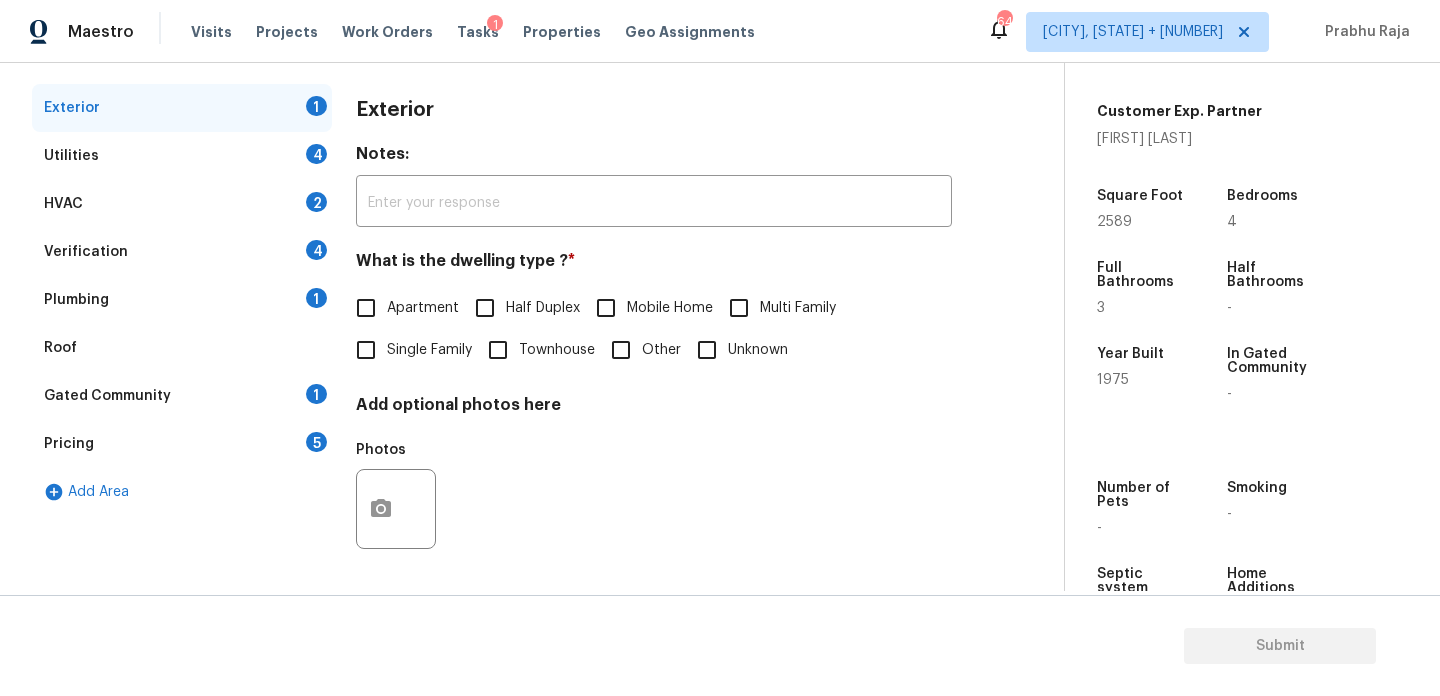 click on "Pricing 5" at bounding box center (182, 444) 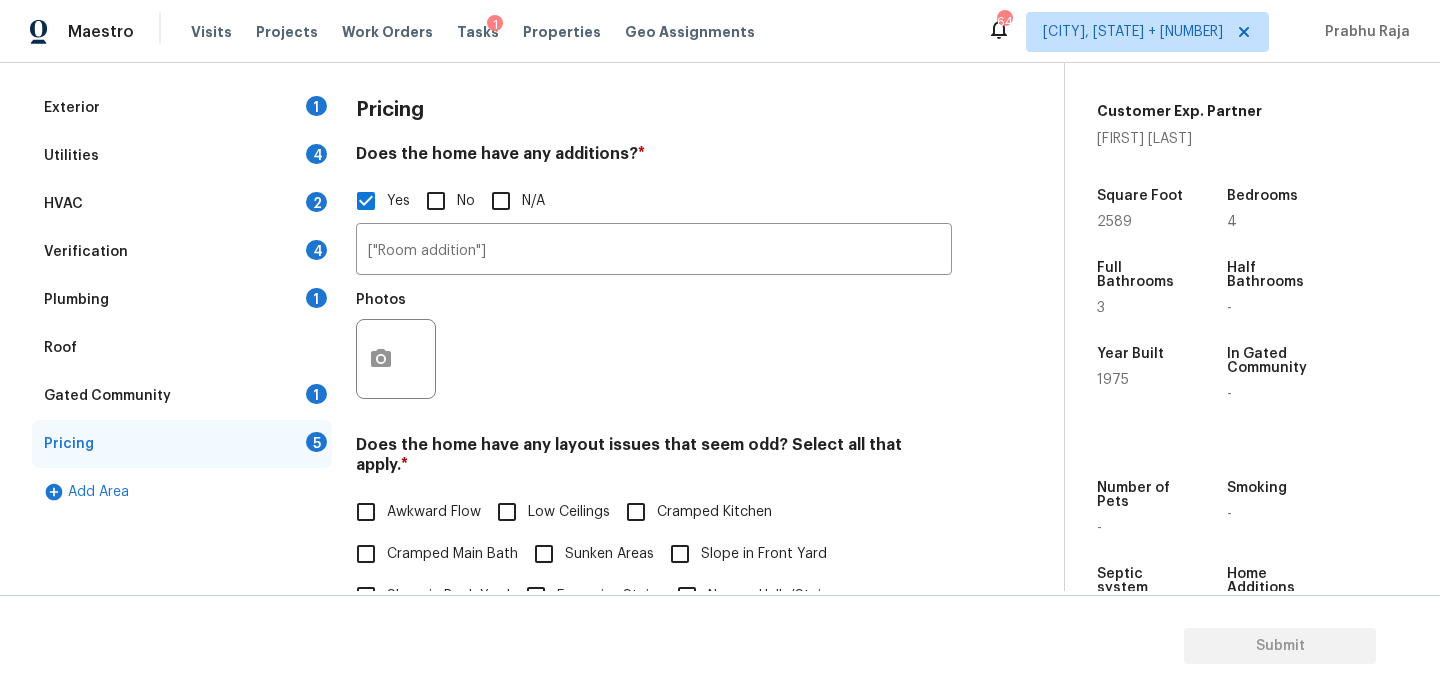 scroll, scrollTop: 693, scrollLeft: 0, axis: vertical 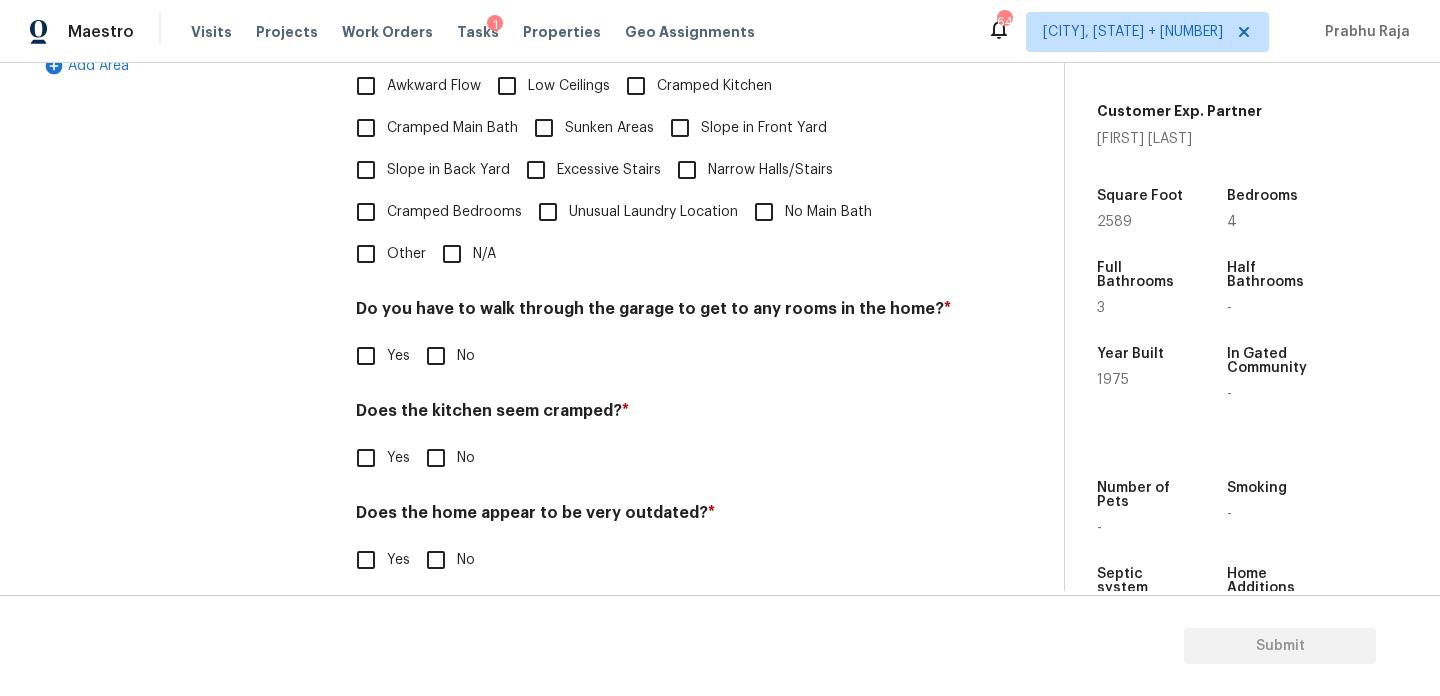click on "Slope in Back Yard" at bounding box center [366, 170] 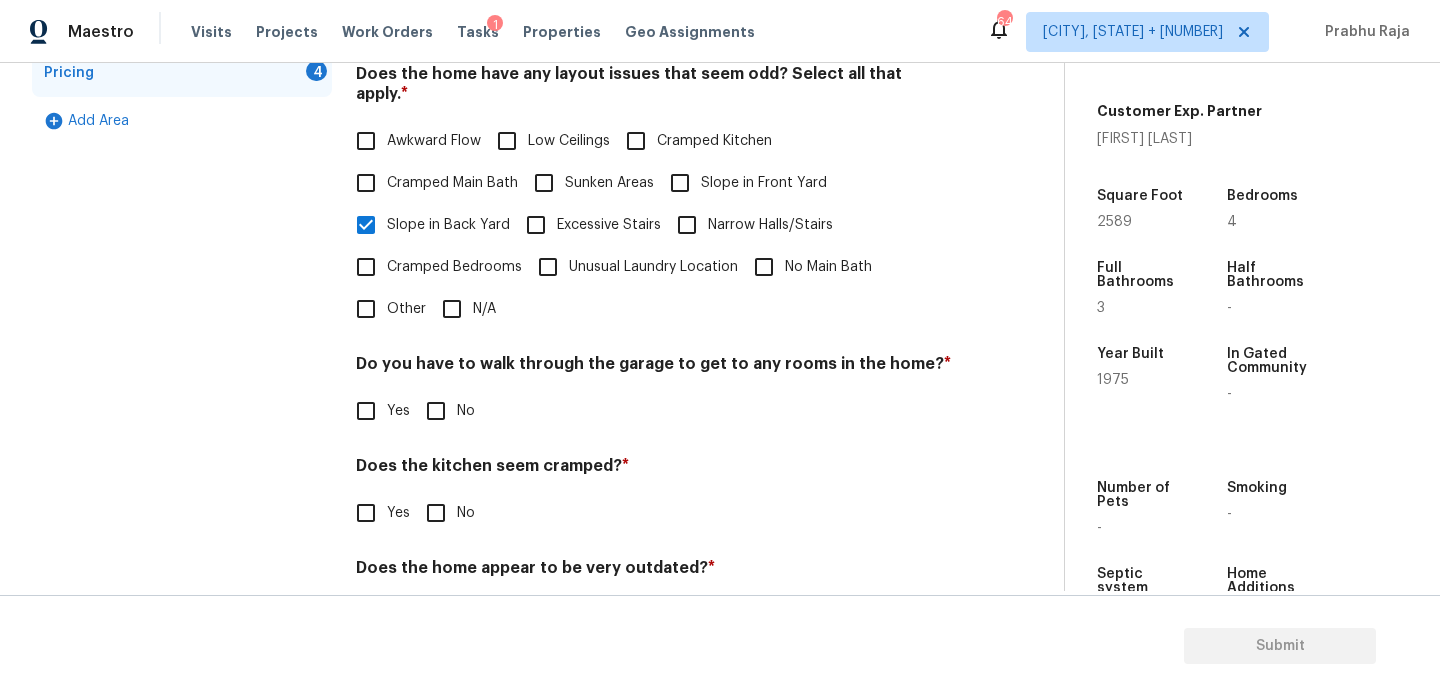 scroll, scrollTop: 600, scrollLeft: 0, axis: vertical 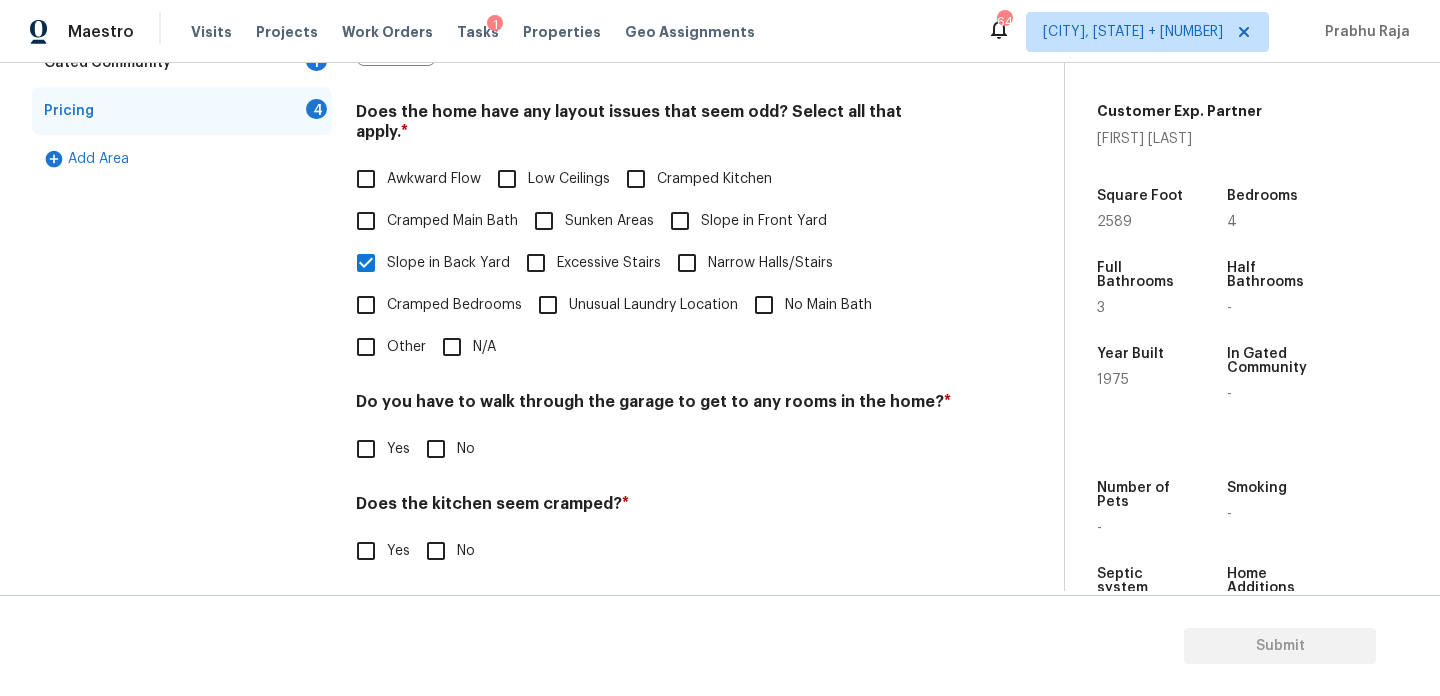 click on "Slope in Front Yard" at bounding box center [680, 221] 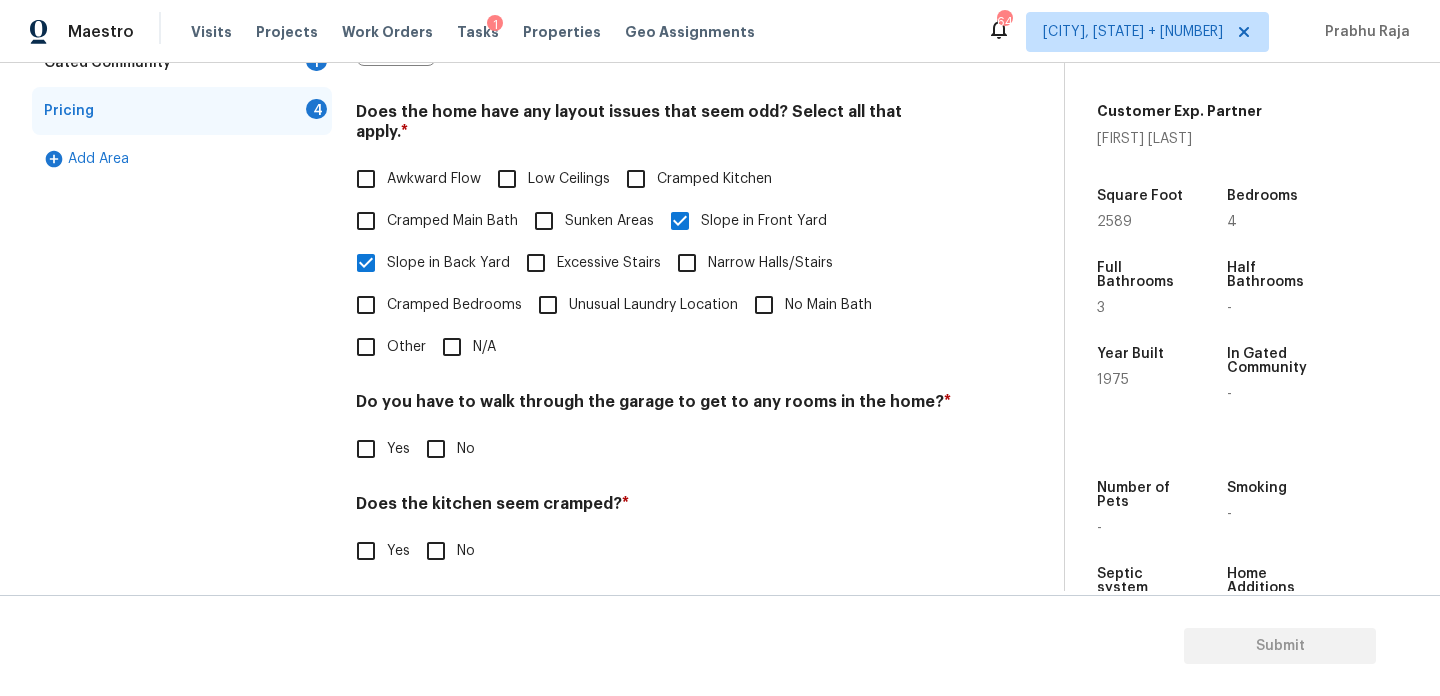 click on "Do you have to walk through the garage to get to any rooms in the home?  * Yes No" at bounding box center (654, 431) 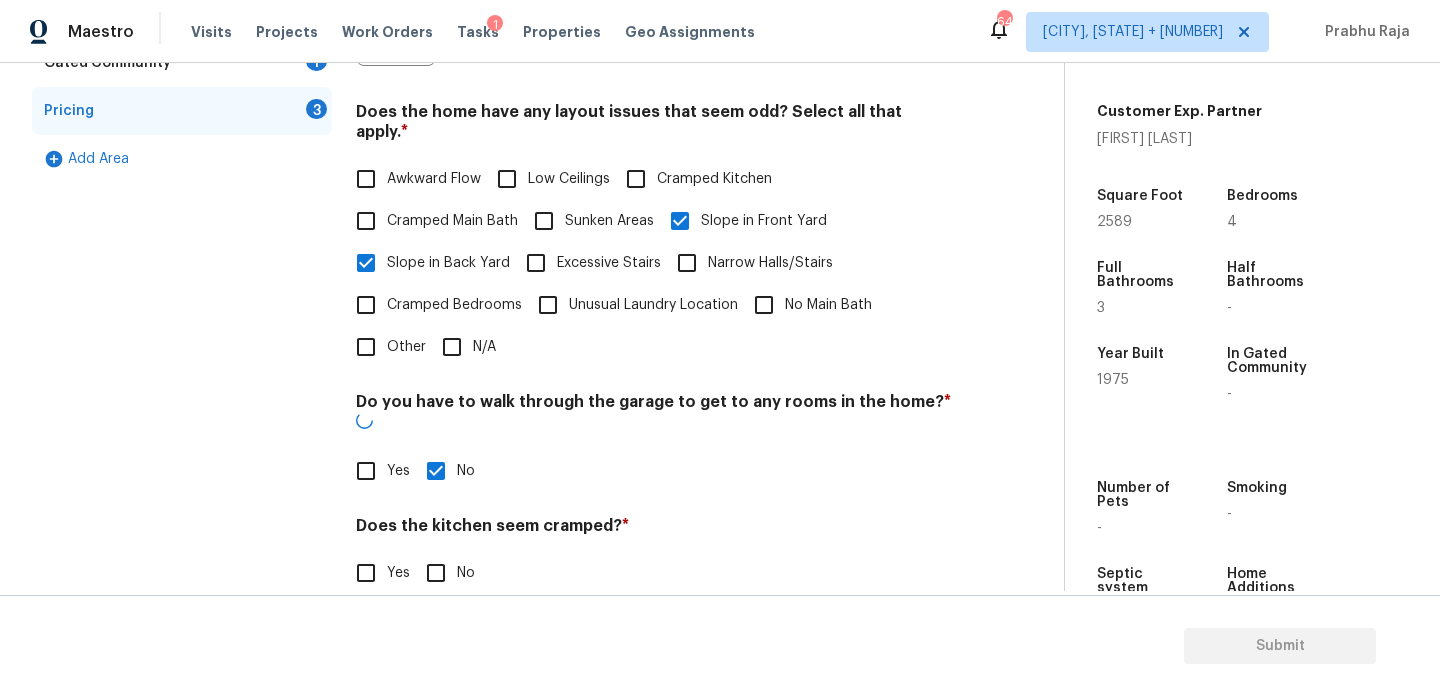 click on "No" at bounding box center (436, 573) 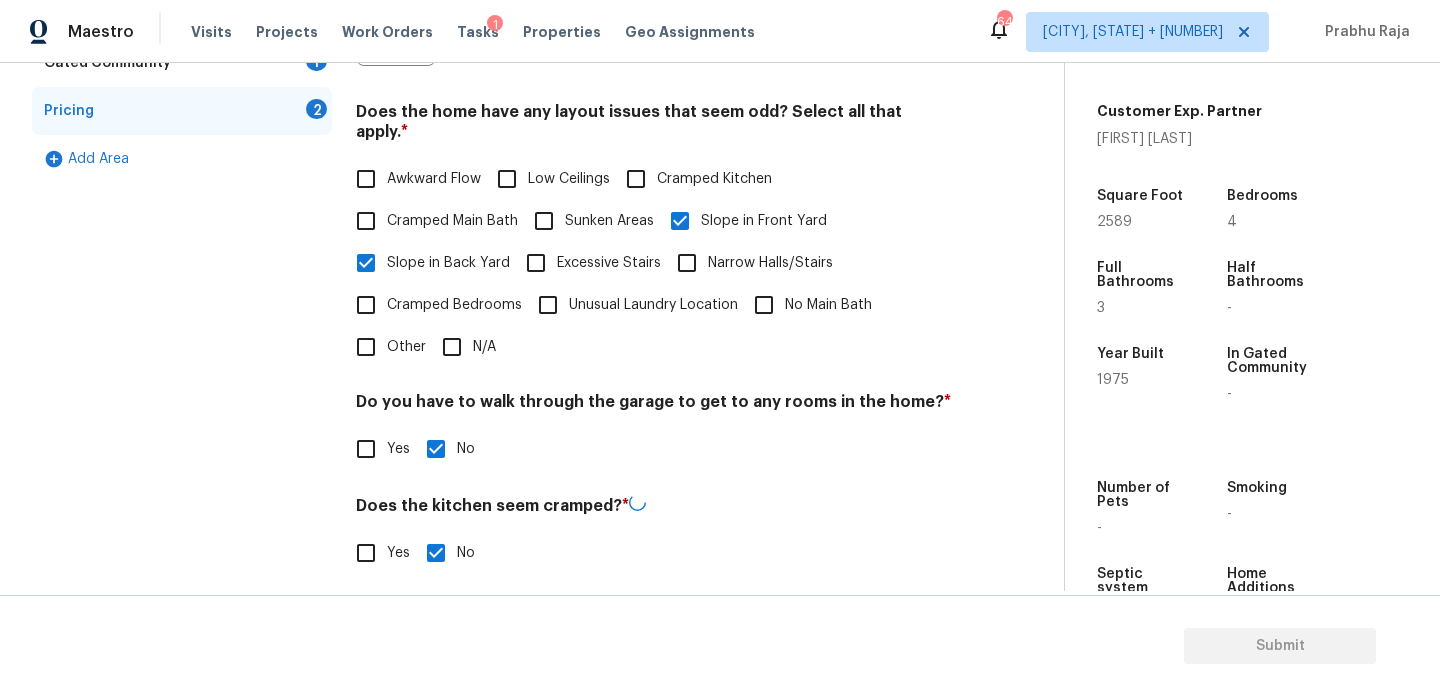 scroll, scrollTop: 693, scrollLeft: 0, axis: vertical 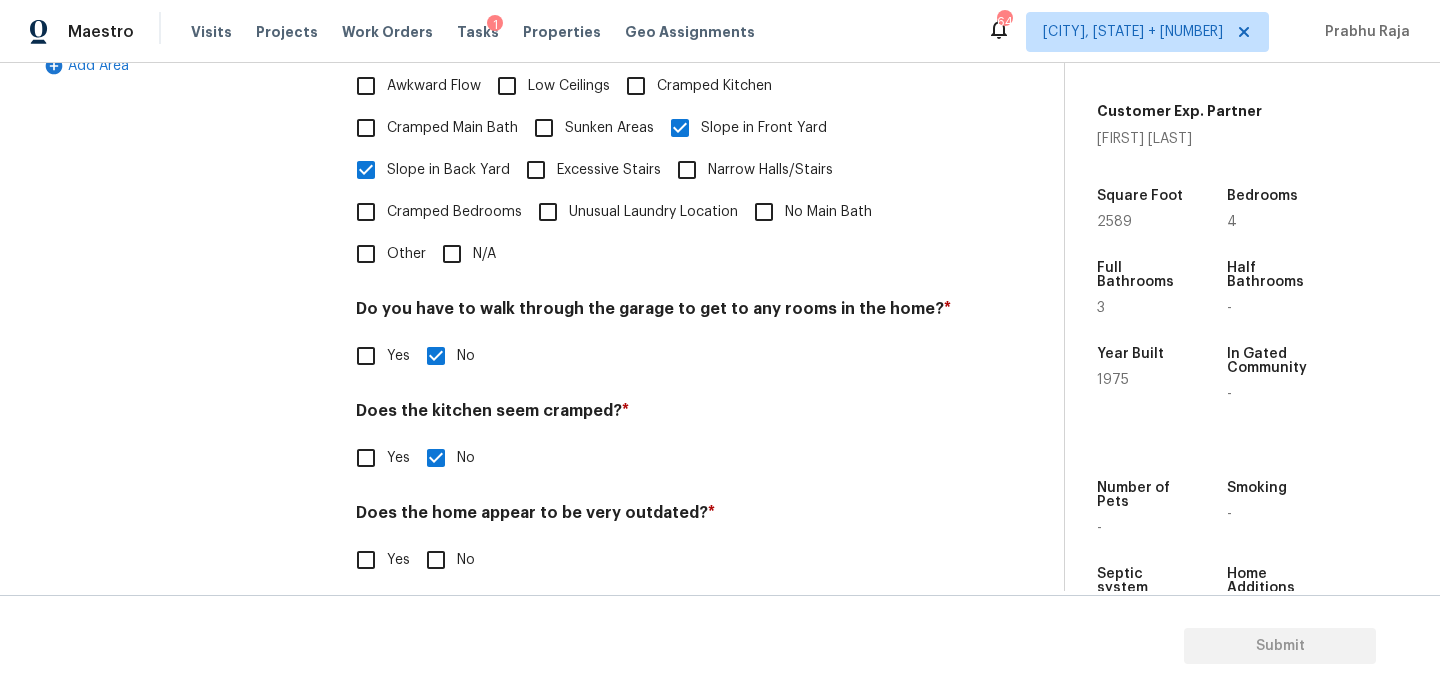 click on "No" at bounding box center [466, 560] 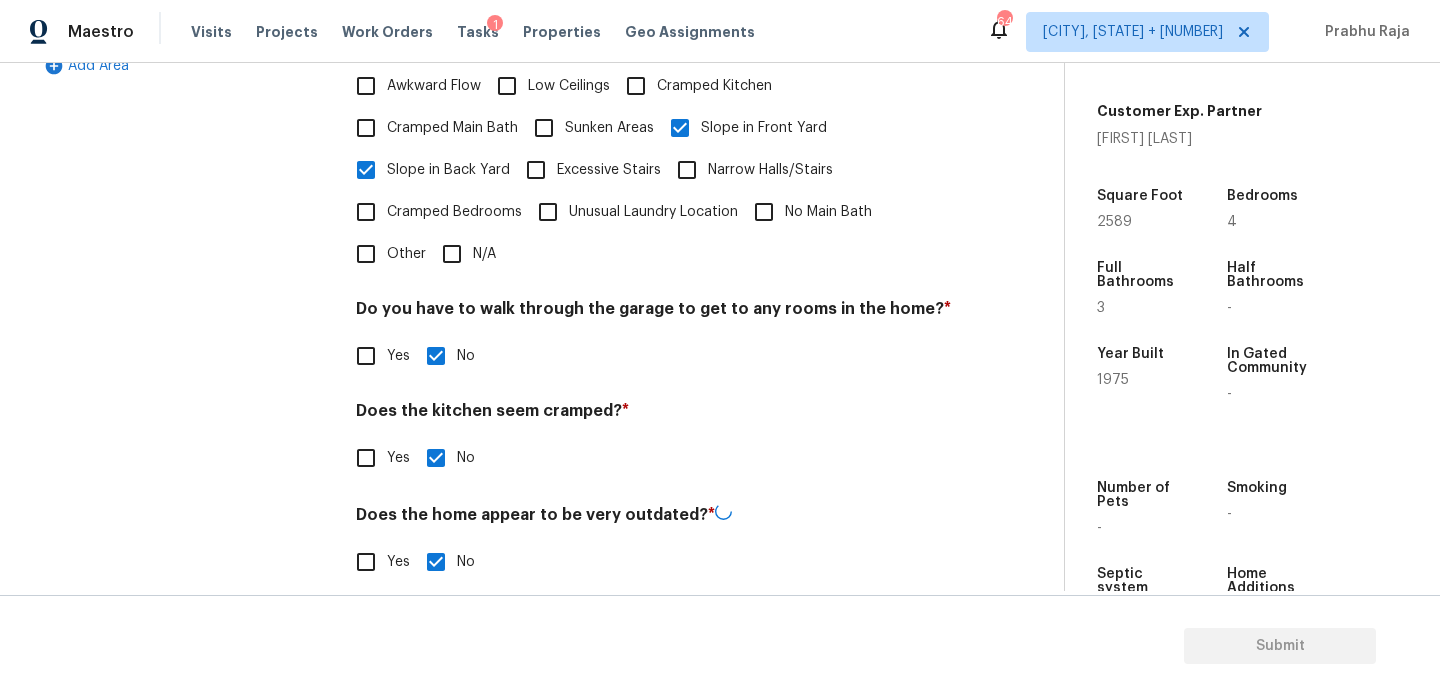scroll, scrollTop: 0, scrollLeft: 0, axis: both 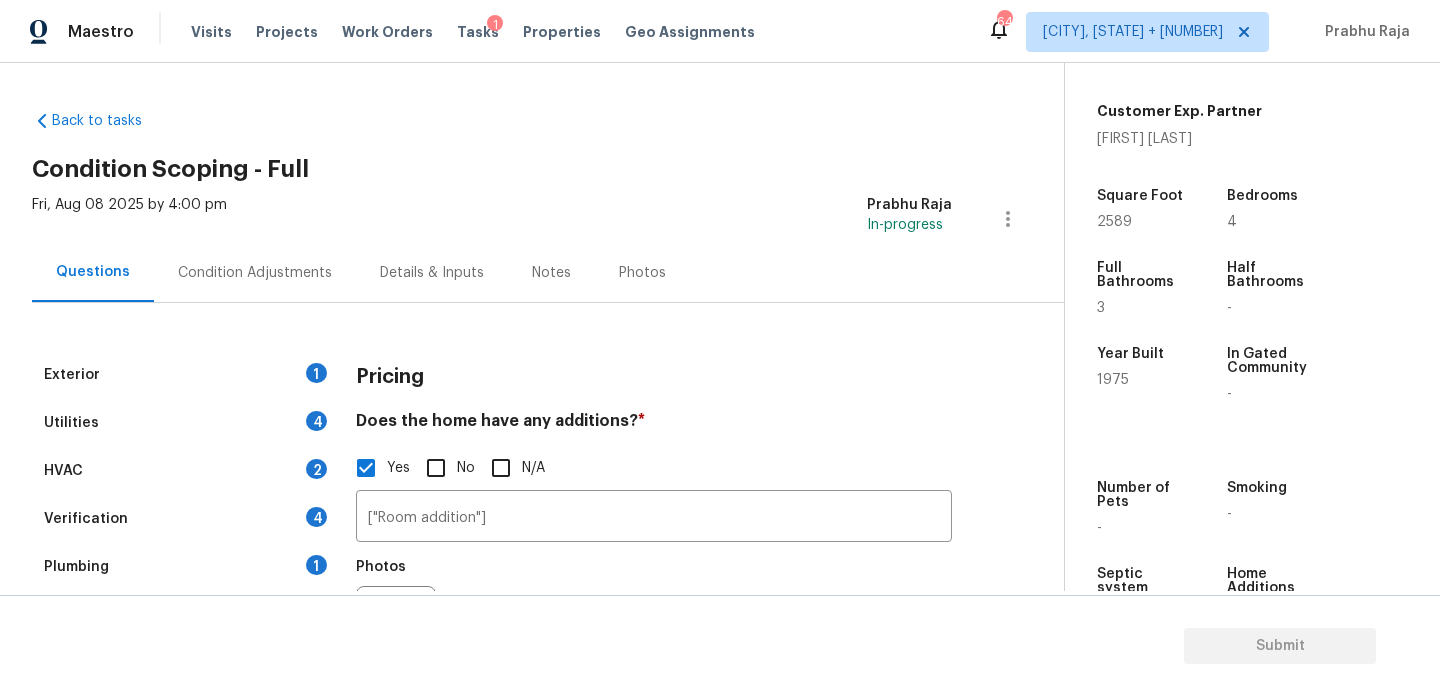 click on "Condition Adjustments" at bounding box center [255, 273] 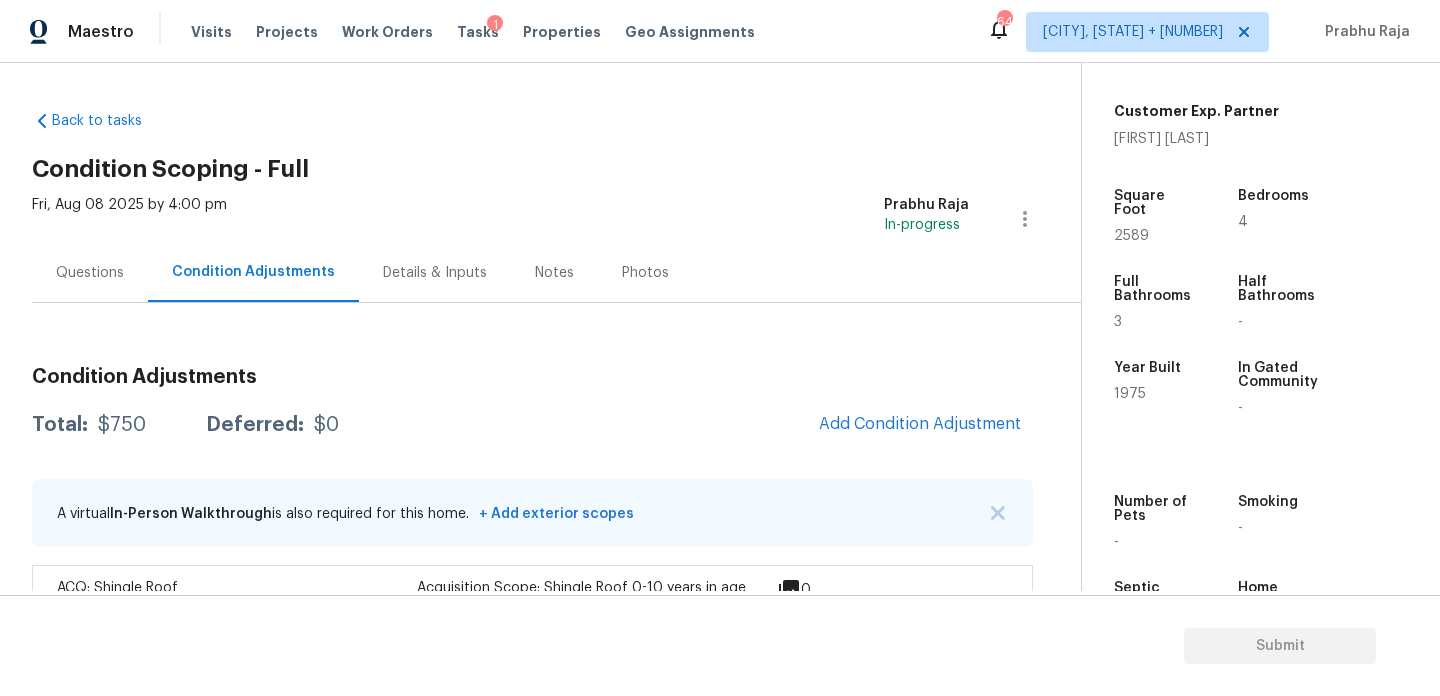 scroll, scrollTop: 66, scrollLeft: 0, axis: vertical 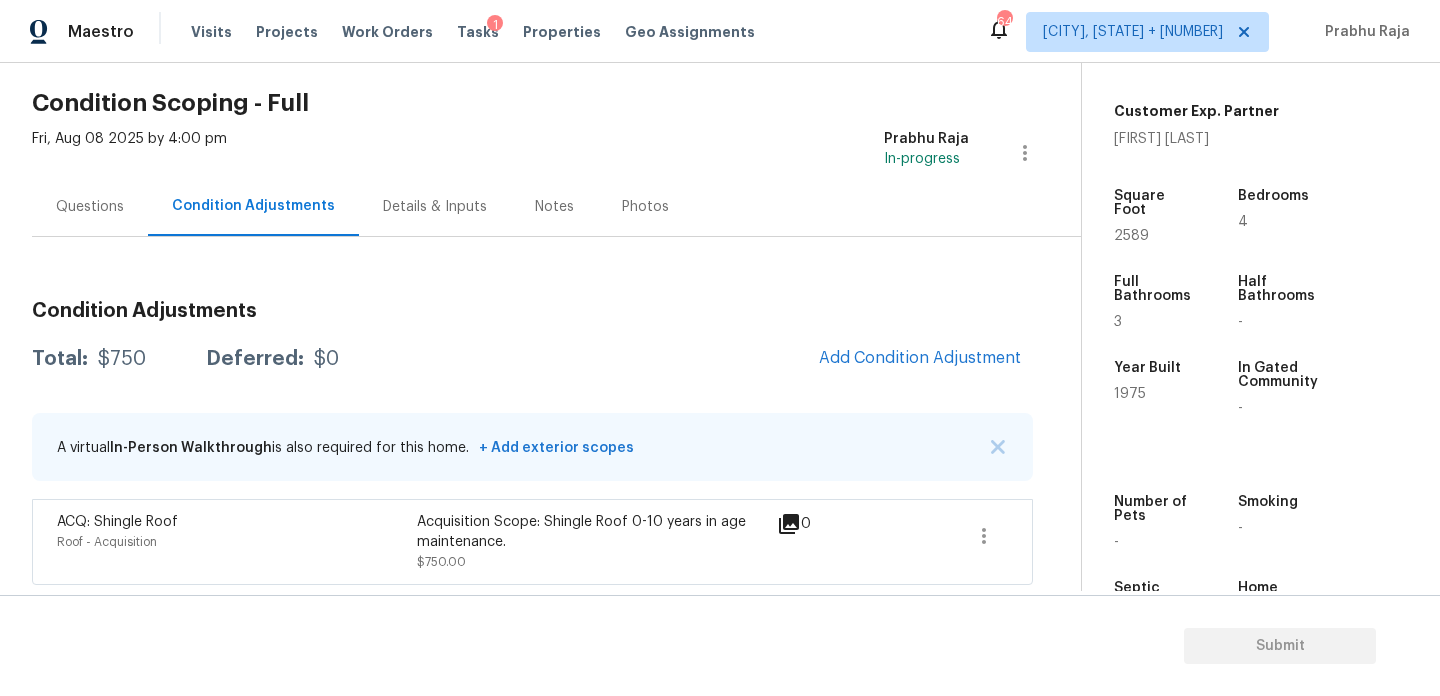 click on "2589" at bounding box center [1131, 236] 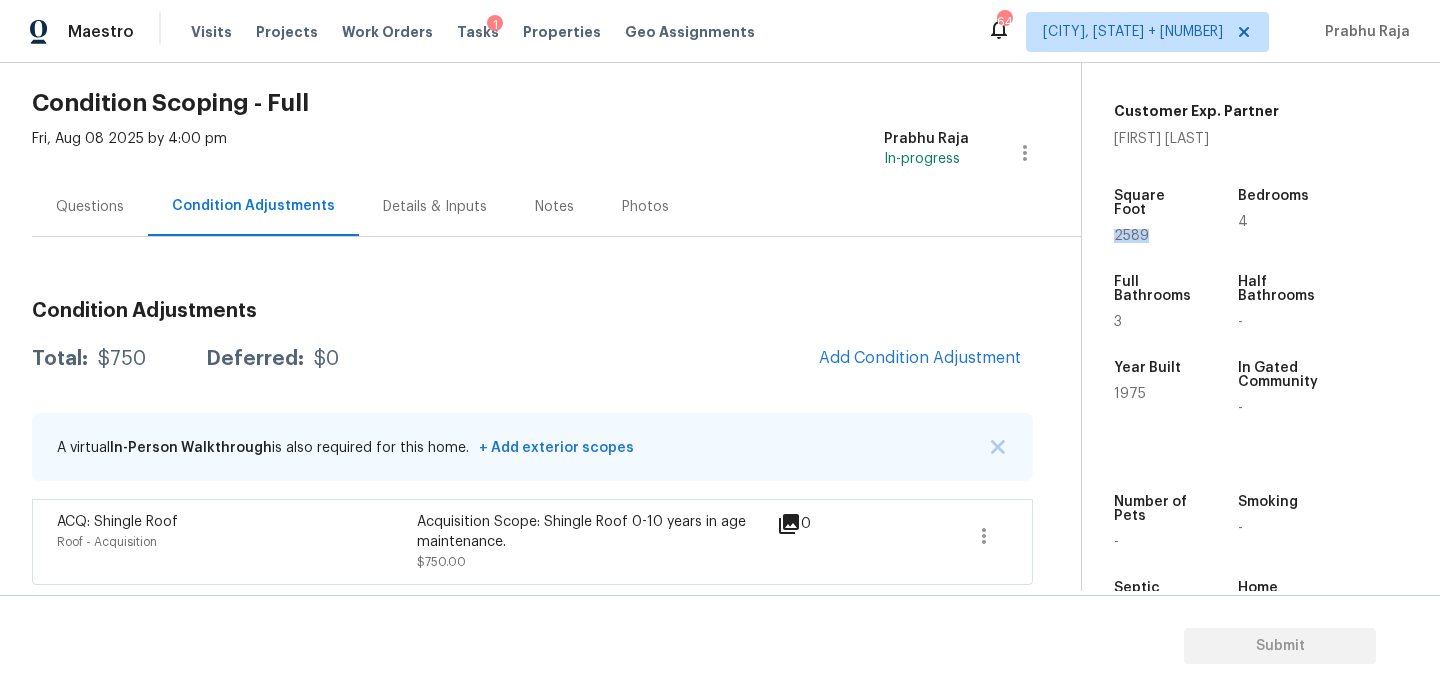 copy on "2589" 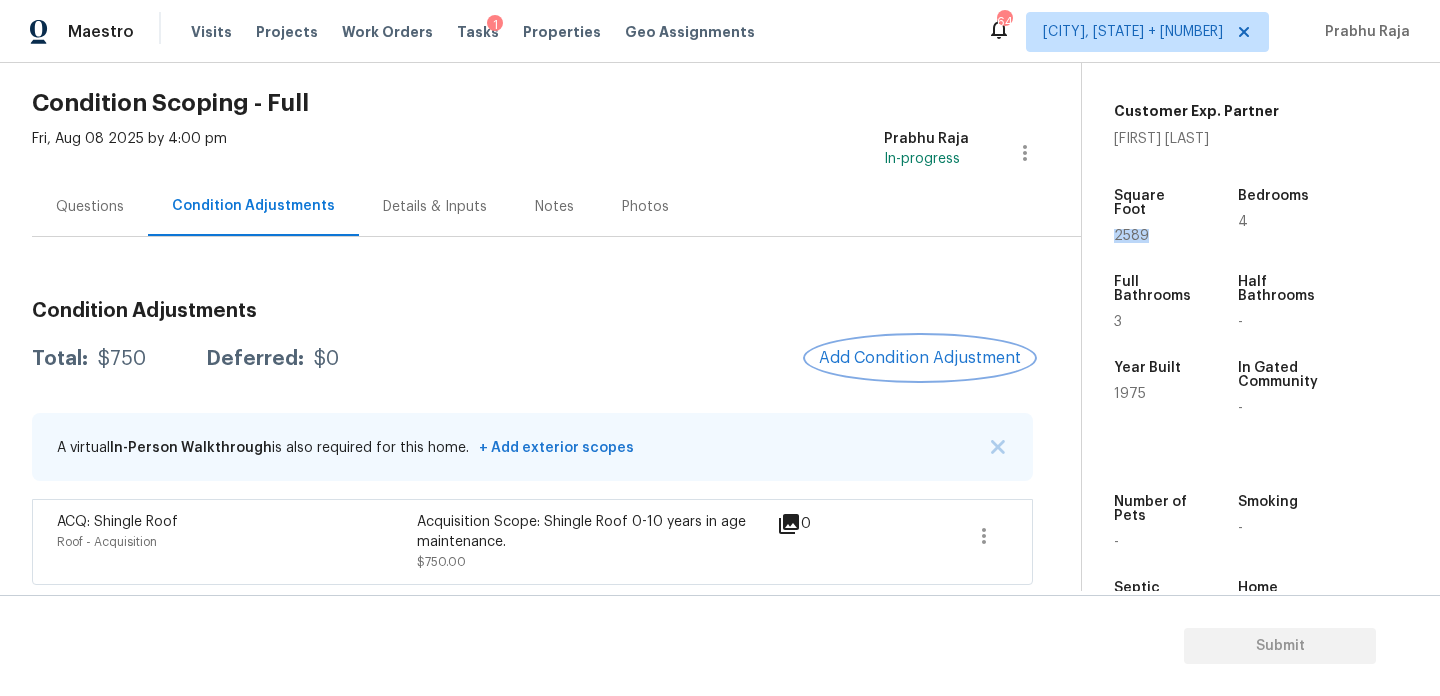 click on "Add Condition Adjustment" at bounding box center [920, 358] 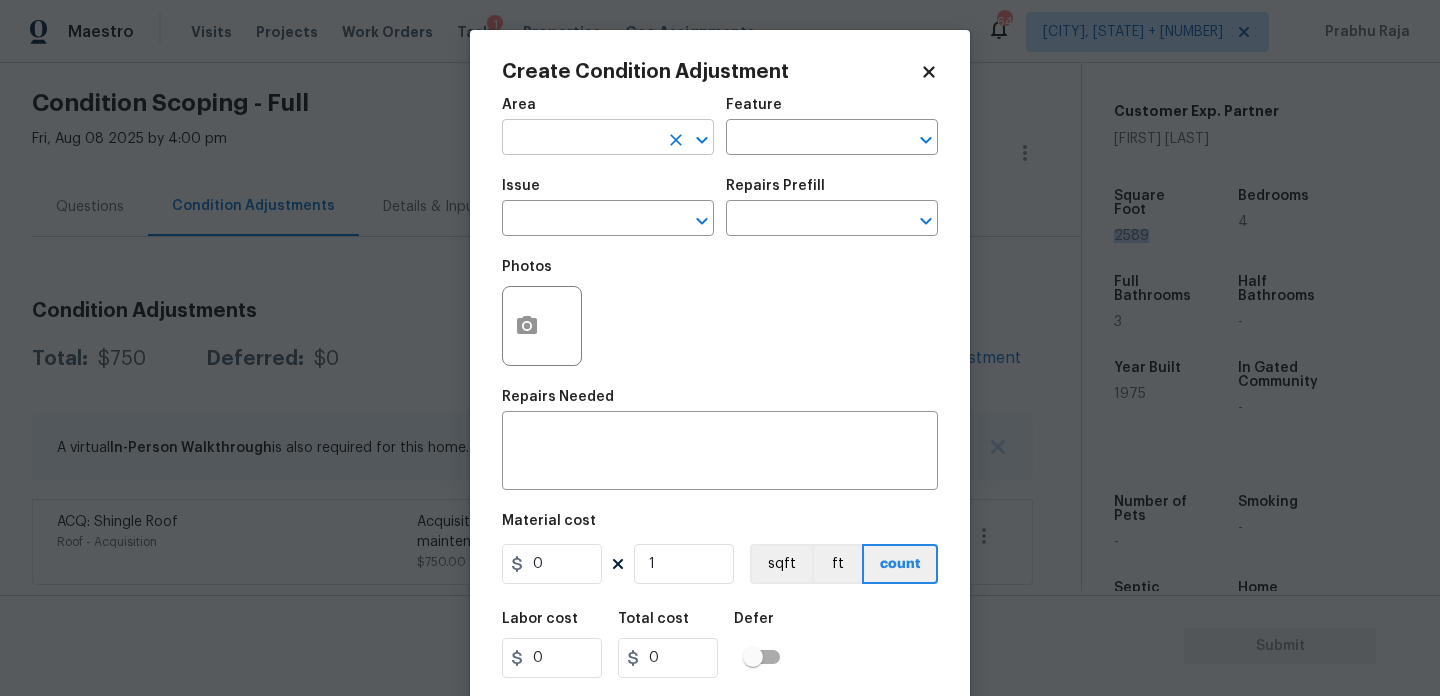 click at bounding box center (580, 139) 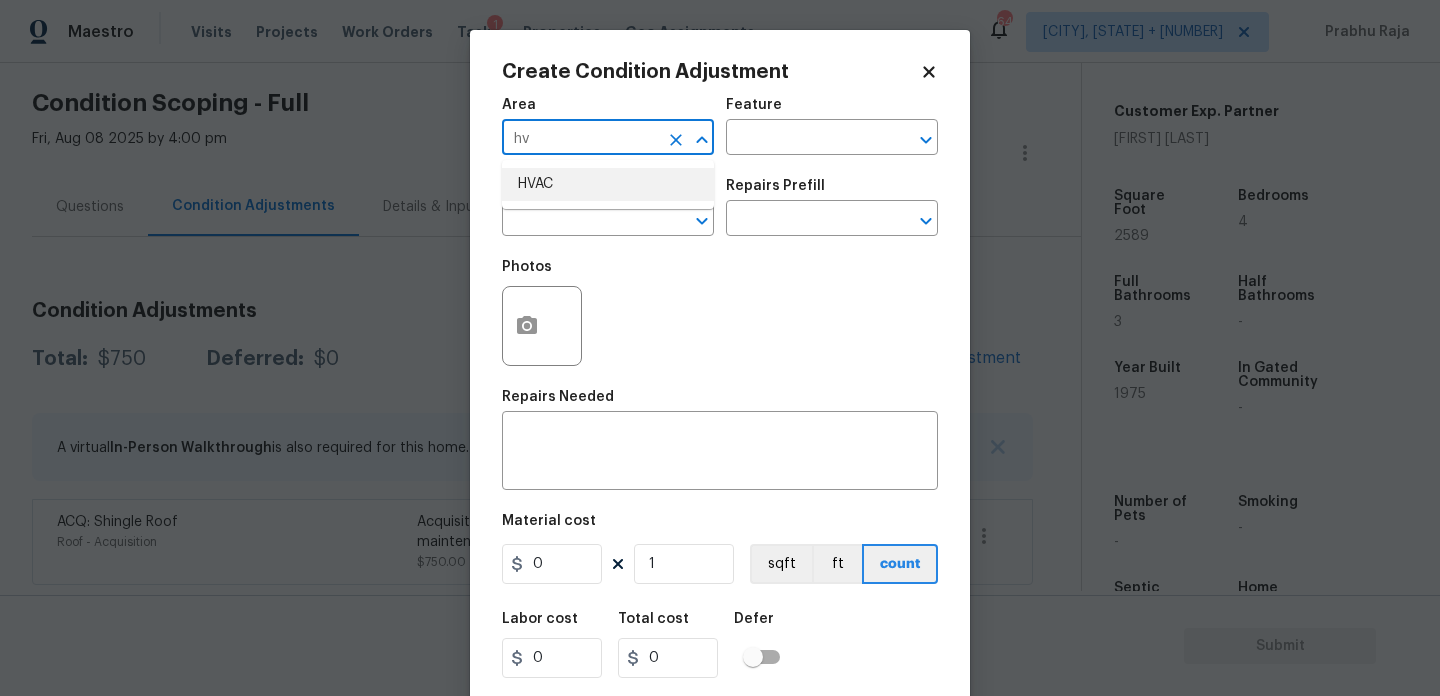 click on "HVAC" at bounding box center [608, 184] 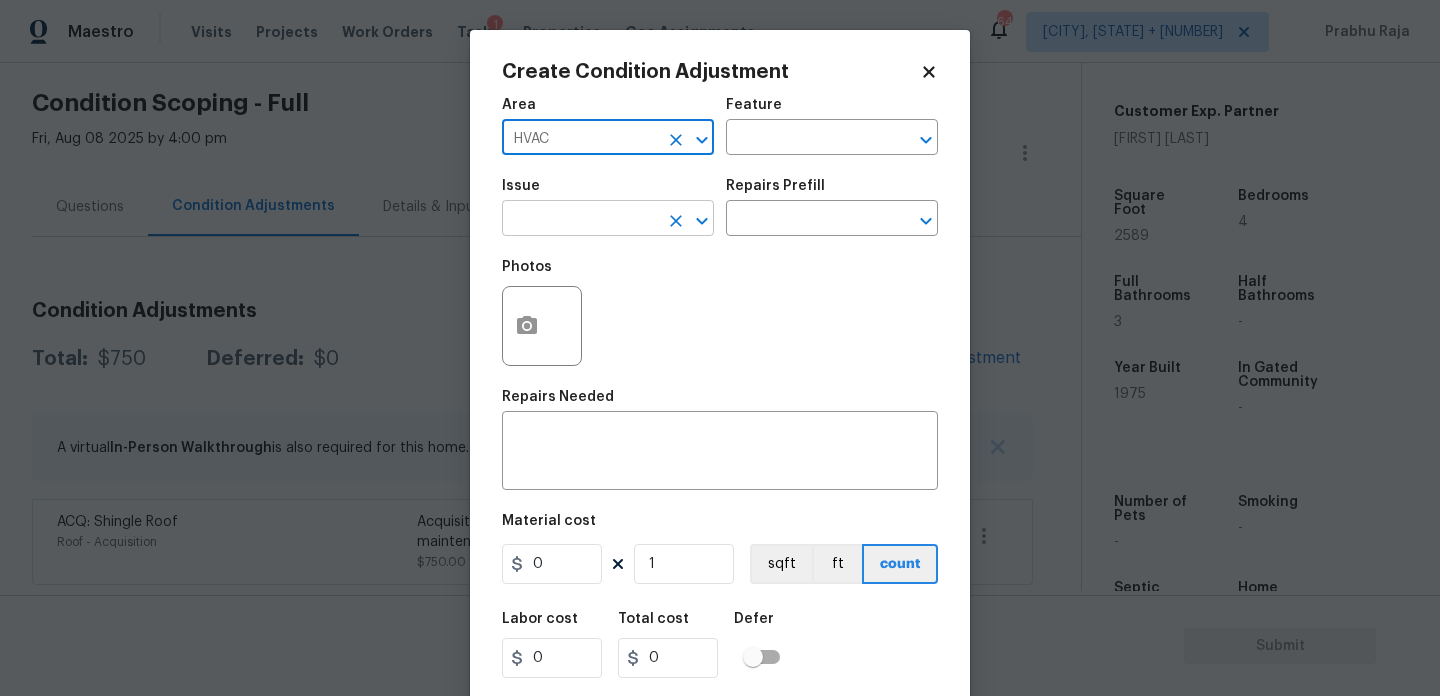 type on "HVAC" 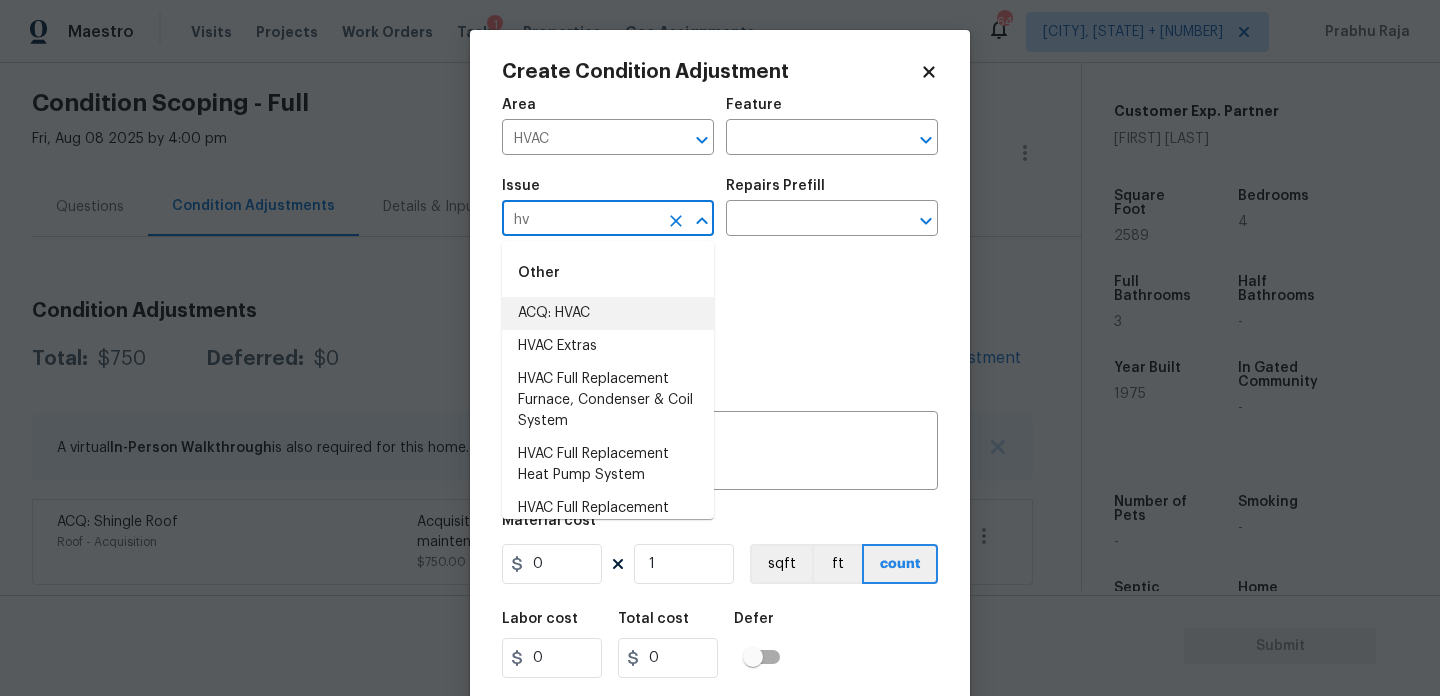 click on "ACQ: HVAC" at bounding box center (608, 313) 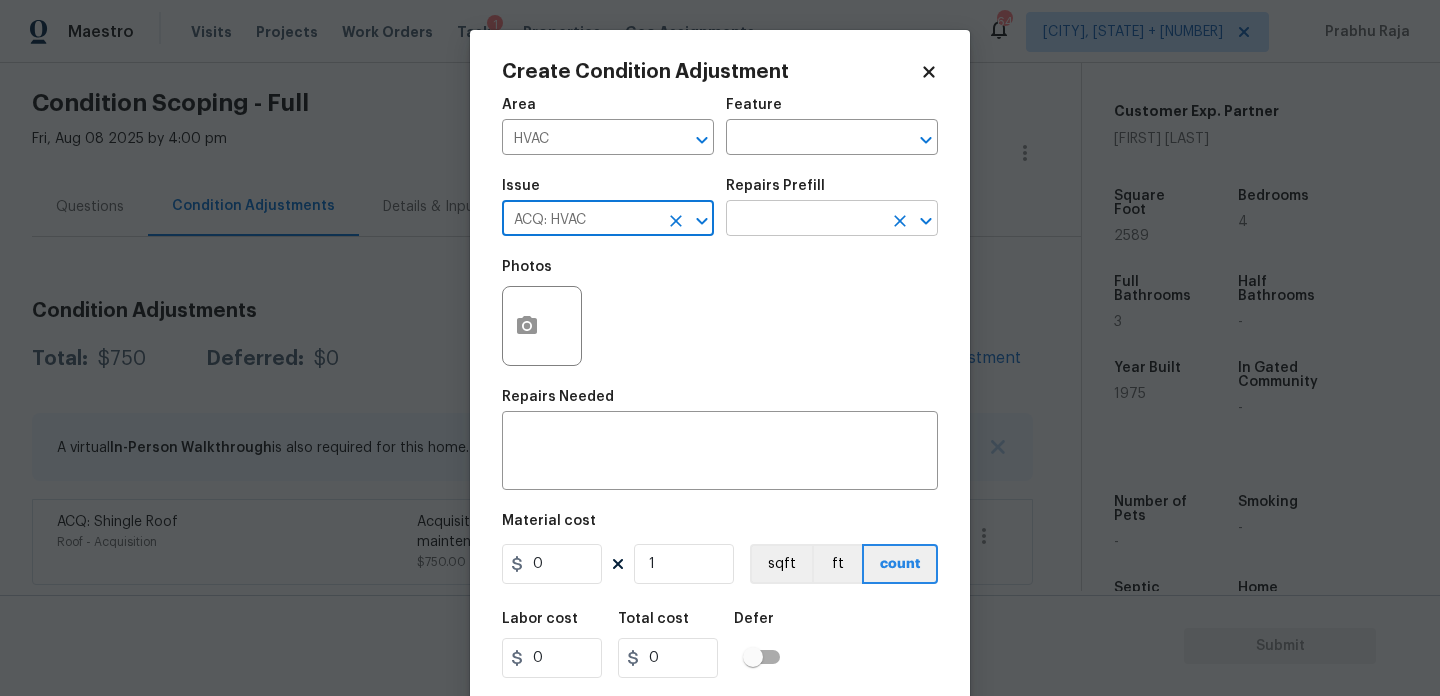 type on "ACQ: HVAC" 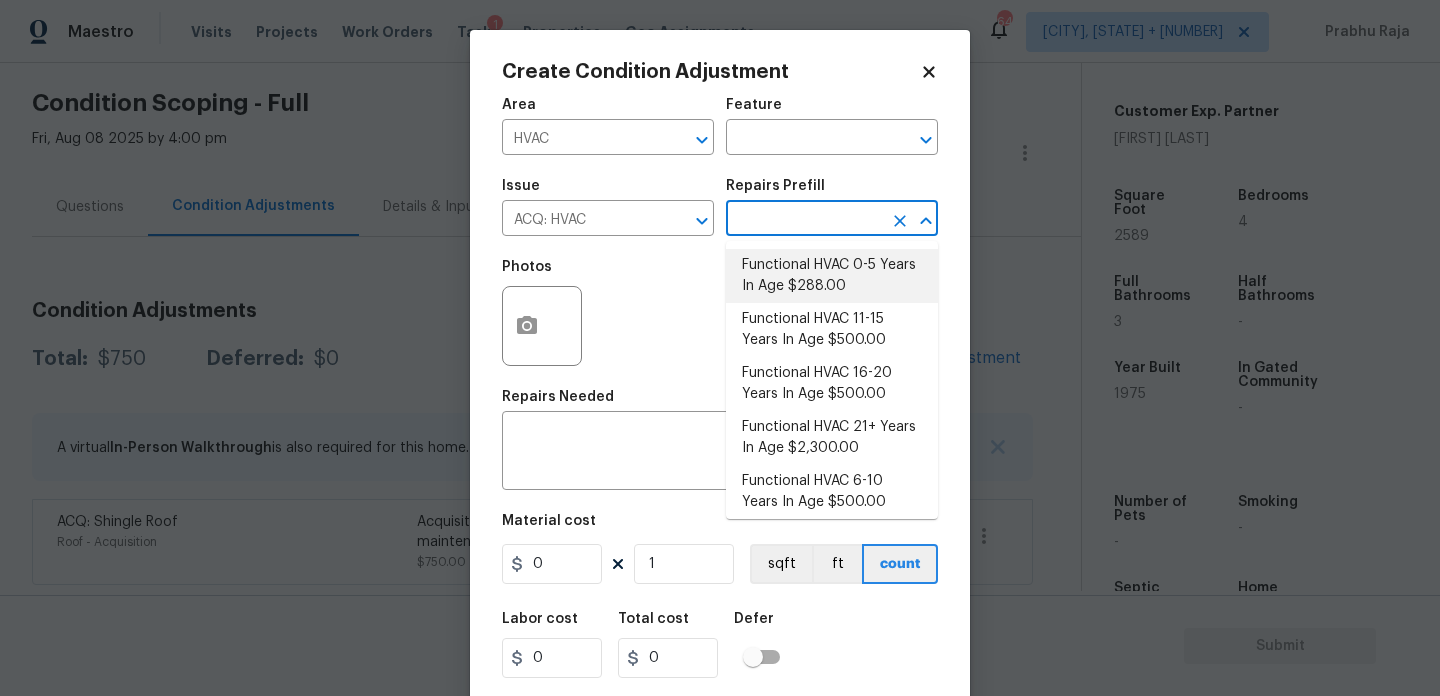 click on "Functional HVAC 0-5 Years In Age $288.00" at bounding box center (832, 276) 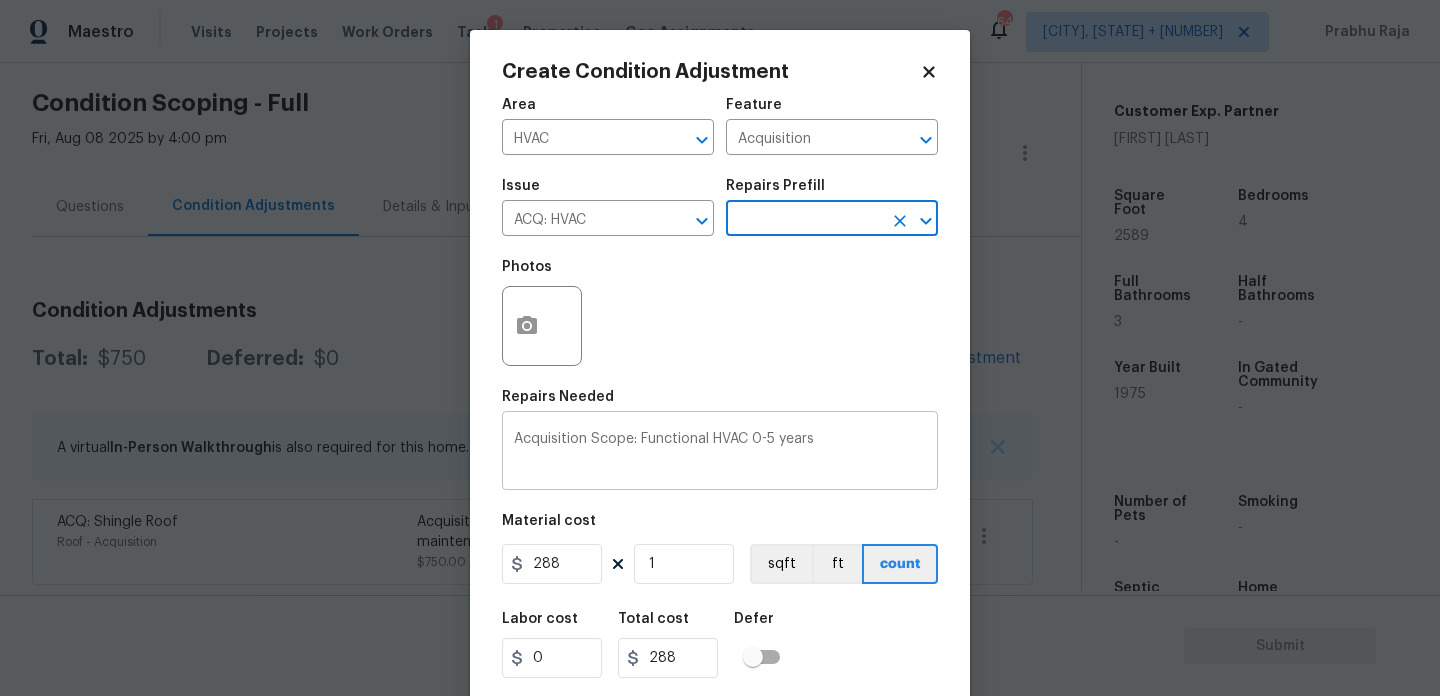 scroll, scrollTop: 51, scrollLeft: 0, axis: vertical 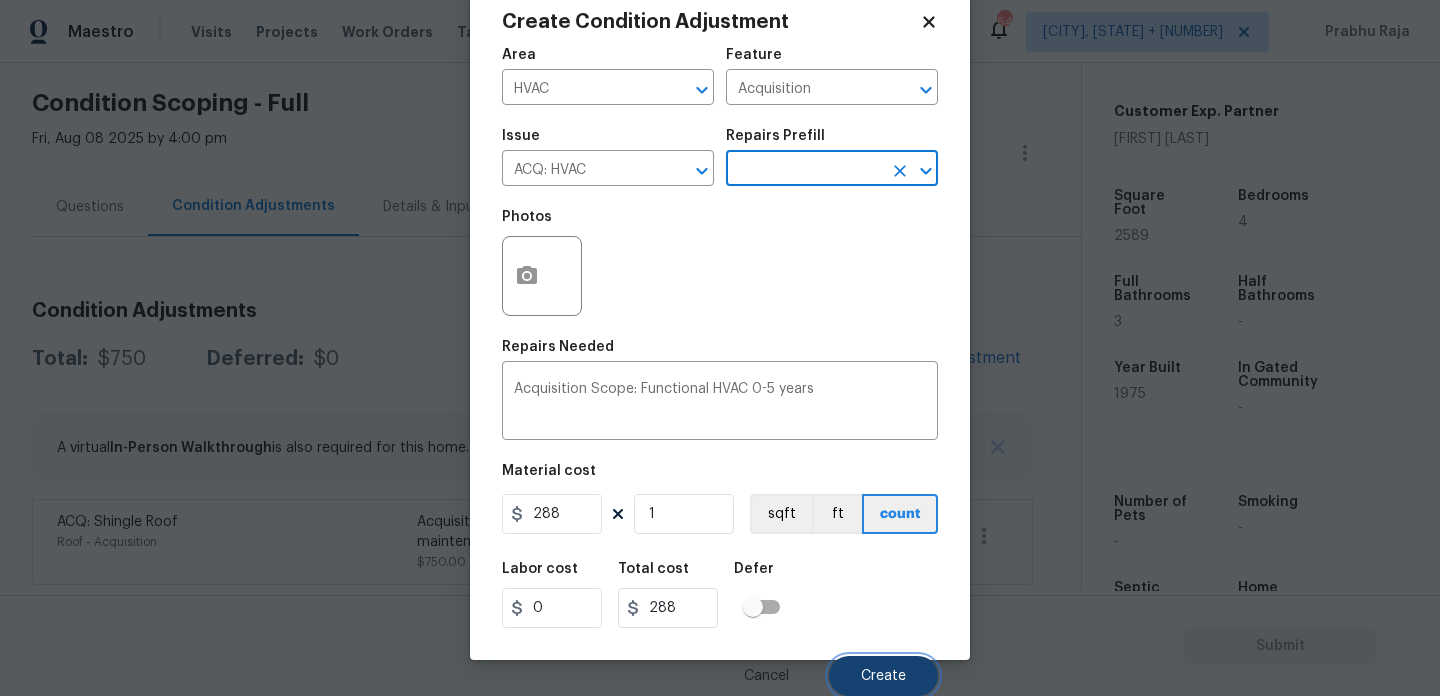 click on "Create" at bounding box center [883, 676] 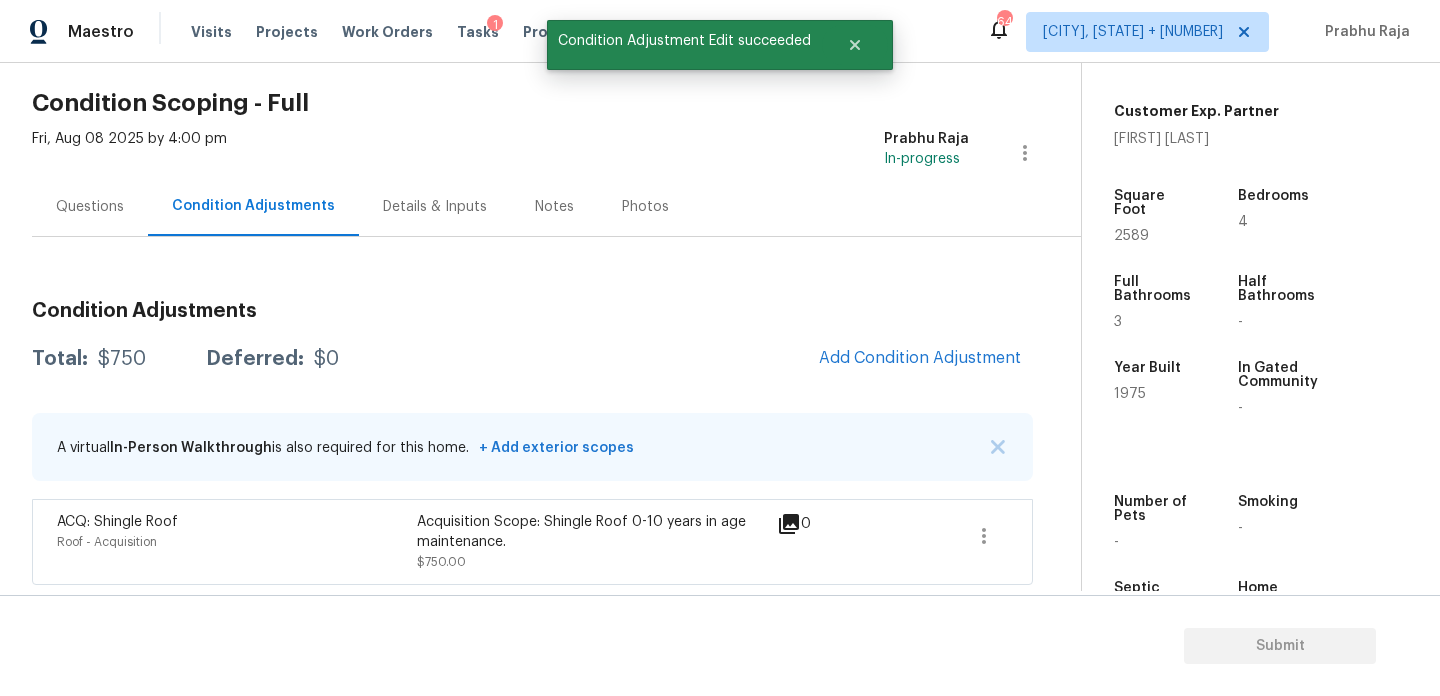scroll, scrollTop: 44, scrollLeft: 0, axis: vertical 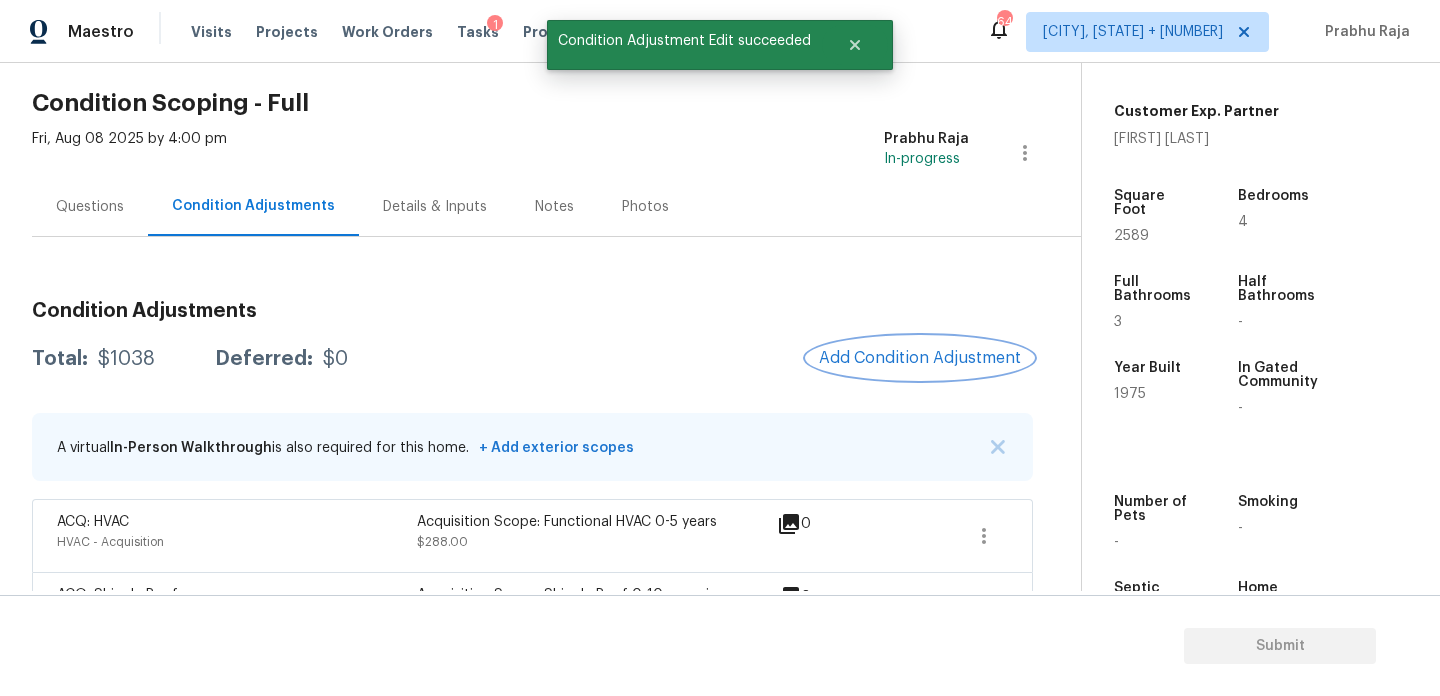 click on "Add Condition Adjustment" at bounding box center [920, 358] 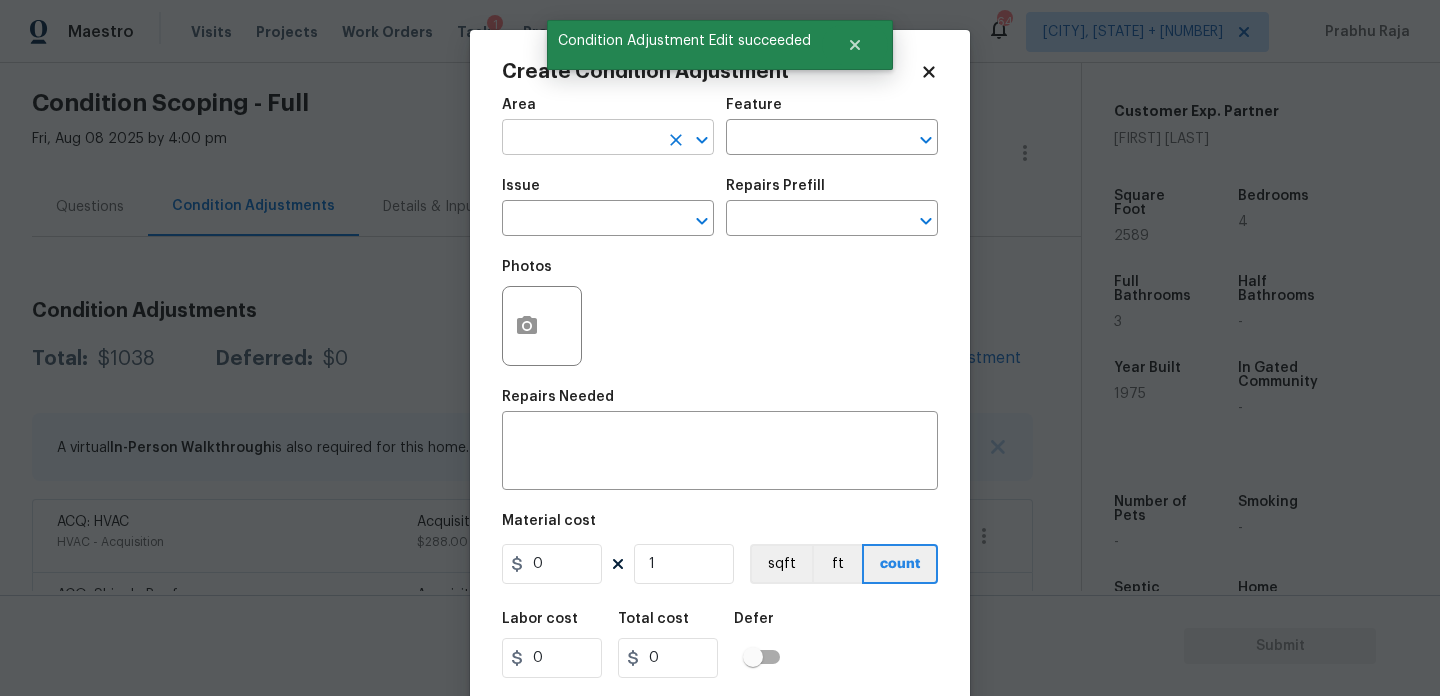 click at bounding box center [580, 139] 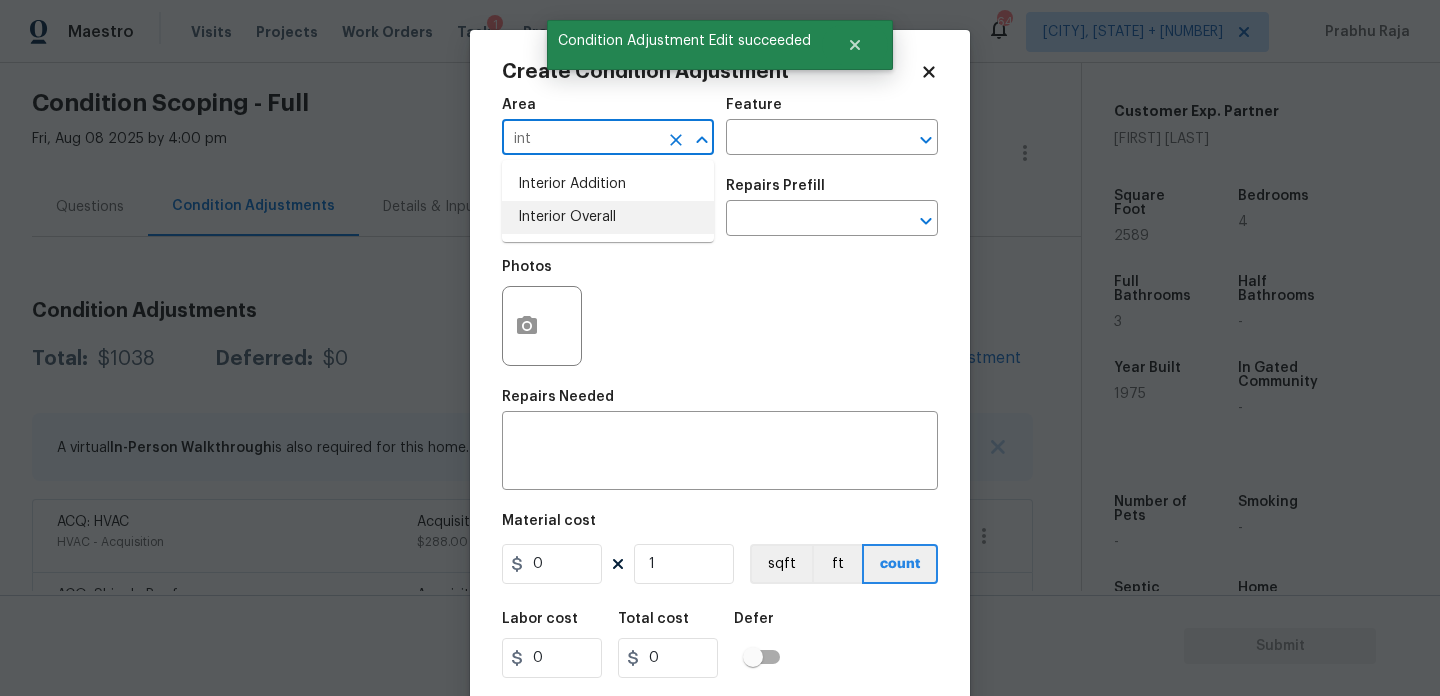 click on "Interior Overall" at bounding box center (608, 217) 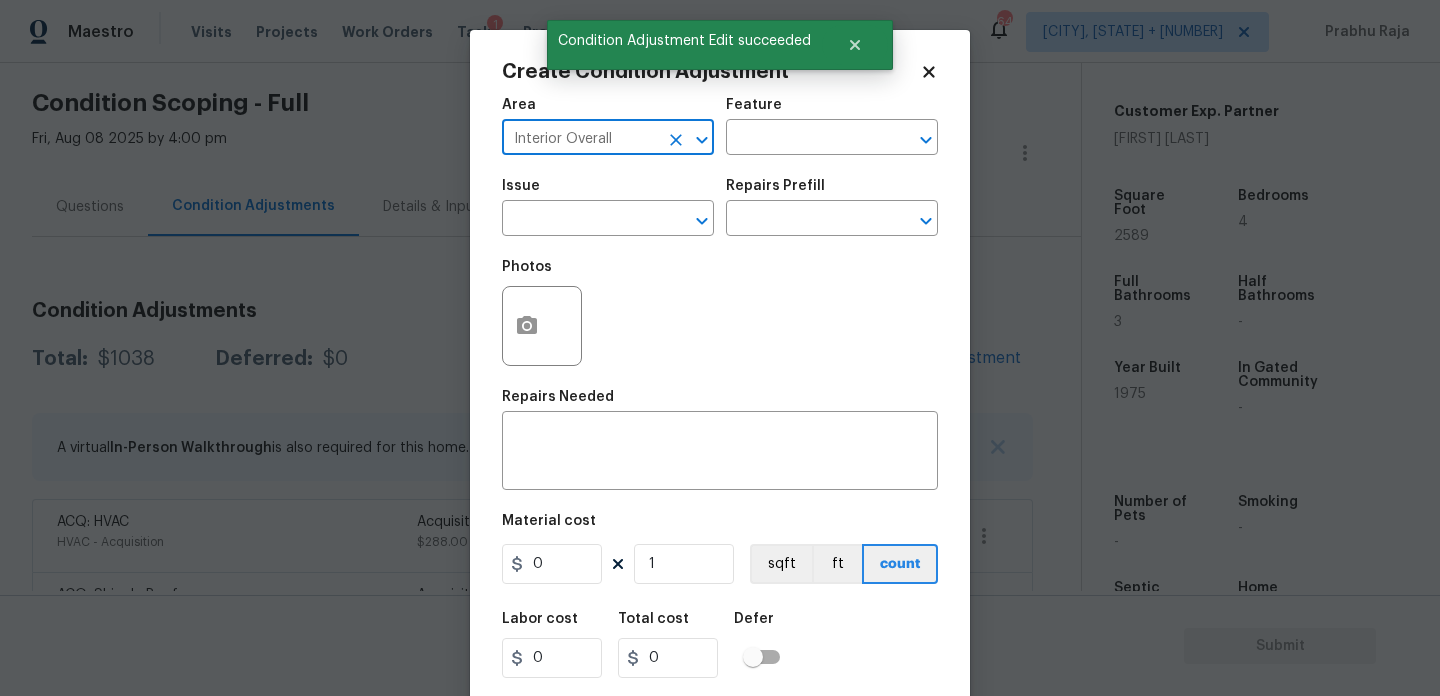 type on "Interior Overall" 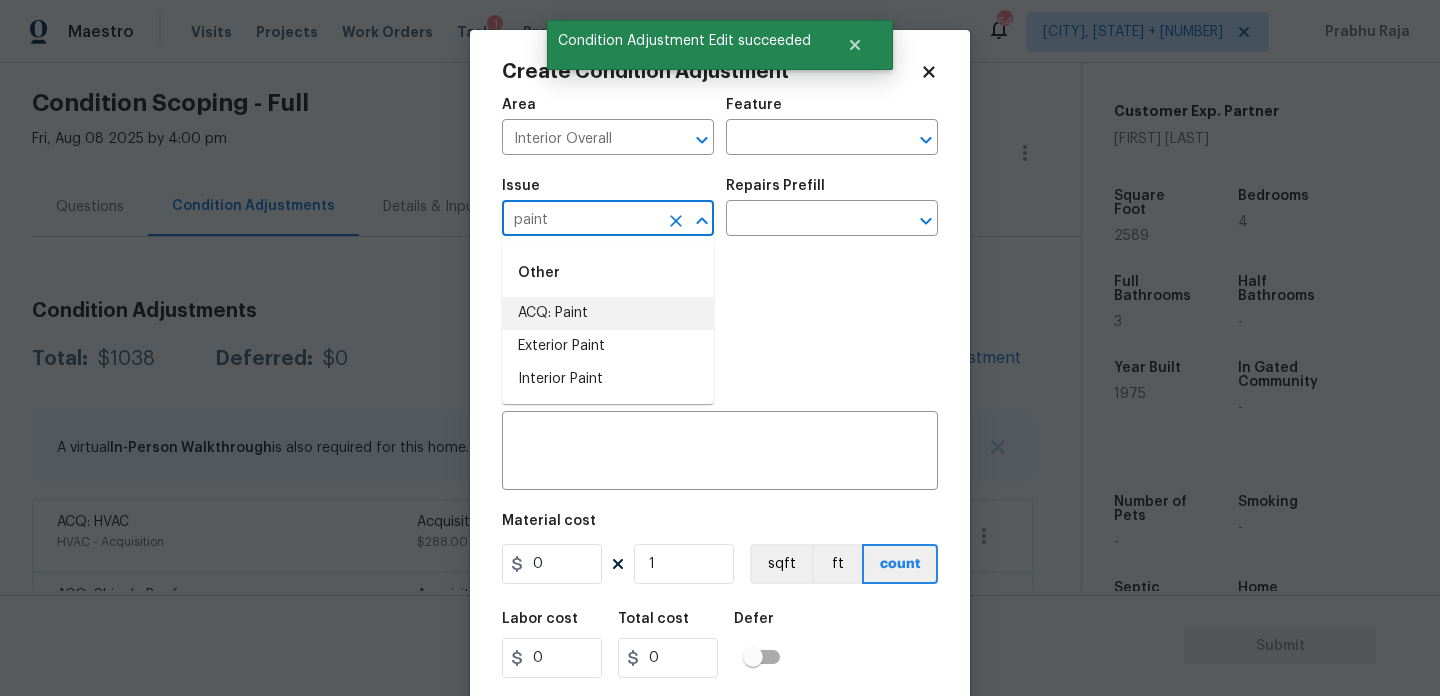 click on "ACQ: Paint" at bounding box center [608, 313] 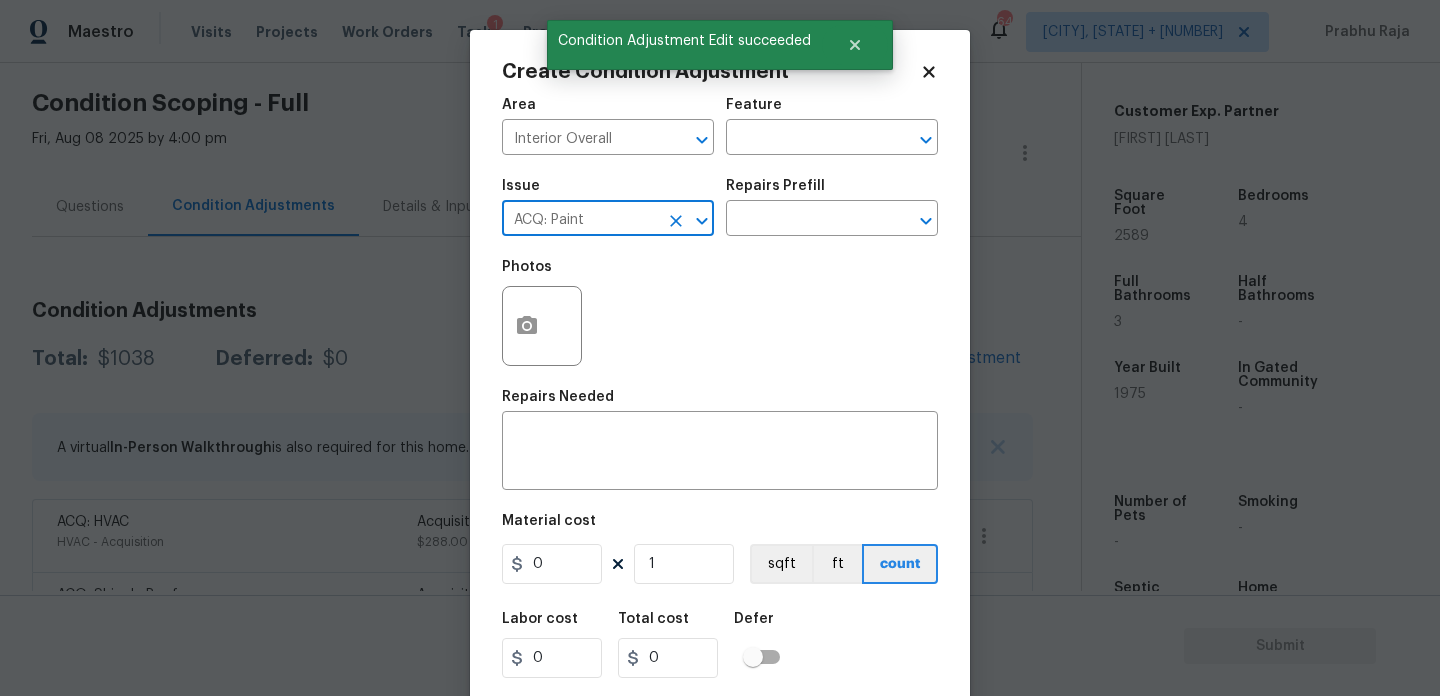type on "ACQ: Paint" 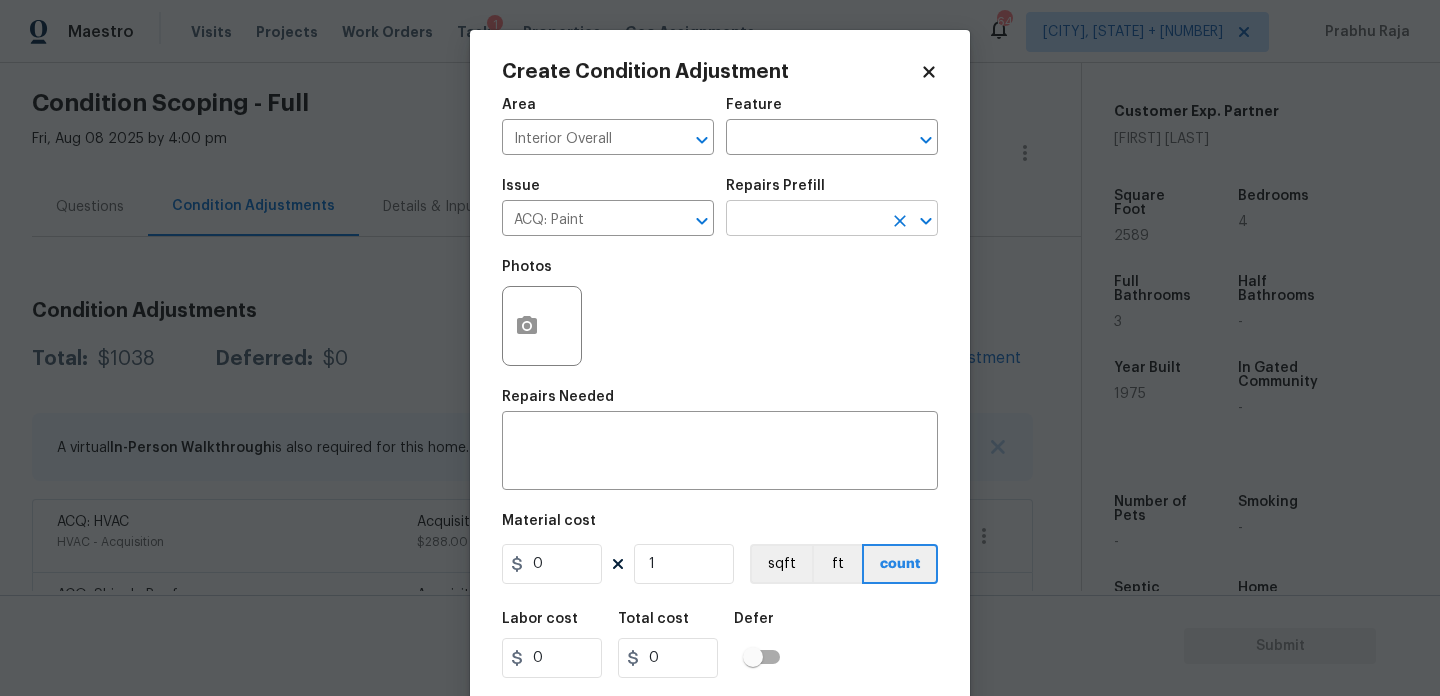 click at bounding box center (804, 220) 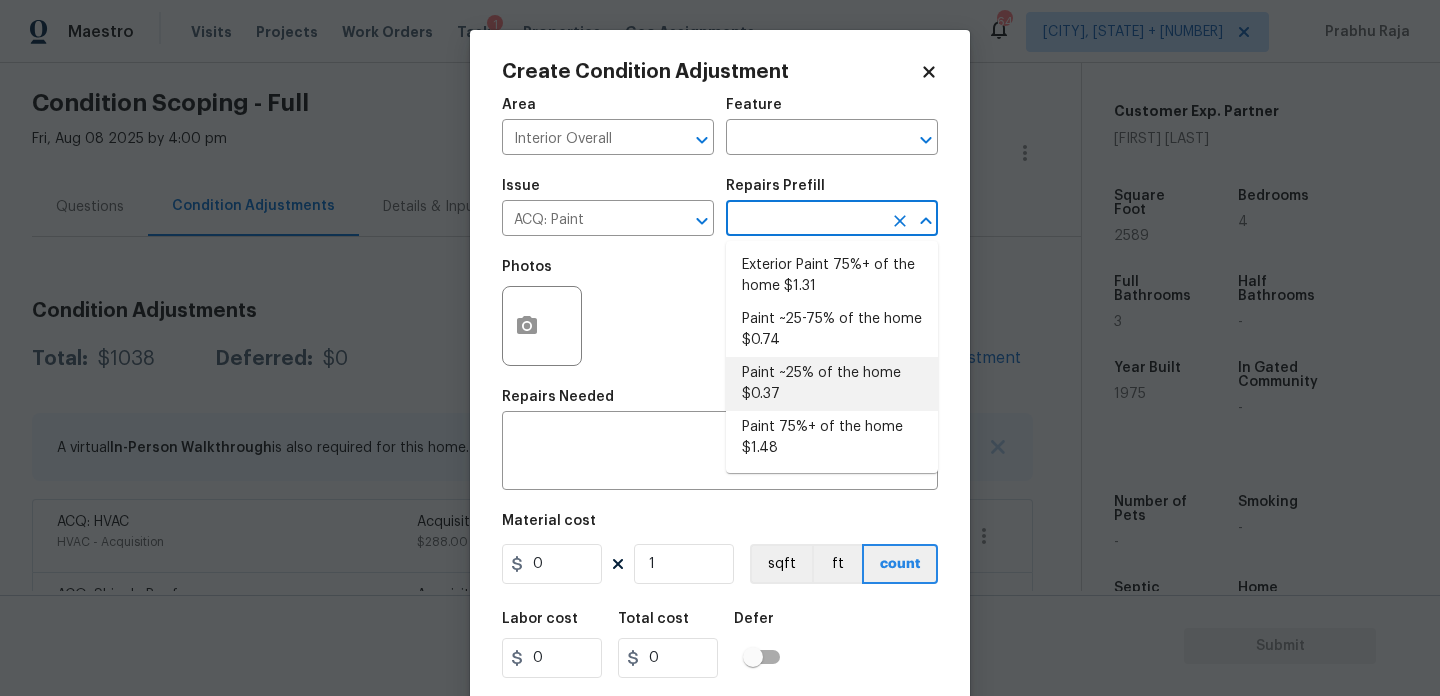 click on "Paint ~25% of the home $0.37" at bounding box center [832, 384] 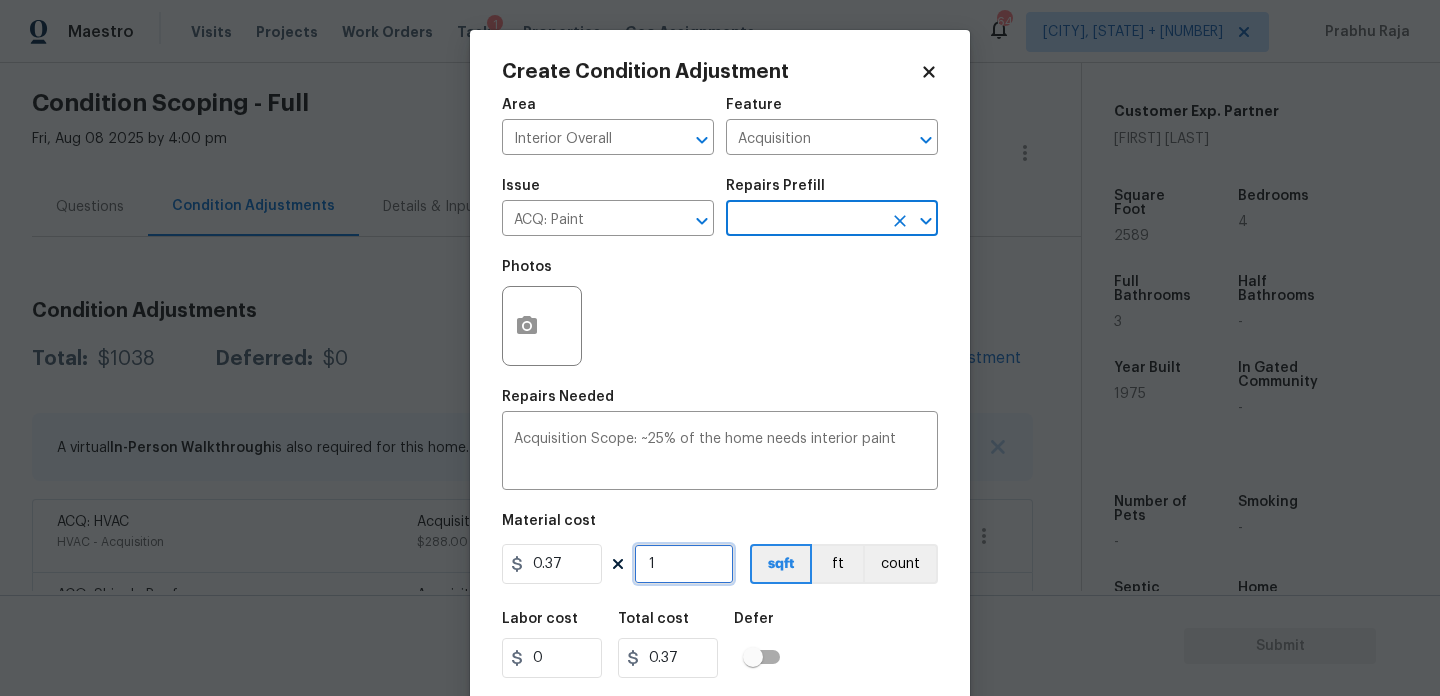 click on "1" at bounding box center [684, 564] 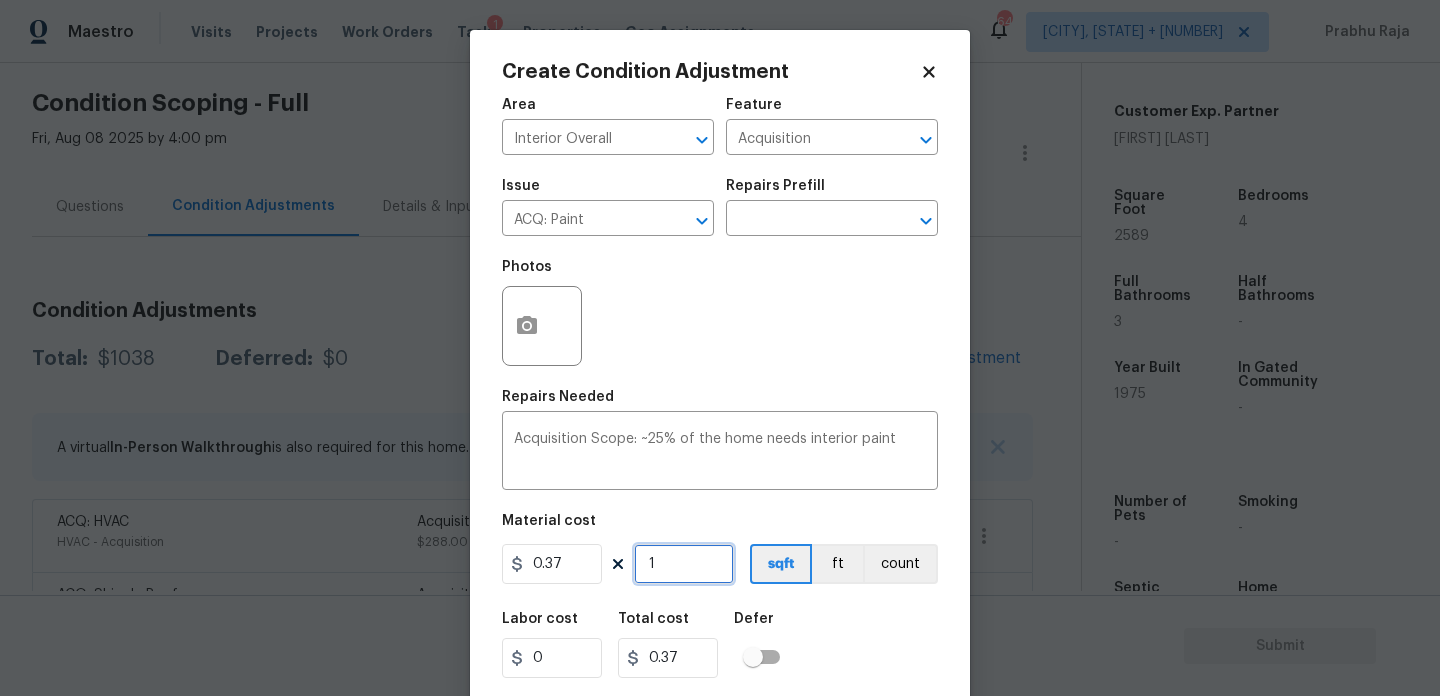 type on "0" 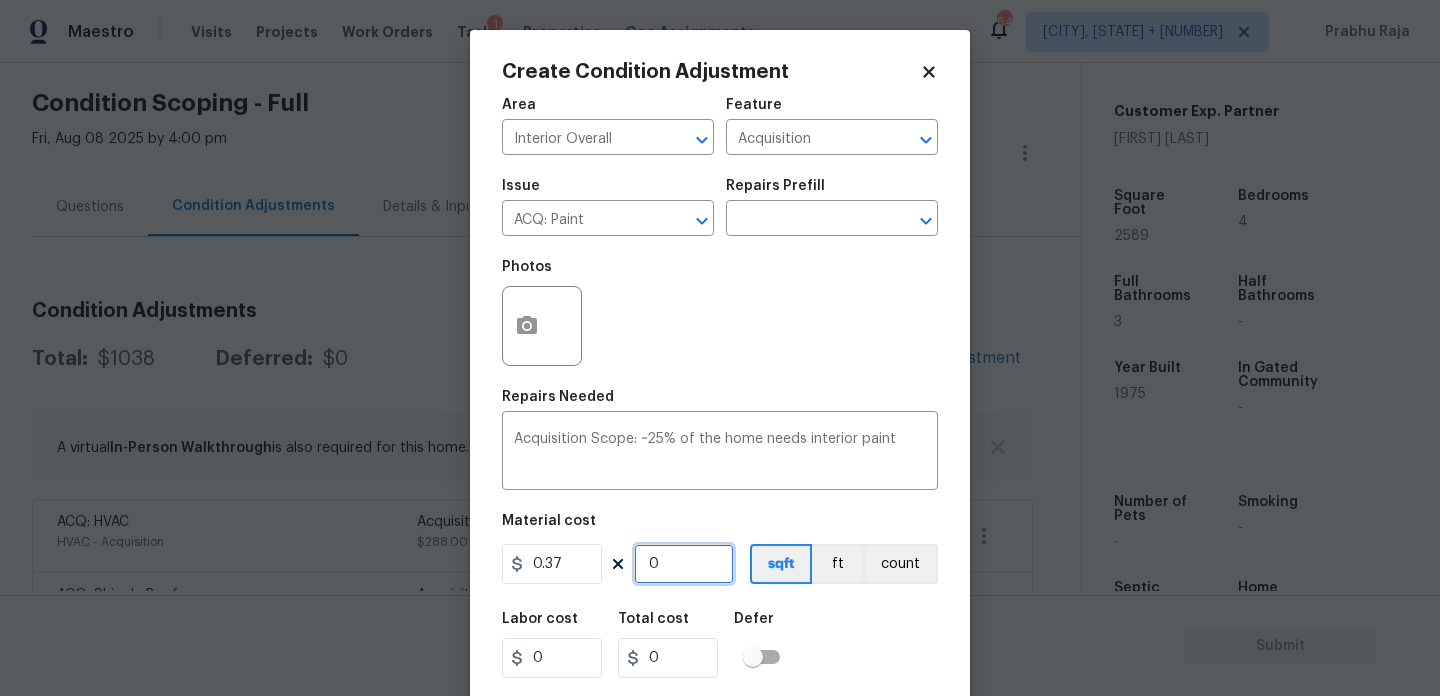 paste on "2589" 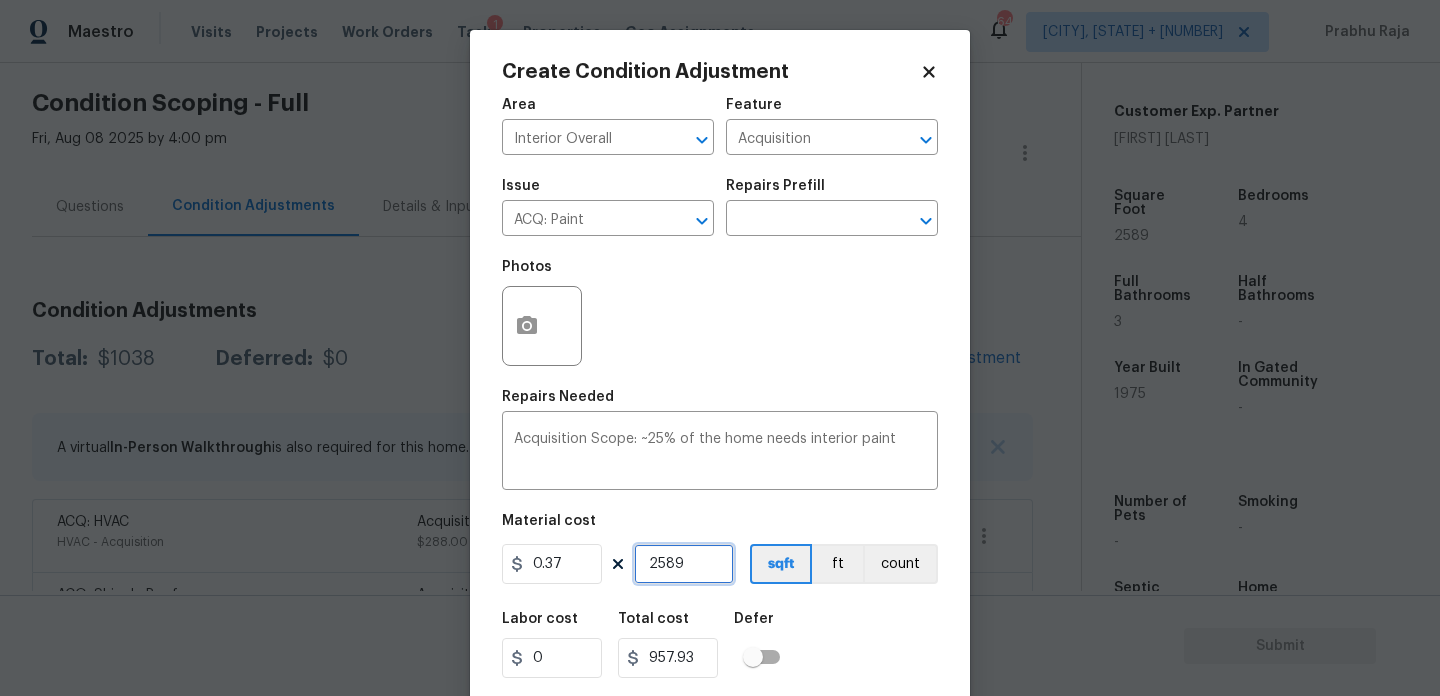 scroll, scrollTop: 51, scrollLeft: 0, axis: vertical 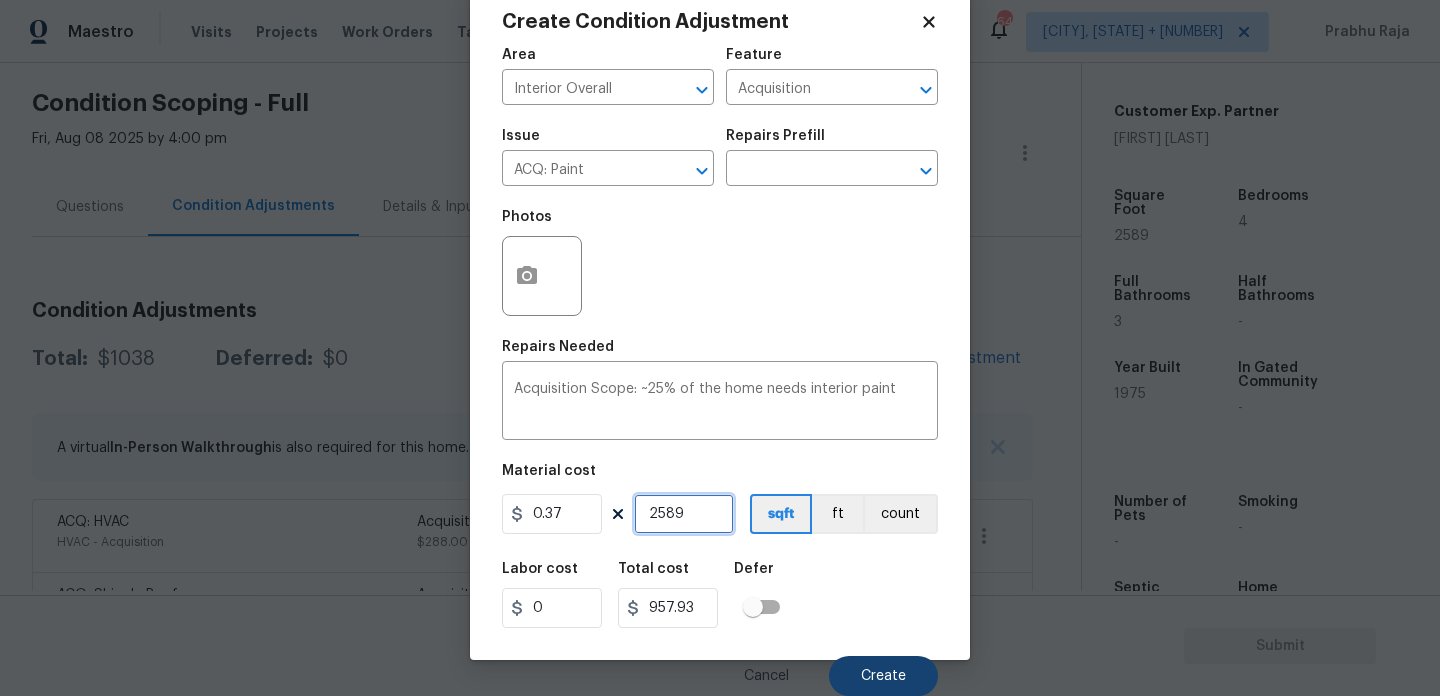 type on "2589" 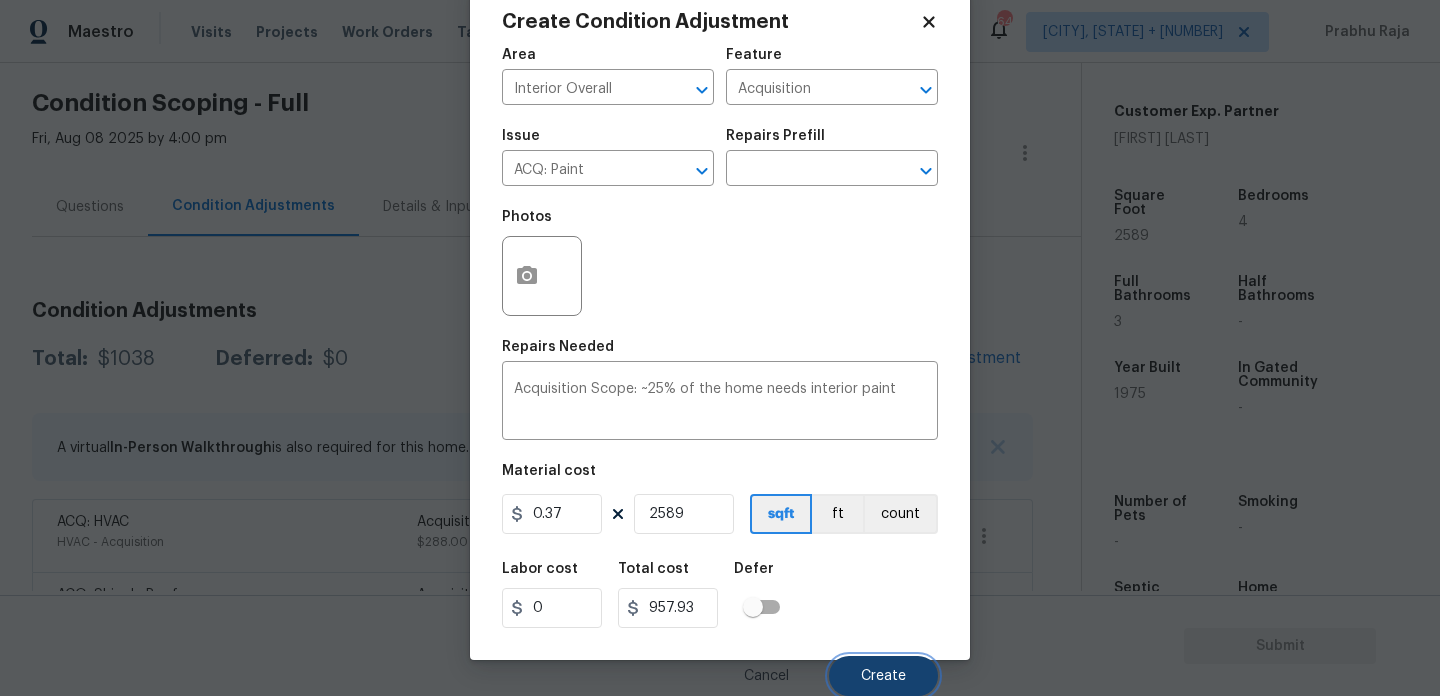 click on "Create" at bounding box center [883, 676] 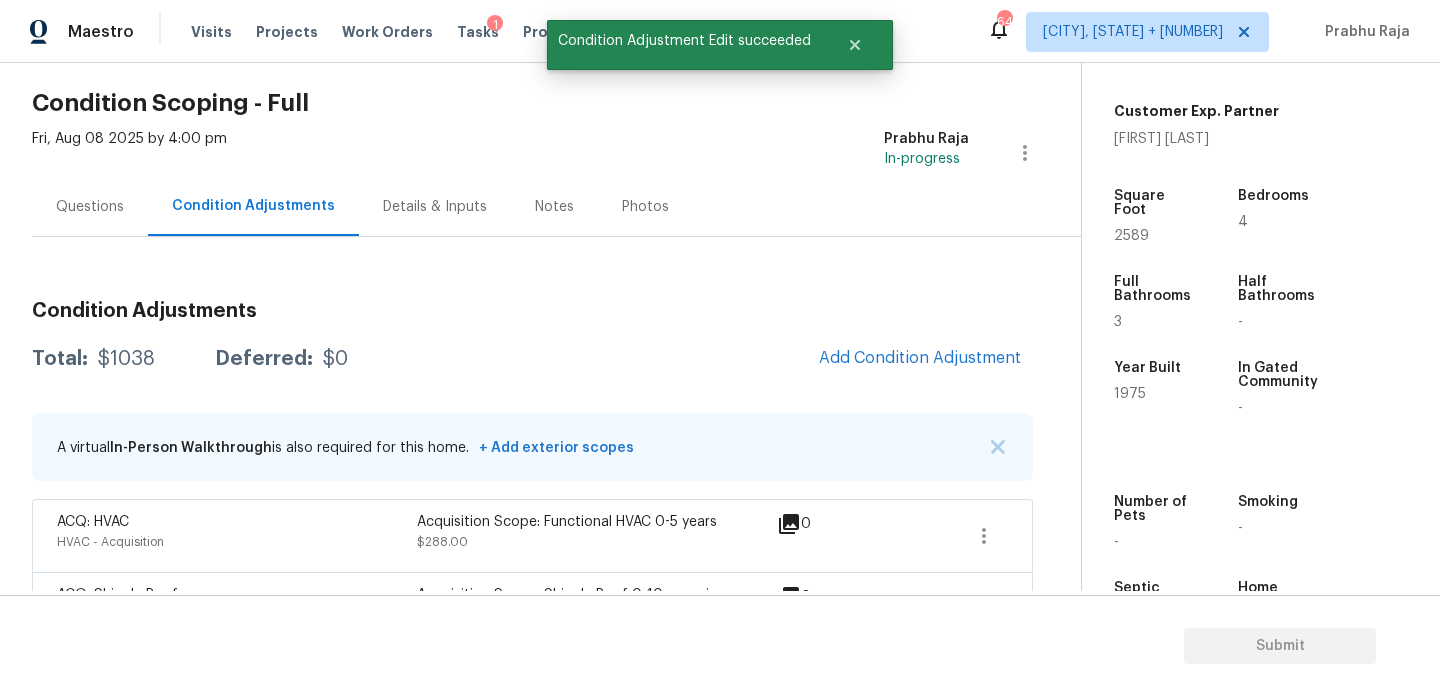 scroll, scrollTop: 44, scrollLeft: 0, axis: vertical 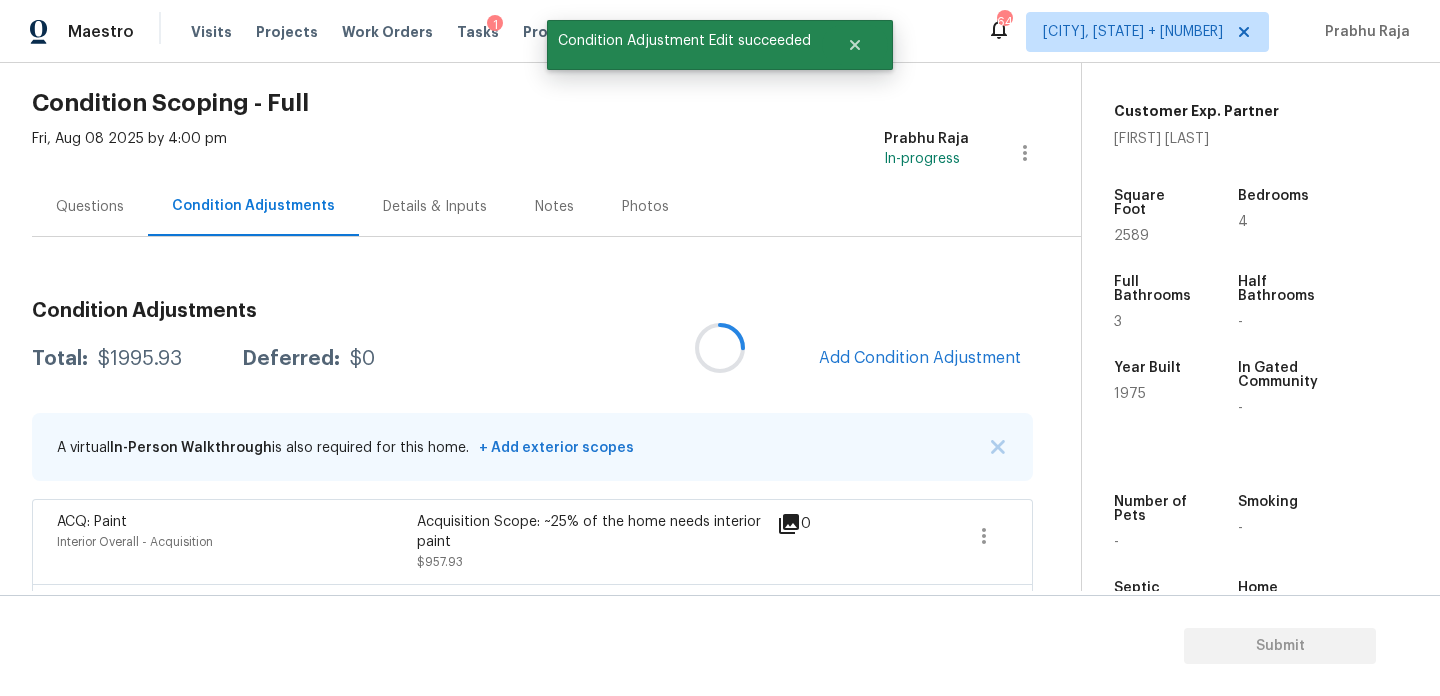 click at bounding box center (720, 348) 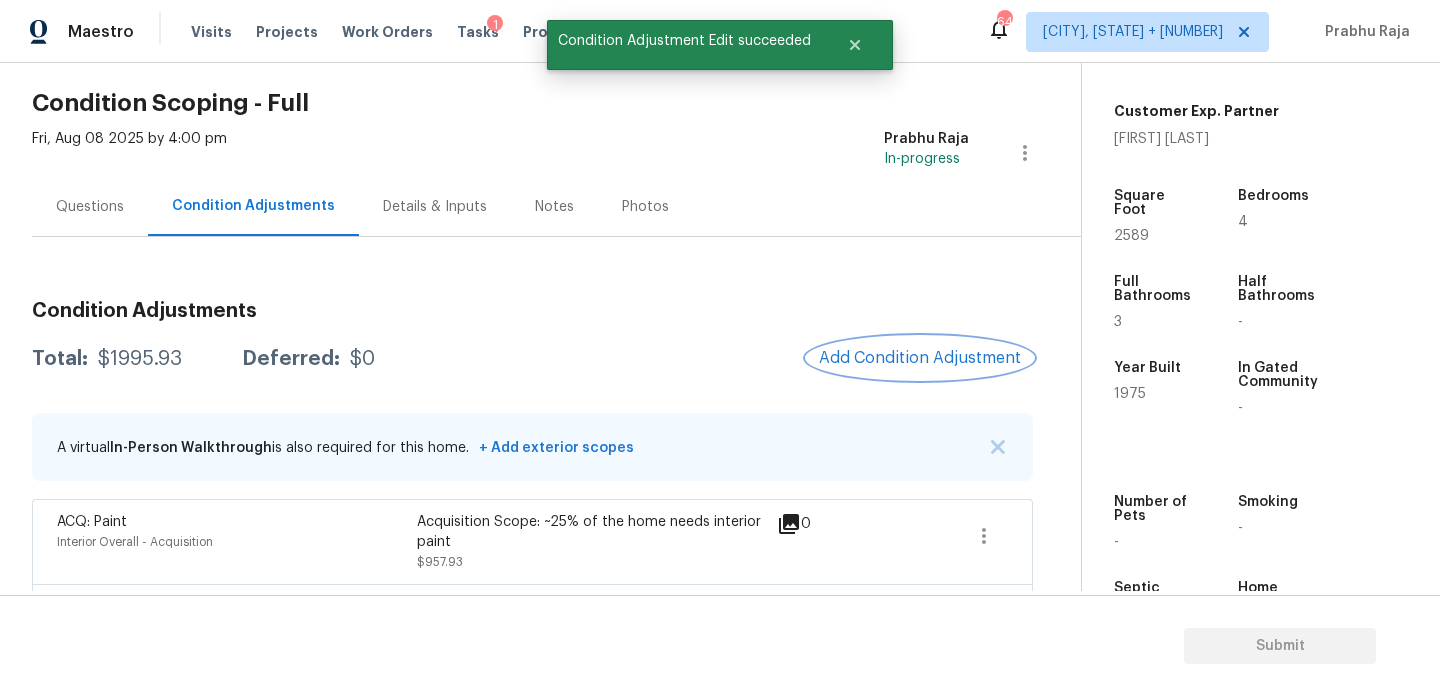 click on "Add Condition Adjustment" at bounding box center [920, 358] 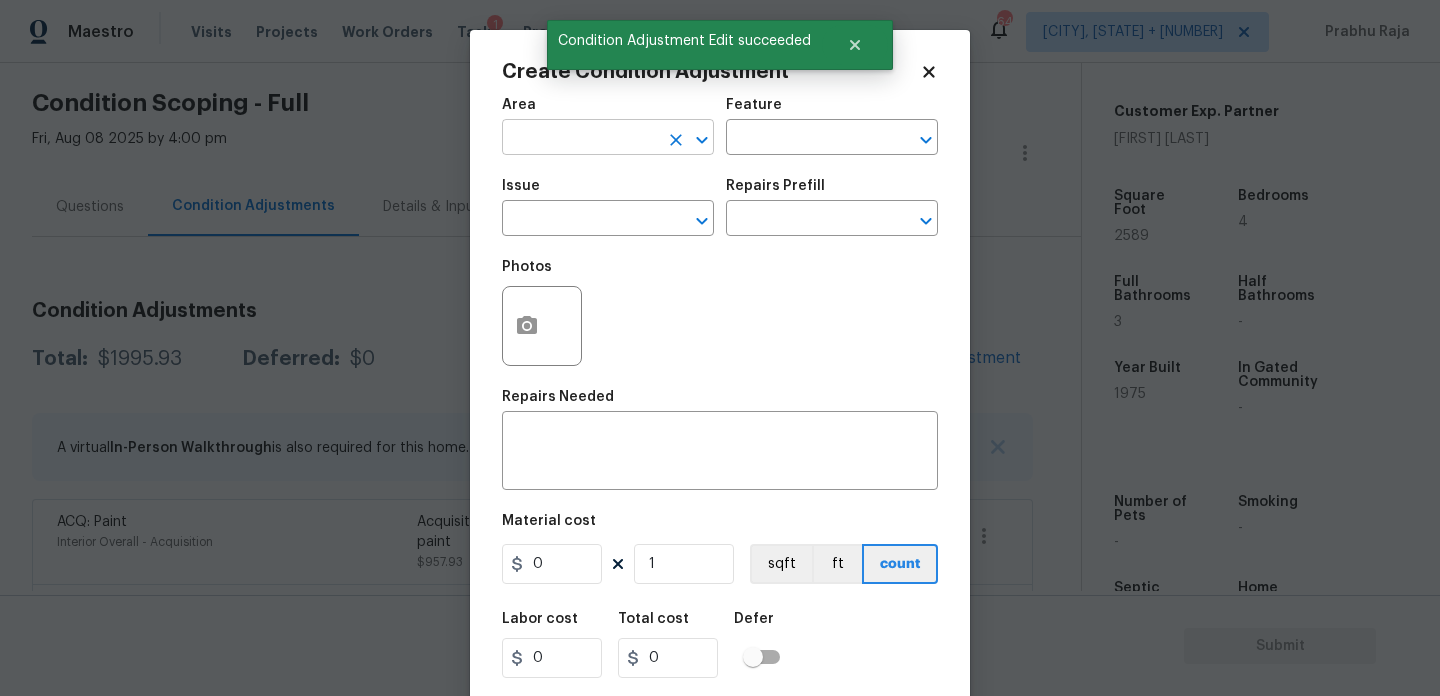click at bounding box center (580, 139) 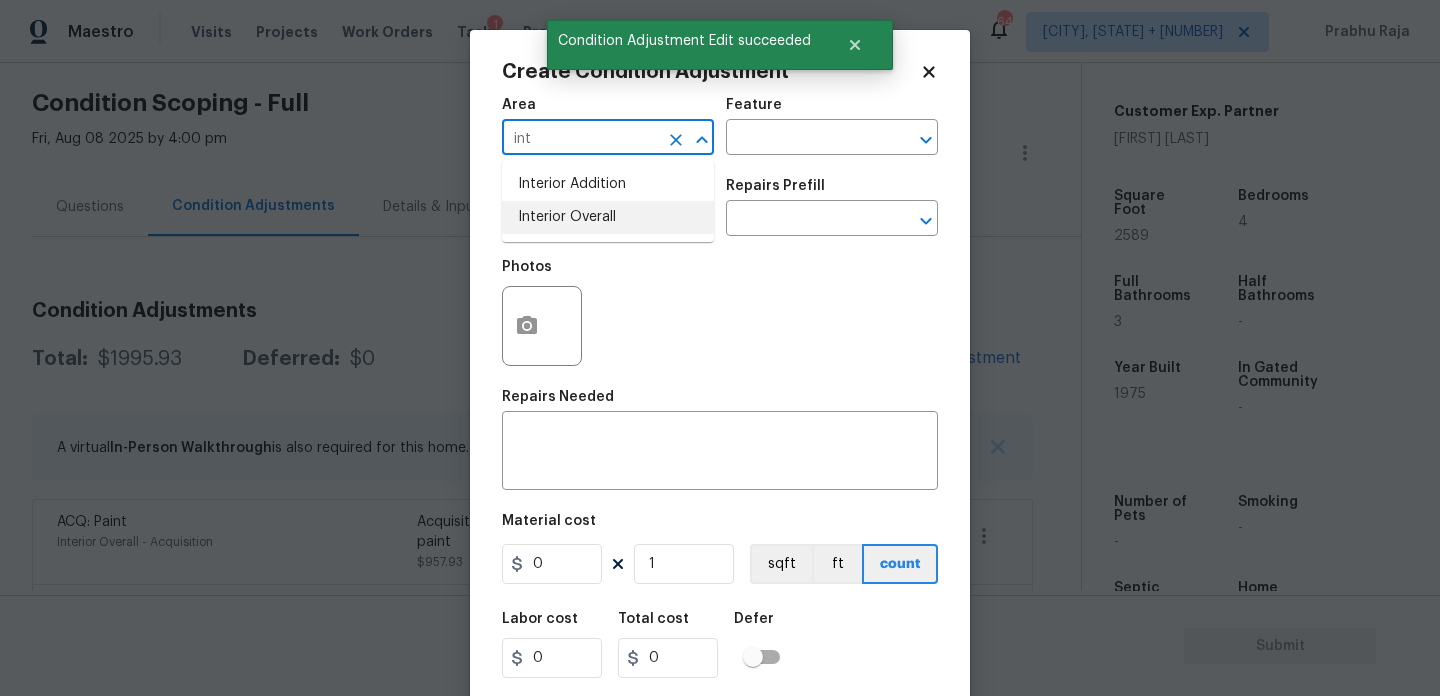 click on "Interior Overall" at bounding box center [608, 217] 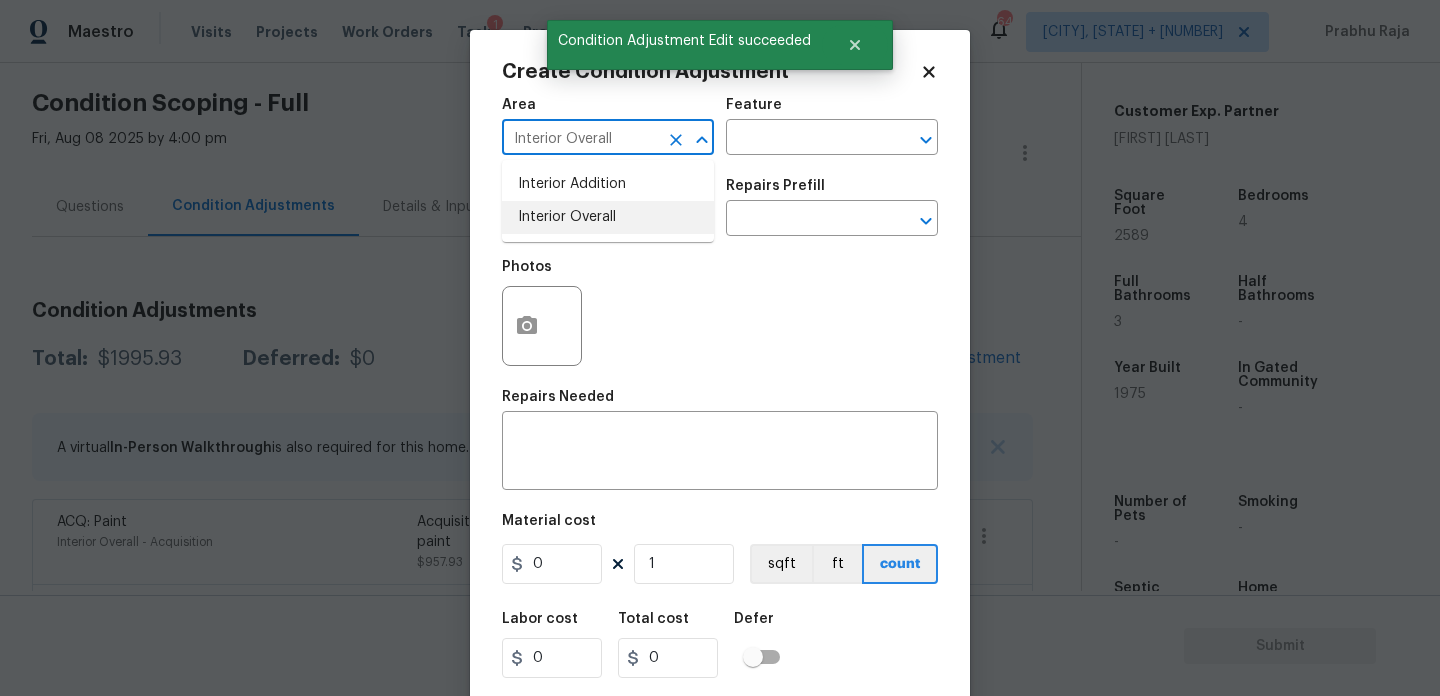 type on "Interior Overall" 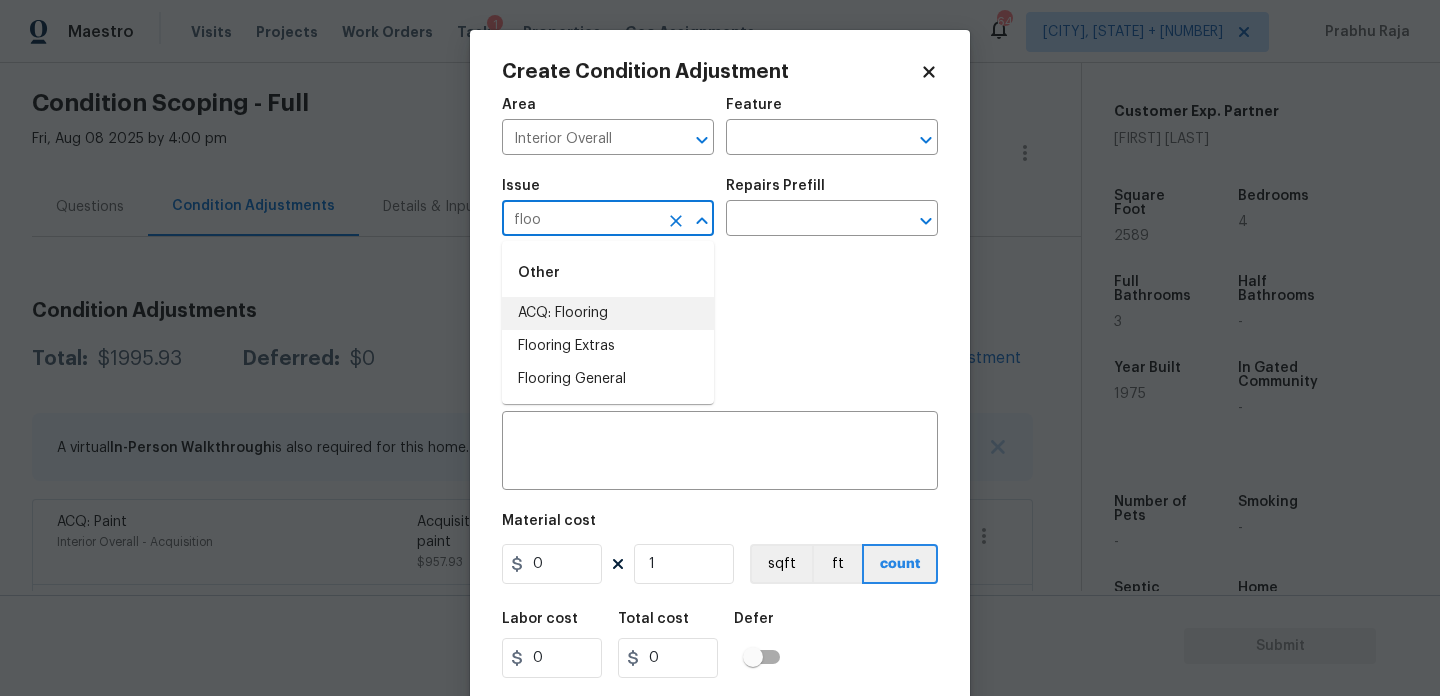 click on "ACQ: Flooring" at bounding box center [608, 313] 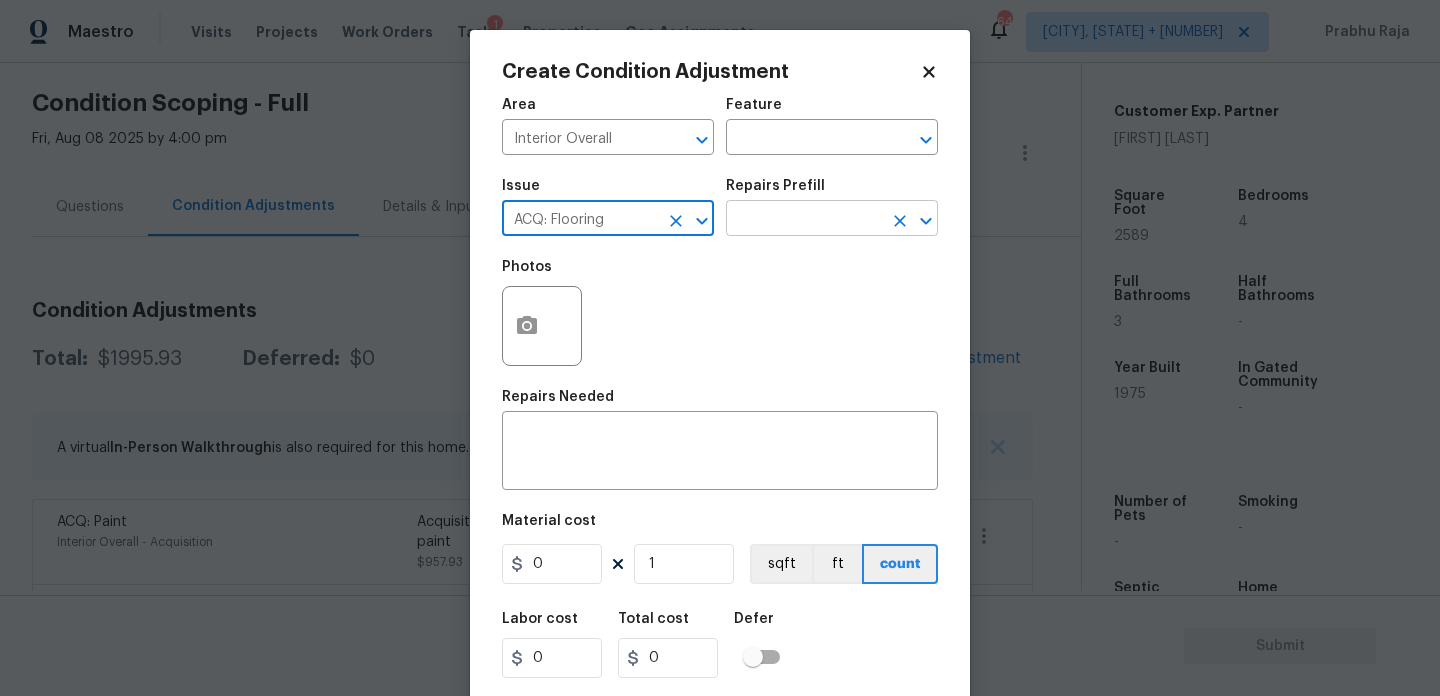 type on "ACQ: Flooring" 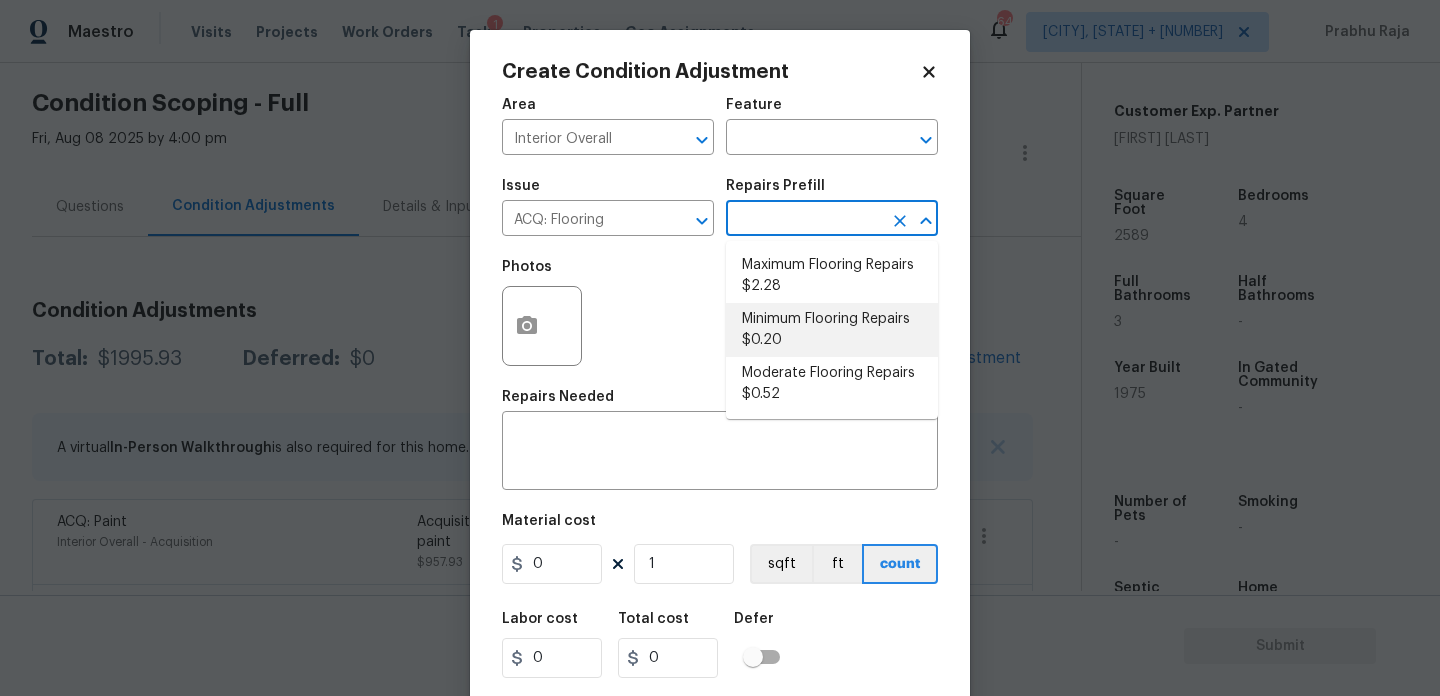 click on "Minimum Flooring Repairs $0.20" at bounding box center [832, 330] 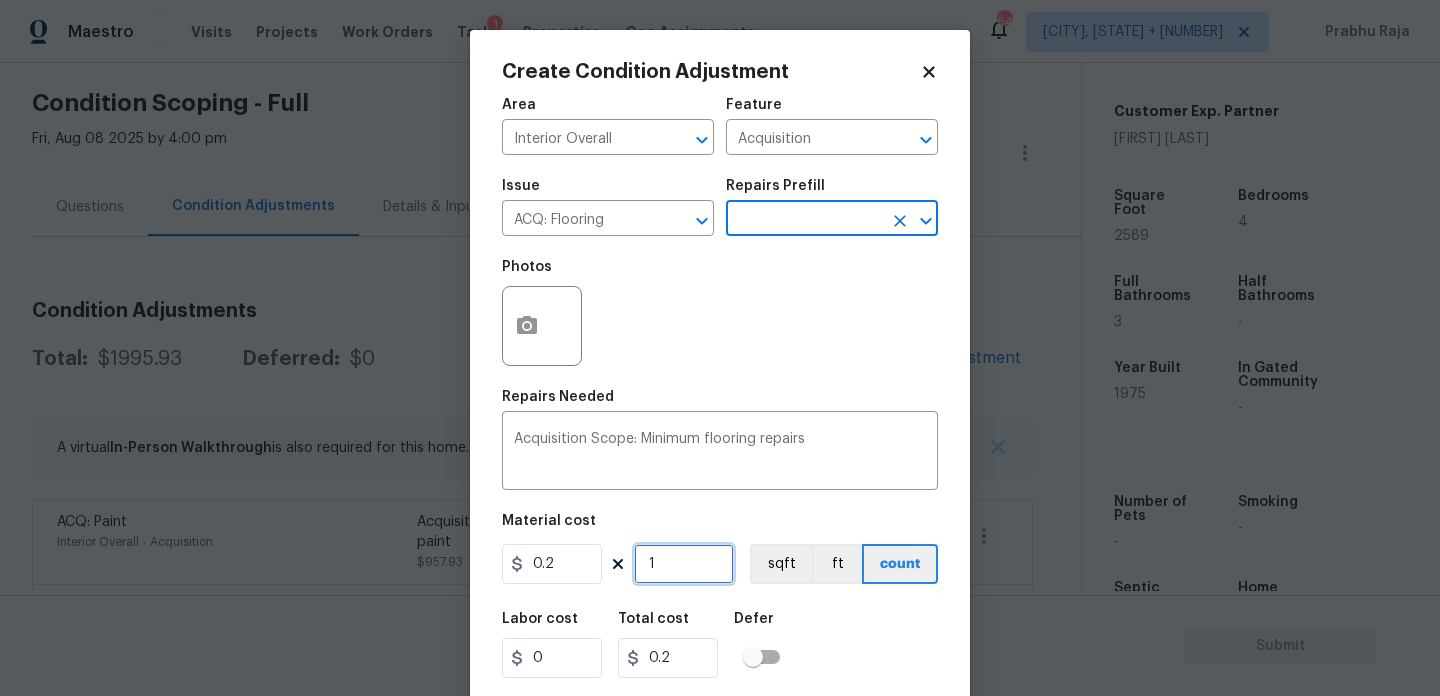 click on "1" at bounding box center (684, 564) 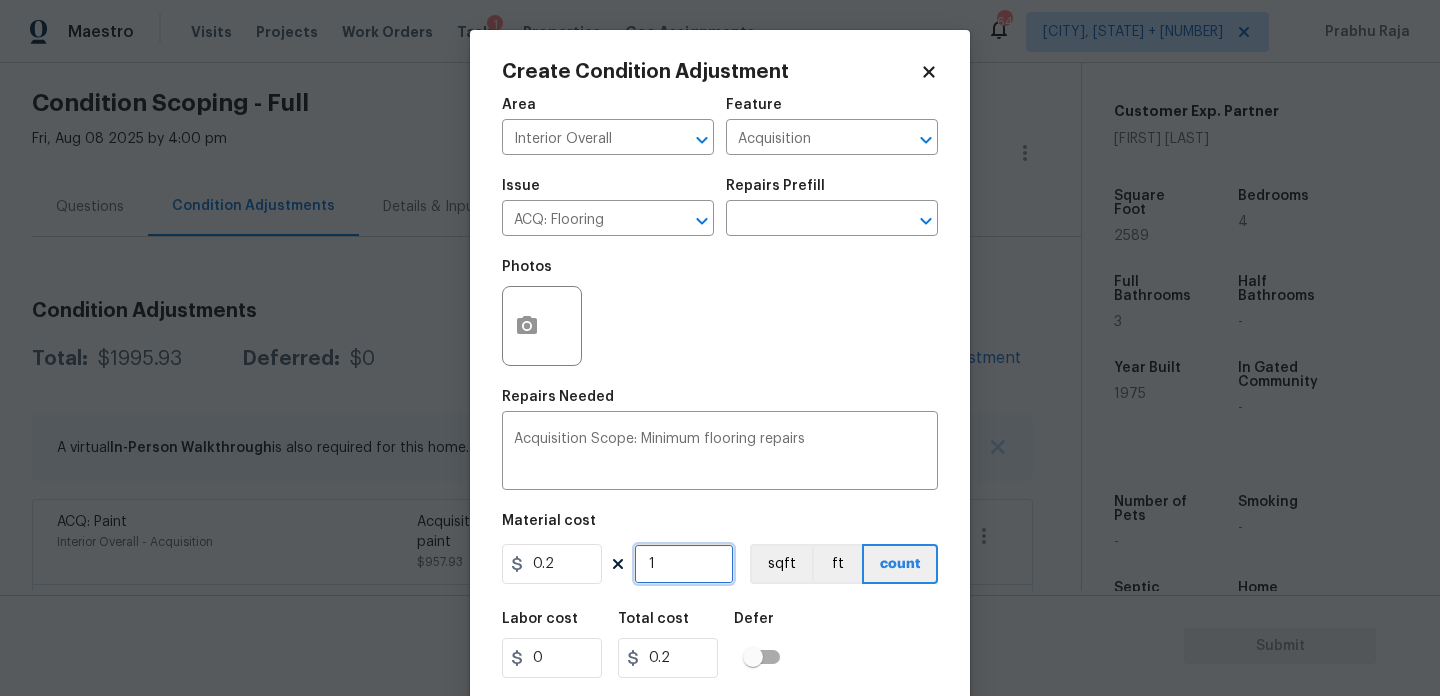 type on "0" 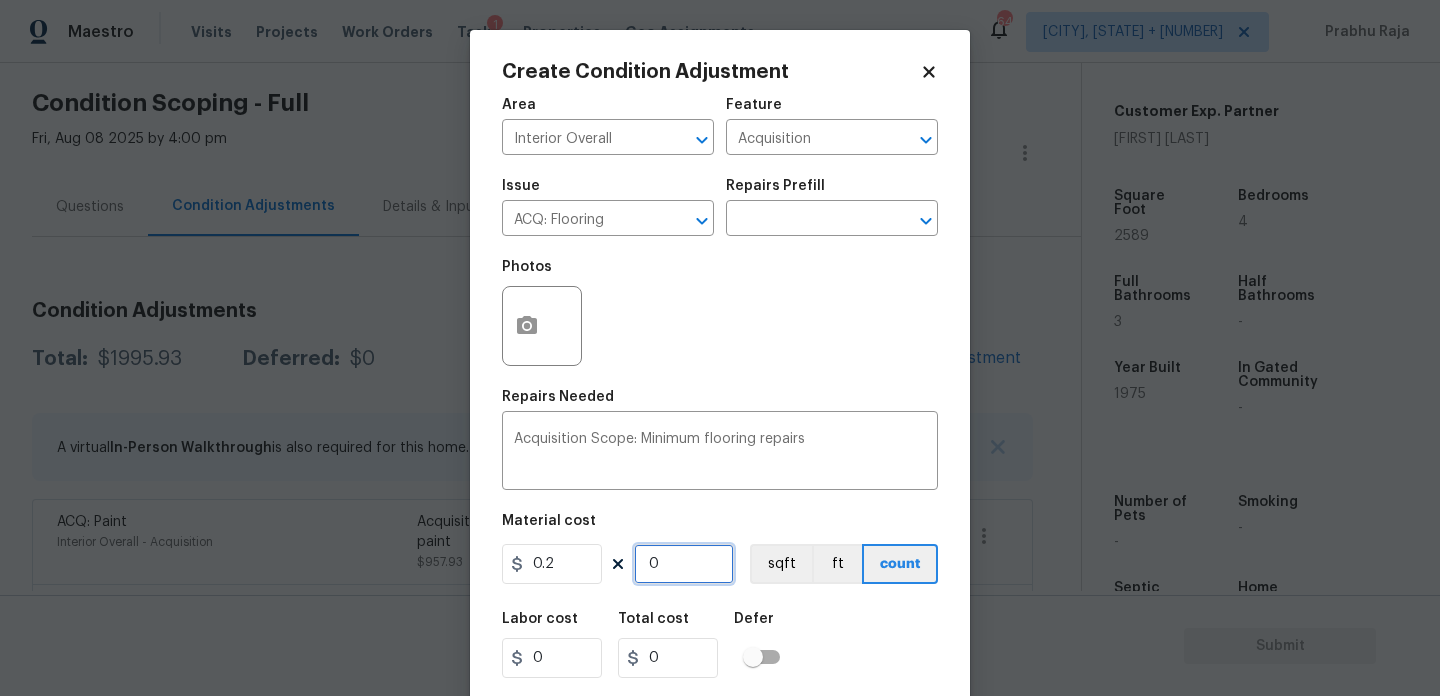 paste on "2589" 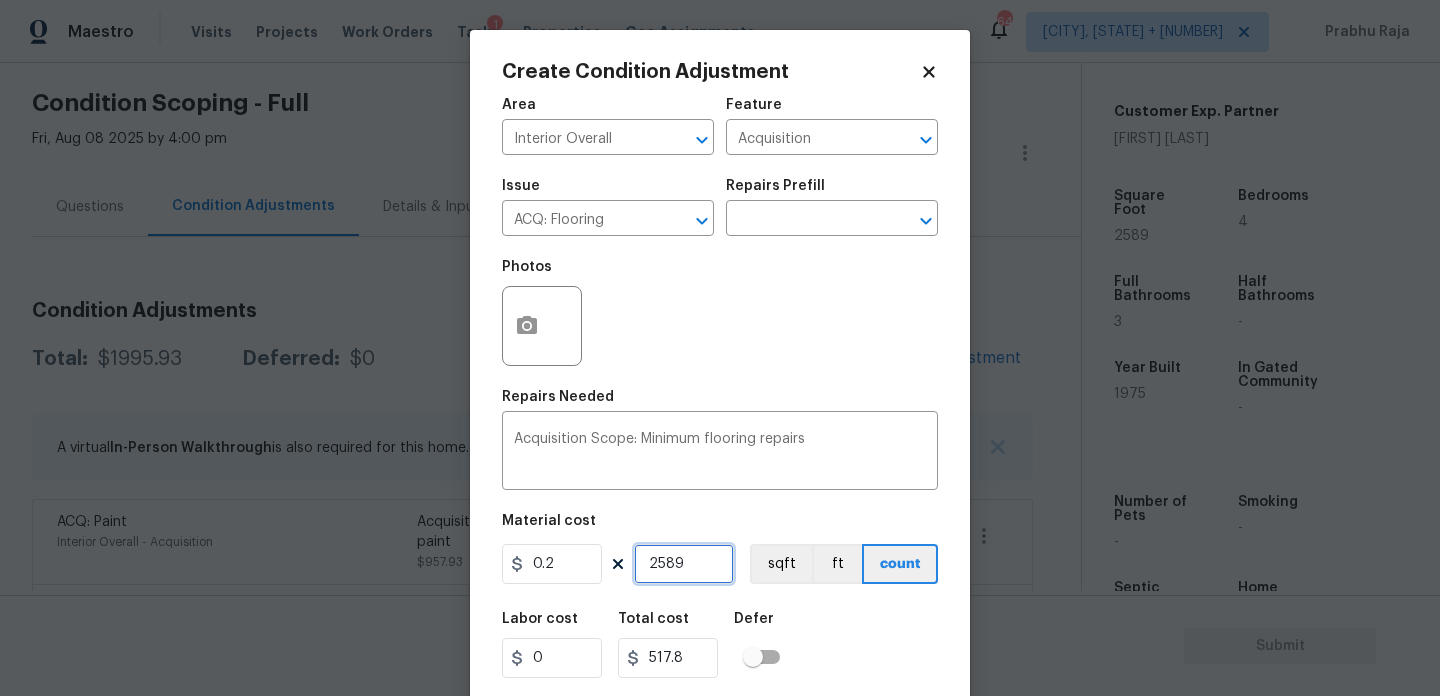 scroll, scrollTop: 51, scrollLeft: 0, axis: vertical 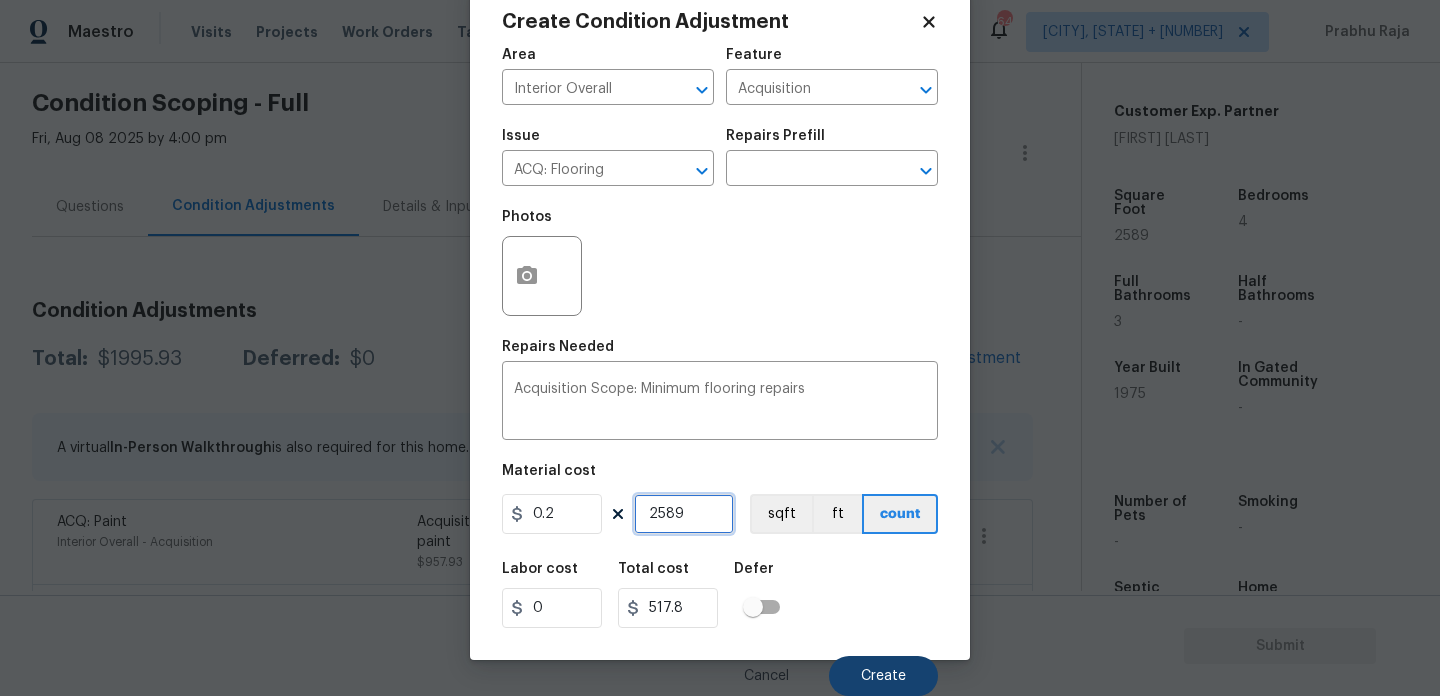 type on "2589" 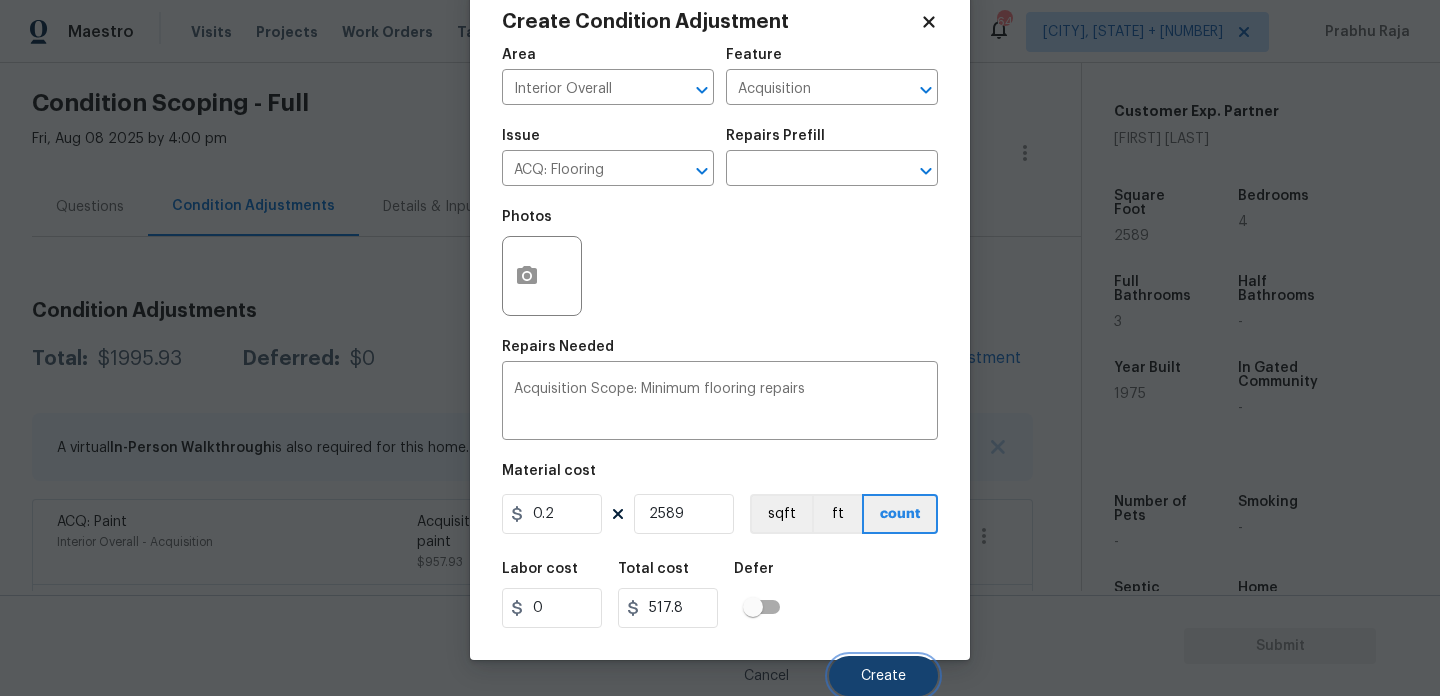 click on "Create" at bounding box center (883, 676) 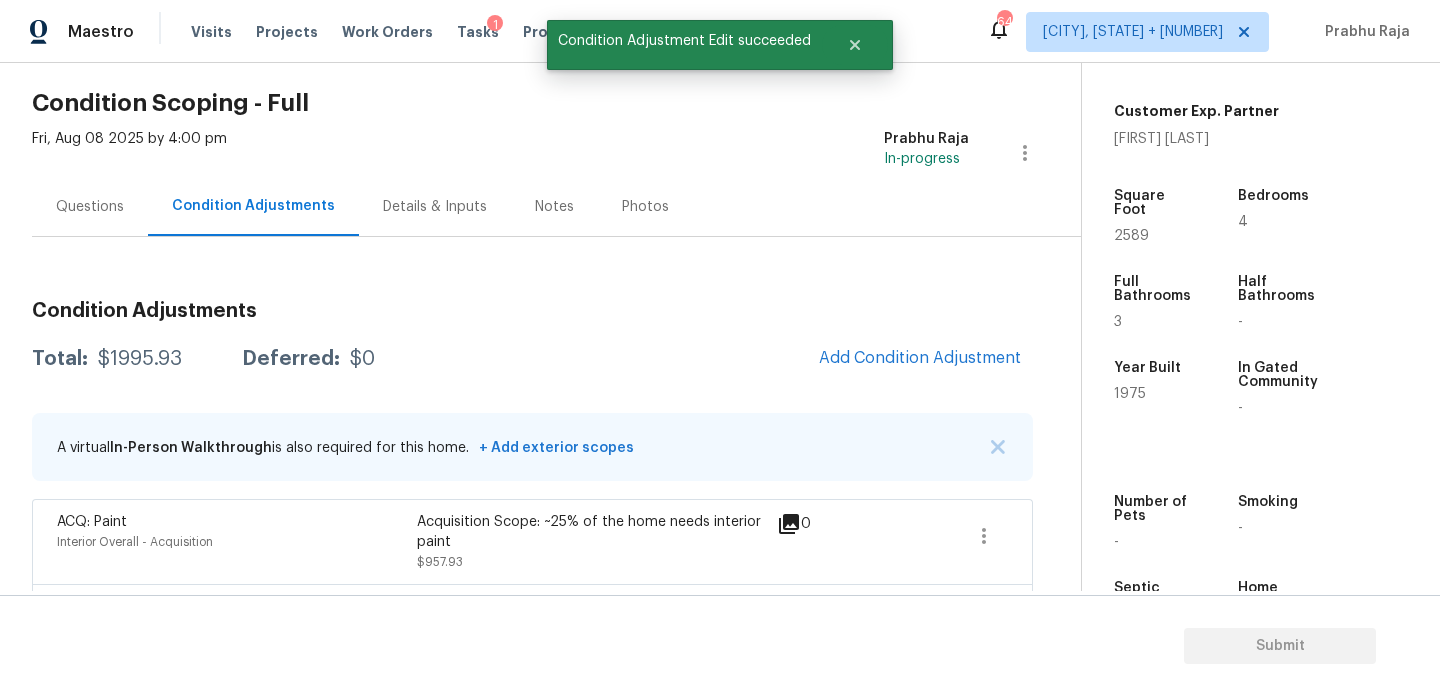 scroll, scrollTop: 44, scrollLeft: 0, axis: vertical 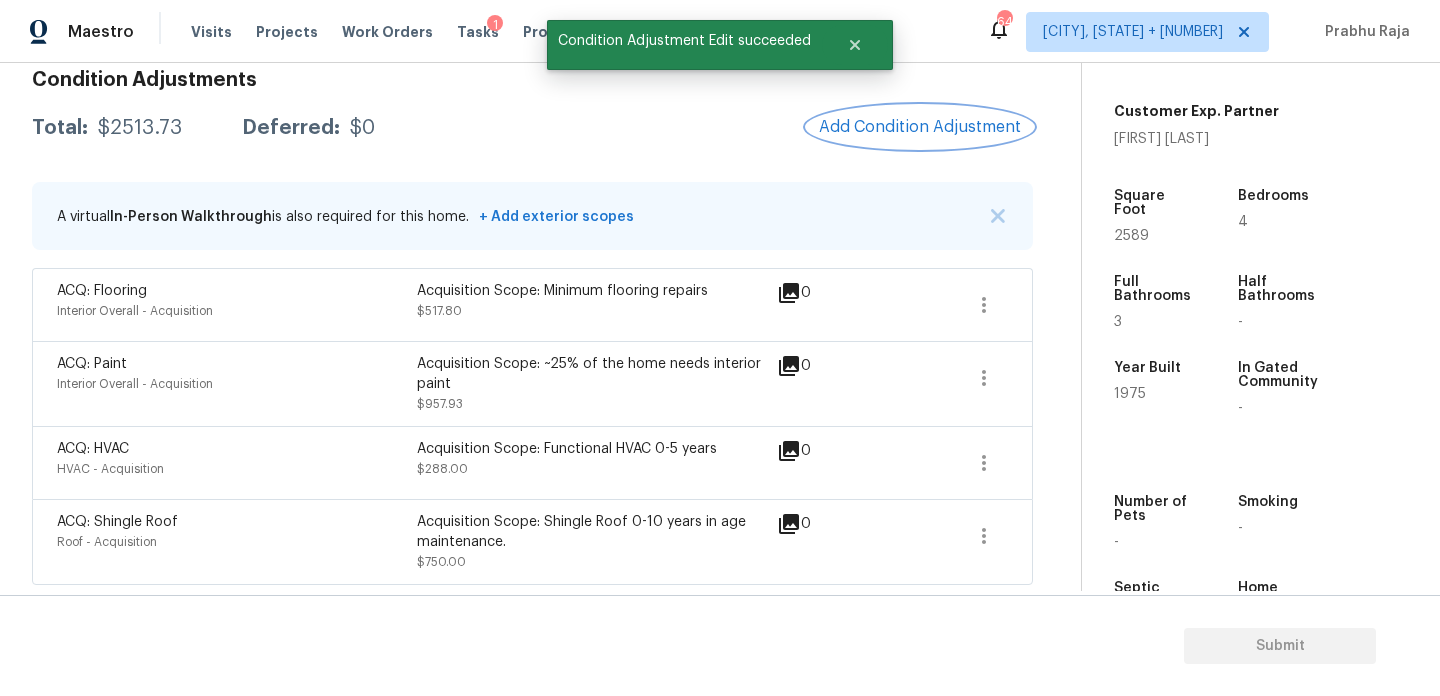 click on "Add Condition Adjustment" at bounding box center [920, 127] 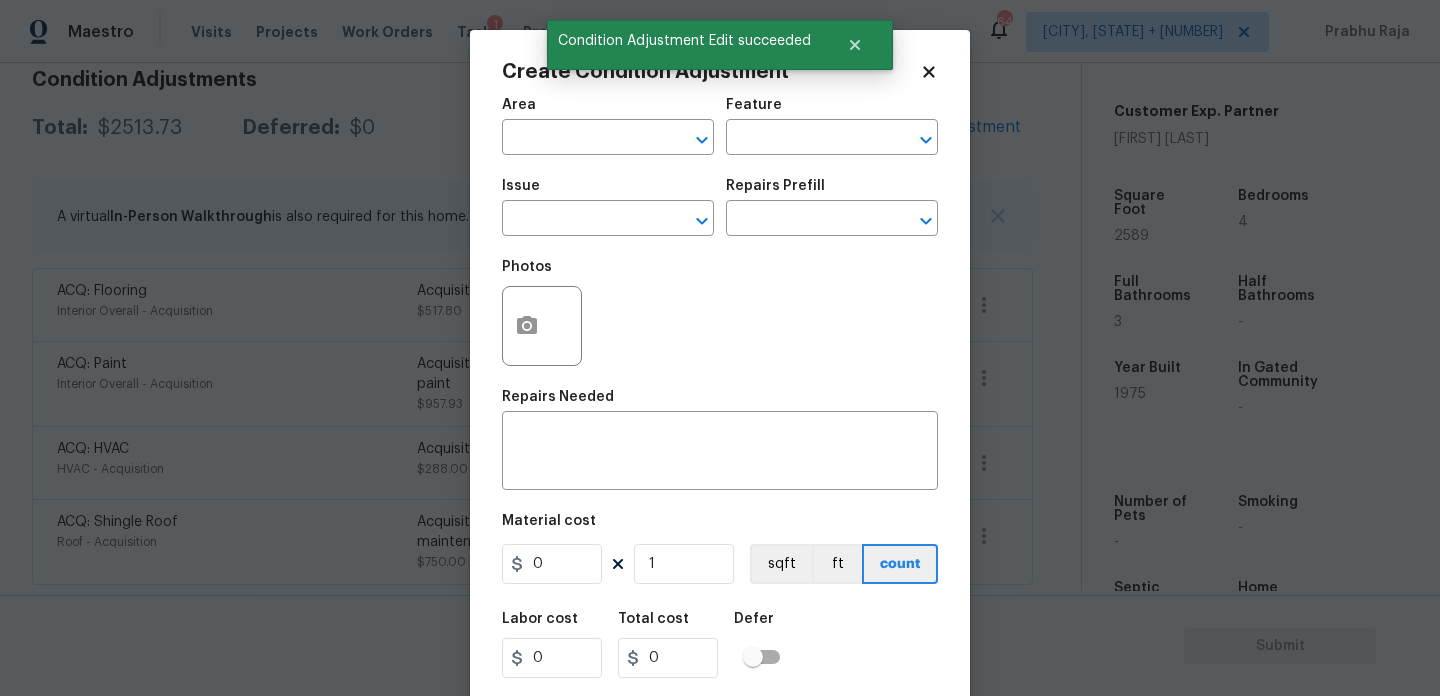 click on "Area ​" at bounding box center [608, 126] 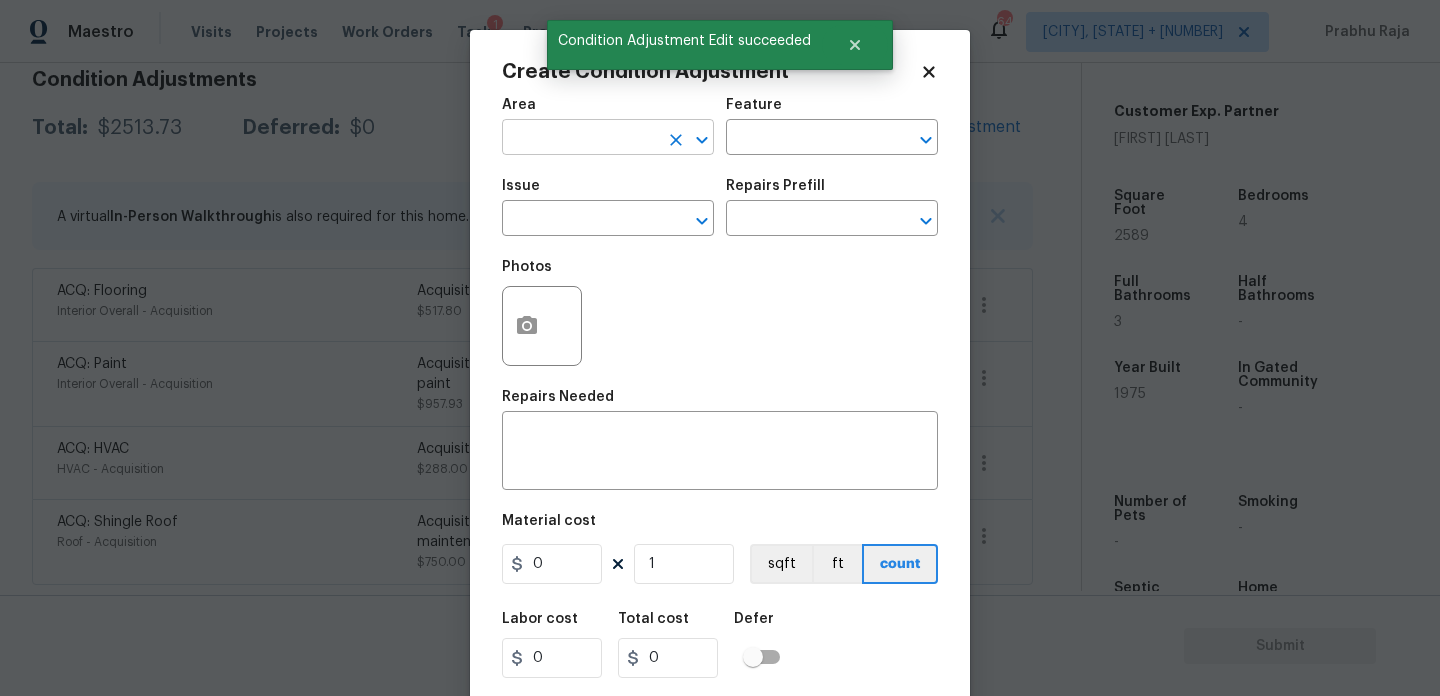 click at bounding box center (580, 139) 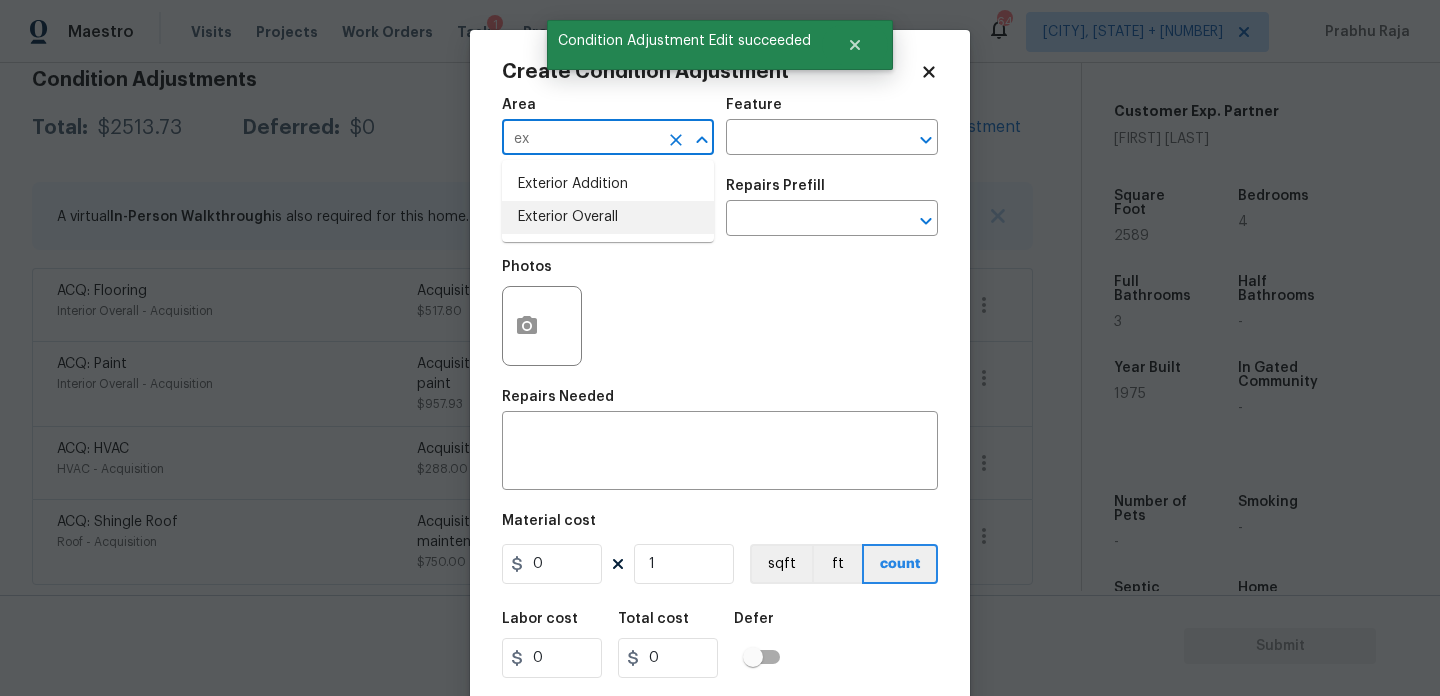 click on "Exterior Overall" at bounding box center [608, 217] 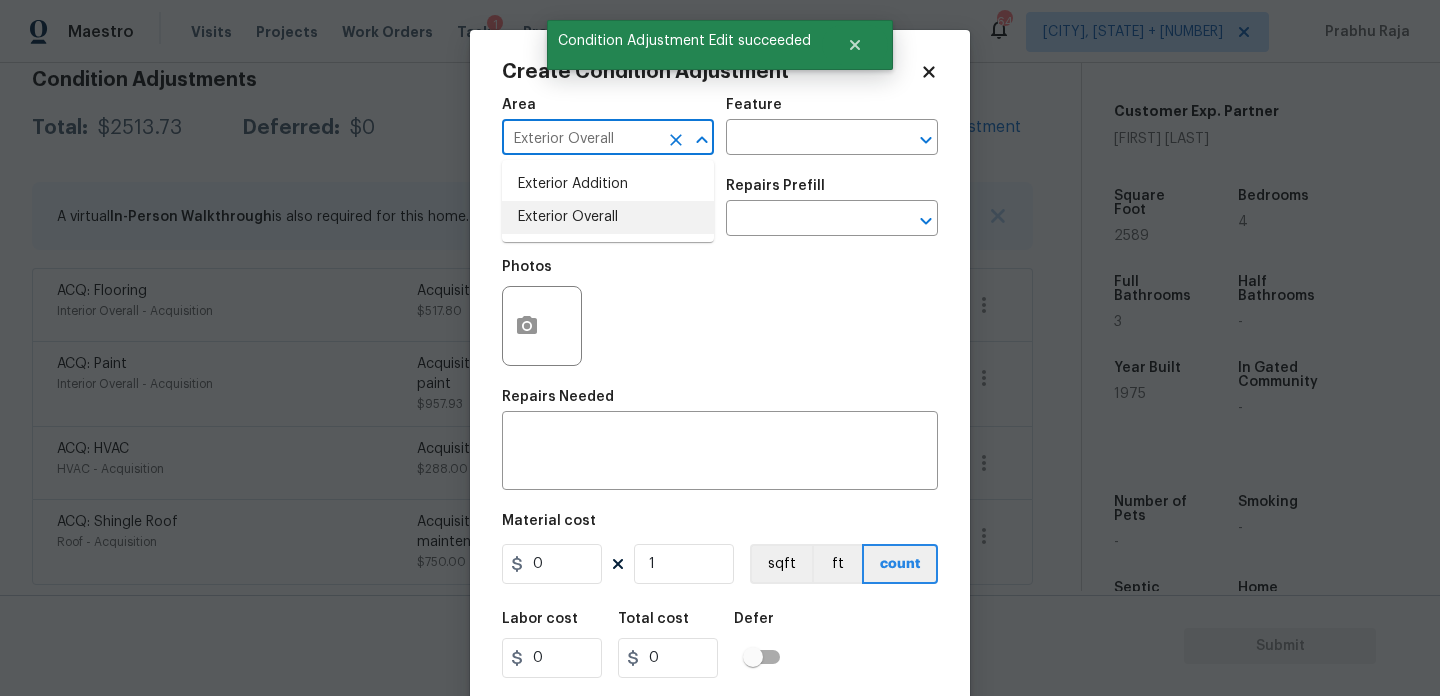 type on "Exterior Overall" 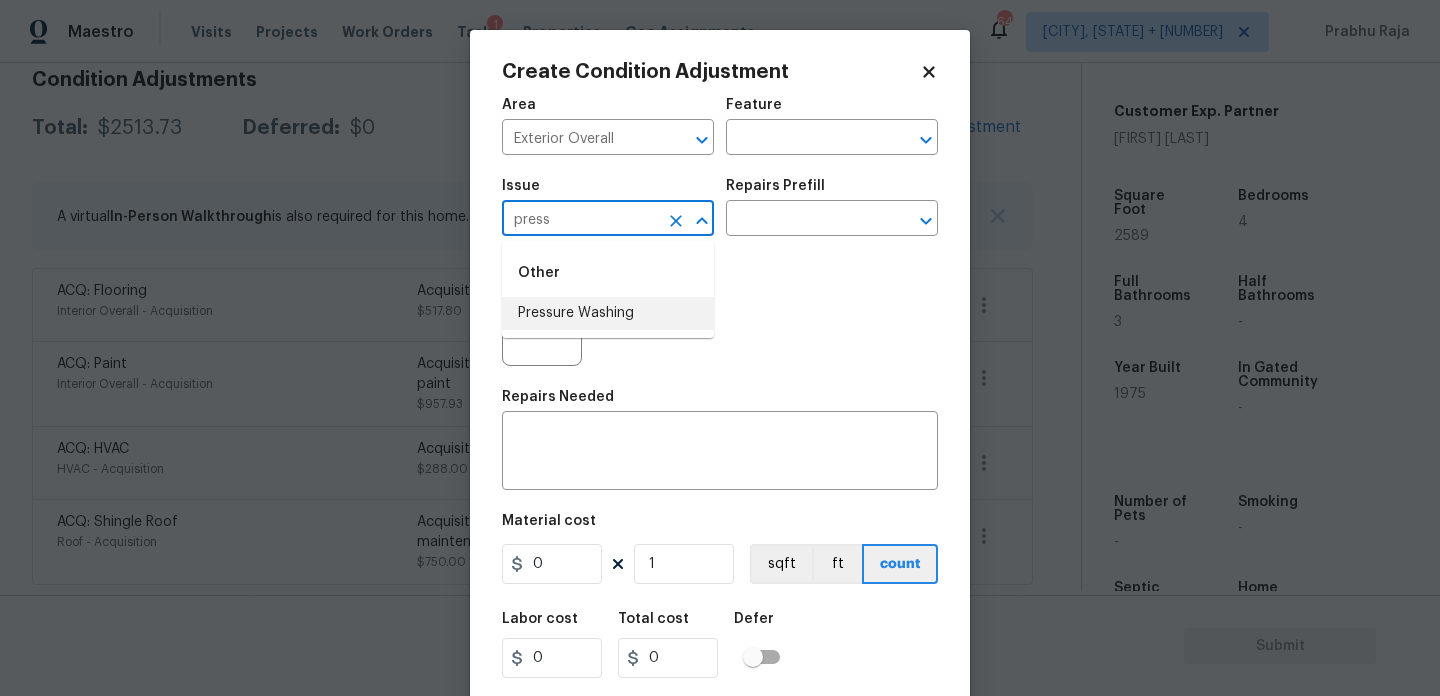 click on "Pressure Washing" at bounding box center (608, 313) 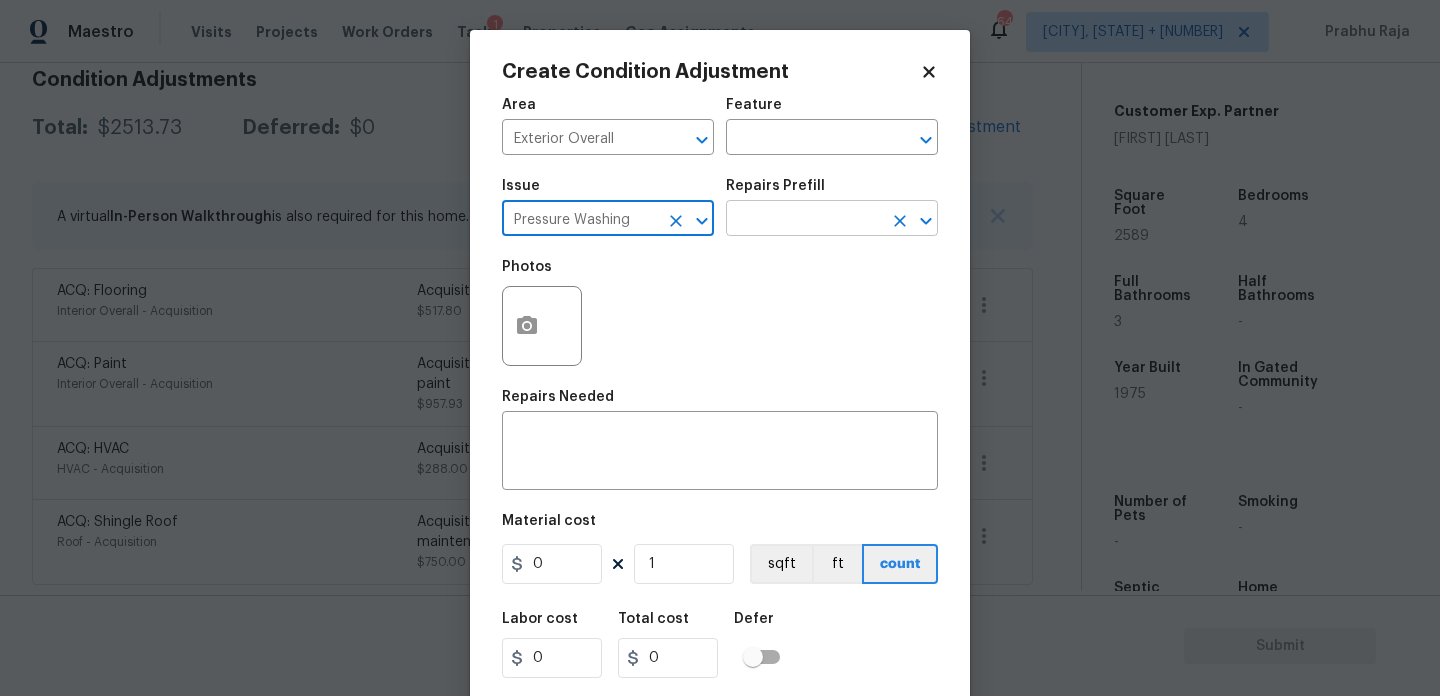 type on "Pressure Washing" 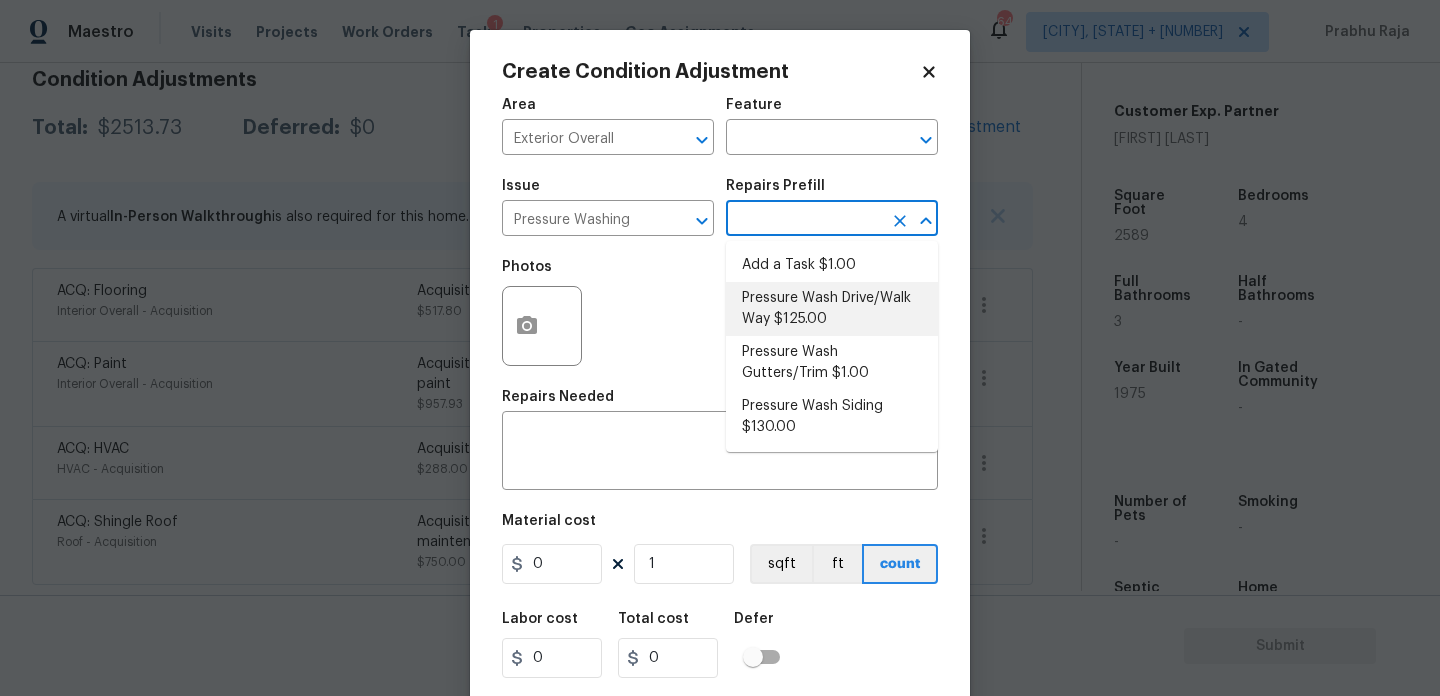 click on "Pressure Wash Drive/Walk Way $125.00" at bounding box center [832, 309] 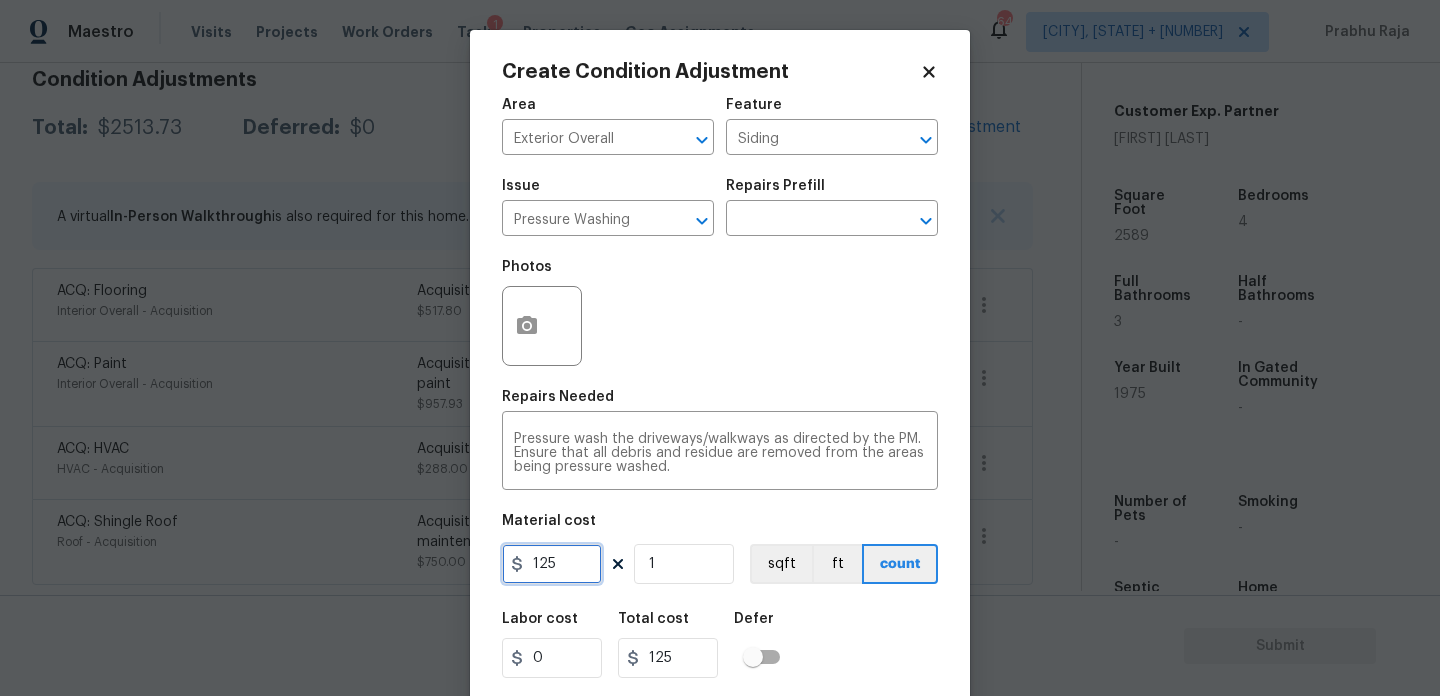drag, startPoint x: 559, startPoint y: 571, endPoint x: 493, endPoint y: 569, distance: 66.0303 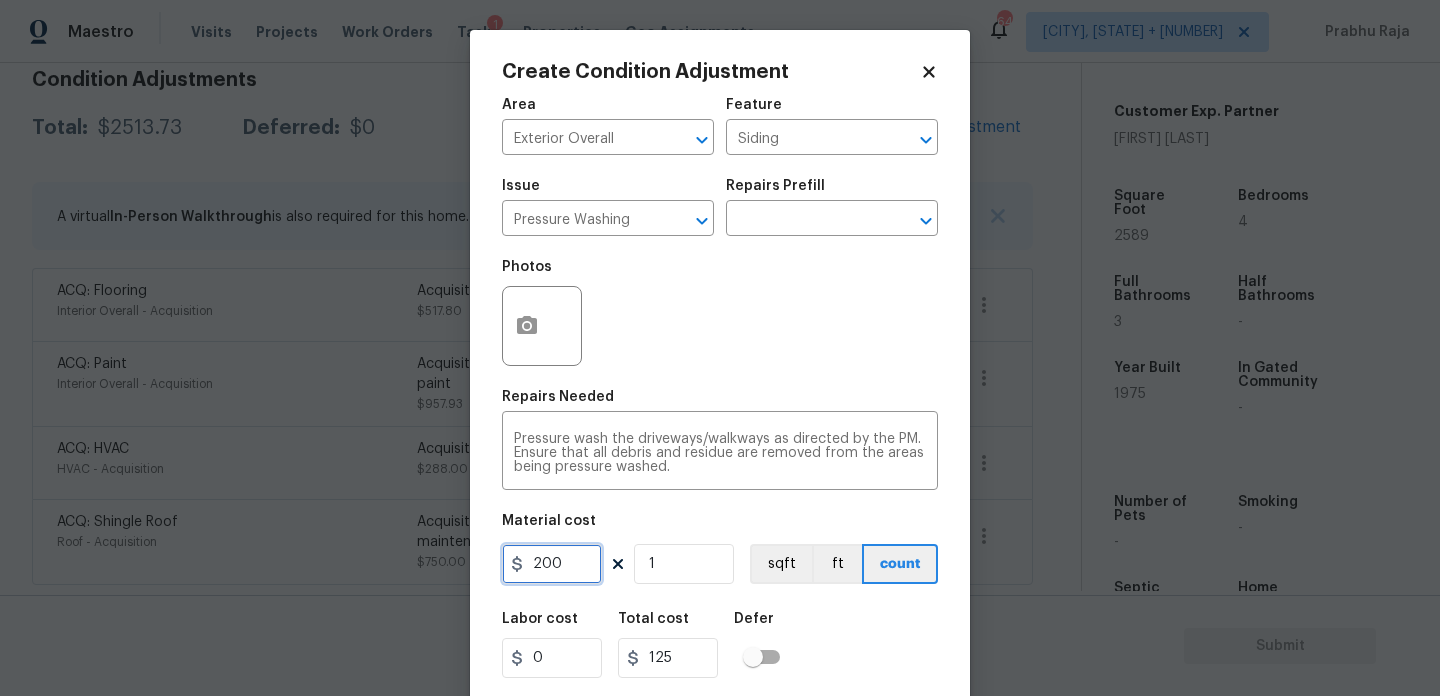 type on "200" 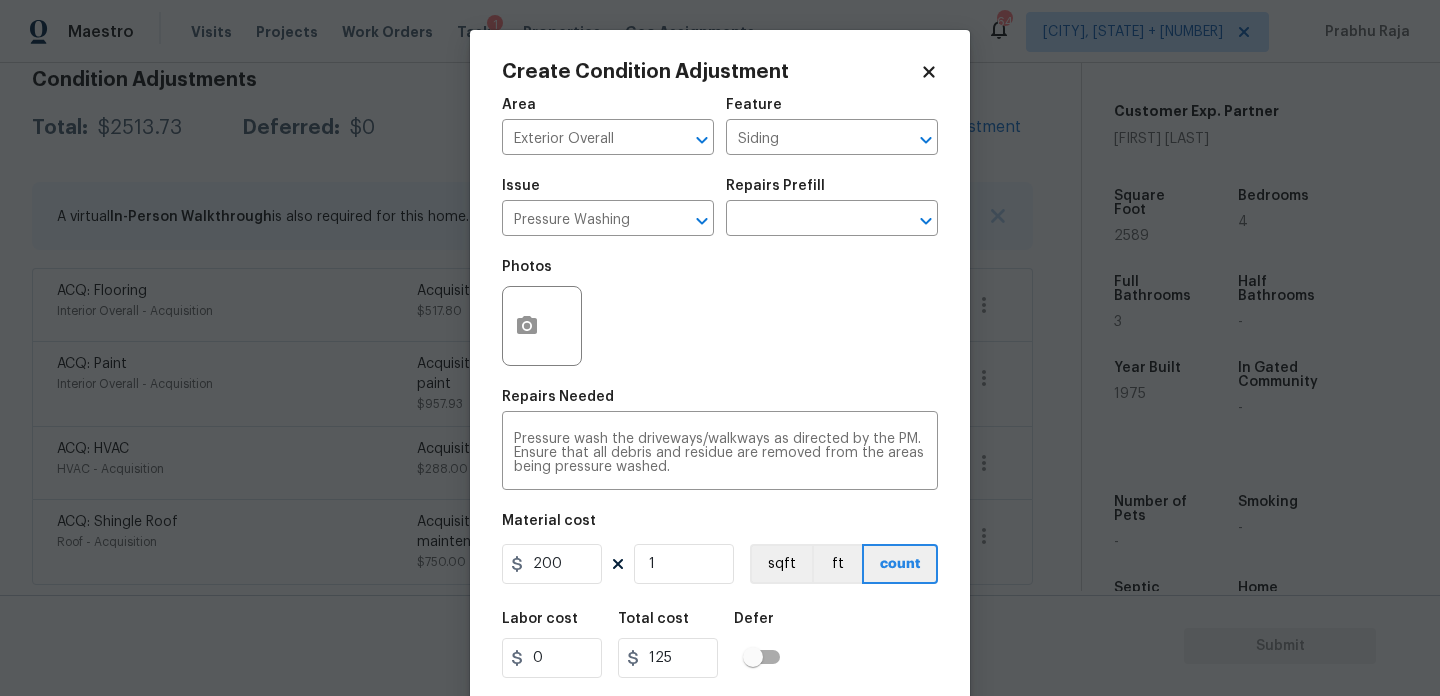 type on "200" 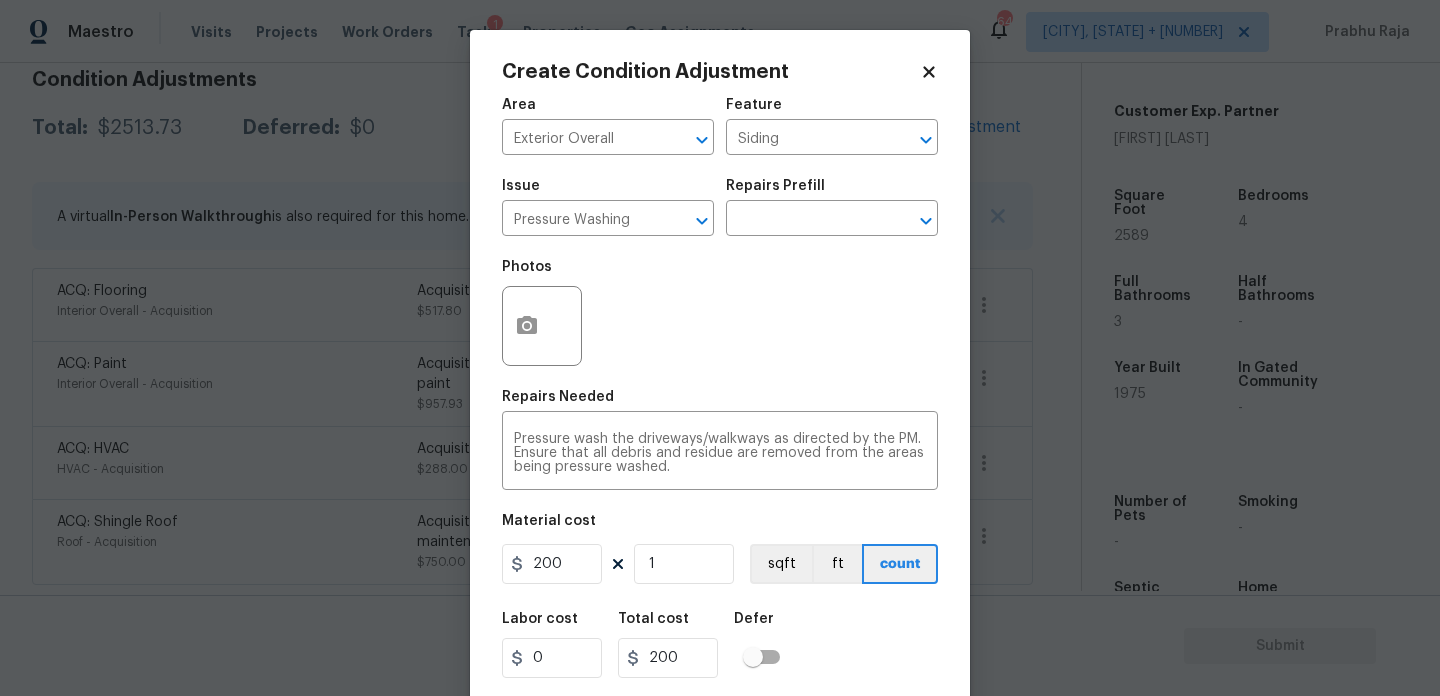 click on "Photos" at bounding box center (720, 313) 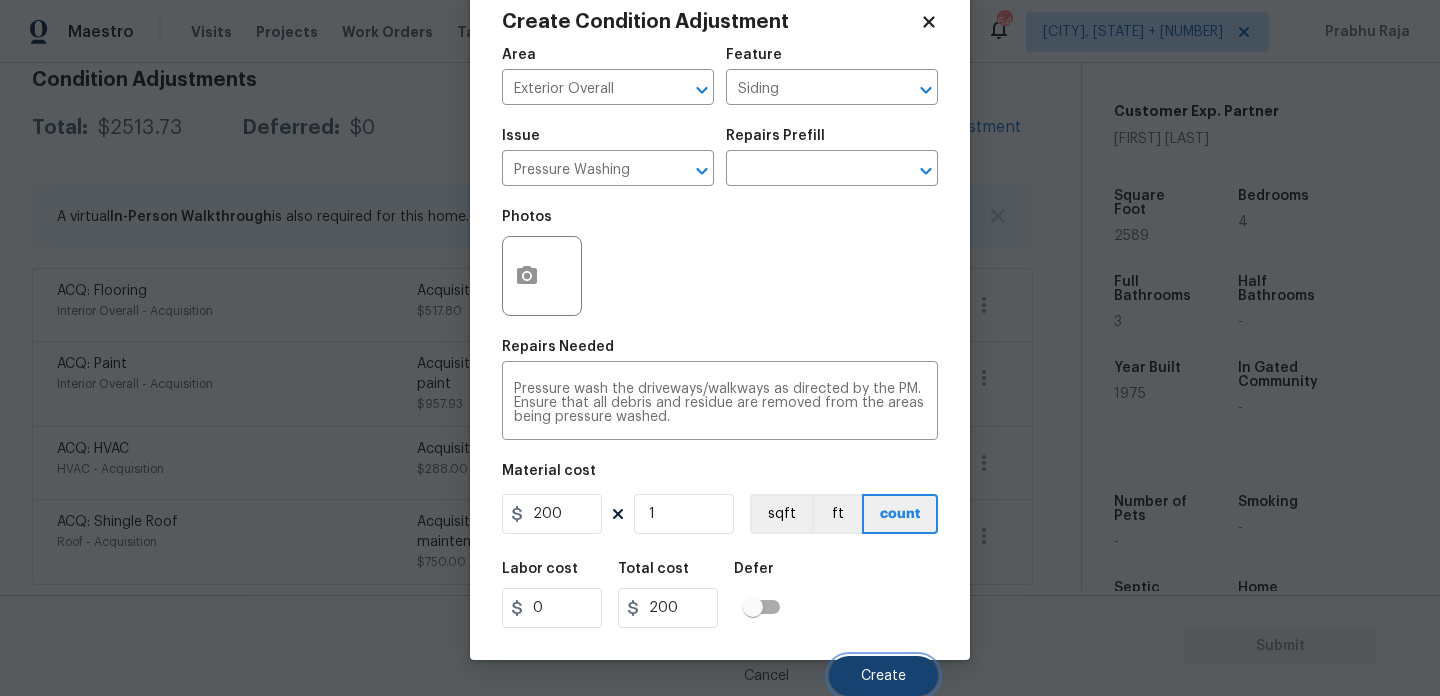 click on "Create" at bounding box center [883, 676] 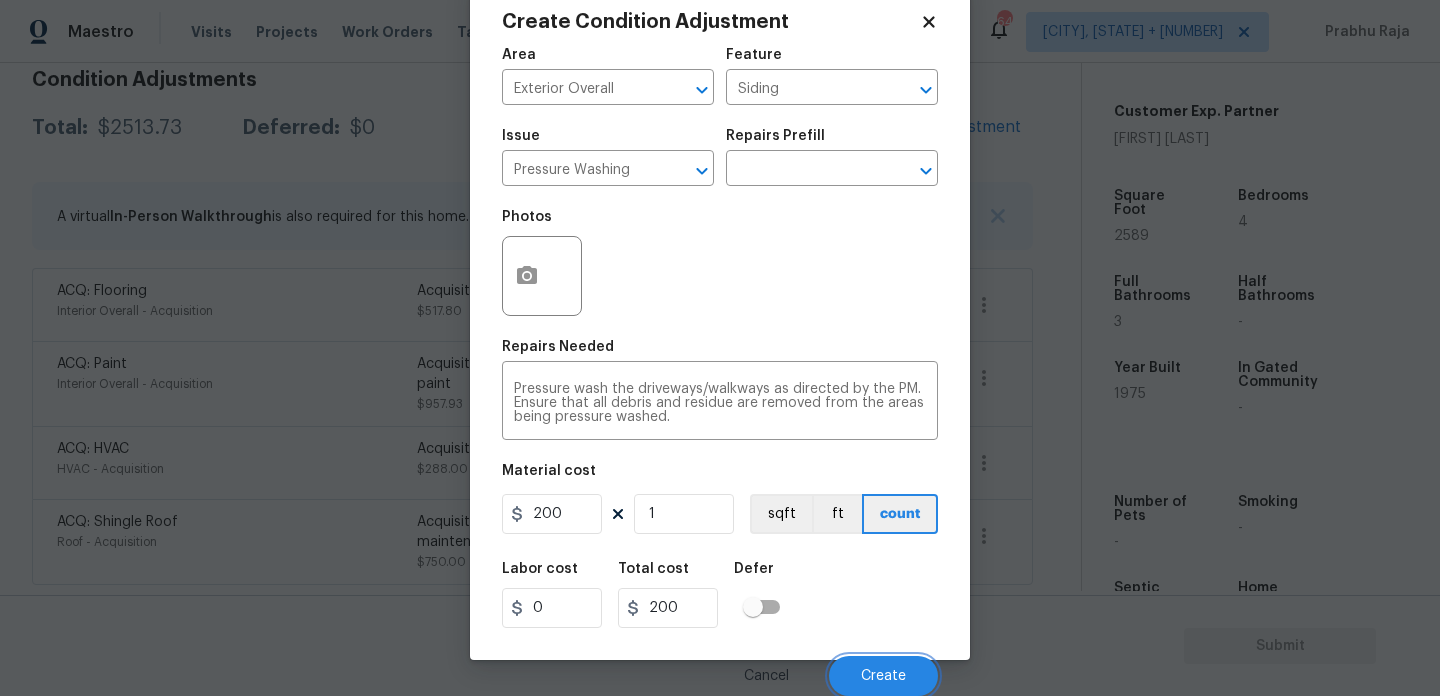 scroll, scrollTop: 298, scrollLeft: 0, axis: vertical 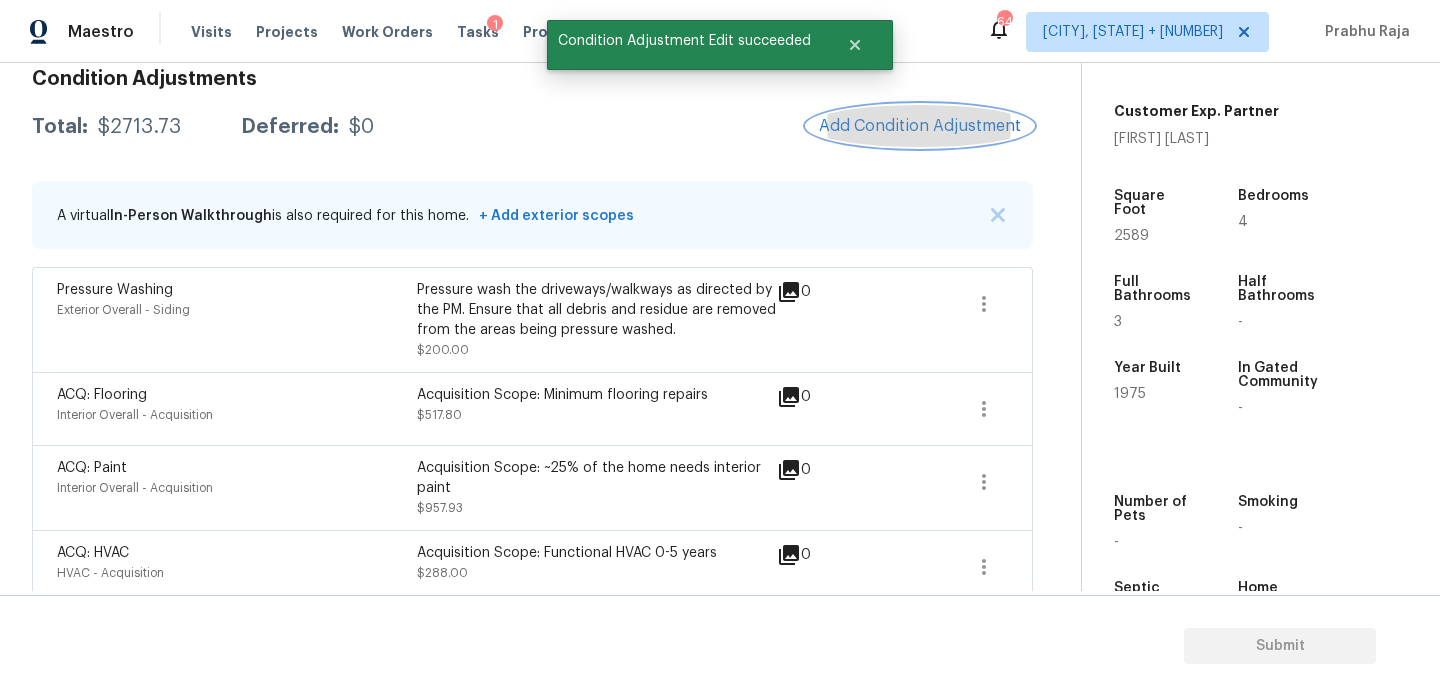 click on "Add Condition Adjustment" at bounding box center [920, 126] 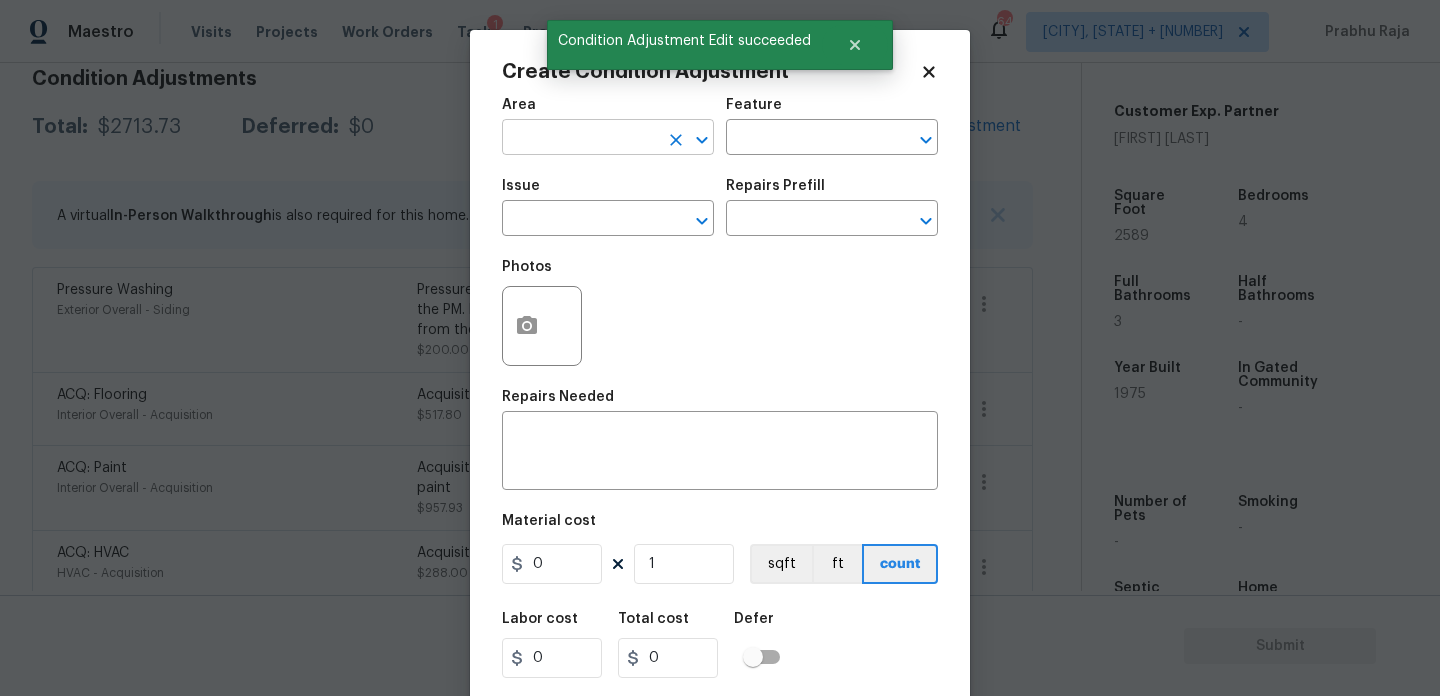 click at bounding box center [580, 139] 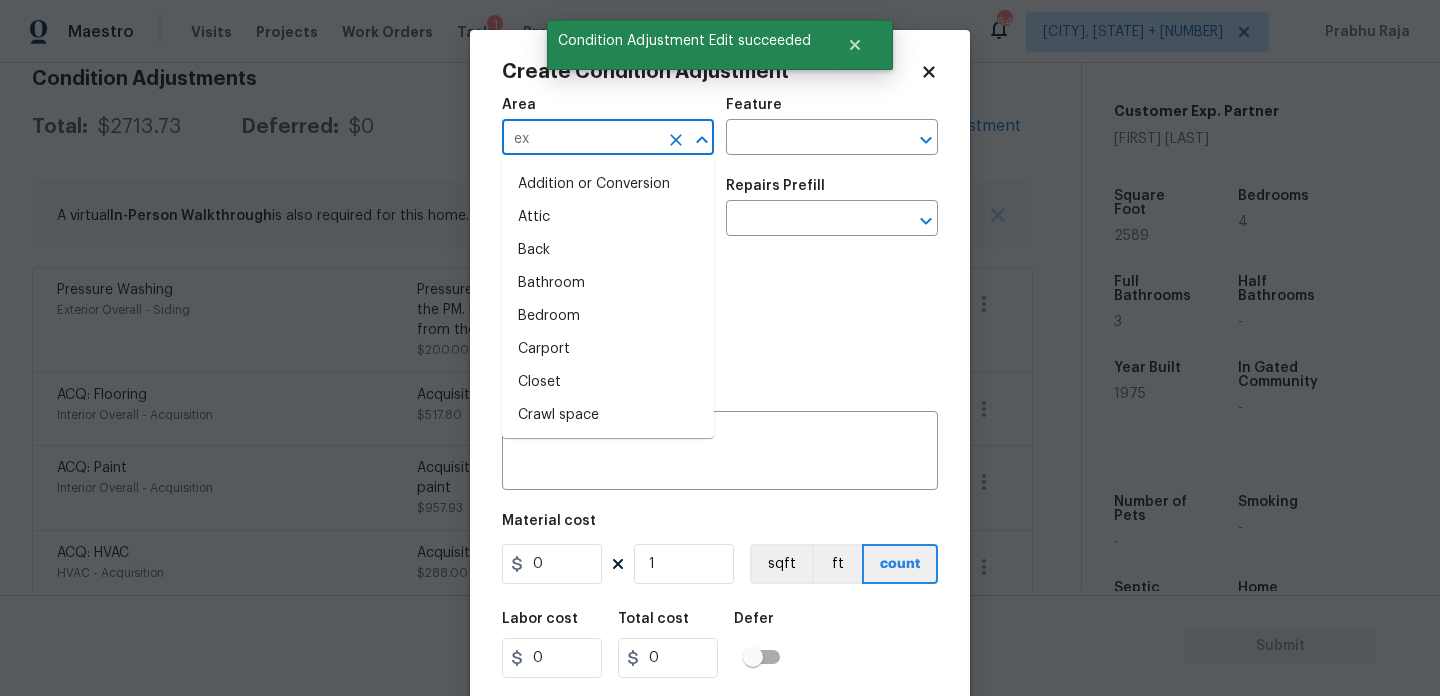 click on "ex" at bounding box center (580, 139) 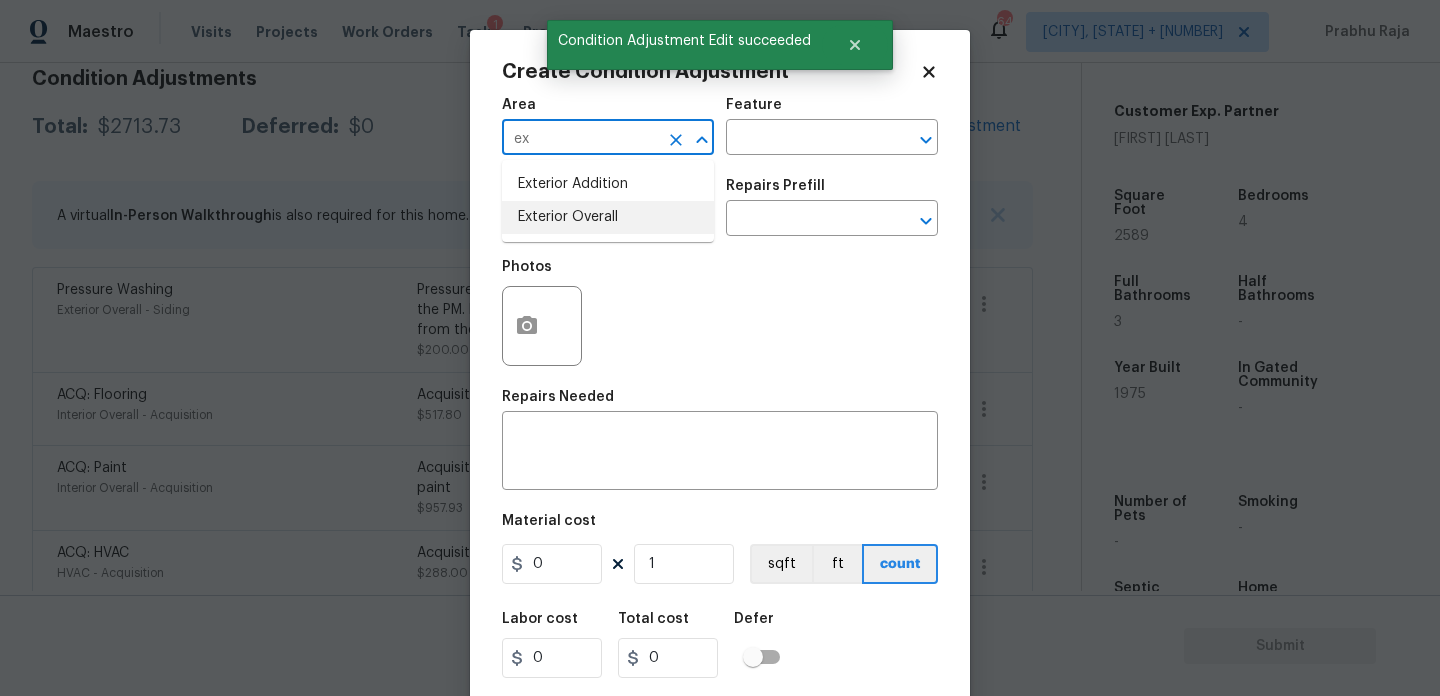 click on "Exterior Overall" at bounding box center [608, 217] 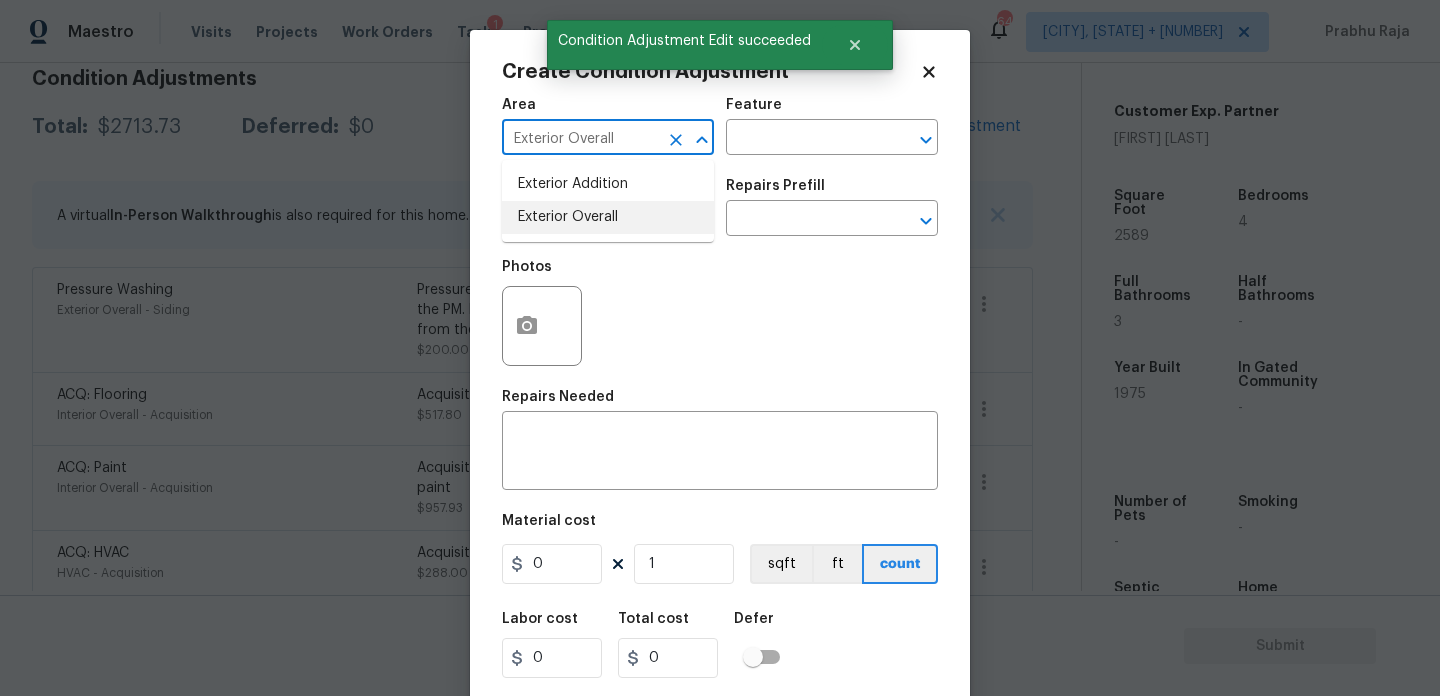 type on "Exterior Overall" 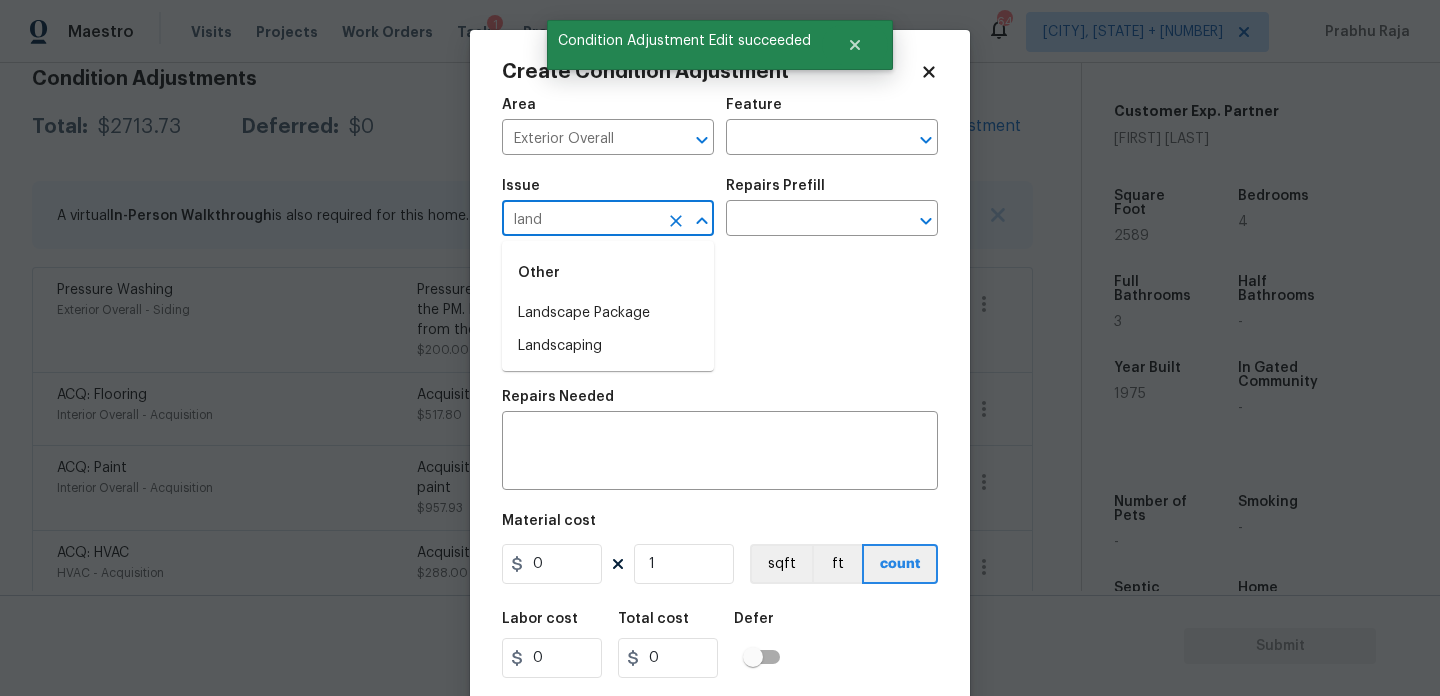 click on "Other" at bounding box center (608, 273) 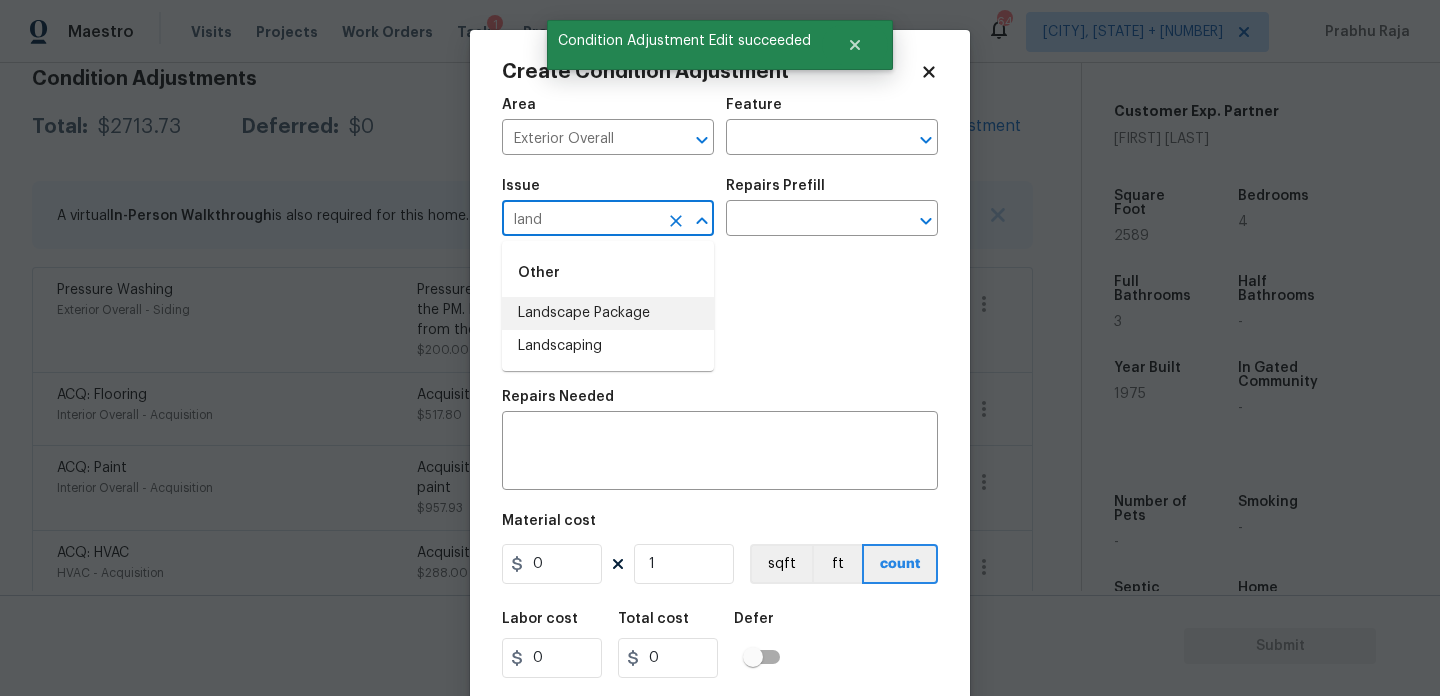 click on "Landscape Package" at bounding box center (608, 313) 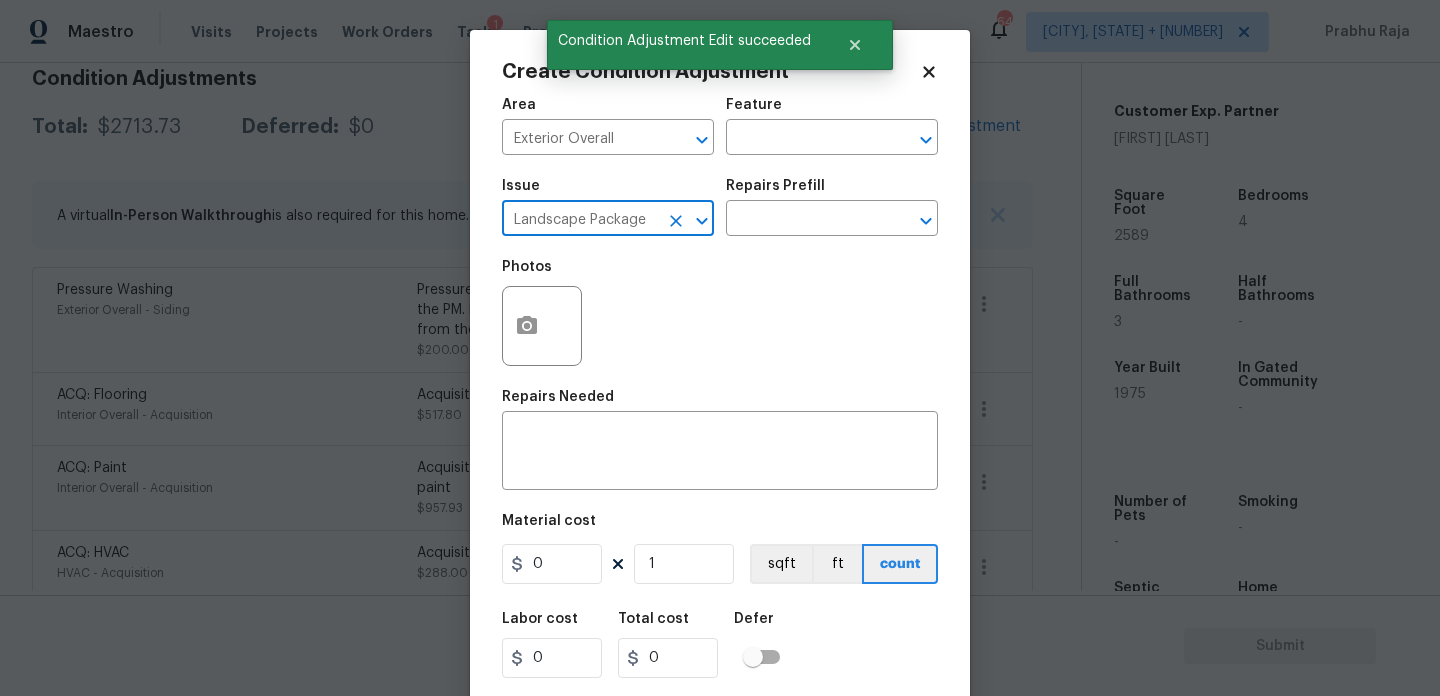 type on "Landscape Package" 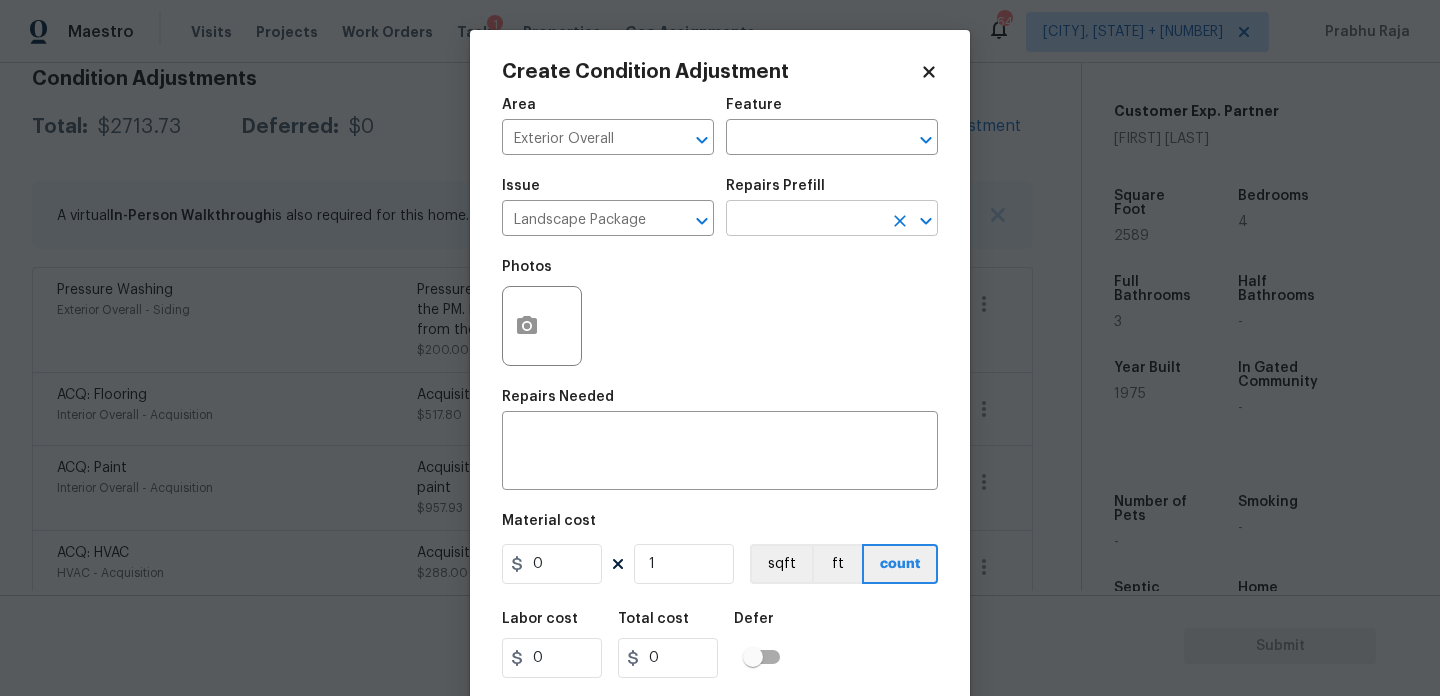 click at bounding box center (804, 220) 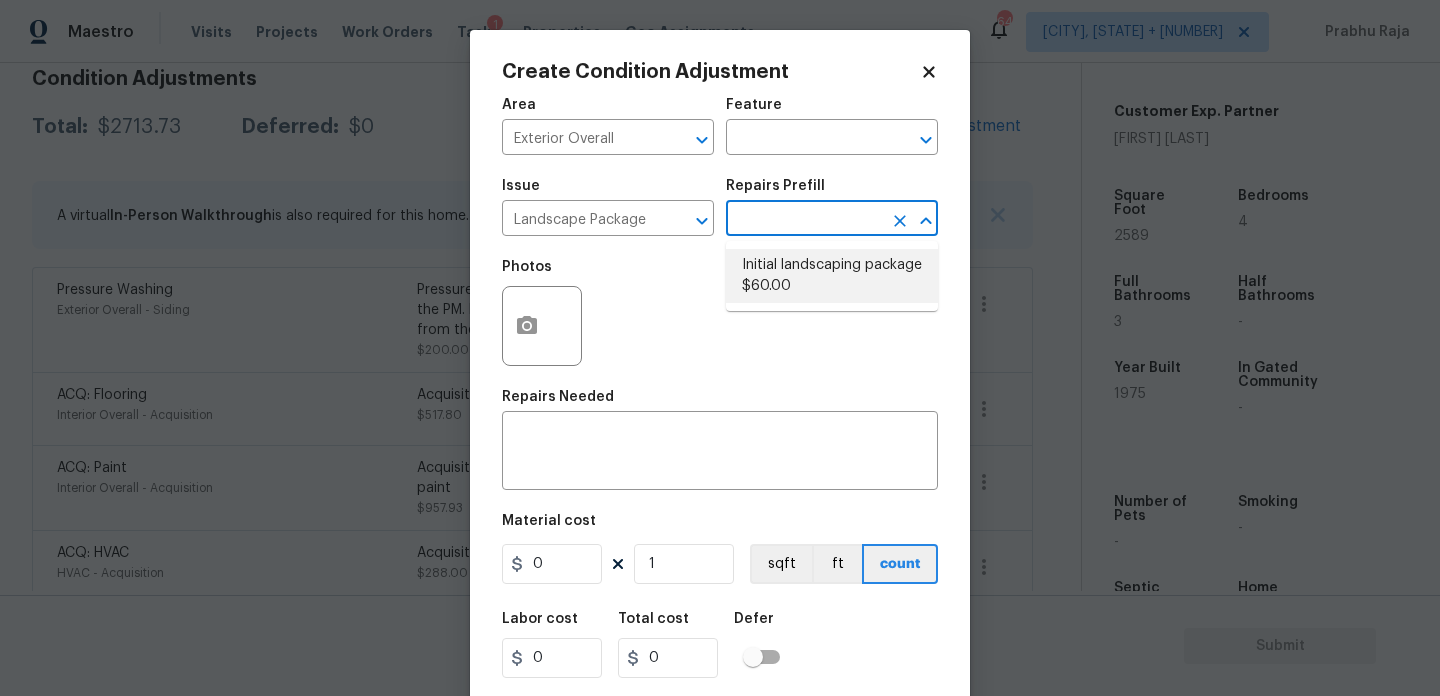 click on "Initial landscaping package $60.00" at bounding box center [832, 276] 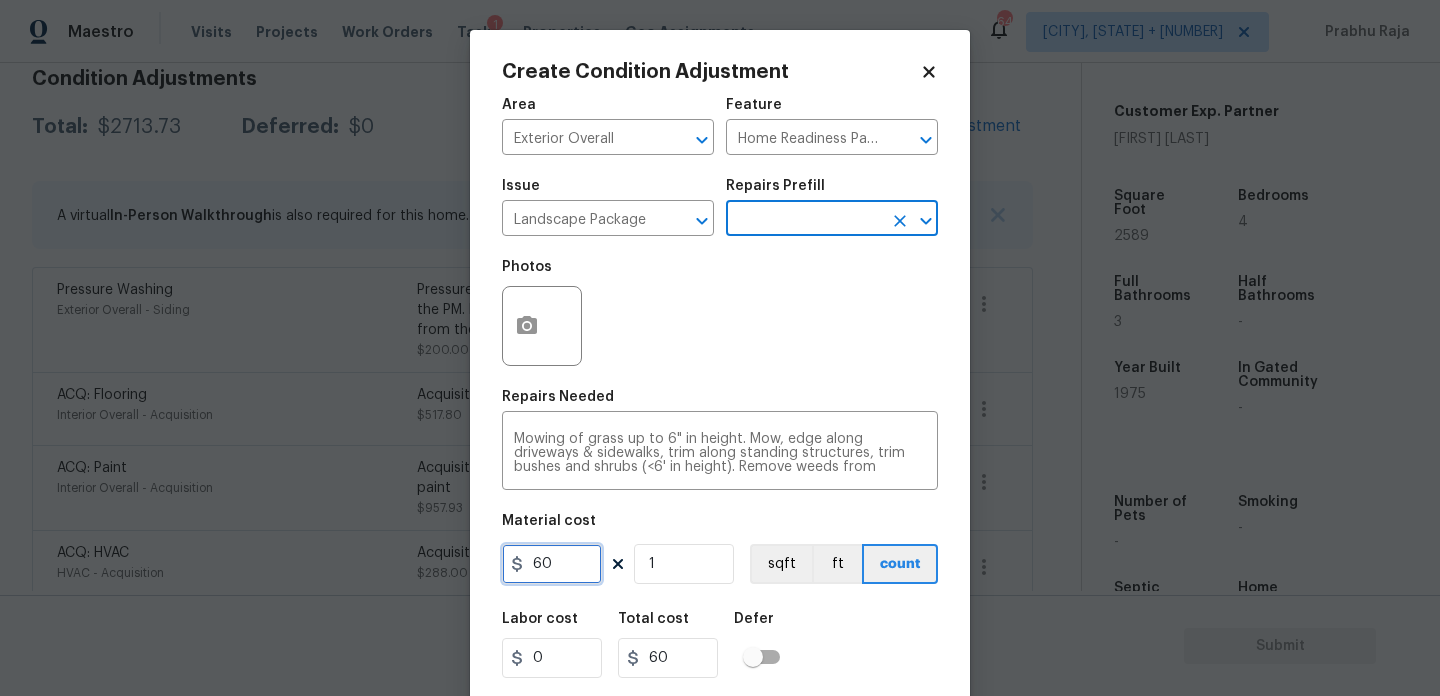 drag, startPoint x: 583, startPoint y: 560, endPoint x: 441, endPoint y: 558, distance: 142.01408 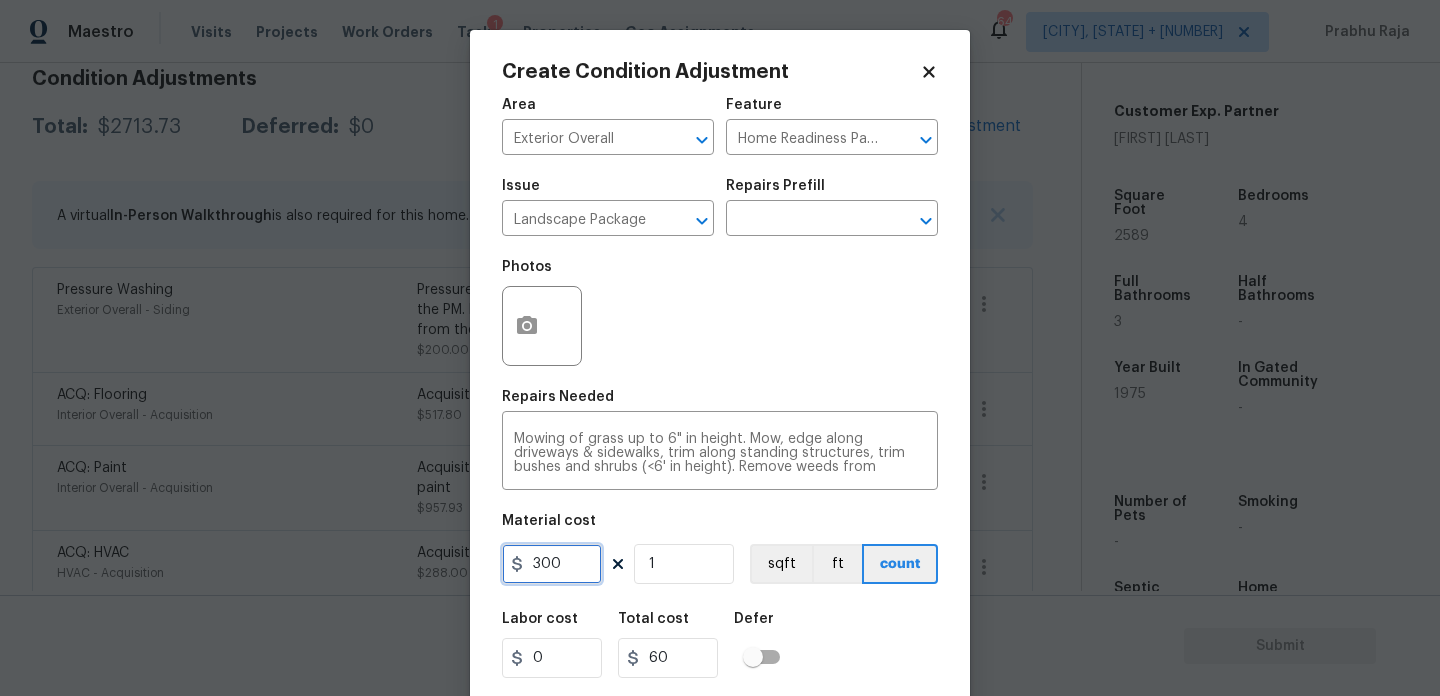 type on "300" 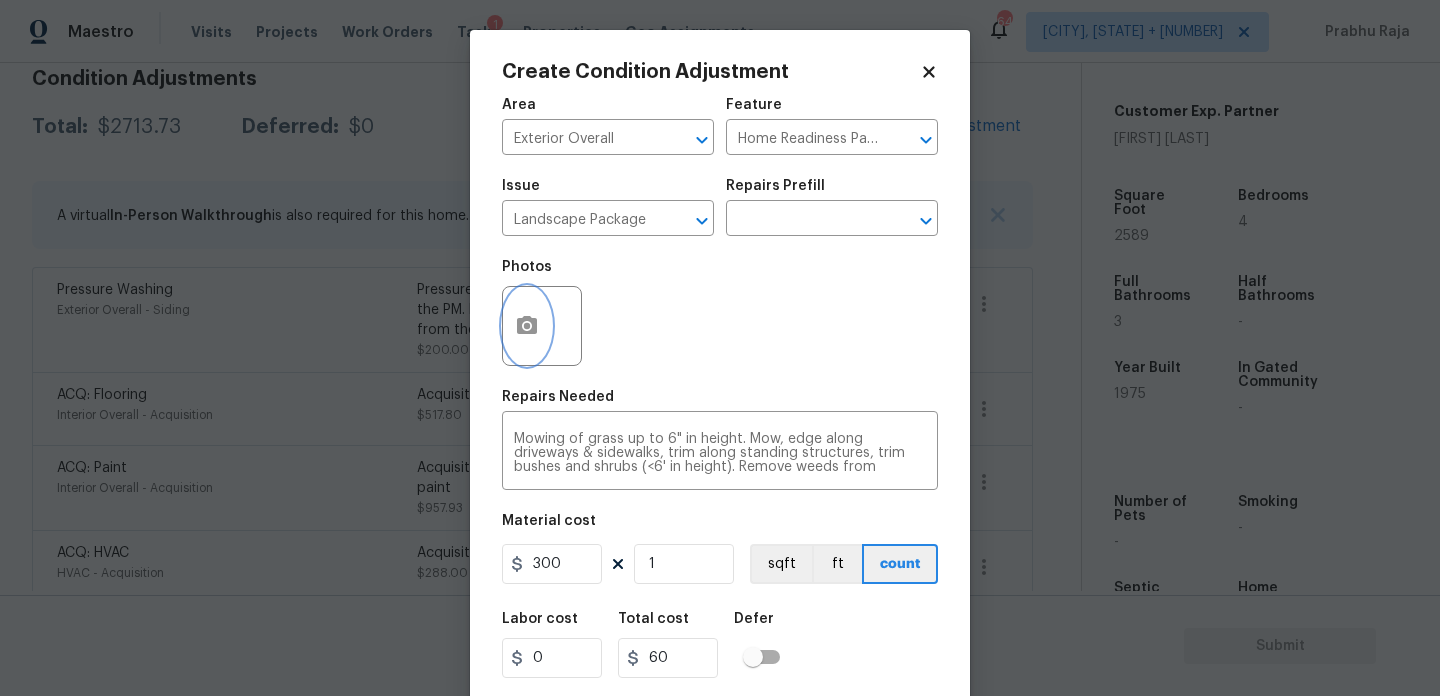 click 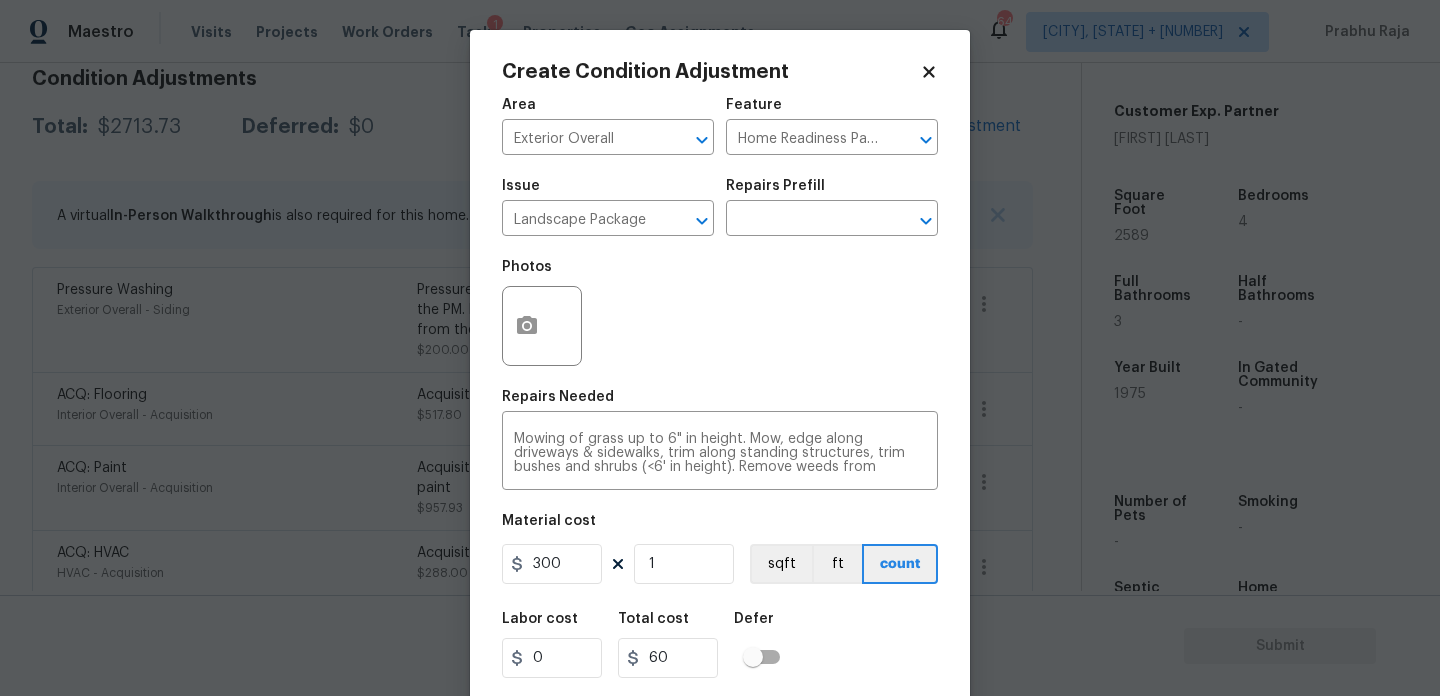 type on "300" 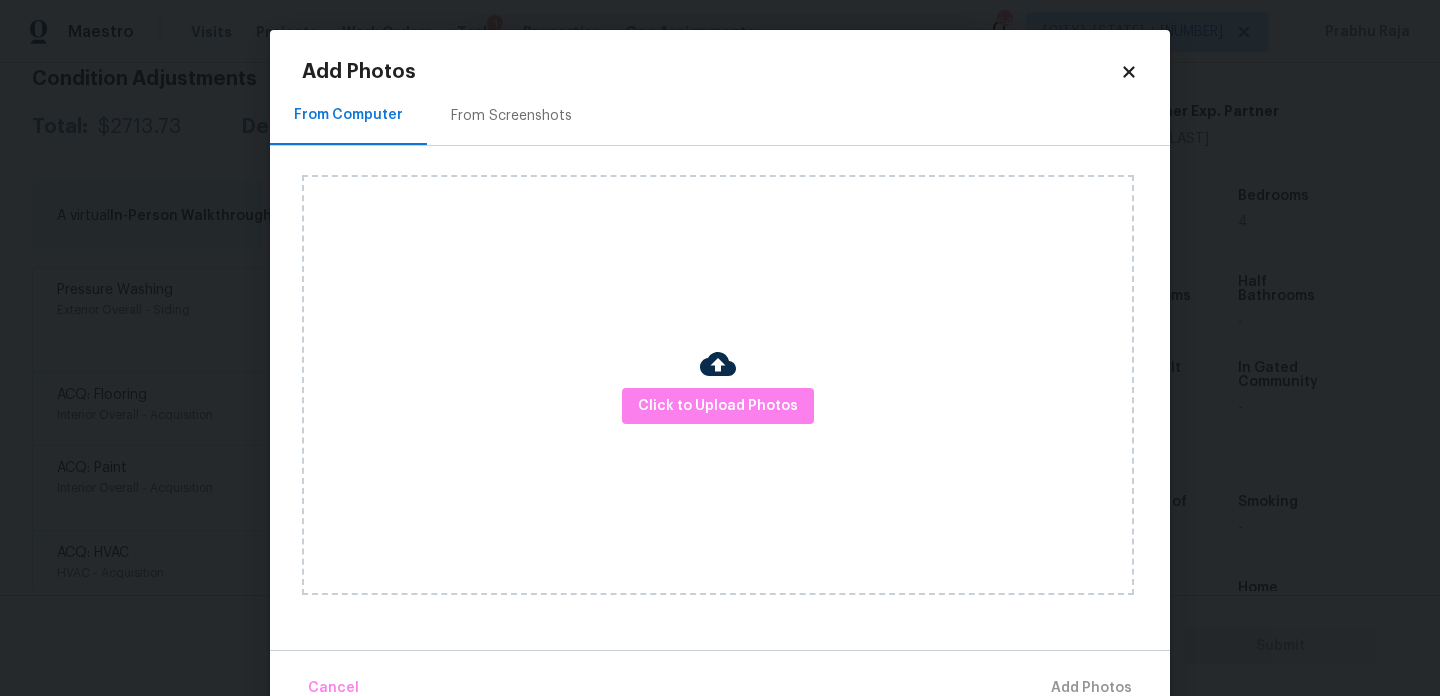 click on "From Screenshots" at bounding box center [511, 115] 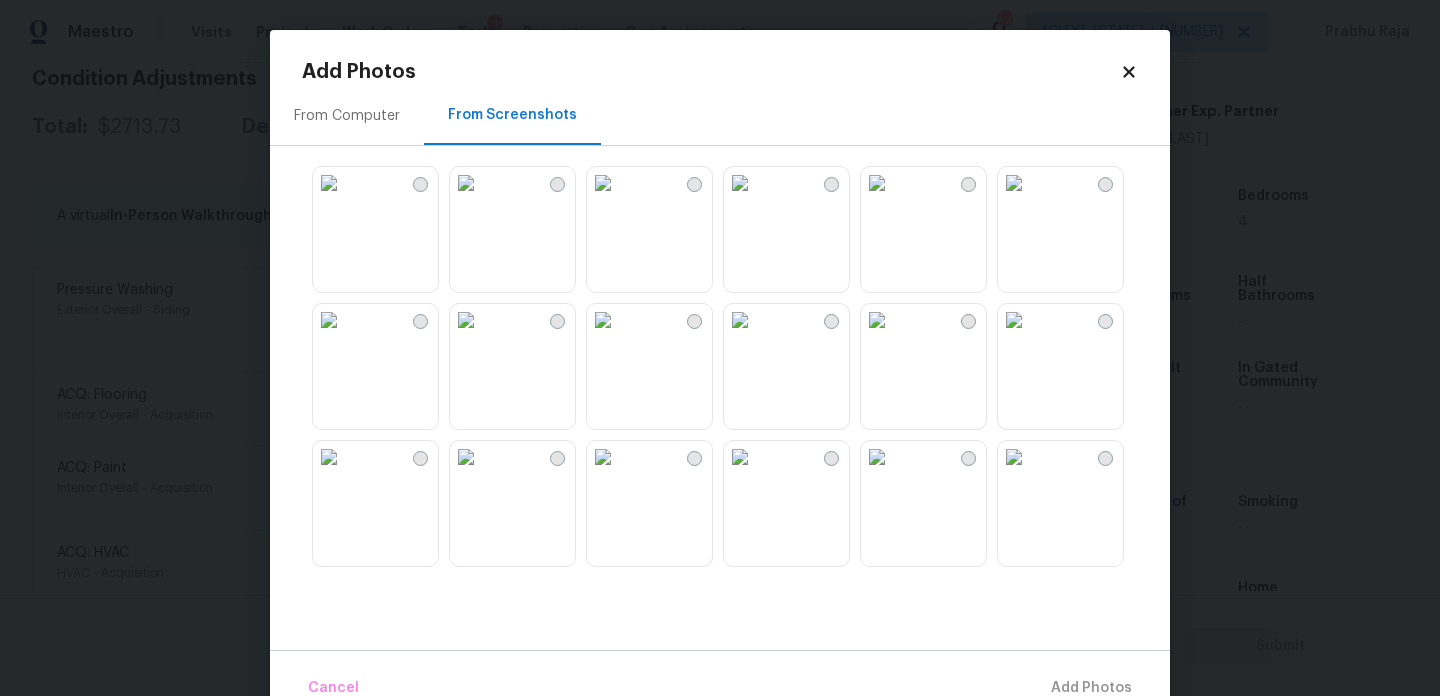 click at bounding box center [1014, 457] 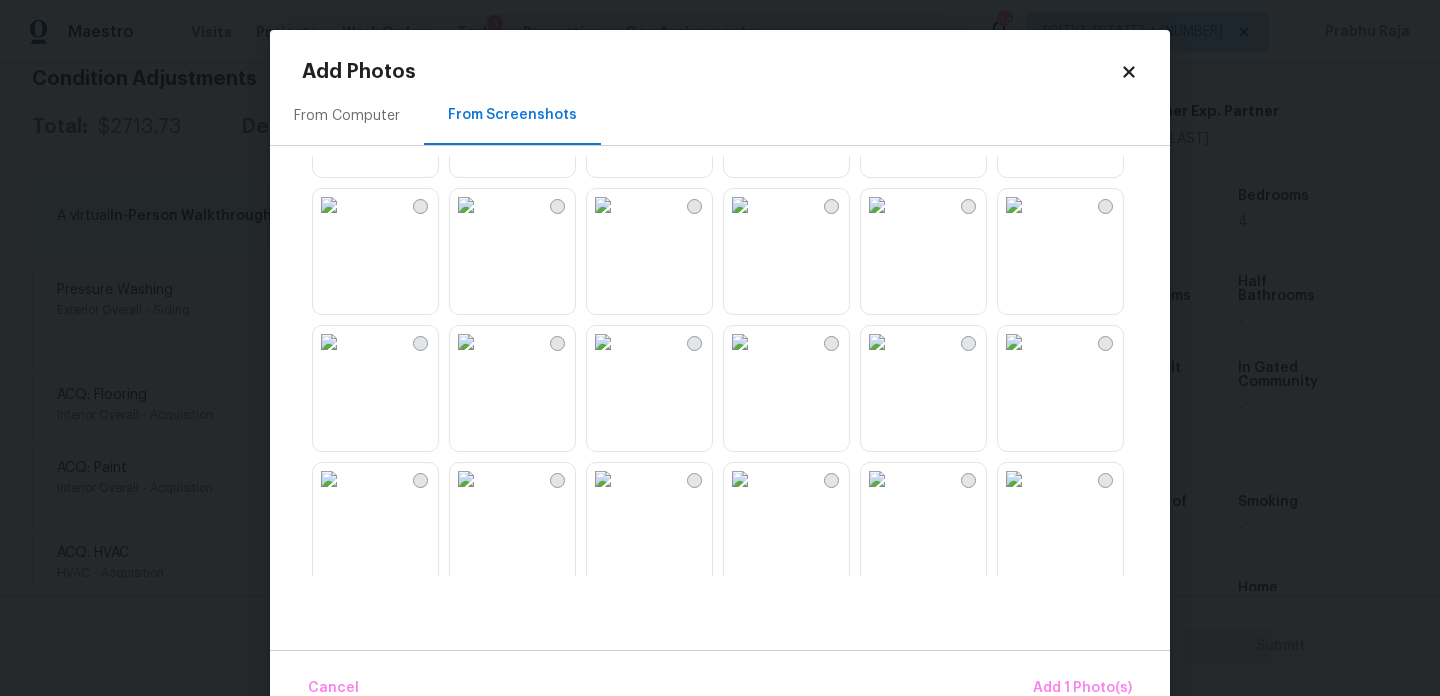 scroll, scrollTop: 571, scrollLeft: 0, axis: vertical 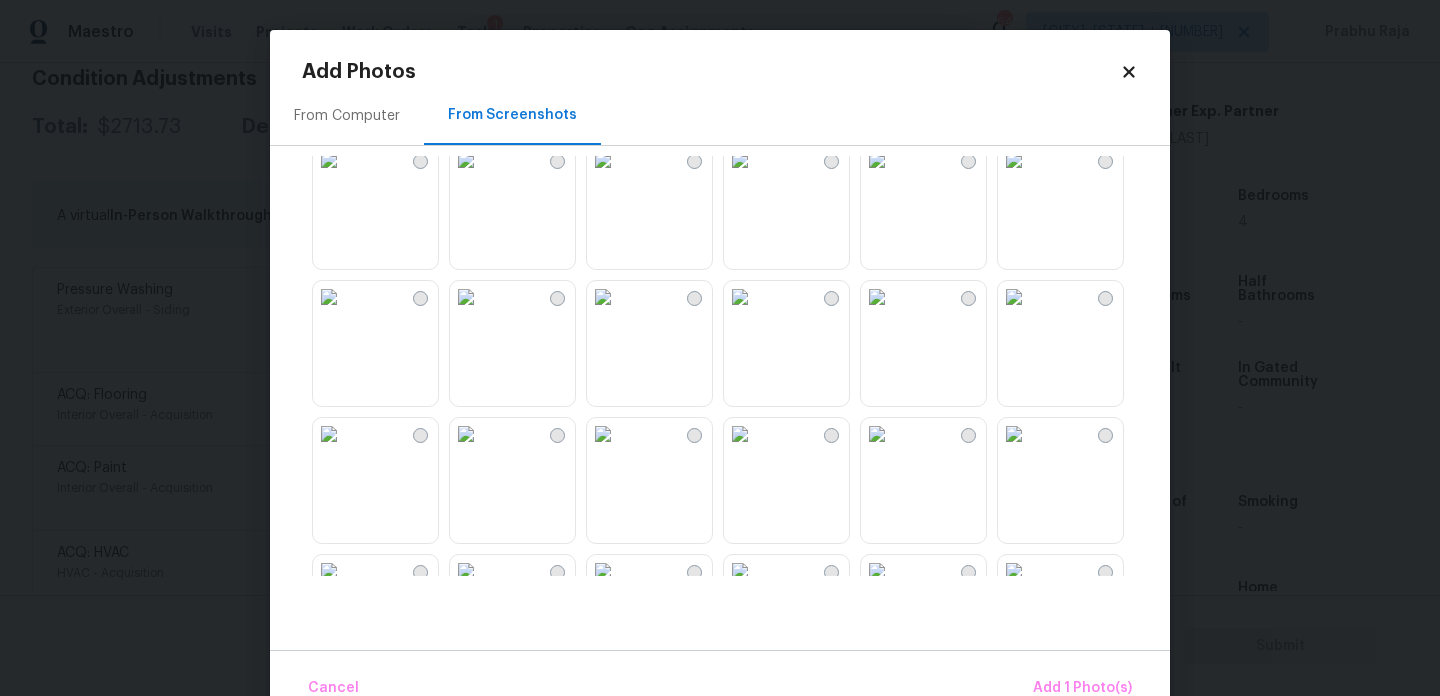 click at bounding box center [1014, 297] 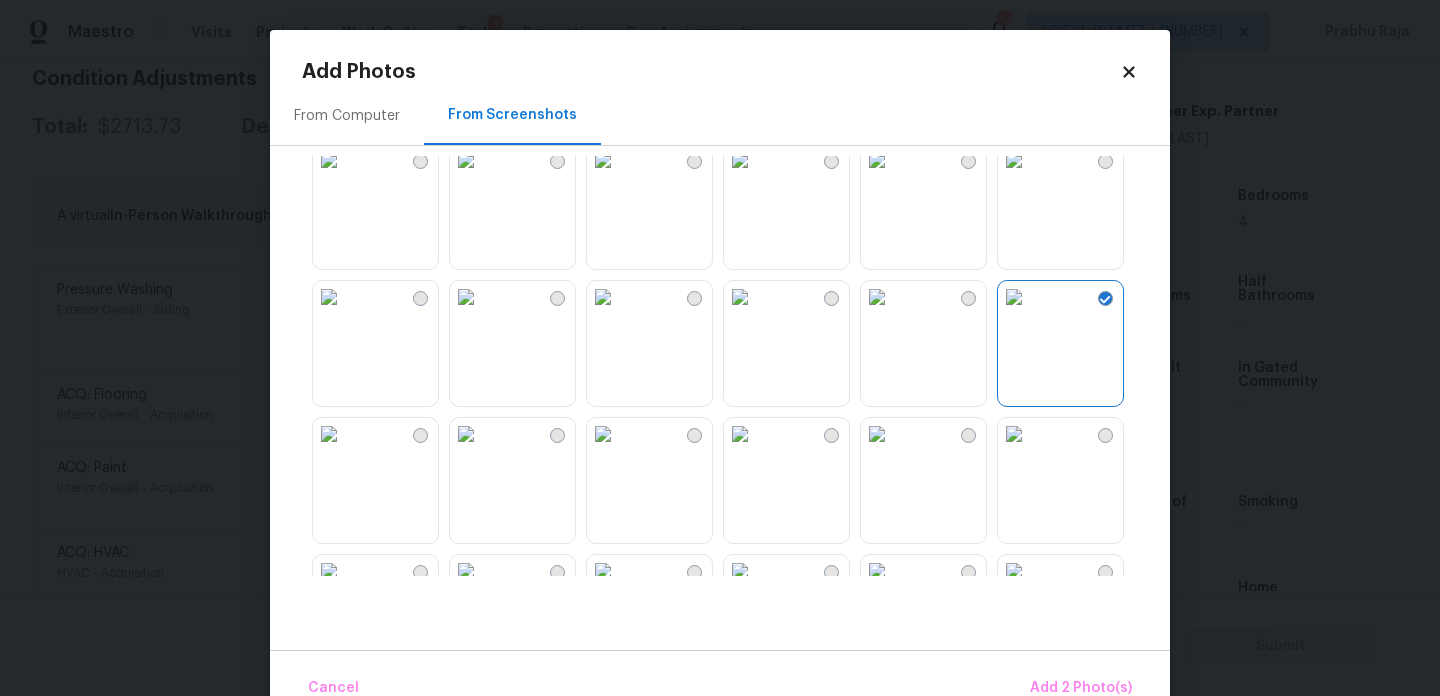 scroll, scrollTop: 1514, scrollLeft: 0, axis: vertical 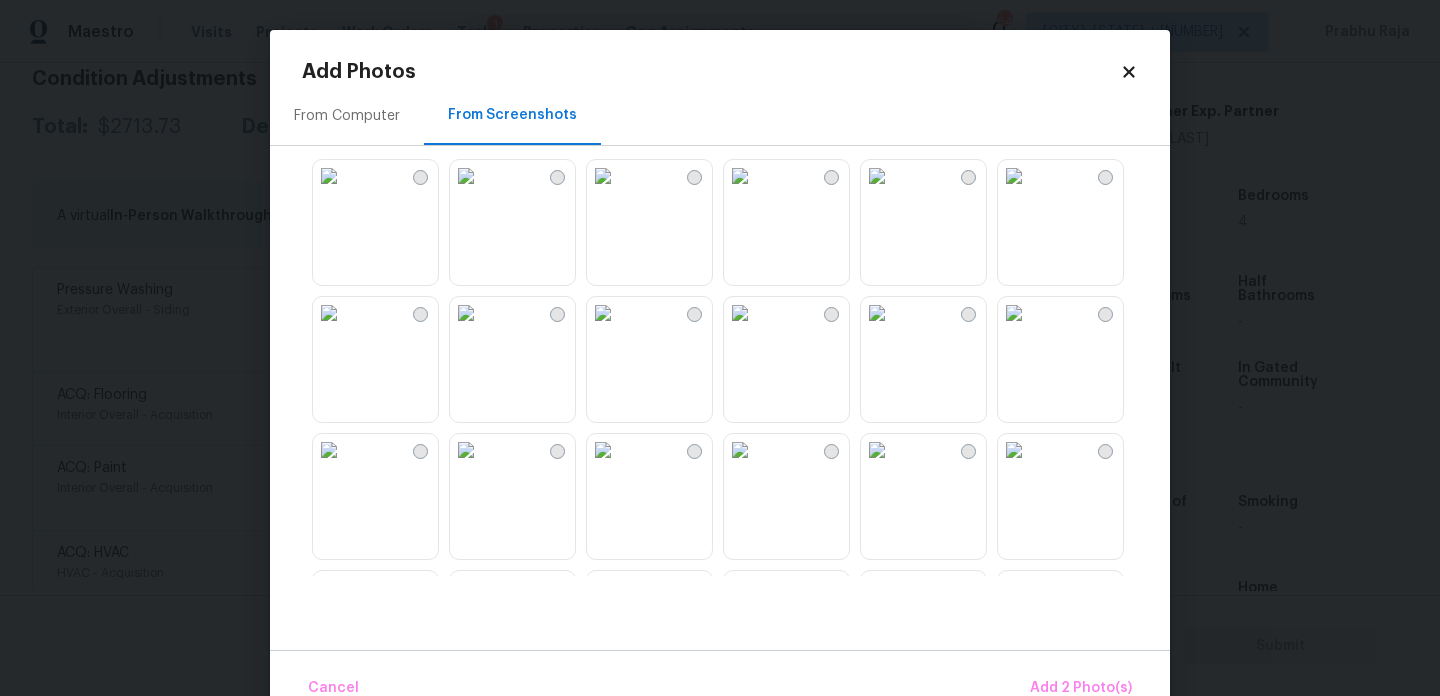 click at bounding box center (1014, 176) 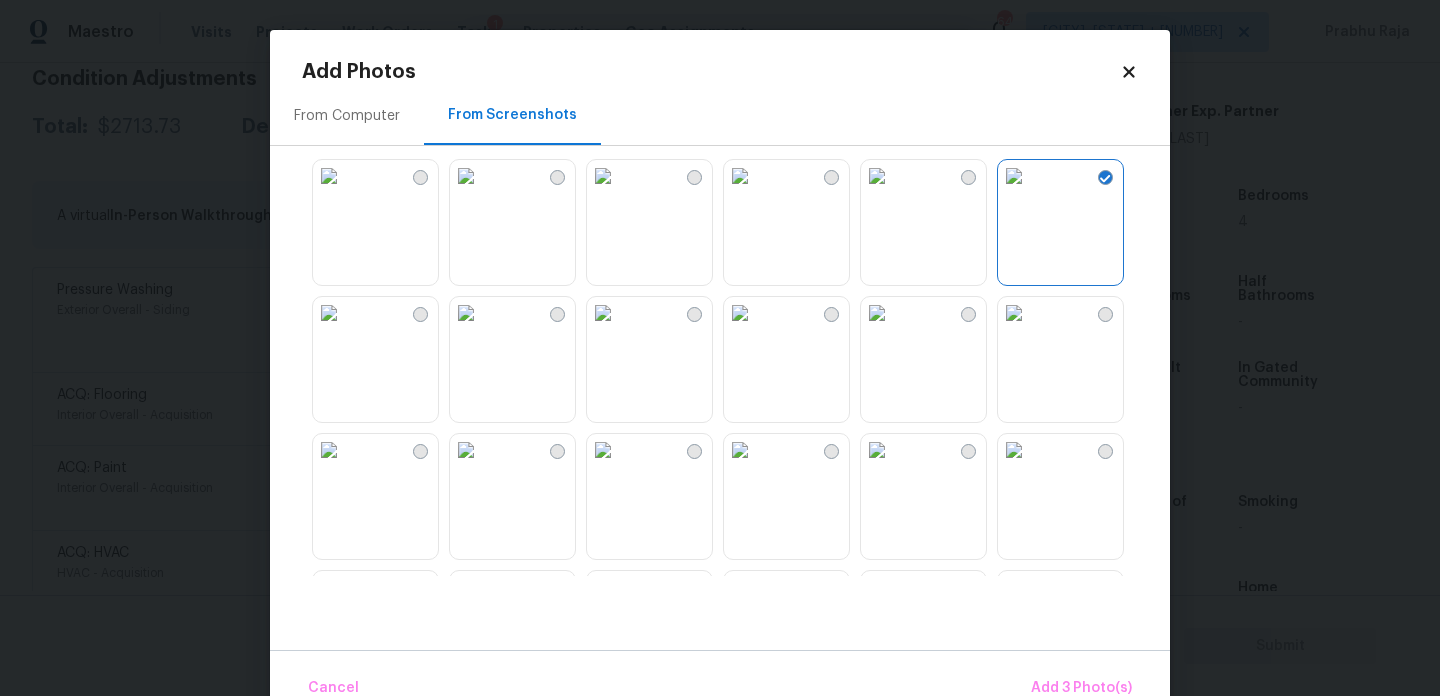 click at bounding box center (329, 450) 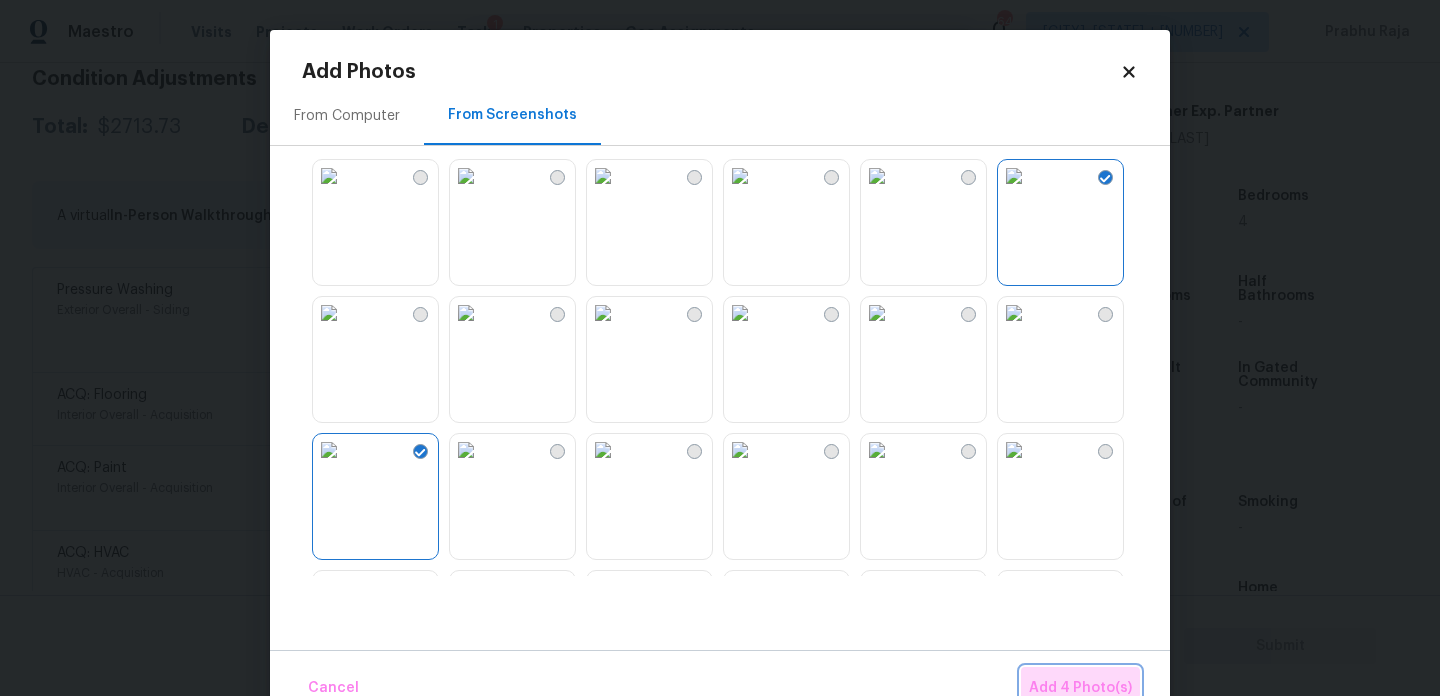 click on "Add 4 Photo(s)" at bounding box center [1080, 688] 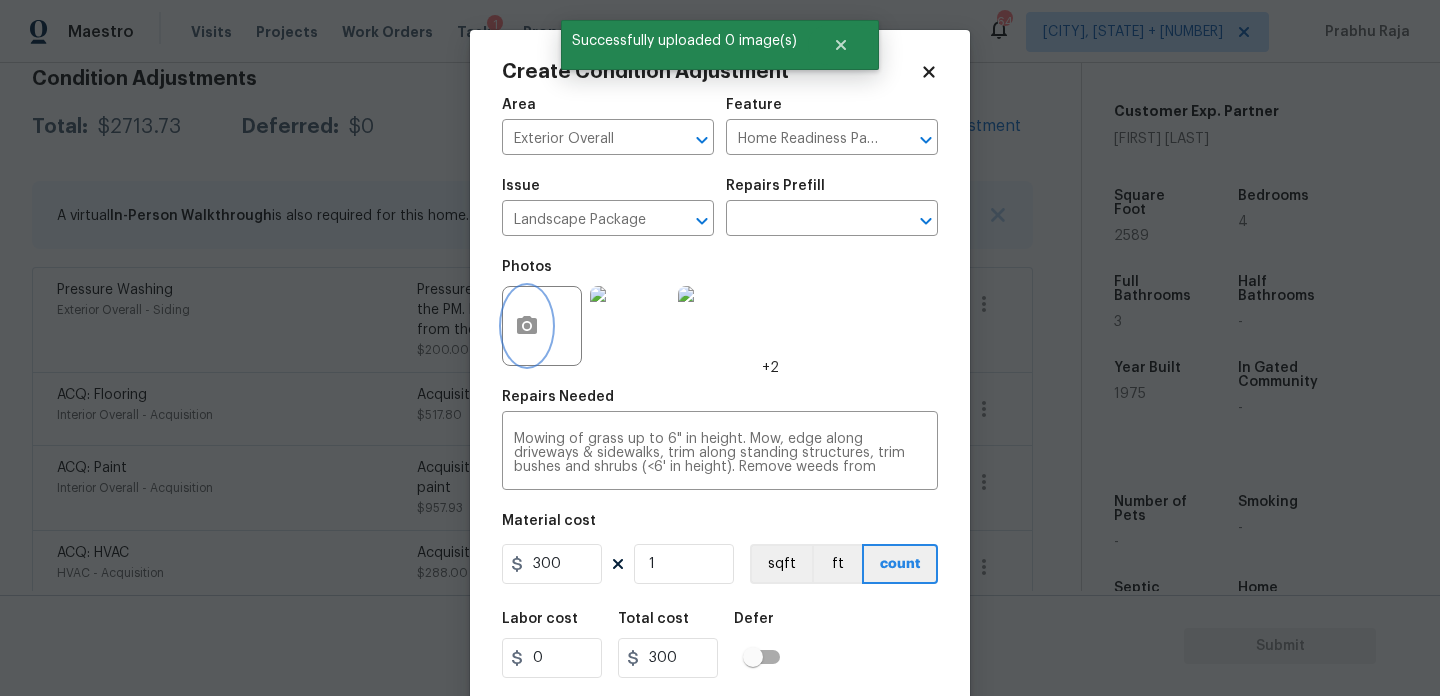 scroll, scrollTop: 51, scrollLeft: 0, axis: vertical 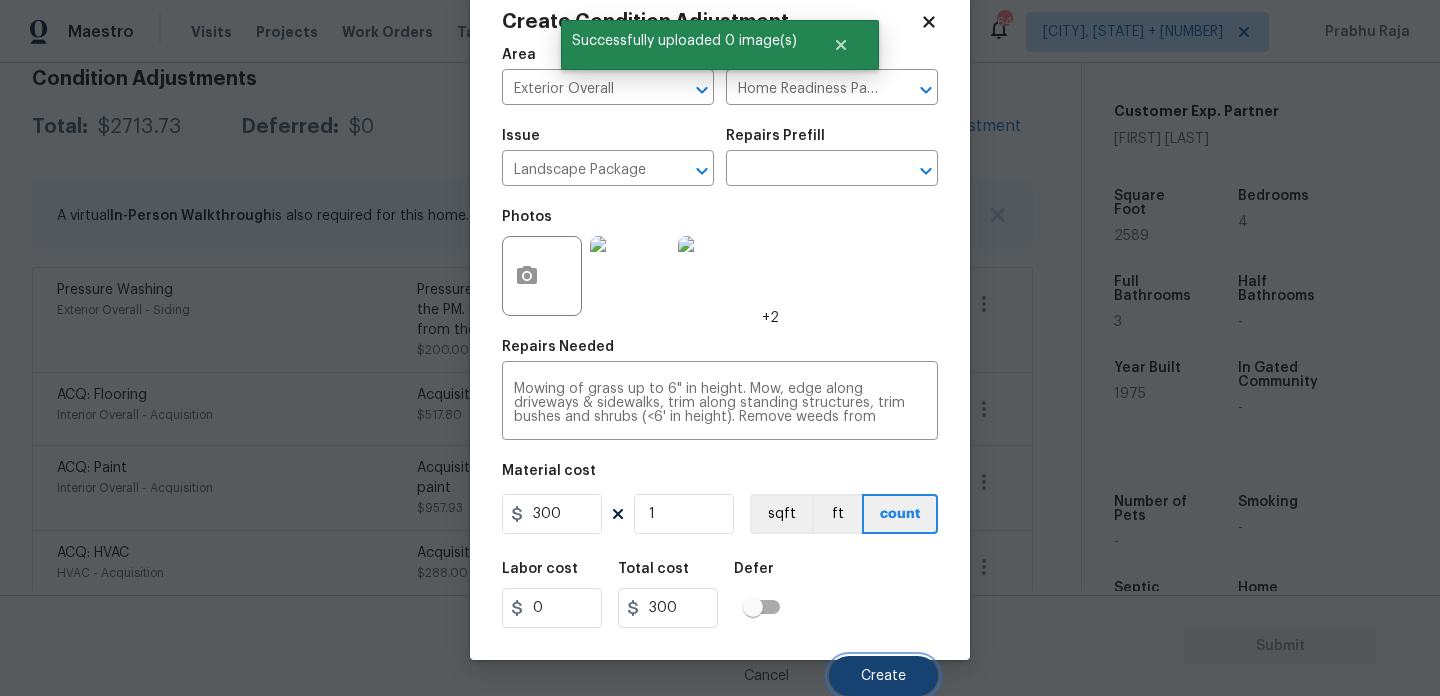 click on "Create" at bounding box center [883, 676] 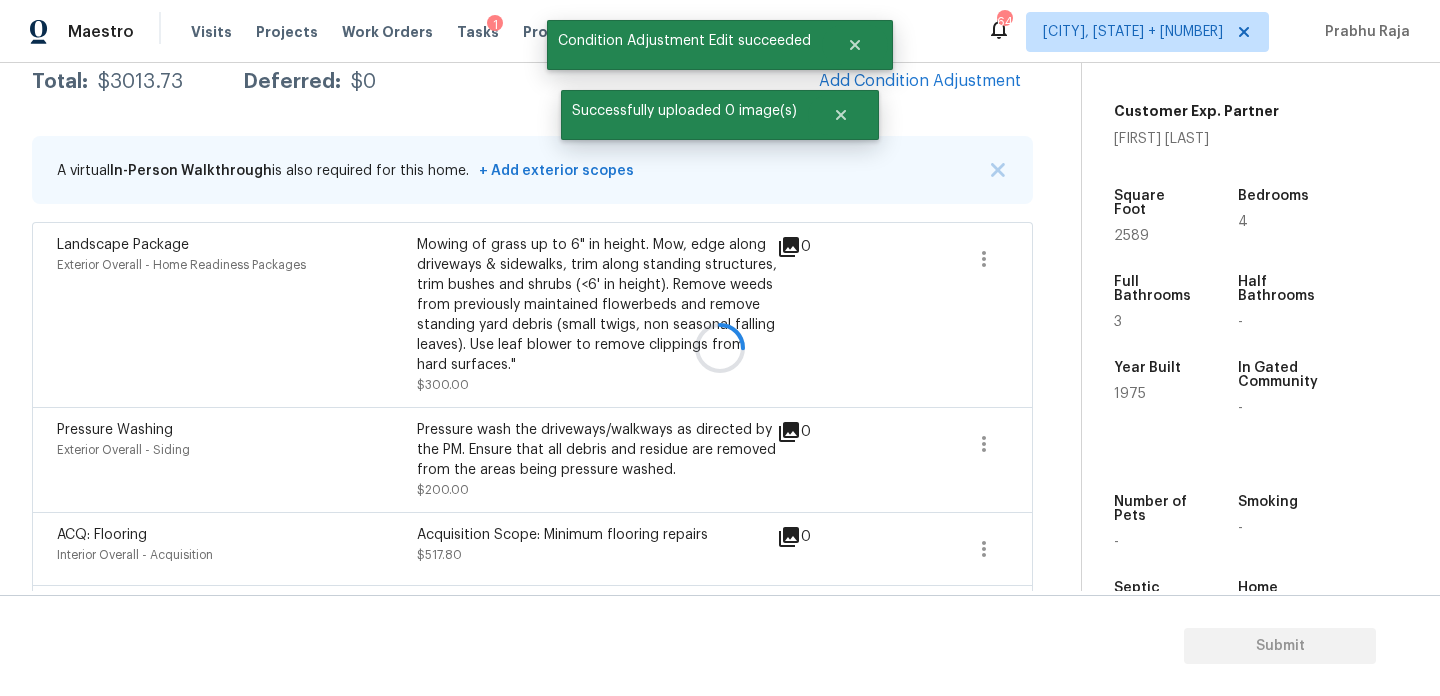 scroll, scrollTop: 298, scrollLeft: 0, axis: vertical 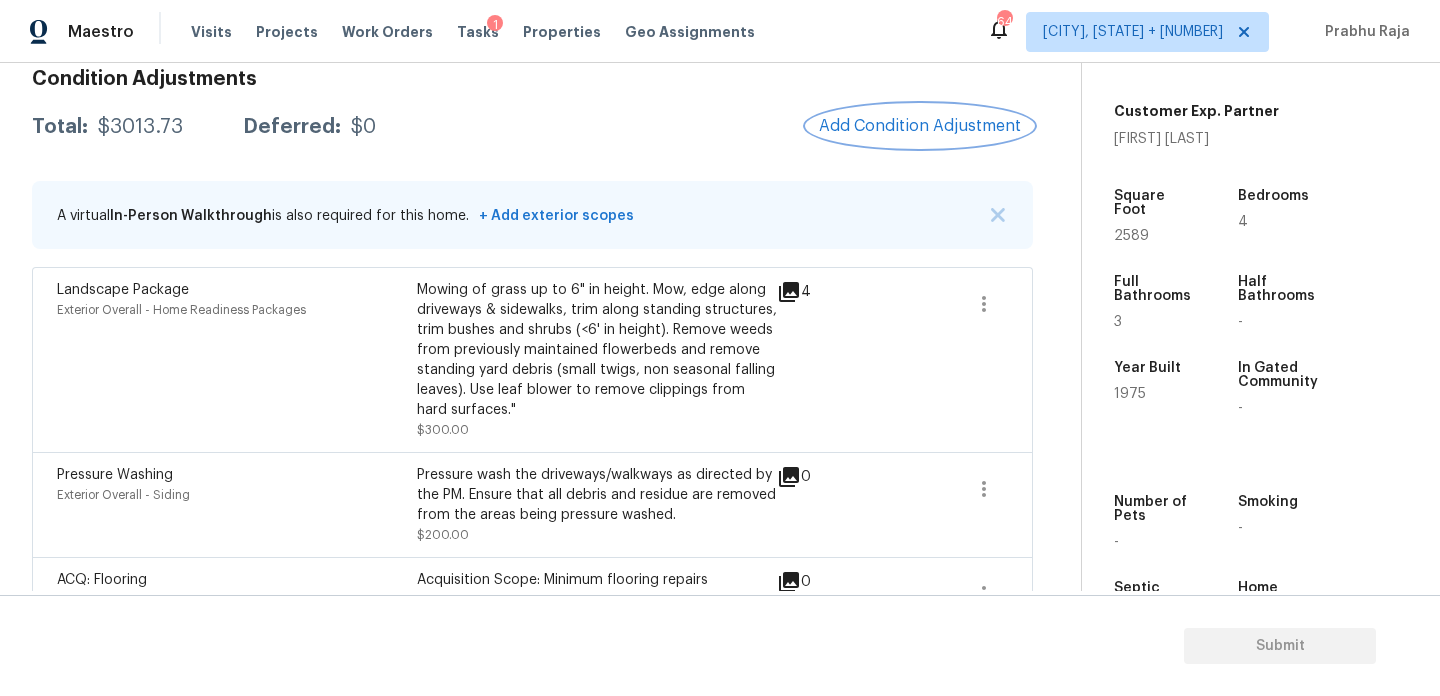 click on "Add Condition Adjustment" at bounding box center (920, 126) 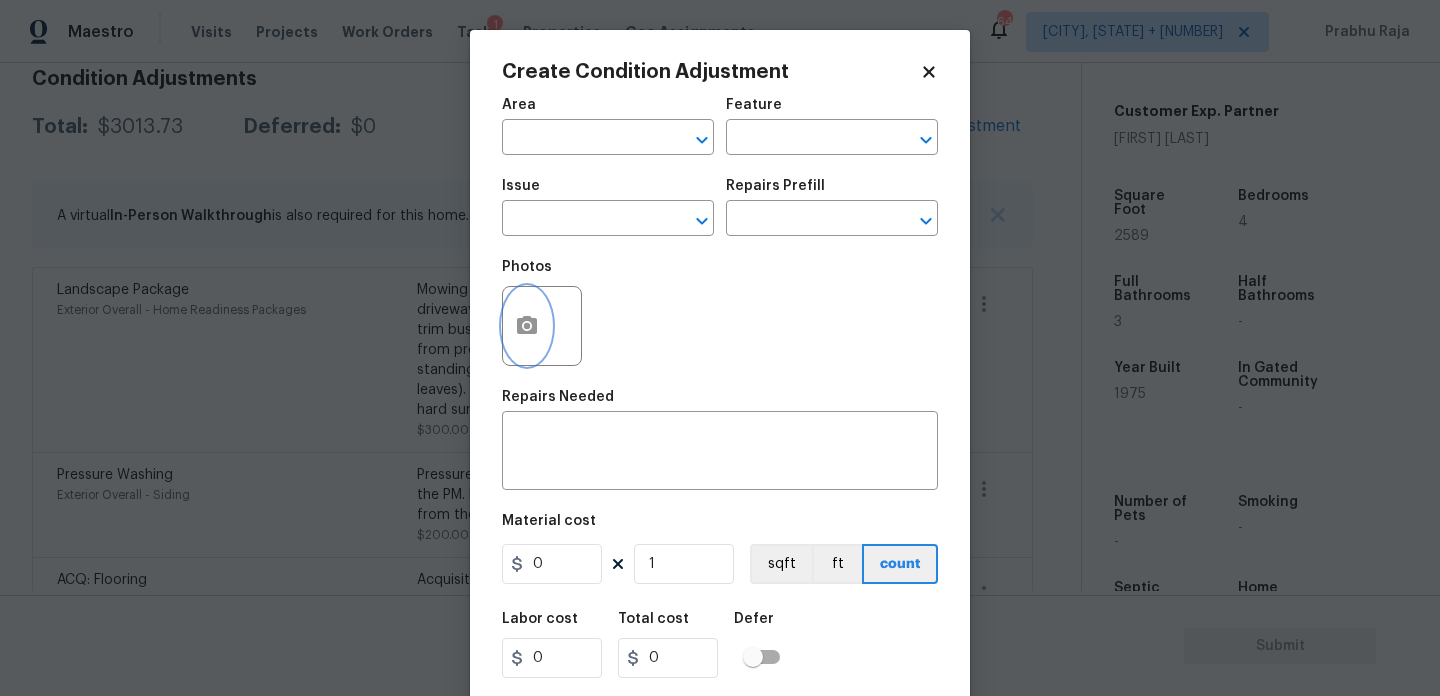 click 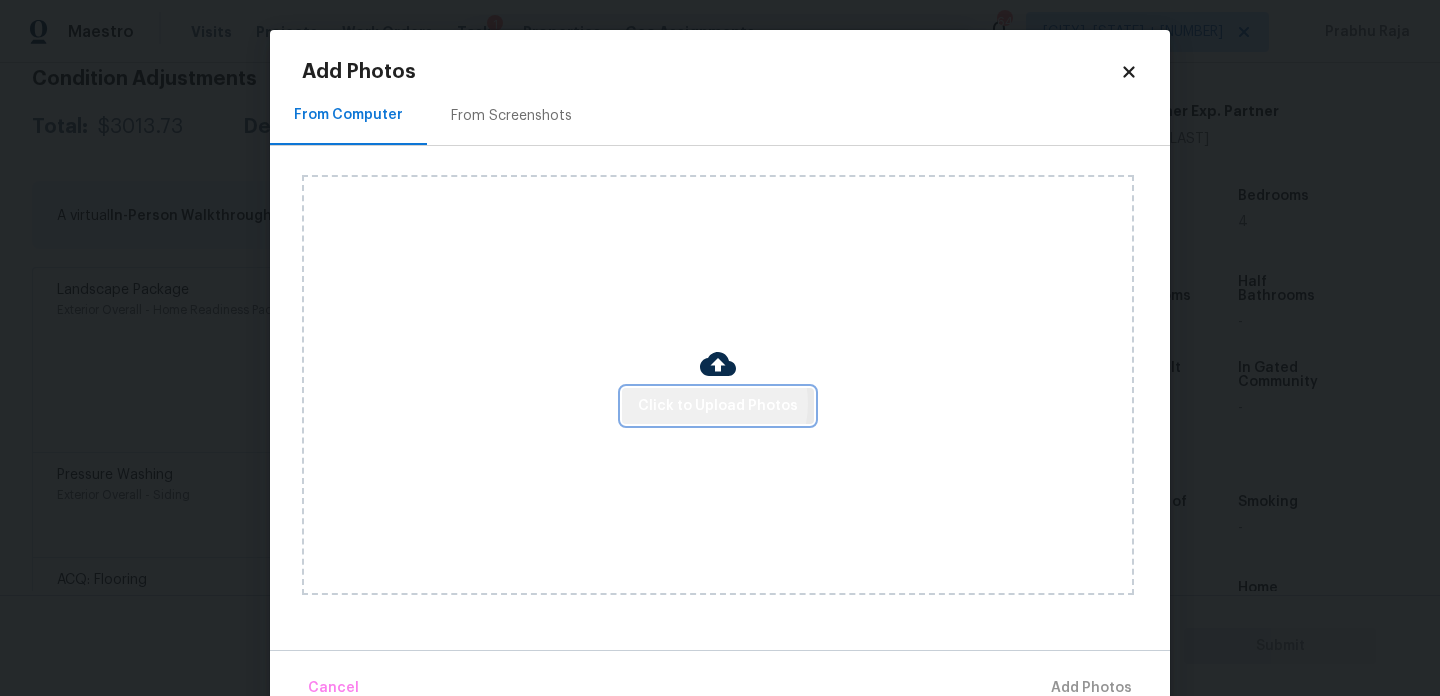 click on "Click to Upload Photos" at bounding box center [718, 406] 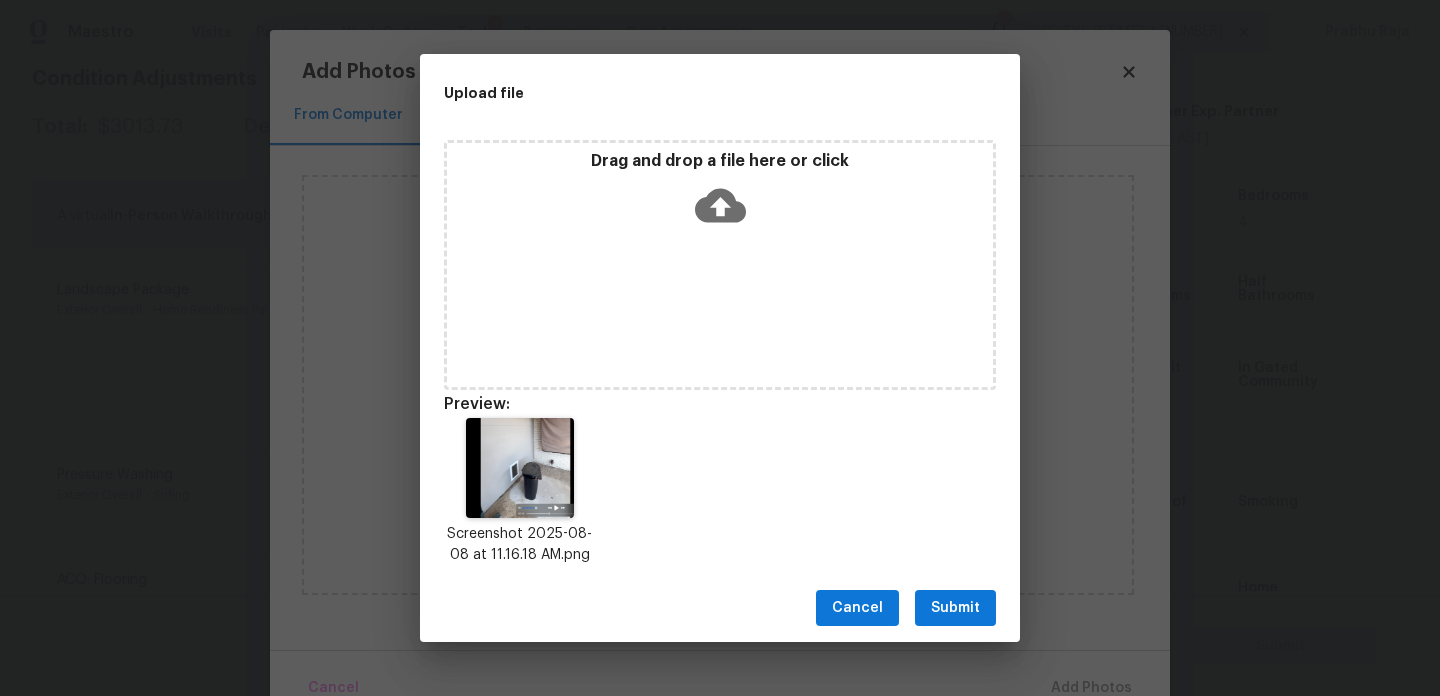click on "Submit" at bounding box center (955, 608) 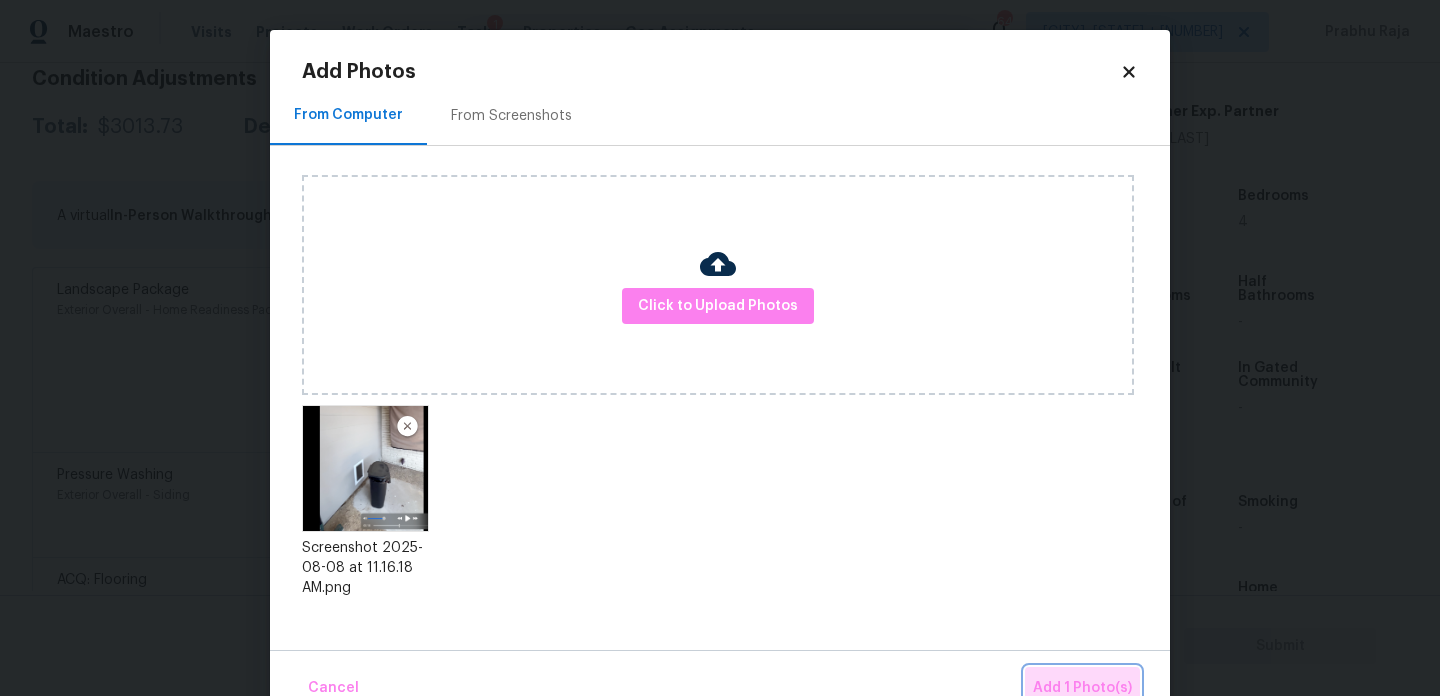 click on "Add 1 Photo(s)" at bounding box center (1082, 688) 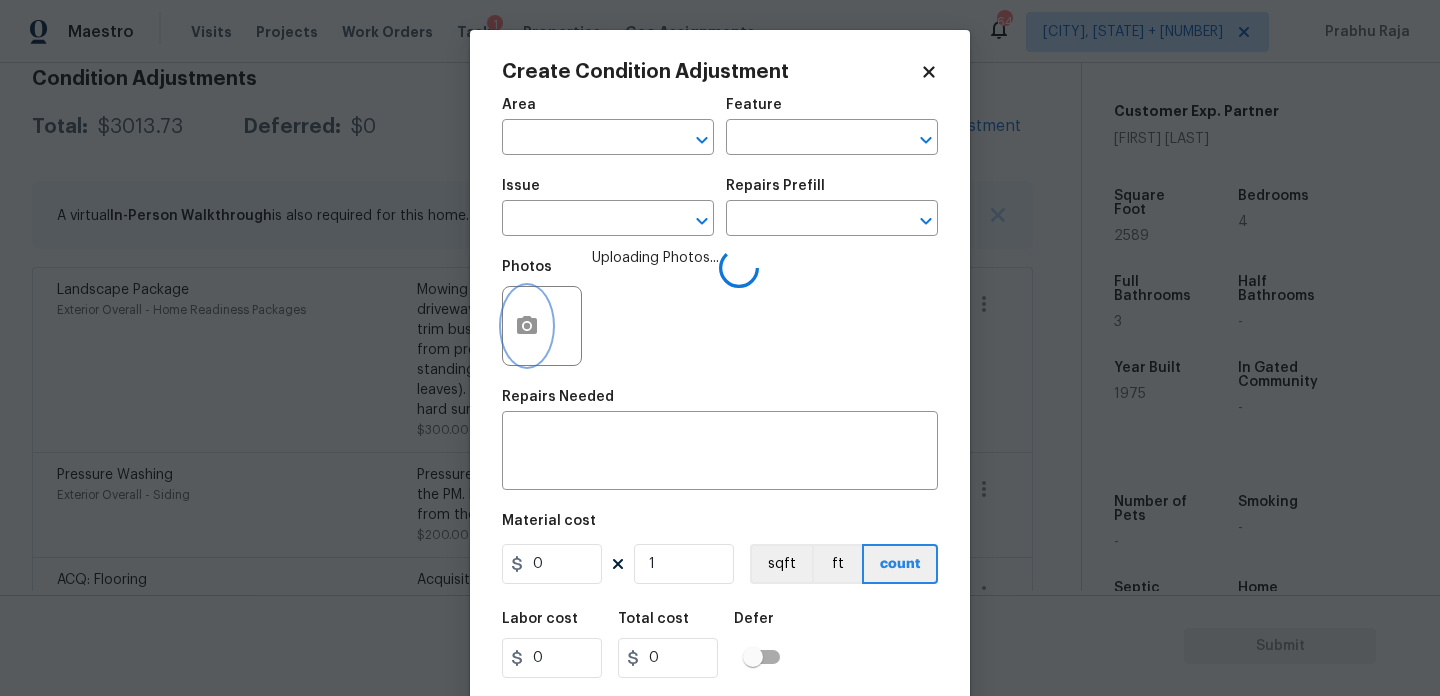 type 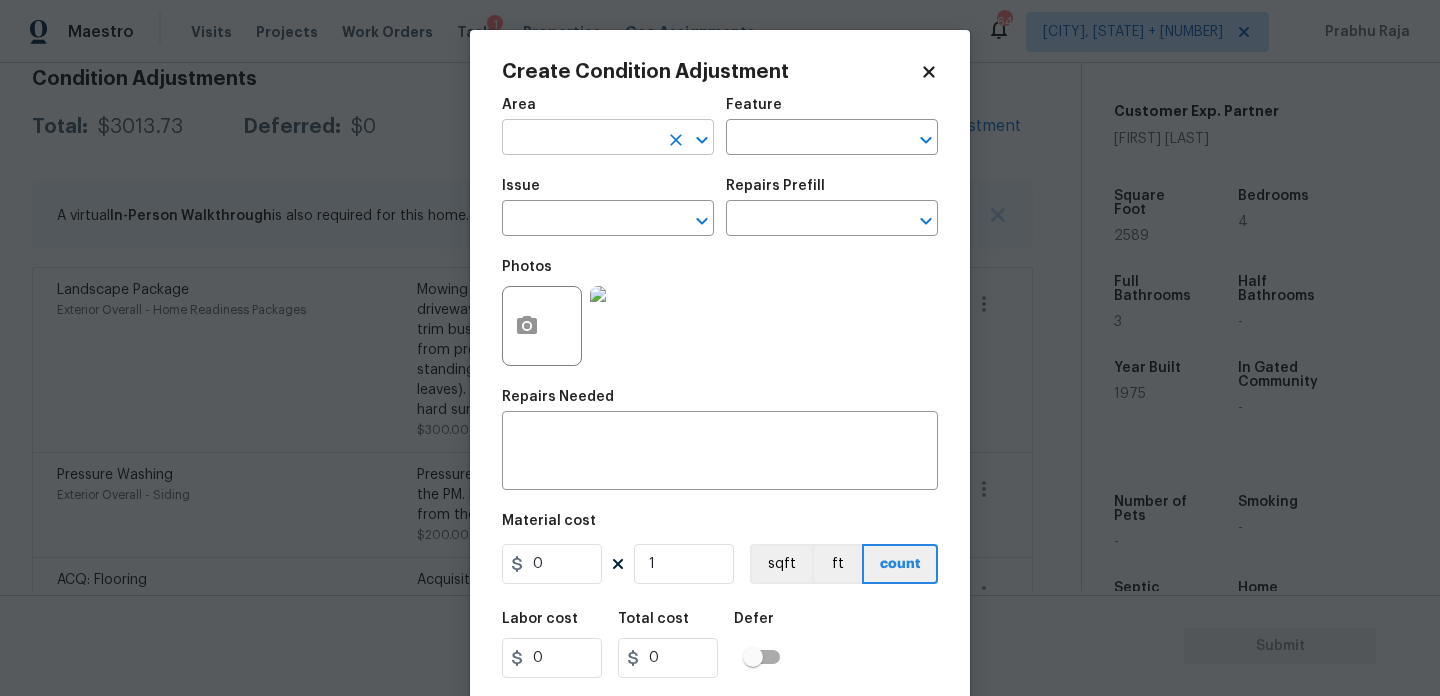 click at bounding box center (580, 139) 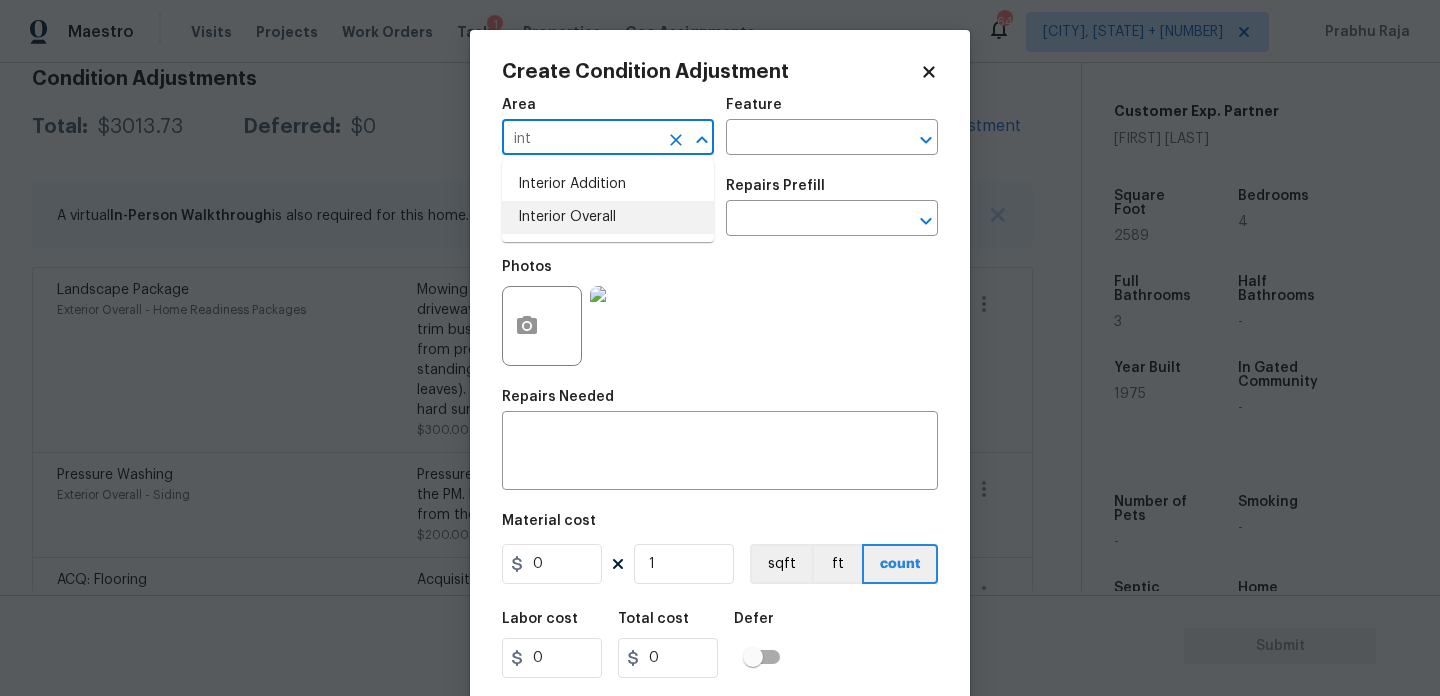 click on "Interior Overall" at bounding box center (608, 217) 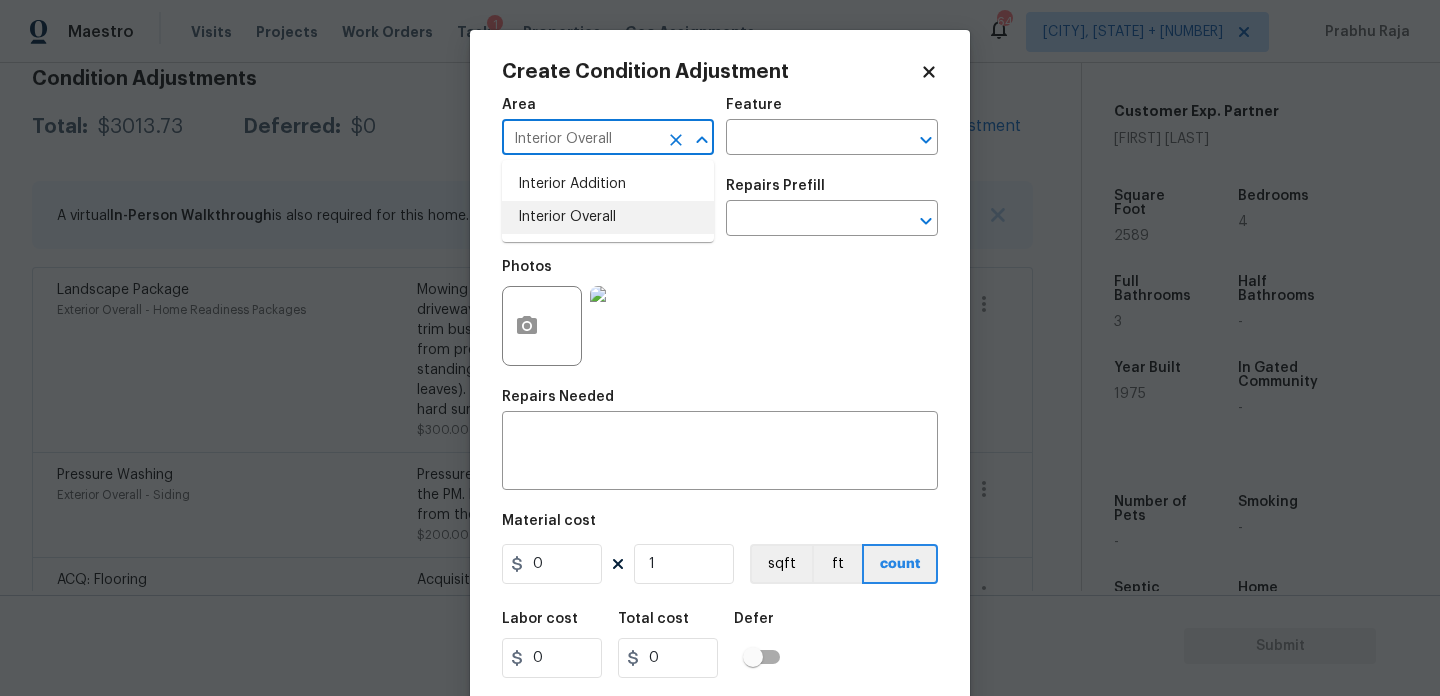 type on "Interior Overall" 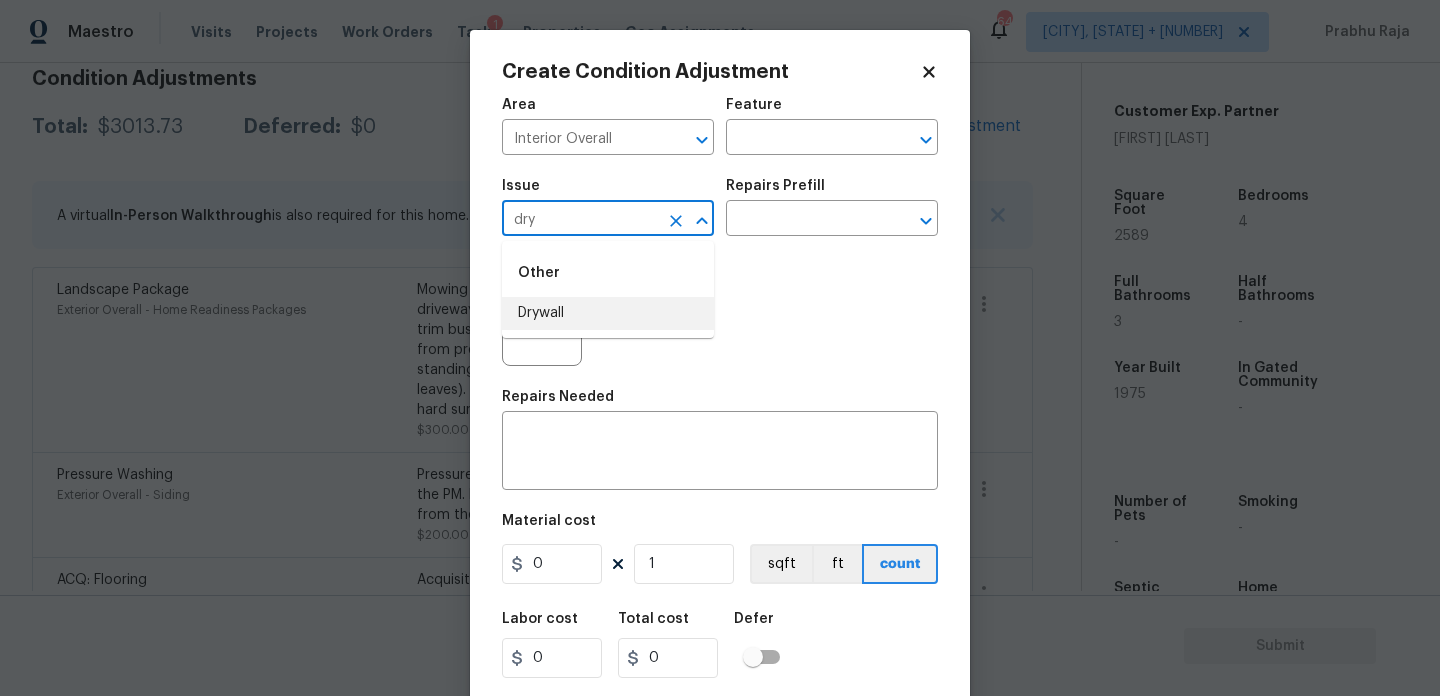 click on "Drywall" at bounding box center [608, 313] 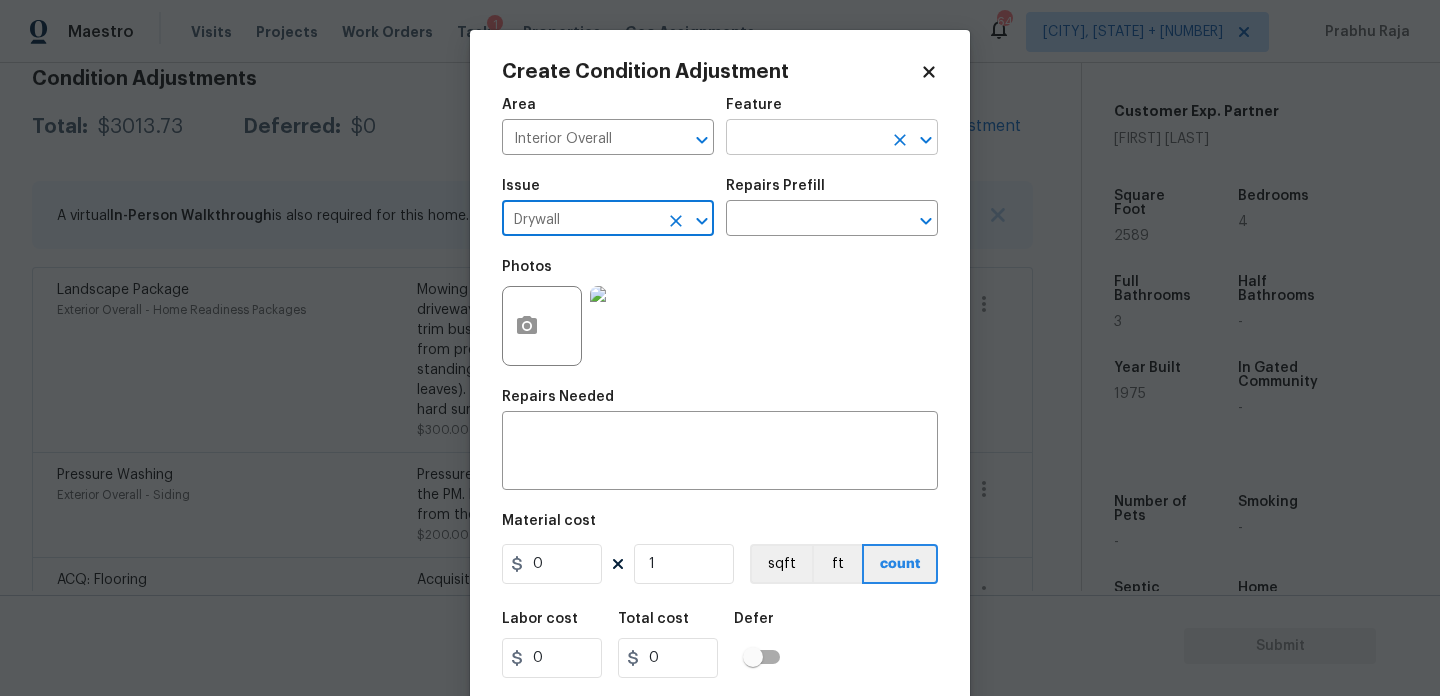 type on "Drywall" 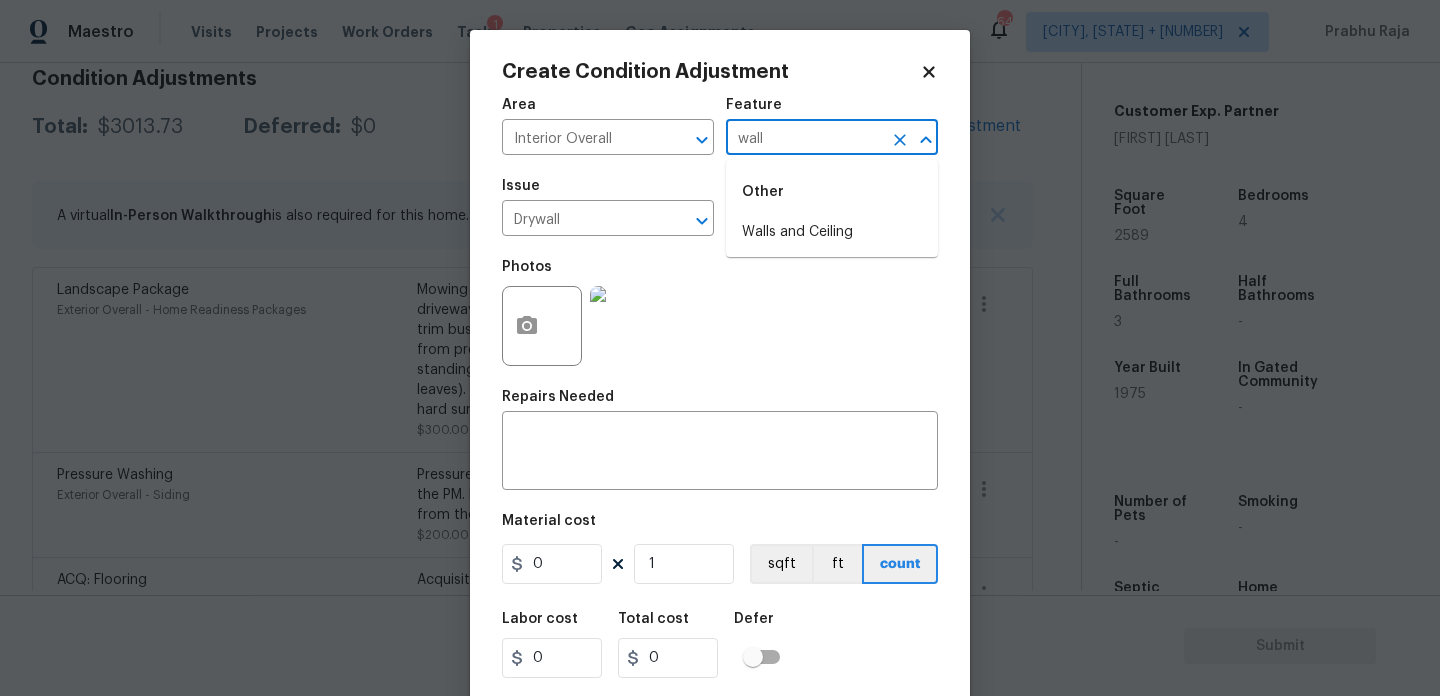 click on "Other" at bounding box center (832, 192) 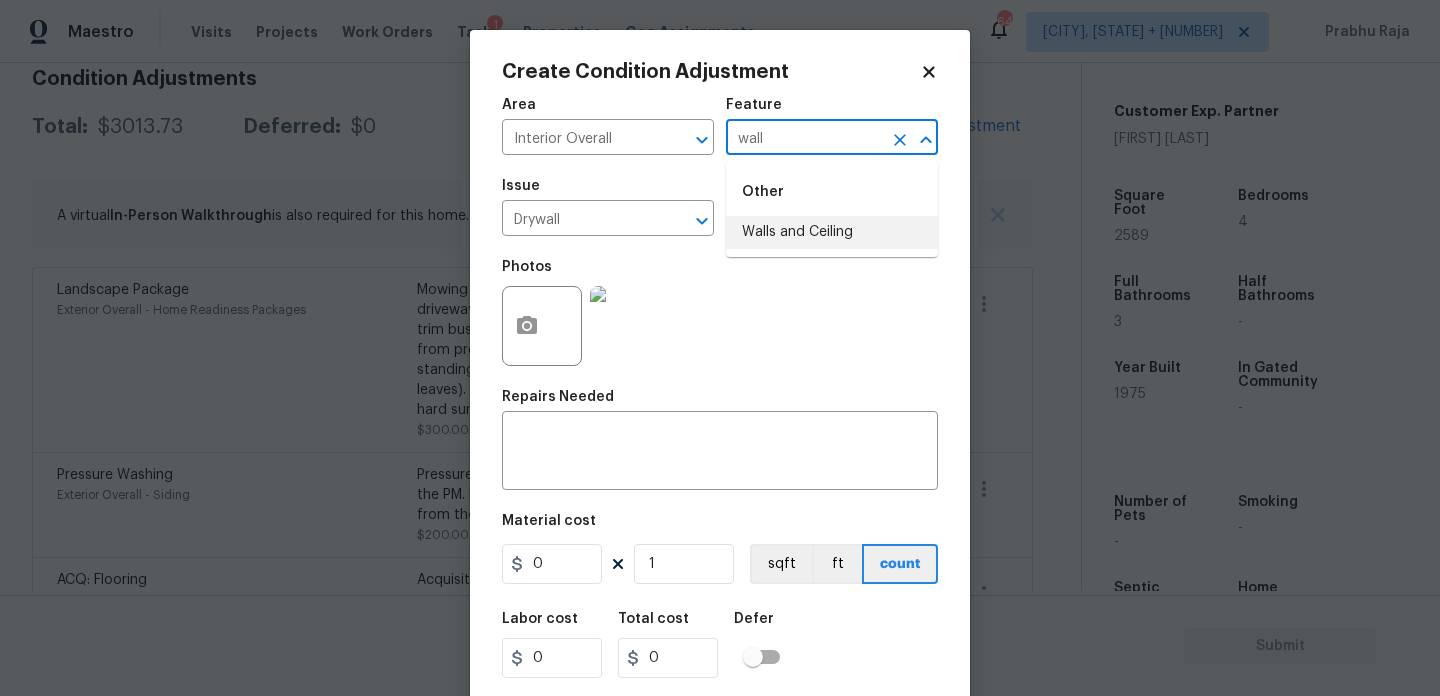 click on "Walls and Ceiling" at bounding box center (832, 232) 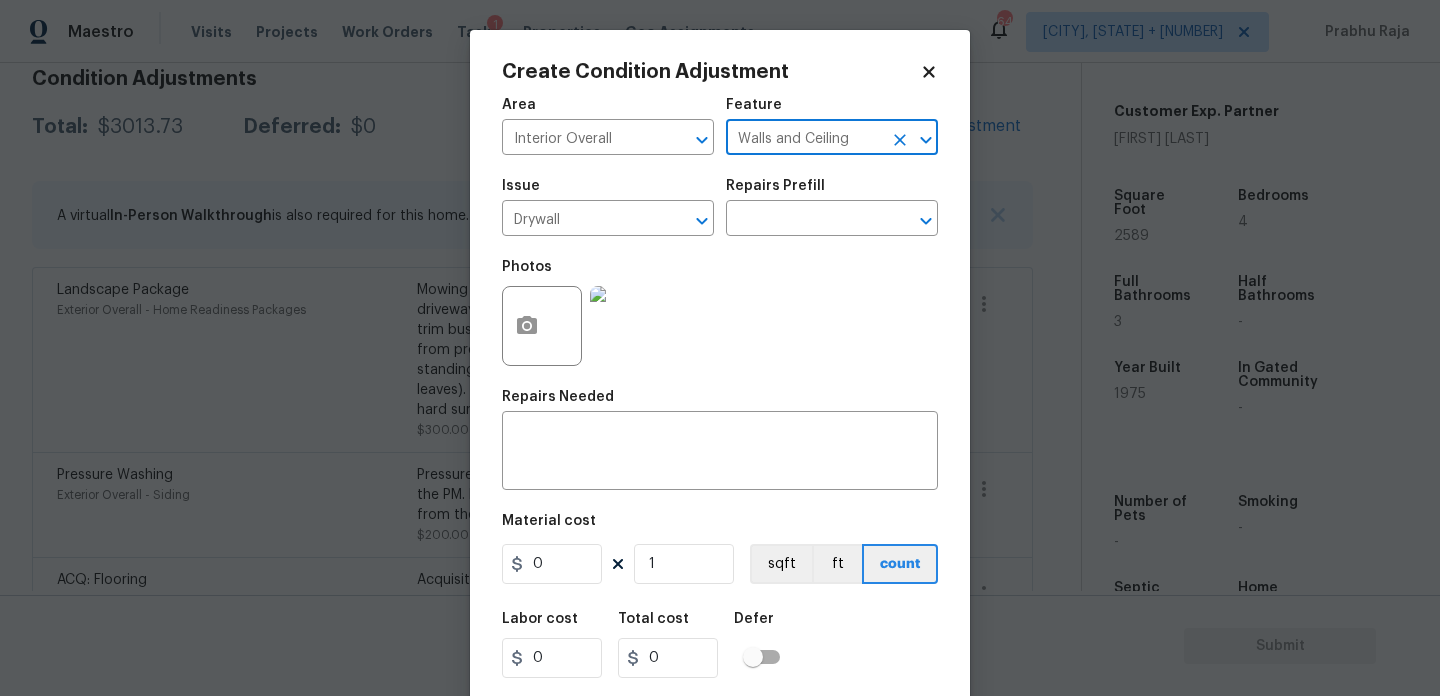 type on "Walls and Ceiling" 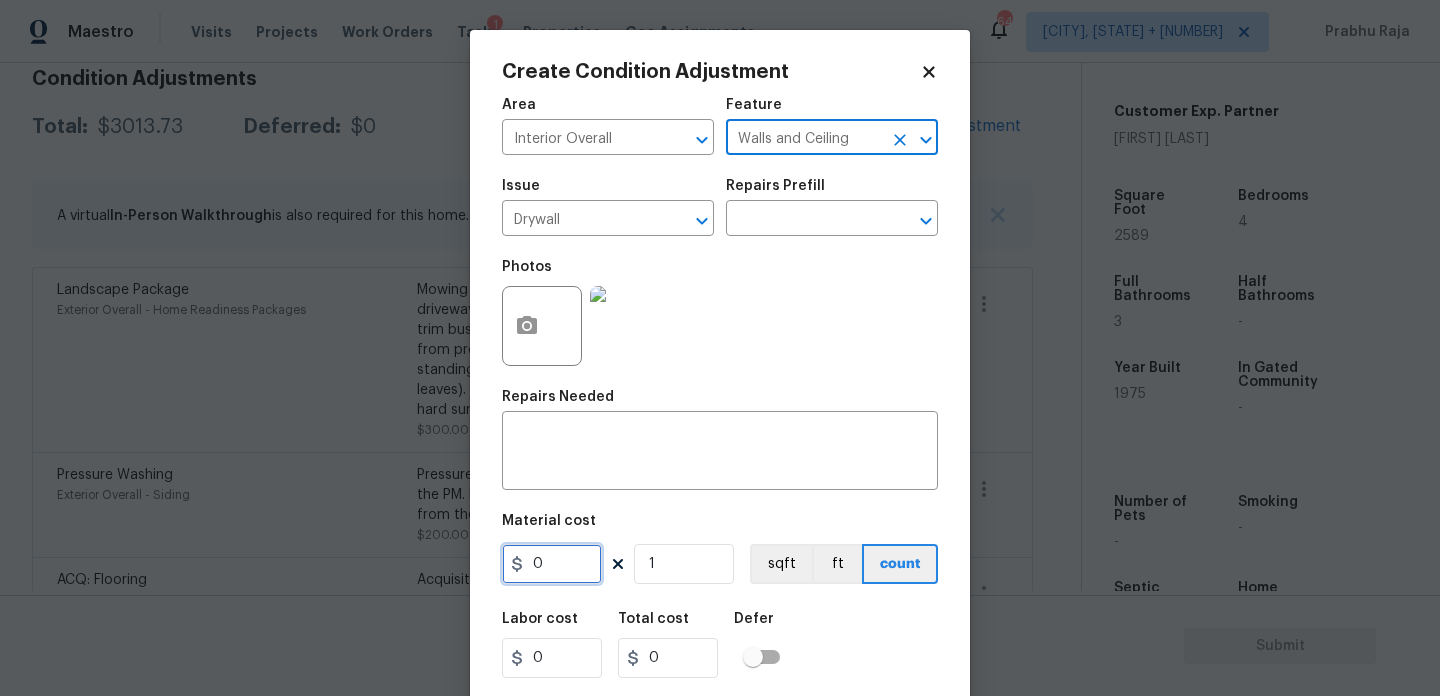 click on "0" at bounding box center (552, 564) 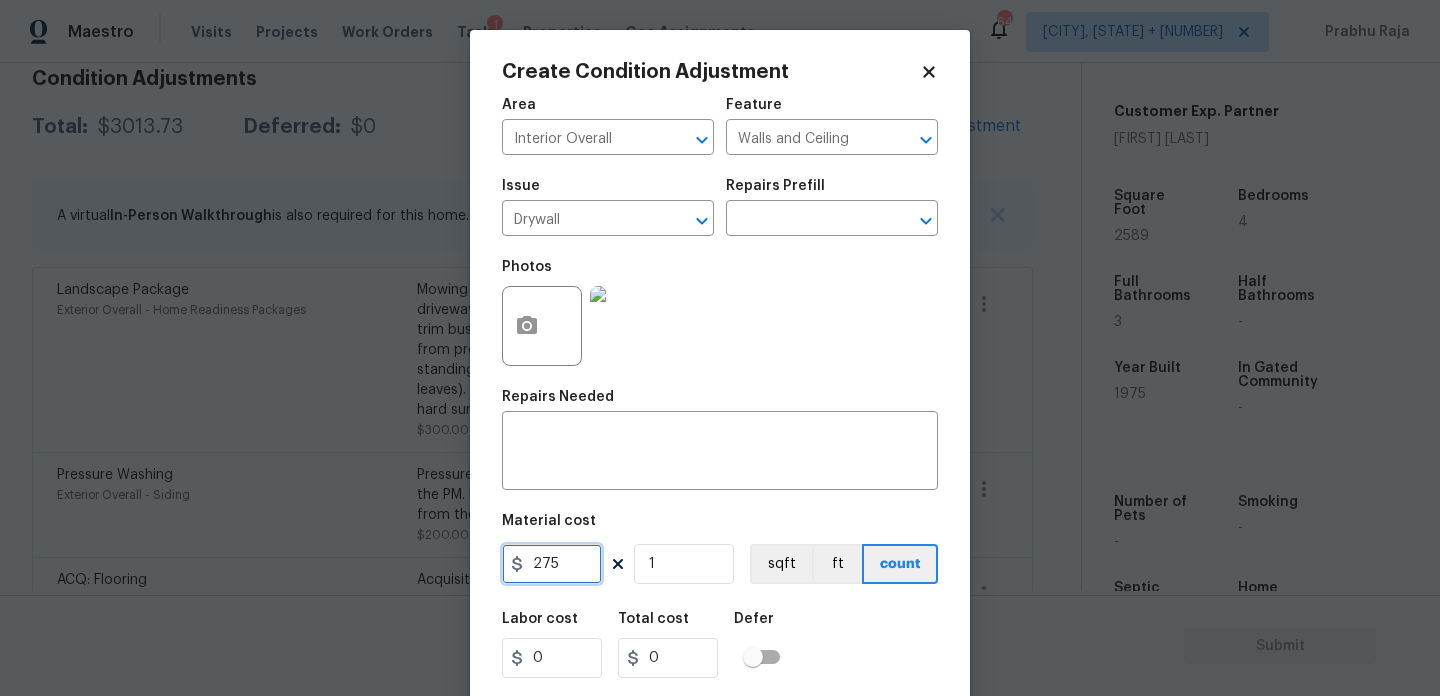 type on "275" 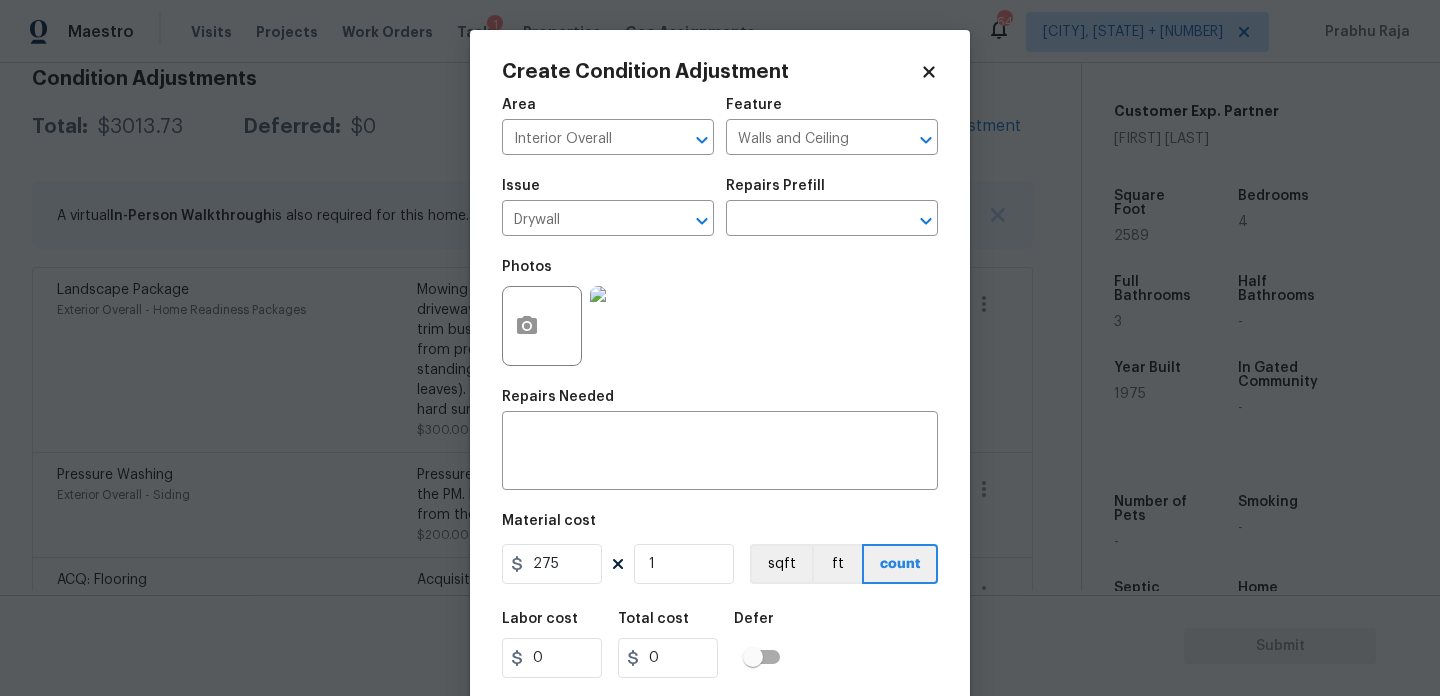 type on "275" 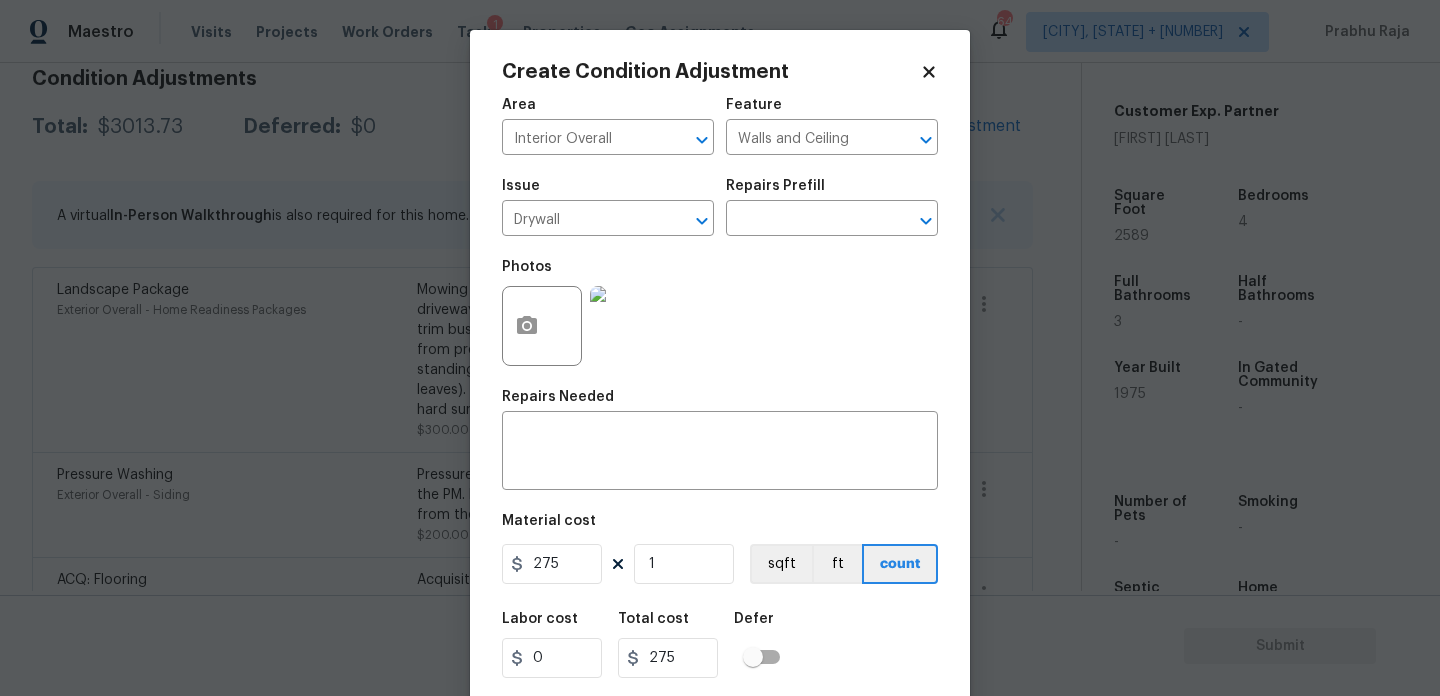 click on "Repairs Needed" at bounding box center [720, 403] 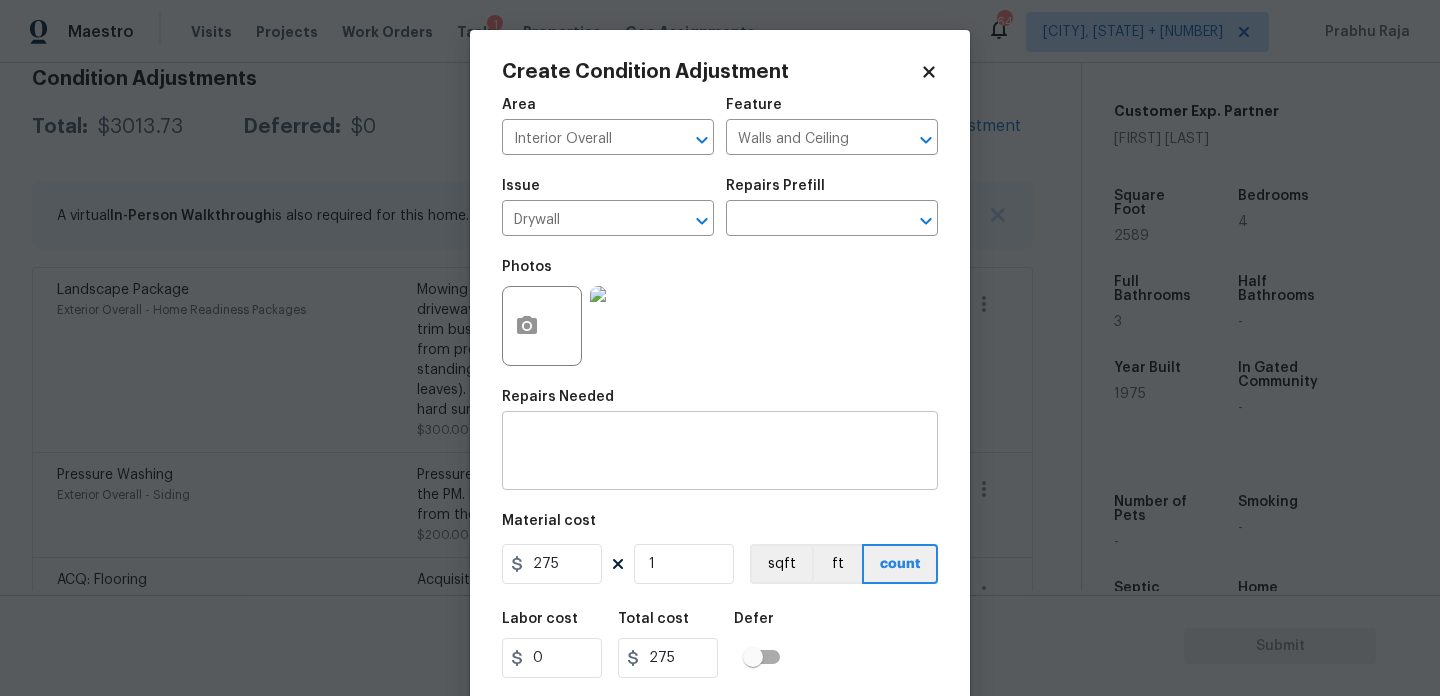 click at bounding box center (720, 453) 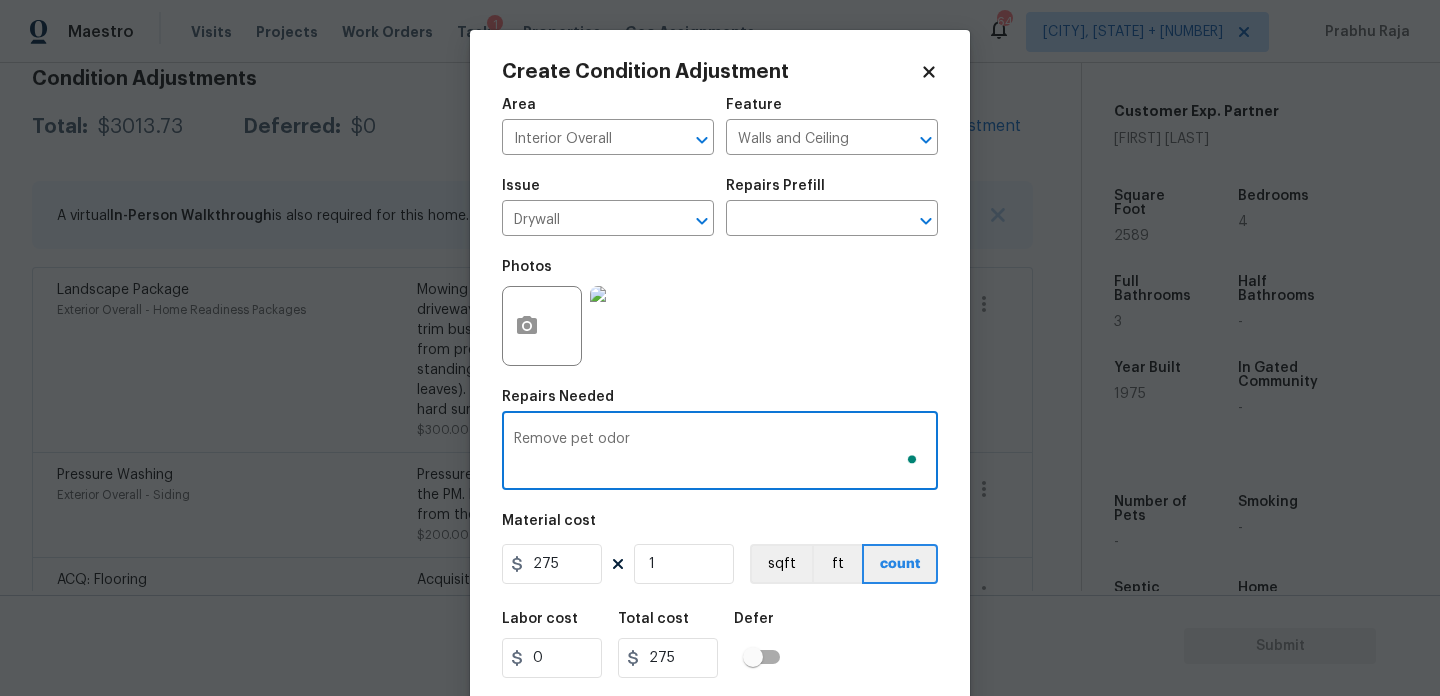 scroll, scrollTop: 51, scrollLeft: 0, axis: vertical 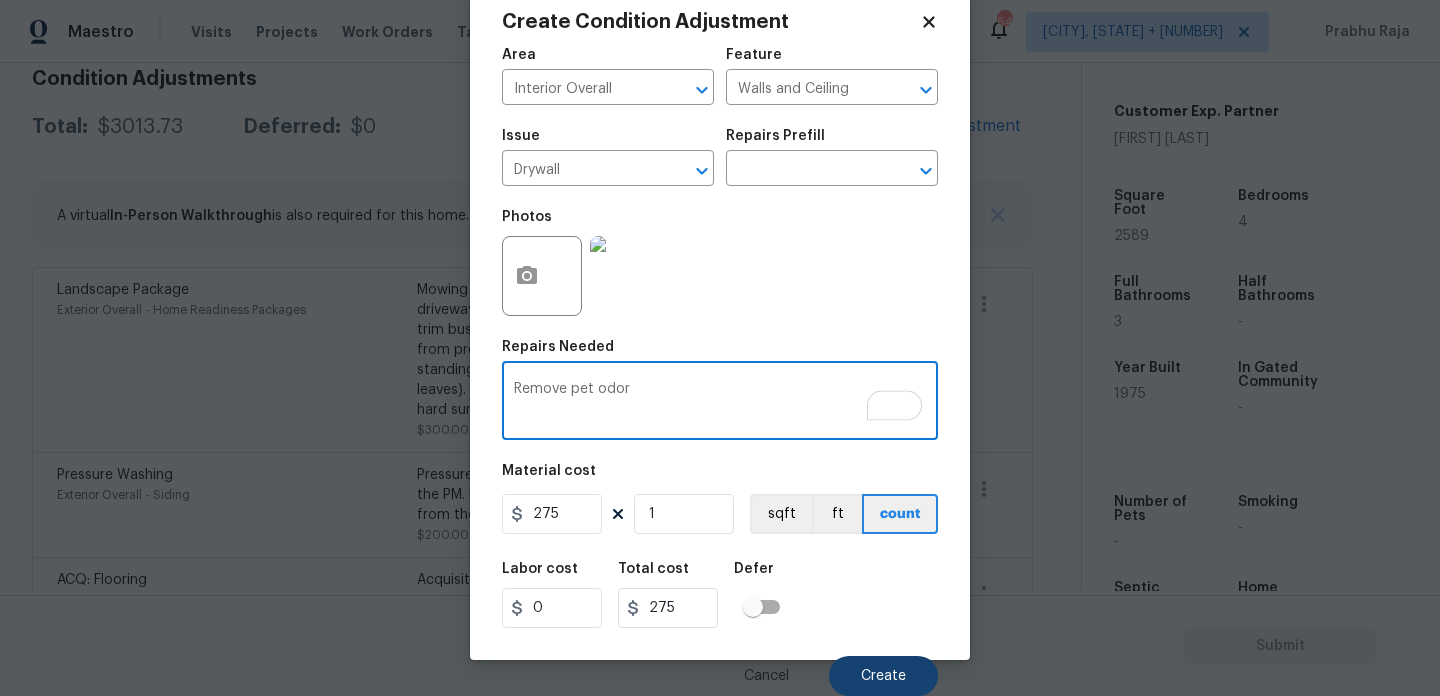 type on "Remove pet odor" 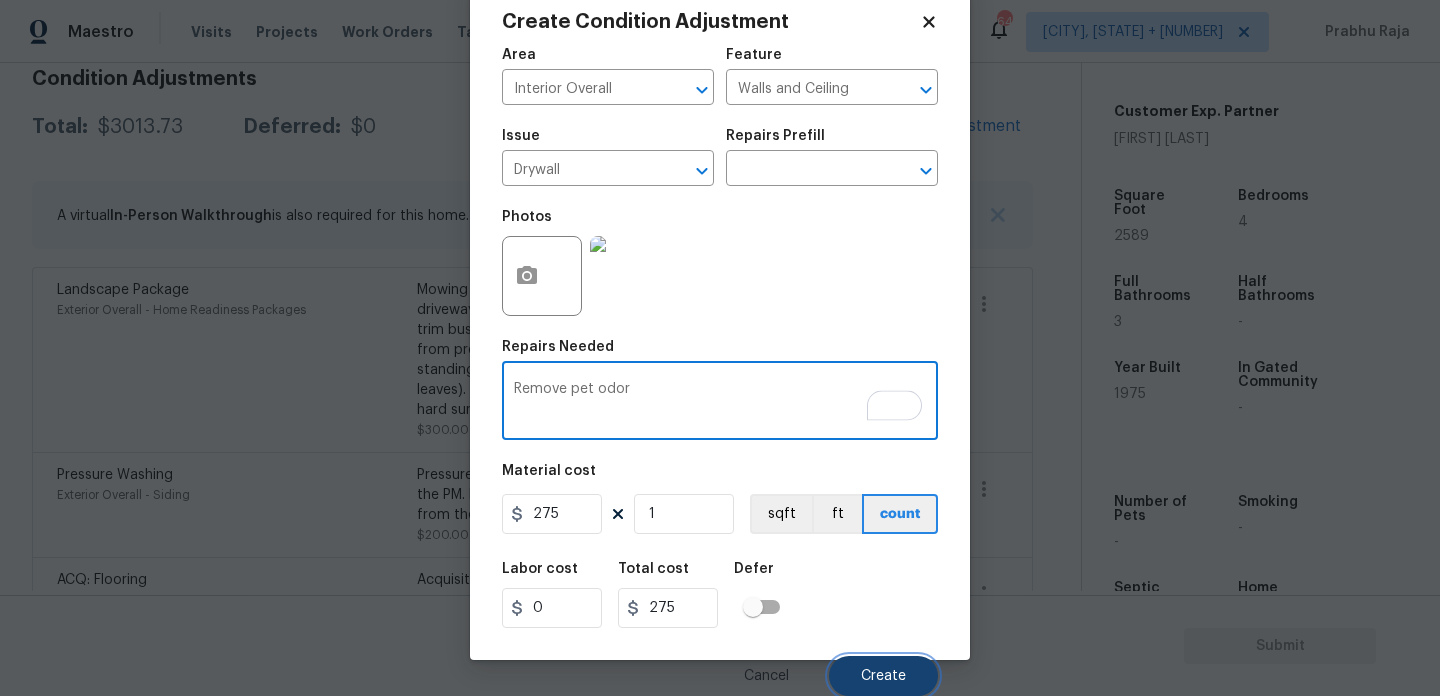 click on "Create" at bounding box center [883, 676] 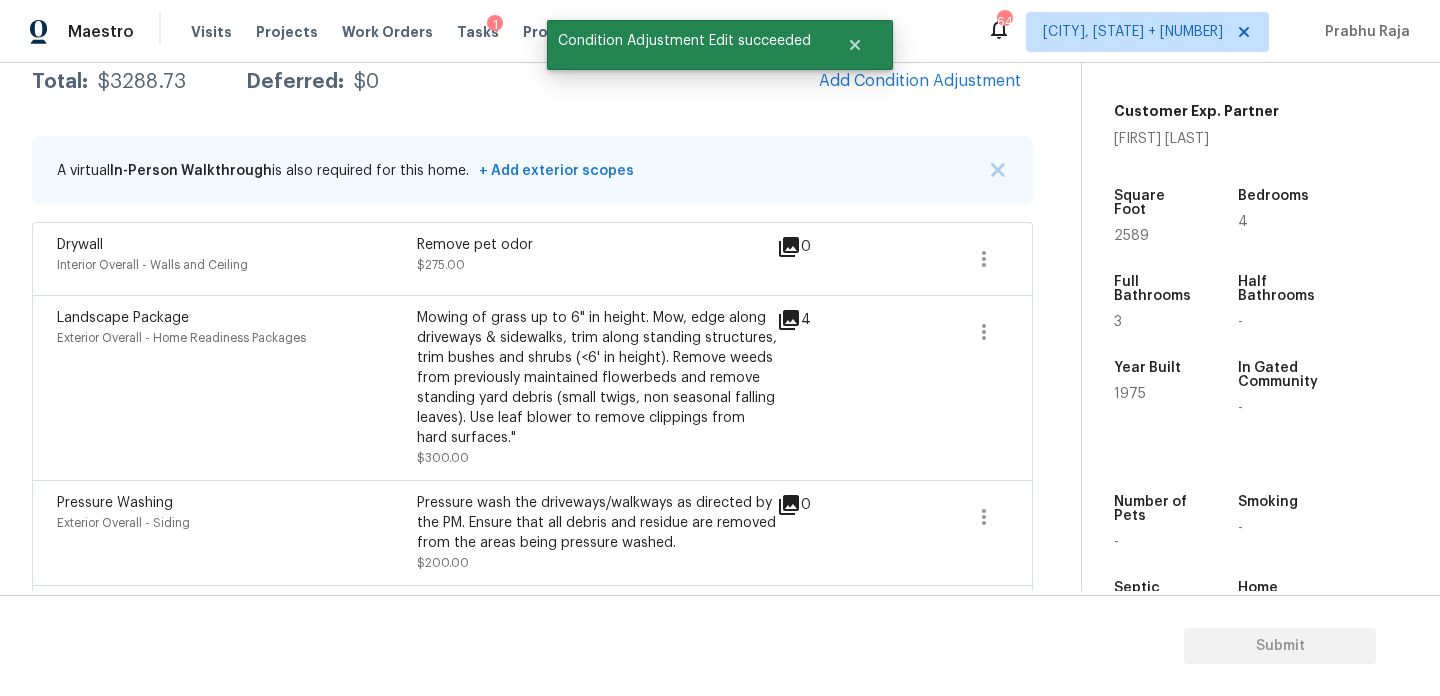 scroll, scrollTop: 298, scrollLeft: 0, axis: vertical 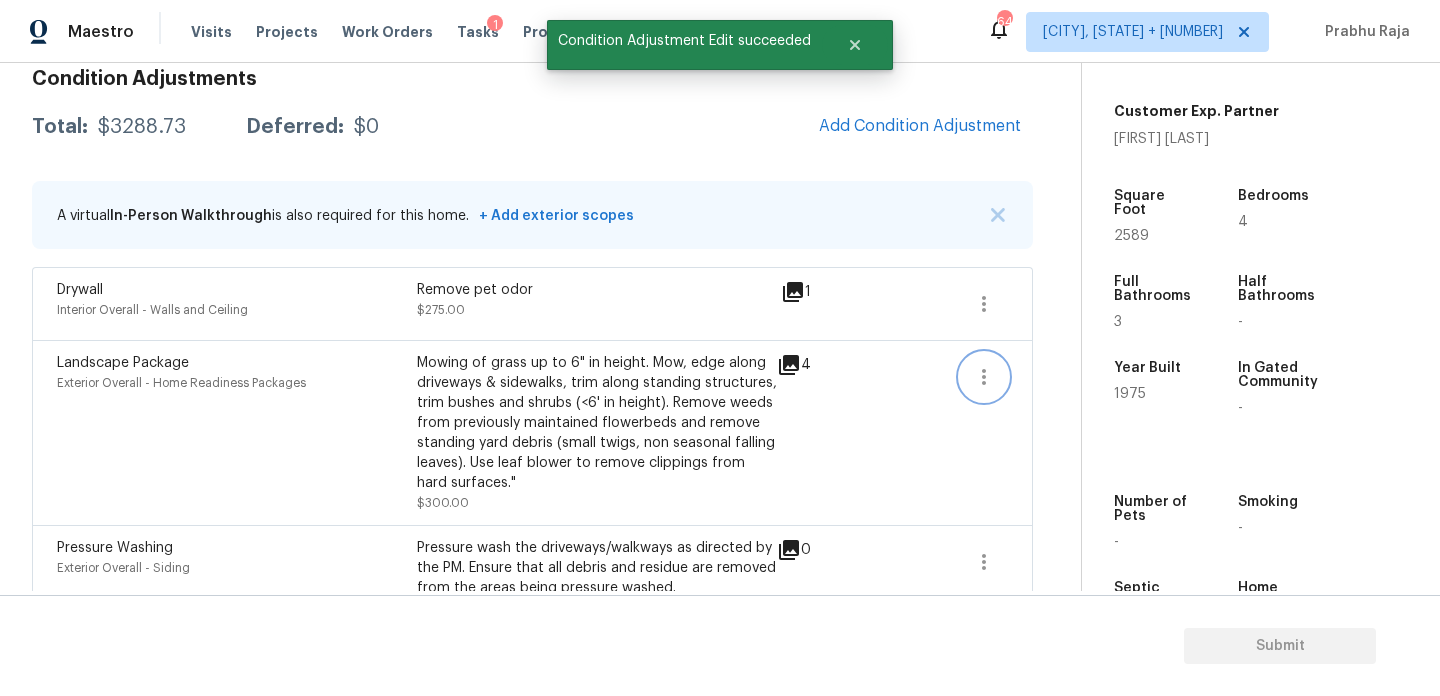 click at bounding box center (984, 377) 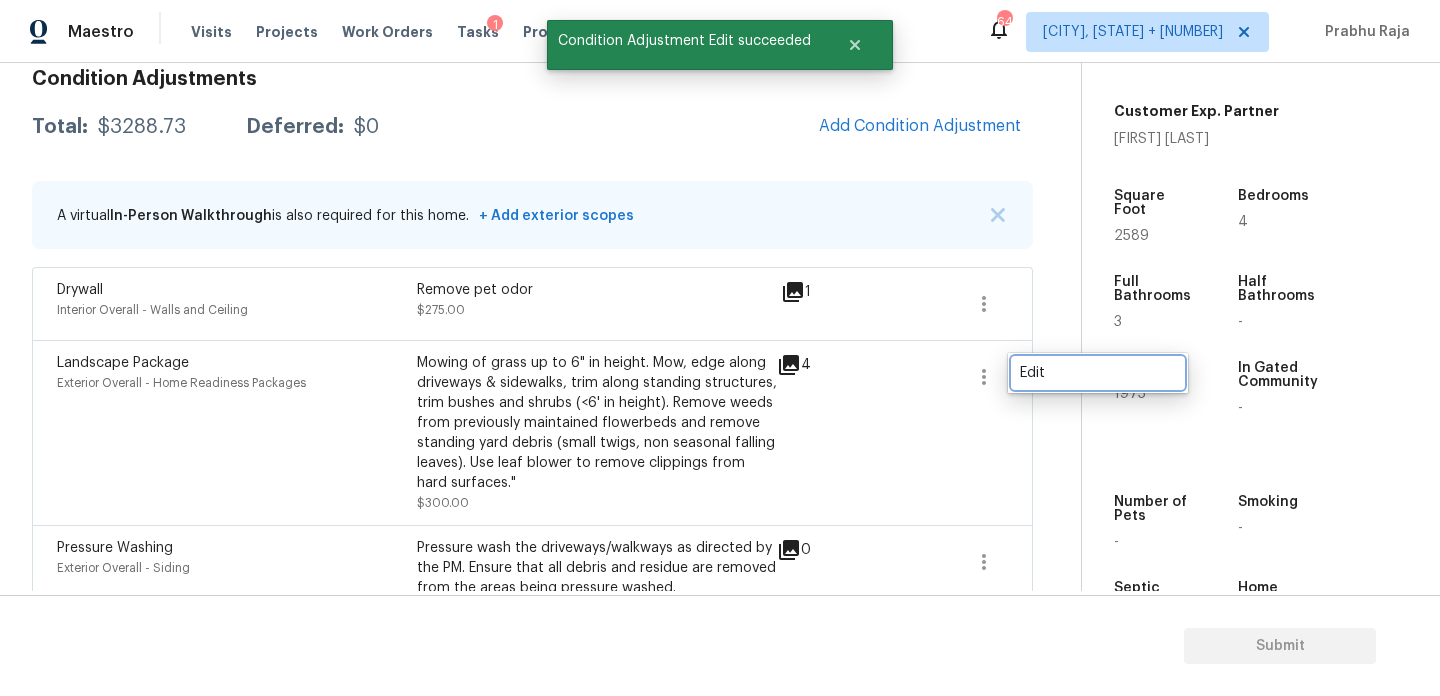 click on "Edit" at bounding box center [1098, 373] 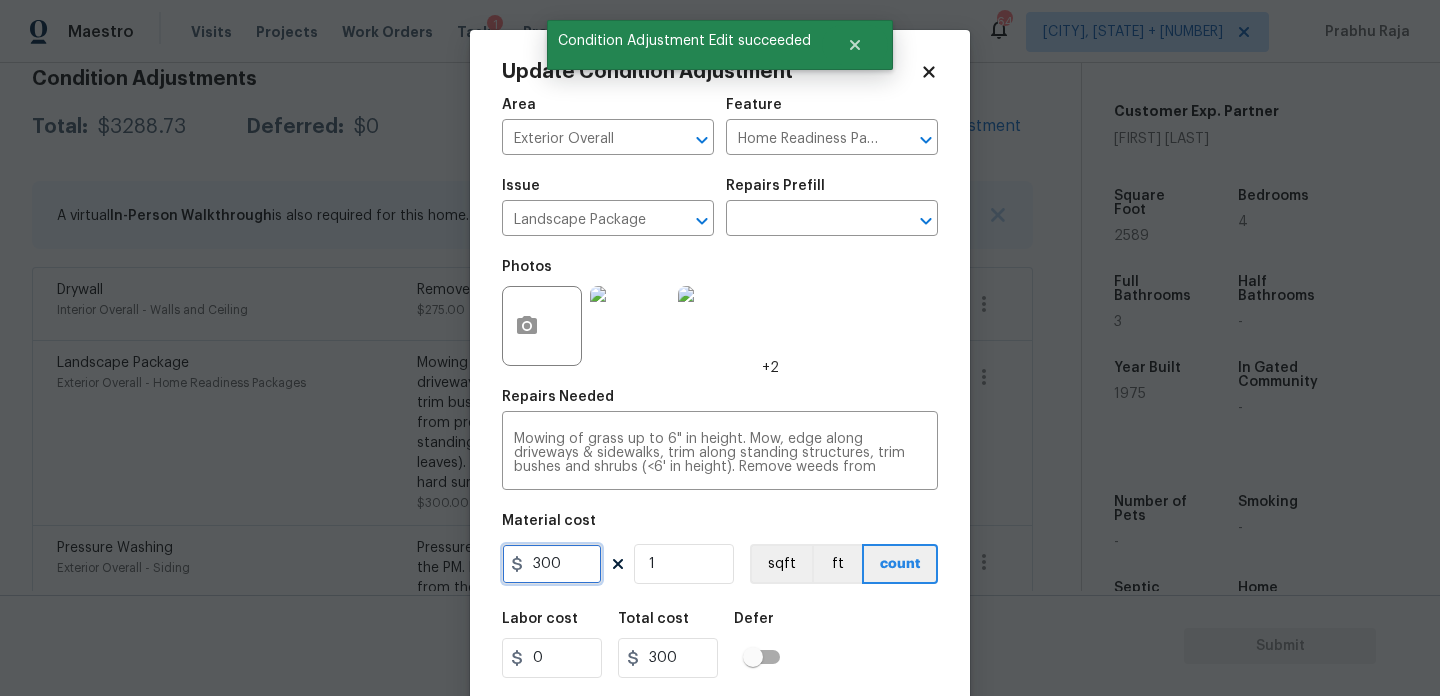 drag, startPoint x: 571, startPoint y: 558, endPoint x: 432, endPoint y: 547, distance: 139.43457 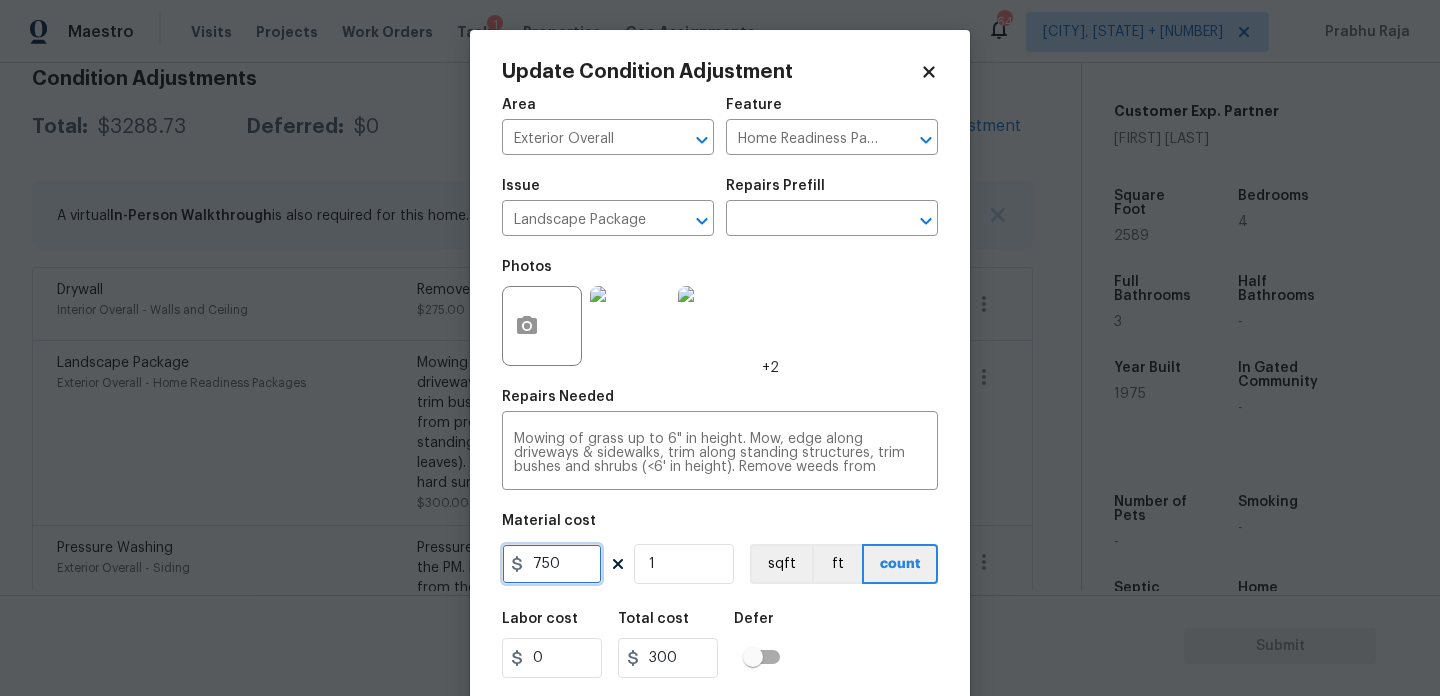type on "750" 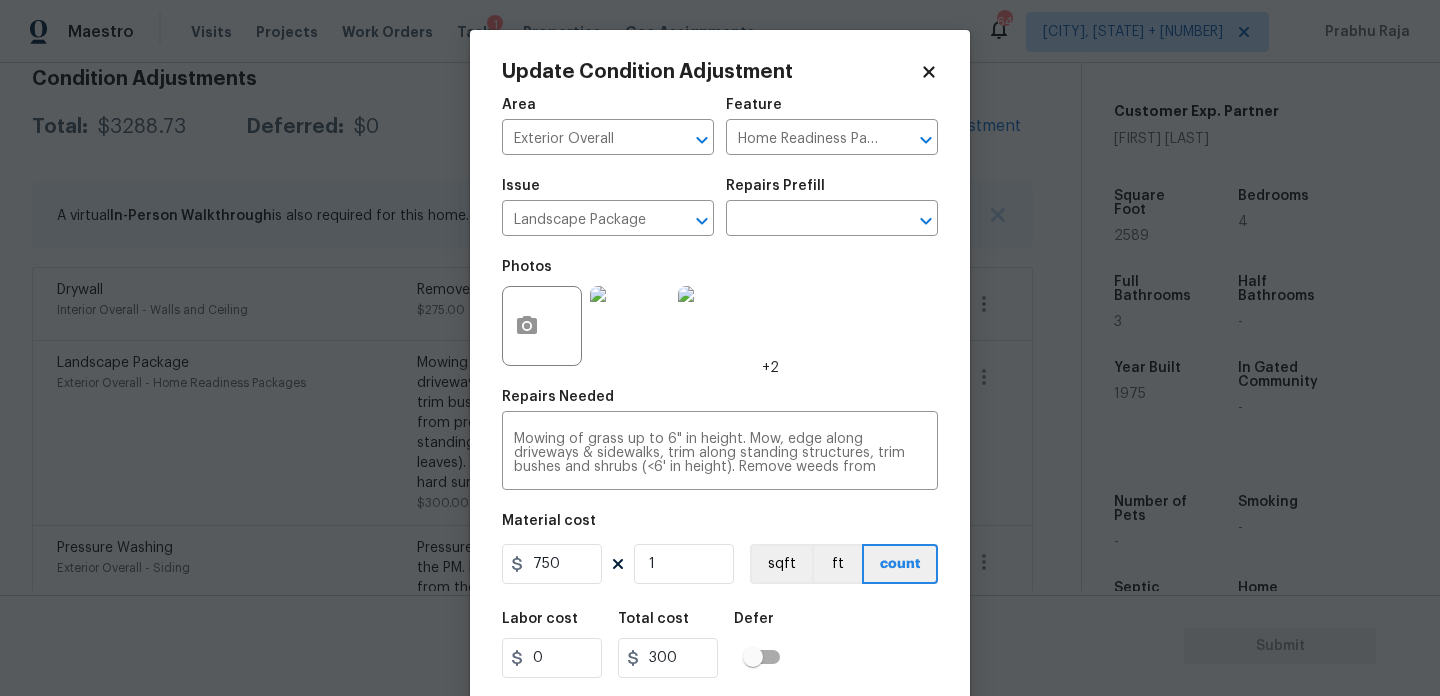 click on "Photos  +2" at bounding box center [720, 313] 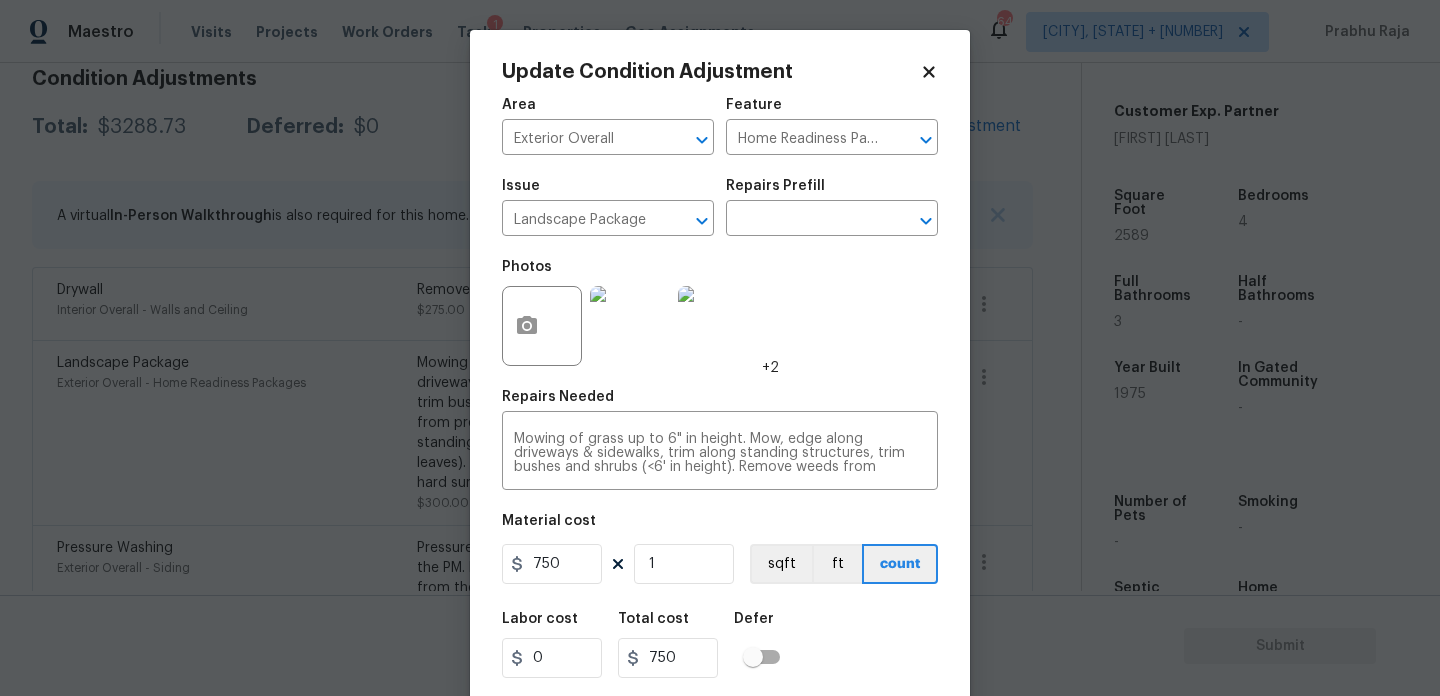 scroll, scrollTop: 51, scrollLeft: 0, axis: vertical 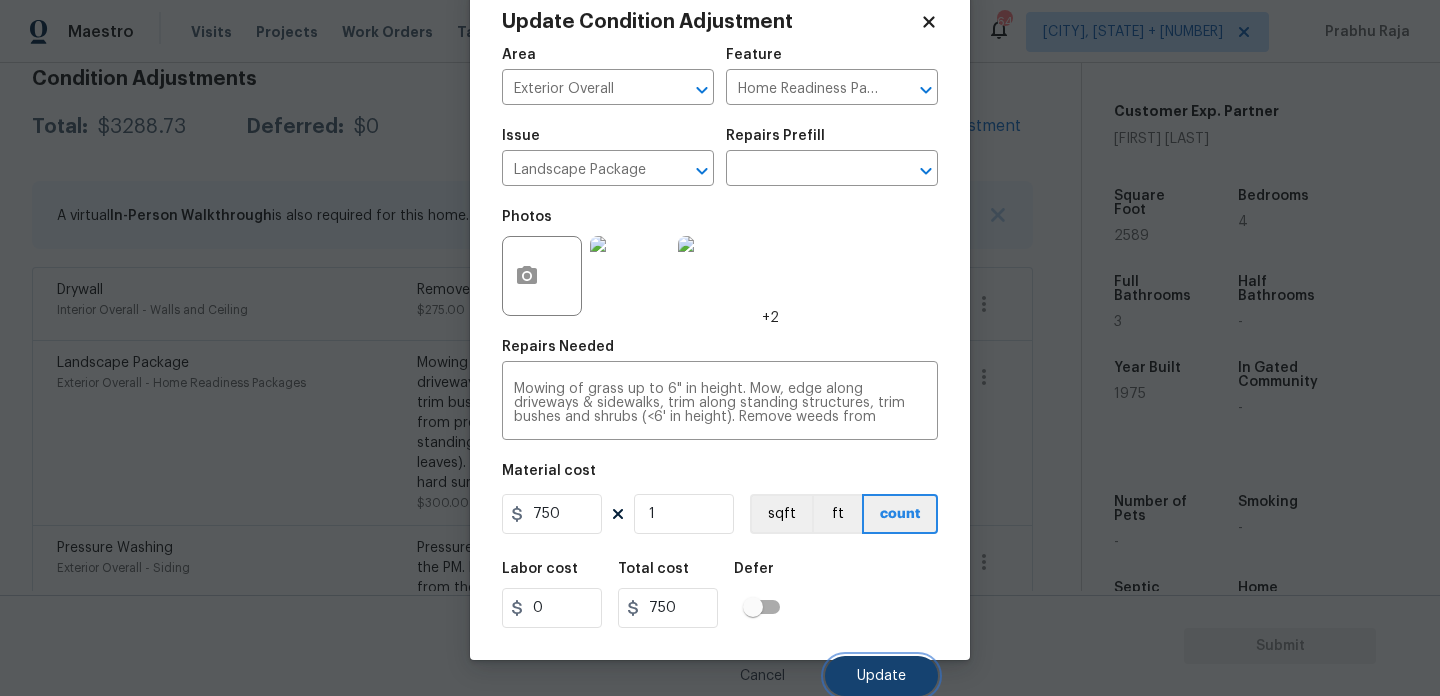 click on "Update" at bounding box center [881, 676] 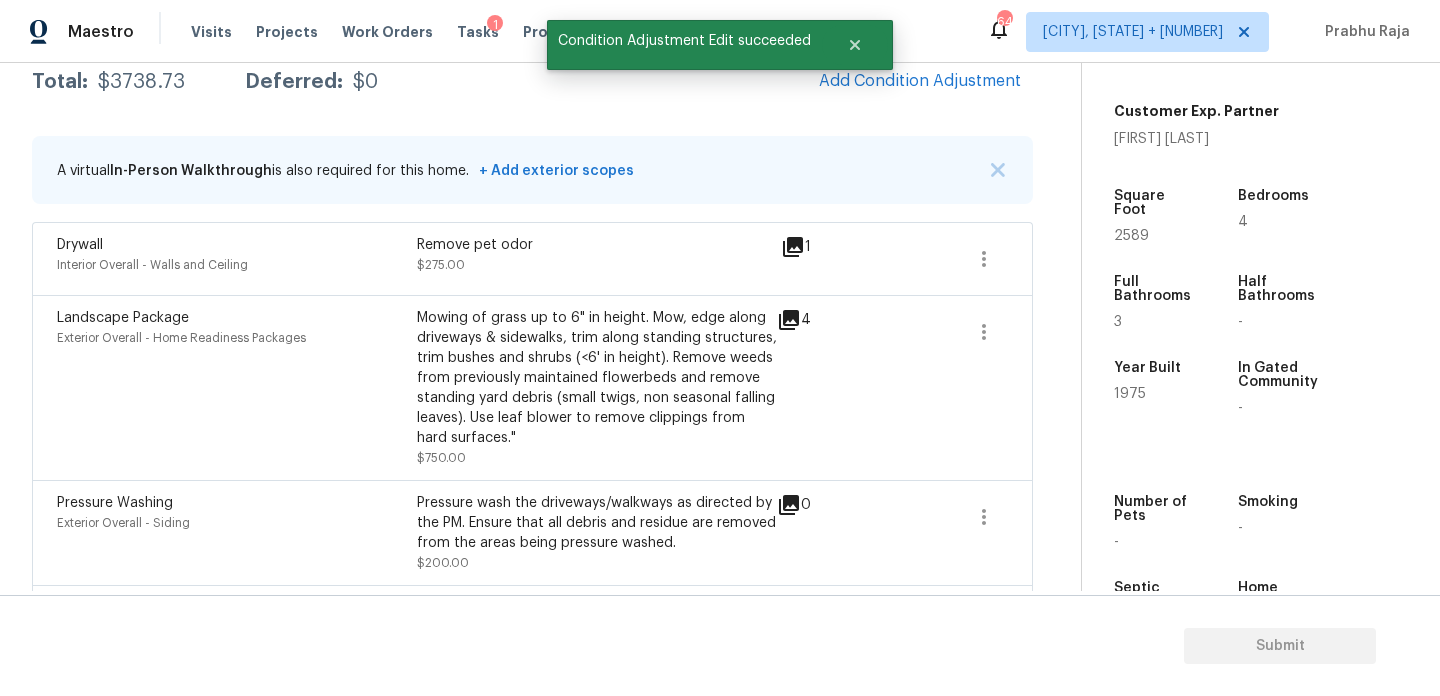 scroll, scrollTop: 298, scrollLeft: 0, axis: vertical 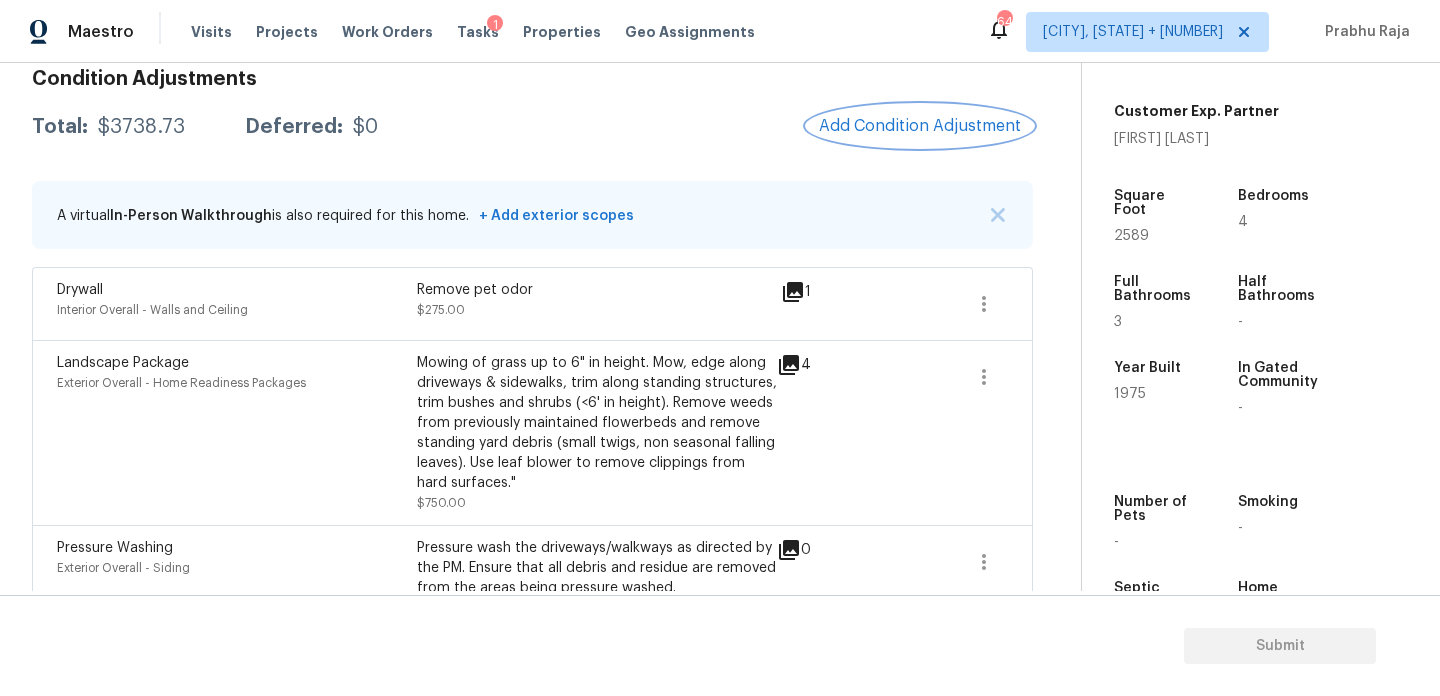 click on "Add Condition Adjustment" at bounding box center [920, 126] 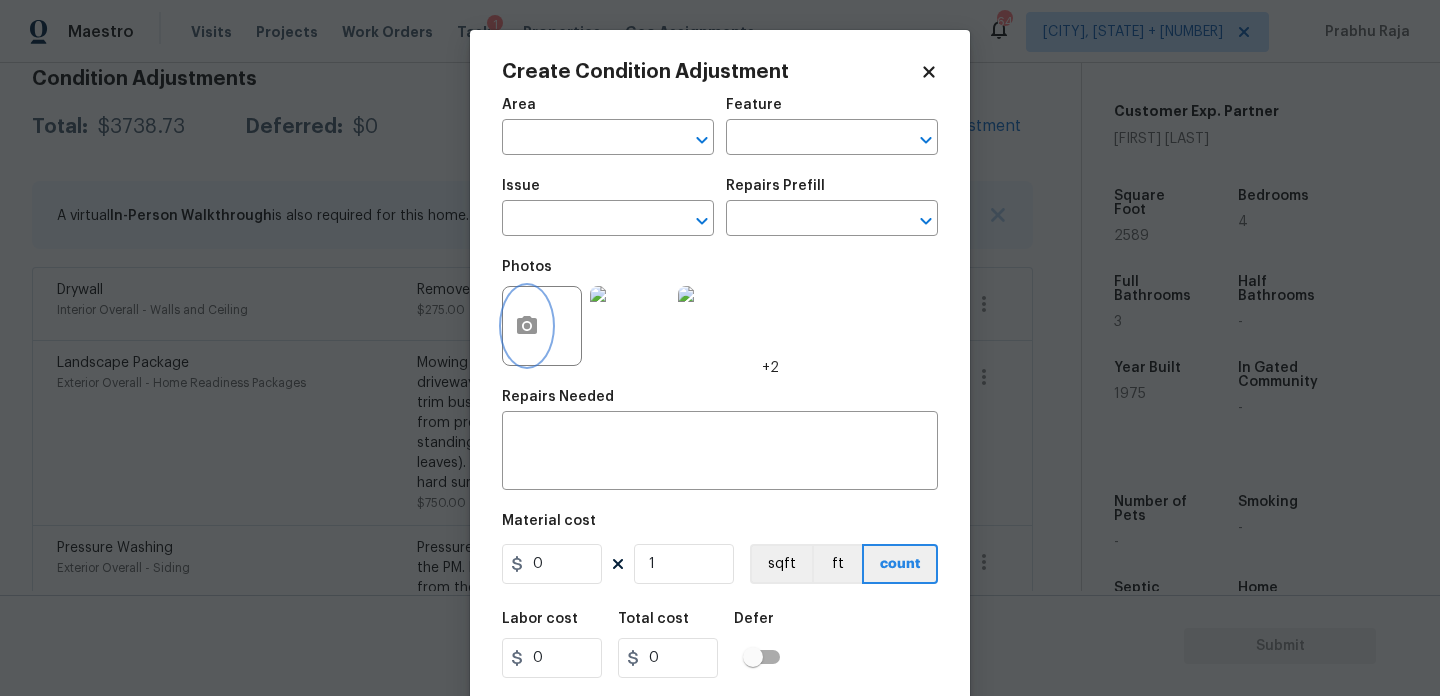 click at bounding box center (527, 326) 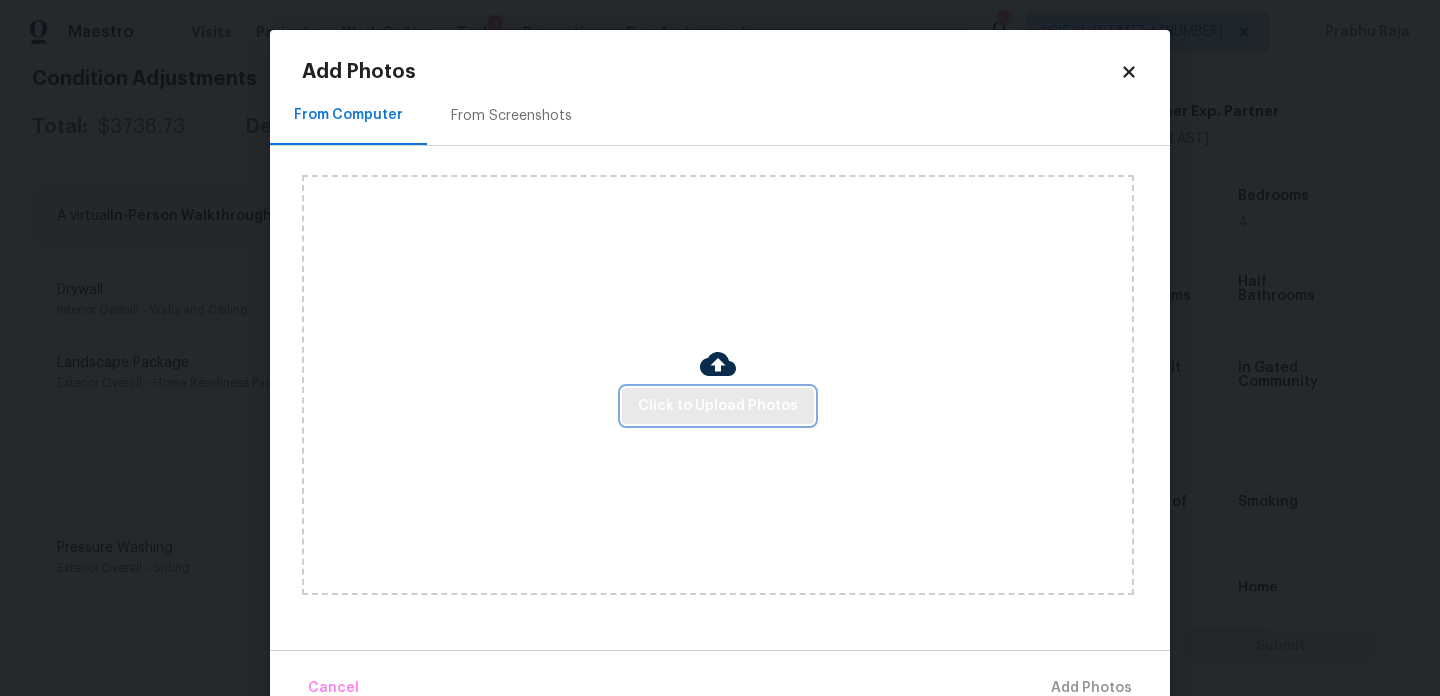 click on "Click to Upload Photos" at bounding box center (718, 406) 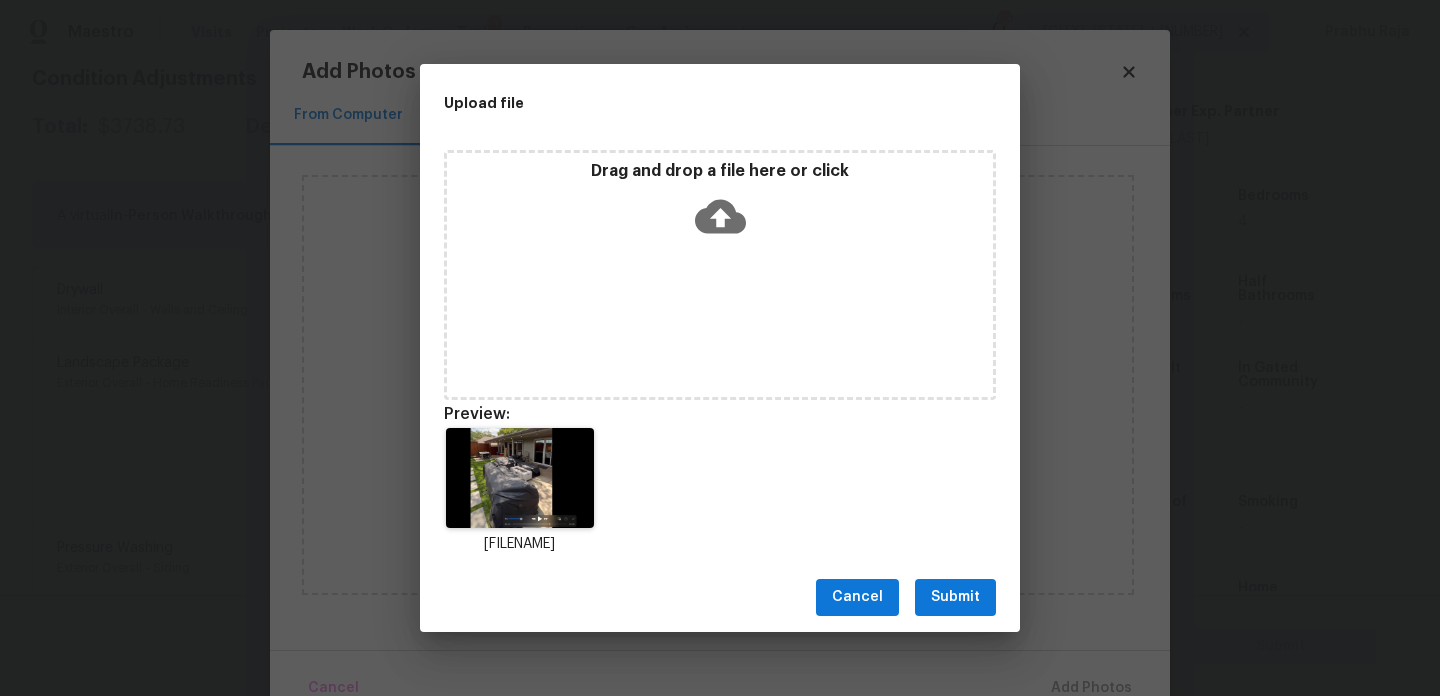 click on "Submit" at bounding box center [955, 597] 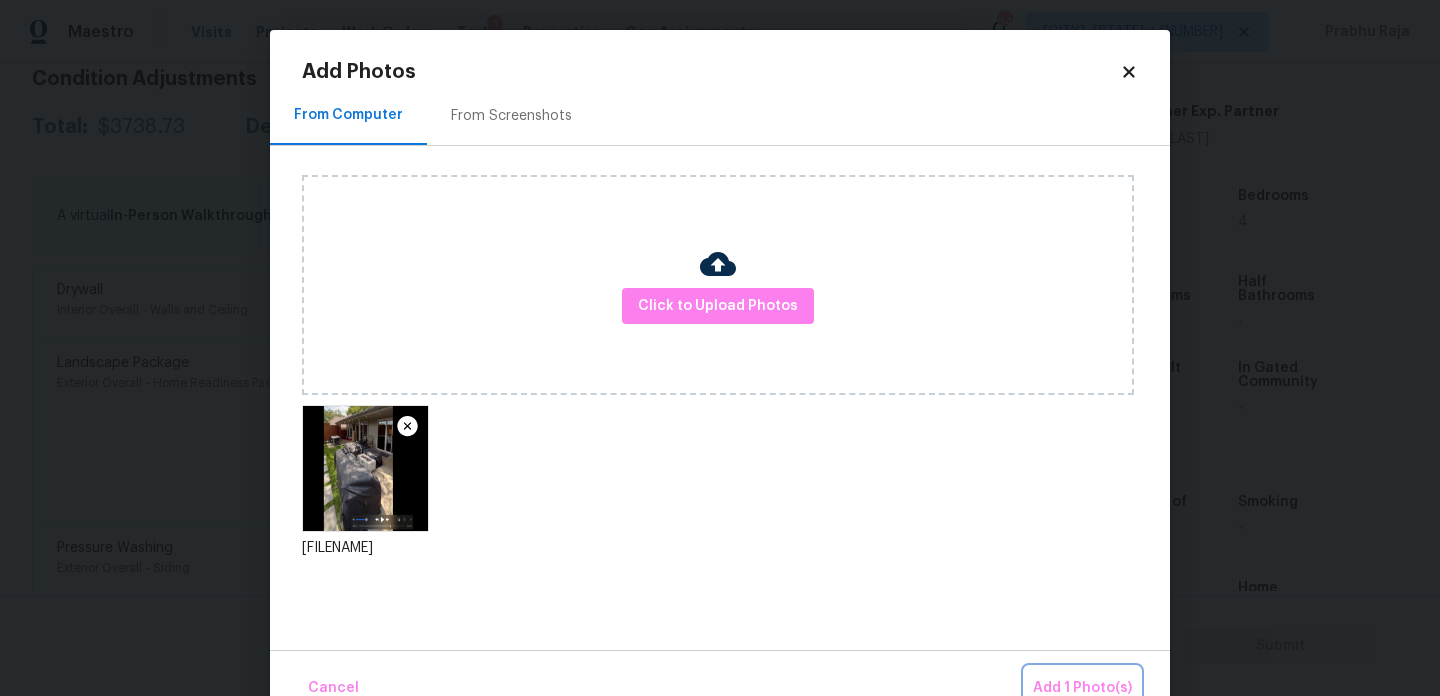 click on "Add 1 Photo(s)" at bounding box center (1082, 688) 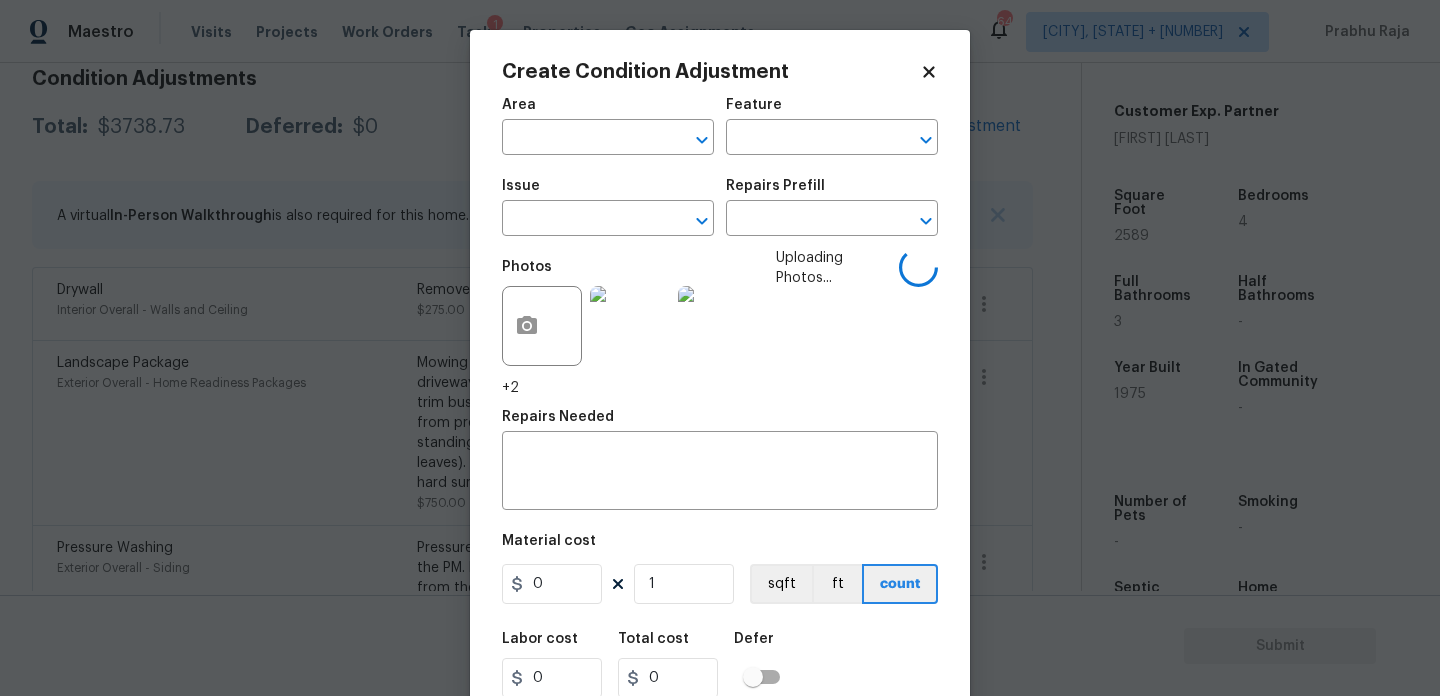click on "Area" at bounding box center (608, 111) 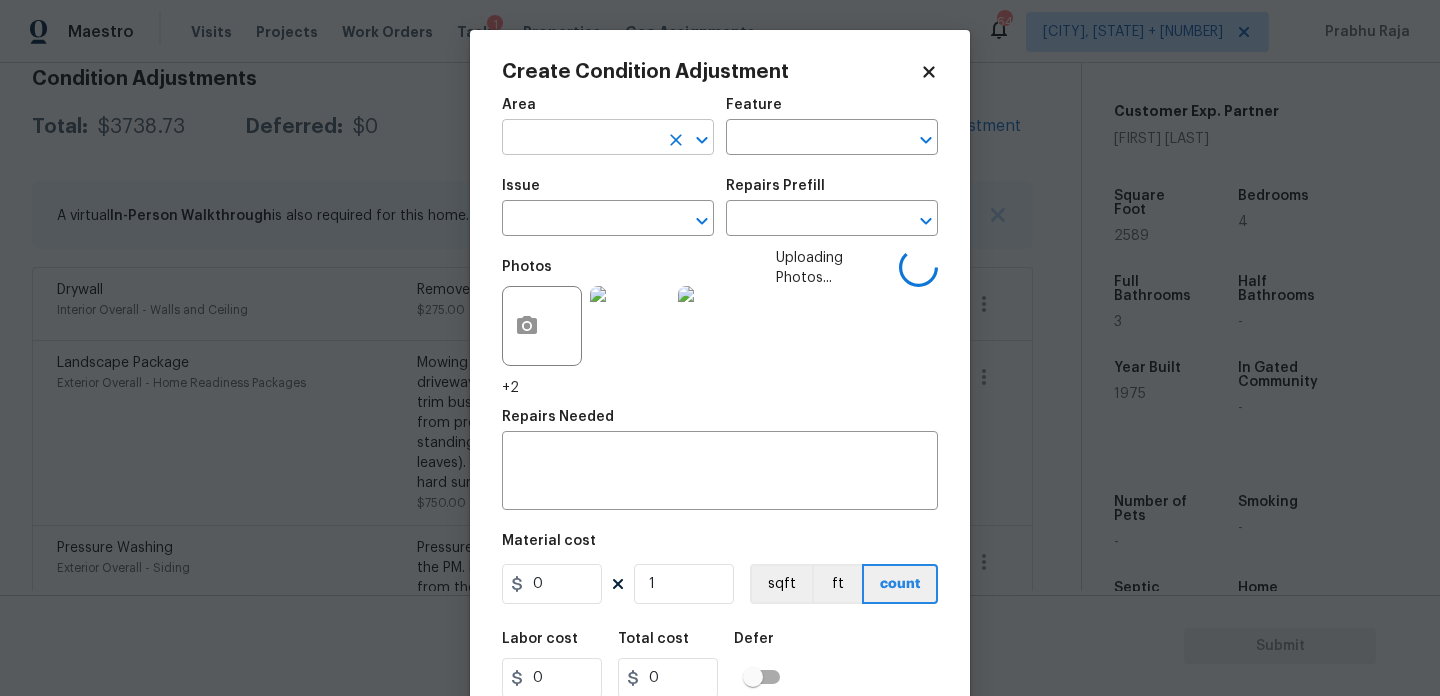click at bounding box center (580, 139) 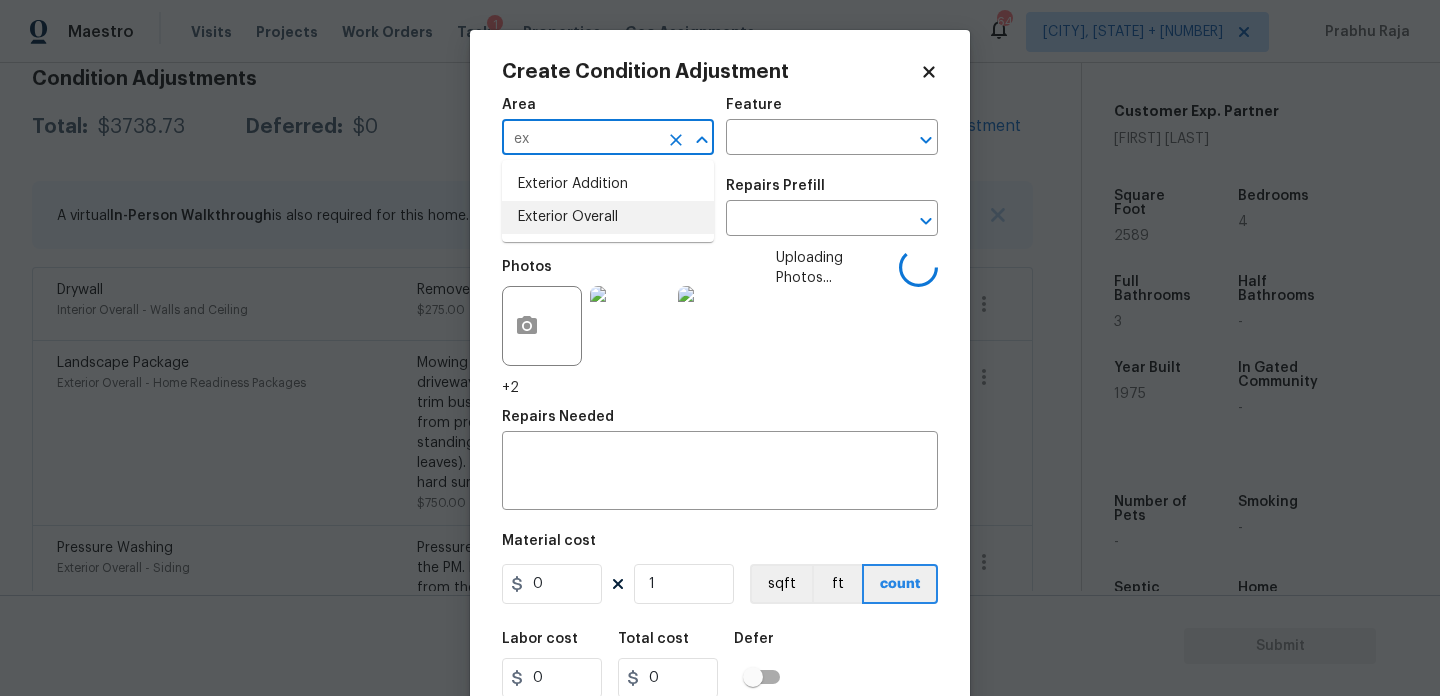 click on "Exterior Overall" at bounding box center [608, 217] 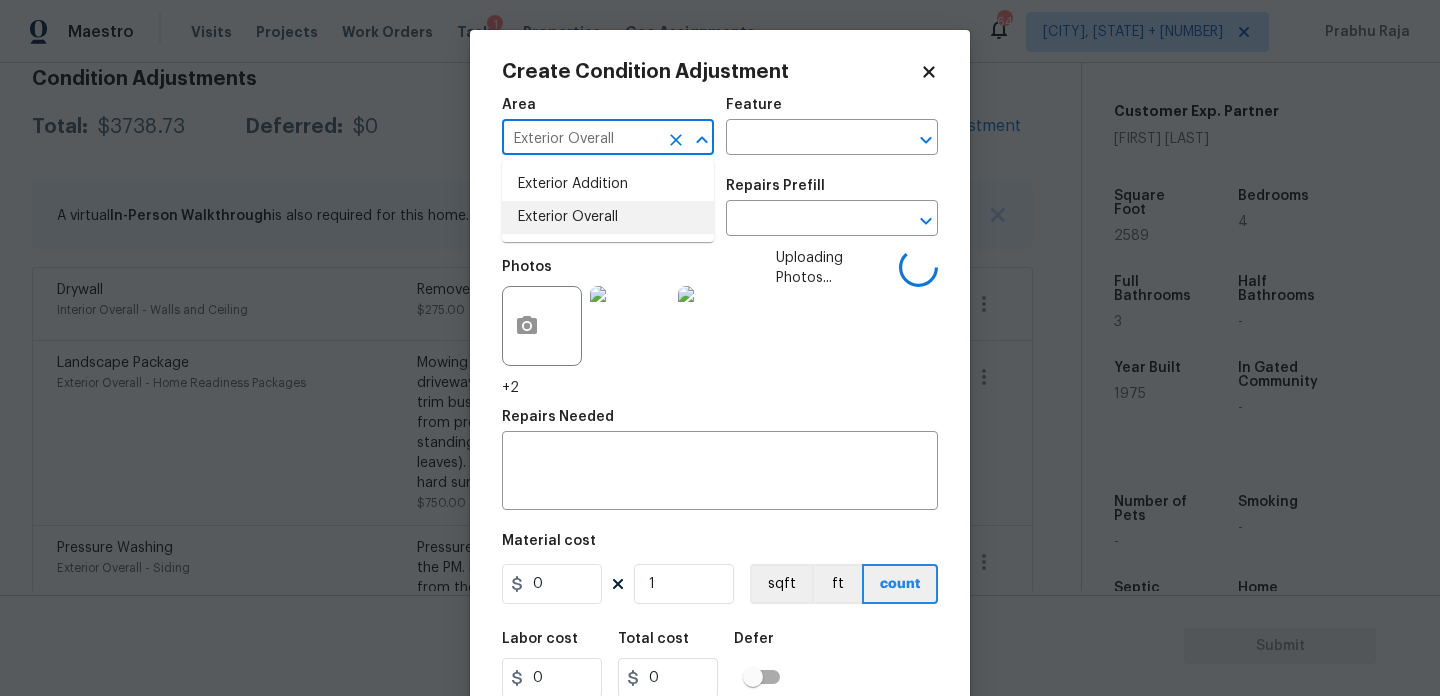 type on "Exterior Overall" 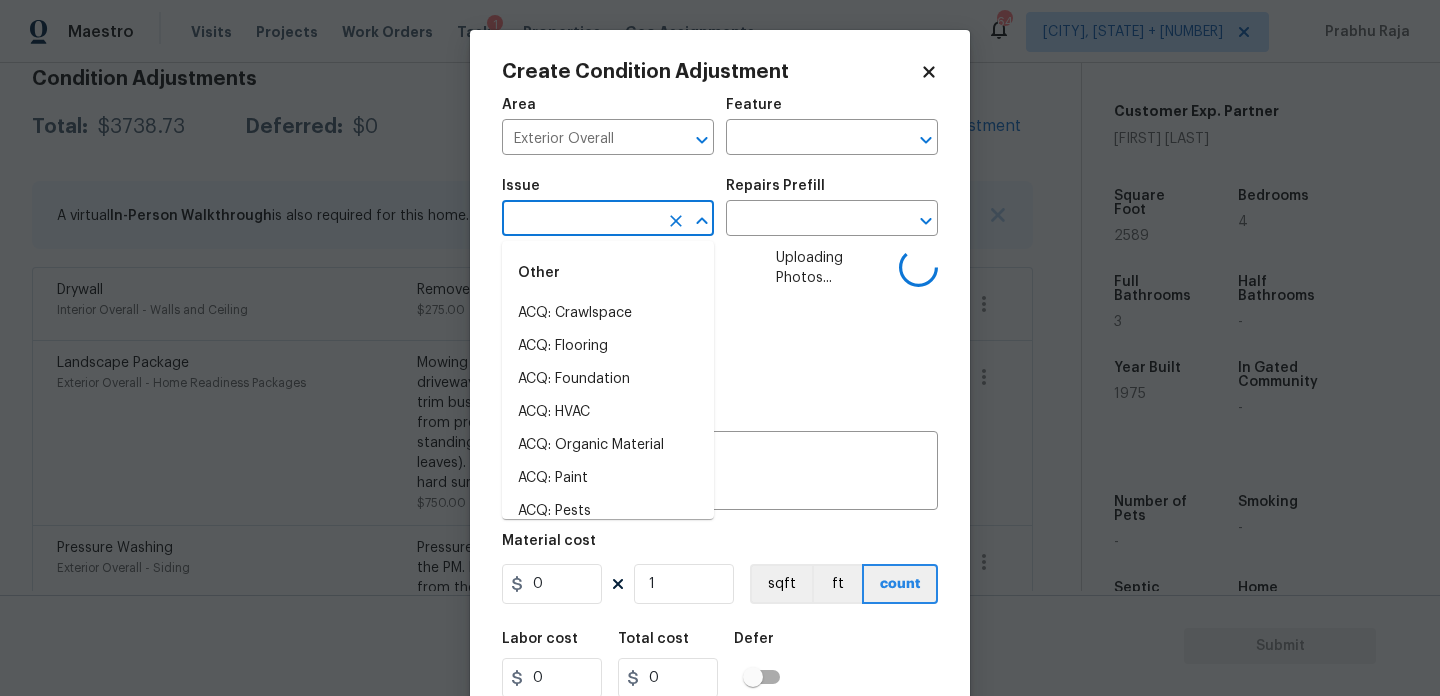 click at bounding box center [580, 220] 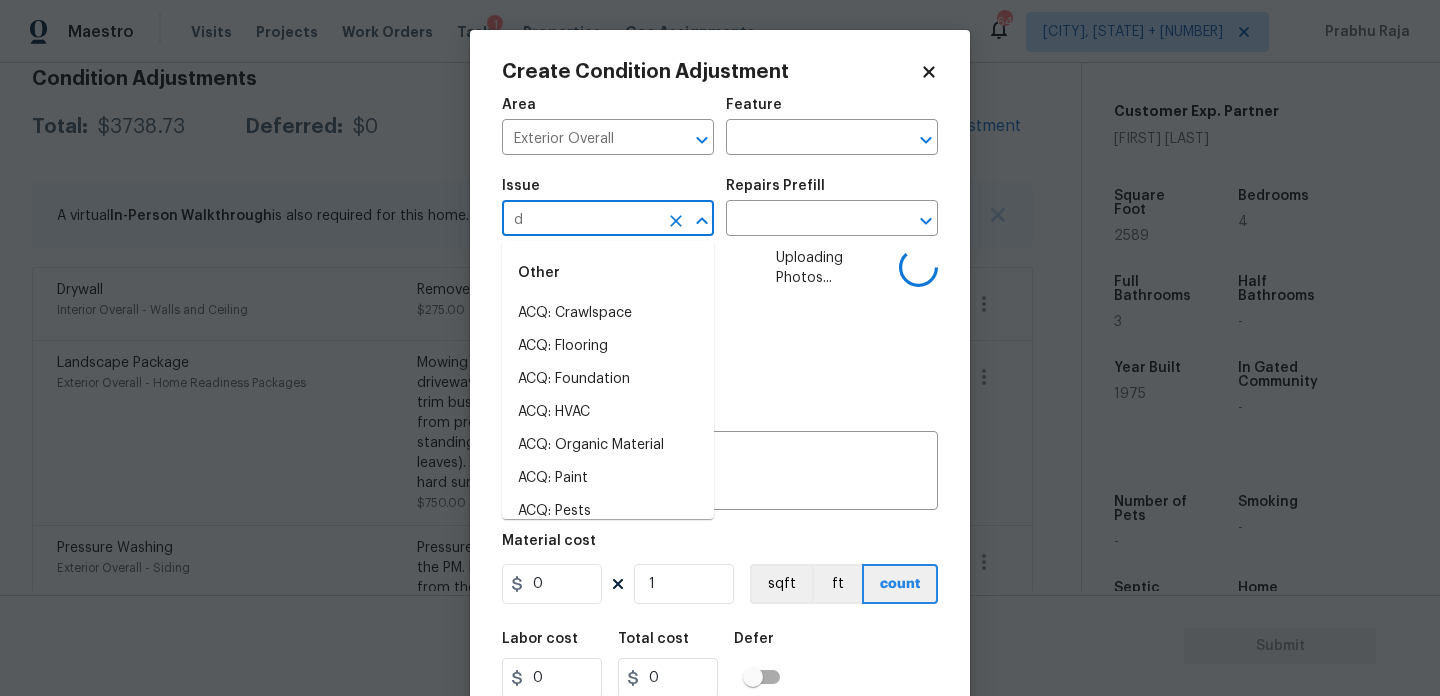 type on "de" 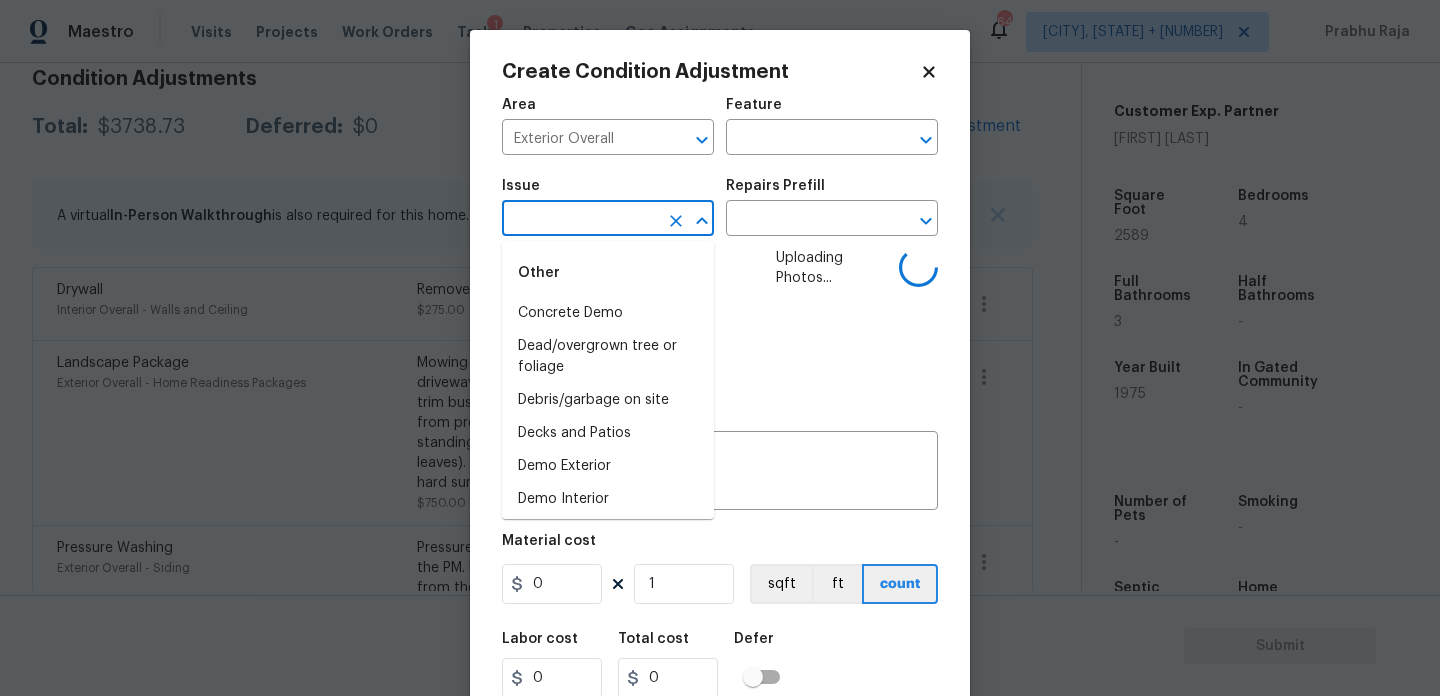 type on "b" 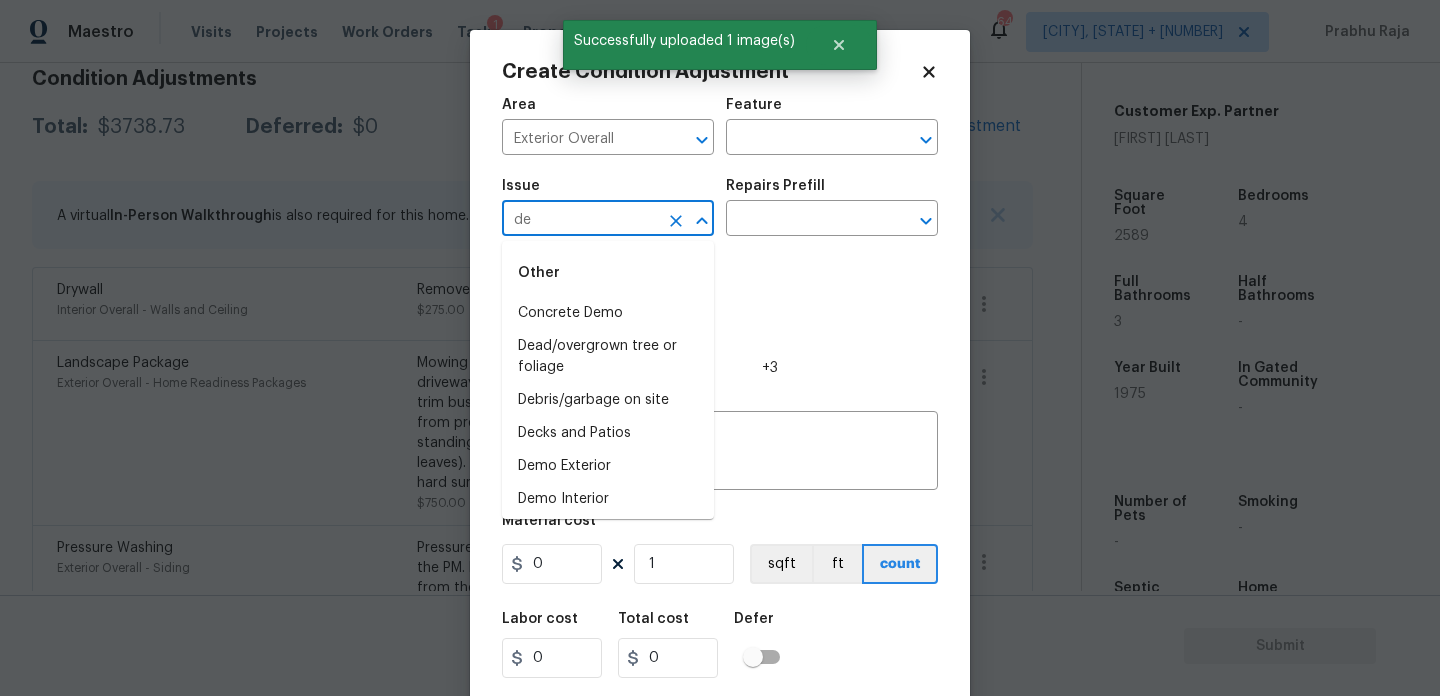 type on "deb" 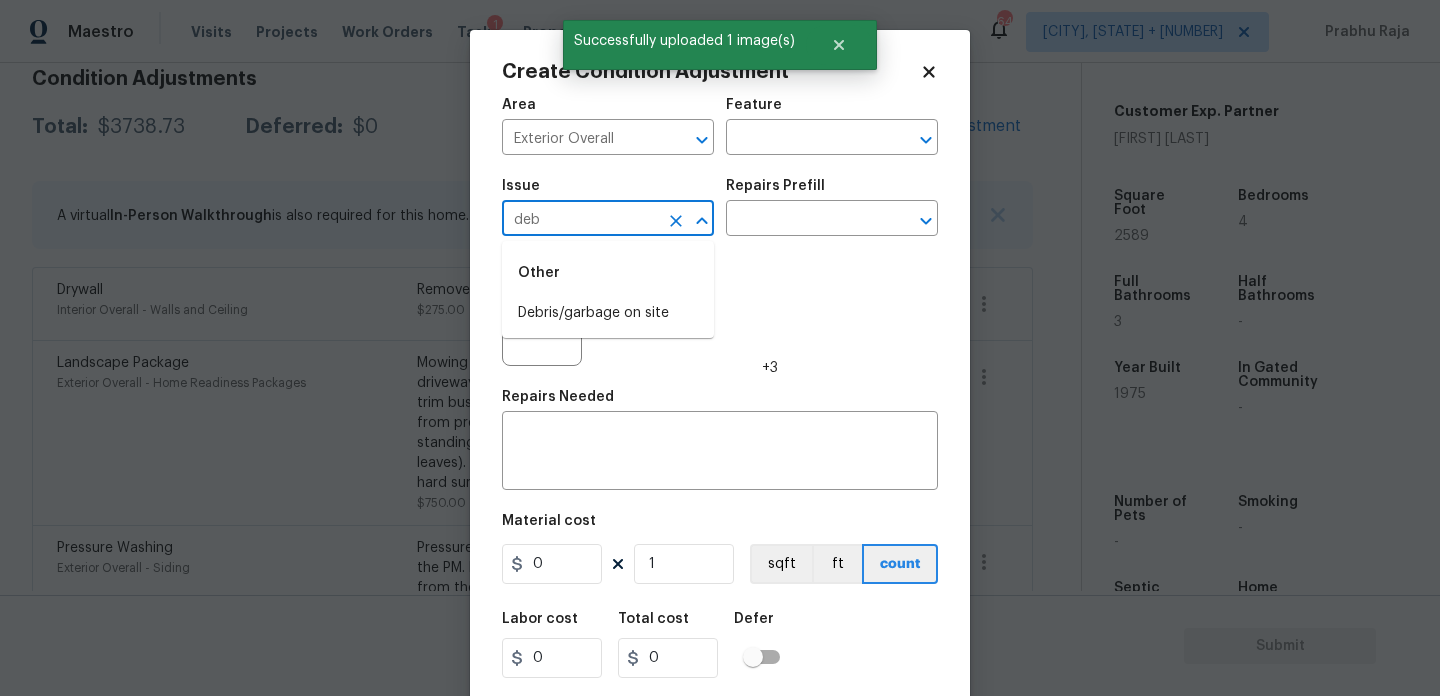 click on "Debris/garbage on site" at bounding box center (608, 313) 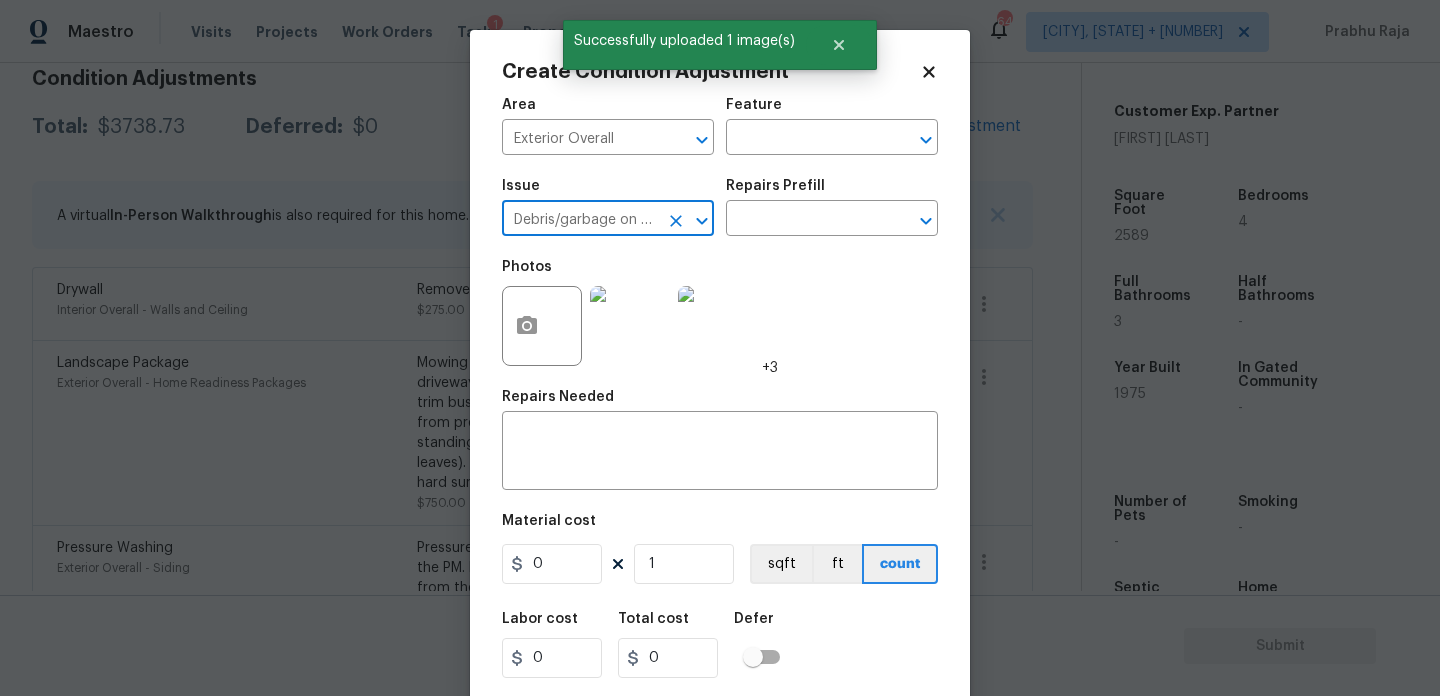 type on "Debris/garbage on site" 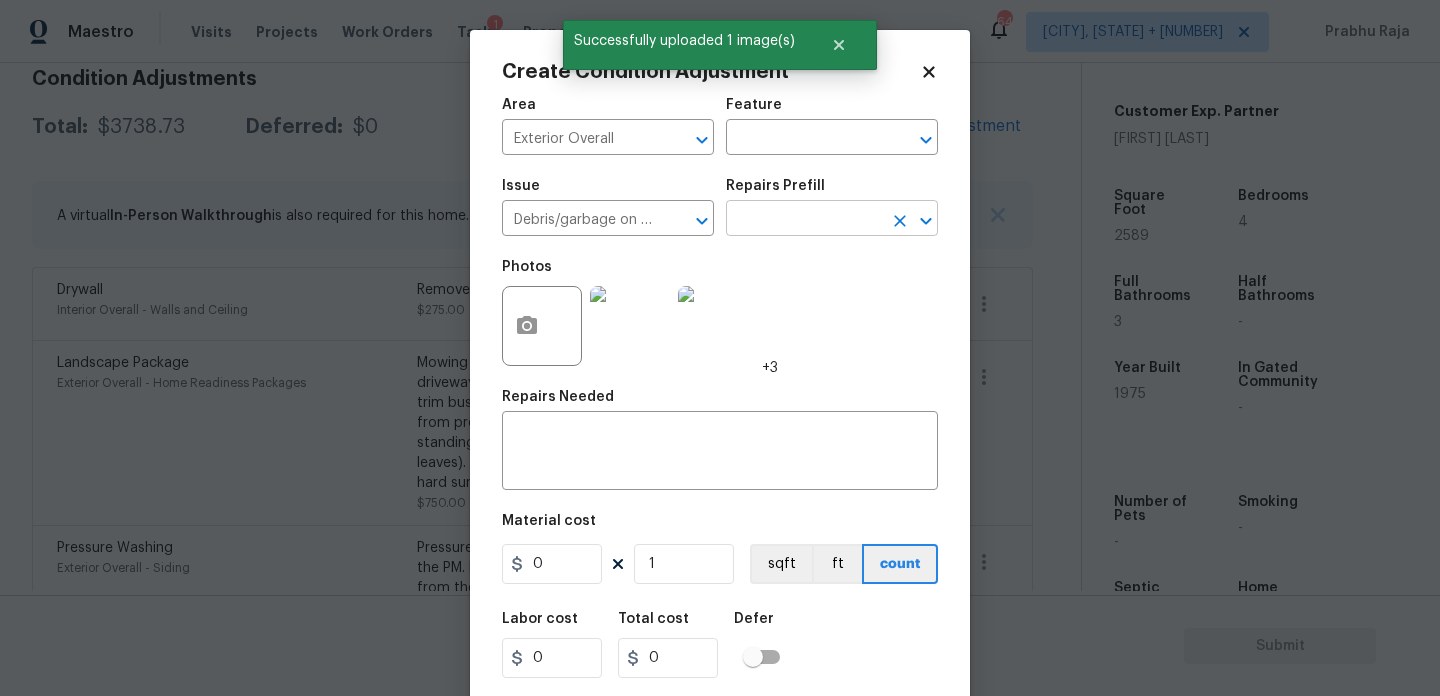 click at bounding box center (804, 220) 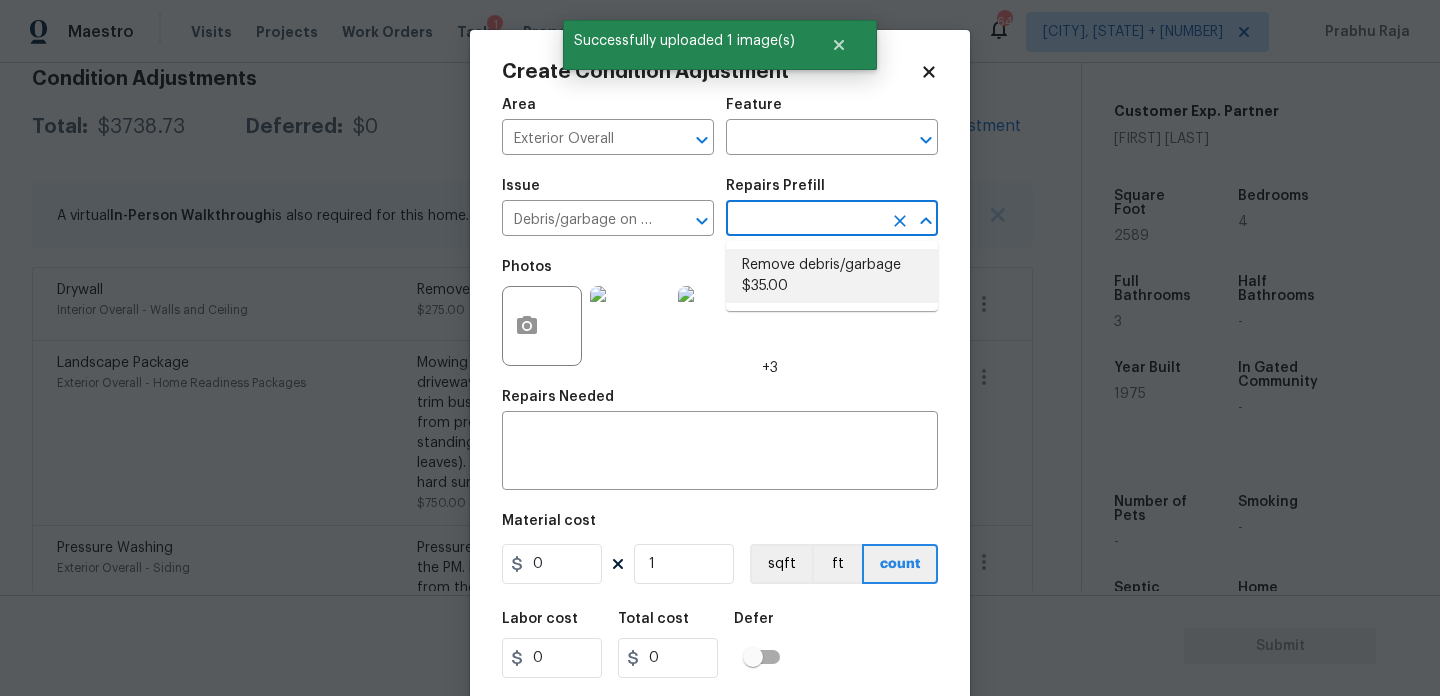 click on "Remove debris/garbage $35.00" at bounding box center [832, 276] 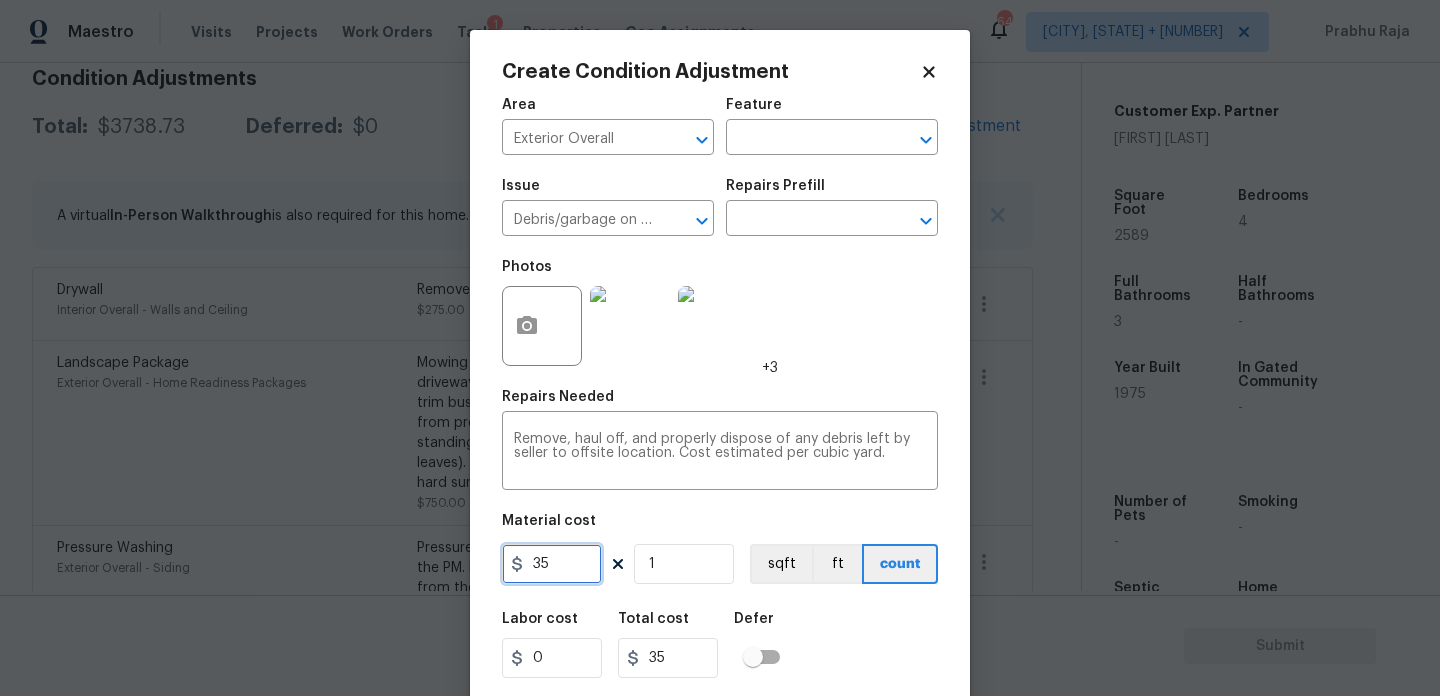 drag, startPoint x: 573, startPoint y: 563, endPoint x: 443, endPoint y: 563, distance: 130 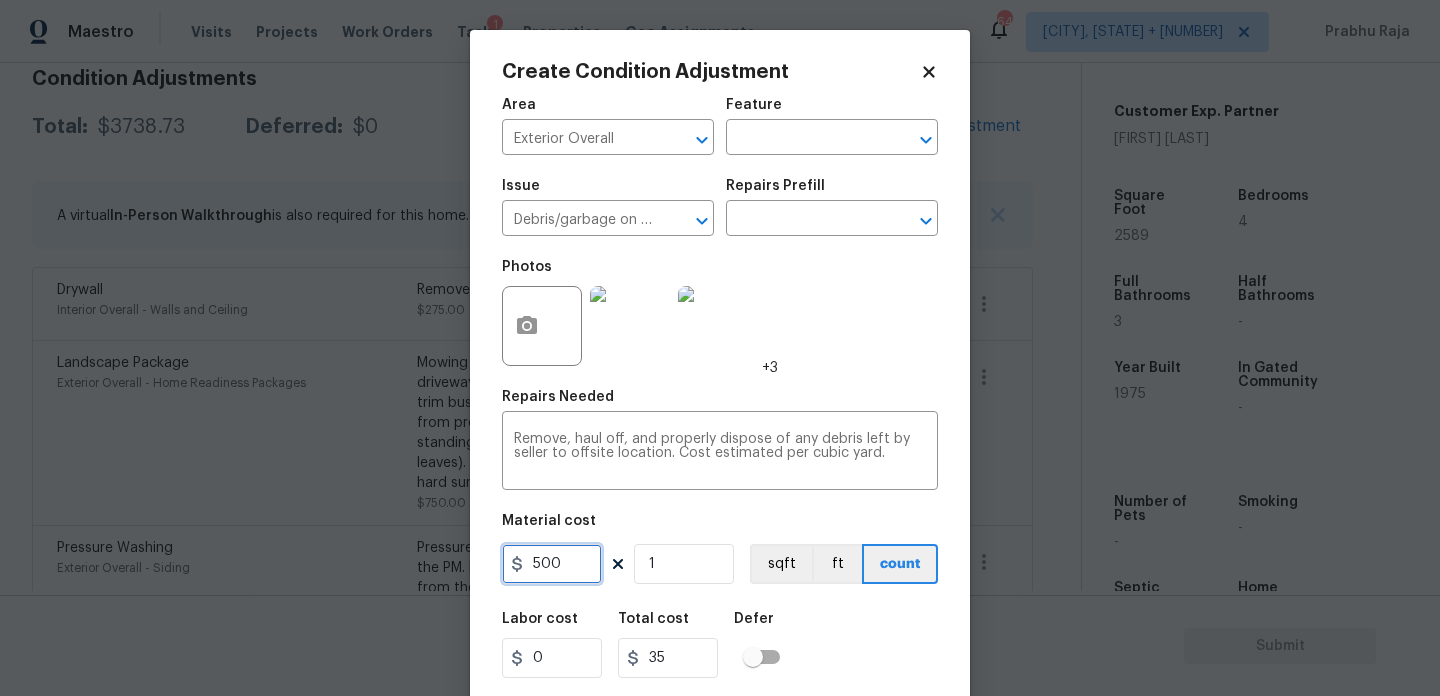 type on "500" 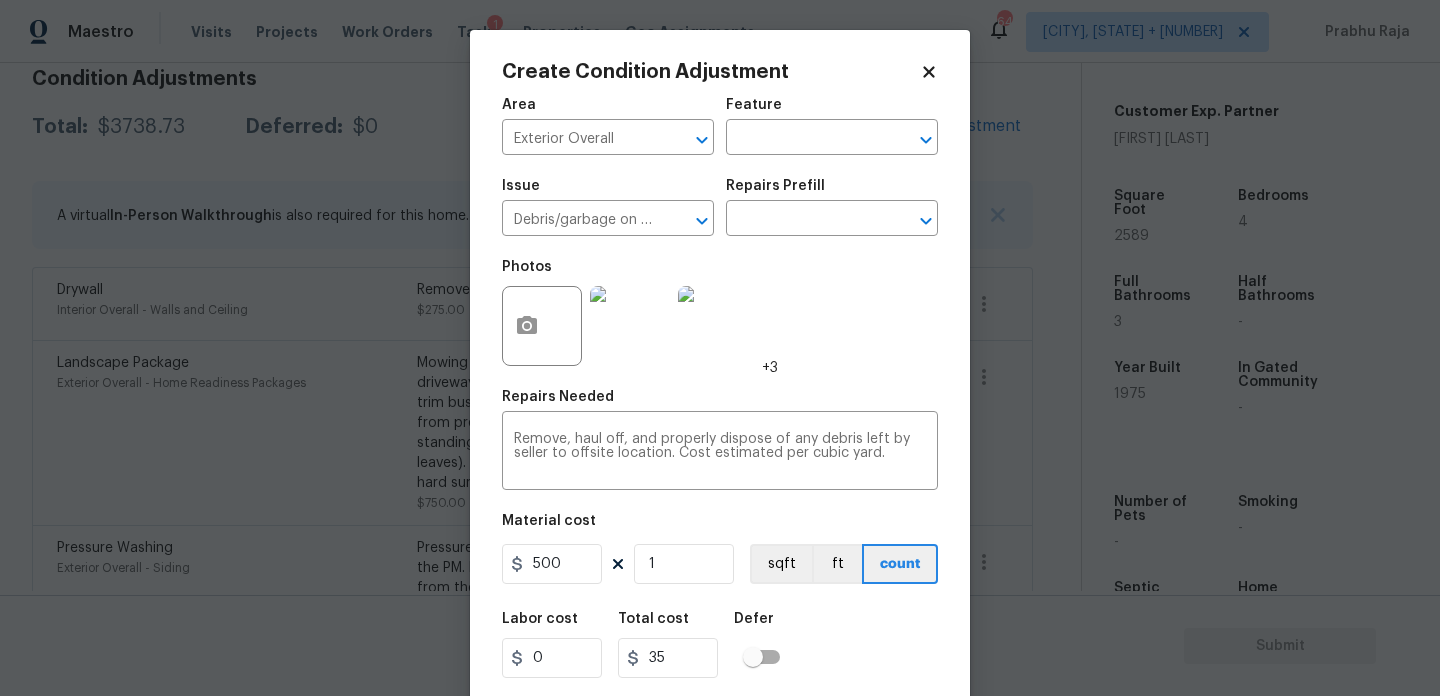 type on "500" 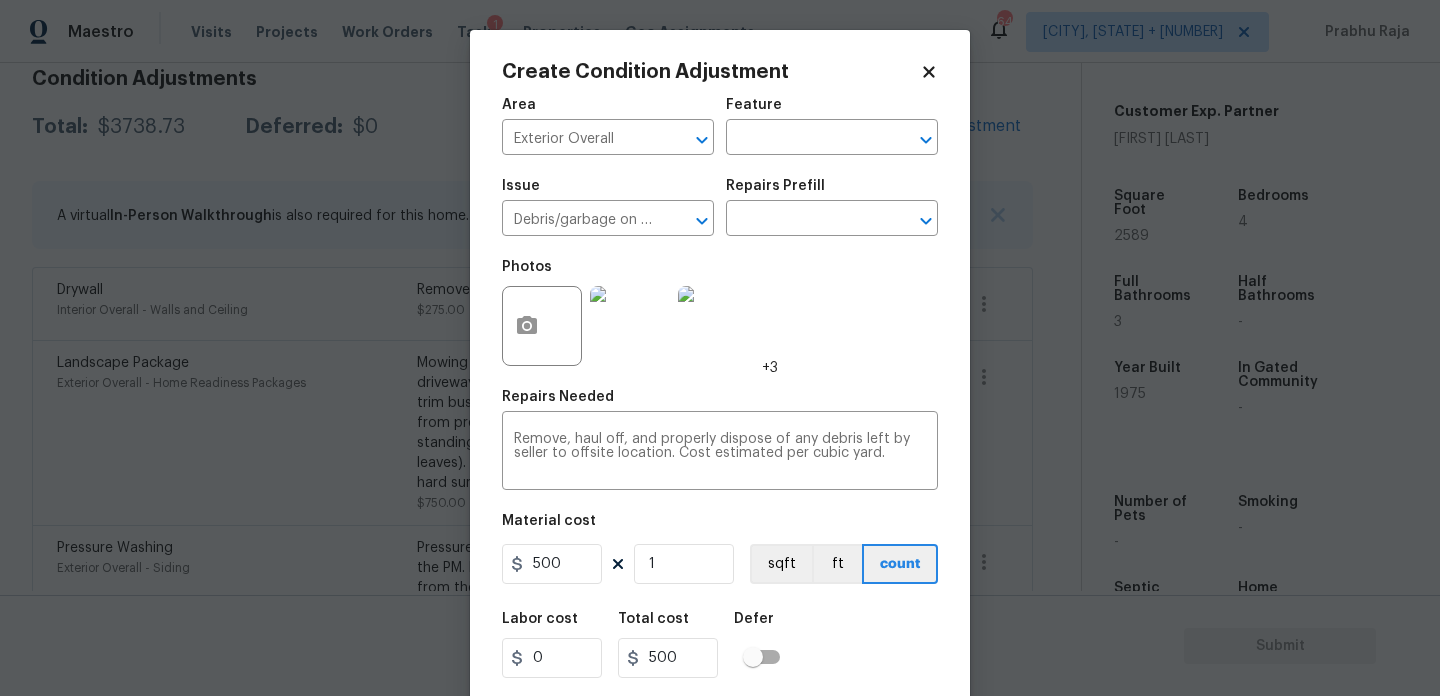 click on "Photos  +3" at bounding box center (720, 313) 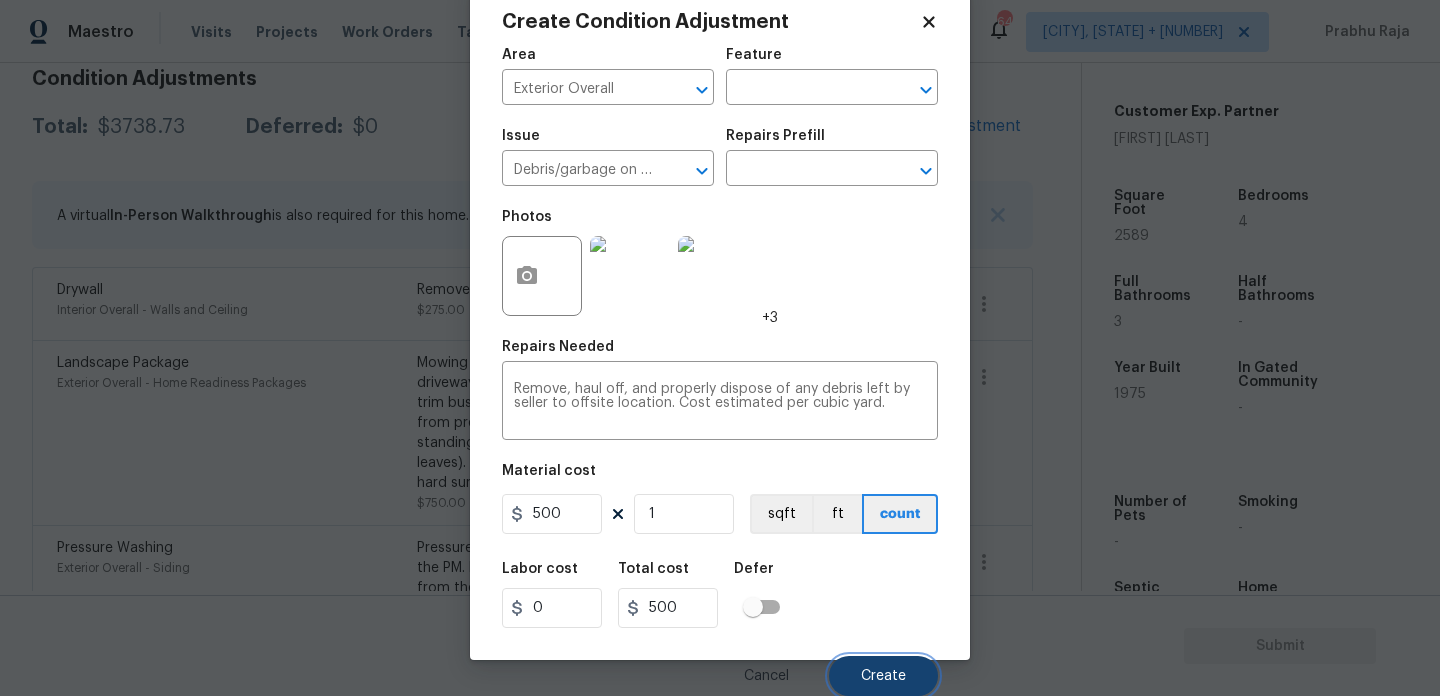 click on "Create" at bounding box center [883, 676] 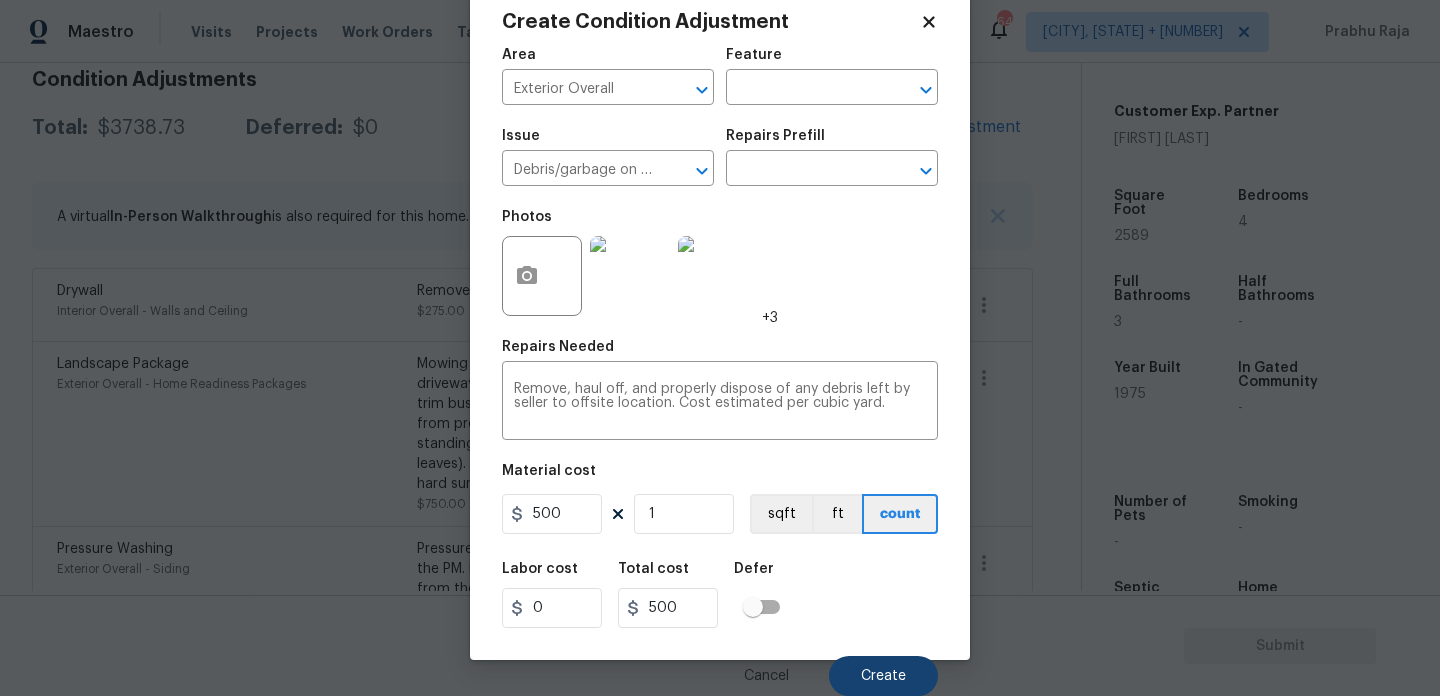 scroll, scrollTop: 298, scrollLeft: 0, axis: vertical 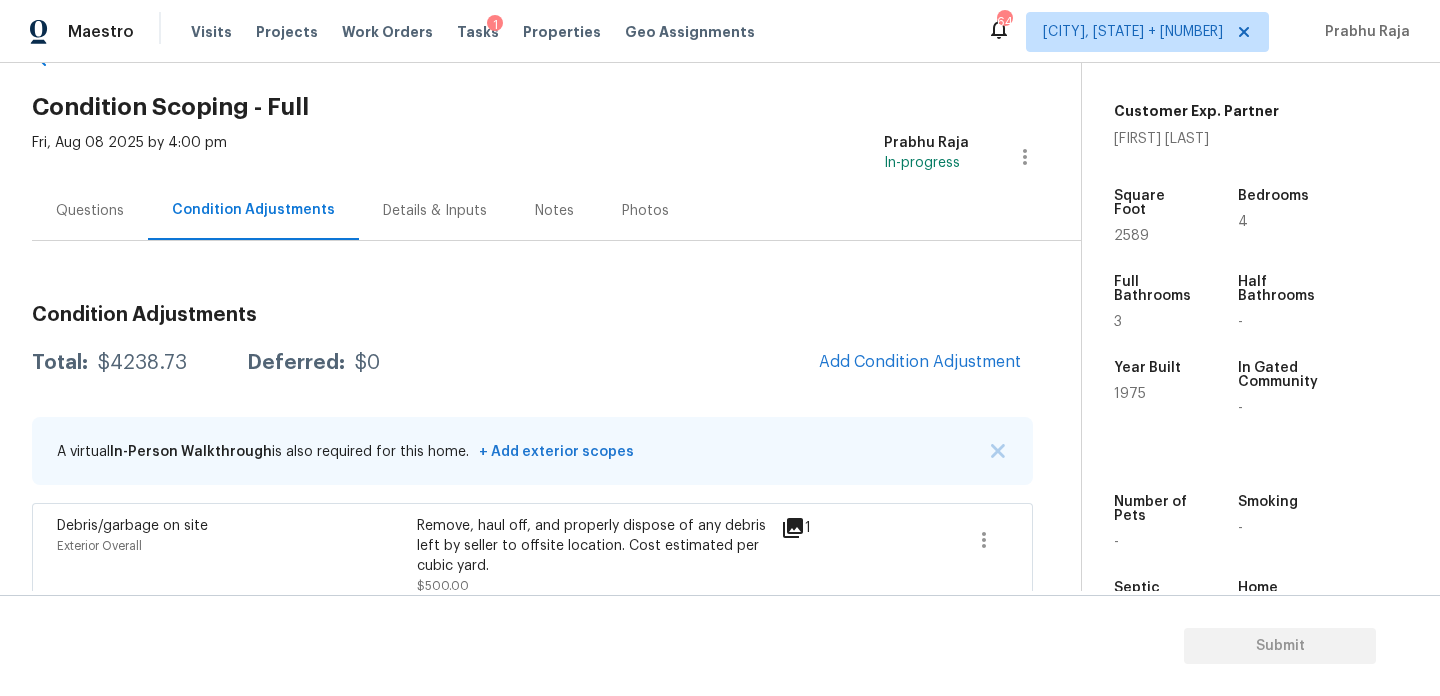 click on "Questions" at bounding box center [90, 211] 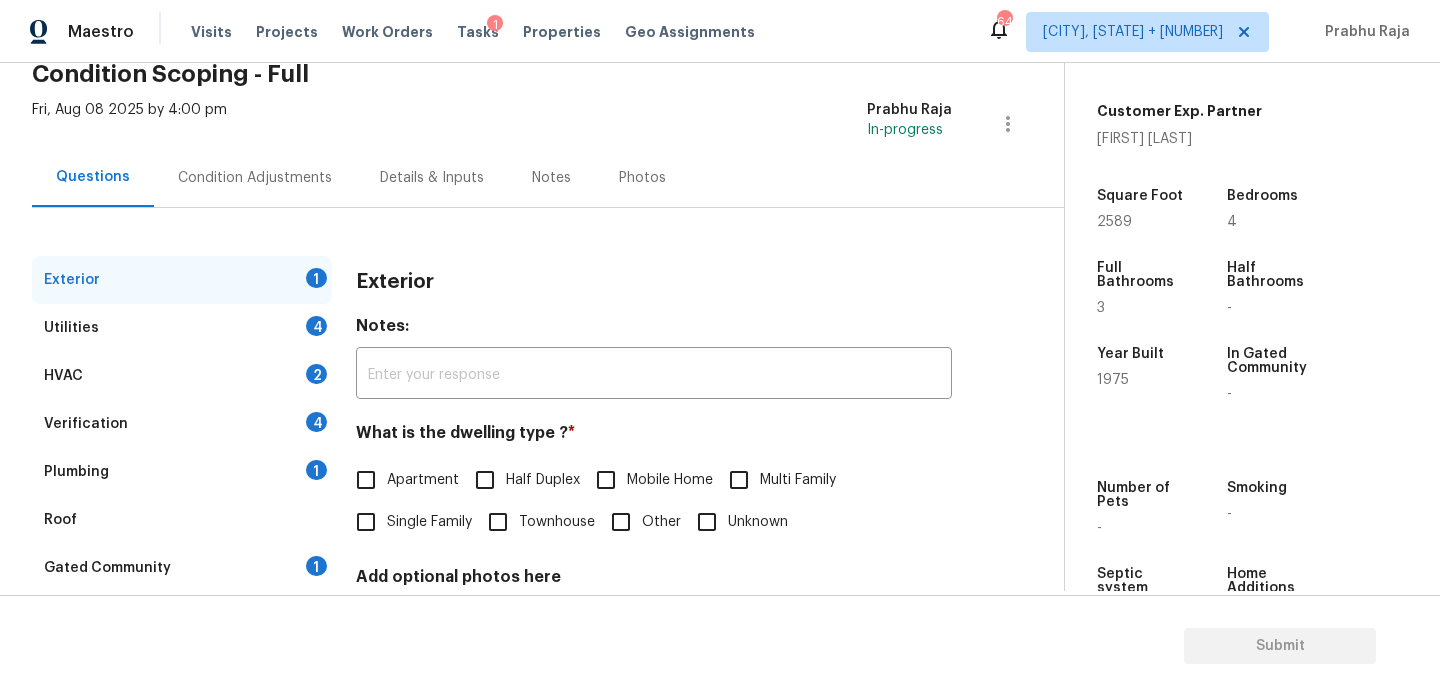 scroll, scrollTop: 70, scrollLeft: 0, axis: vertical 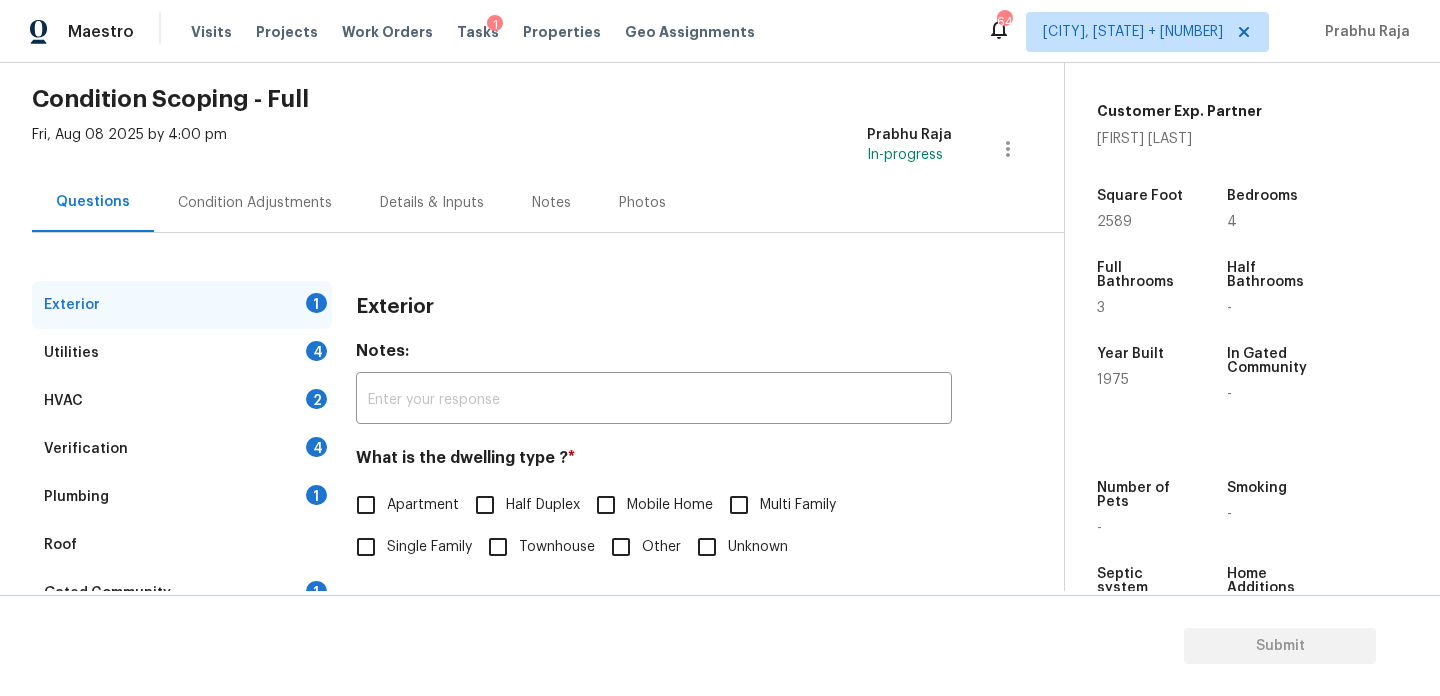 click on "Condition Adjustments" at bounding box center [255, 203] 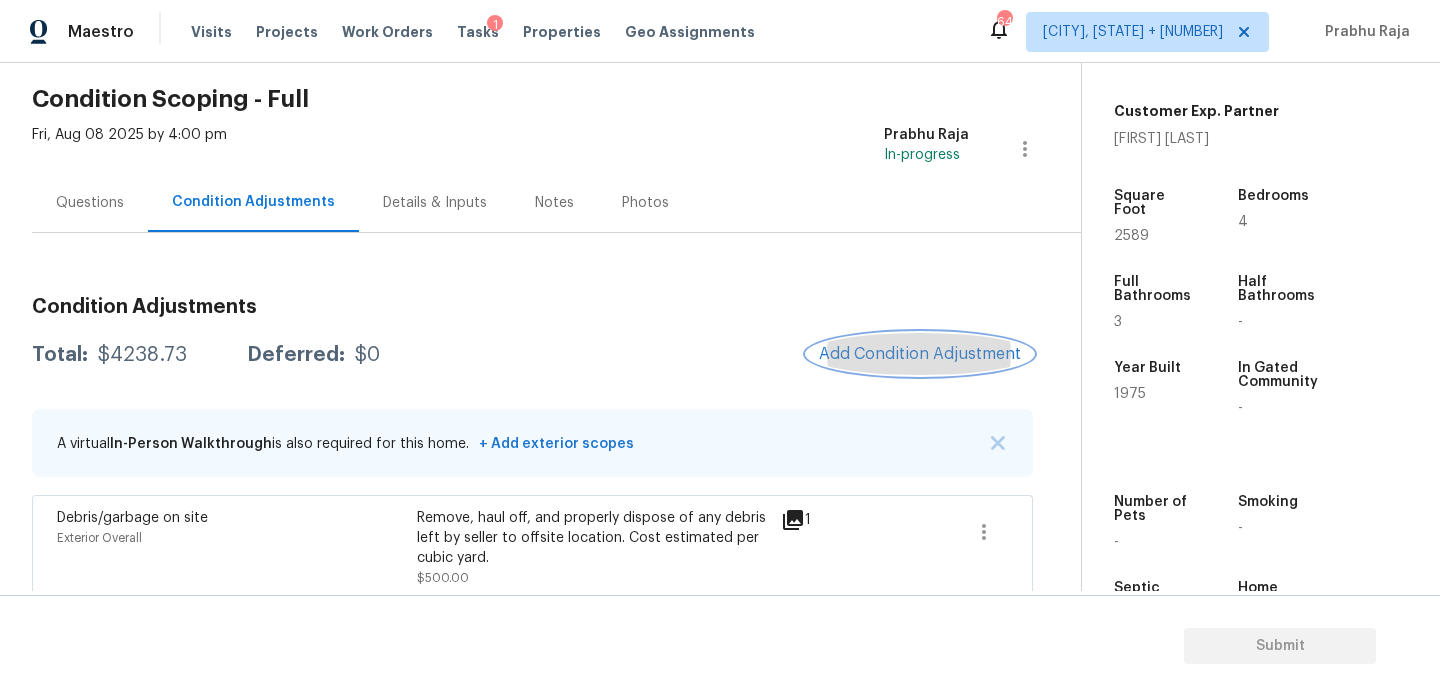 click on "Add Condition Adjustment" at bounding box center [920, 354] 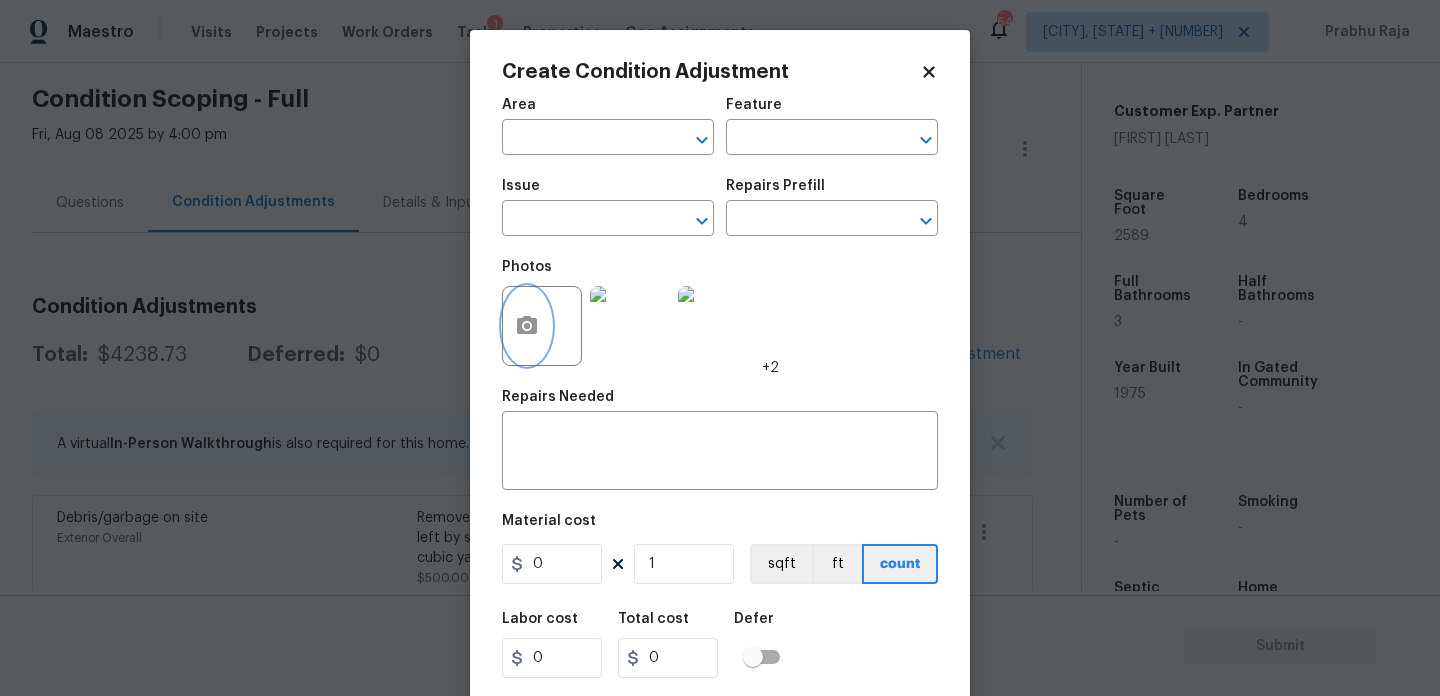 click at bounding box center (527, 326) 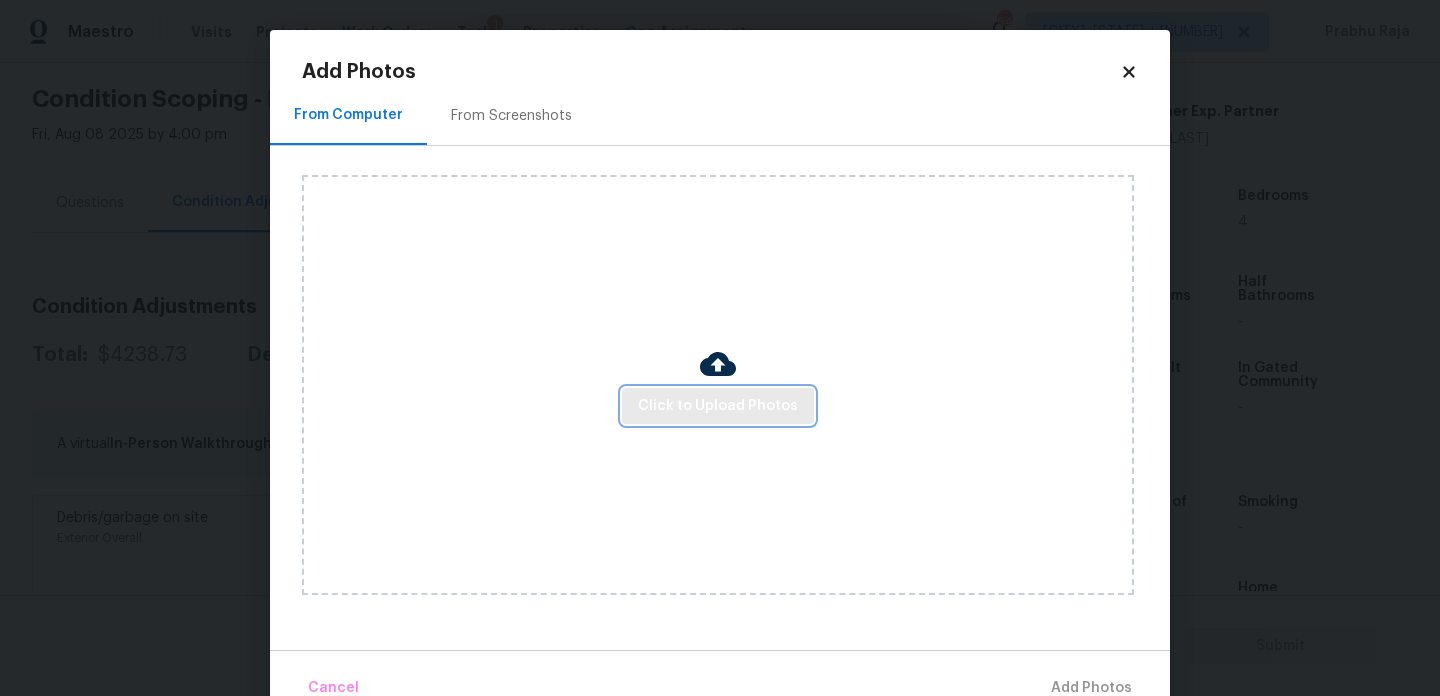 click on "Click to Upload Photos" at bounding box center [718, 406] 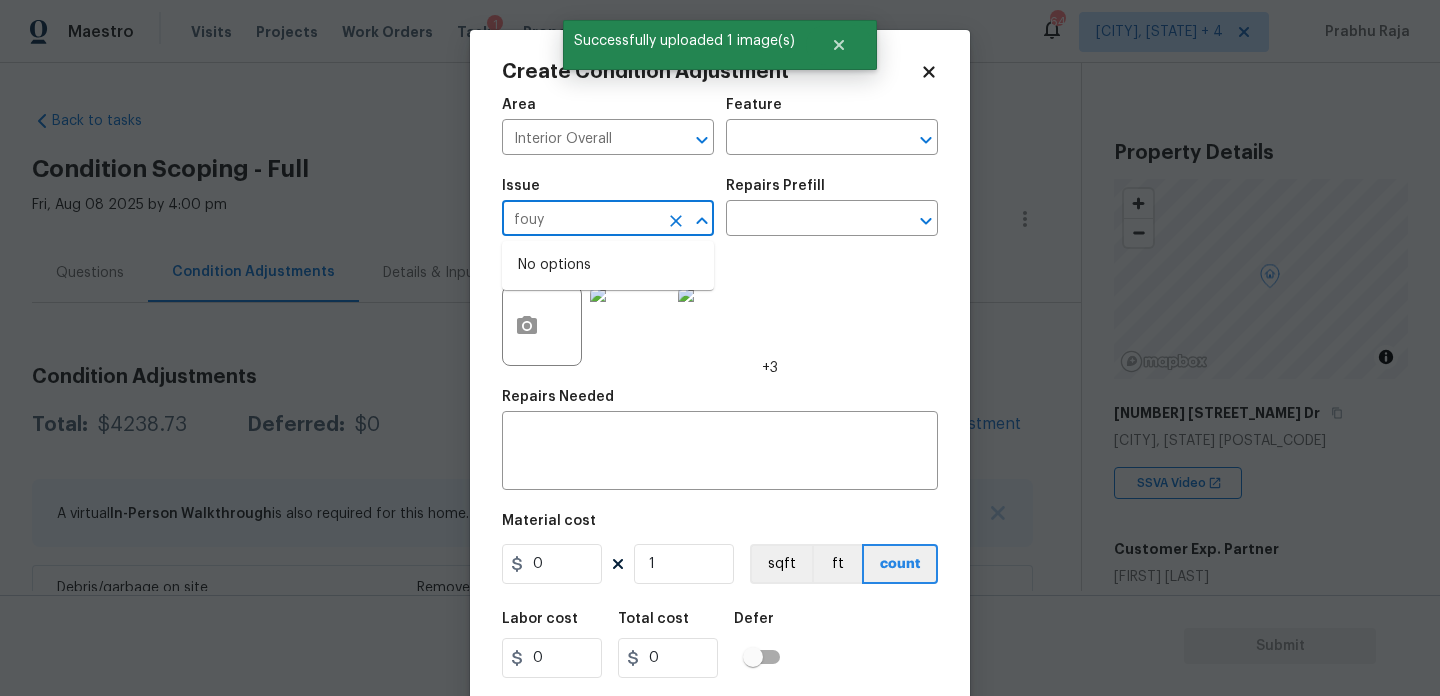 scroll, scrollTop: 0, scrollLeft: 0, axis: both 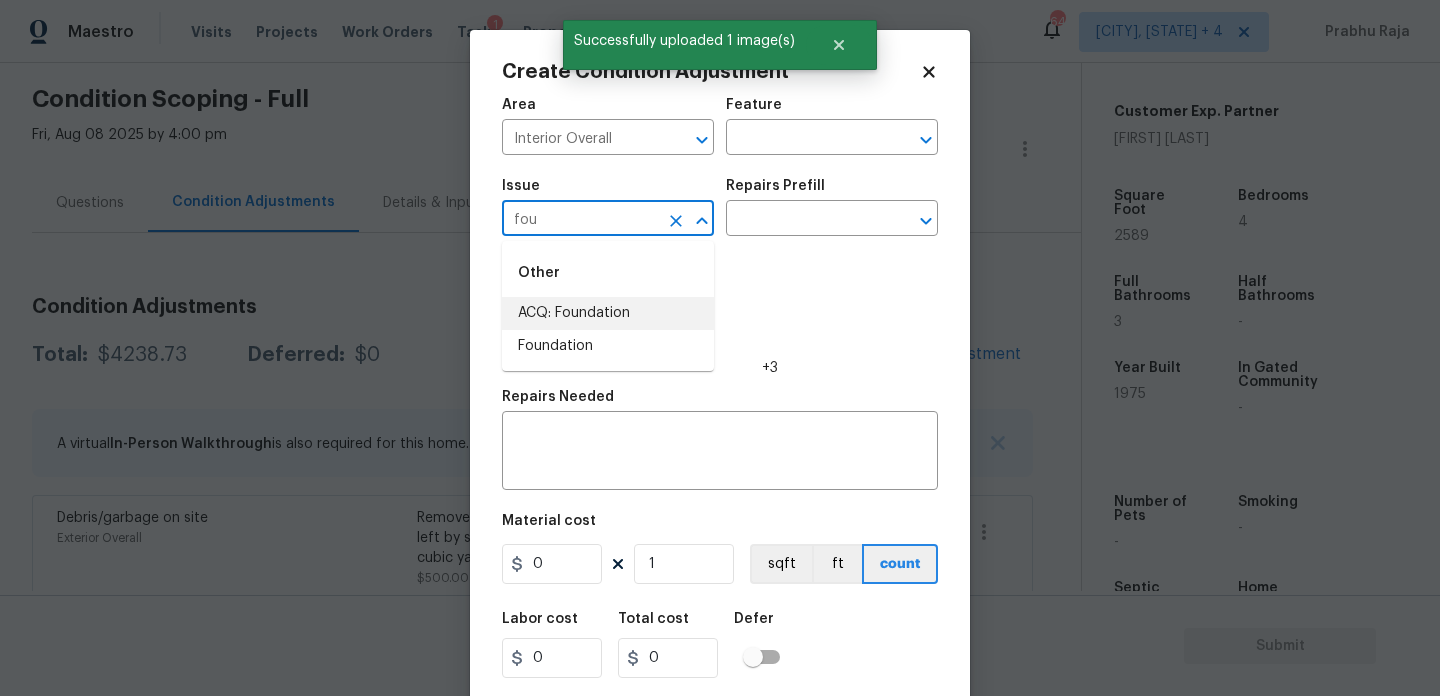click on "ACQ: Foundation" at bounding box center [608, 313] 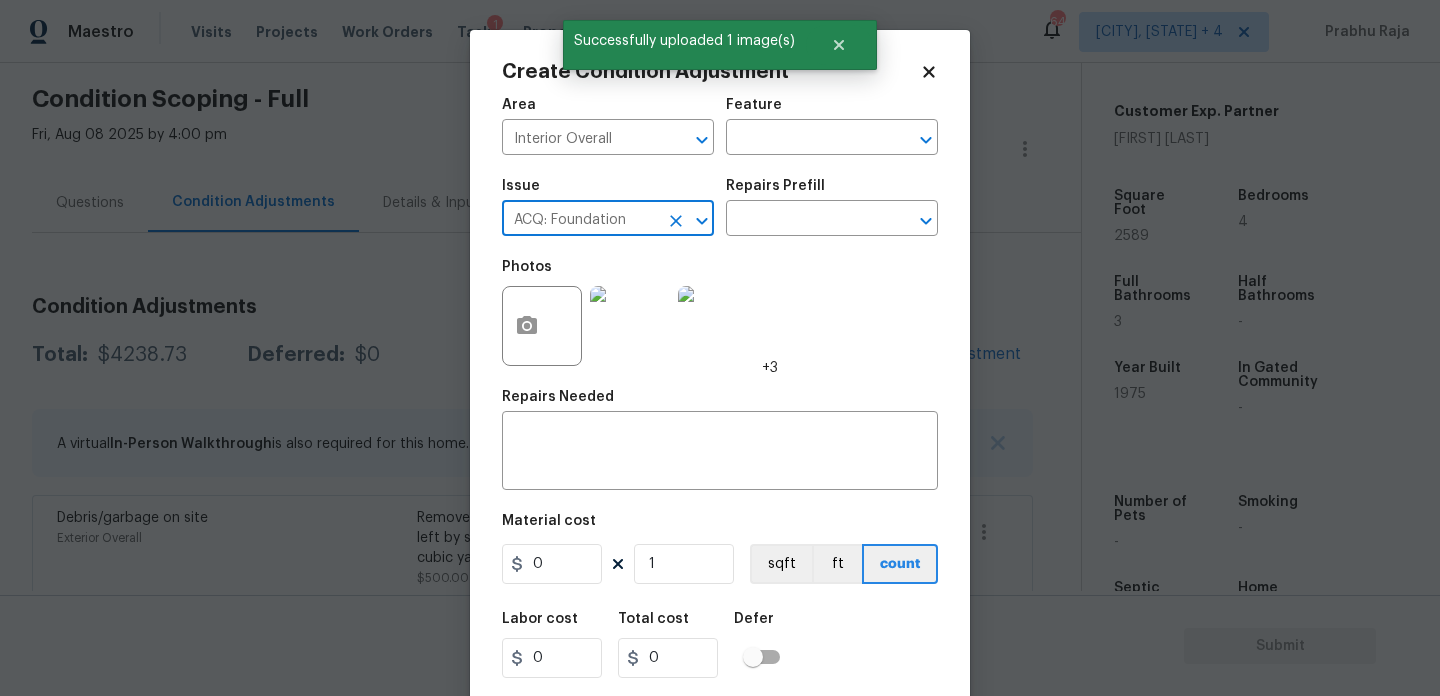 type on "ACQ: Foundation" 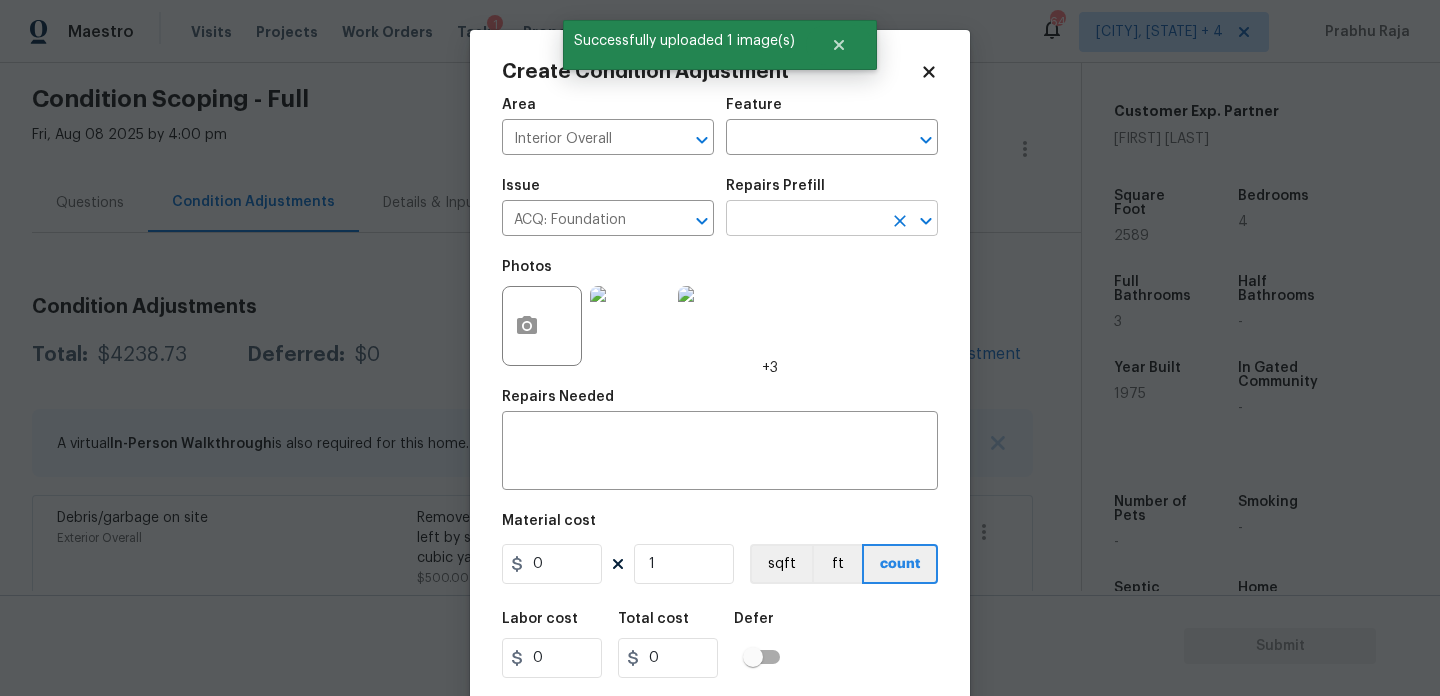 click at bounding box center [804, 220] 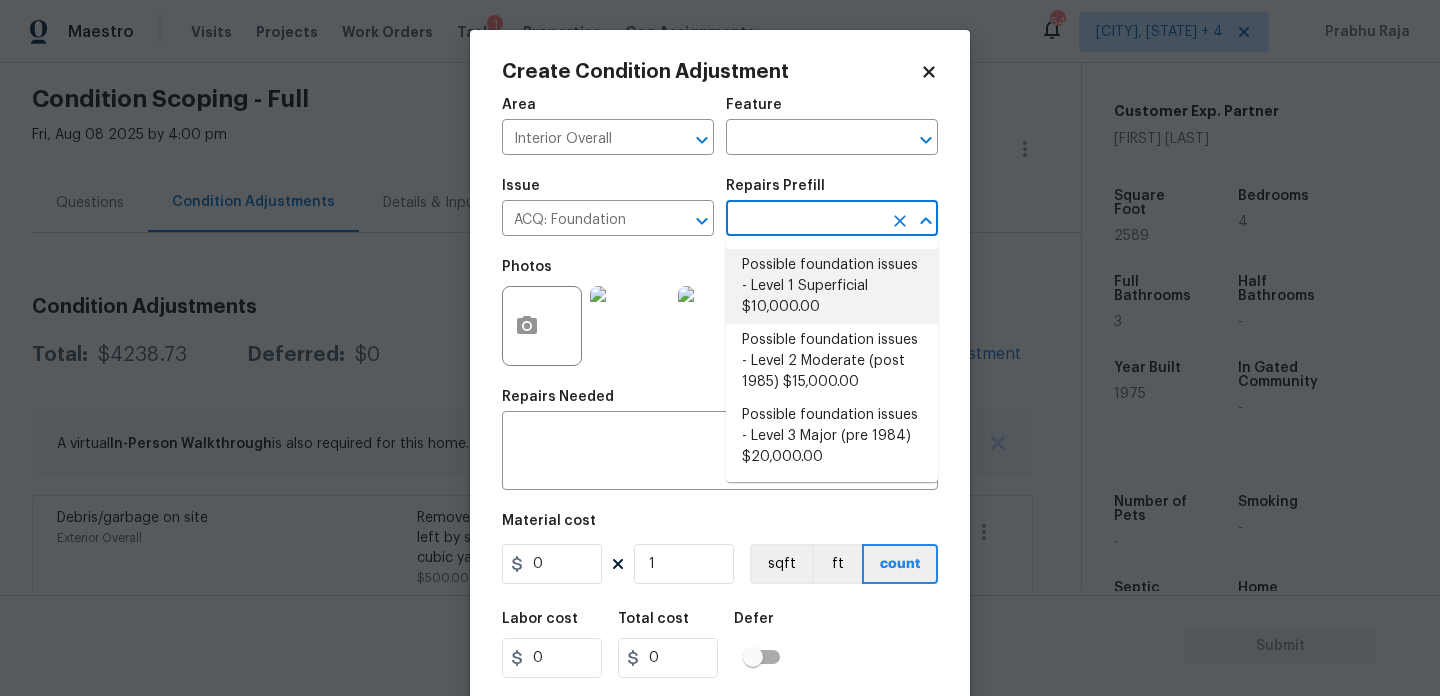 click on "Possible foundation issues - Level 1 Superficial $10,000.00" at bounding box center (832, 286) 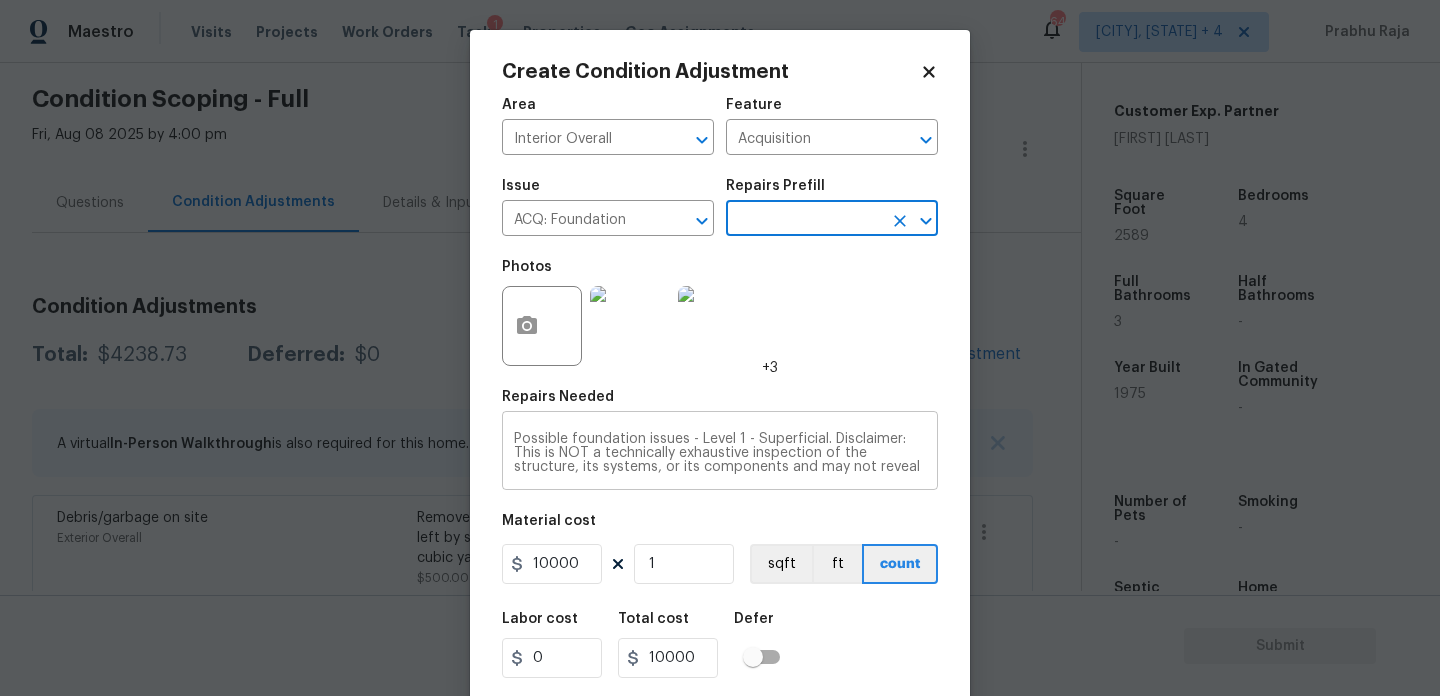 scroll, scrollTop: 51, scrollLeft: 0, axis: vertical 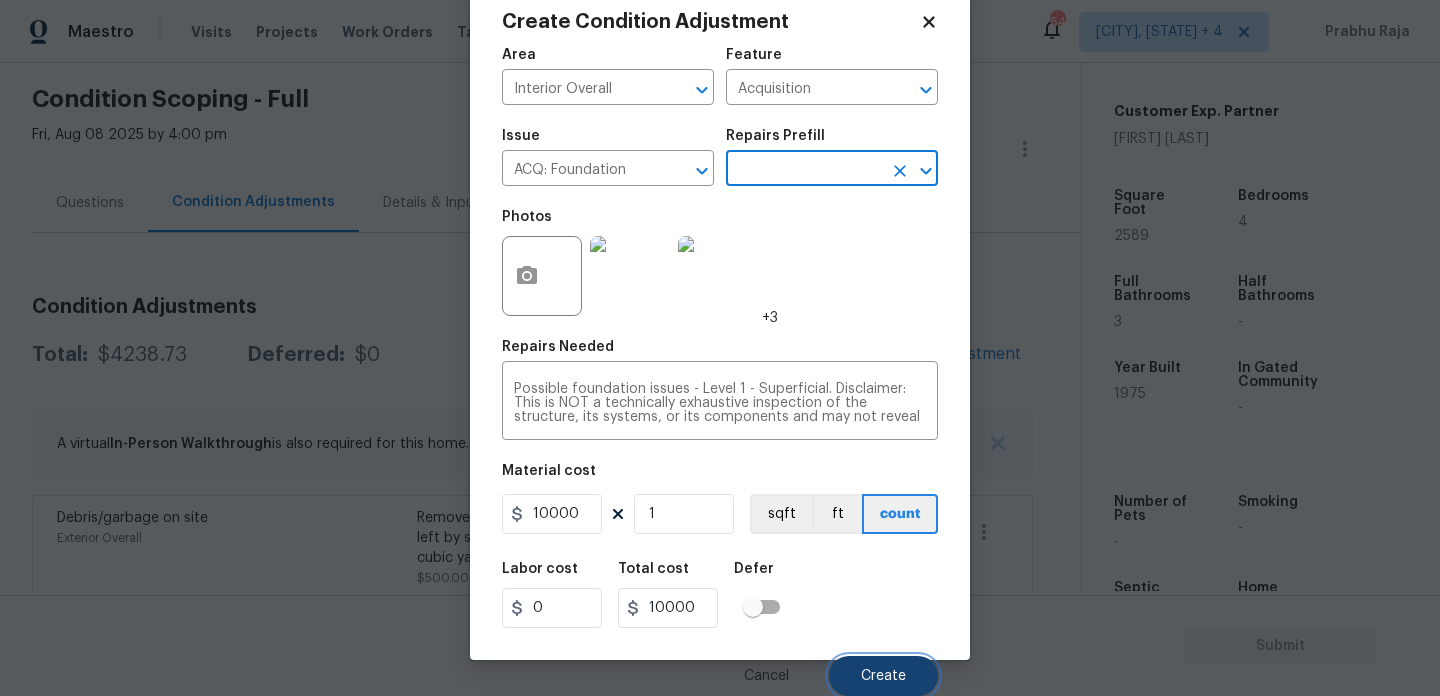 click on "Create" at bounding box center (883, 676) 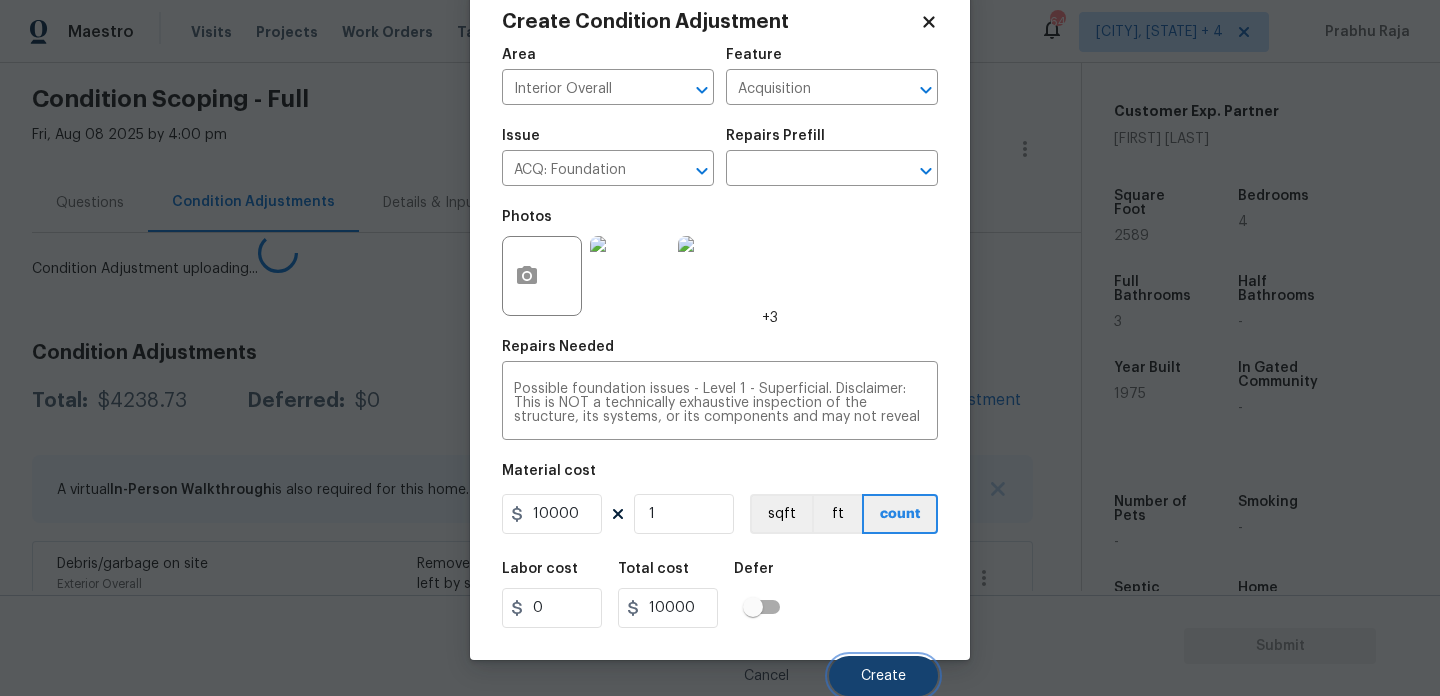 type 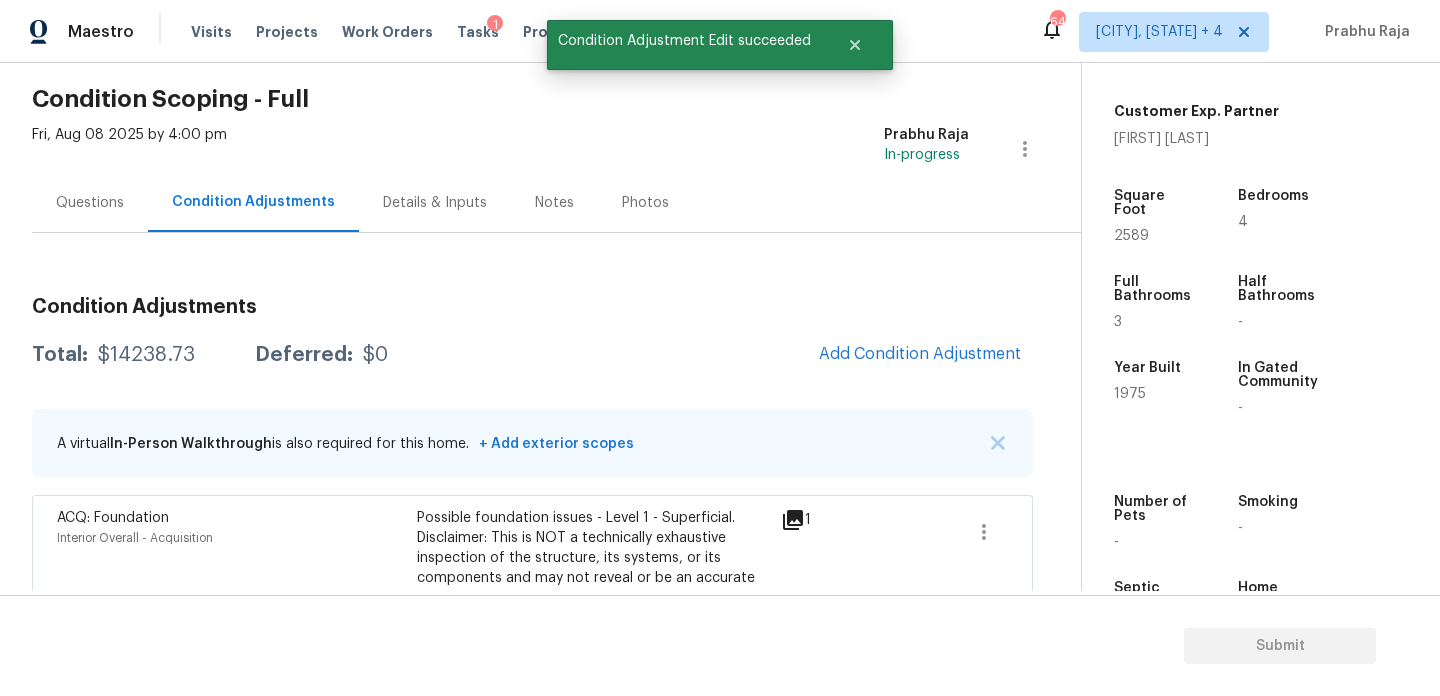scroll, scrollTop: 0, scrollLeft: 0, axis: both 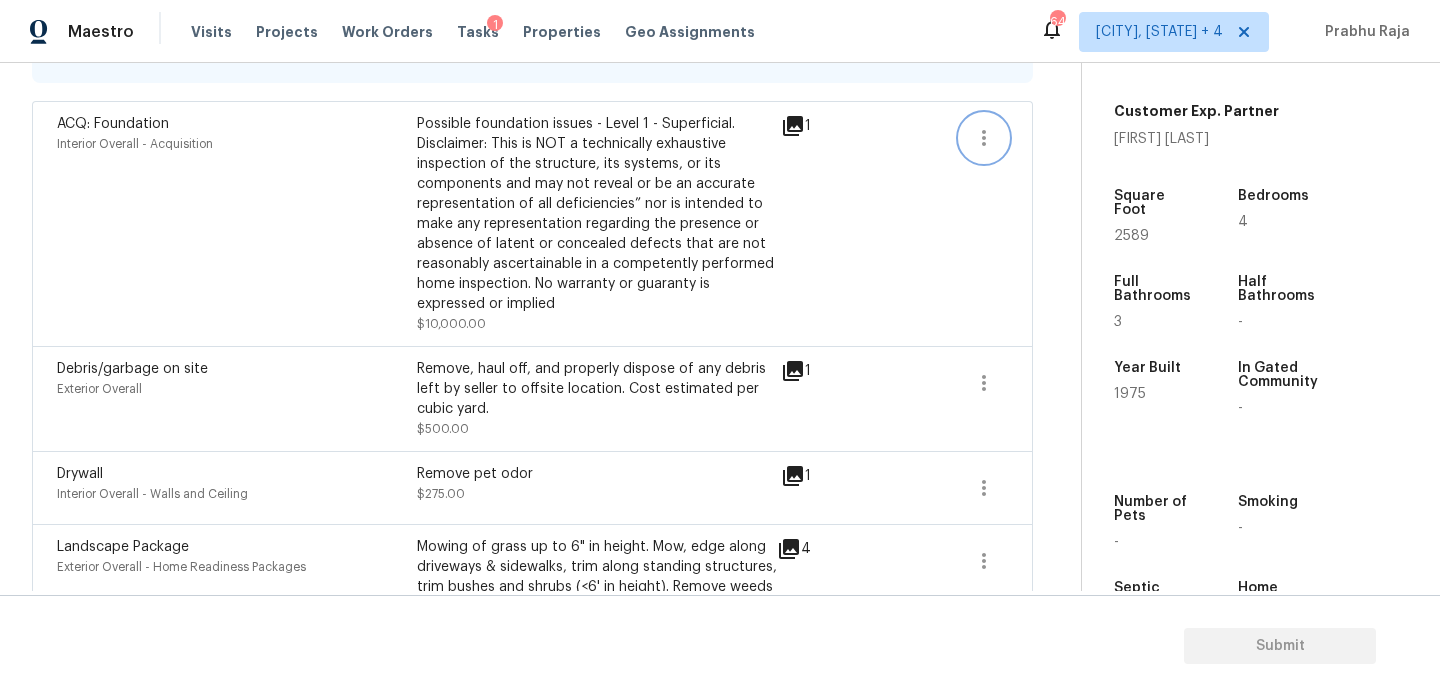 click 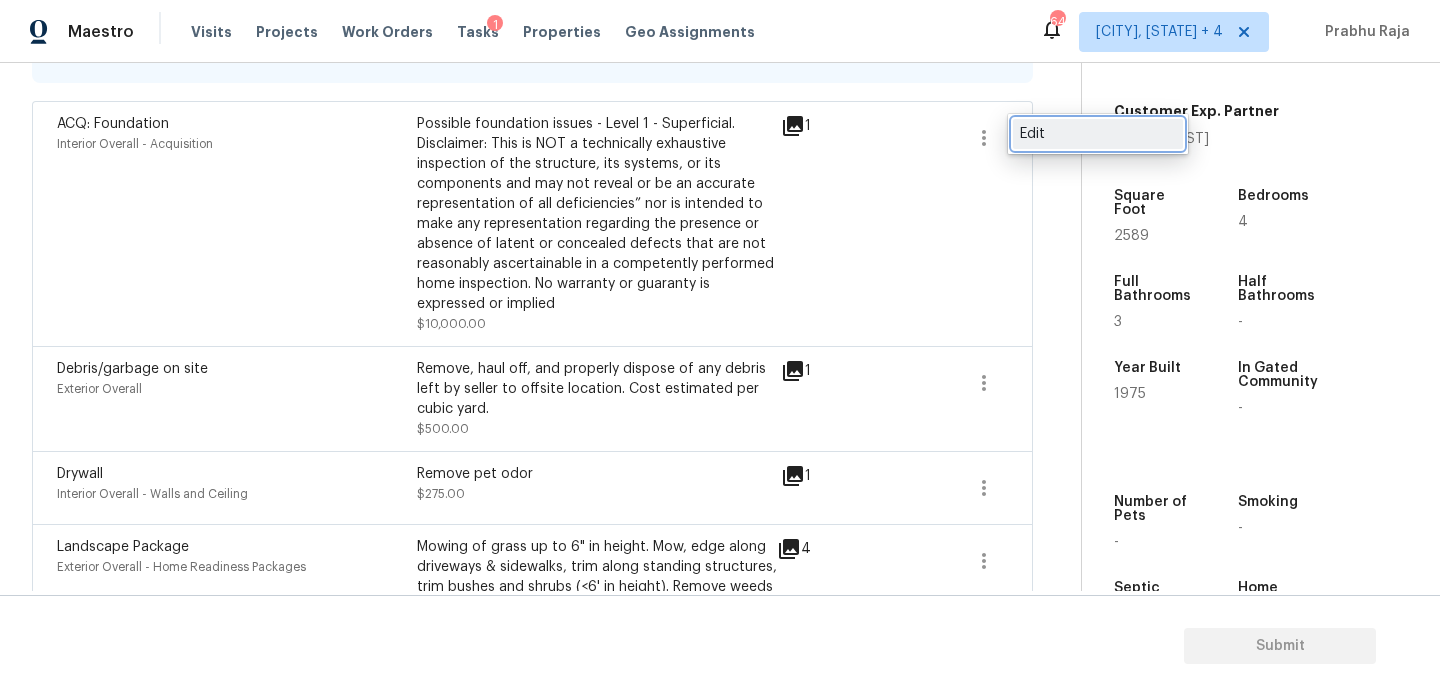 click on "Edit" at bounding box center (1098, 134) 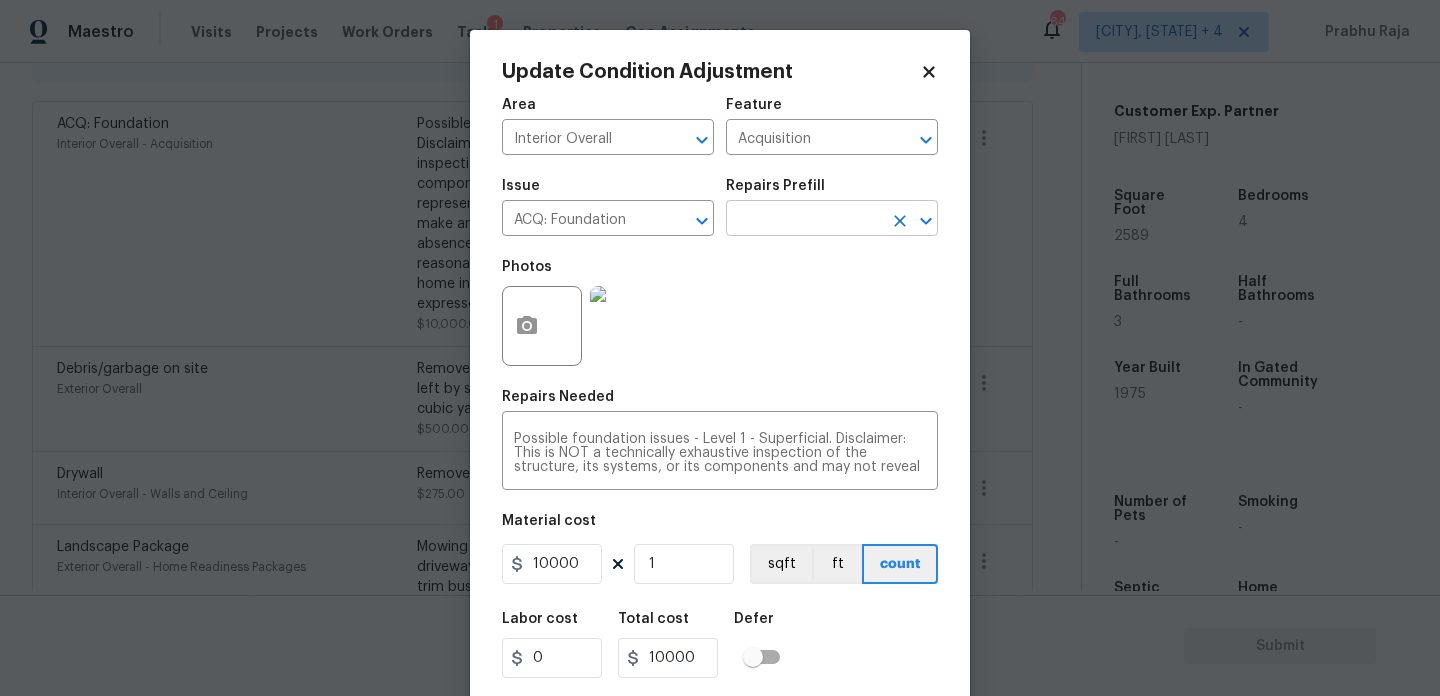 click at bounding box center (804, 220) 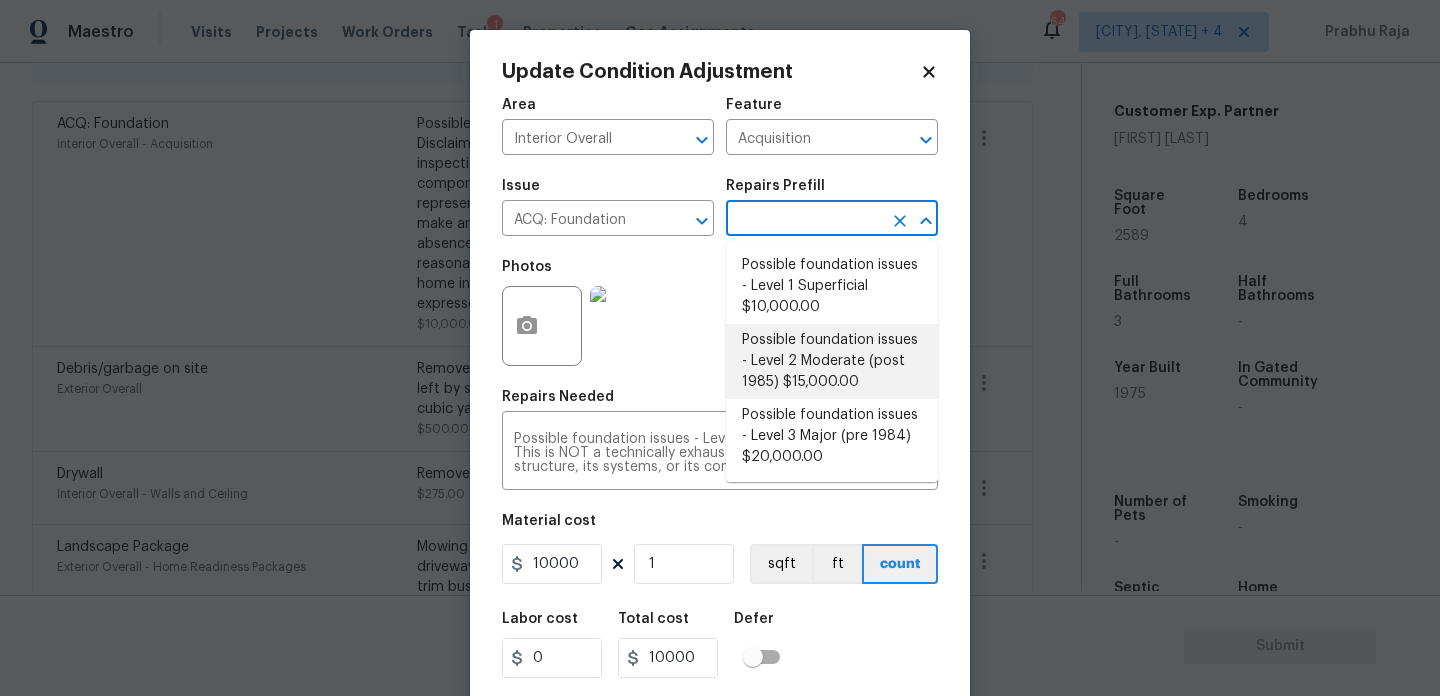 click on "Possible foundation issues - Level 2 Moderate (post 1985) $15,000.00" at bounding box center (832, 361) 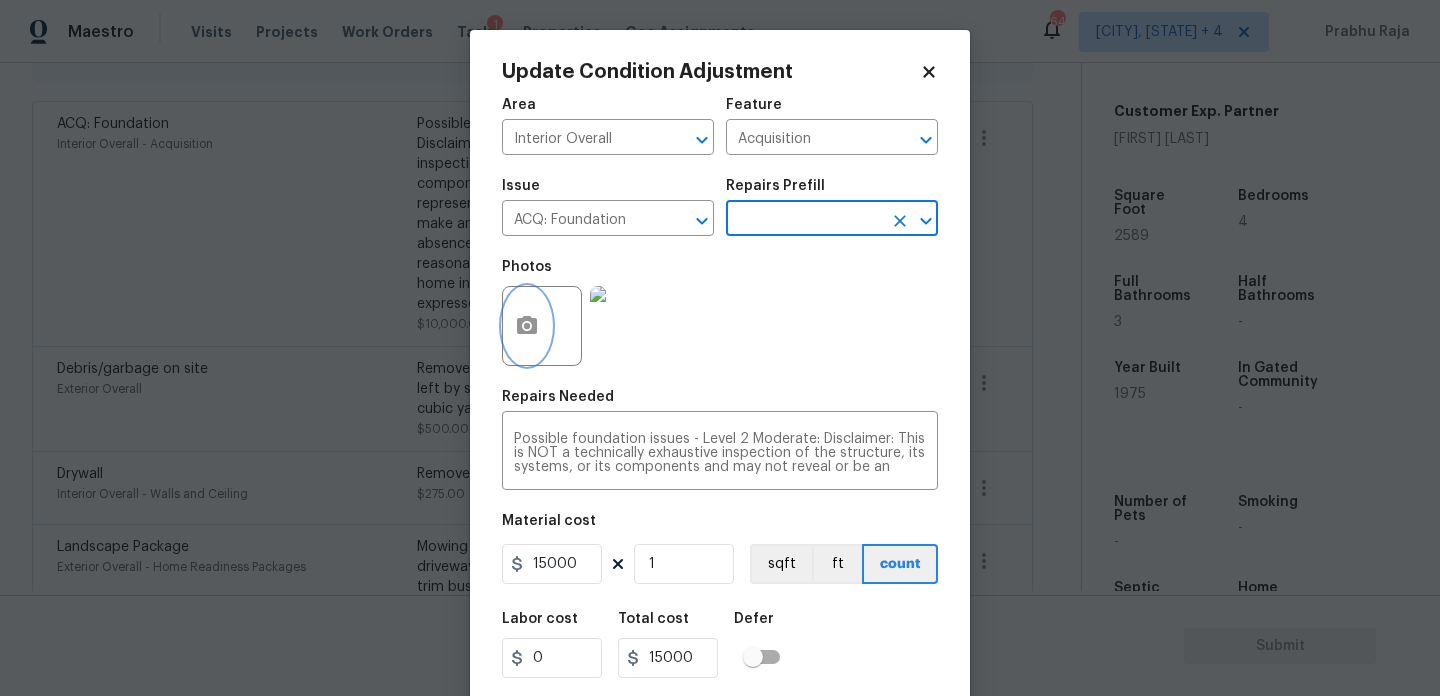 click 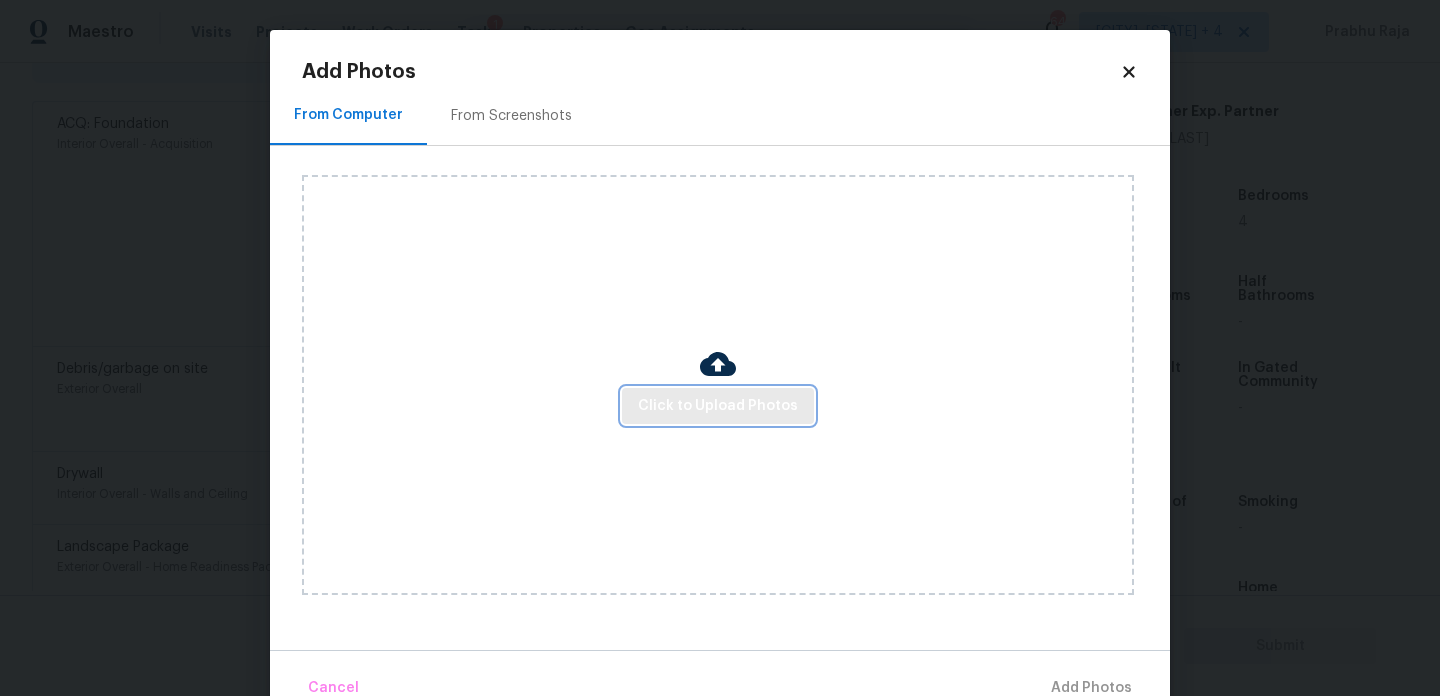 click on "Click to Upload Photos" at bounding box center [718, 406] 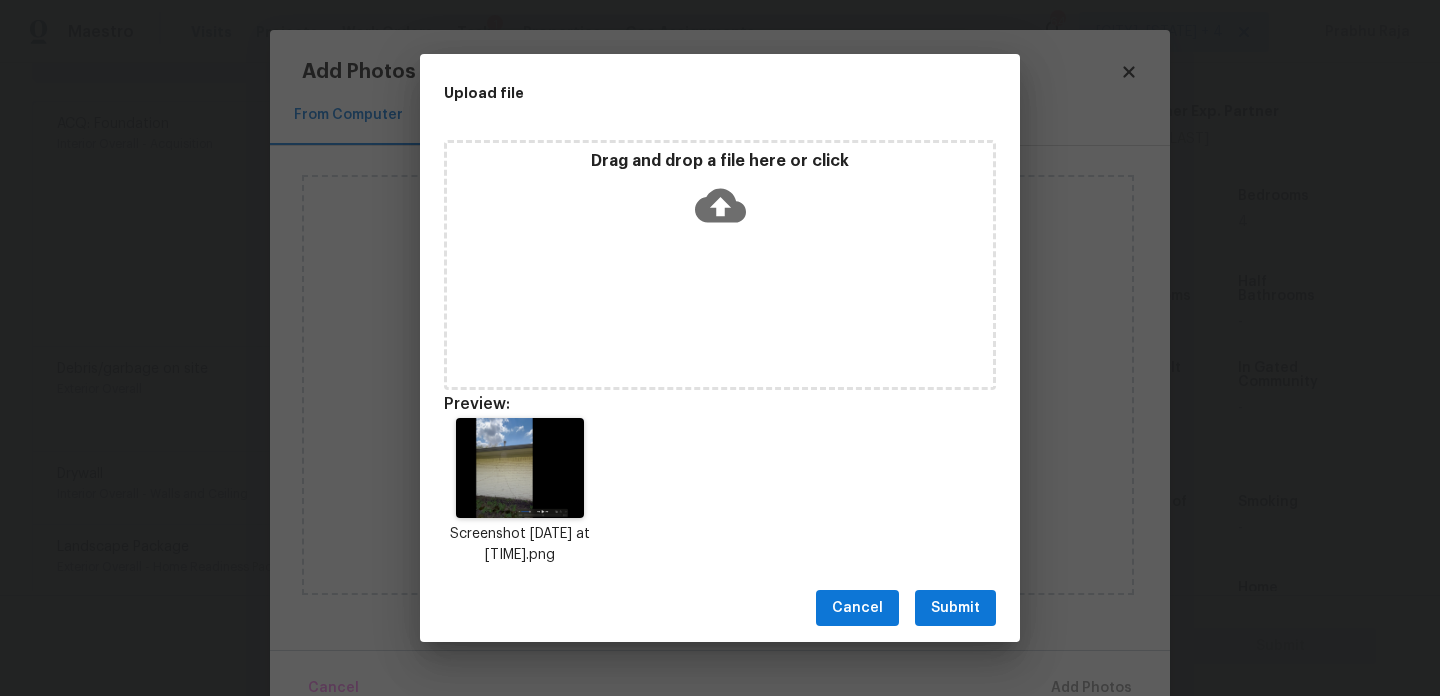 click on "Submit" at bounding box center [955, 608] 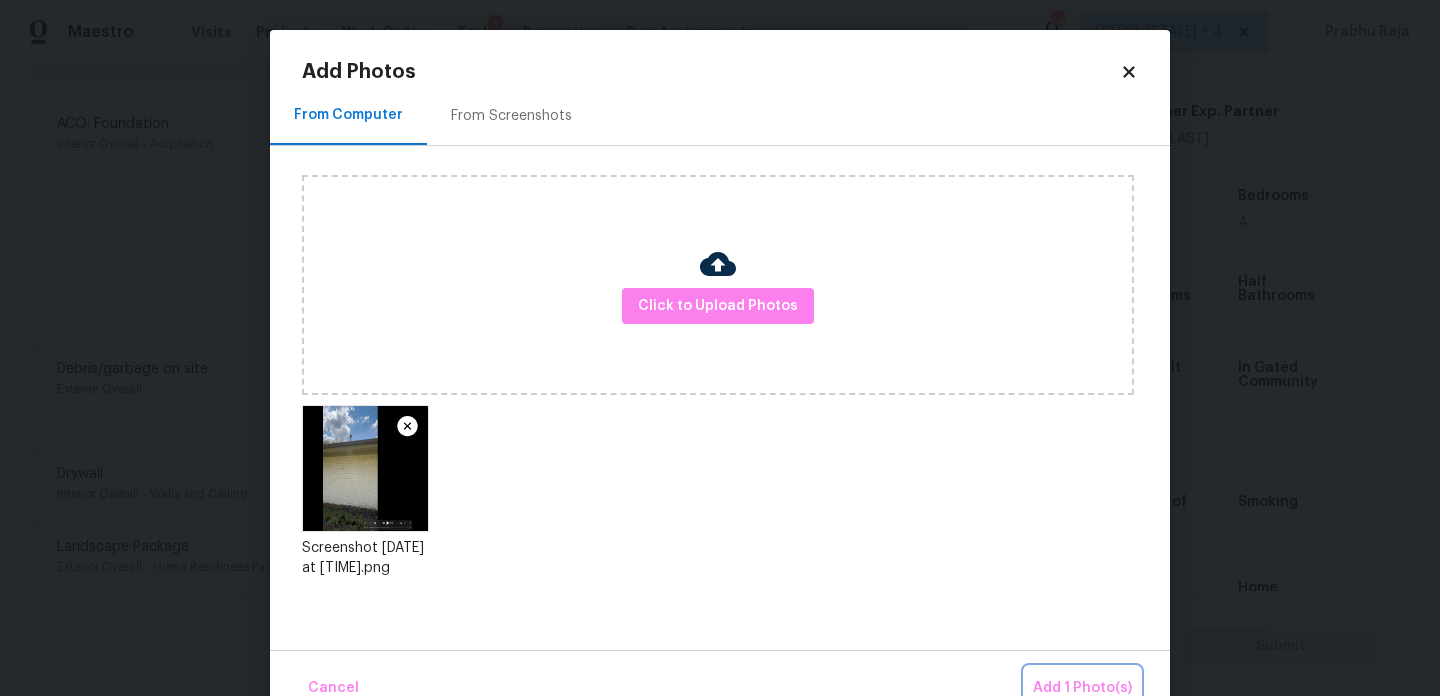 click on "Add 1 Photo(s)" at bounding box center [1082, 688] 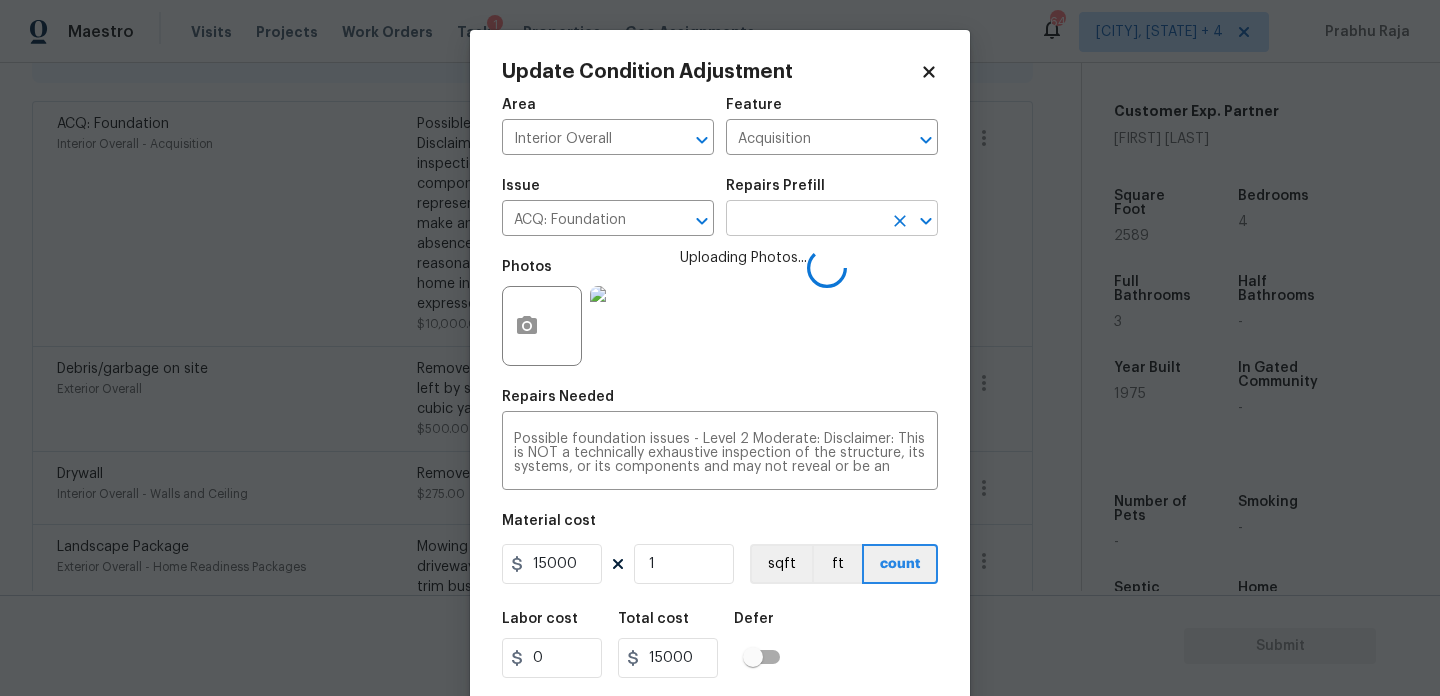 click at bounding box center [804, 220] 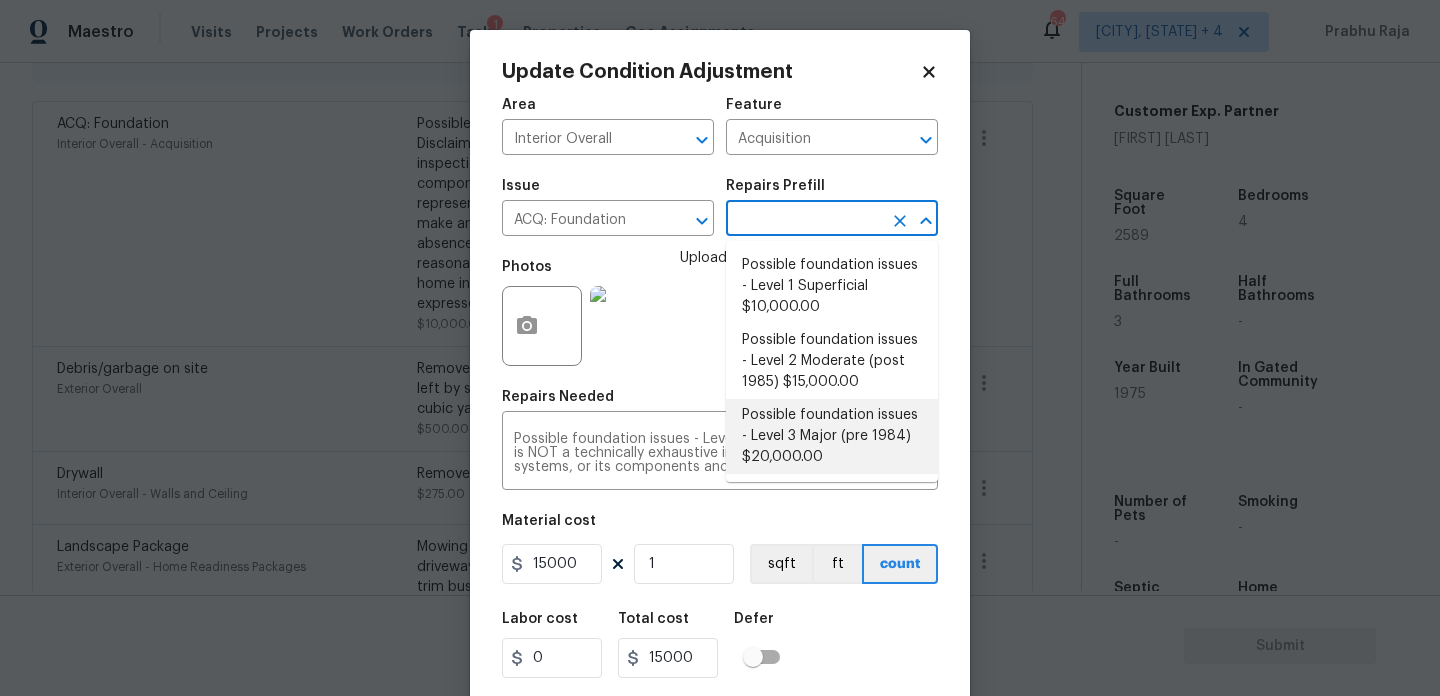 click on "Possible foundation issues - Level 3 Major (pre 1984) $20,000.00" at bounding box center (832, 436) 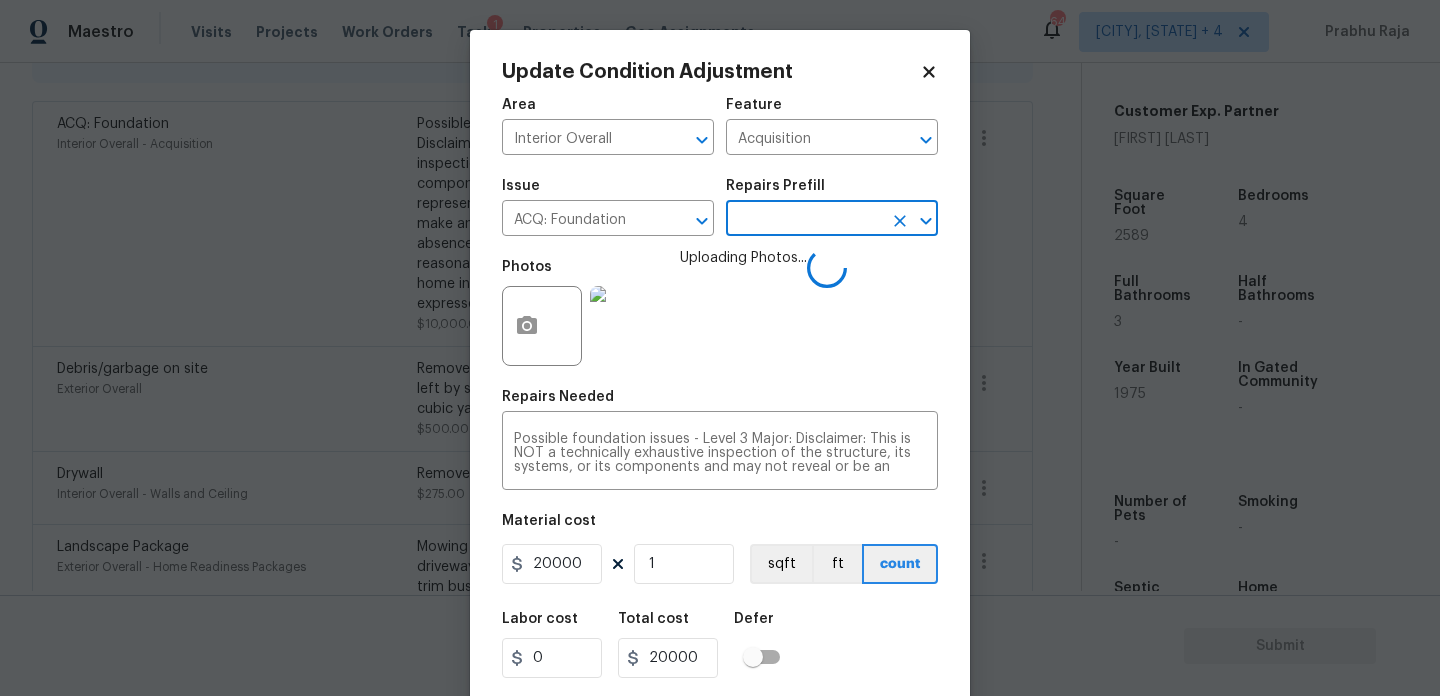 click at bounding box center (804, 220) 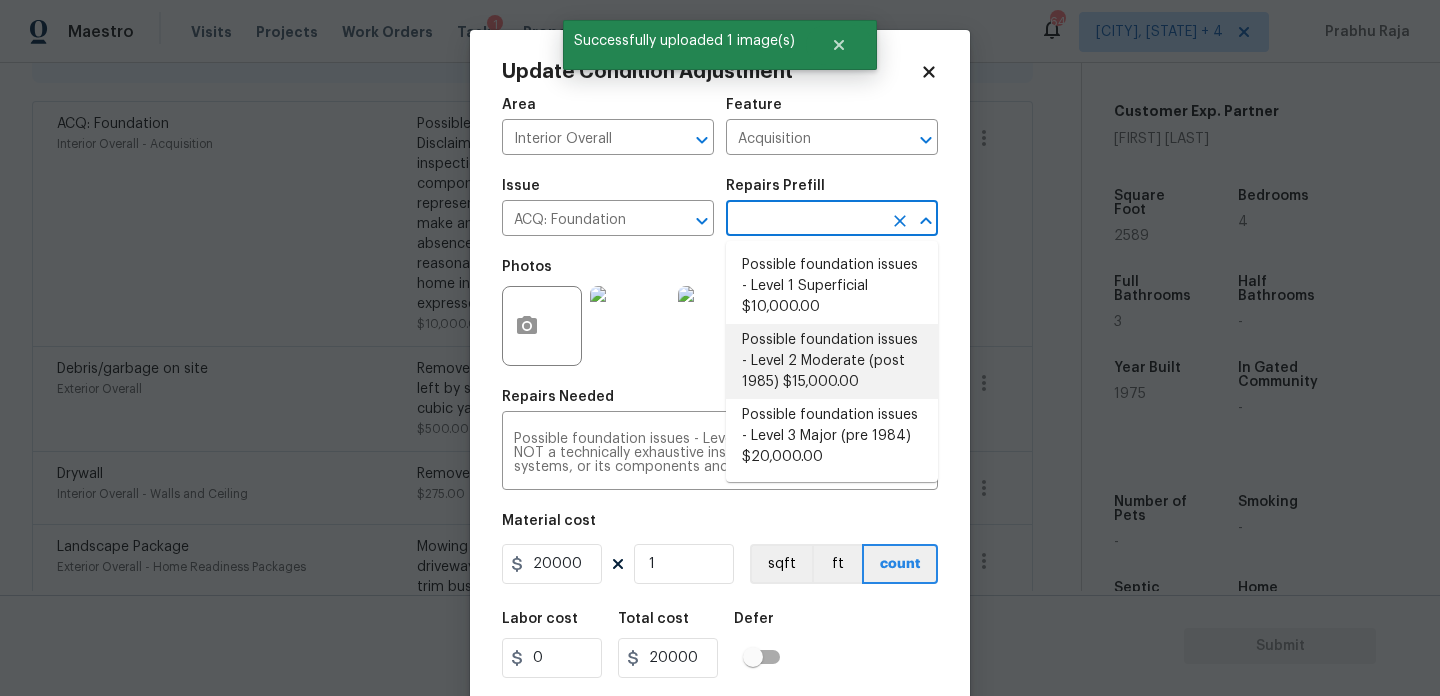 click on "Possible foundation issues - Level 2 Moderate (post 1985) $15,000.00" at bounding box center [832, 361] 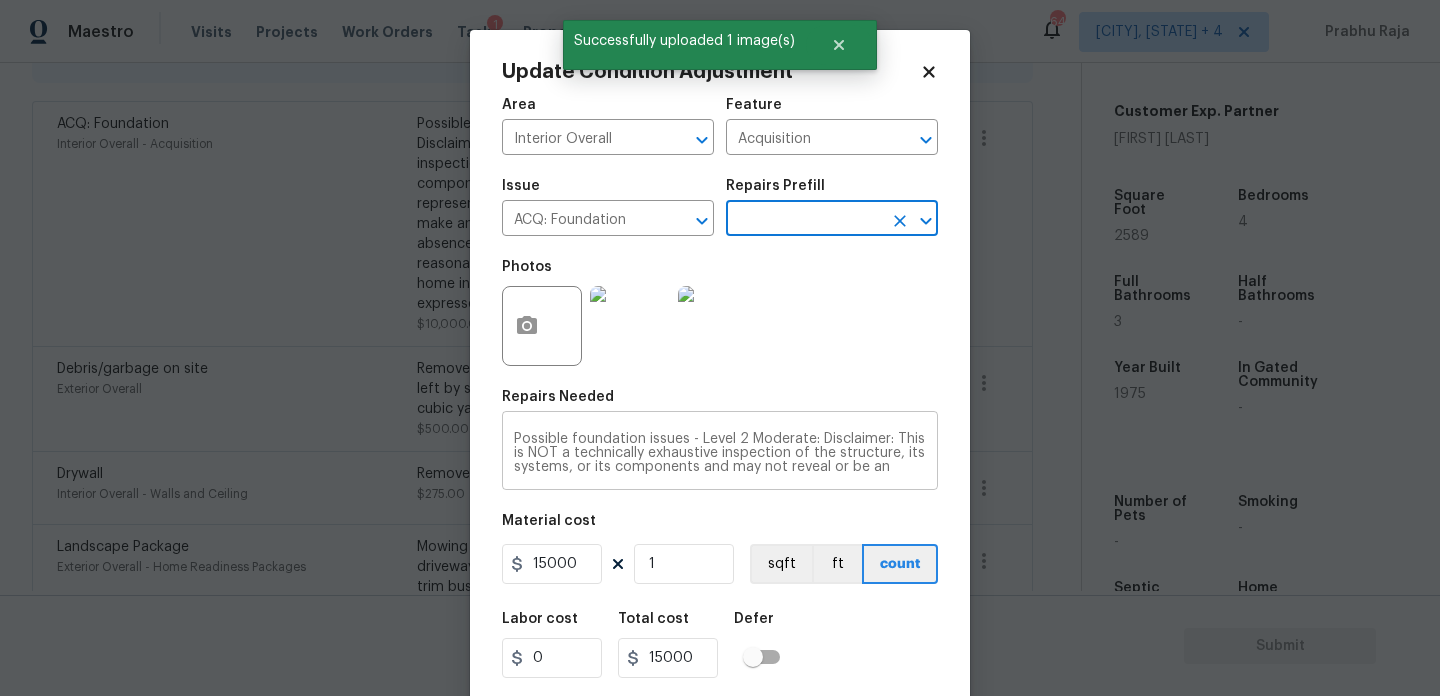 scroll, scrollTop: 70, scrollLeft: 0, axis: vertical 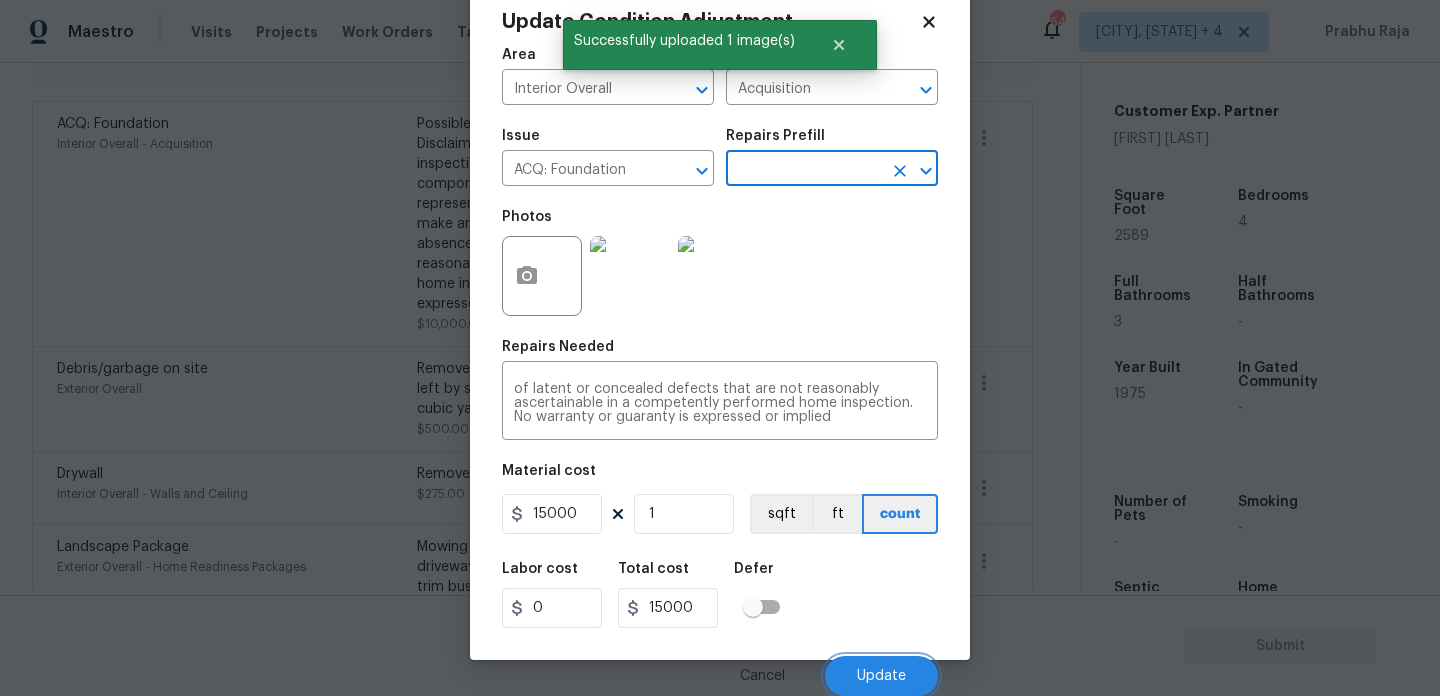 click on "Update" at bounding box center (881, 676) 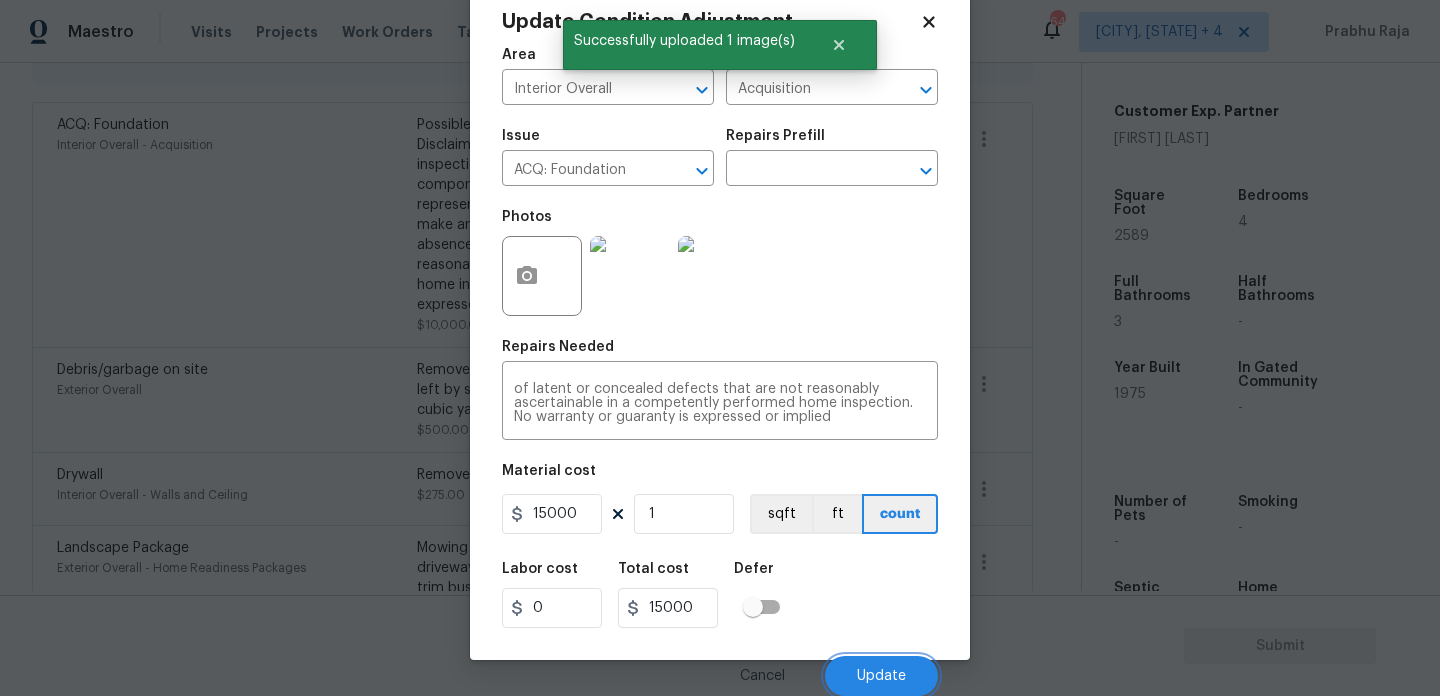 type 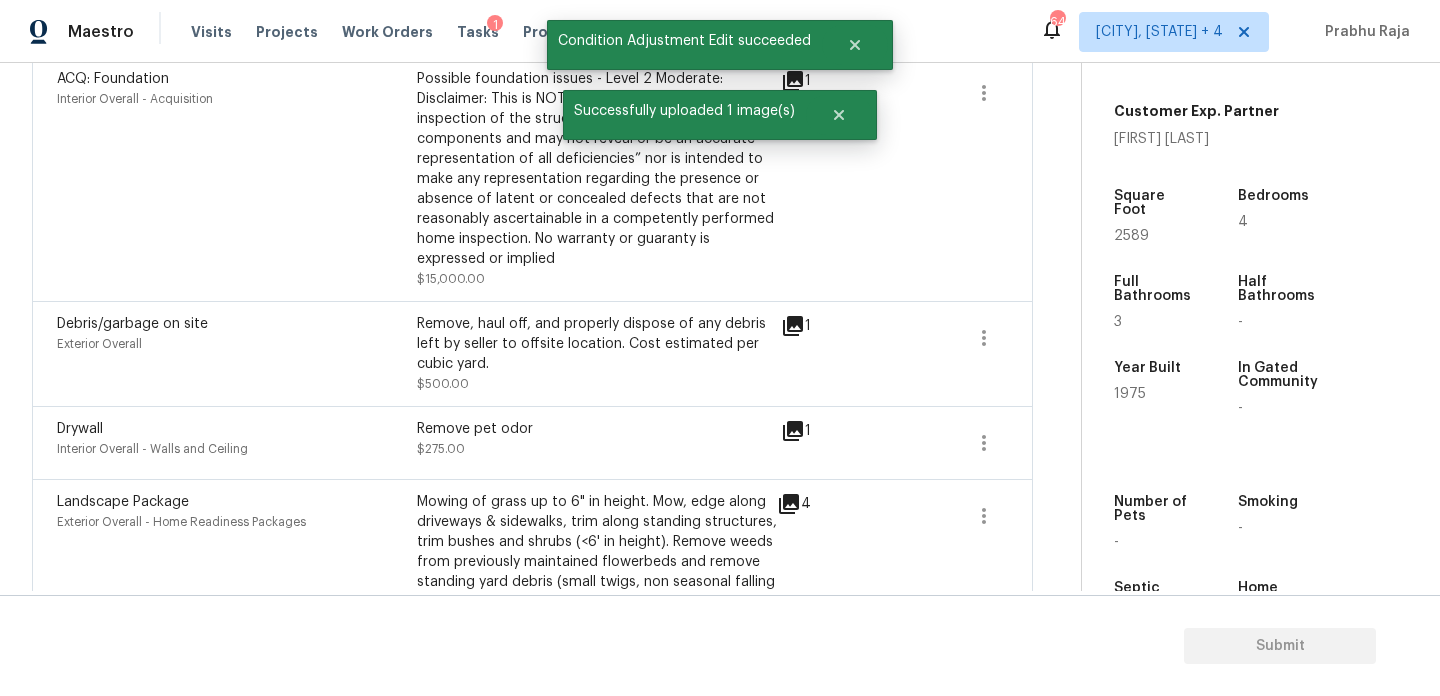 scroll, scrollTop: 464, scrollLeft: 0, axis: vertical 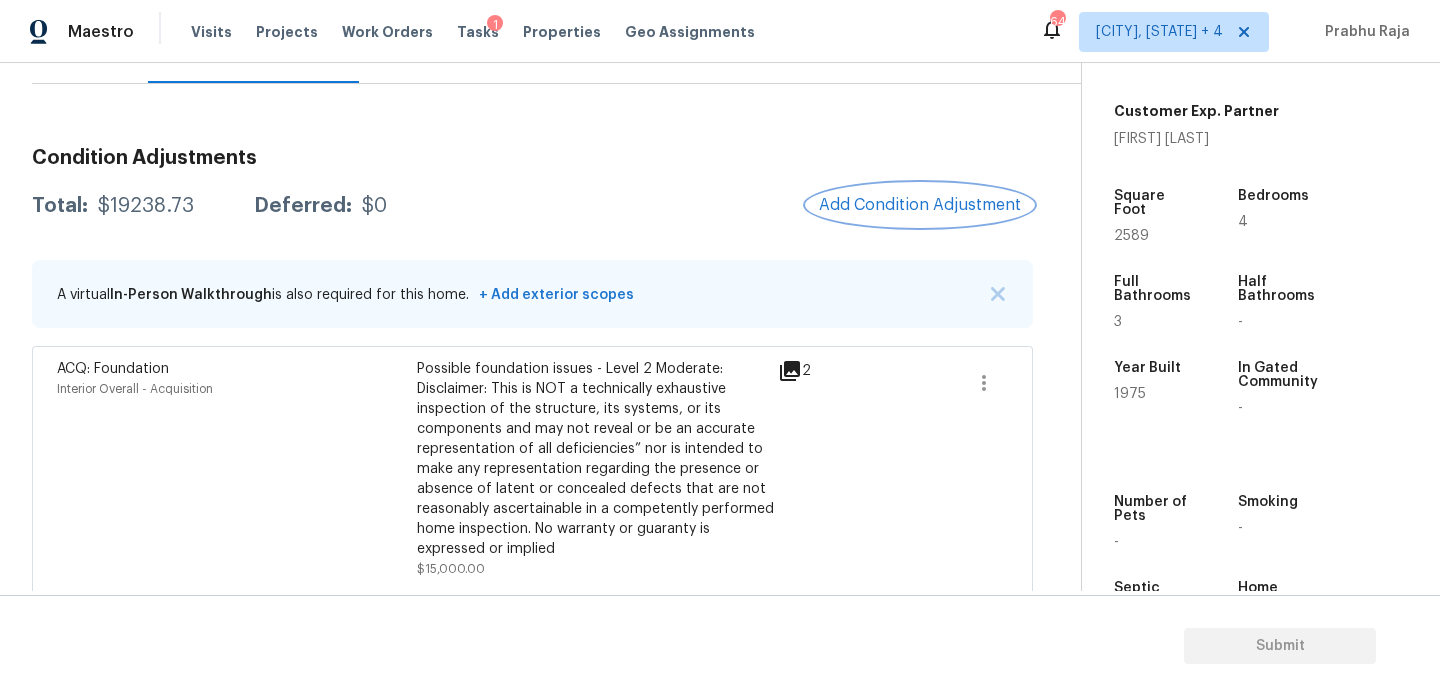 click on "Add Condition Adjustment" at bounding box center (920, 205) 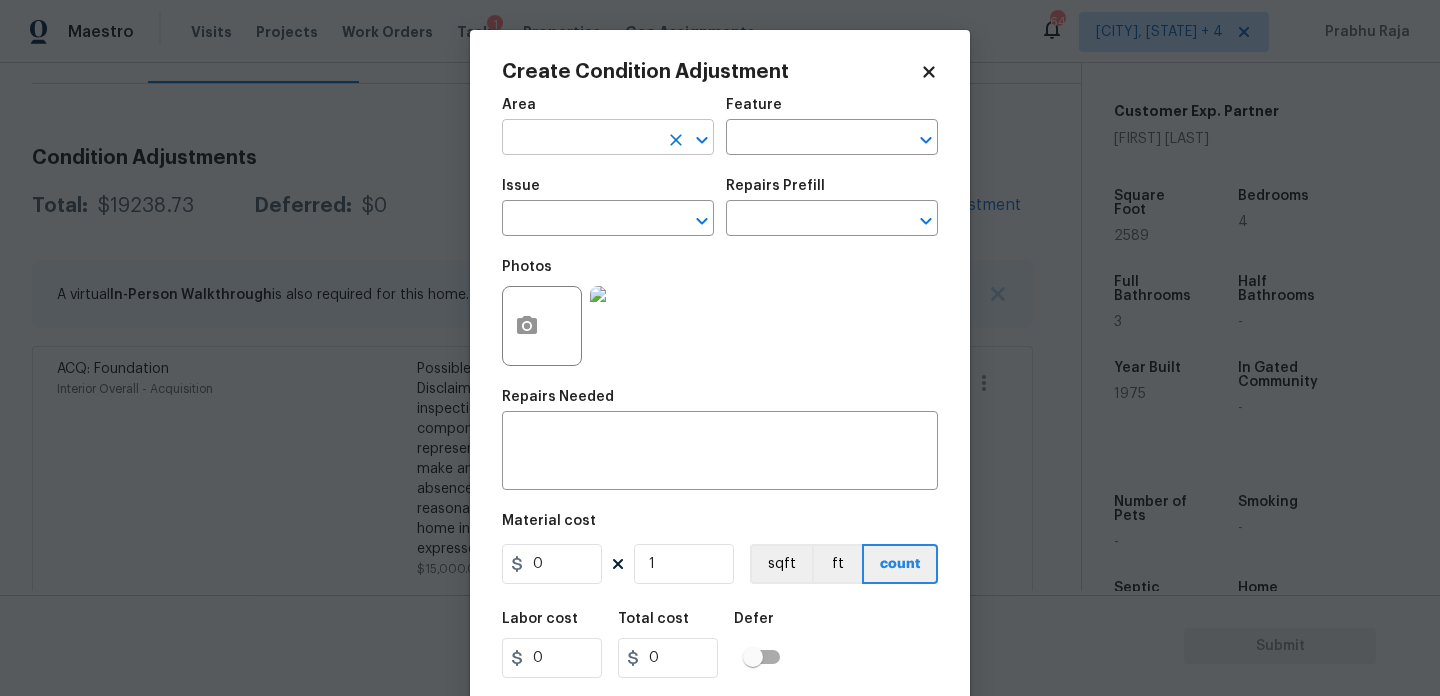 click at bounding box center (580, 139) 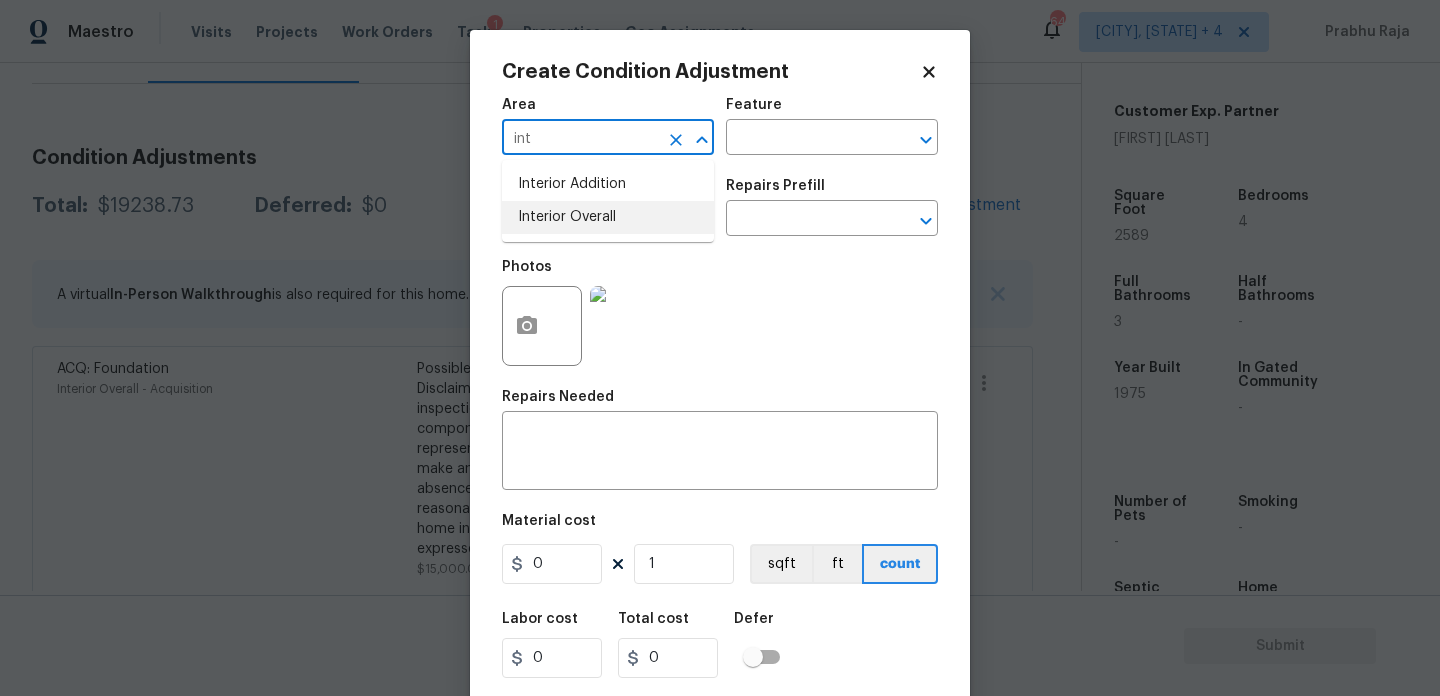 click on "Interior Overall" at bounding box center (608, 217) 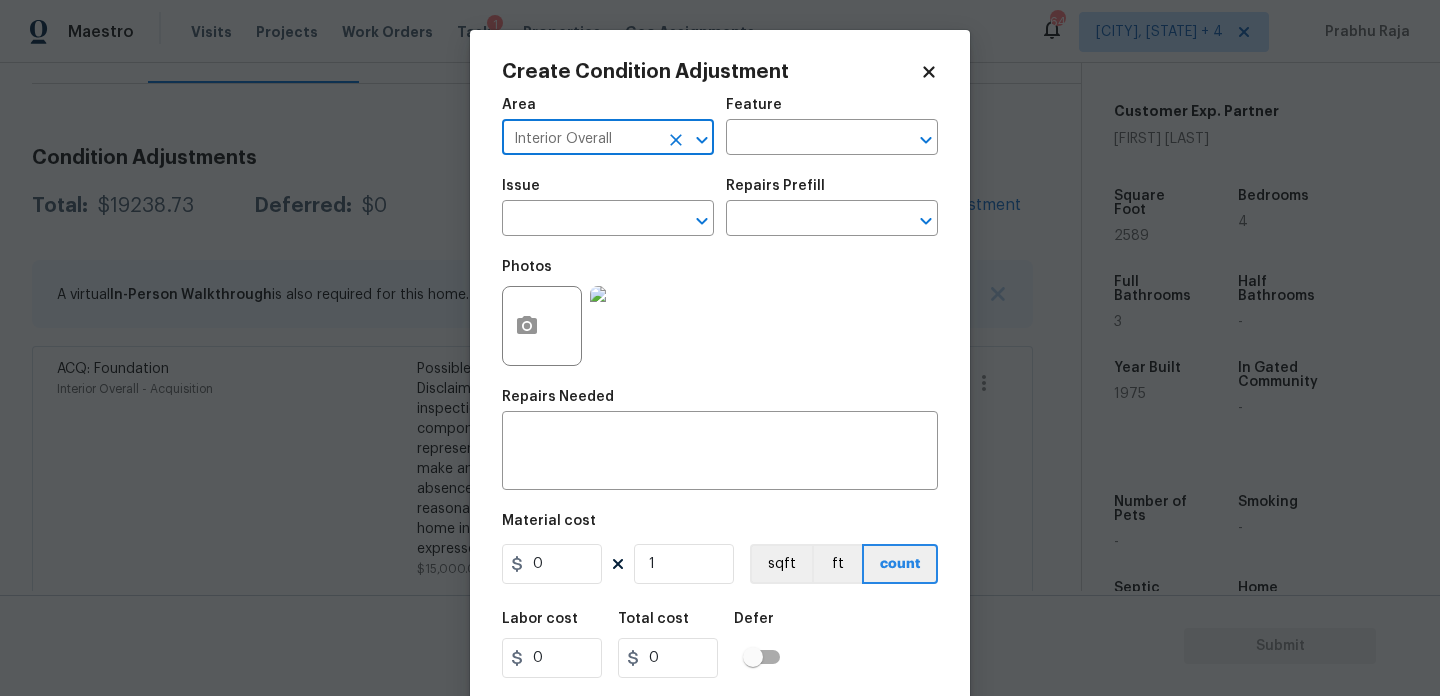 type on "Interior Overall" 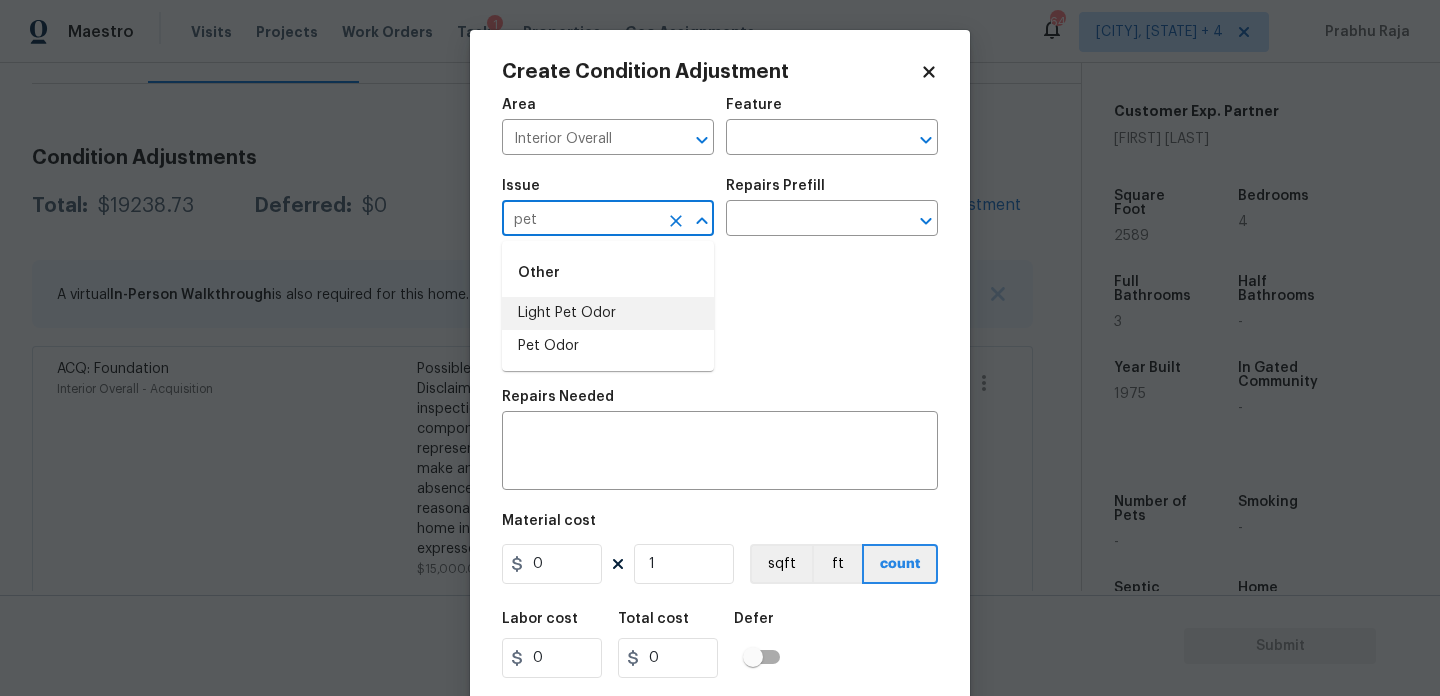 click on "Light Pet Odor" at bounding box center (608, 313) 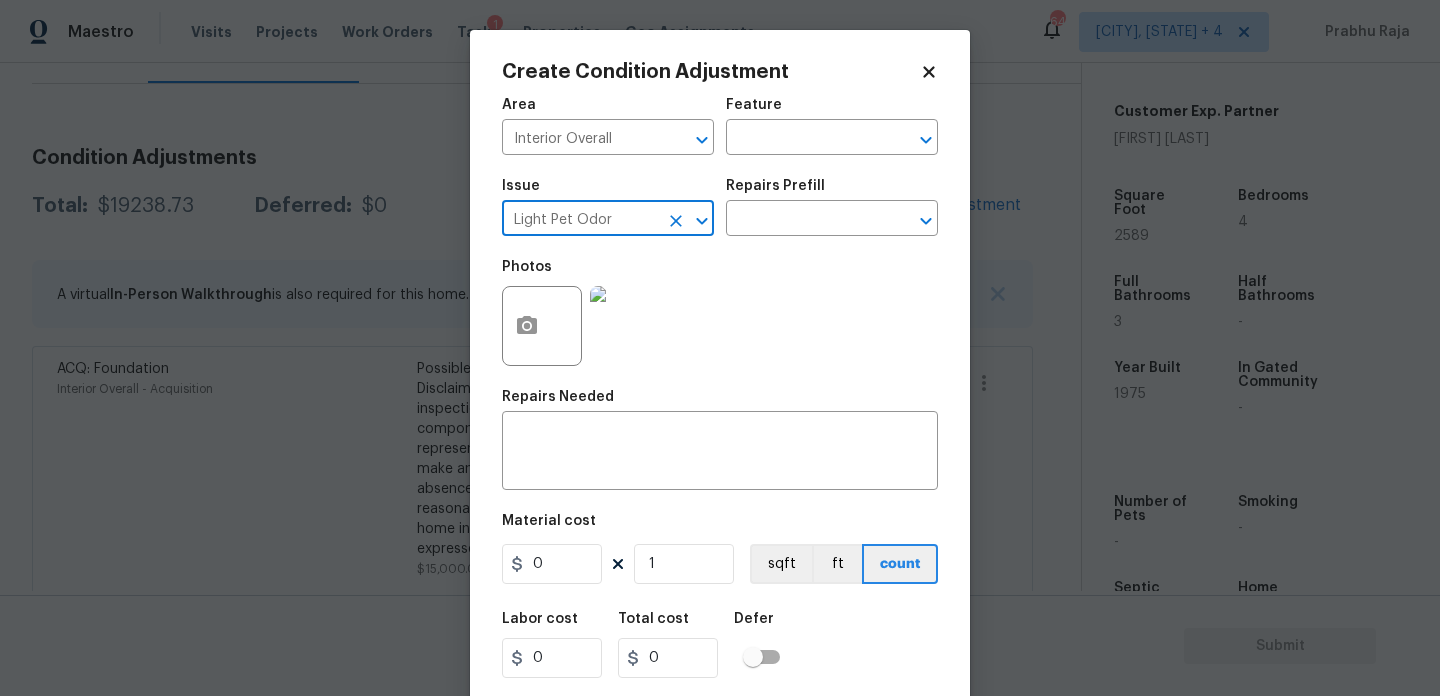 type on "Light Pet Odor" 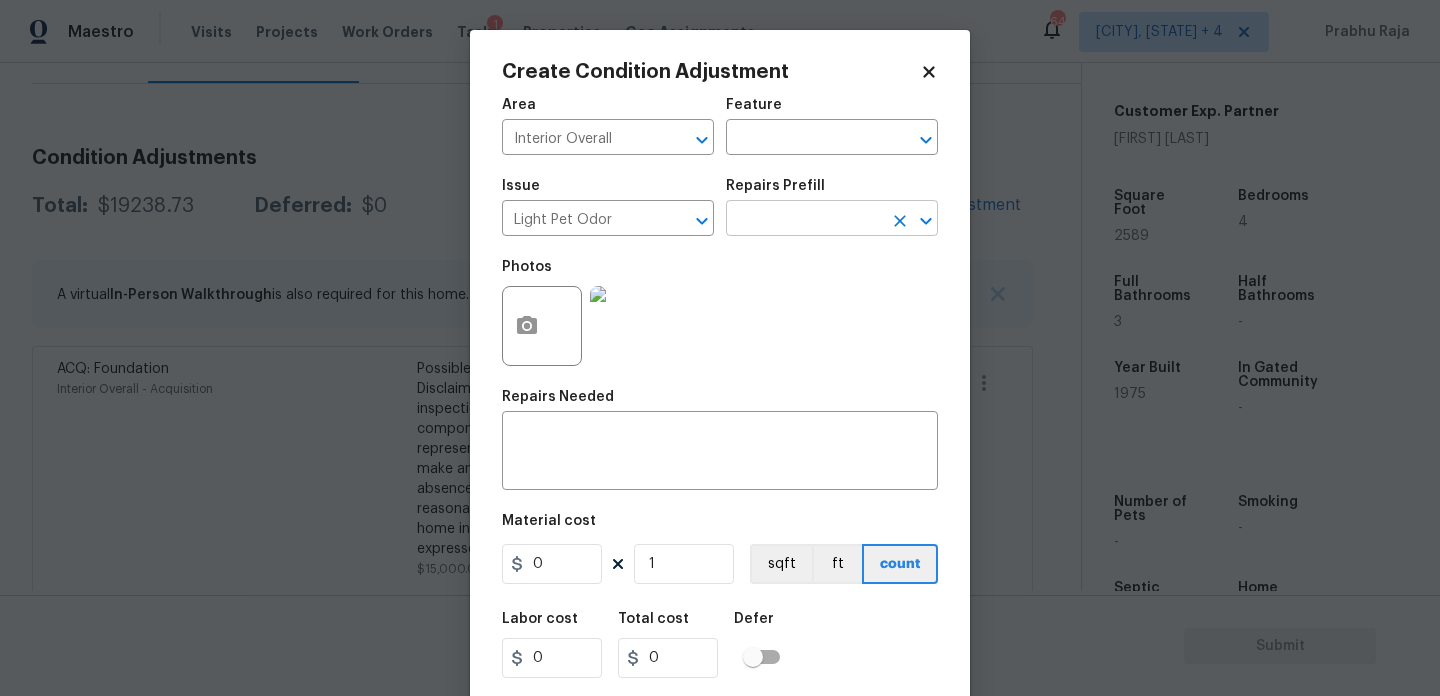 click at bounding box center (804, 220) 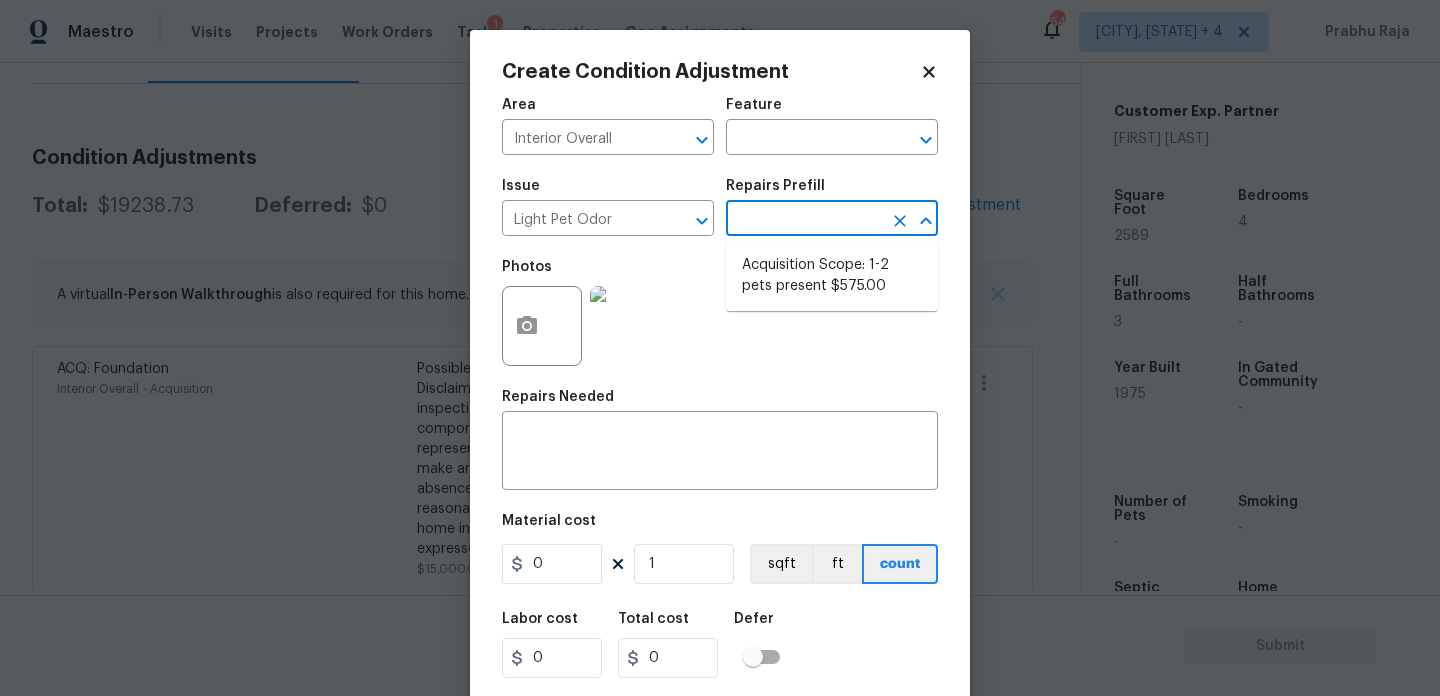 click on "Acquisition Scope: 1-2 pets present $575.00" at bounding box center (832, 276) 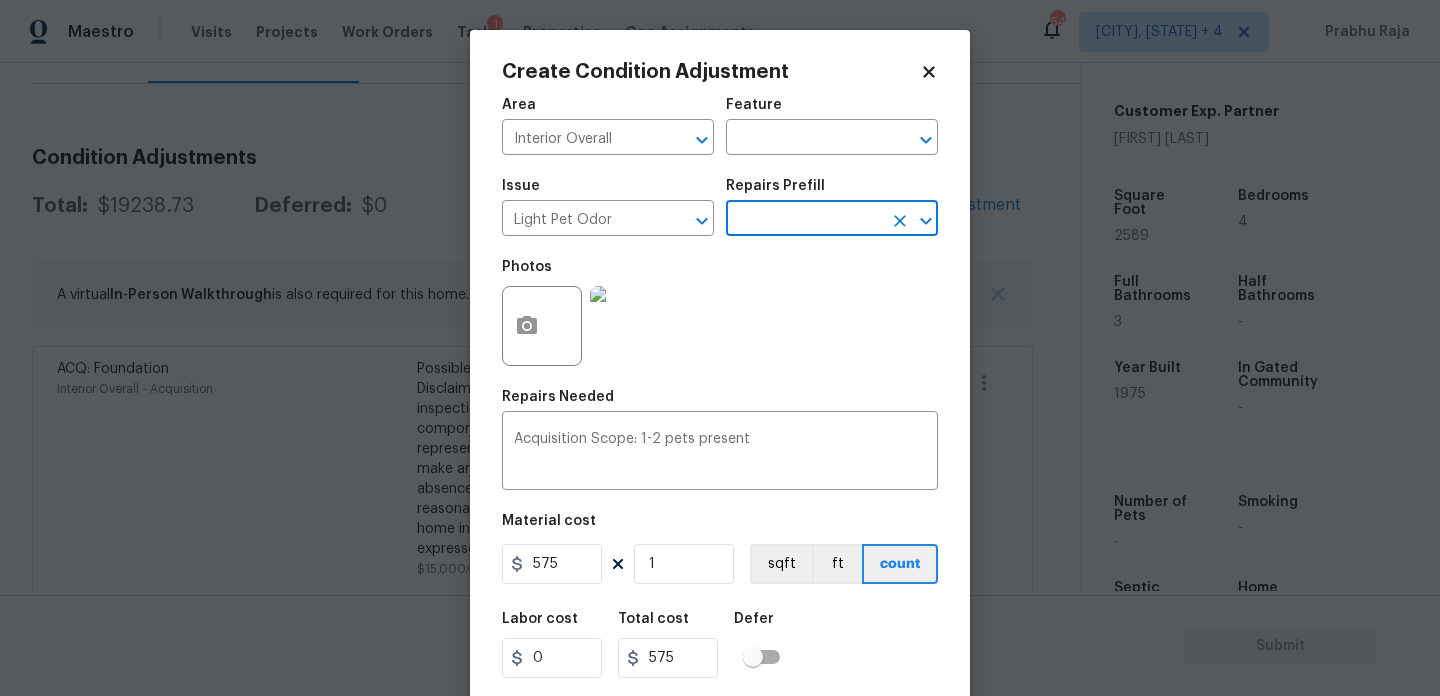 scroll, scrollTop: 51, scrollLeft: 0, axis: vertical 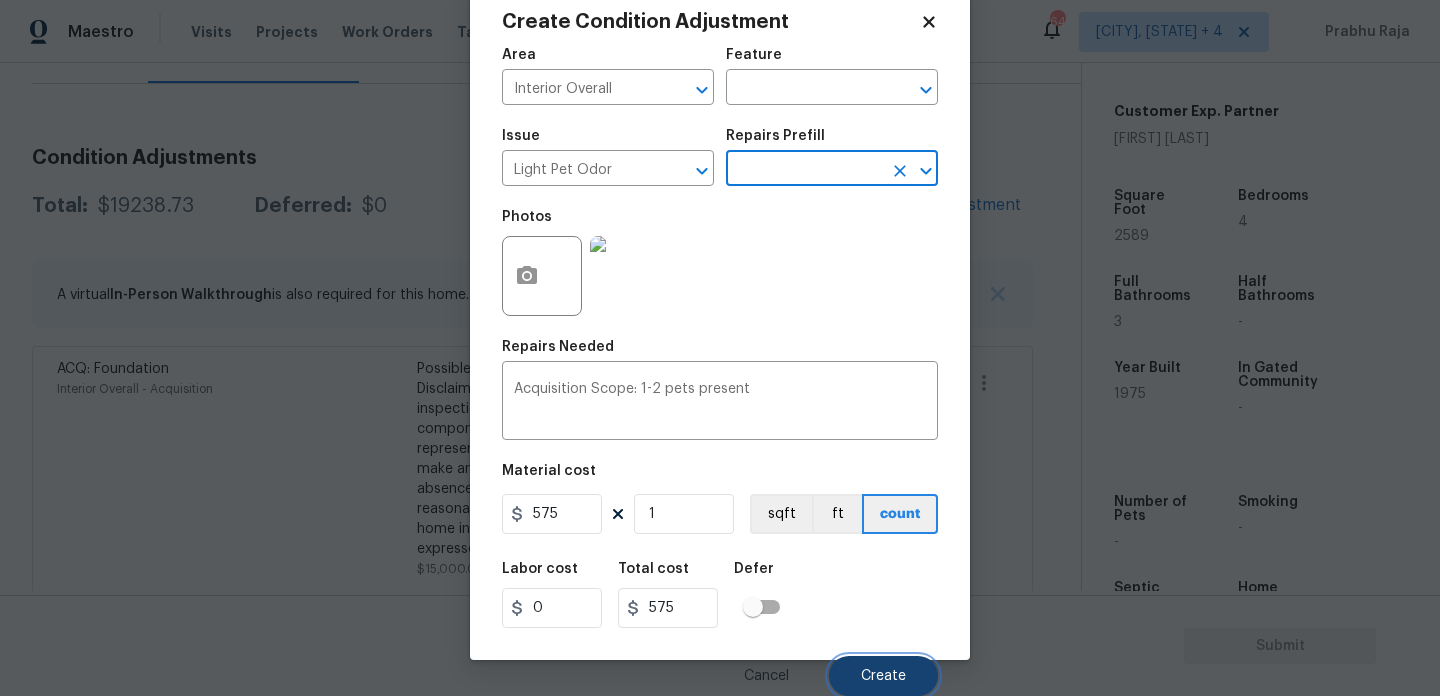 click on "Create" at bounding box center [883, 676] 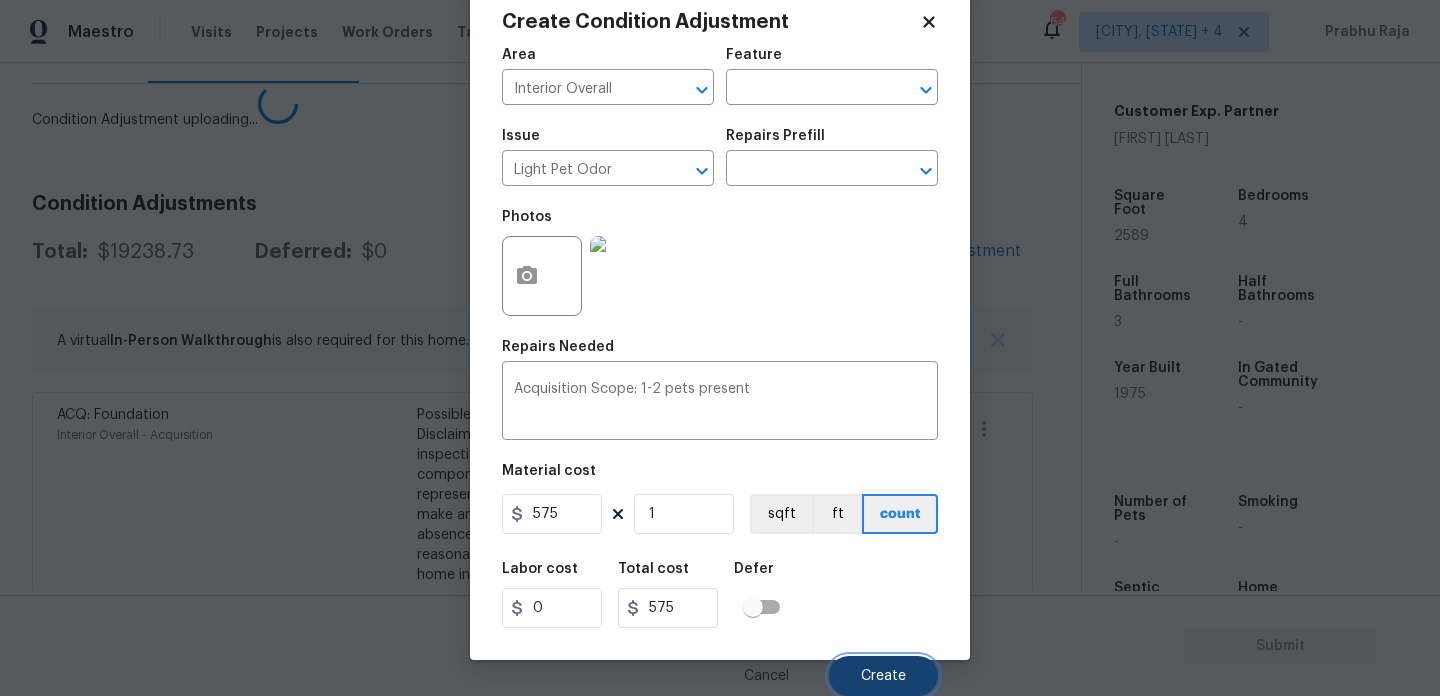 type 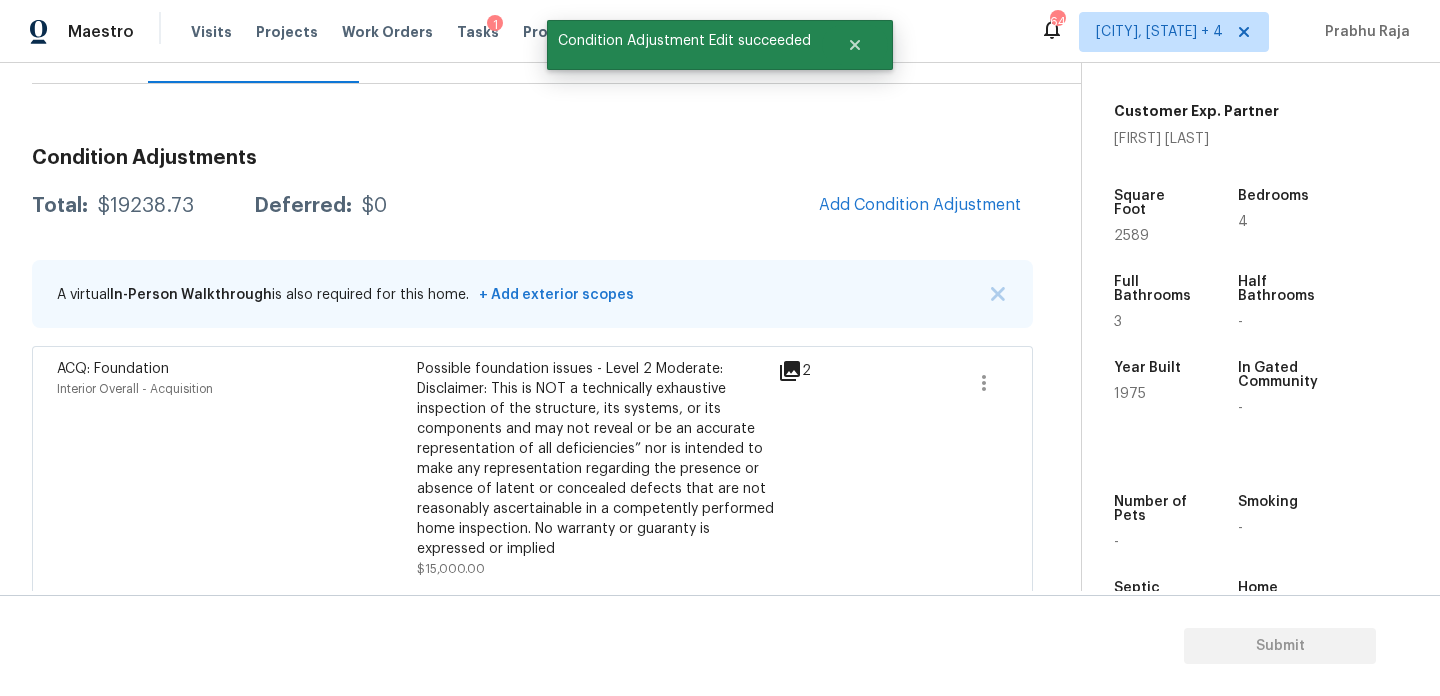 scroll, scrollTop: 0, scrollLeft: 0, axis: both 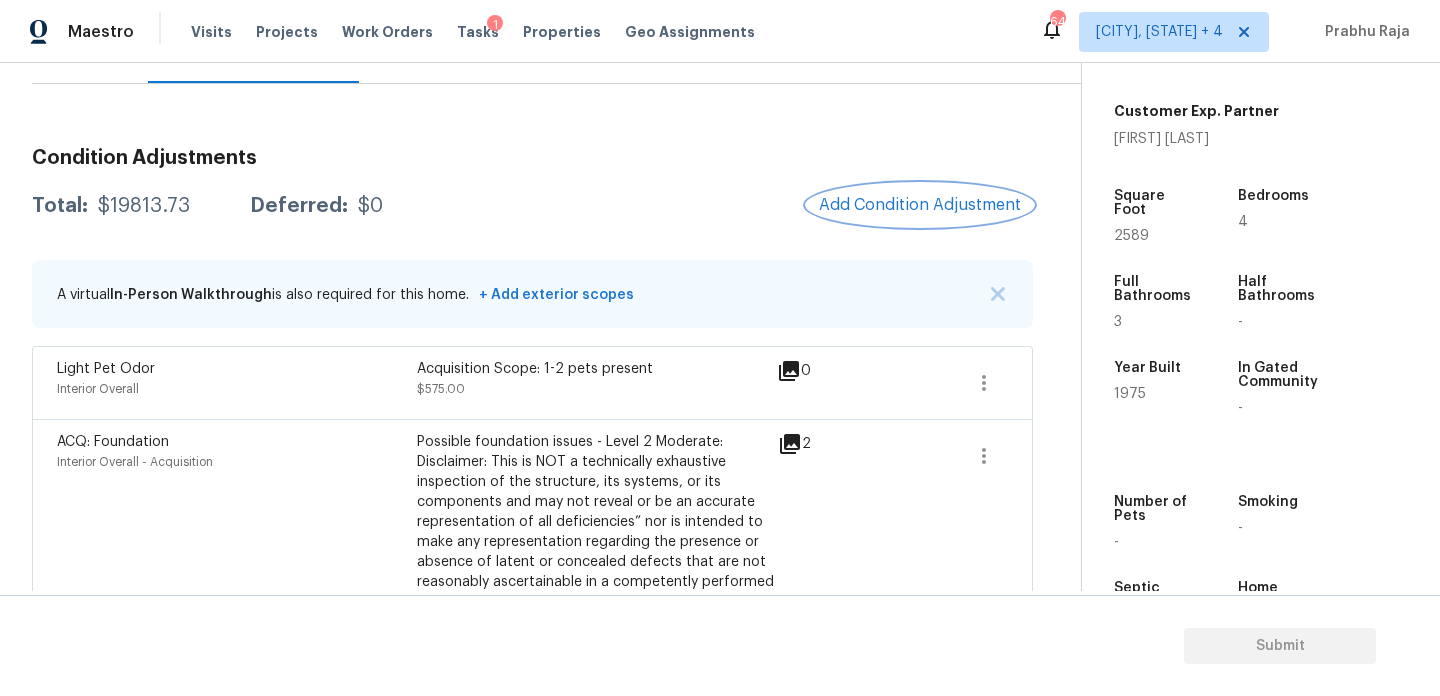 click on "Add Condition Adjustment" at bounding box center [920, 205] 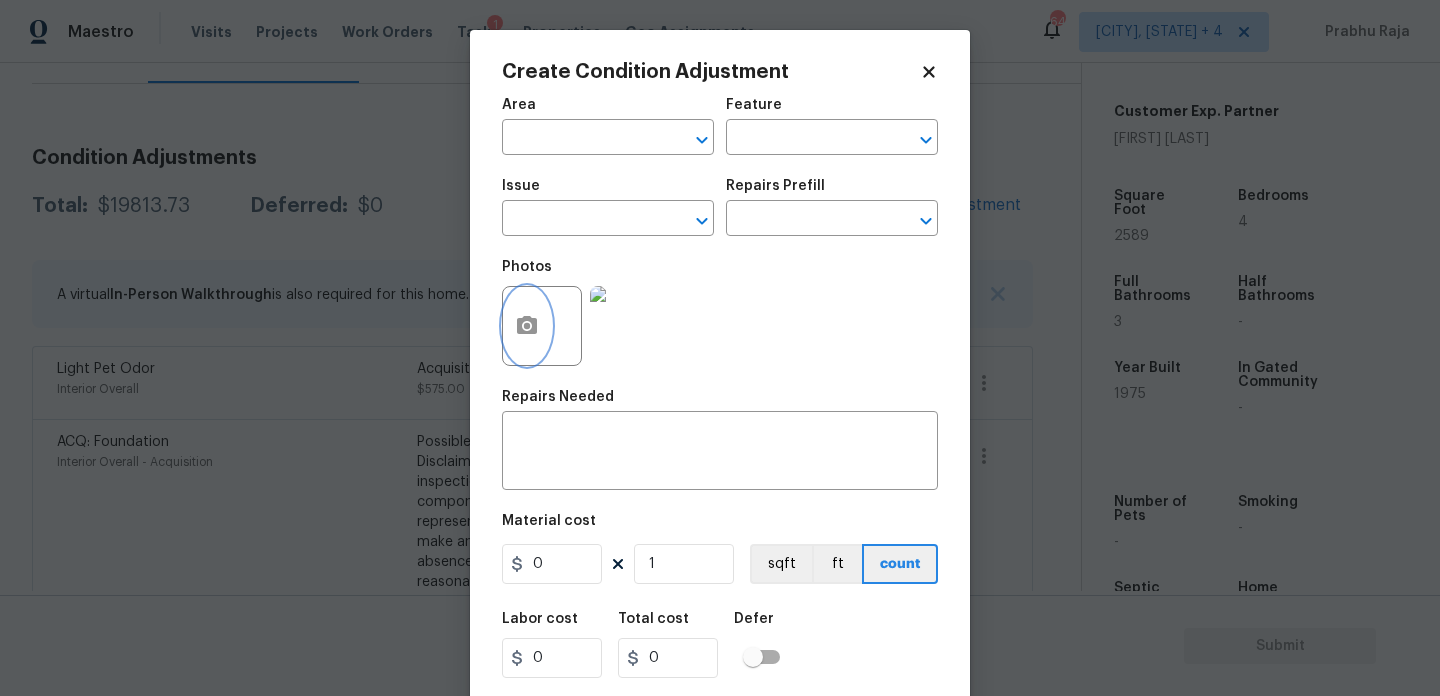 click 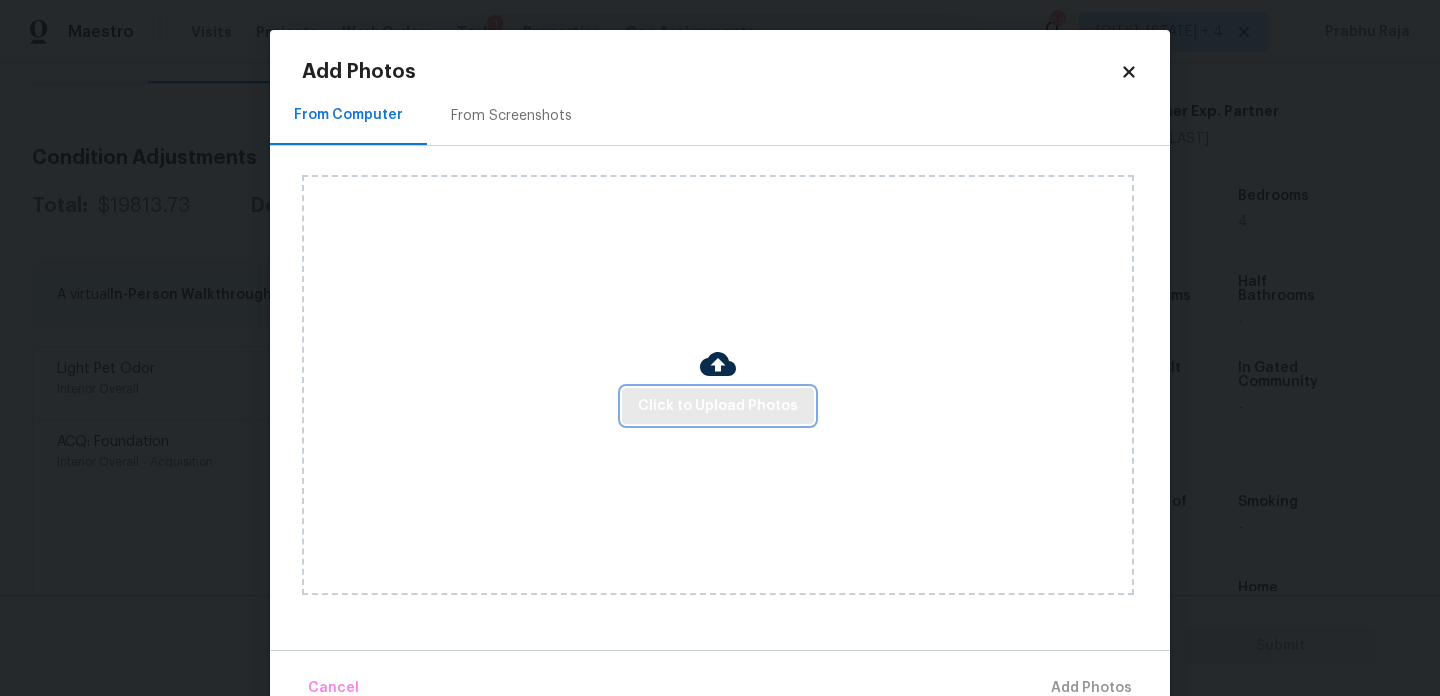 click on "Click to Upload Photos" at bounding box center (718, 406) 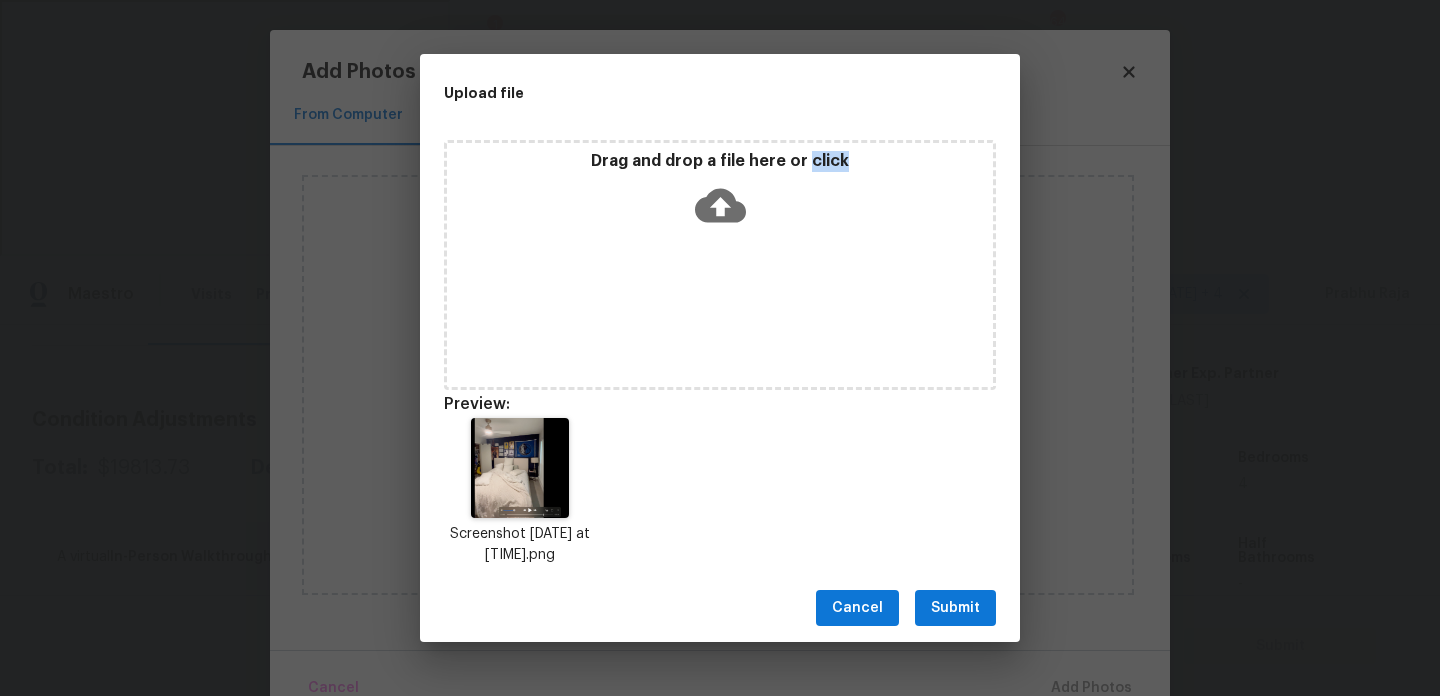 click on "Submit" at bounding box center [955, 608] 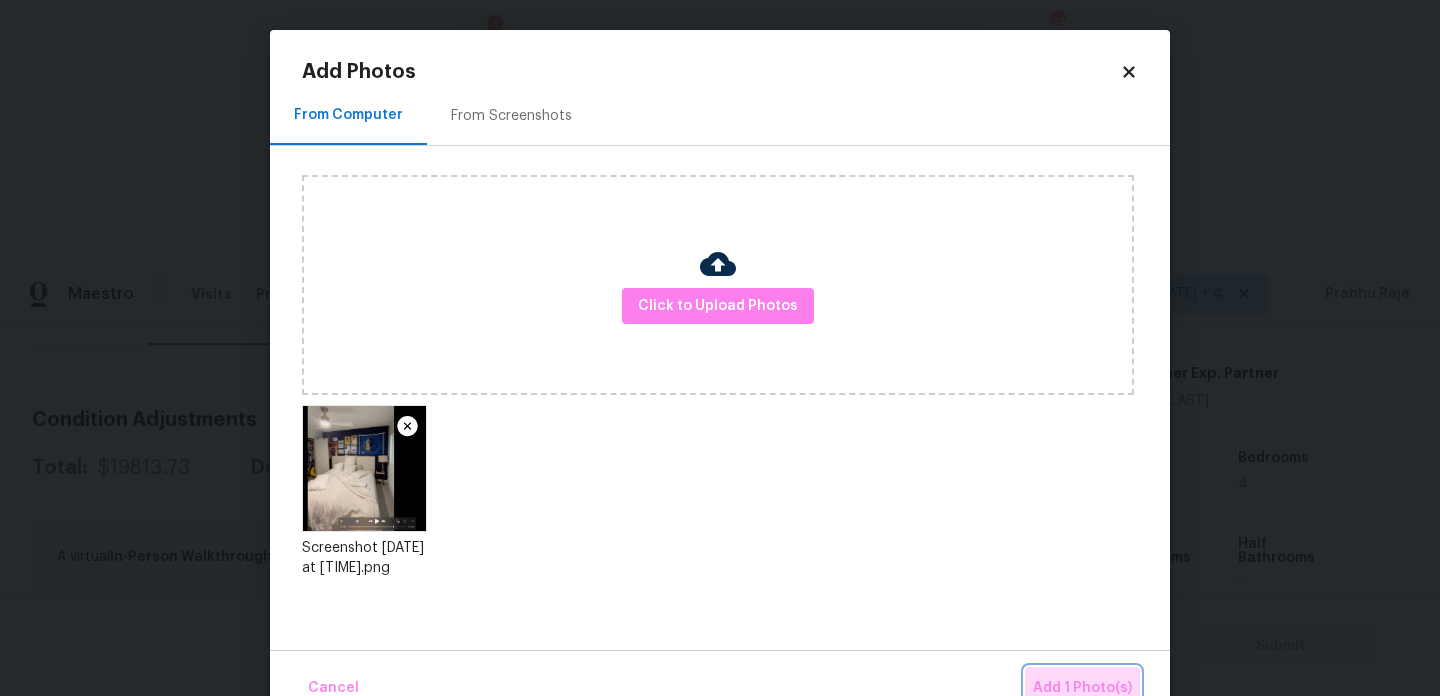 click on "Add 1 Photo(s)" at bounding box center [1082, 688] 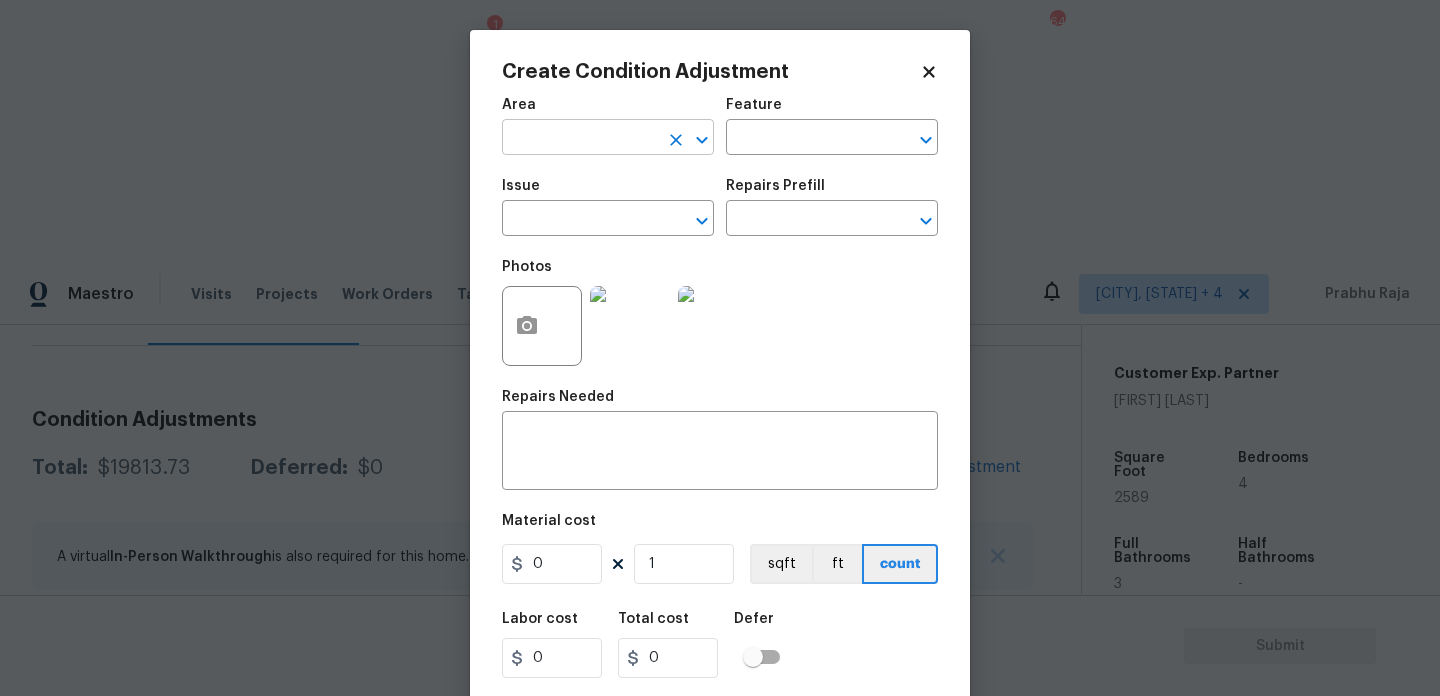 click at bounding box center (580, 139) 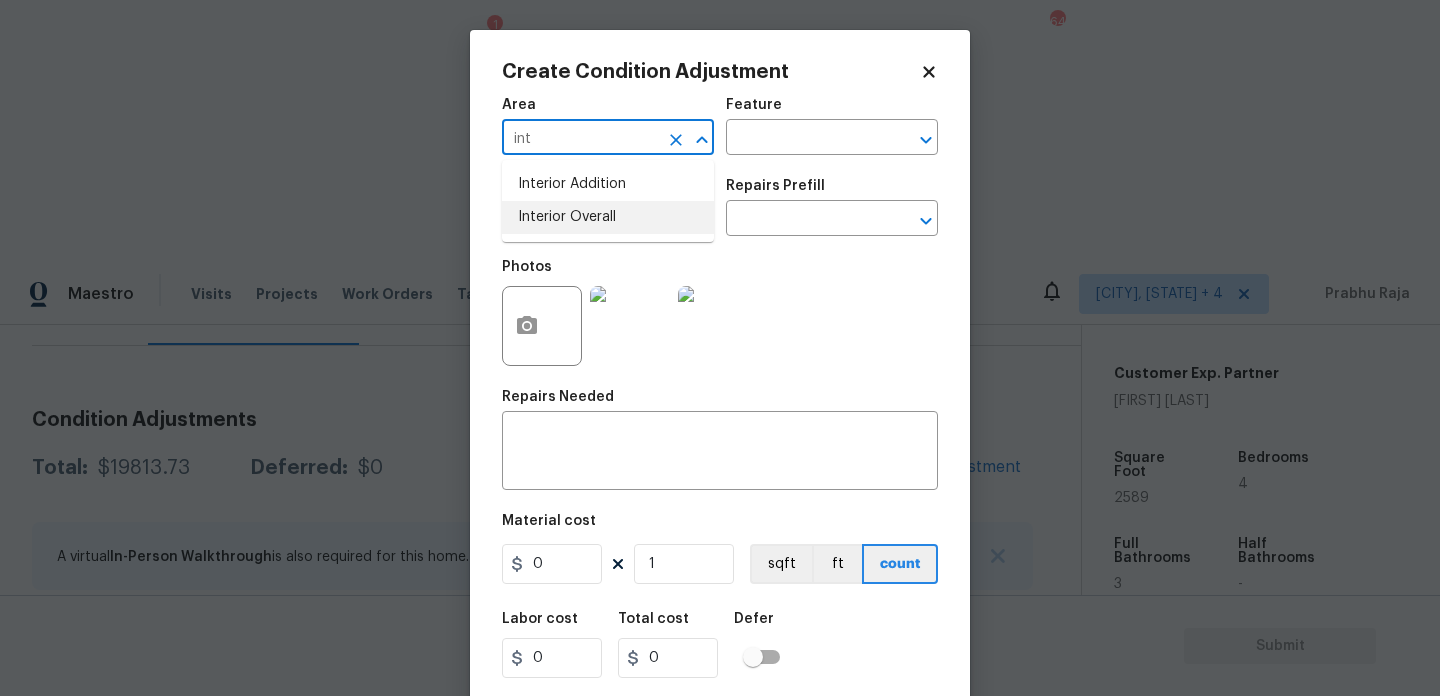 click on "Interior Overall" at bounding box center (608, 217) 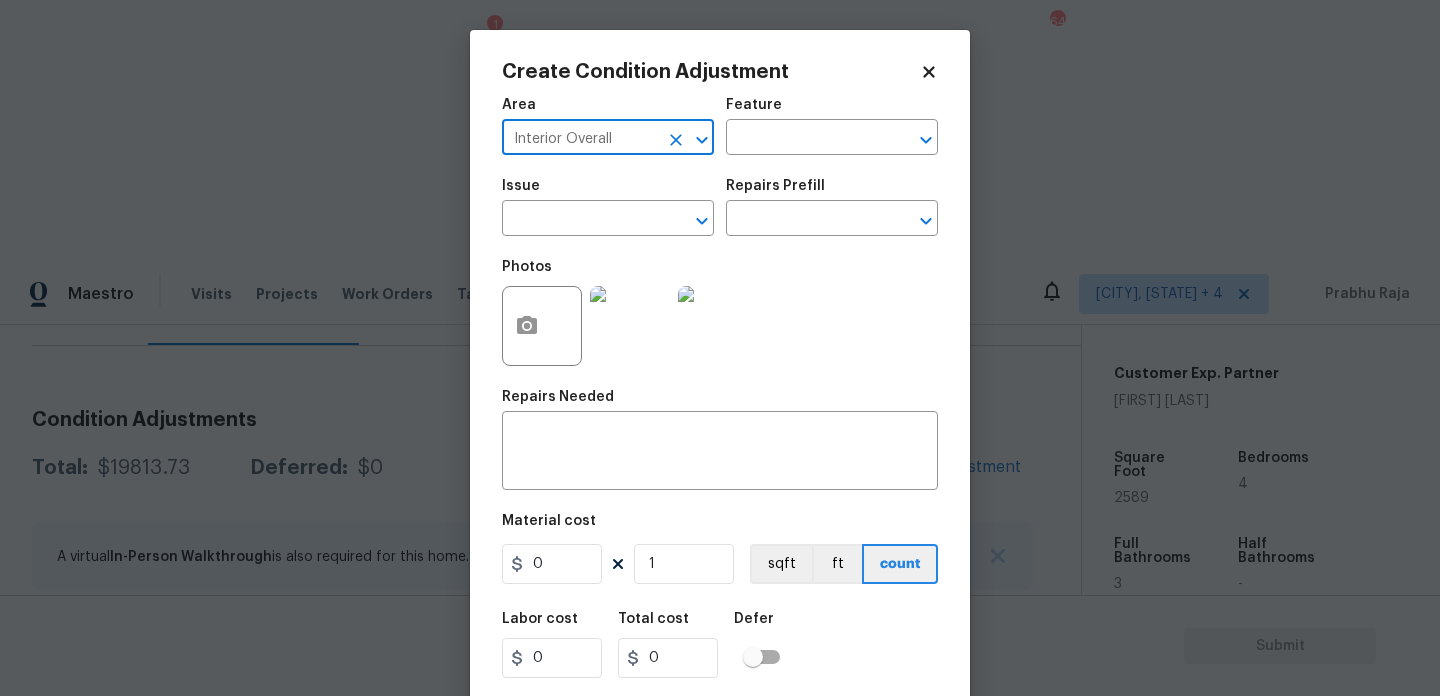 type on "Interior Overall" 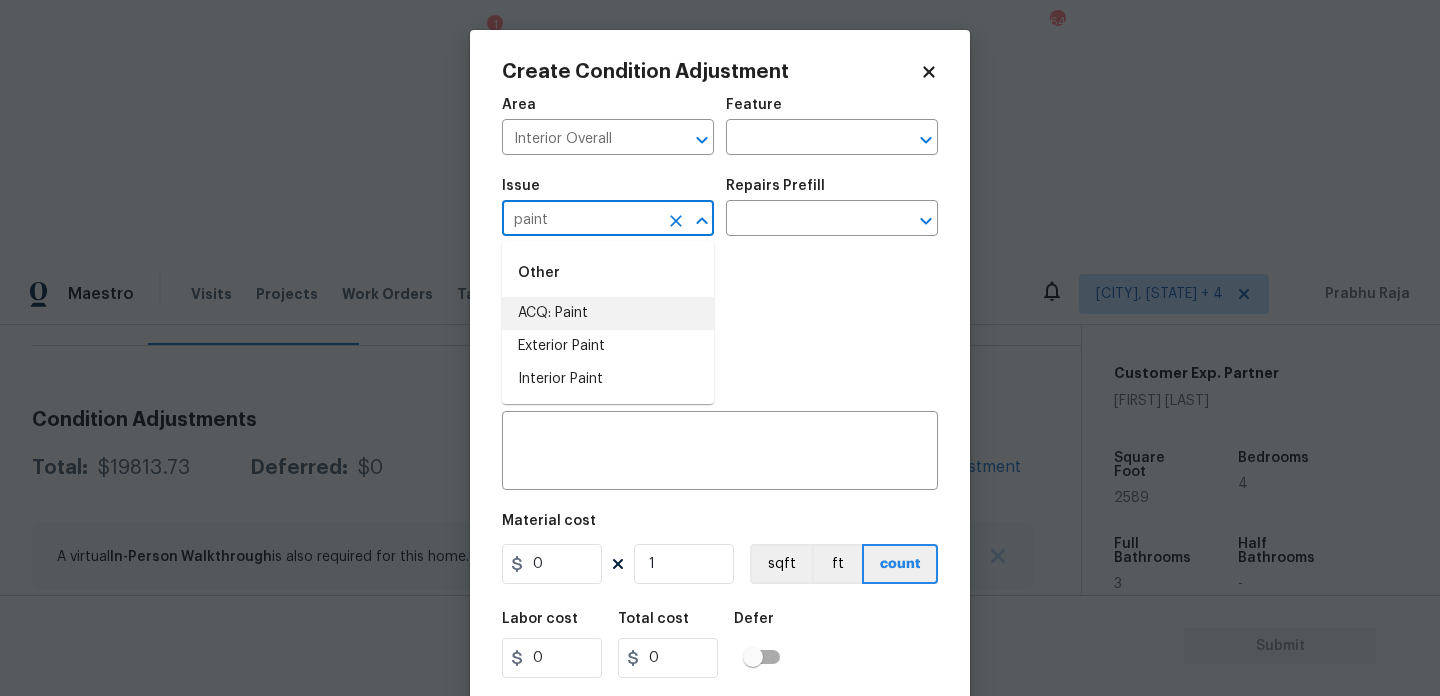 click on "ACQ: Paint" at bounding box center [608, 313] 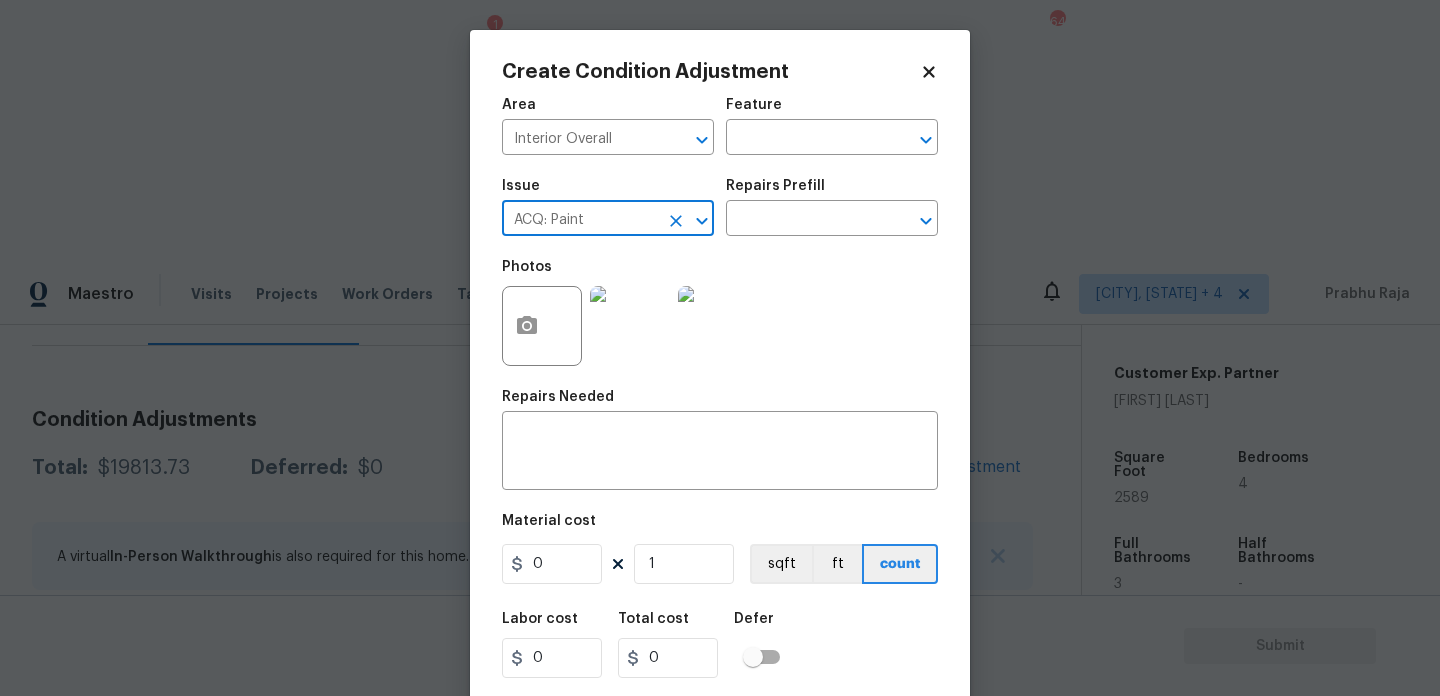 type on "ACQ: Paint" 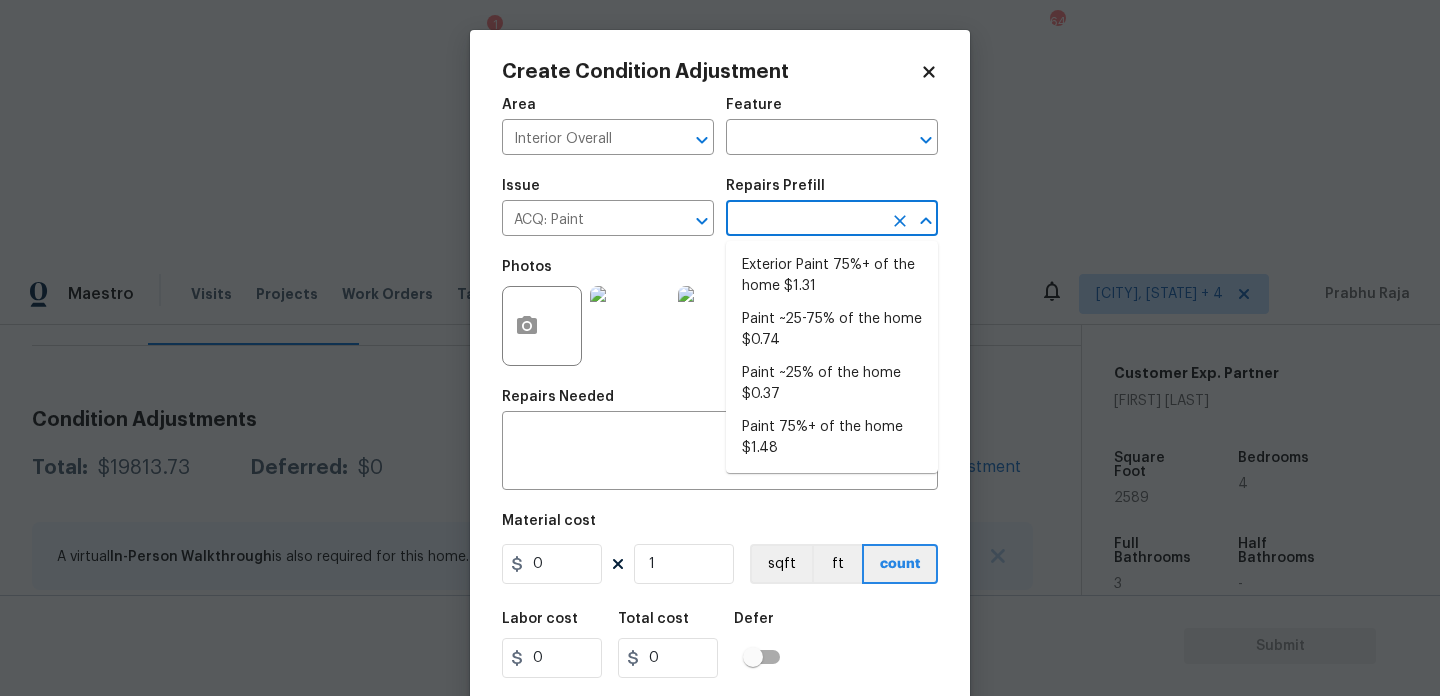 click at bounding box center [804, 220] 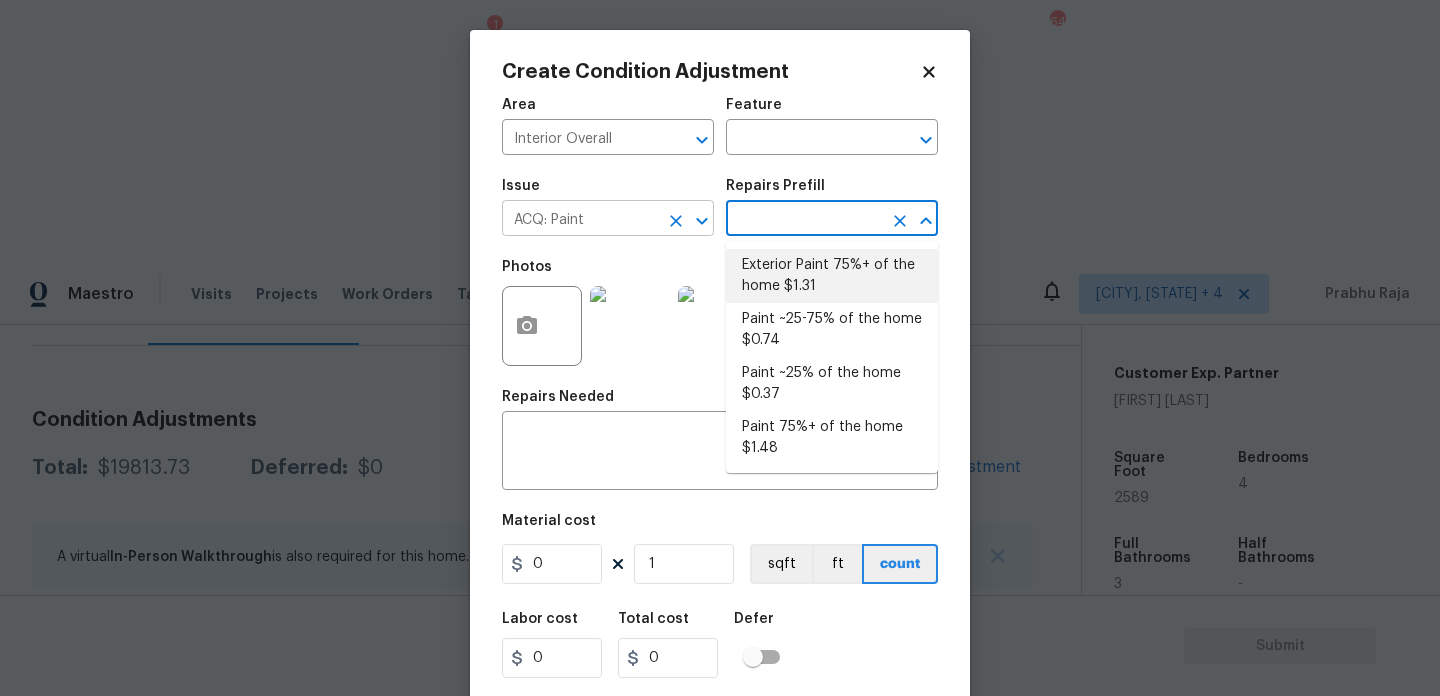 click 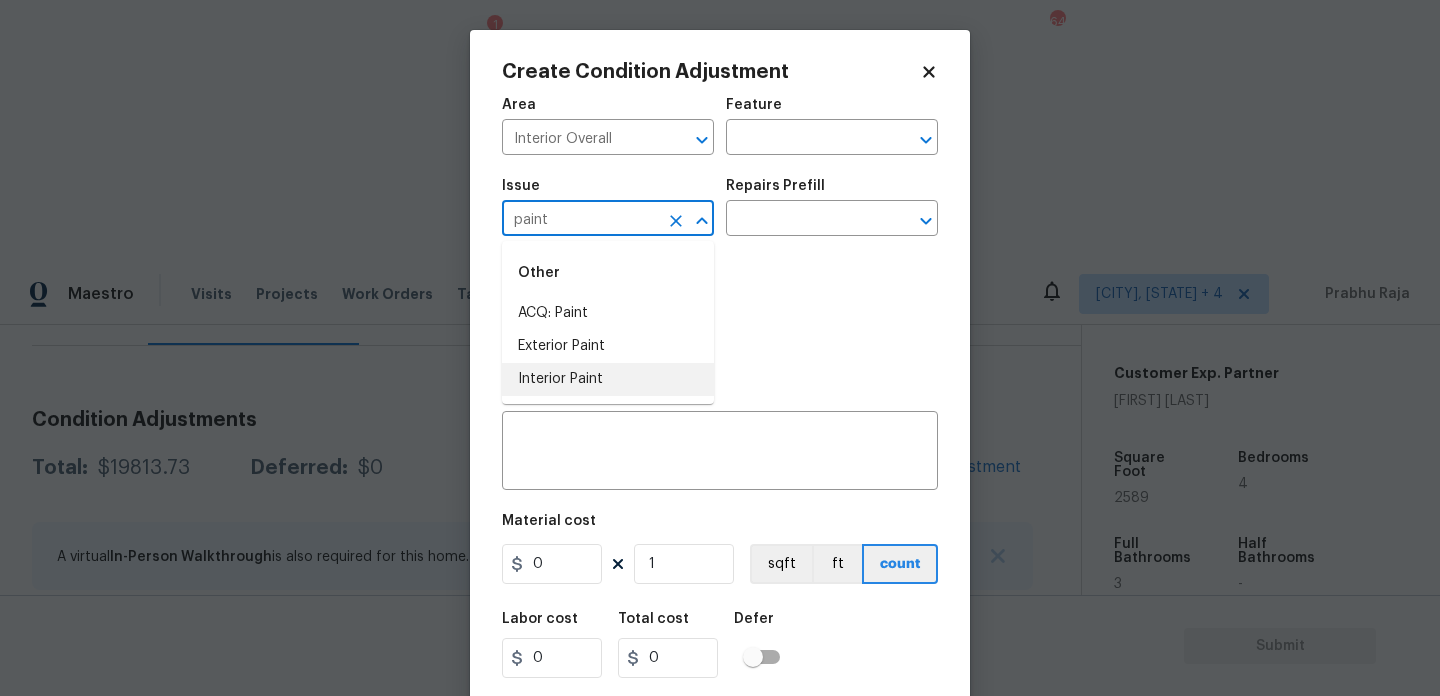 click on "Interior Paint" at bounding box center (608, 379) 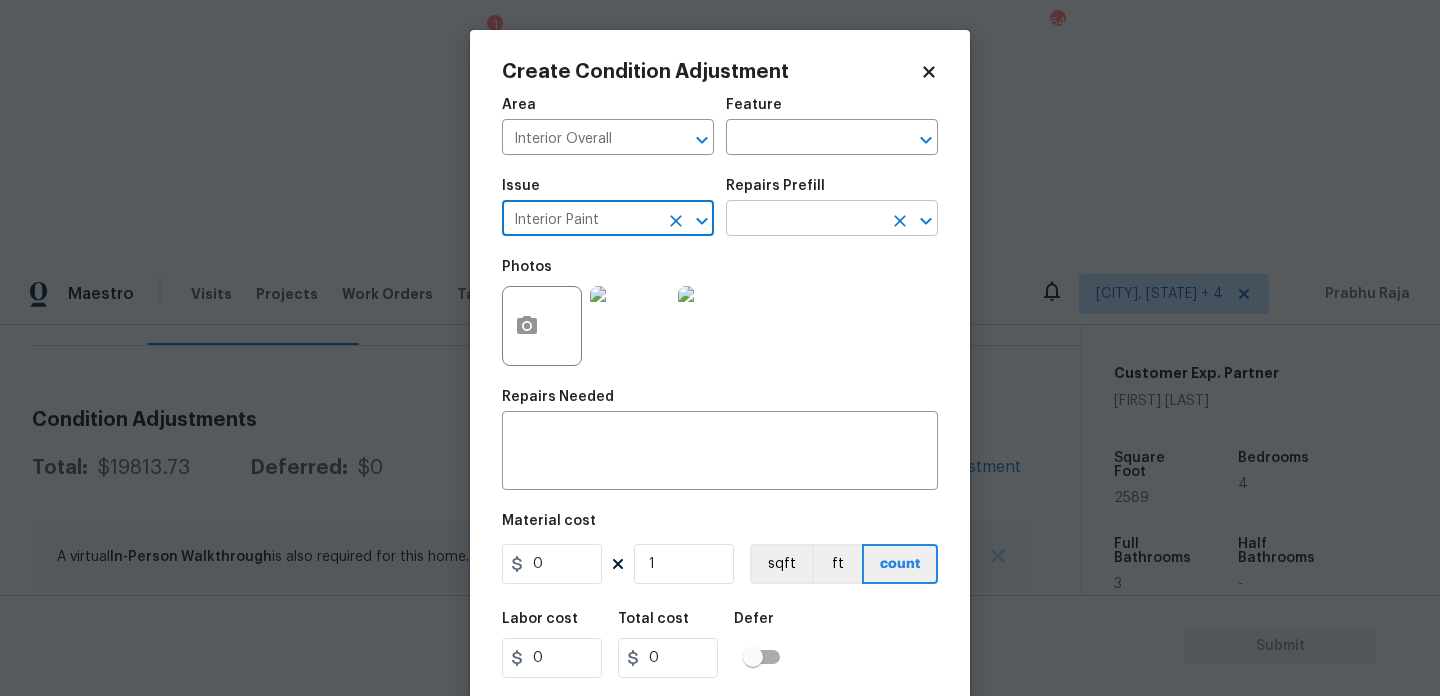 type on "Interior Paint" 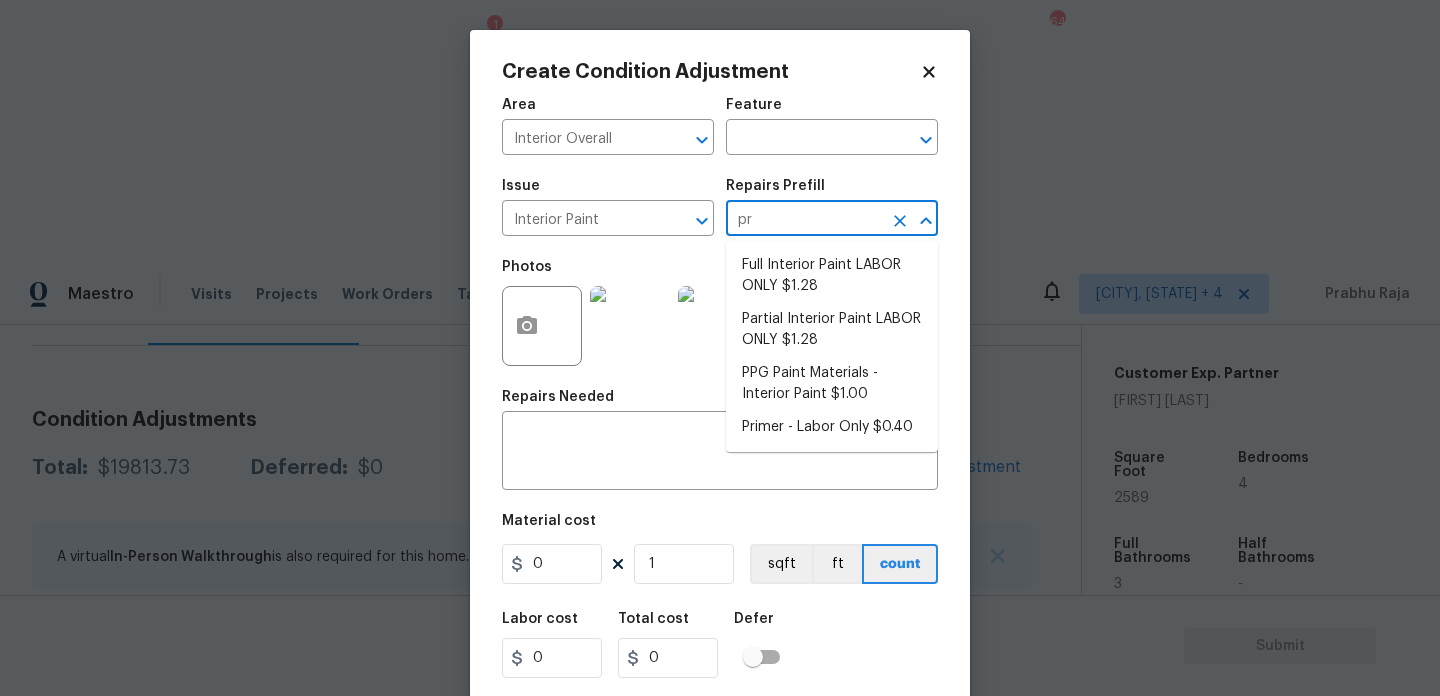 type on "pri" 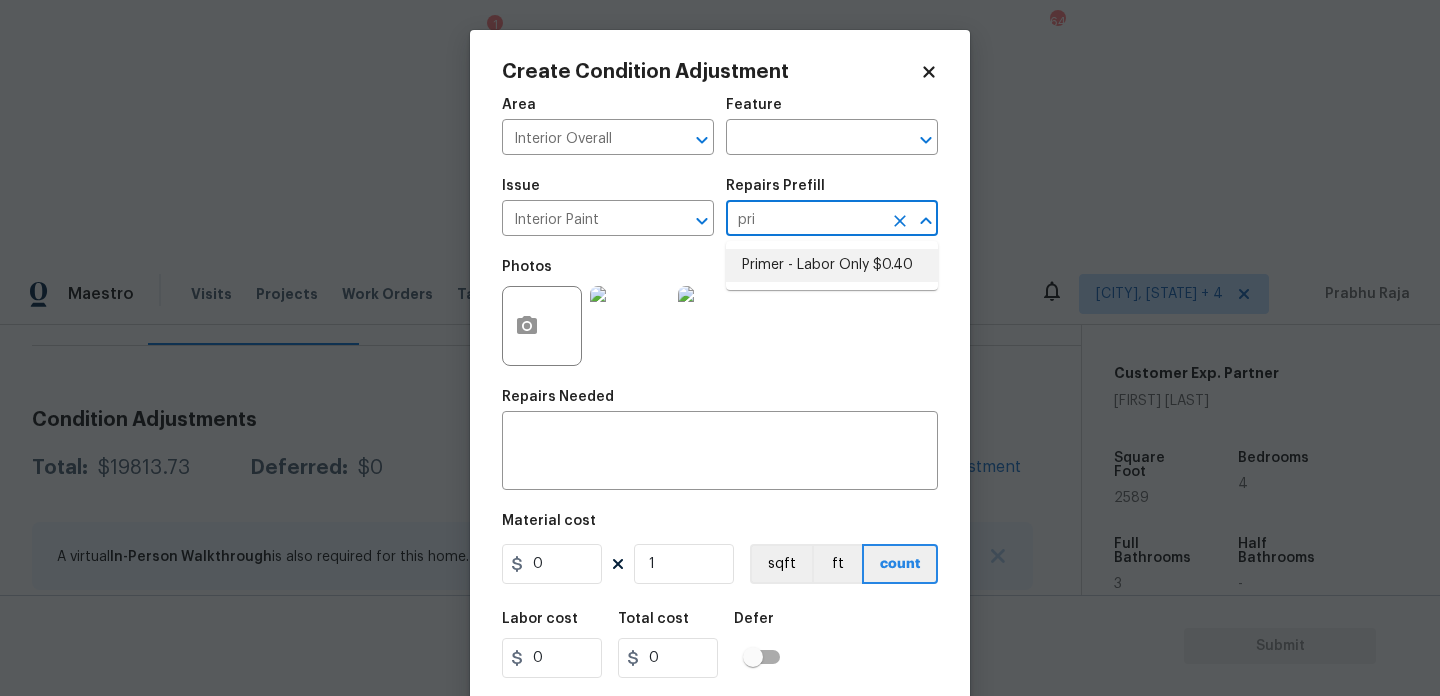 click on "Primer - Labor Only $0.40" at bounding box center (832, 265) 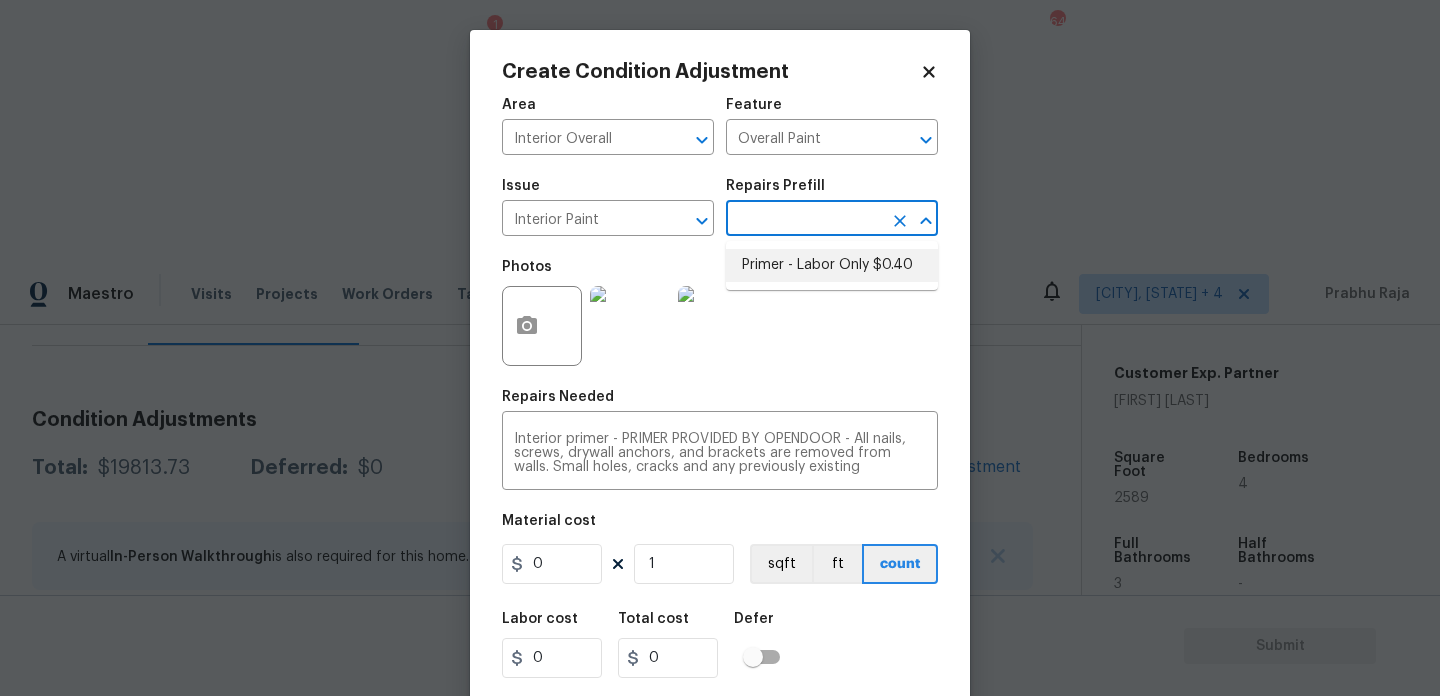 type on "0.4" 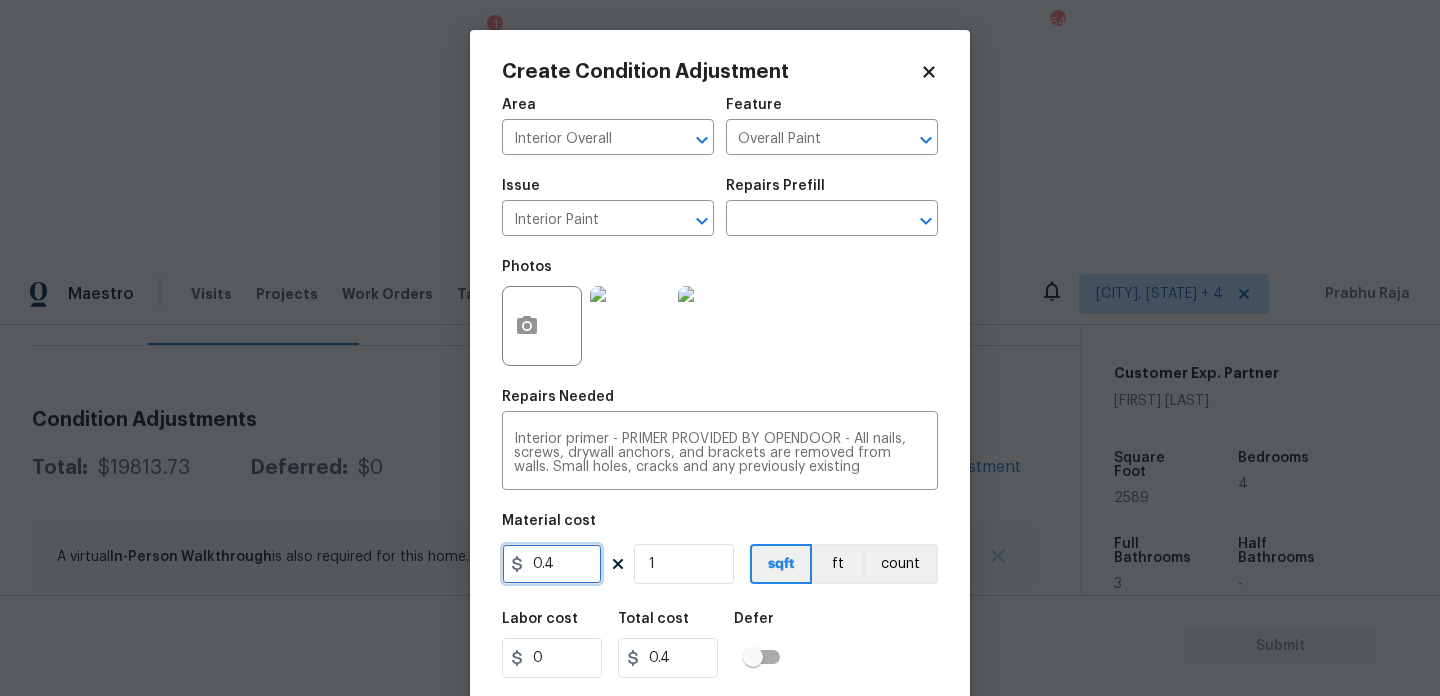 drag, startPoint x: 569, startPoint y: 567, endPoint x: 464, endPoint y: 547, distance: 106.887794 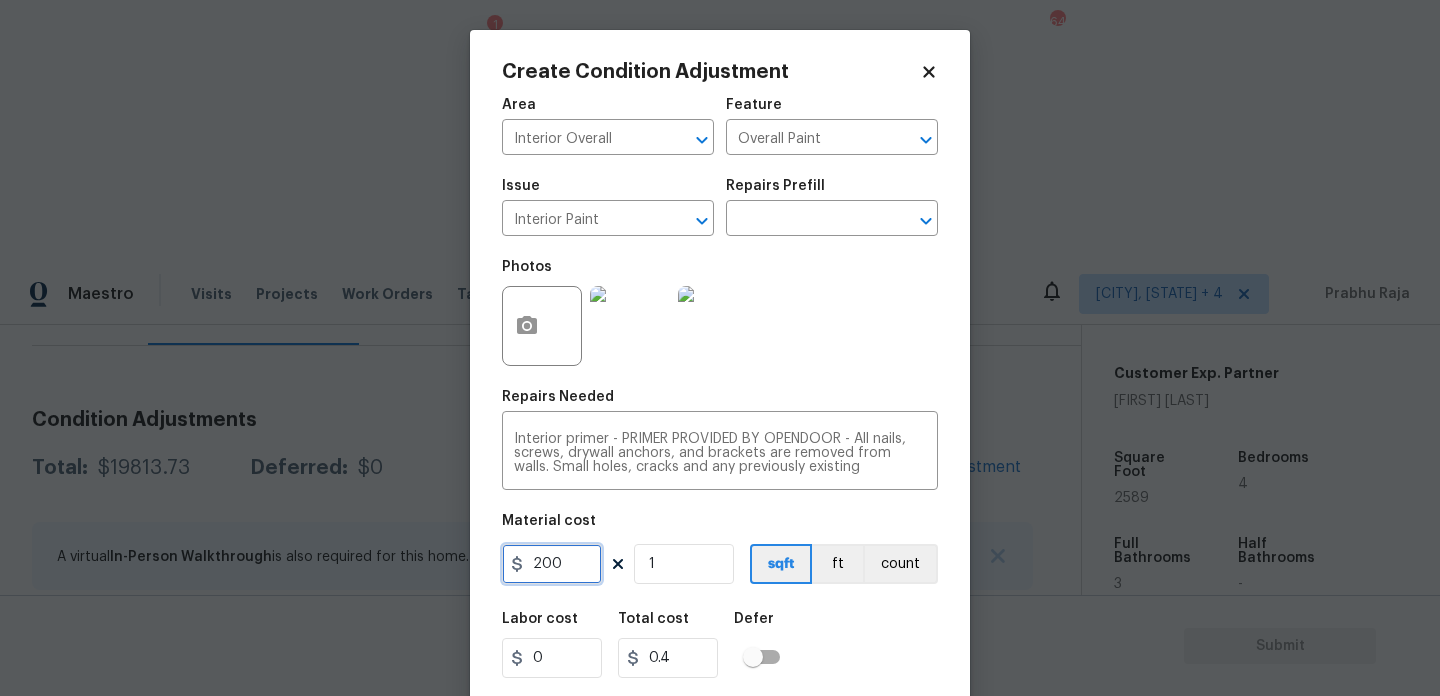 type on "200" 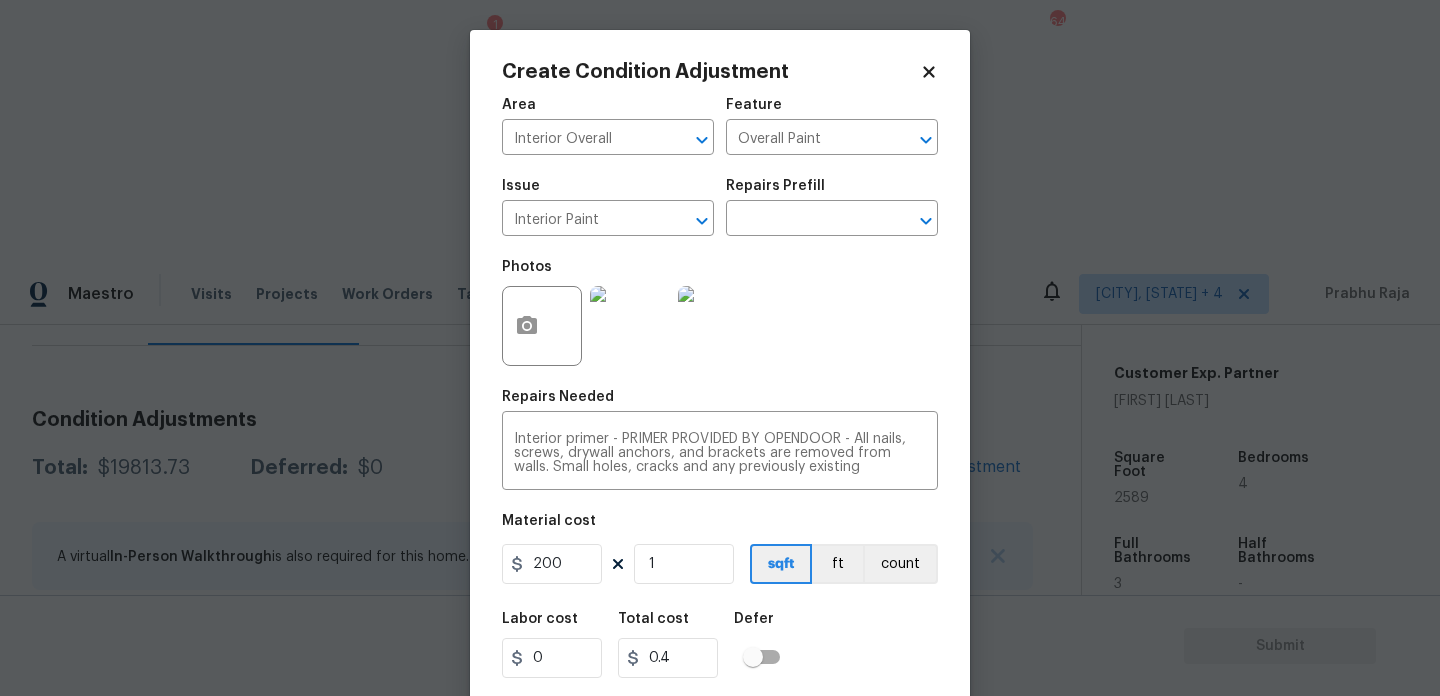 click on "Photos" at bounding box center [720, 313] 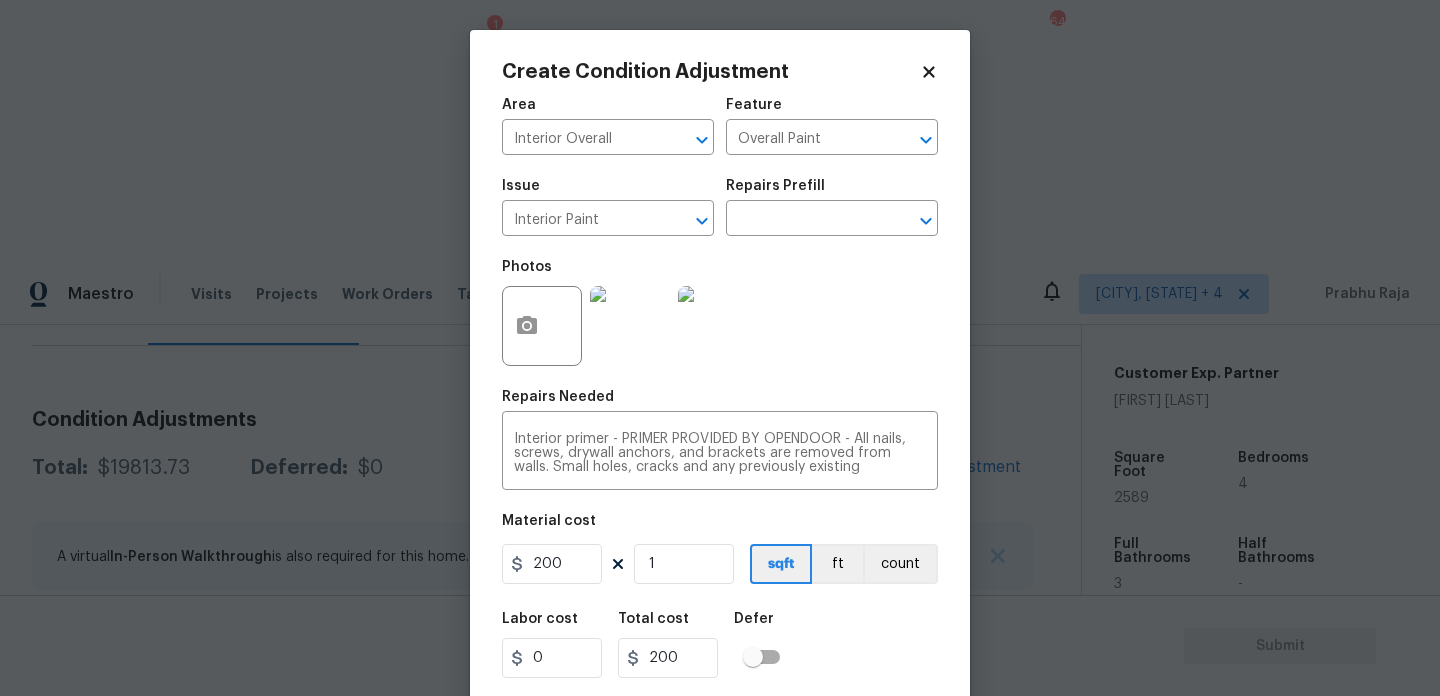 scroll, scrollTop: 51, scrollLeft: 0, axis: vertical 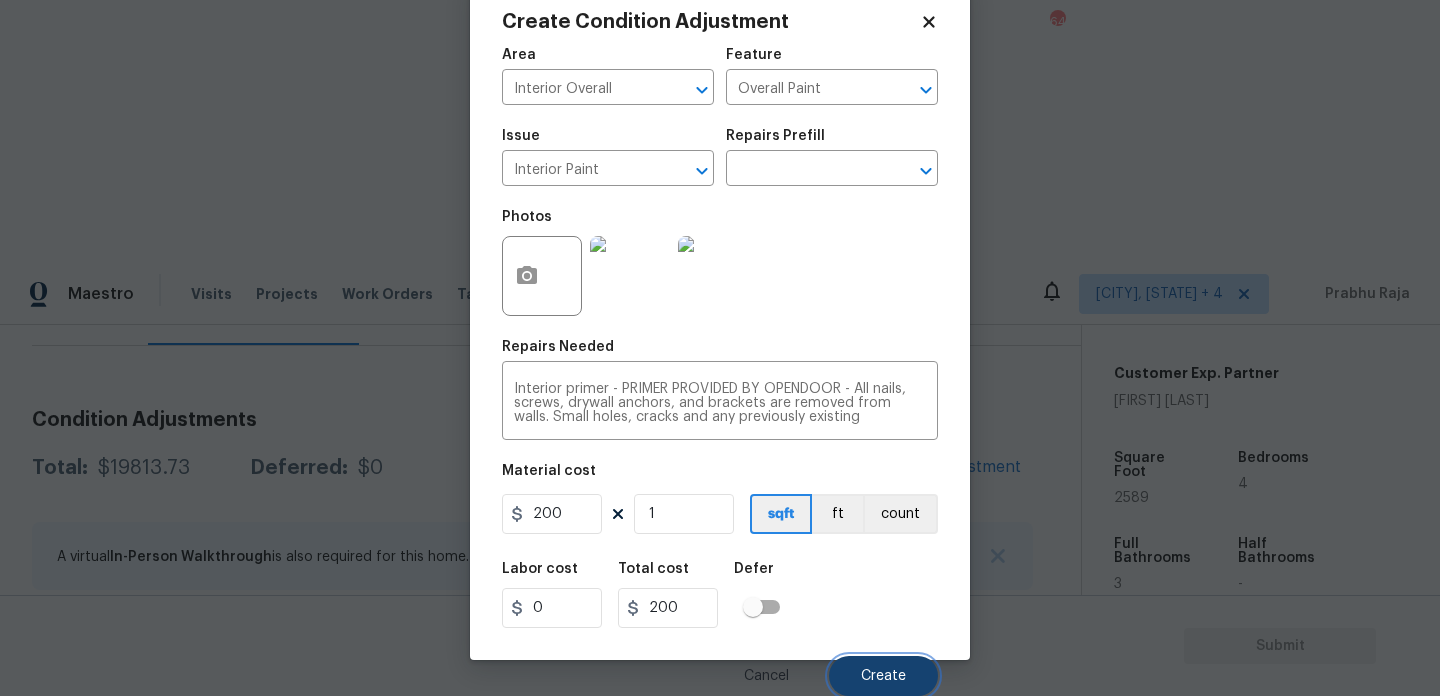 click on "Create" at bounding box center [883, 676] 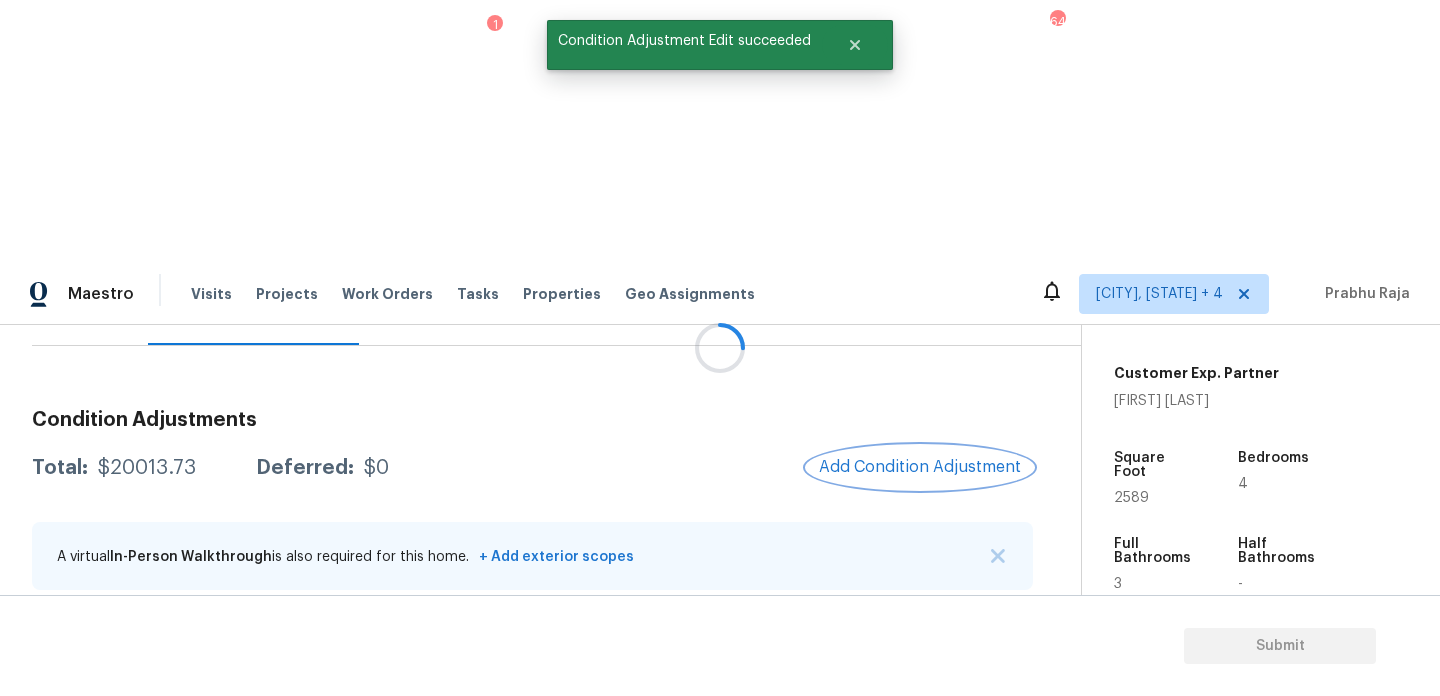 scroll, scrollTop: 0, scrollLeft: 0, axis: both 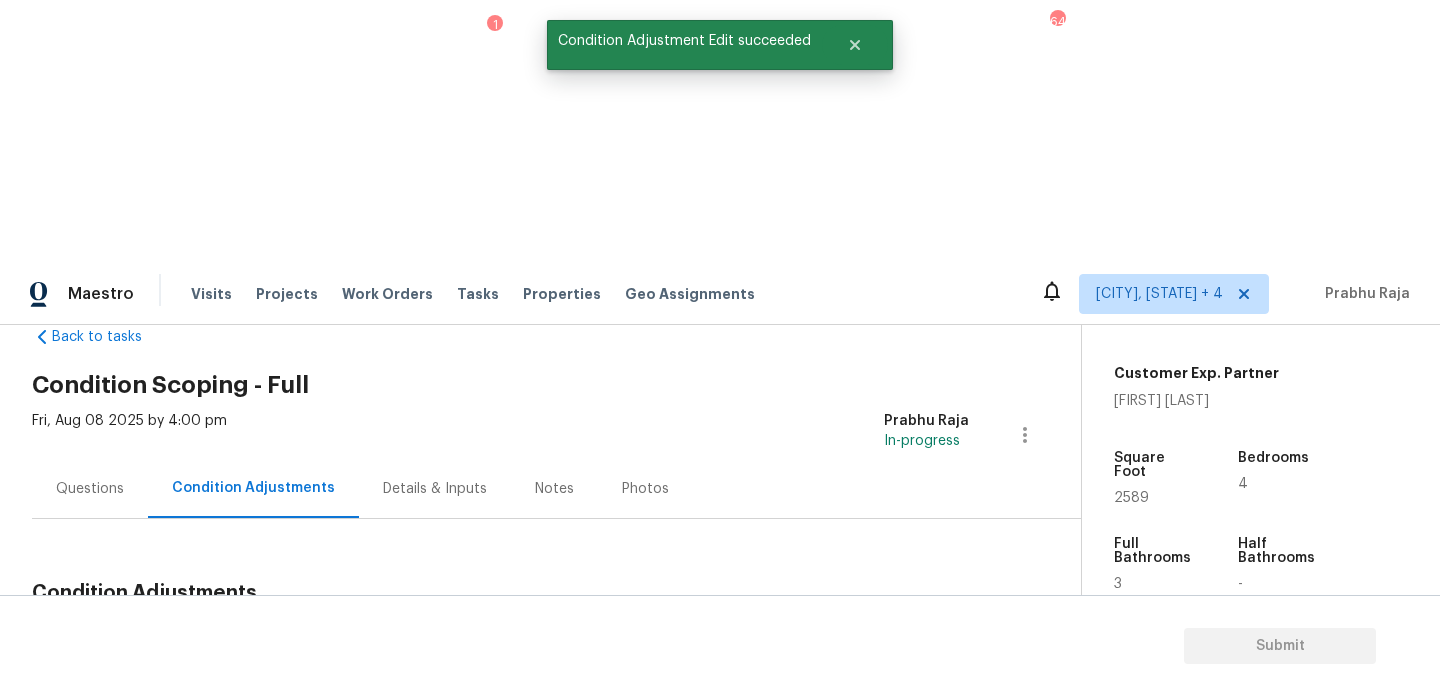 click on "Add Condition Adjustment" at bounding box center [920, 640] 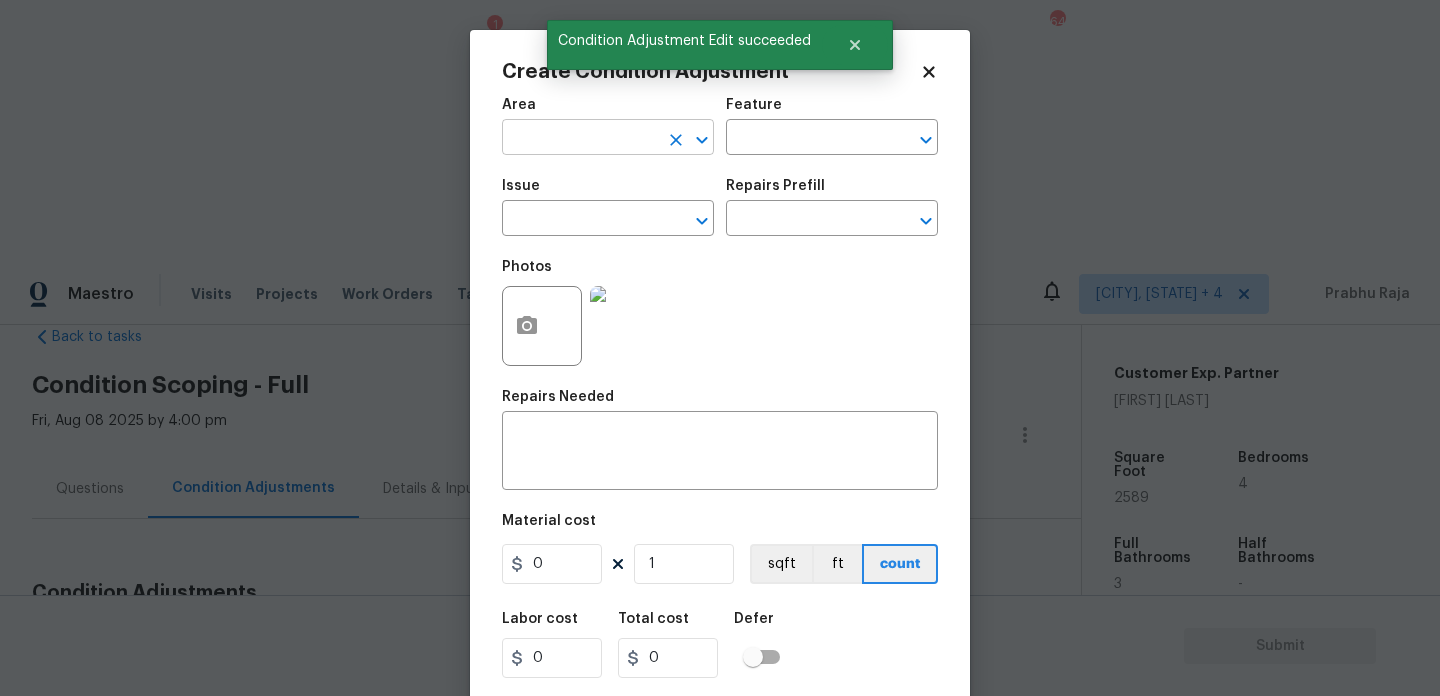 click at bounding box center [580, 139] 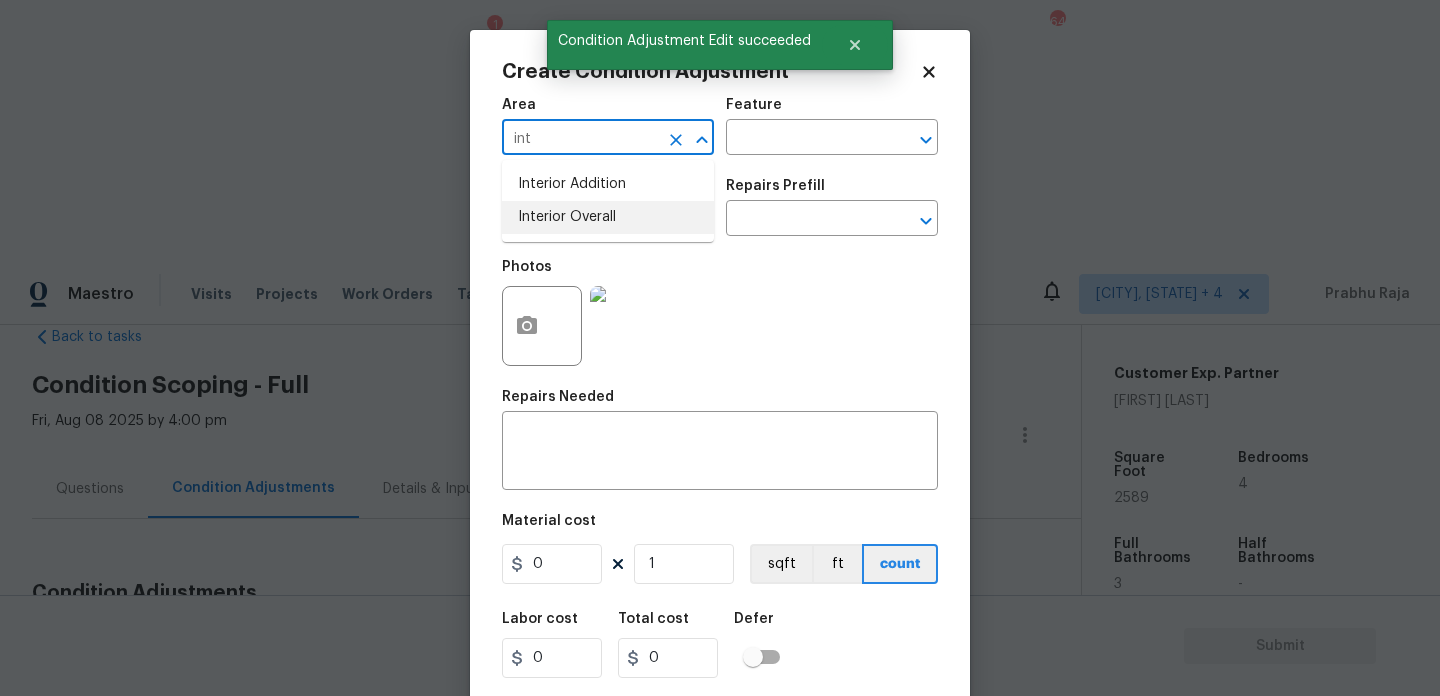 click on "Interior Overall" at bounding box center [608, 217] 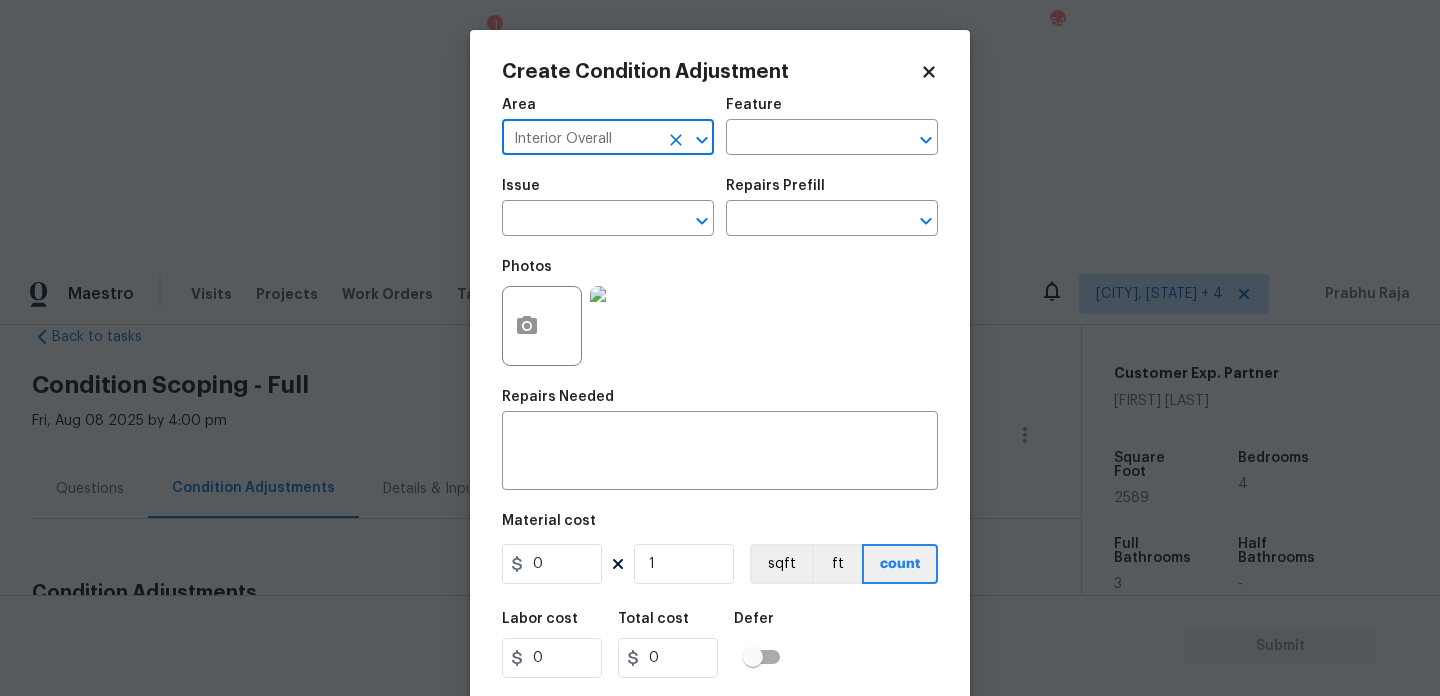 type on "Interior Overall" 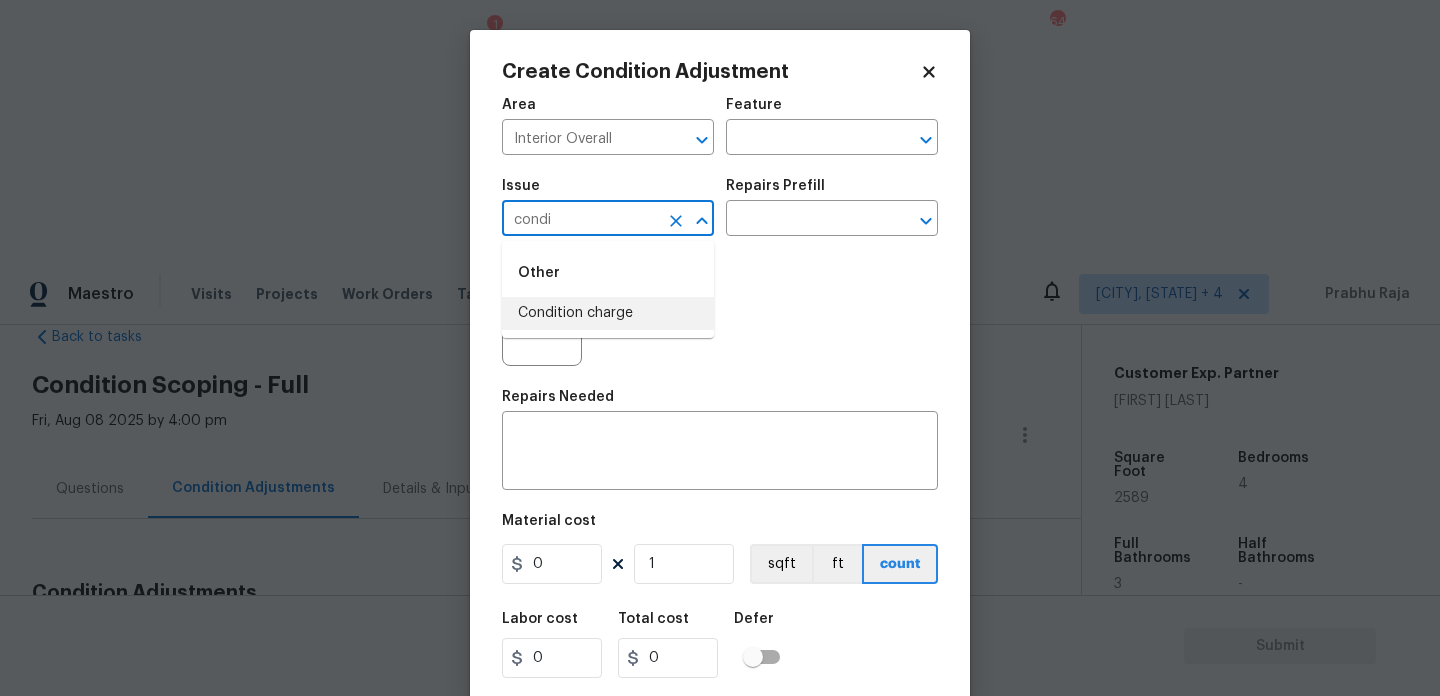 click on "Condition charge" at bounding box center (608, 313) 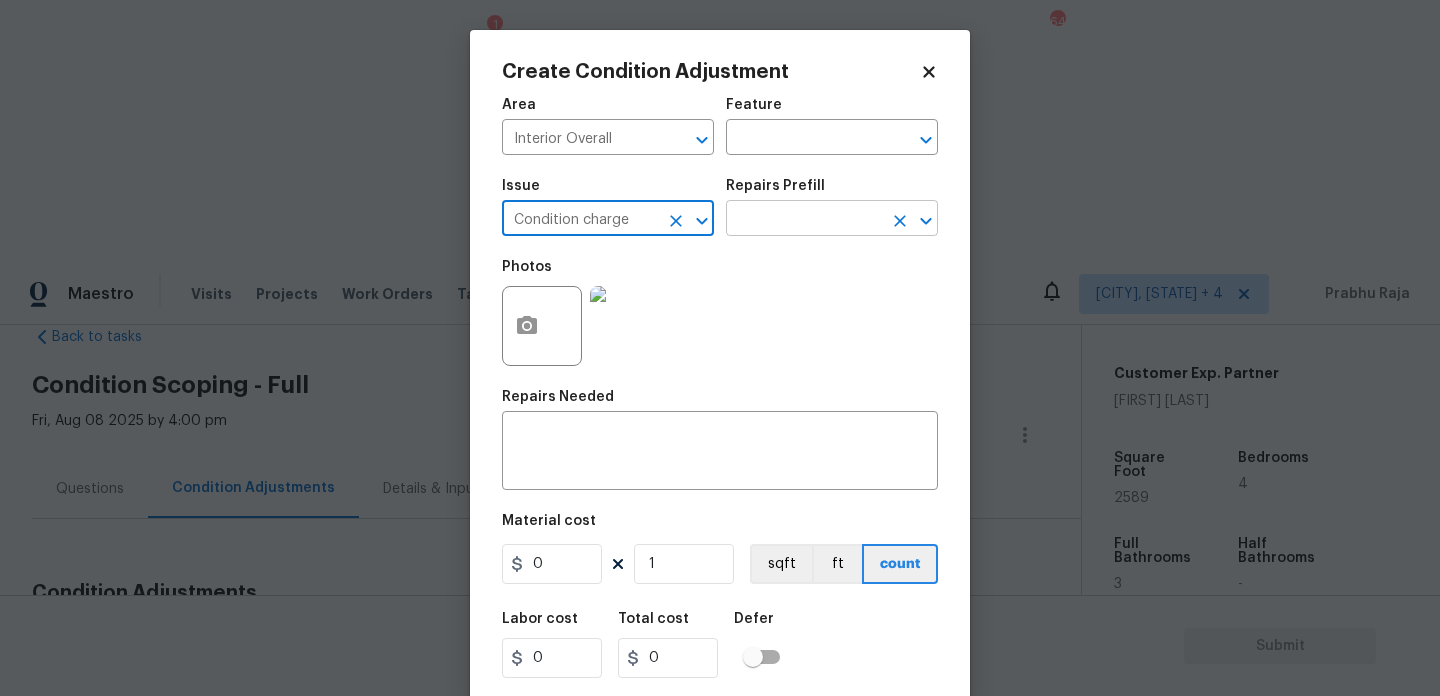 type on "Condition charge" 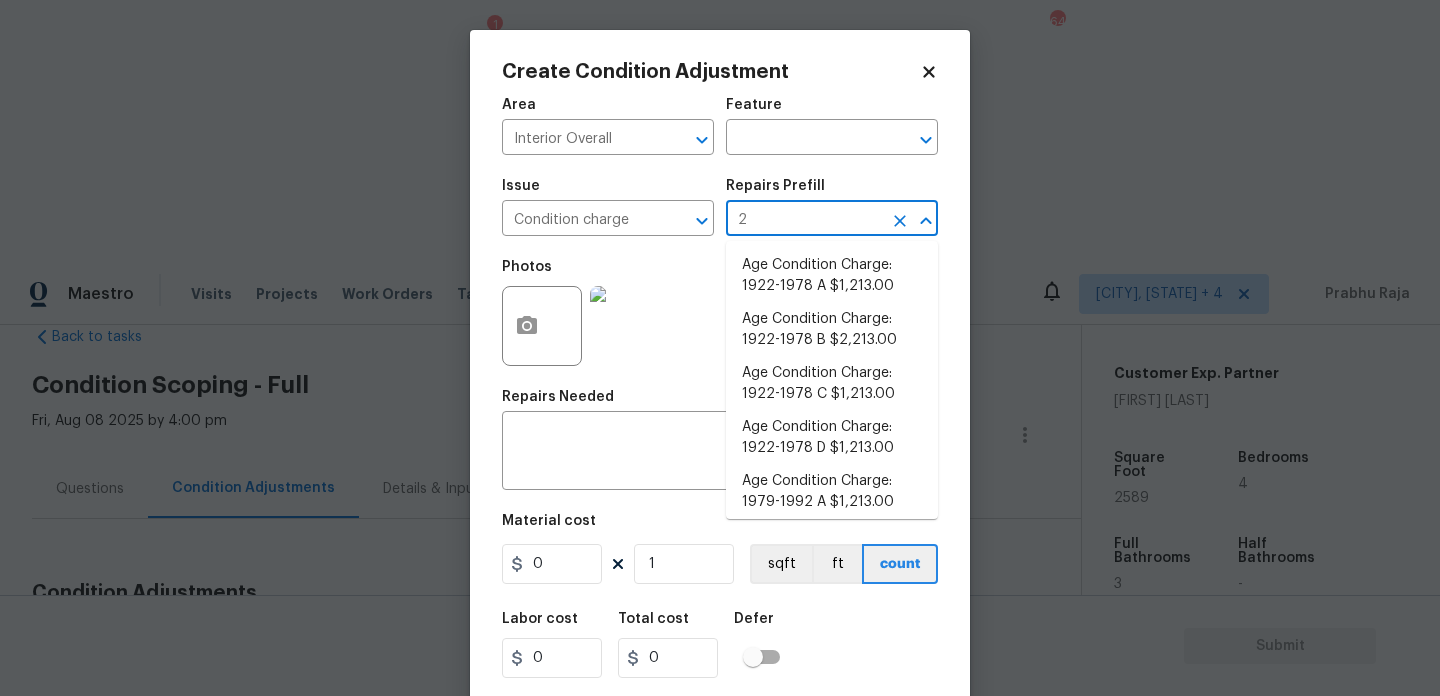 type on "22" 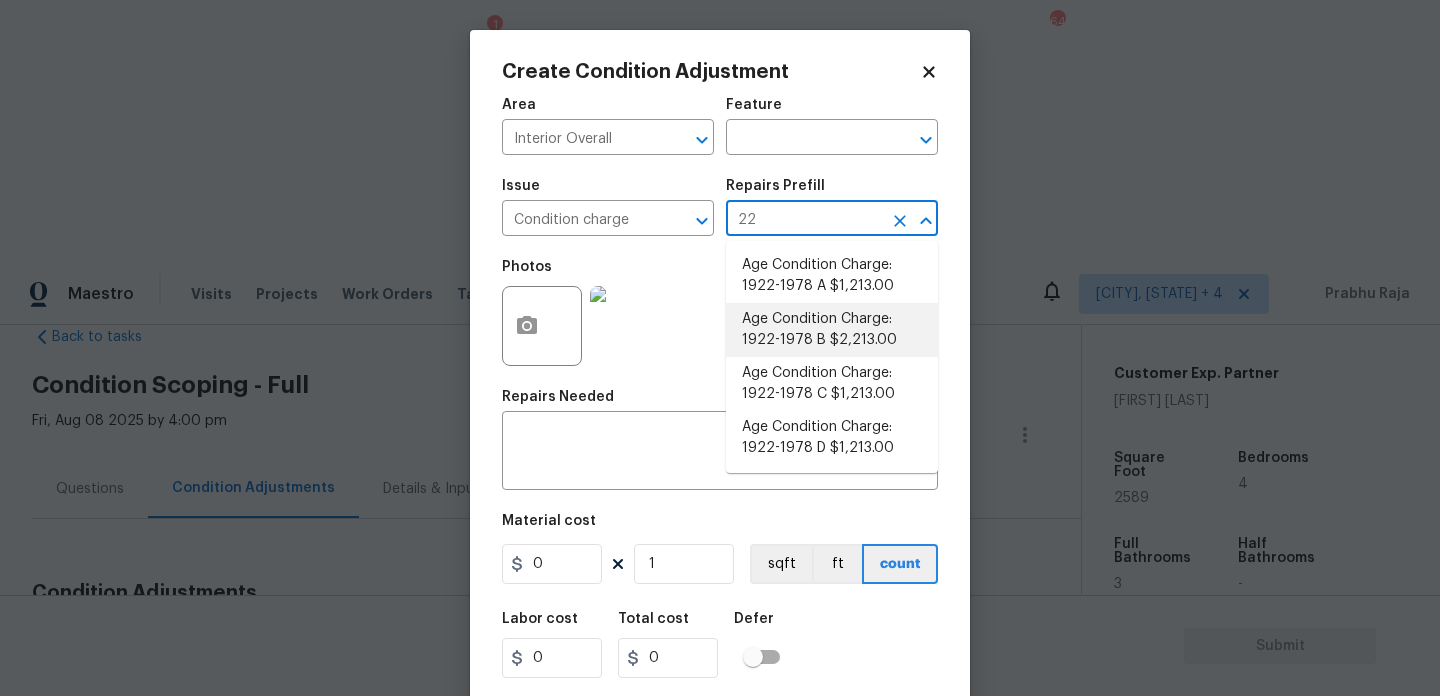 click on "Age Condition Charge: 1922-1978 B	 $2,213.00" at bounding box center (832, 330) 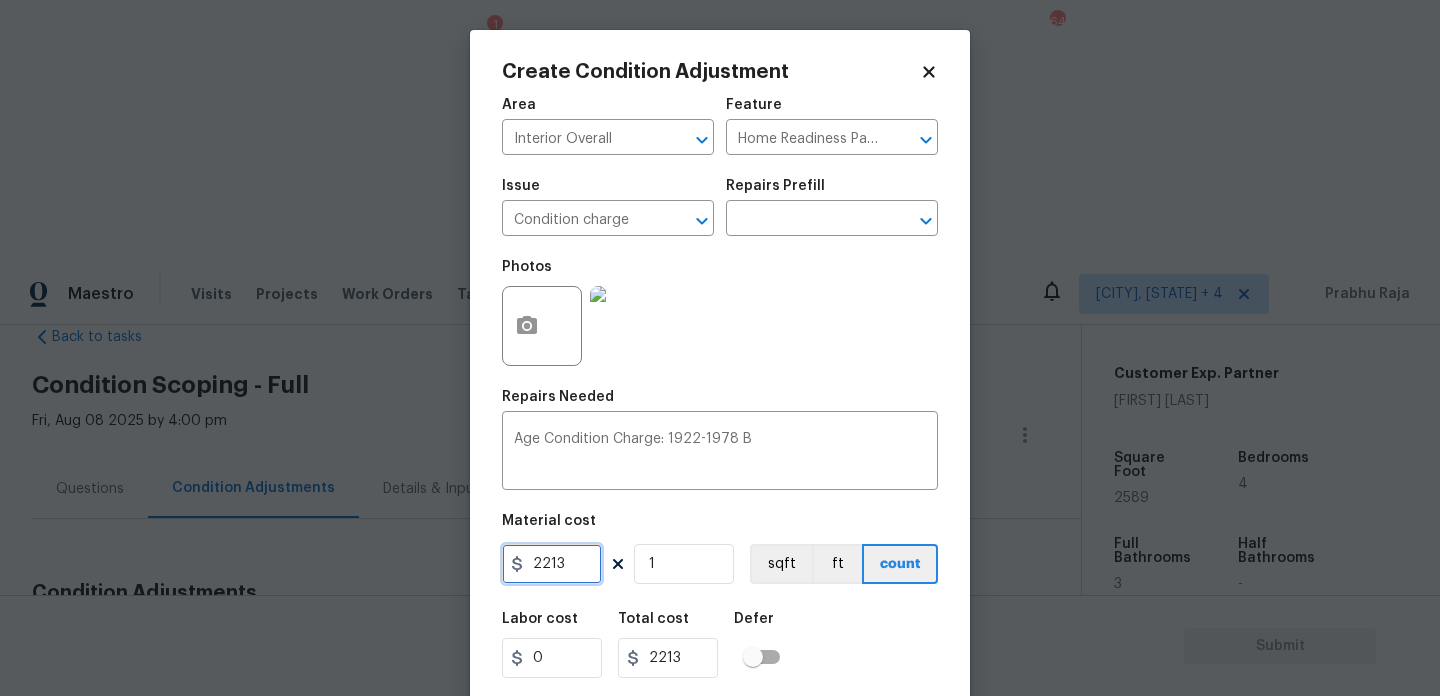 drag, startPoint x: 570, startPoint y: 574, endPoint x: 407, endPoint y: 572, distance: 163.01227 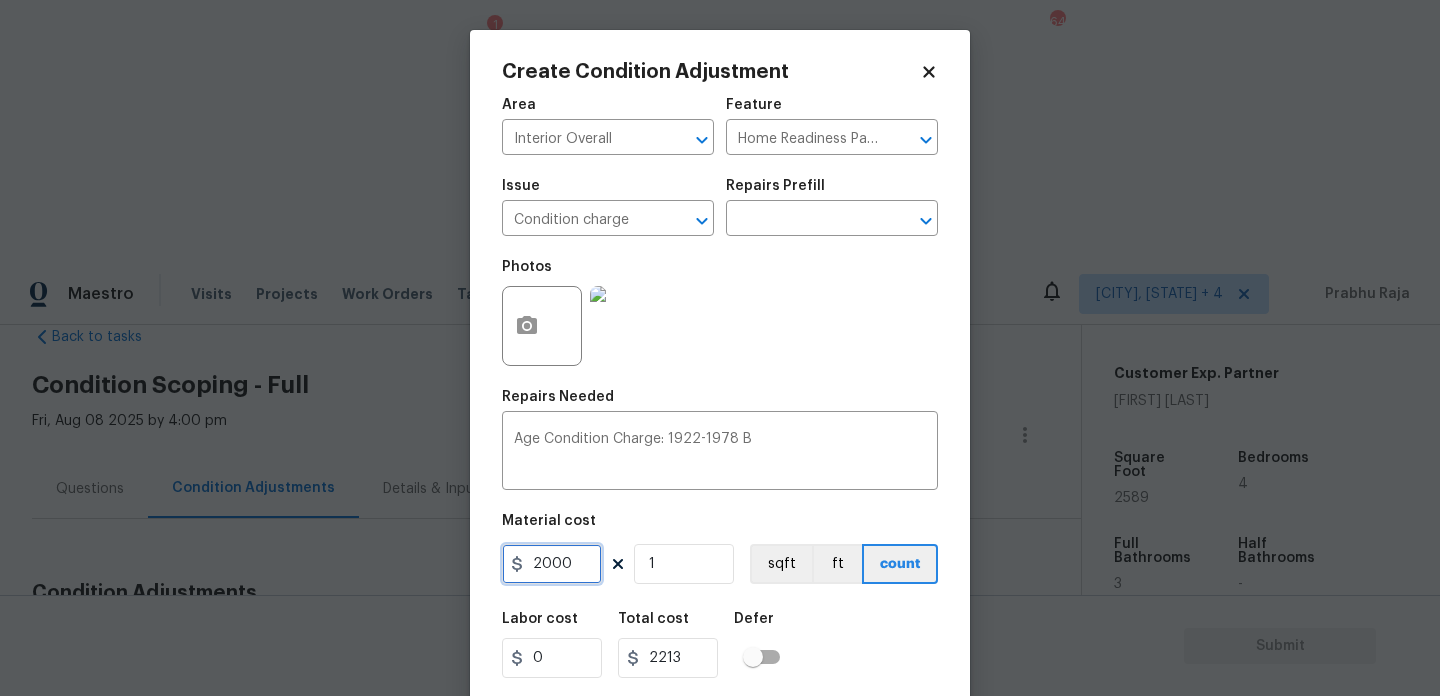 type on "2000" 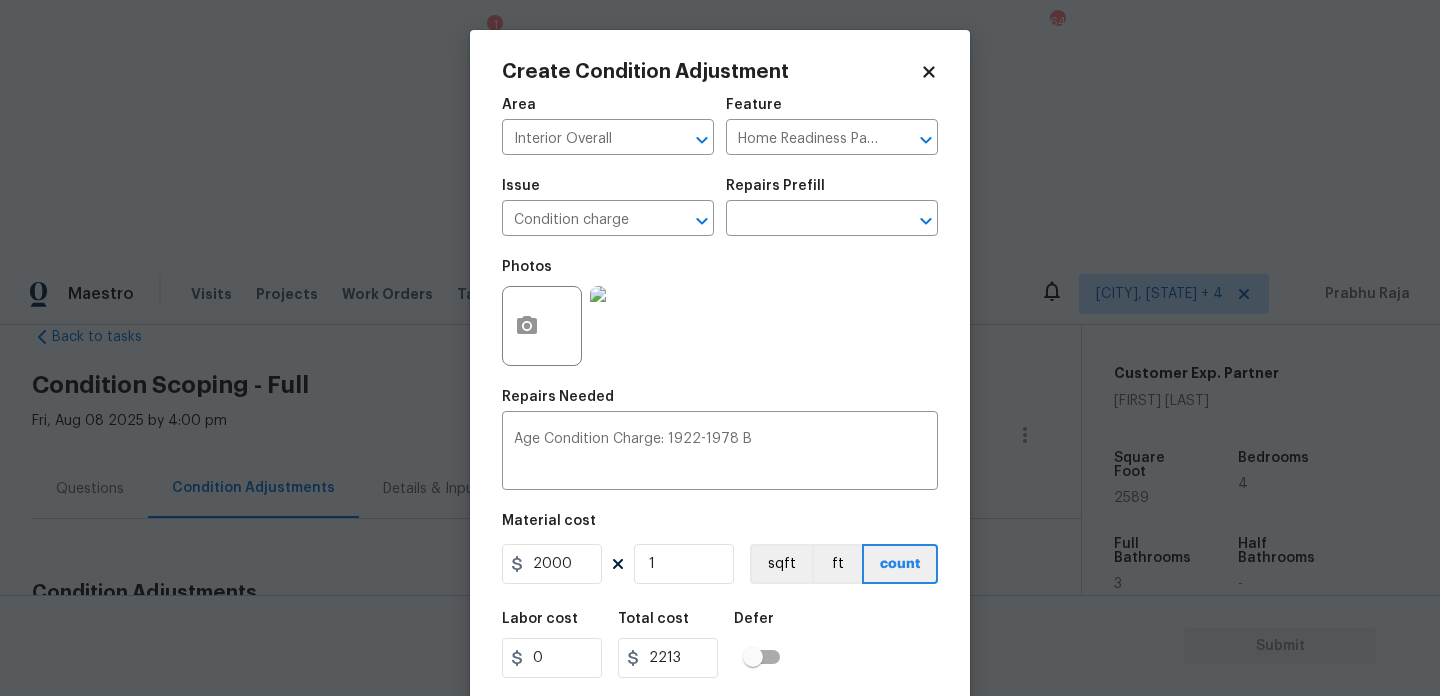 type on "2000" 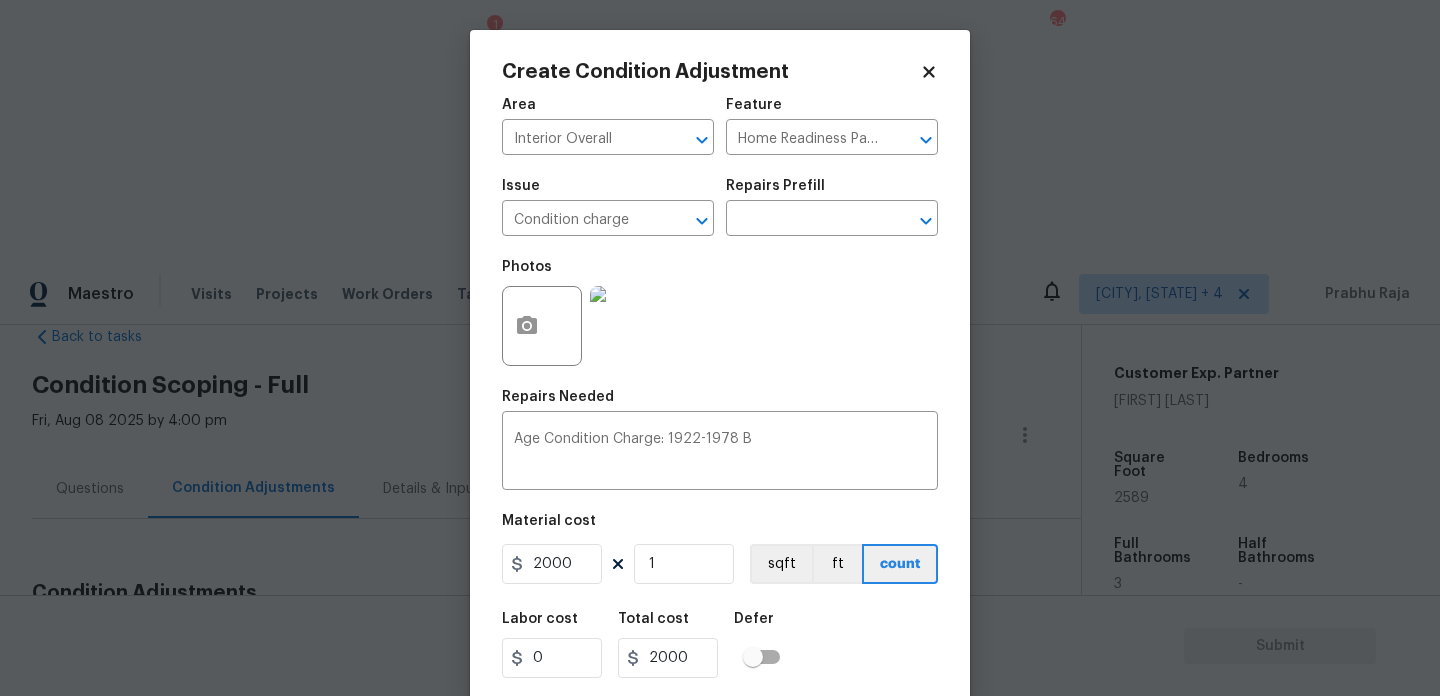 click on "Photos" at bounding box center (720, 313) 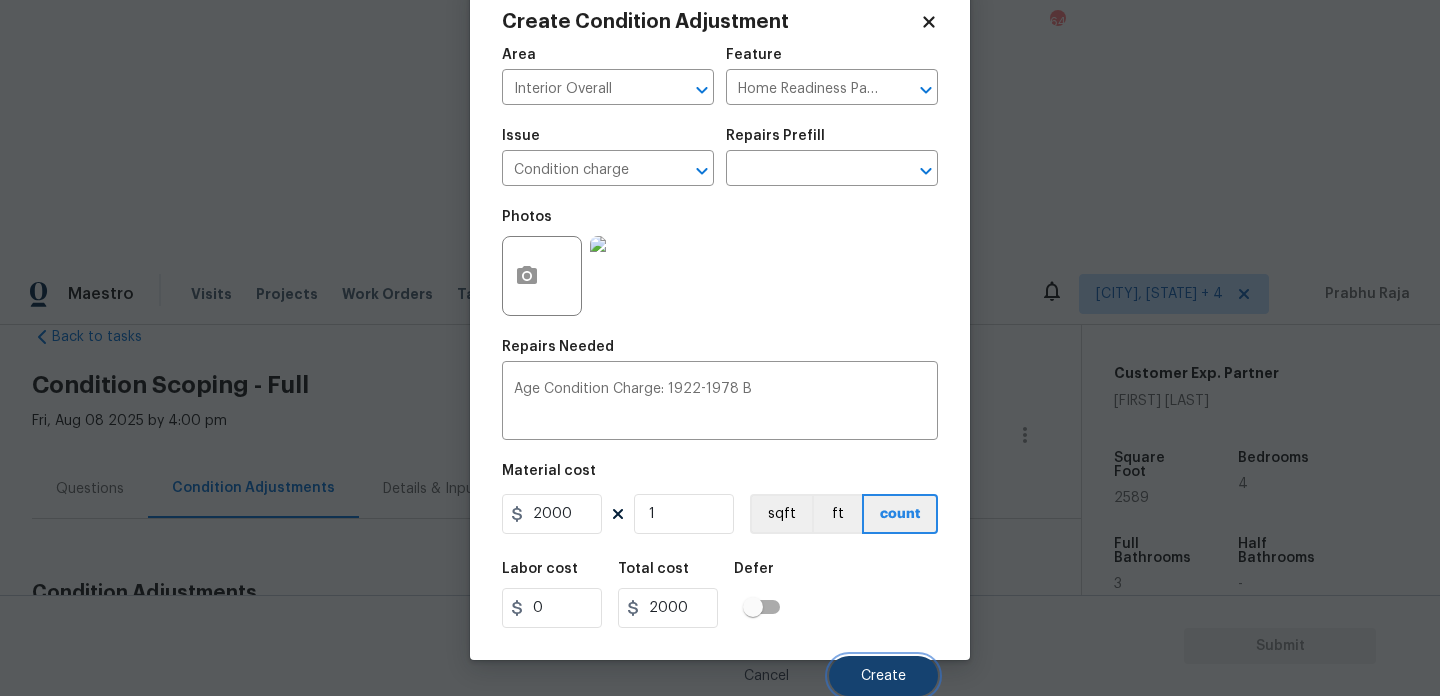 click on "Create" at bounding box center [883, 676] 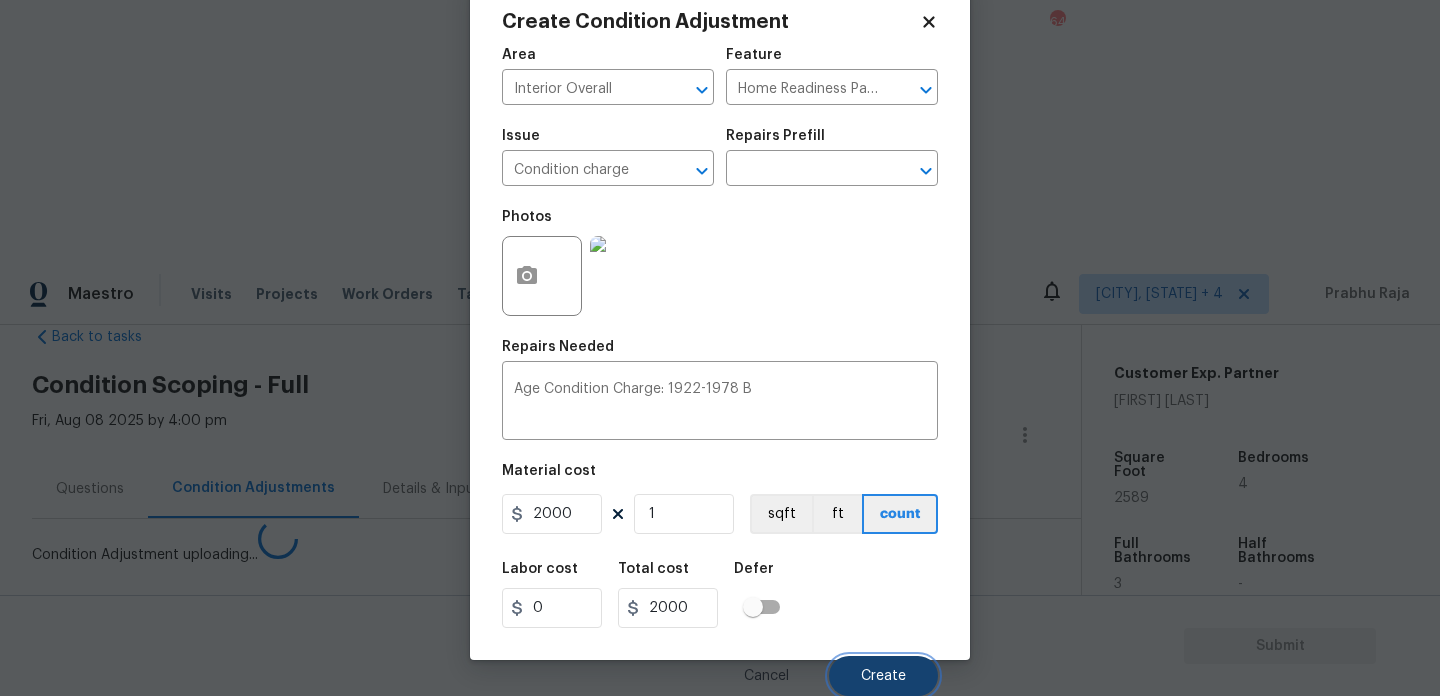 scroll, scrollTop: 44, scrollLeft: 0, axis: vertical 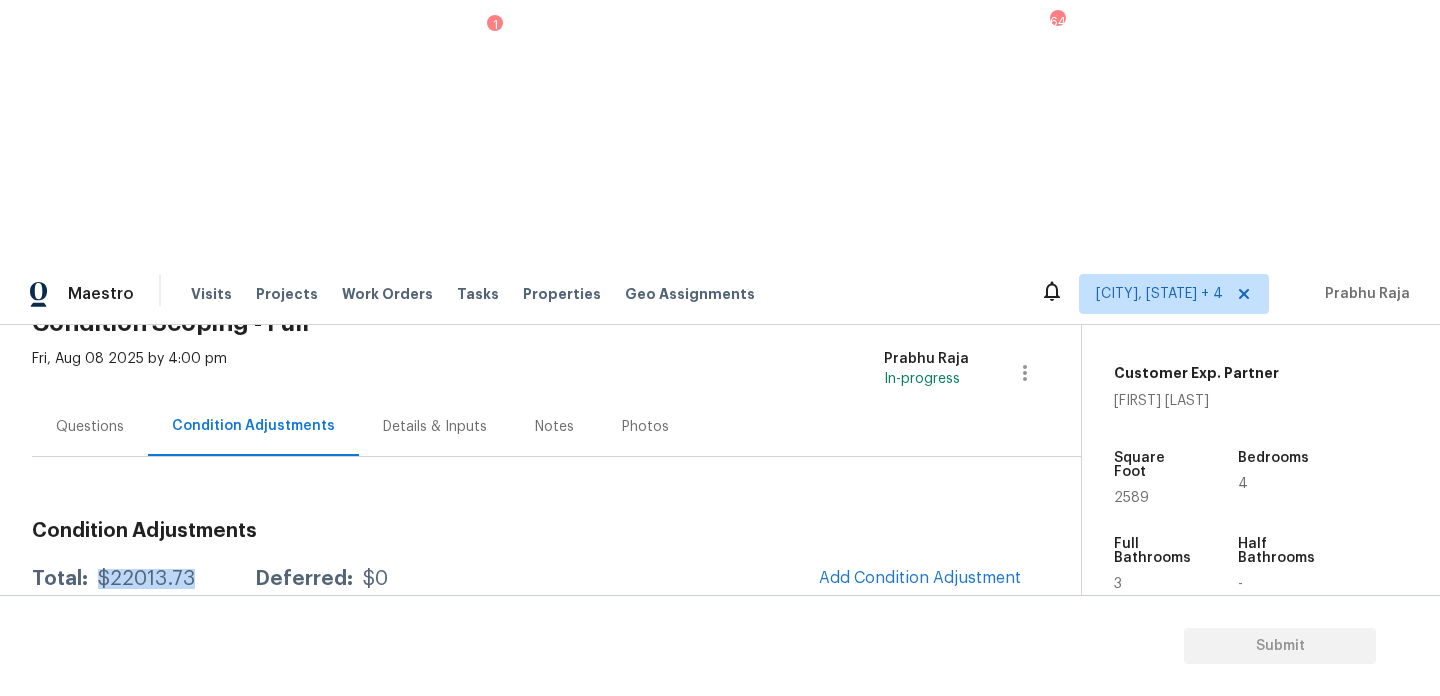 drag, startPoint x: 95, startPoint y: 318, endPoint x: 191, endPoint y: 319, distance: 96.00521 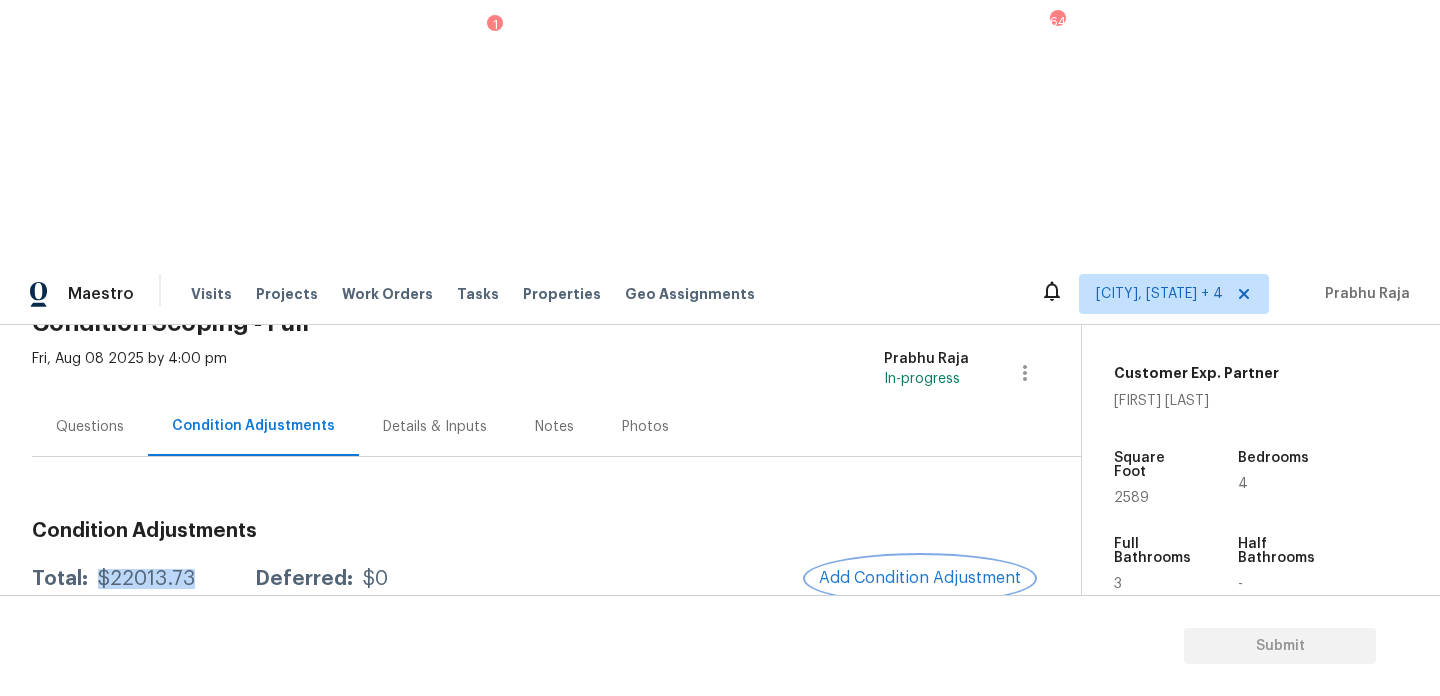 click on "Add Condition Adjustment" at bounding box center (920, 578) 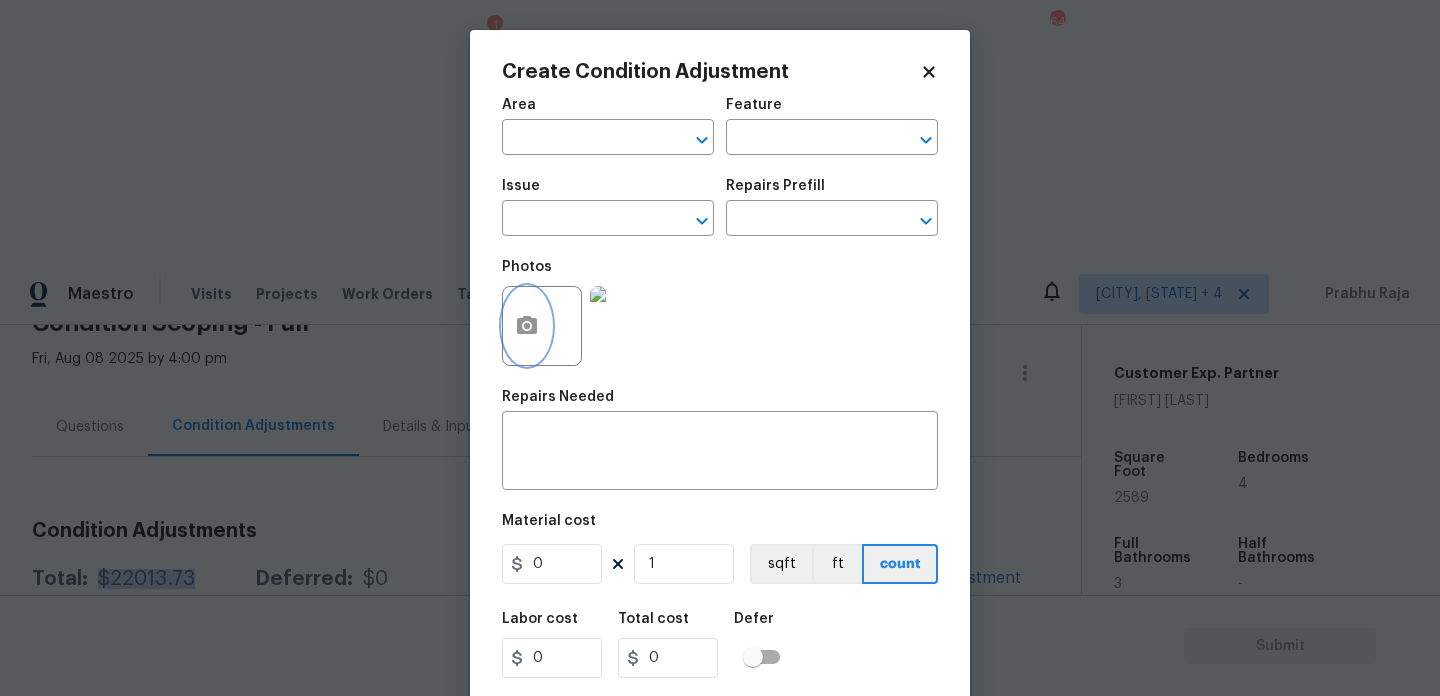 click 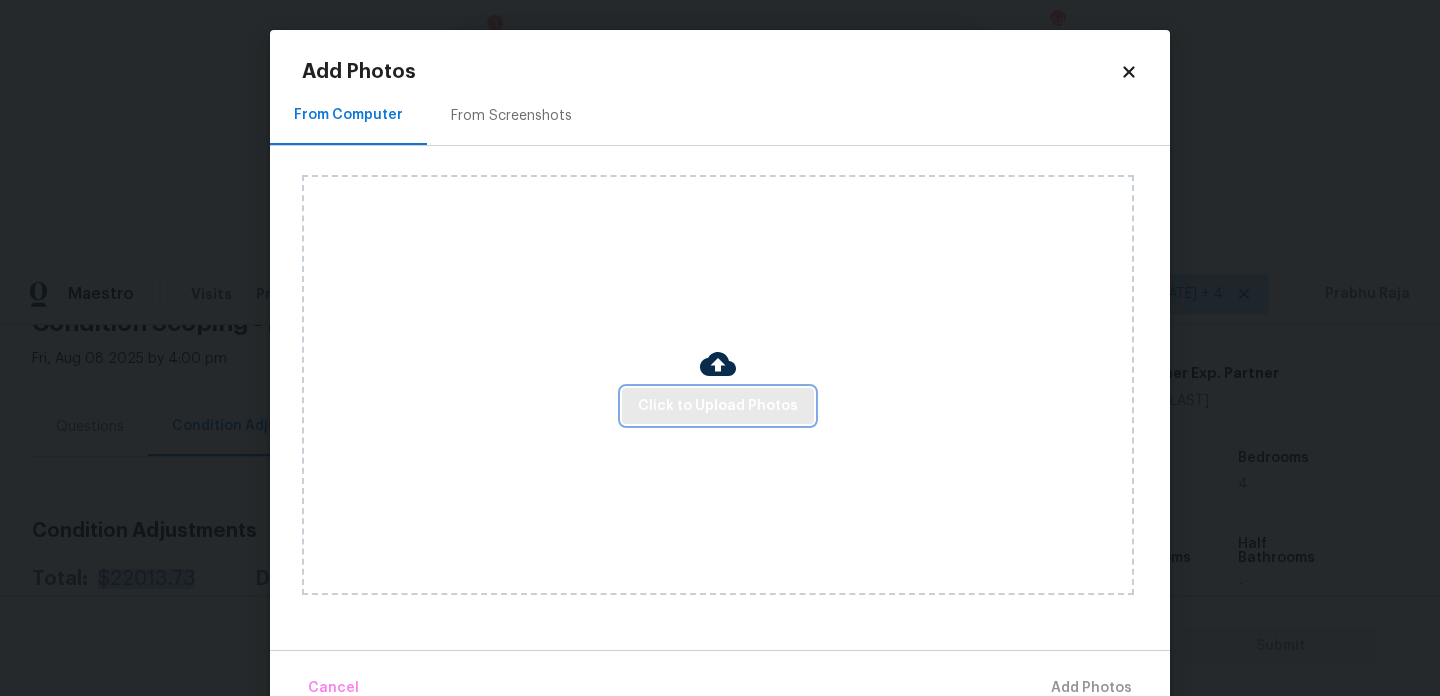 click on "Click to Upload Photos" at bounding box center [718, 406] 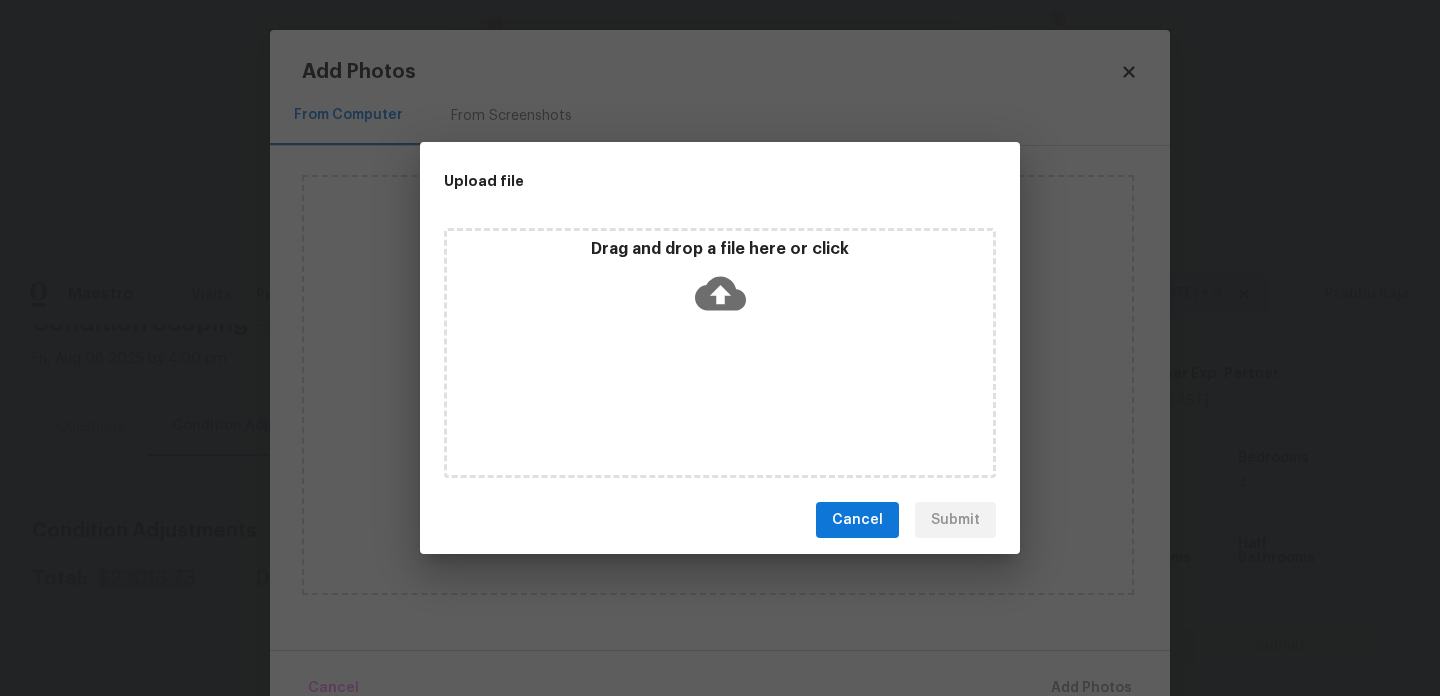 click on "Drag and drop a file here or click" at bounding box center (720, 353) 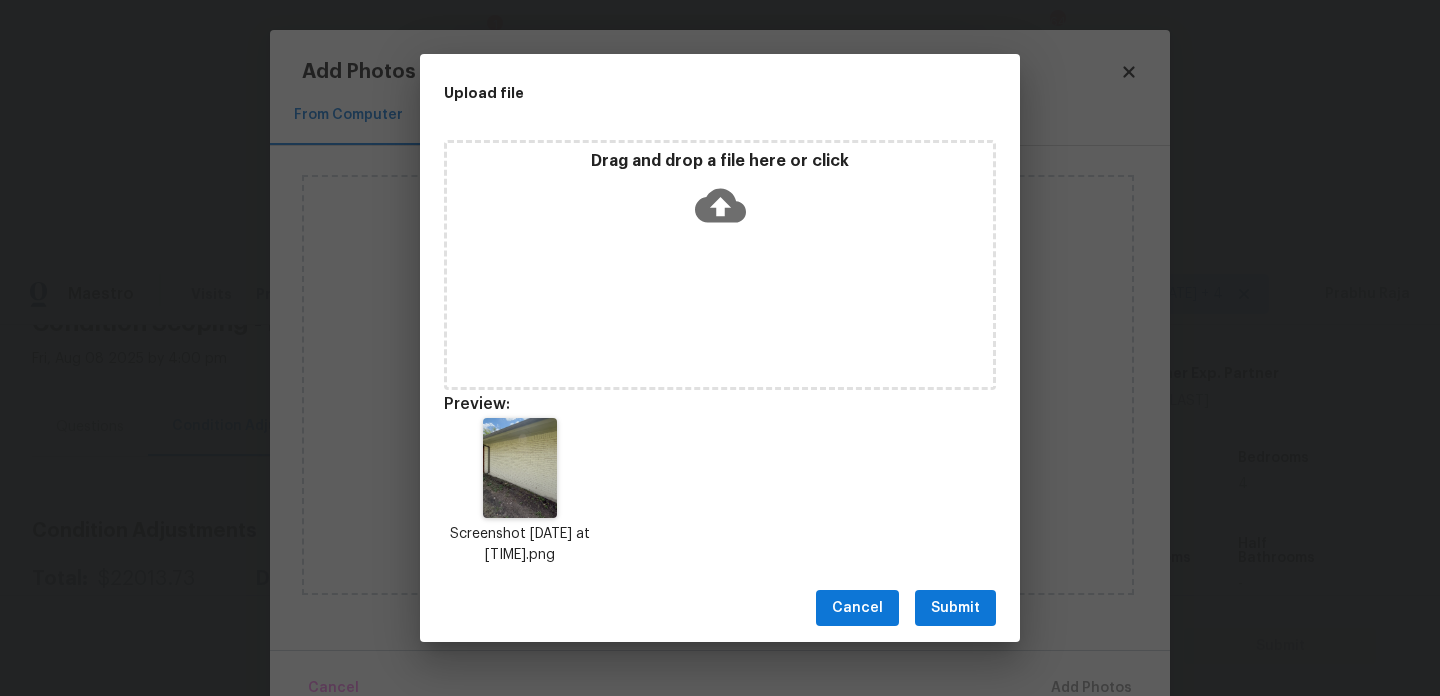 click on "Submit" at bounding box center (955, 608) 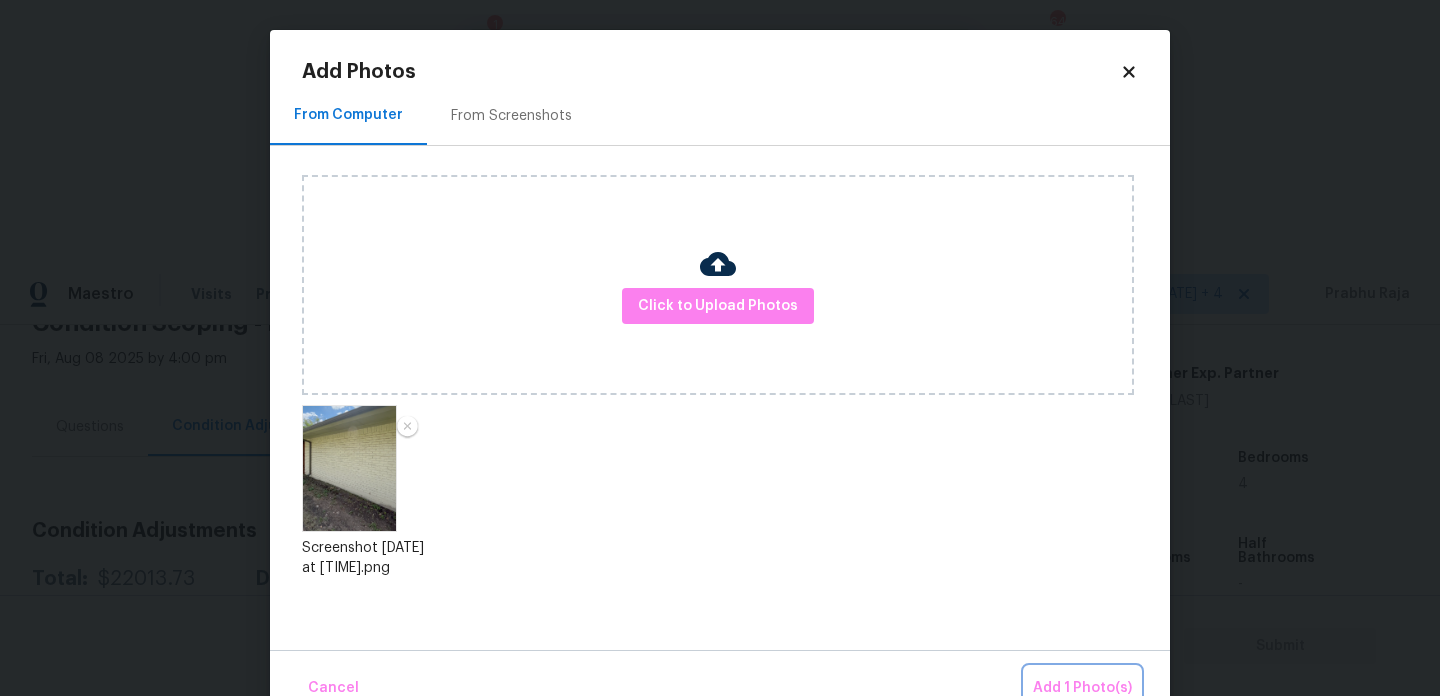 click on "Add 1 Photo(s)" at bounding box center [1082, 688] 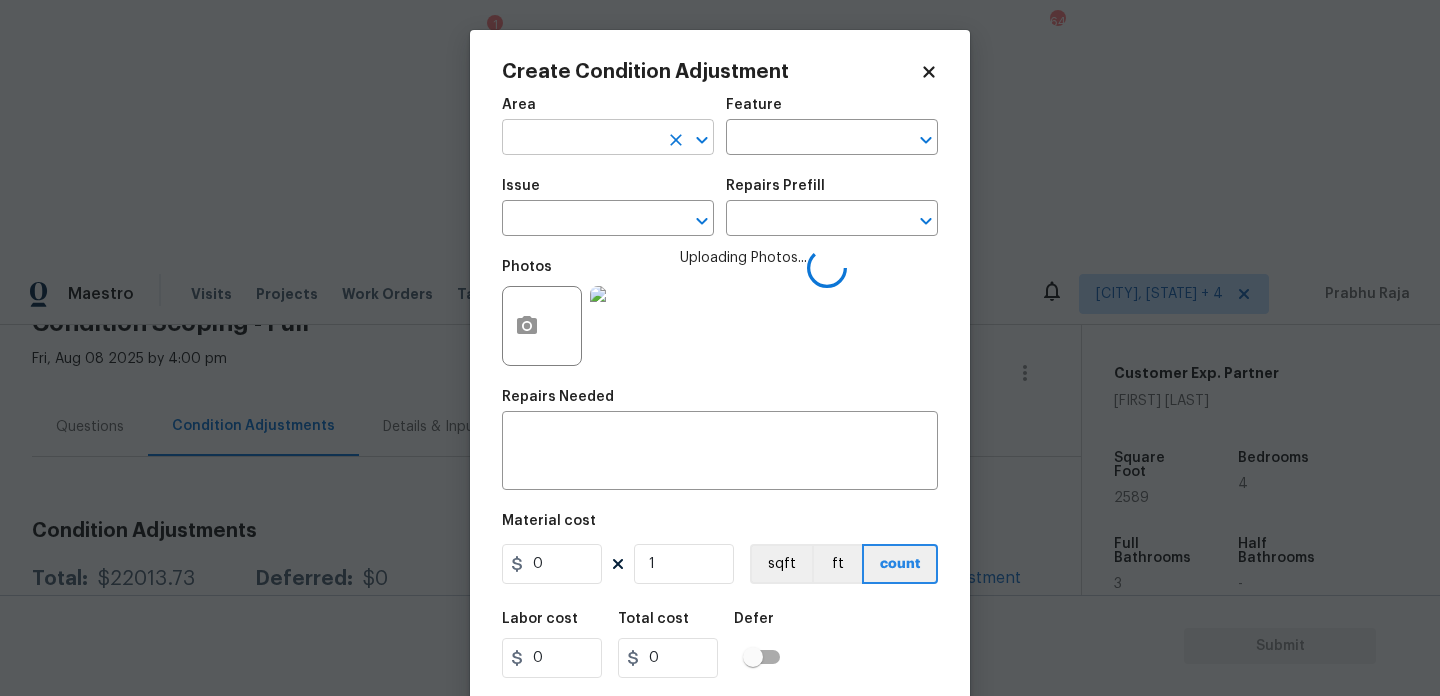 click at bounding box center [580, 139] 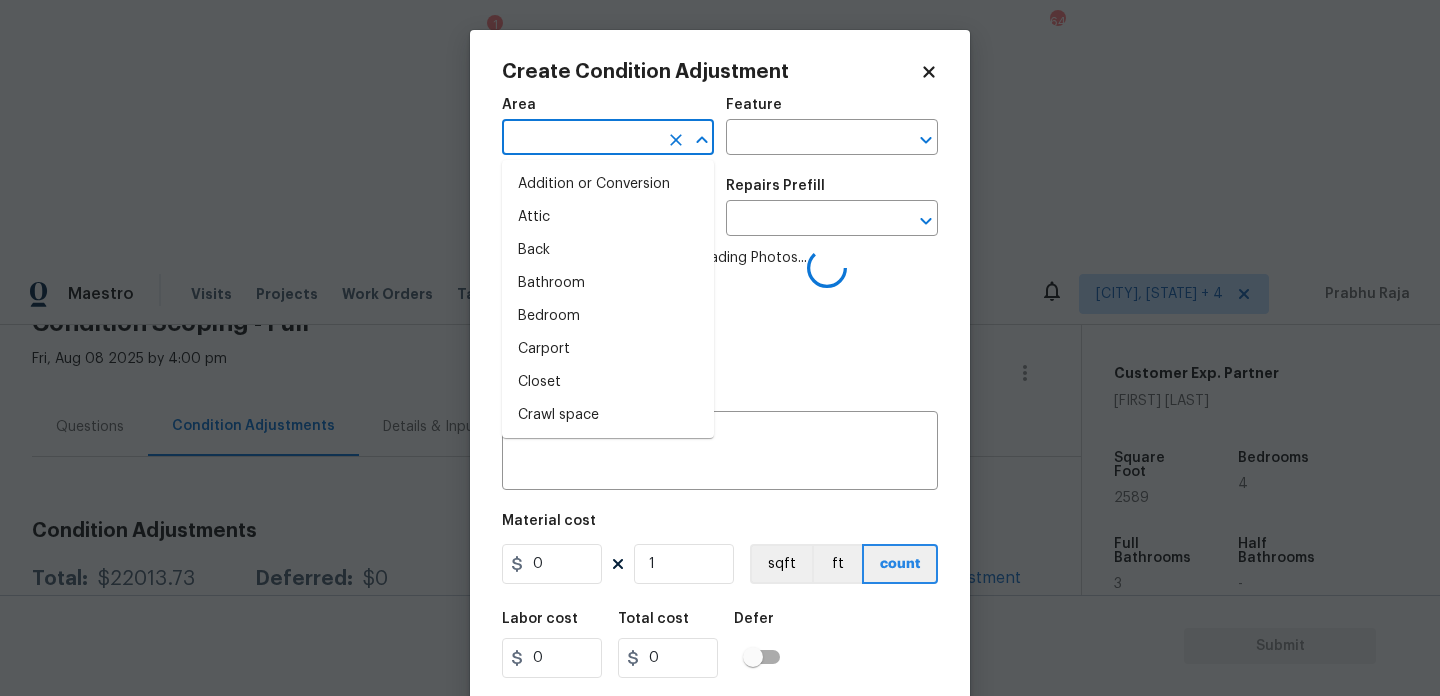 type on "e" 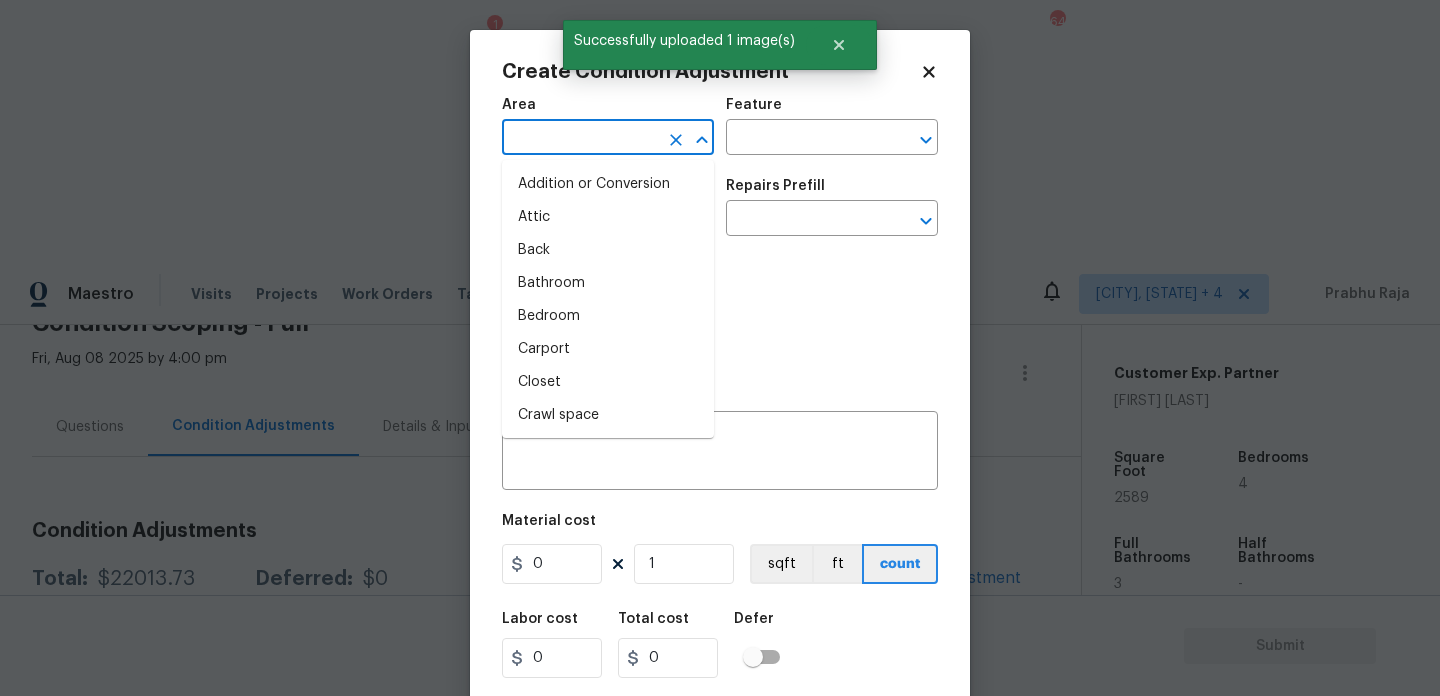 type on "x" 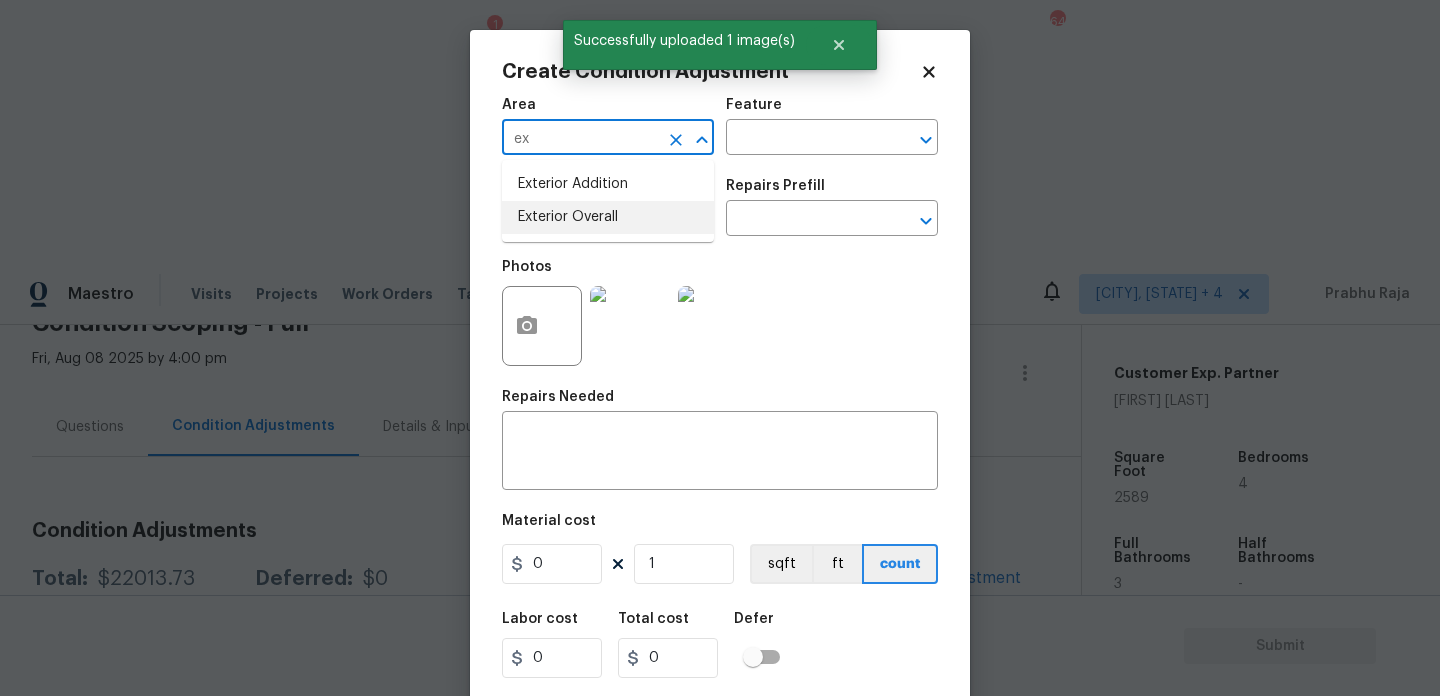 click on "Exterior Overall" at bounding box center (608, 217) 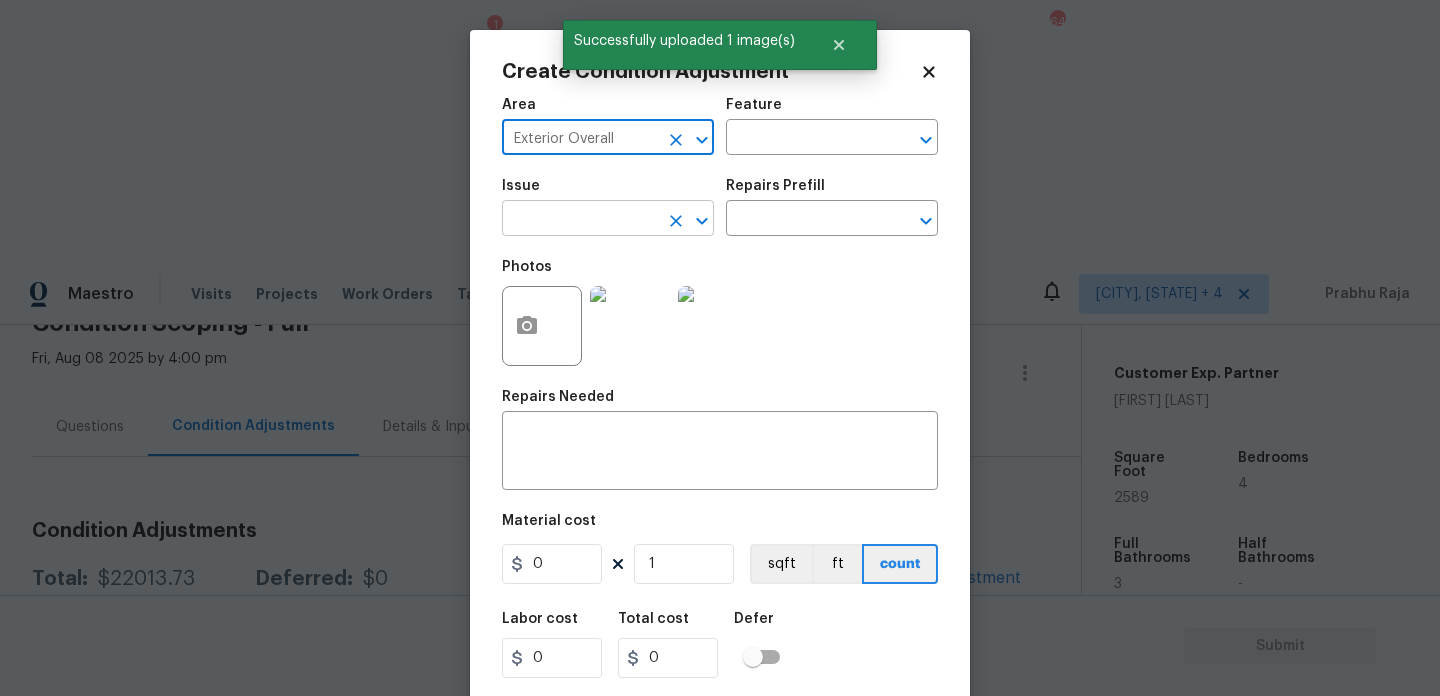 type on "Exterior Overall" 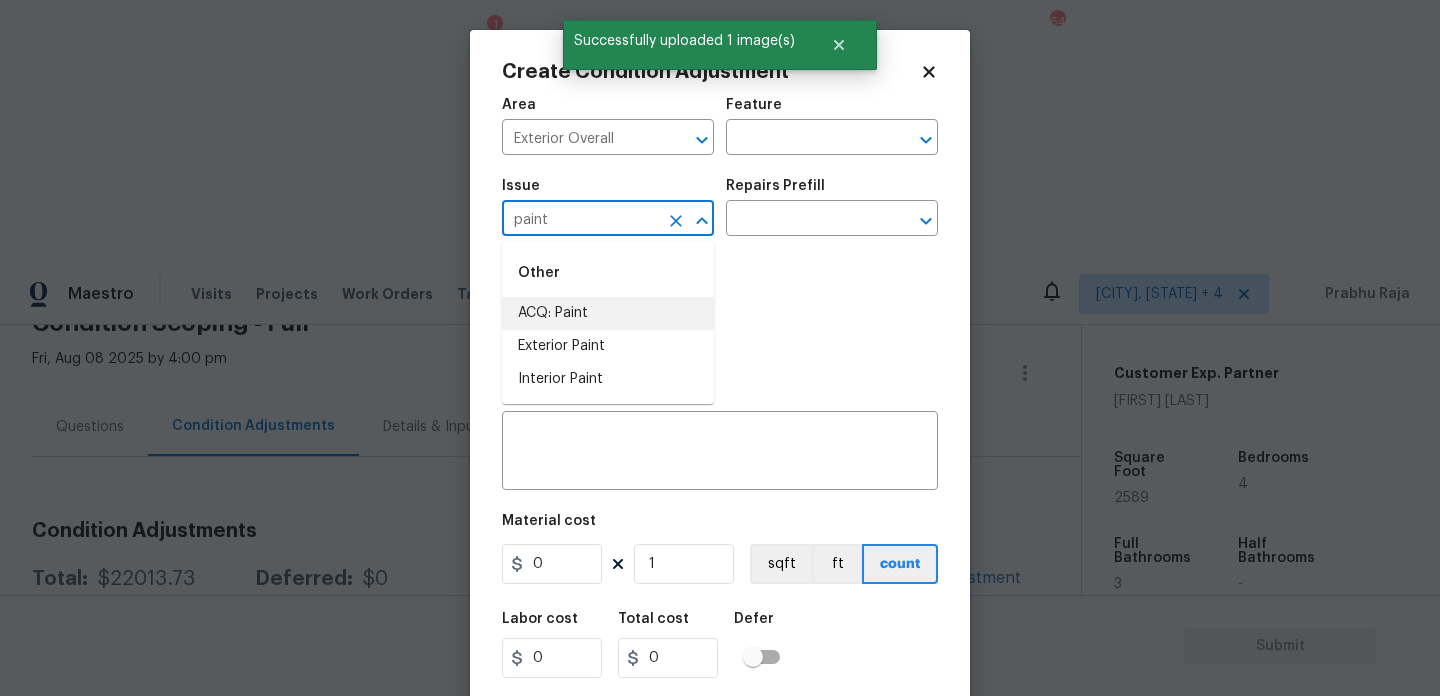 click on "ACQ: Paint" at bounding box center [608, 313] 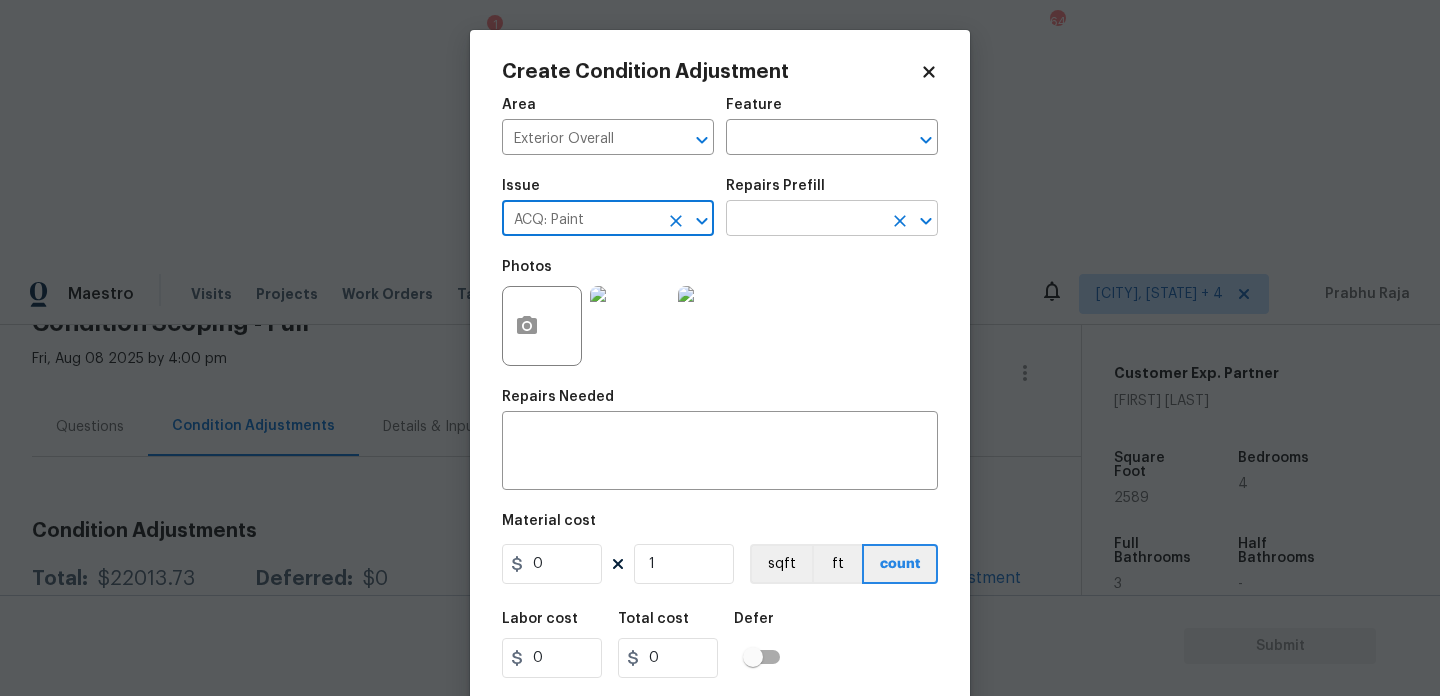 type on "ACQ: Paint" 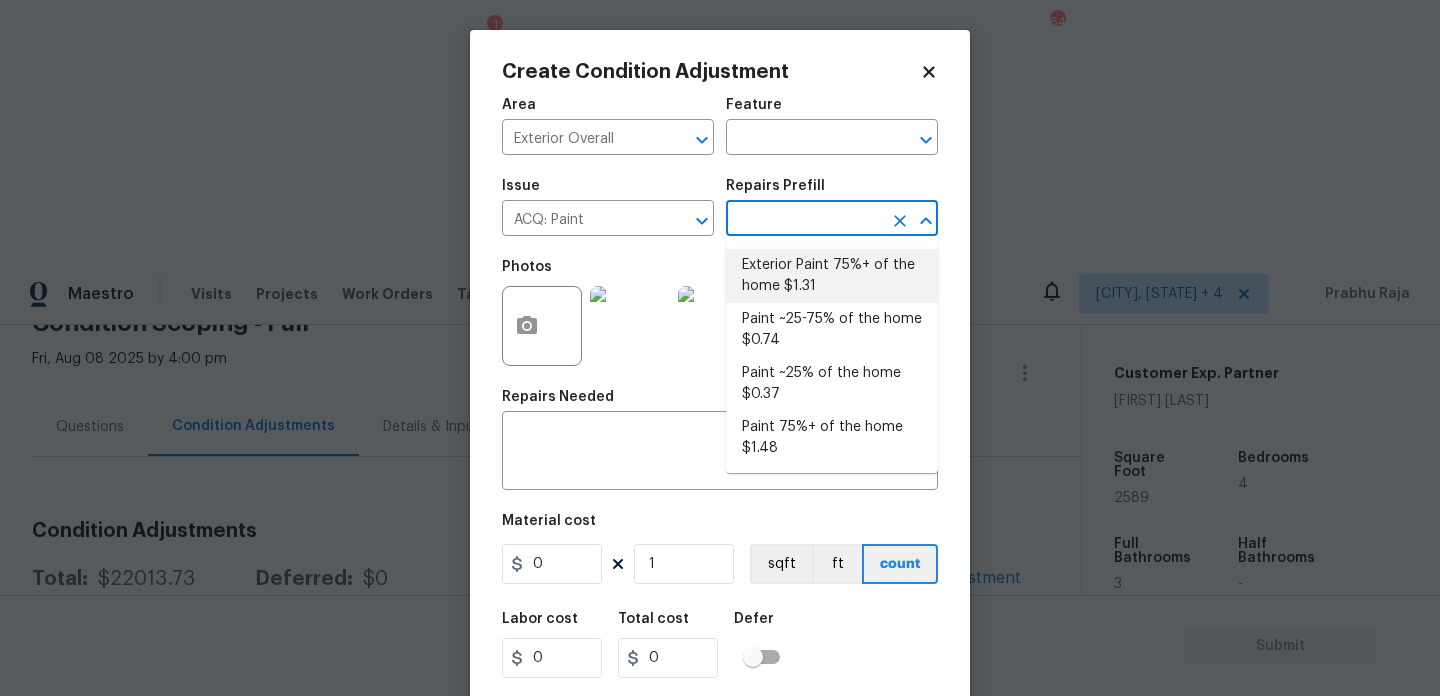 click on "Exterior Paint 75%+ of the home $1.31" at bounding box center [832, 276] 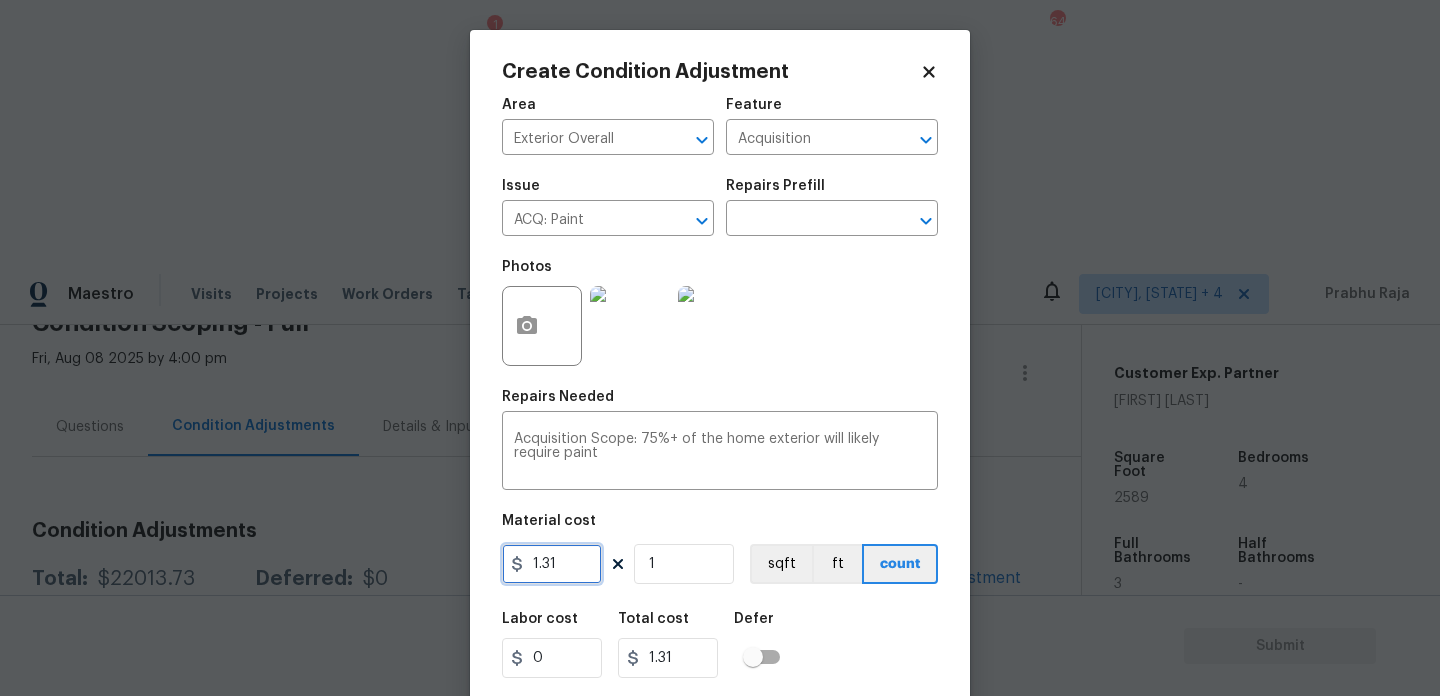 click on "1.31" at bounding box center (552, 564) 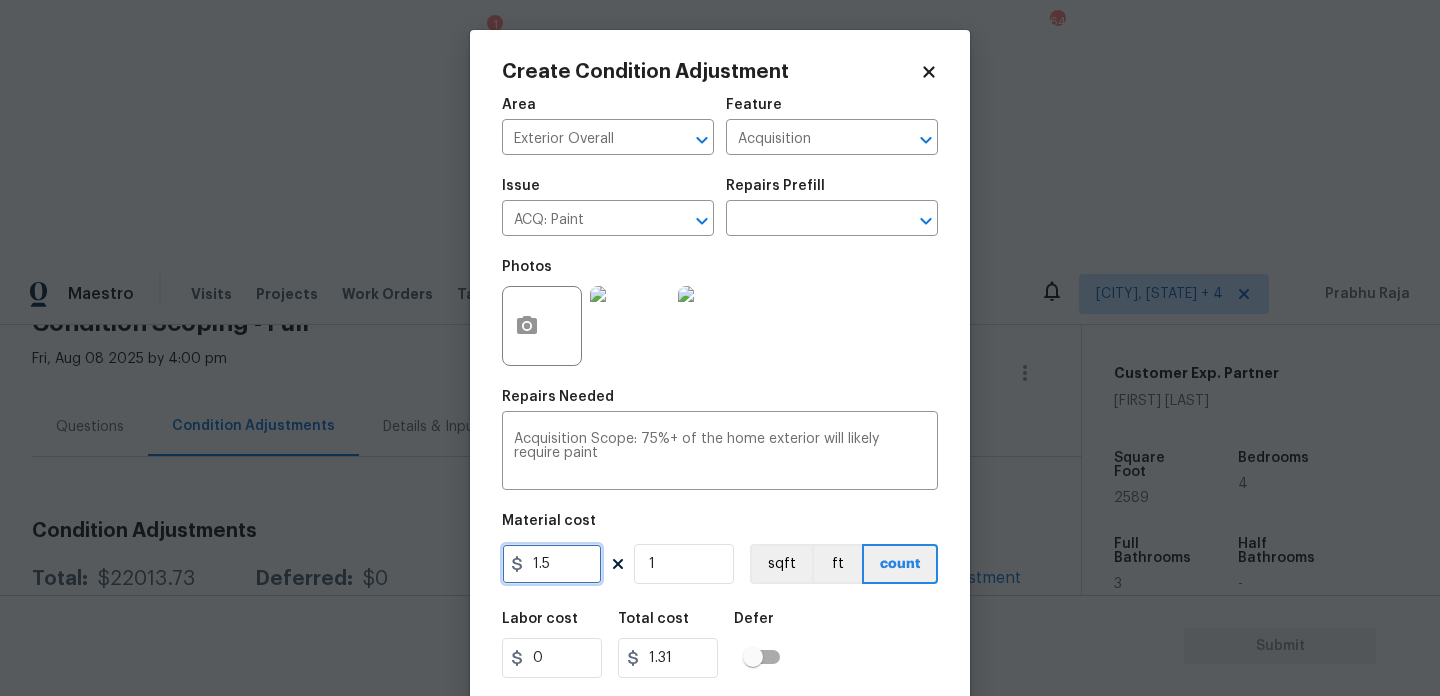 type on "1.5" 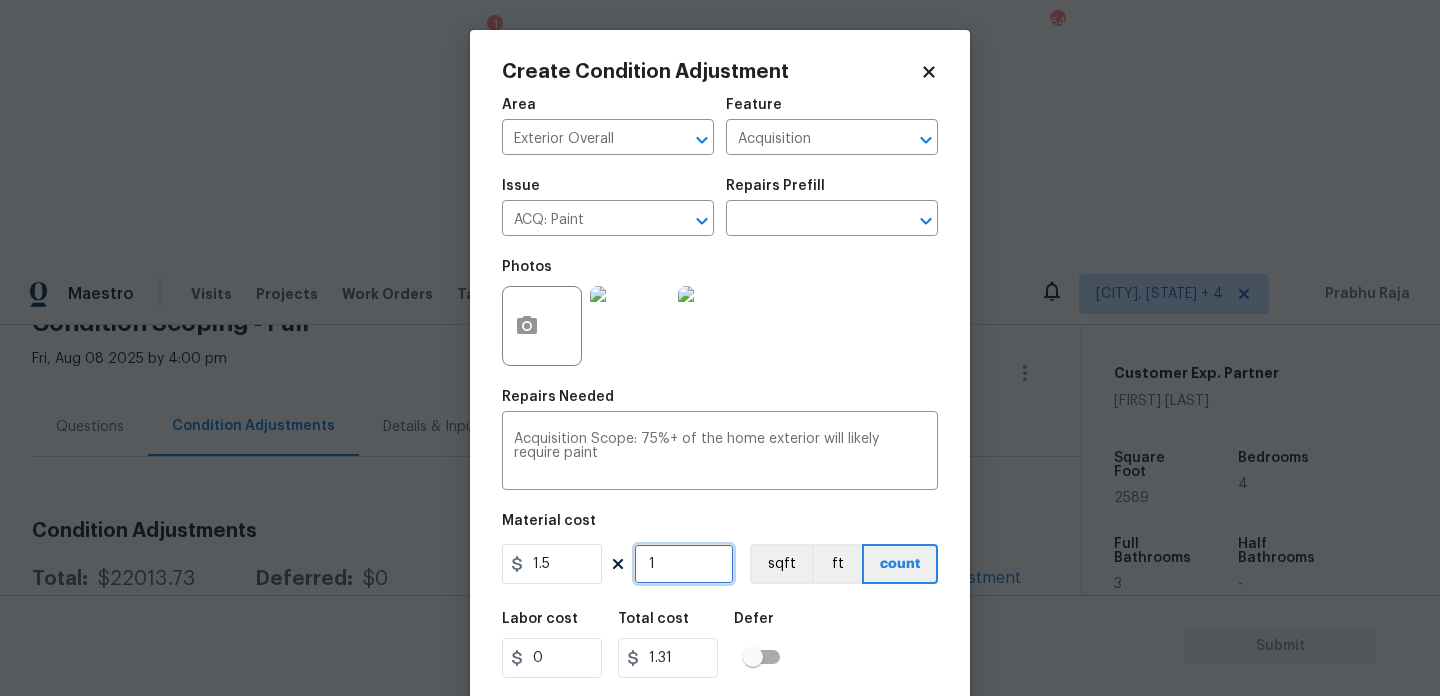 click on "1" at bounding box center (684, 564) 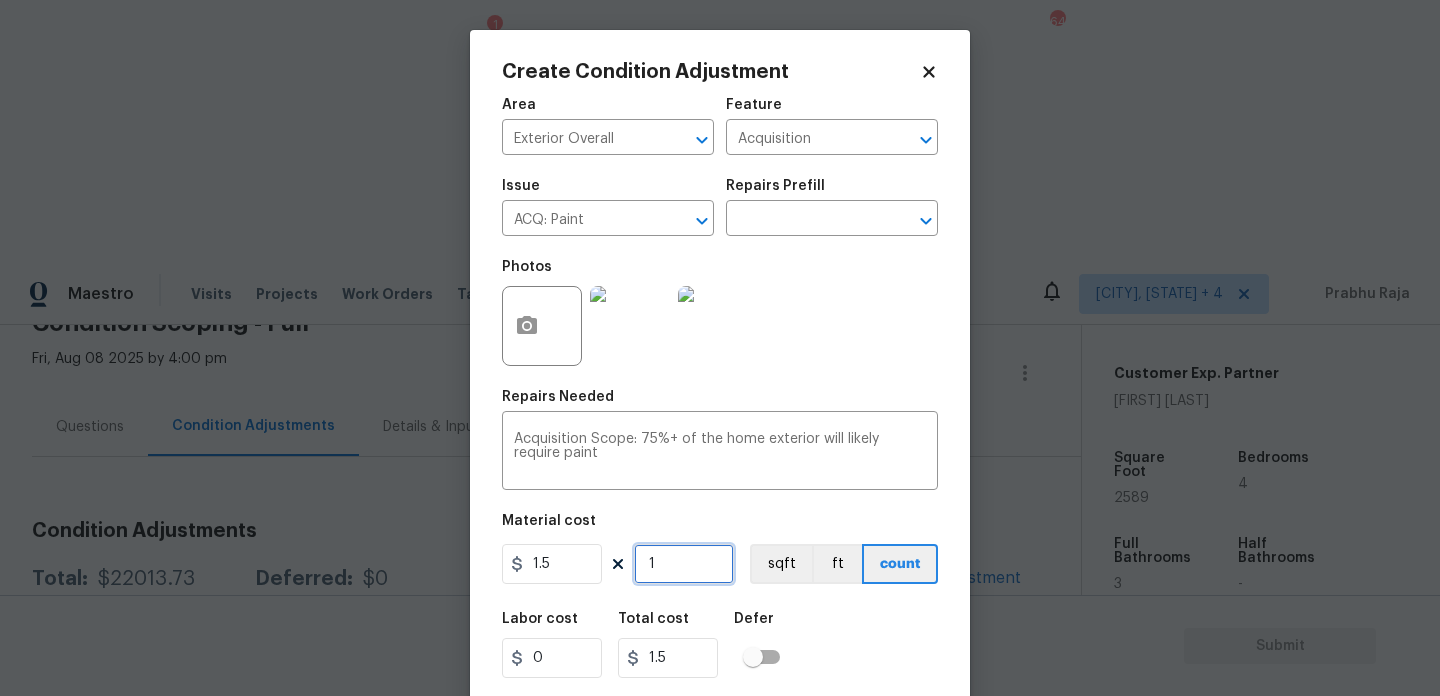 type on "0" 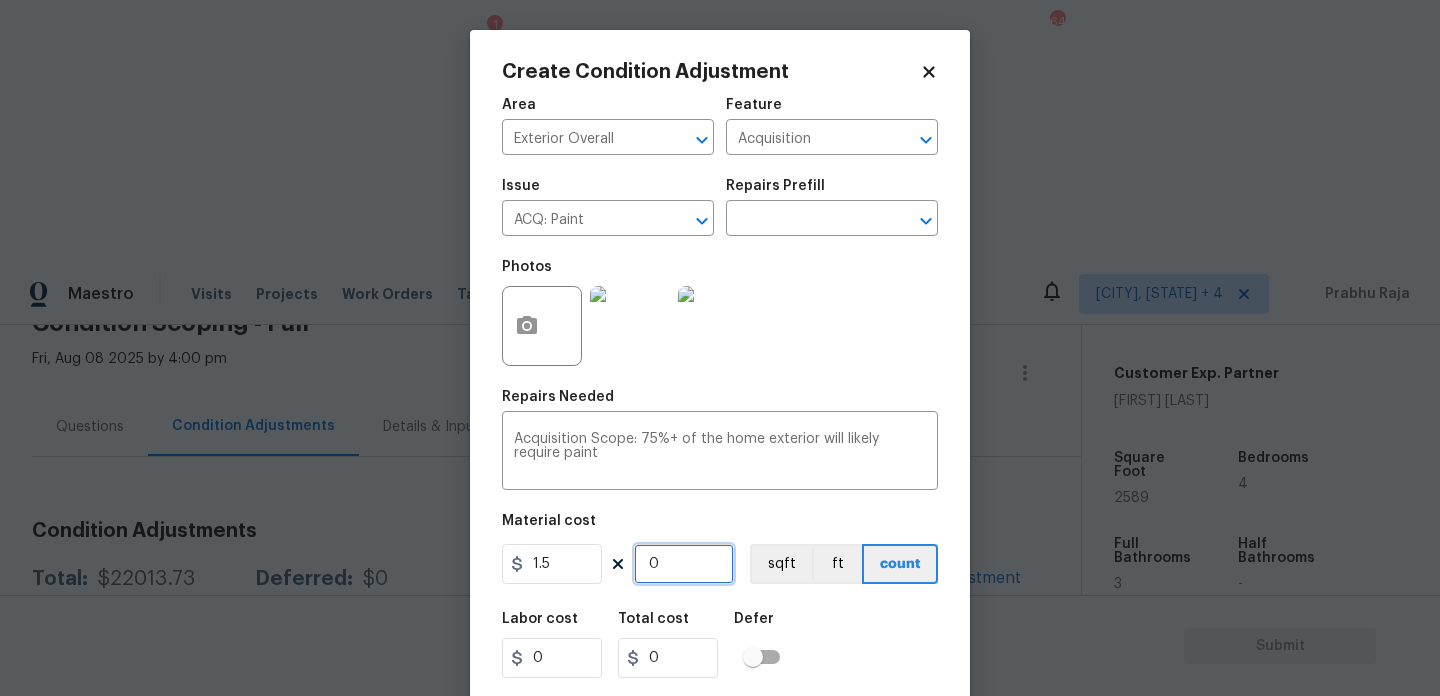 paste on "22014" 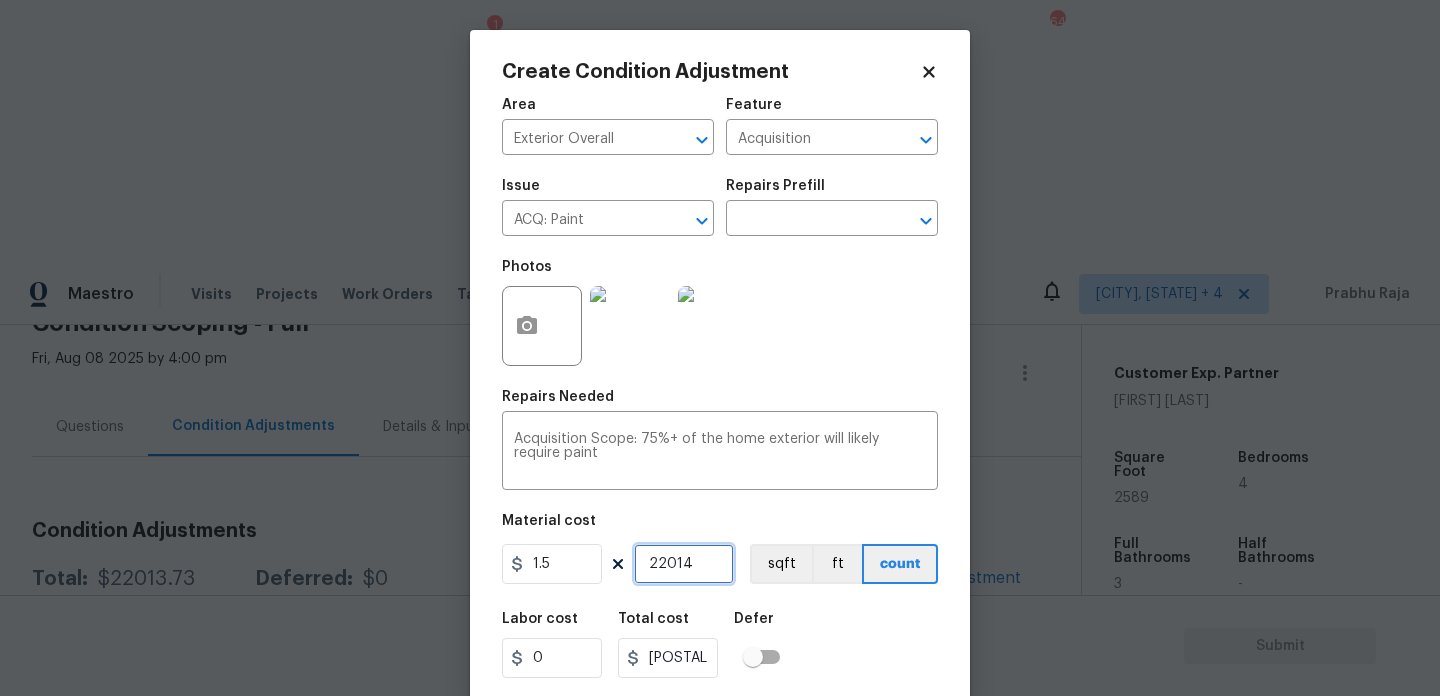drag, startPoint x: 692, startPoint y: 571, endPoint x: 523, endPoint y: 544, distance: 171.14322 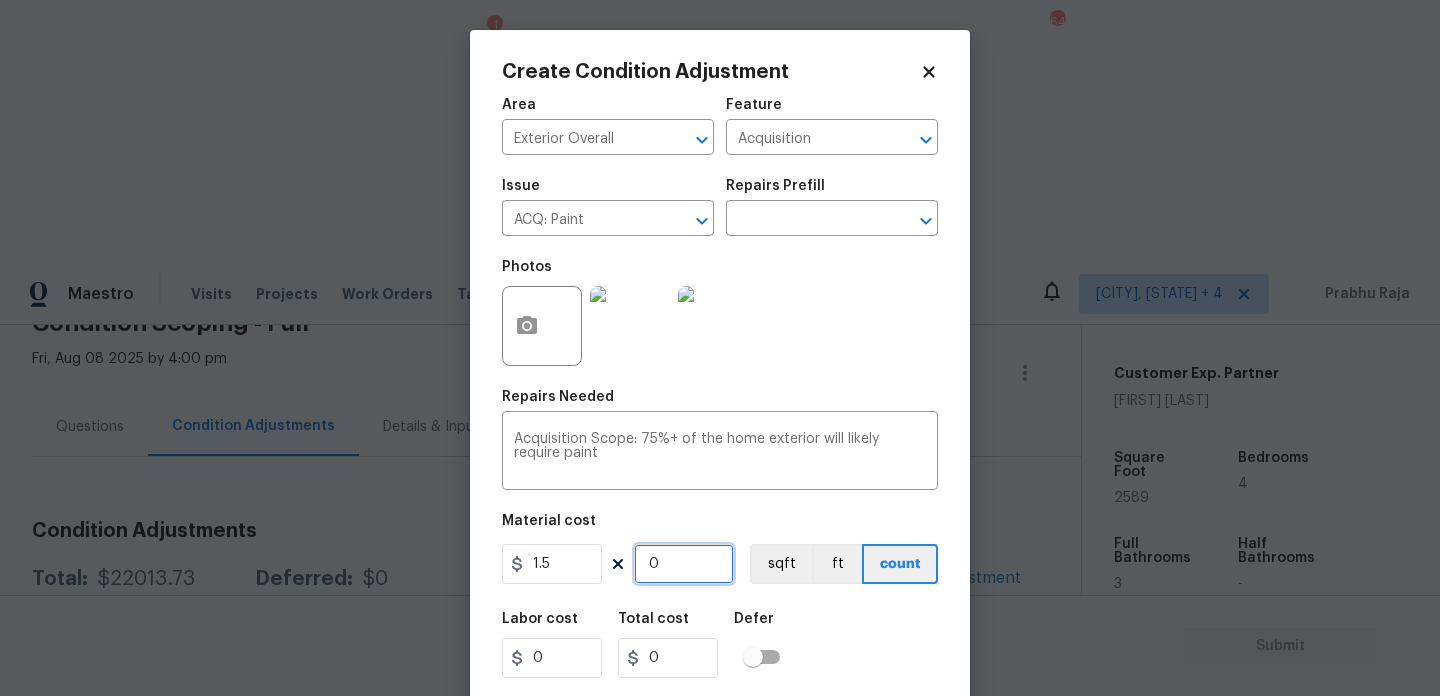 type on "2" 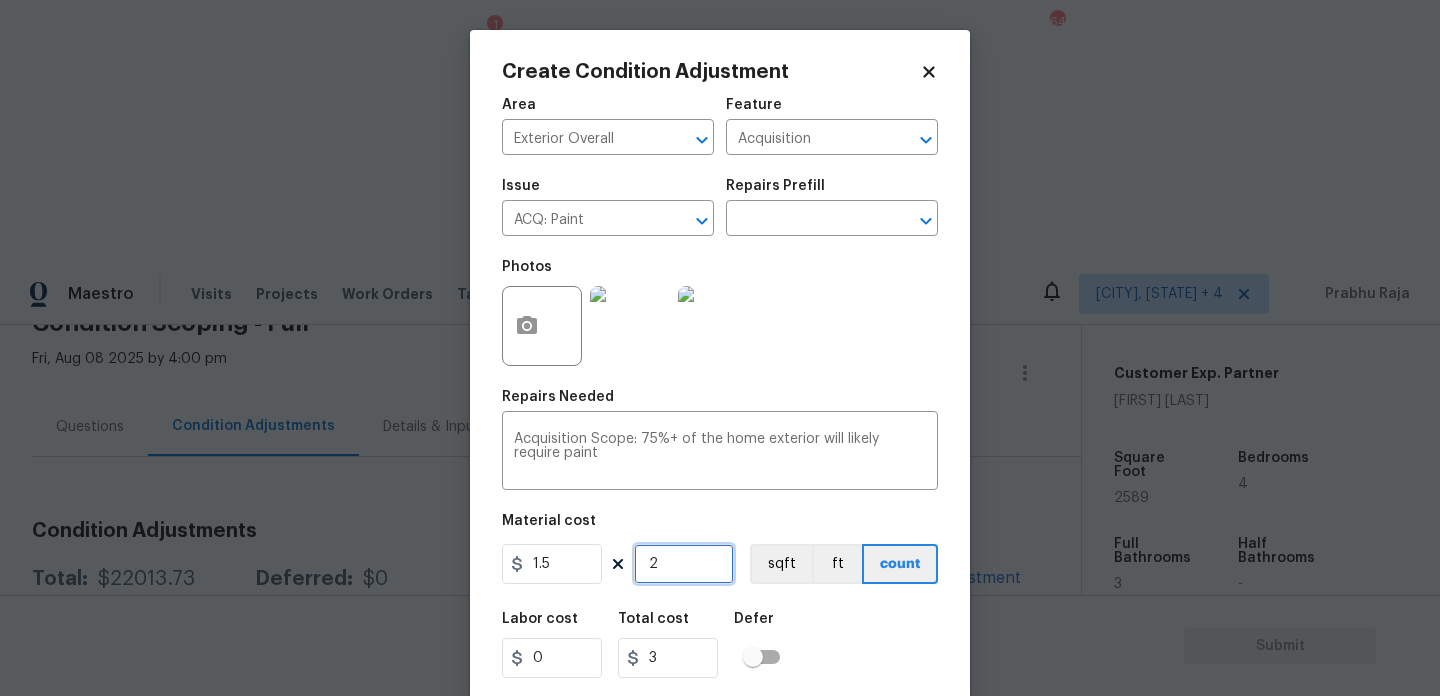 type on "25" 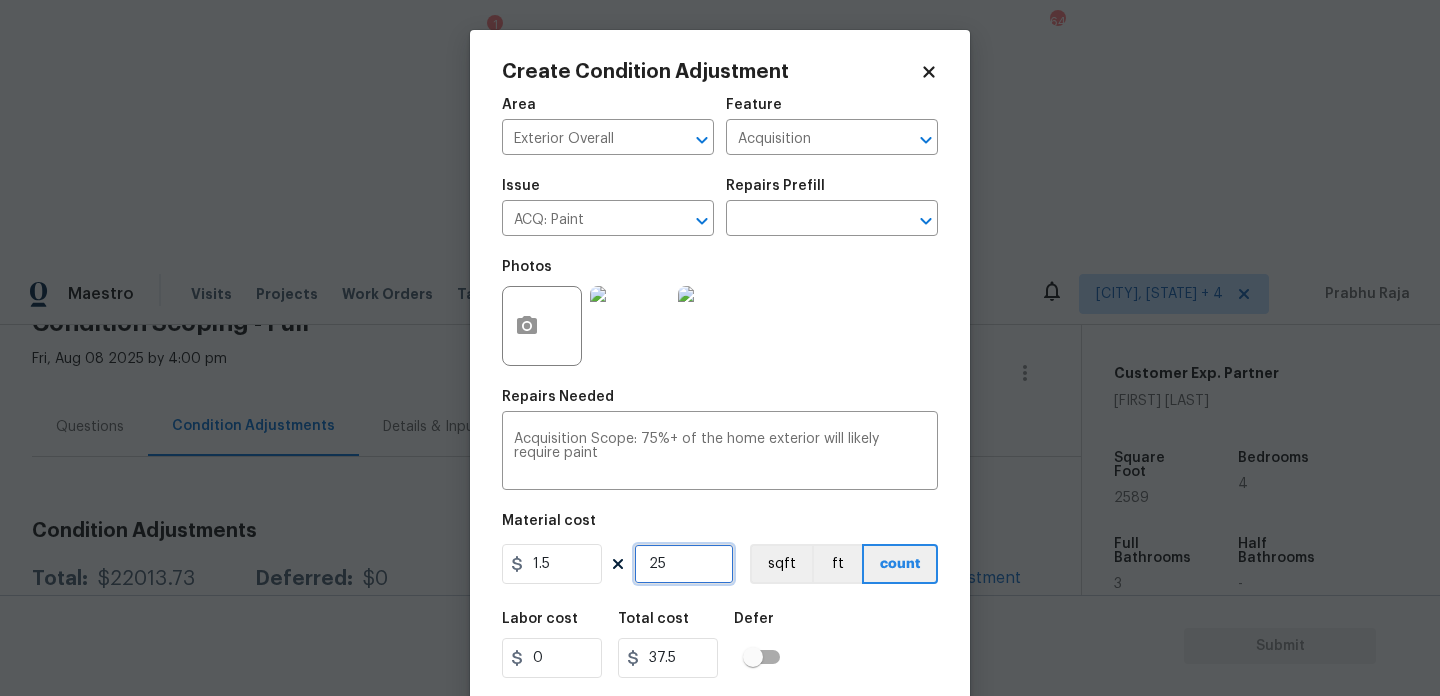 type on "258" 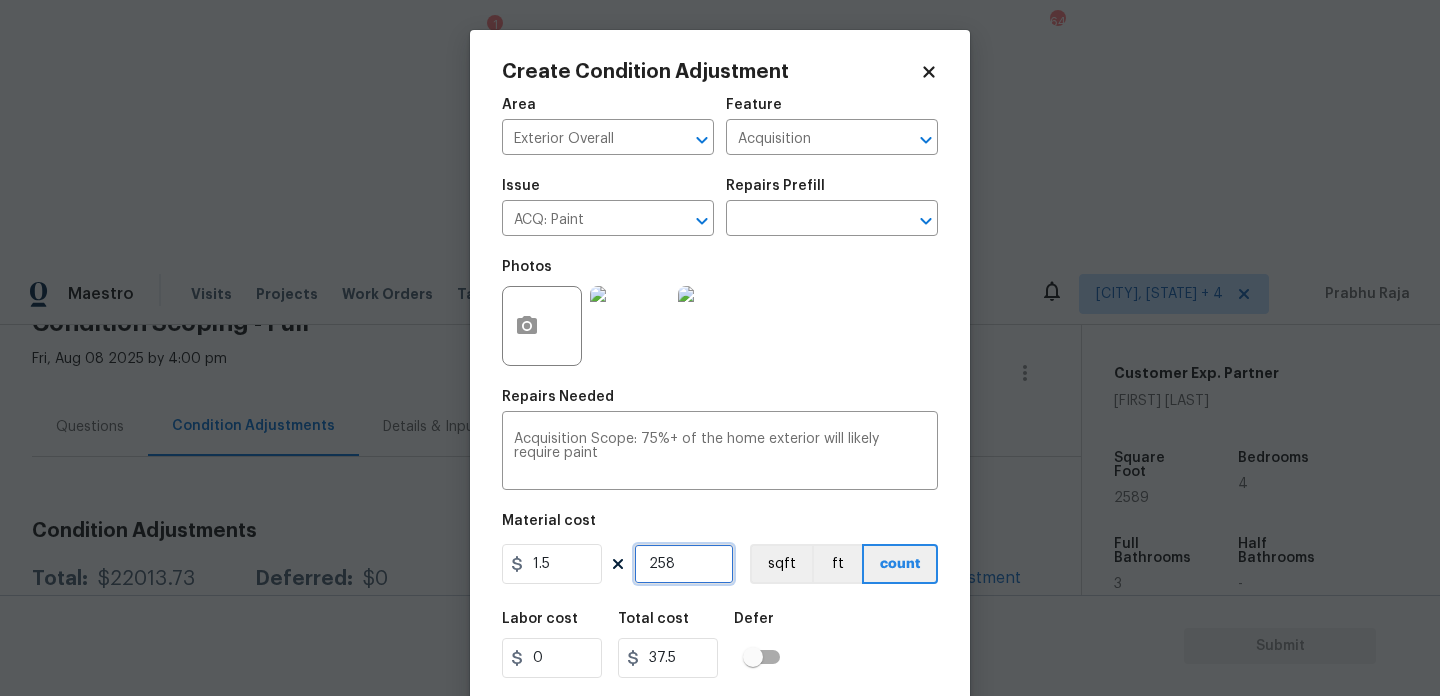 type on "387" 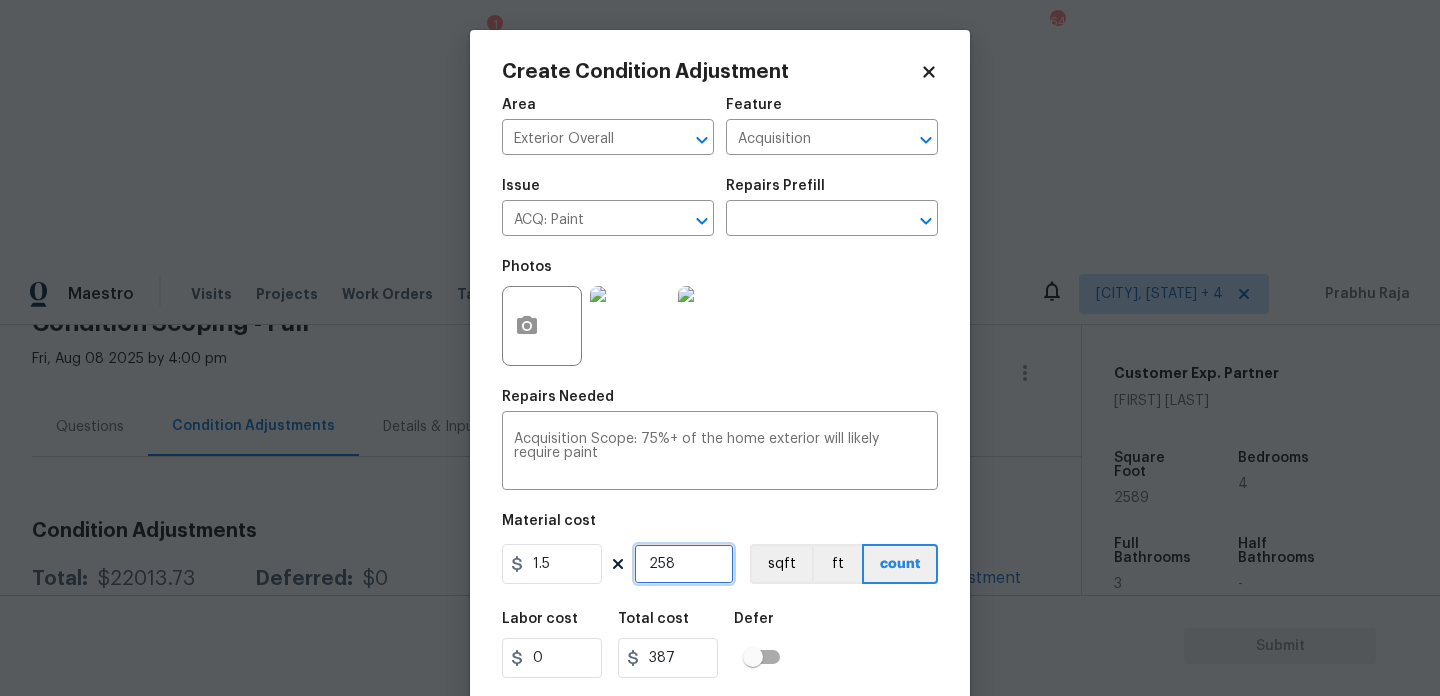 type on "2589" 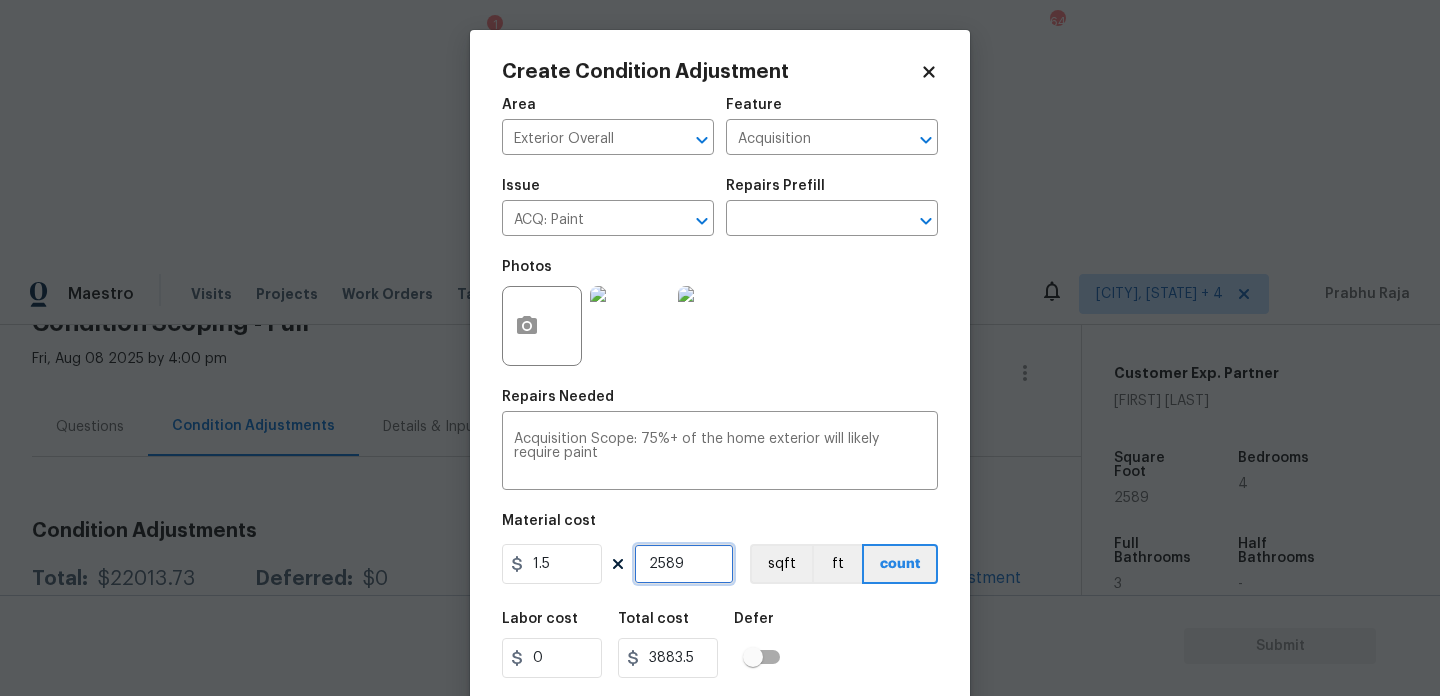 type on "2589" 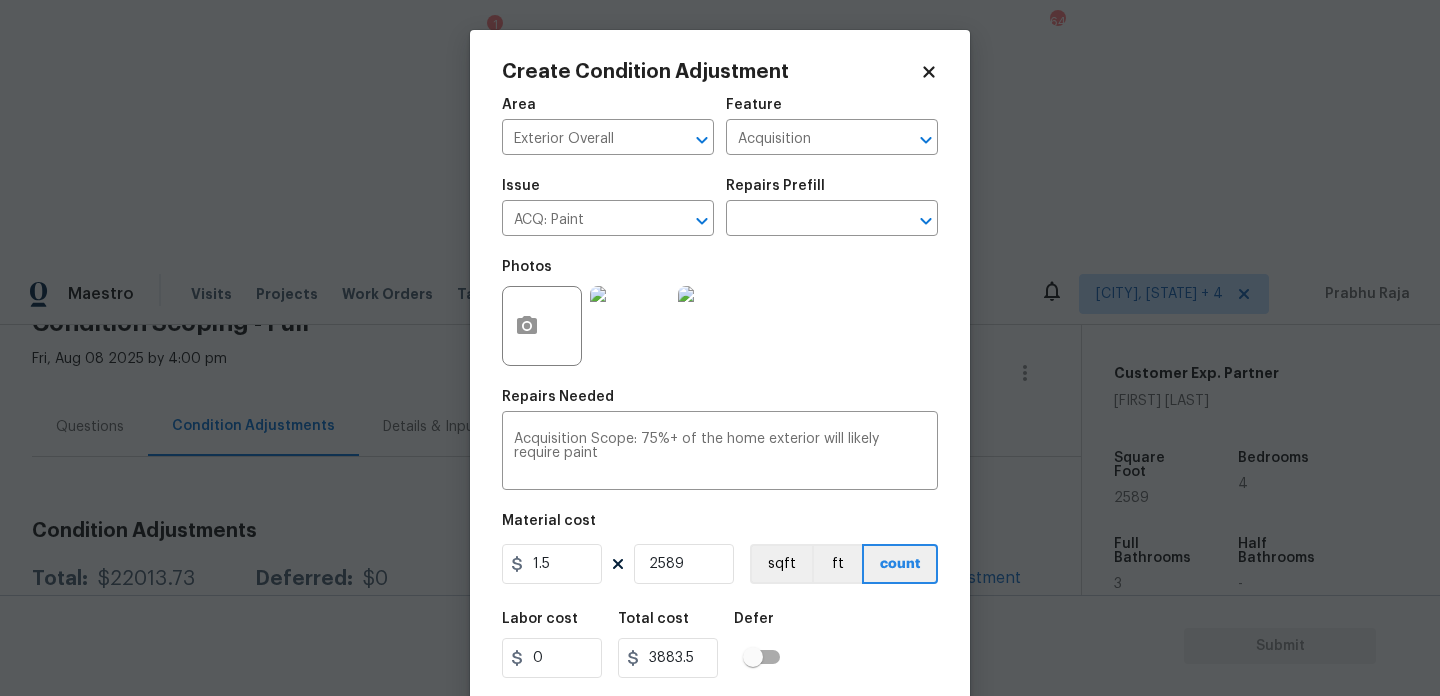 click on "Photos" at bounding box center [720, 313] 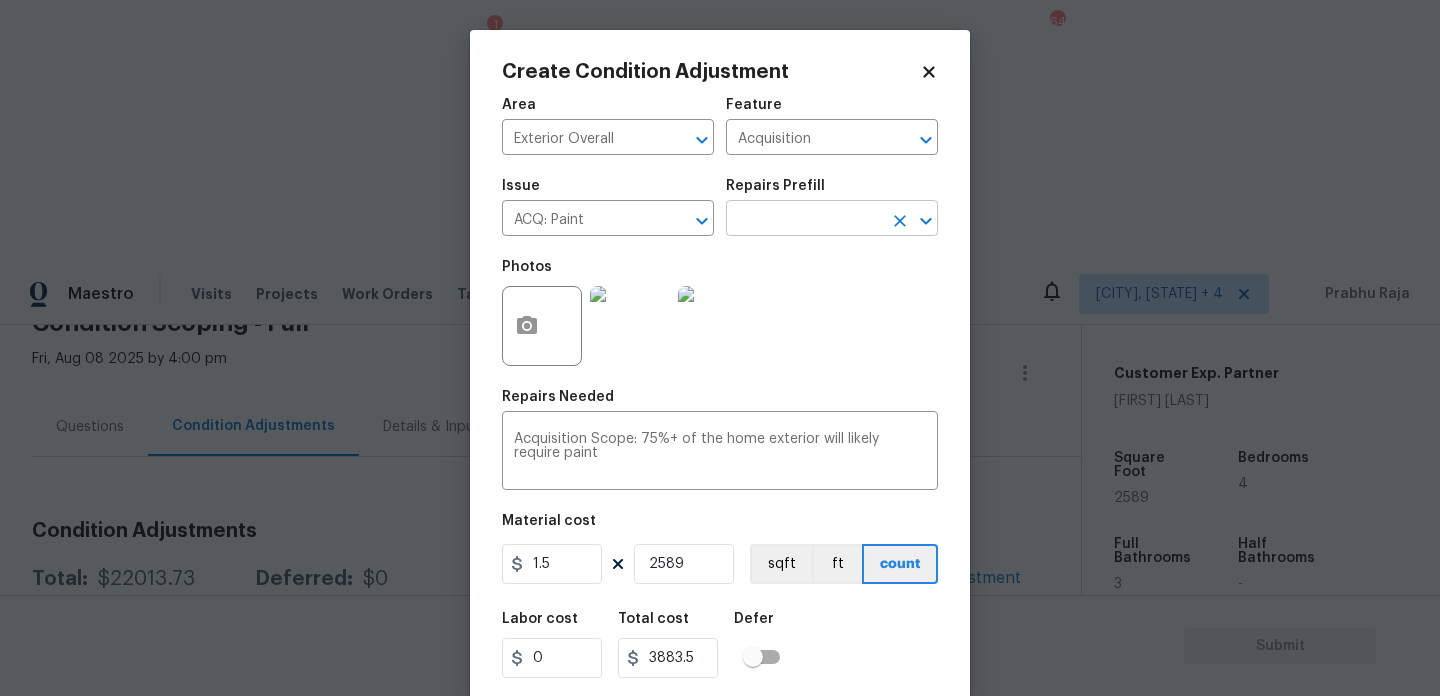 click at bounding box center (804, 220) 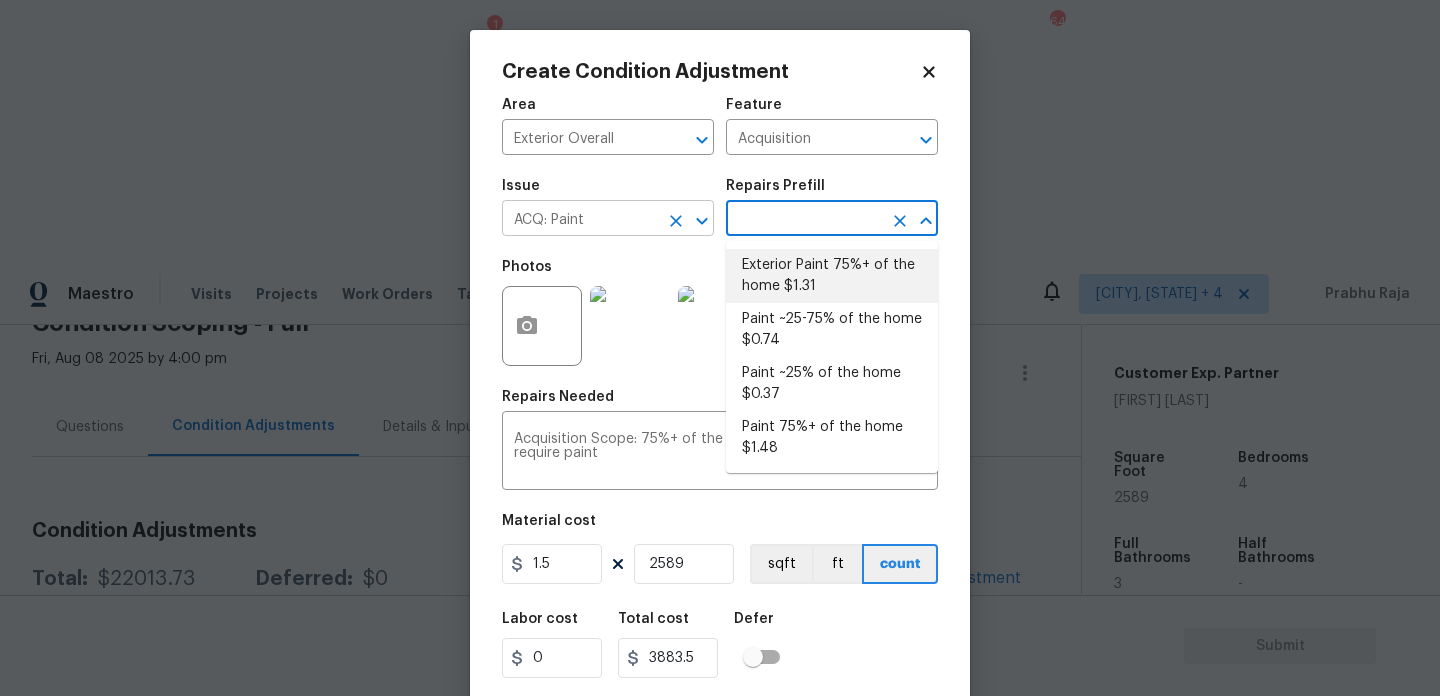 click 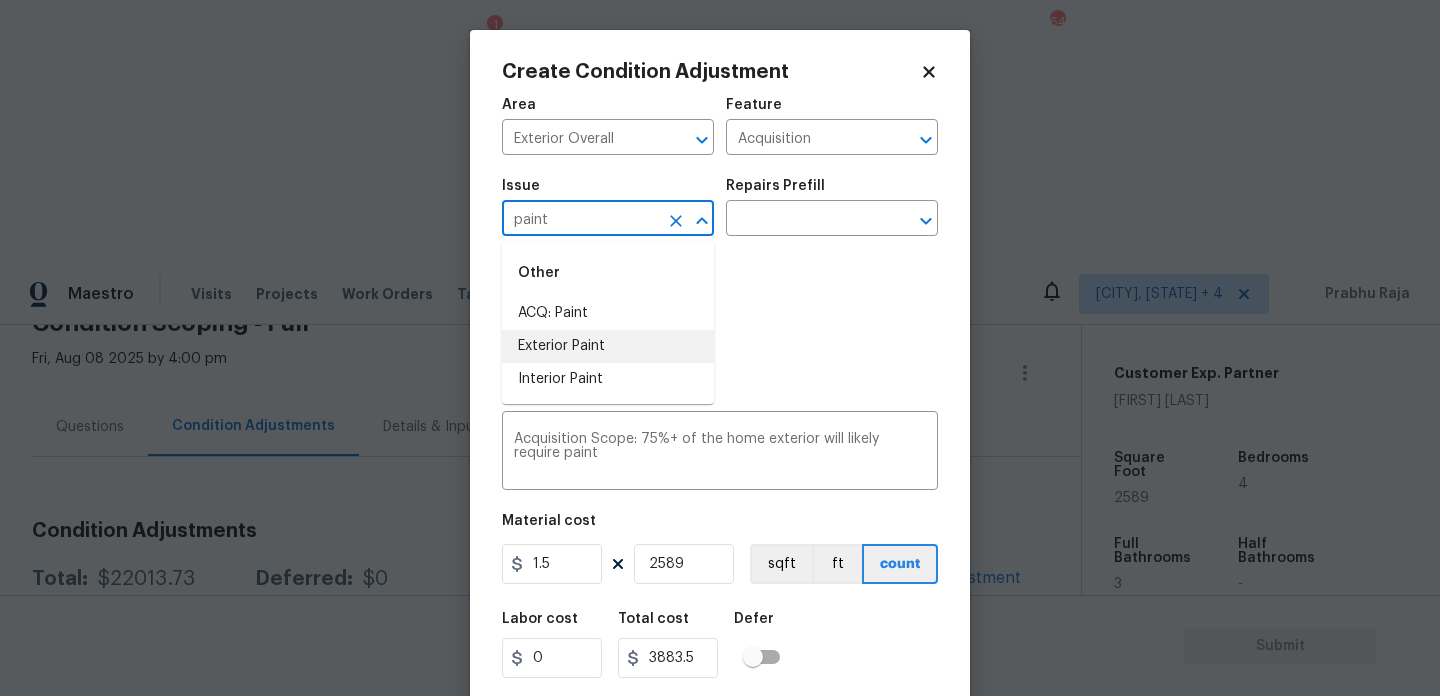 click on "Exterior Paint" at bounding box center (608, 346) 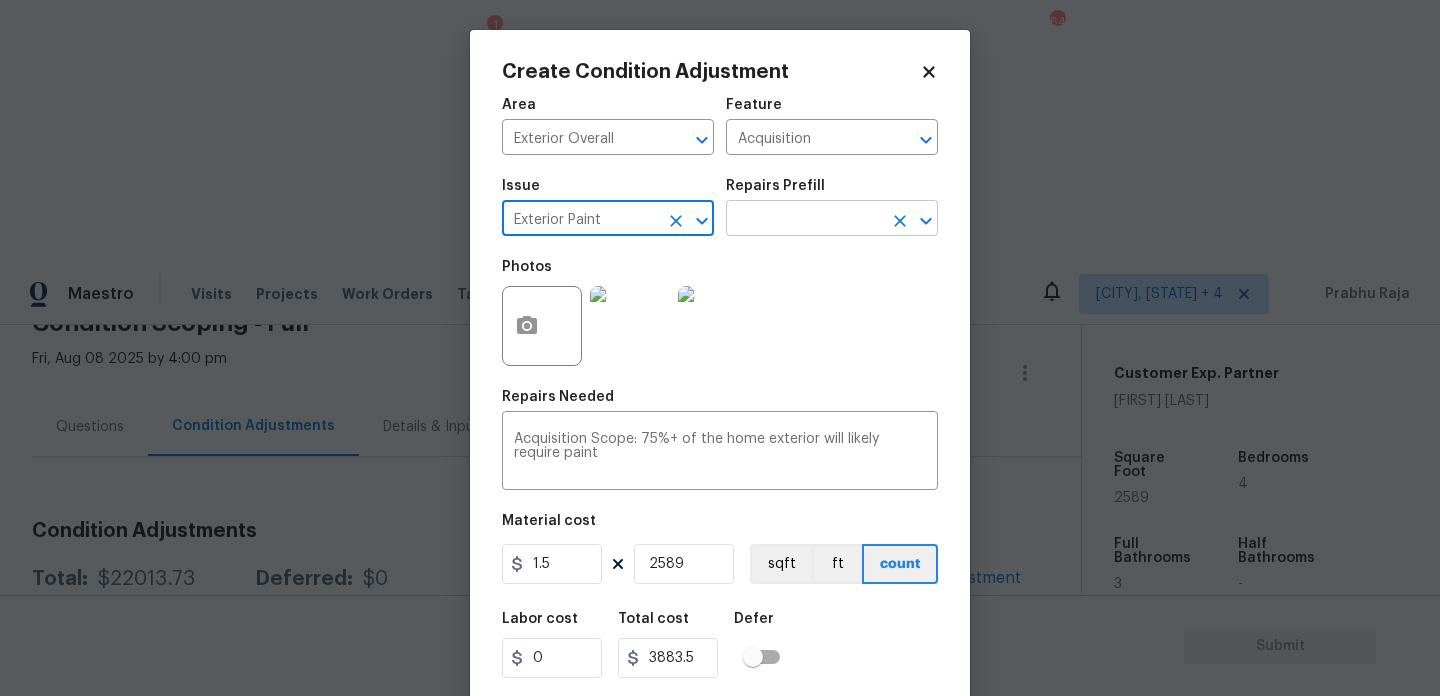 type on "Exterior Paint" 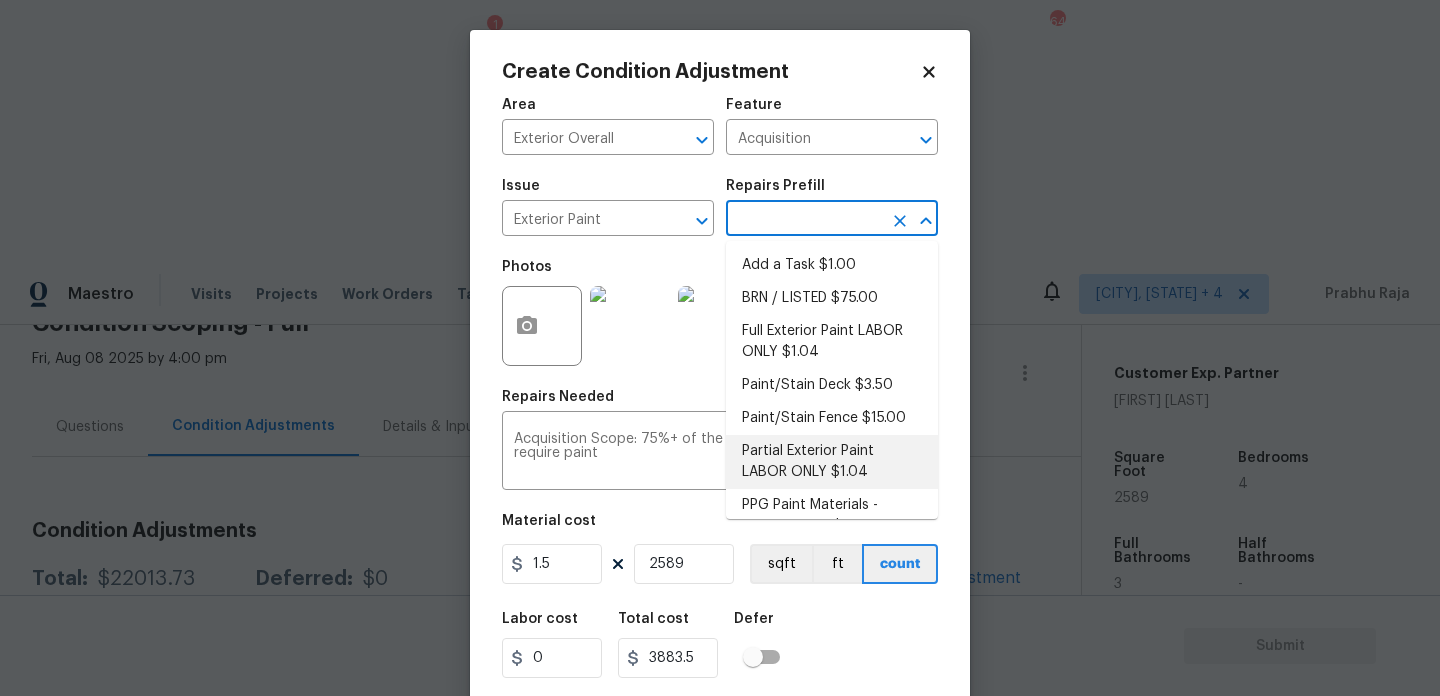 click on "Partial Exterior Paint LABOR ONLY $1.04" at bounding box center [832, 462] 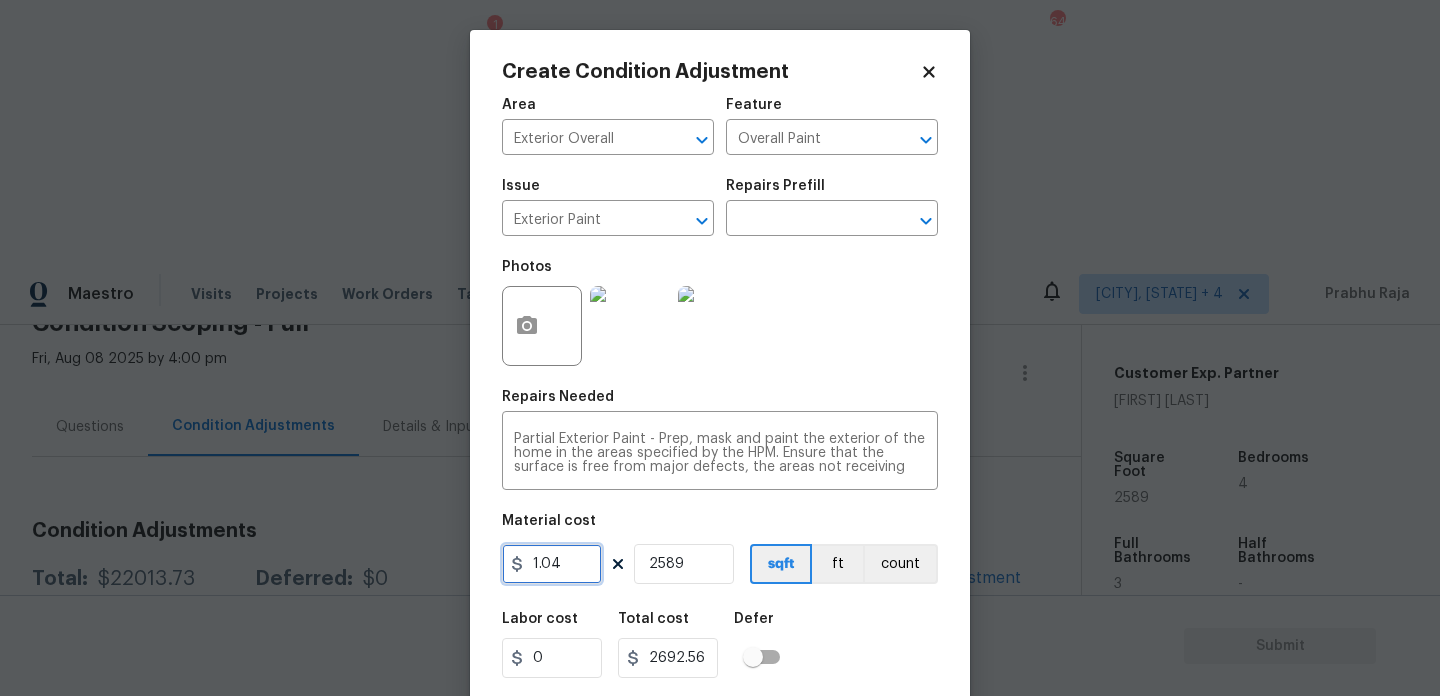 drag, startPoint x: 582, startPoint y: 562, endPoint x: 483, endPoint y: 562, distance: 99 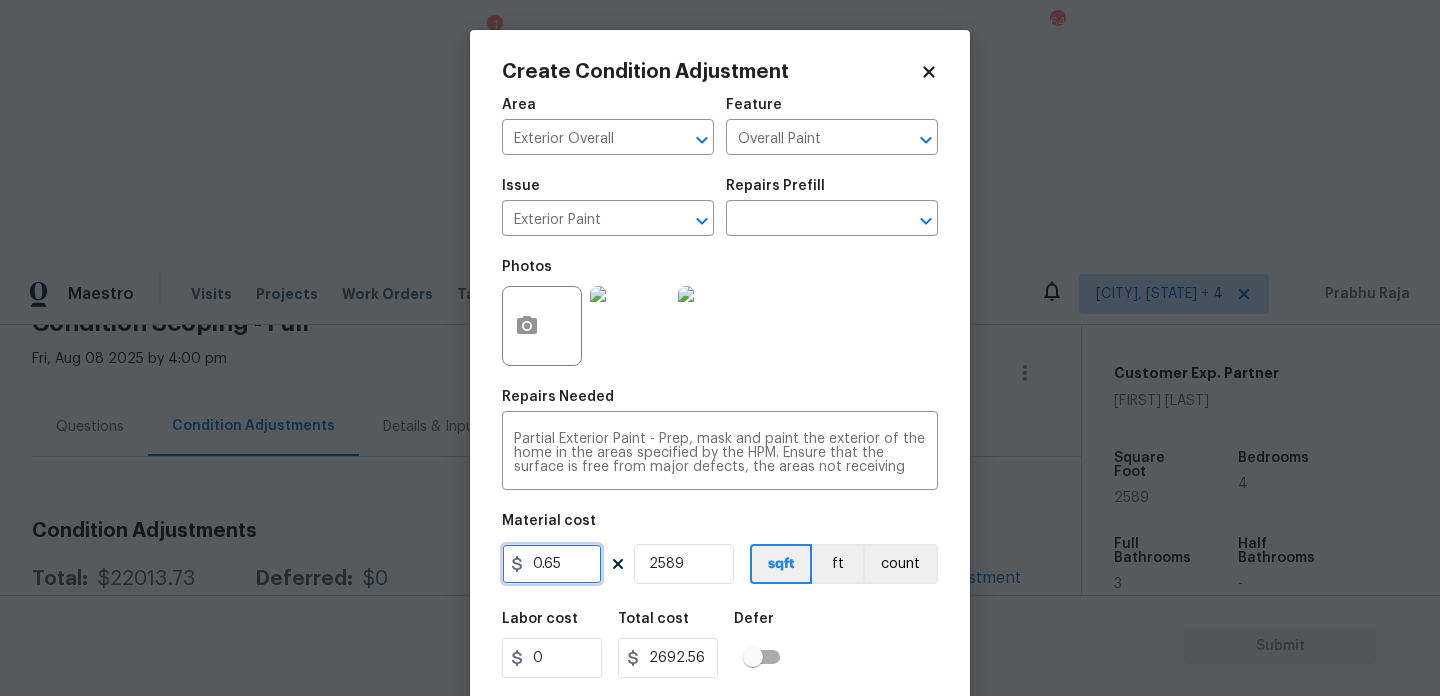 type on "0.65" 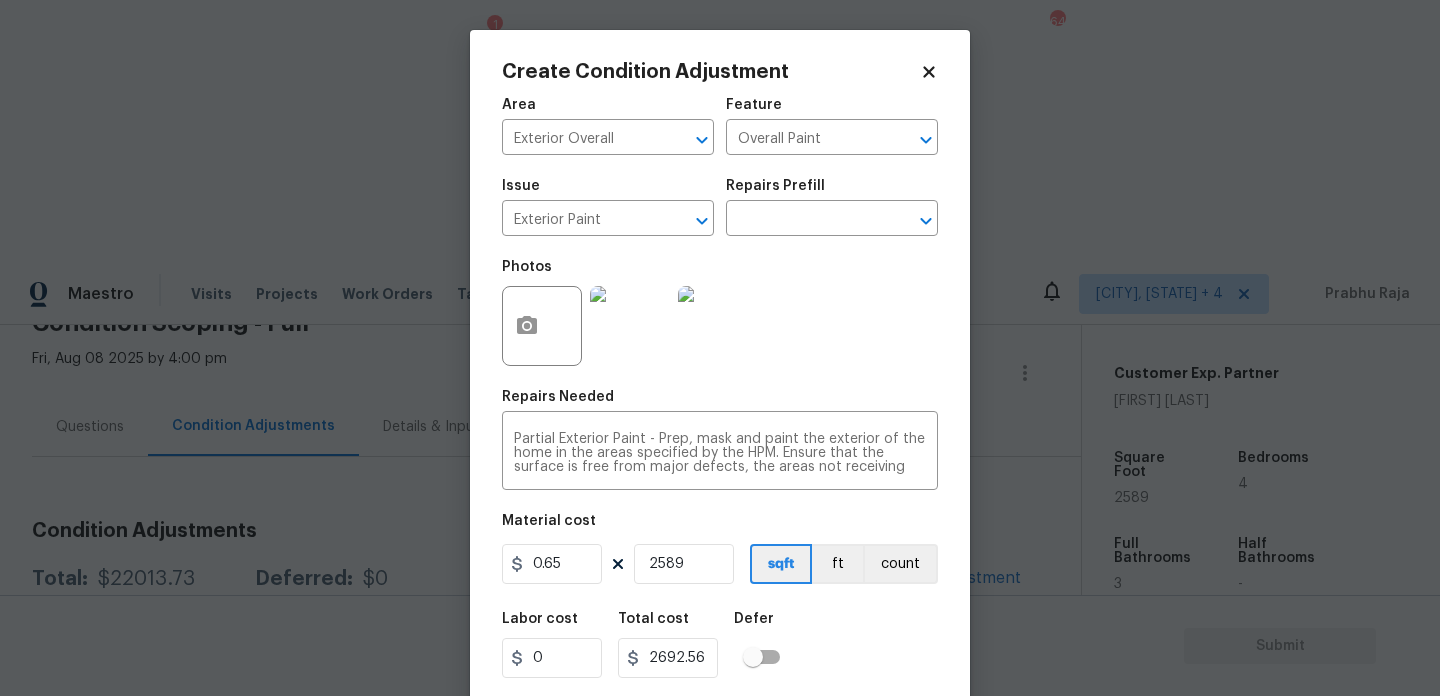click on "Photos" at bounding box center [720, 313] 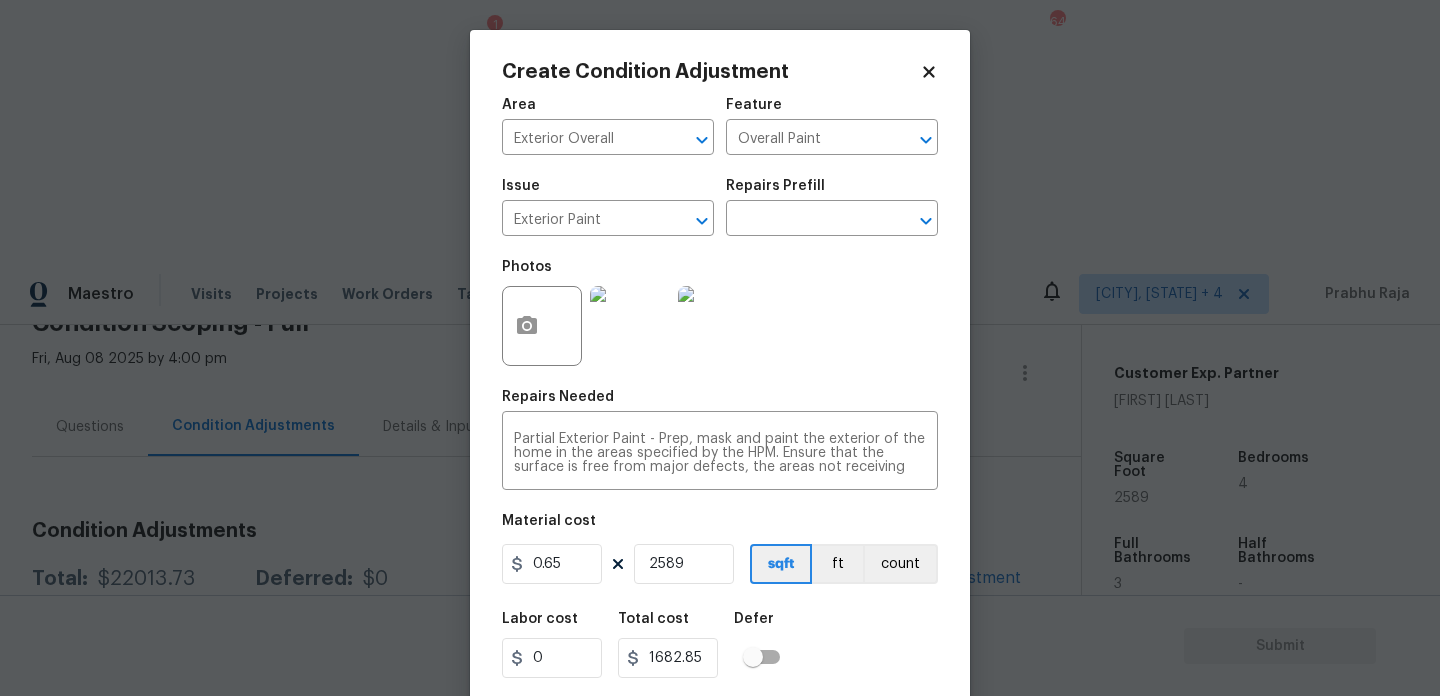 scroll, scrollTop: 51, scrollLeft: 0, axis: vertical 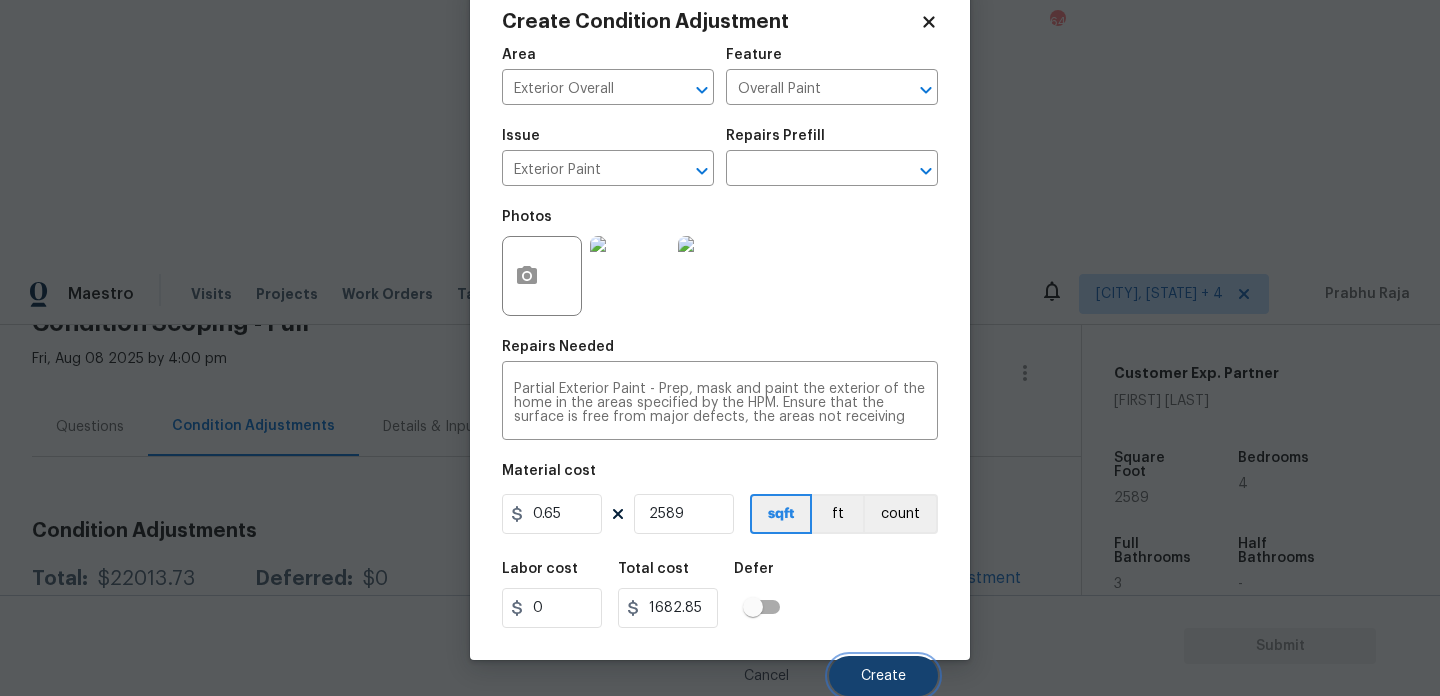 click on "Create" at bounding box center [883, 676] 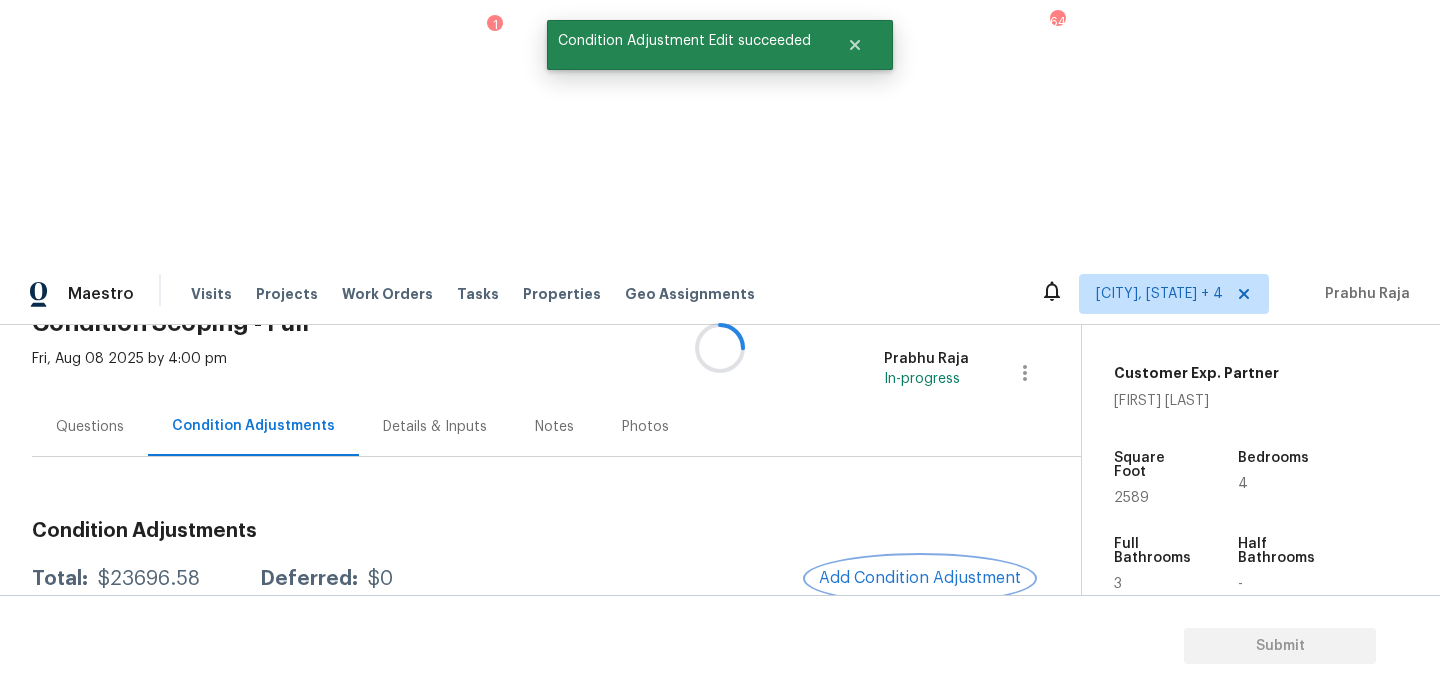 scroll, scrollTop: 0, scrollLeft: 0, axis: both 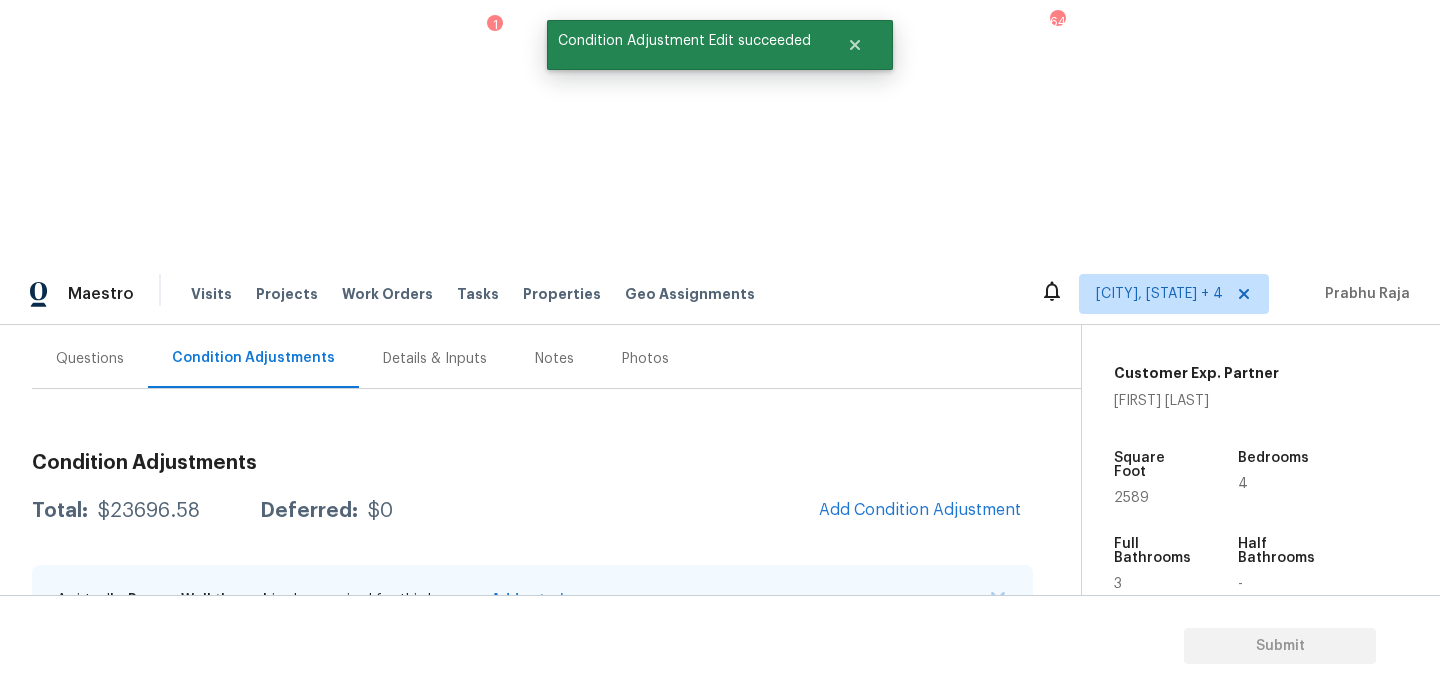 click 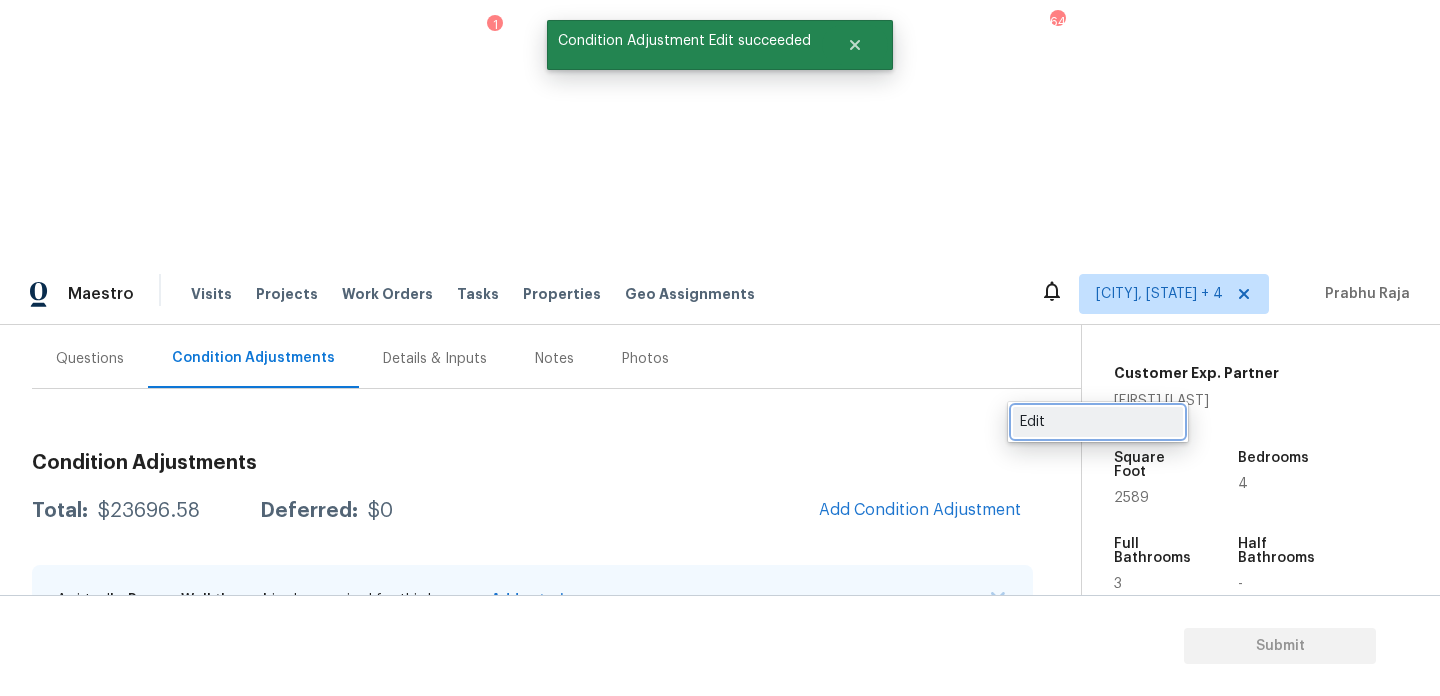 click on "Edit" at bounding box center (1098, 422) 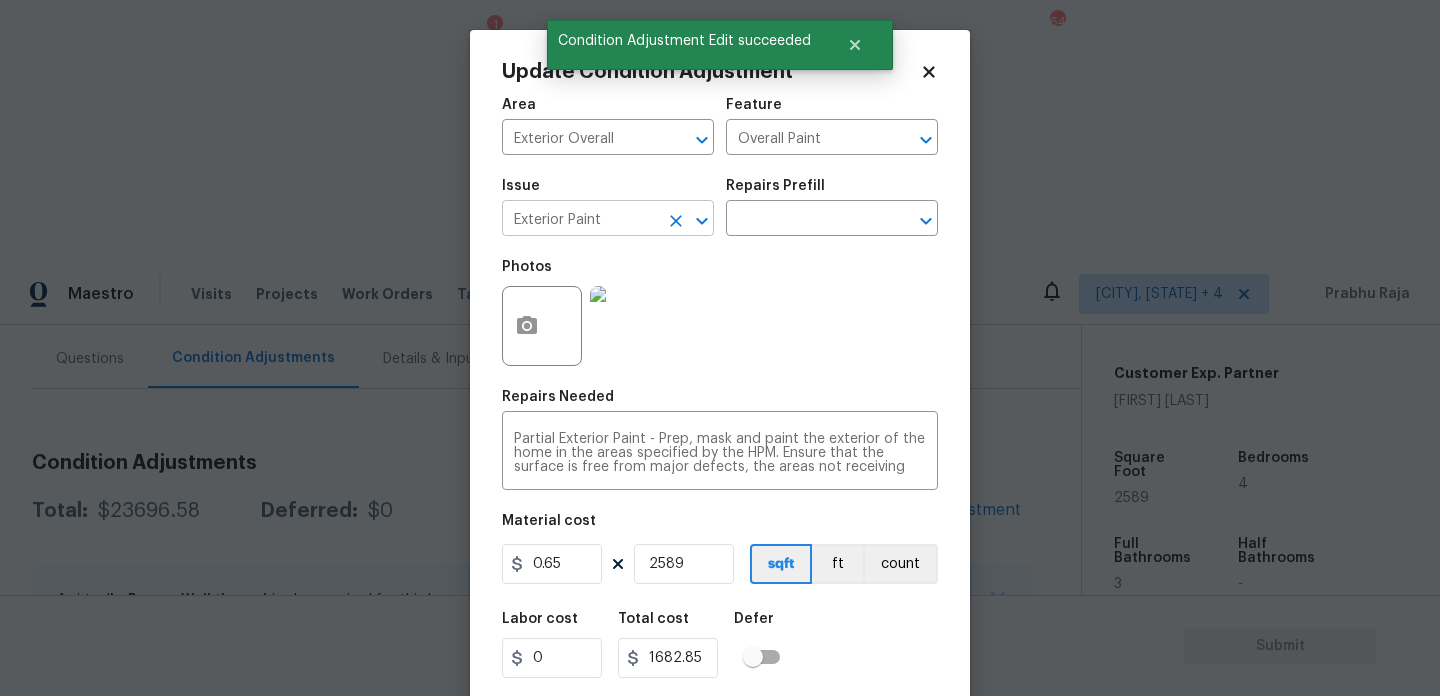 click 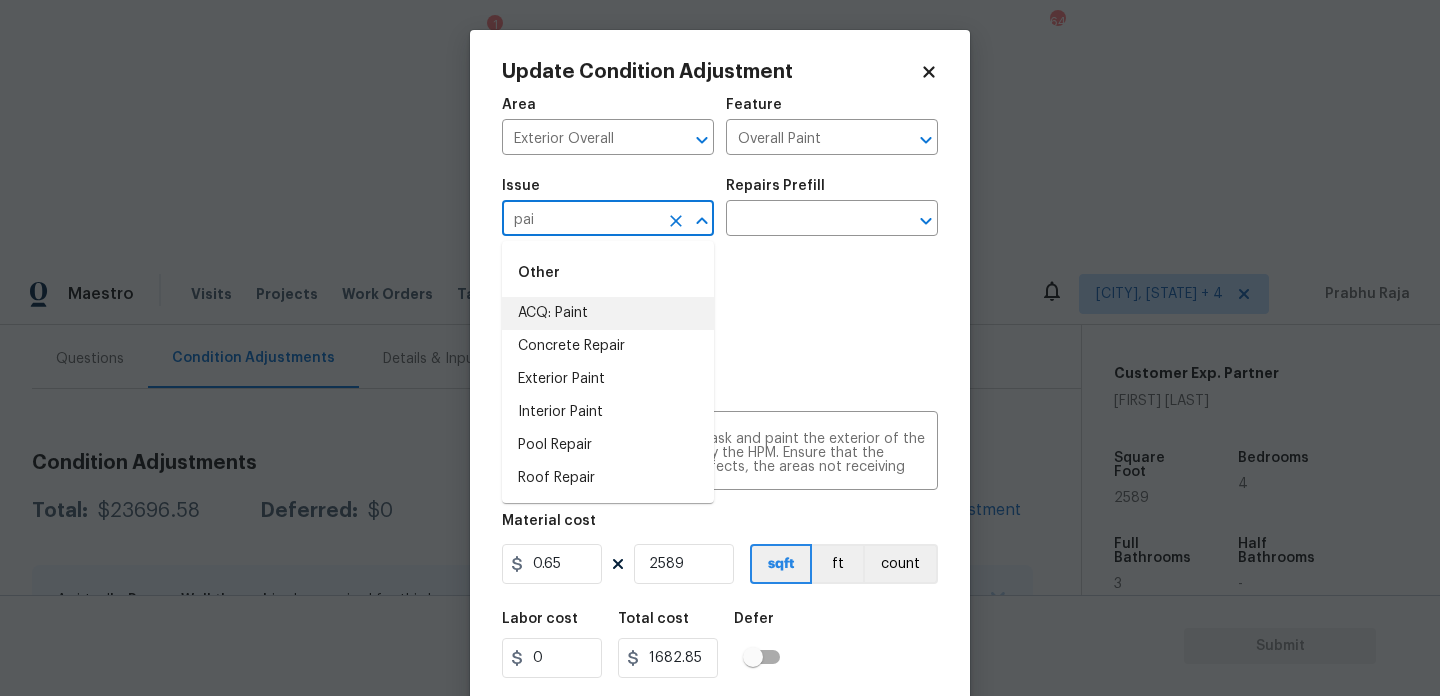 click on "ACQ: Paint" at bounding box center [608, 313] 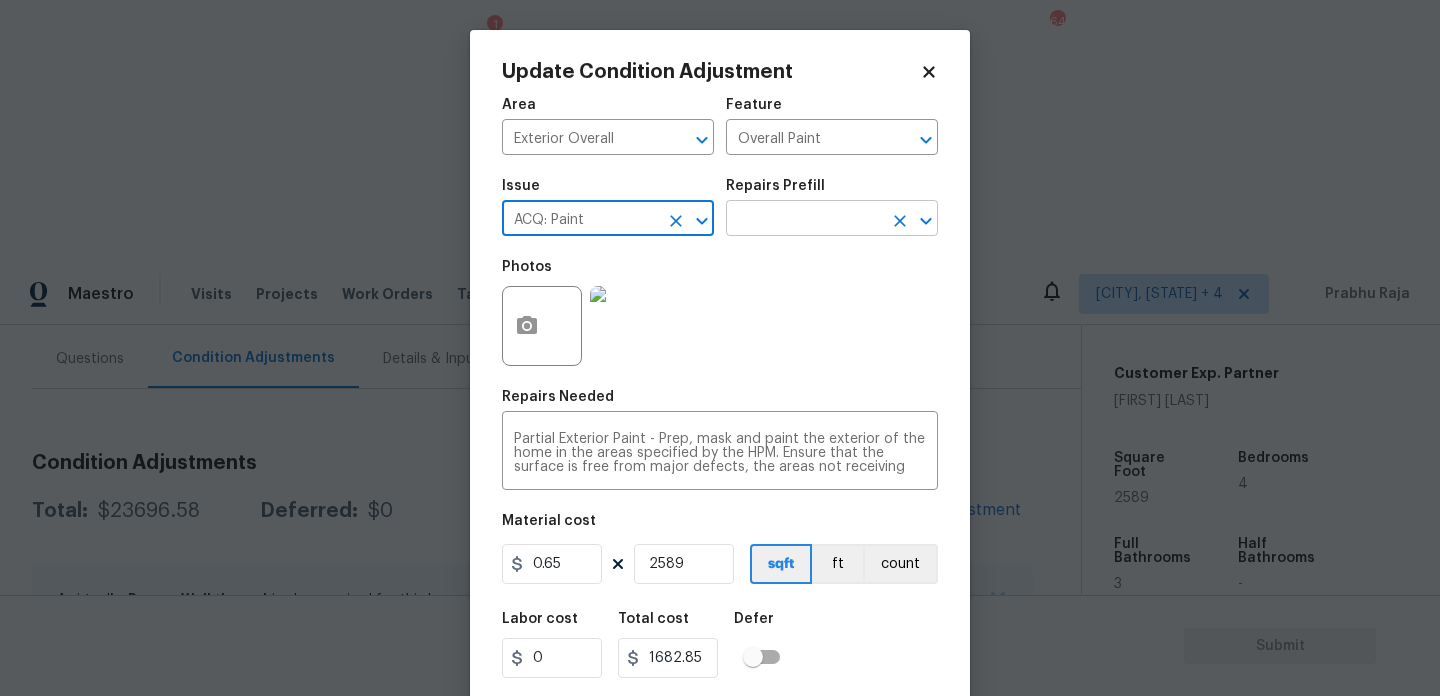 type on "ACQ: Paint" 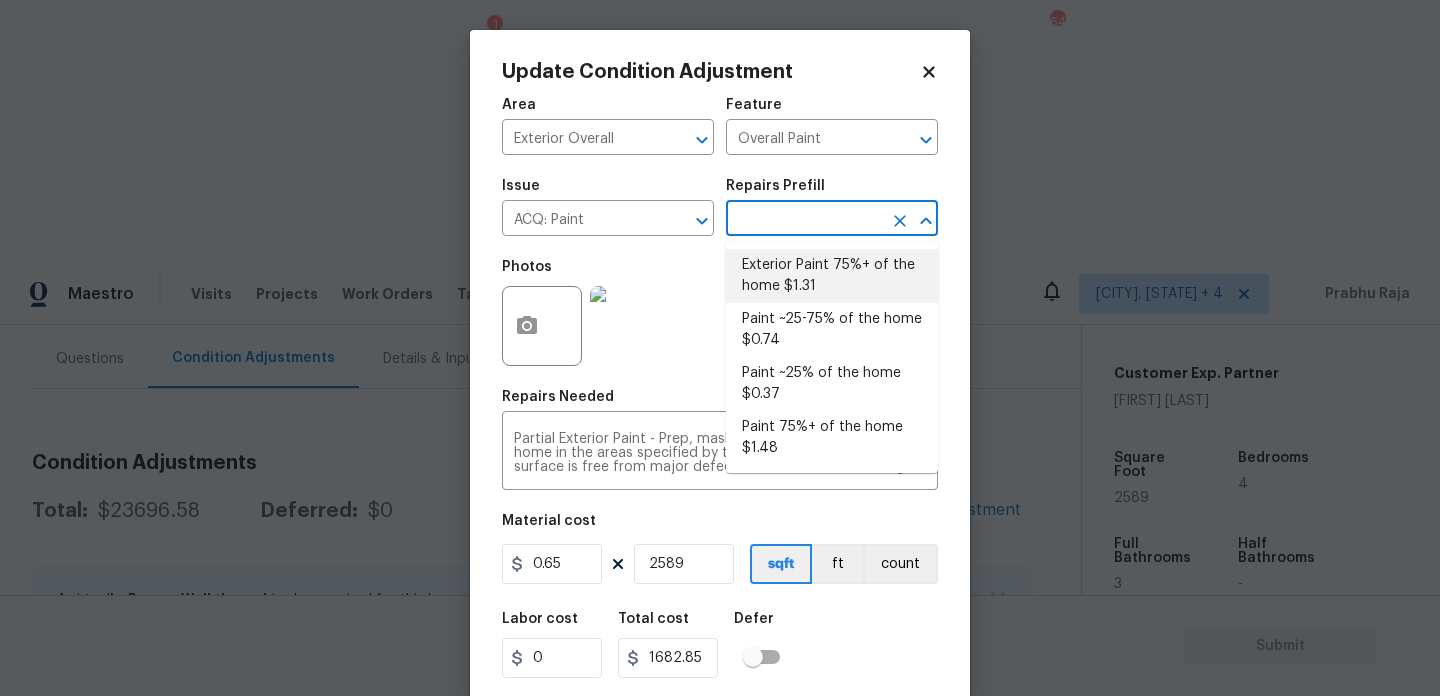click on "Exterior Paint 75%+ of the home $1.31" at bounding box center (832, 276) 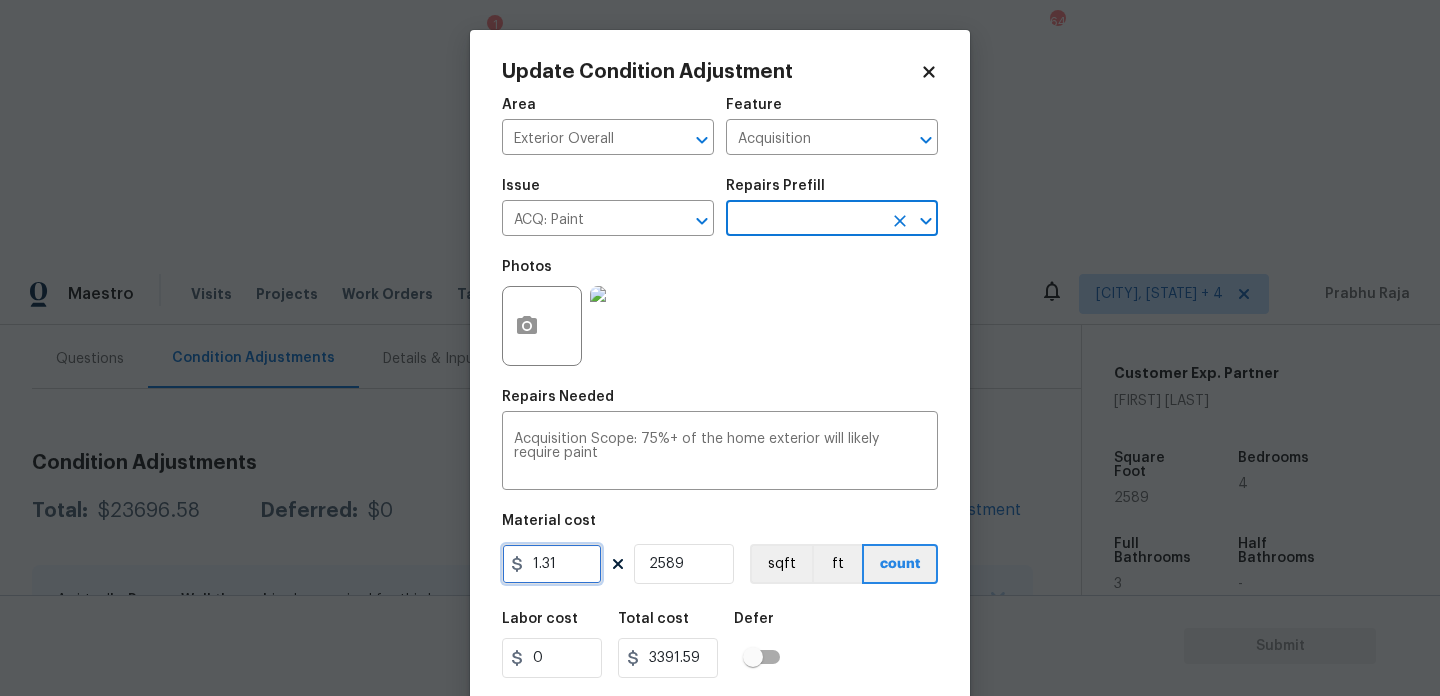 click on "1.31" at bounding box center [552, 564] 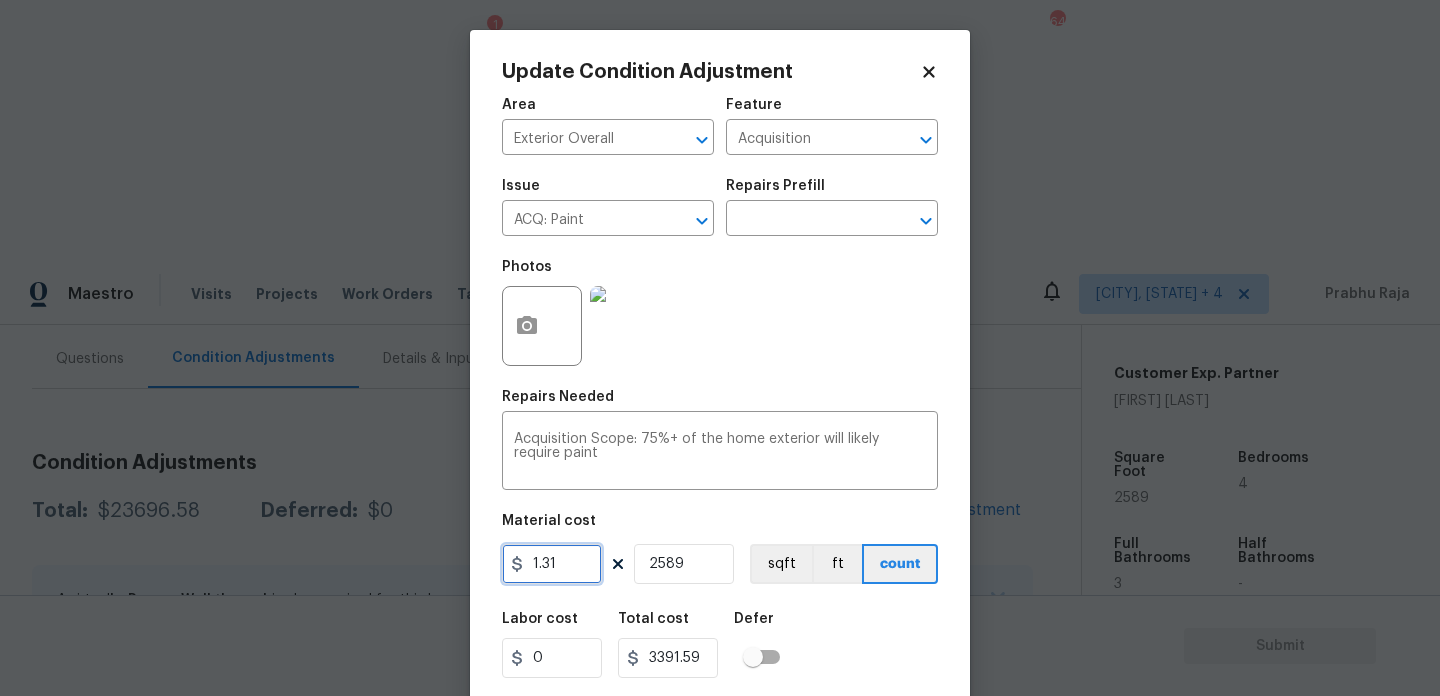 click on "1.31" at bounding box center (552, 564) 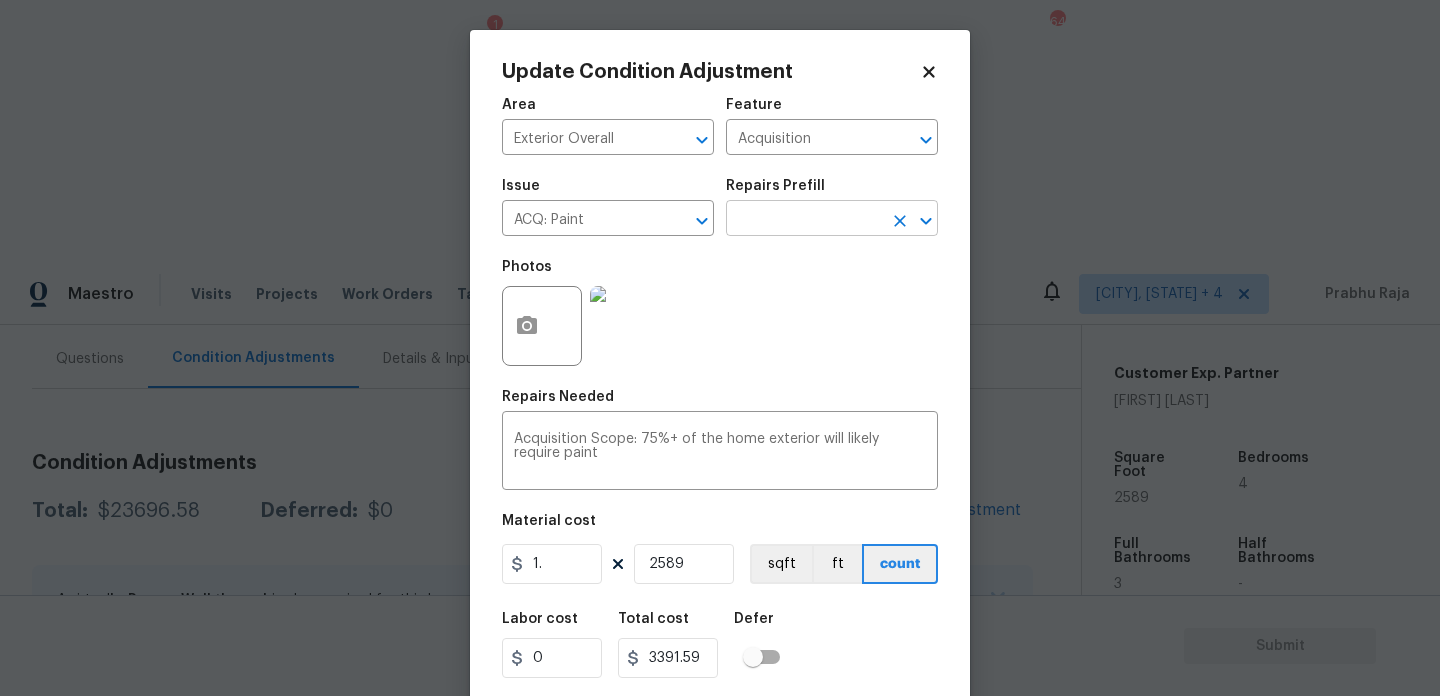 click at bounding box center (804, 220) 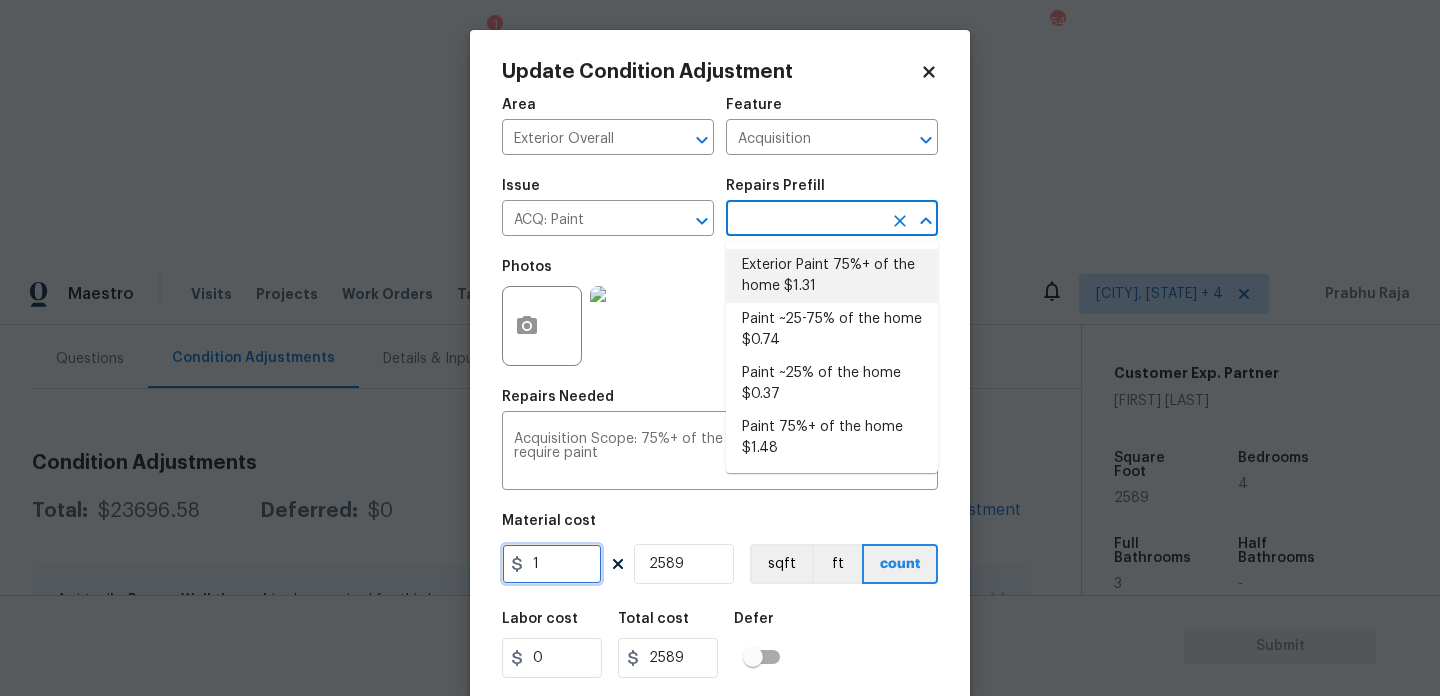 click on "1" at bounding box center (552, 564) 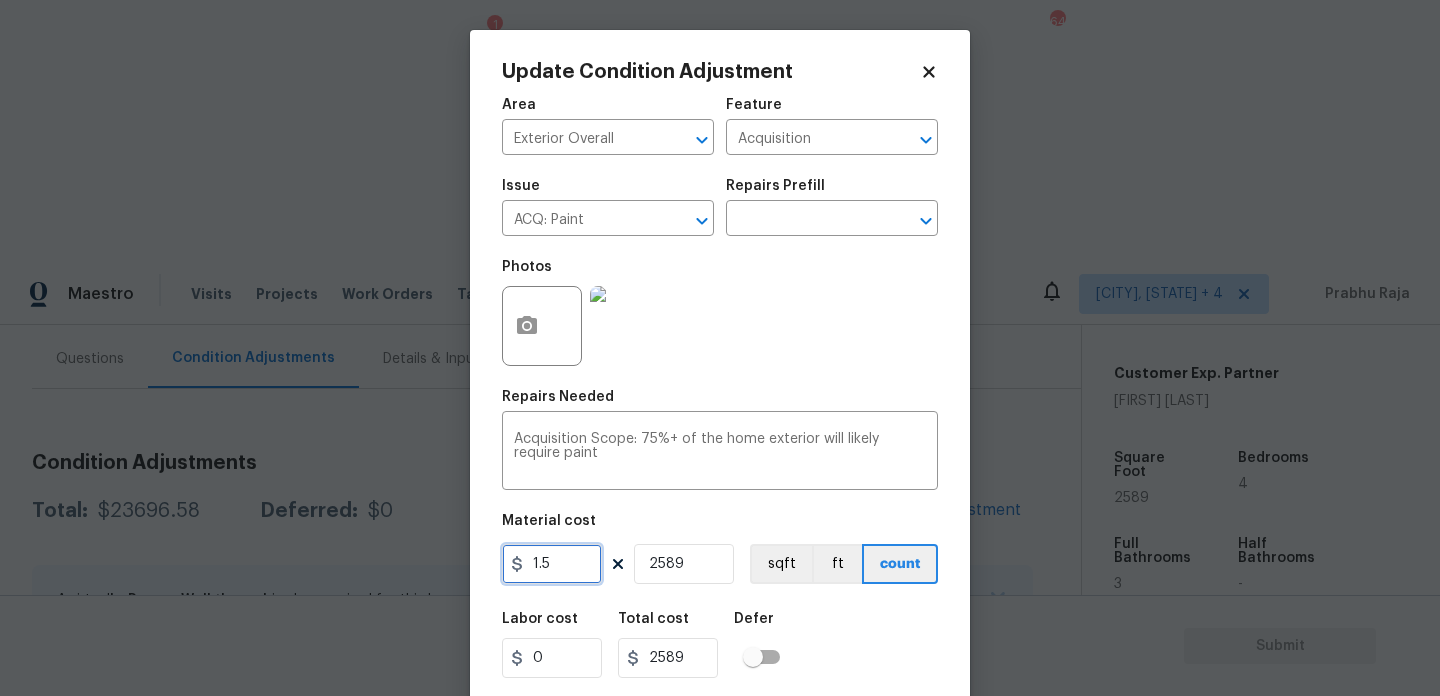 type on "1.5" 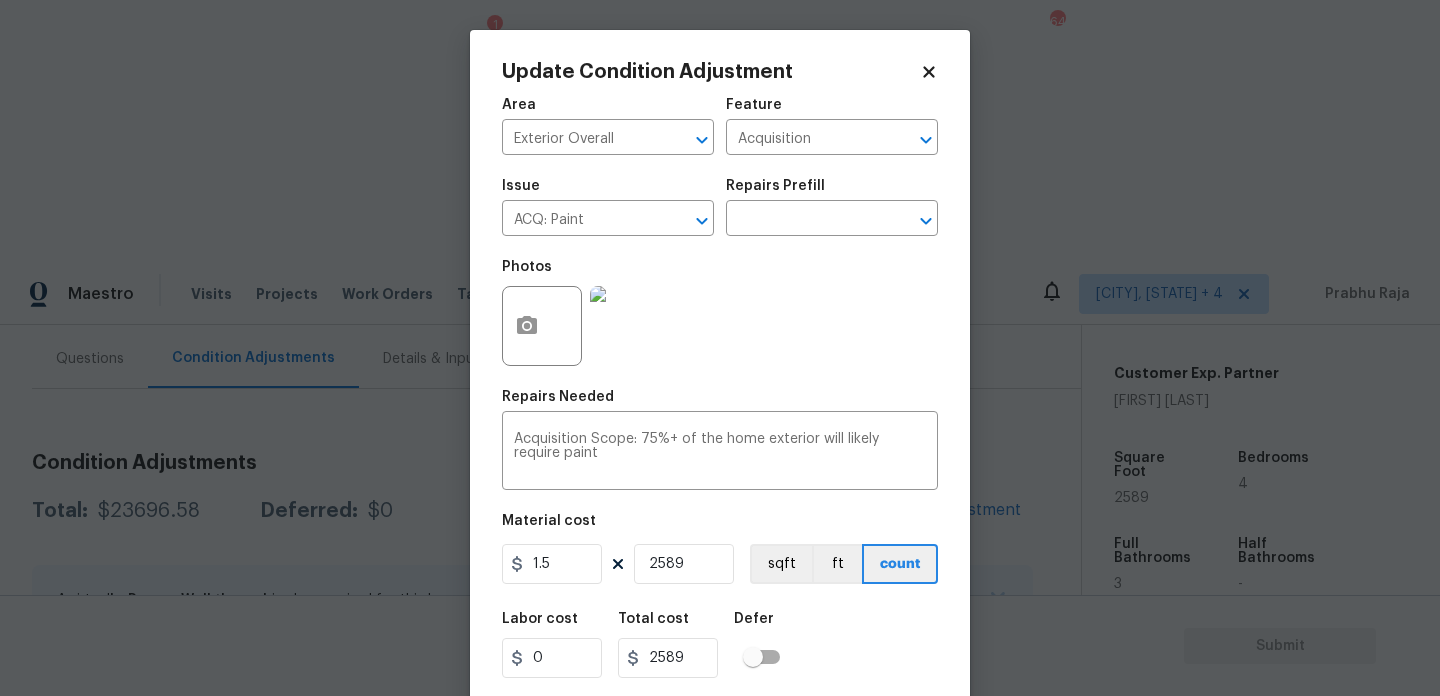 type on "3883.5" 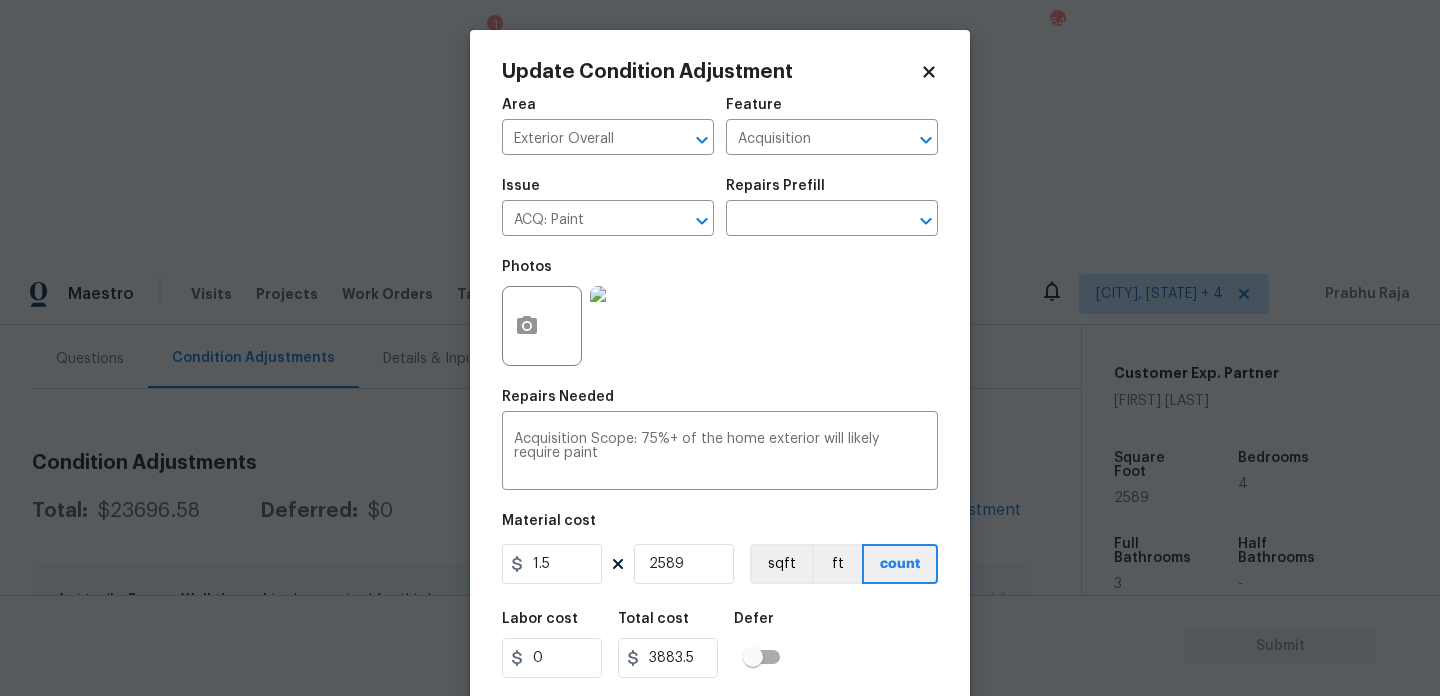 click on "Repairs Needed" at bounding box center [720, 403] 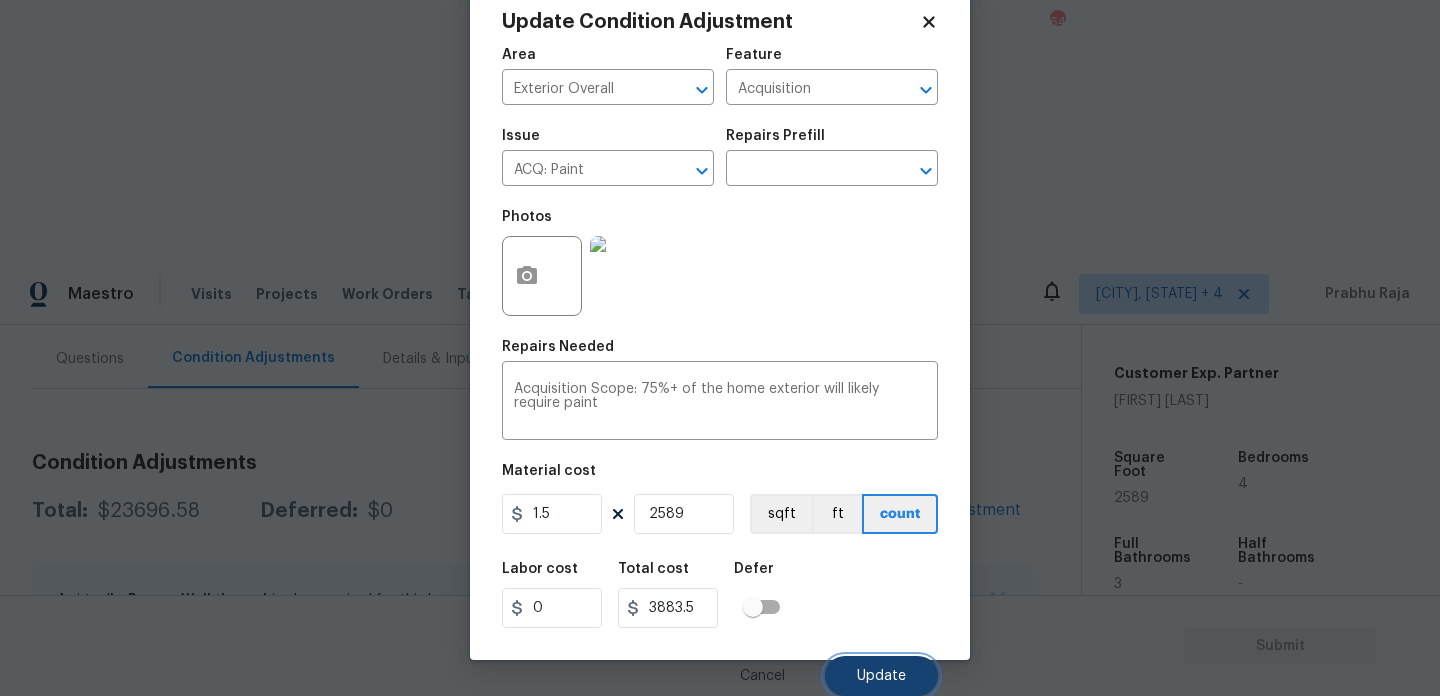 click on "Update" at bounding box center [881, 676] 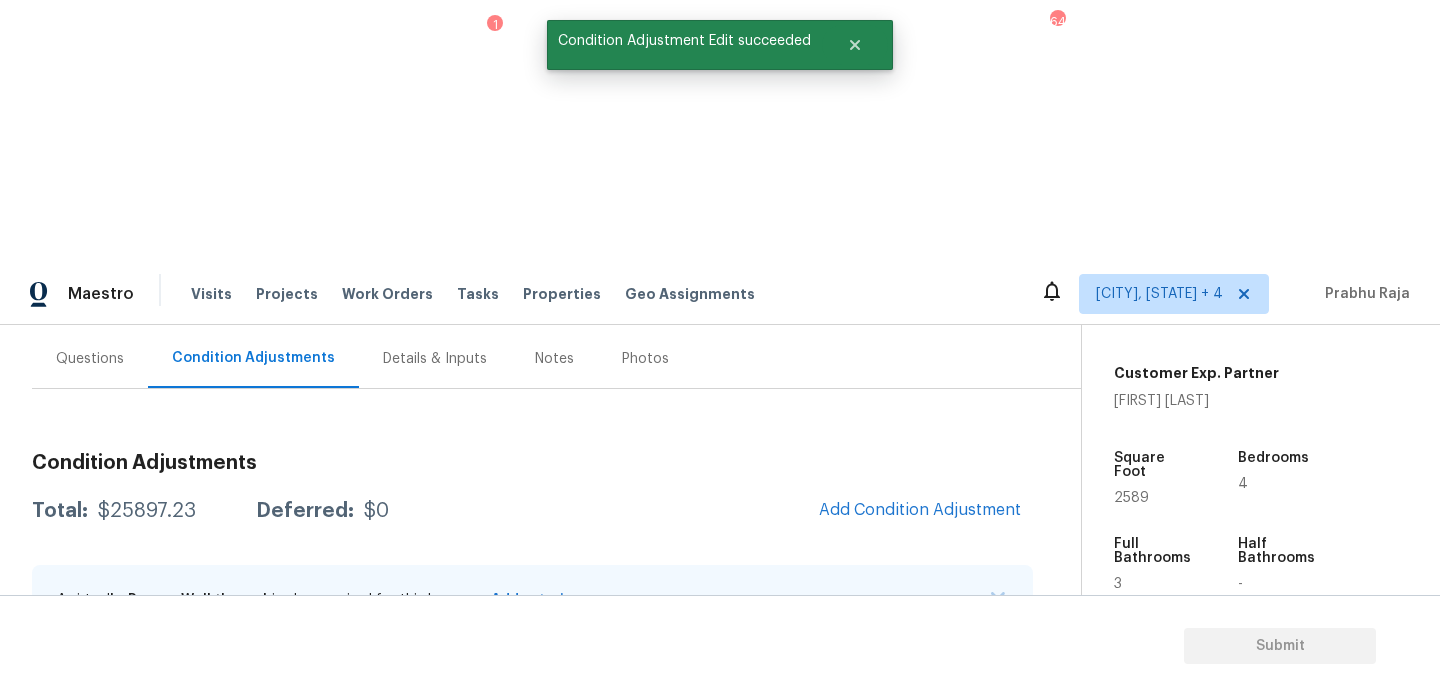 scroll, scrollTop: 0, scrollLeft: 0, axis: both 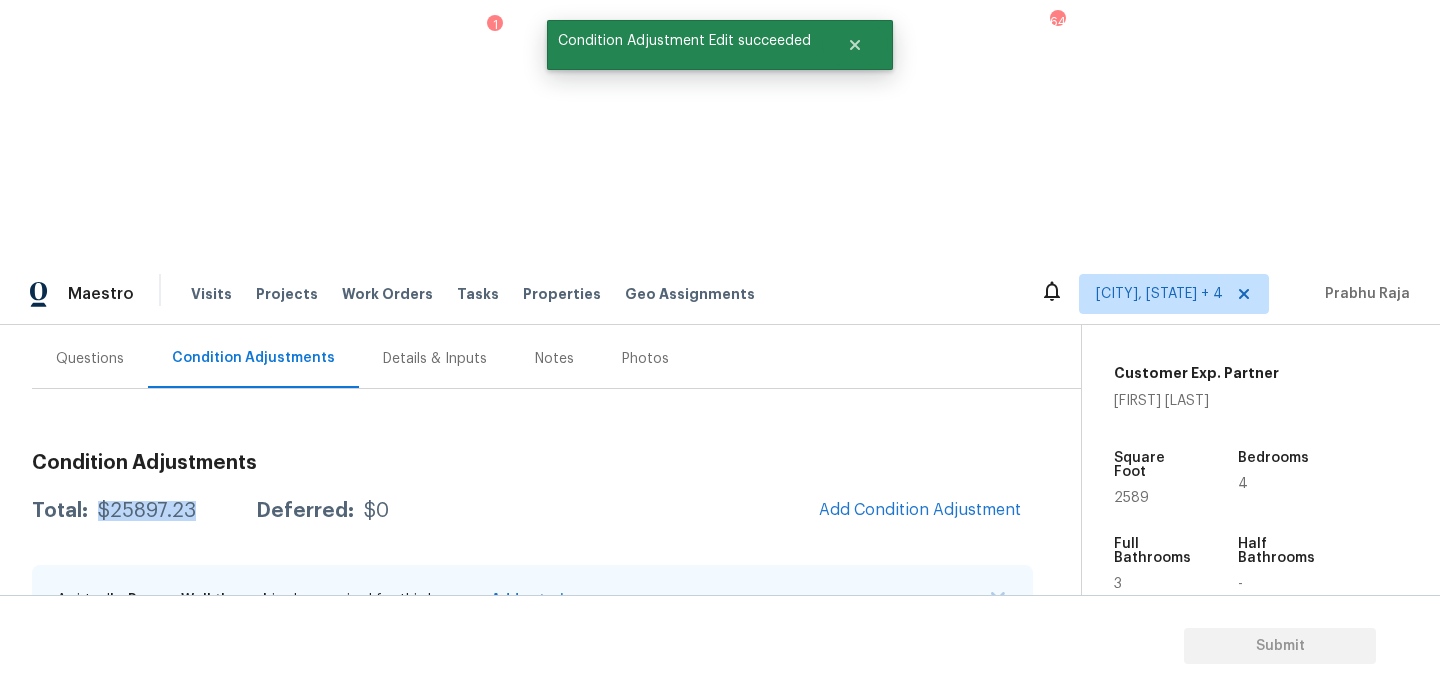 drag, startPoint x: 96, startPoint y: 247, endPoint x: 202, endPoint y: 247, distance: 106 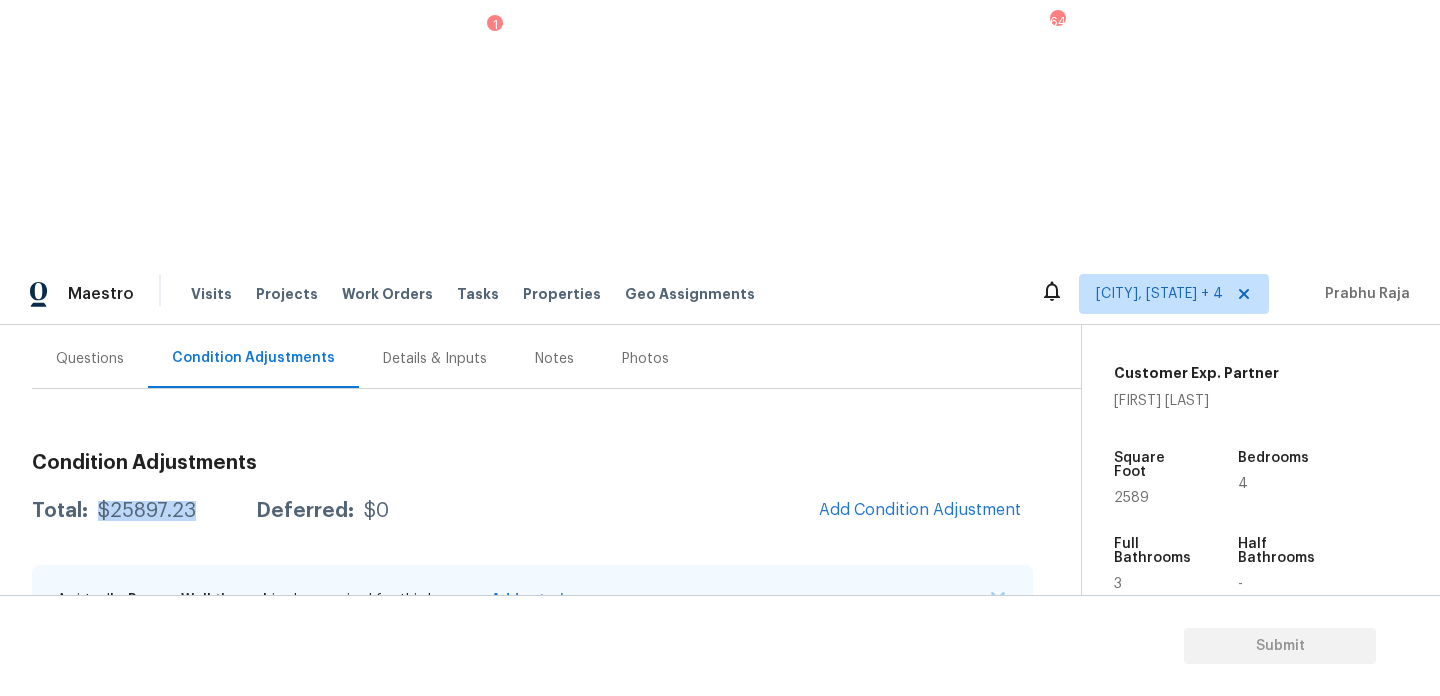 scroll, scrollTop: 0, scrollLeft: 0, axis: both 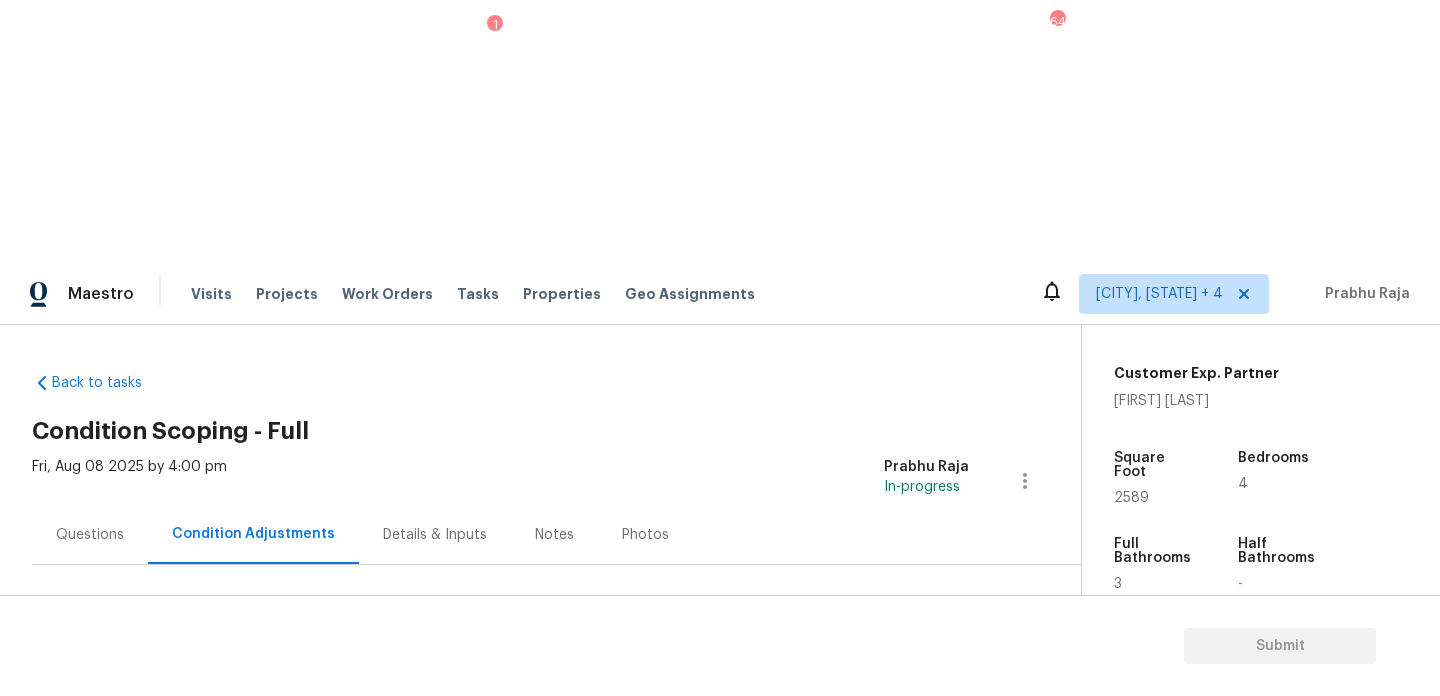 click on "Questions" at bounding box center (90, 534) 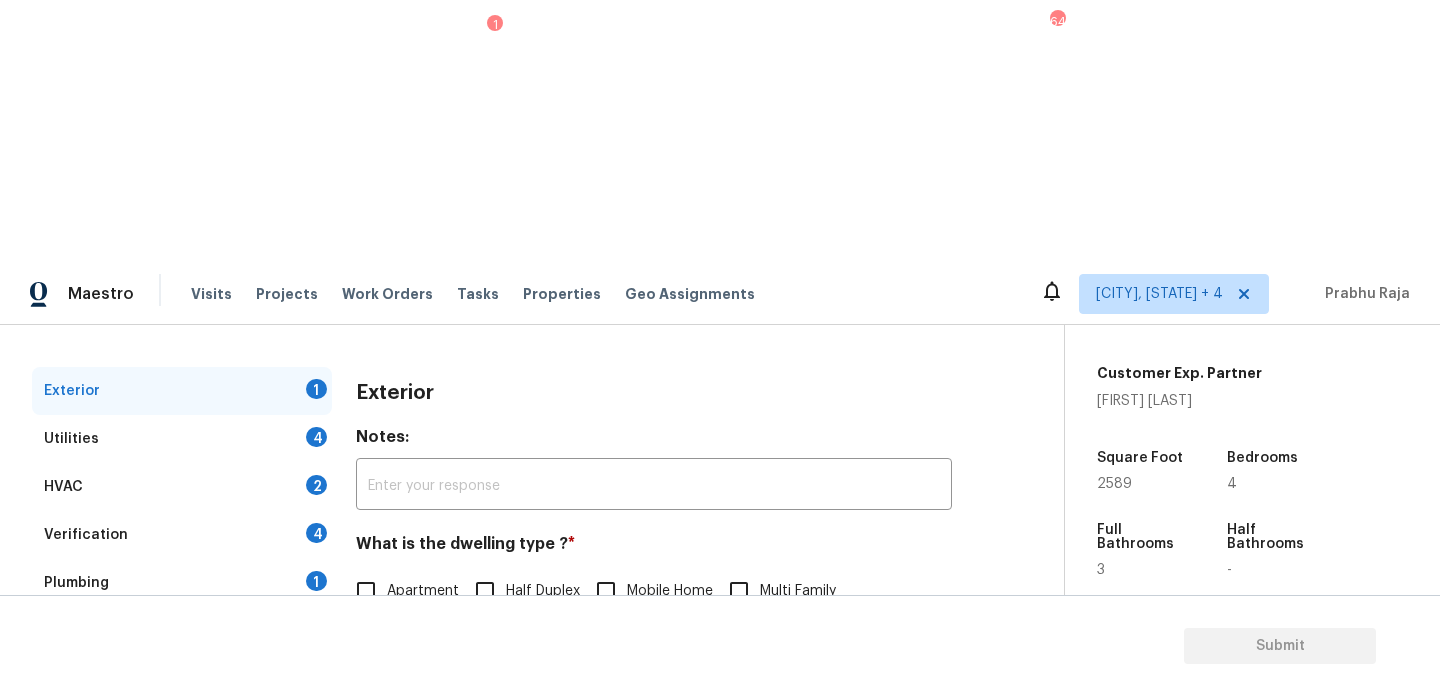 scroll, scrollTop: 267, scrollLeft: 0, axis: vertical 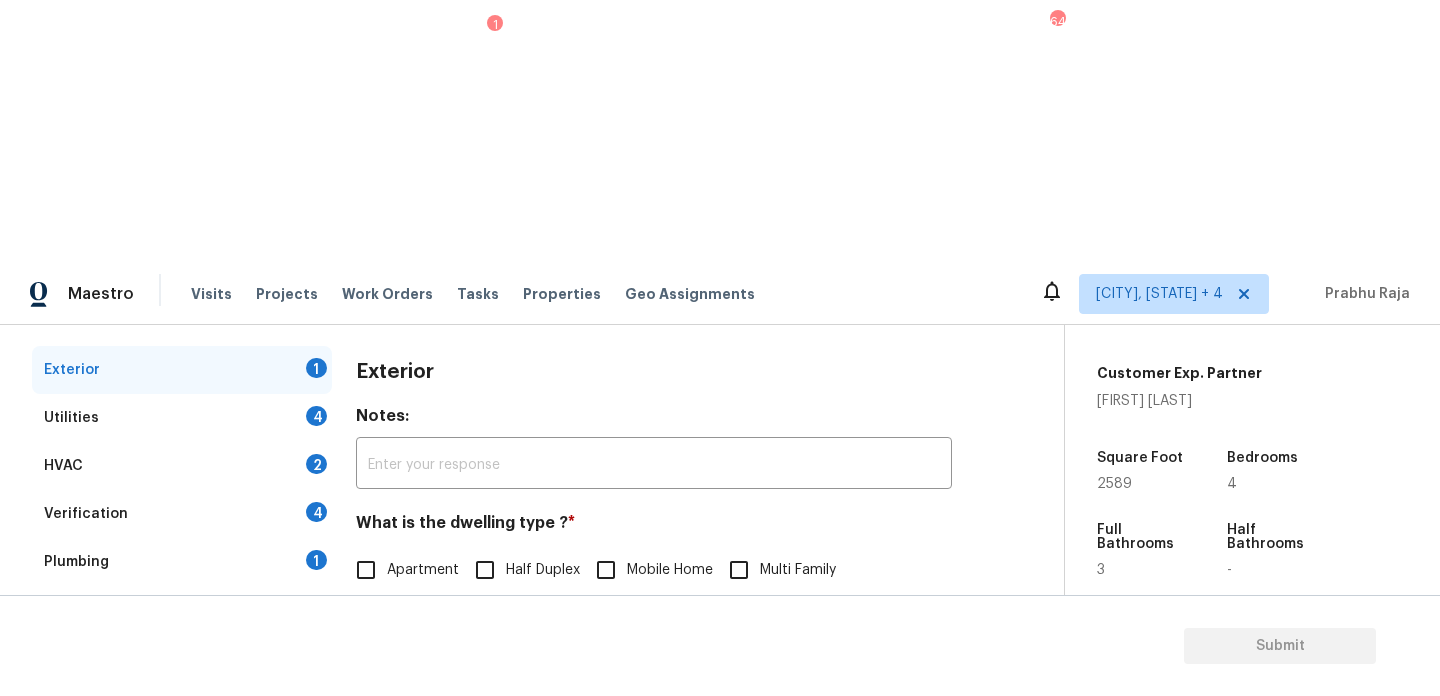 click on "Single Family" at bounding box center [366, 612] 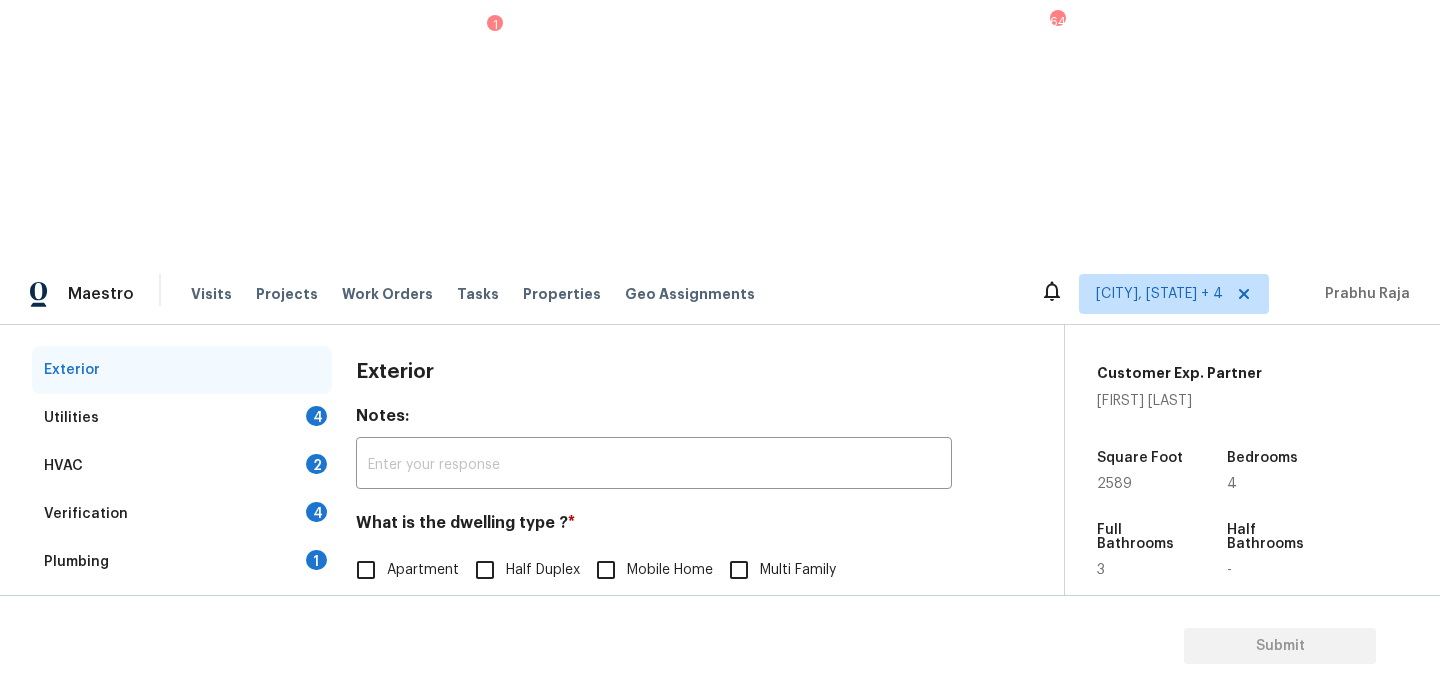 click on "4" at bounding box center (316, 416) 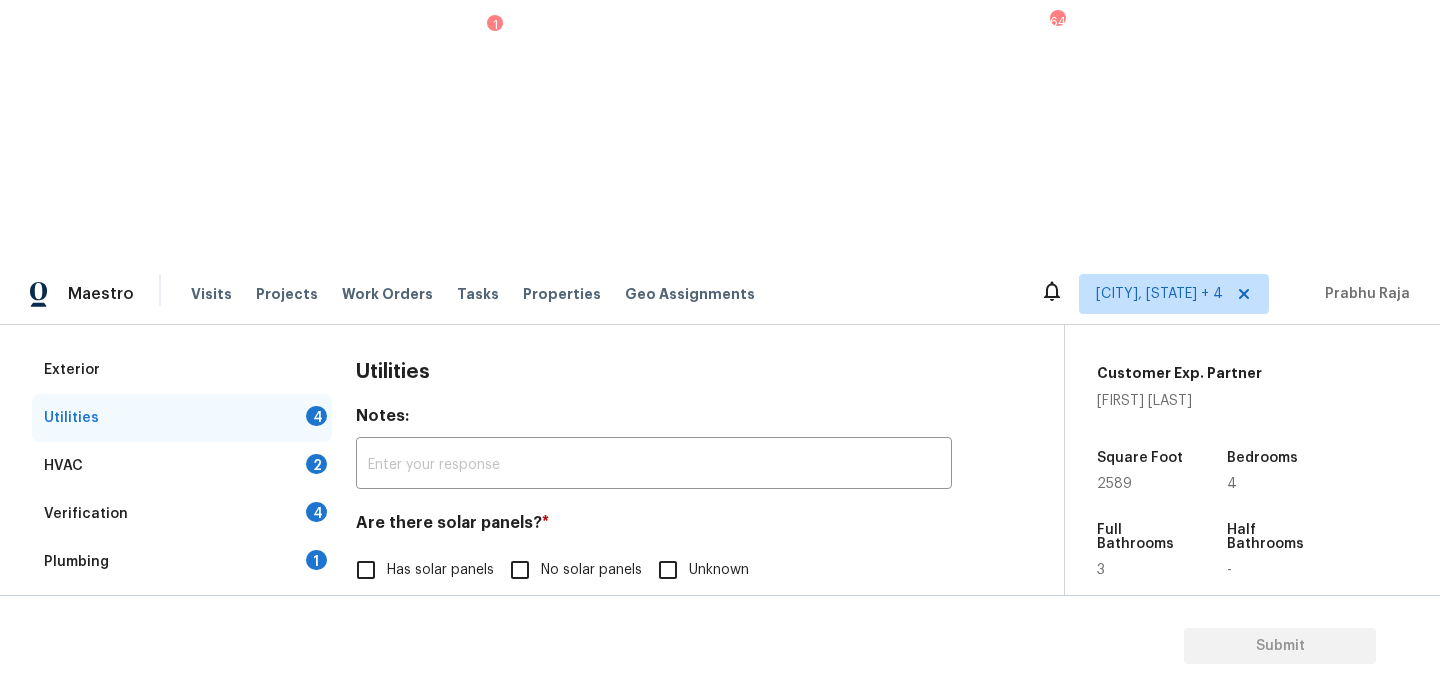 click on "Utilities Notes: ​ Are there solar panels?  * Has solar panels No solar panels Unknown What is the Gas source ?  * Natural Gas Lines Propane Other None Take A Photo Of The Gas Meter (Clear Meter Number) Photos Take A Photo Of The Water Meter (Clear Meter Number) Photos Take A Photo Of The Electric Meter (Clear Meter Number)  * Photos Does the home have a septic tank or sewer service?  * Sewer Septic Unknown" at bounding box center (654, 867) 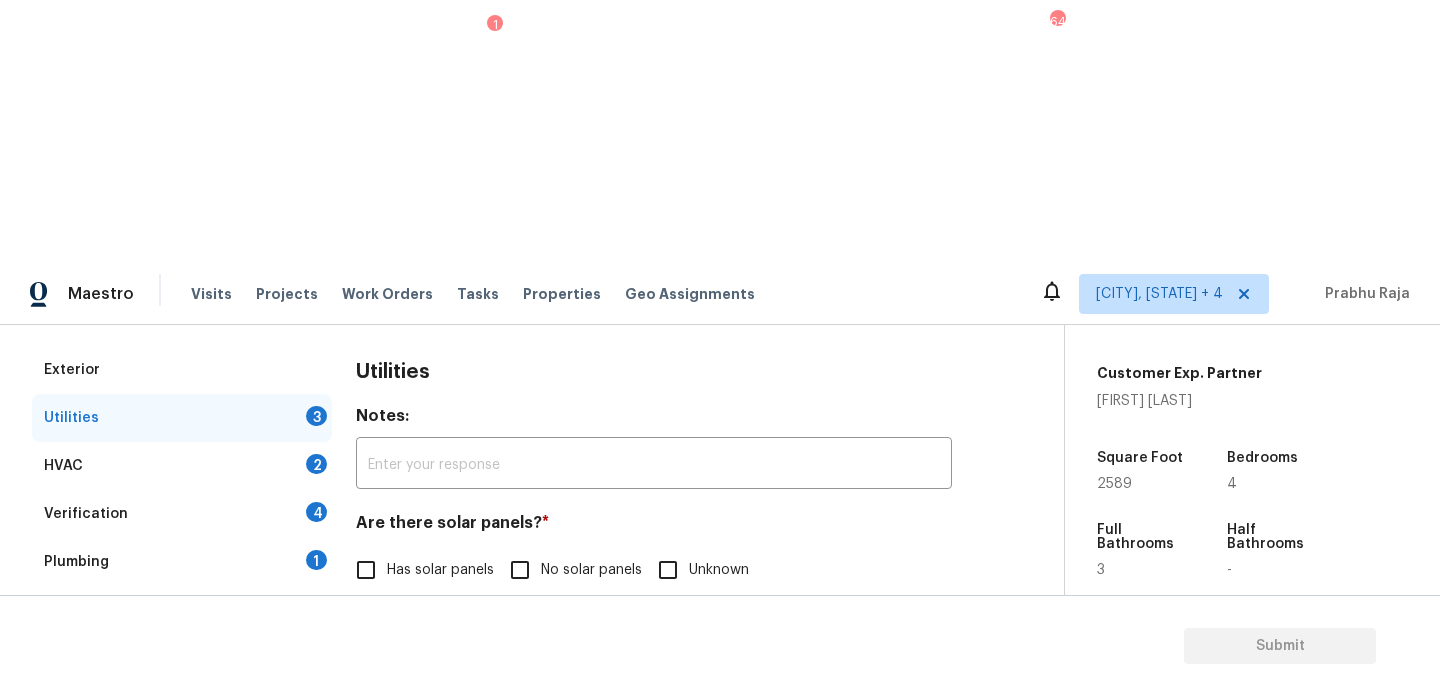 click on "No solar panels" at bounding box center [591, 570] 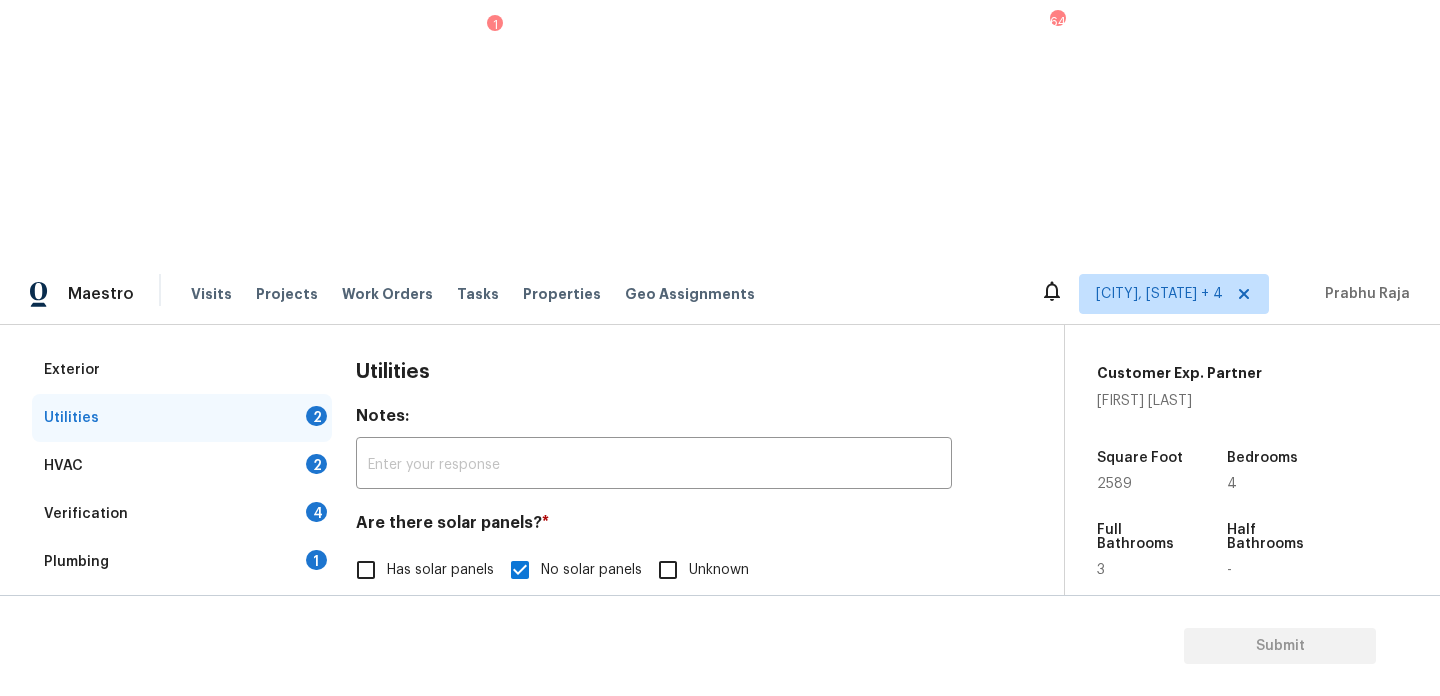 click on "Natural Gas Lines" at bounding box center (423, 672) 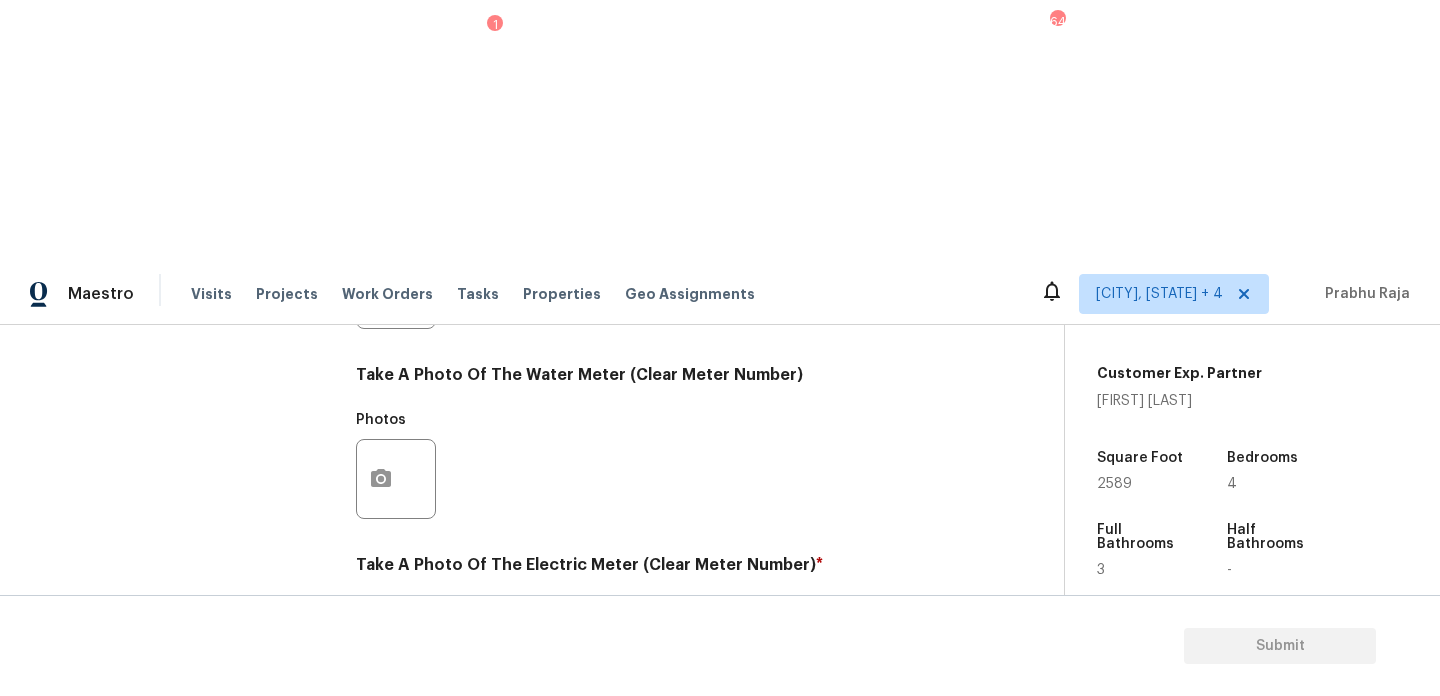 click at bounding box center (381, 669) 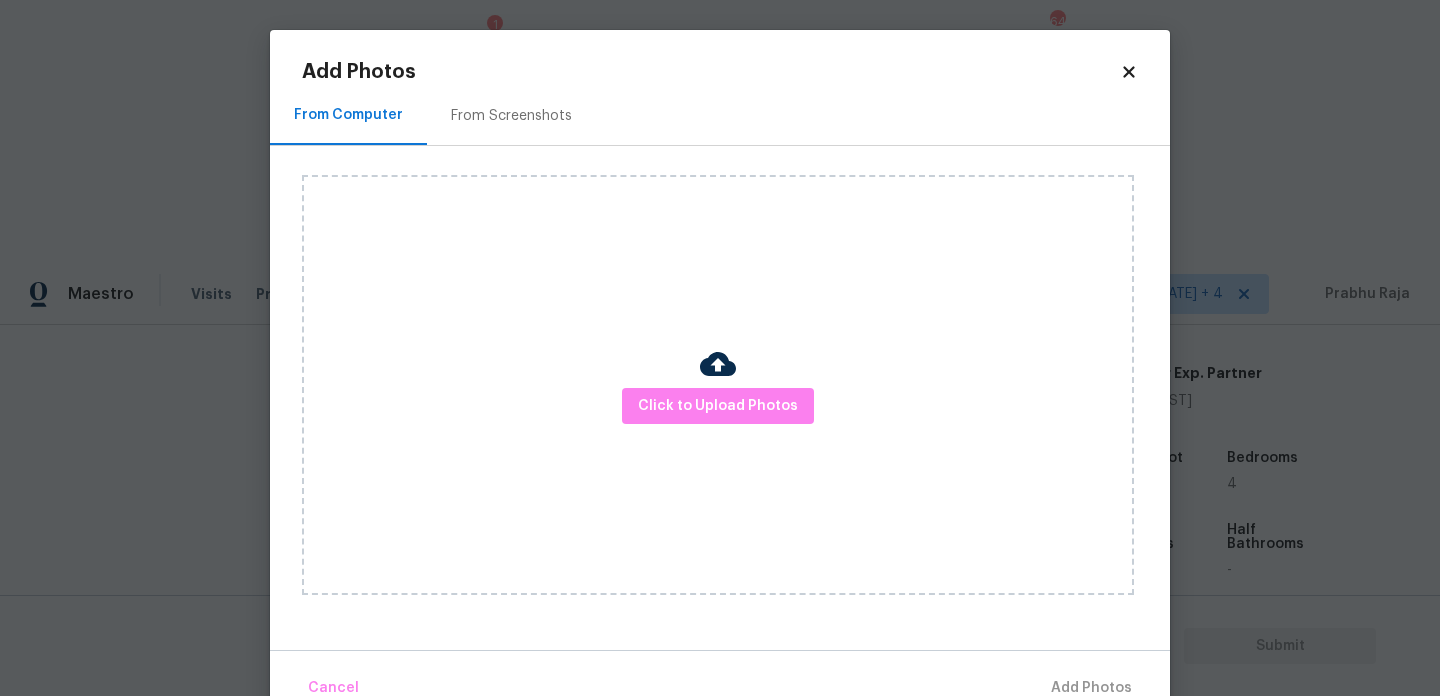 click on "Click to Upload Photos" at bounding box center [718, 385] 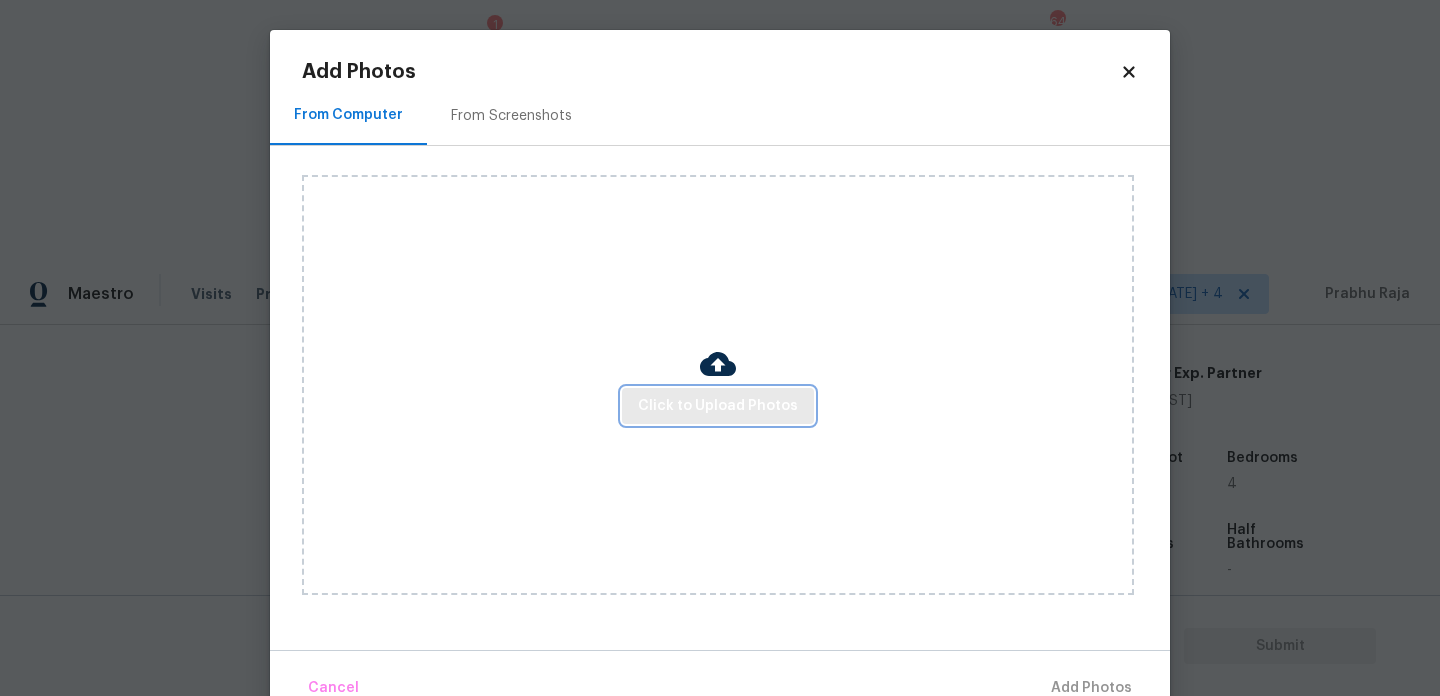 click on "Click to Upload Photos" at bounding box center (718, 406) 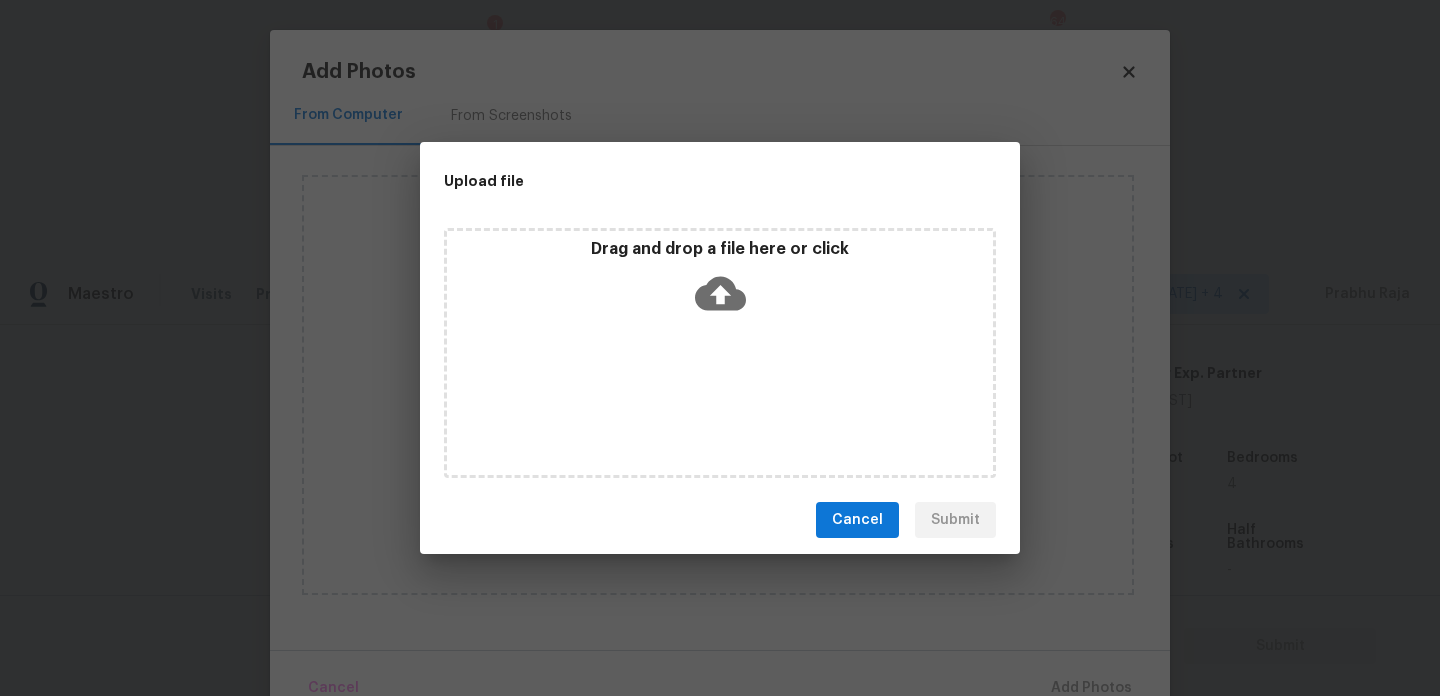 click on "Drag and drop a file here or click" at bounding box center [720, 353] 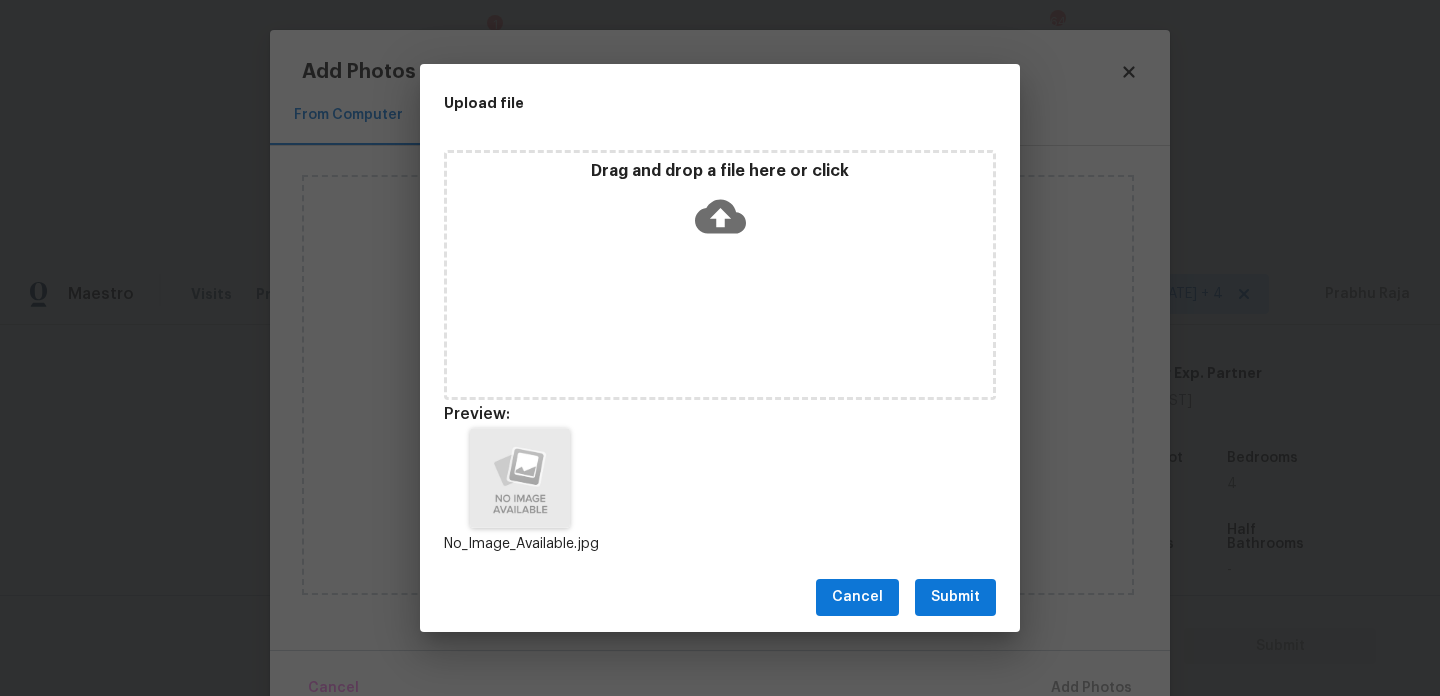 scroll, scrollTop: 16, scrollLeft: 0, axis: vertical 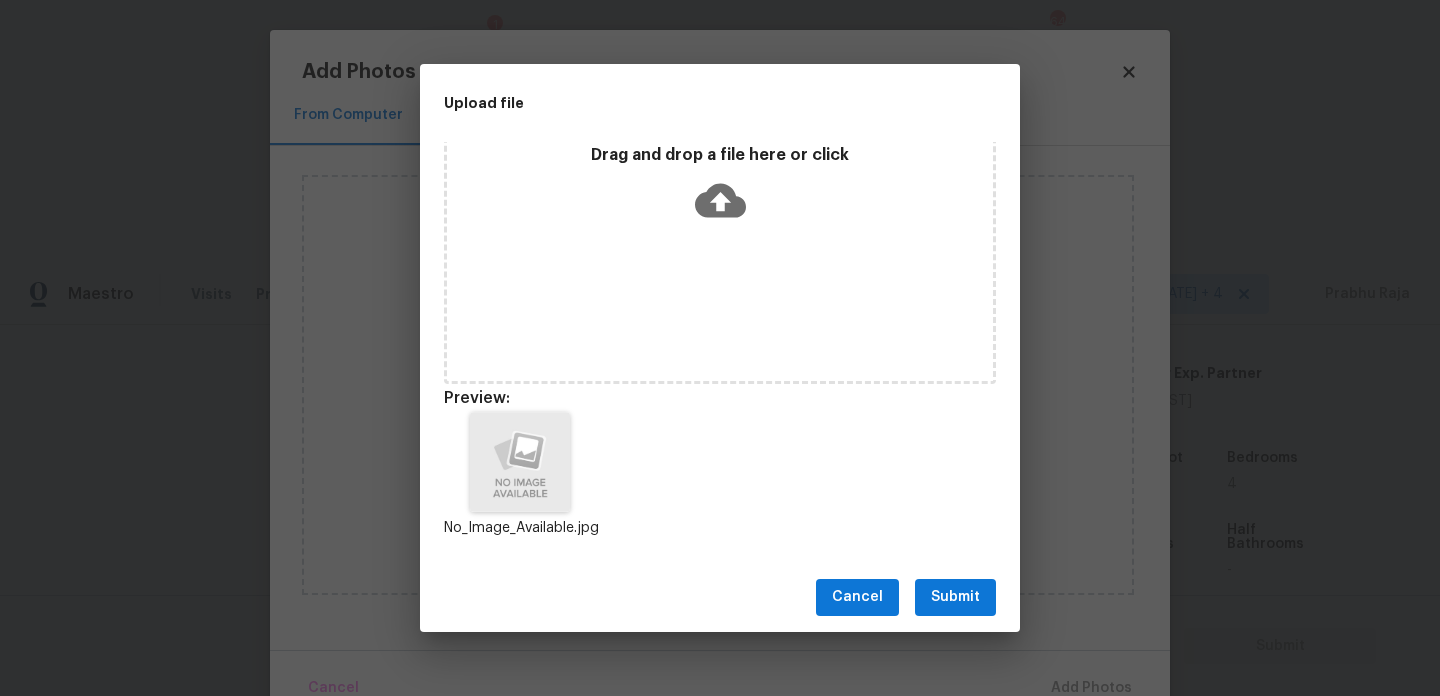 click on "Cancel Submit" at bounding box center [720, 597] 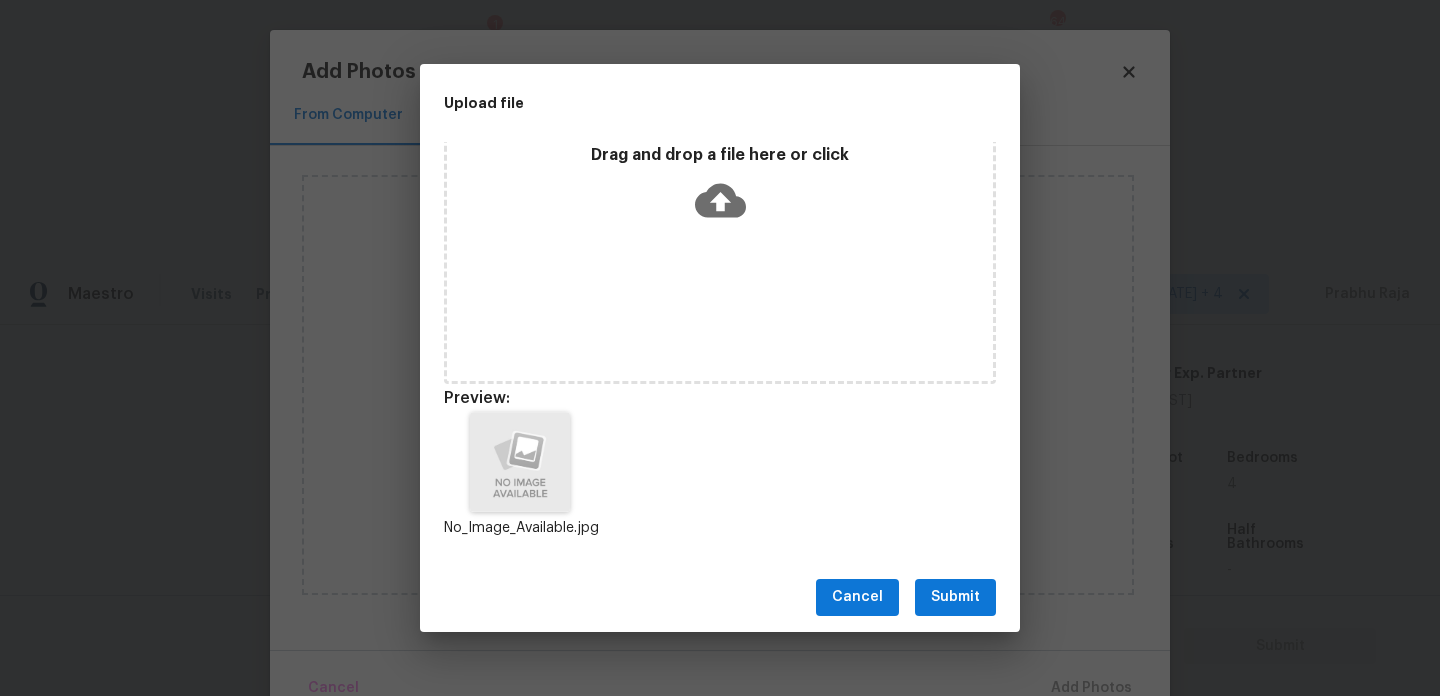 scroll, scrollTop: 0, scrollLeft: 0, axis: both 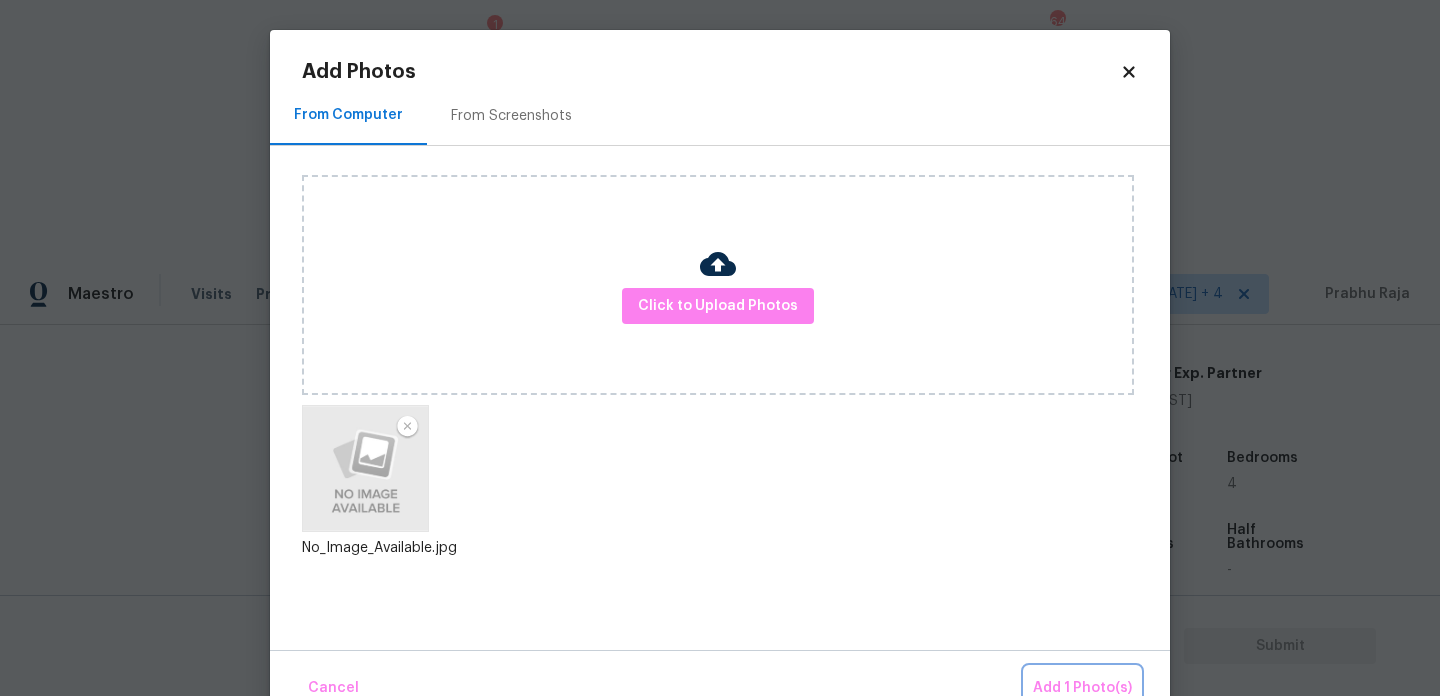 click on "Add 1 Photo(s)" at bounding box center (1082, 688) 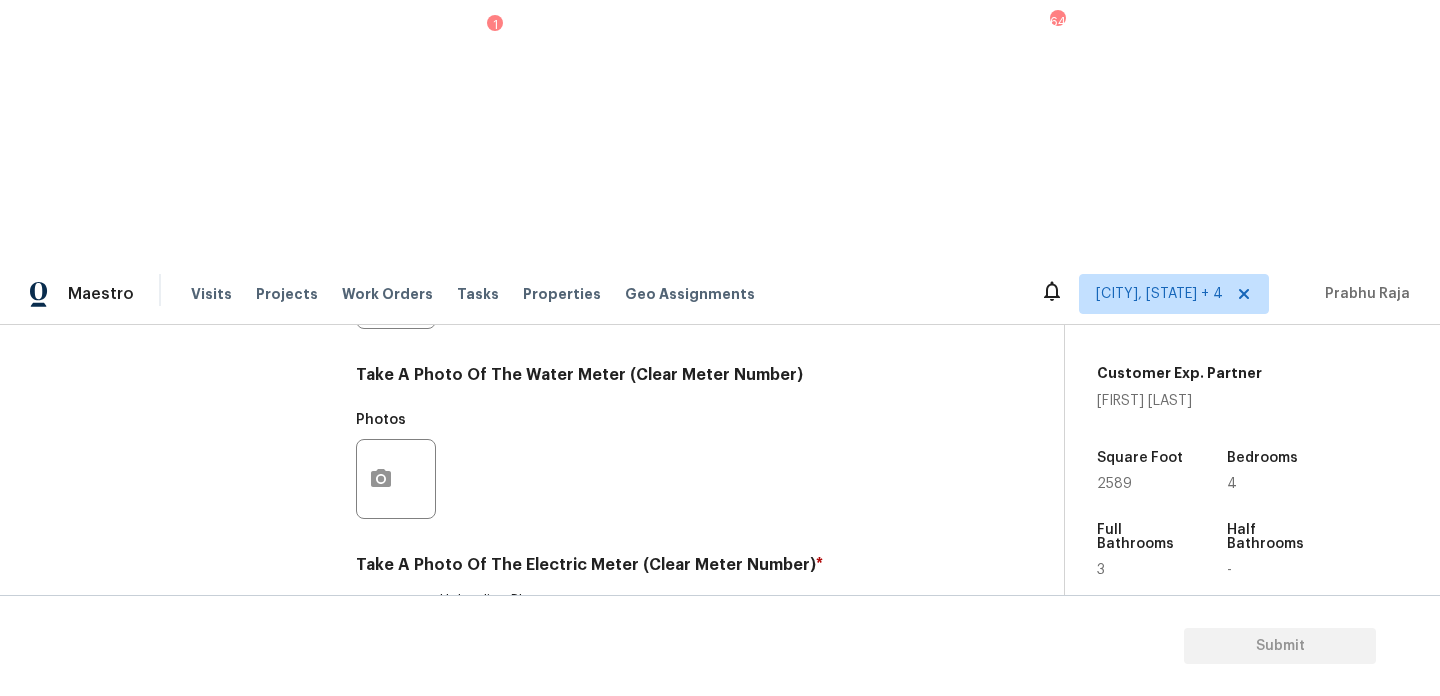 click on "Sewer" at bounding box center (386, 802) 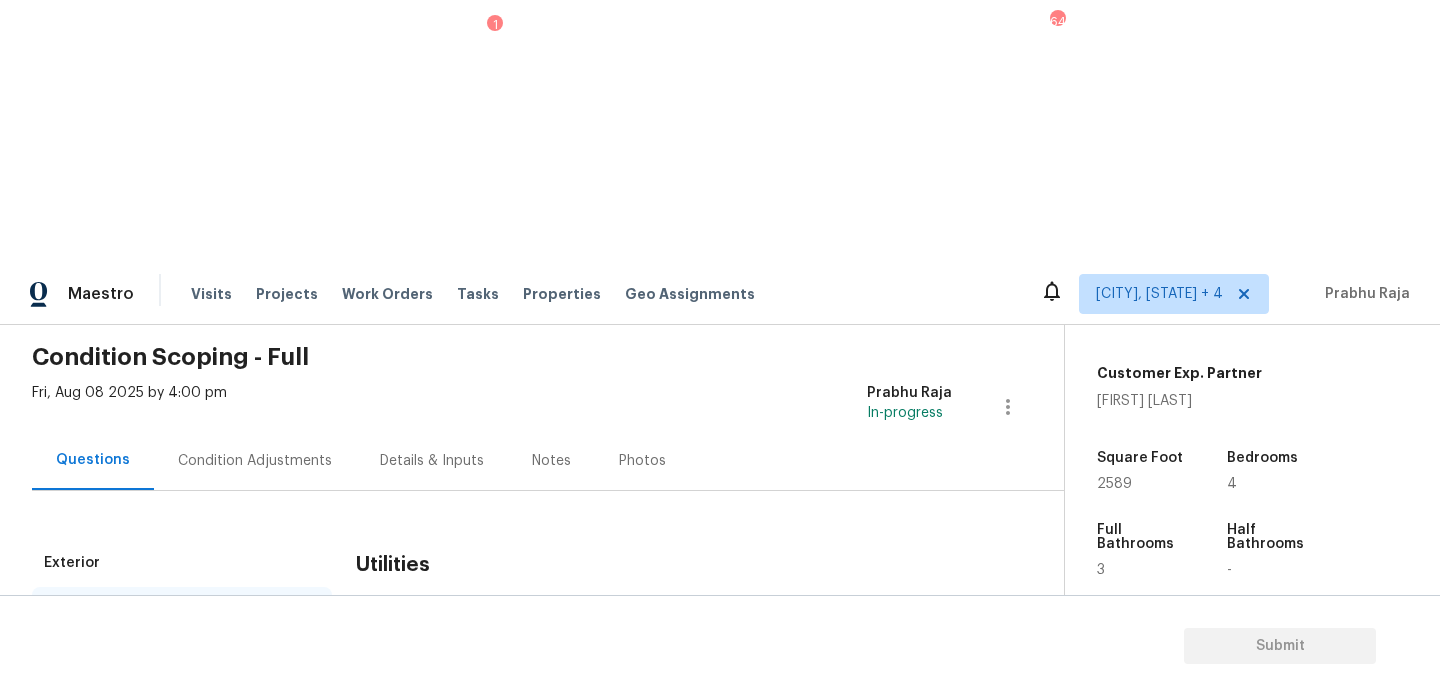 scroll, scrollTop: 67, scrollLeft: 0, axis: vertical 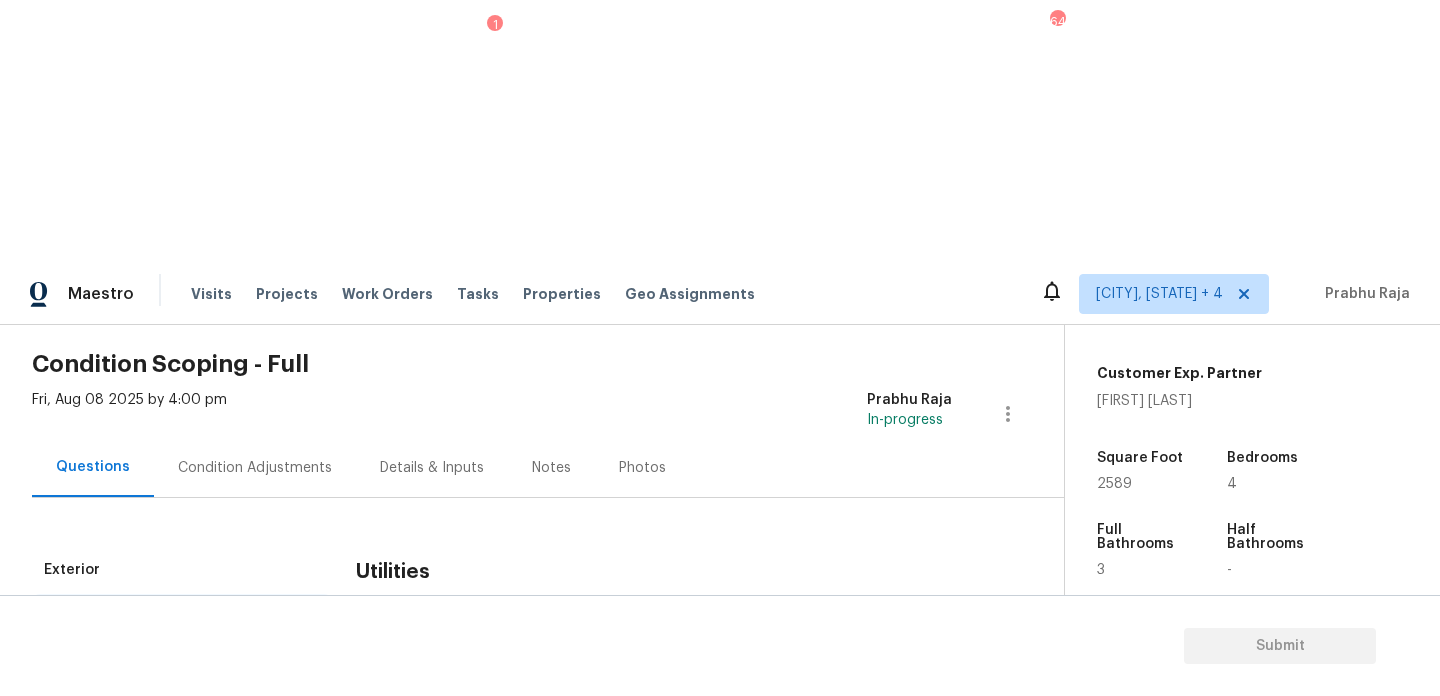 click on "HVAC 2" at bounding box center [182, 666] 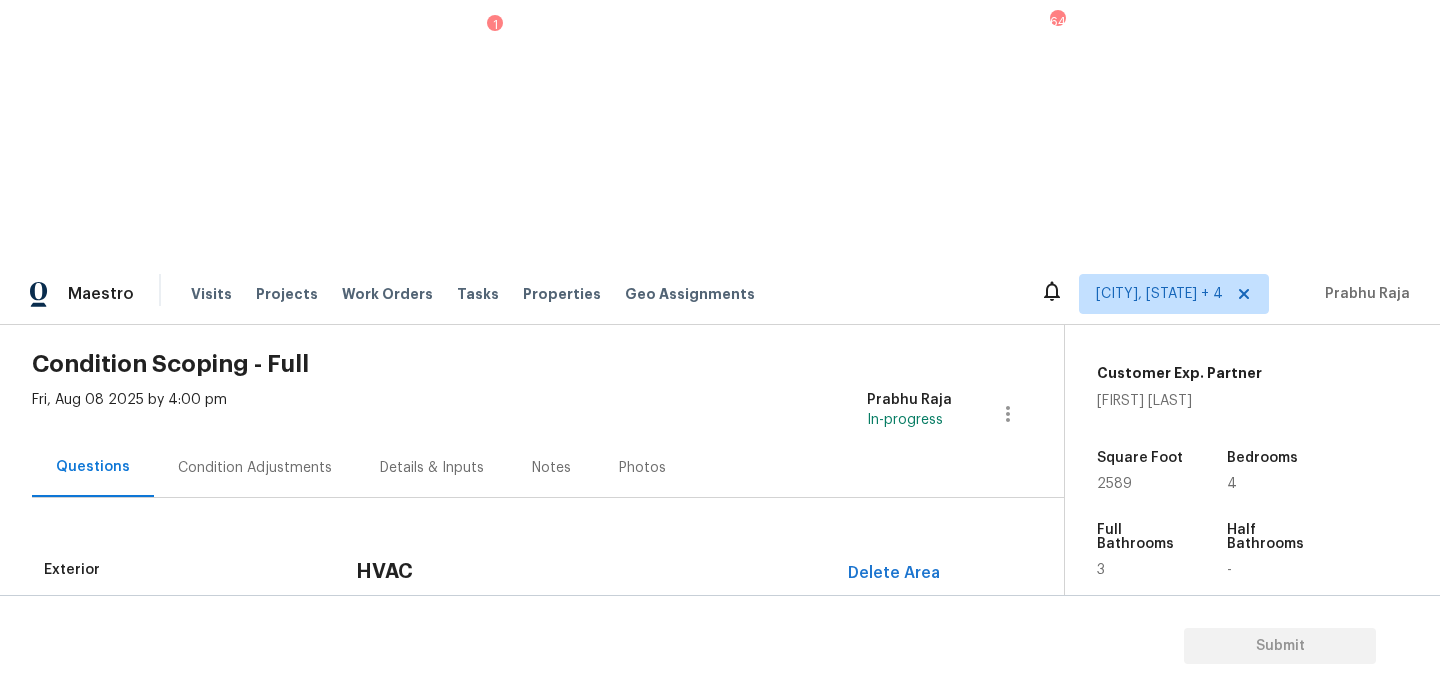 scroll, scrollTop: 333, scrollLeft: 0, axis: vertical 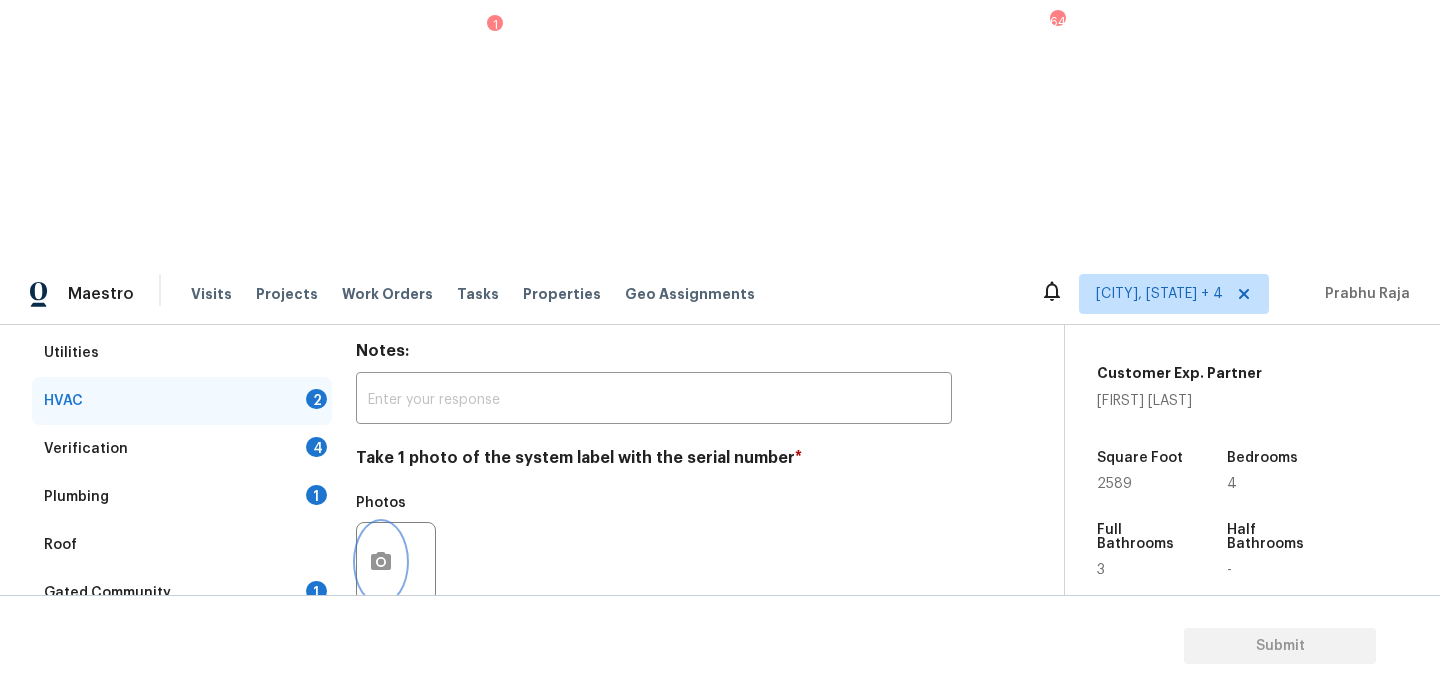 click at bounding box center [381, 562] 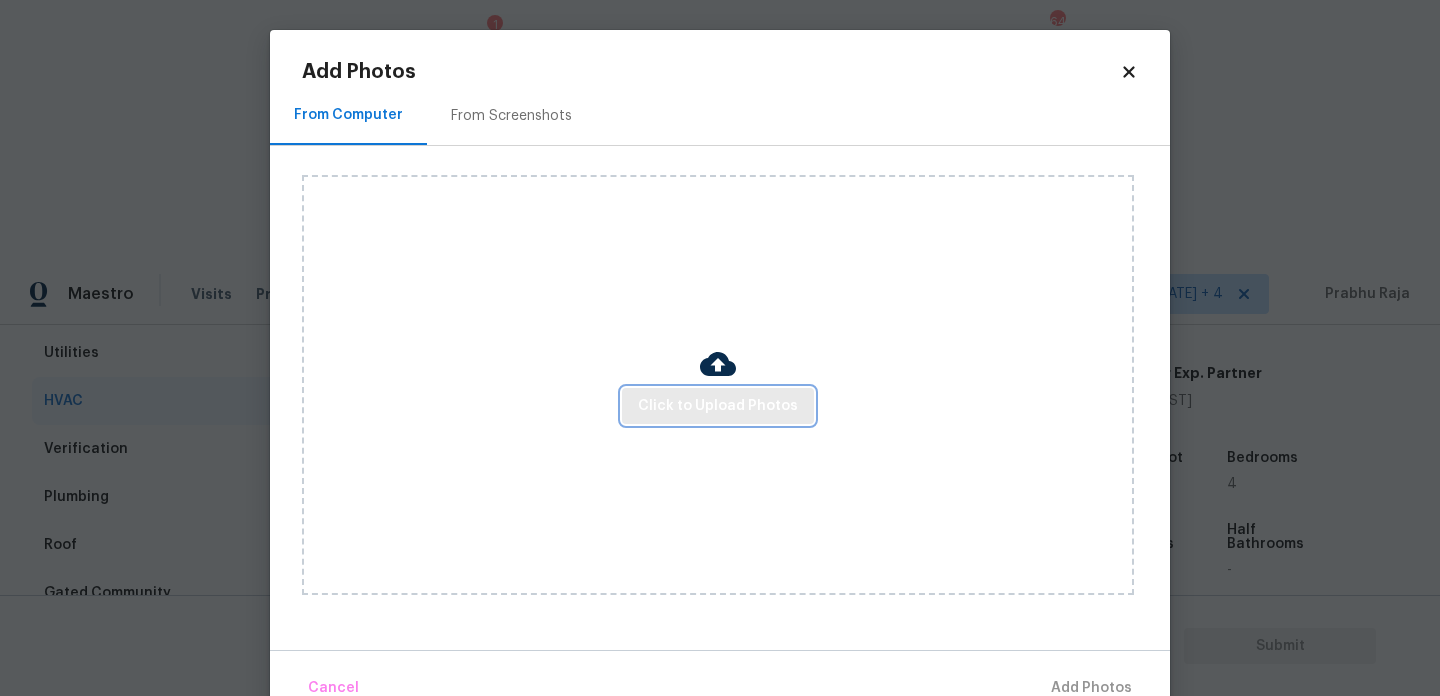 click on "Click to Upload Photos" at bounding box center [718, 406] 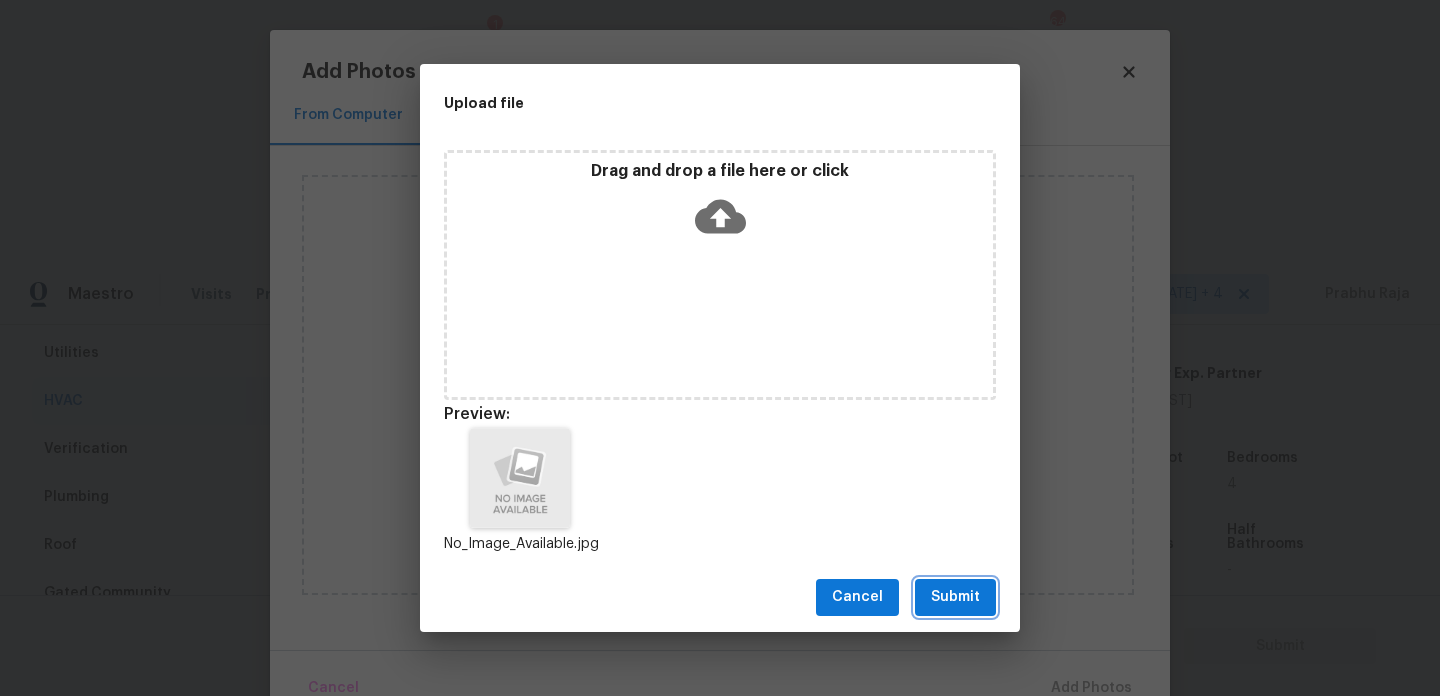 click on "Submit" at bounding box center (955, 597) 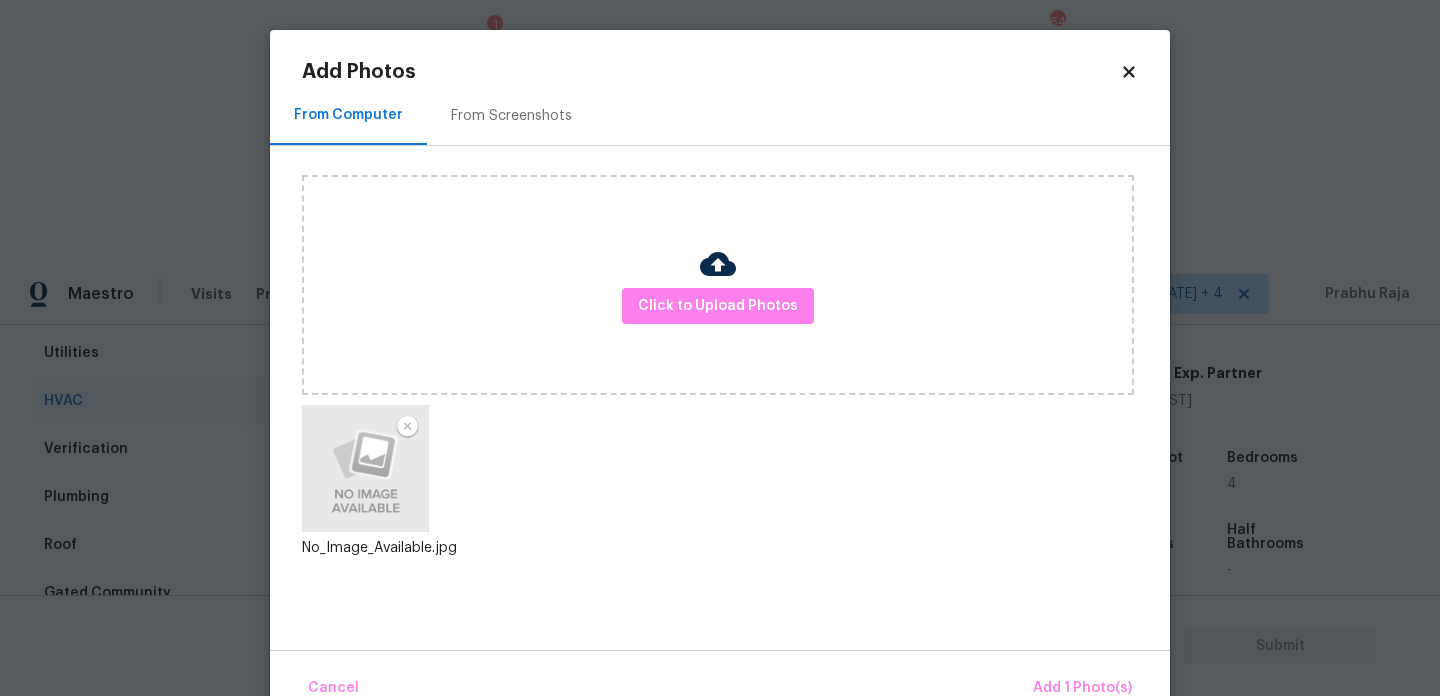 click on "Cancel Add 1 Photo(s)" at bounding box center (720, 680) 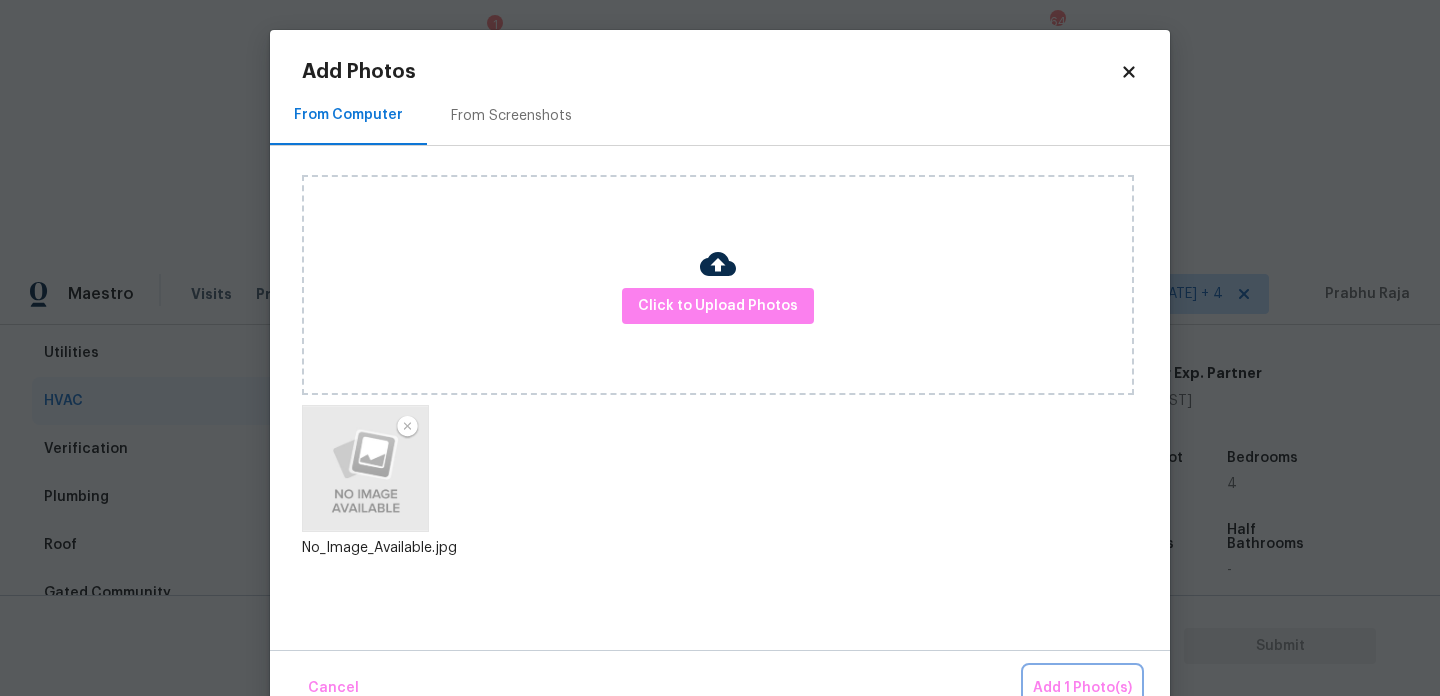 click on "Add 1 Photo(s)" at bounding box center (1082, 688) 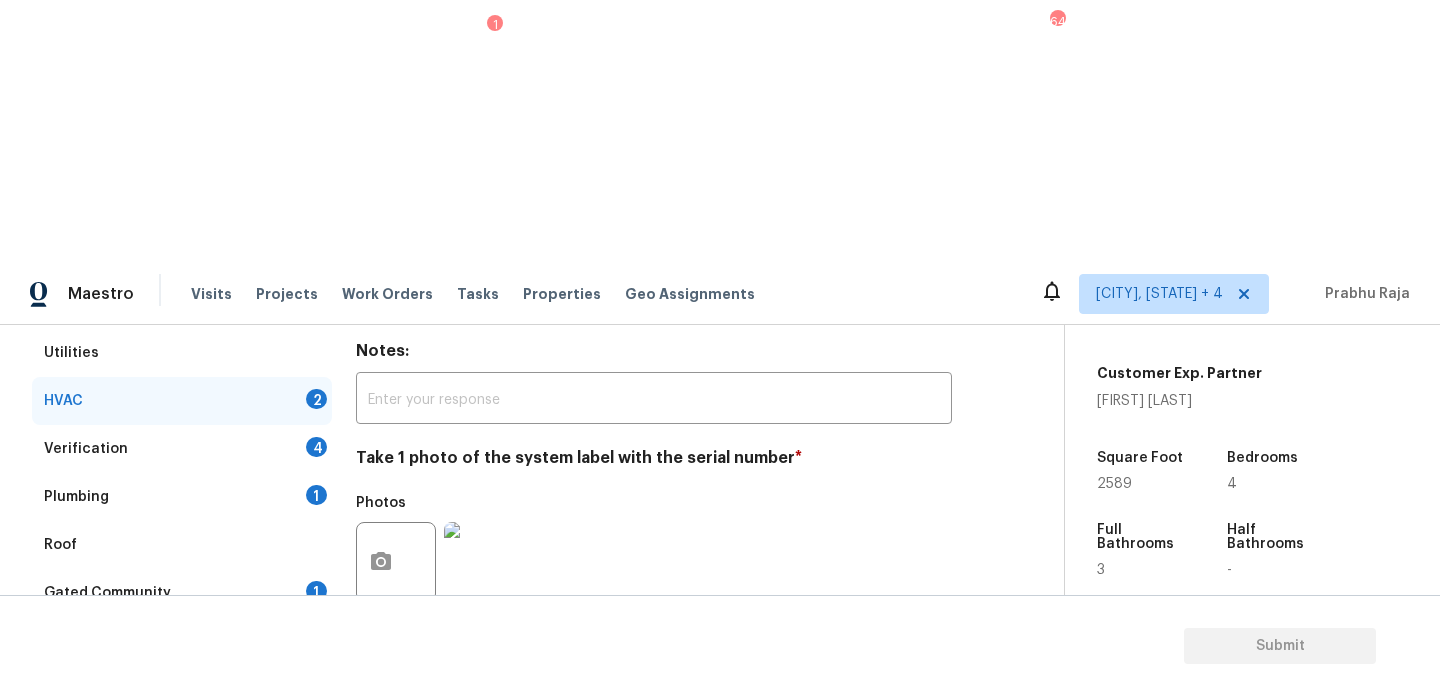 click on "Yes" at bounding box center (366, 802) 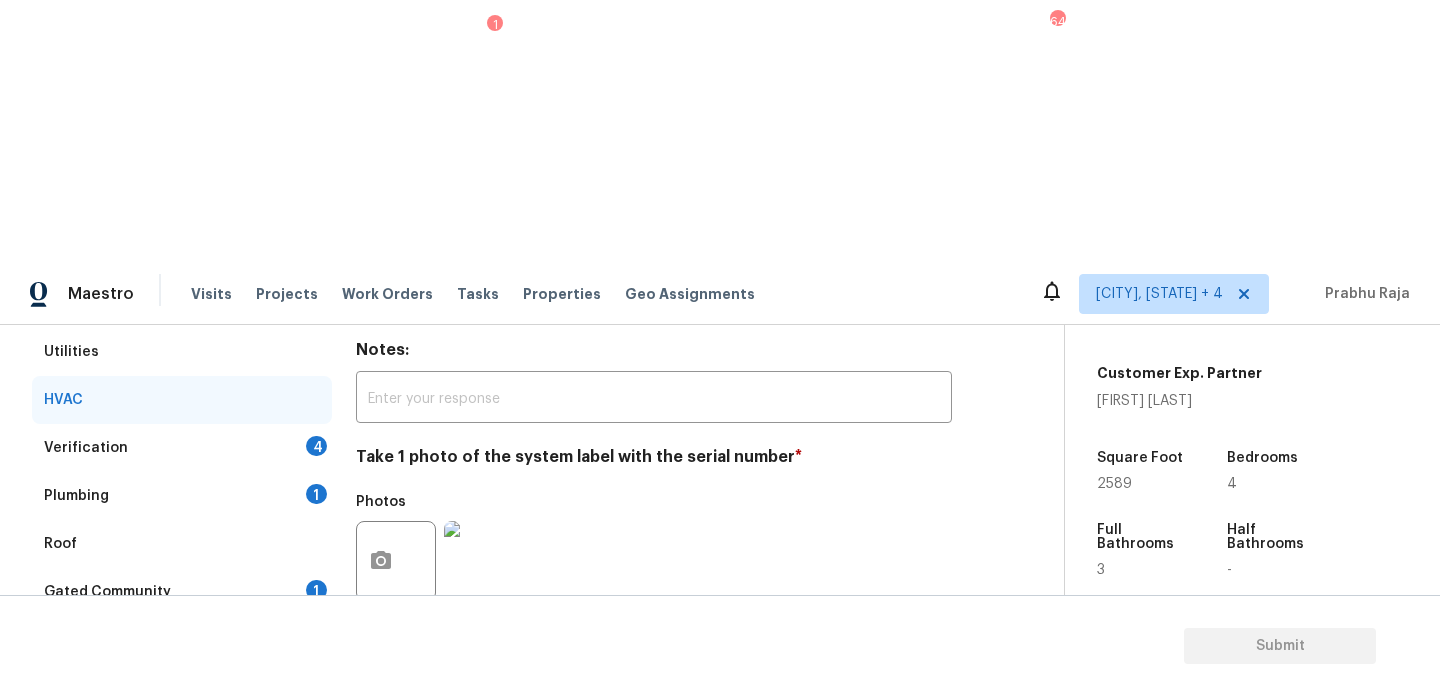 click on "No" at bounding box center (436, 803) 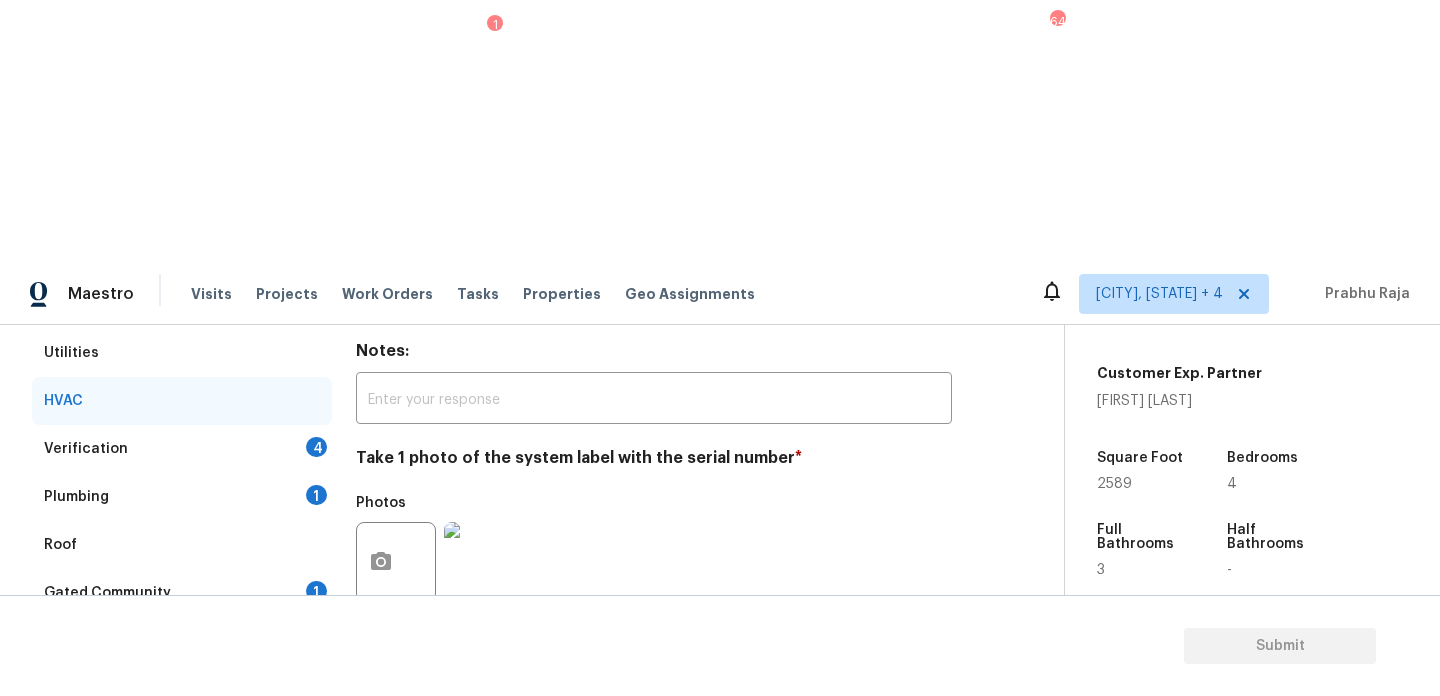 click on "Verification 4" at bounding box center [182, 449] 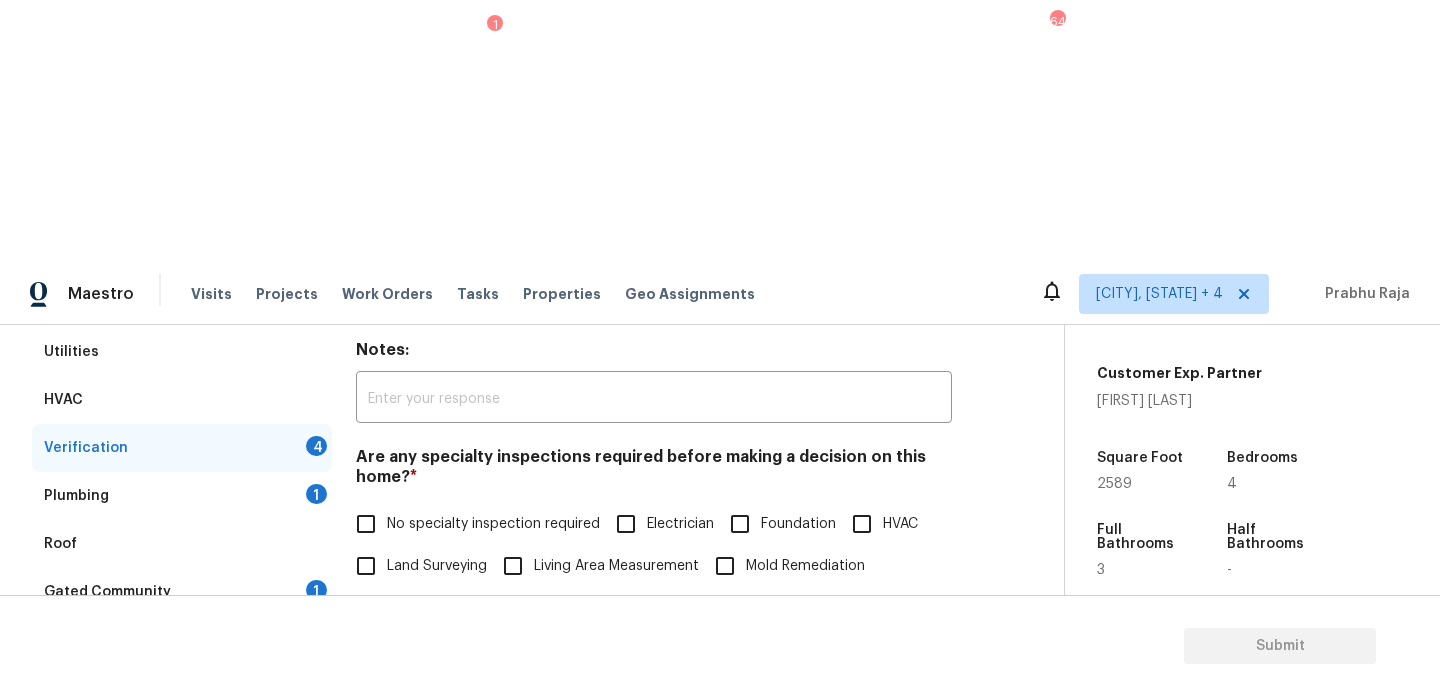 click on "No specialty inspection required" at bounding box center (366, 524) 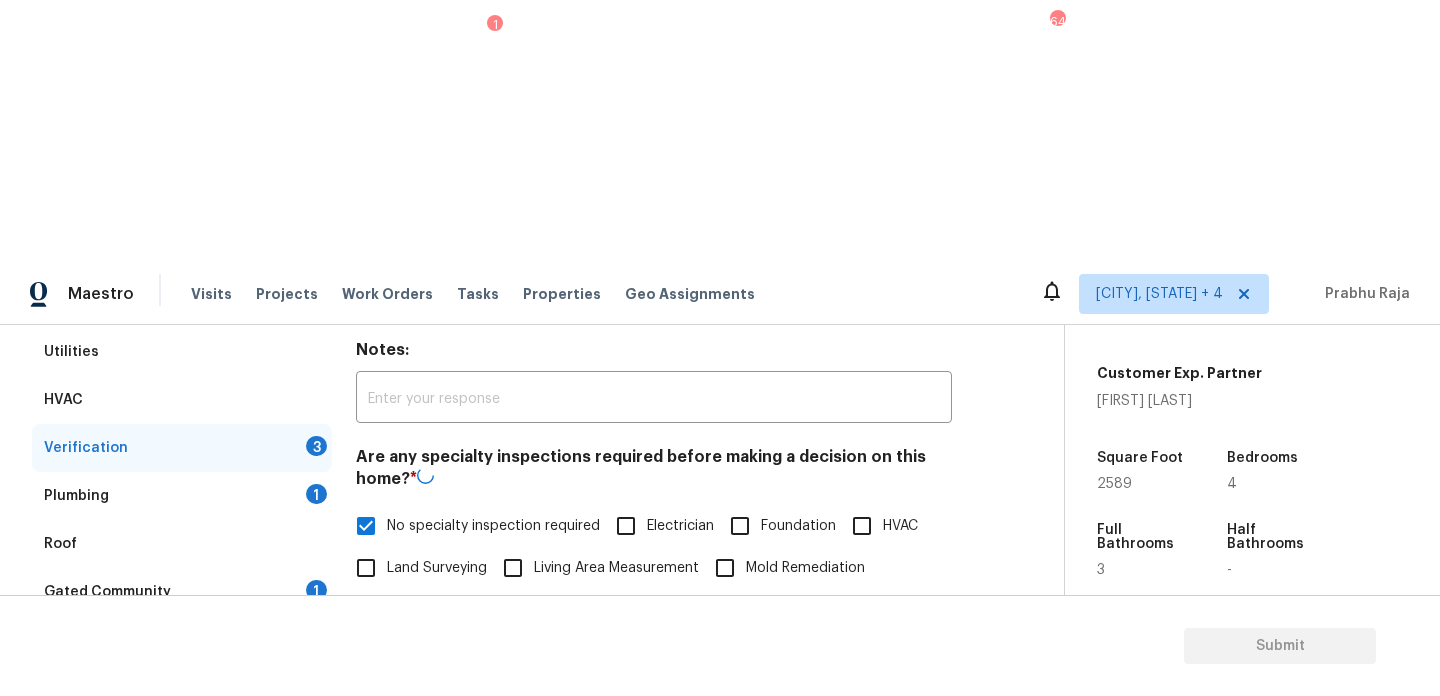 click on "No" at bounding box center [436, 754] 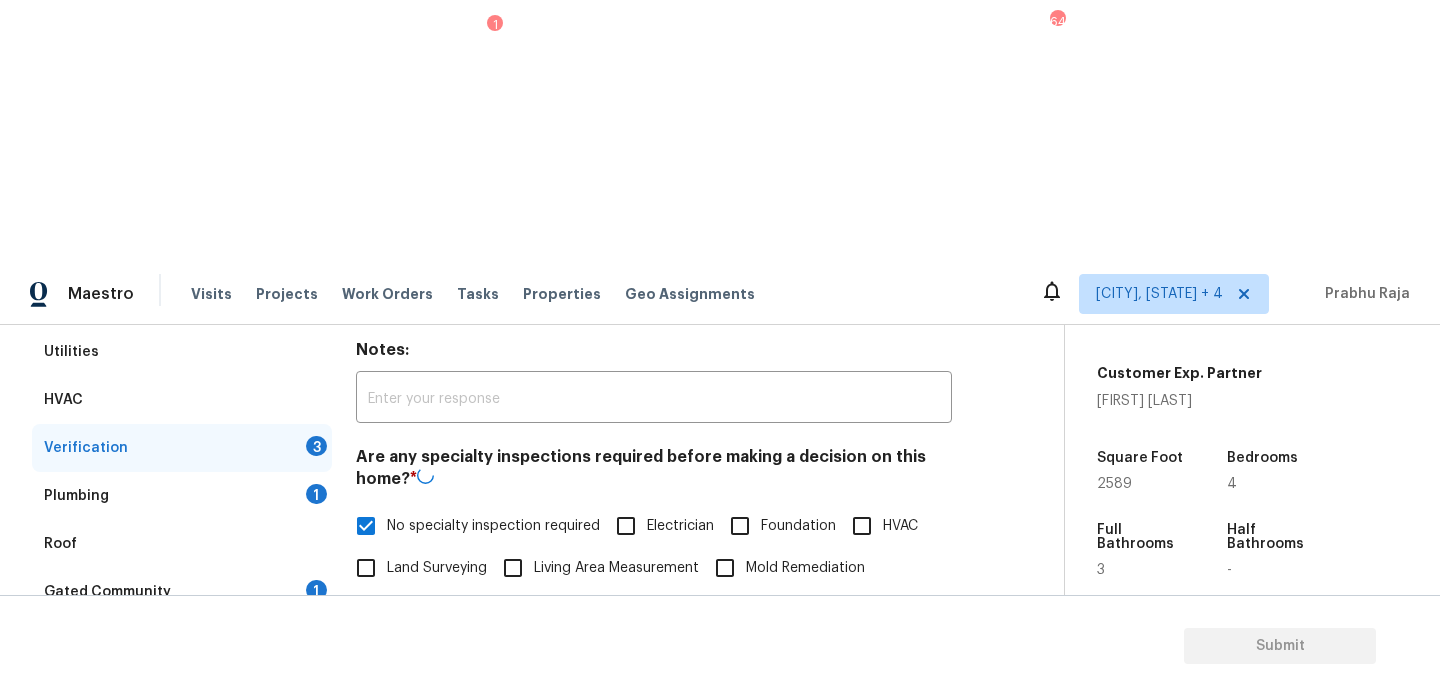 checkbox on "true" 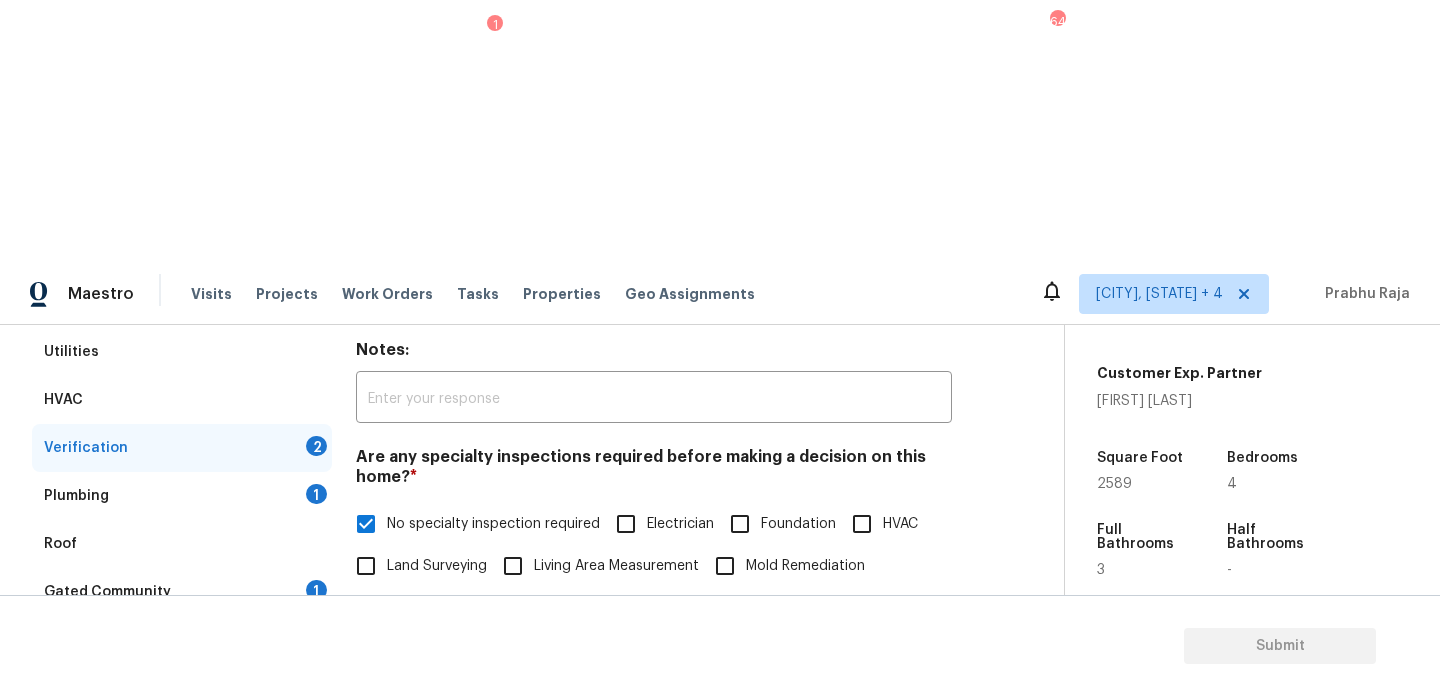 scroll, scrollTop: 697, scrollLeft: 0, axis: vertical 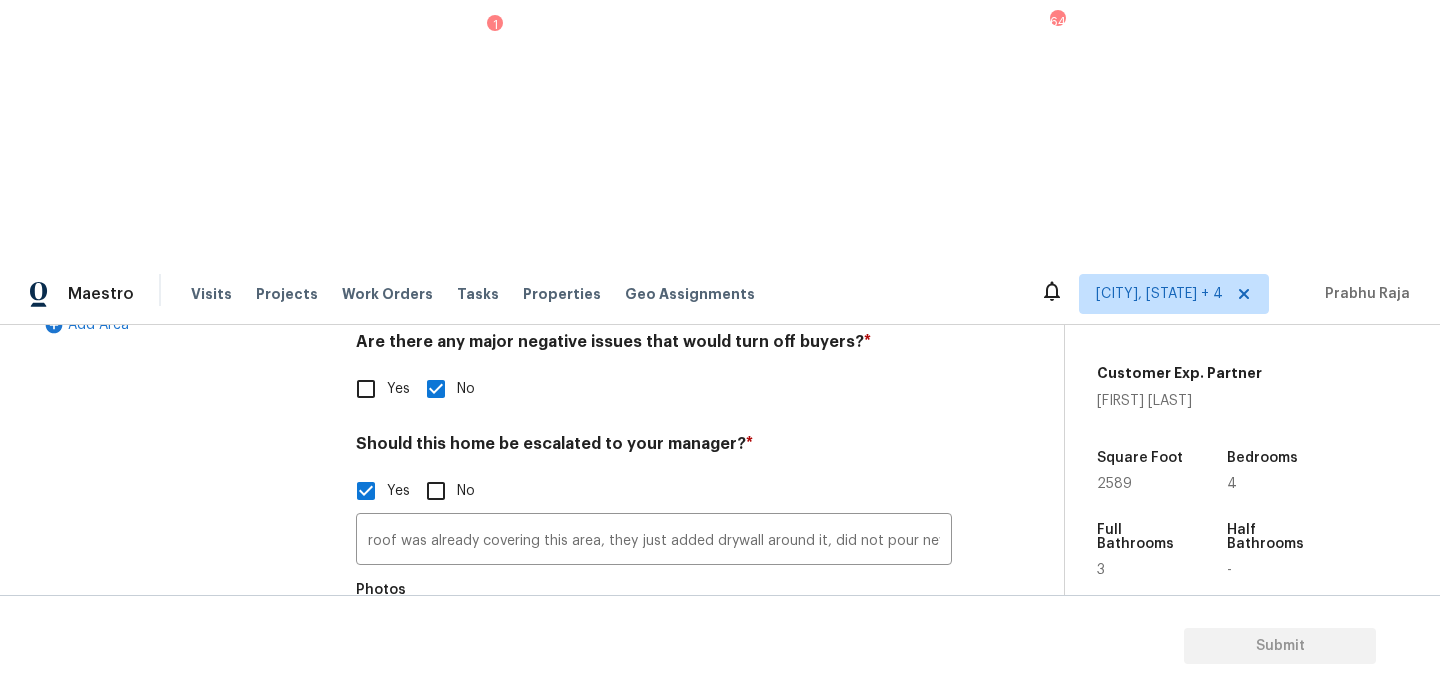 click on "No" at bounding box center [436, 802] 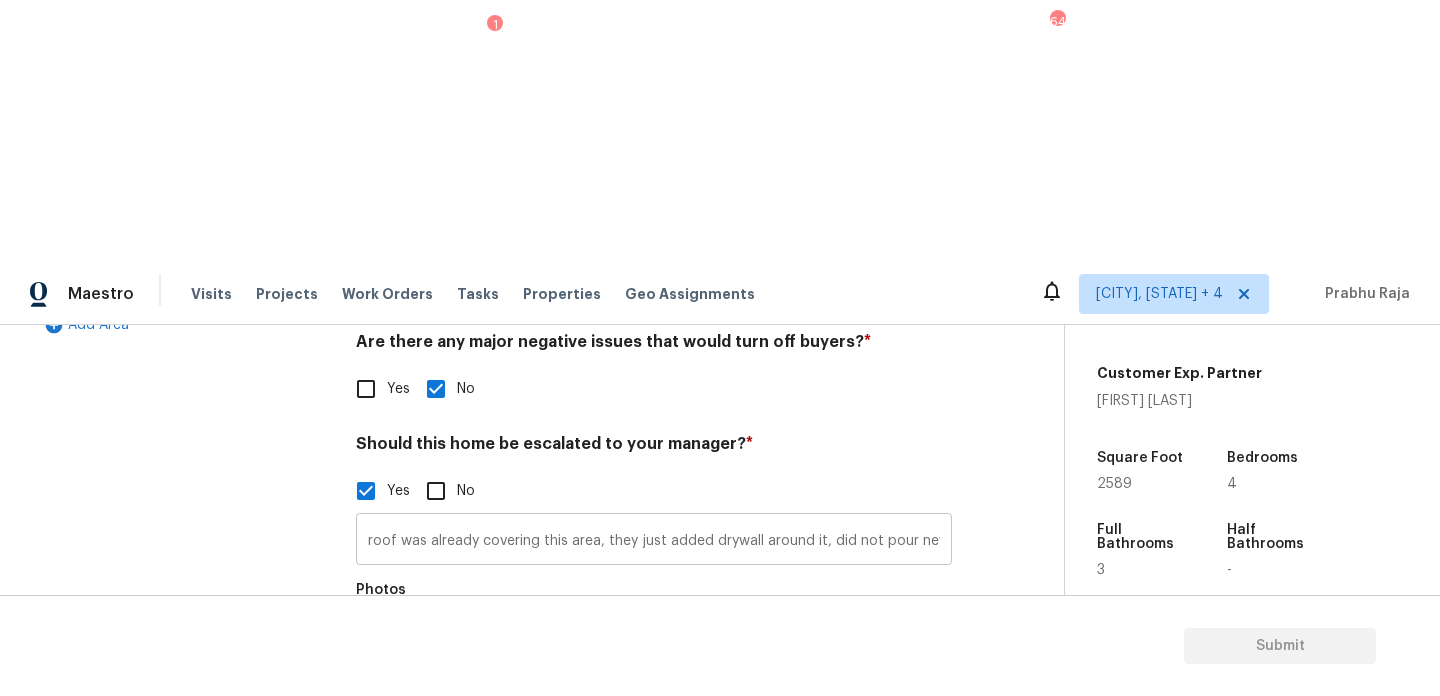 click on "roof was already covering this area, they just added drywall around it, did not pour new concrete.. ["Room addition"]" at bounding box center [654, 541] 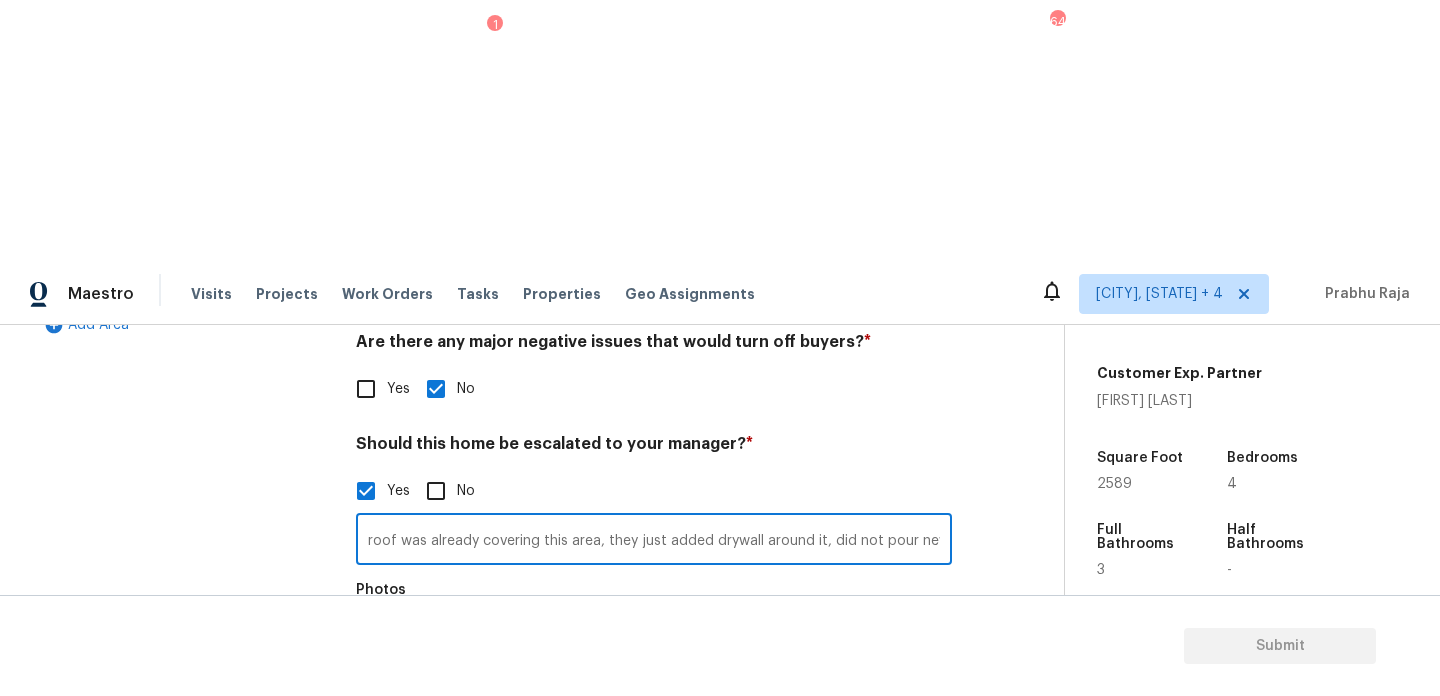 scroll, scrollTop: 0, scrollLeft: 188, axis: horizontal 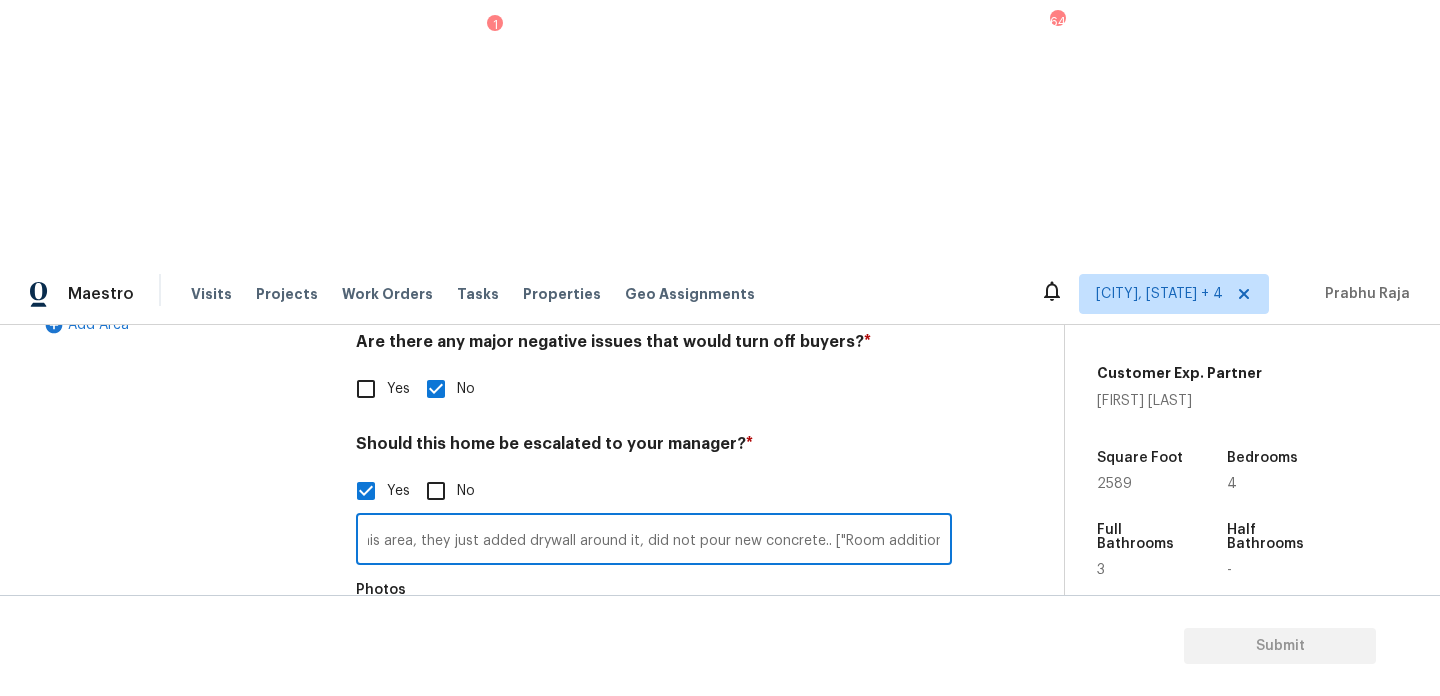 click on "Photos" at bounding box center (654, 636) 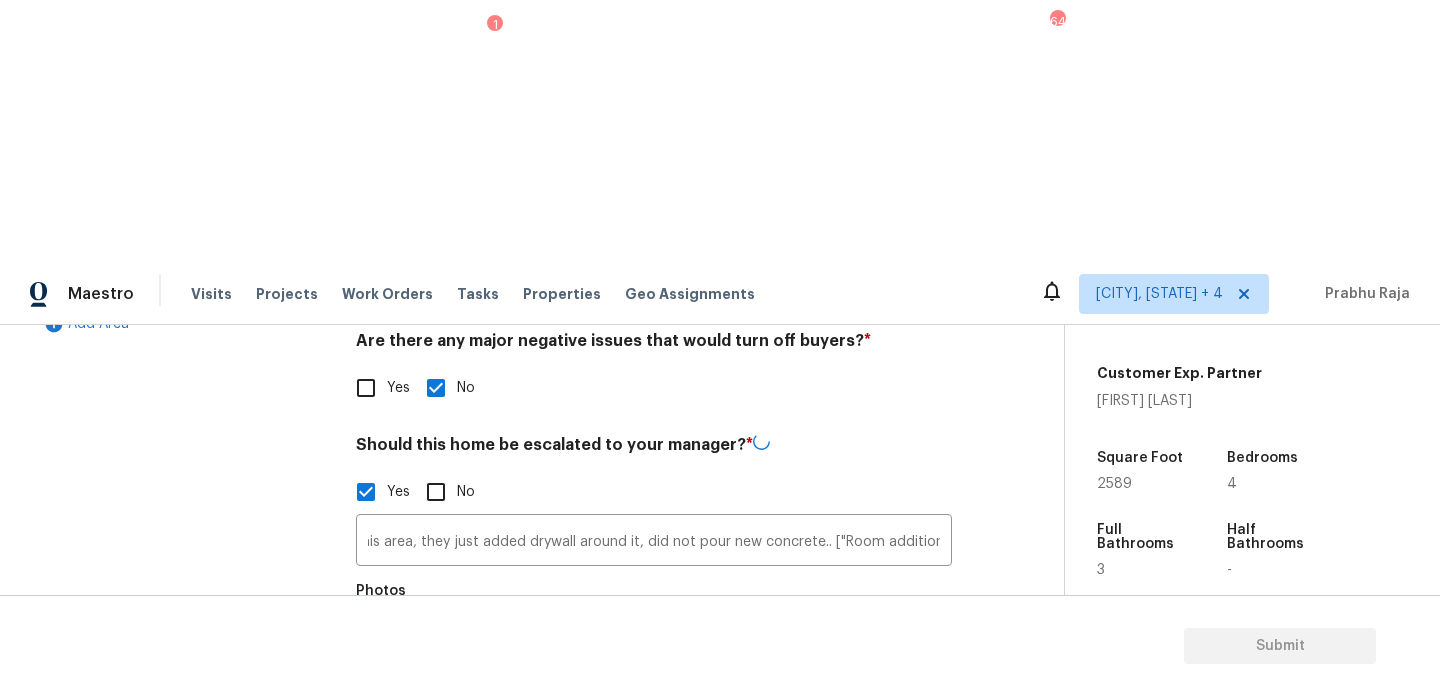 scroll, scrollTop: 0, scrollLeft: 0, axis: both 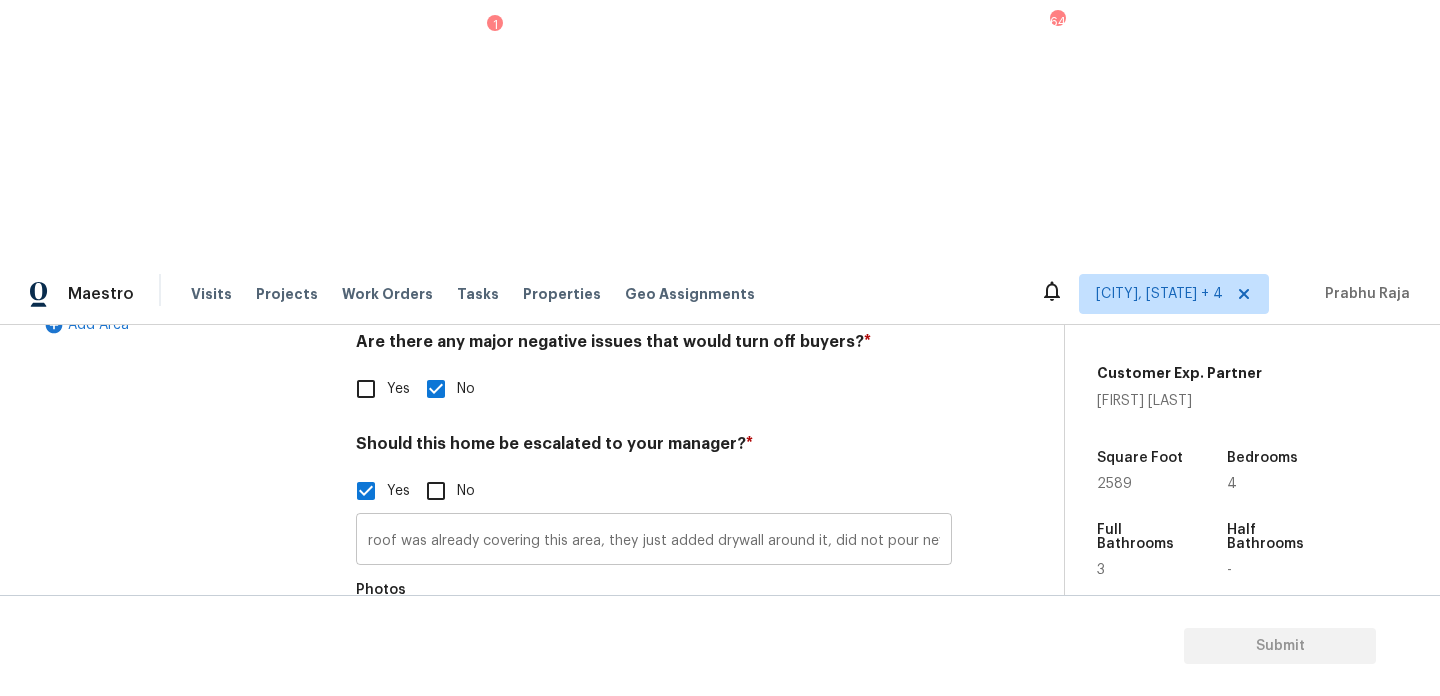click on "roof was already covering this area, they just added drywall around it, did not pour new concrete.. ["Room addition"]" at bounding box center (654, 541) 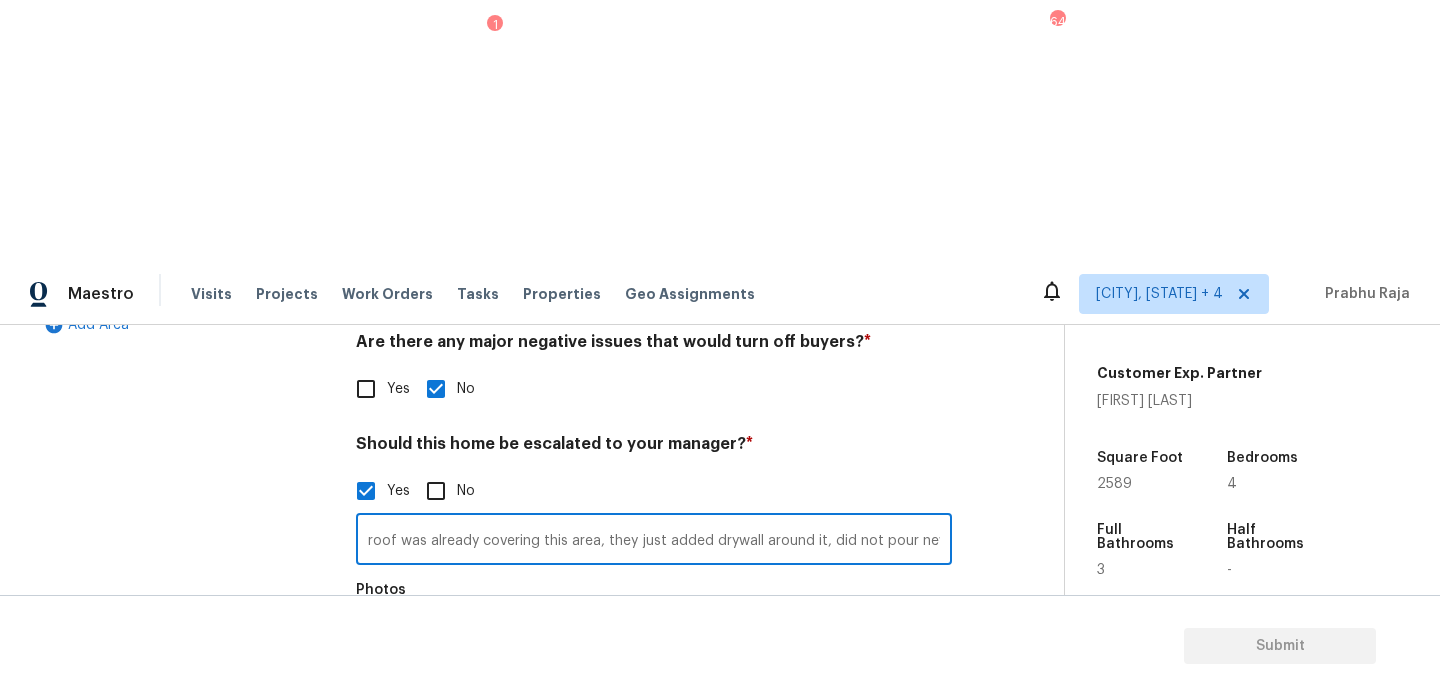 click on "roof was already covering this area, they just added drywall around it, did not pour new concrete.. ["Room addition"]" at bounding box center [654, 541] 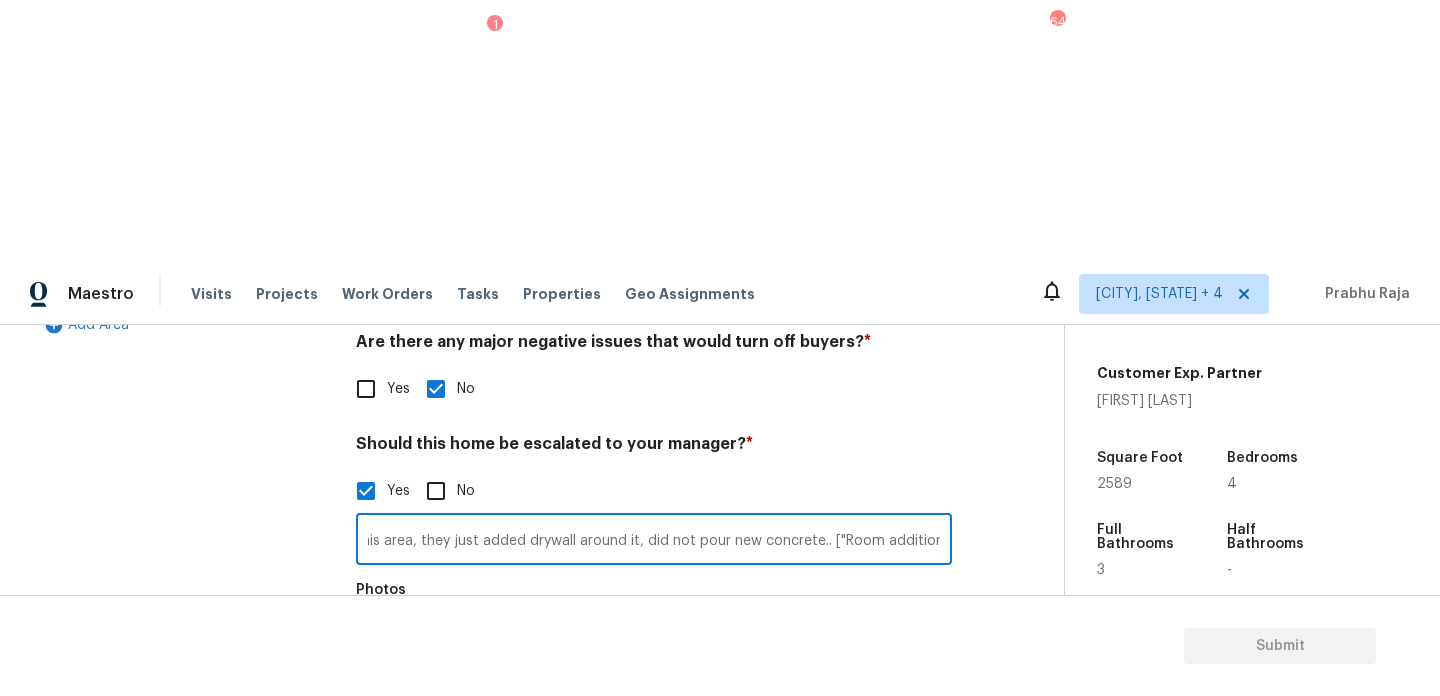 drag, startPoint x: 821, startPoint y: 281, endPoint x: 1124, endPoint y: 281, distance: 303 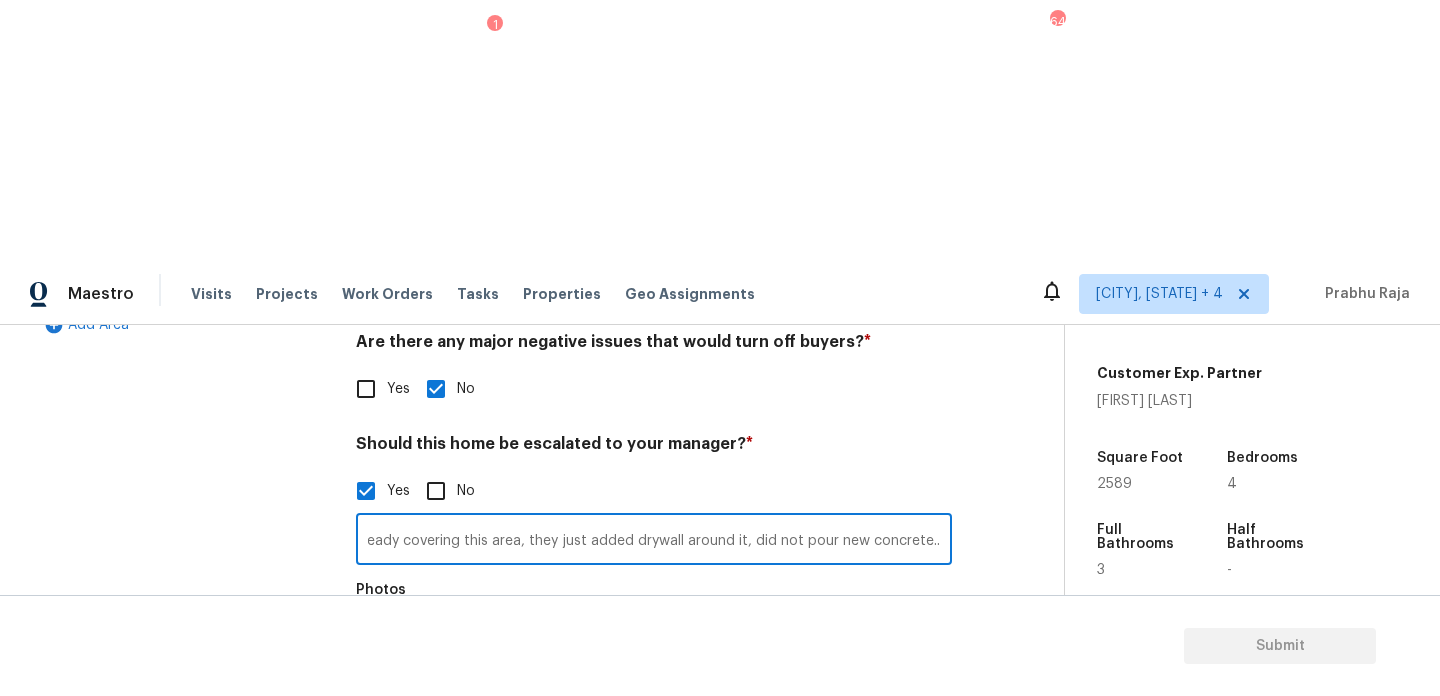 scroll, scrollTop: 0, scrollLeft: 68, axis: horizontal 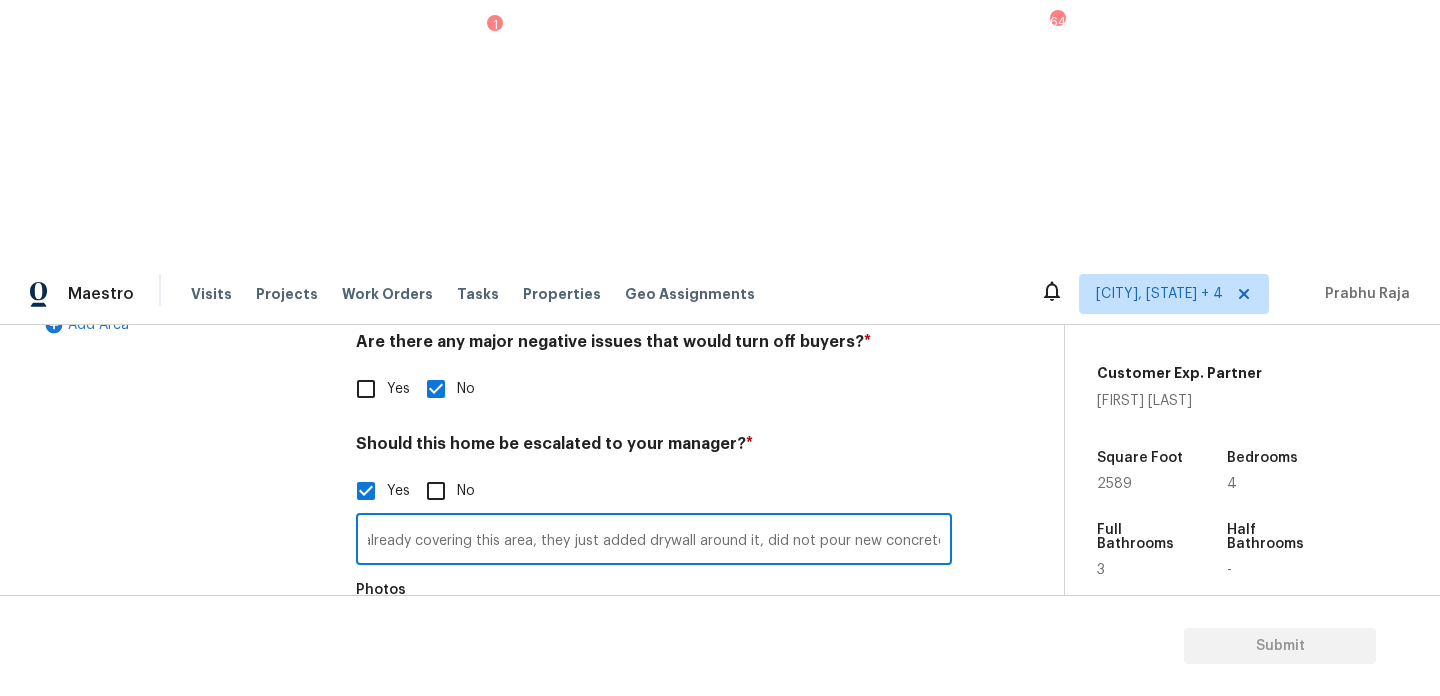 type on "roof was already covering this area, they just added drywall around it, did not pour new concrete.." 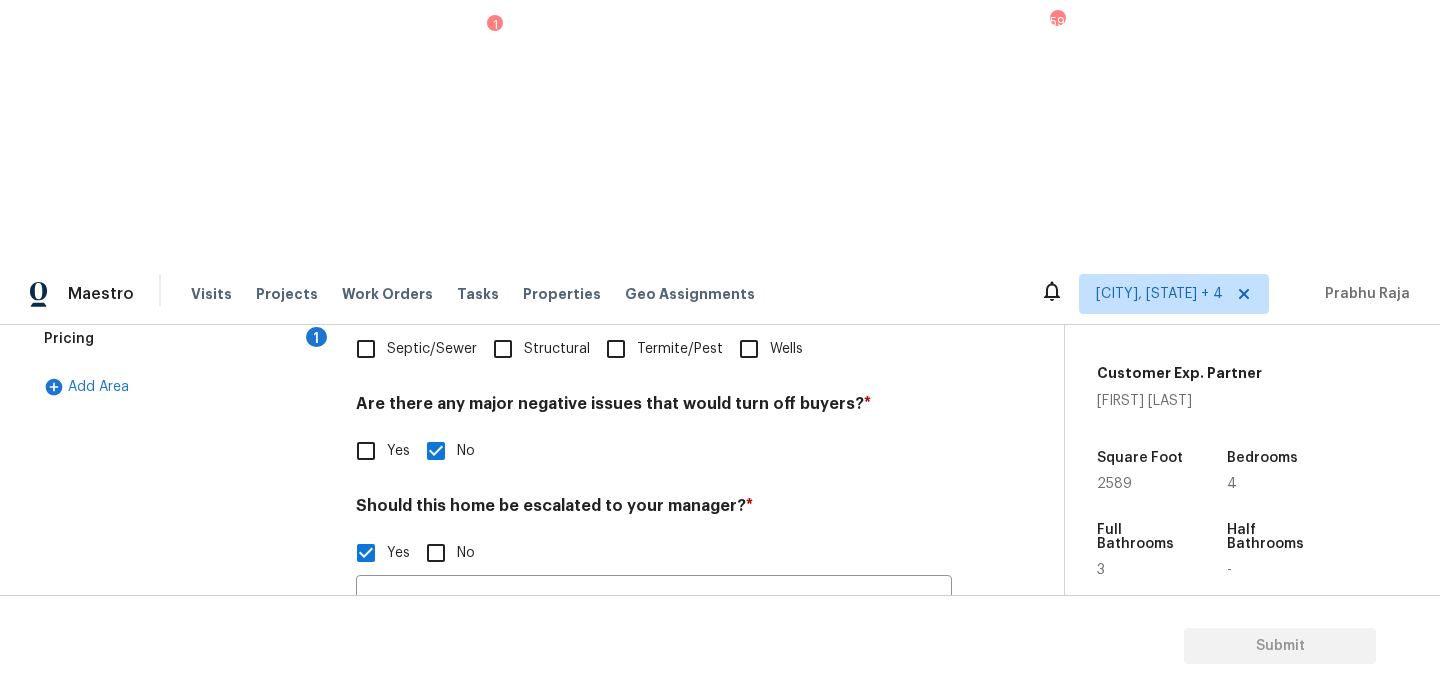 scroll, scrollTop: 697, scrollLeft: 0, axis: vertical 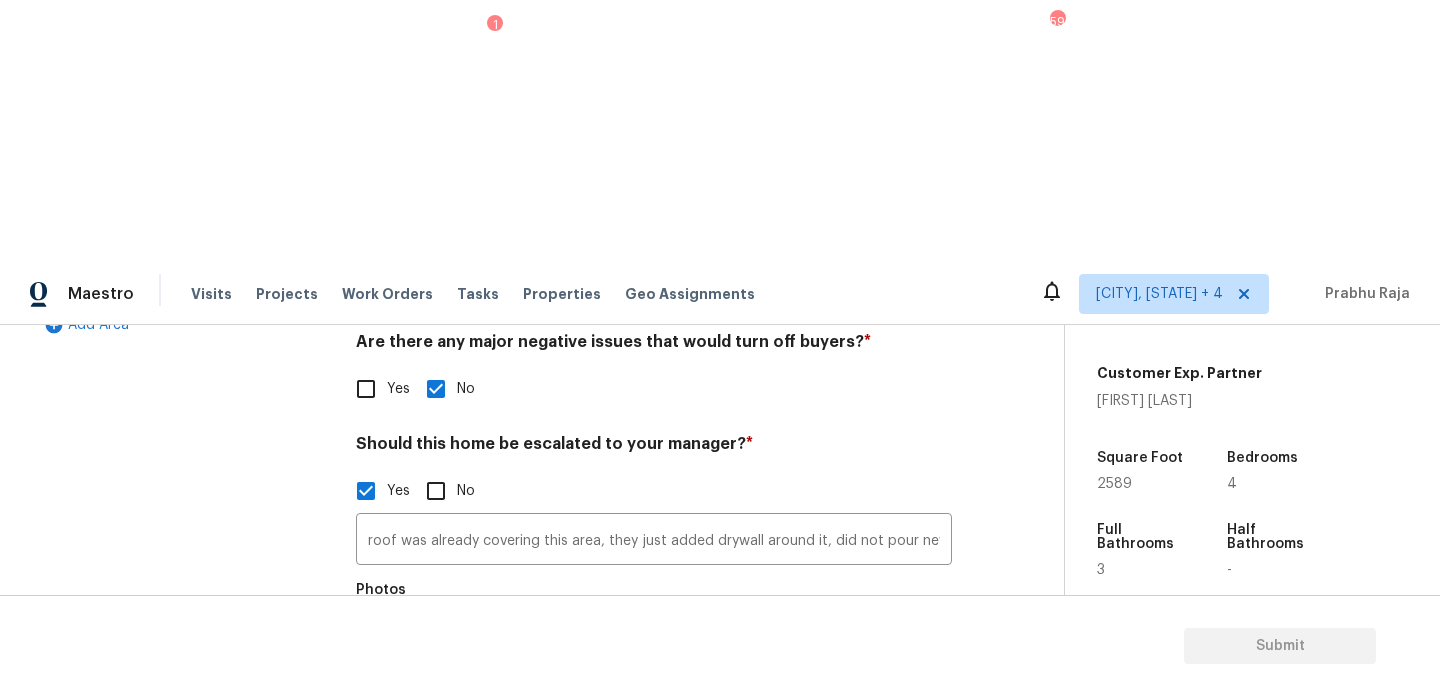 click 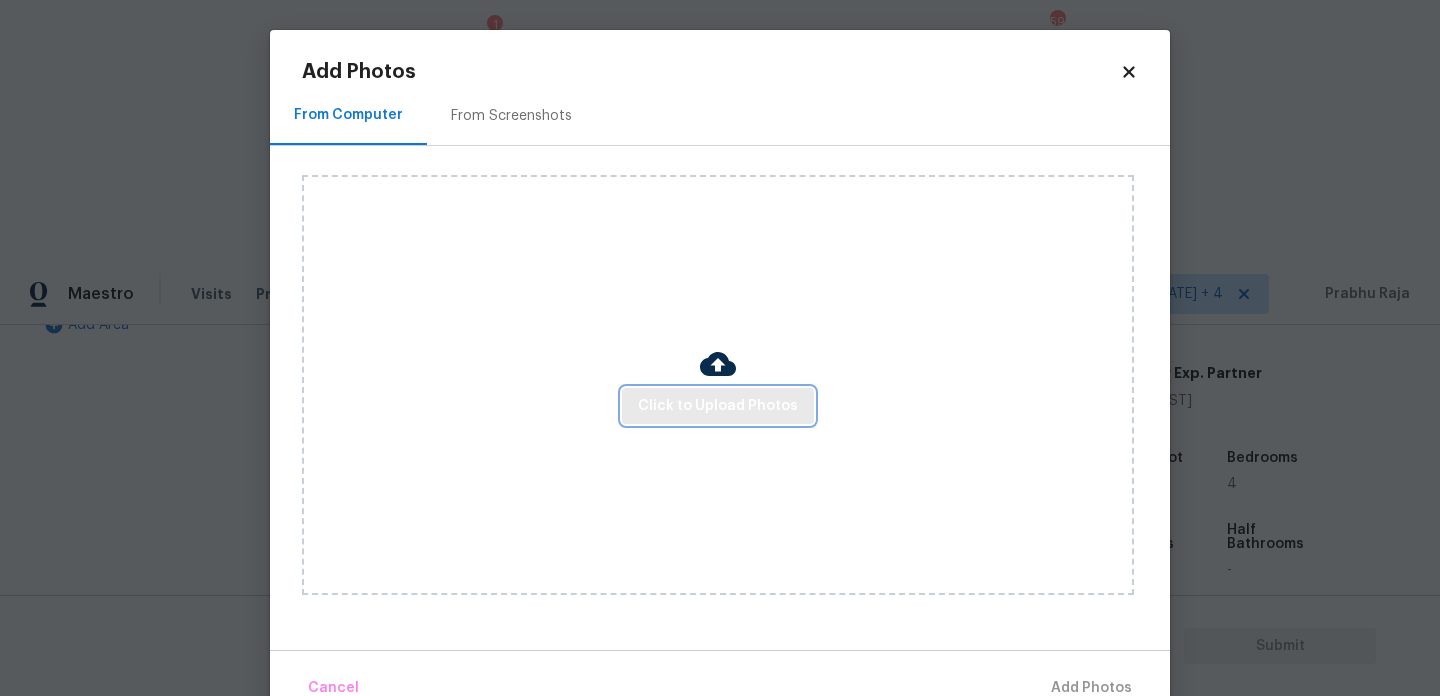 click on "Click to Upload Photos" at bounding box center (718, 406) 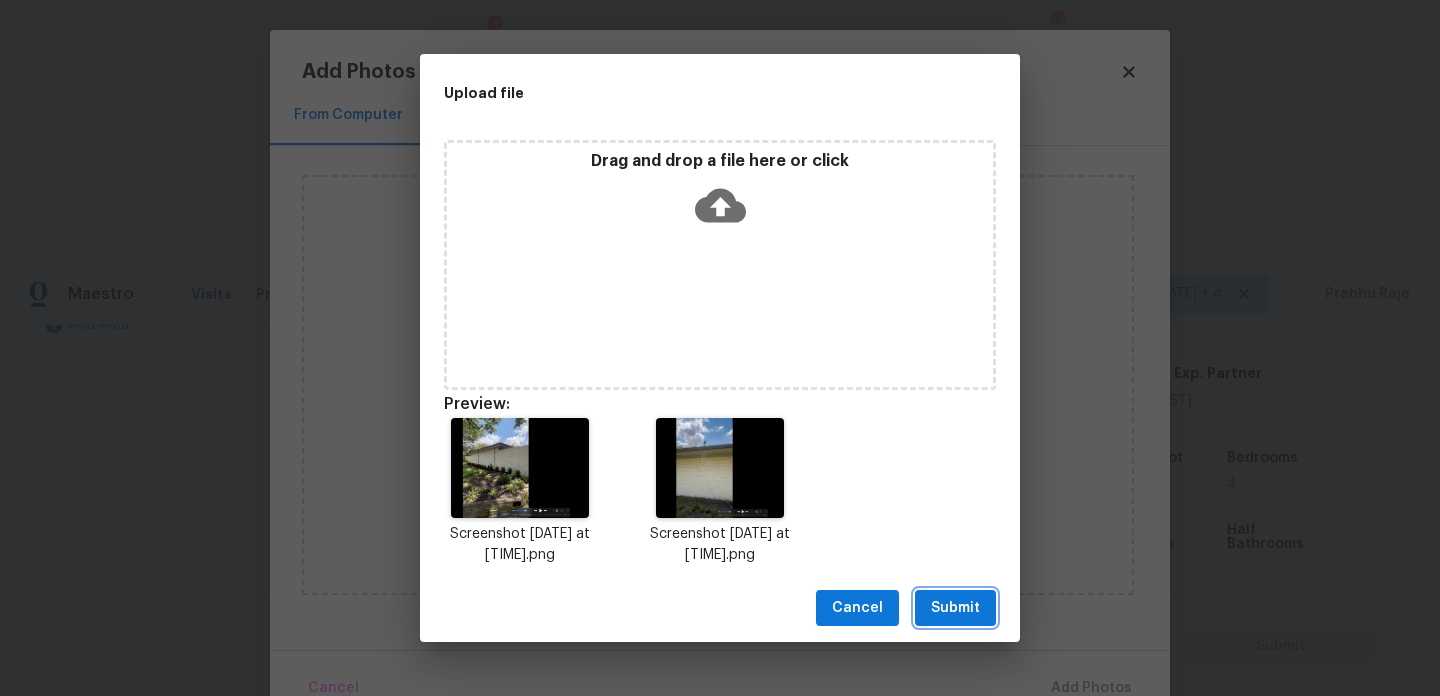 click on "Submit" at bounding box center (955, 608) 